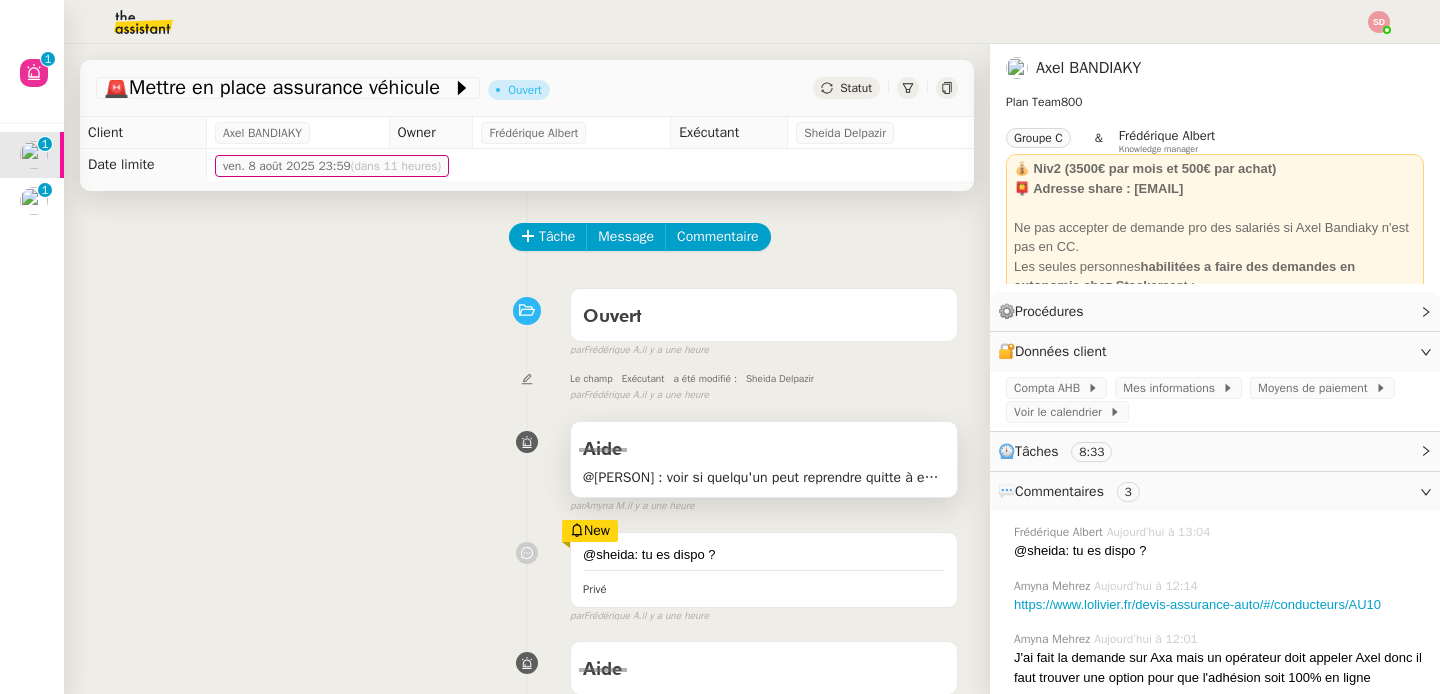 scroll, scrollTop: 0, scrollLeft: 0, axis: both 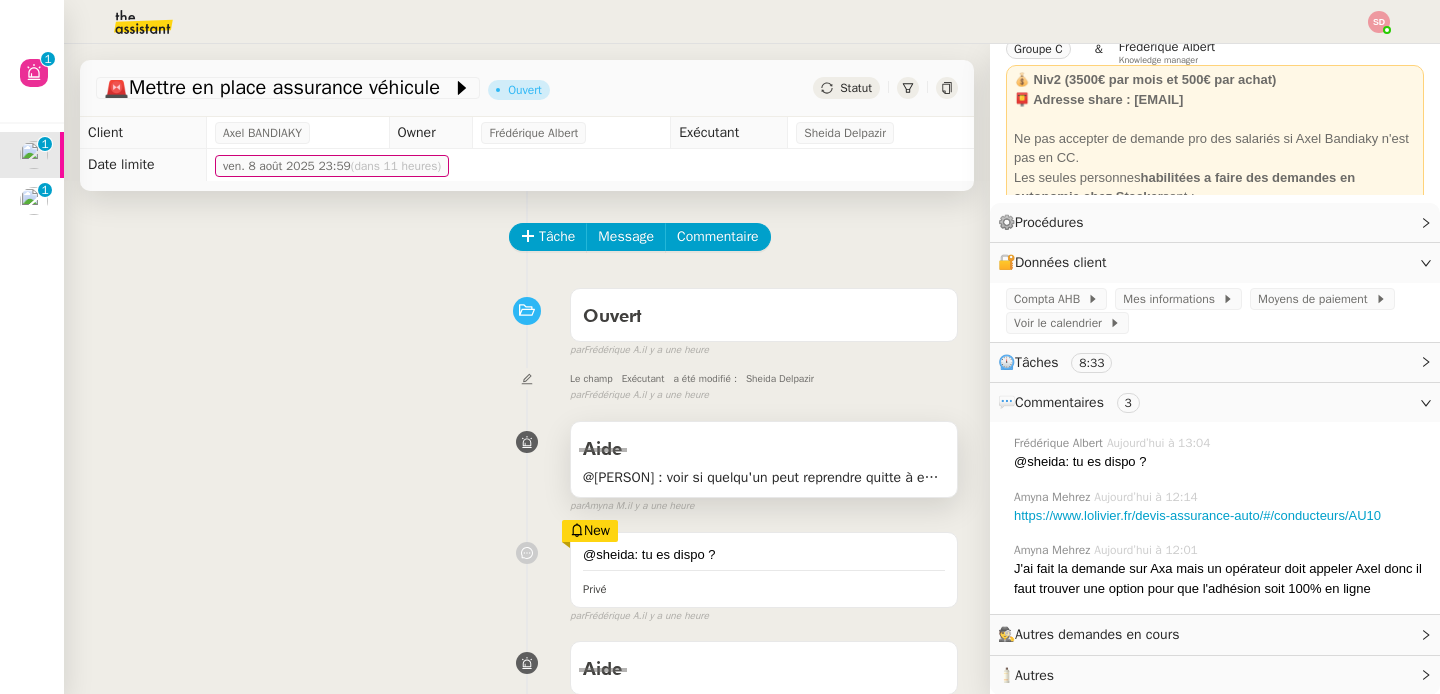 click on "@Frédérique : voir si quelqu'un peut reprendre quitte à enlever le chrono" at bounding box center [764, 477] 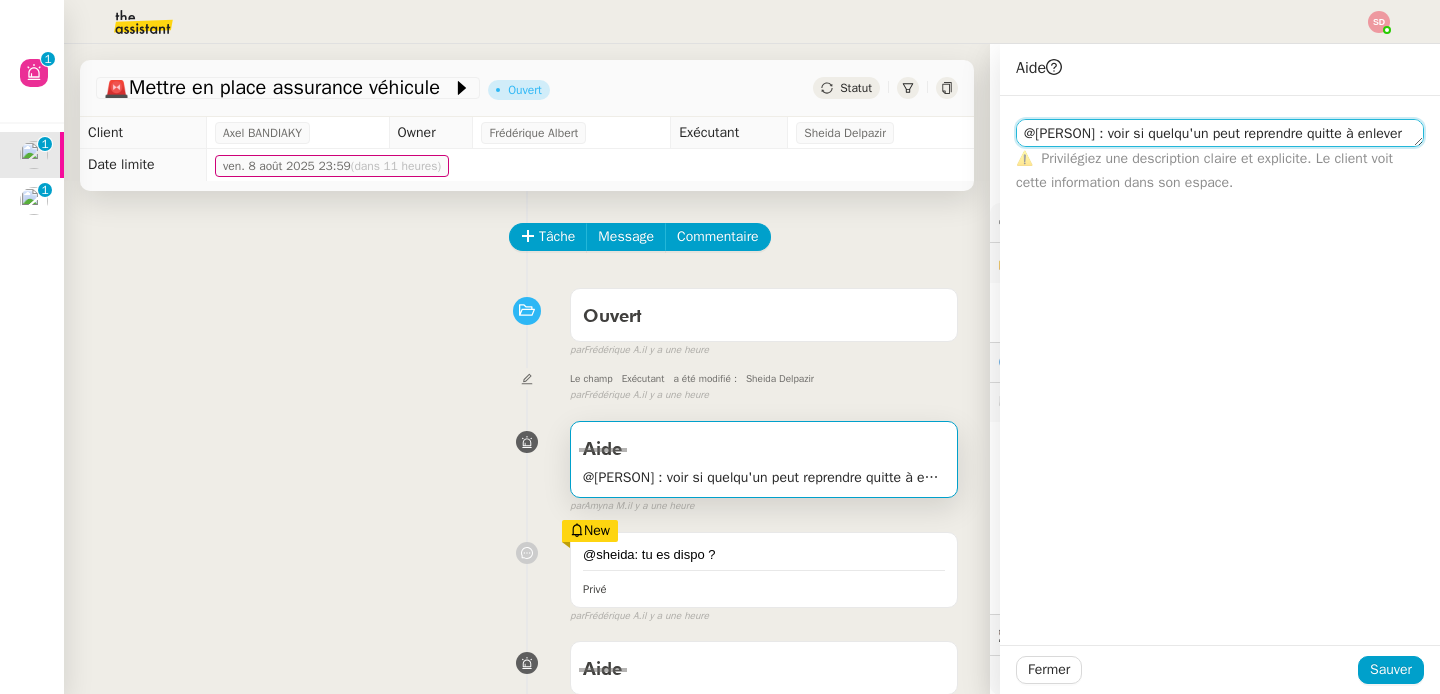 click on "@Frédérique : voir si quelqu'un peut reprendre quitte à enlever le chrono" 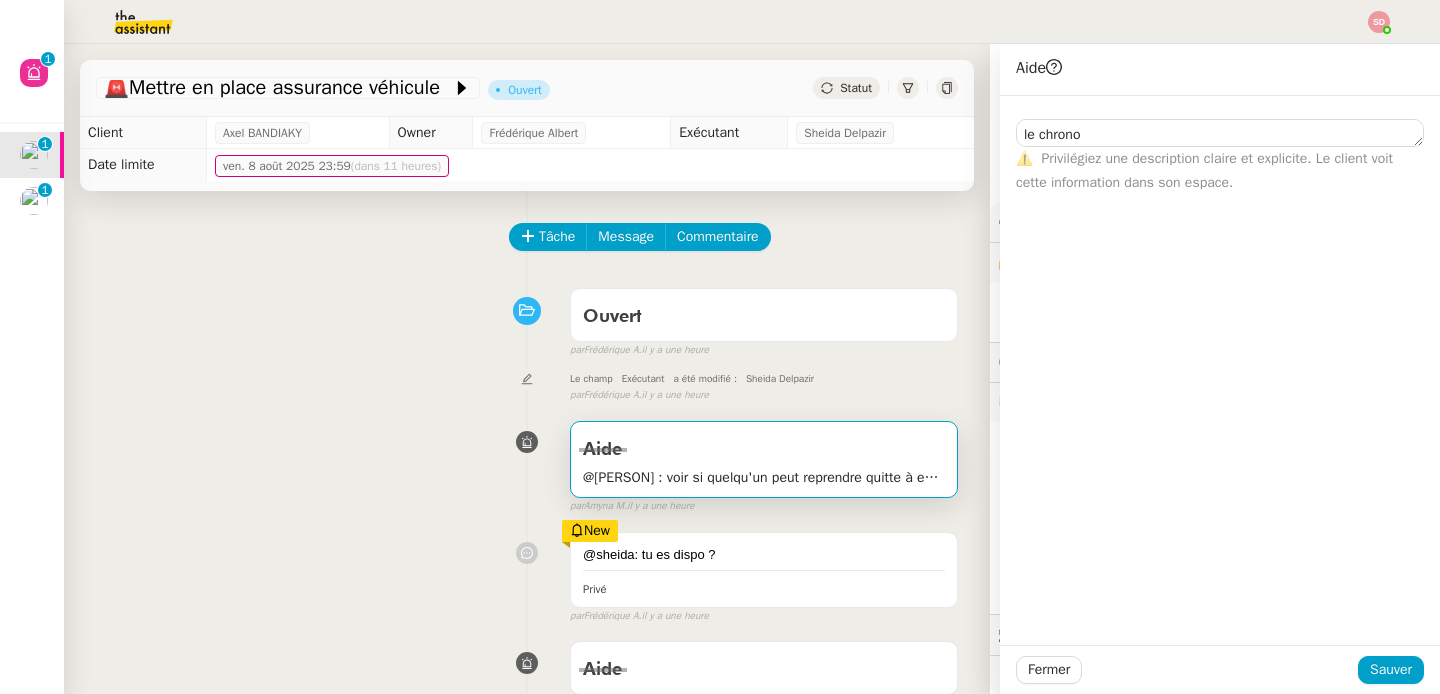 click on "Ouvert false par   Frédérique  A.   il y a une heure" at bounding box center (527, 319) 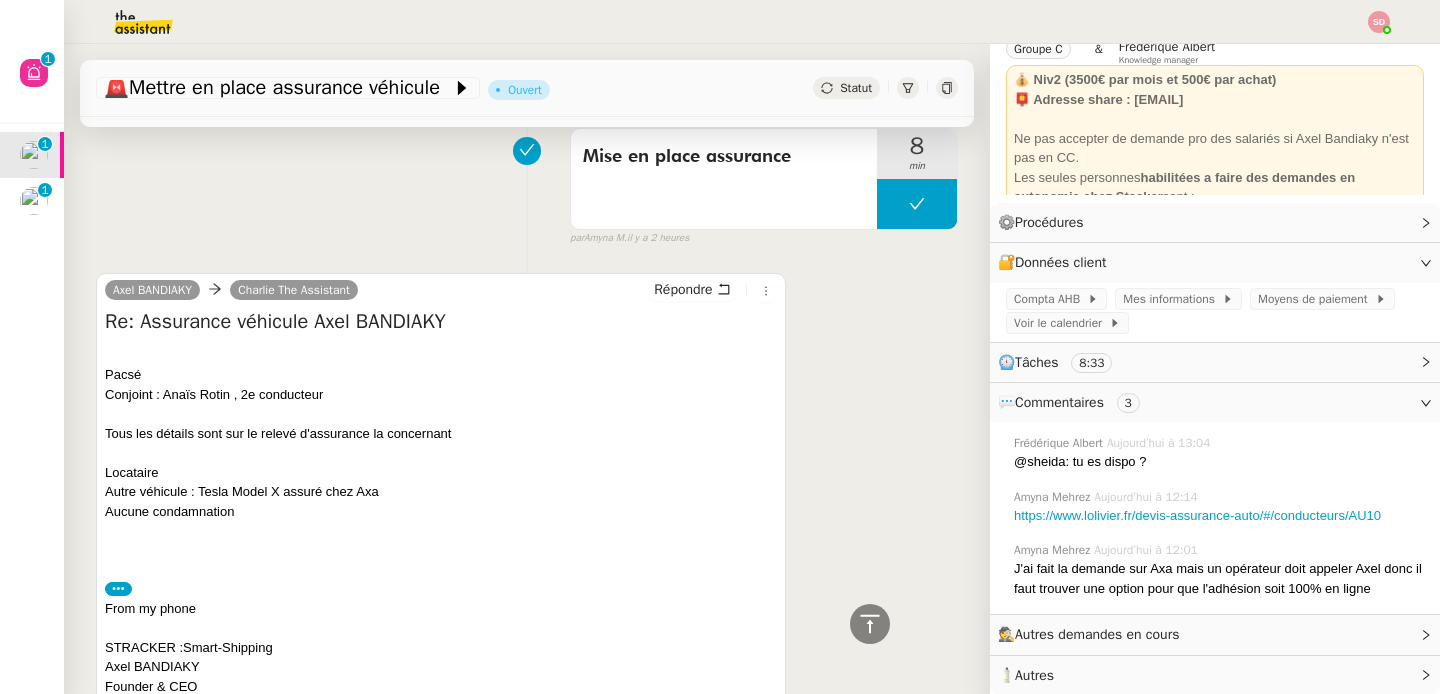 scroll, scrollTop: 0, scrollLeft: 0, axis: both 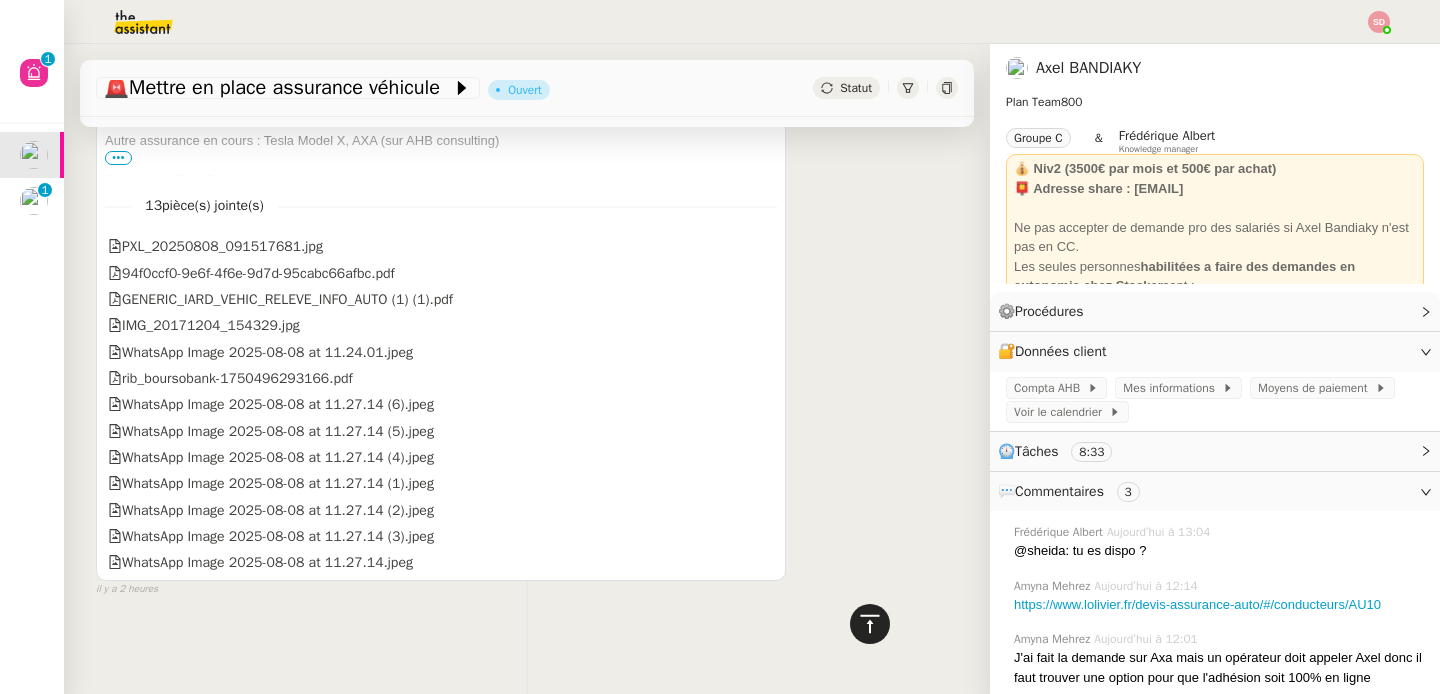 click 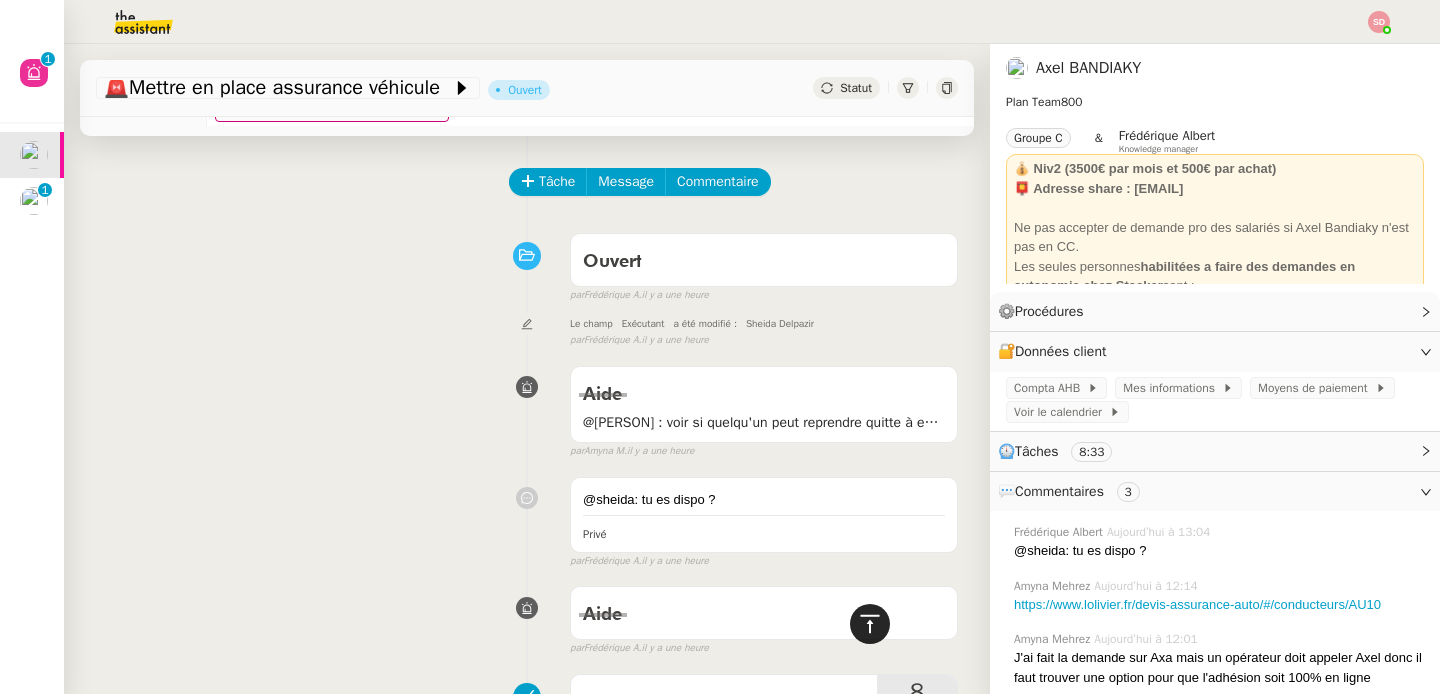 scroll, scrollTop: 0, scrollLeft: 0, axis: both 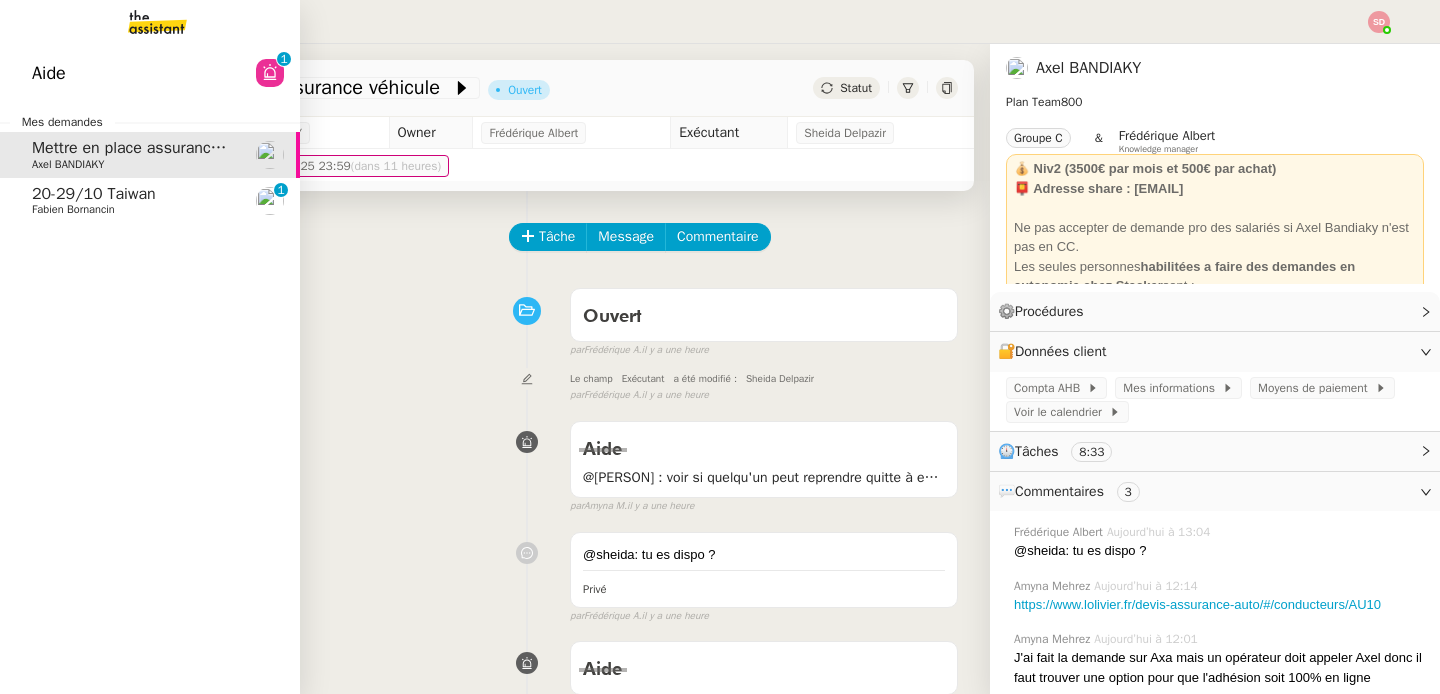click on "Fabien Bornancin" 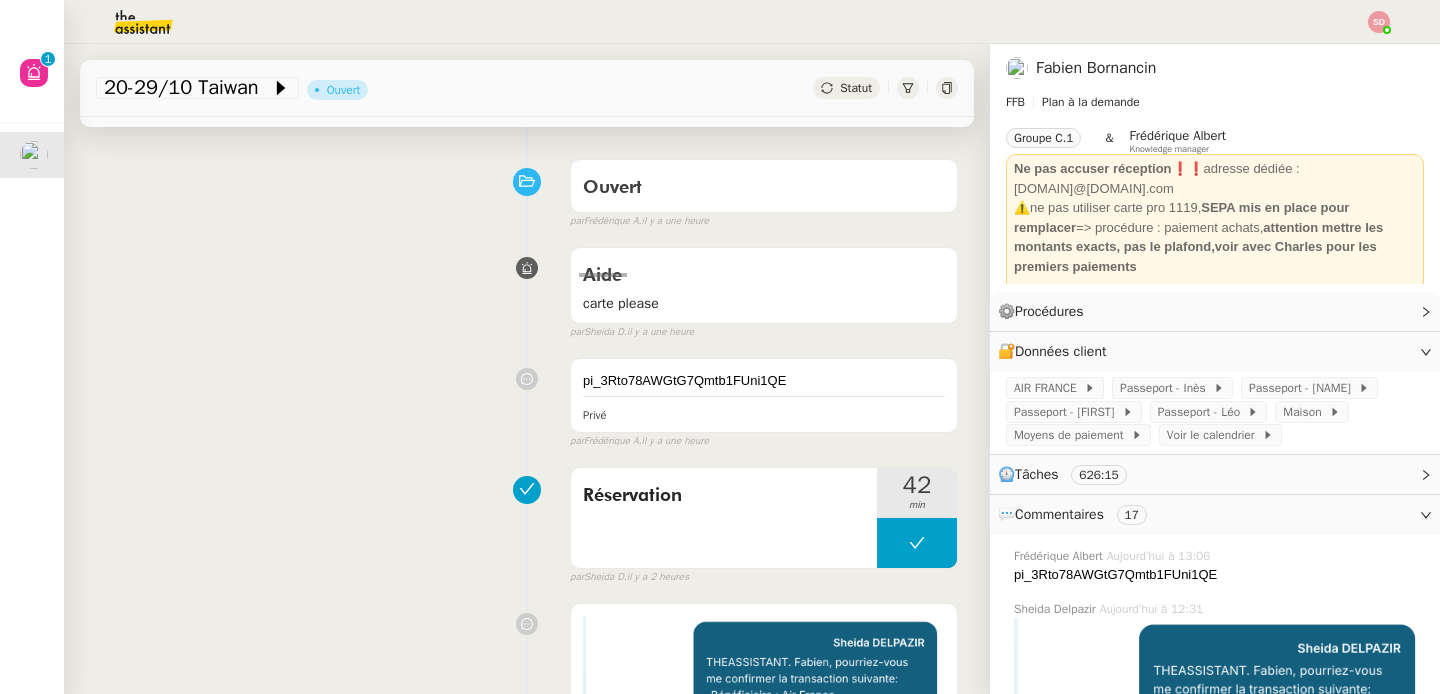 scroll, scrollTop: 152, scrollLeft: 0, axis: vertical 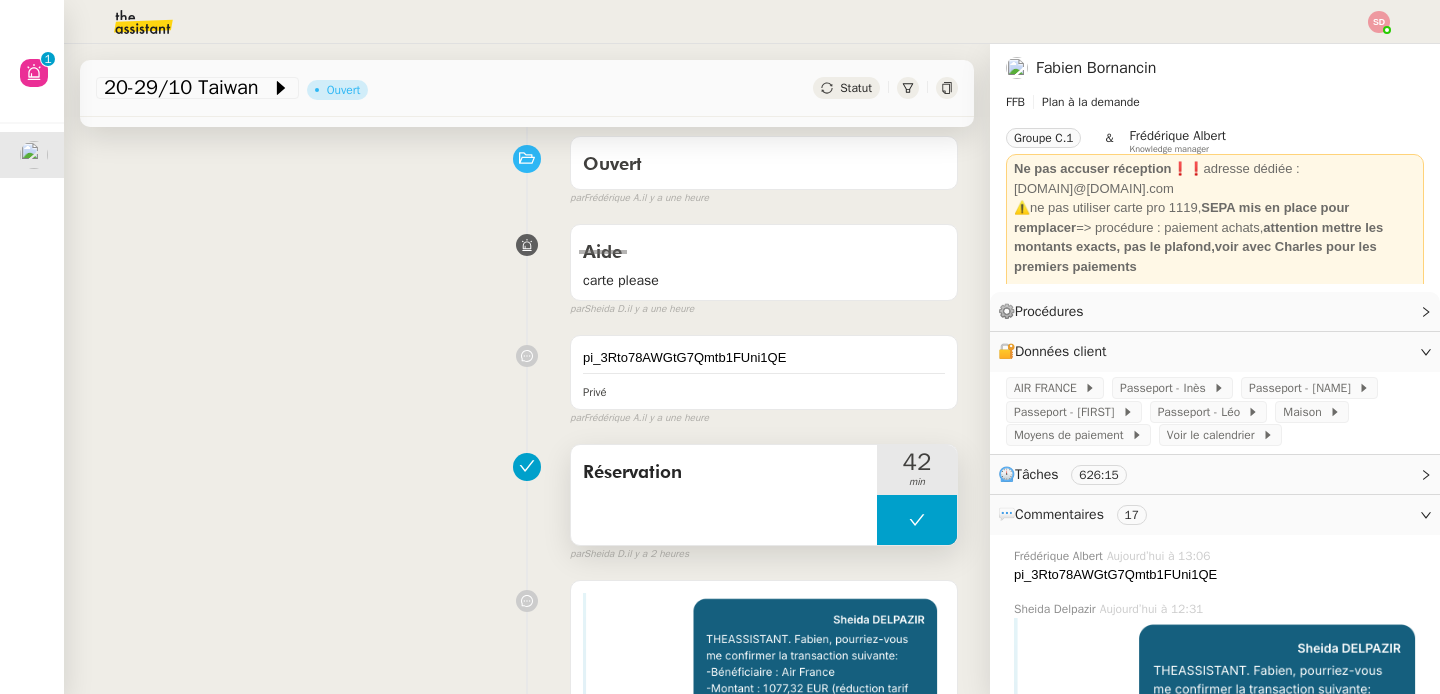click at bounding box center (917, 520) 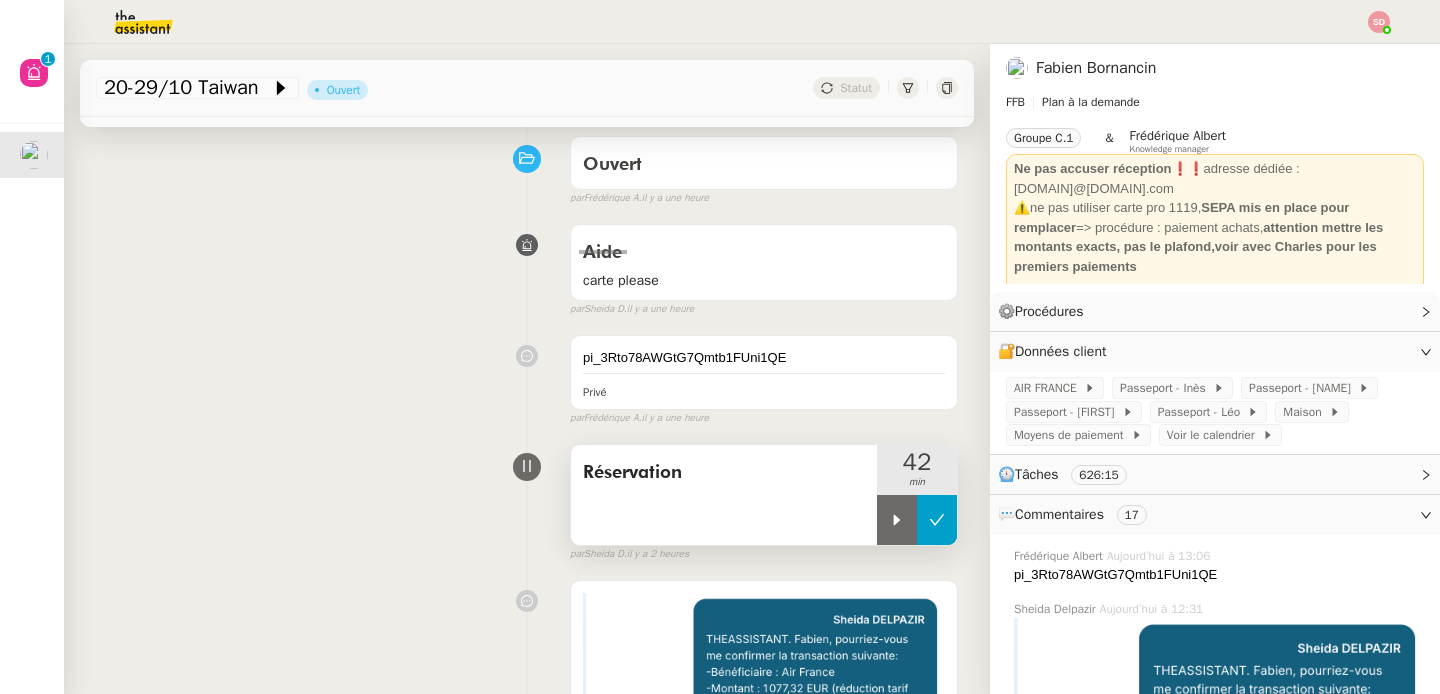 click at bounding box center (897, 520) 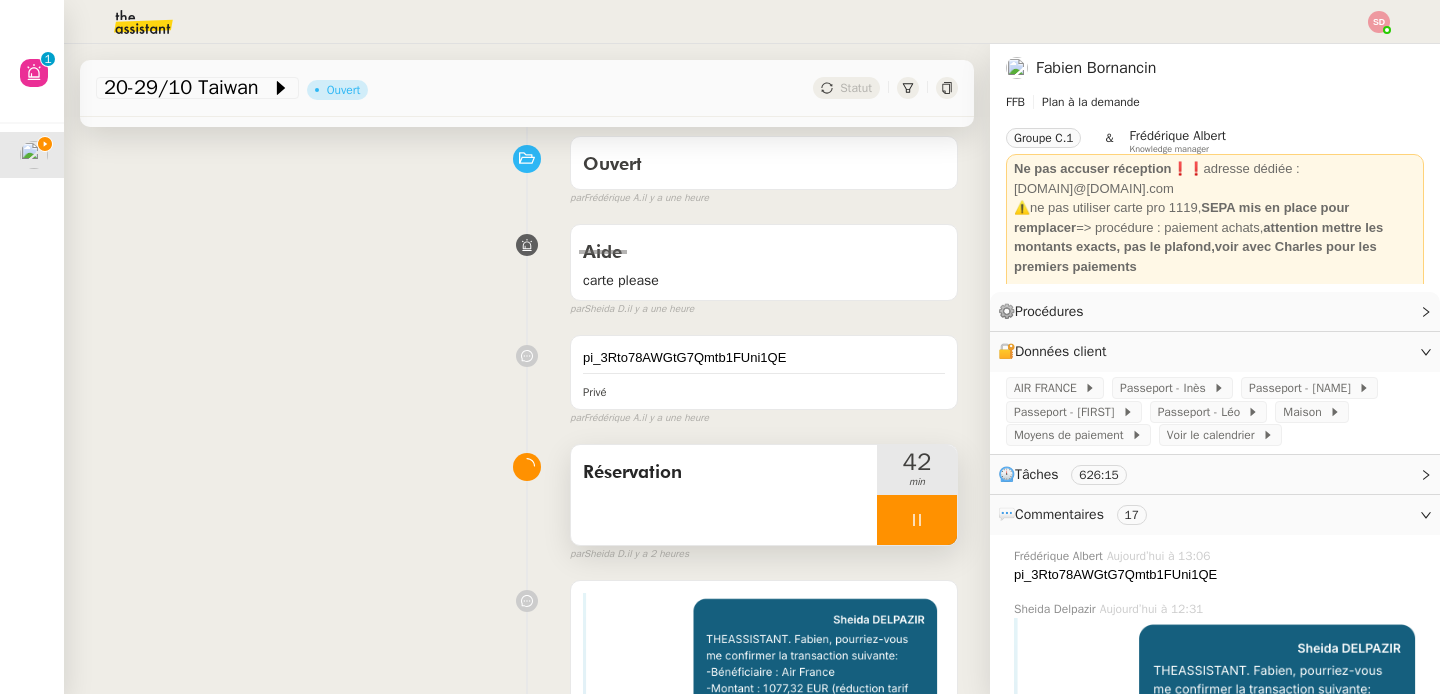 click on "Réservation" at bounding box center [724, 473] 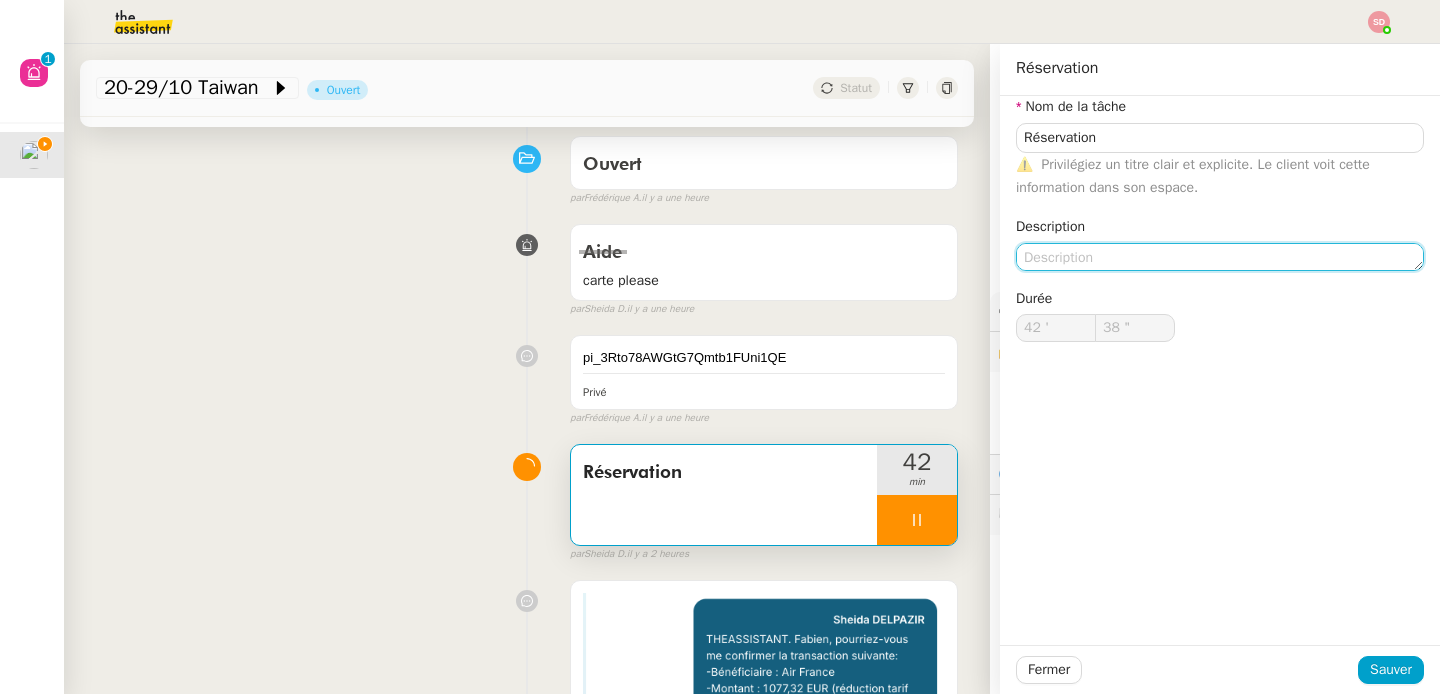 click 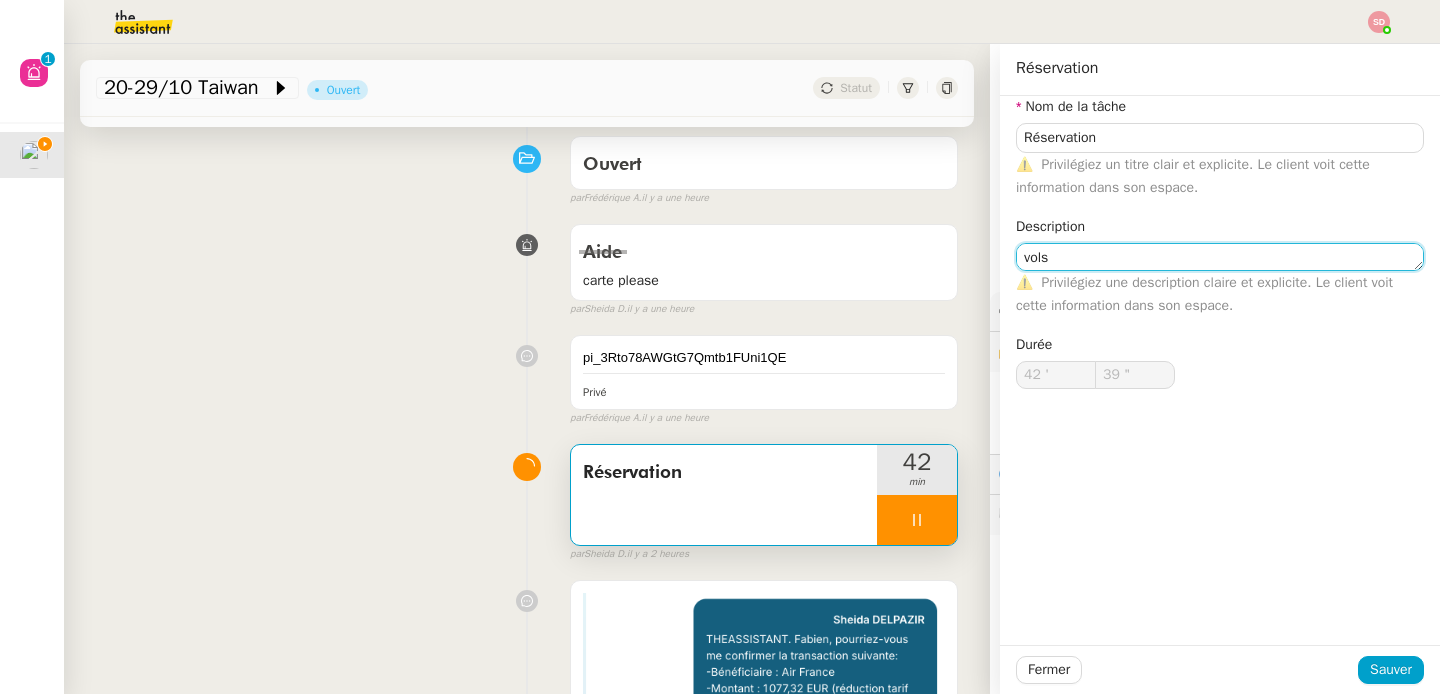 type on "vols h" 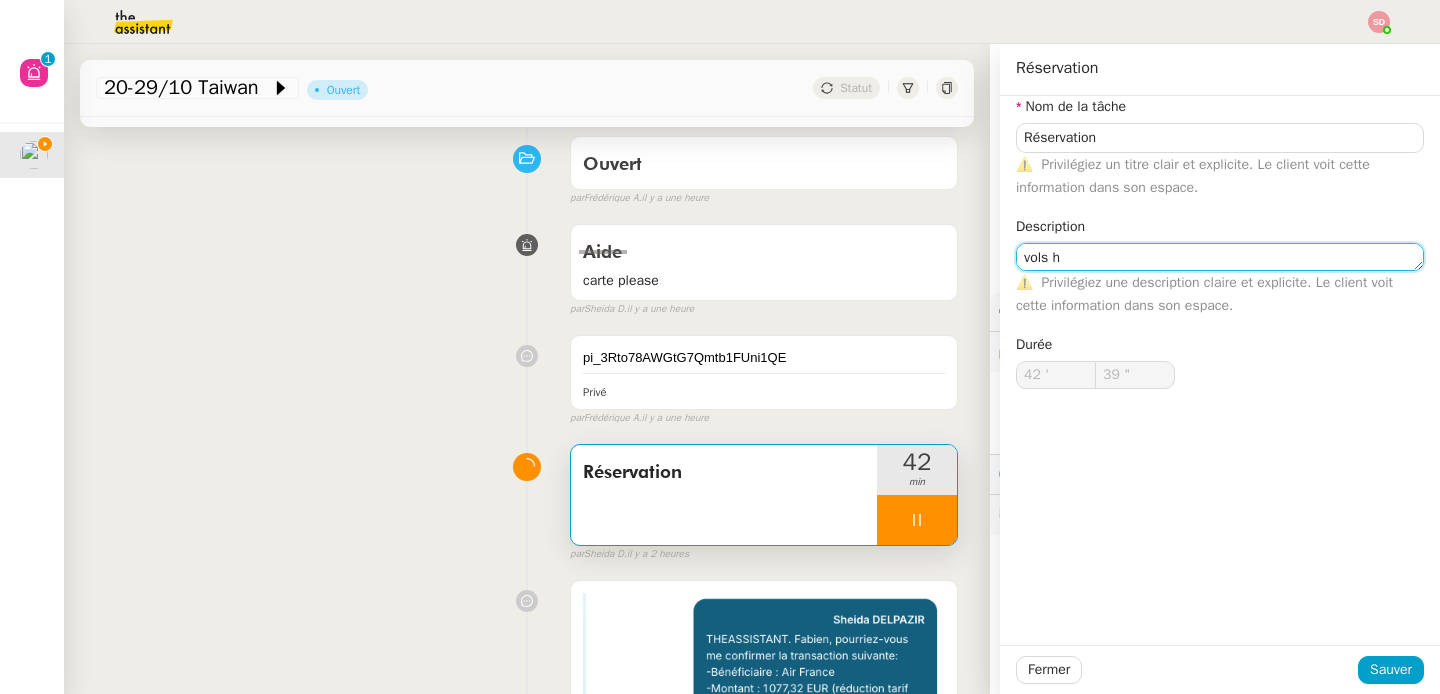 type on "40 "" 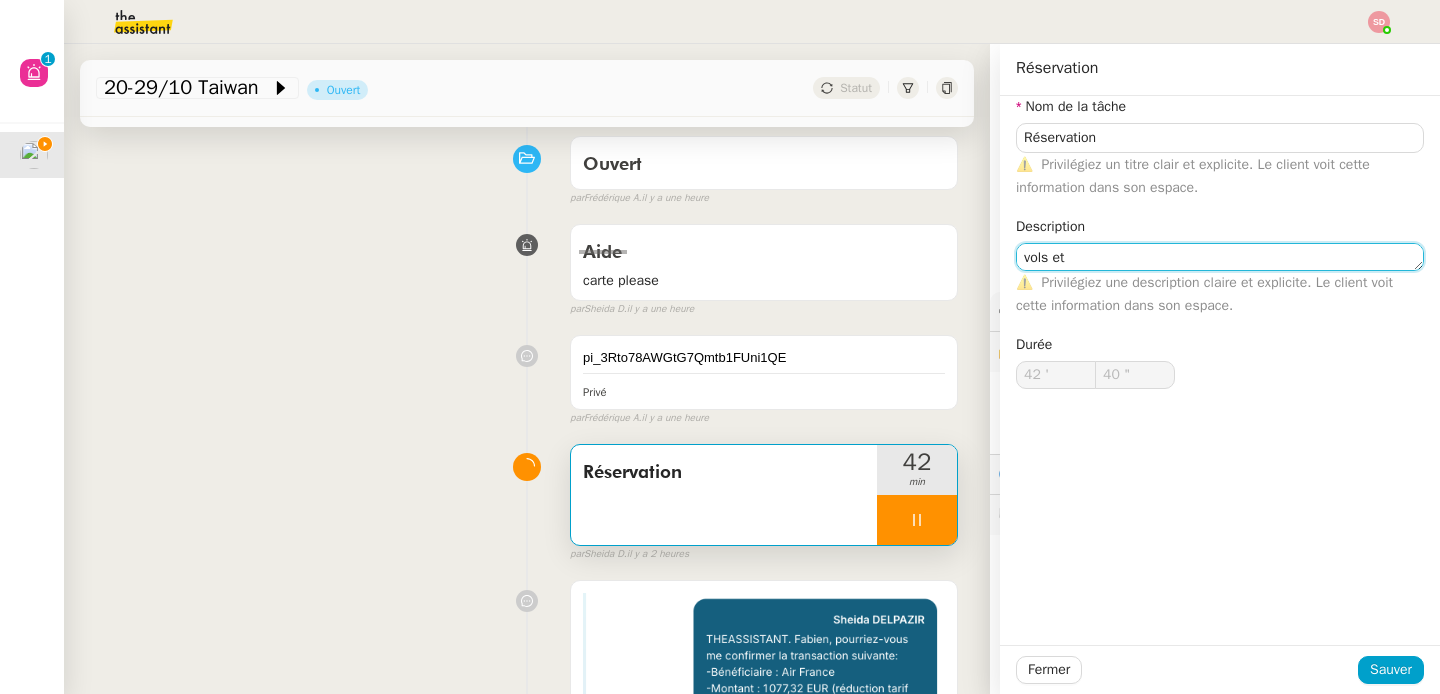 type on "vols et g" 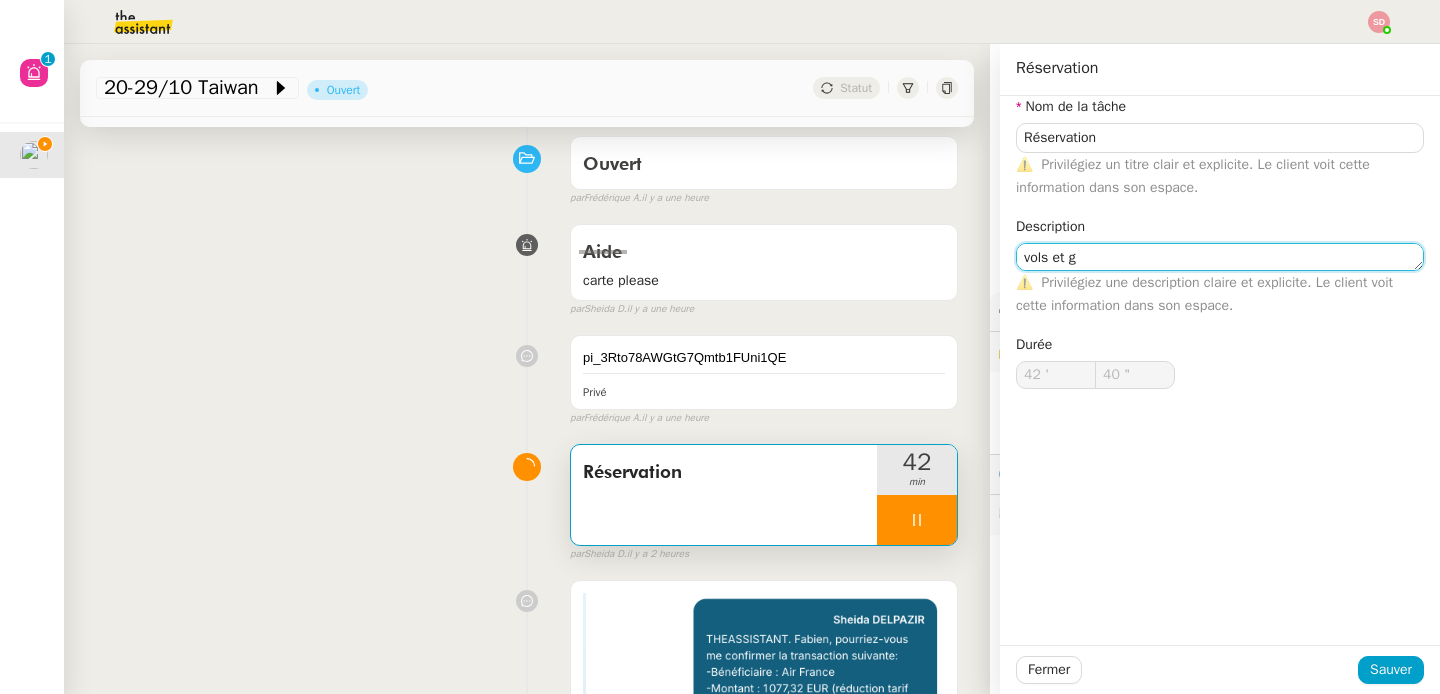 type on "41 "" 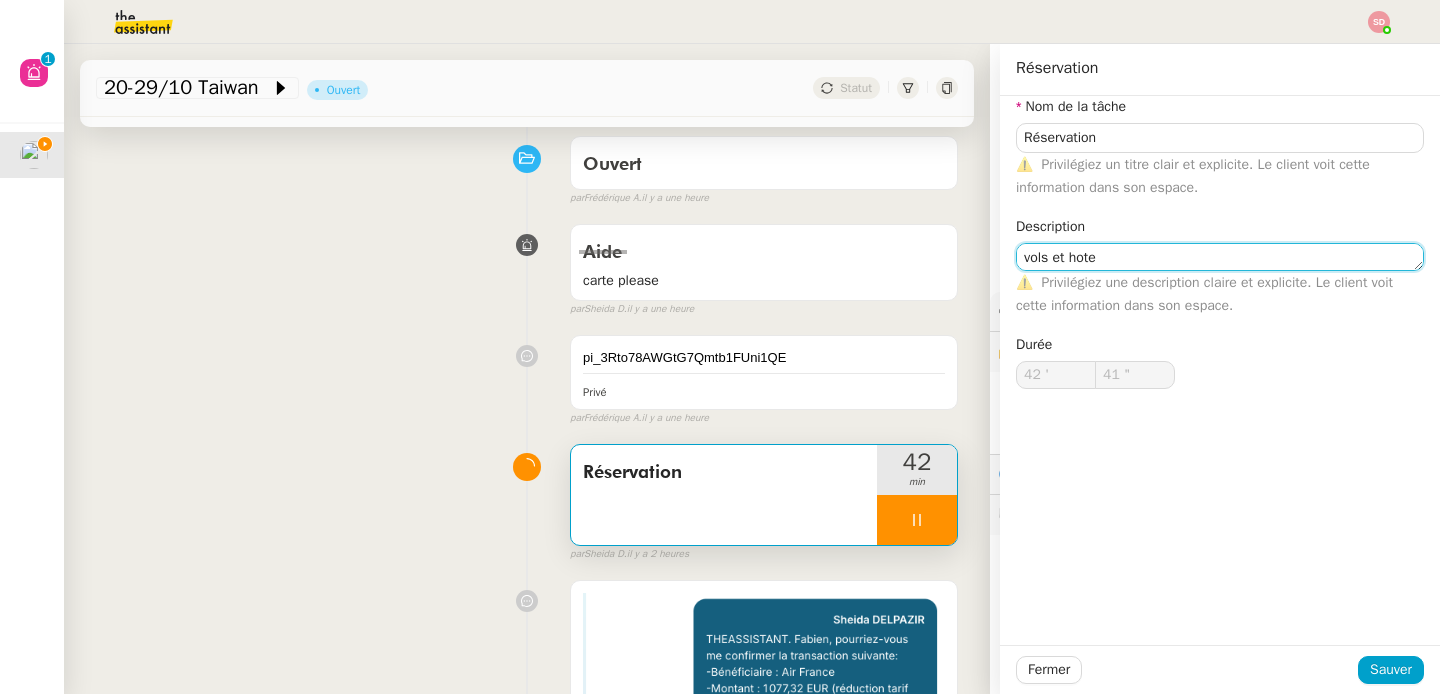 type on "vols et hotel" 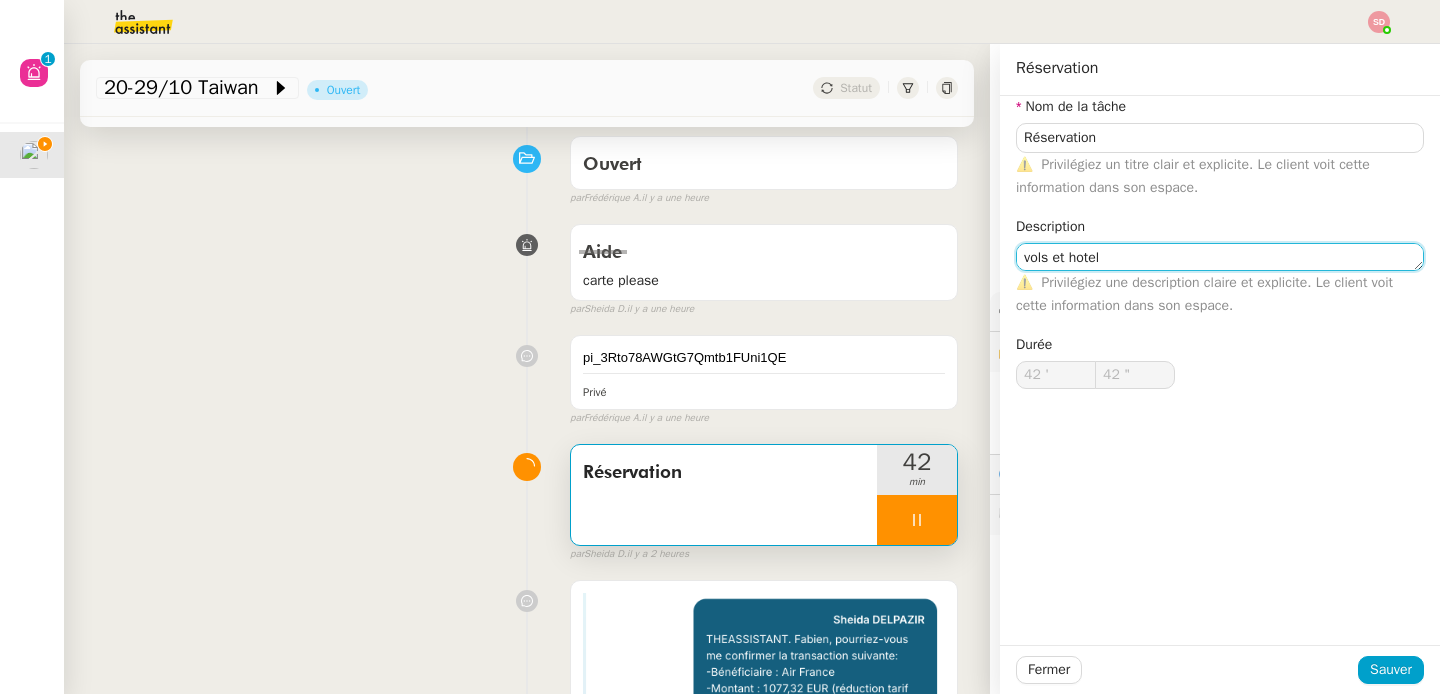 type on "43 "" 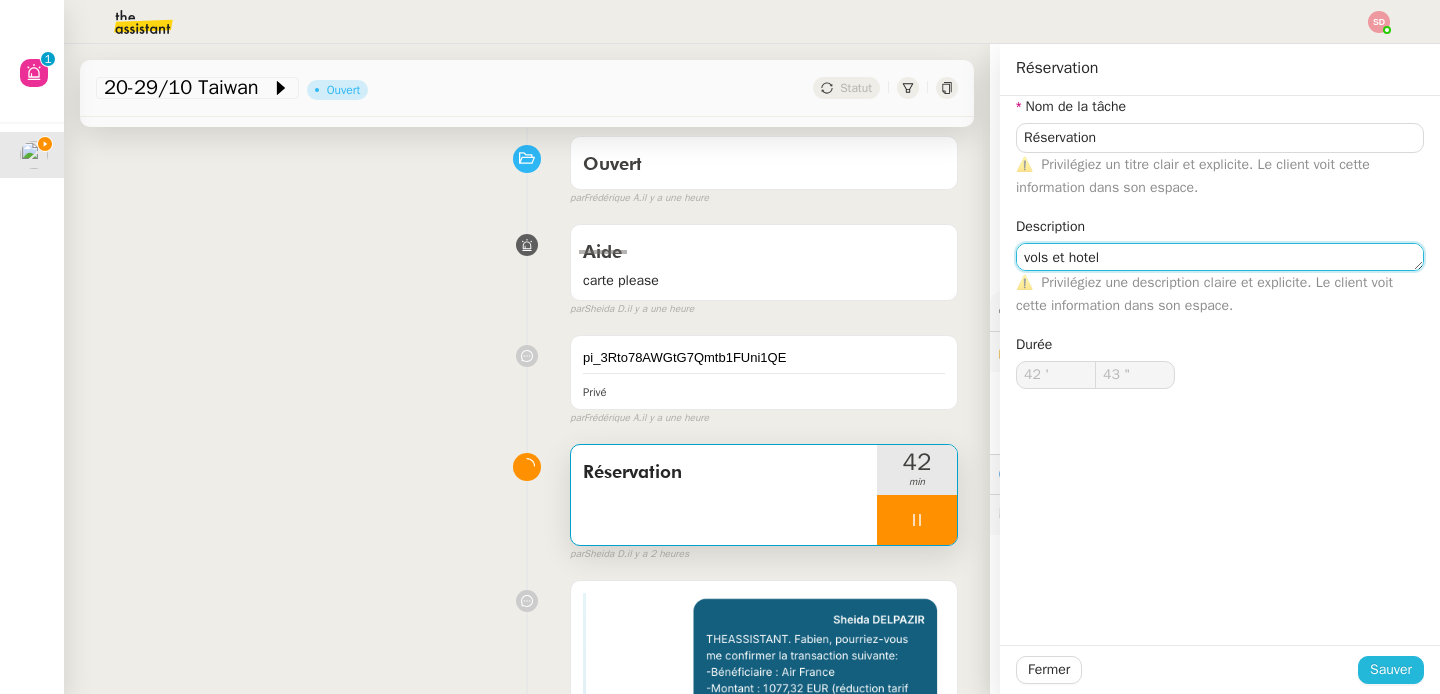 type on "vols et hotel" 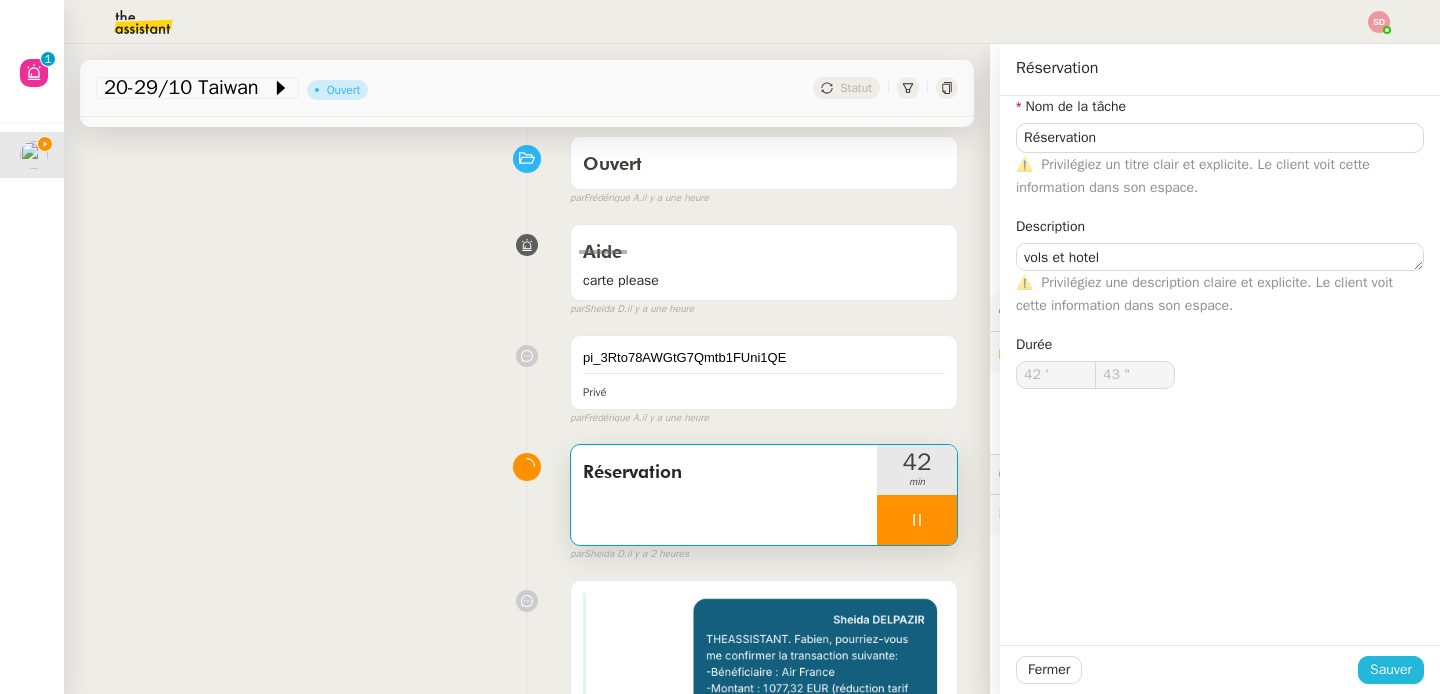 click on "Sauver" 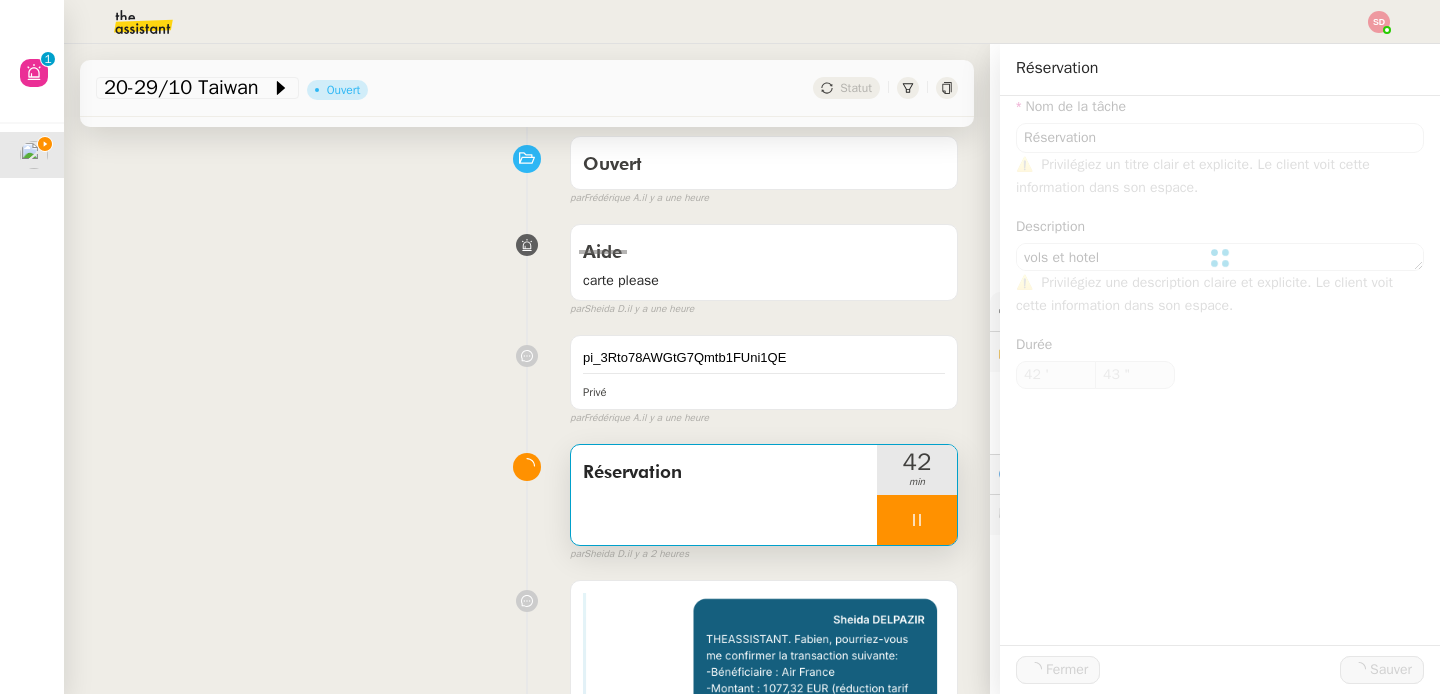 type on "44 "" 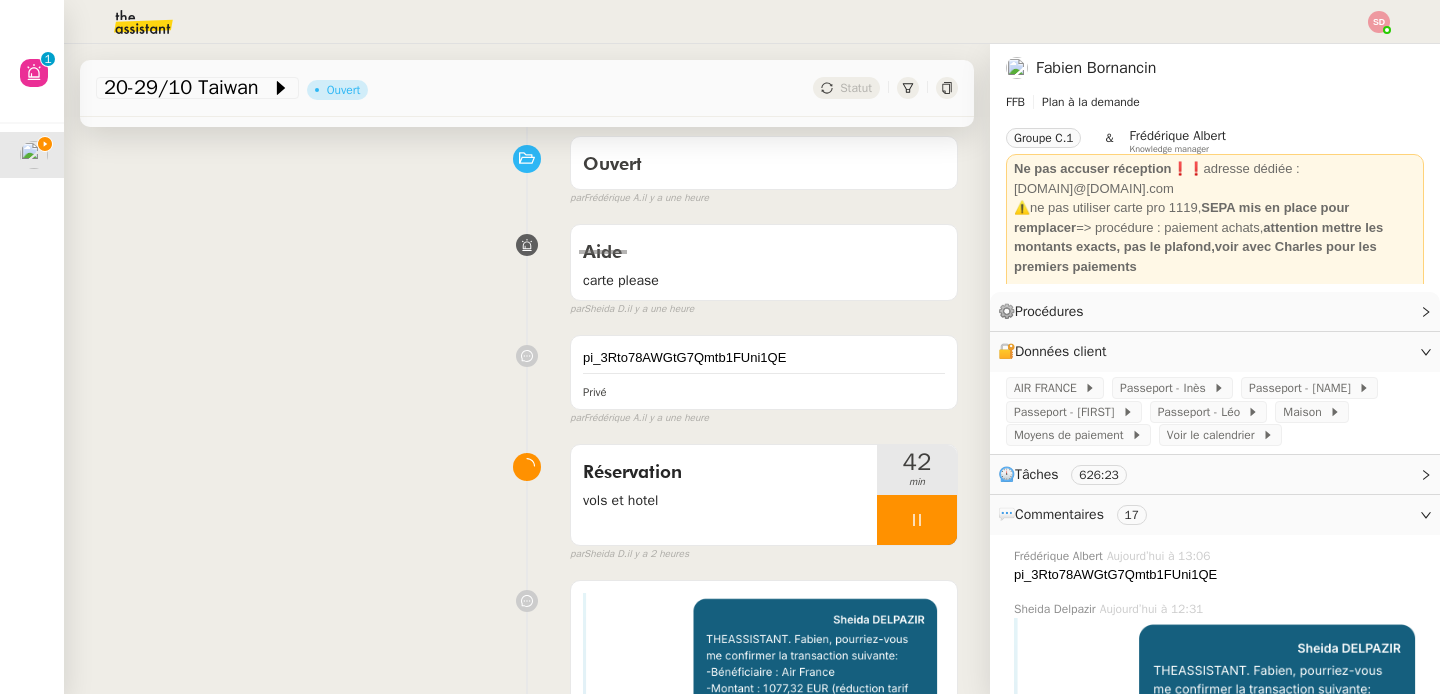 scroll, scrollTop: 0, scrollLeft: 0, axis: both 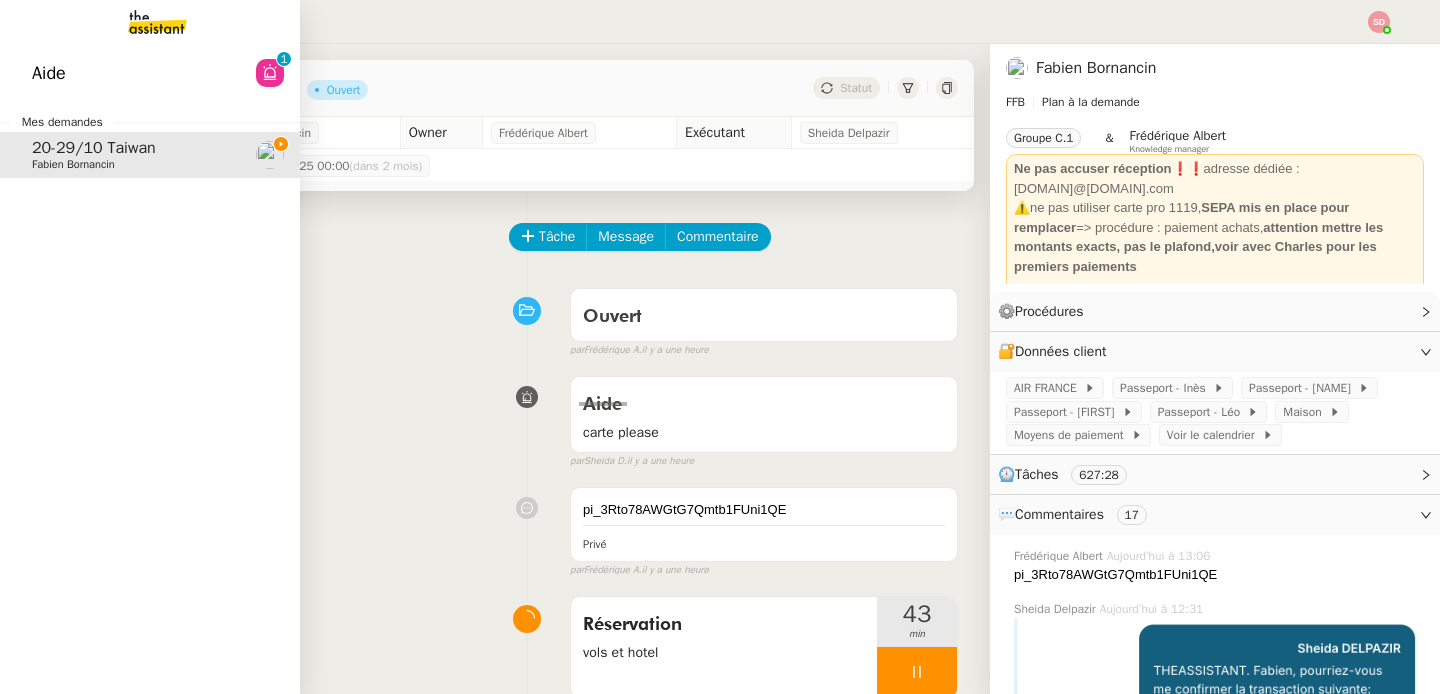 click on "Aide  0   1   2   3   4   5   6   7   8   9" 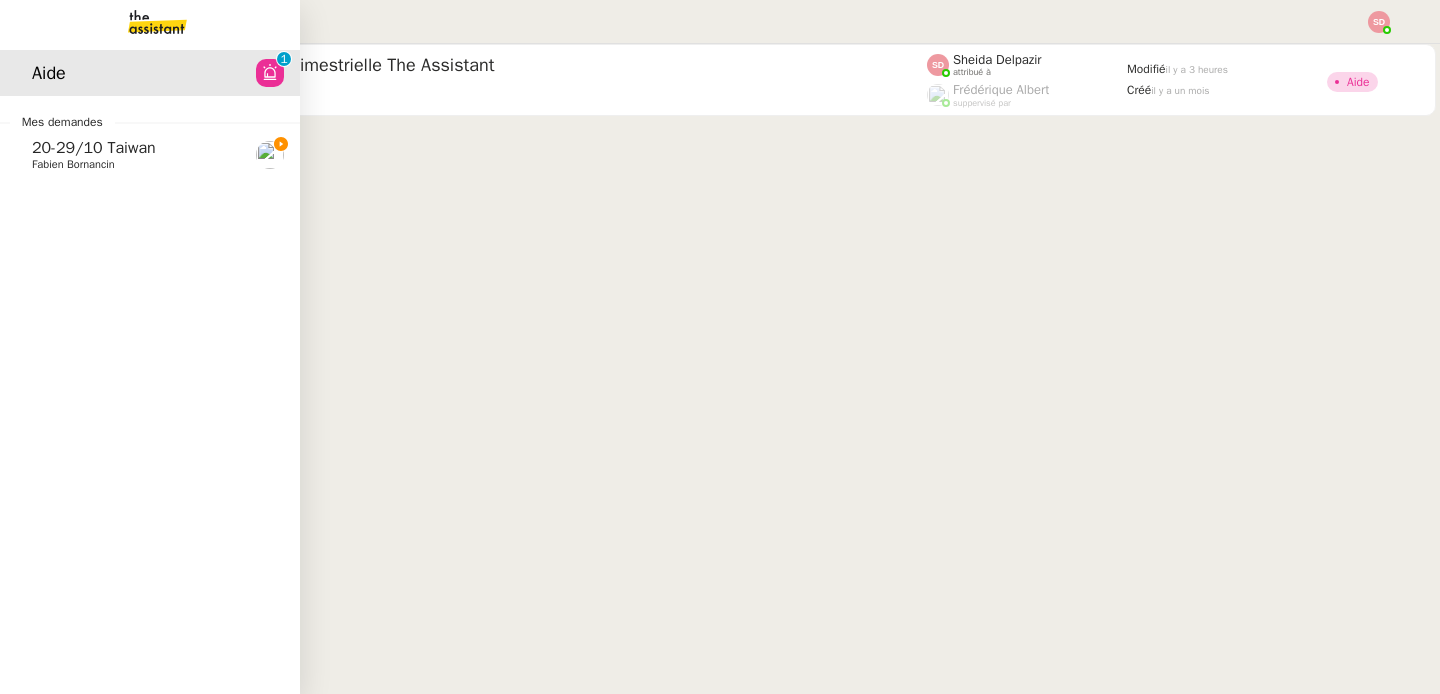 click on "Fabien Bornancin" 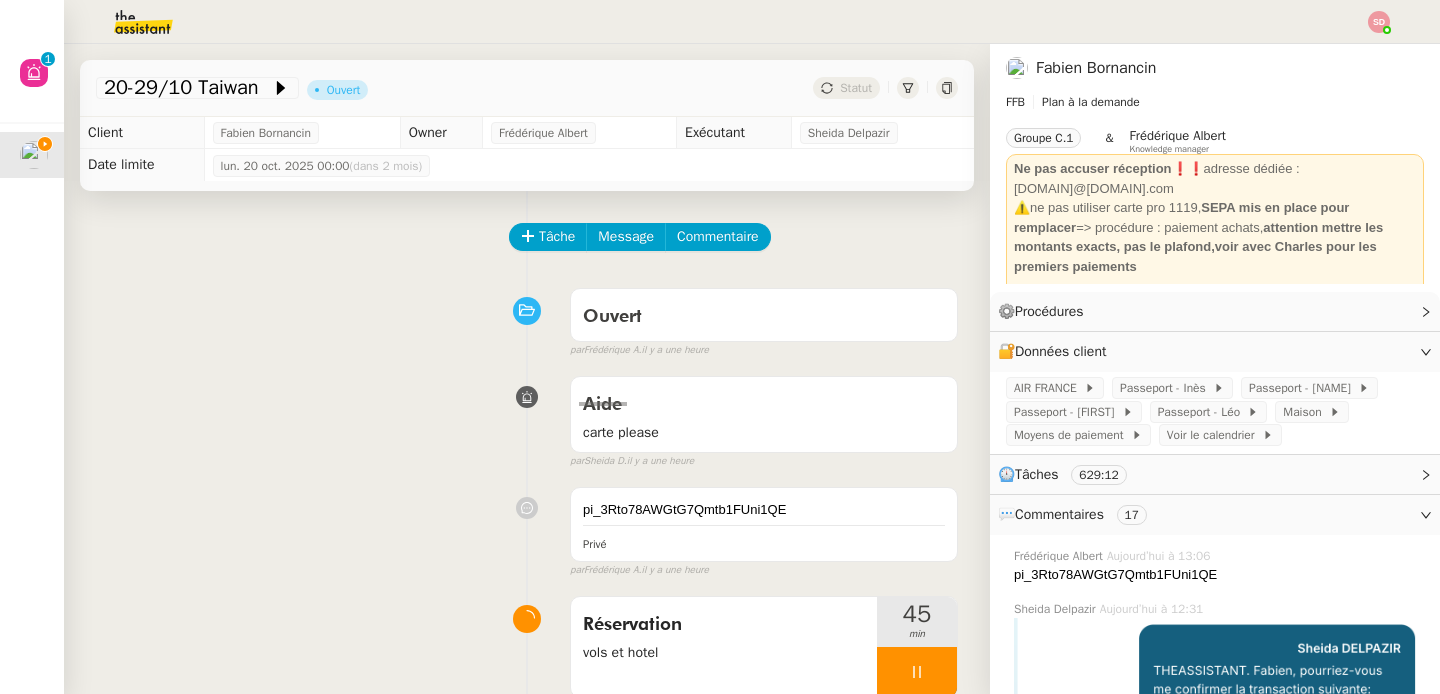 click on "Ouvert false par   Frédérique  A.   il y a une heure" at bounding box center [527, 319] 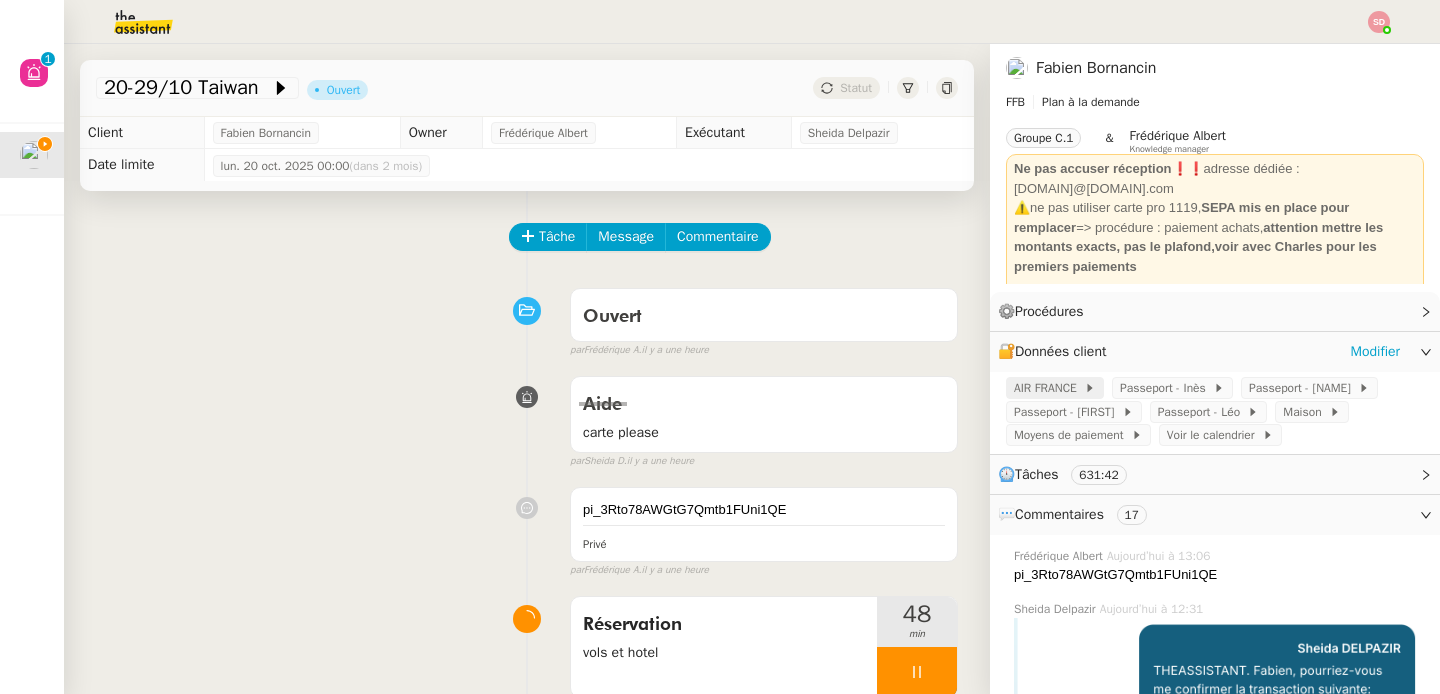 click on "AIR FRANCE" 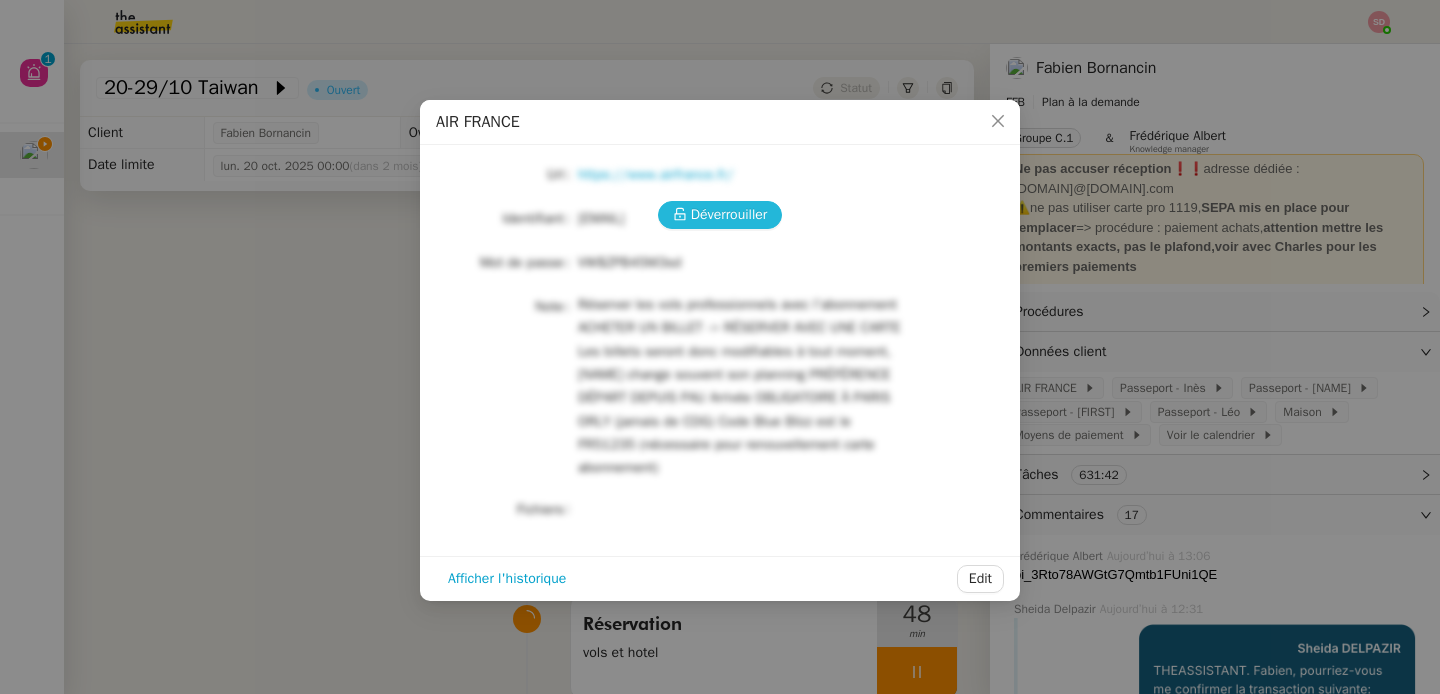 click on "Déverrouiller" at bounding box center (729, 214) 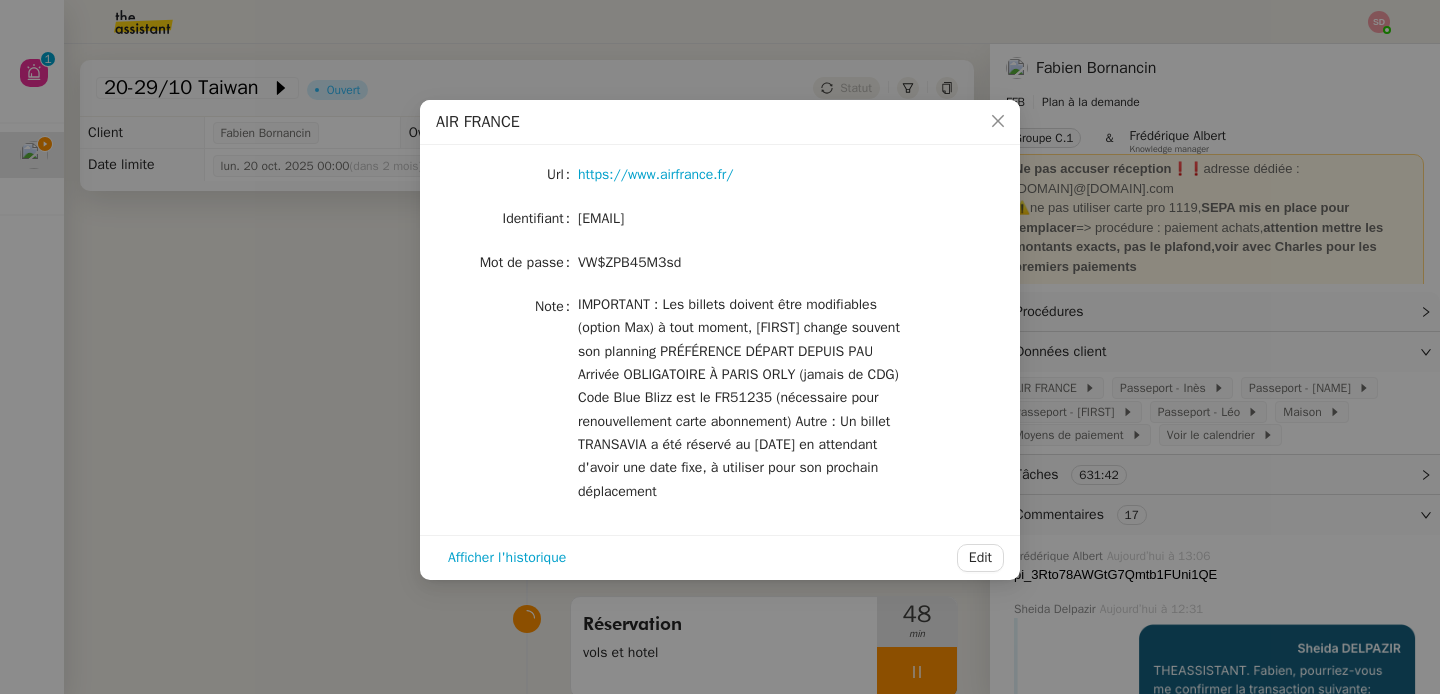 click on "fabien.uhz@access.theassistant.com" 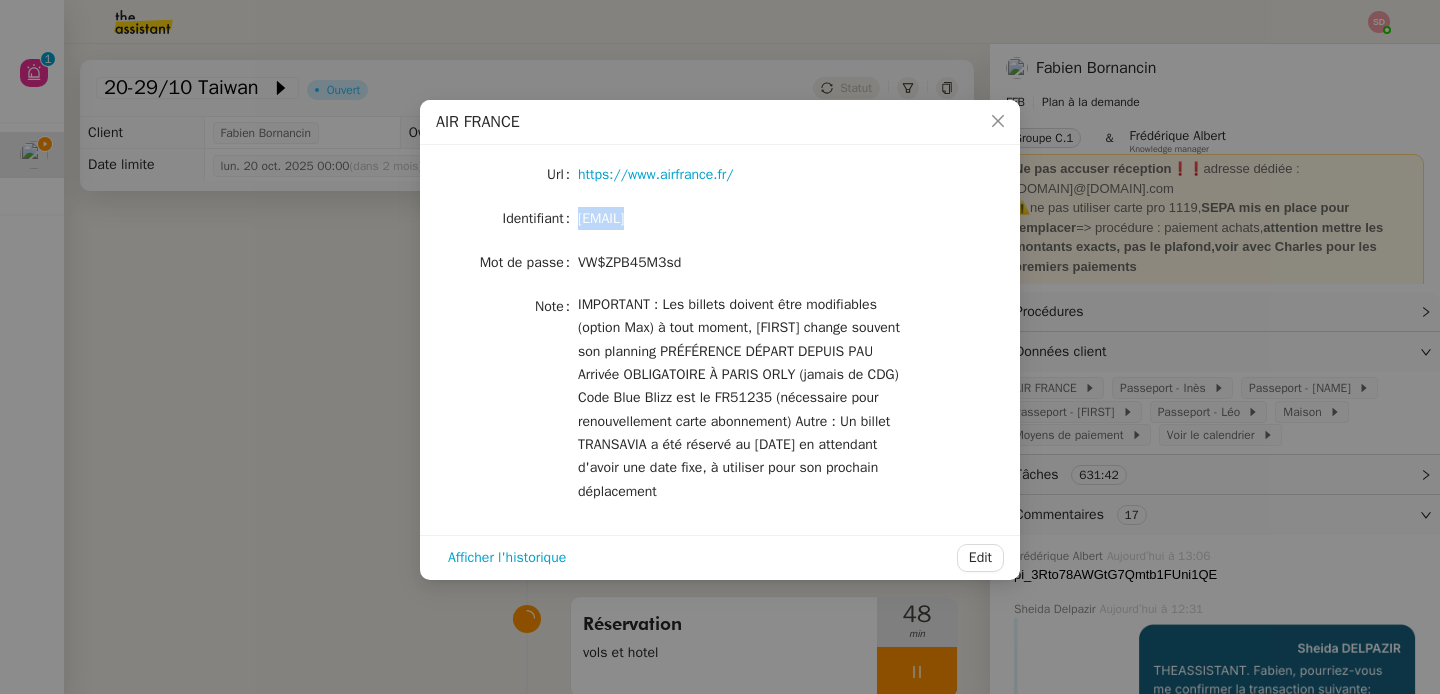 click on "fabien.uhz@access.theassistant.com" 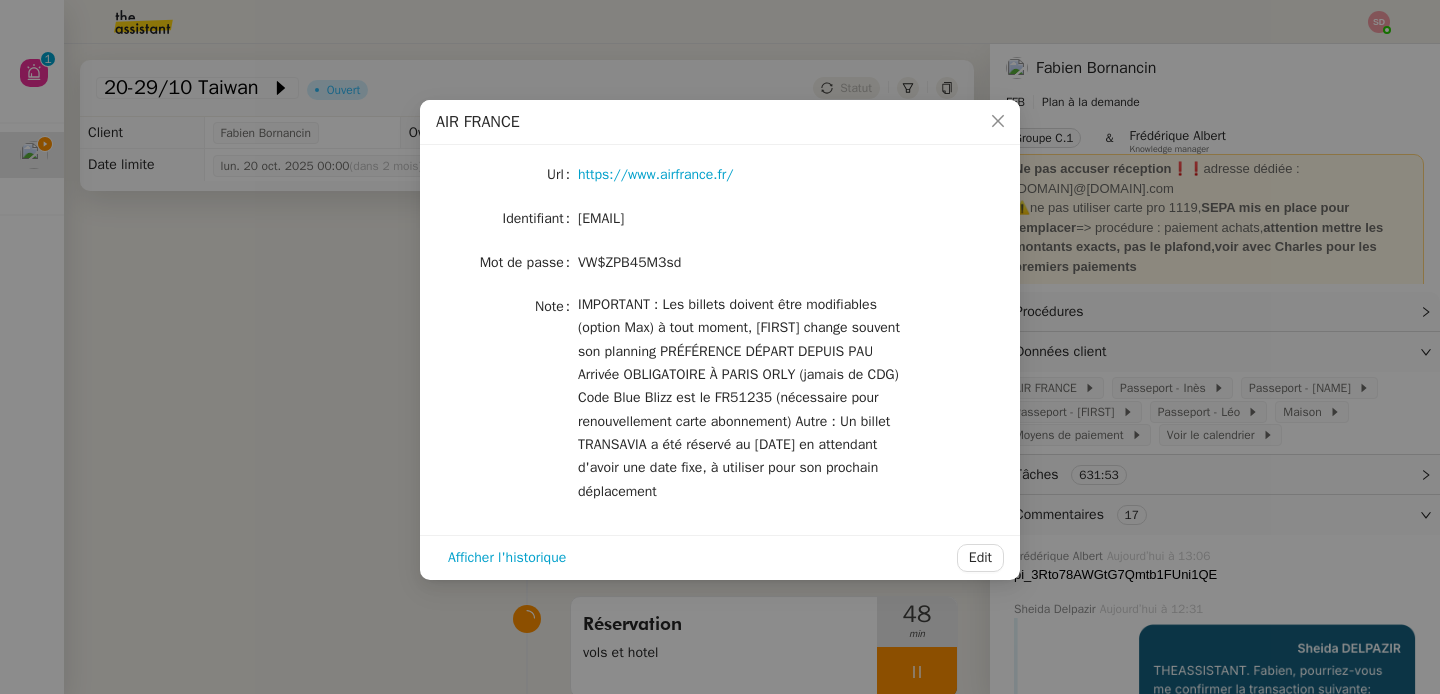 click on "AIR FRANCE  Url https://www.airfrance.fr/    Identifiant fabien.uhz@access.theassistant.com Mot de passe VW$ZPB45M3sd Note IMPORTANT : Les billets doivent être modifiables (option Max) à tout moment, Fabien change souvent son planning
PRÉFÉRENCE DÉPART DEPUIS PAU
Arrivée OBLIGATOIRE À PARIS ORLY (jamais de CDG)
Code Blue Blizz est le FR51235 (nécessaire pour renouvellement carte abonnement)
Autre : Un billet TRANSAVIA a été réservé au 23 mars 2022 en attendant d'avoir une date fixe, à utiliser pour son prochain déplacement Afficher l'historique Edit" at bounding box center [720, 347] 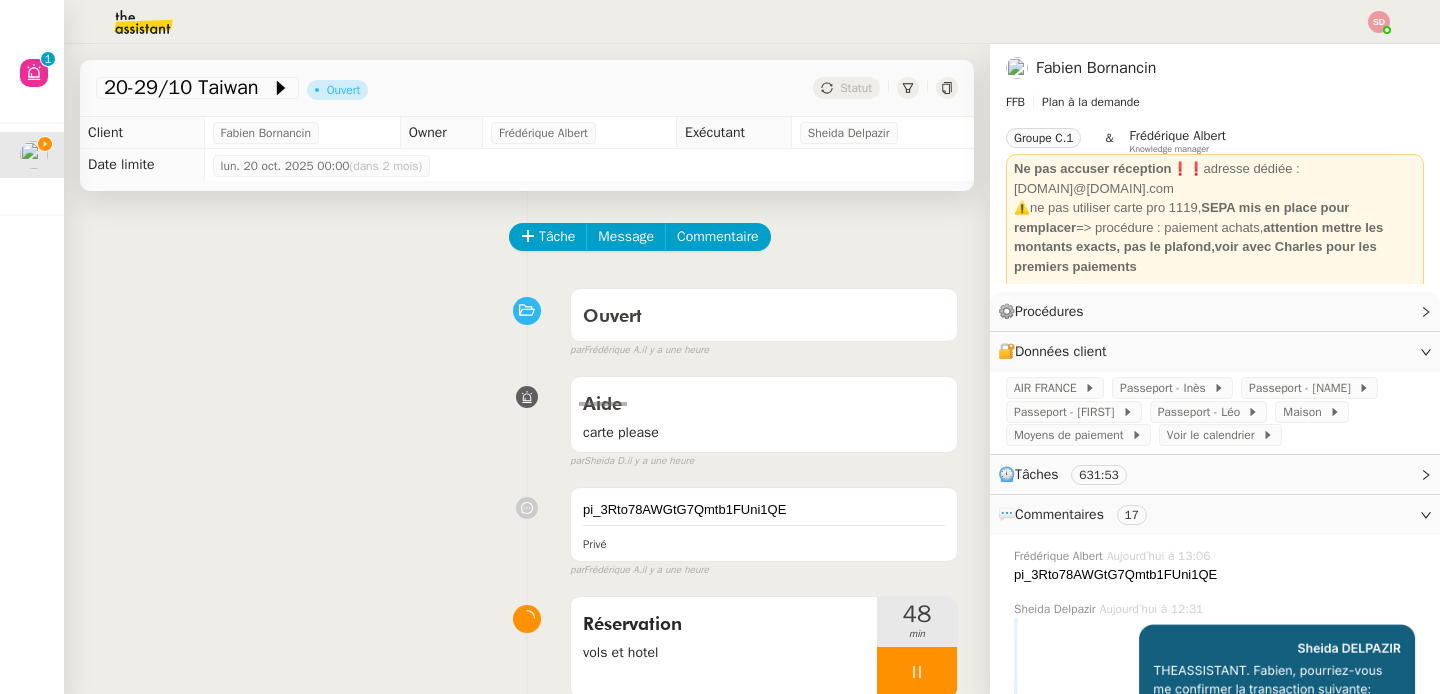 scroll, scrollTop: 241, scrollLeft: 0, axis: vertical 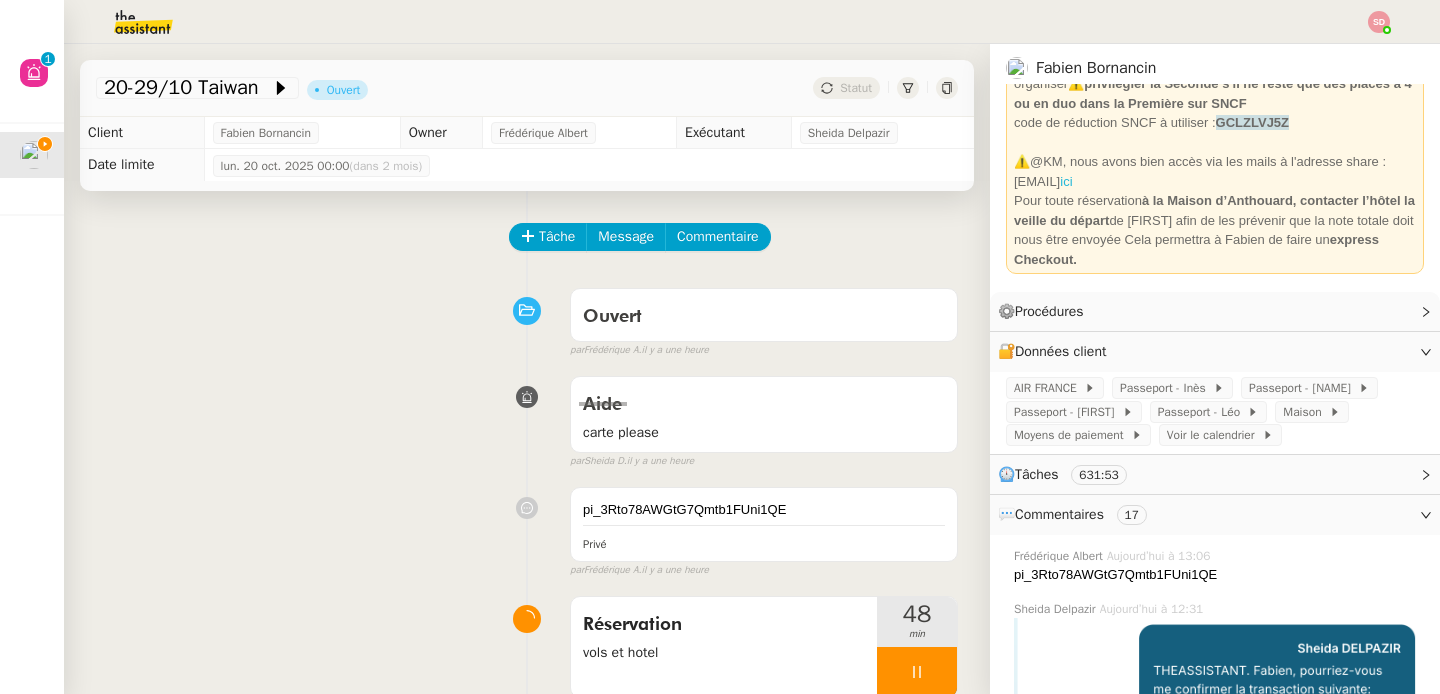 click on "ici" 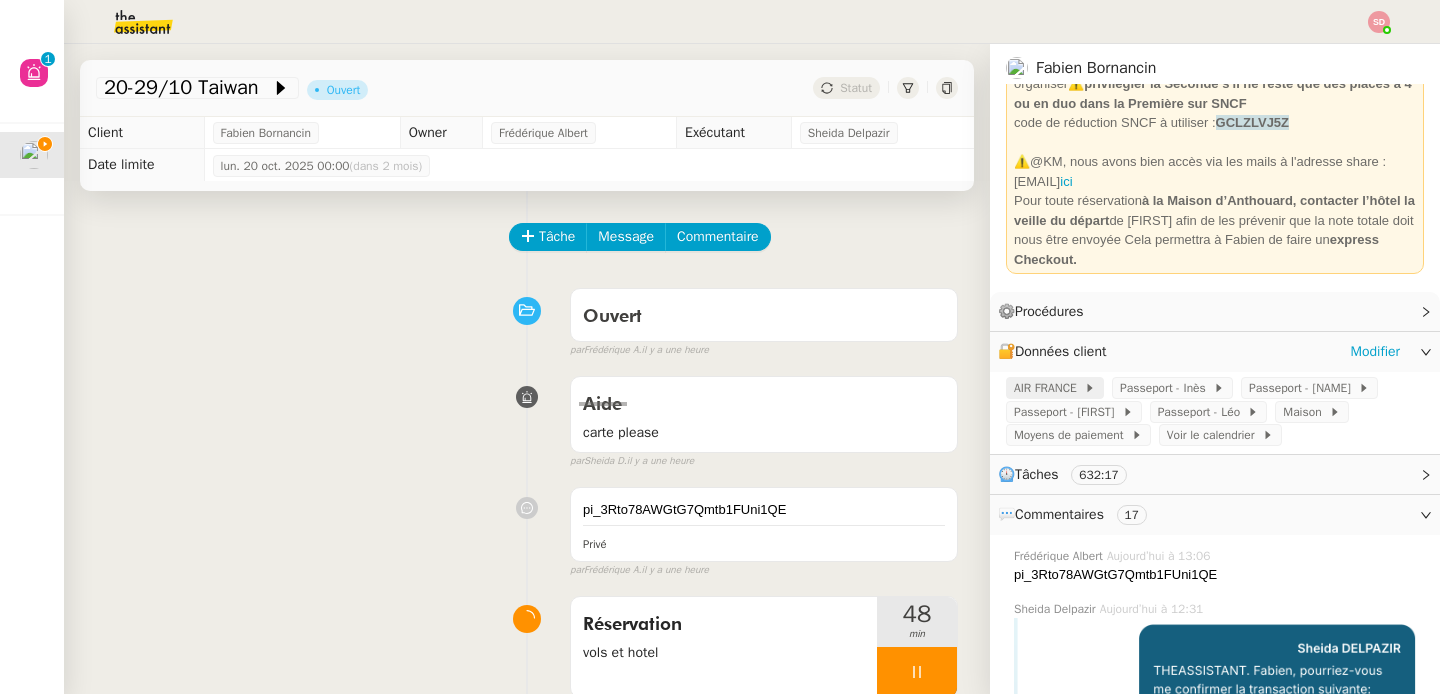 click 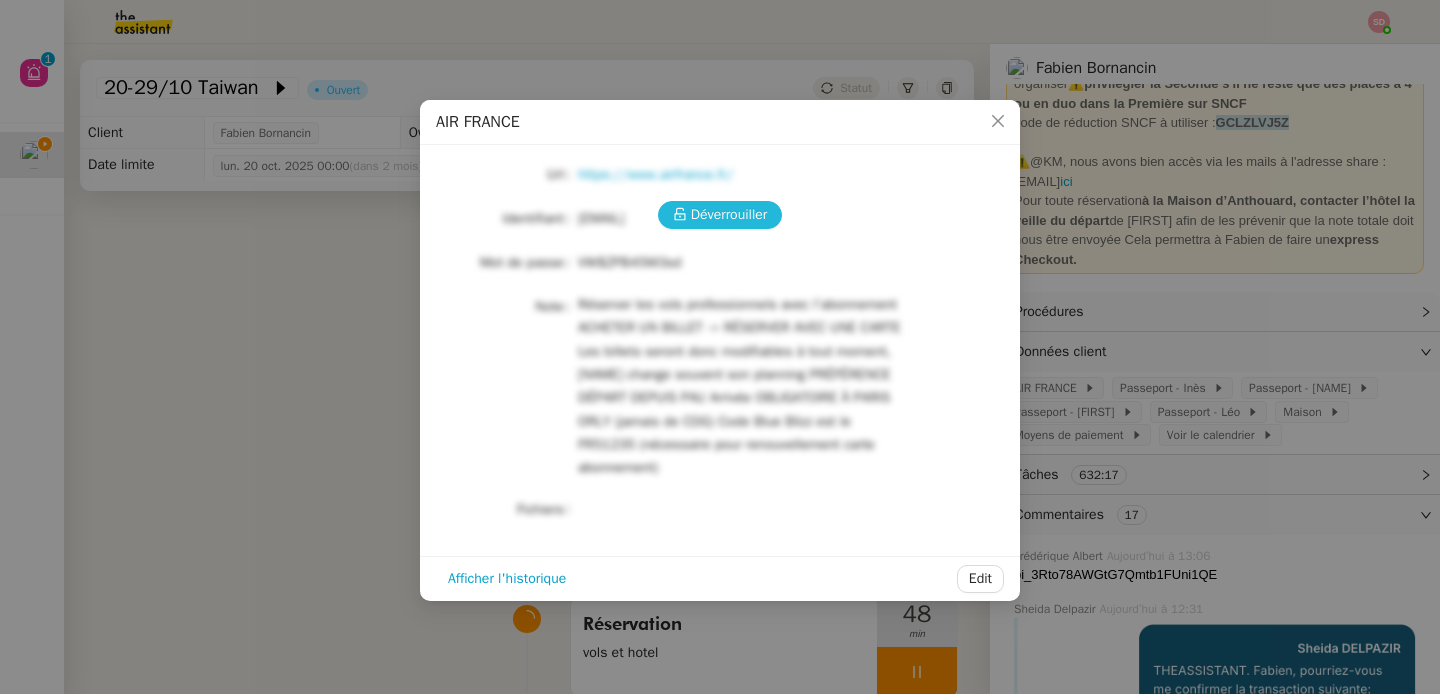 click on "Déverrouiller" at bounding box center [729, 214] 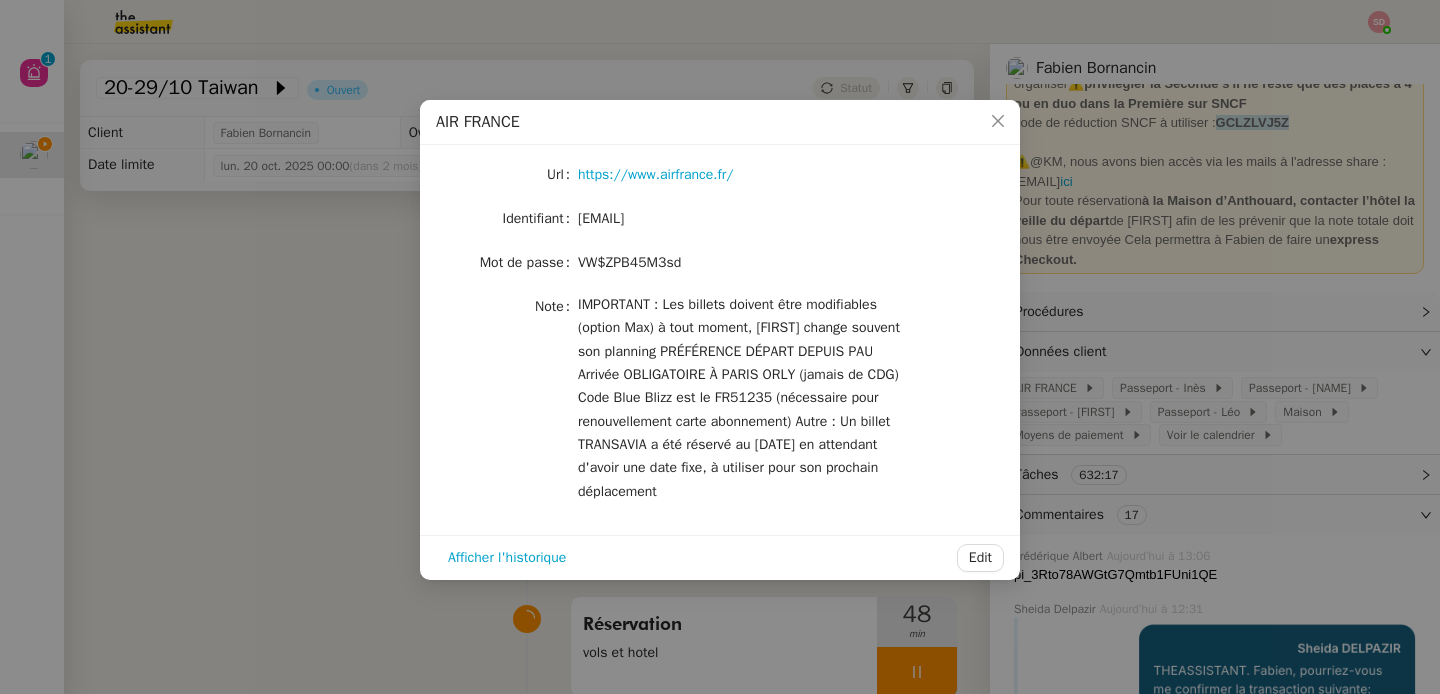 click on "VW$ZPB45M3sd" 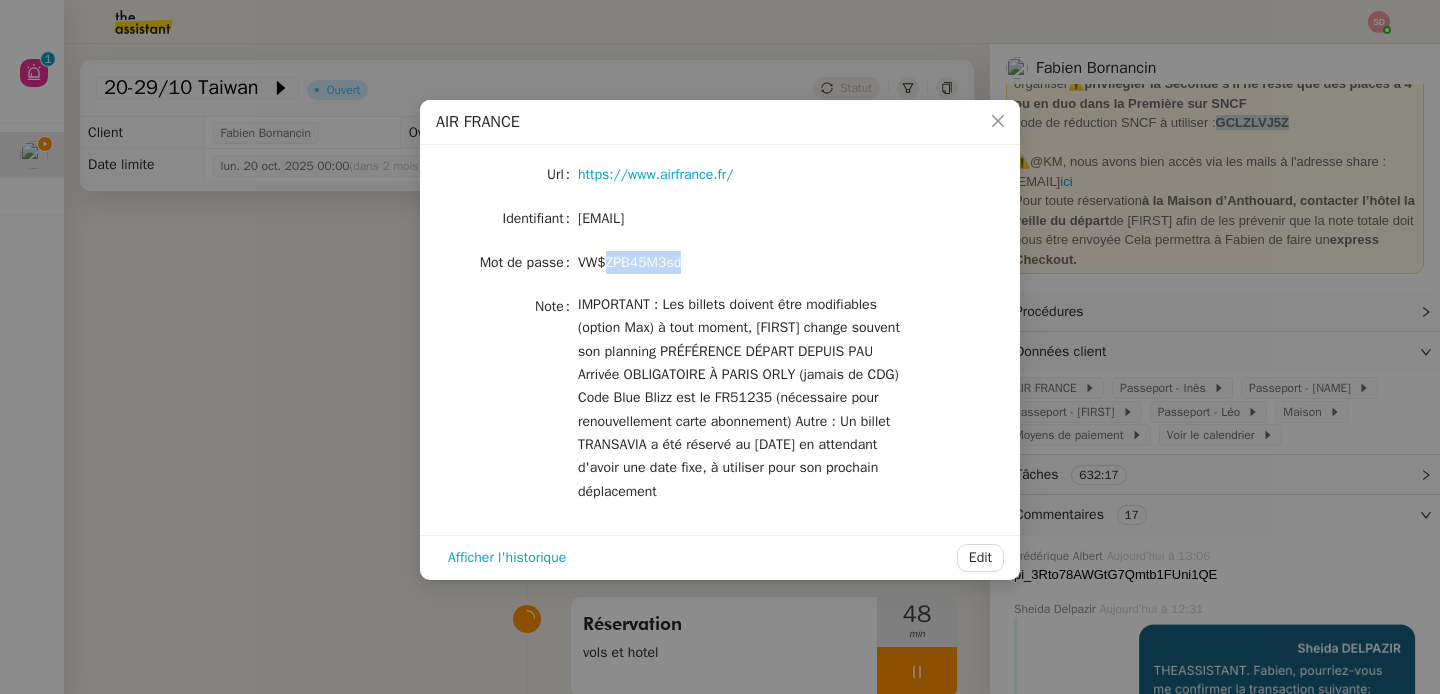 click on "VW$ZPB45M3sd" 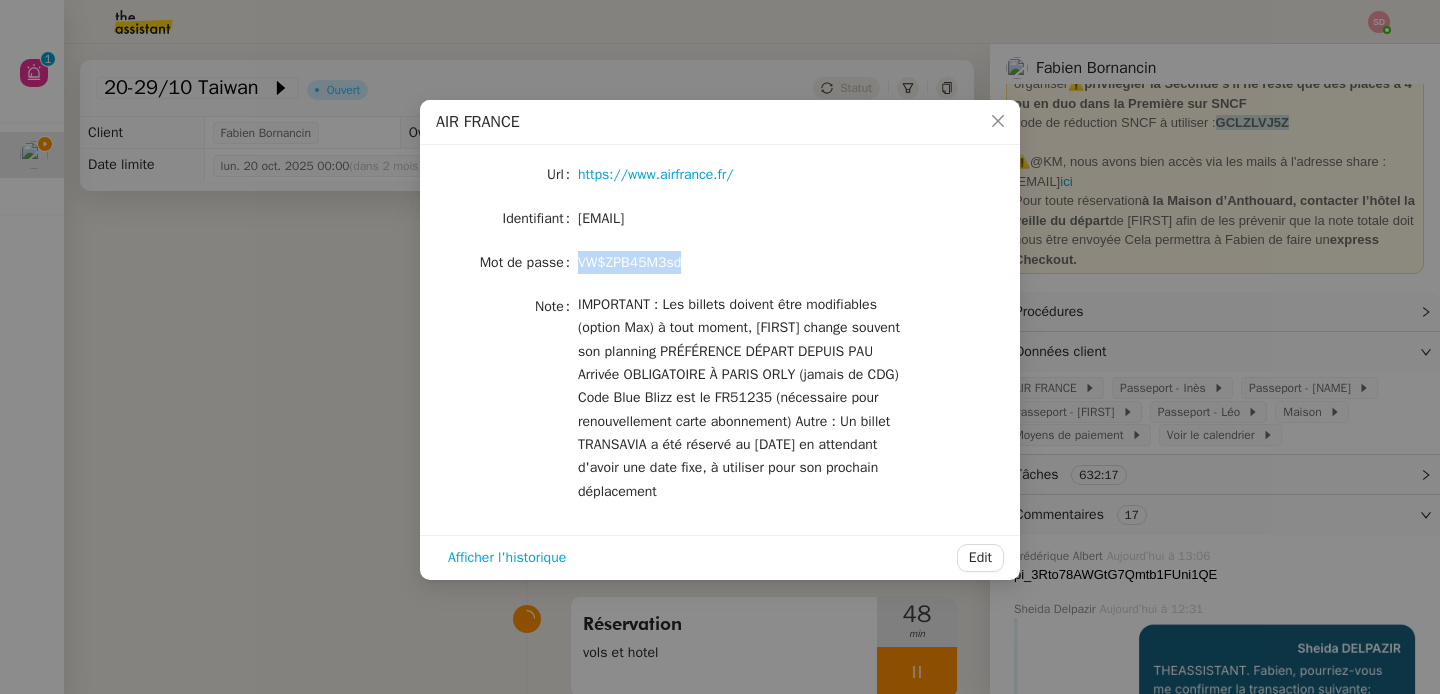 click on "VW$ZPB45M3sd" 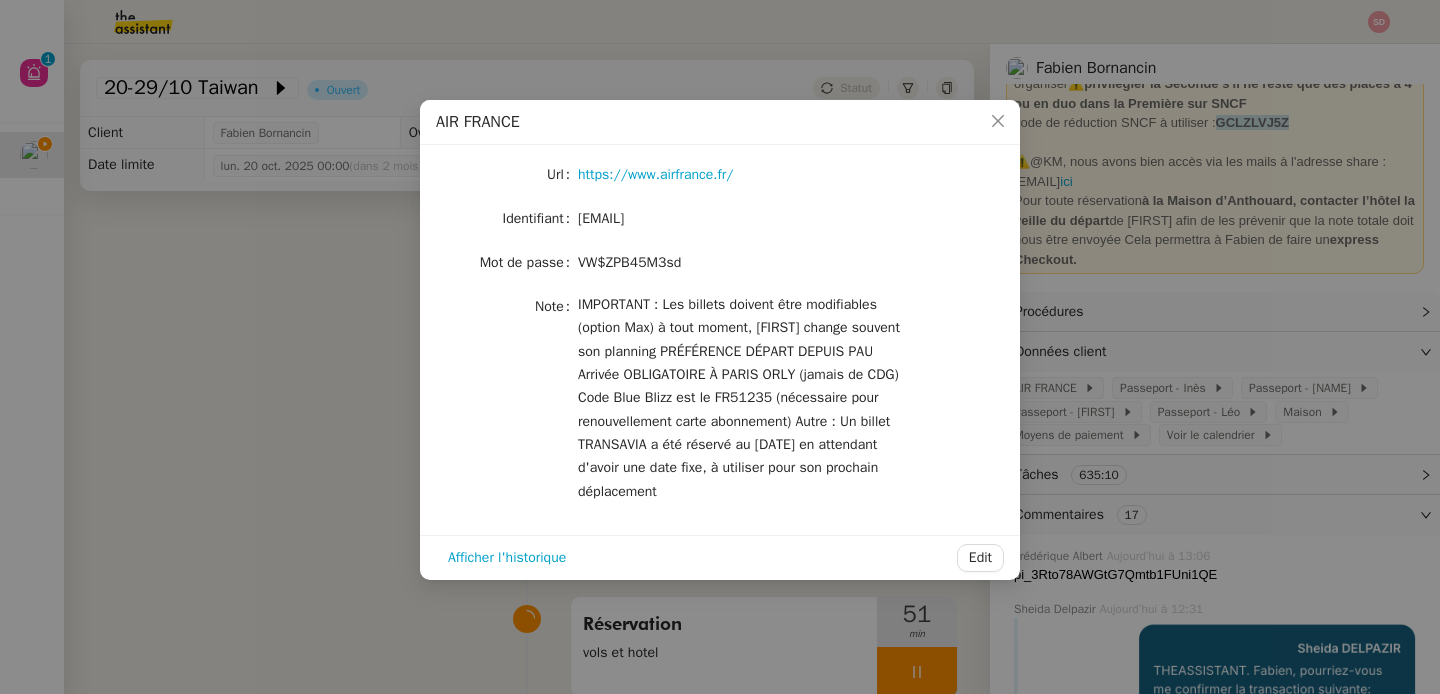 click on "AIR FRANCE  Url https://www.airfrance.fr/    Identifiant fabien.uhz@access.theassistant.com Mot de passe VW$ZPB45M3sd Note IMPORTANT : Les billets doivent être modifiables (option Max) à tout moment, Fabien change souvent son planning
PRÉFÉRENCE DÉPART DEPUIS PAU
Arrivée OBLIGATOIRE À PARIS ORLY (jamais de CDG)
Code Blue Blizz est le FR51235 (nécessaire pour renouvellement carte abonnement)
Autre : Un billet TRANSAVIA a été réservé au 23 mars 2022 en attendant d'avoir une date fixe, à utiliser pour son prochain déplacement Afficher l'historique Edit" at bounding box center [720, 347] 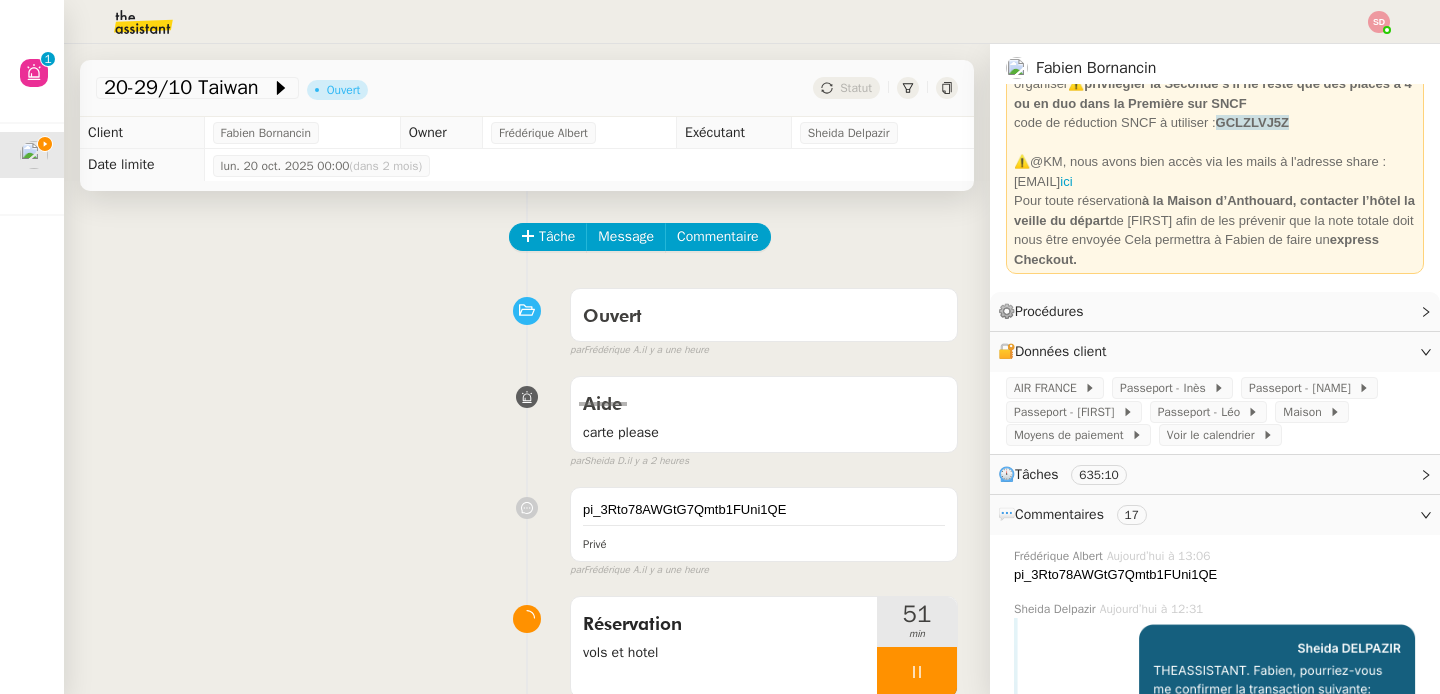 click on "pi_3Rto78AWGtG7Qmtb1FUni1QE" 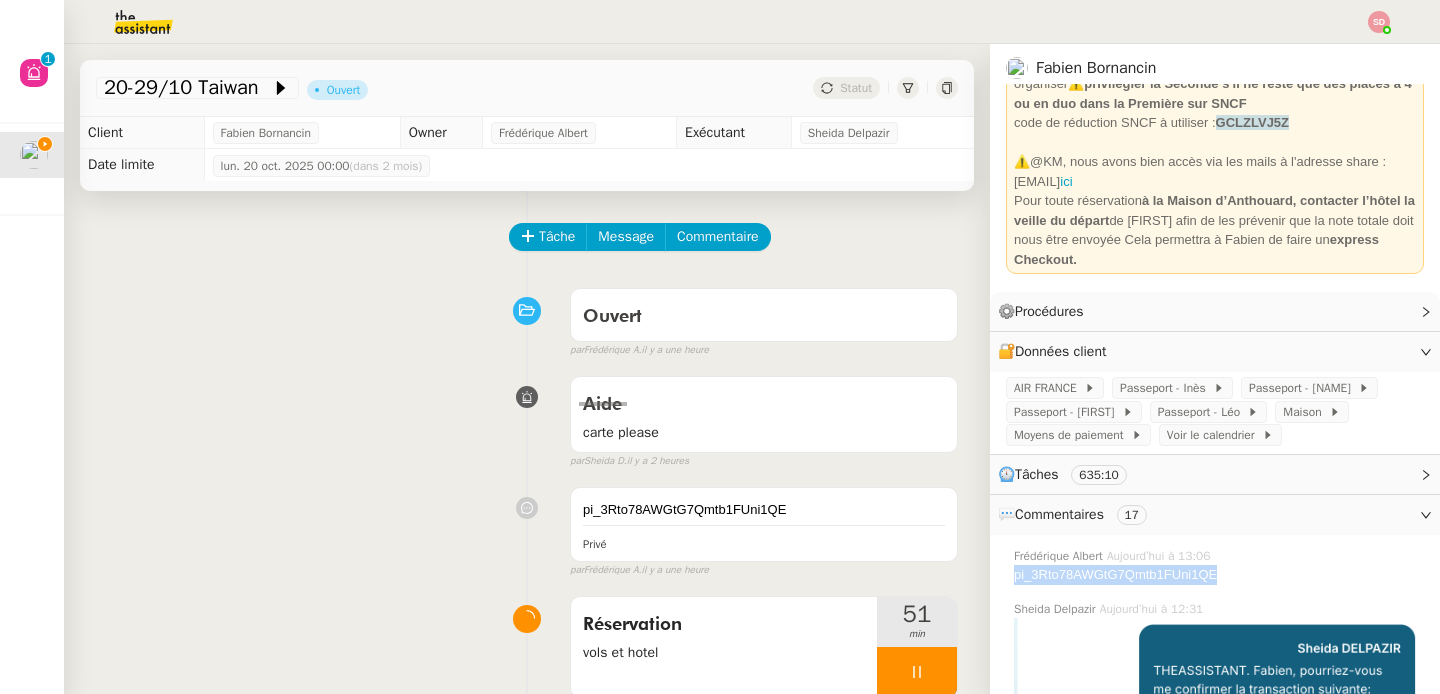 click on "pi_3Rto78AWGtG7Qmtb1FUni1QE" 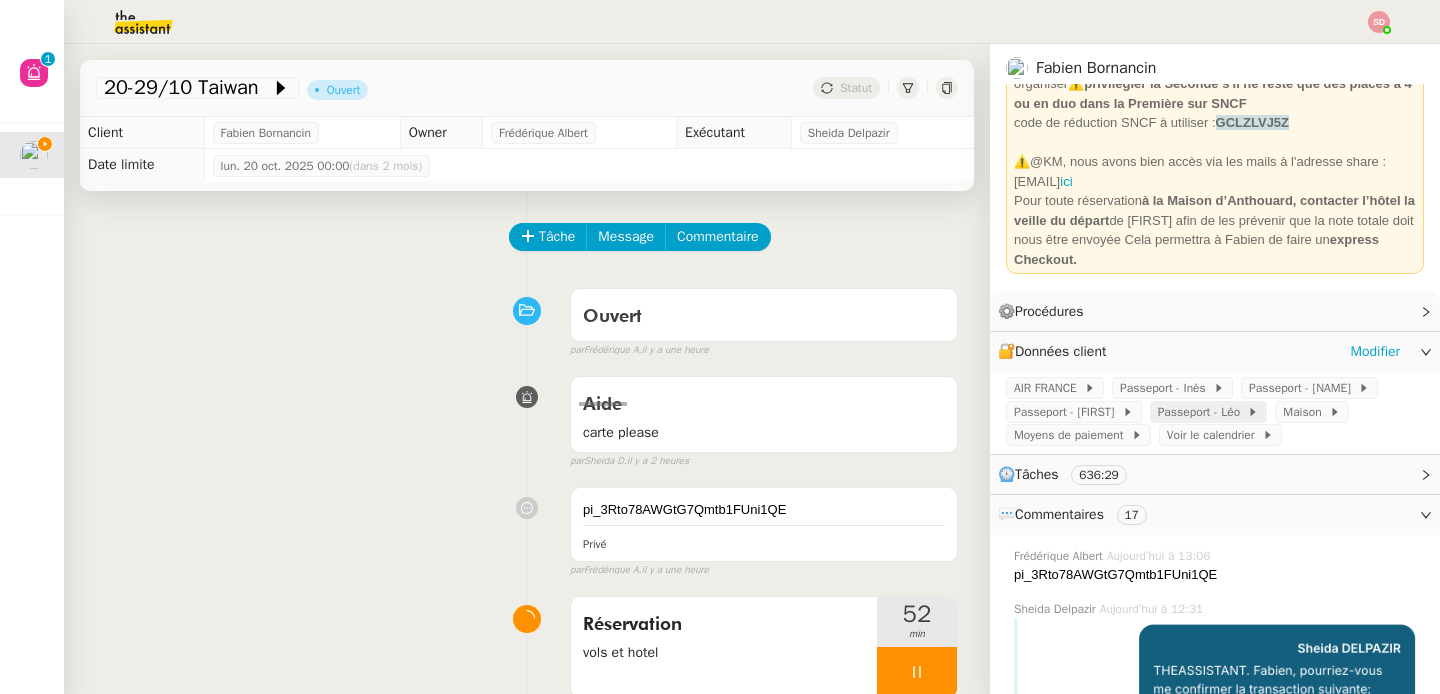 click on "Passeport - Léo" 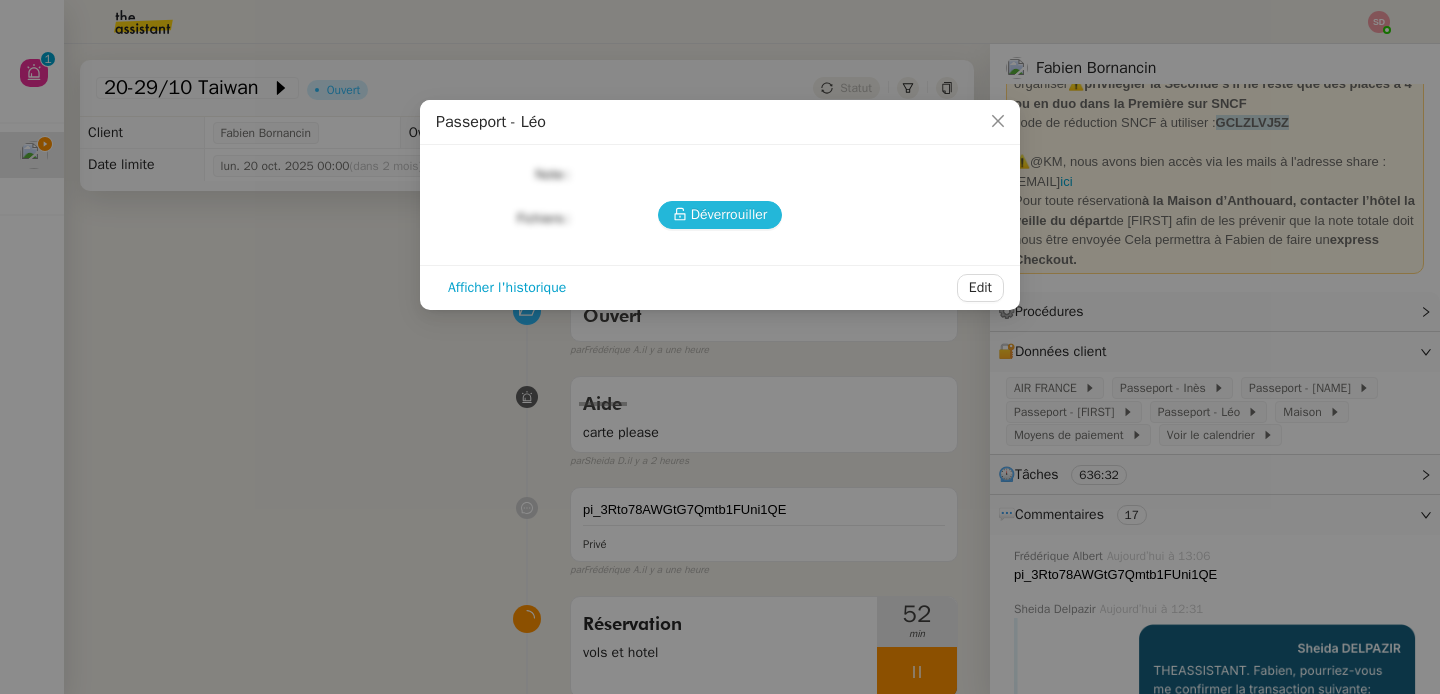 click on "Déverrouiller" at bounding box center [729, 214] 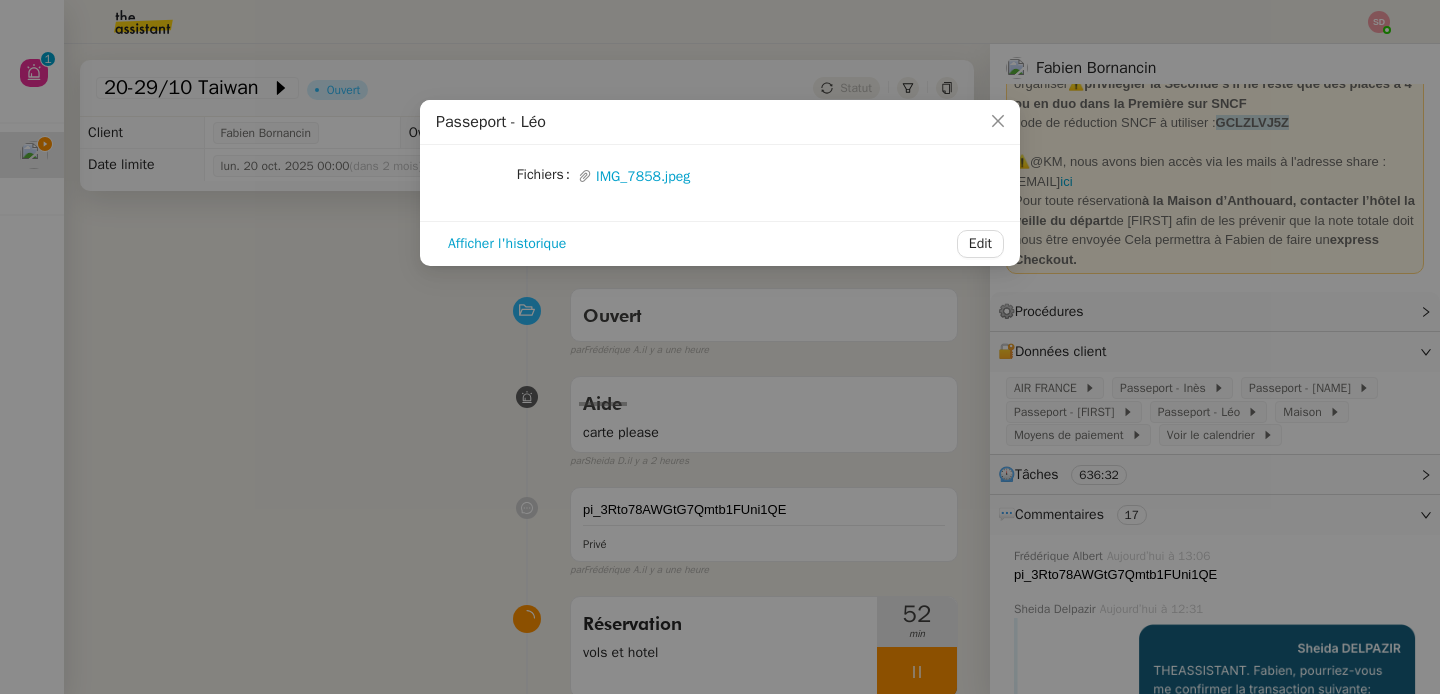 click on "Fichiers Upload  IMG_7858.jpeg" at bounding box center (720, 183) 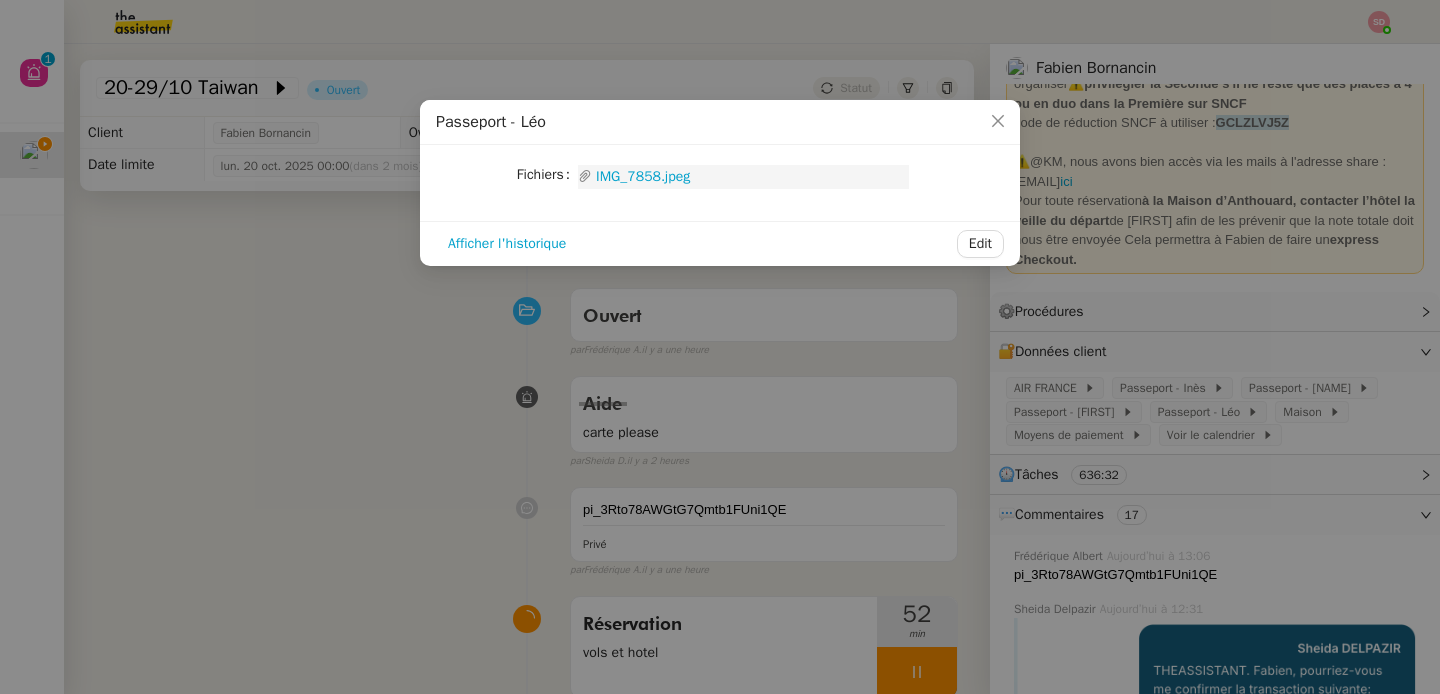 click on "IMG_7858.jpeg" 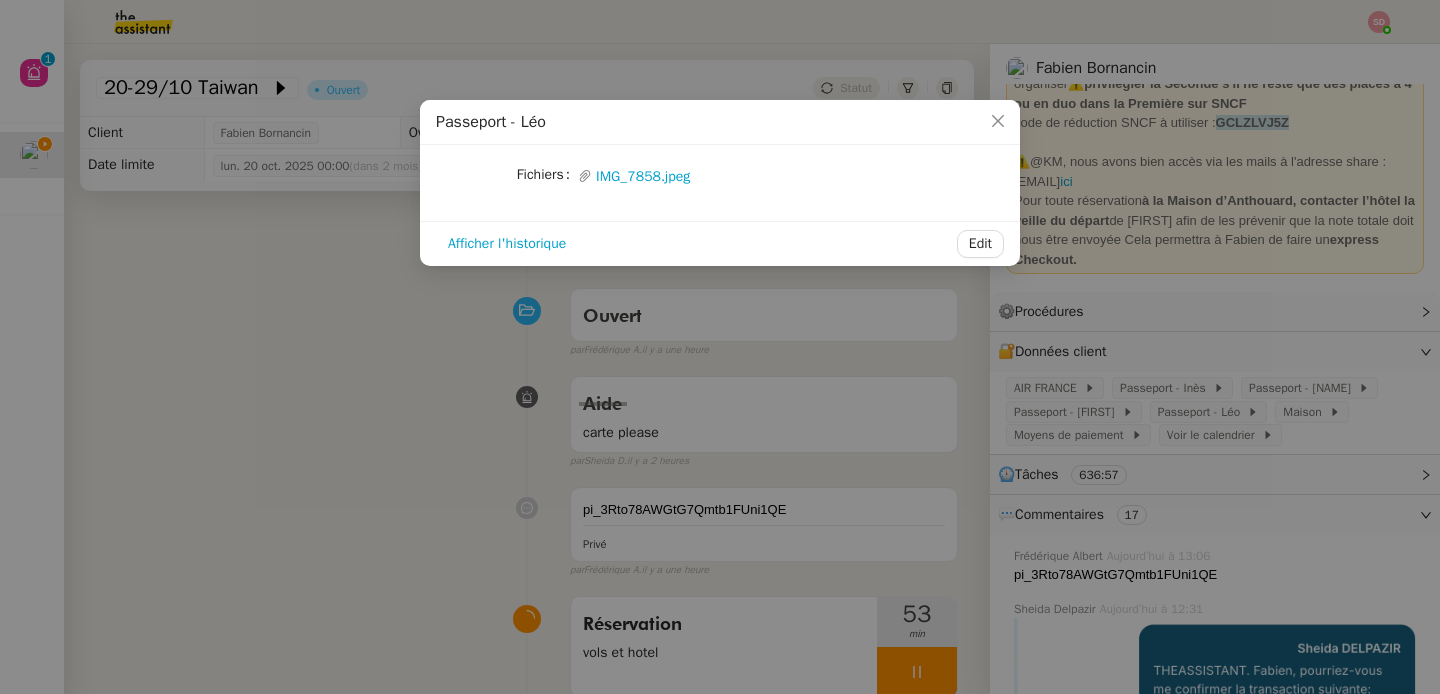 click on "Passeport - Léo Fichiers Upload  IMG_7858.jpeg  Afficher l'historique Edit" at bounding box center [720, 347] 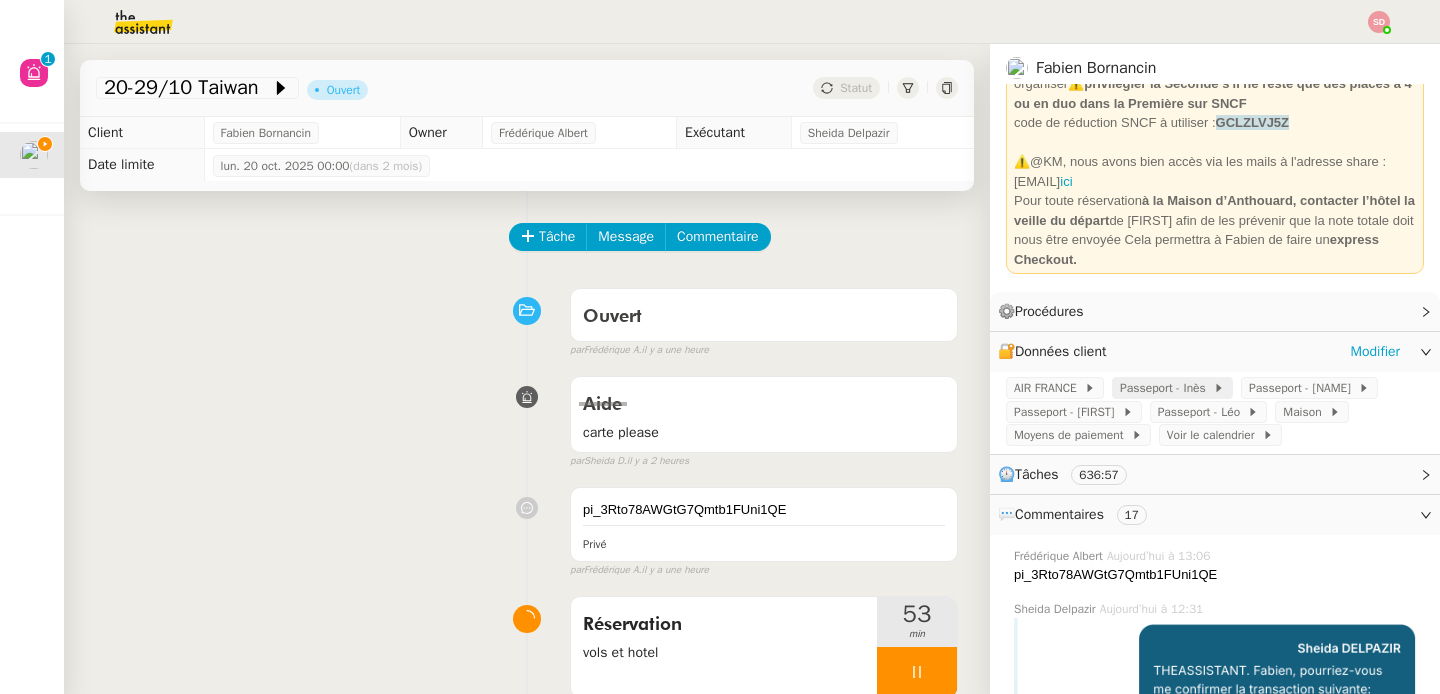 click on "Passeport - Inès" 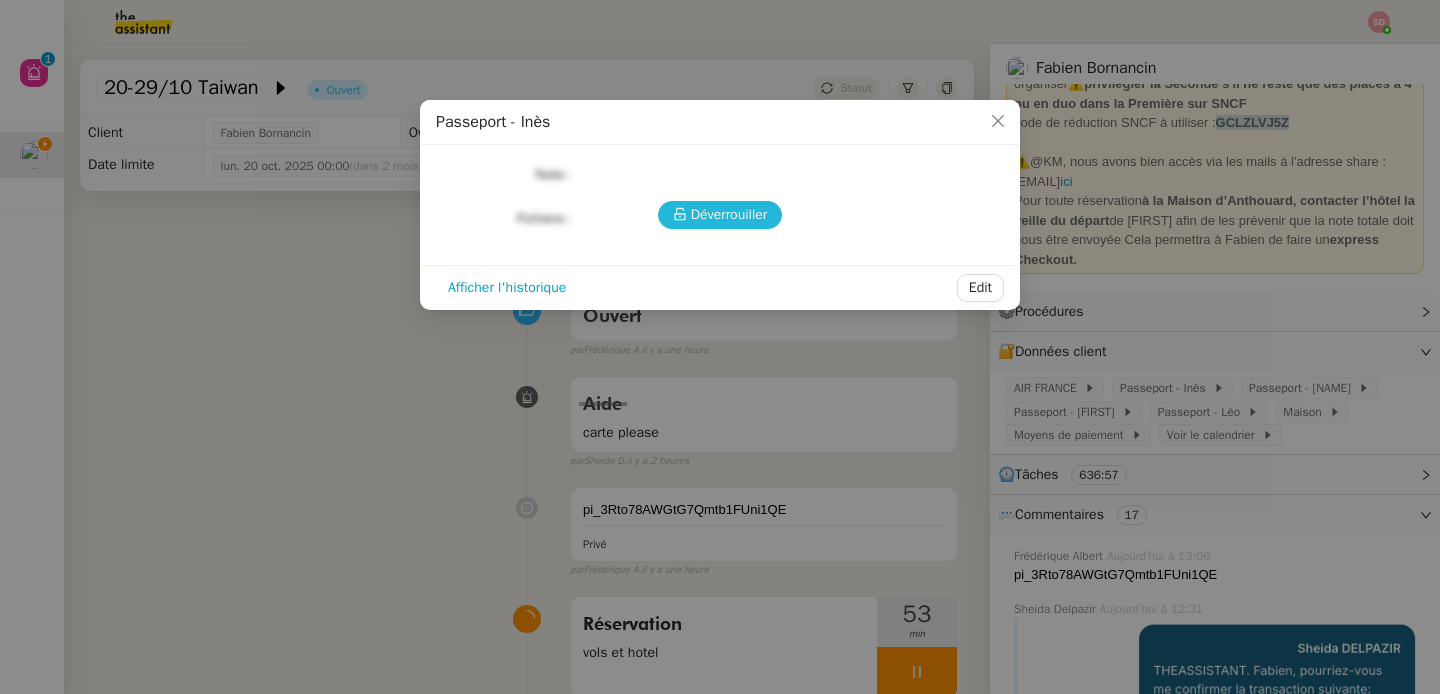 click on "Déverrouiller" at bounding box center (729, 214) 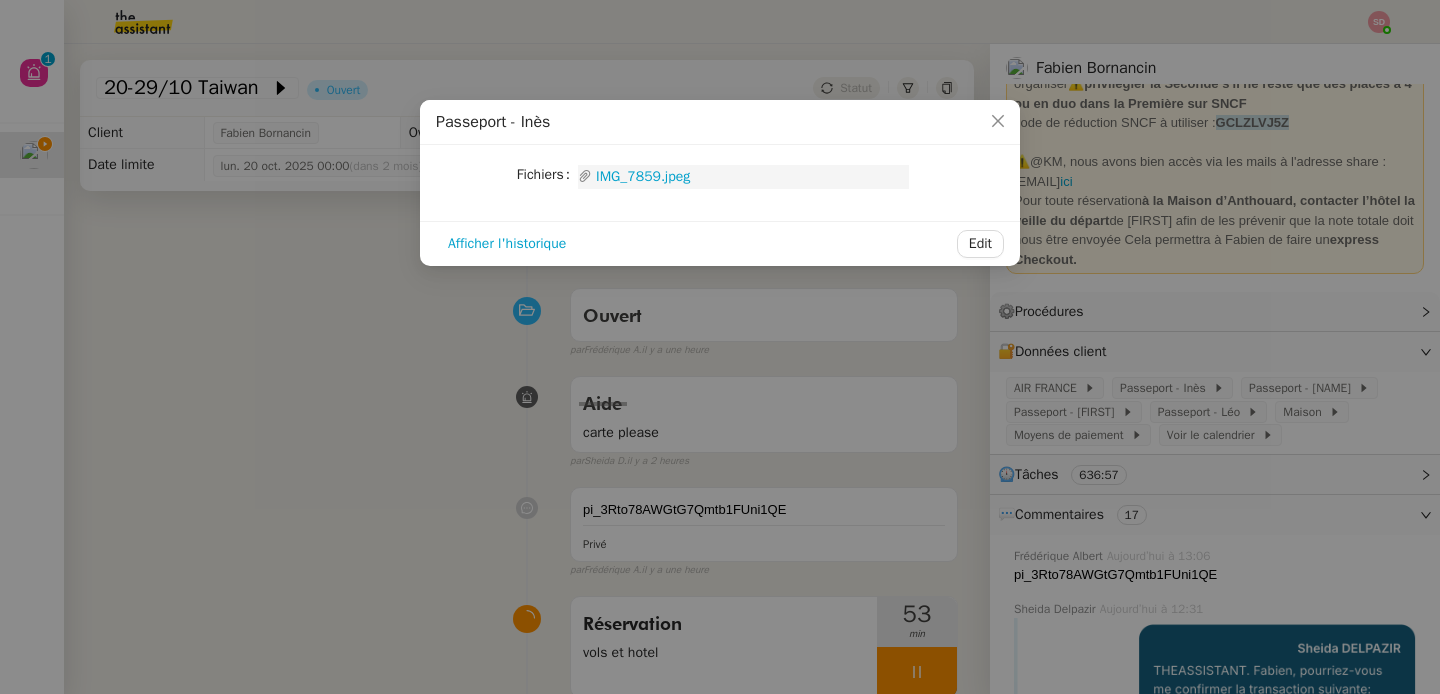 click on "IMG_7859.jpeg" 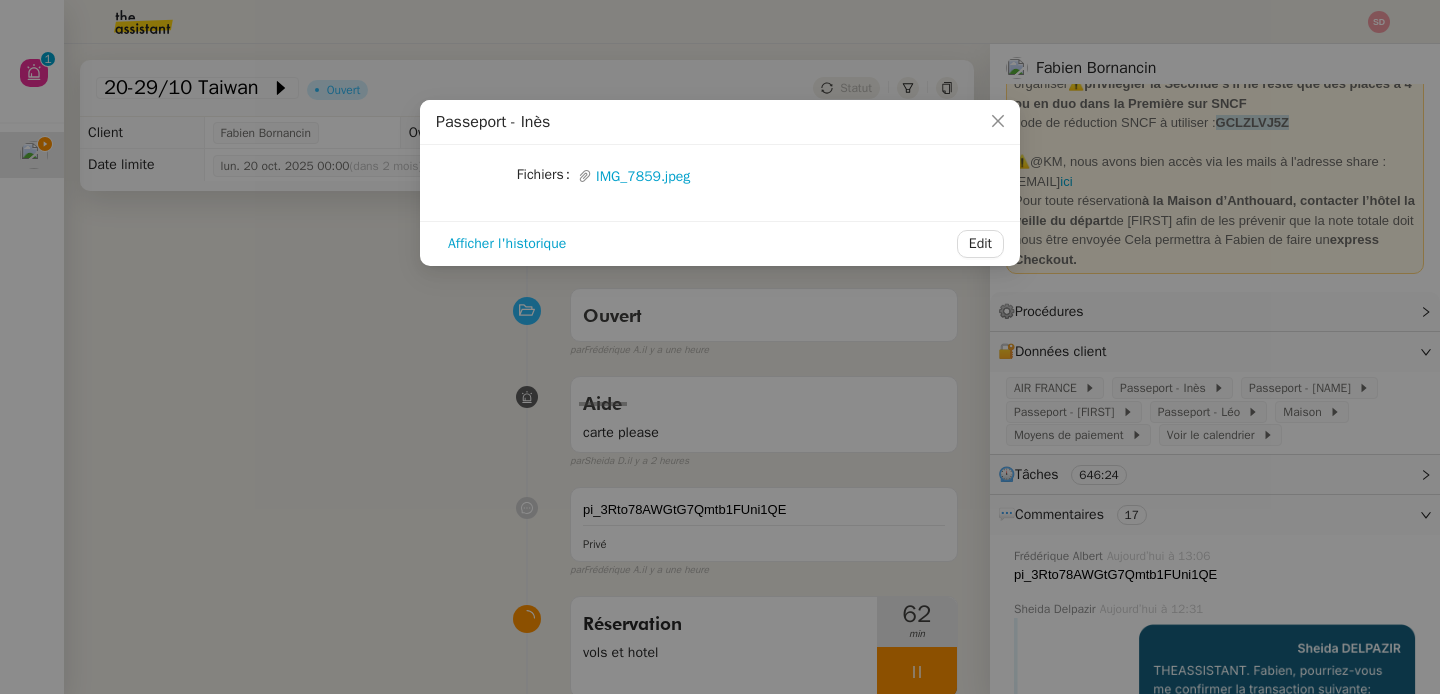 click on "Passeport - Inès Fichiers Upload  IMG_7859.jpeg  Afficher l'historique Edit" at bounding box center [720, 347] 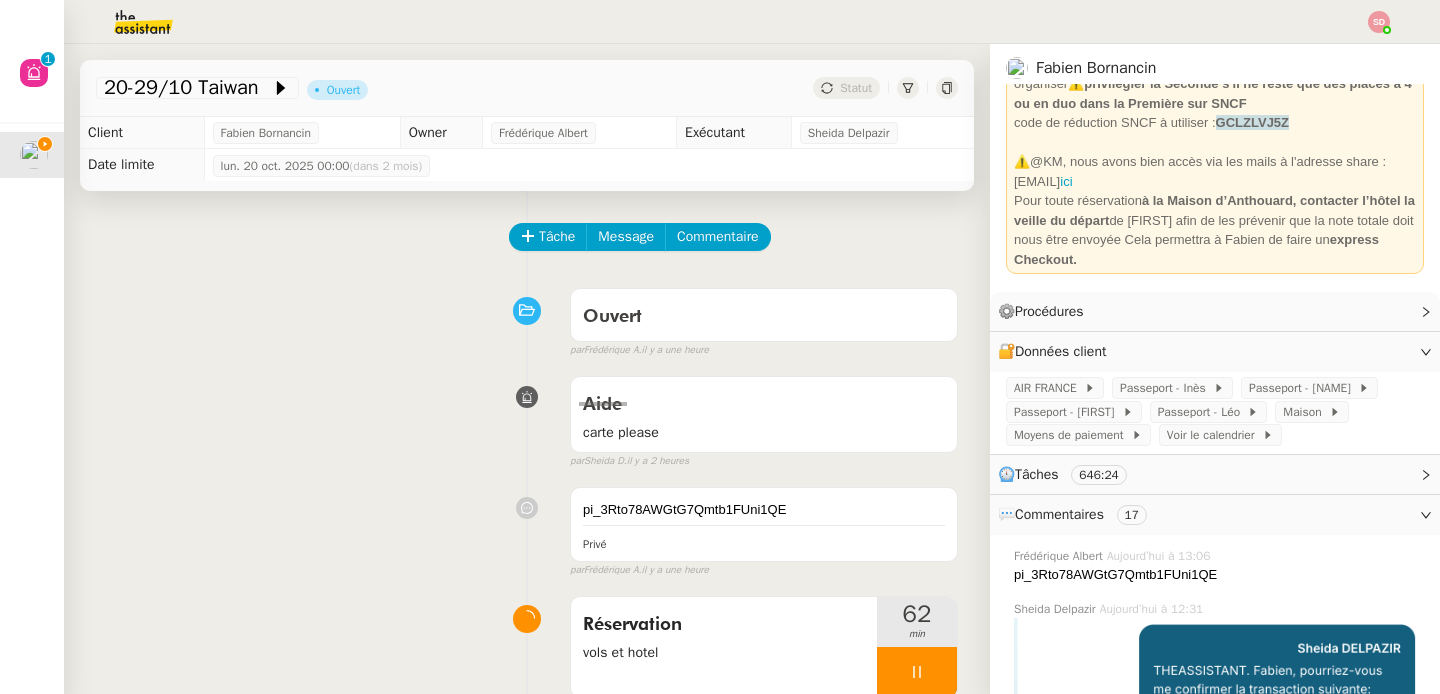click on "💬  Commentaires     17" 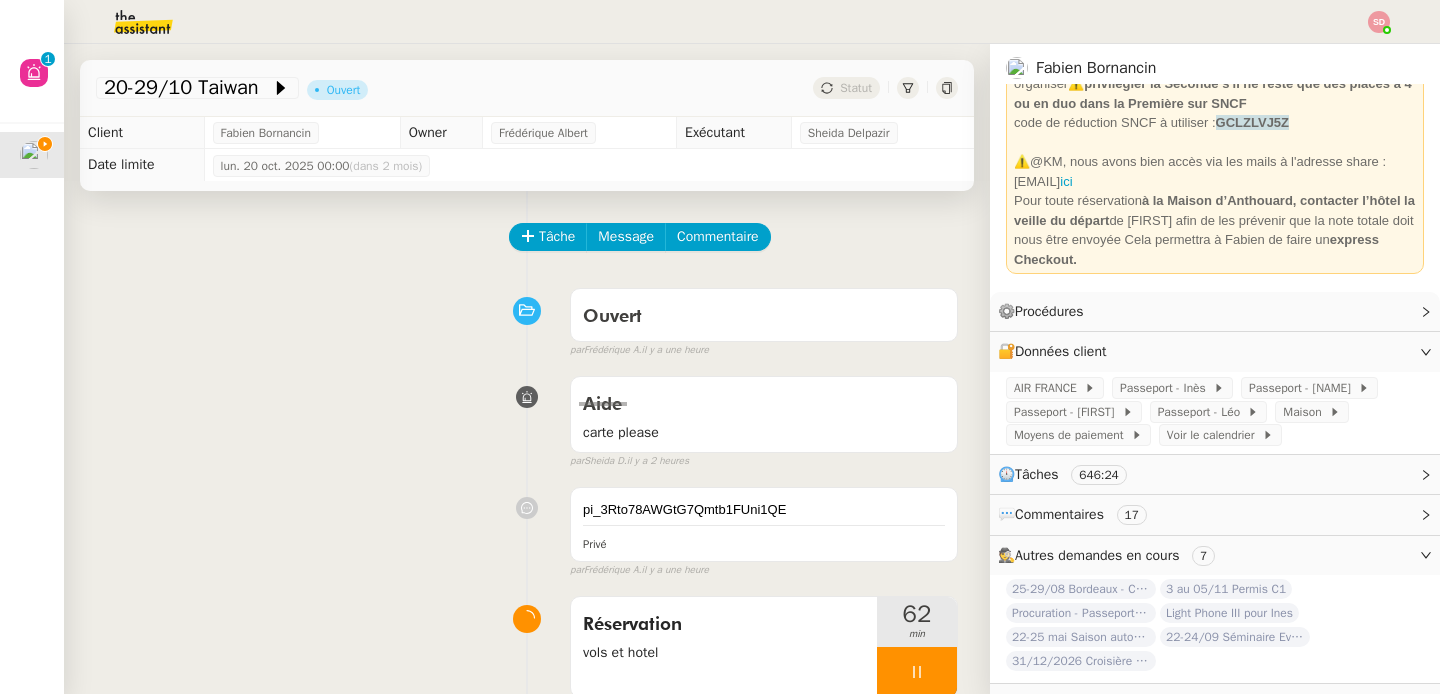 click on "Autres demandes en cours" 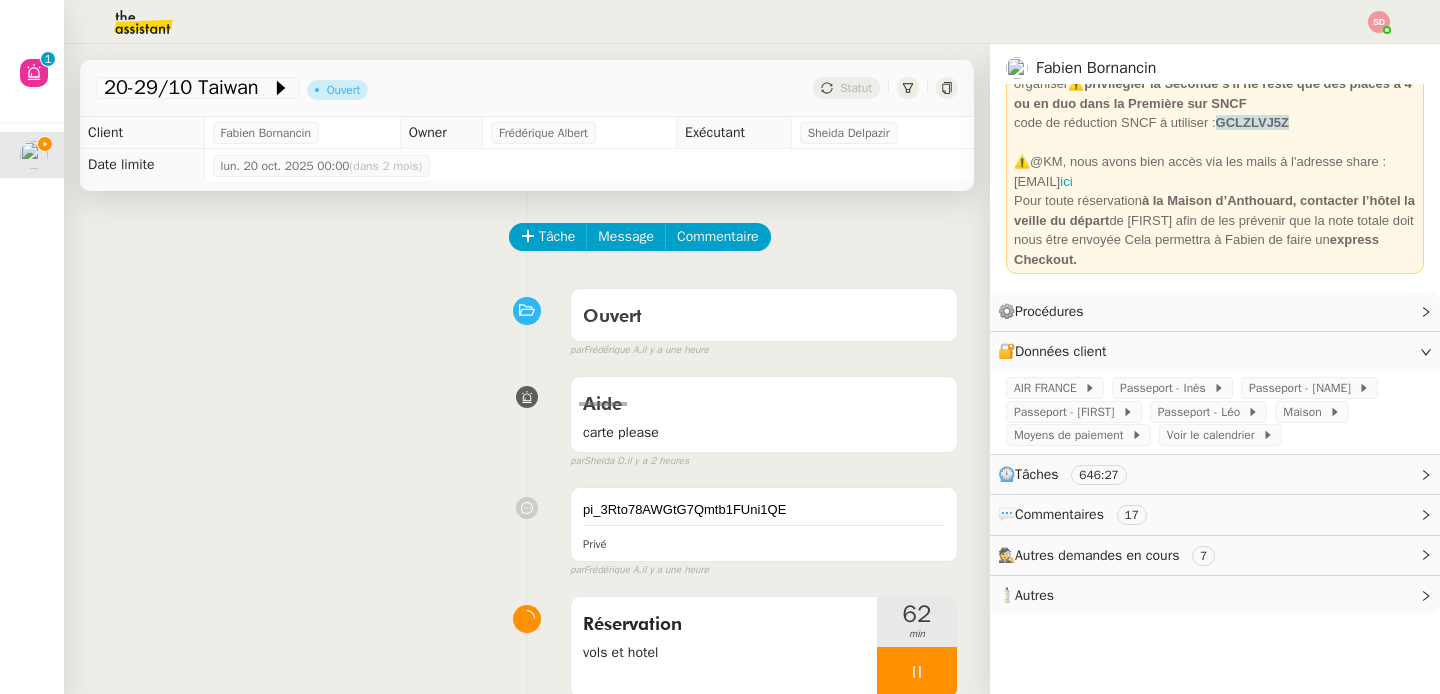 click on "🧴  Autres" 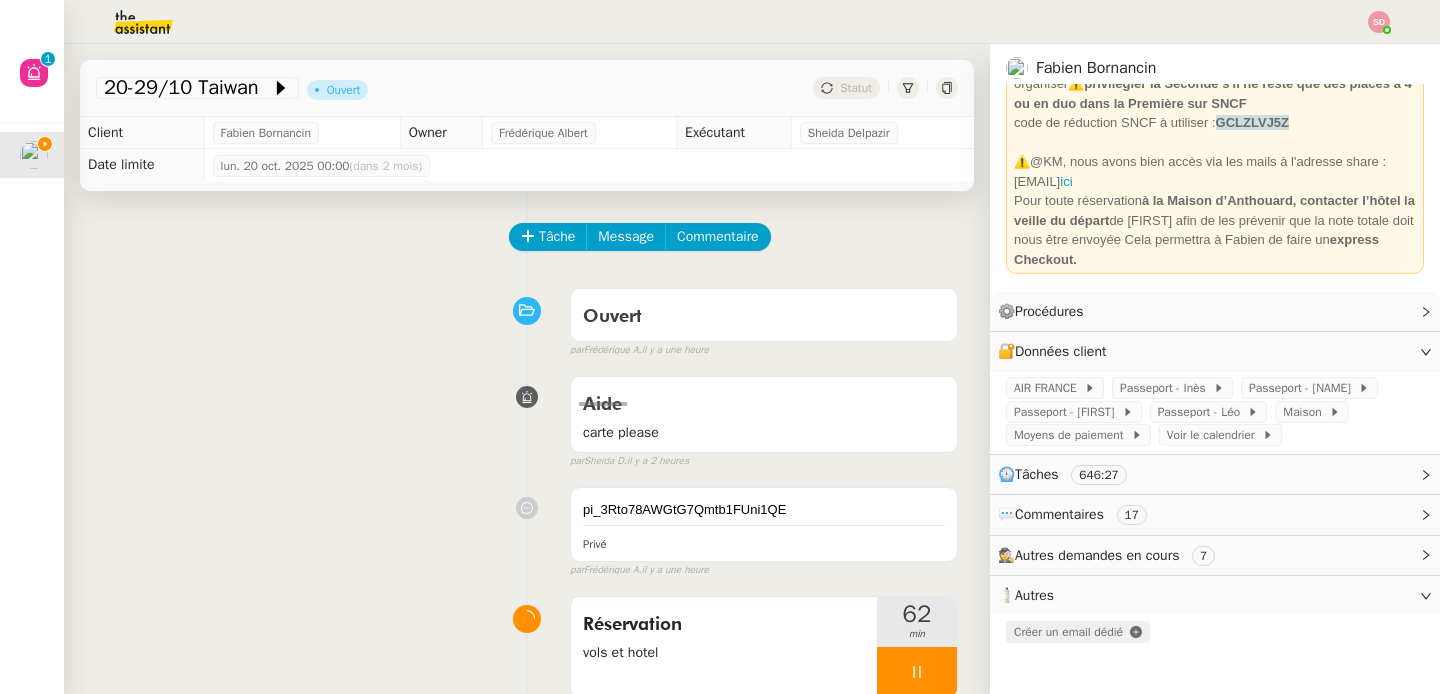 click on "Créer un email dédié" 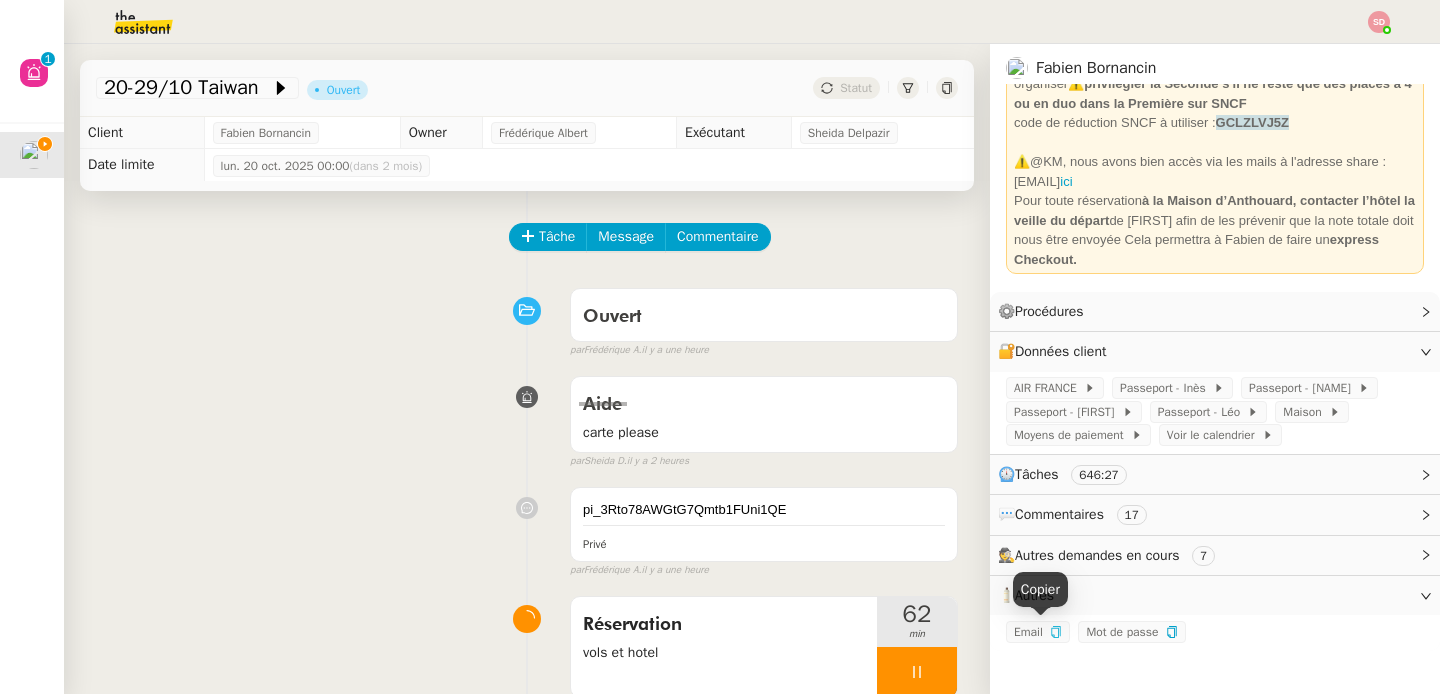 click 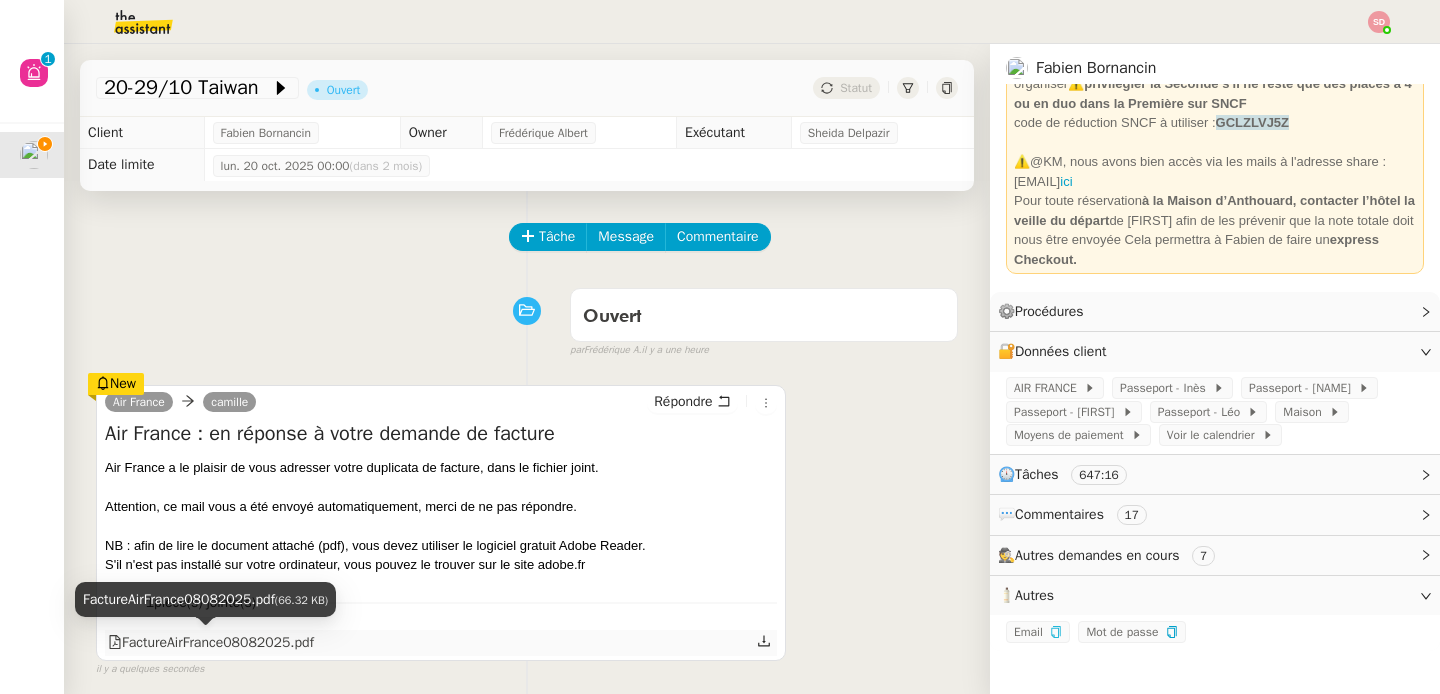 click on "FactureAirFrance[DATE].pdf" 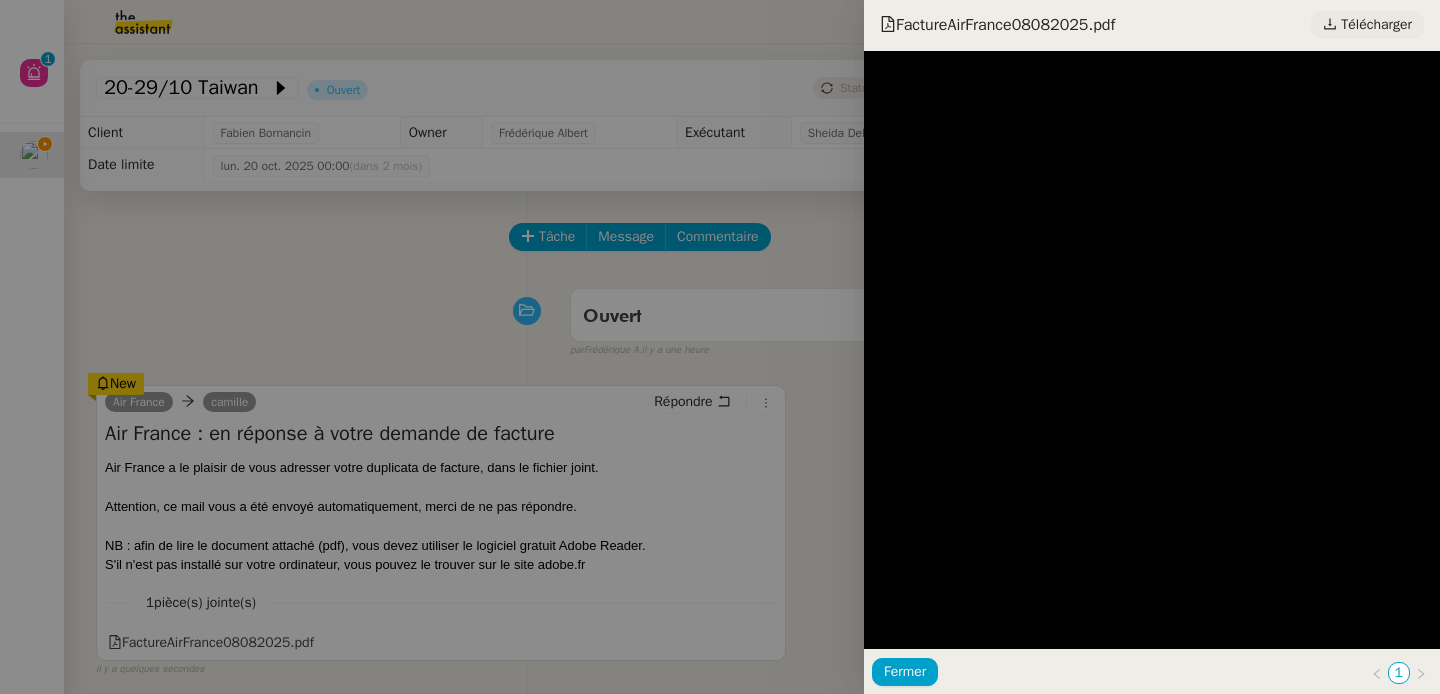 click on "Télécharger" at bounding box center (1376, 25) 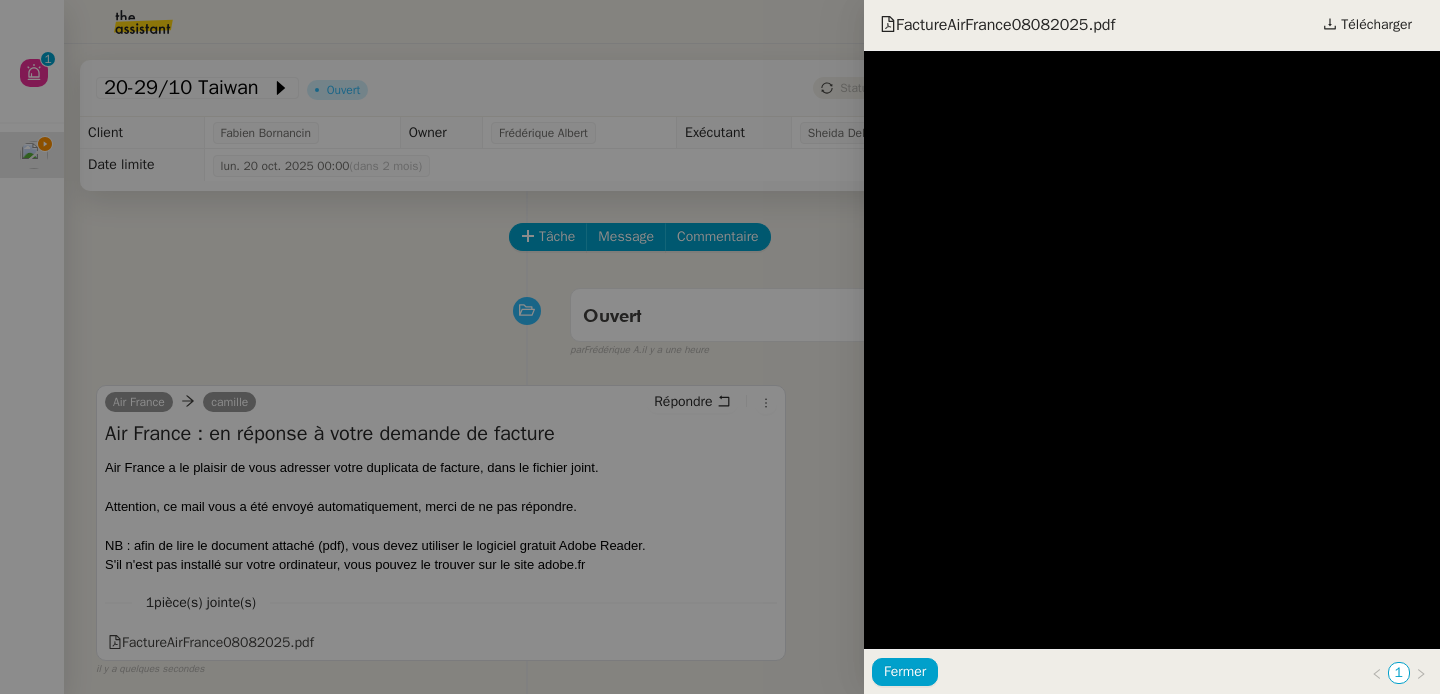 click at bounding box center (720, 347) 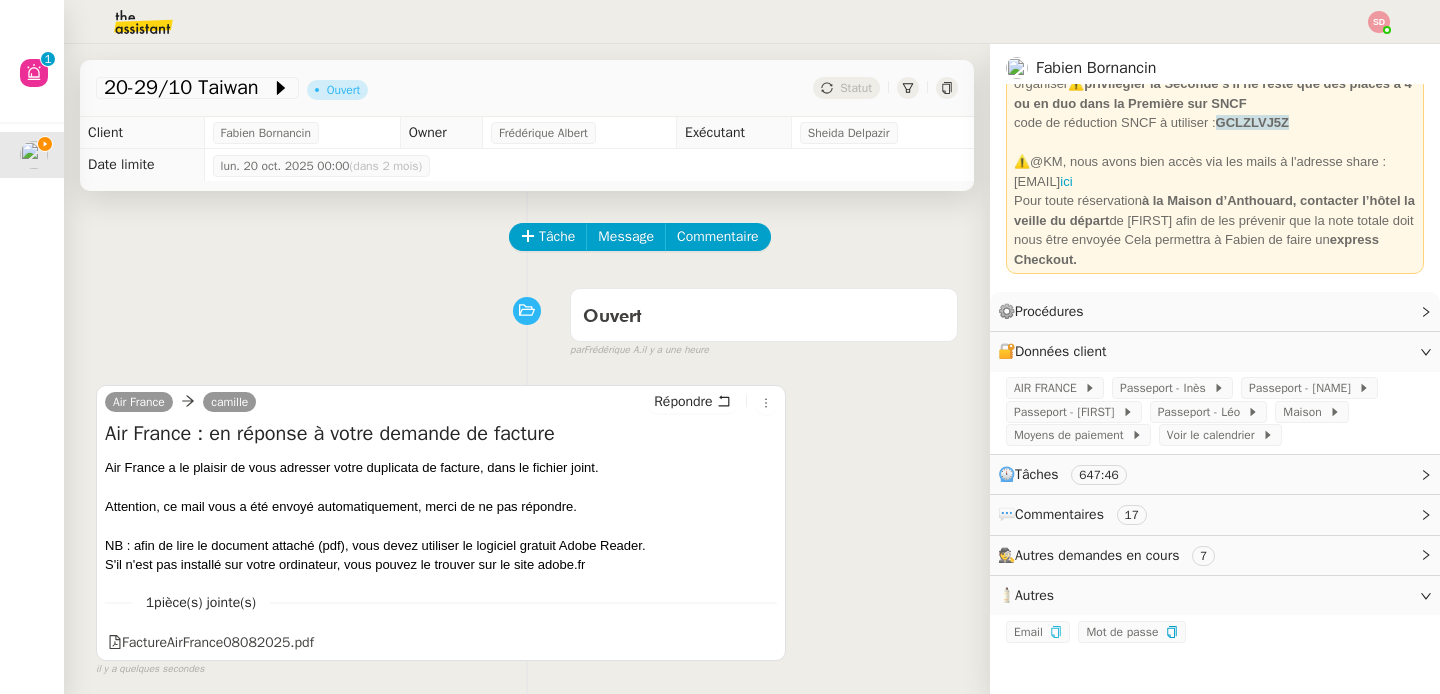 click on "💬  Commentaires     17" 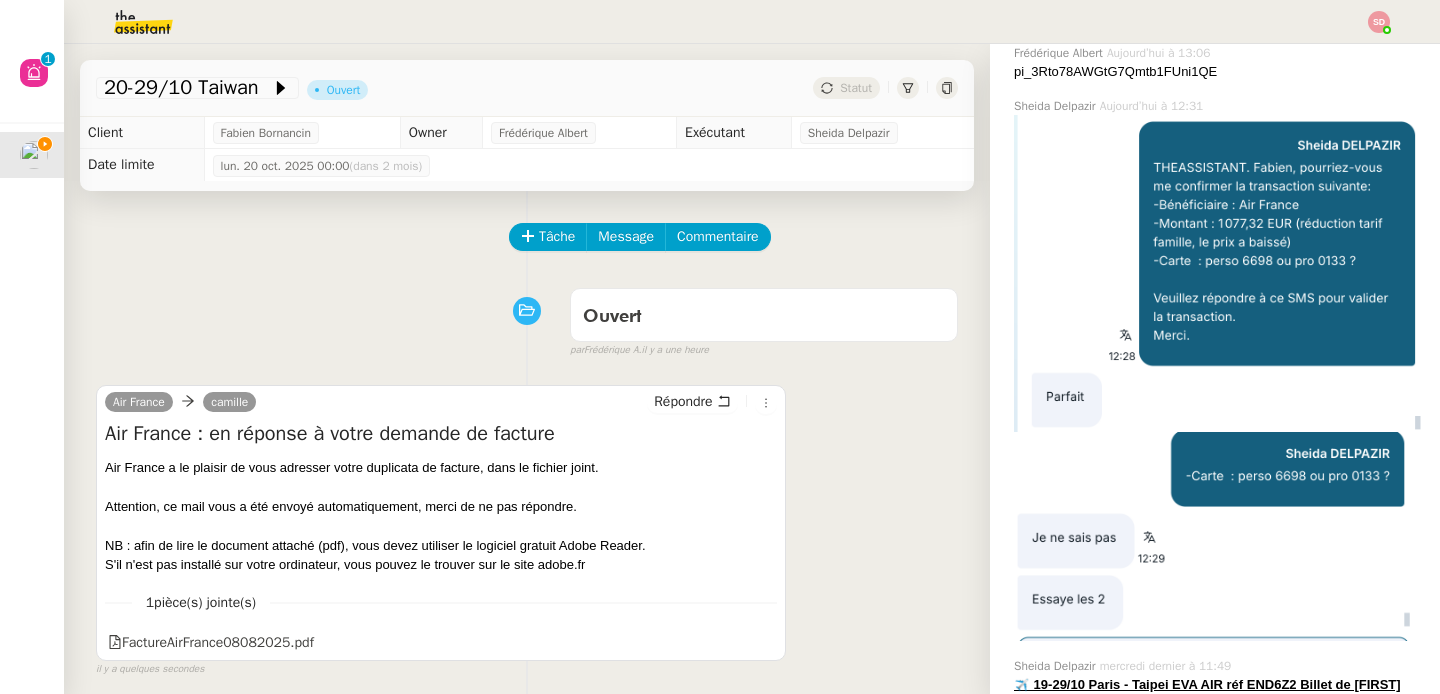 scroll, scrollTop: 940, scrollLeft: 0, axis: vertical 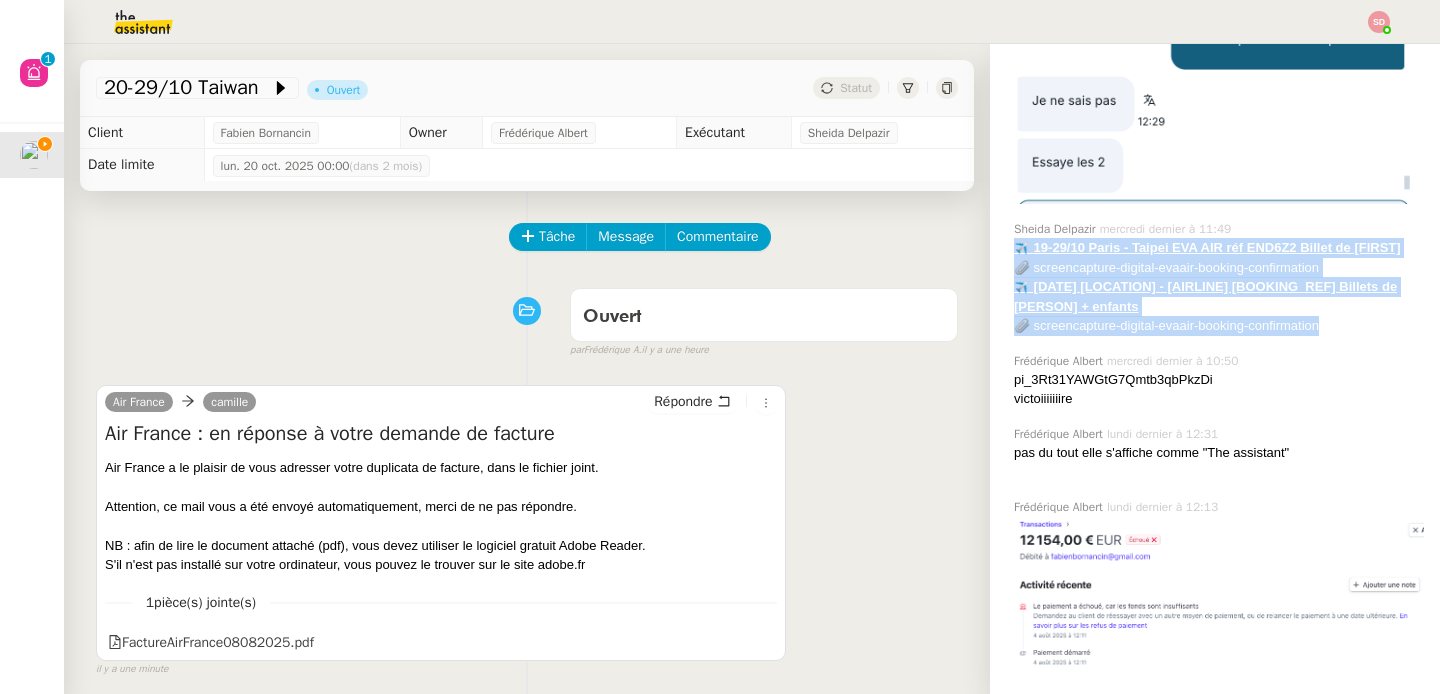 drag, startPoint x: 1001, startPoint y: 234, endPoint x: 1321, endPoint y: 309, distance: 328.67157 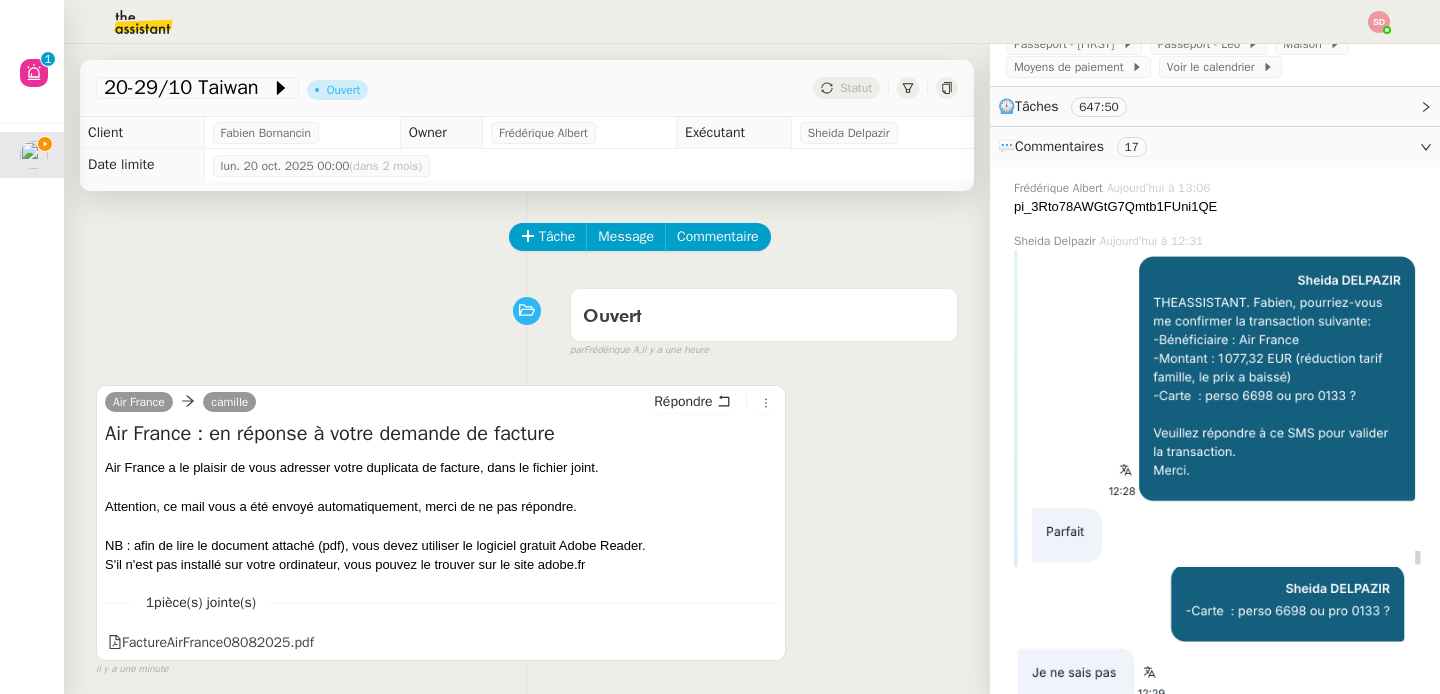 scroll, scrollTop: 0, scrollLeft: 0, axis: both 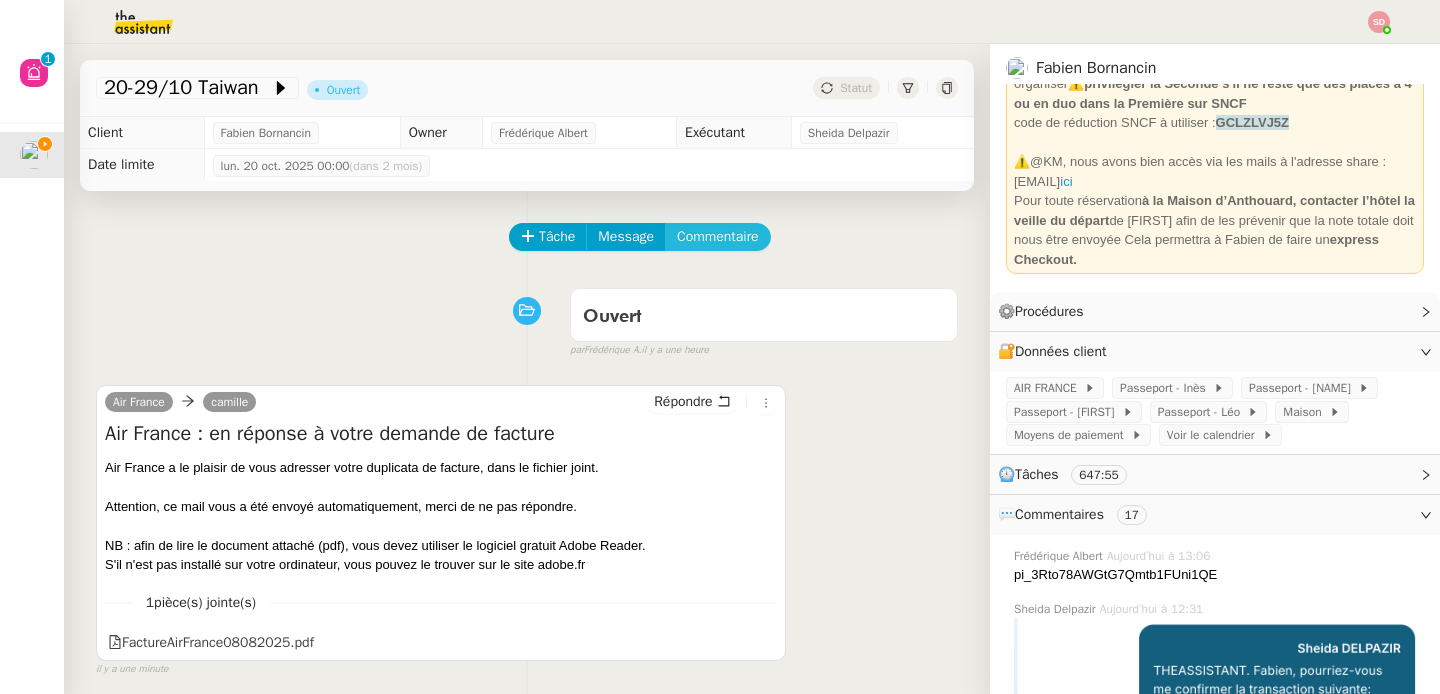 click on "Commentaire" 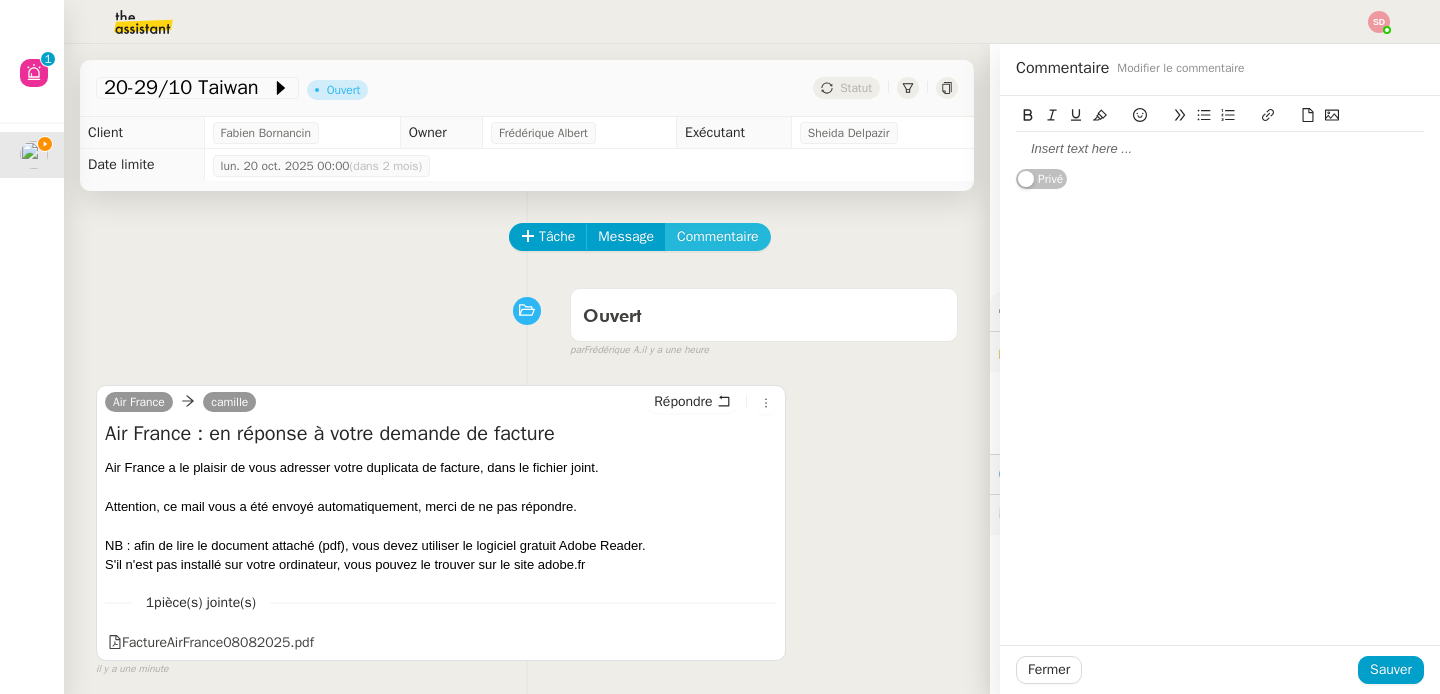 type 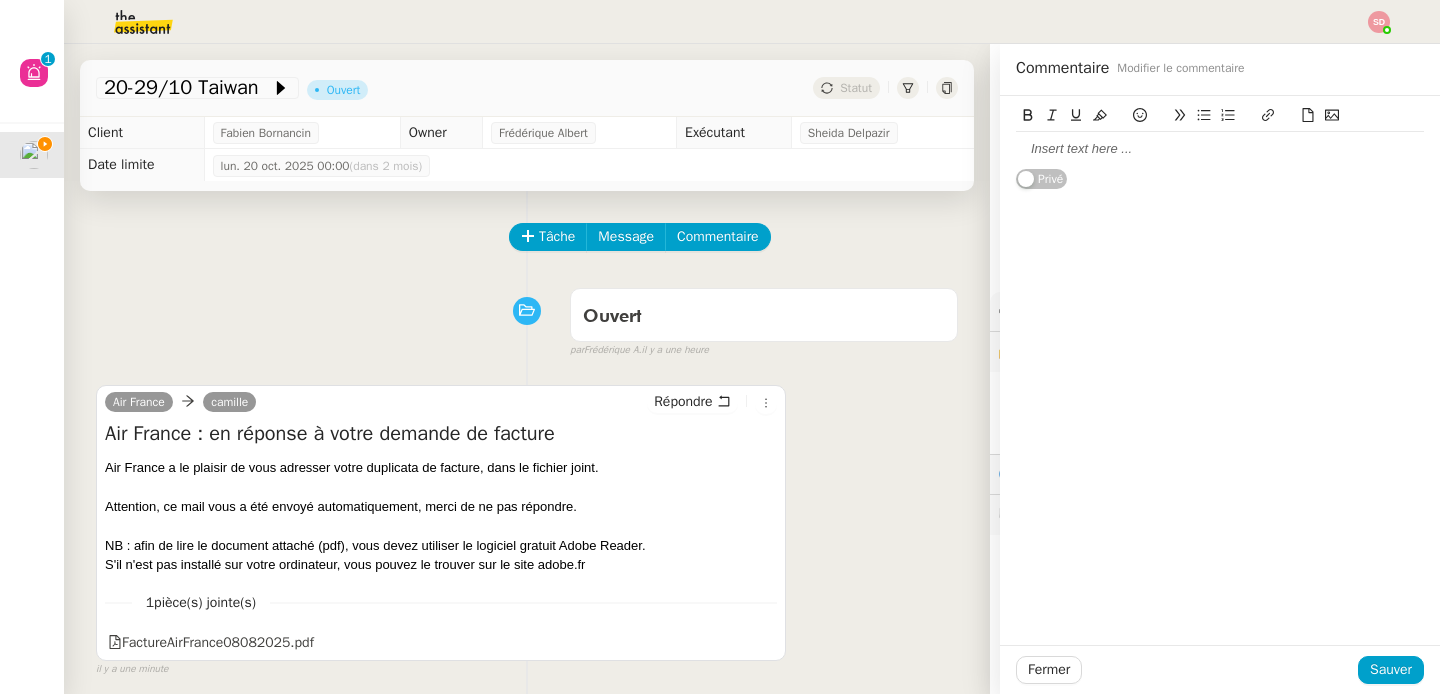 click 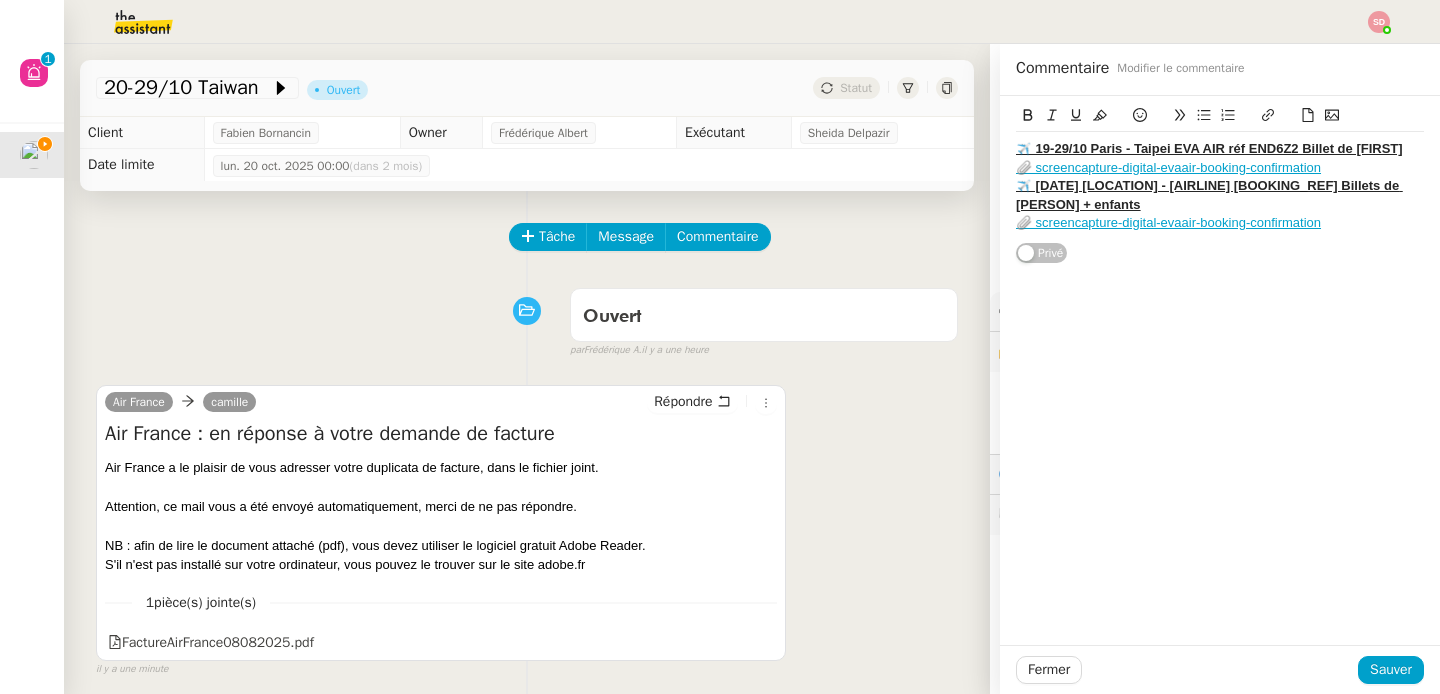 scroll, scrollTop: 0, scrollLeft: 0, axis: both 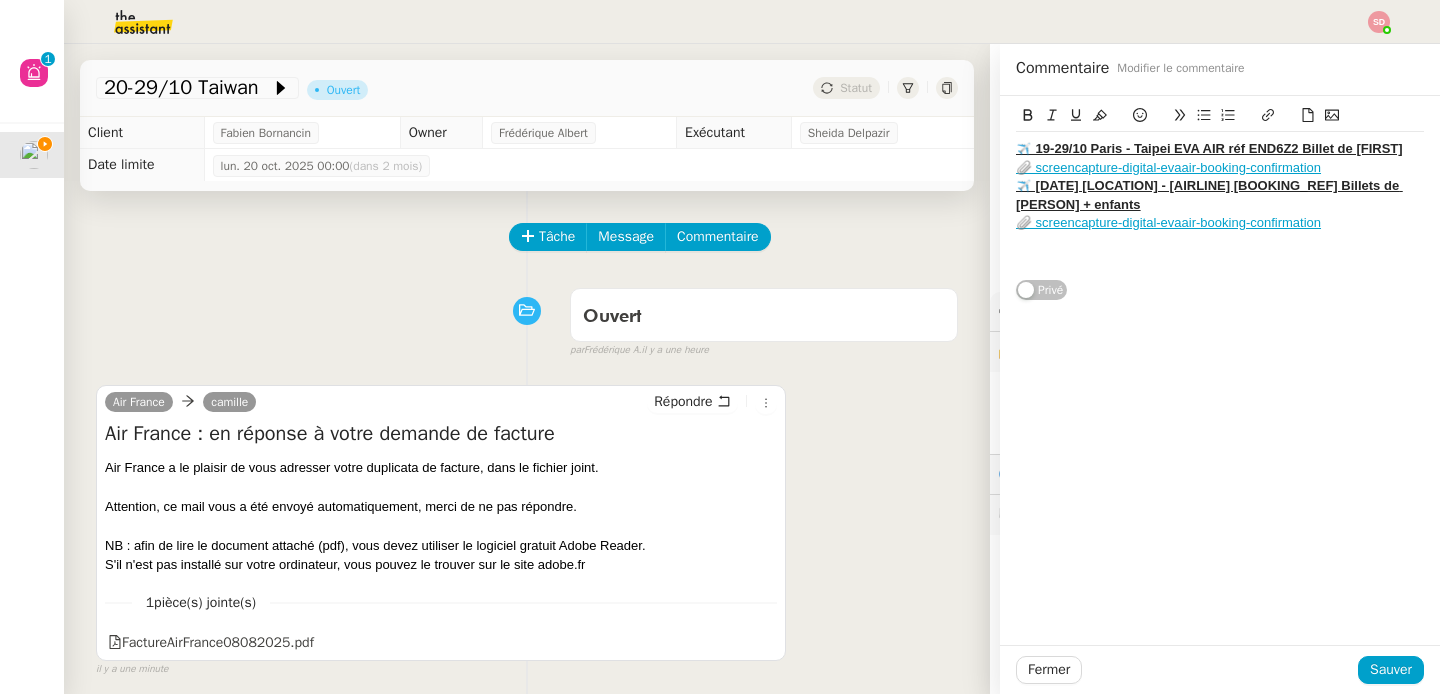 type 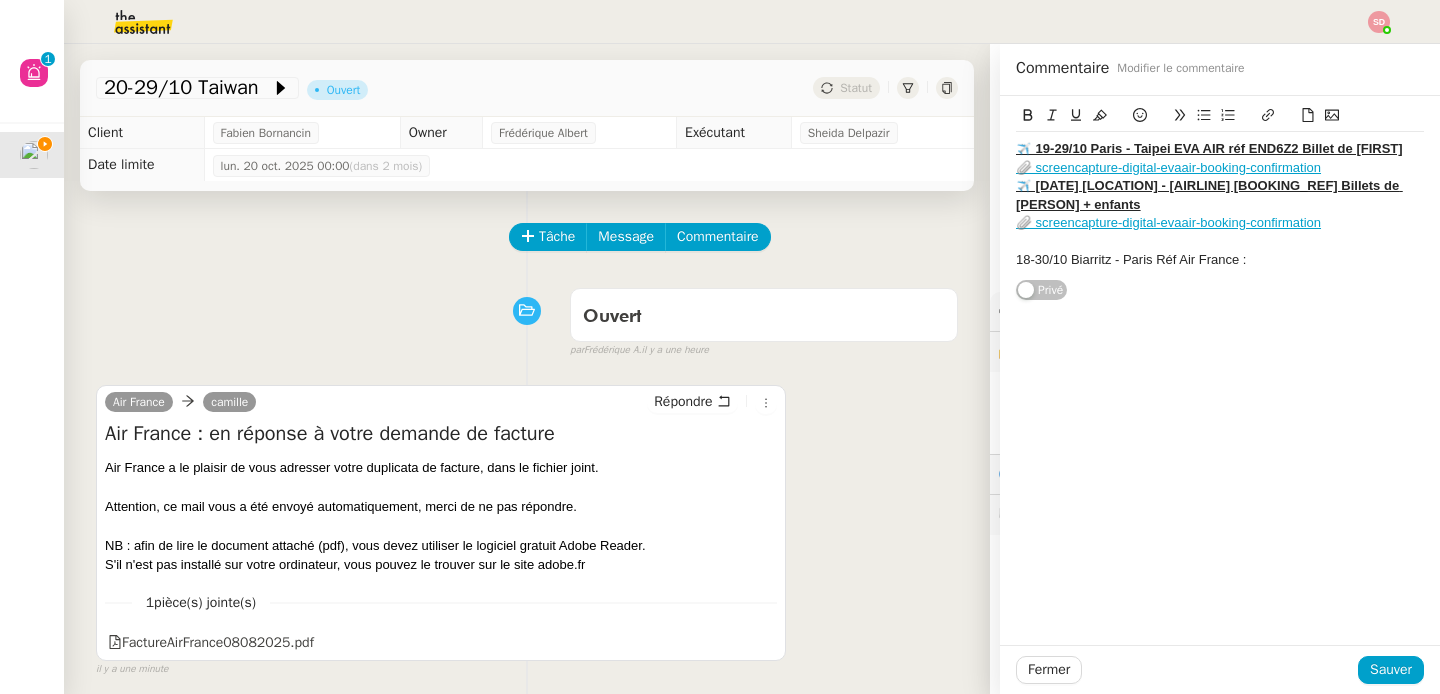 scroll, scrollTop: 0, scrollLeft: 0, axis: both 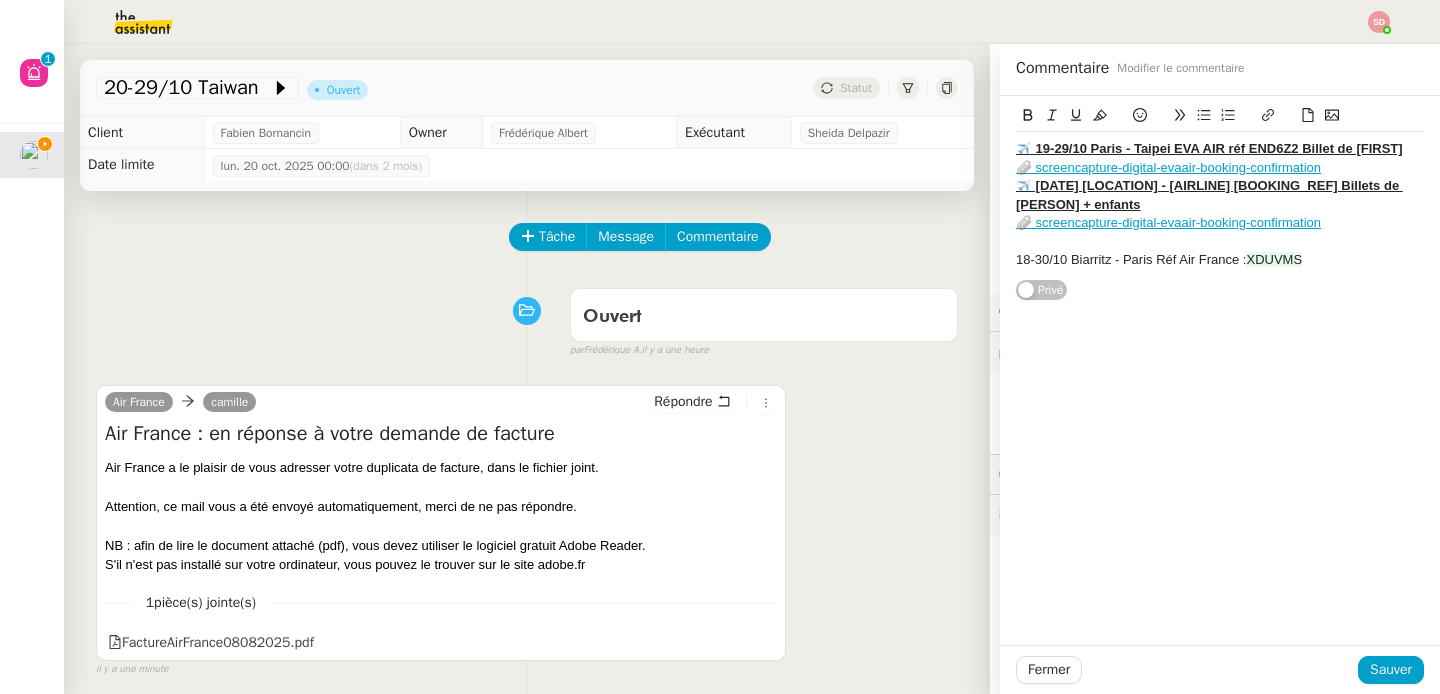click on "18-30/10 Biarritz - Paris Réf Air France :  XDUVMS" 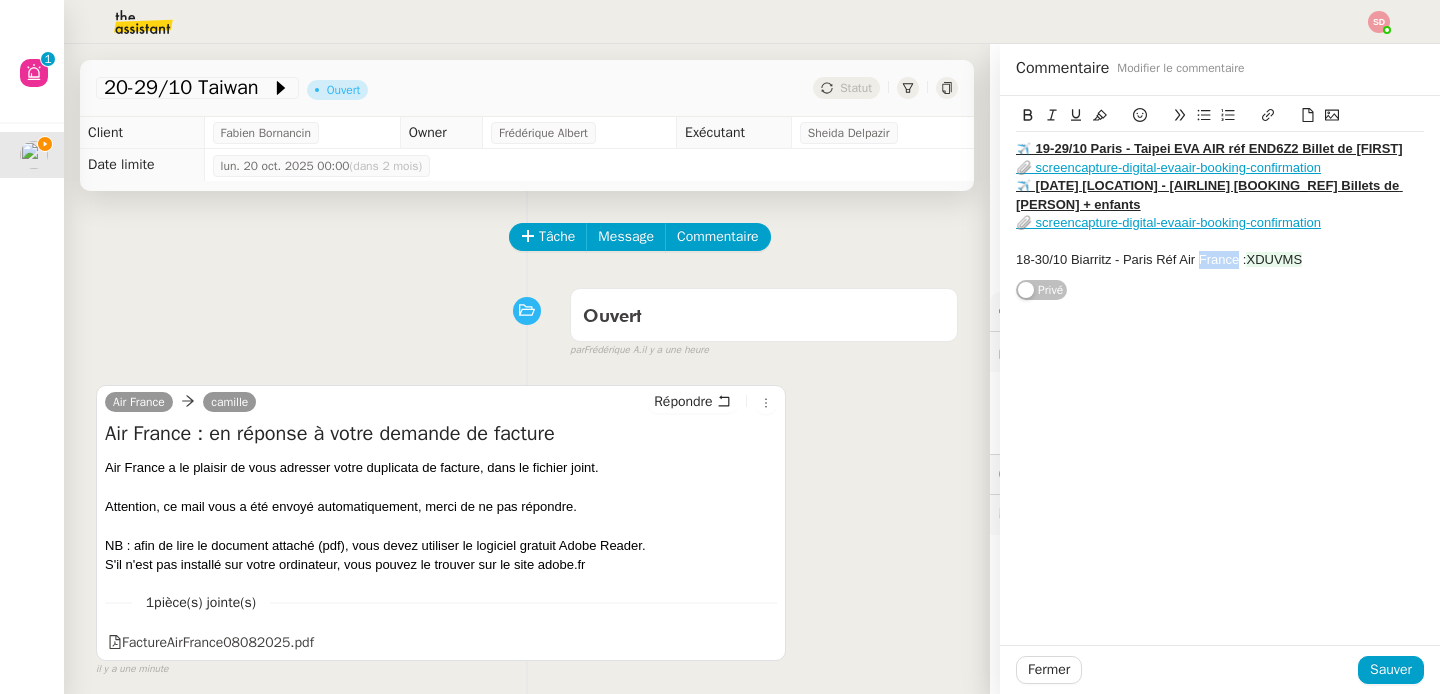 click on "18-30/10 Biarritz - Paris Réf Air France :  XDUVMS" 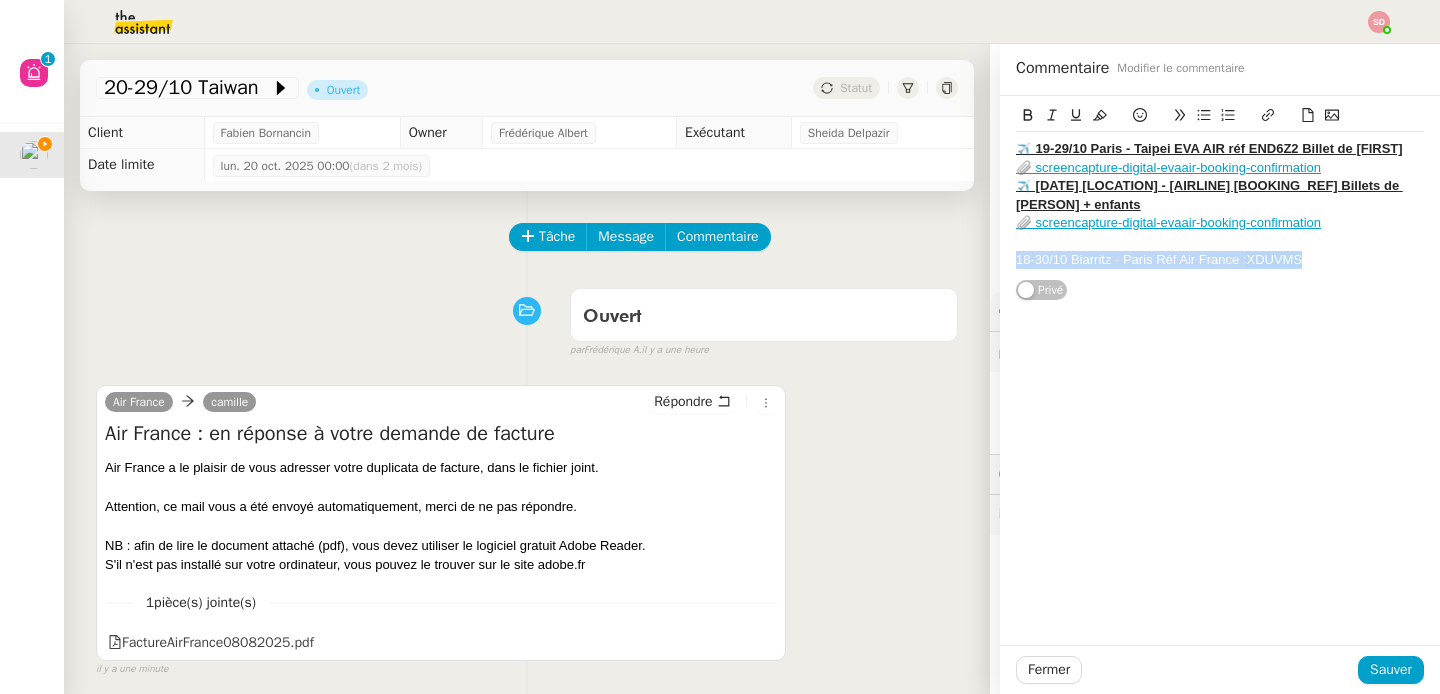 click on "18-30/10 Biarritz - Paris Réf Air France :  XDUVMS" 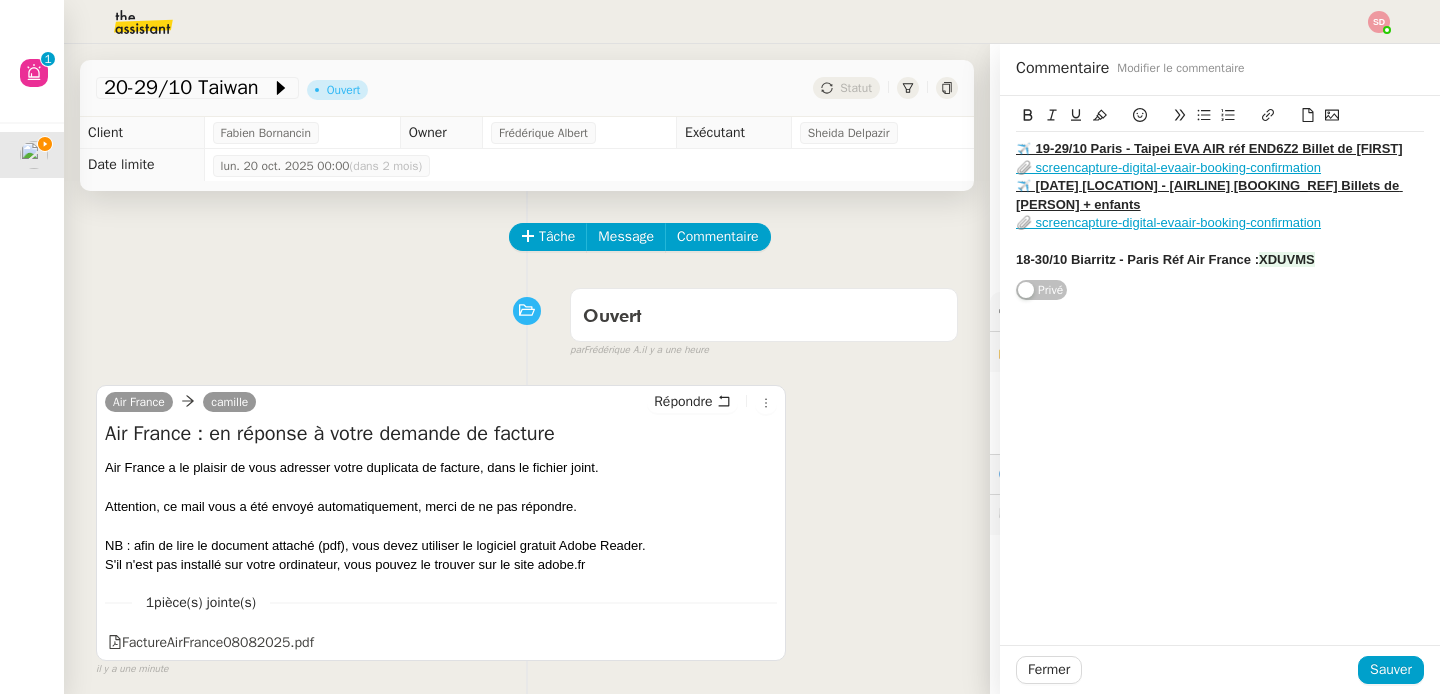 click 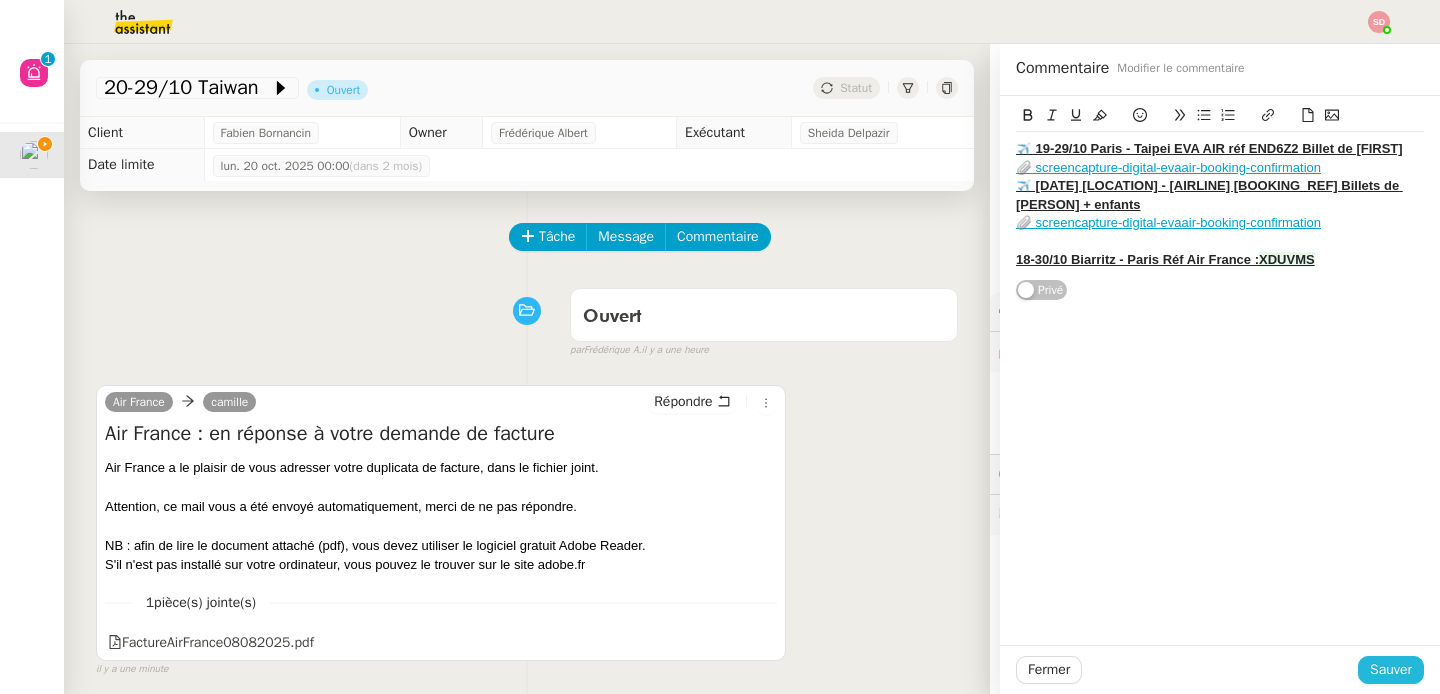 click on "Sauver" 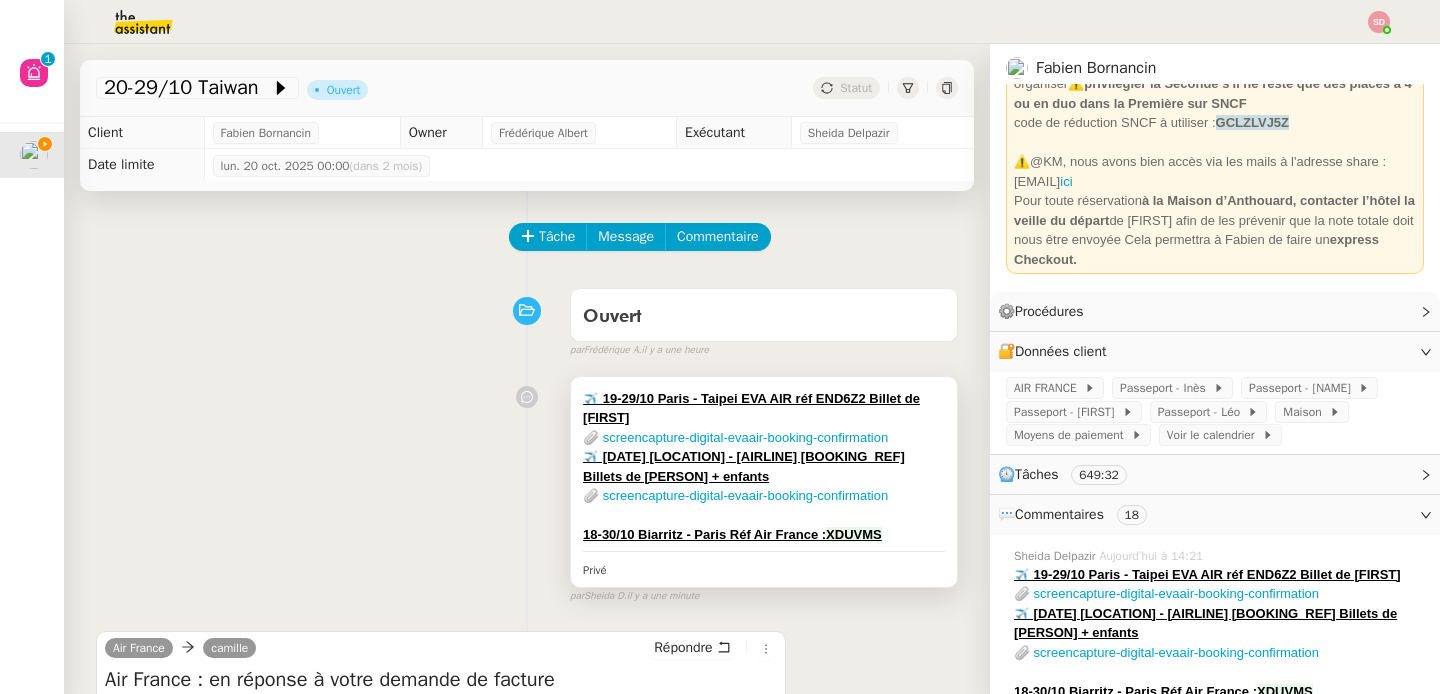 click at bounding box center (764, 516) 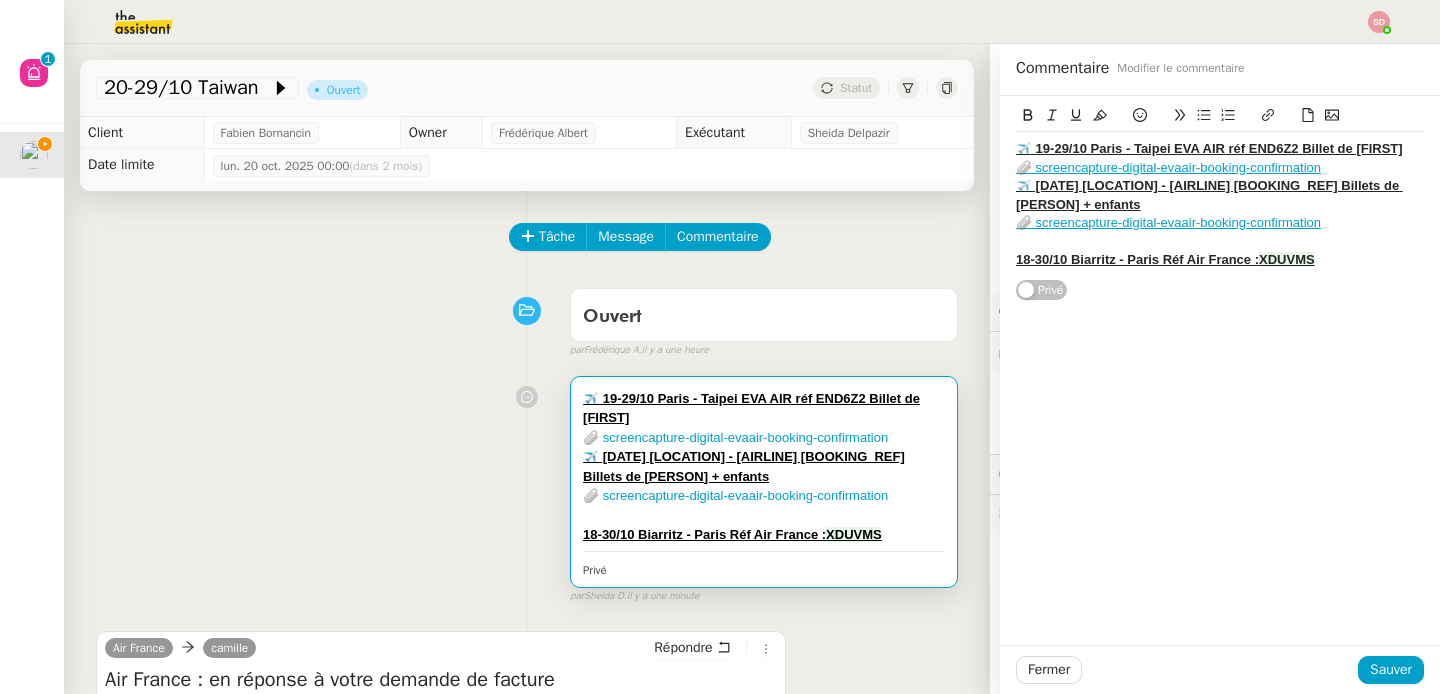 click on "18-30/10 Biarritz - Paris Réf Air France :  XDUVMS" 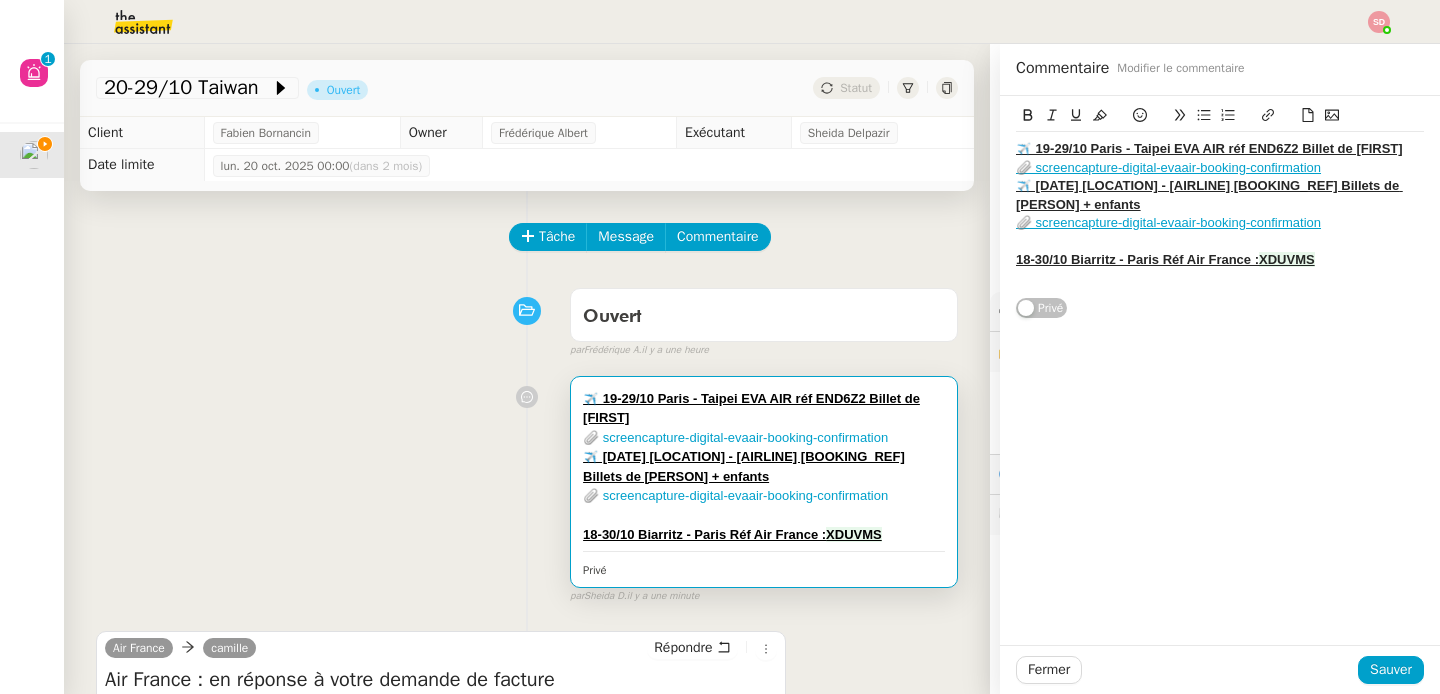 click 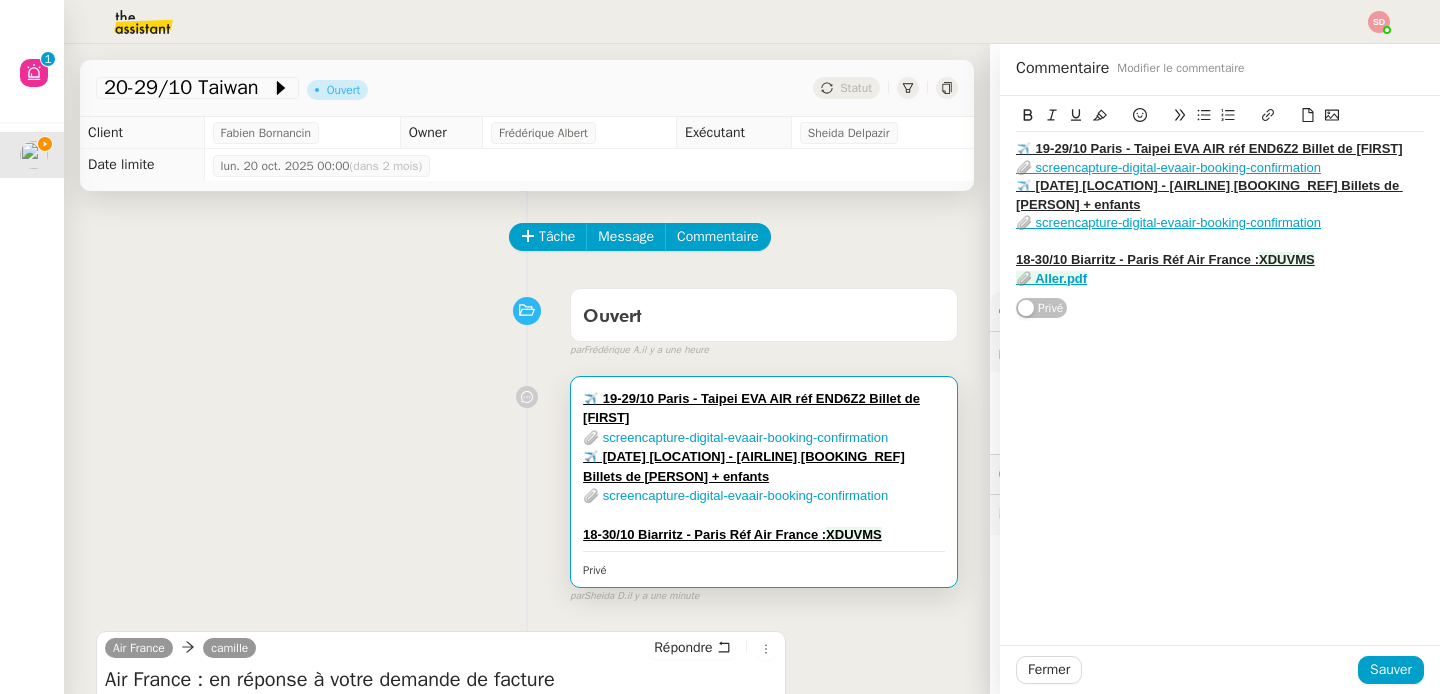 type 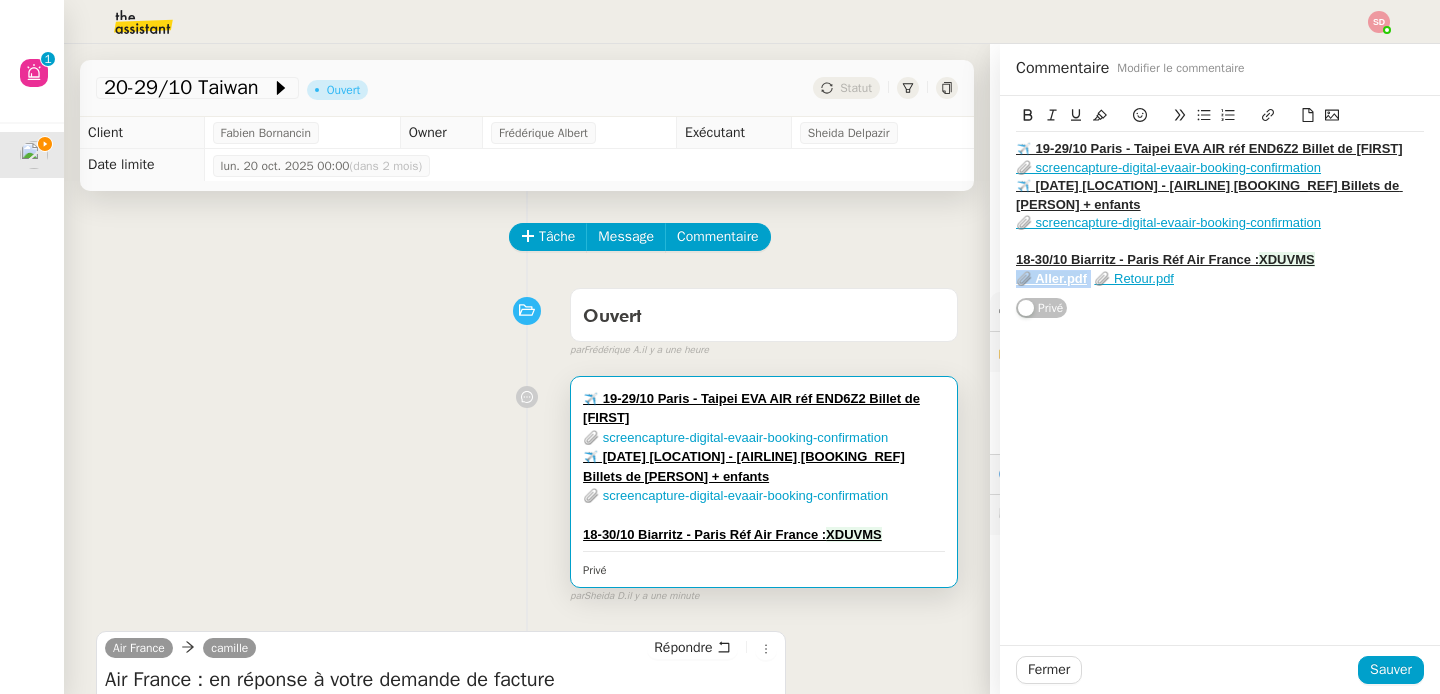 drag, startPoint x: 1072, startPoint y: 283, endPoint x: 991, endPoint y: 284, distance: 81.00617 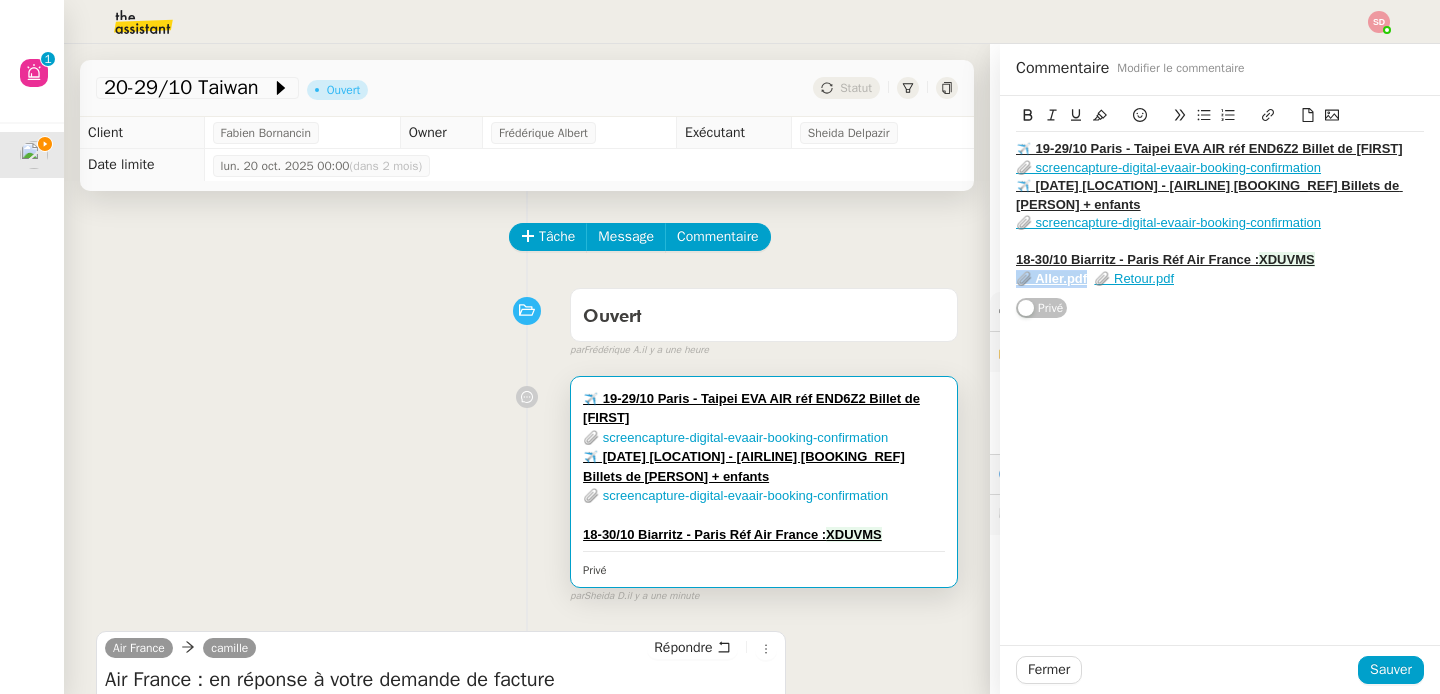 click 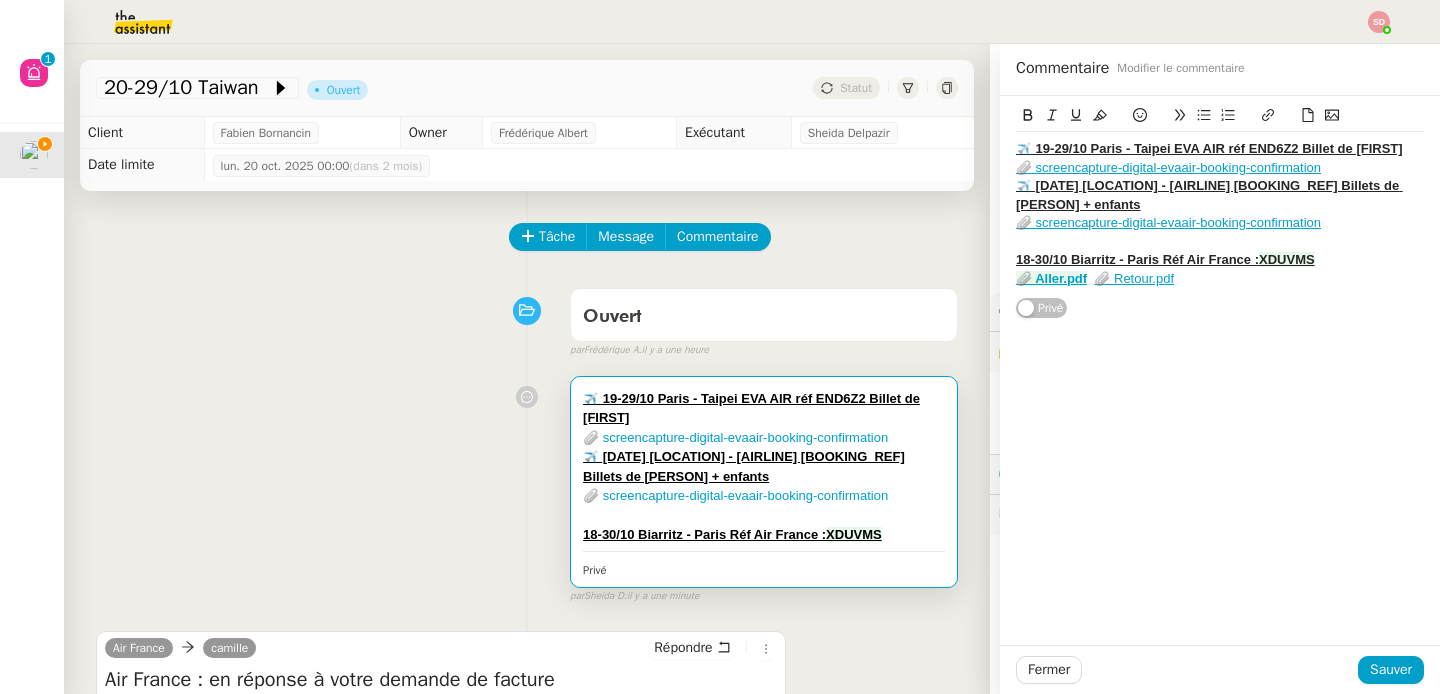 drag, startPoint x: 1074, startPoint y: 282, endPoint x: 977, endPoint y: 282, distance: 97 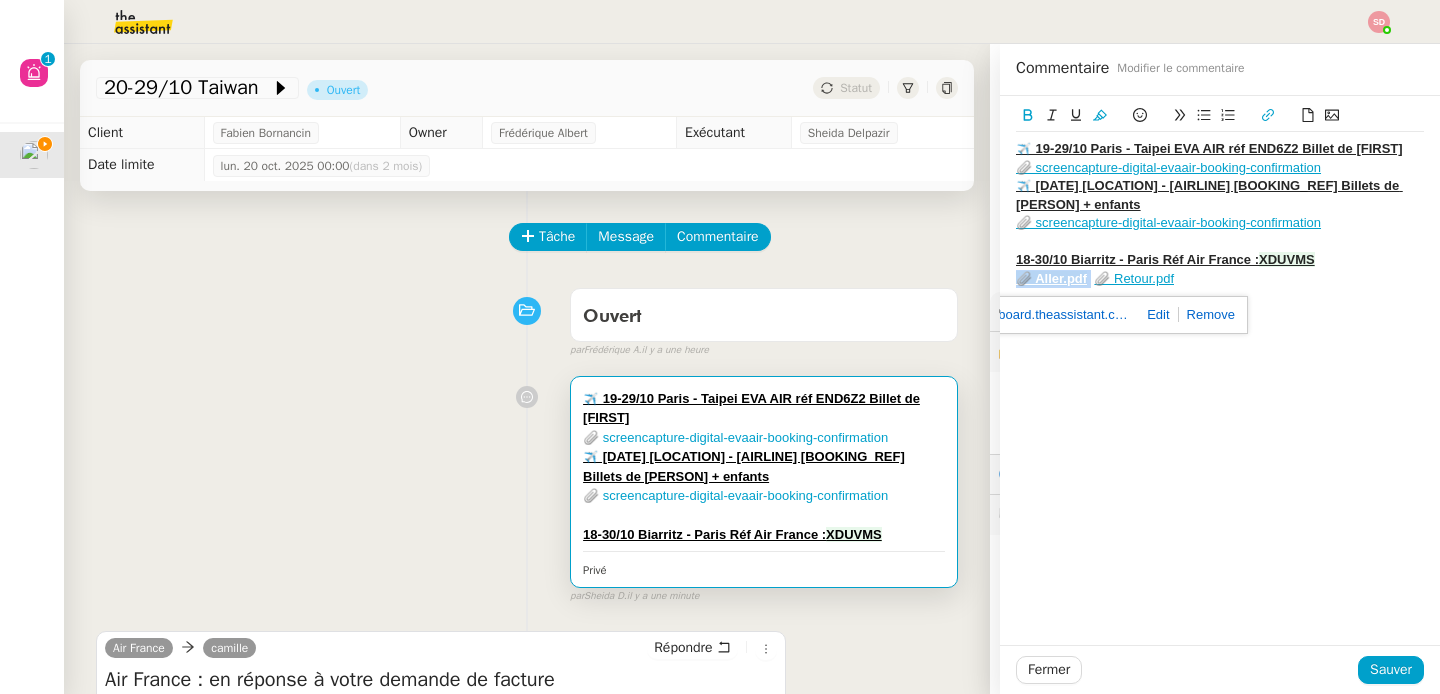drag, startPoint x: 1074, startPoint y: 279, endPoint x: 998, endPoint y: 278, distance: 76.00658 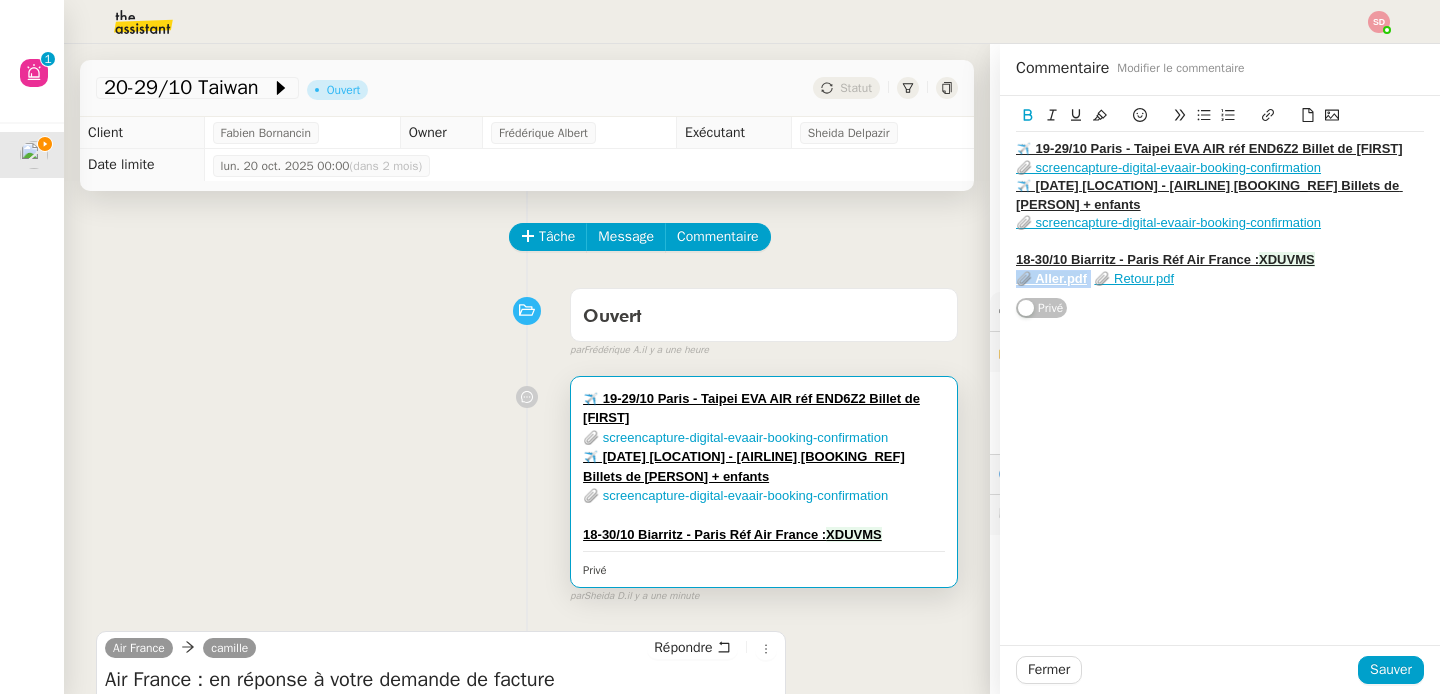 click 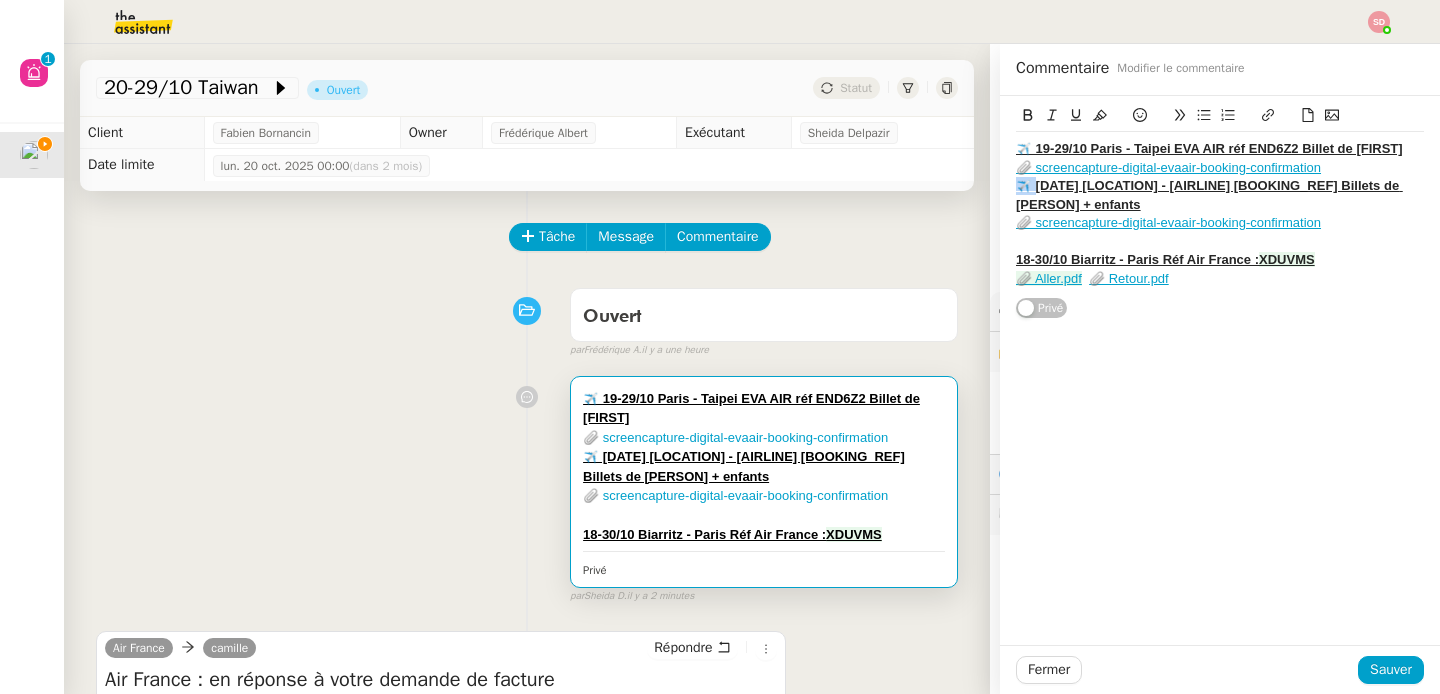 drag, startPoint x: 1017, startPoint y: 188, endPoint x: 992, endPoint y: 189, distance: 25.019993 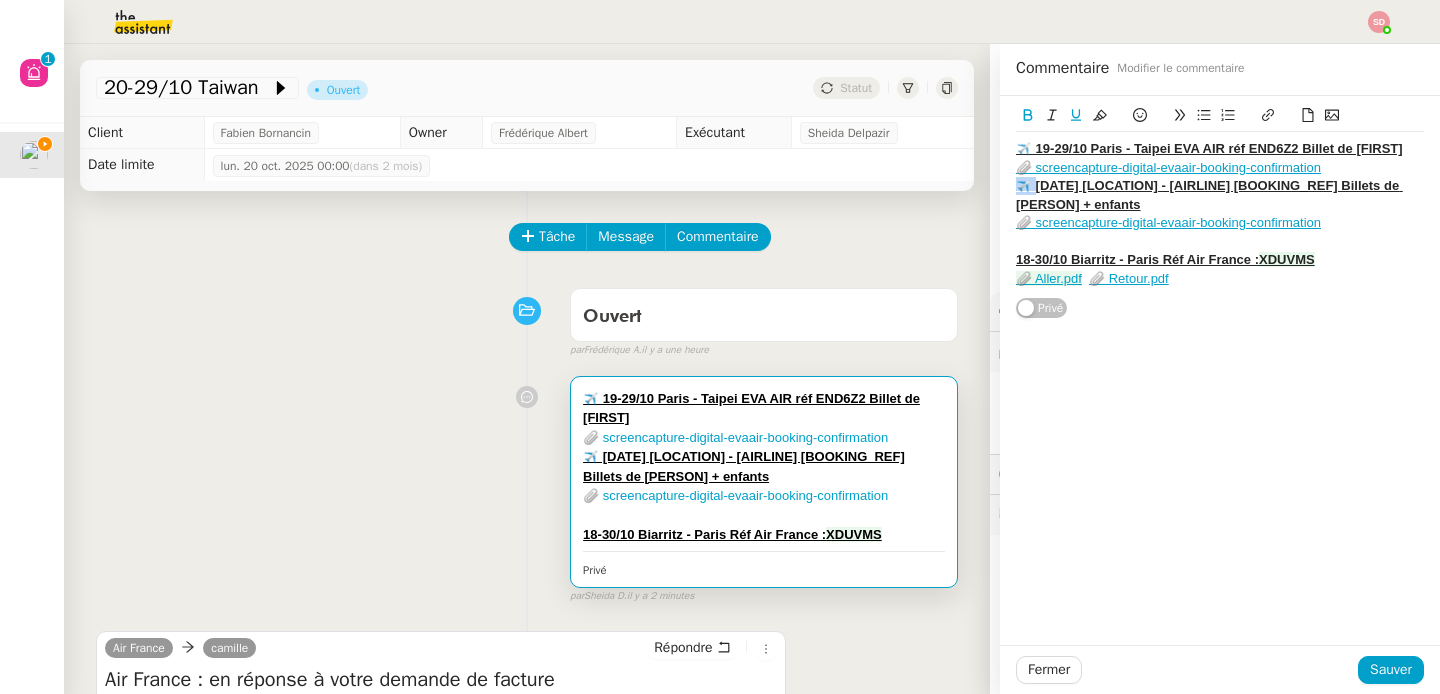 copy on "✈️" 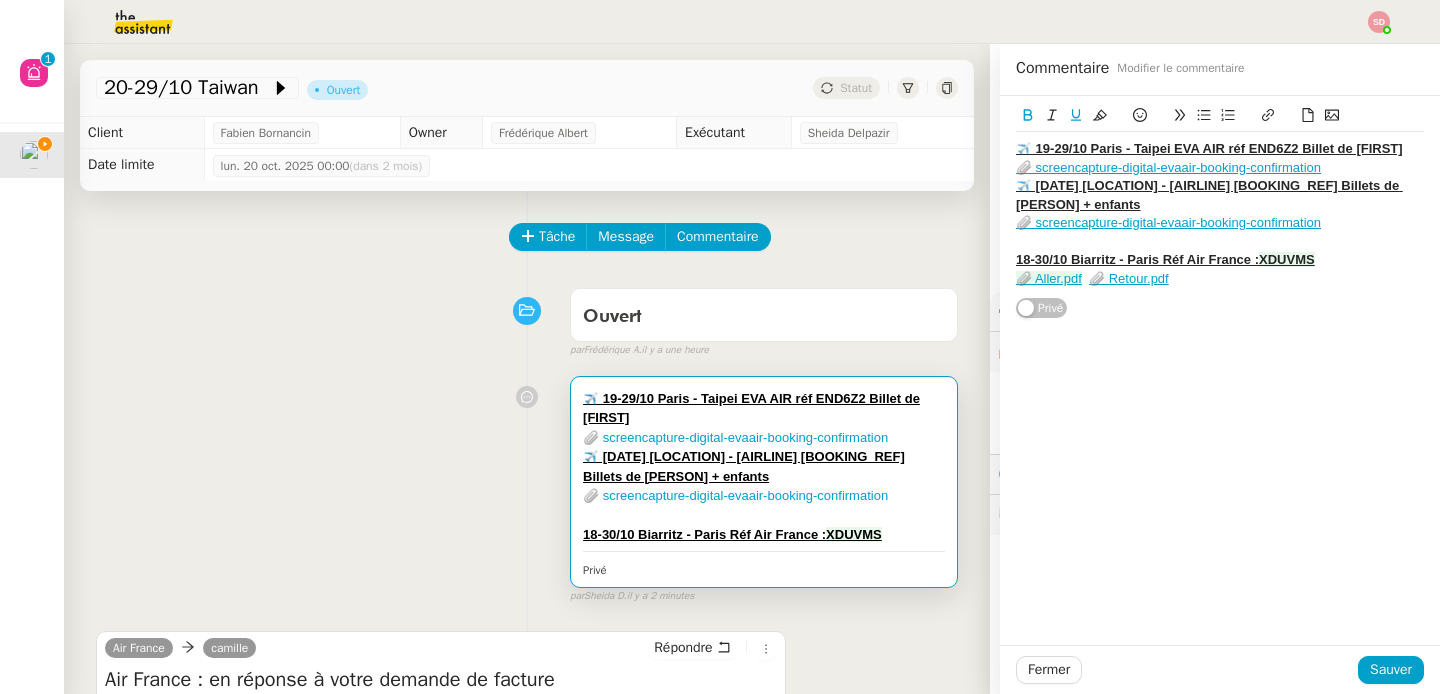 click on "18-30/10 Biarritz - Paris Réf Air France :" 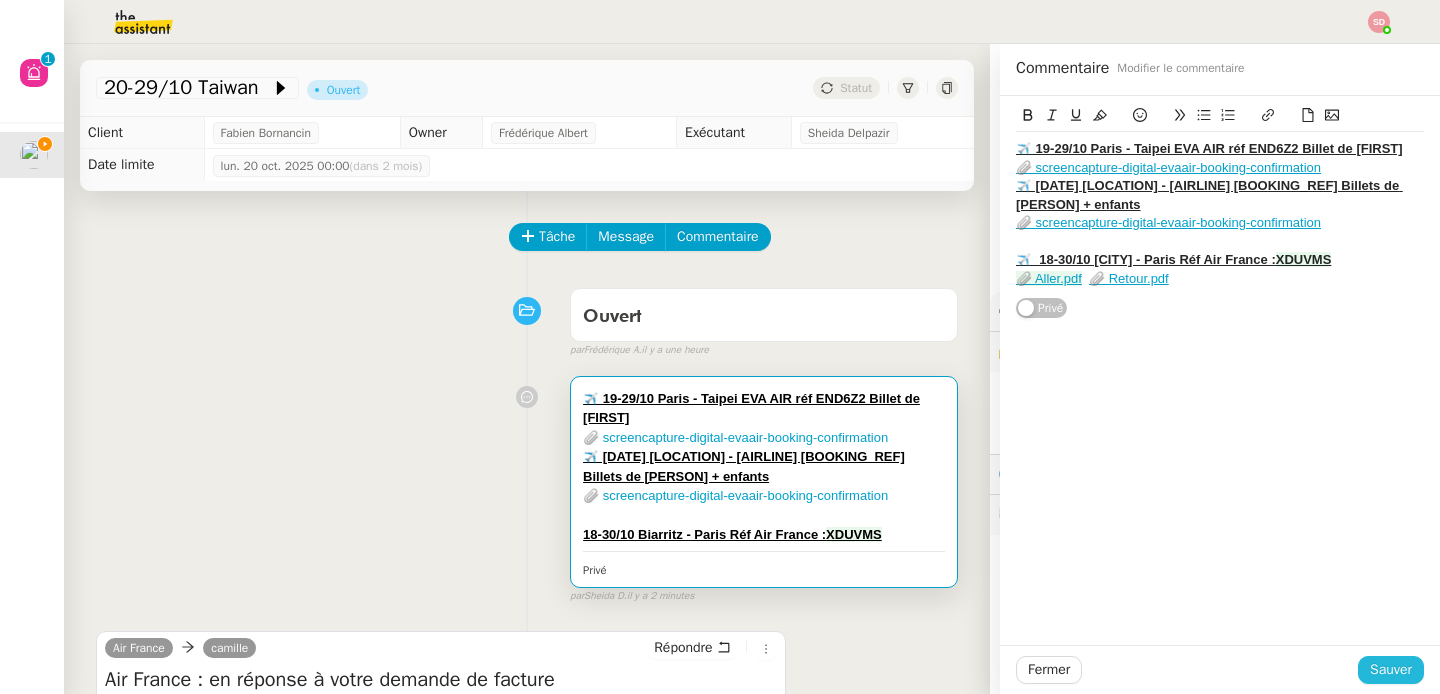 click on "Sauver" 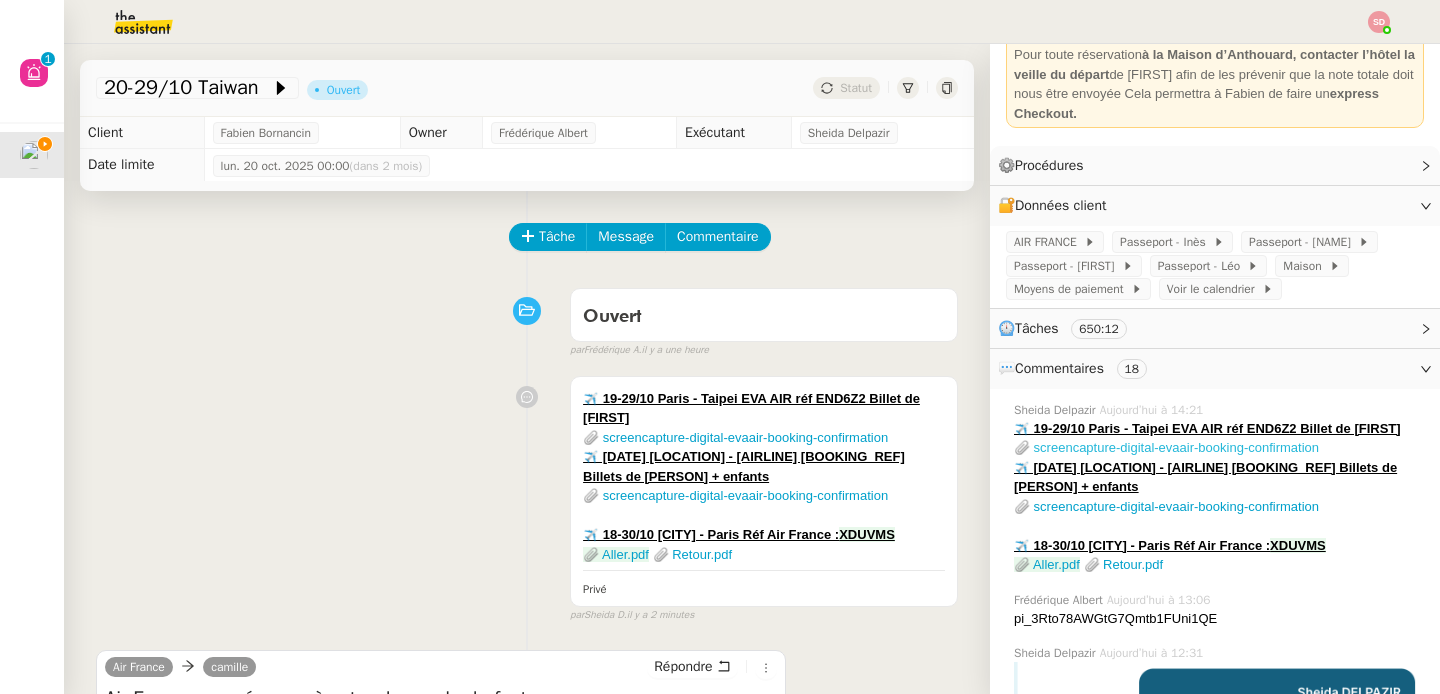 scroll, scrollTop: 244, scrollLeft: 0, axis: vertical 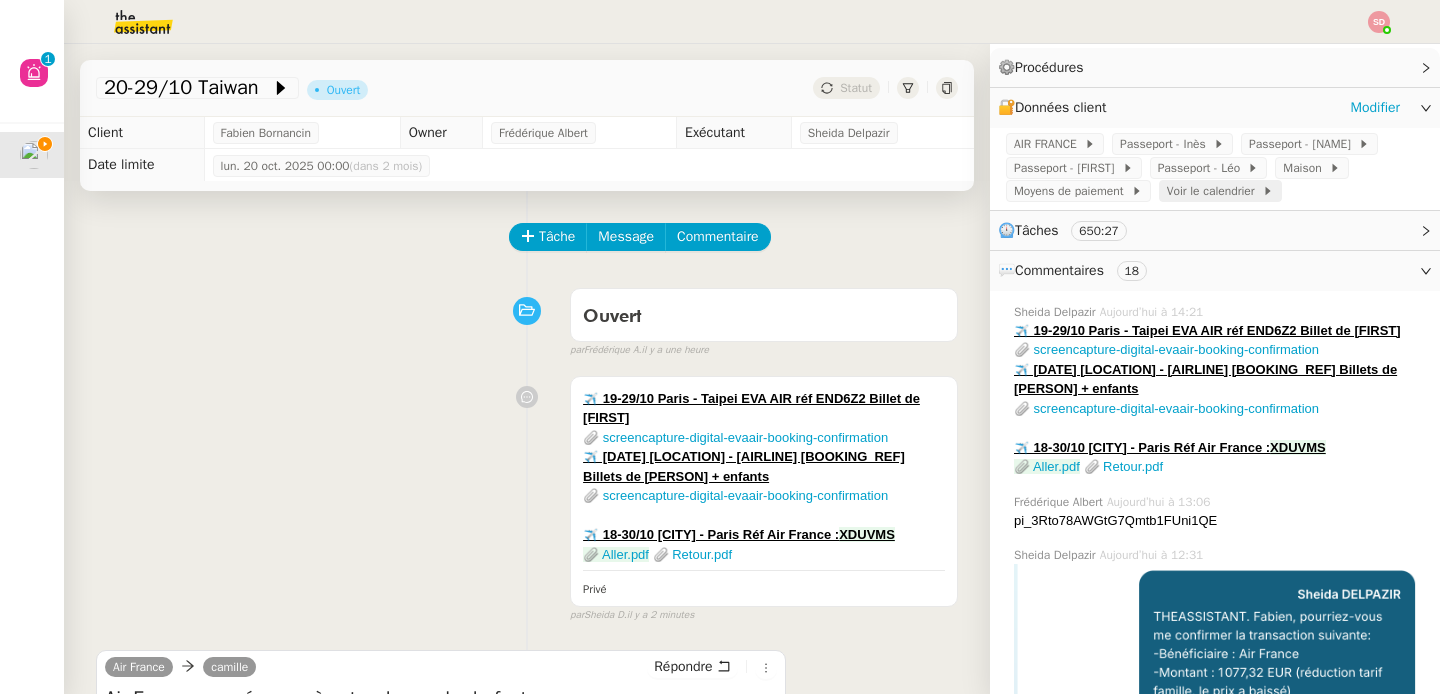 click on "Voir le calendrier" 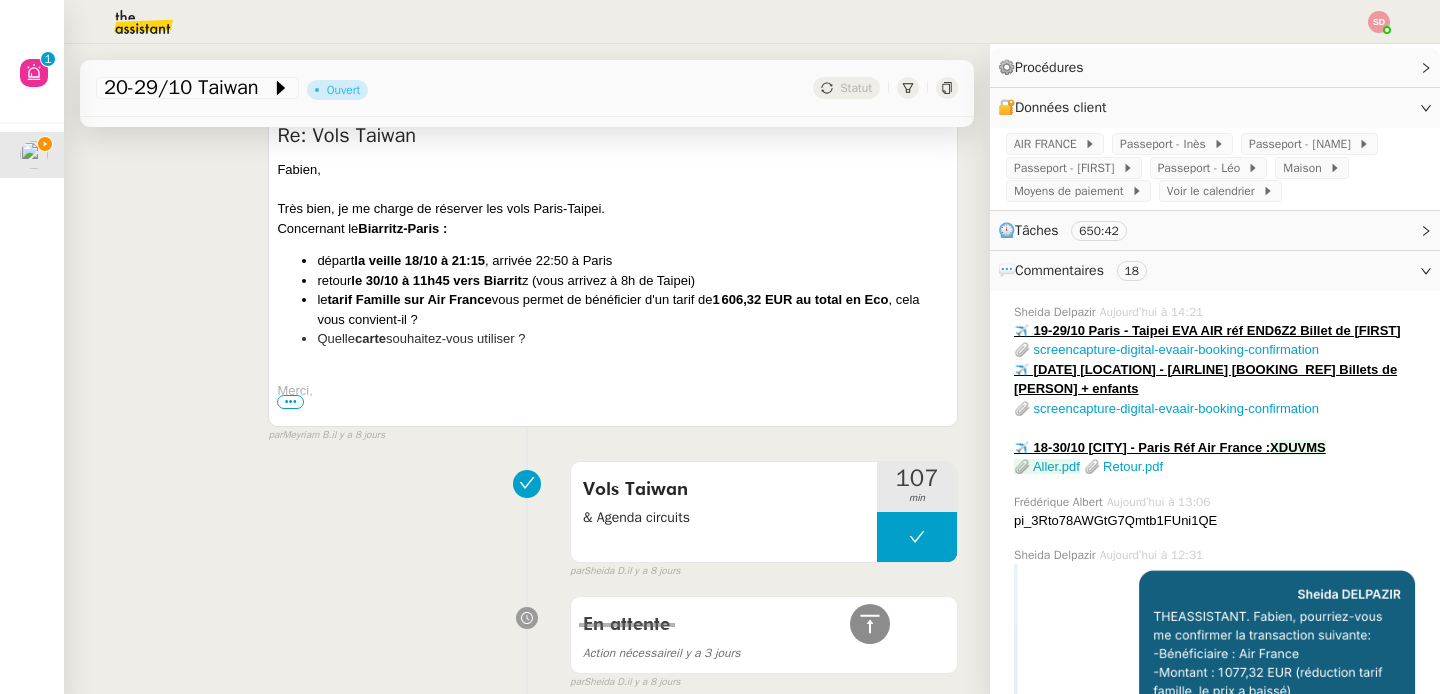 scroll, scrollTop: 10870, scrollLeft: 0, axis: vertical 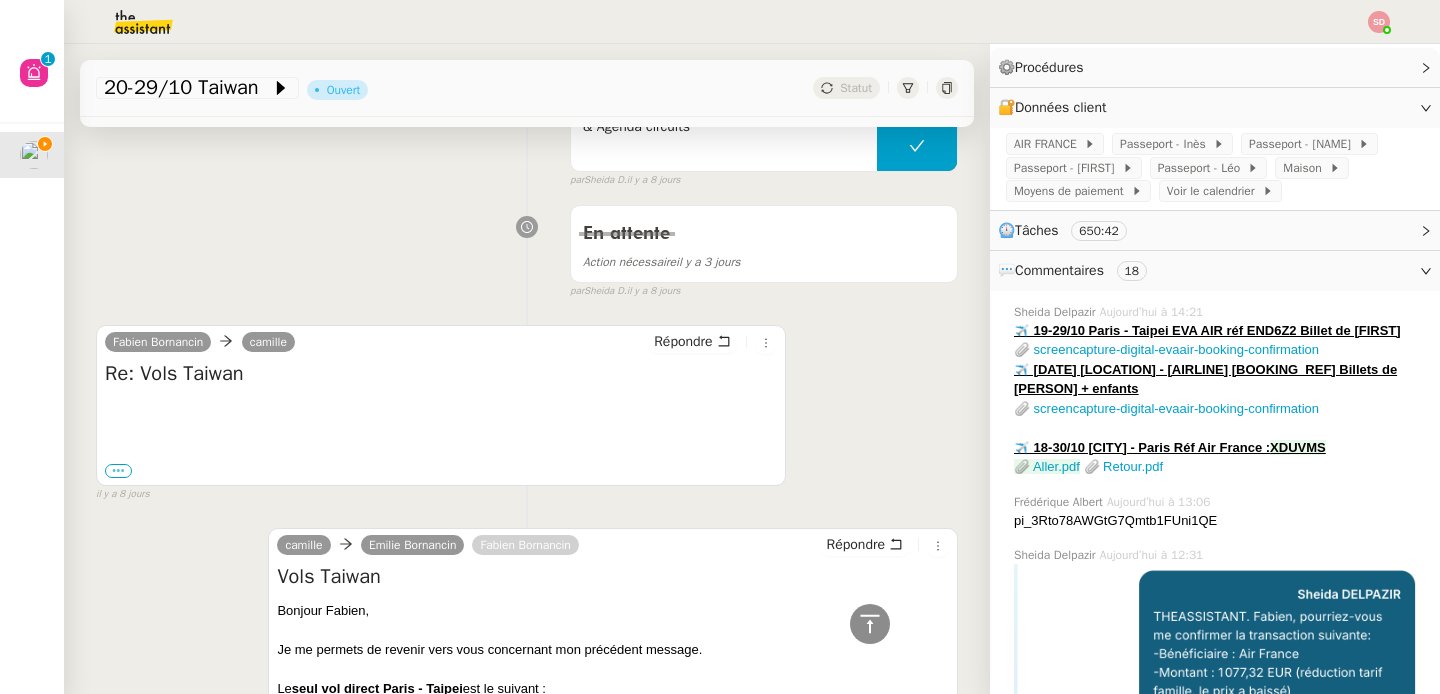 click on "•••" at bounding box center [118, 471] 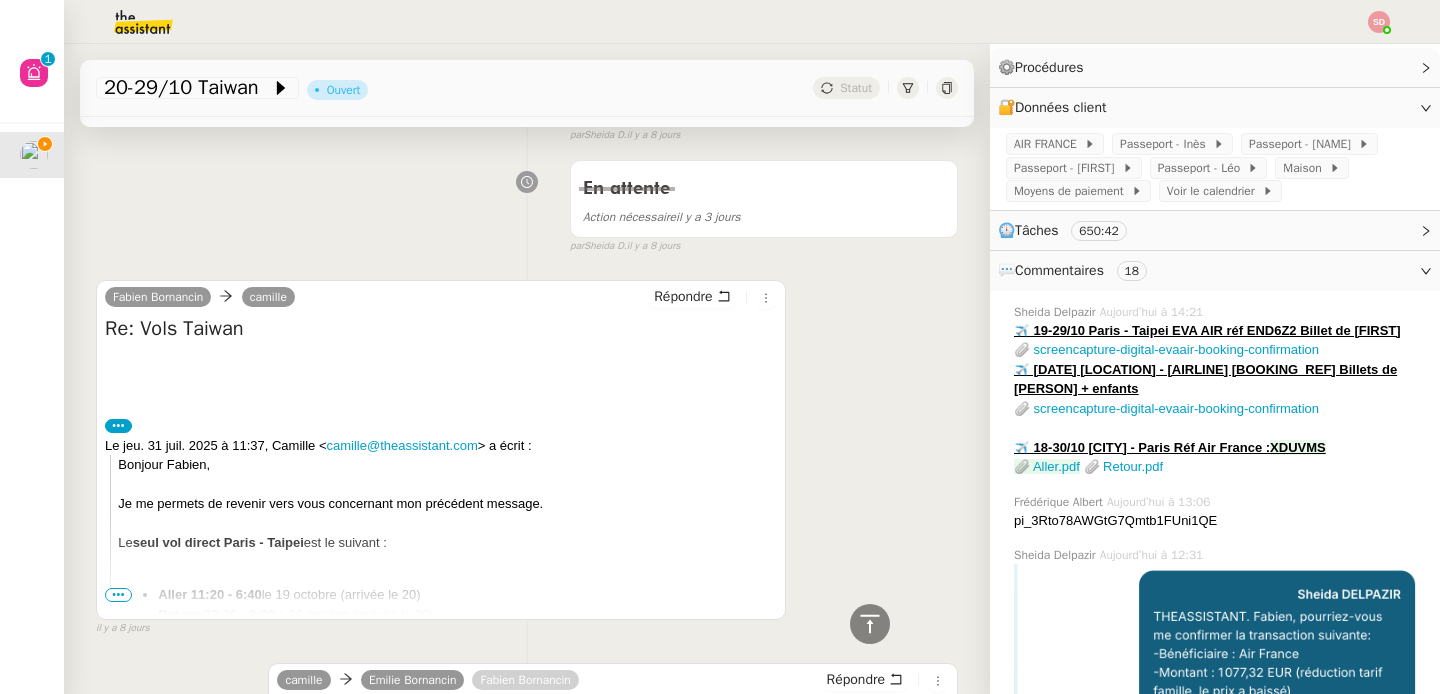 scroll, scrollTop: 11014, scrollLeft: 0, axis: vertical 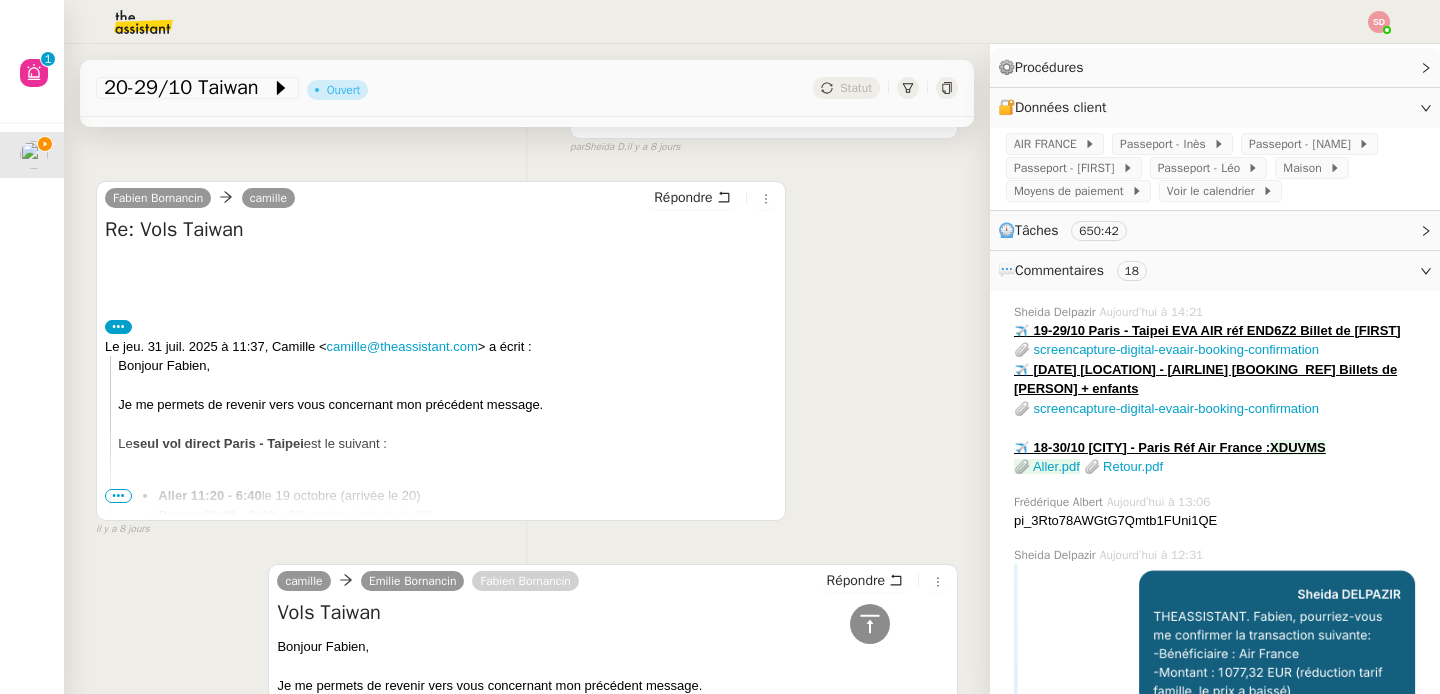 click on "•••" at bounding box center (118, 496) 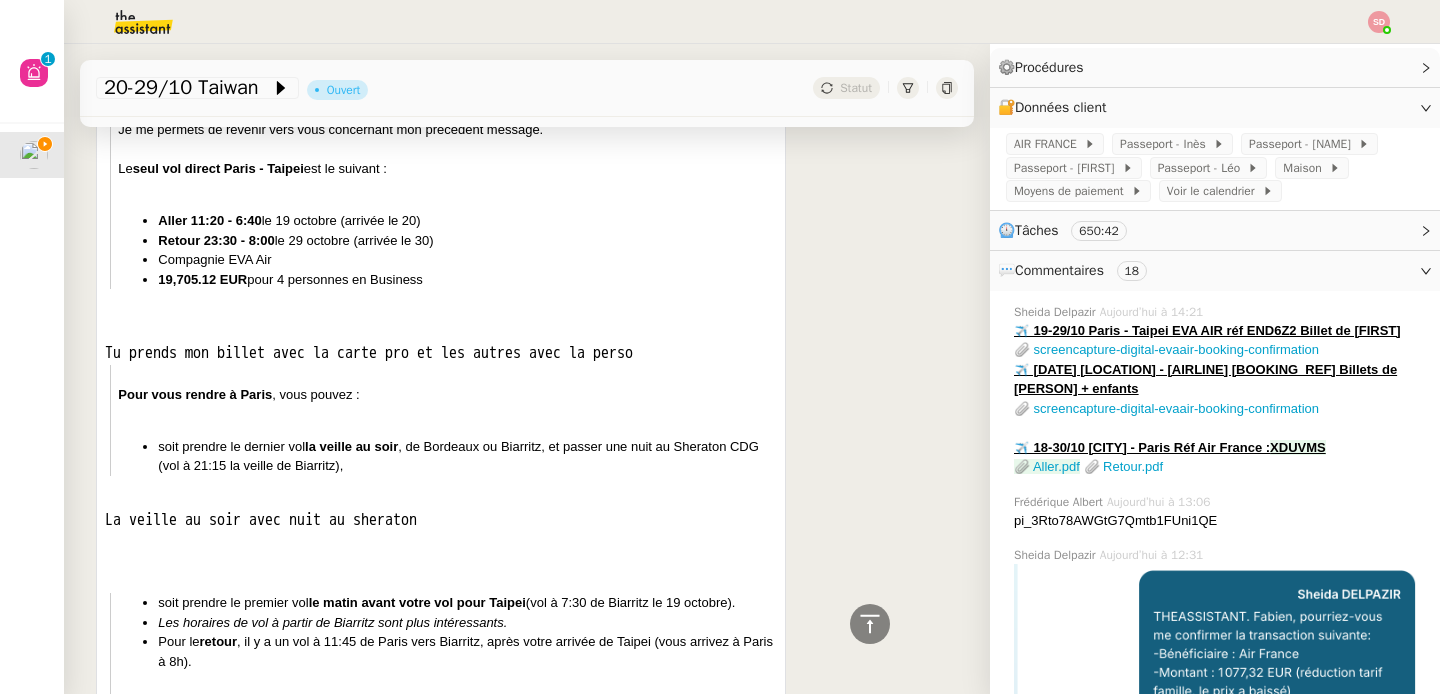 scroll, scrollTop: 11291, scrollLeft: 0, axis: vertical 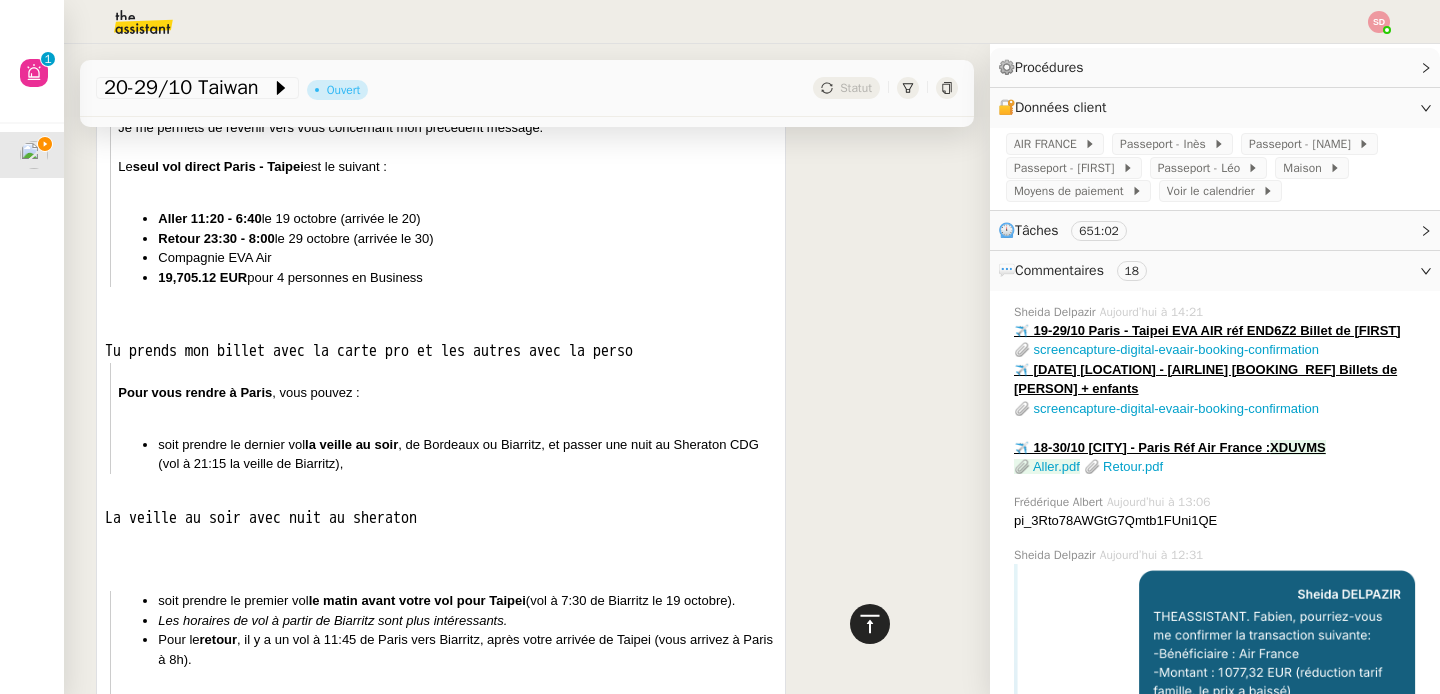 click 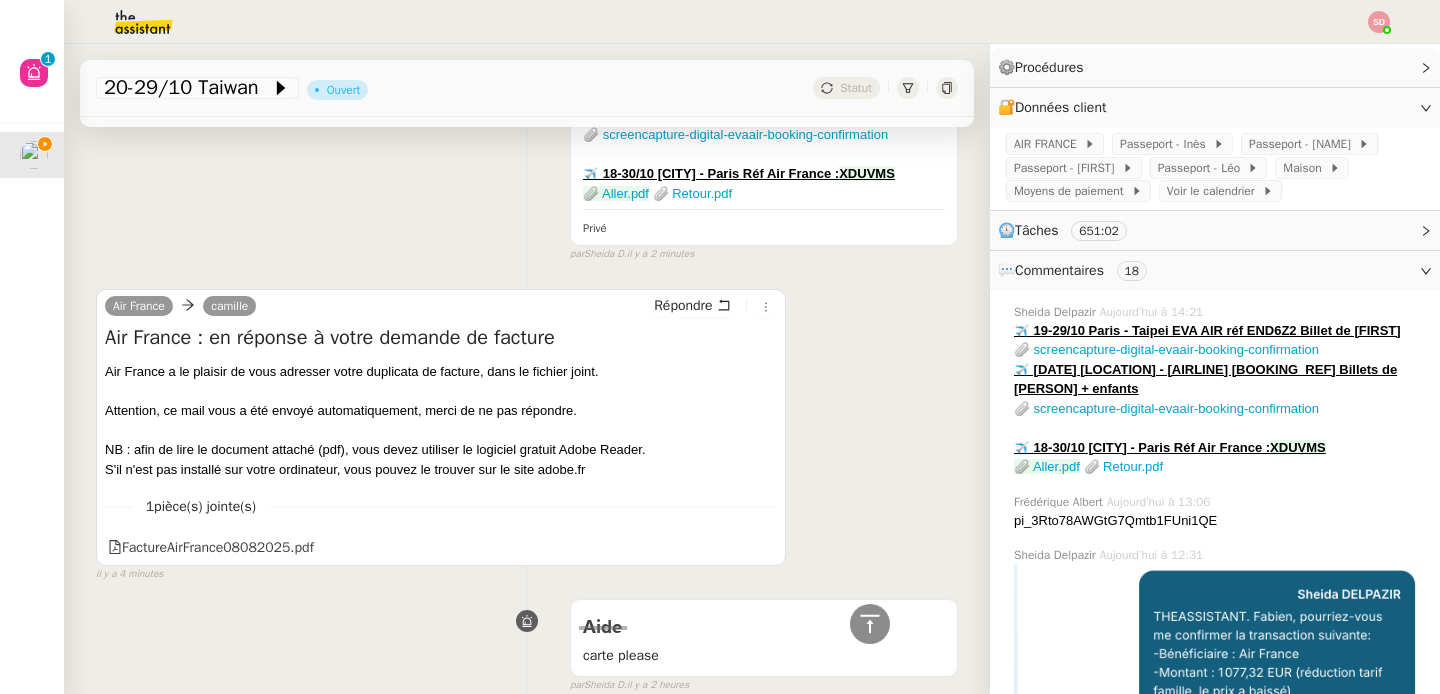 scroll, scrollTop: 0, scrollLeft: 0, axis: both 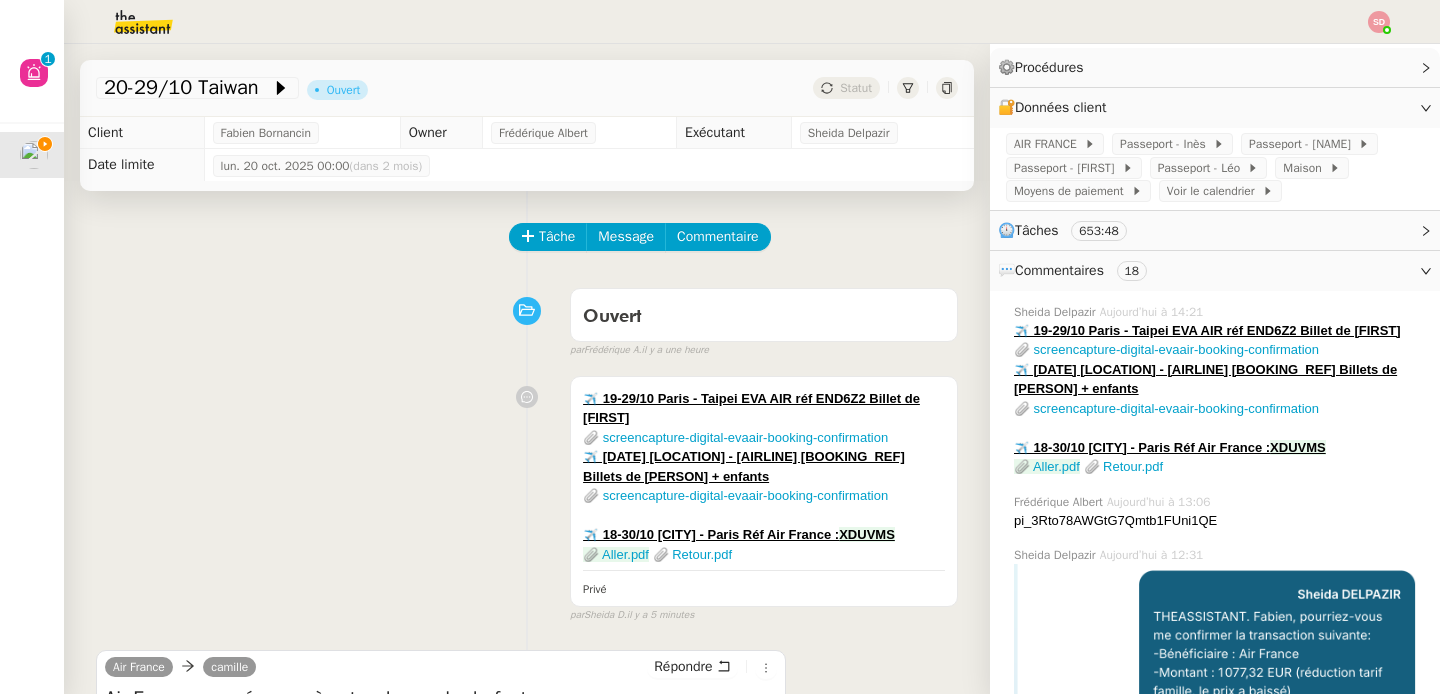 click on "Ouvert false par   Frédérique  A.   il y a une heure" at bounding box center [527, 319] 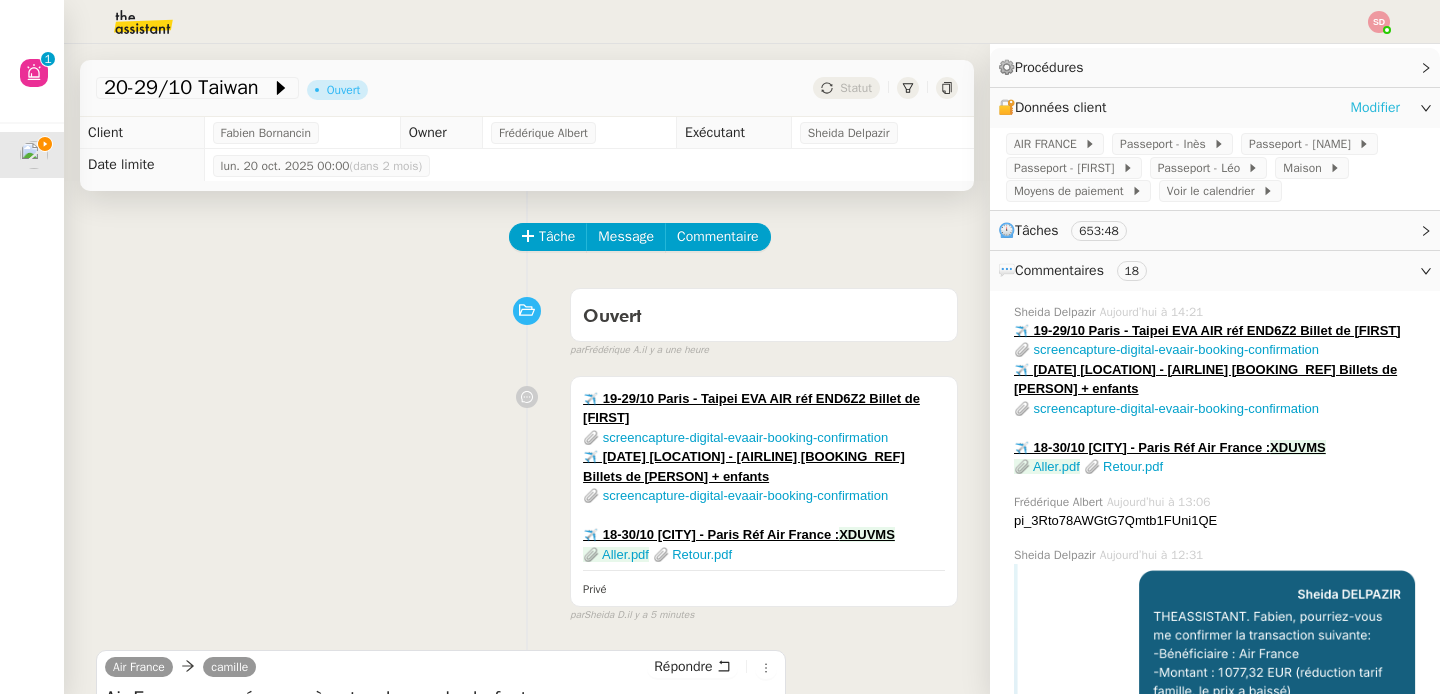click on "Modifier" 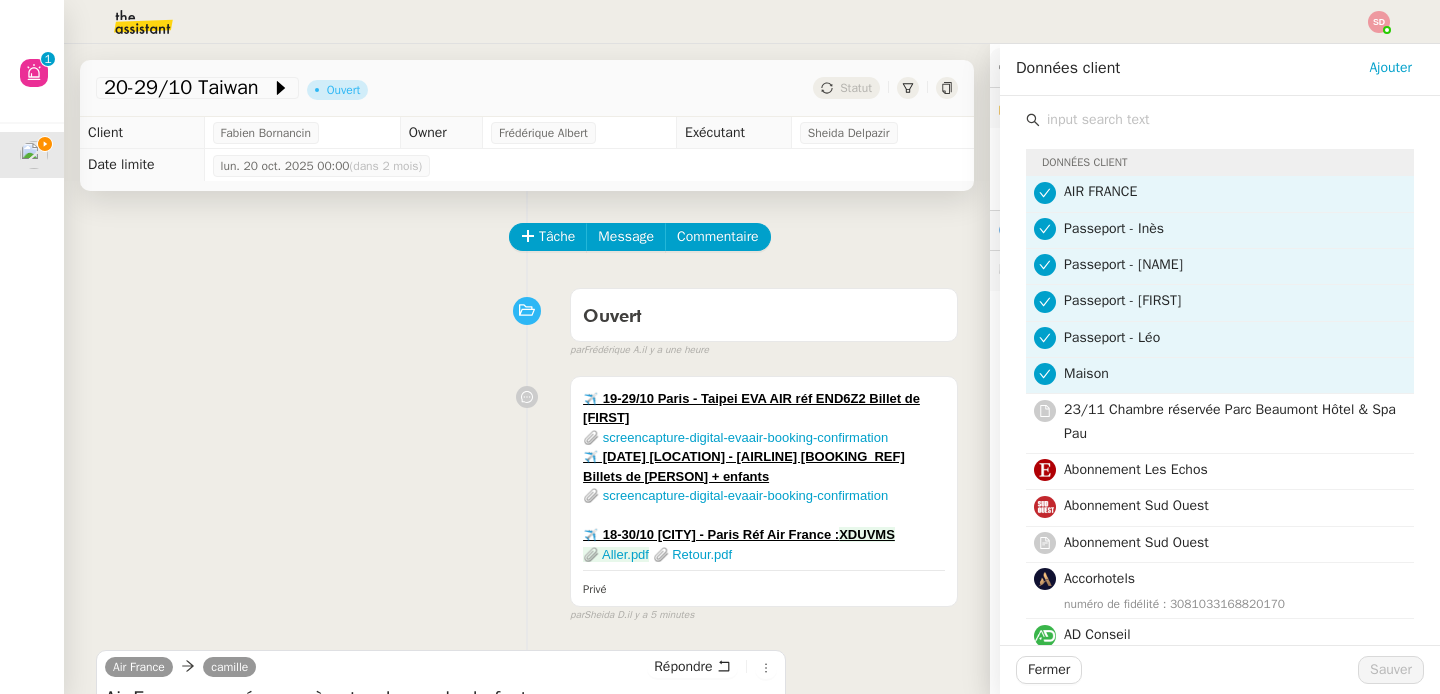 click 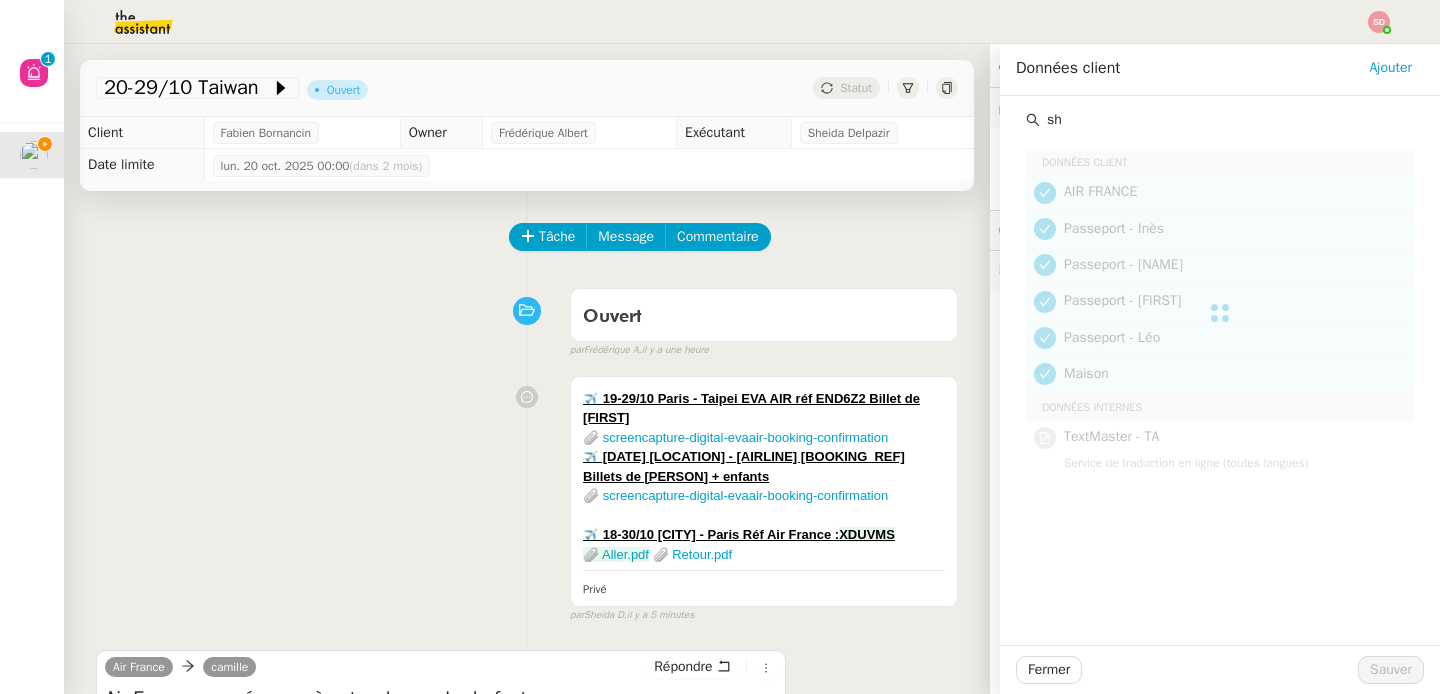 type on "s" 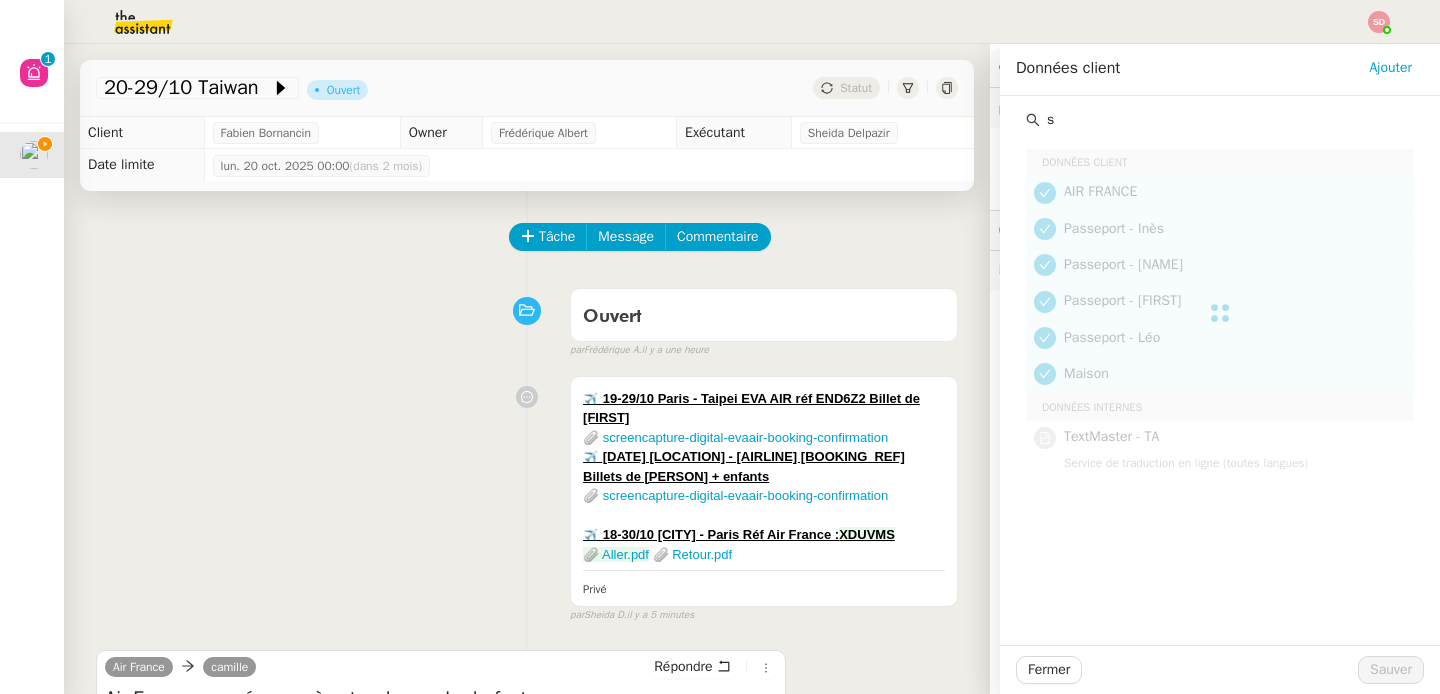 type 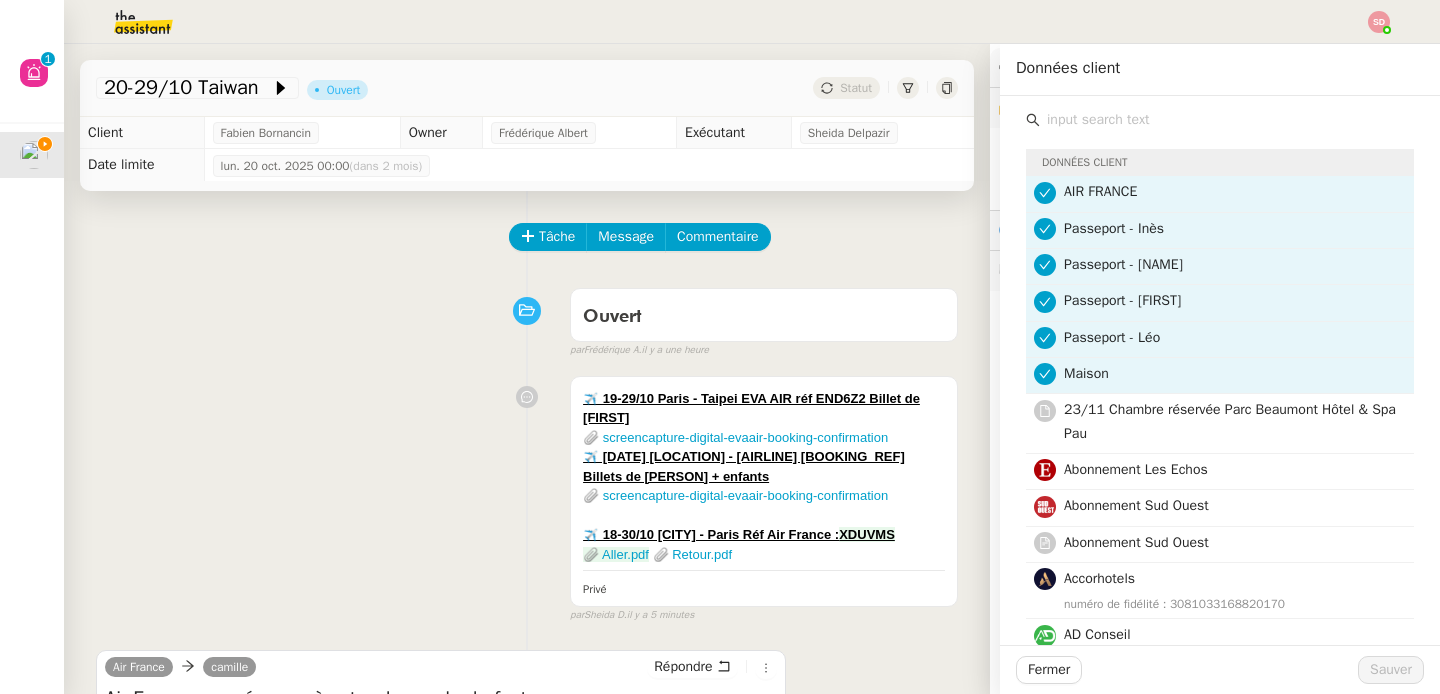 click on "✈️ 19-29/10 Paris - Taipei EVA AIR réf END6Z2 Billet de Fabien 📎 screencapture-digital-evaair-booking-confirmation ✈️ 19-29/10 Paris - Taipei EVA AIR réf D4OIHG Billets d'Emilie + enfants 📎 screencapture-digital-evaair-booking-confirmation ✈️  18-30/10 Biarritz - Paris Réf Air France :  XDUVMS 📎 Aller.pdf    📎 Retour.pdf Privé false par   Sheida D.   il y a 5 minutes" at bounding box center [527, 495] 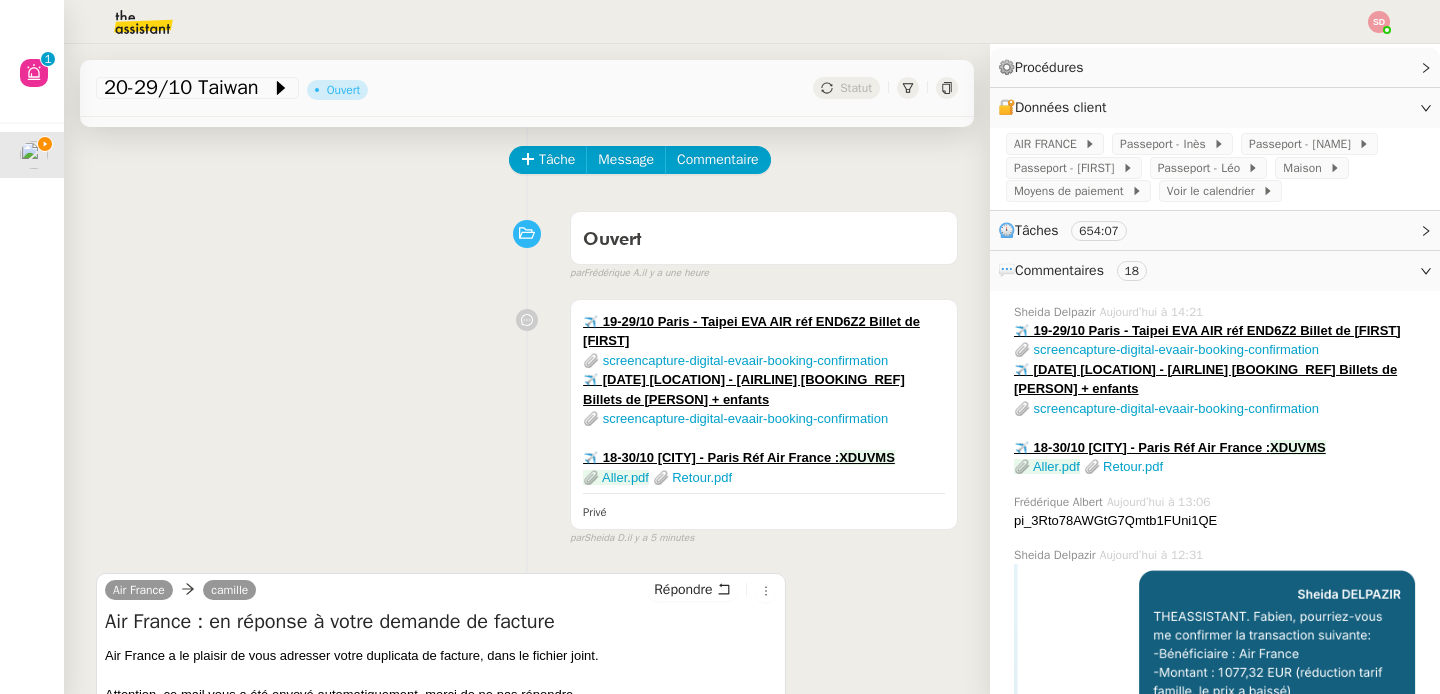 scroll, scrollTop: 0, scrollLeft: 0, axis: both 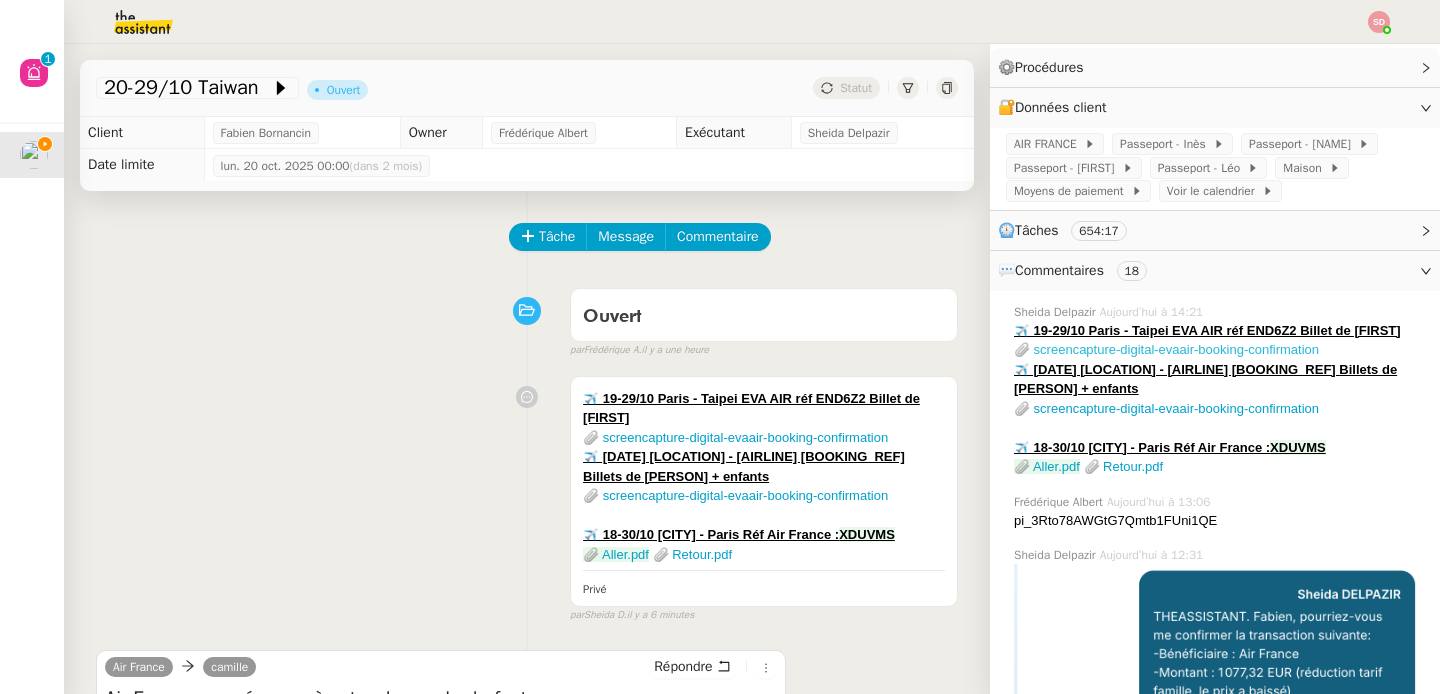 click on "📎 screencapture-digital-evaair-booking-confirmation" 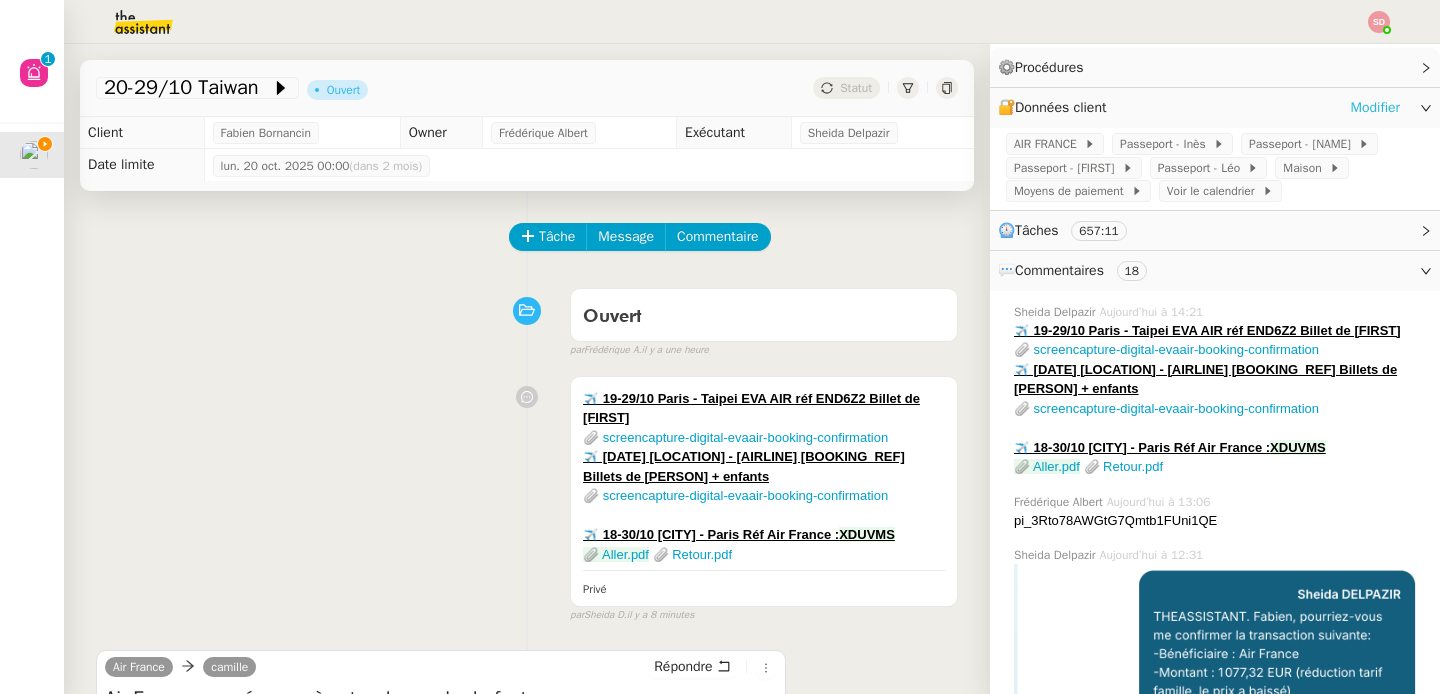 click on "Modifier" 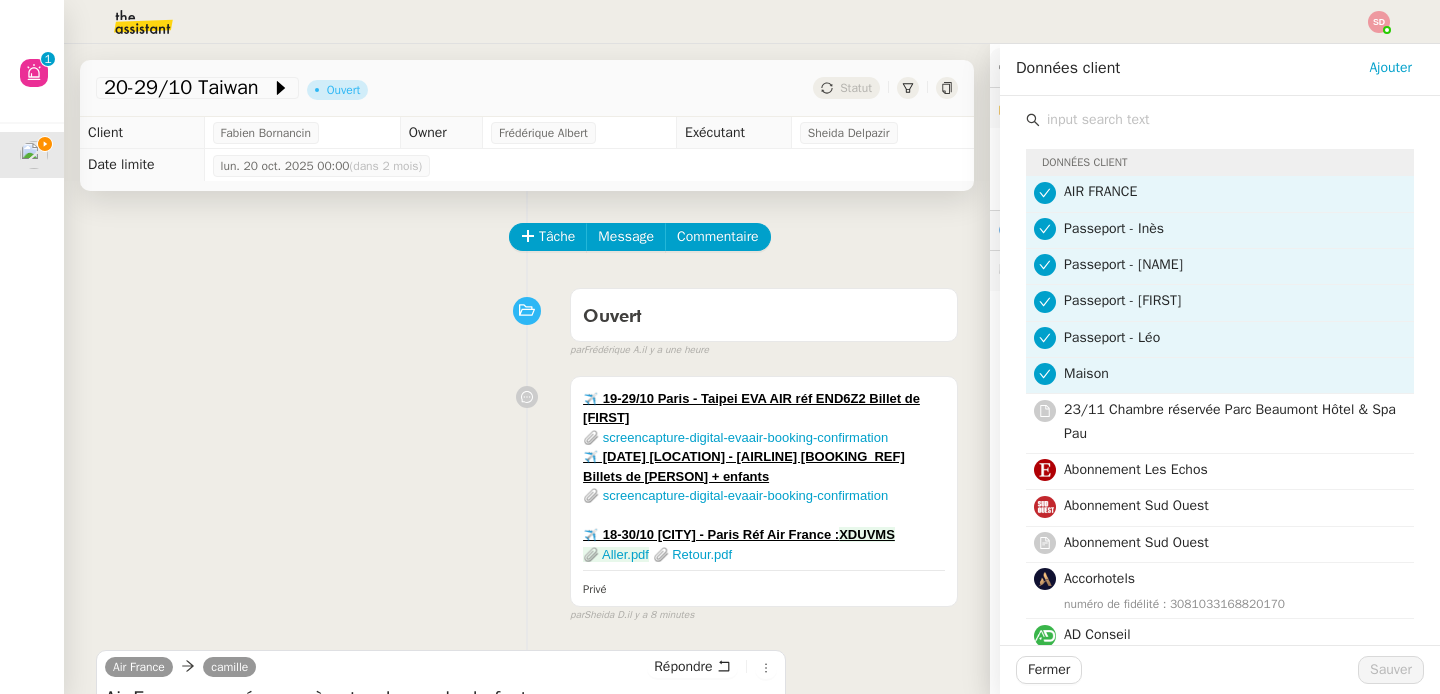 click 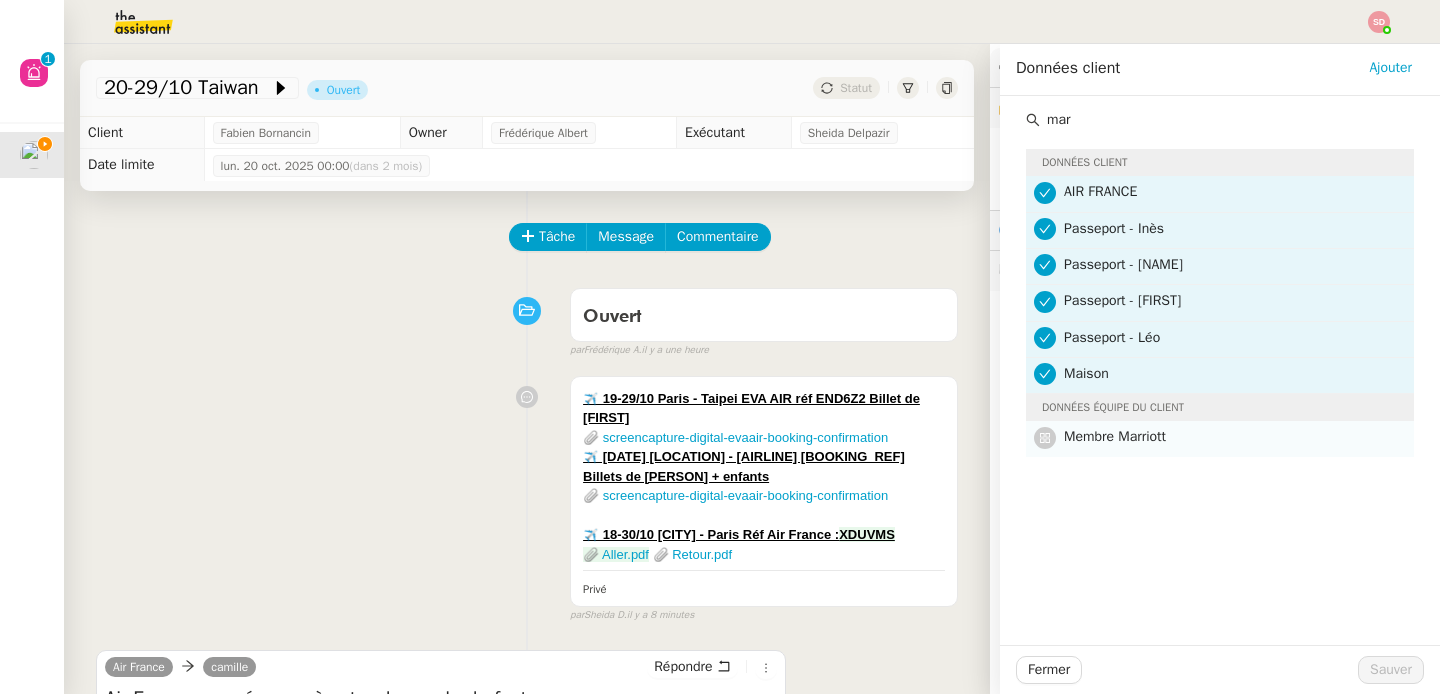 type on "mar" 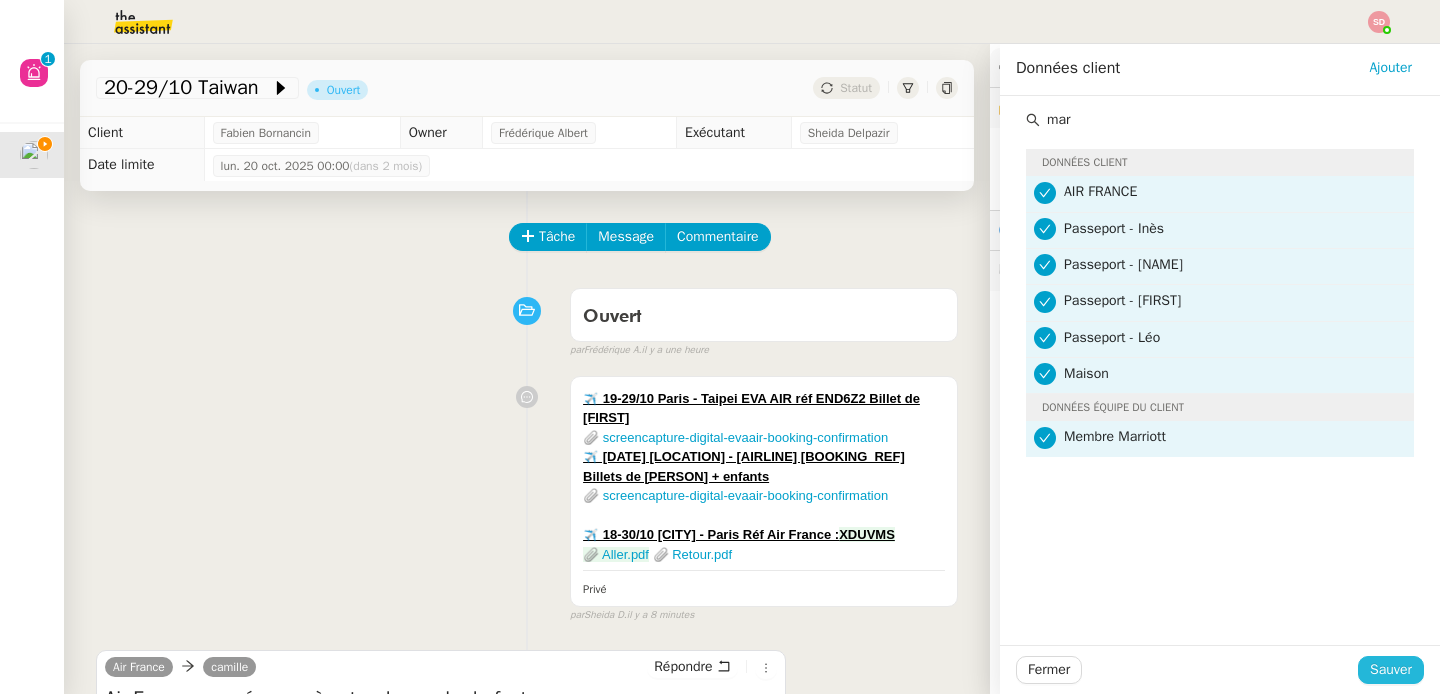 click on "Sauver" 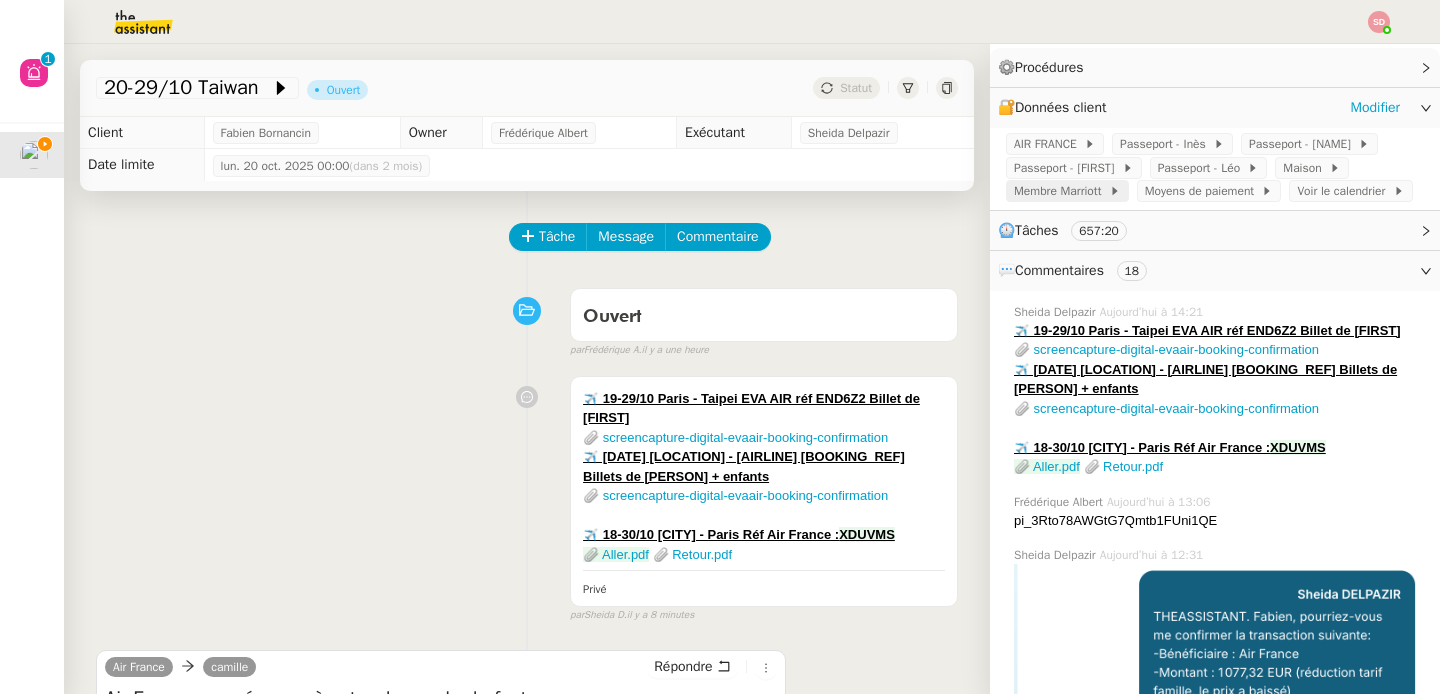 click on "Membre Marriott" 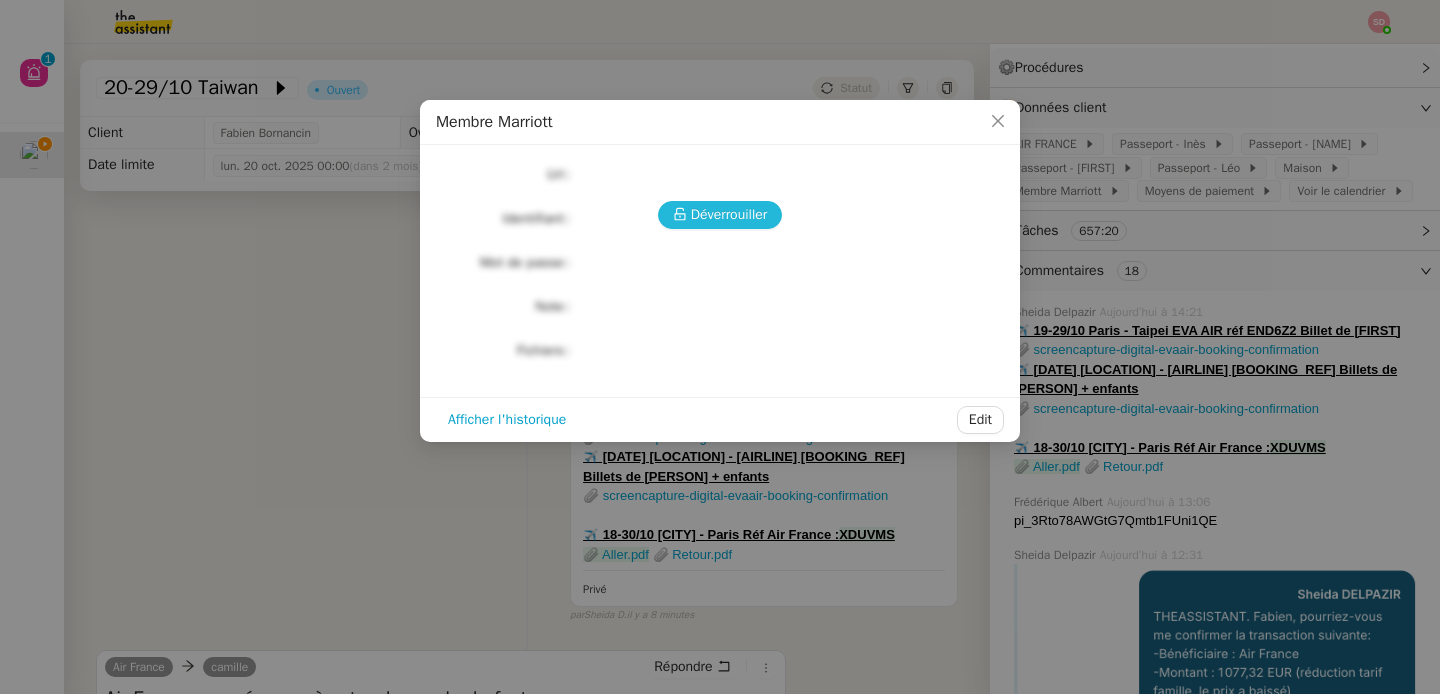 click on "Déverrouiller" at bounding box center (729, 214) 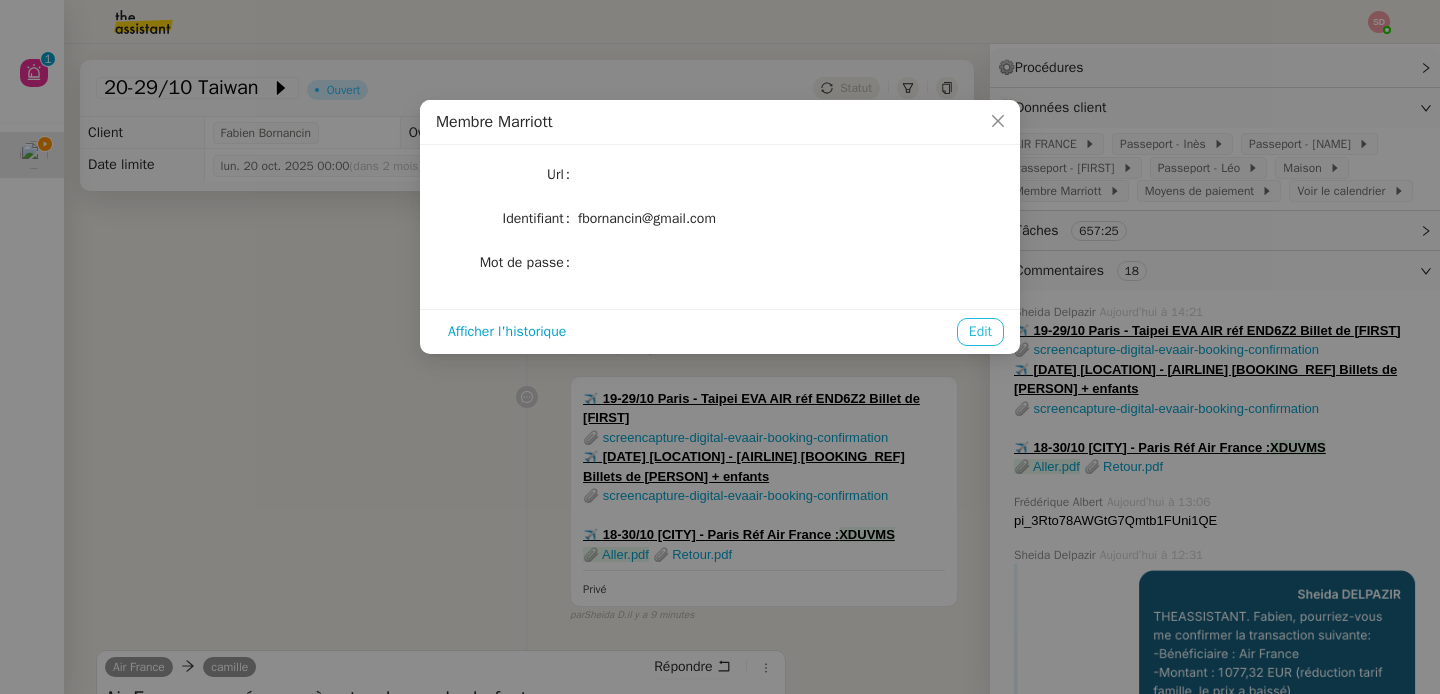 click on "Edit" at bounding box center [980, 332] 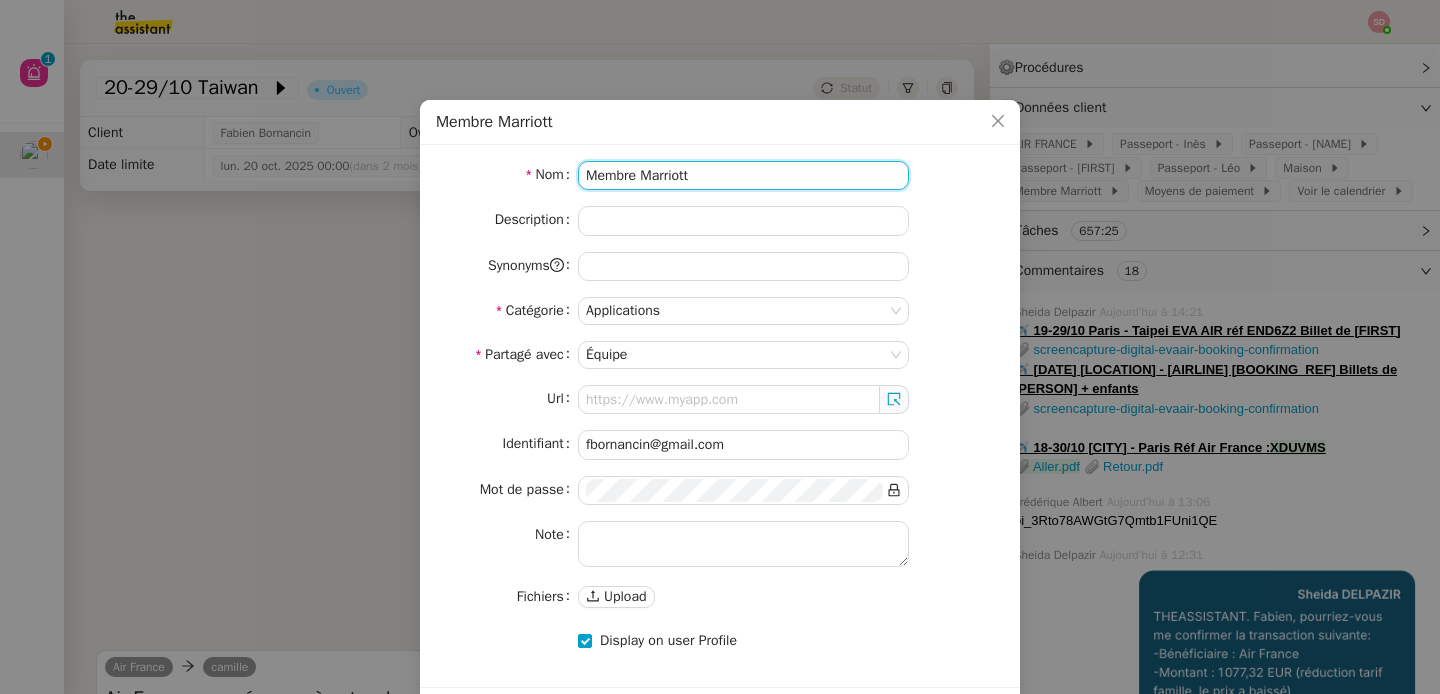 click on "Membre Marriott" 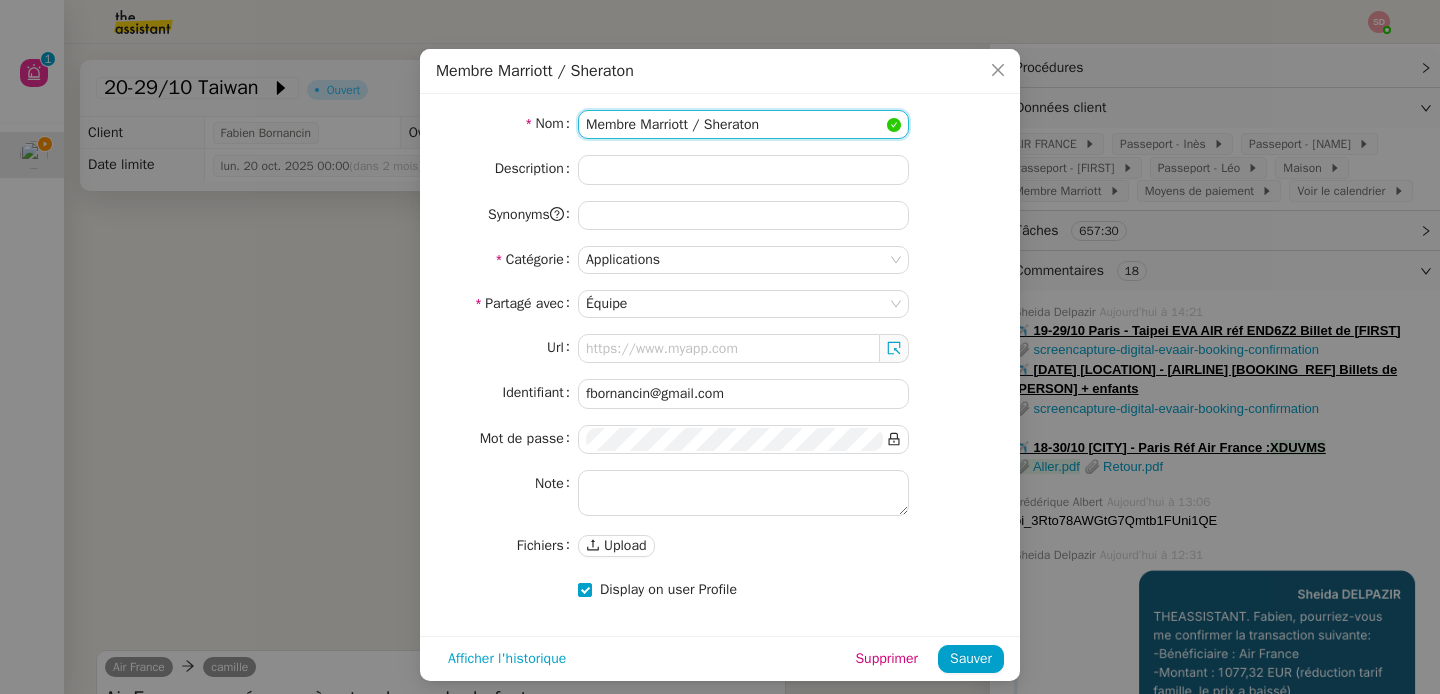 scroll, scrollTop: 62, scrollLeft: 0, axis: vertical 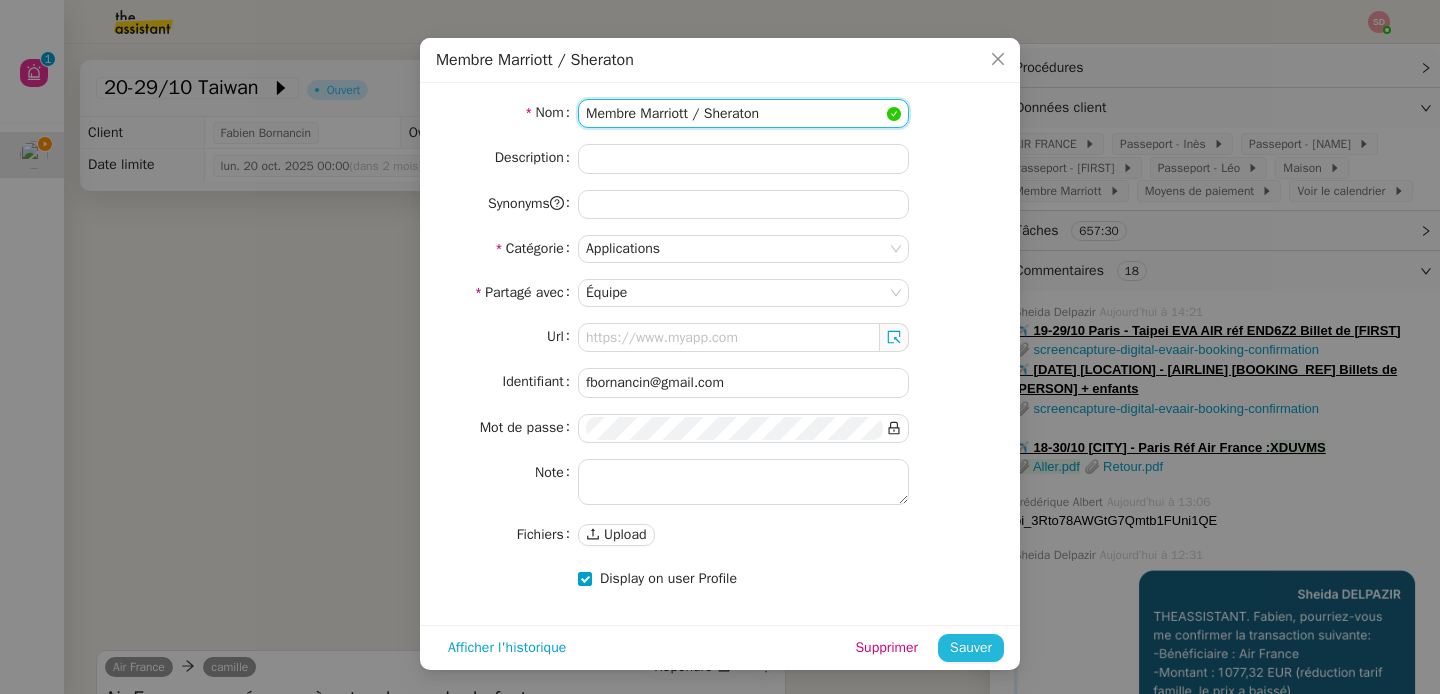 type on "Membre Marriott / Sheraton" 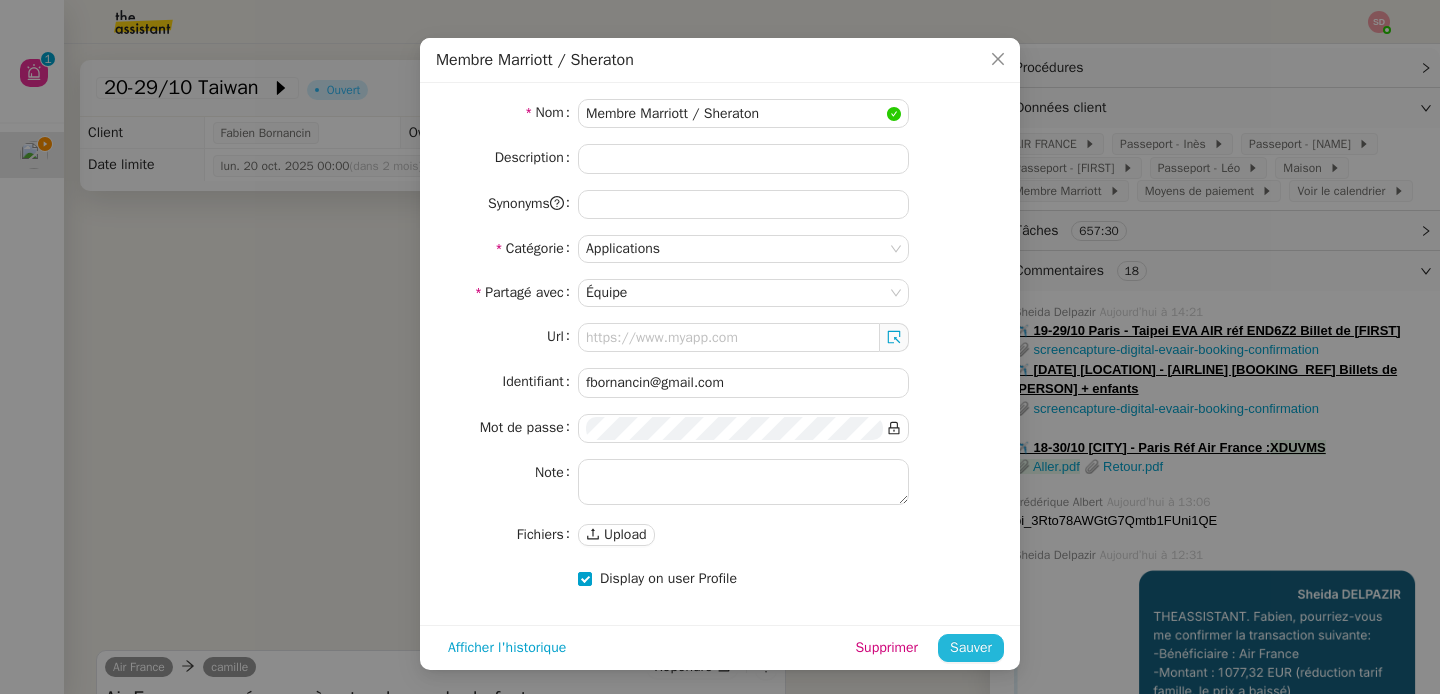 click on "Sauver" at bounding box center (971, 647) 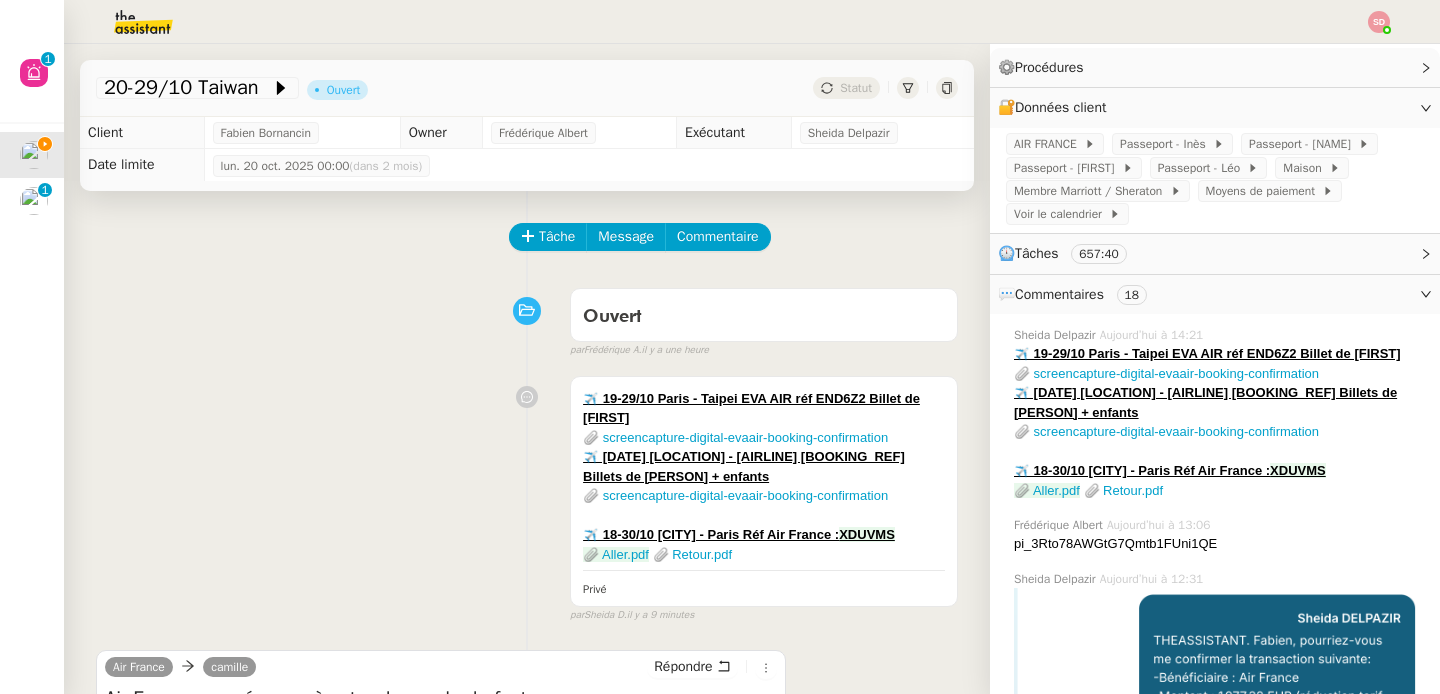 scroll, scrollTop: 0, scrollLeft: 0, axis: both 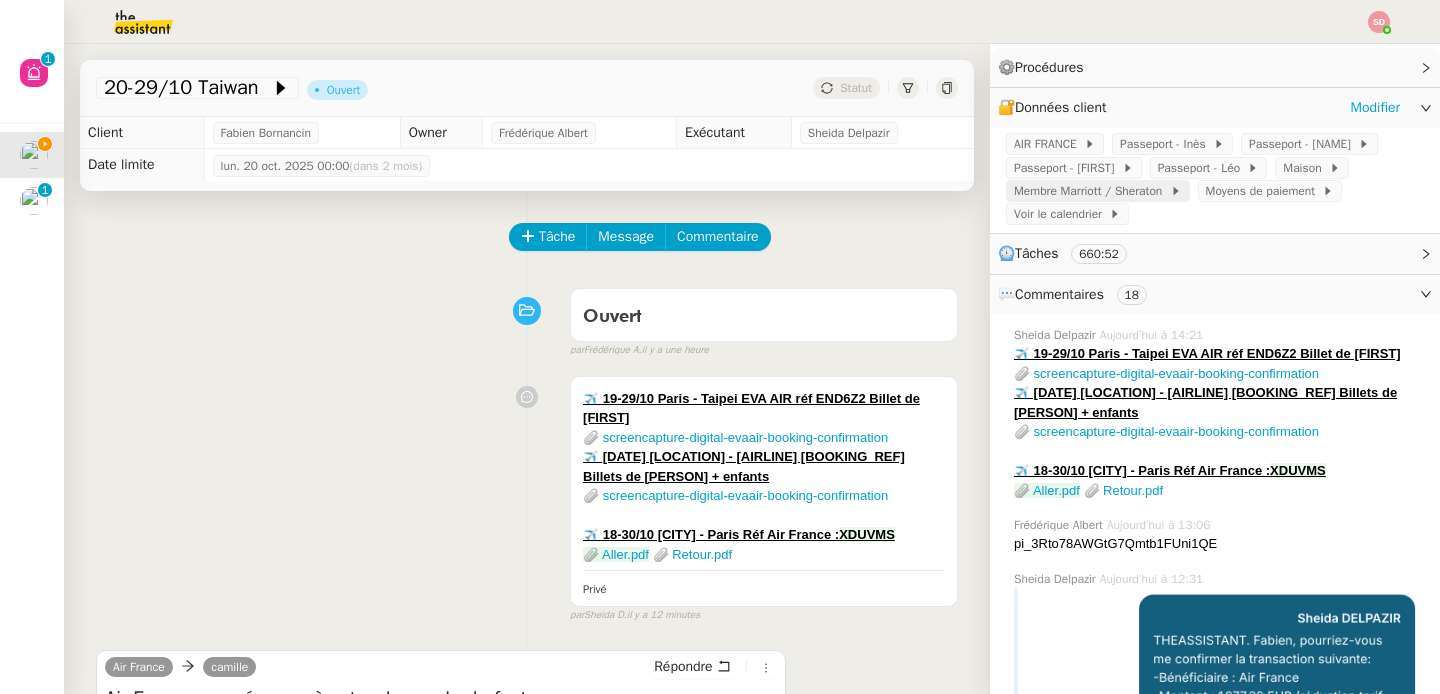 click on "Membre Marriott / Sheraton" 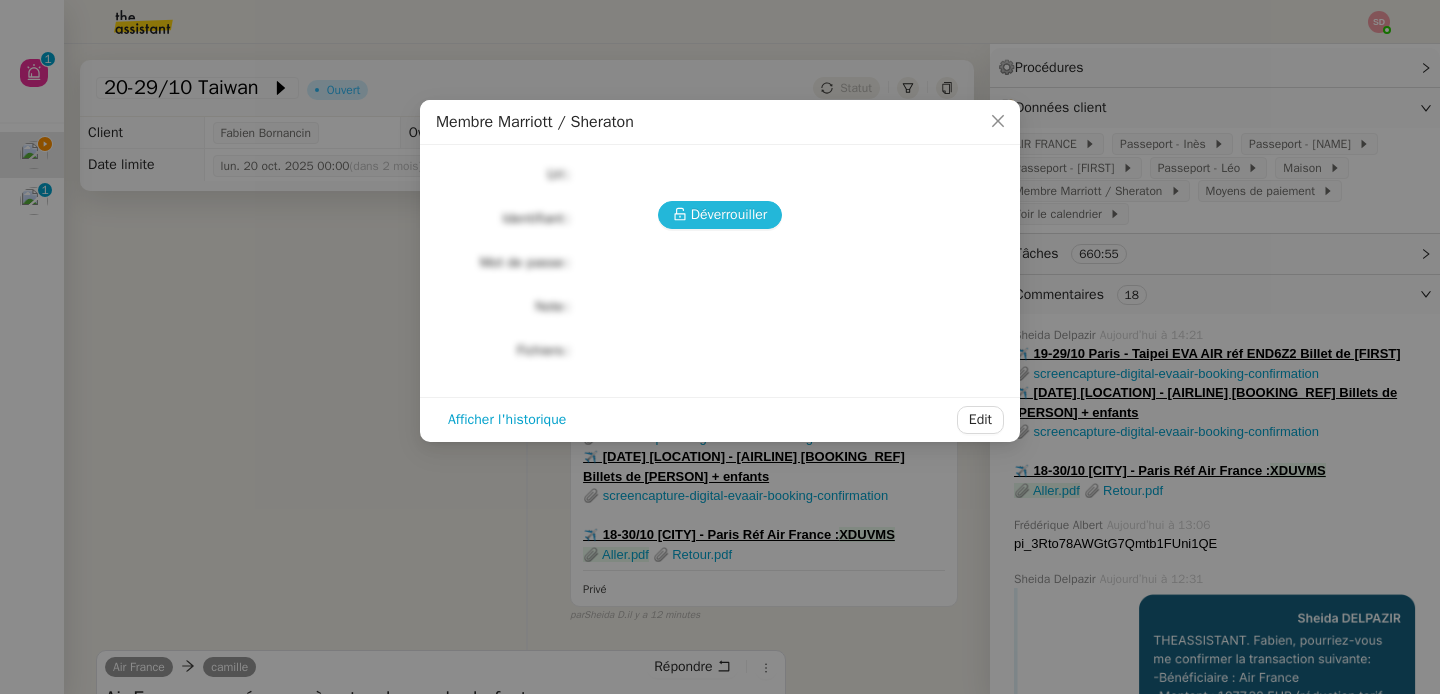 click on "Déverrouiller" at bounding box center (729, 214) 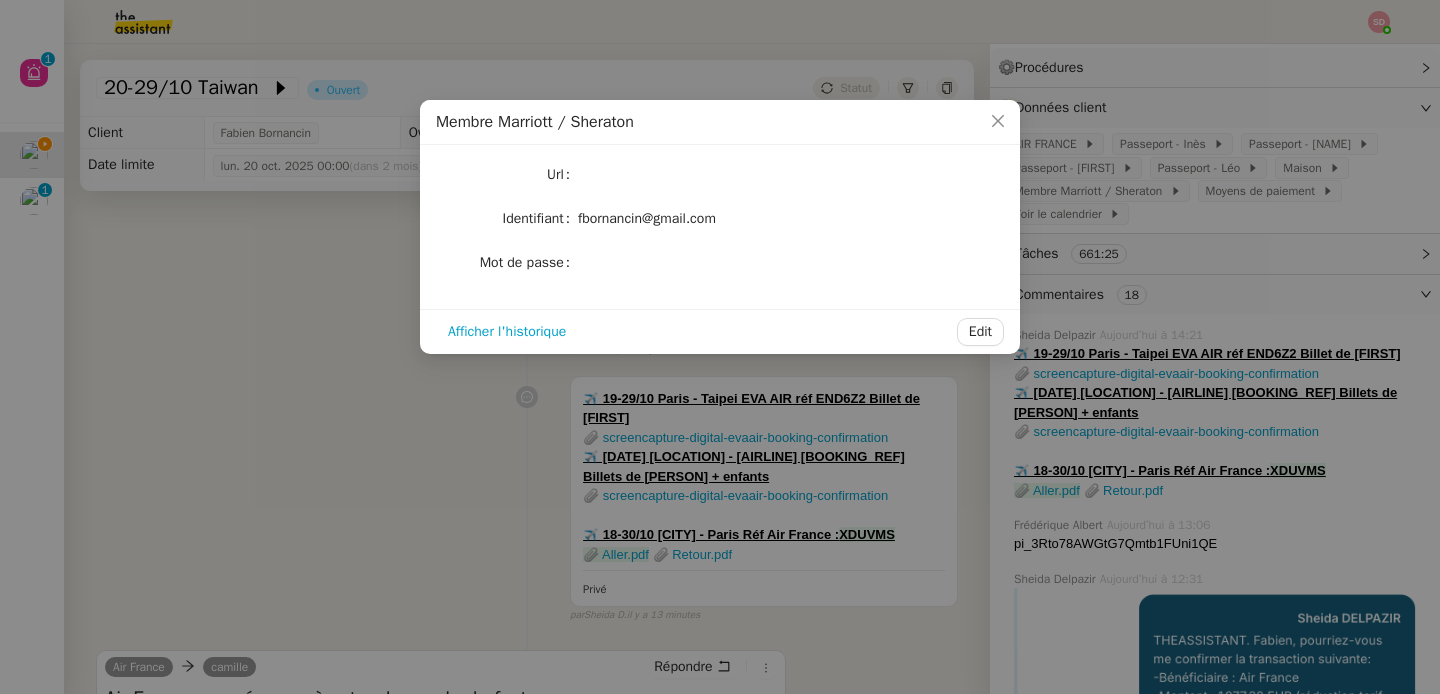 click on "fbornancin@gmail.com" 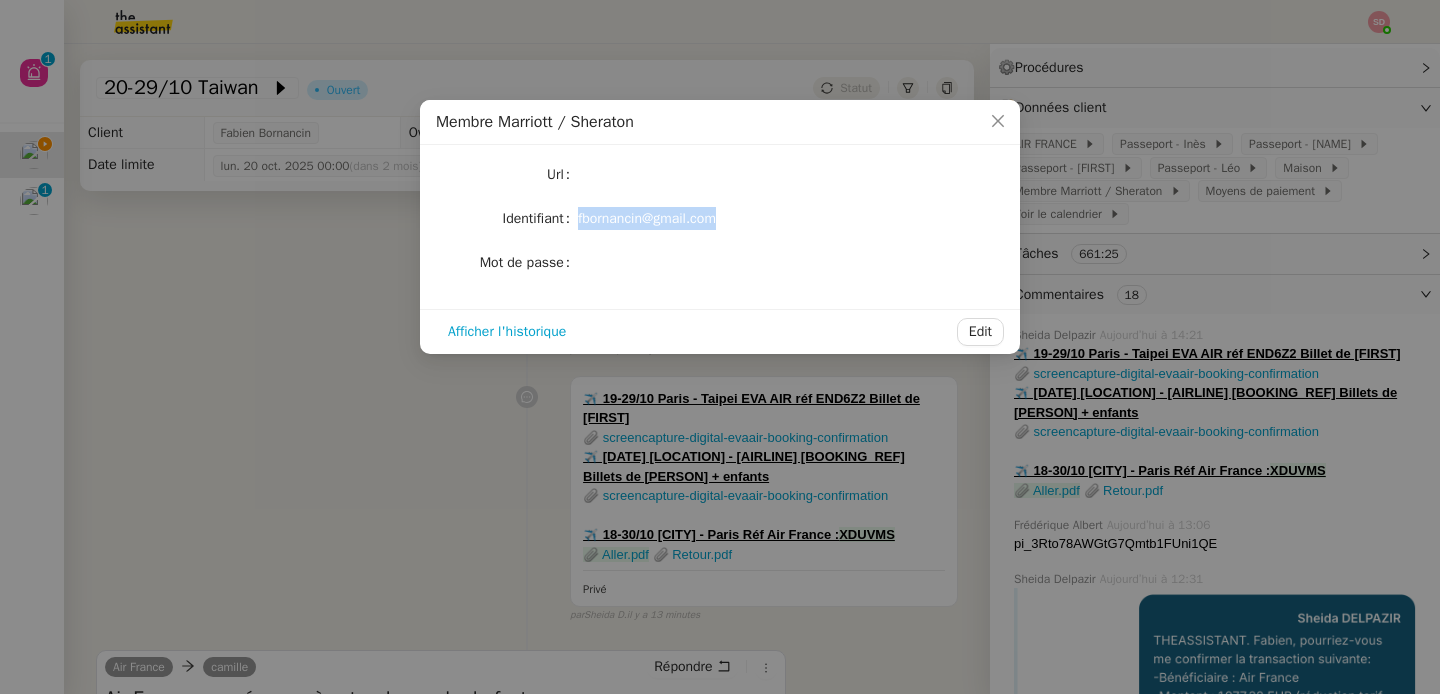 click on "fbornancin@gmail.com" 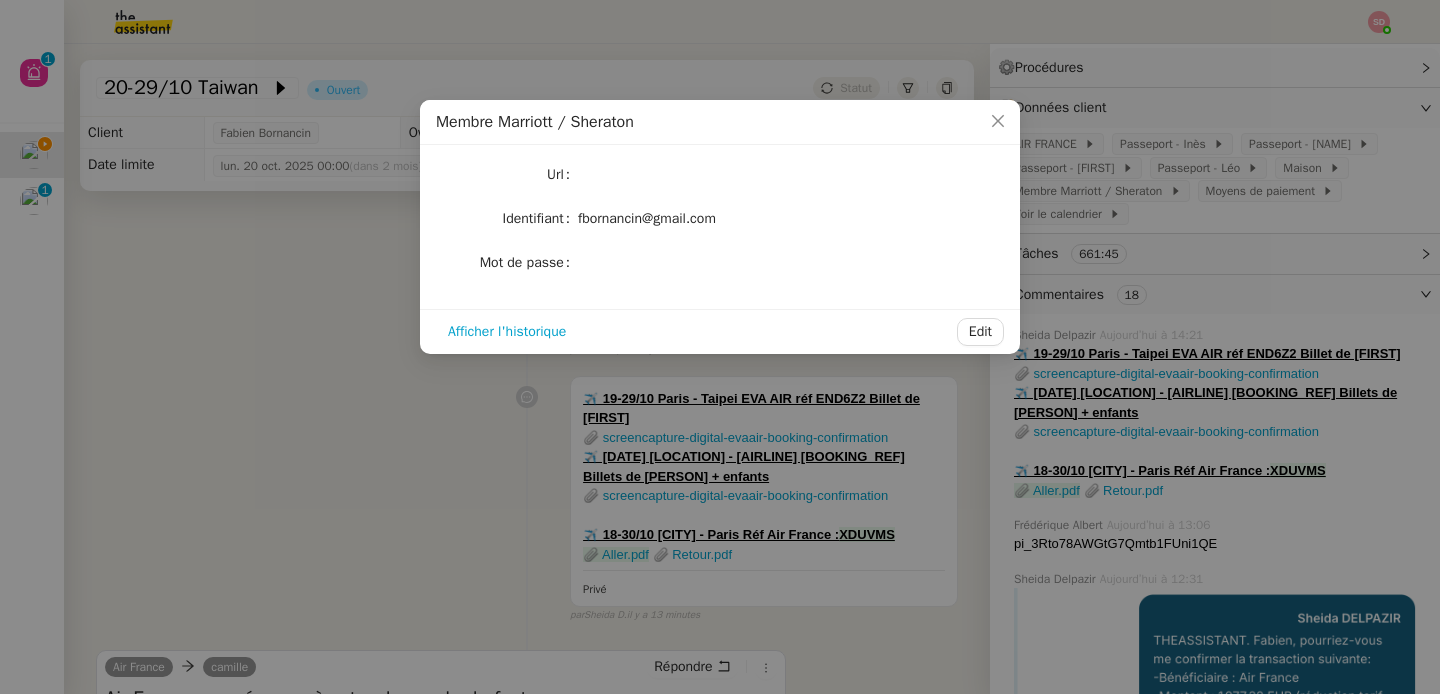 click on "Membre Marriott / Sheraton Url    Identifiant fbornancin@gmail.com Mot de passe Afficher l'historique Edit" at bounding box center [720, 347] 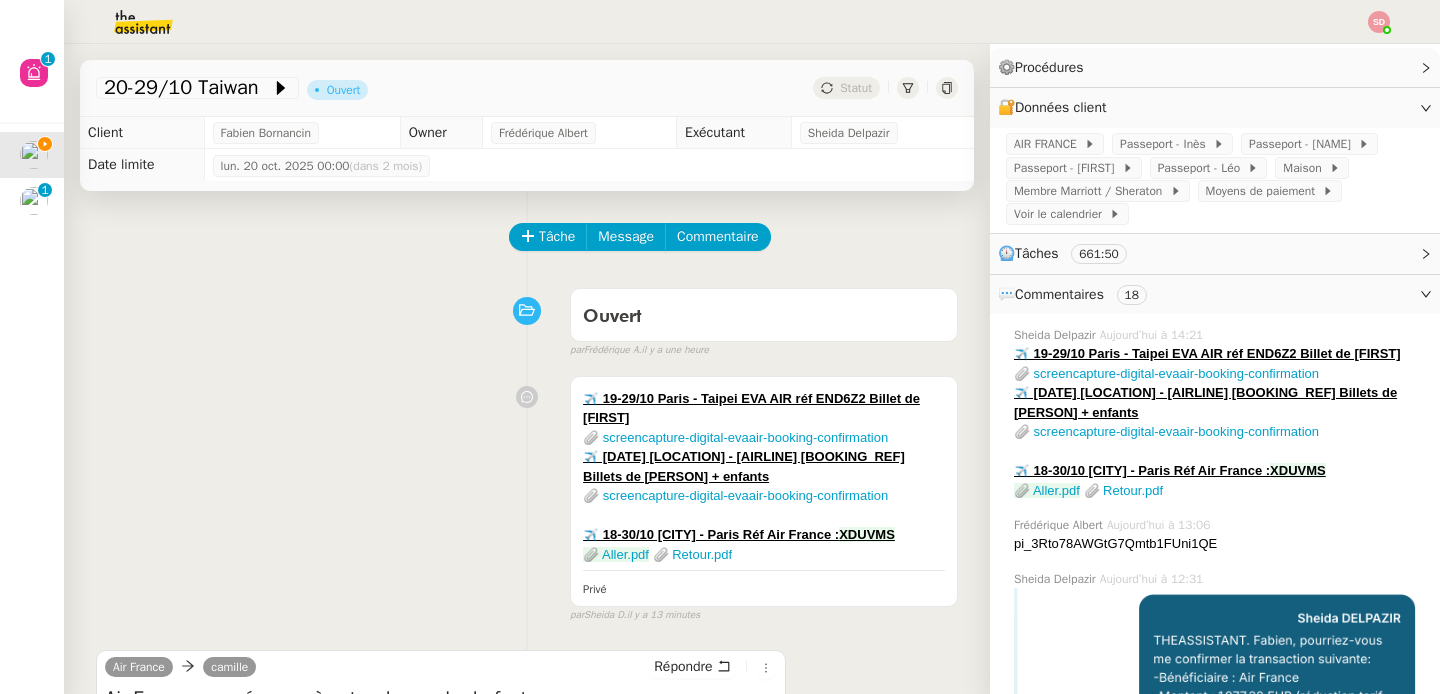 click on "💬  Commentaires     18" 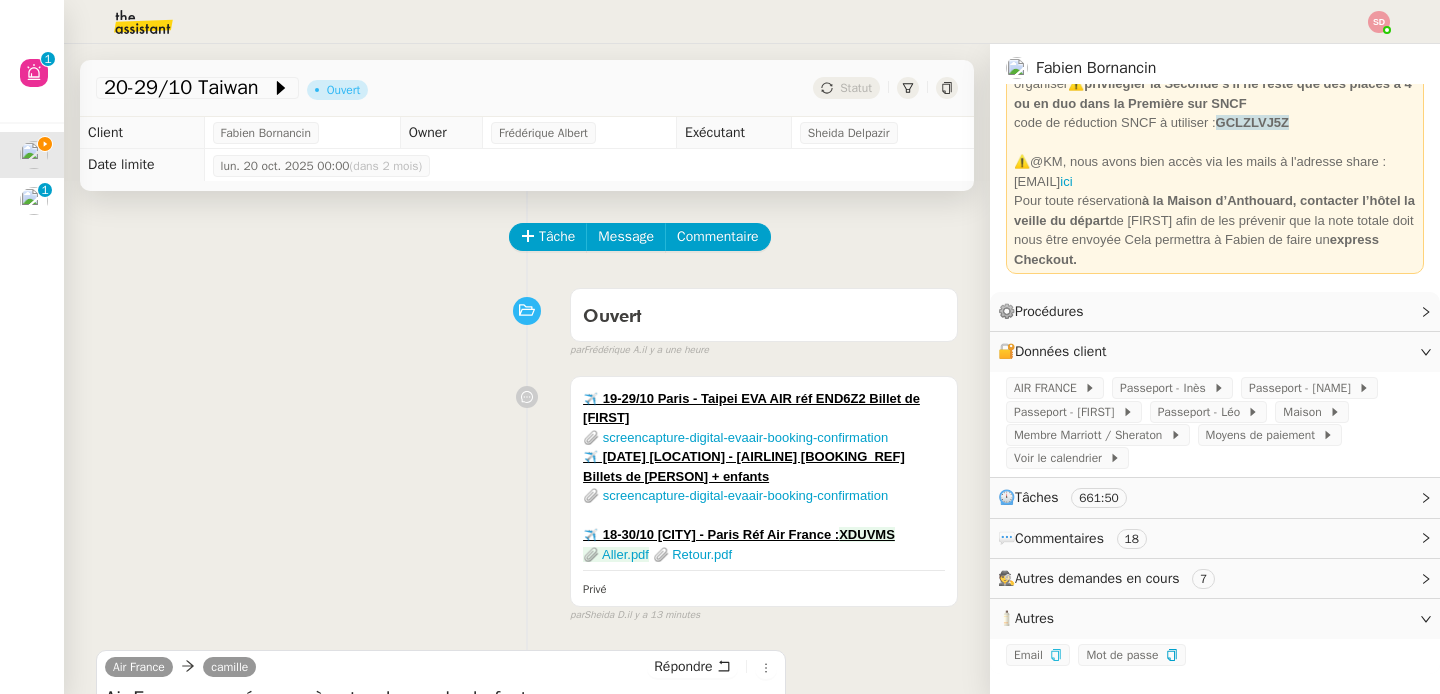 scroll, scrollTop: 0, scrollLeft: 0, axis: both 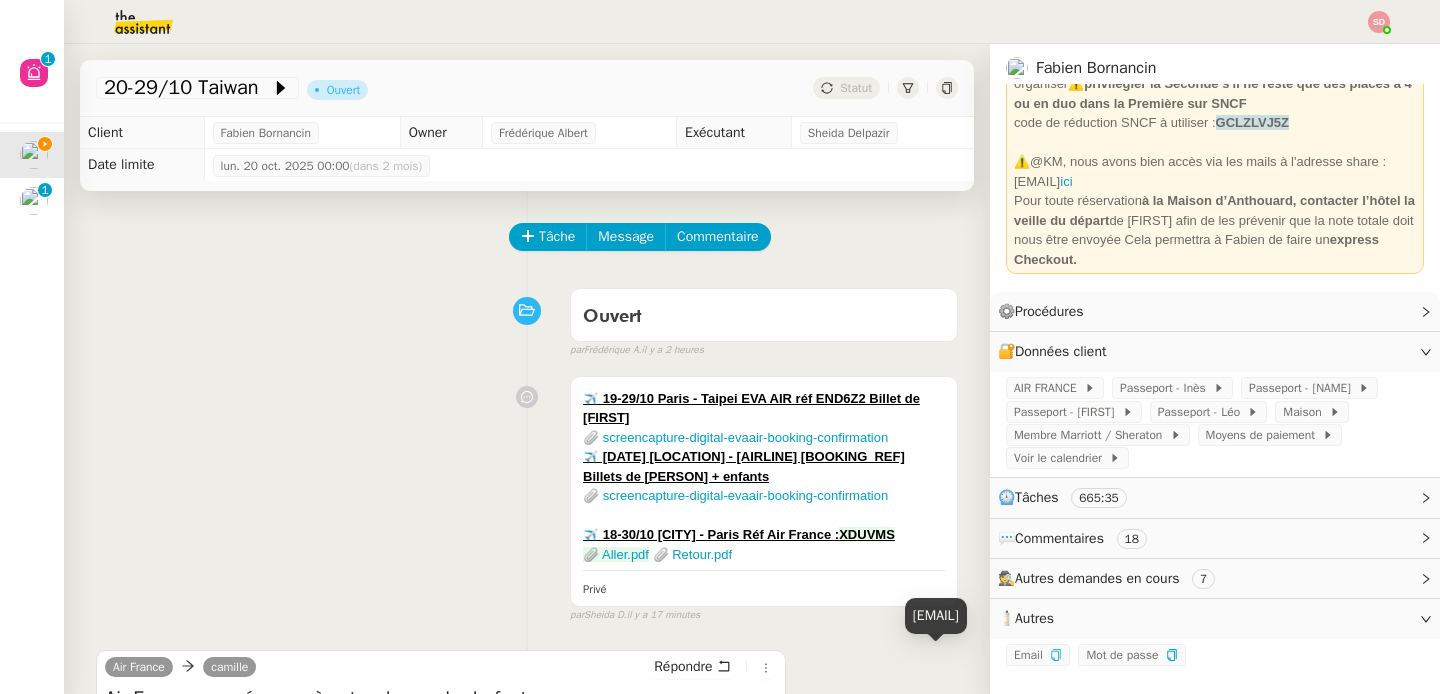 click on "[FIRST].[LAST]@theassistant.com" at bounding box center [936, 615] 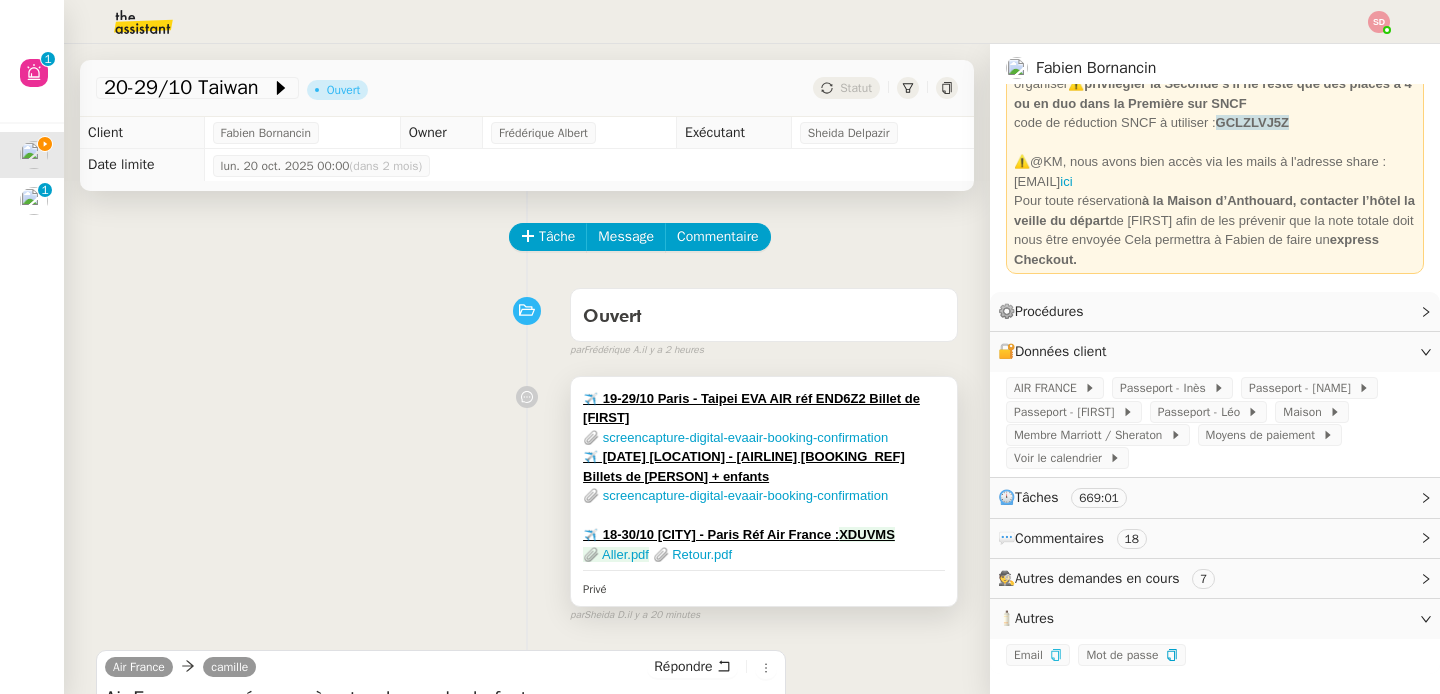 click on "📎 Aller.pdf    📎 Retour.pdf" at bounding box center (764, 555) 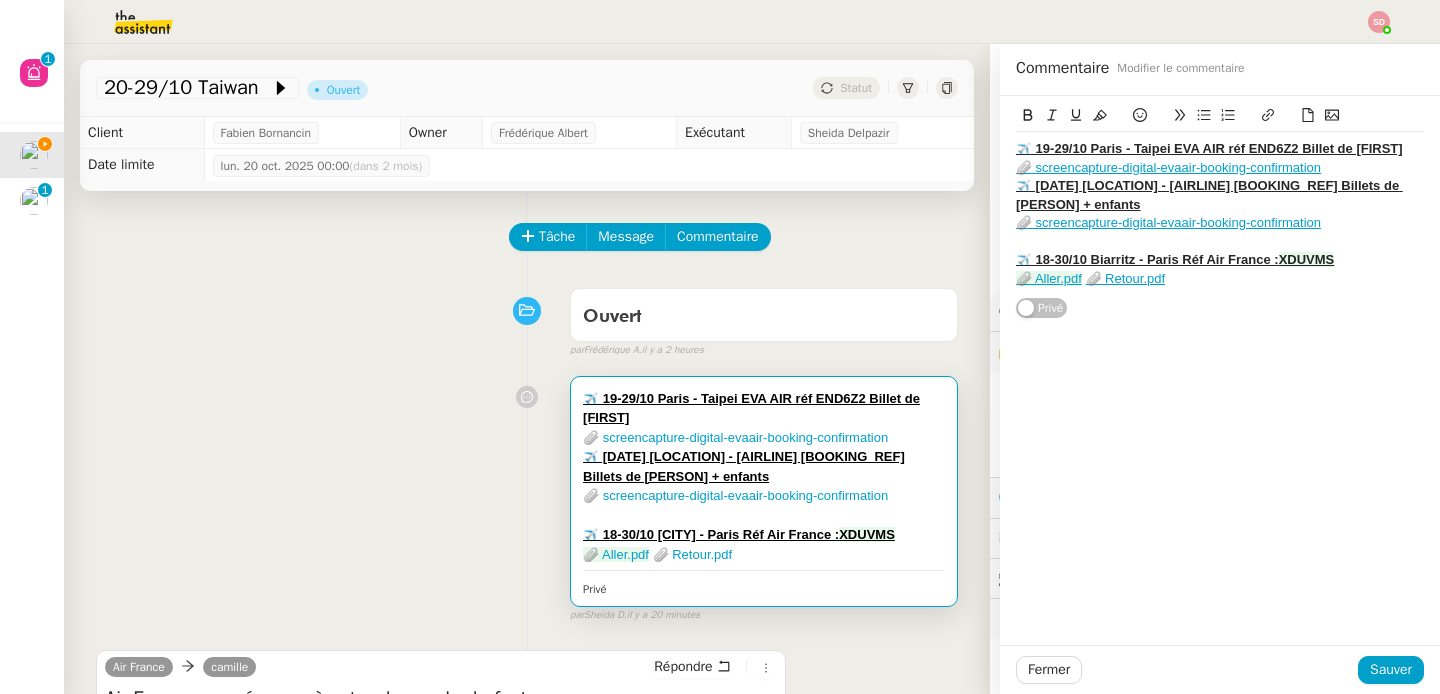 click on "📎 Aller.pdf   📎 Retour.pdf" 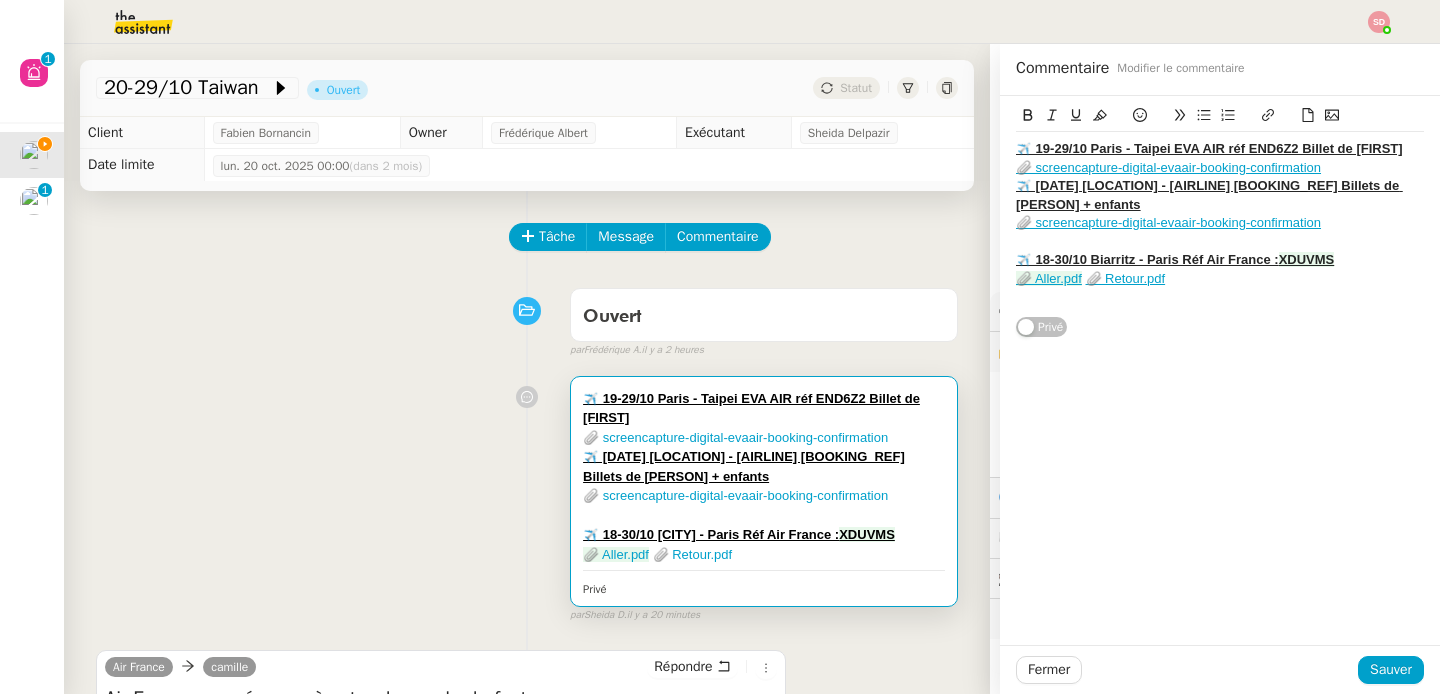 type 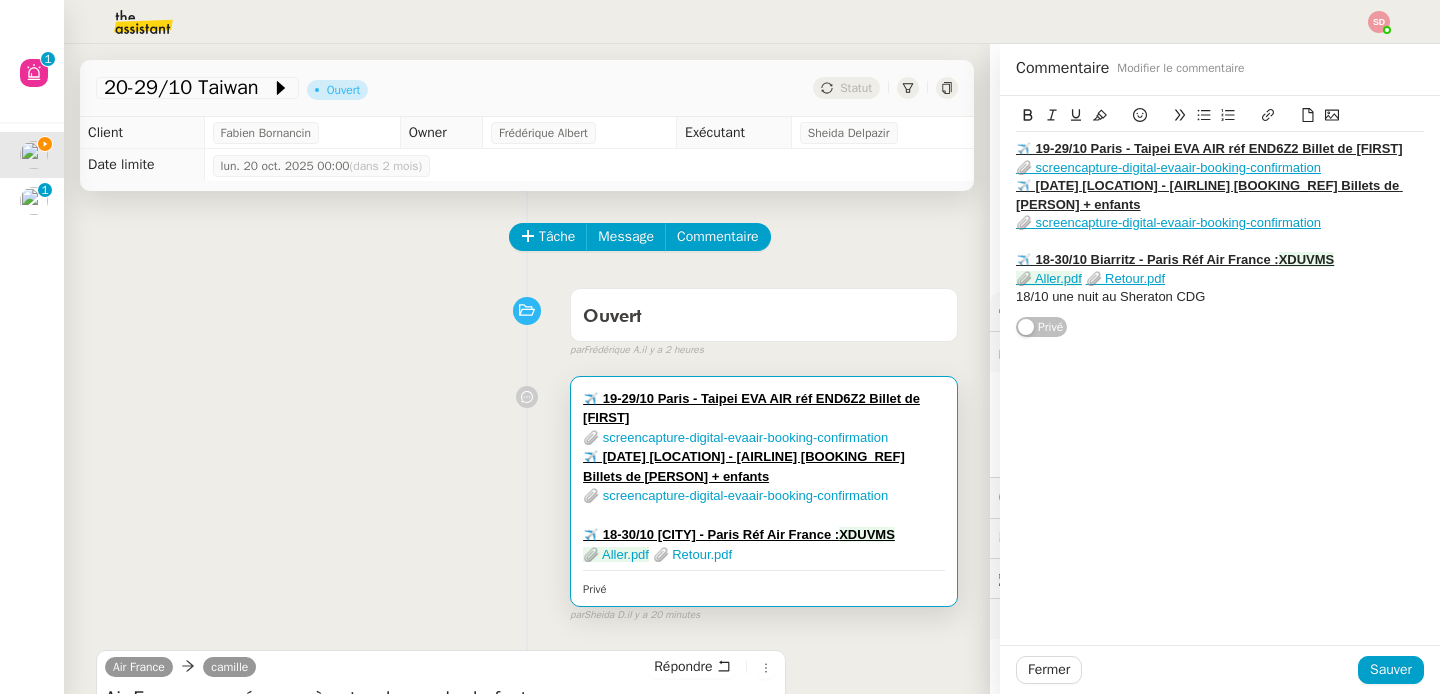 click on "18/10 une nuit au Sheraton CDG" 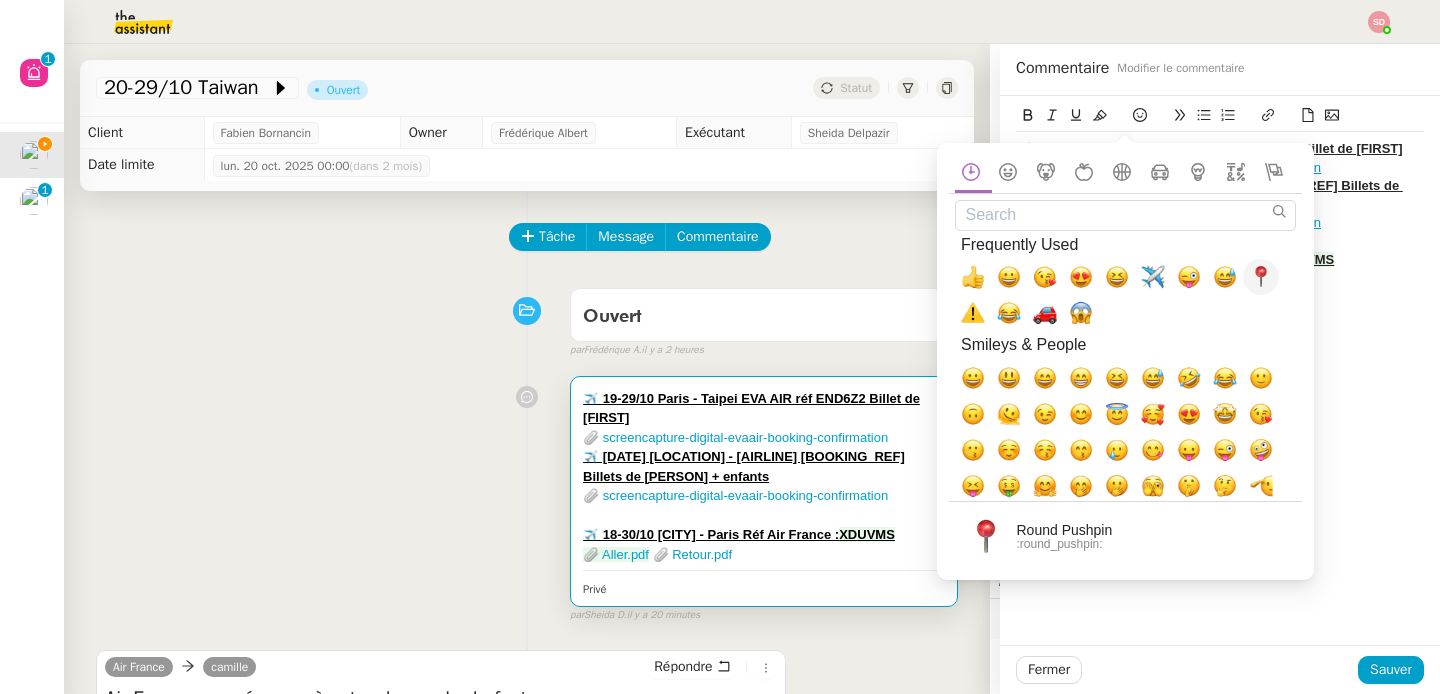 click at bounding box center [1261, 277] 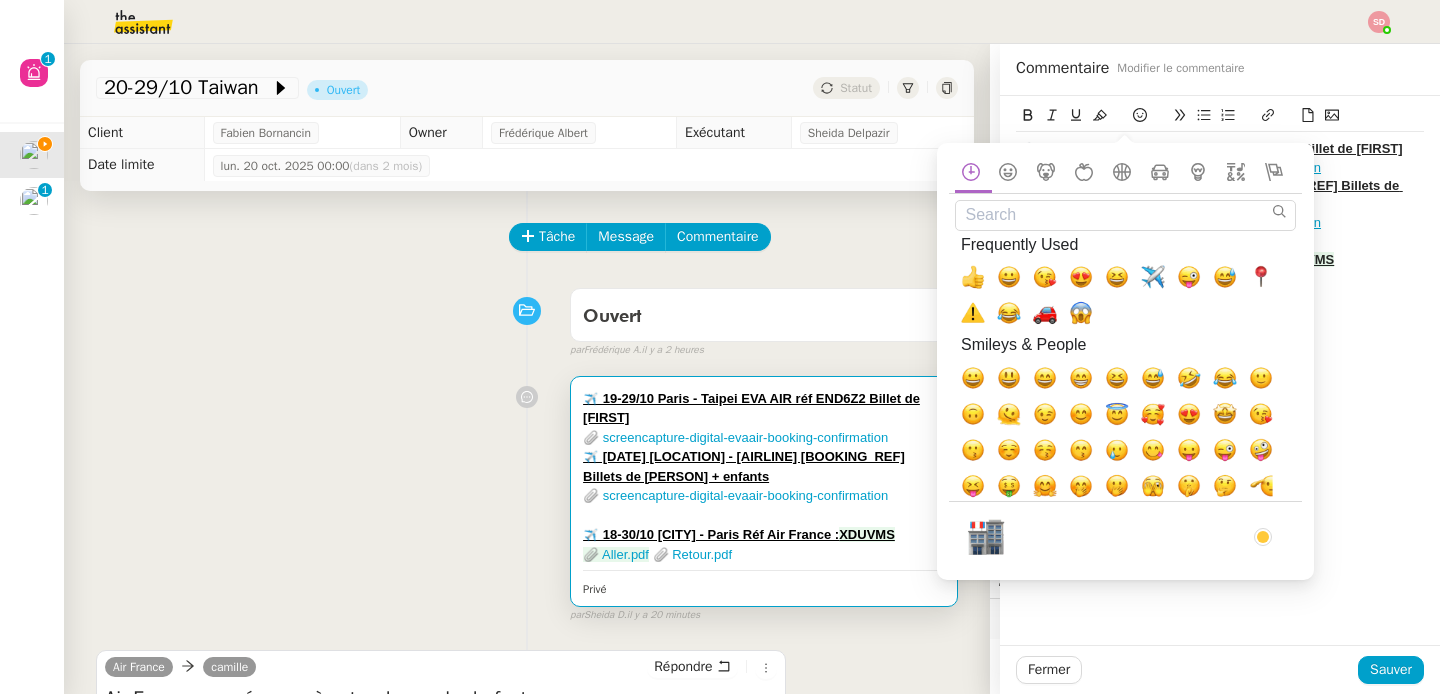 click on "📎 Aller.pdf   📎 Retour.pdf" 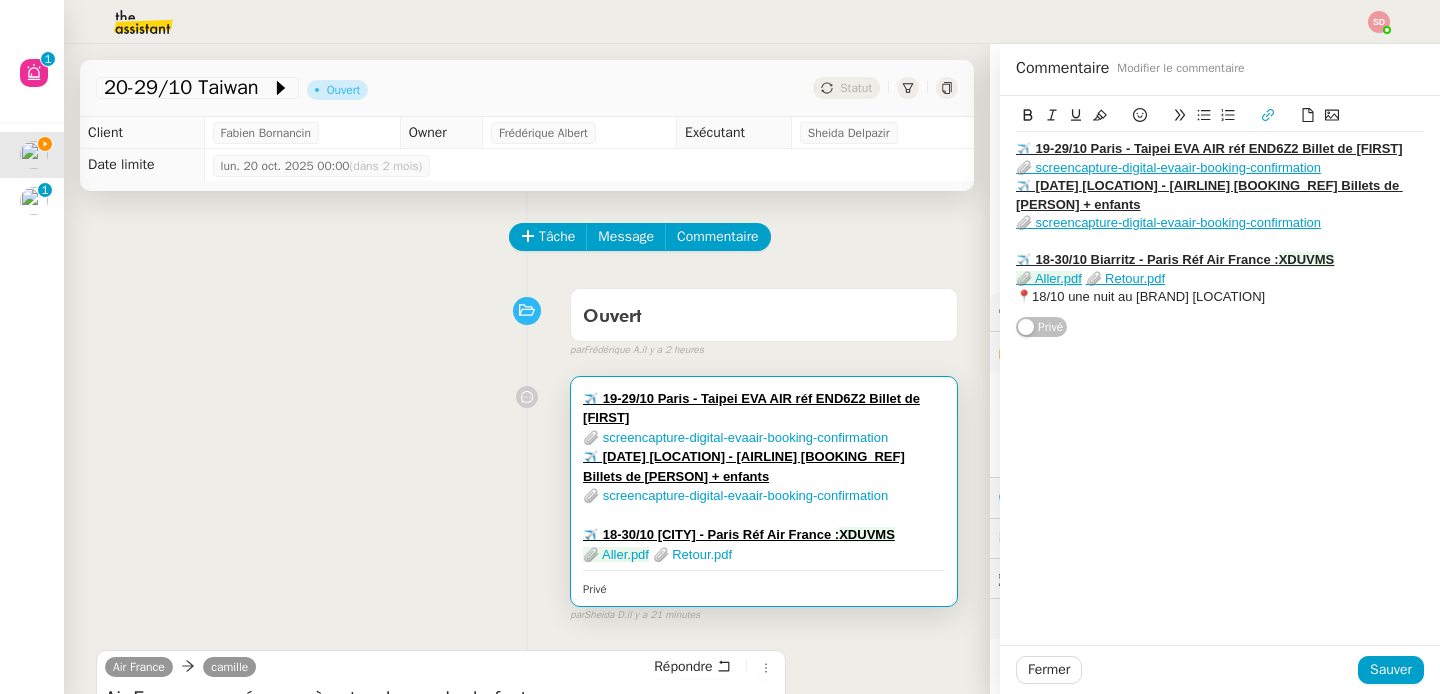 click on "📍18/10 une nuit au Sheraton CDG" 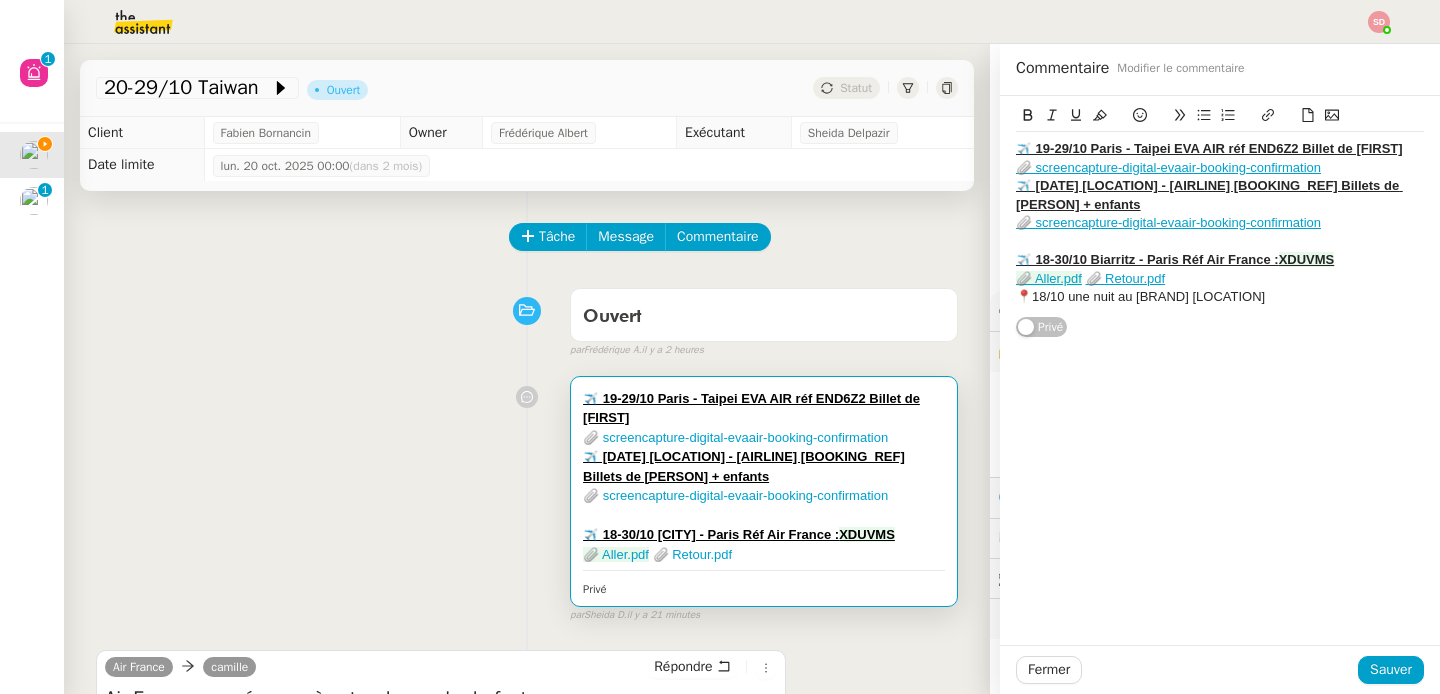 click on "📍18/10 une nuit au Sheraton CDG" 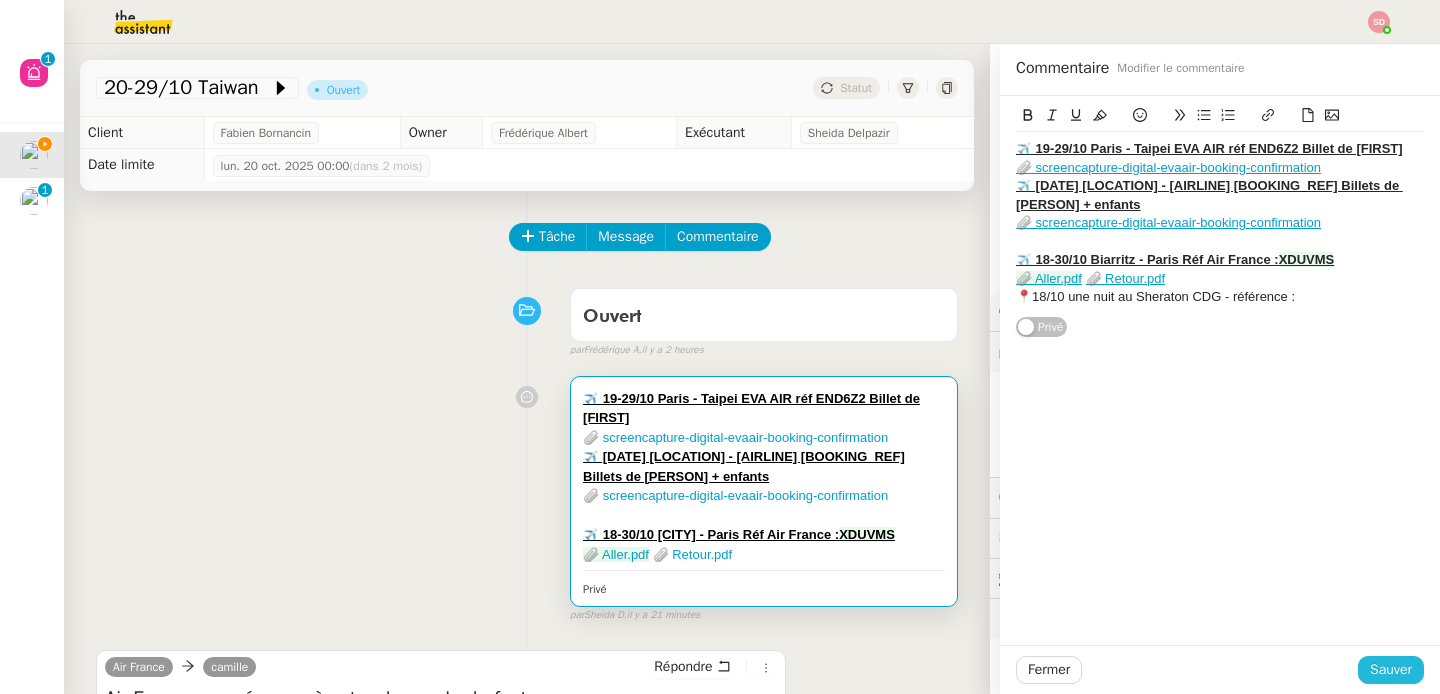 click on "Sauver" 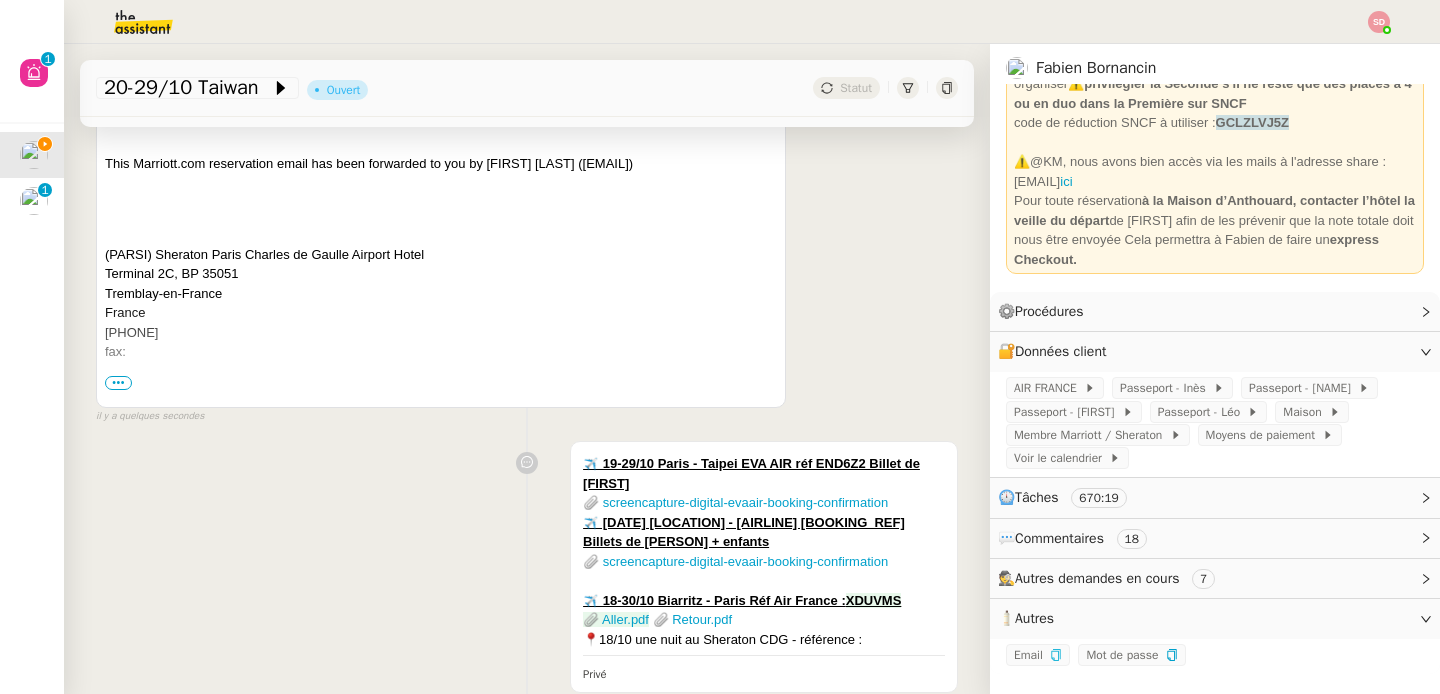 scroll, scrollTop: 104, scrollLeft: 0, axis: vertical 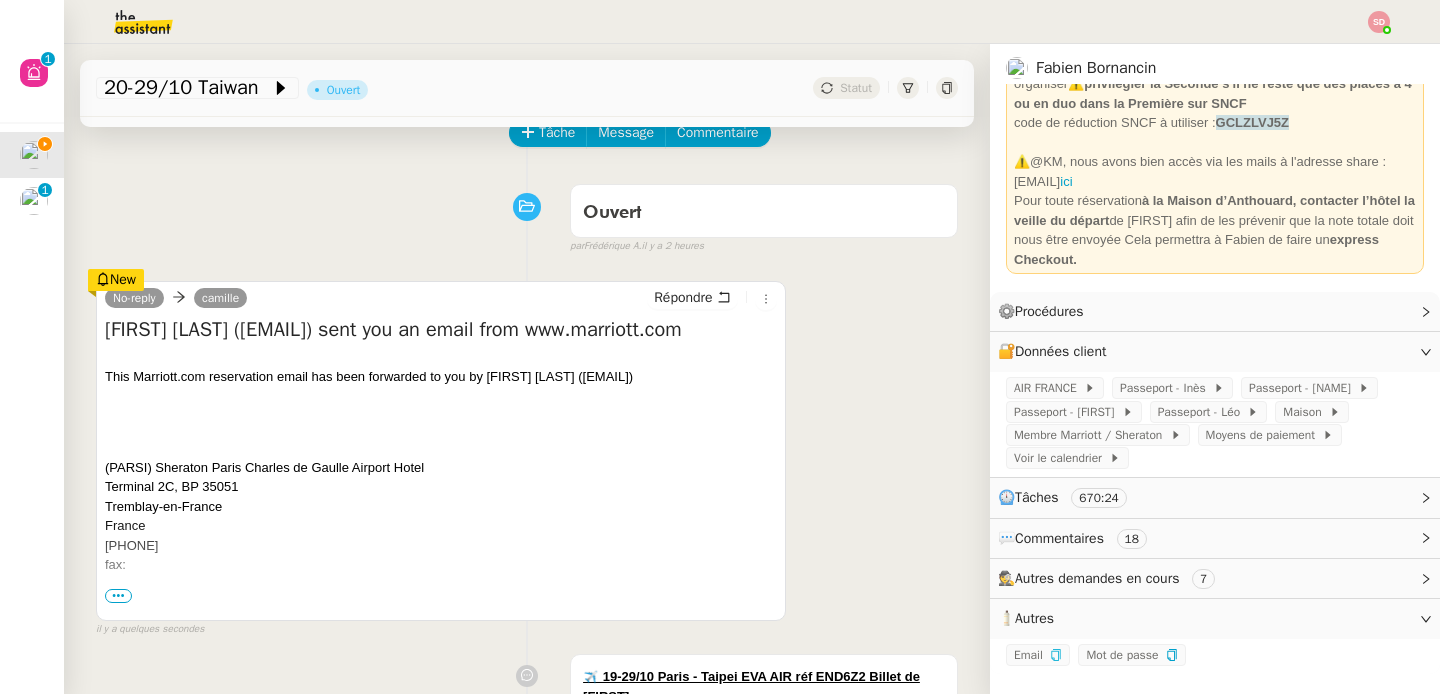 click on "•••" at bounding box center (118, 596) 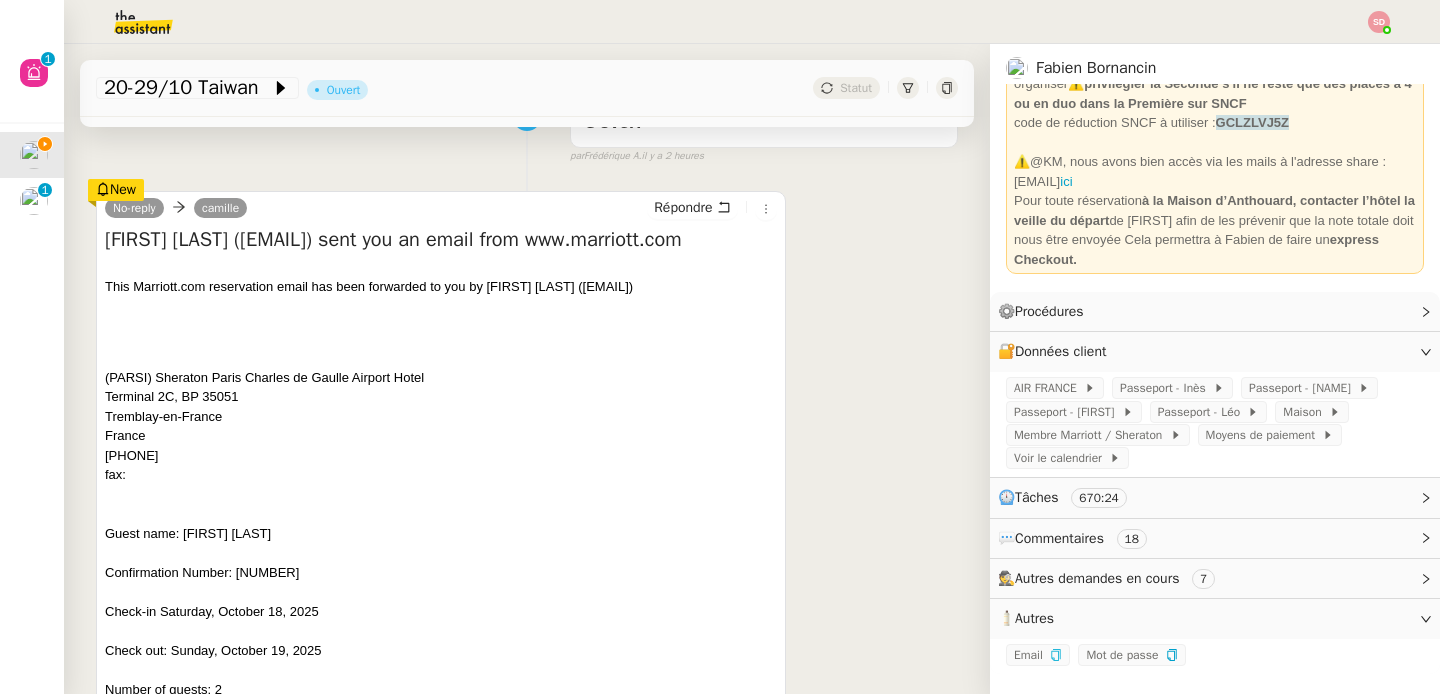 scroll, scrollTop: 322, scrollLeft: 0, axis: vertical 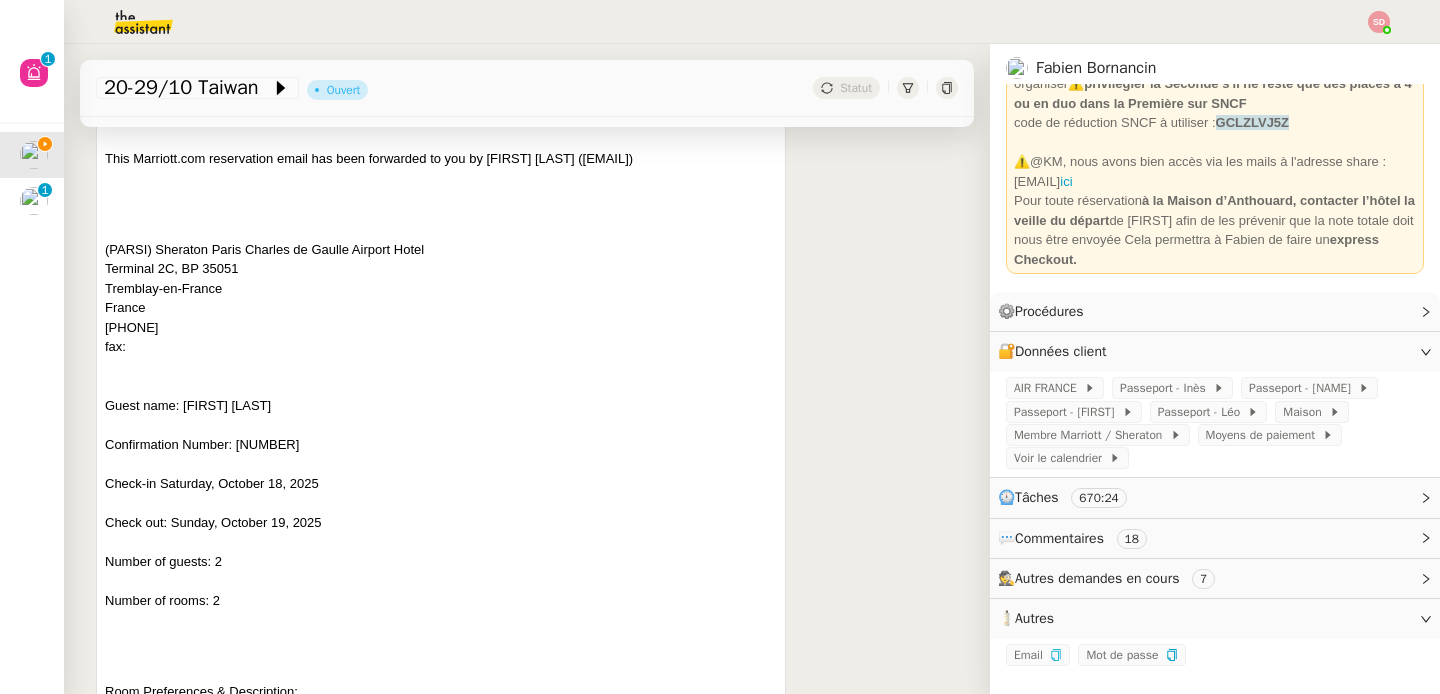 click on "Guest name: FABIEN BORNANCIN          Confirmation Number: 72285408          Check-in Saturday, October 18, 2025          Check out: Sunday, October 19, 2025          Number of guests: 2          Number of rooms: 2" at bounding box center (441, 503) 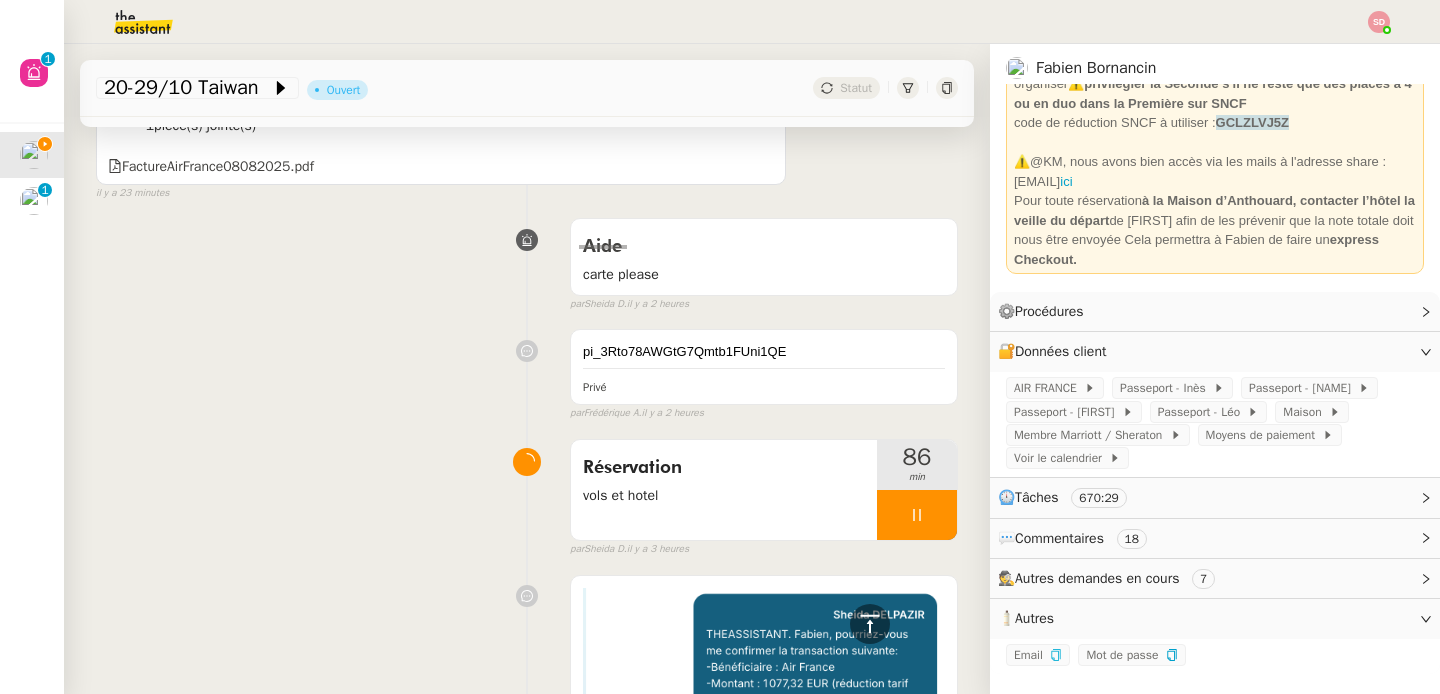 scroll, scrollTop: 2470, scrollLeft: 0, axis: vertical 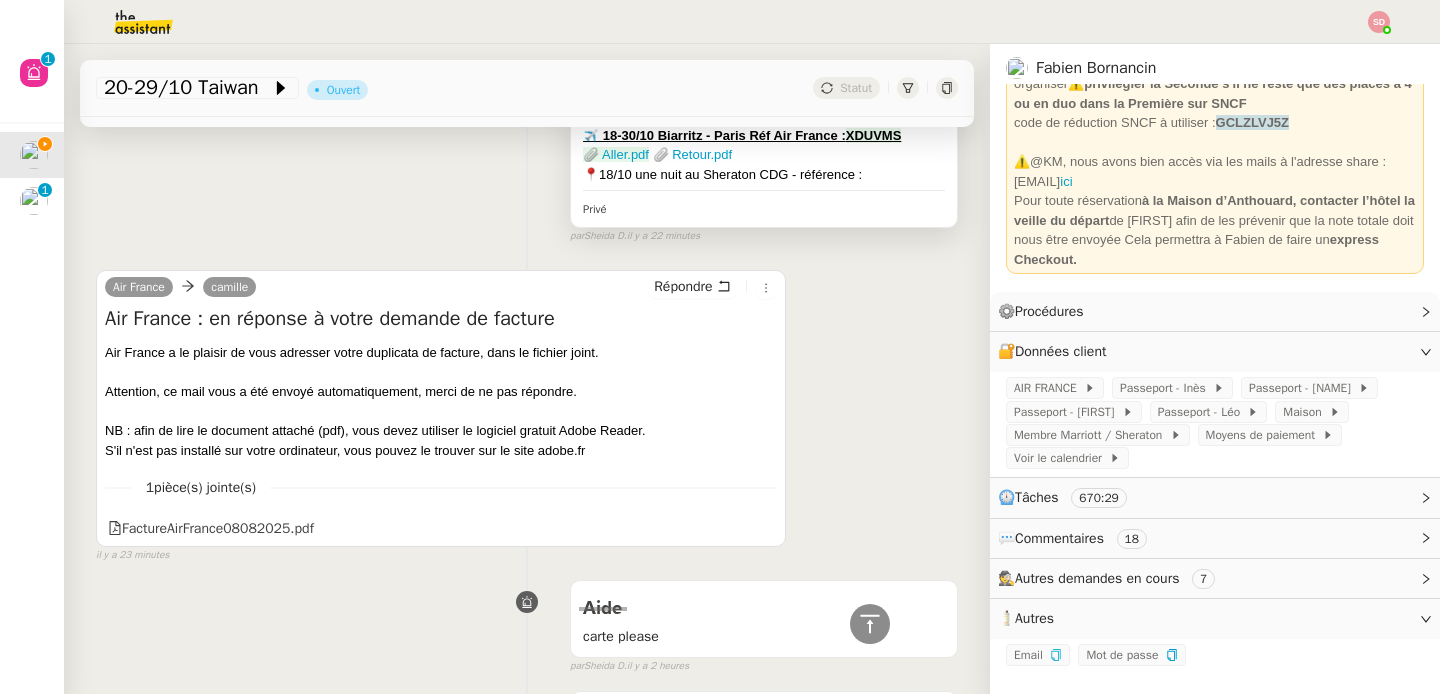 click on "✈️ 19-29/10 Paris - Taipei EVA AIR réf END6Z2 Billet de Fabien 📎 screencapture-digital-evaair-booking-confirmation ✈️ 19-29/10 Paris - Taipei EVA AIR réf D4OIHG Billets d'Emilie + enfants 📎 screencapture-digital-evaair-booking-confirmation ✈️ 18-30/10 Biarritz - Paris Réf Air France :  XDUVMS 📎 Aller.pdf   📎 Retour.pdf 📍18/10 une nuit au Sheraton CDG - référence :  Privé" at bounding box center (764, 101) 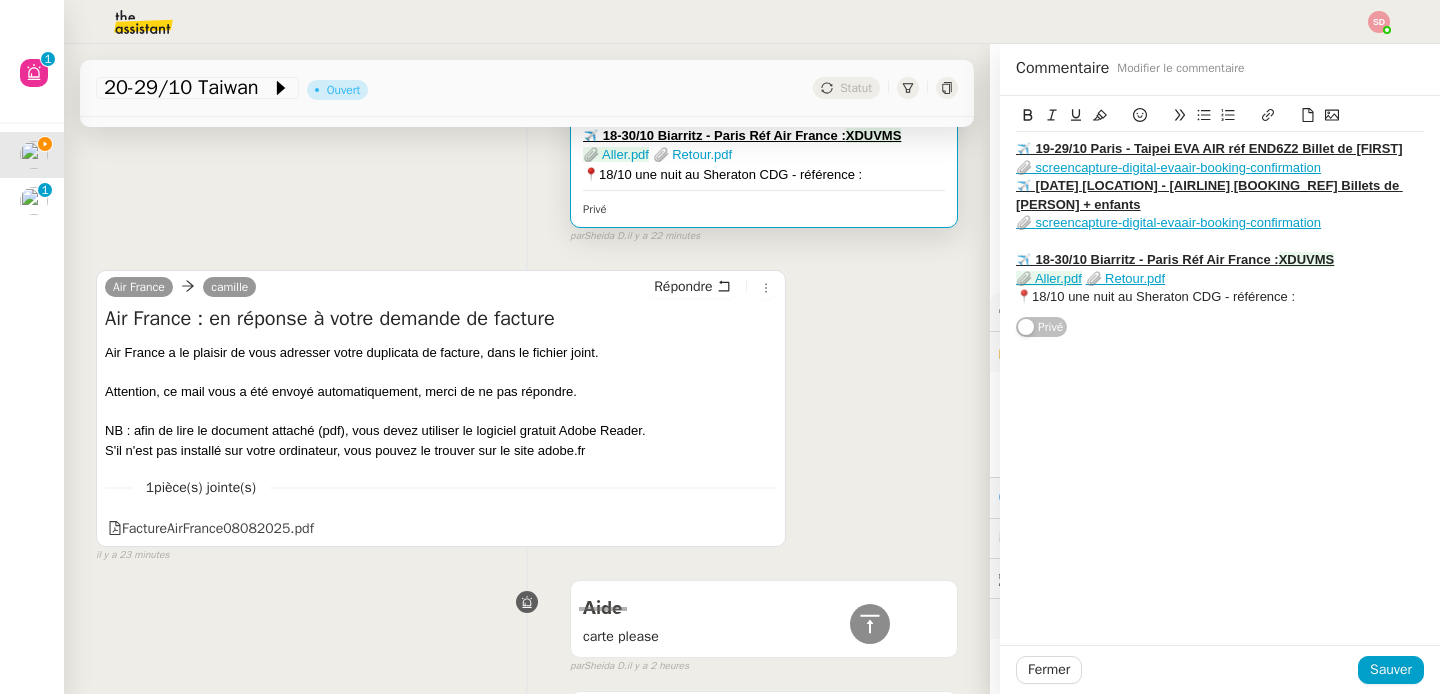 click on "✈️ 19-29/10 Paris - Taipei EVA AIR réf END6Z2 Billet de Fabien 📎 screencapture-digital-evaair-booking-confirmation ✈️ 19-29/10 Paris - Taipei EVA AIR réf D4OIHG Billets d'Emilie + enfants 📎 screencapture-digital-evaair-booking-confirmation ✈️ 18-30/10 Biarritz - Paris Réf Air France :  XDUVMS 📎 Aller.pdf   📎 Retour.pdf 📍18/10 une nuit au Sheraton CDG - référence :" 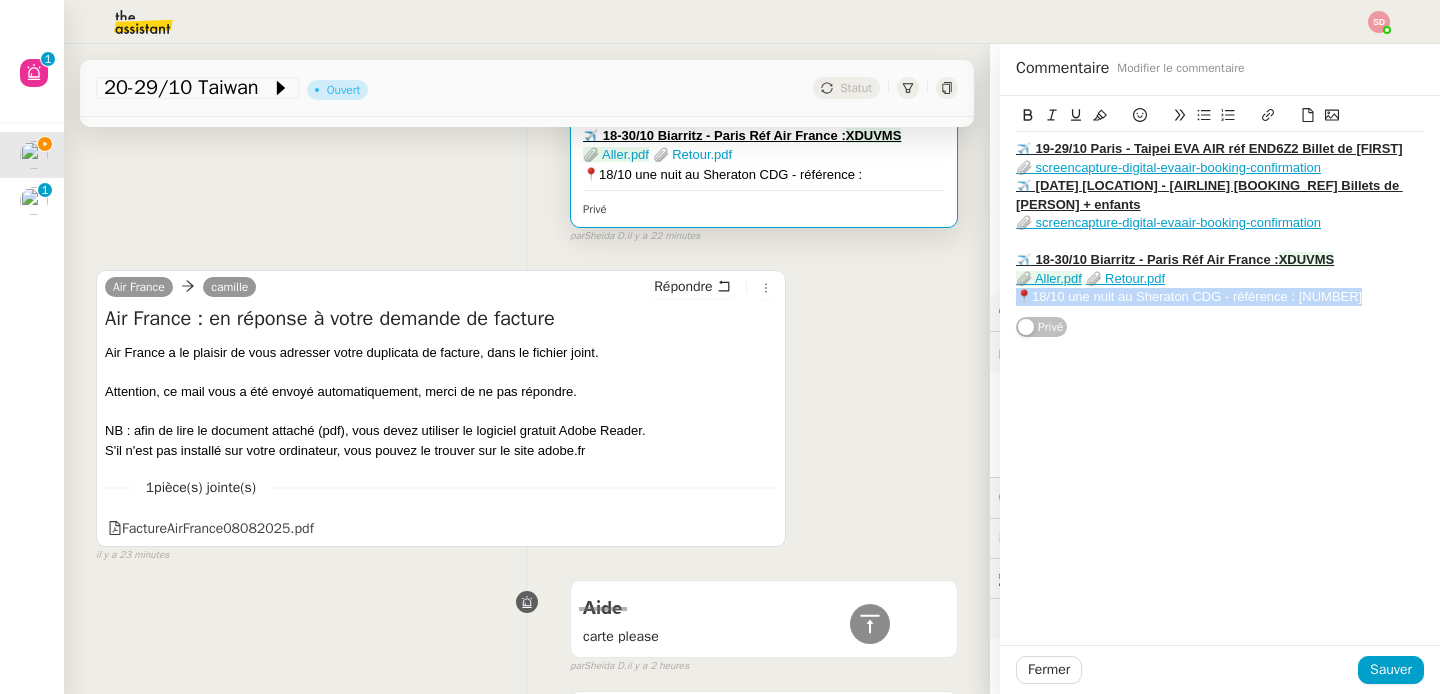 drag, startPoint x: 1003, startPoint y: 298, endPoint x: 1387, endPoint y: 300, distance: 384.00522 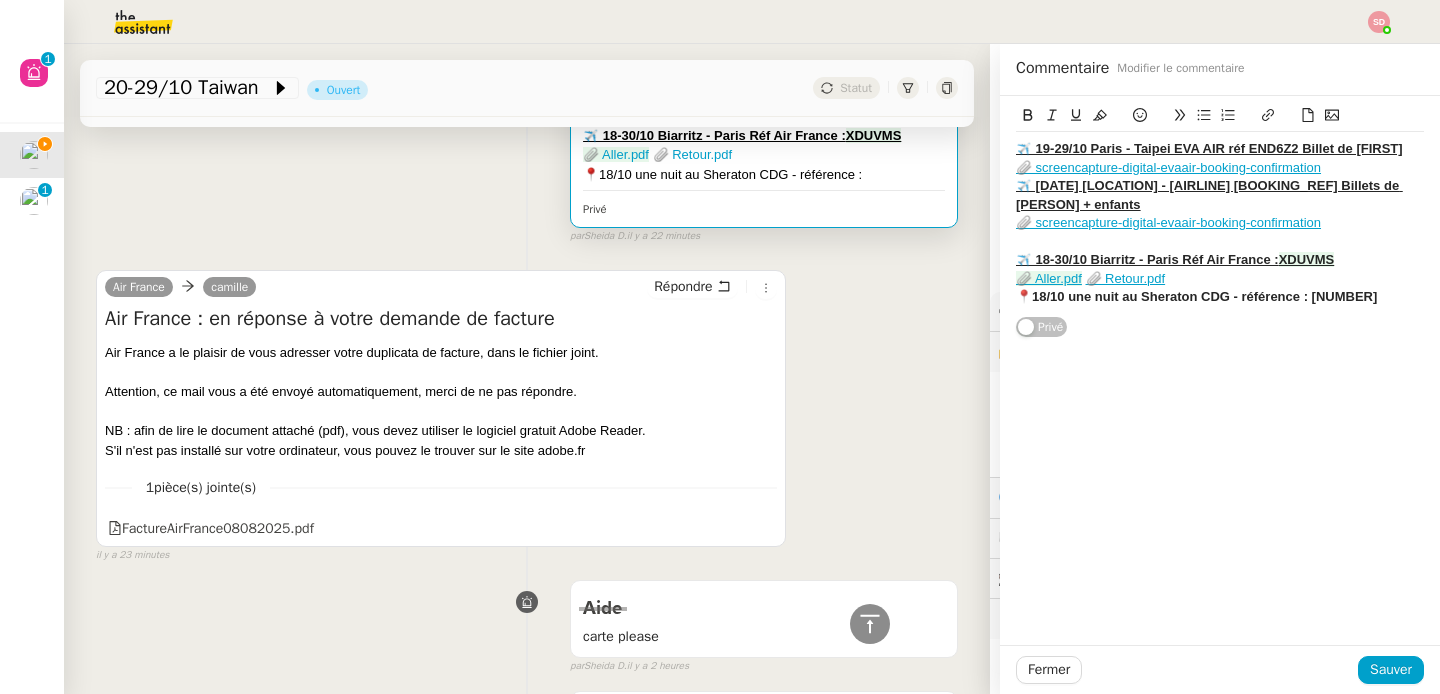 click 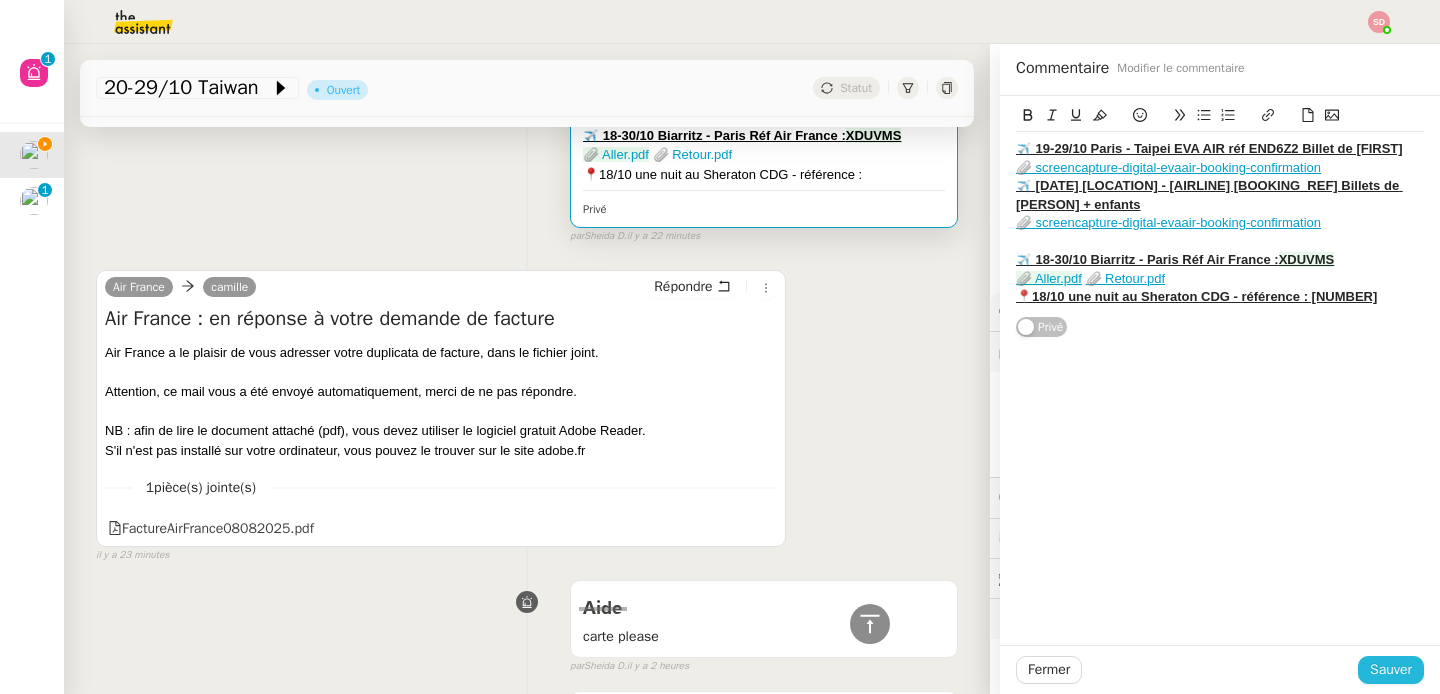 click on "Sauver" 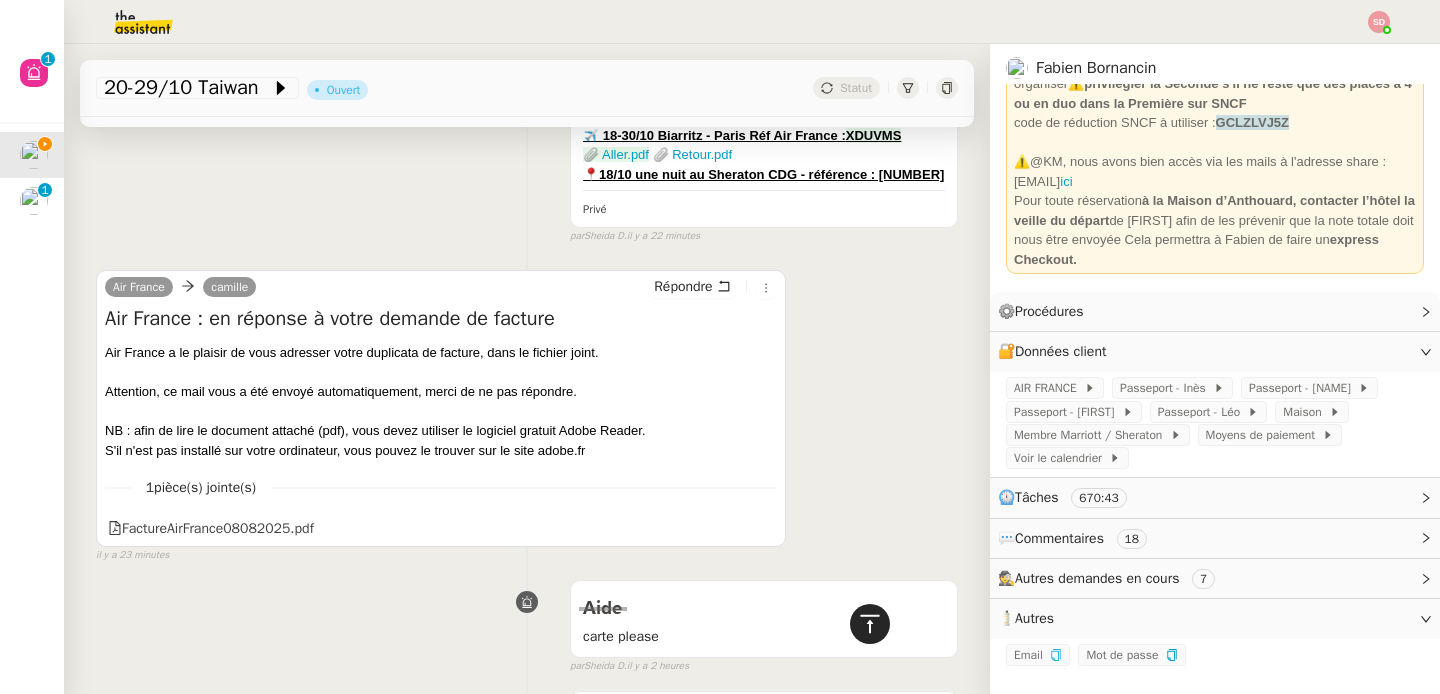 click 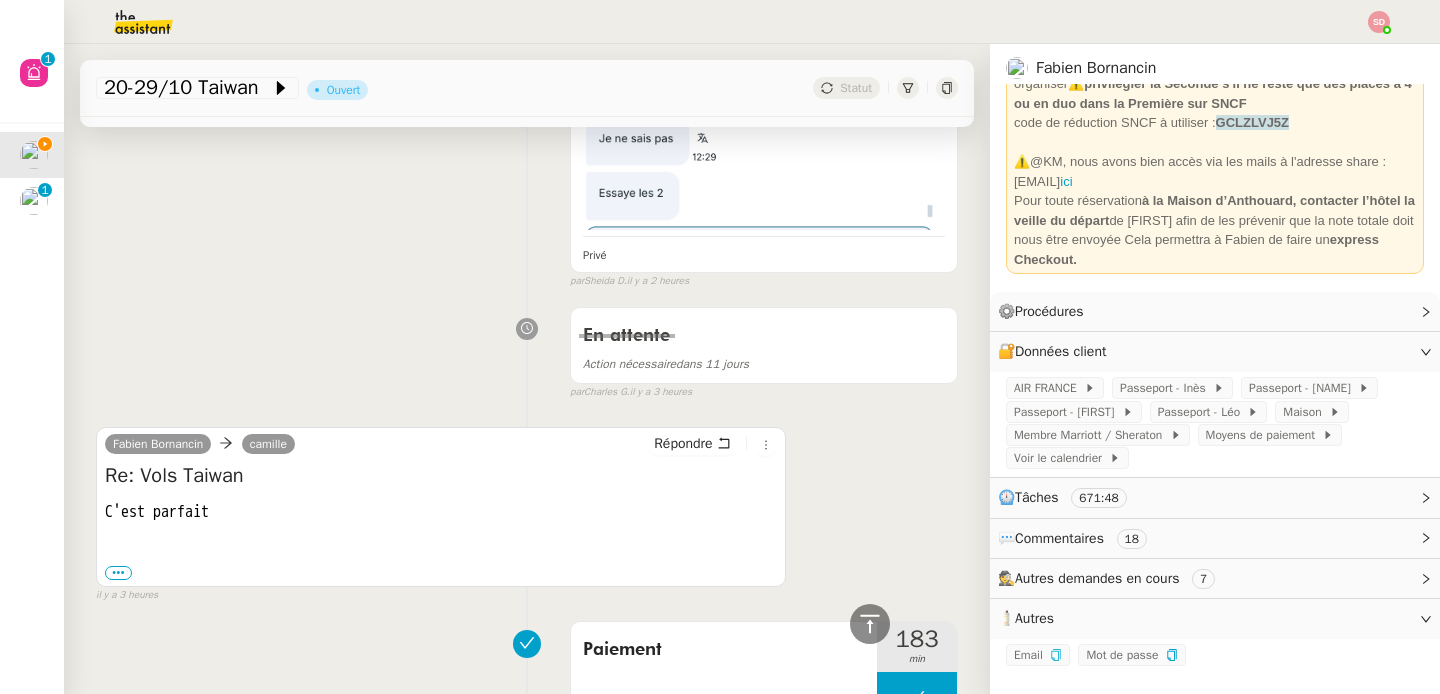 scroll, scrollTop: 3914, scrollLeft: 0, axis: vertical 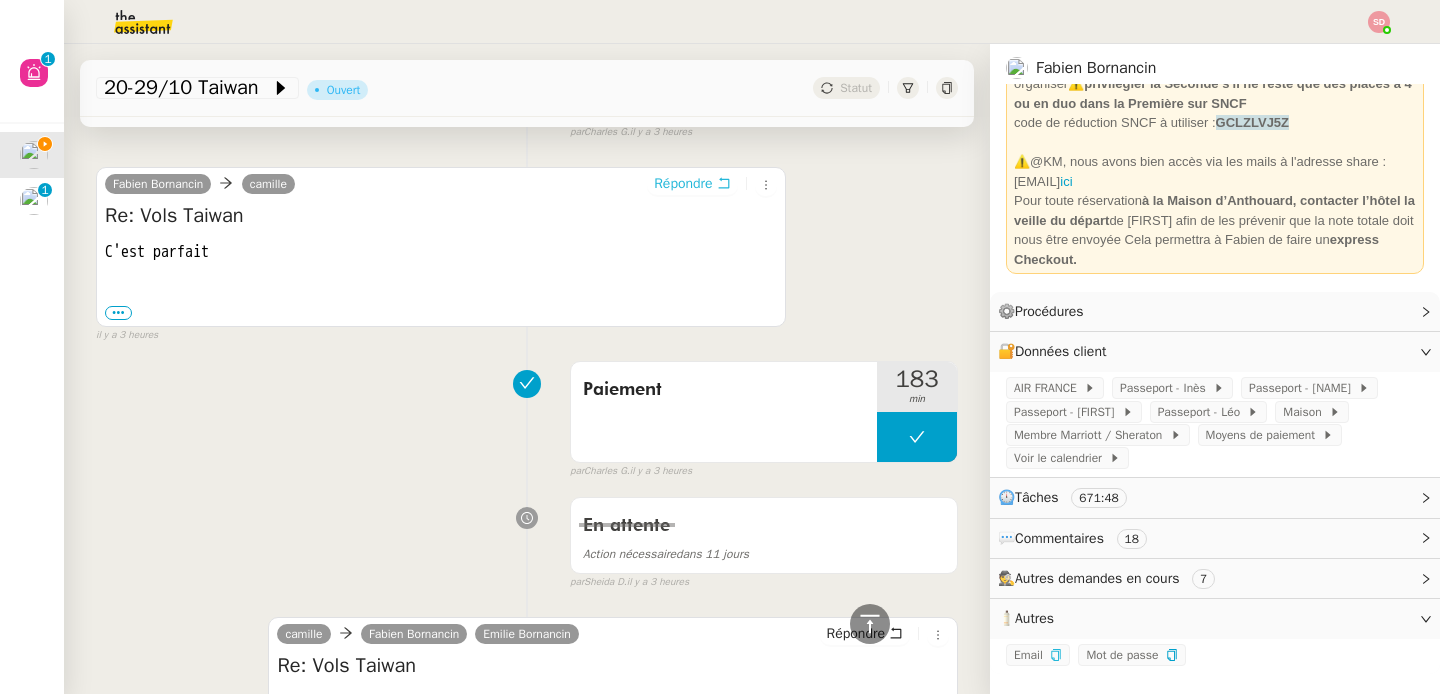 click on "Répondre" at bounding box center [683, 184] 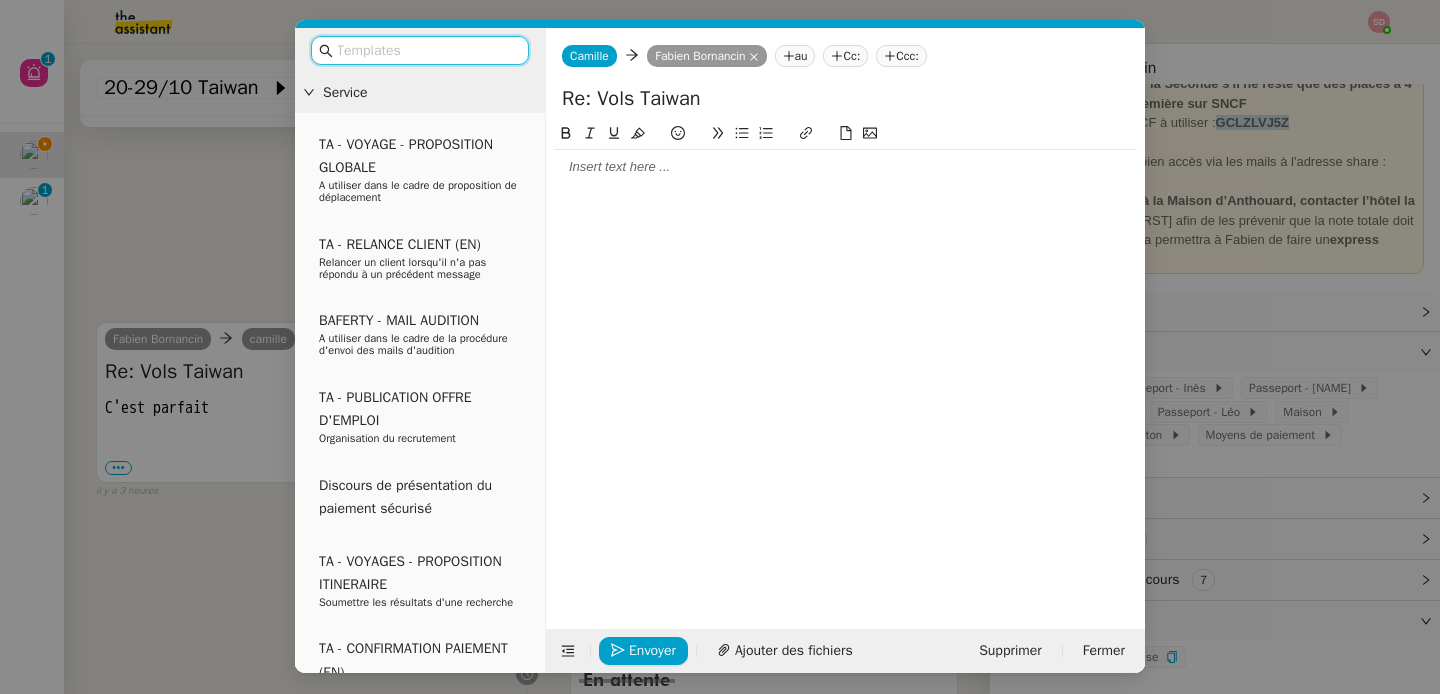 scroll, scrollTop: 4068, scrollLeft: 0, axis: vertical 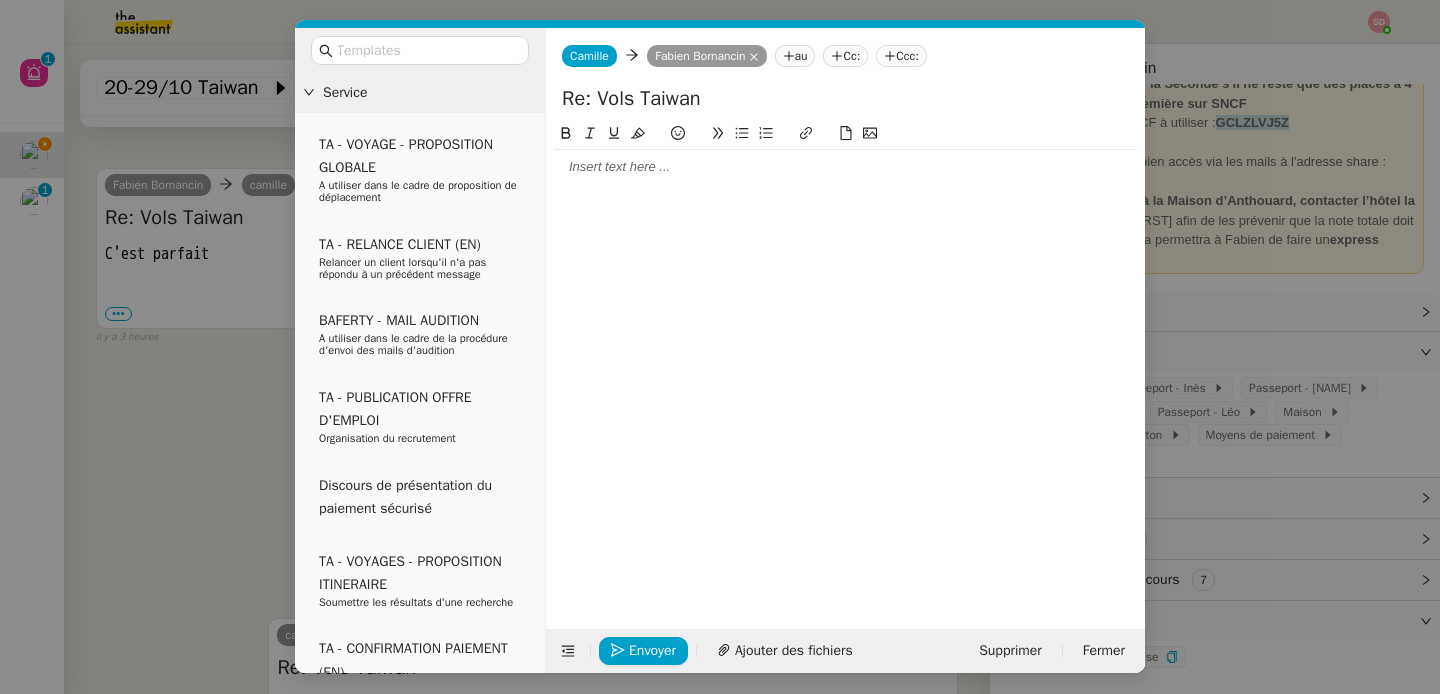 click 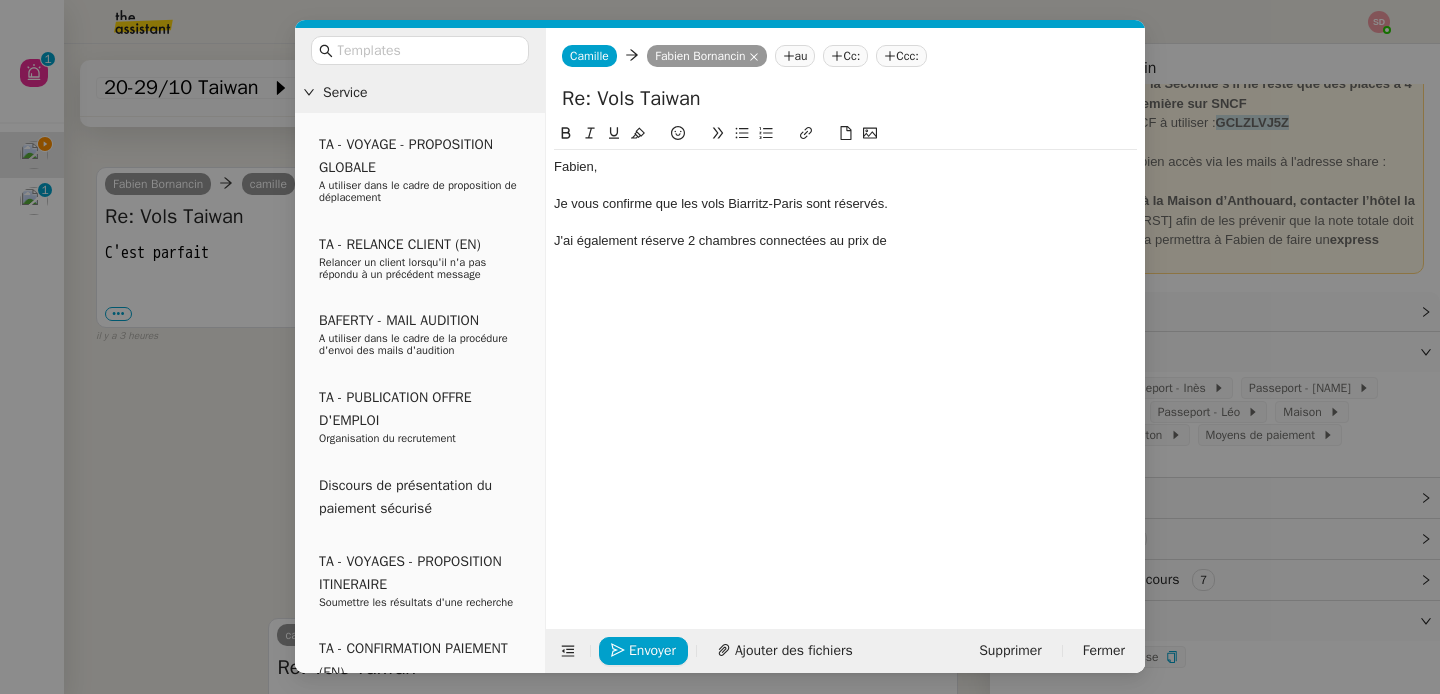scroll, scrollTop: 4166, scrollLeft: 0, axis: vertical 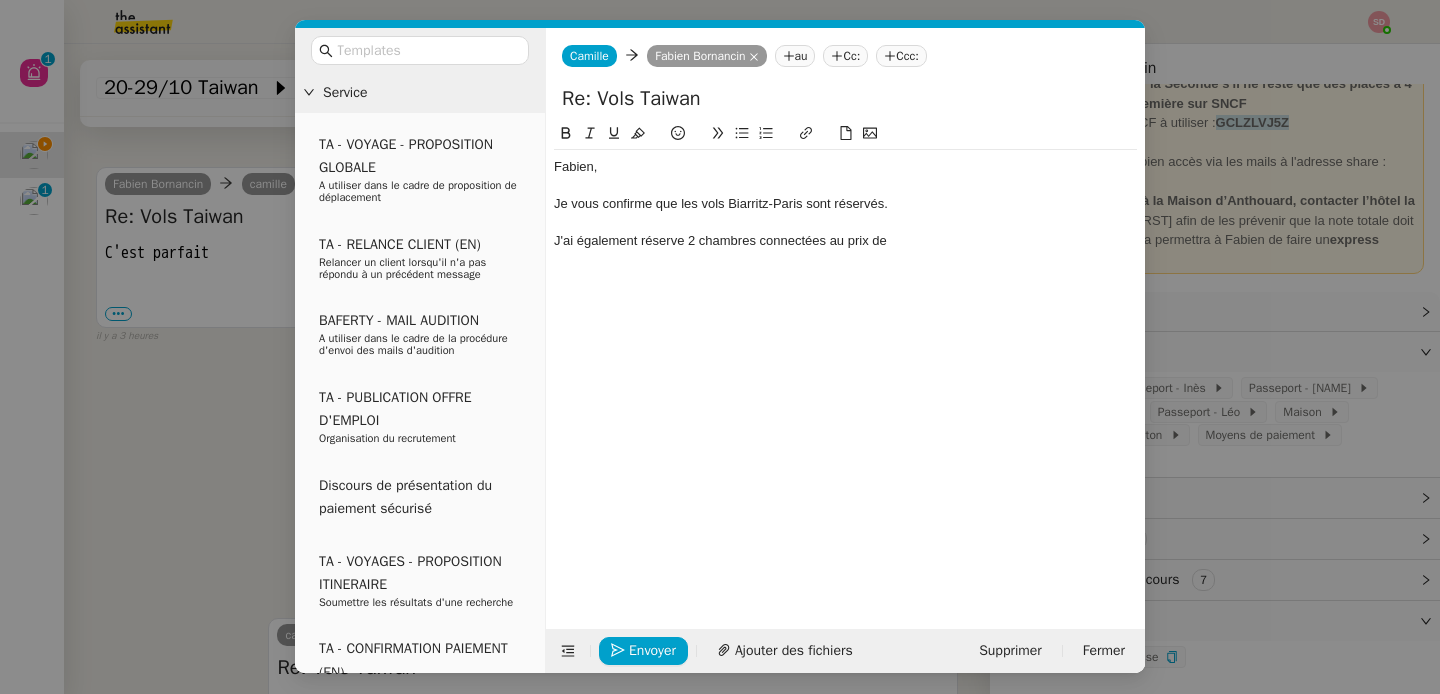click on "J'ai également réserve 2 chambres connectées au prix de" 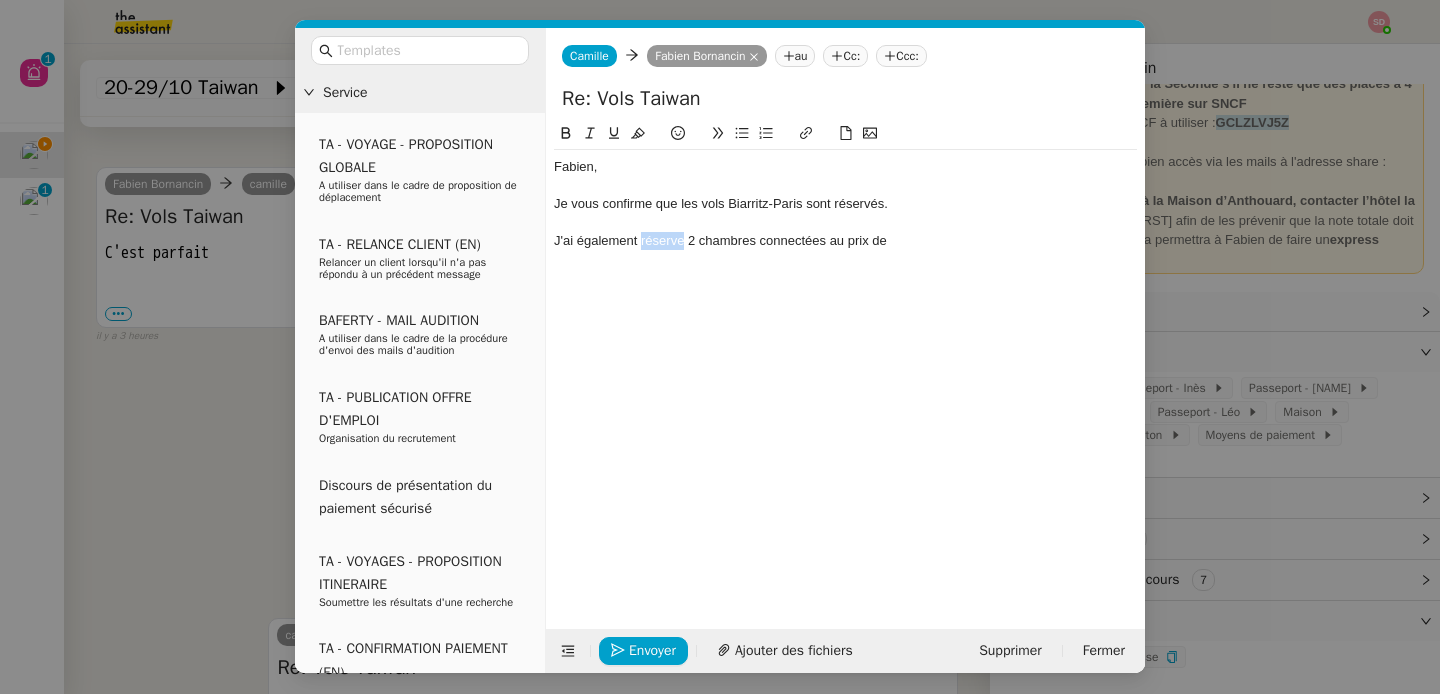 click on "J'ai également réserve 2 chambres connectées au prix de" 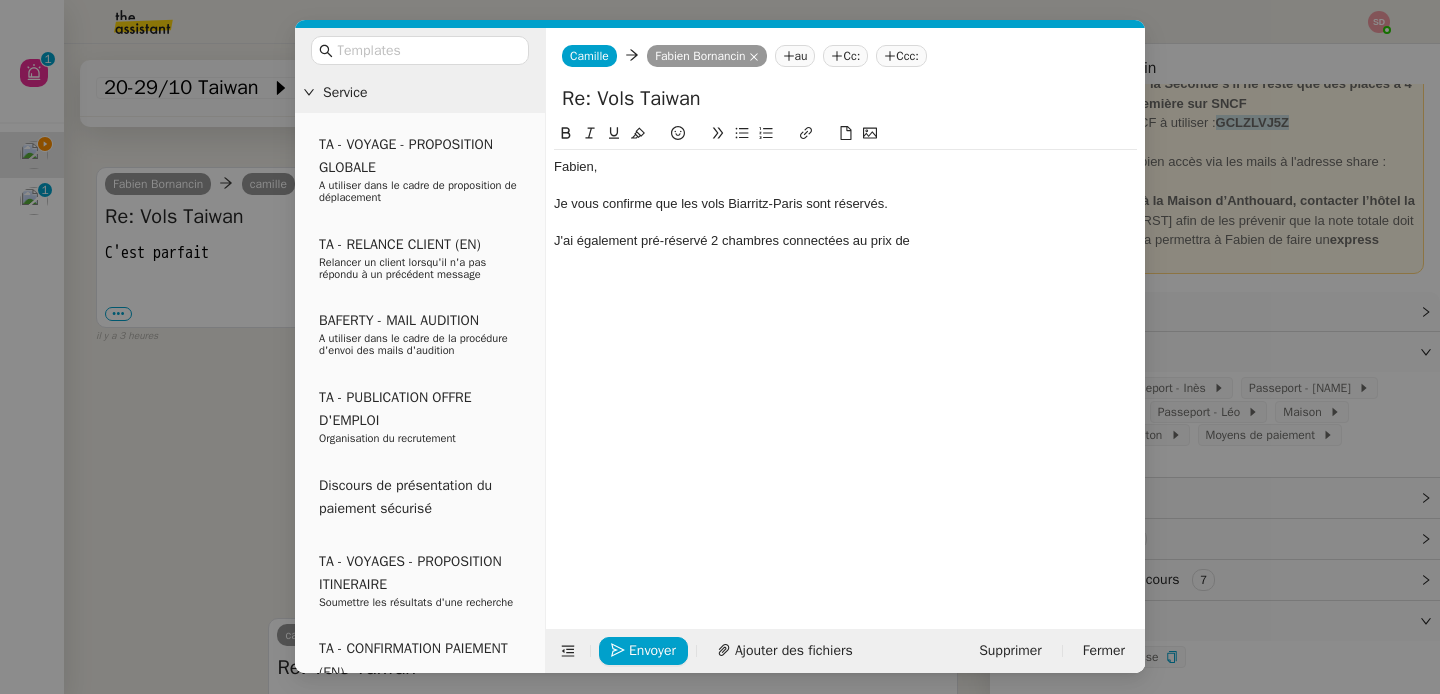 click on "J'ai également pré-réservé 2 chambres connectées au prix de" 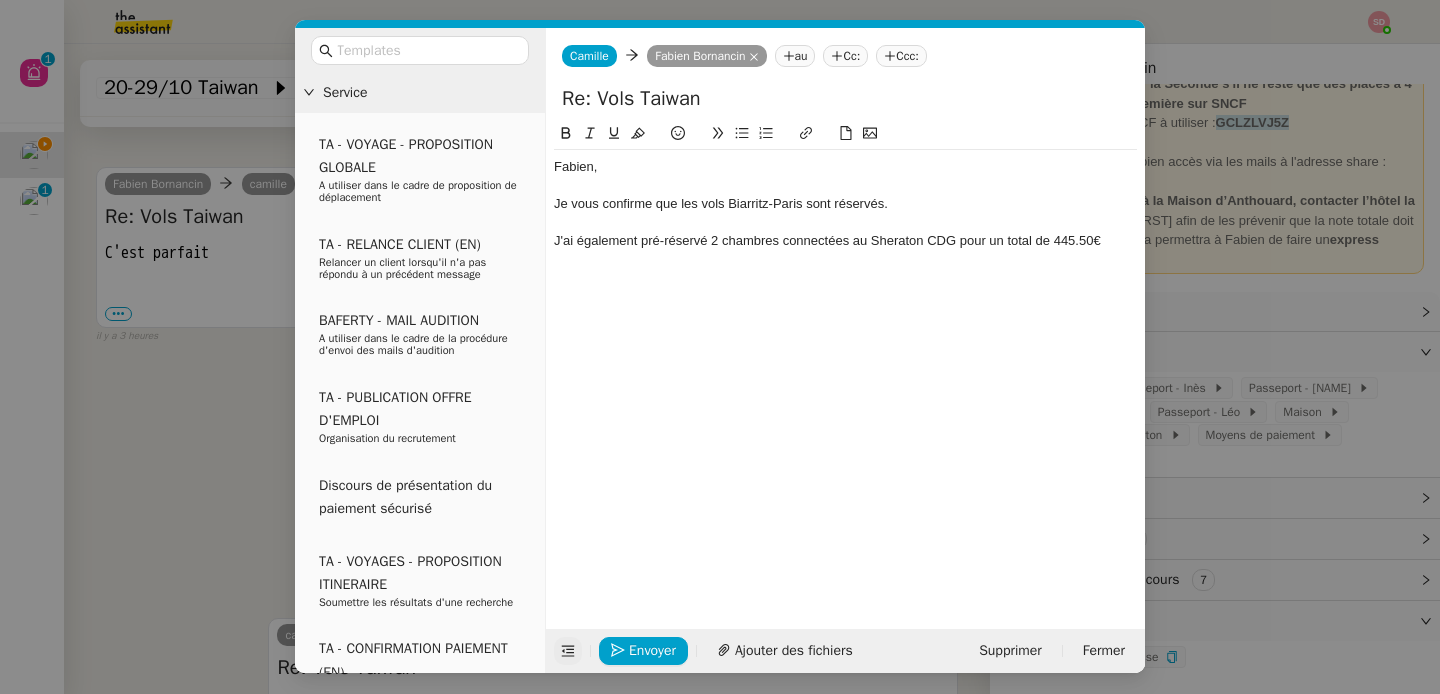 click 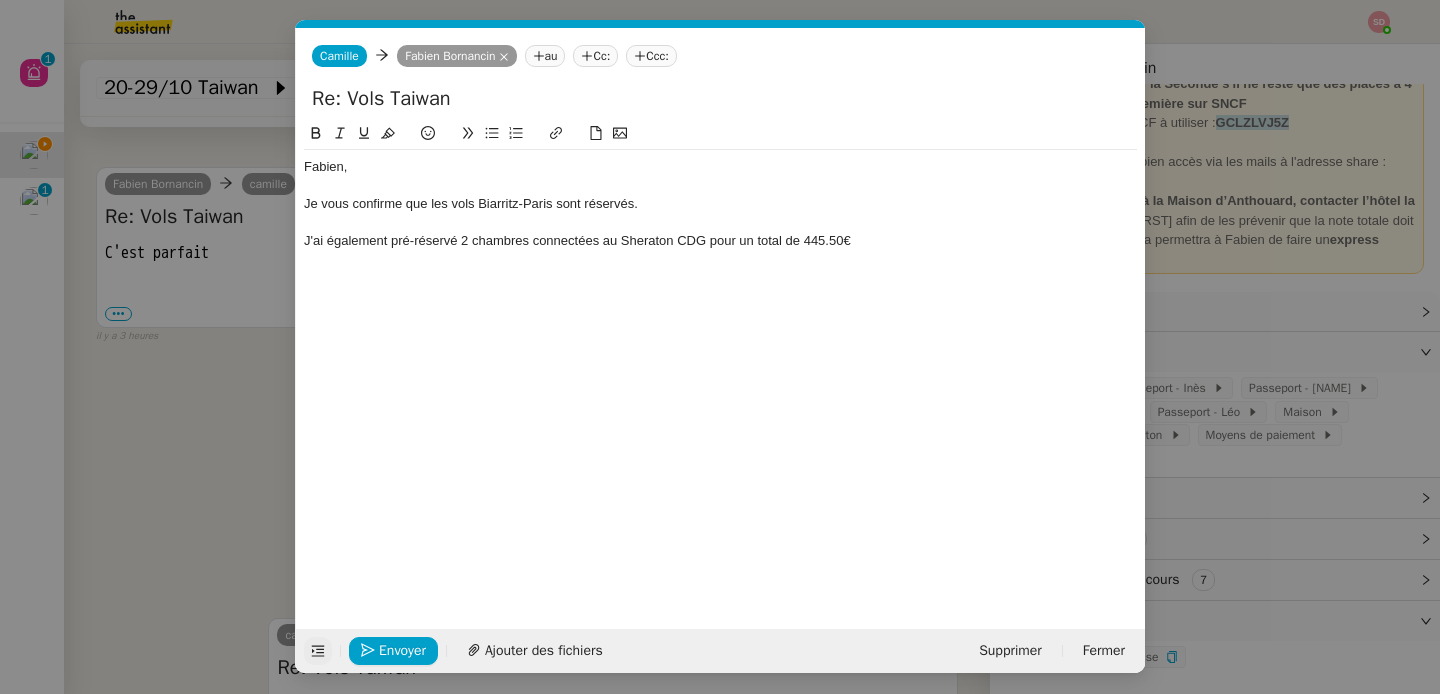 click on "J'ai également pré-réservé 2 chambres connectées au Sheraton CDG pour un total de 445.50€" 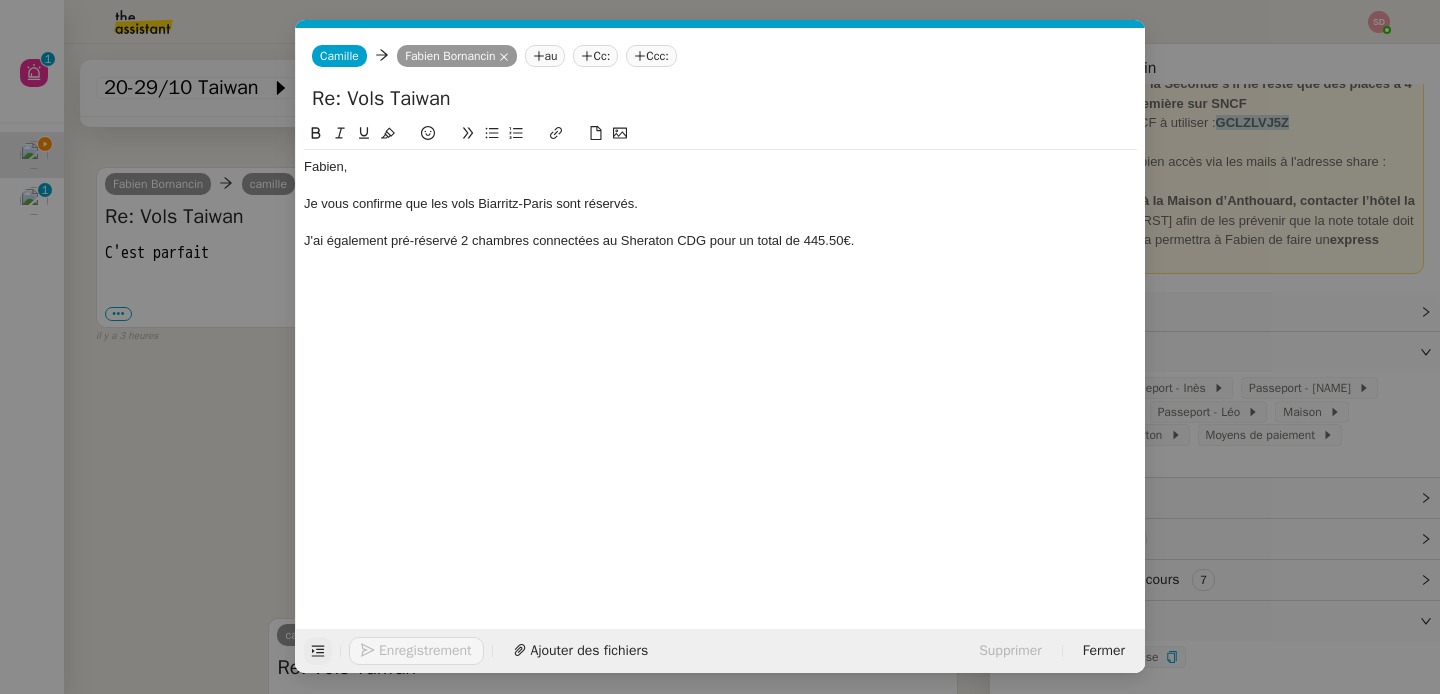 click 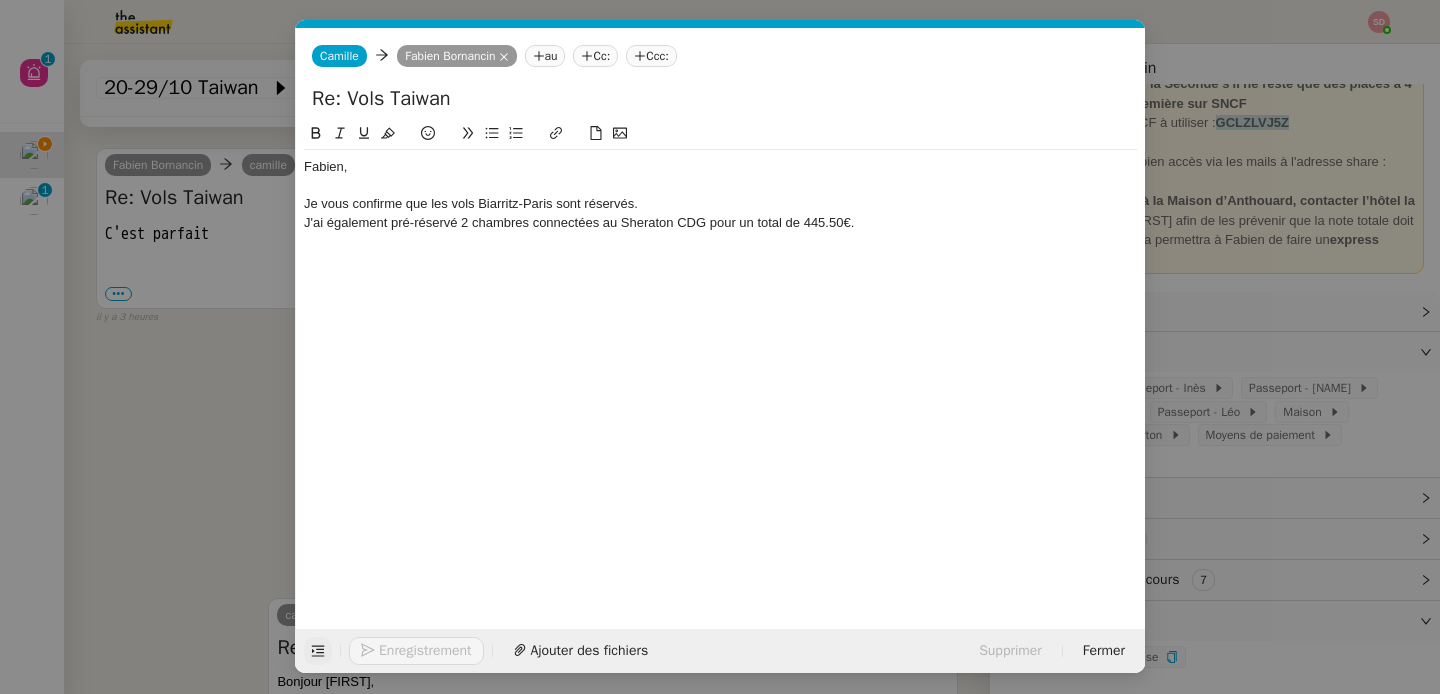 scroll, scrollTop: 4146, scrollLeft: 0, axis: vertical 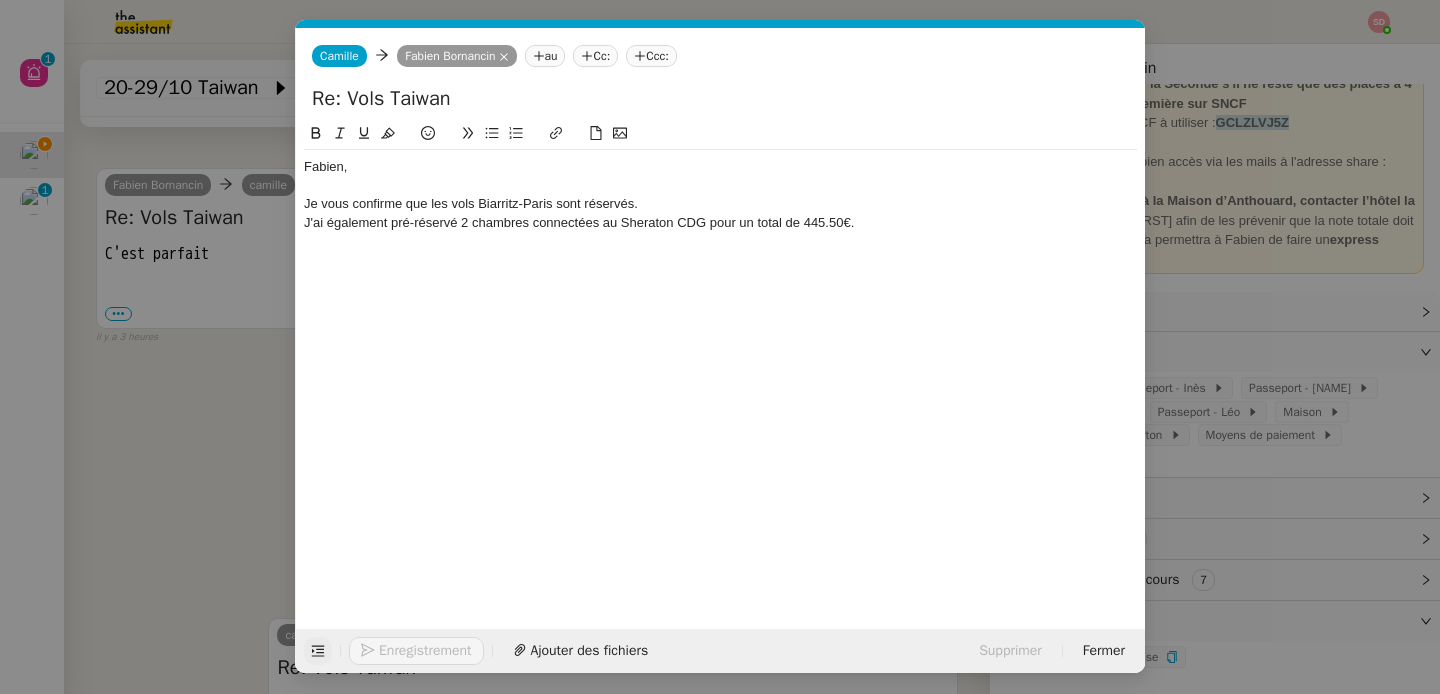 click on "J'ai également pré-réservé 2 chambres connectées au Sheraton CDG pour un total de 445.50€." 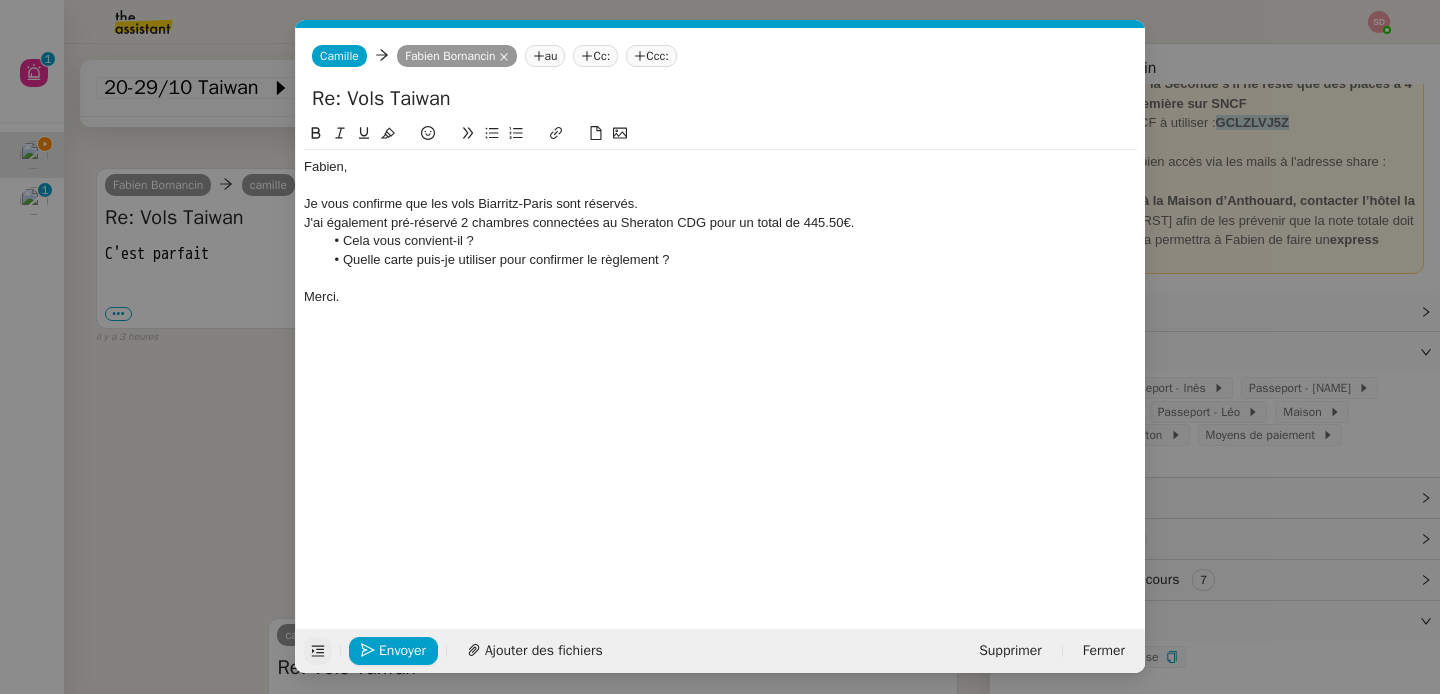 scroll, scrollTop: 4250, scrollLeft: 0, axis: vertical 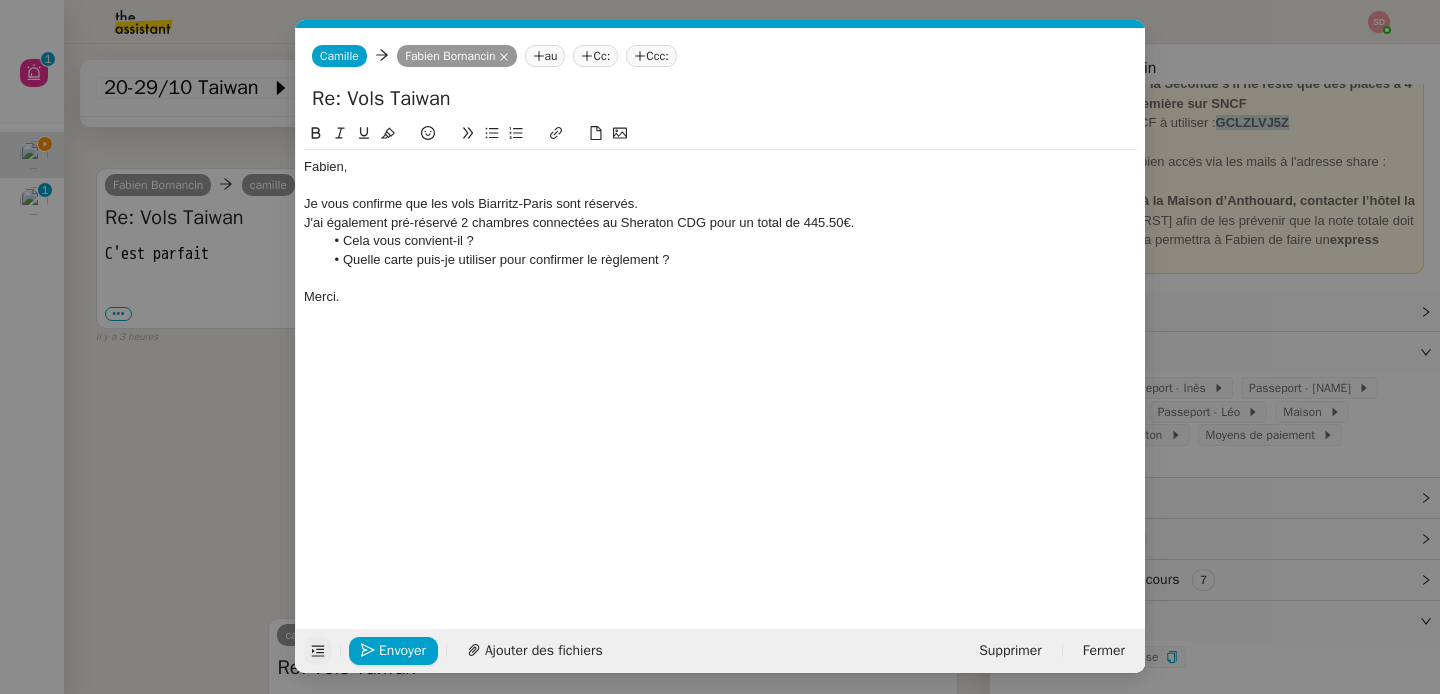 click on "Je vous confirme que les vols Biarritz-Paris sont réservés." 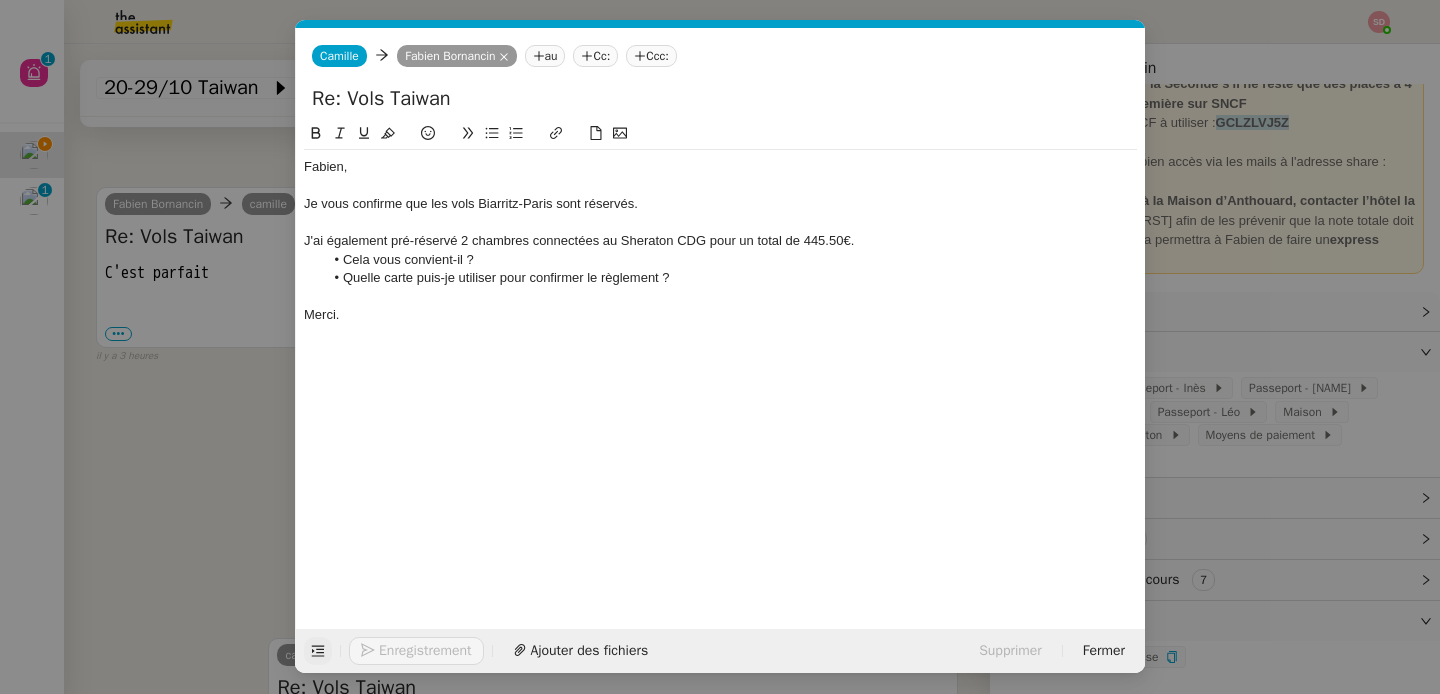scroll, scrollTop: 4270, scrollLeft: 0, axis: vertical 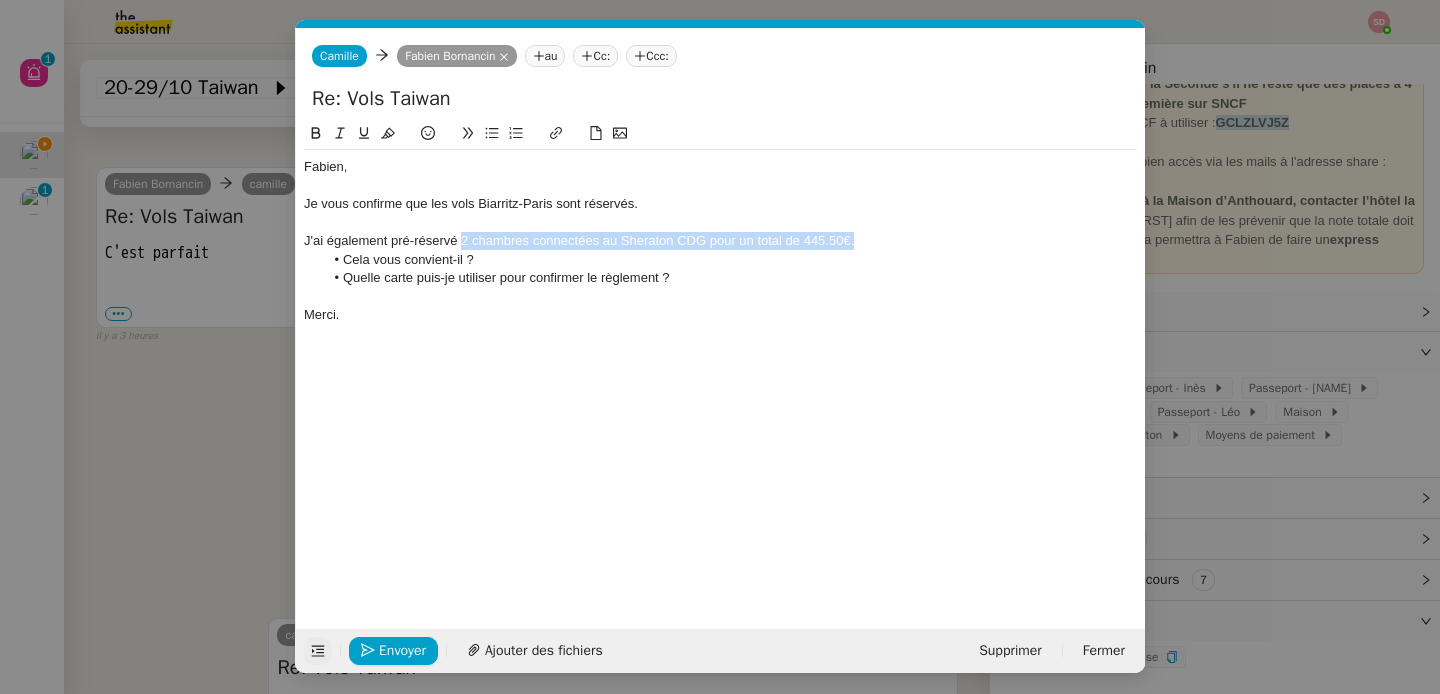 drag, startPoint x: 463, startPoint y: 241, endPoint x: 866, endPoint y: 240, distance: 403.00125 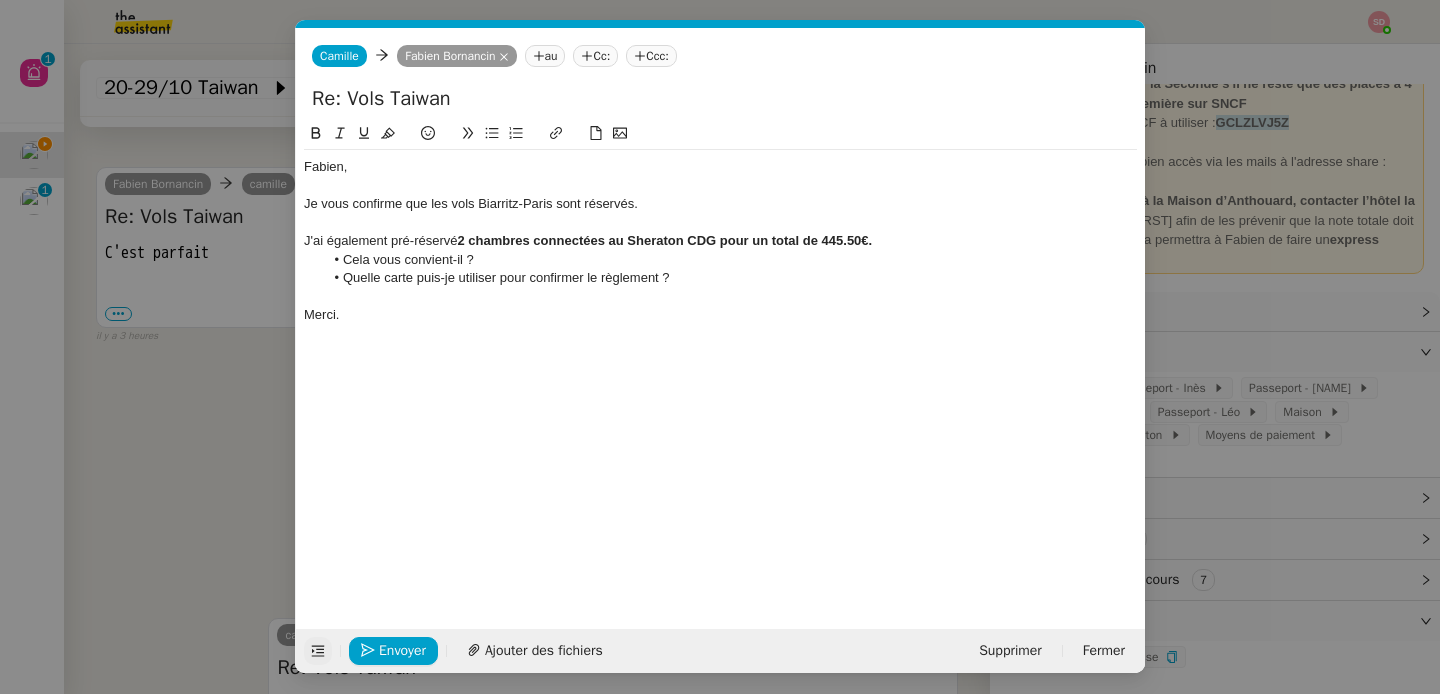 click on "Quelle carte puis-je utiliser pour confirmer le règlement ?" 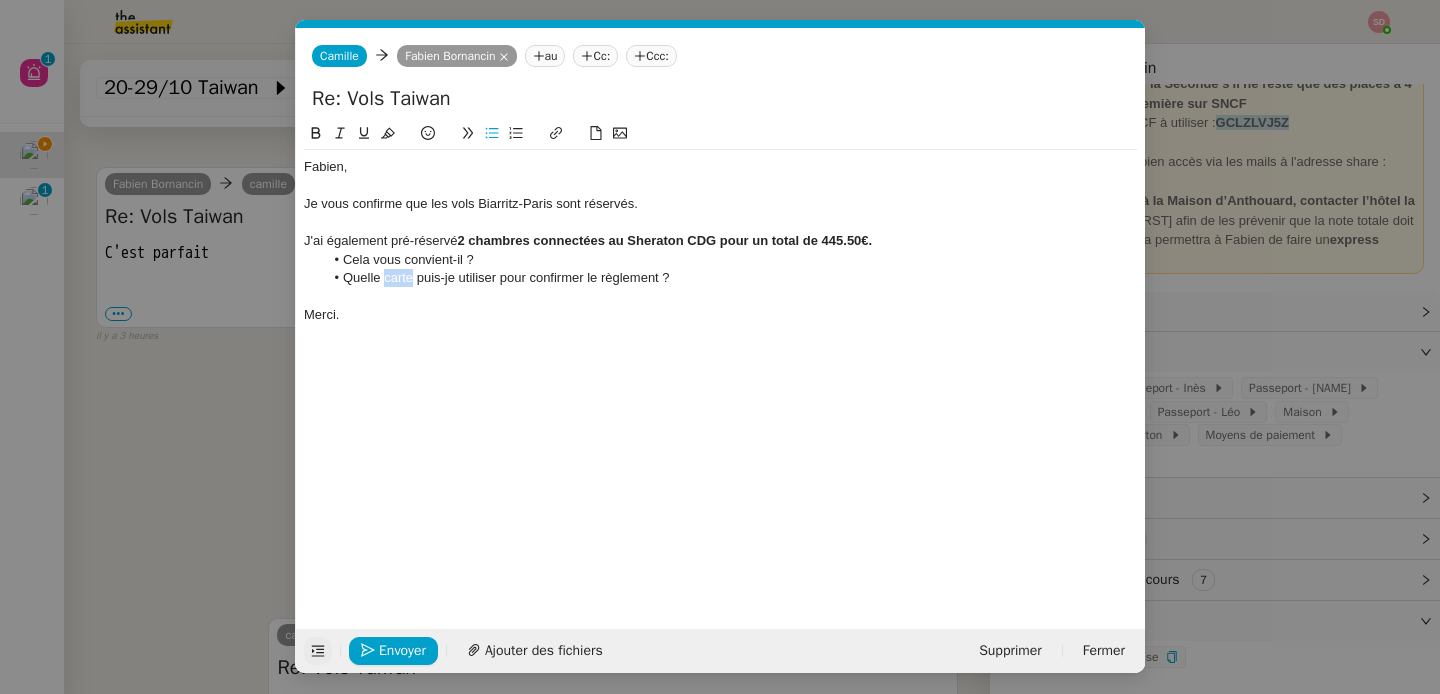 click on "Quelle carte puis-je utiliser pour confirmer le règlement ?" 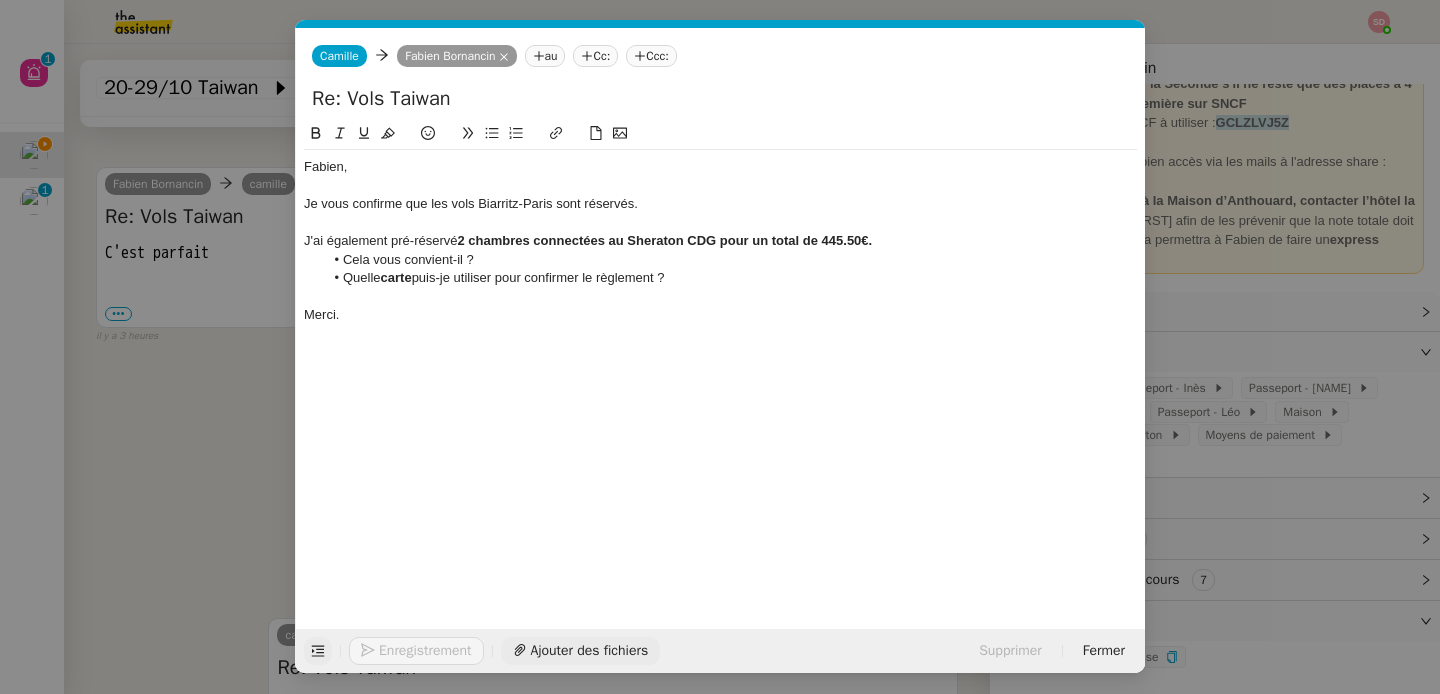 click on "Ajouter des fichiers" 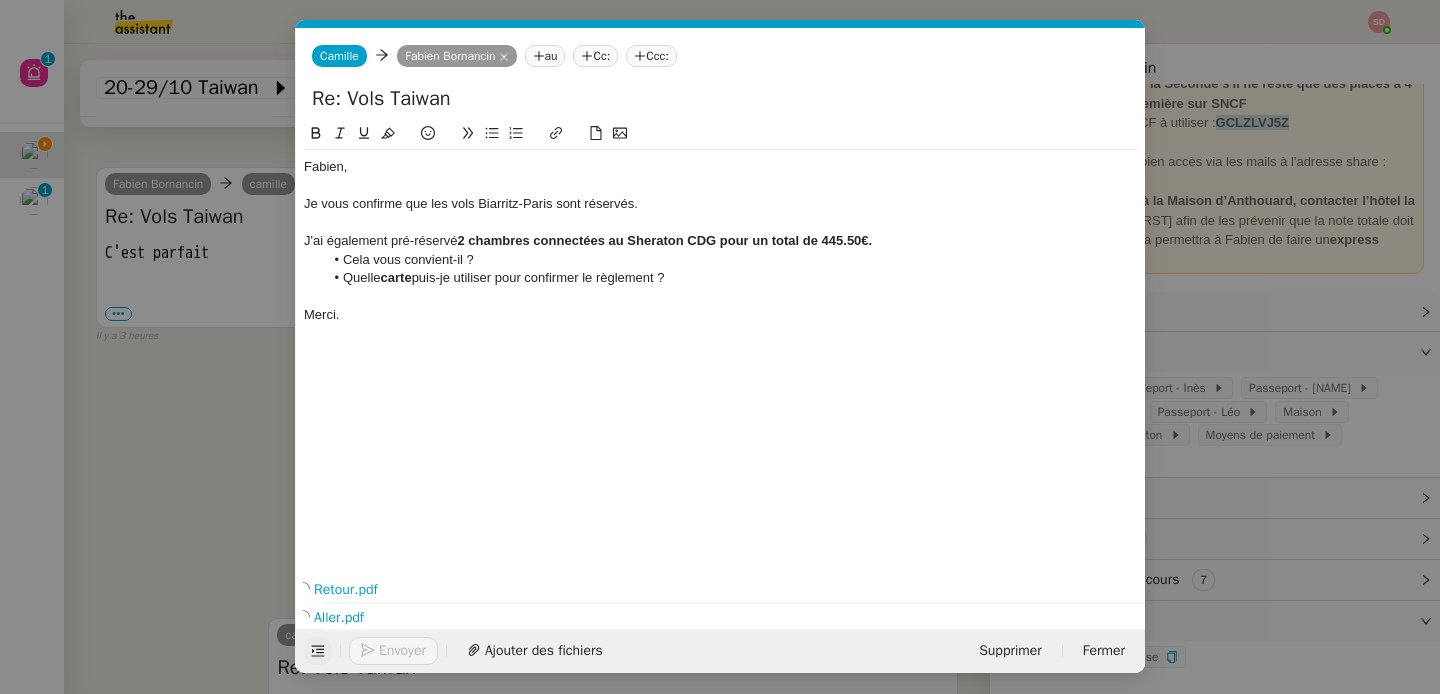 click on "Fabien, Je vous confirme que les vols Biarritz-Paris sont réservés. J'ai également pré-réservé  2 chambres connectées au Sheraton CDG pour un total de 445.50€. Cela vous convient-il ? Quelle  carte  puis-je utiliser pour confirmer le règlement ? Merci." 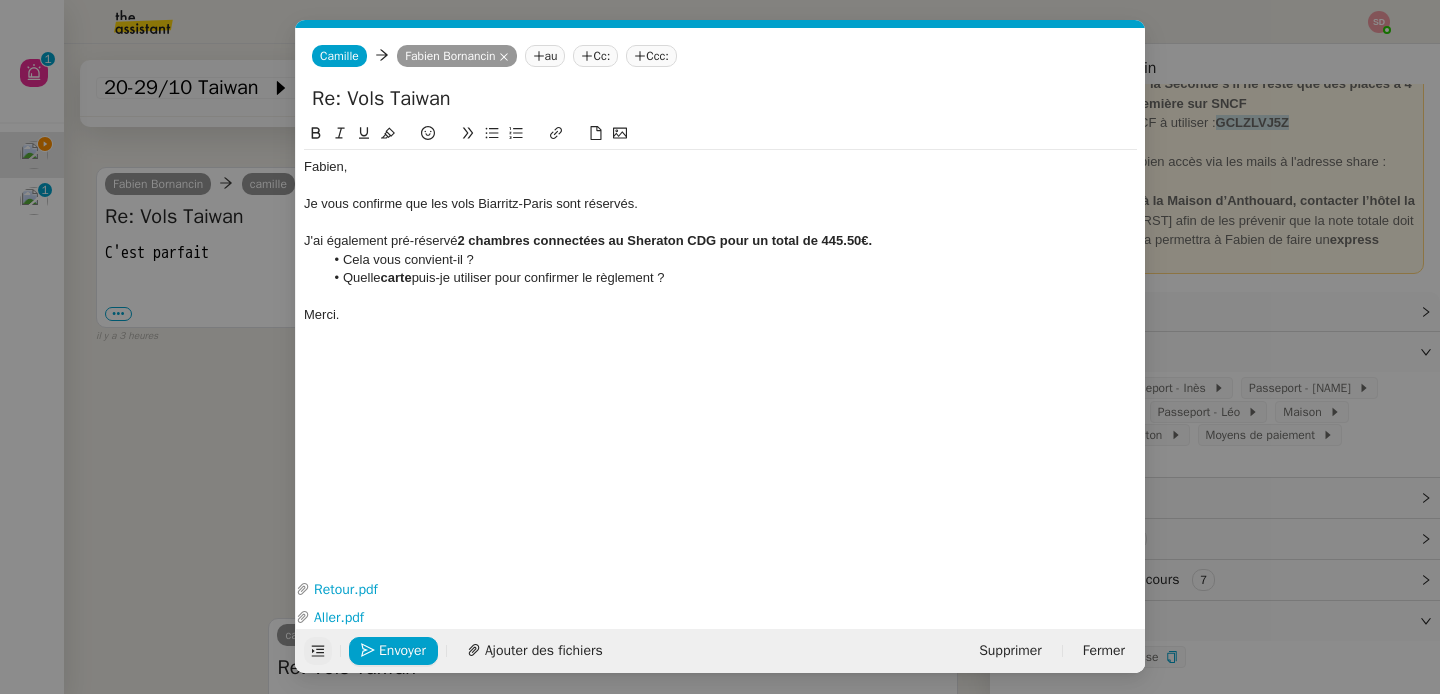scroll, scrollTop: 4378, scrollLeft: 0, axis: vertical 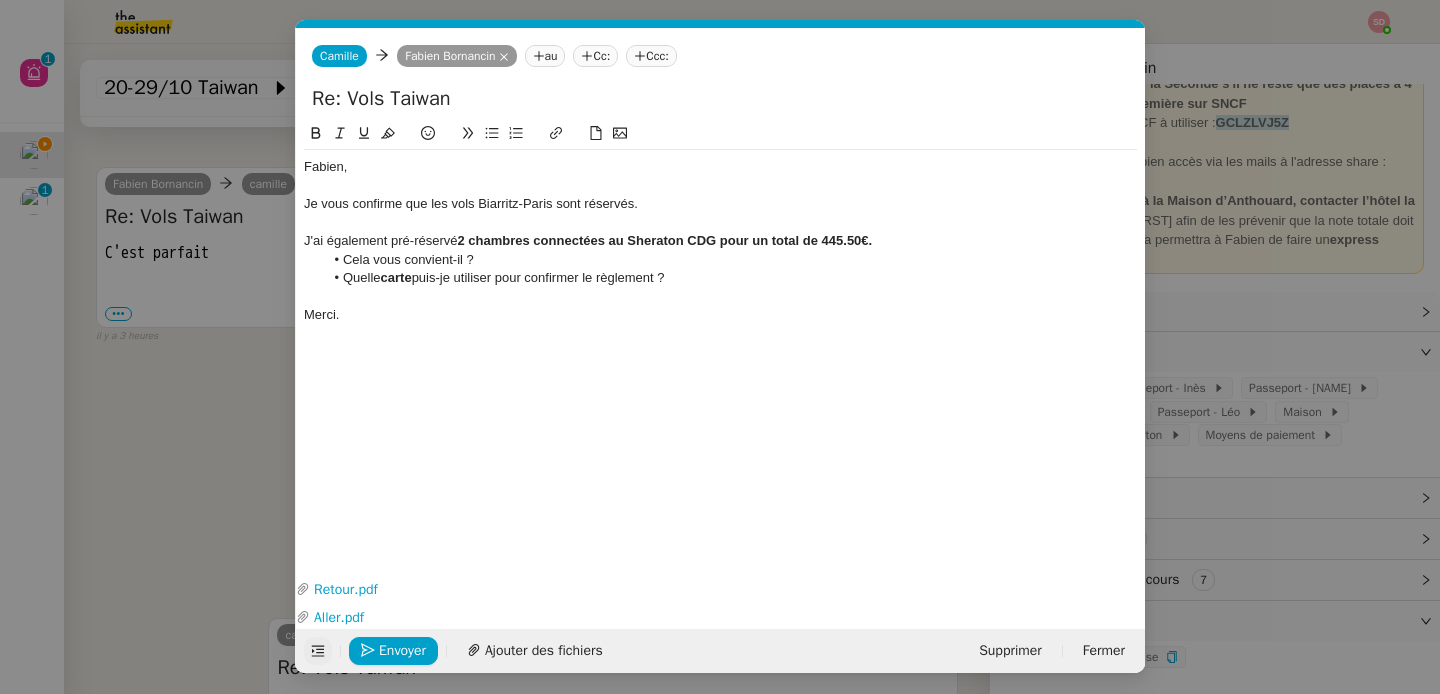 click on "Merci." 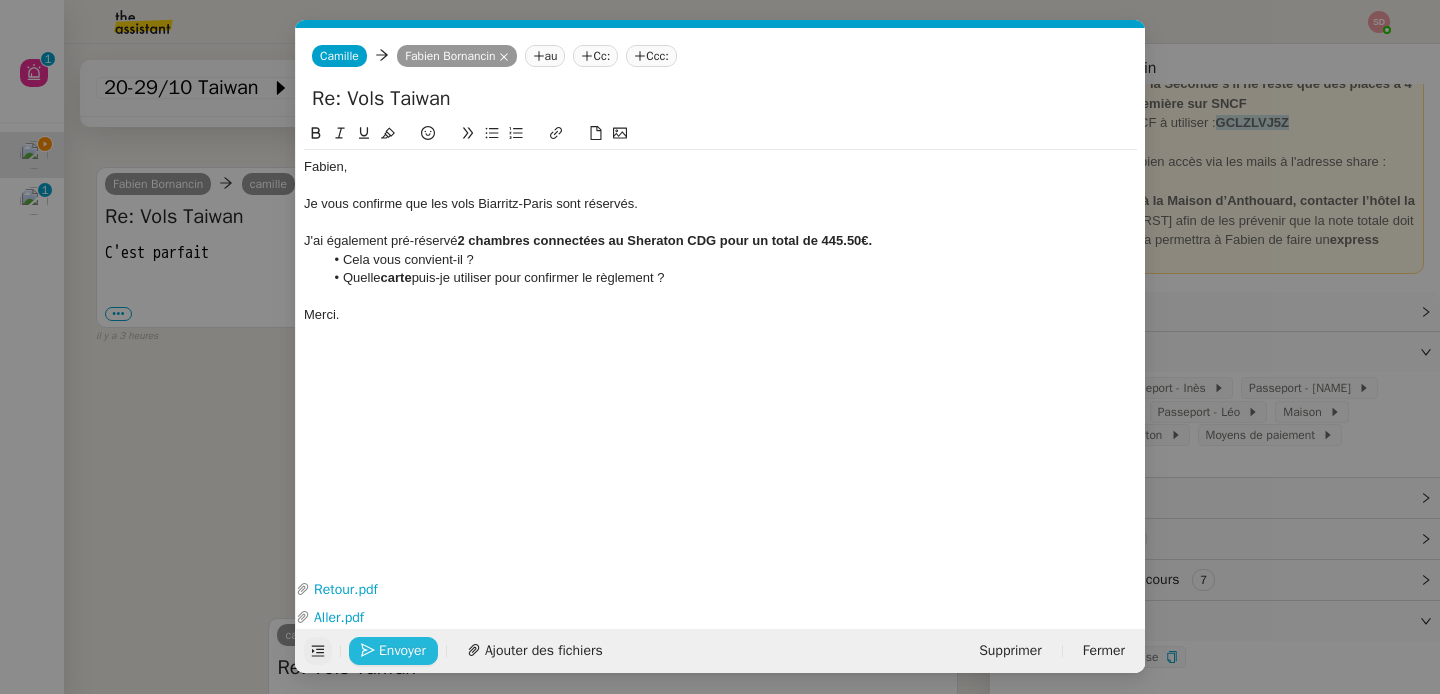 click on "Envoyer" 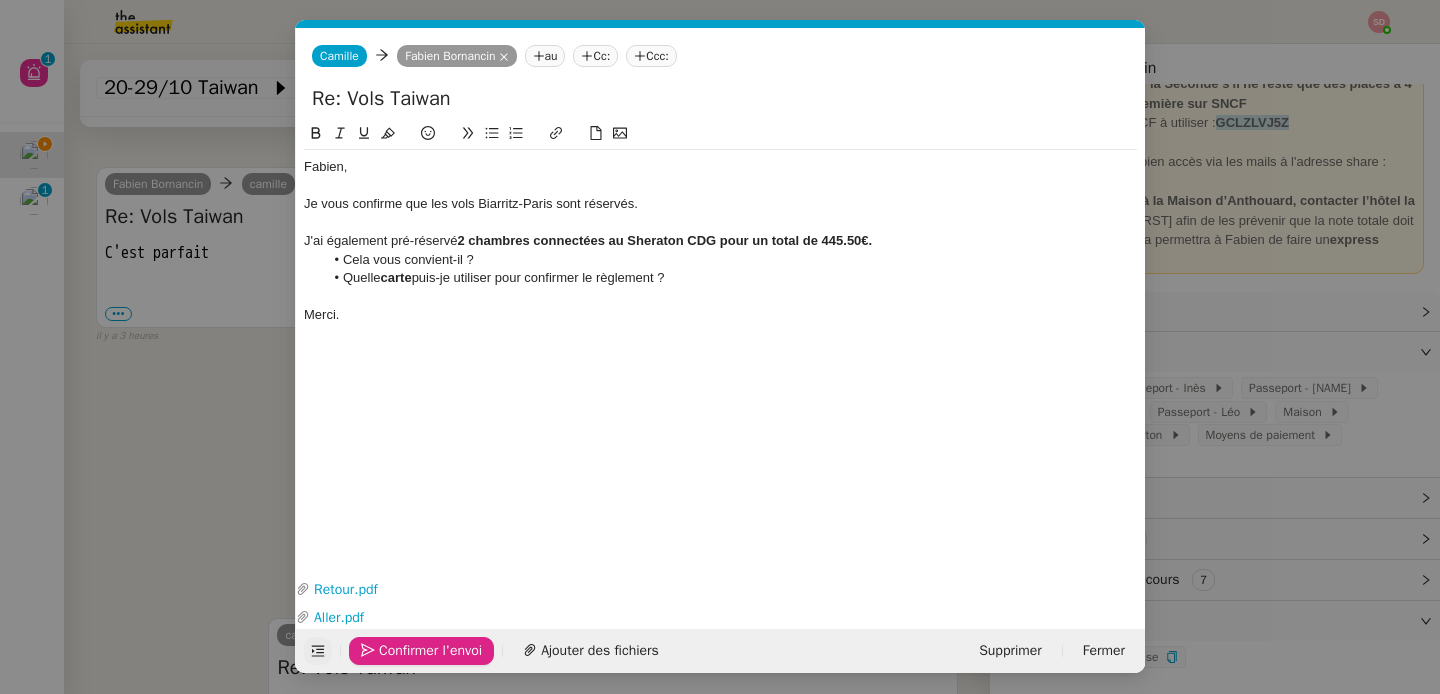 click on "Confirmer l'envoi" 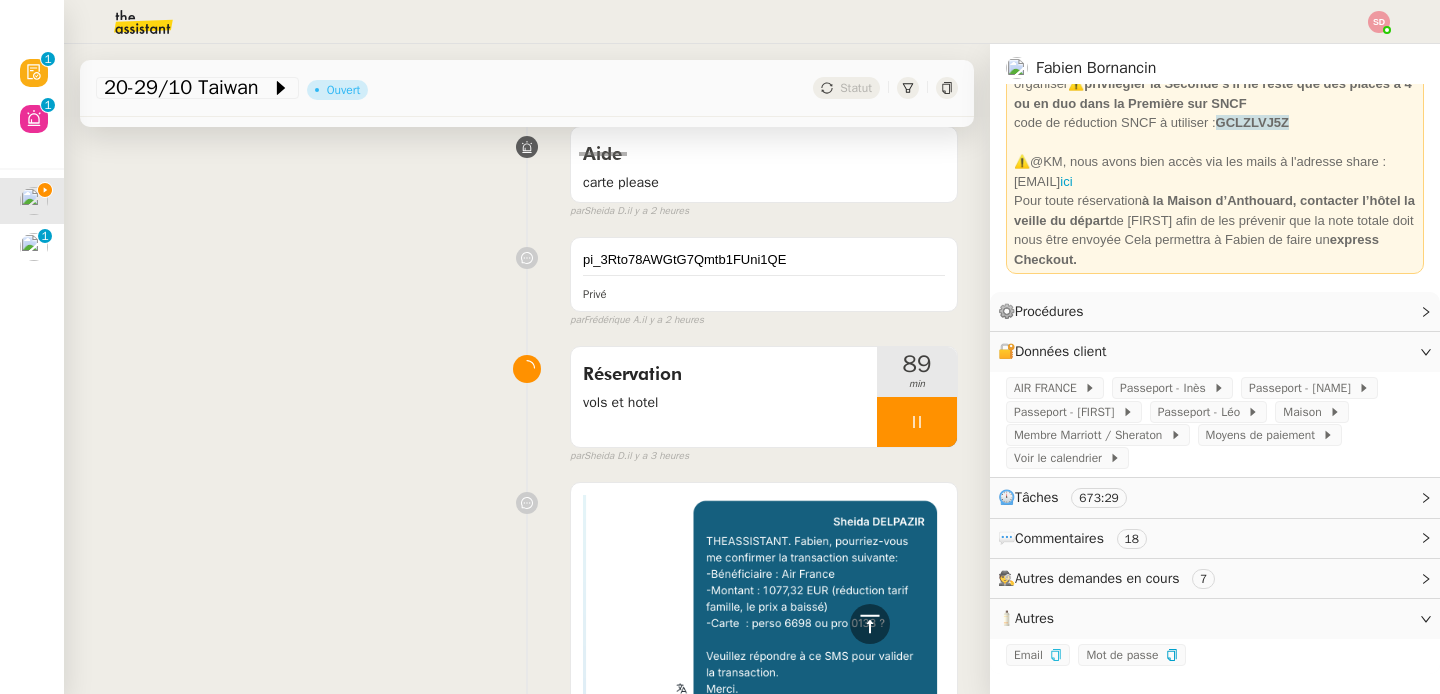 scroll, scrollTop: 3428, scrollLeft: 0, axis: vertical 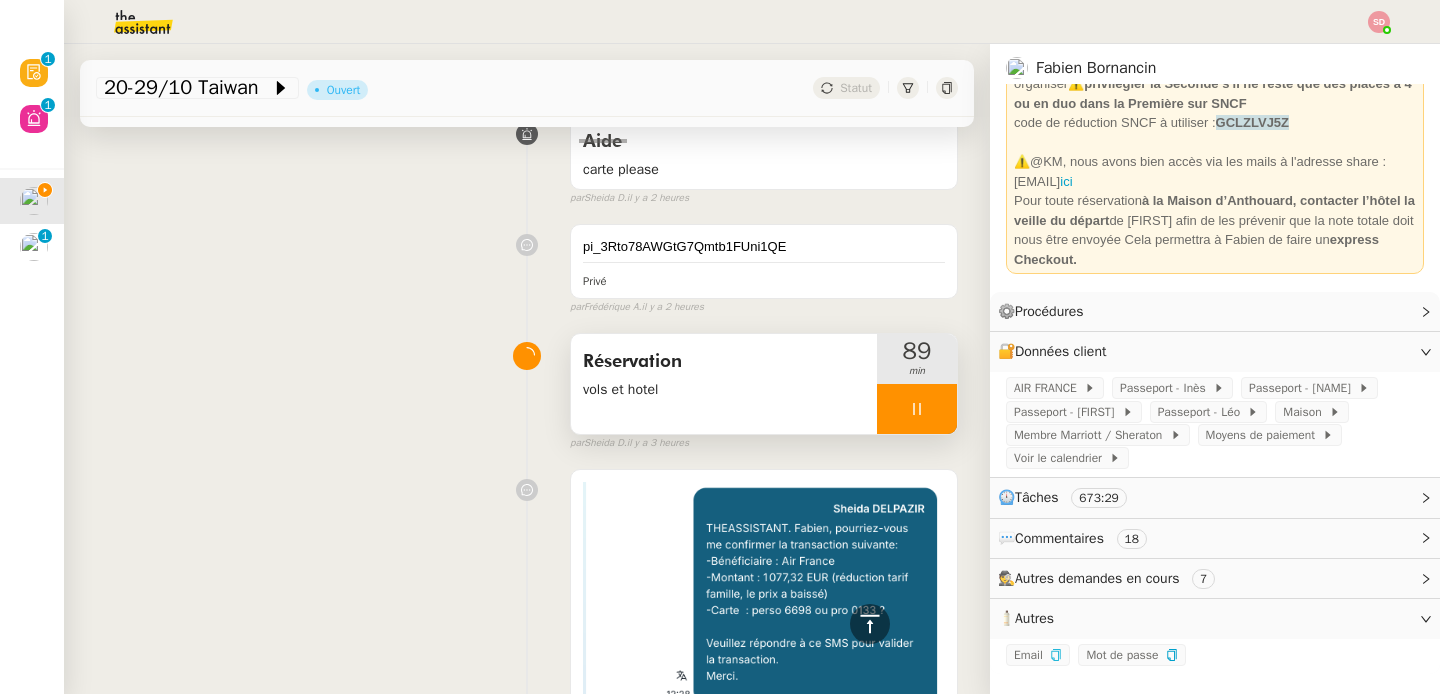 click 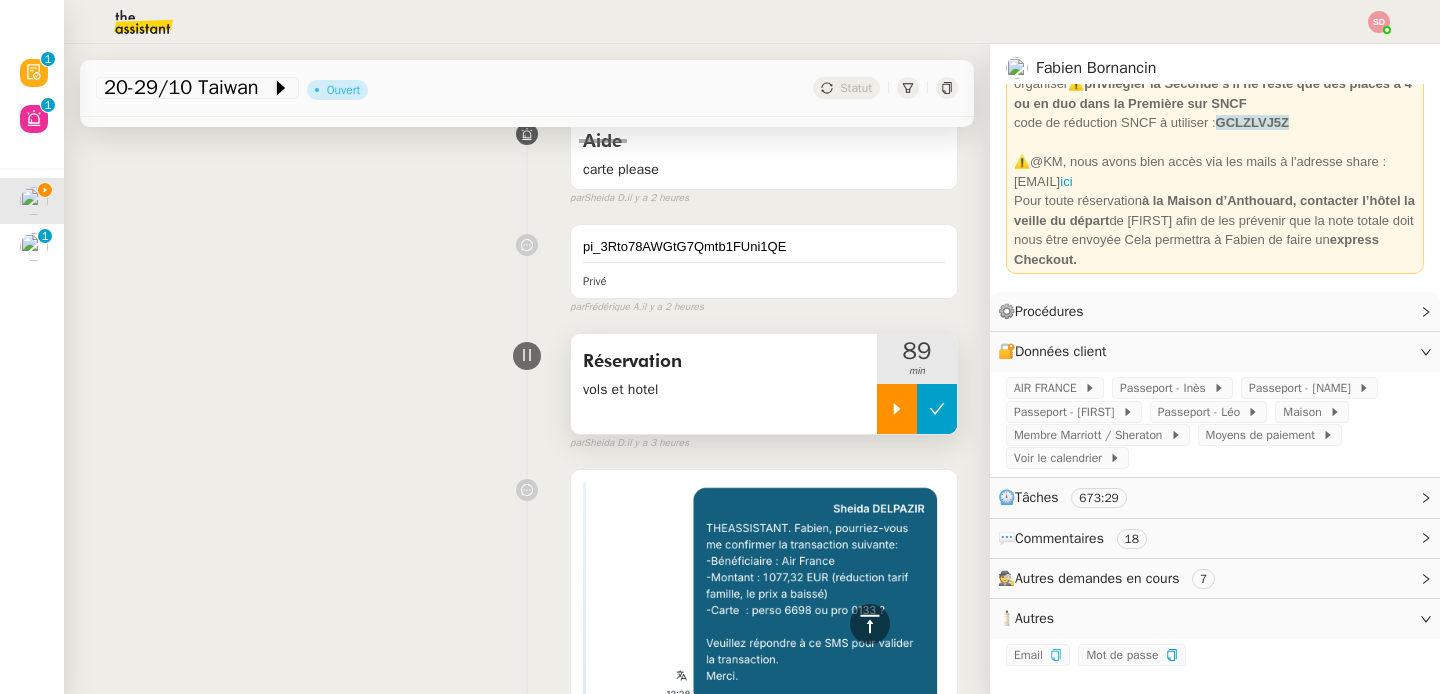 click at bounding box center (937, 409) 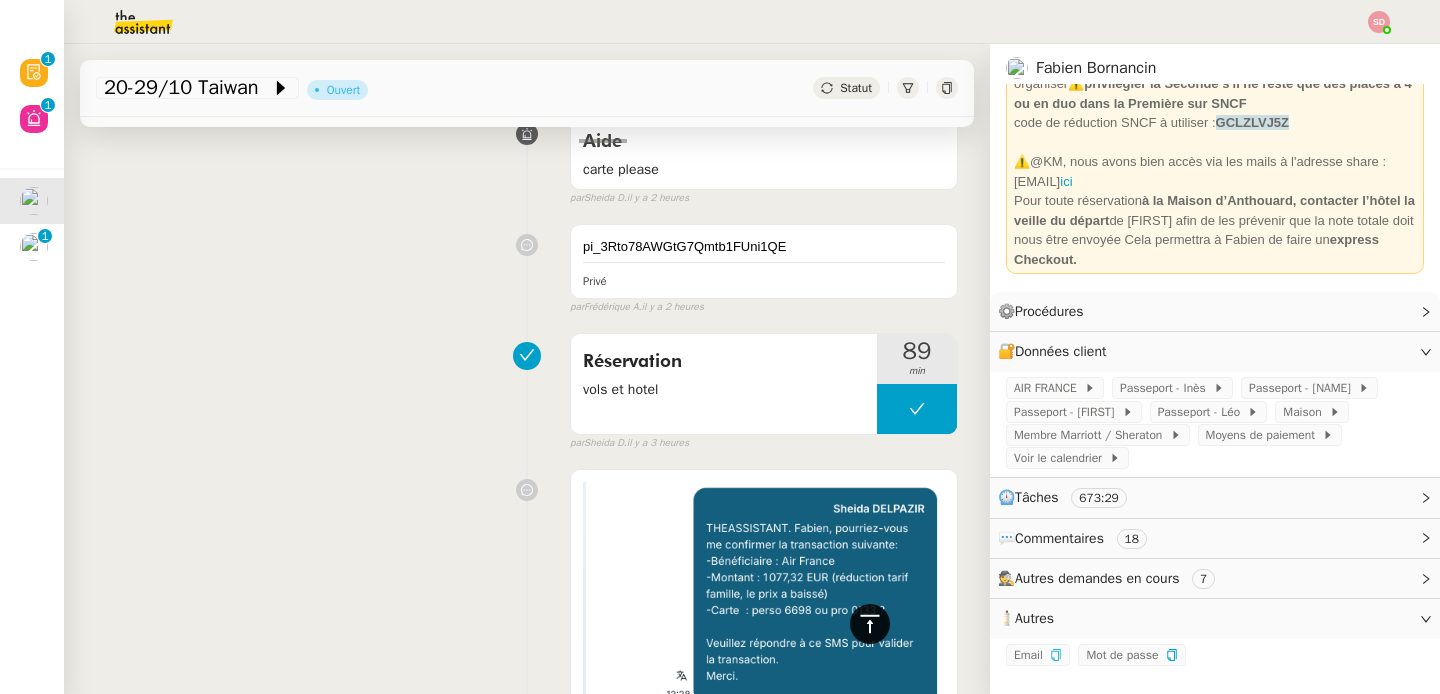 click 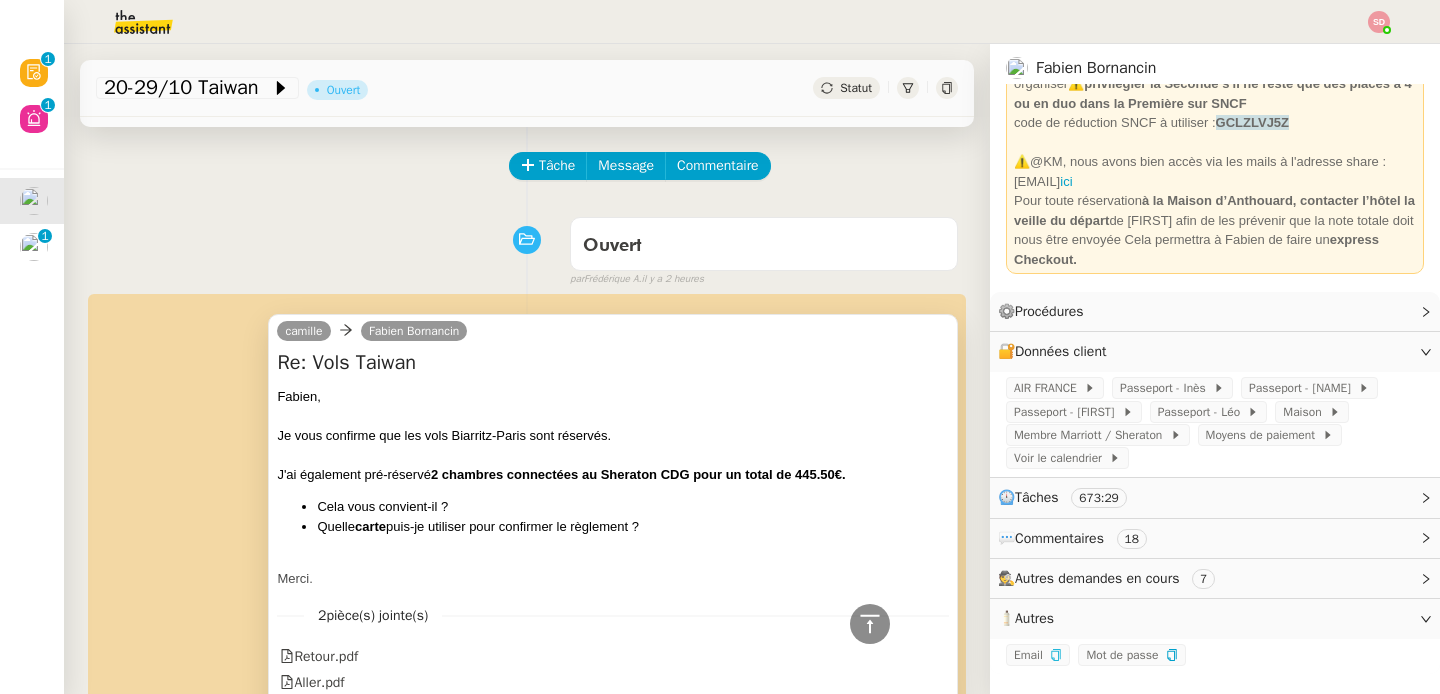 scroll, scrollTop: 0, scrollLeft: 0, axis: both 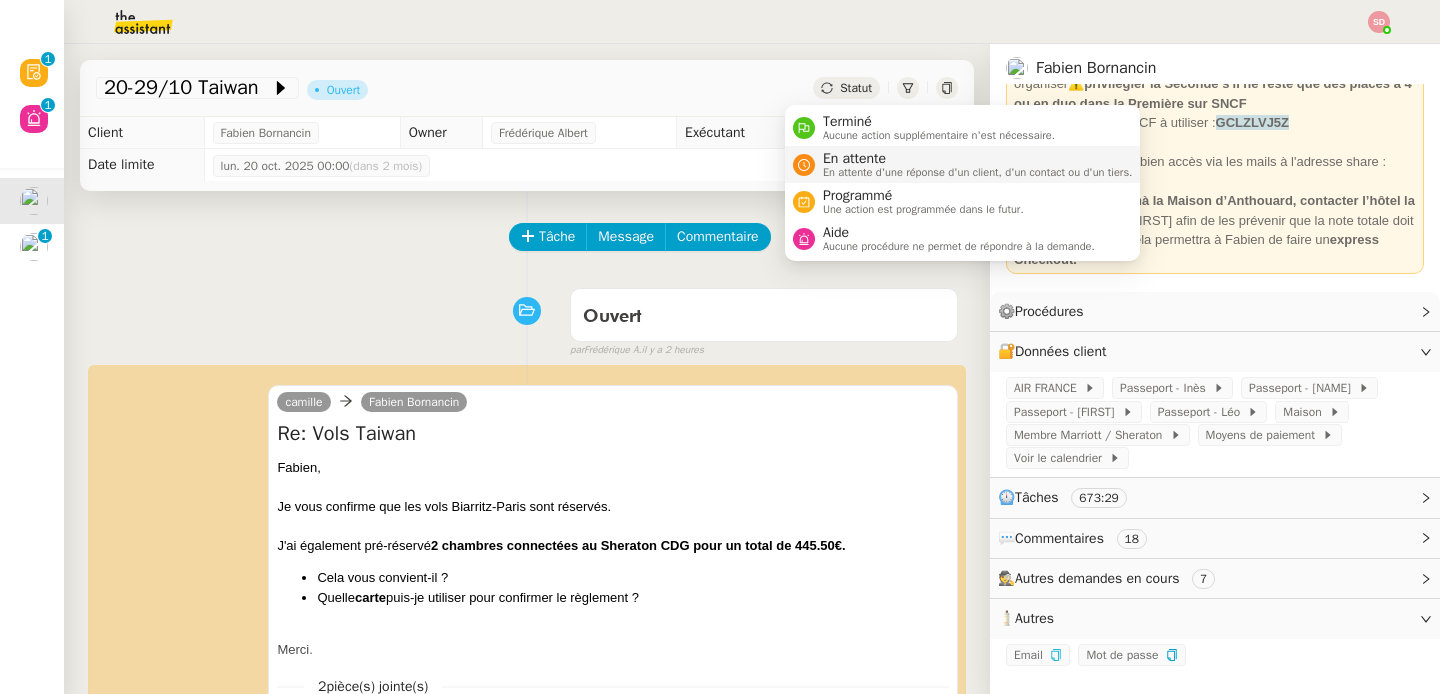 click on "En attente En attente d'une réponse d'un client, d'un contact ou d'un tiers." at bounding box center [974, 164] 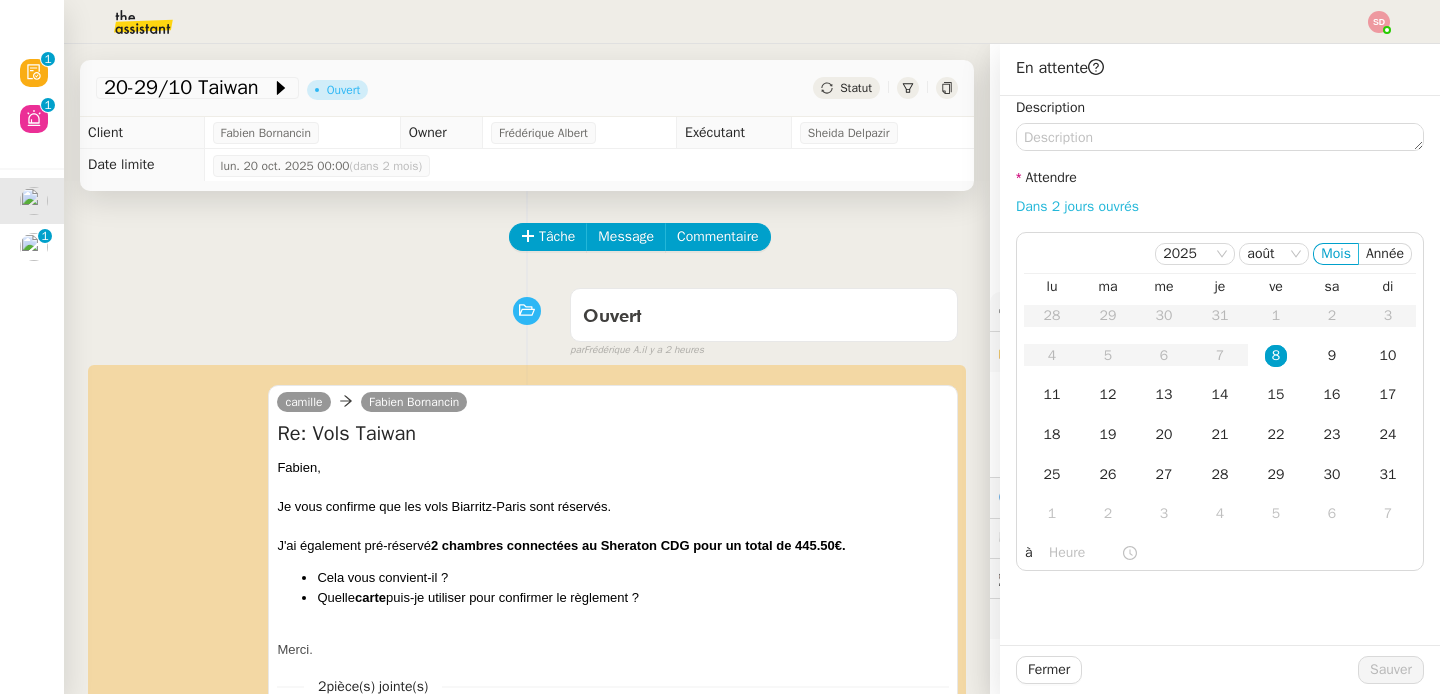 click on "Dans 2 jours ouvrés" 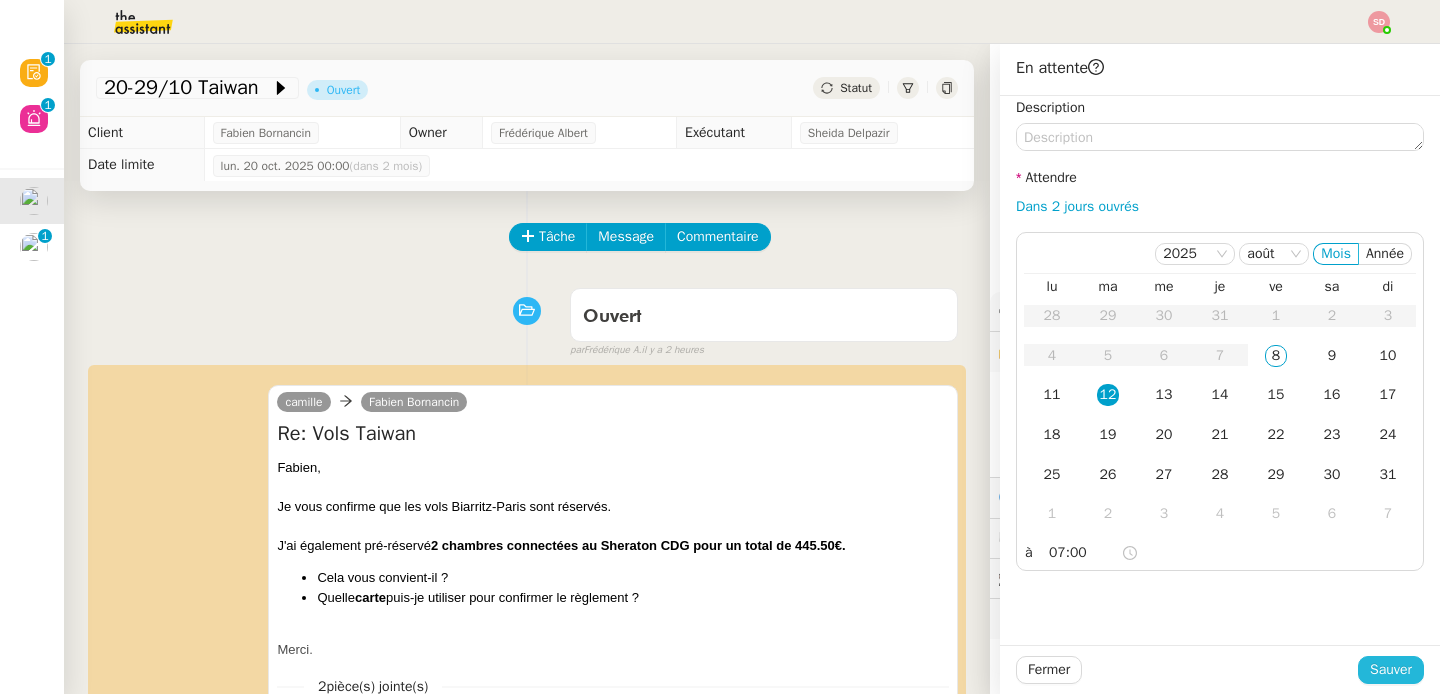 click on "Sauver" 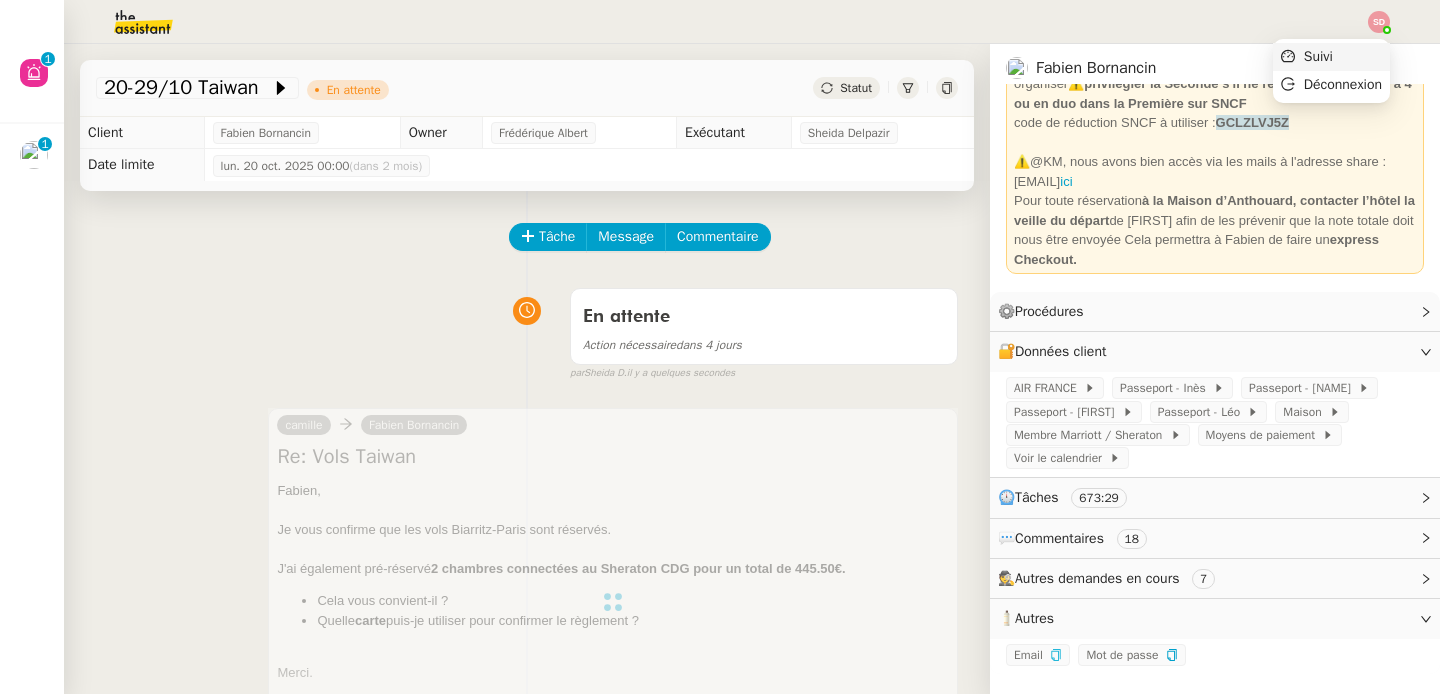 click on "Suivi" at bounding box center [1331, 57] 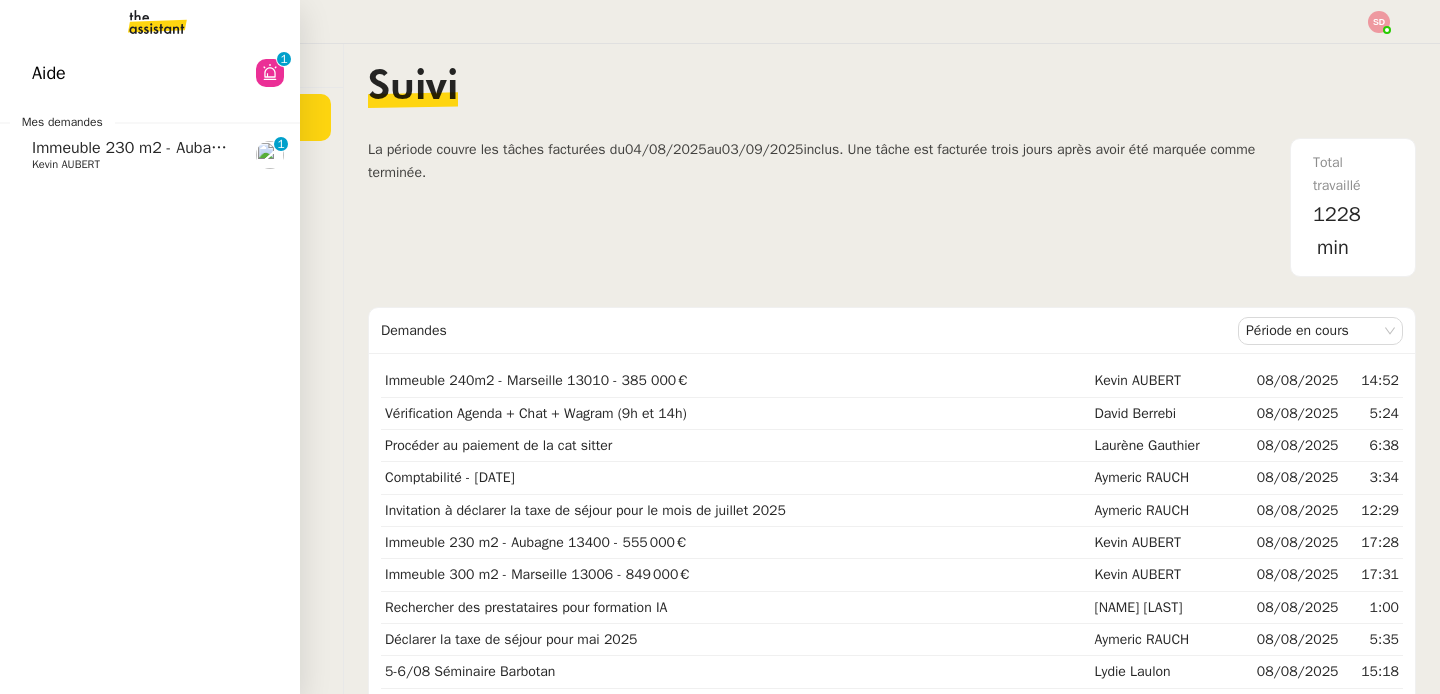 click on "Immeuble 230 m2 - Aubagne 13400 - 555 000€" 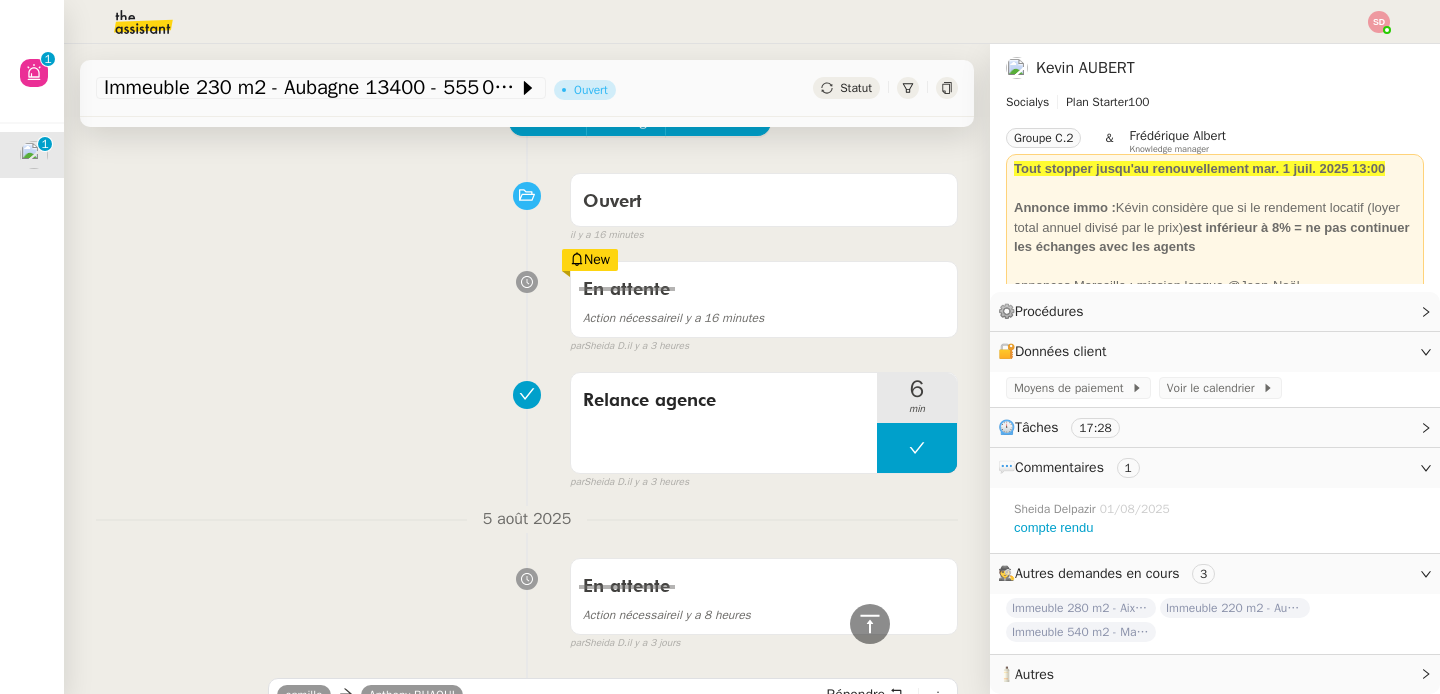 scroll, scrollTop: 0, scrollLeft: 0, axis: both 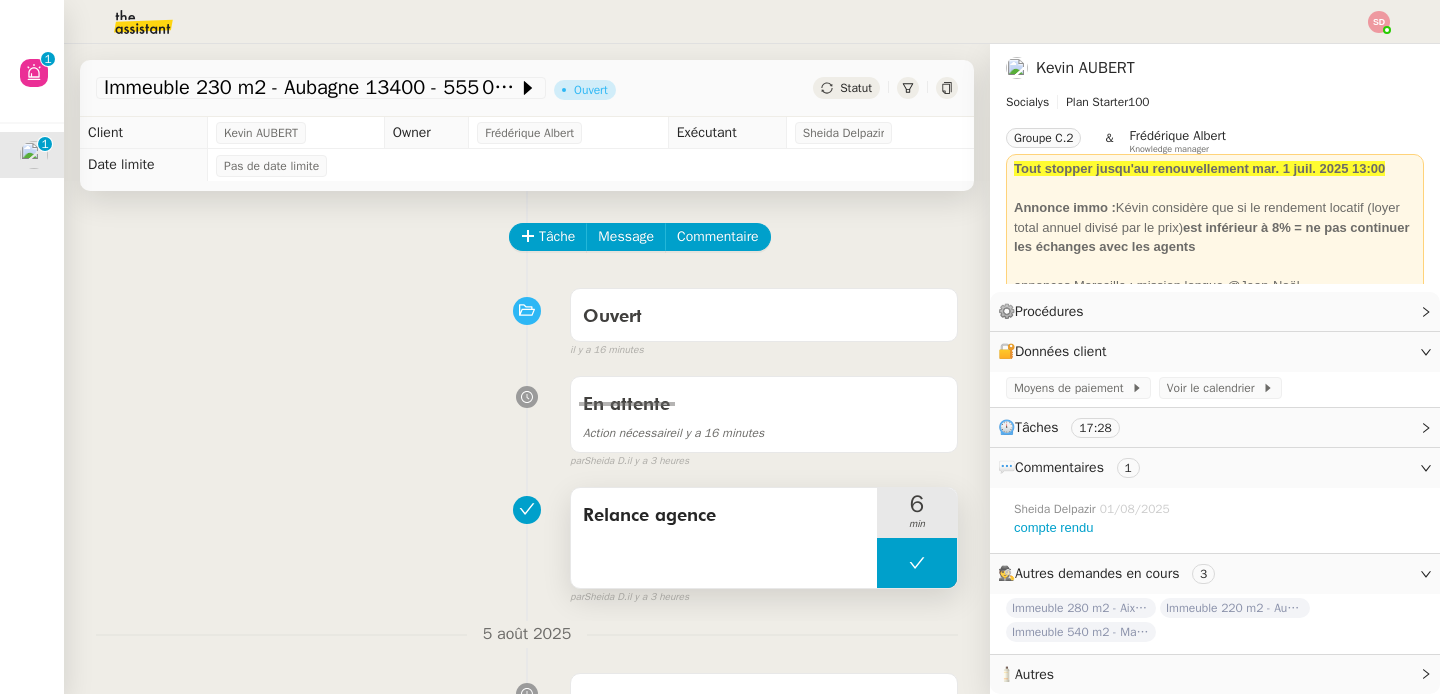click at bounding box center [917, 563] 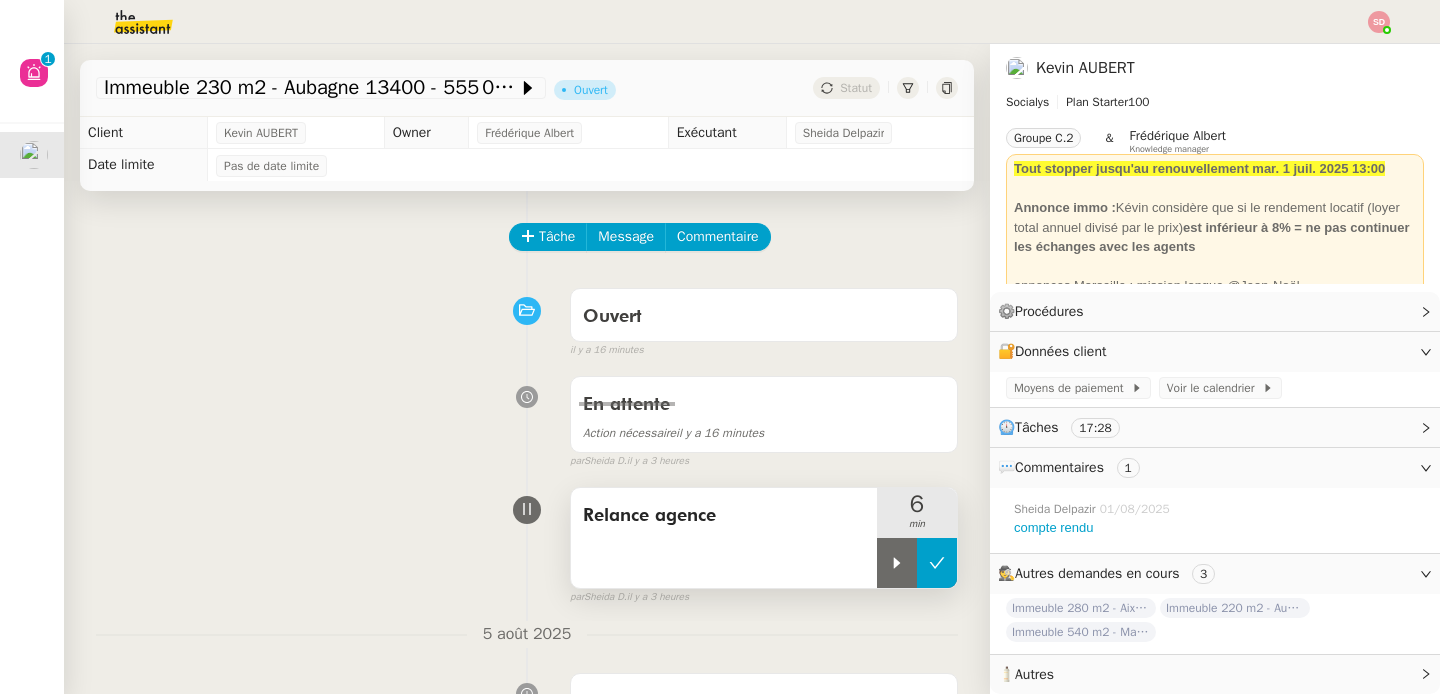 click 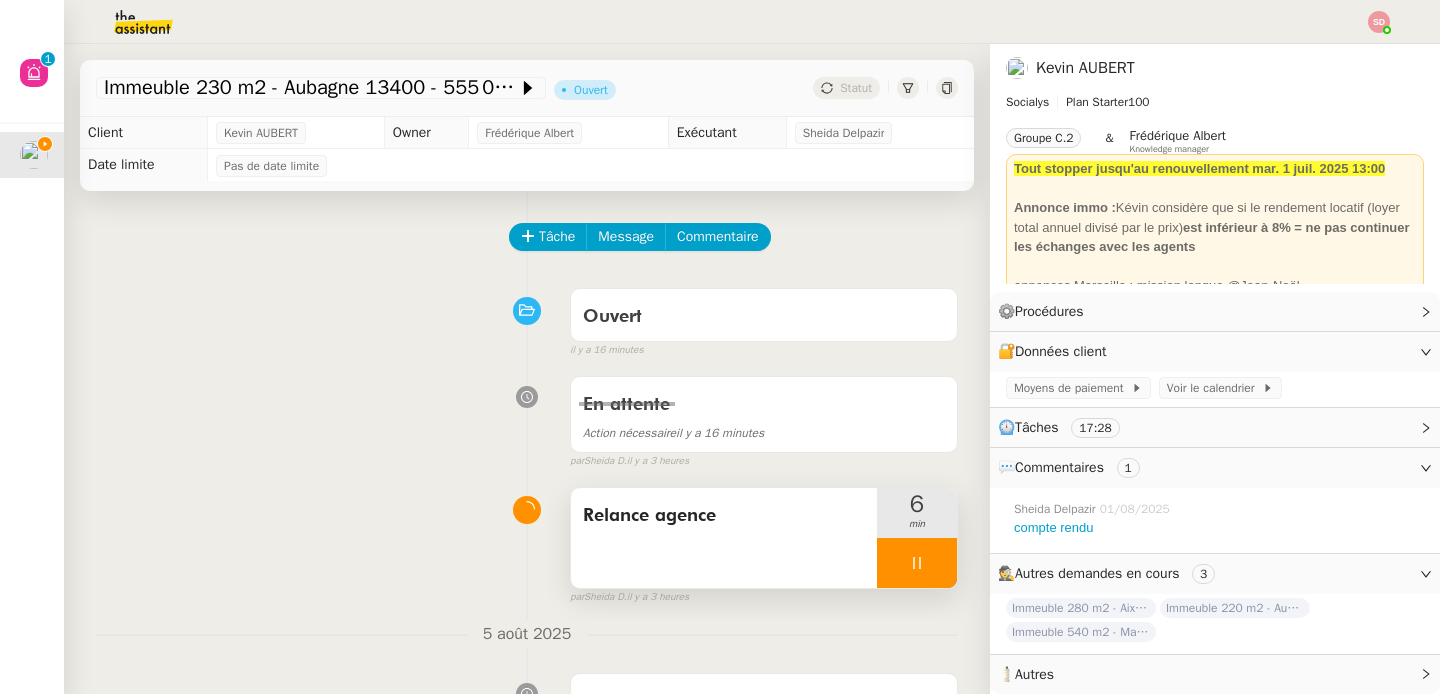 scroll, scrollTop: 429, scrollLeft: 0, axis: vertical 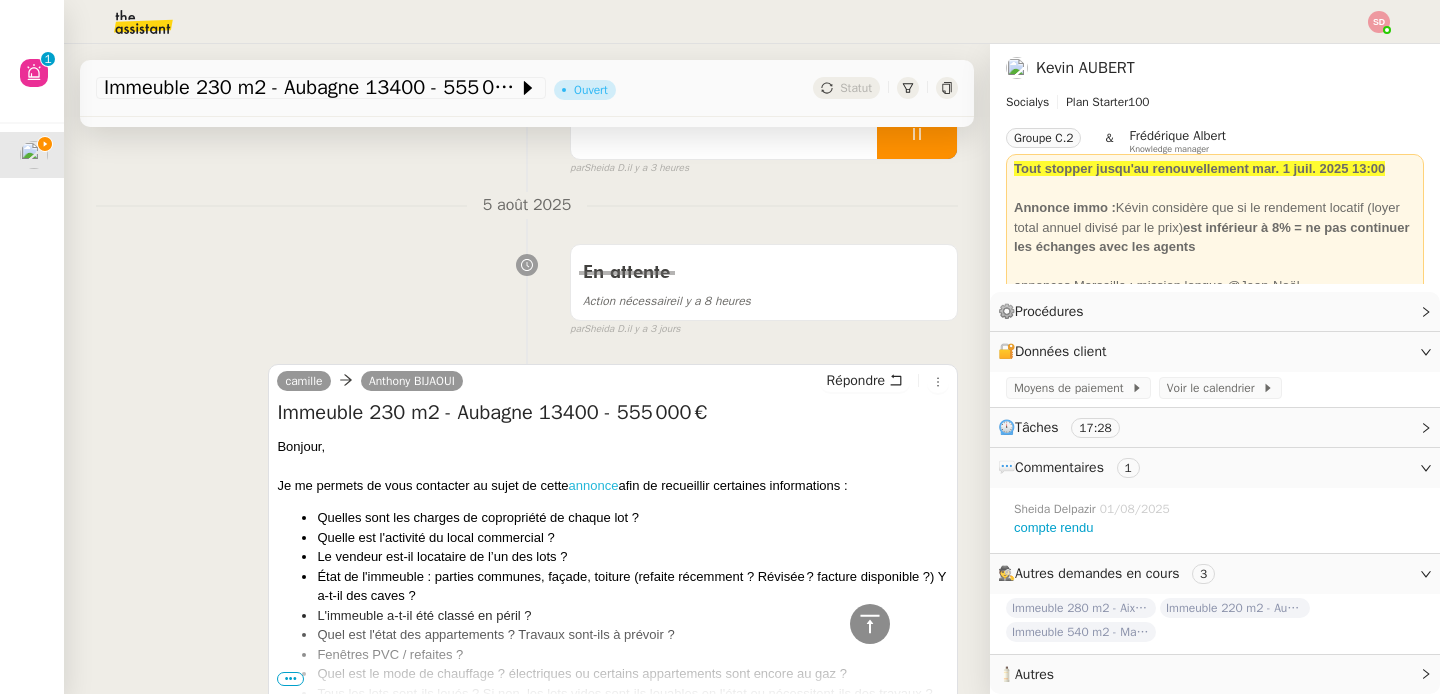 click on "annonce" at bounding box center [594, 485] 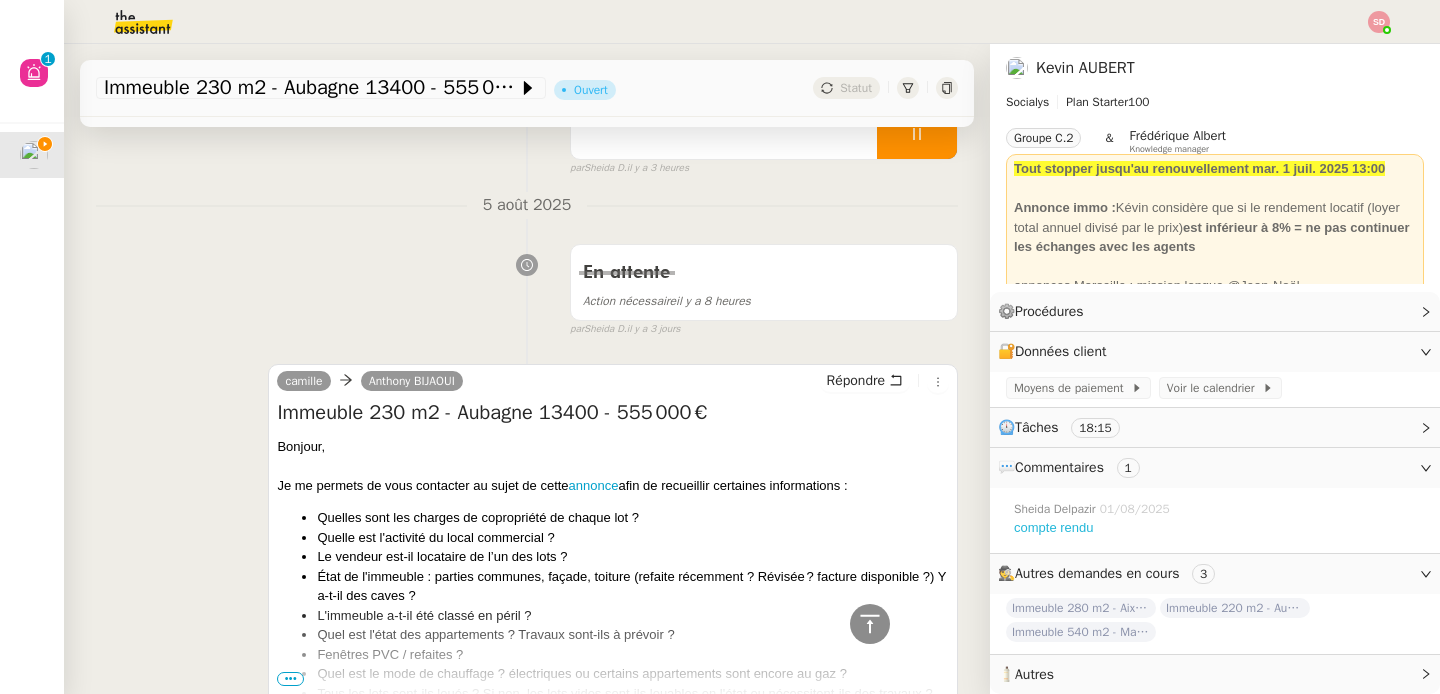 click on "compte rendu" 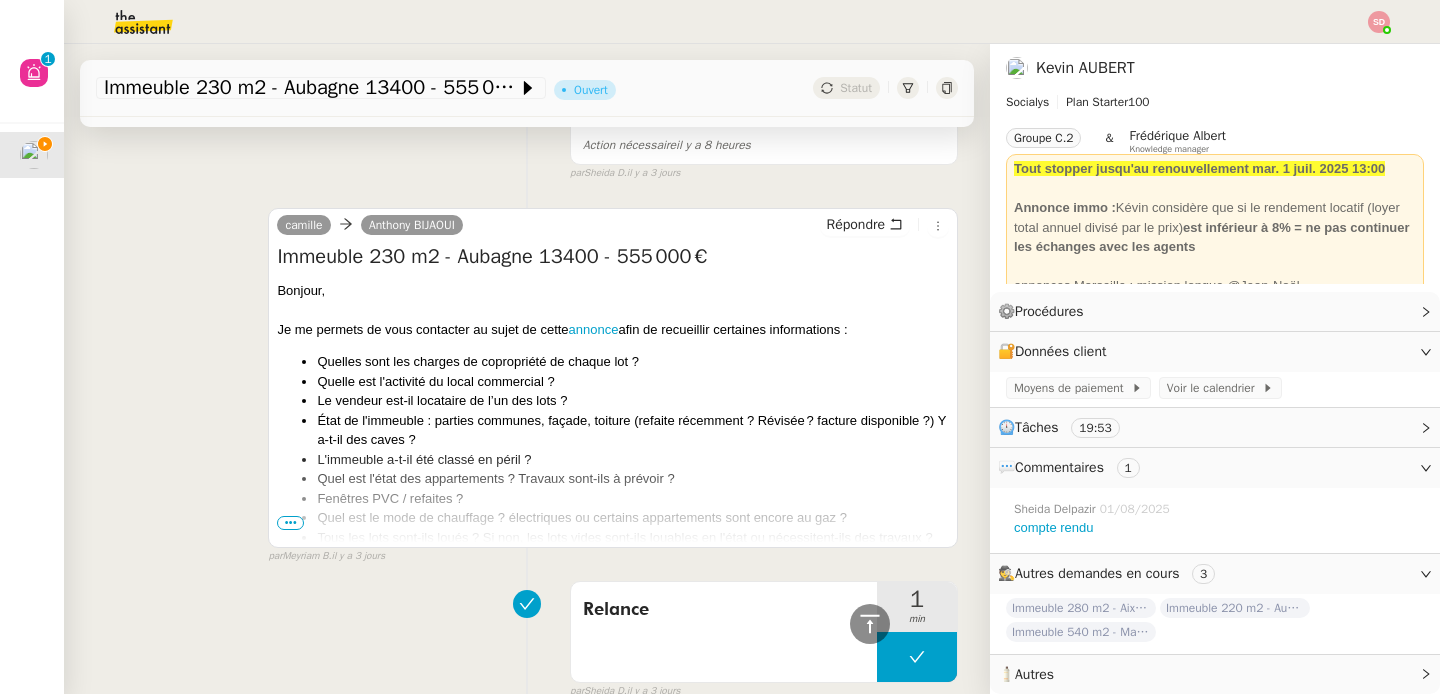 scroll, scrollTop: 616, scrollLeft: 0, axis: vertical 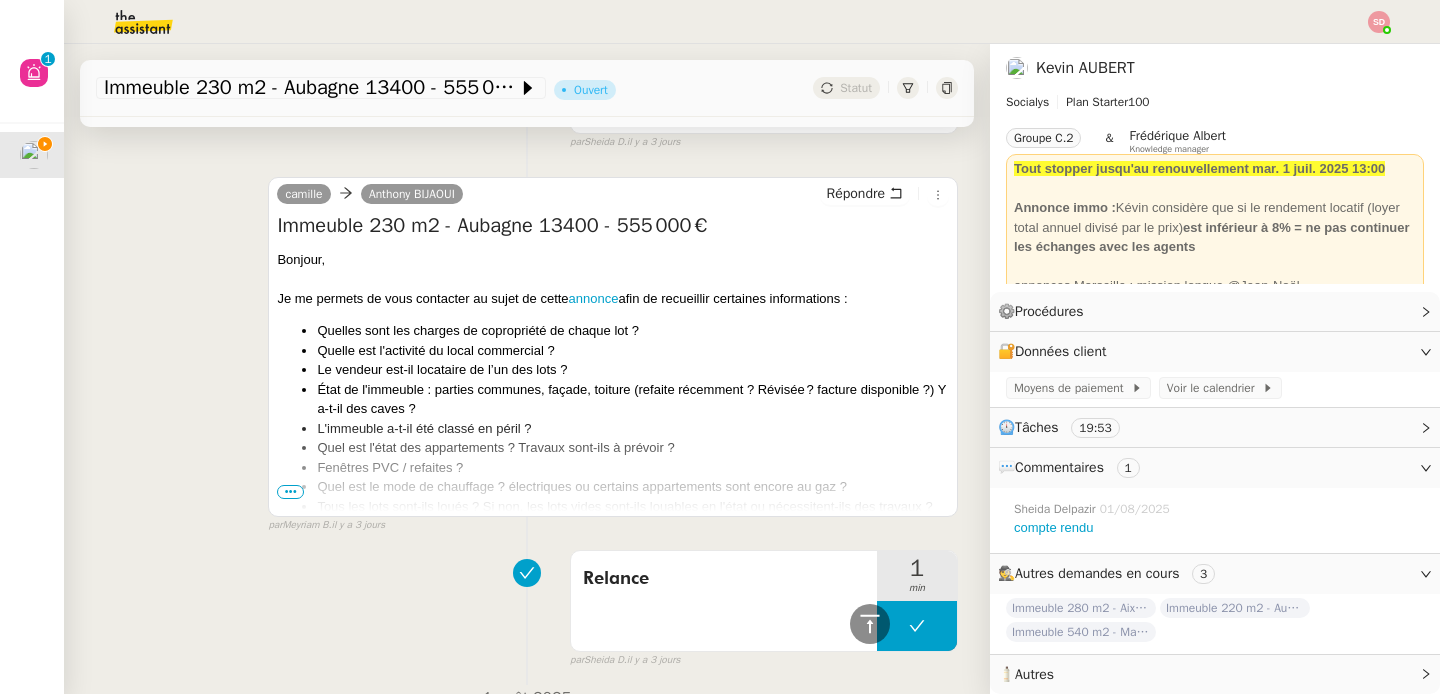 click on "•••" at bounding box center [290, 492] 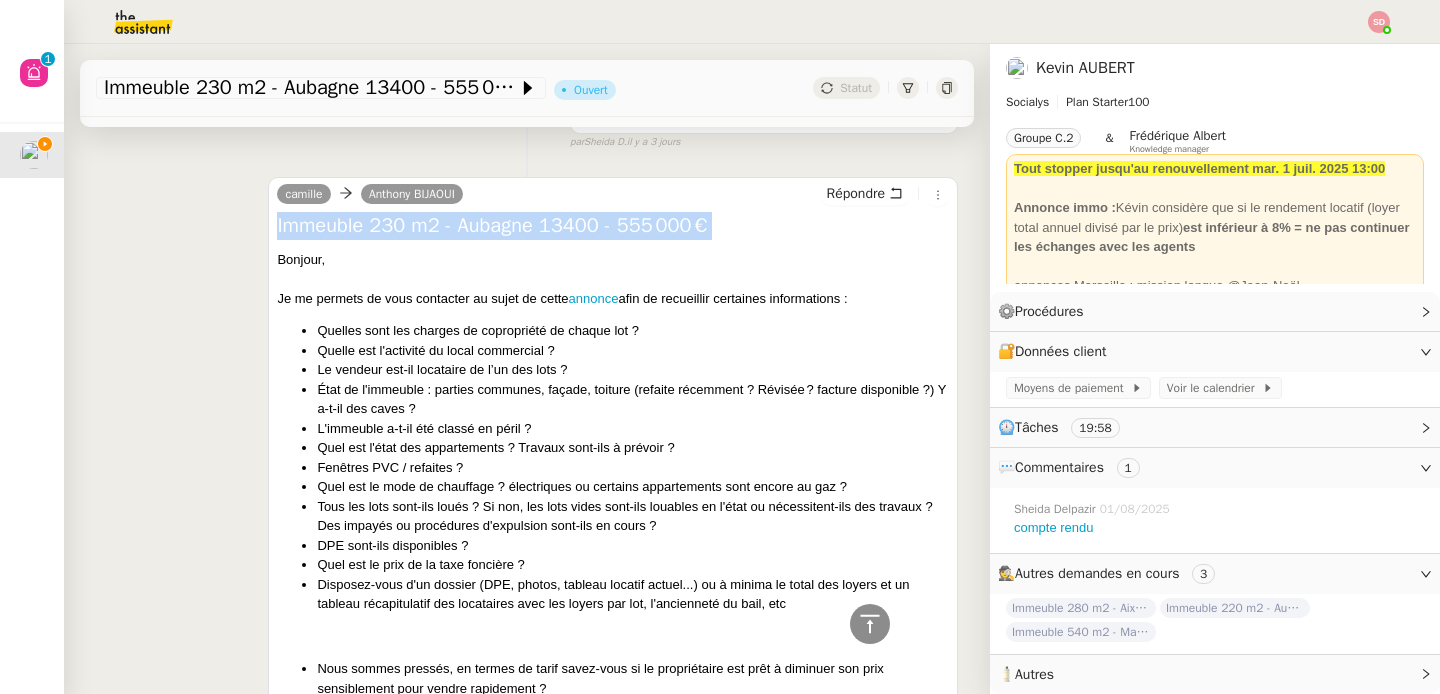 drag, startPoint x: 270, startPoint y: 225, endPoint x: 303, endPoint y: 240, distance: 36.249138 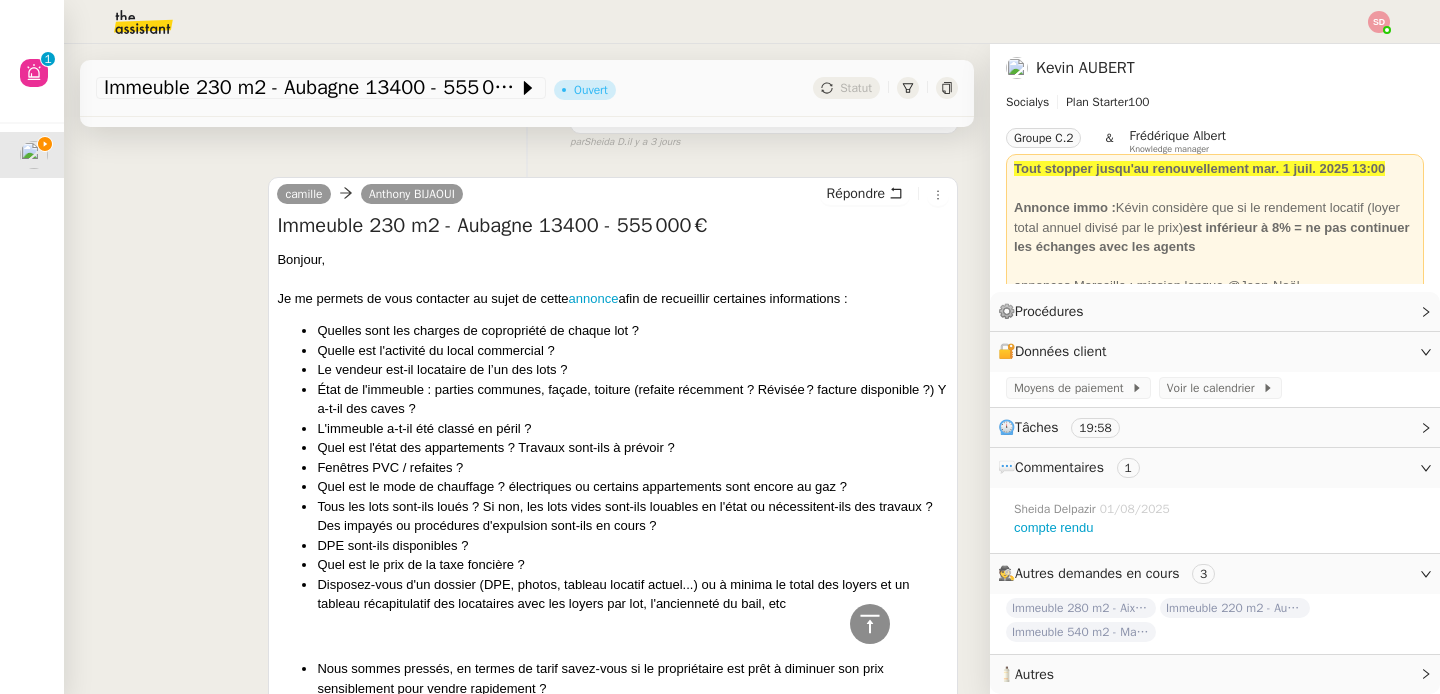 click on "Bonjour," at bounding box center (613, 260) 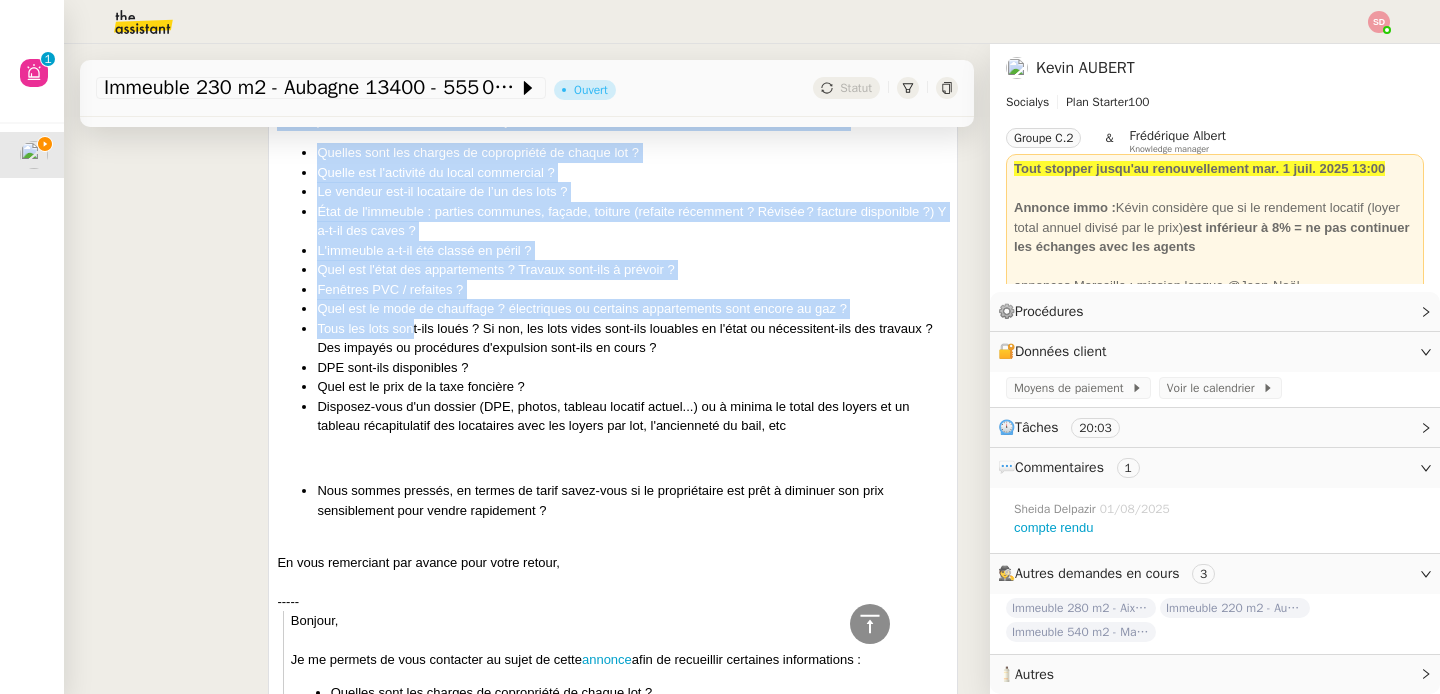 scroll, scrollTop: 854, scrollLeft: 0, axis: vertical 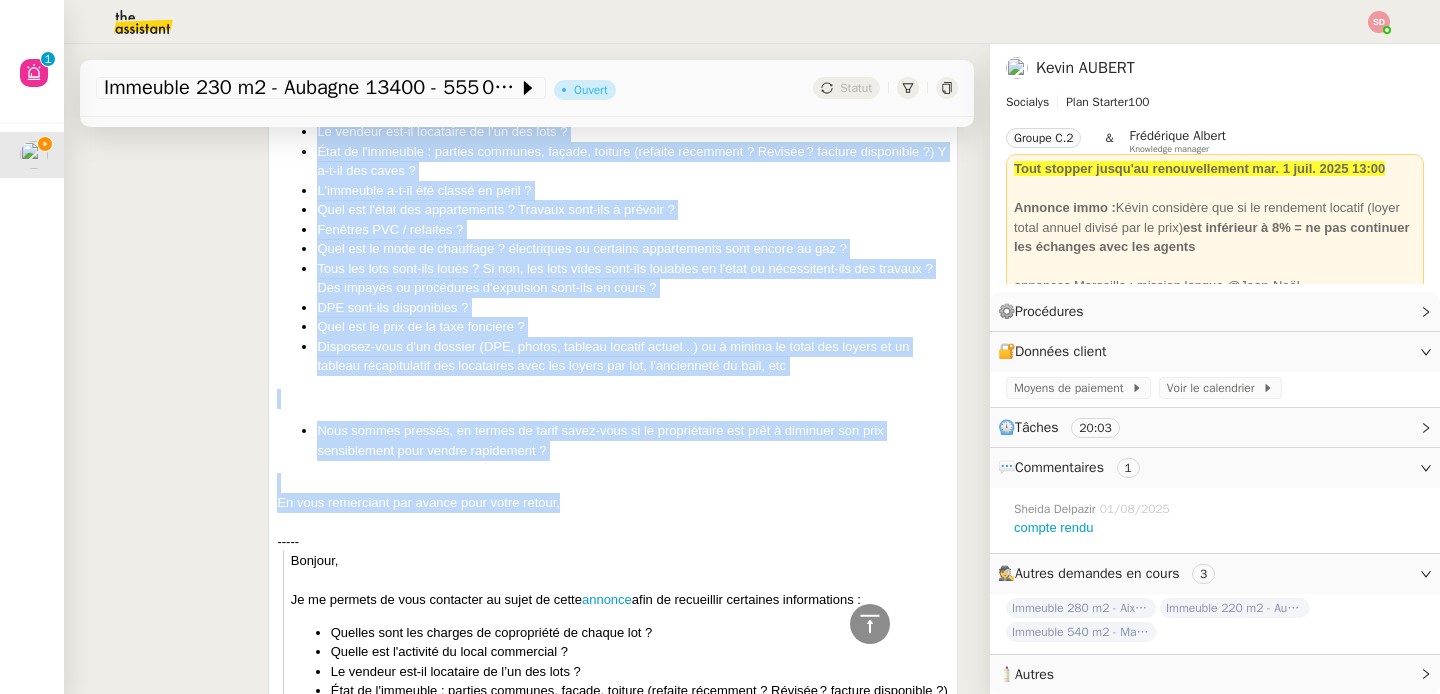 drag, startPoint x: 270, startPoint y: 226, endPoint x: 566, endPoint y: 519, distance: 416.4913 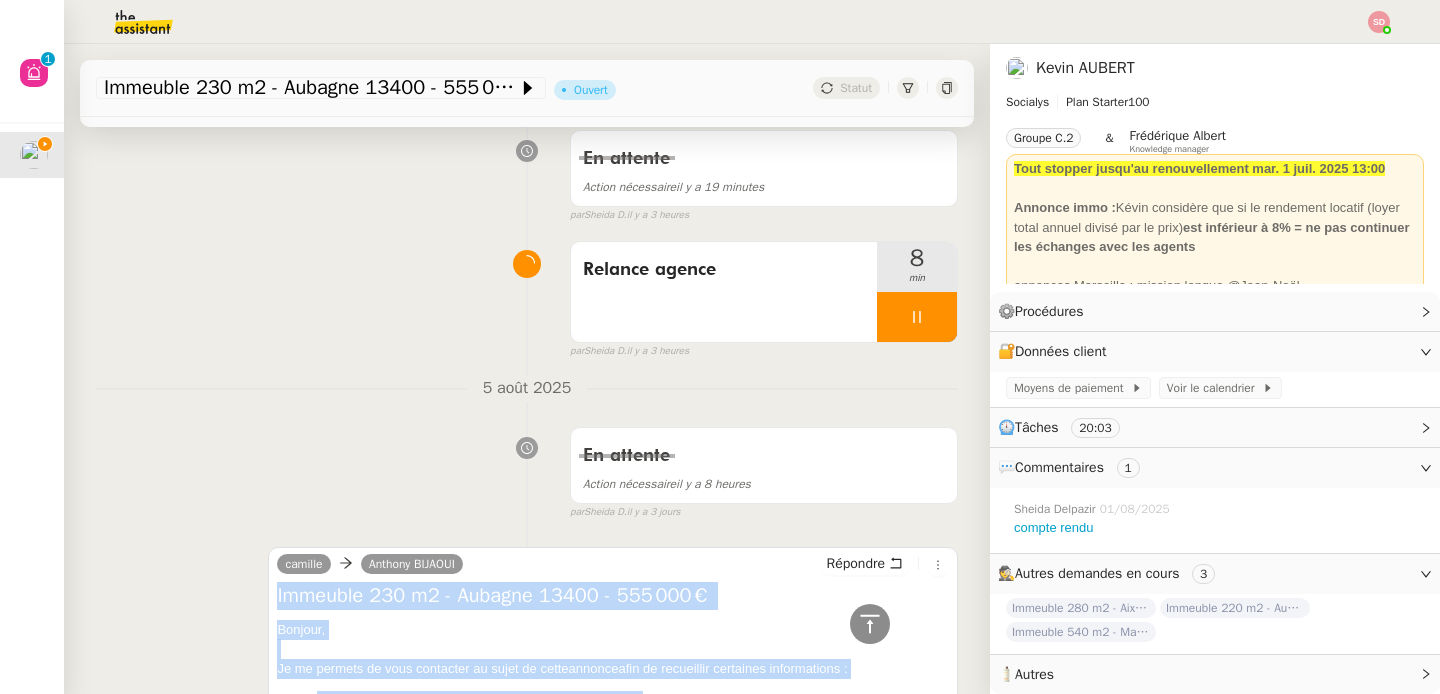 scroll, scrollTop: 0, scrollLeft: 0, axis: both 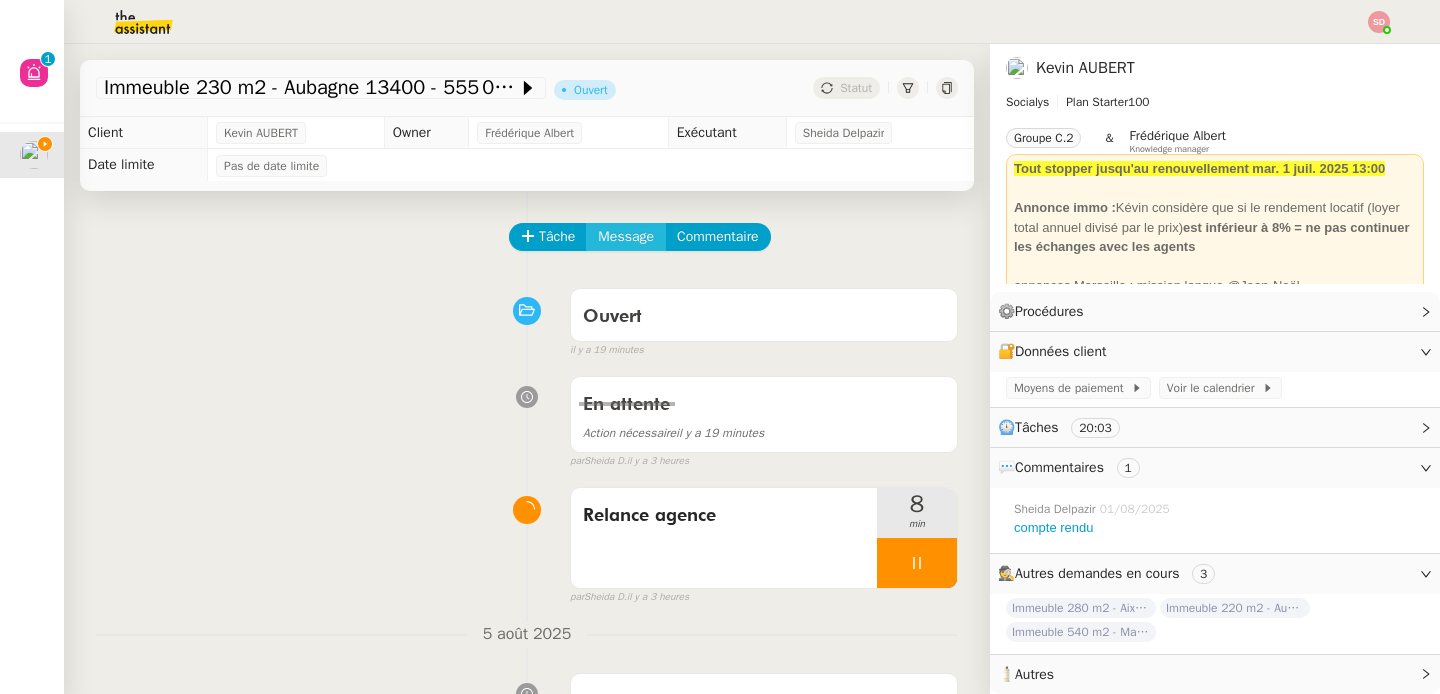click on "Message" 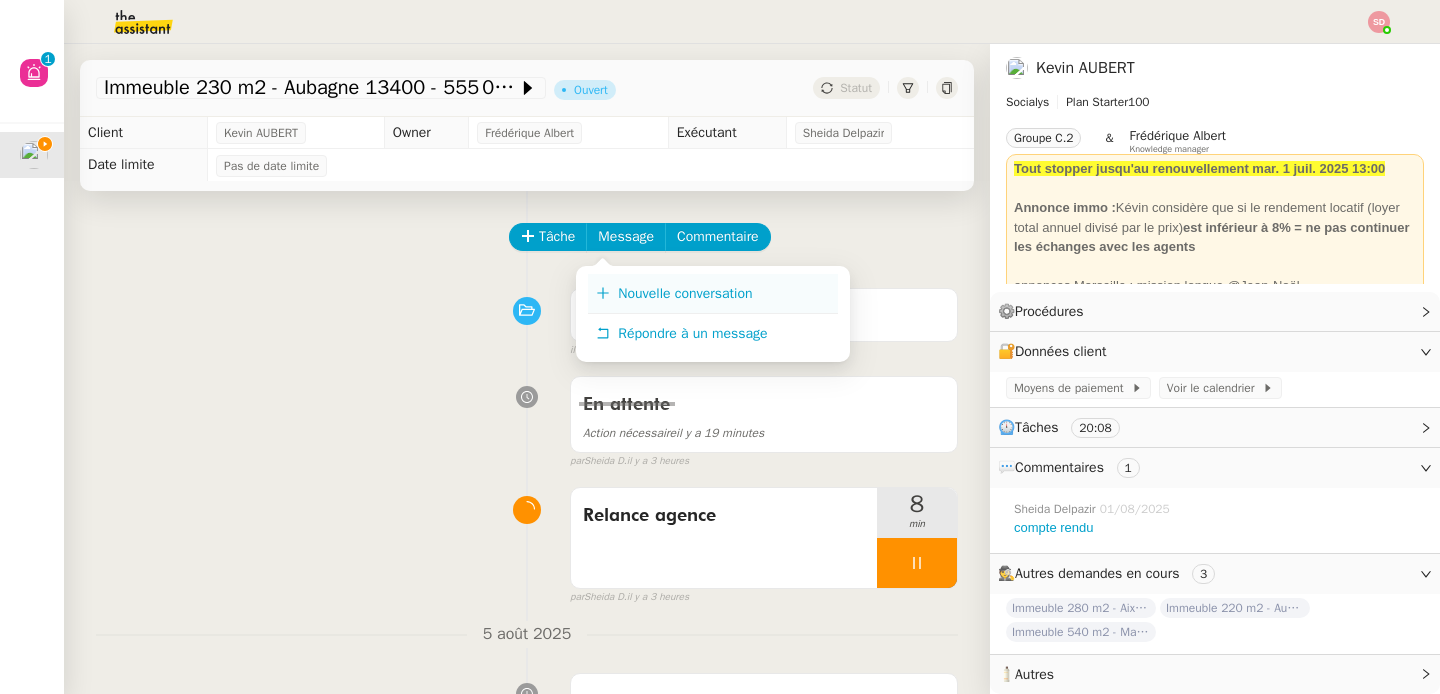click on "Nouvelle conversation" at bounding box center [713, 294] 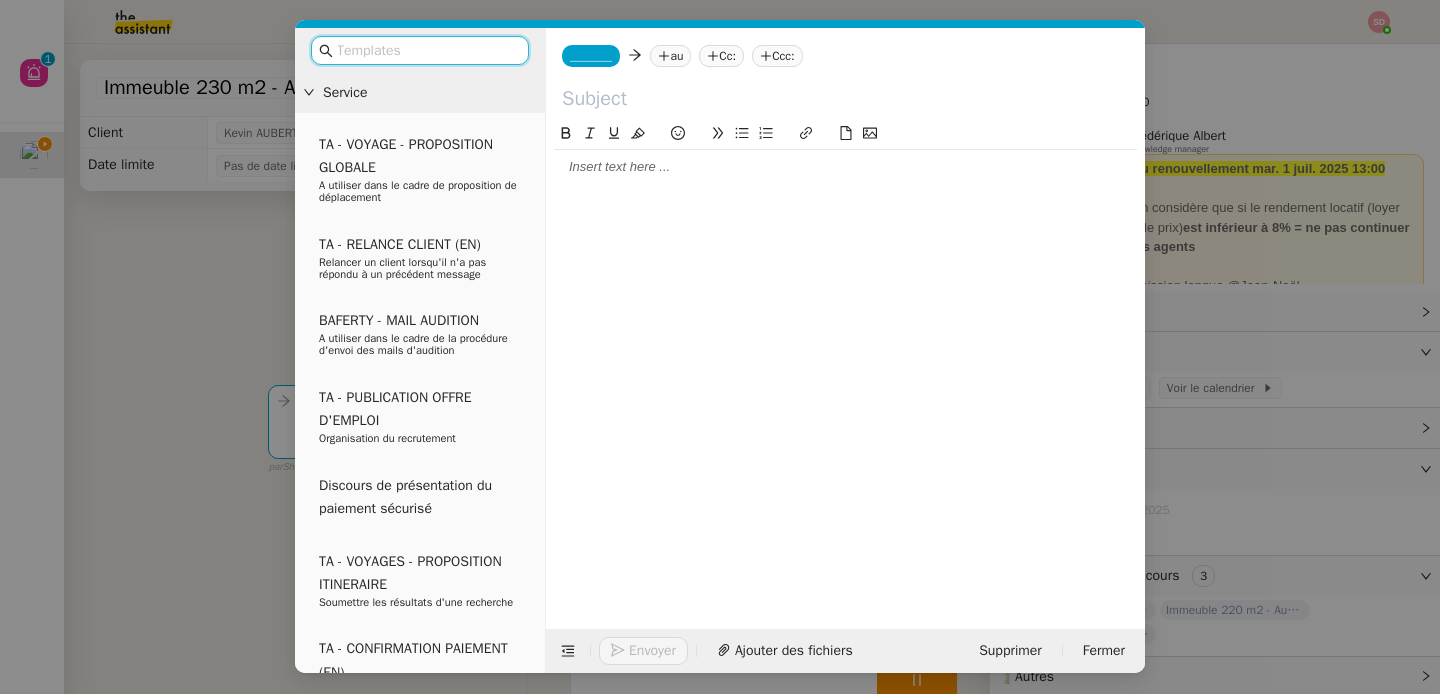 click 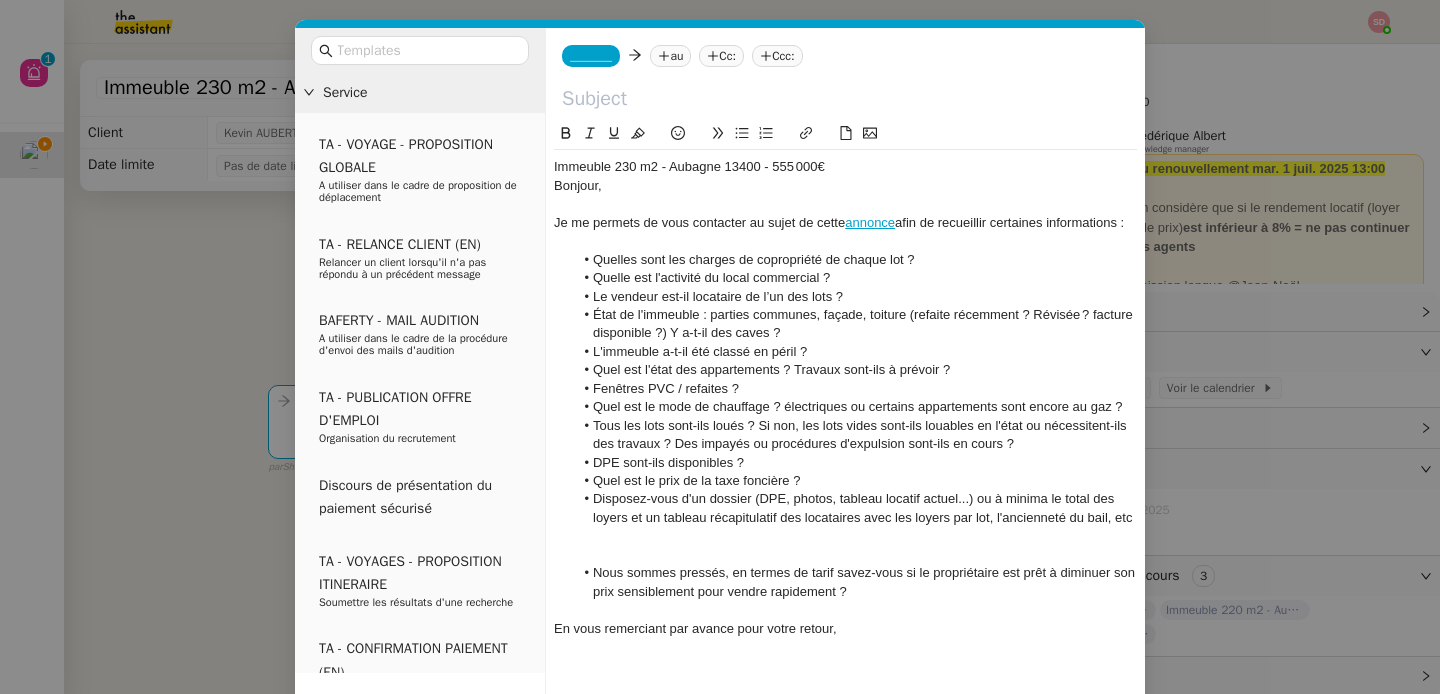 scroll, scrollTop: 0, scrollLeft: 0, axis: both 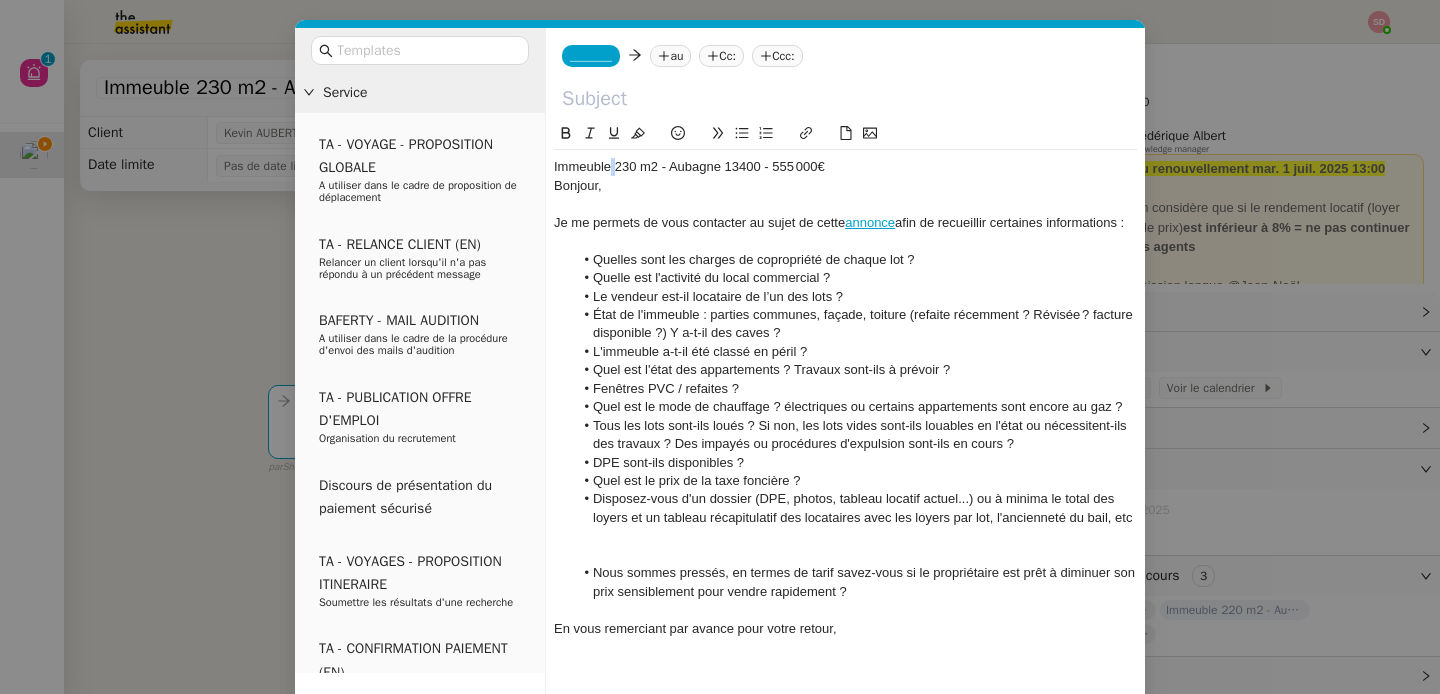 click on "Immeuble 230 m2 - Aubagne 13400 - 555 000€" 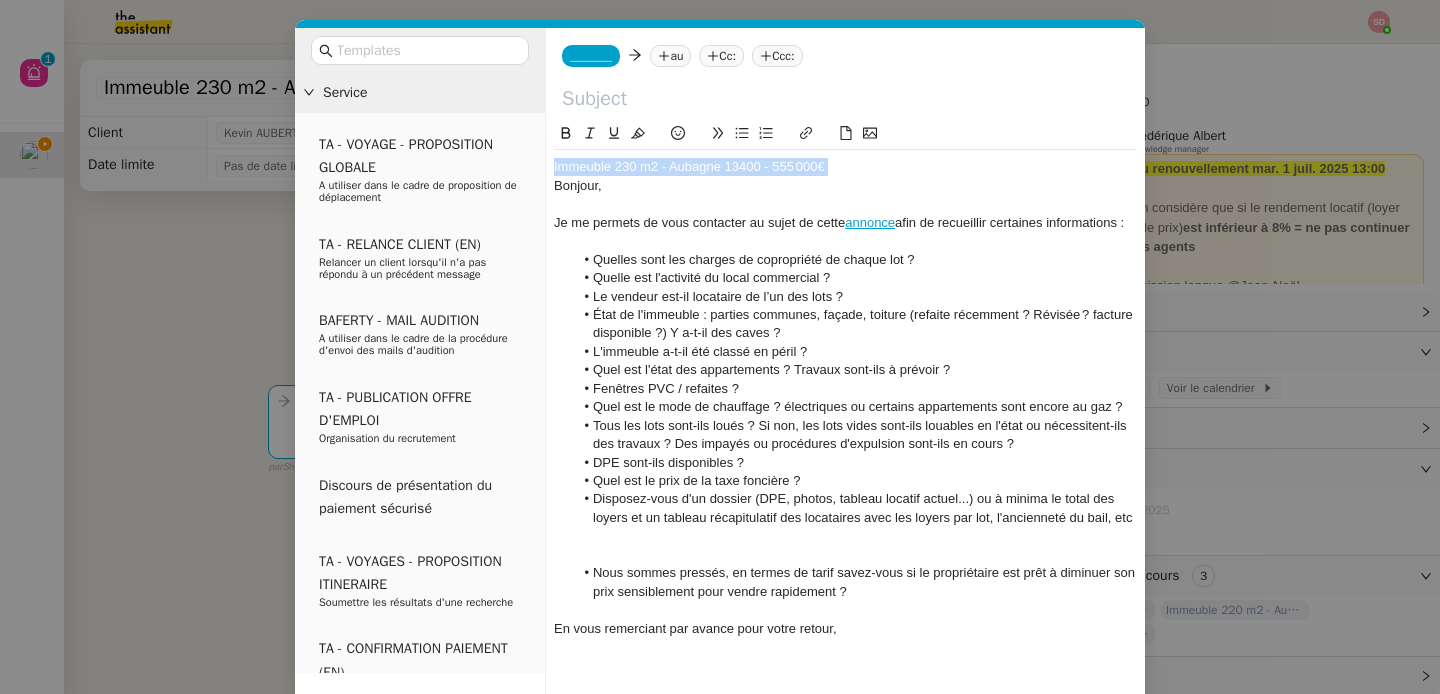 click on "Immeuble 230 m2 - Aubagne 13400 - 555 000€" 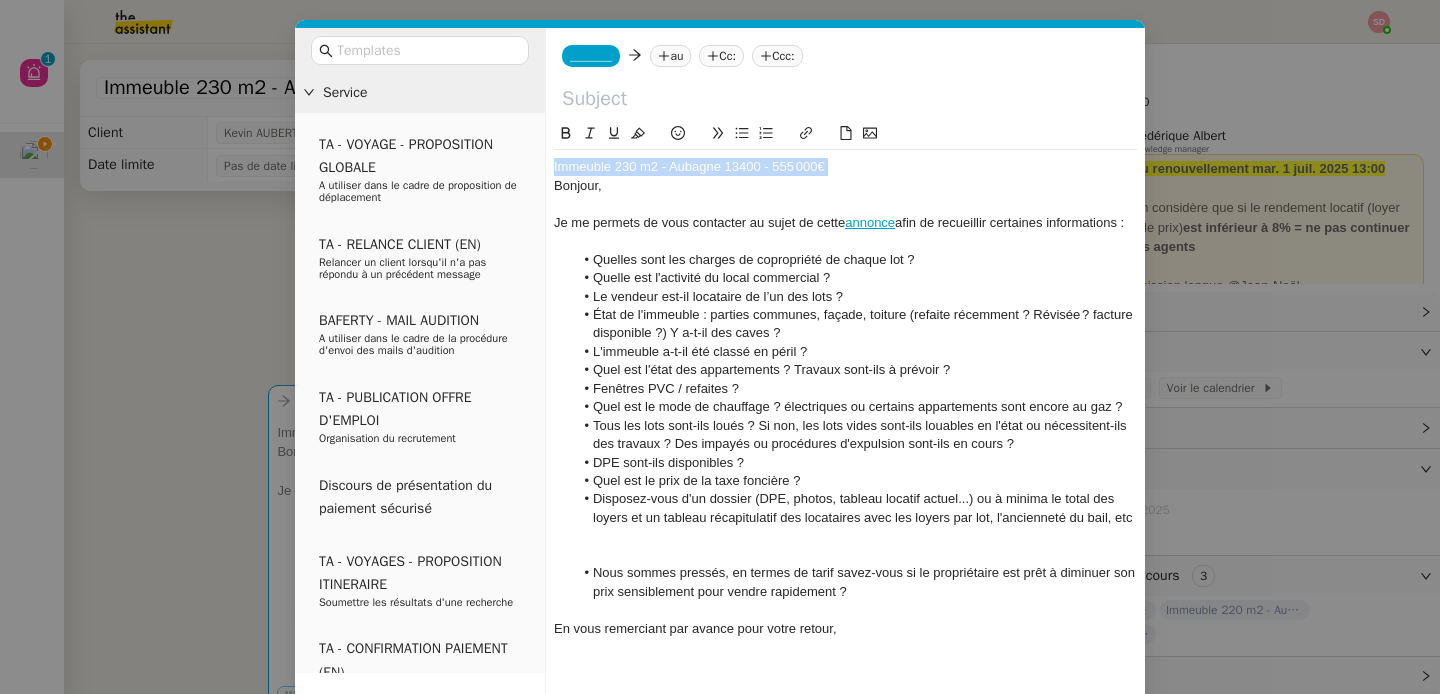 type 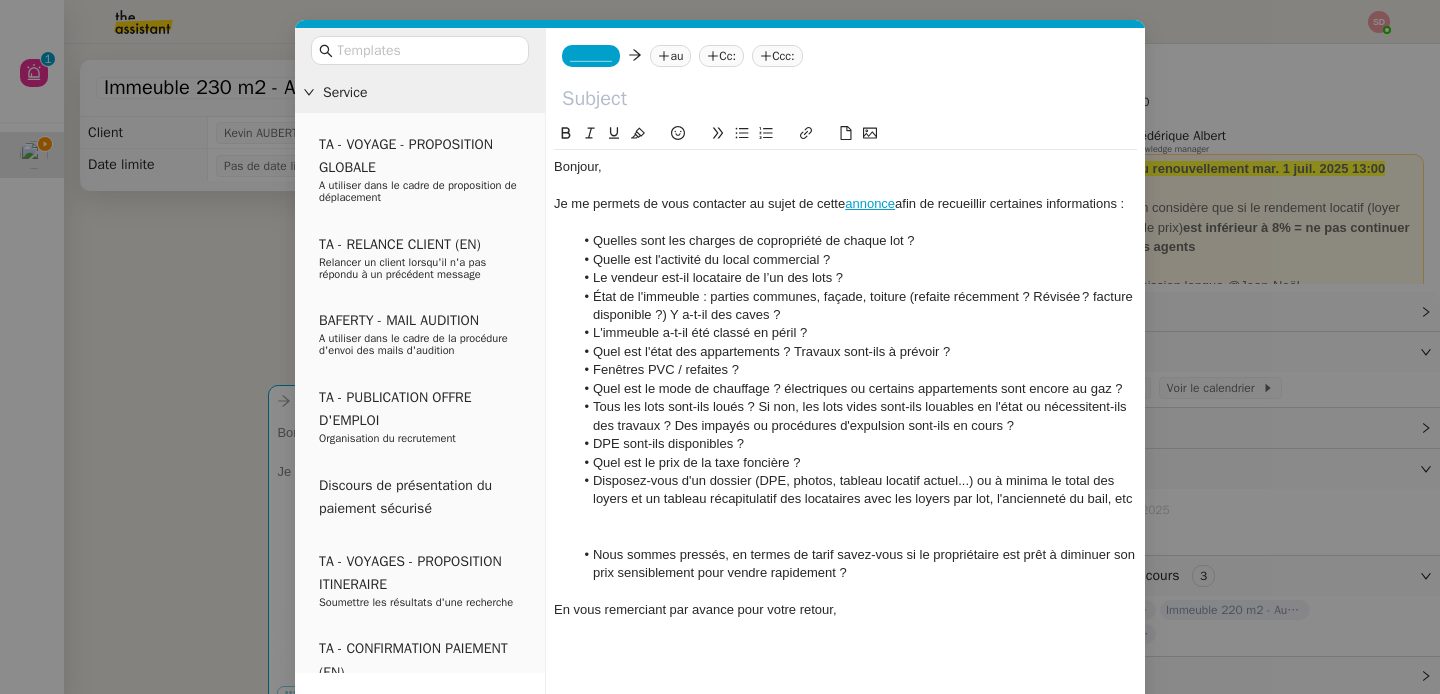 click 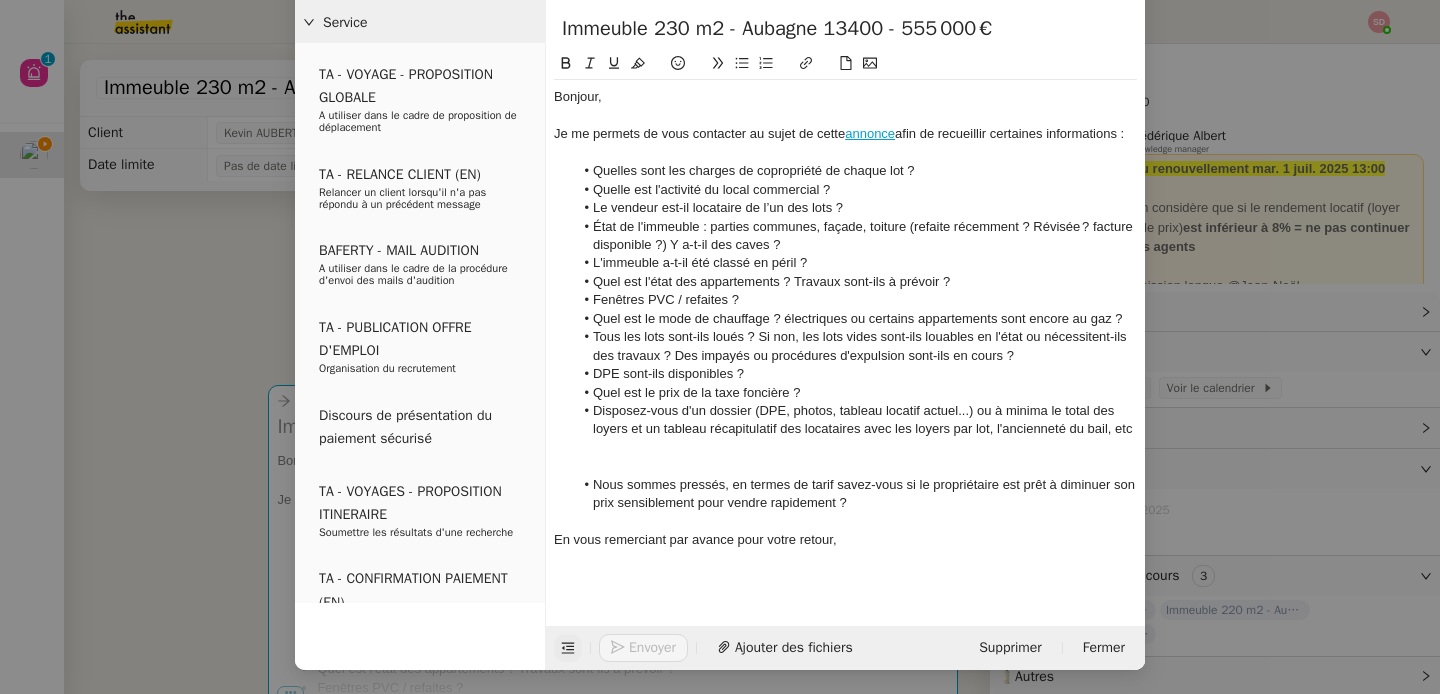 type on "Immeuble 230 m2 - Aubagne 13400 - 555 000€" 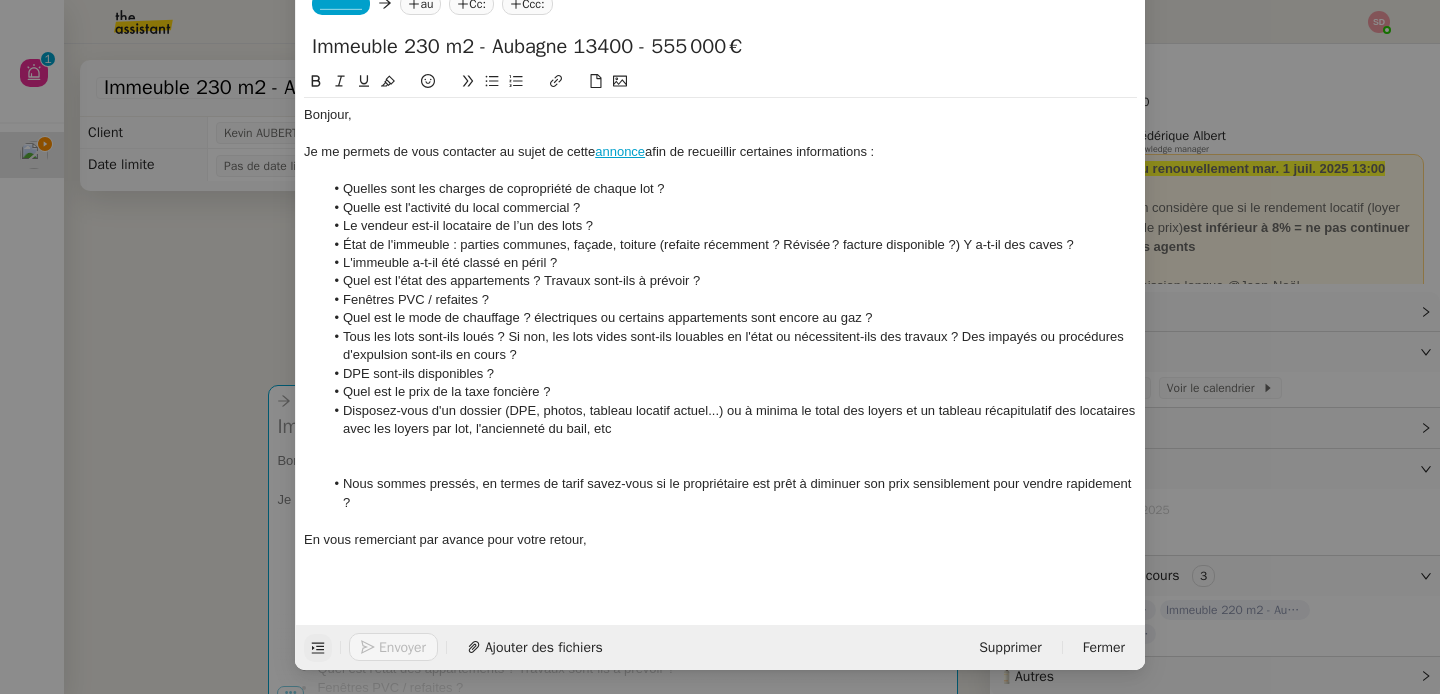 scroll, scrollTop: 52, scrollLeft: 0, axis: vertical 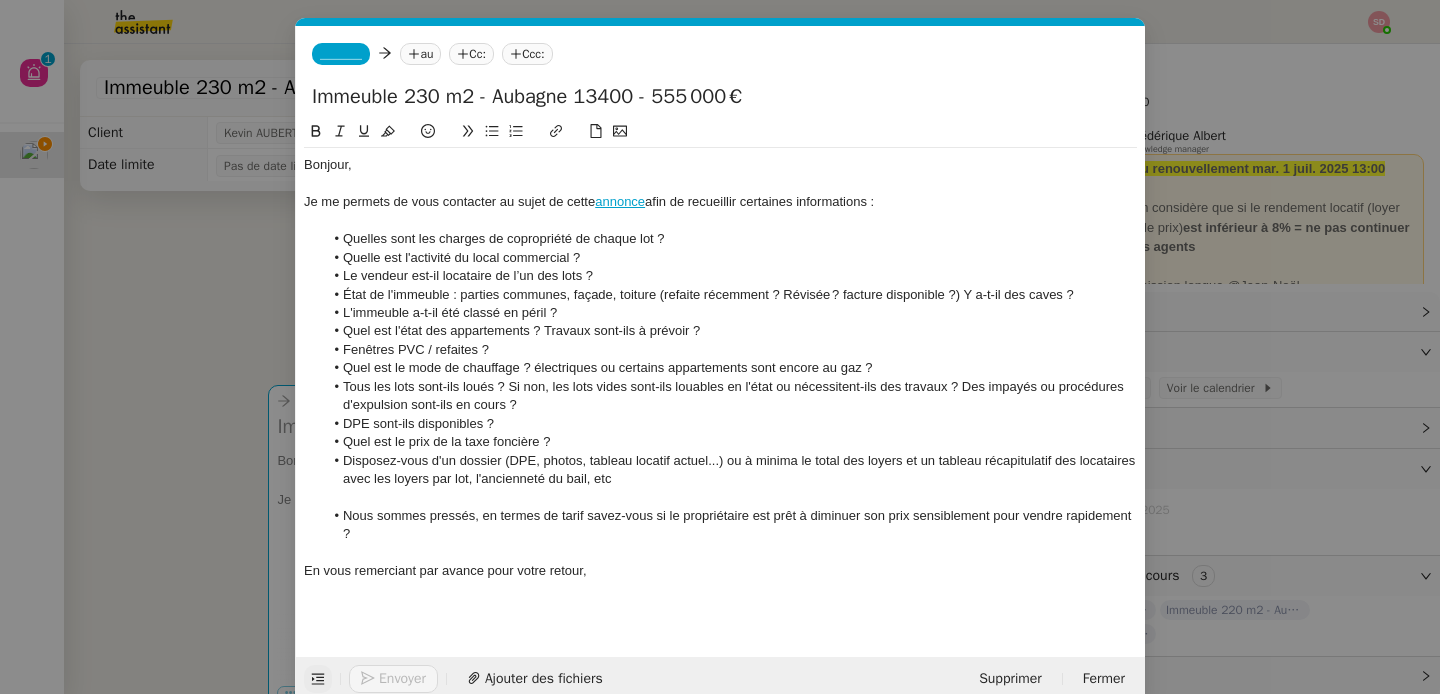click on "_______" 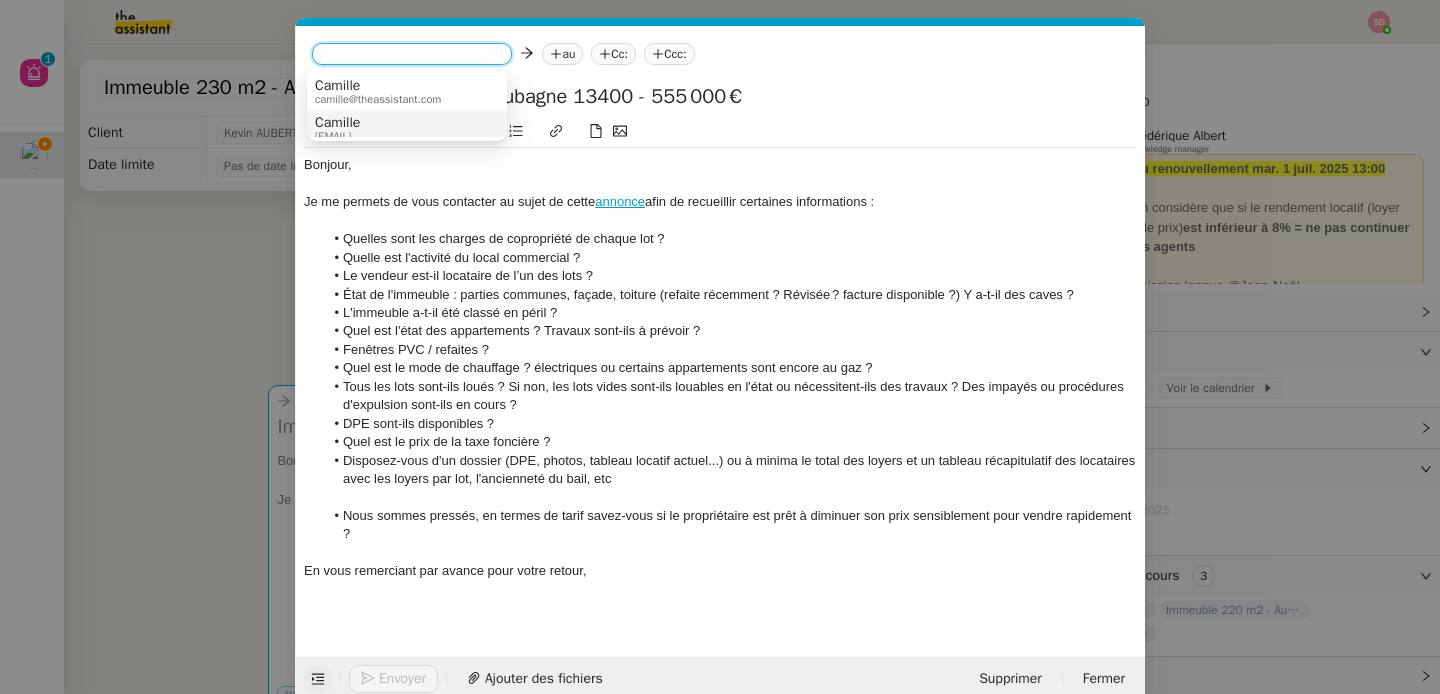 click on "Camille" at bounding box center (337, 123) 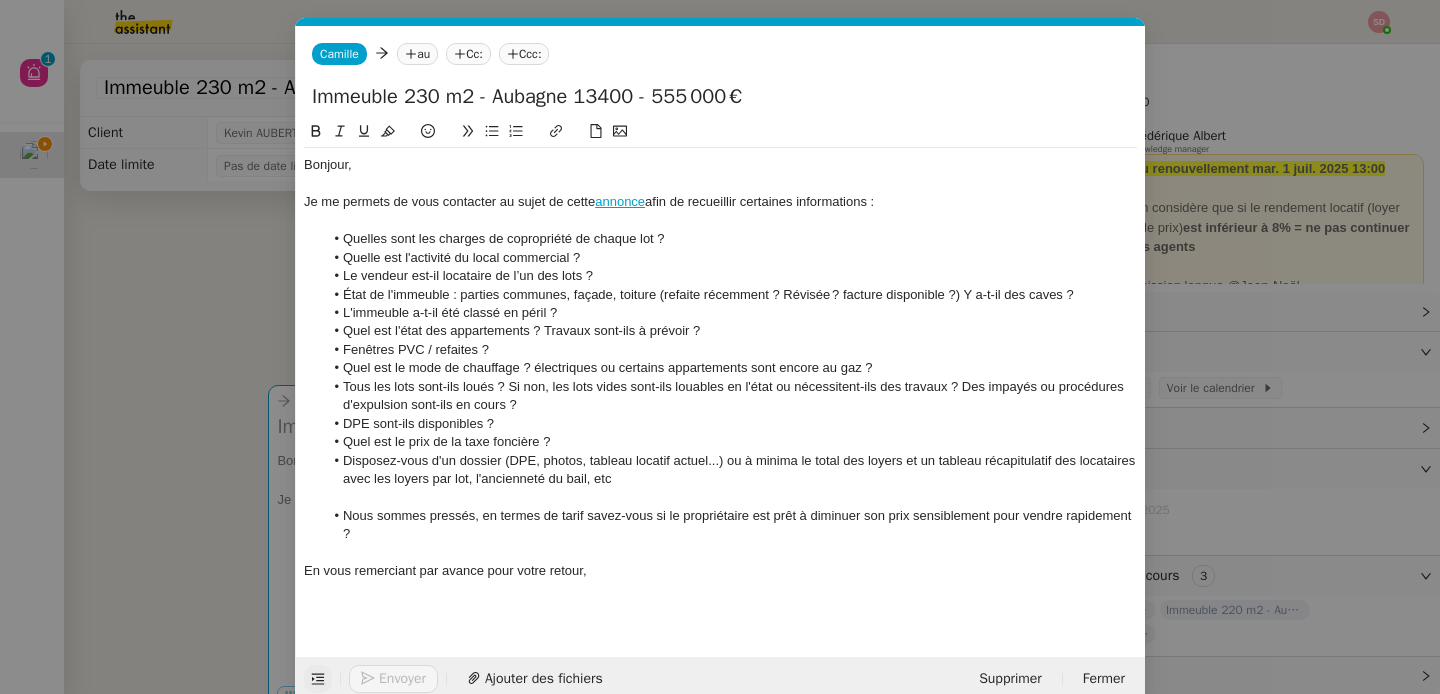 click on "au" 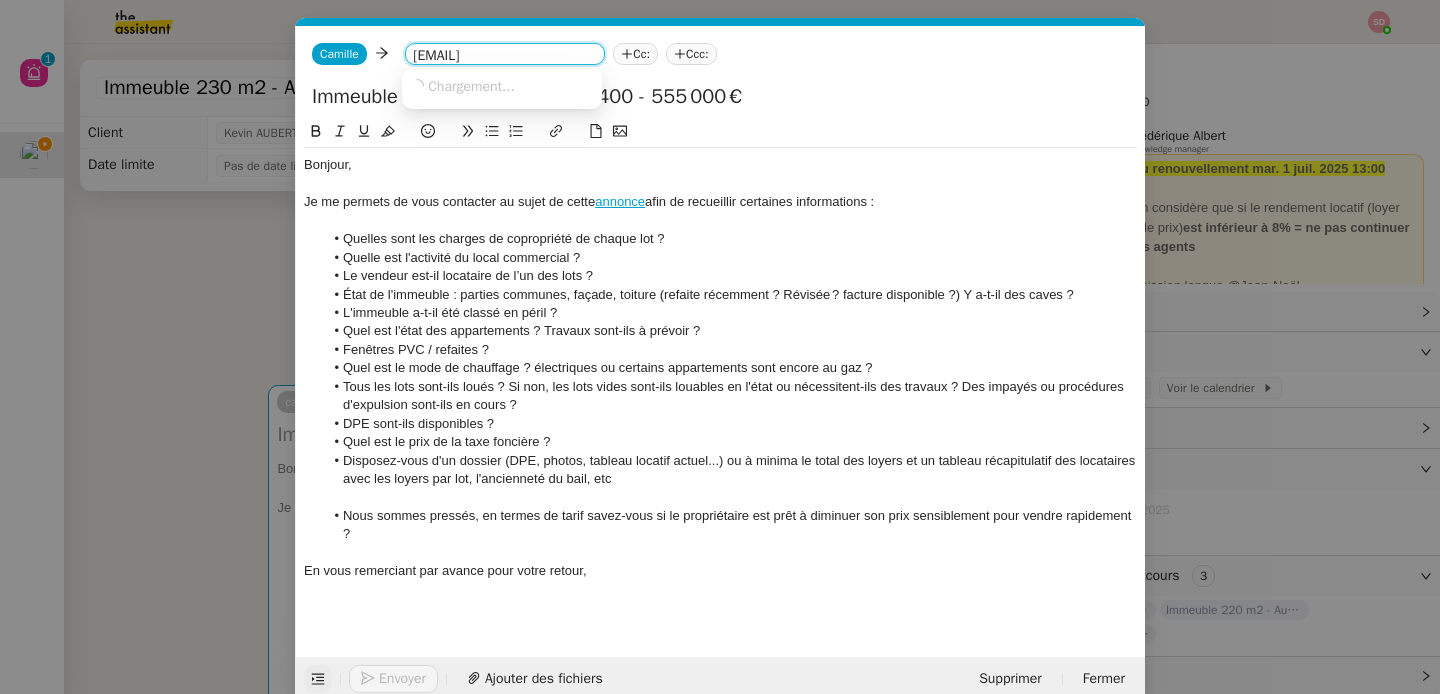 scroll, scrollTop: 0, scrollLeft: 28, axis: horizontal 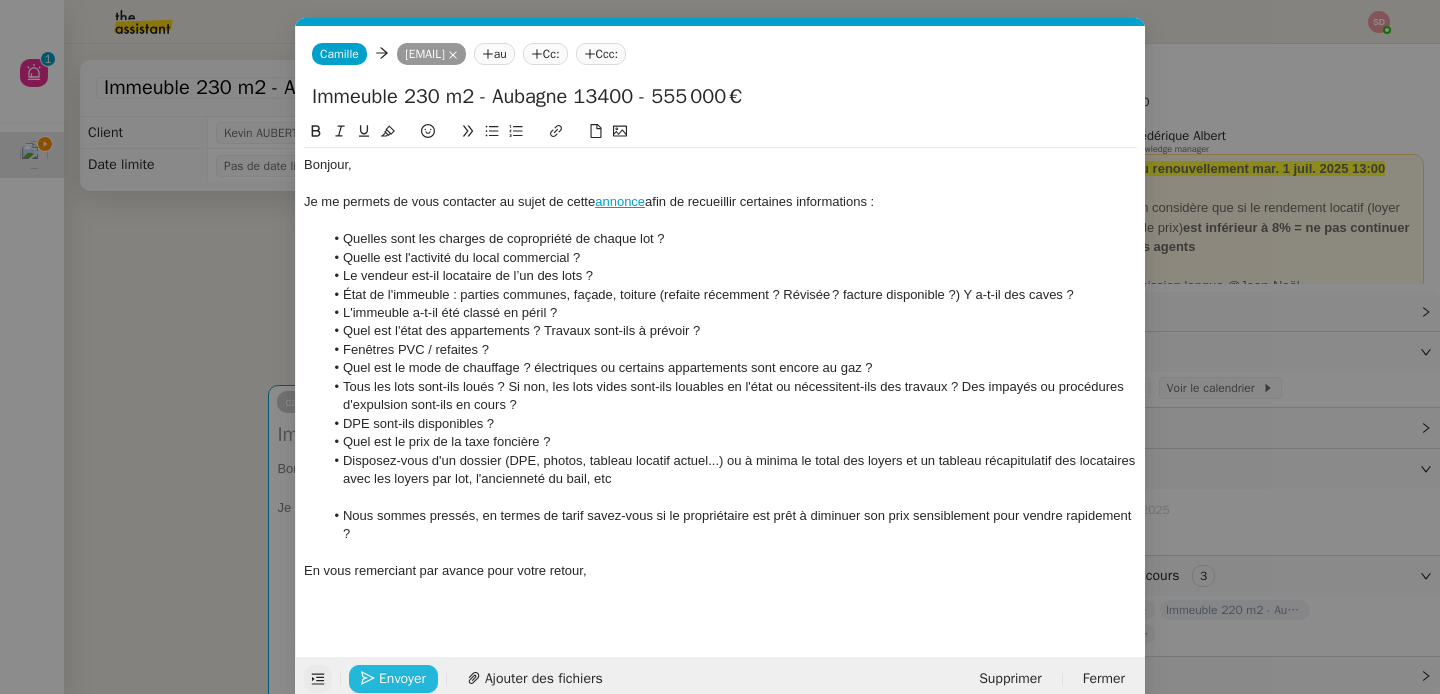 click on "Envoyer" 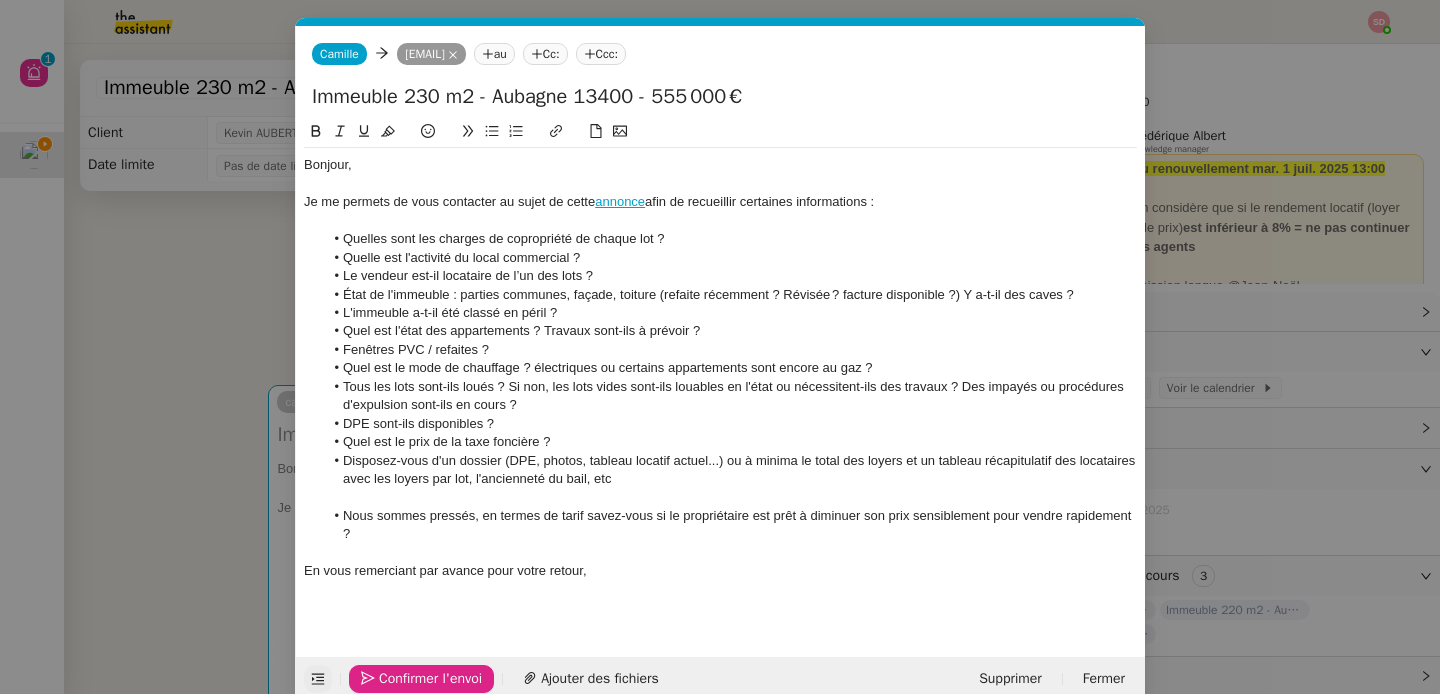 click on "Confirmer l'envoi" 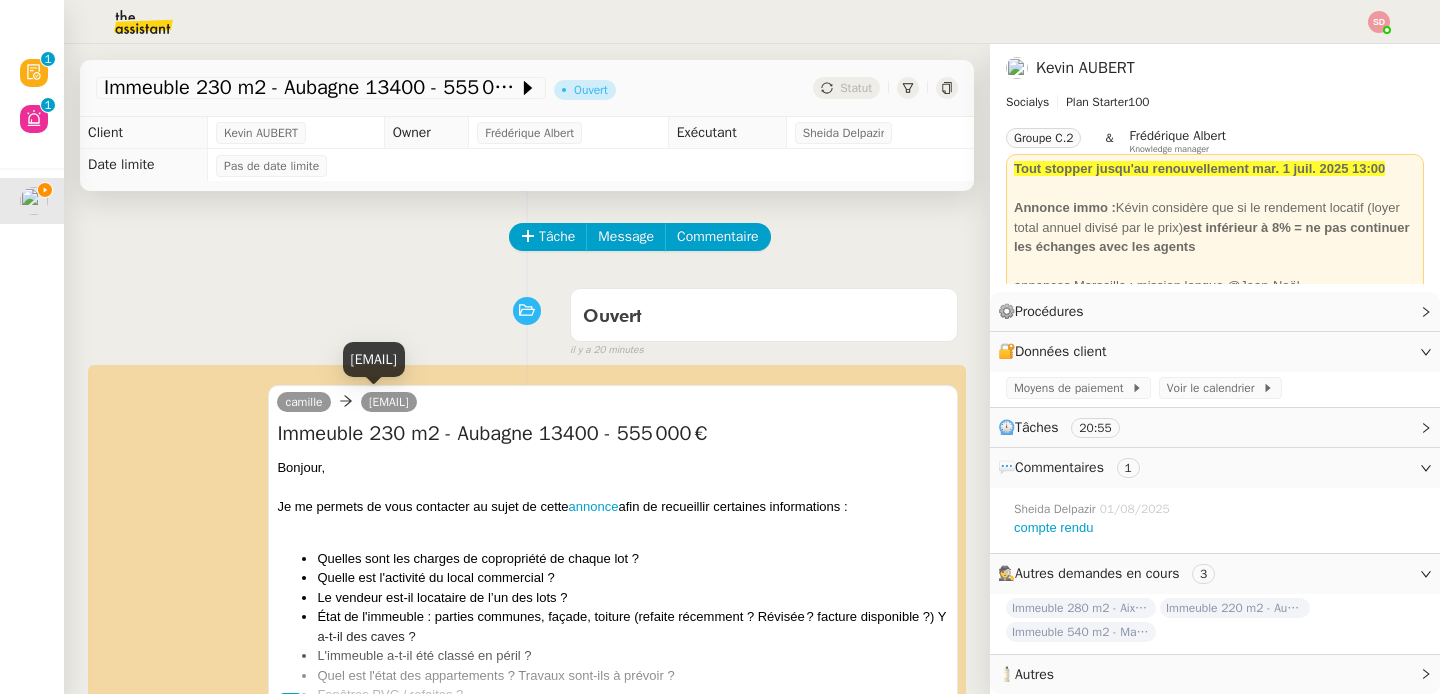click on "frederictabone@chaiximmobilier.com" at bounding box center (374, 359) 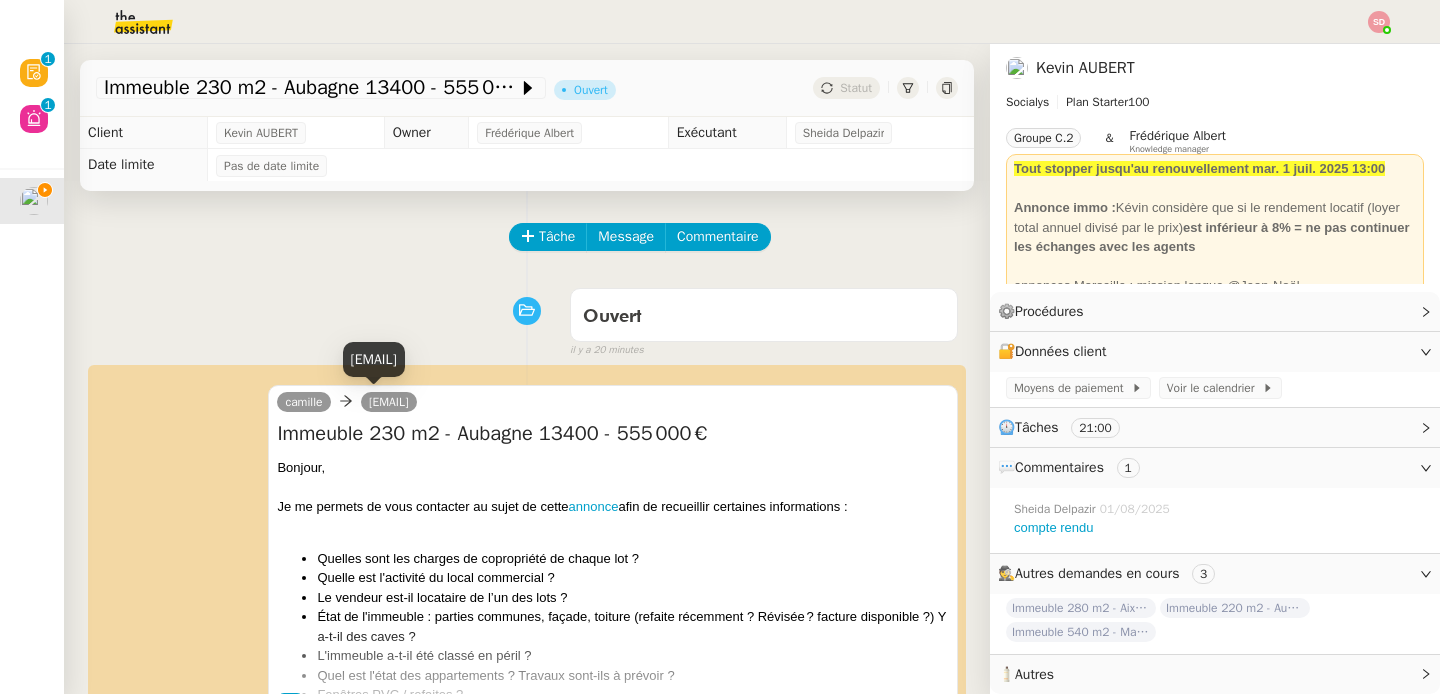 click on "frederictabone@chaiximmobilier.com" at bounding box center [374, 359] 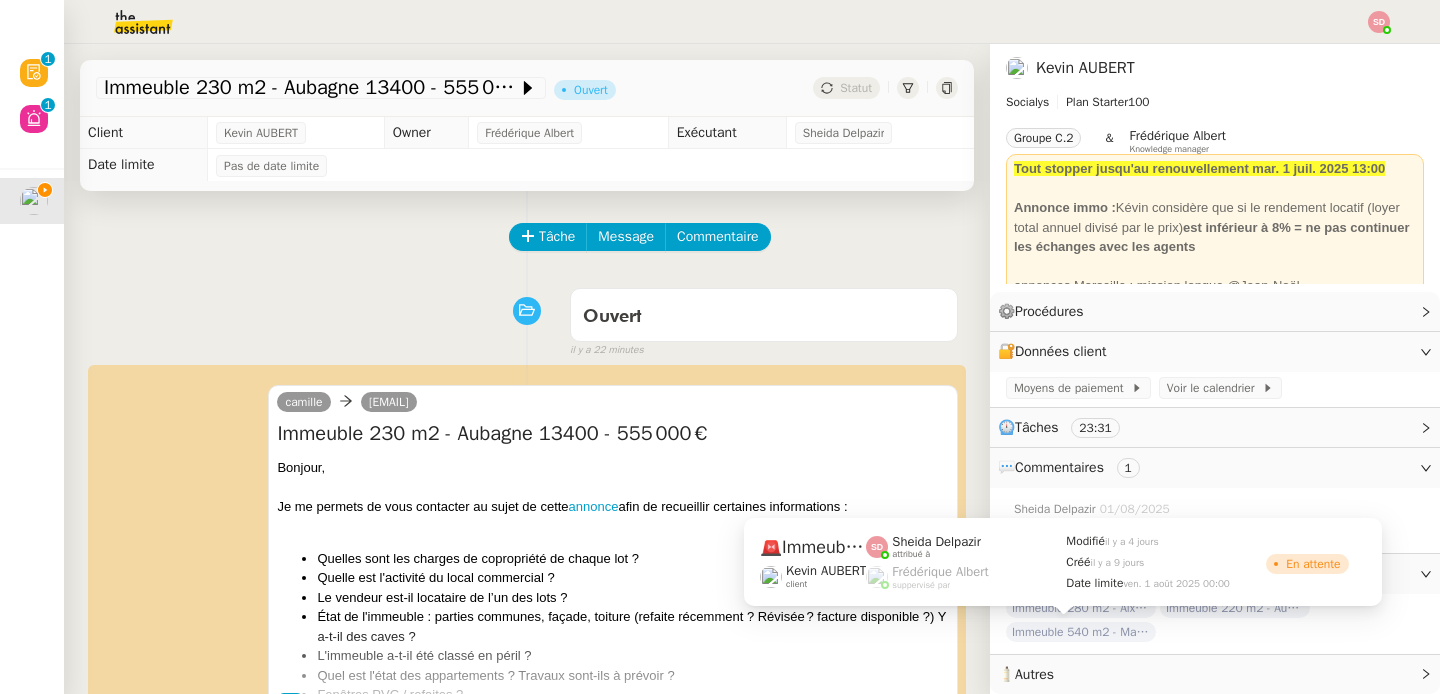 click on "Immeuble 540 m2 - Marseille 13003 - 980 000€" 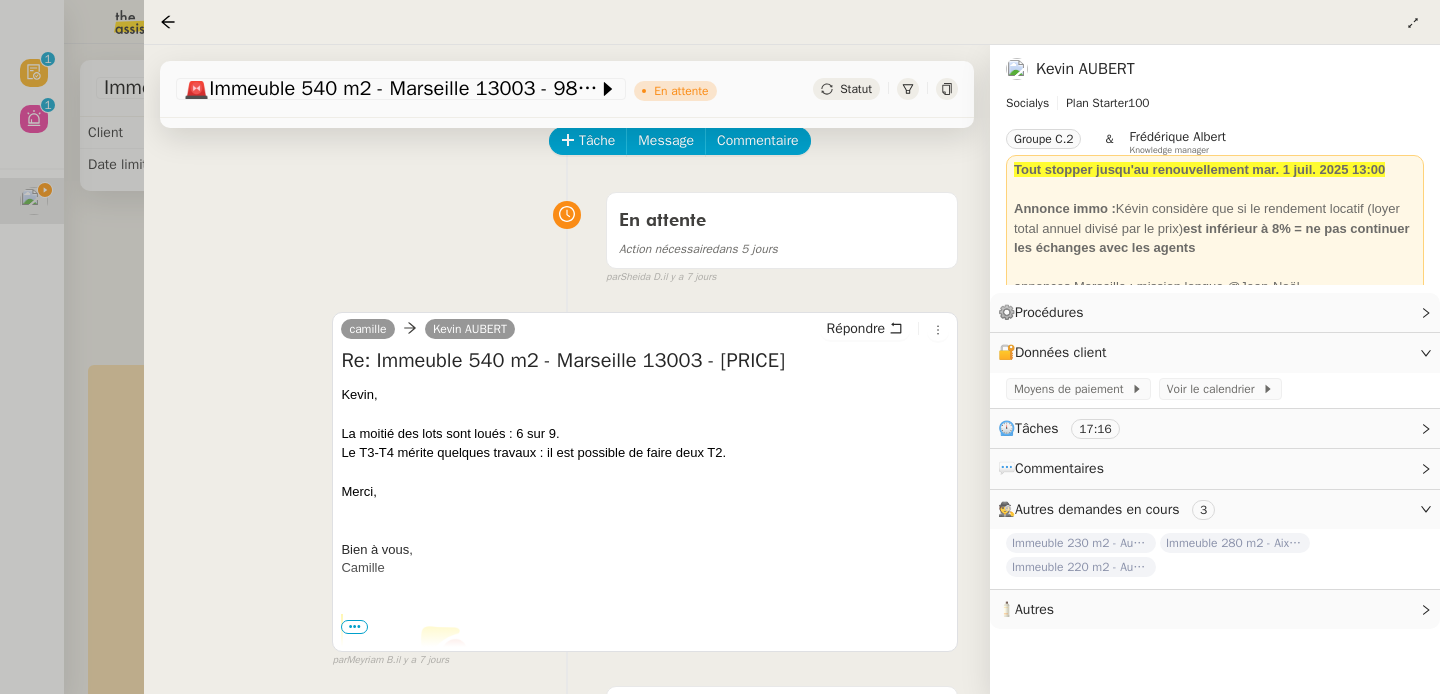 scroll, scrollTop: 359, scrollLeft: 0, axis: vertical 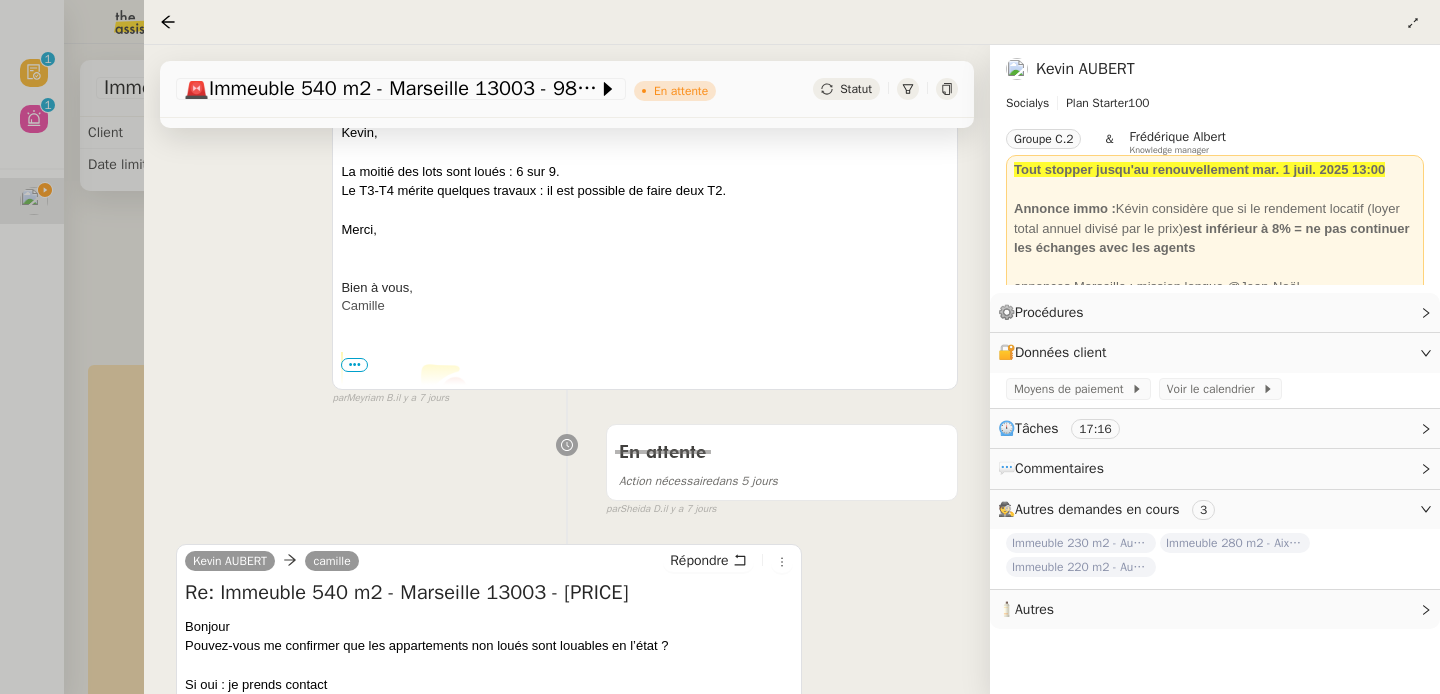 click at bounding box center (720, 347) 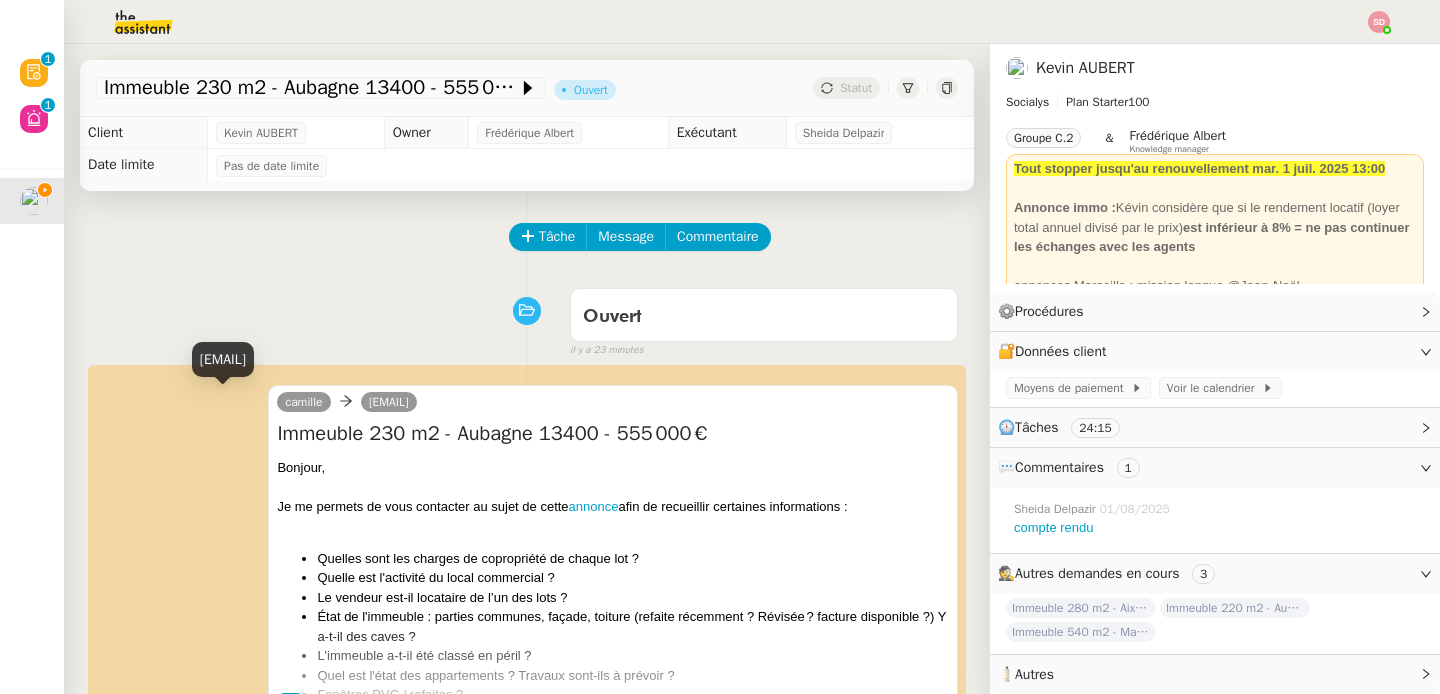 scroll, scrollTop: 429, scrollLeft: 0, axis: vertical 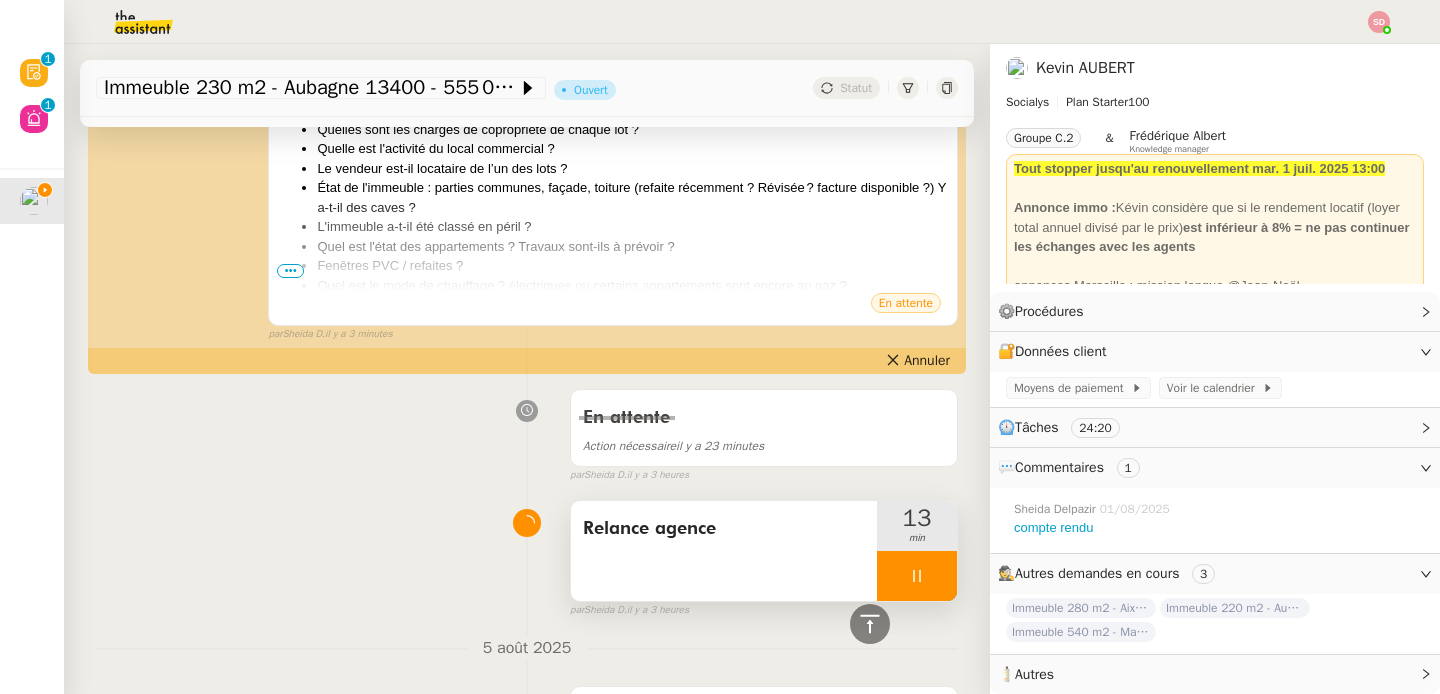 click at bounding box center [917, 576] 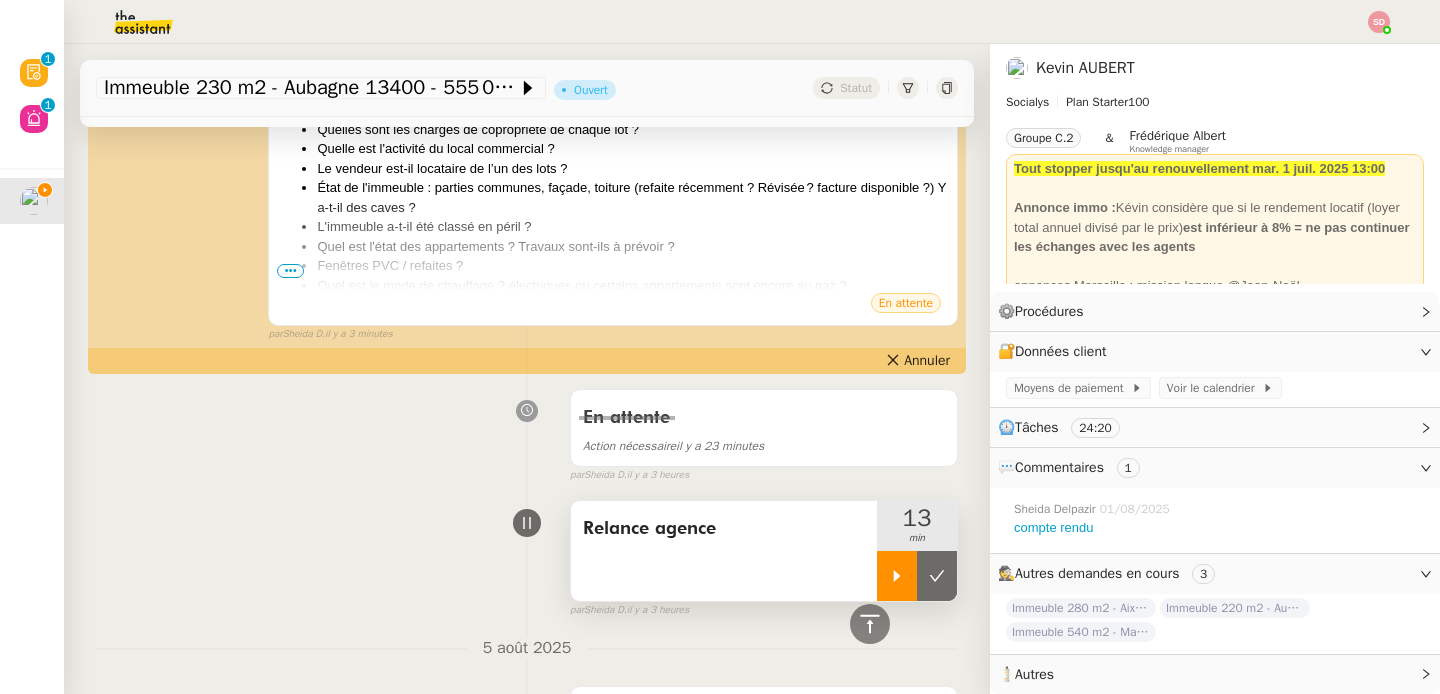 click 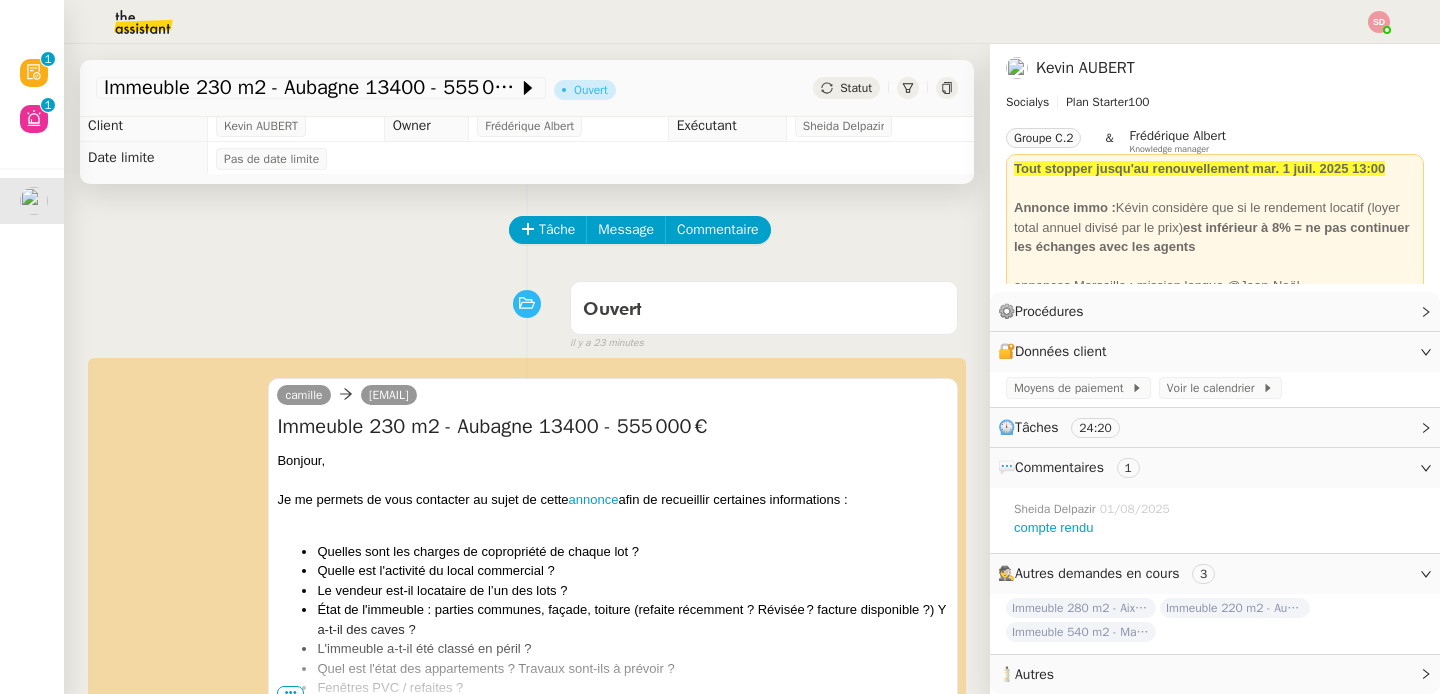 scroll, scrollTop: 0, scrollLeft: 0, axis: both 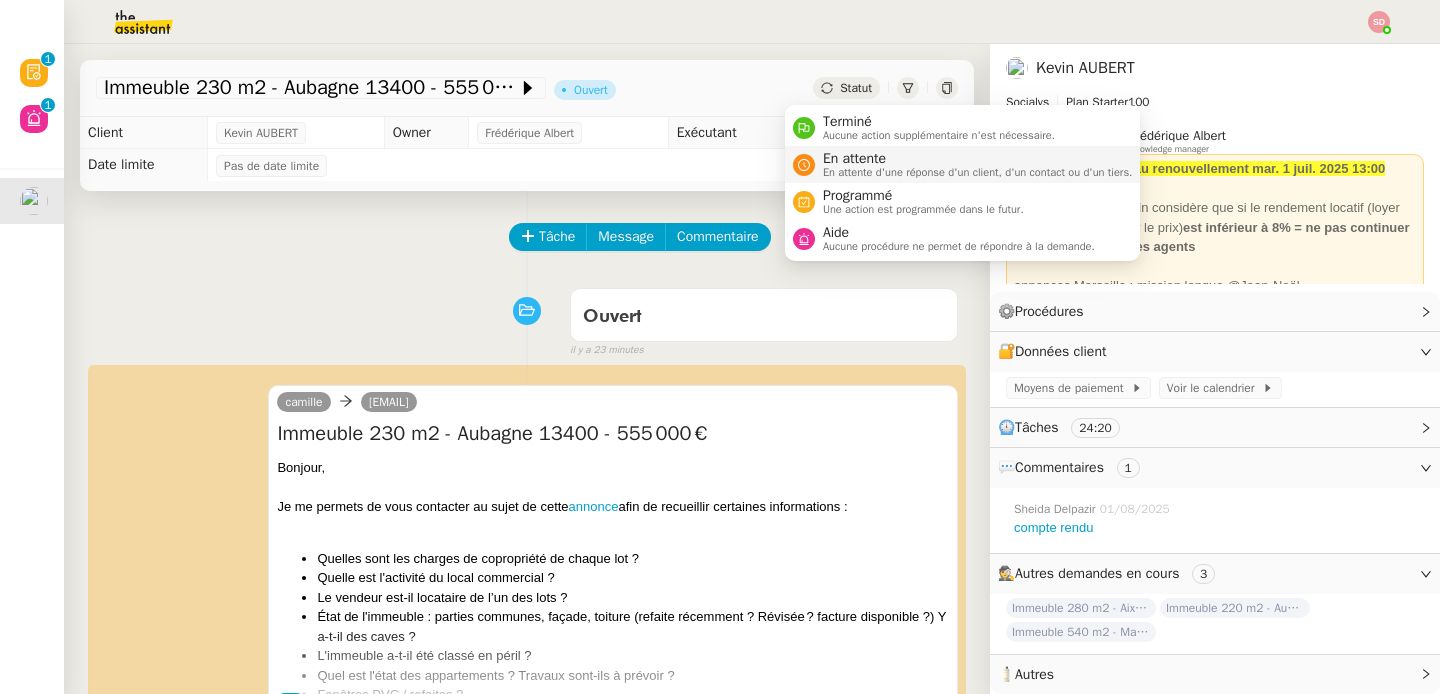 click on "En attente d'une réponse d'un client, d'un contact ou d'un tiers." at bounding box center (978, 172) 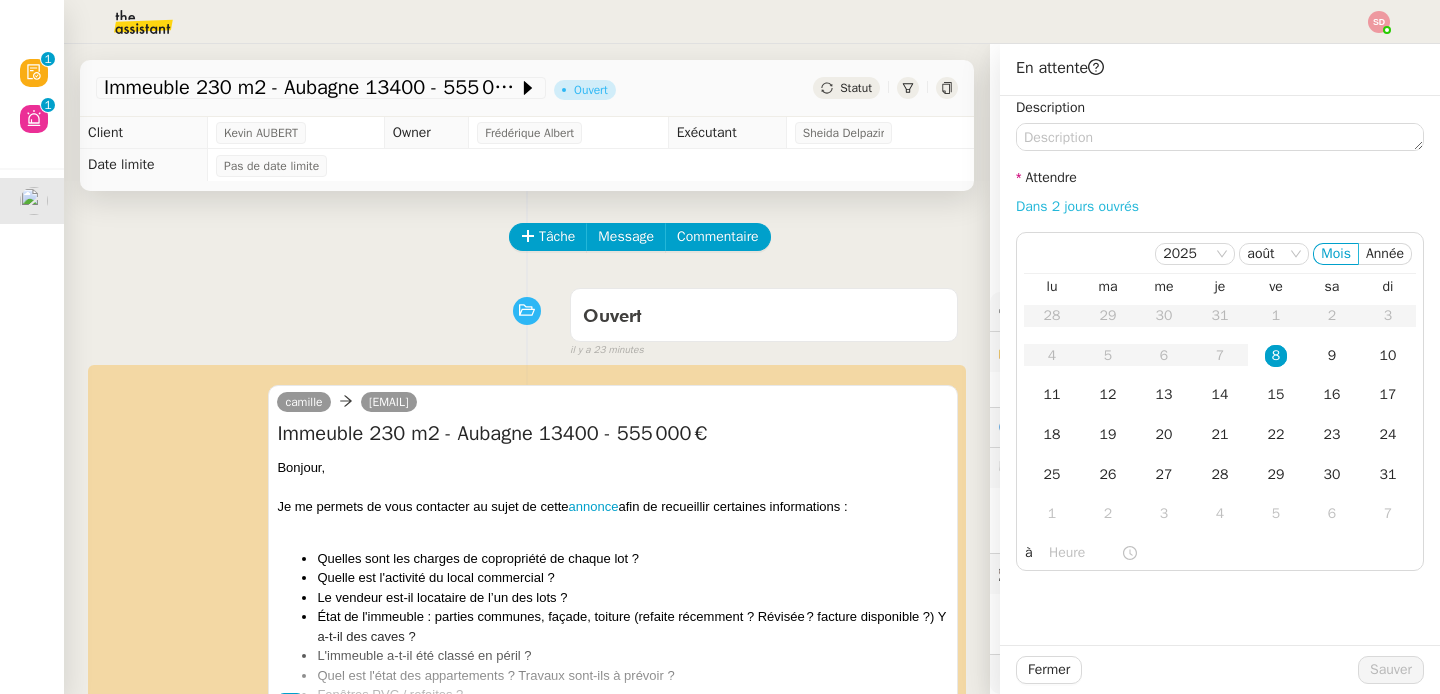 click on "Dans 2 jours ouvrés" 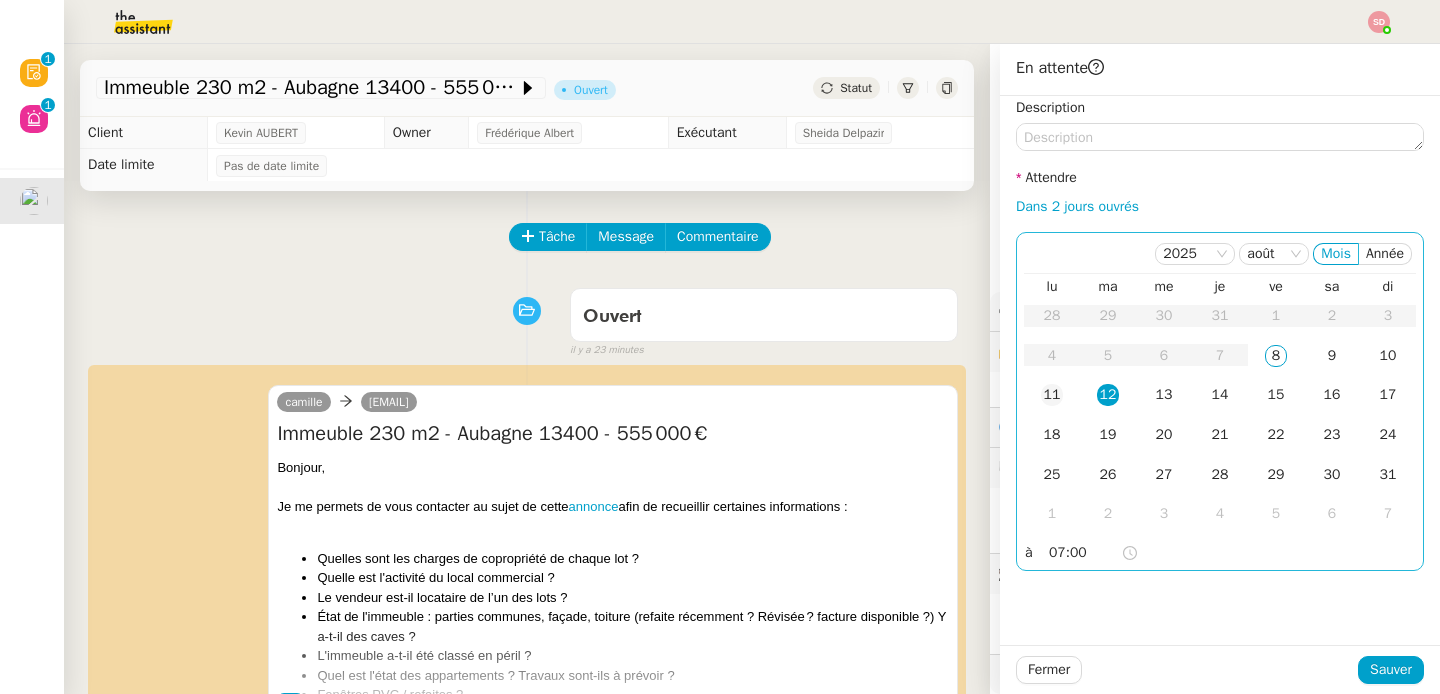 click on "11" 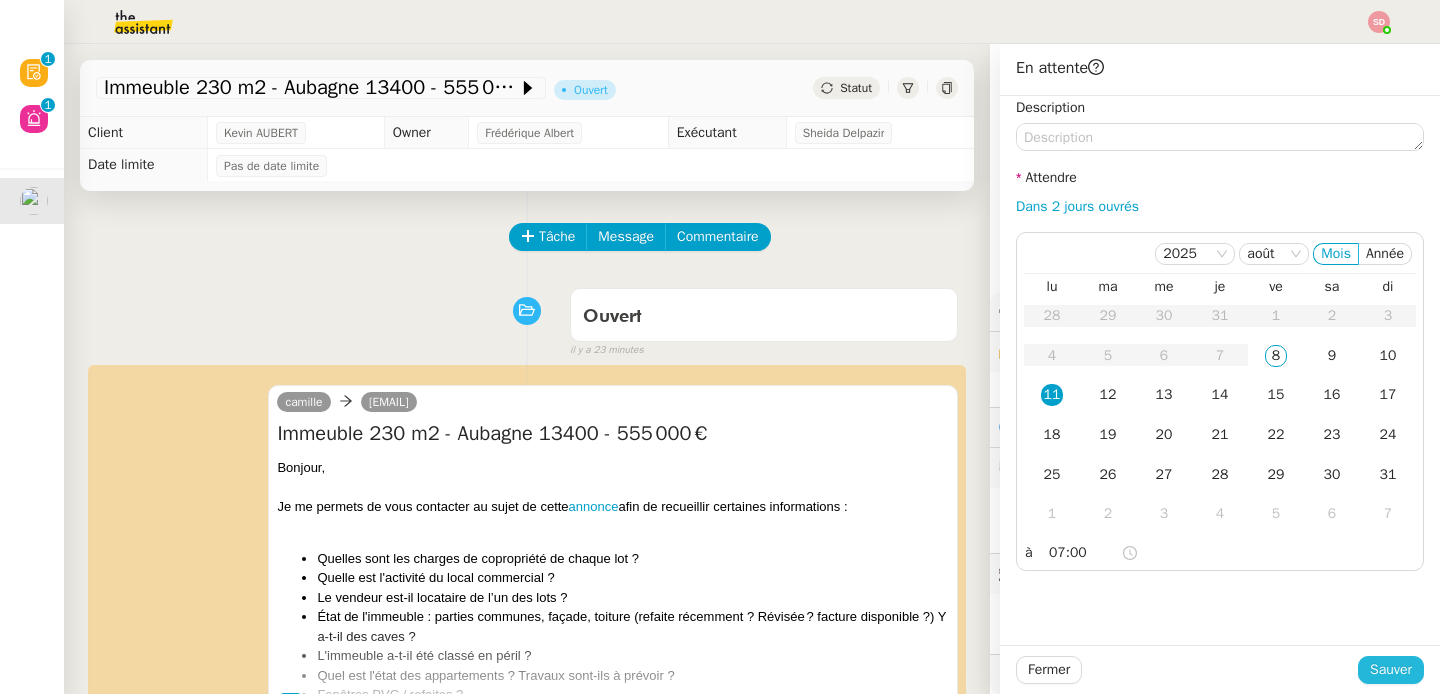 click on "Sauver" 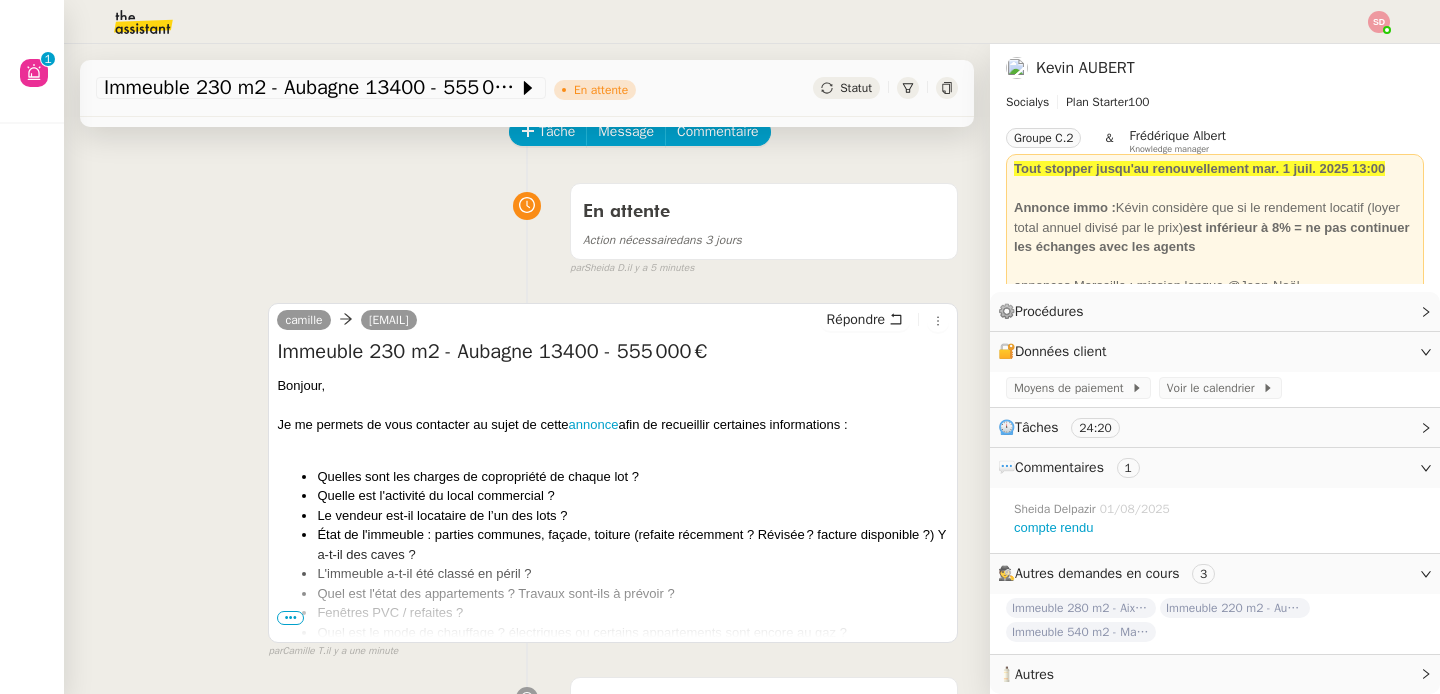 scroll, scrollTop: 0, scrollLeft: 0, axis: both 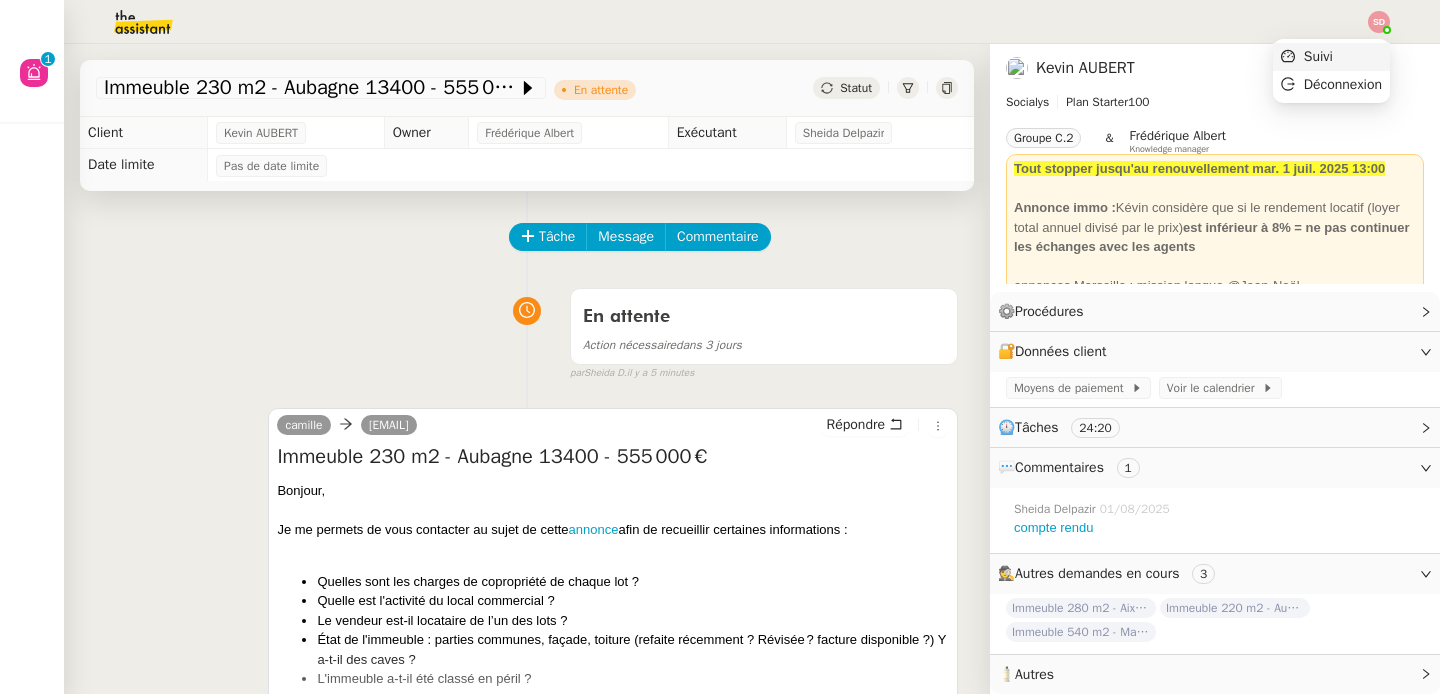 click on "Suivi" at bounding box center [1331, 57] 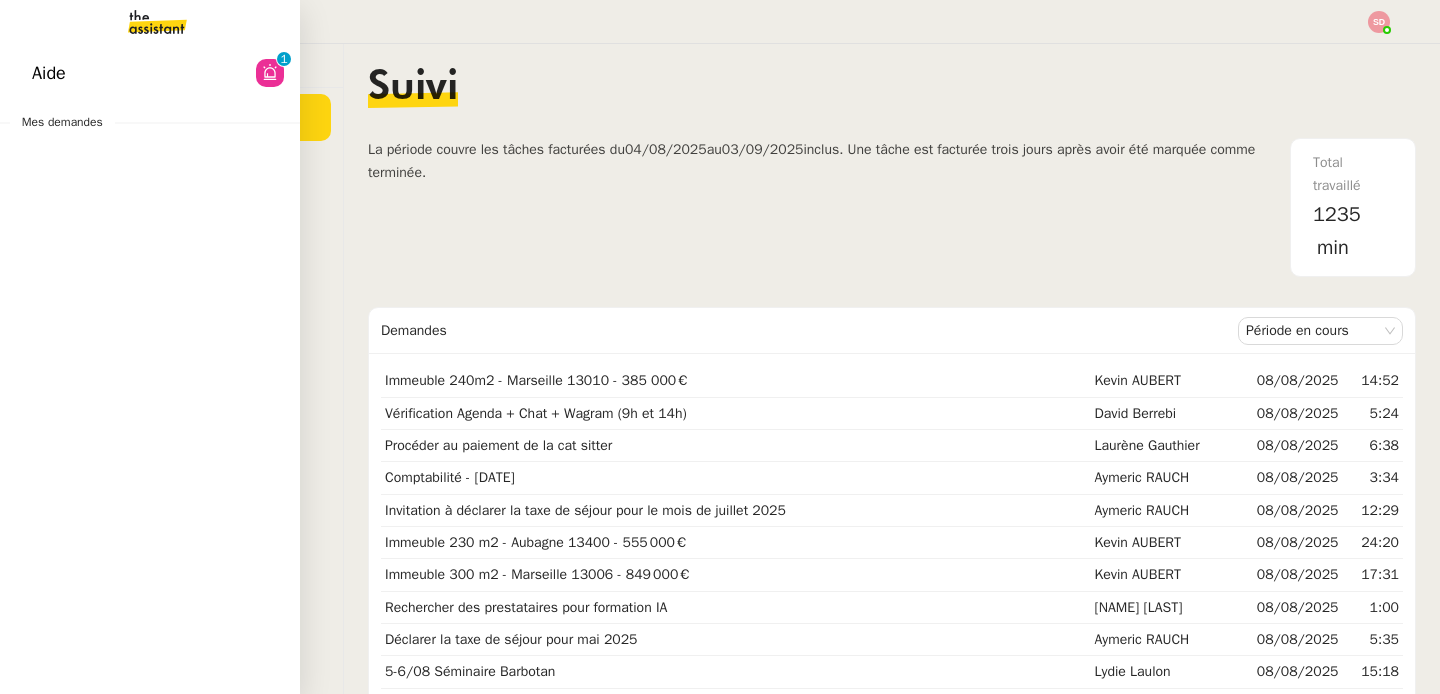click on "Aide" 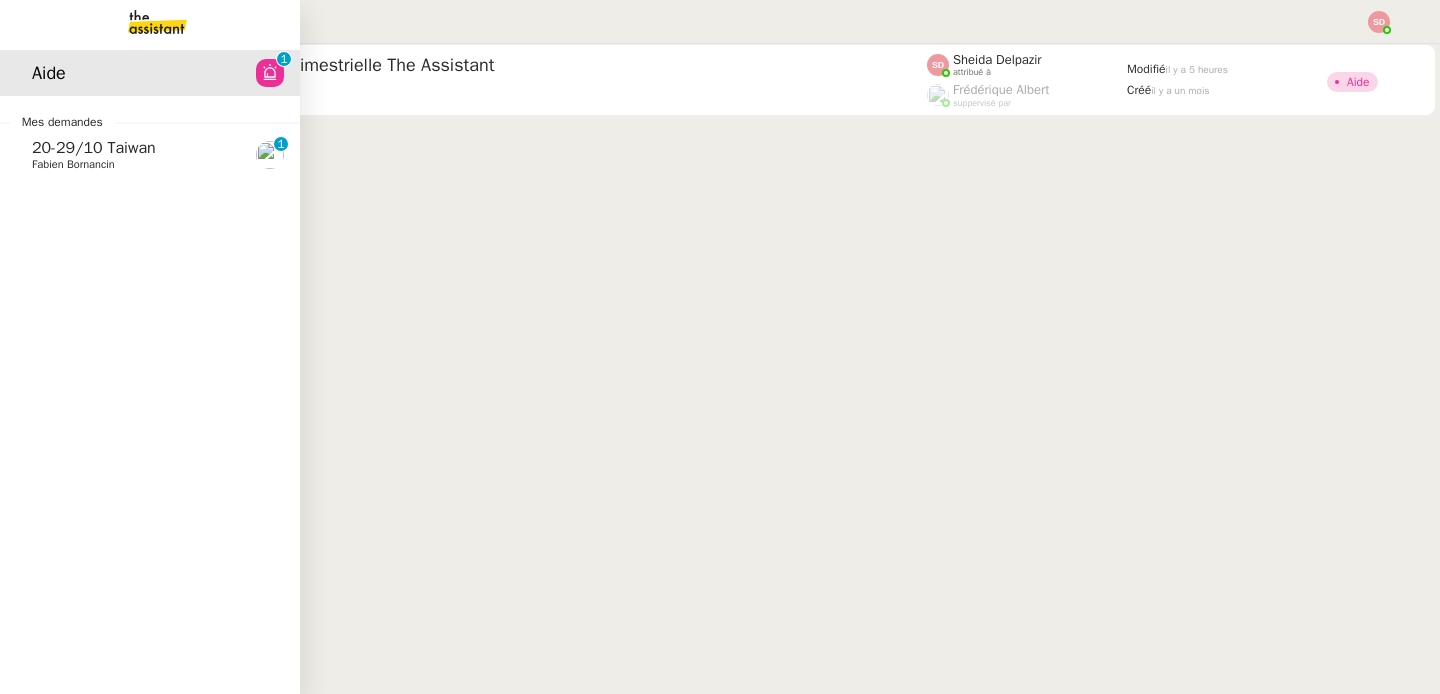 click on "Fabien Bornancin" 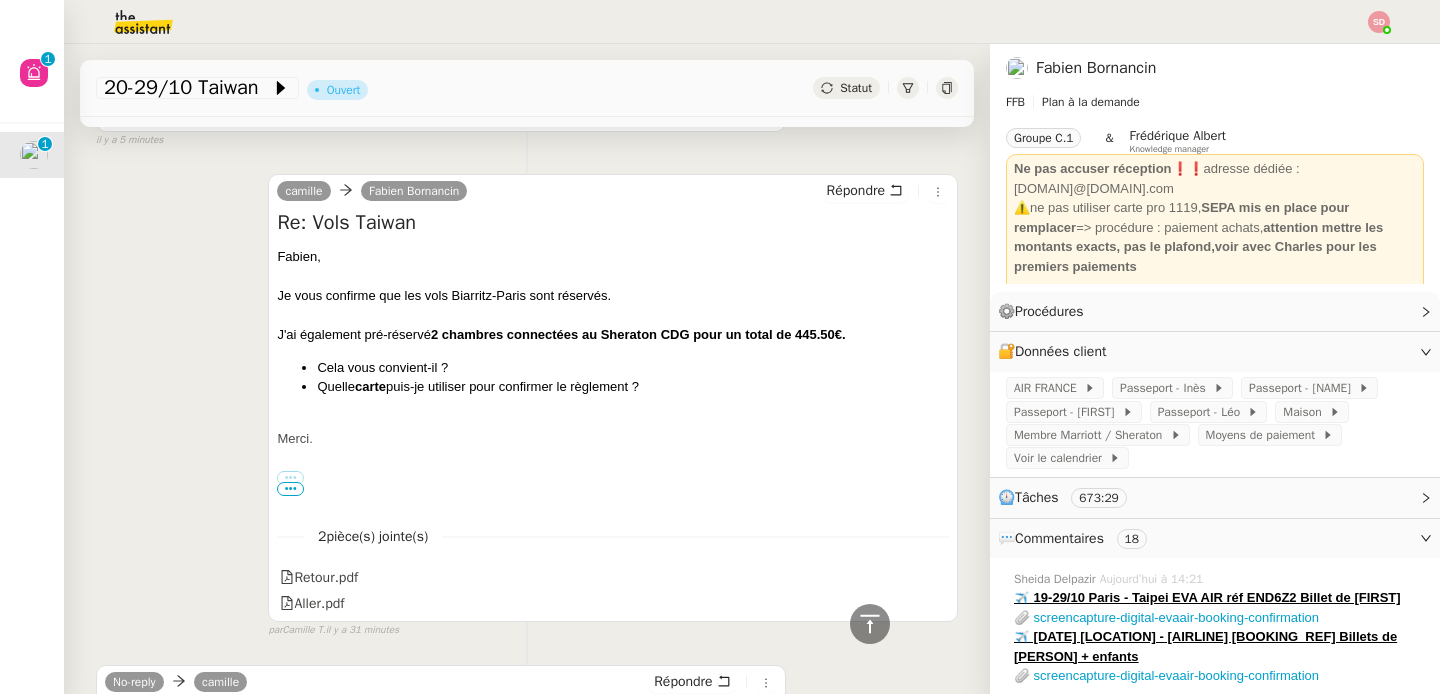 scroll, scrollTop: 0, scrollLeft: 0, axis: both 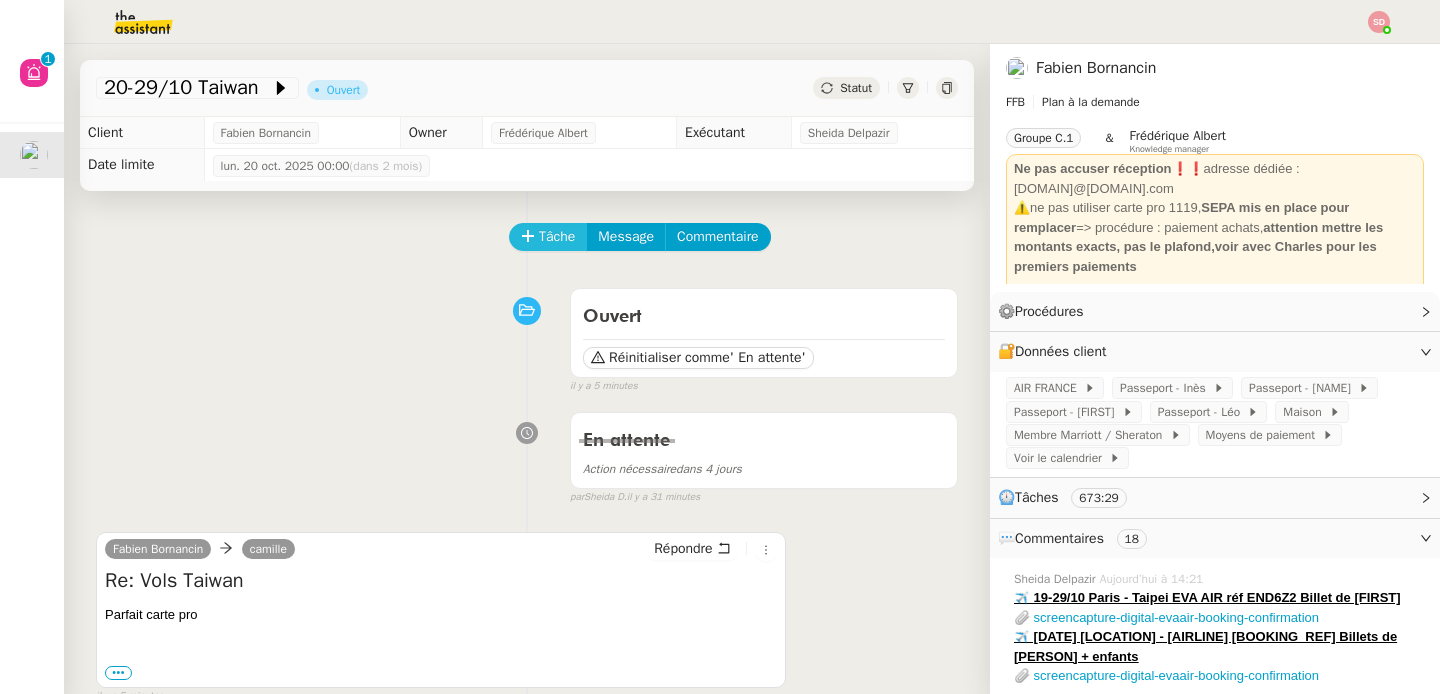 click on "Tâche" 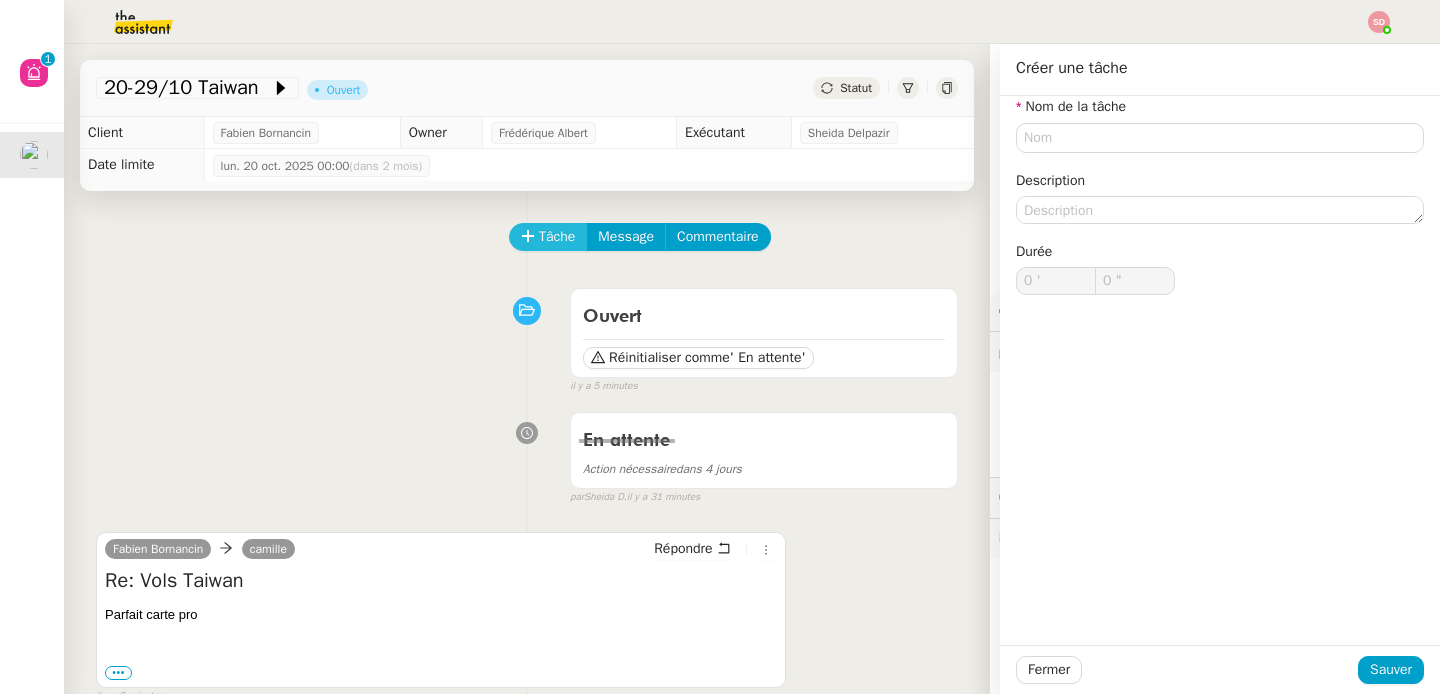 type 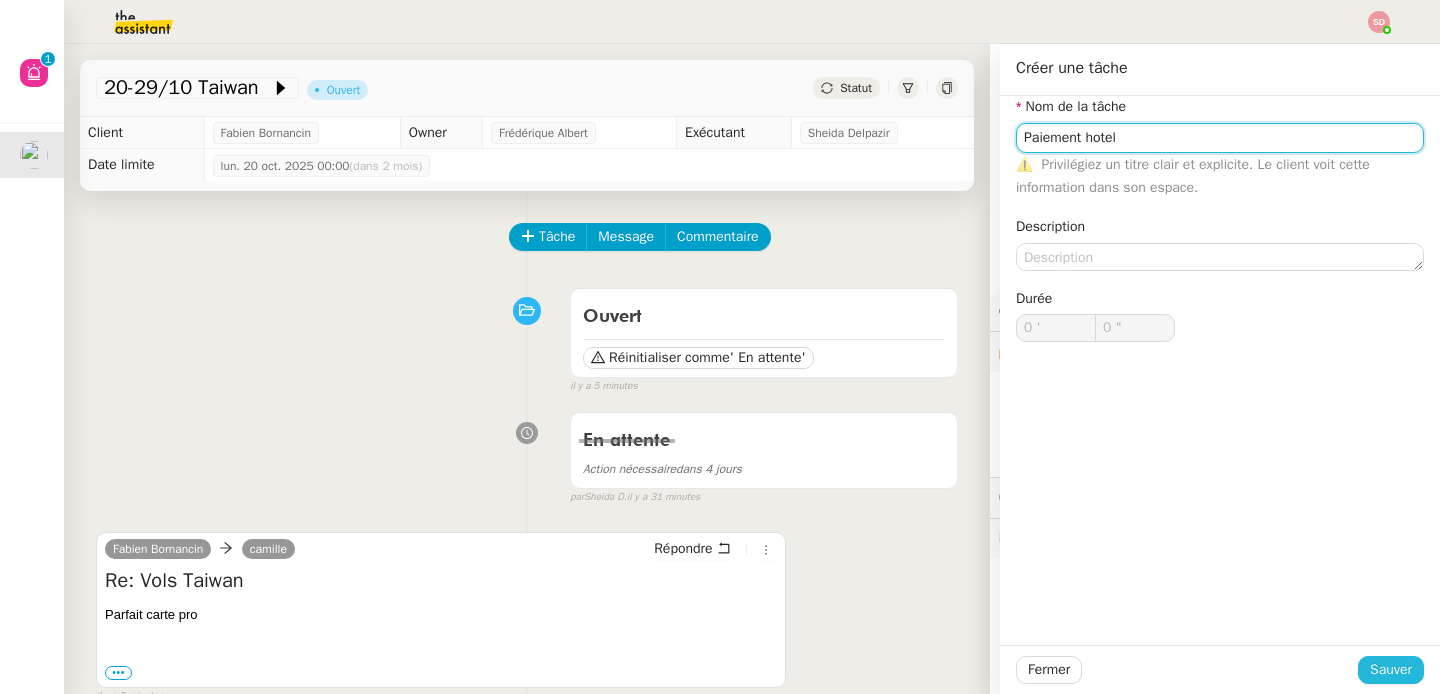 type on "Paiement hotel" 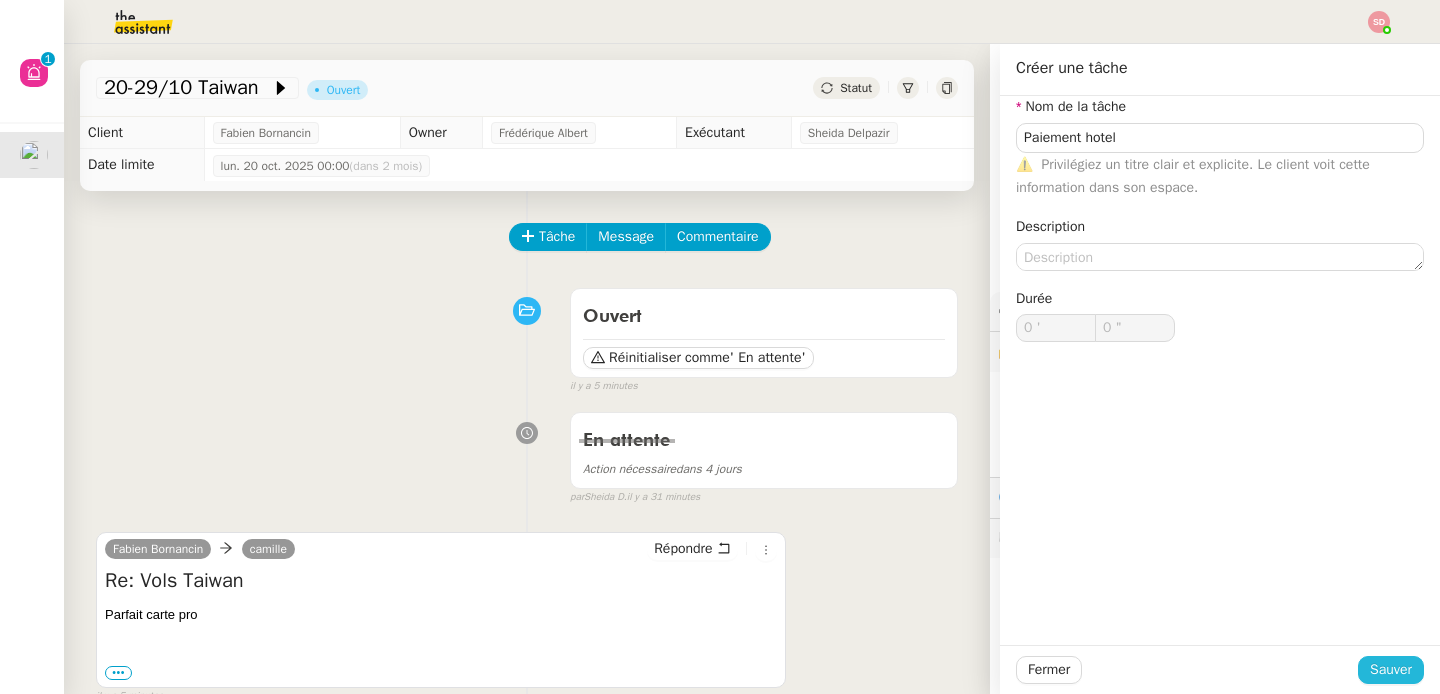 click on "Sauver" 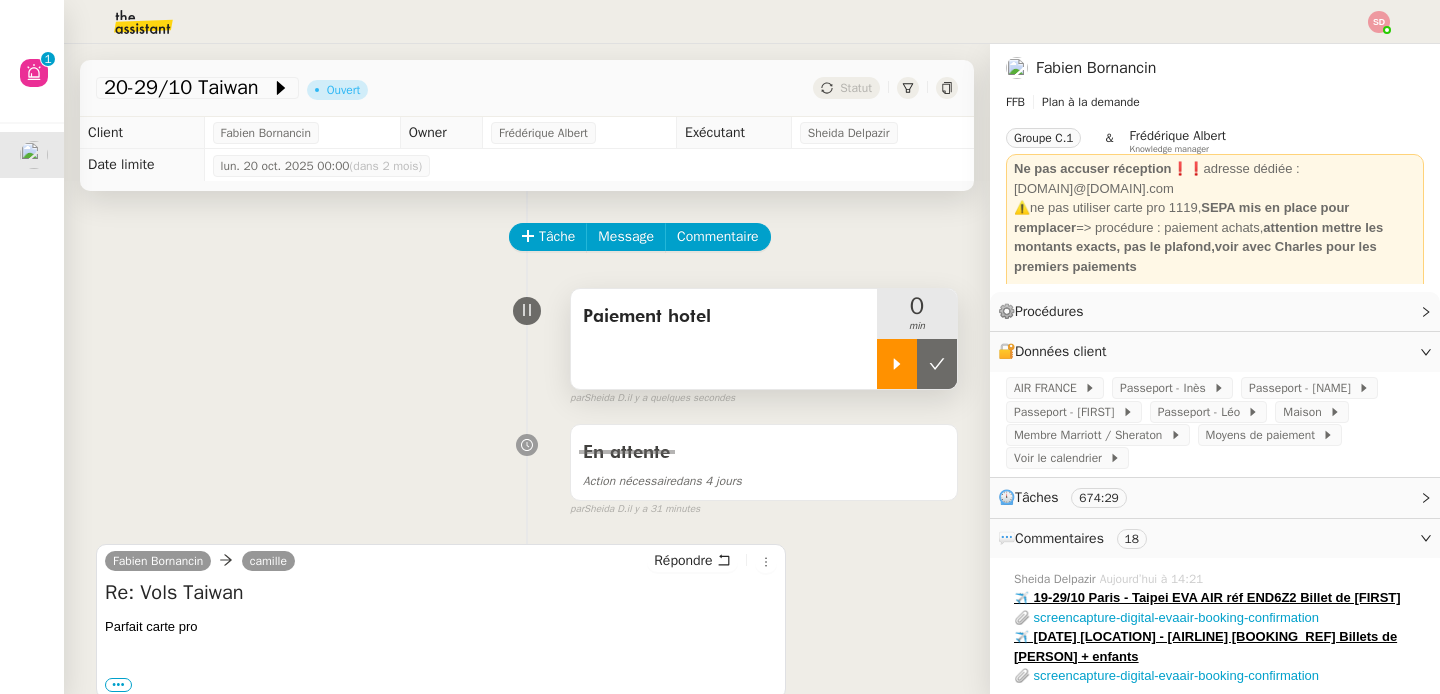 click 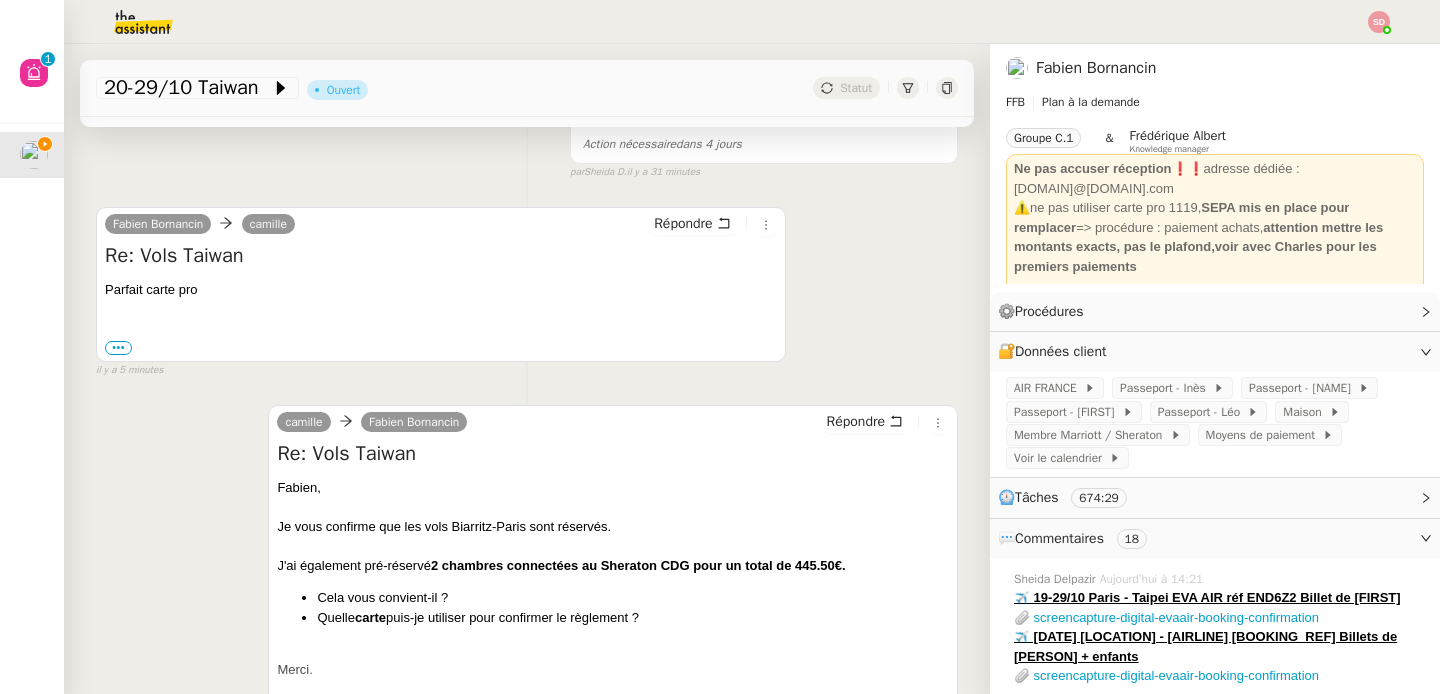 scroll, scrollTop: 343, scrollLeft: 0, axis: vertical 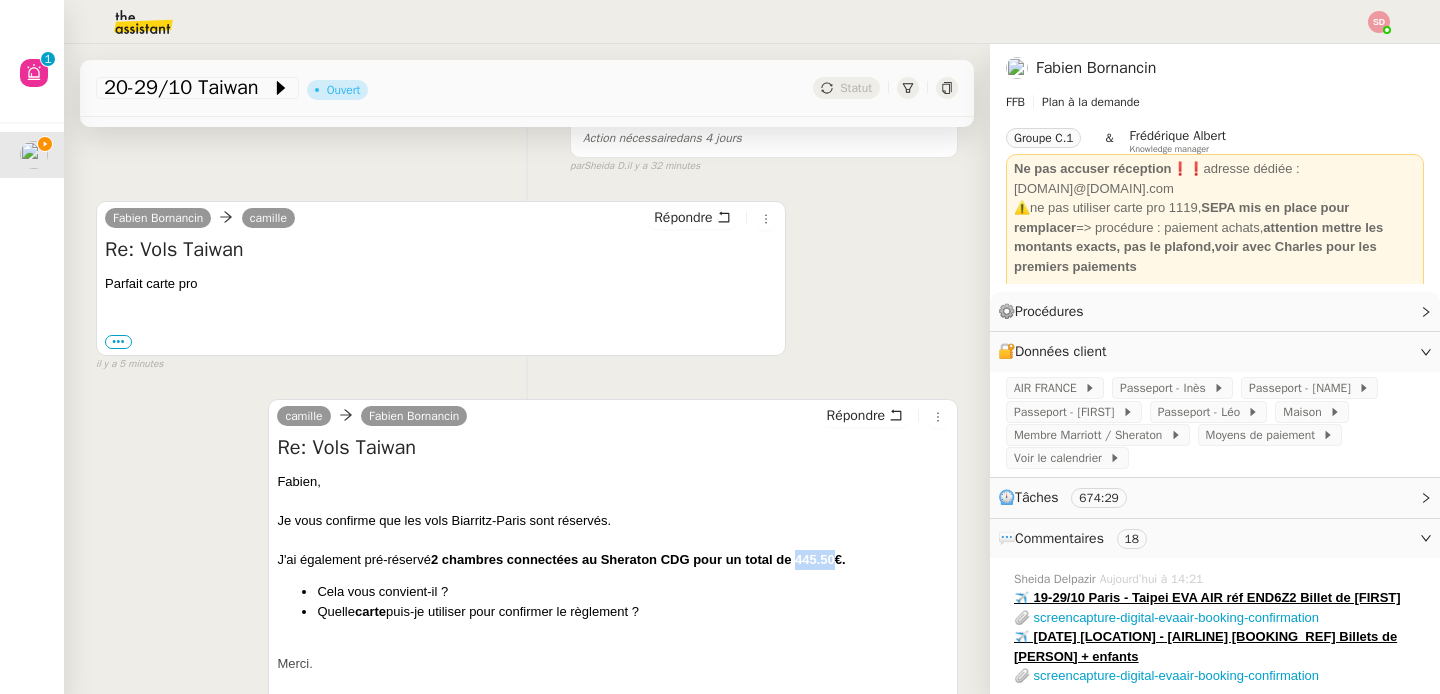drag, startPoint x: 798, startPoint y: 561, endPoint x: 840, endPoint y: 559, distance: 42.047592 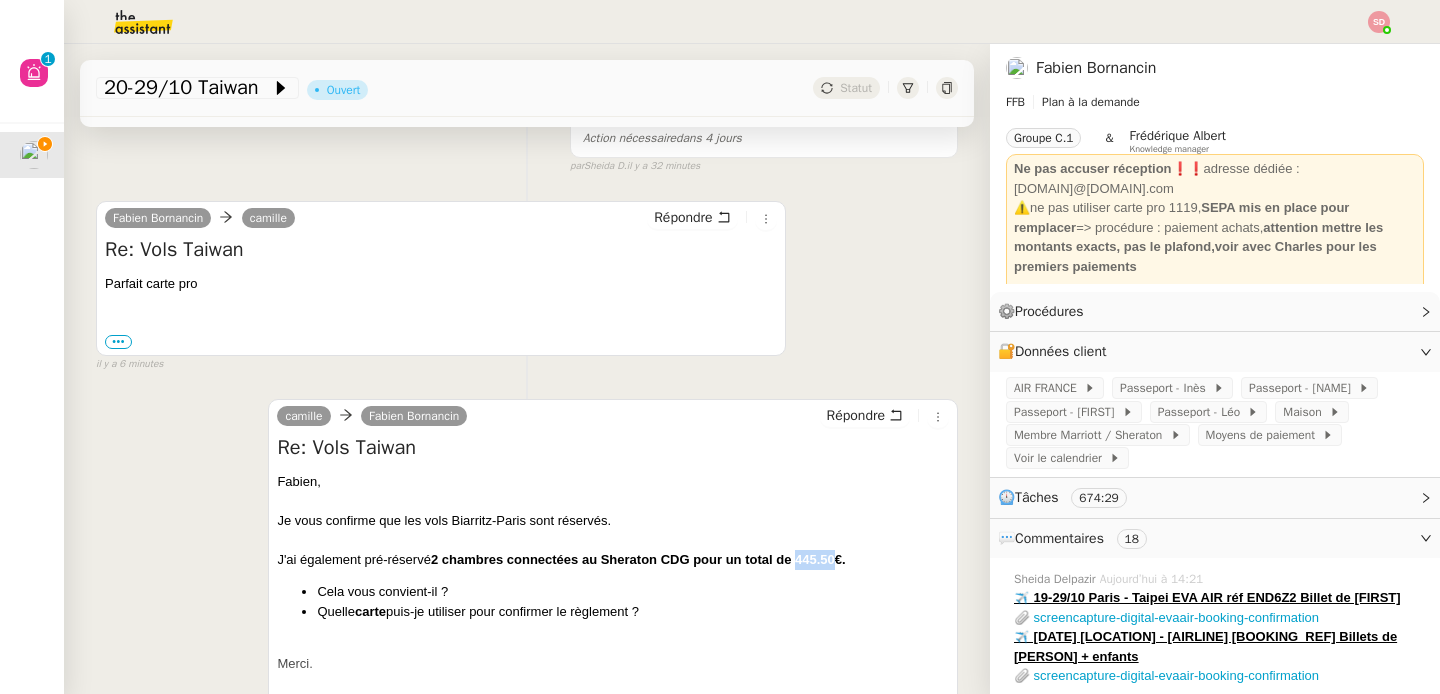 scroll, scrollTop: 0, scrollLeft: 0, axis: both 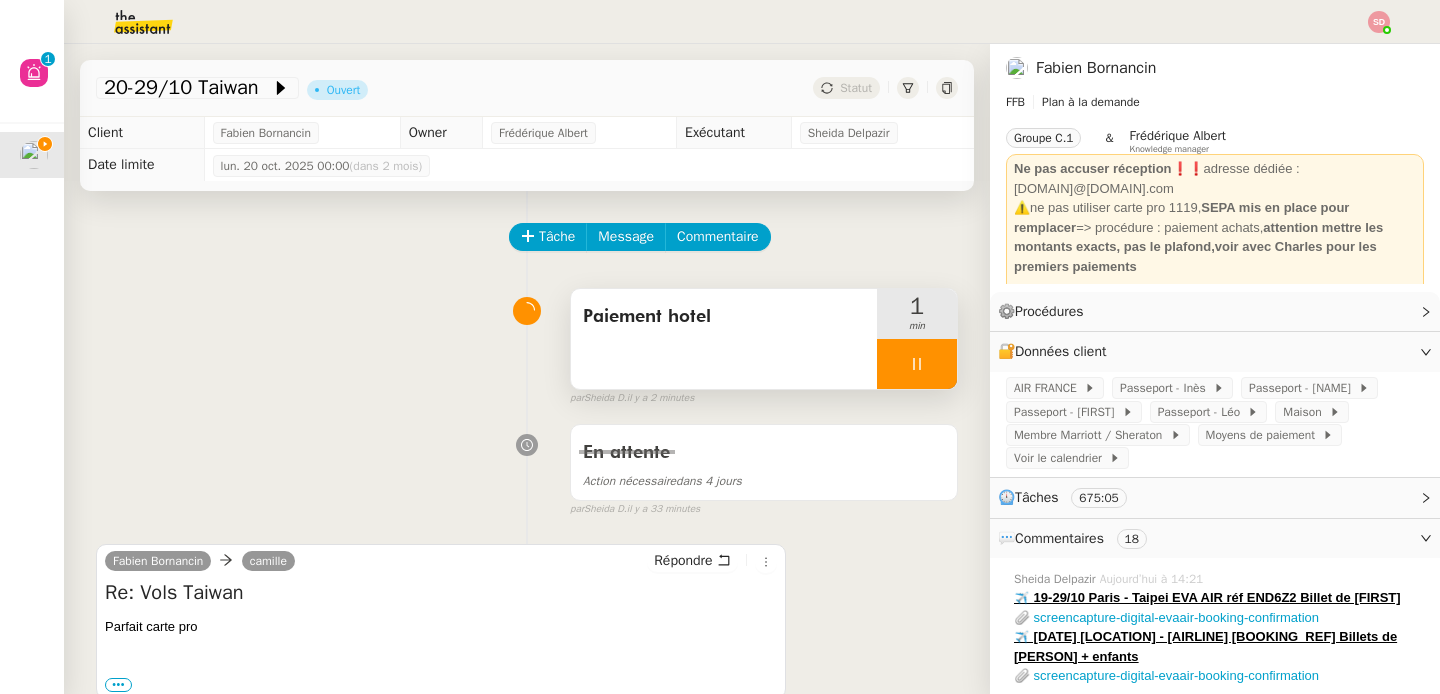 click at bounding box center (917, 364) 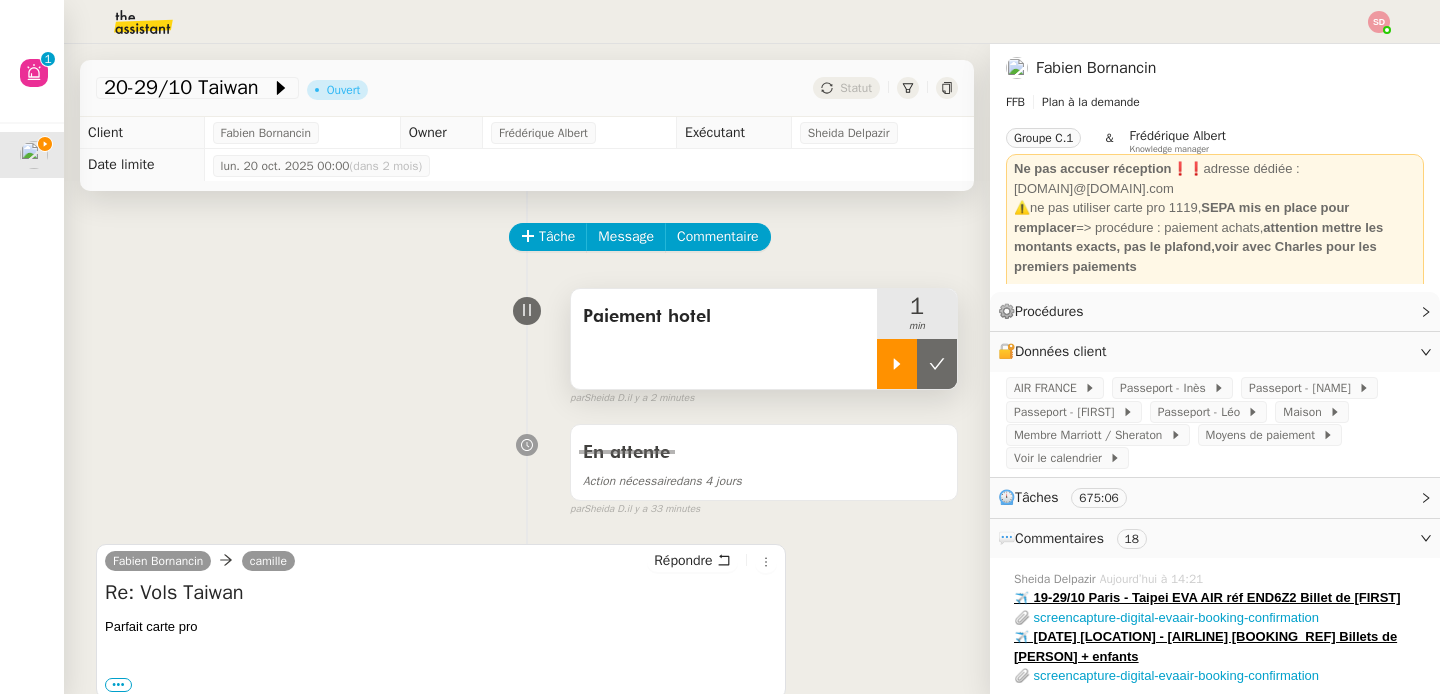 click at bounding box center (917, 364) 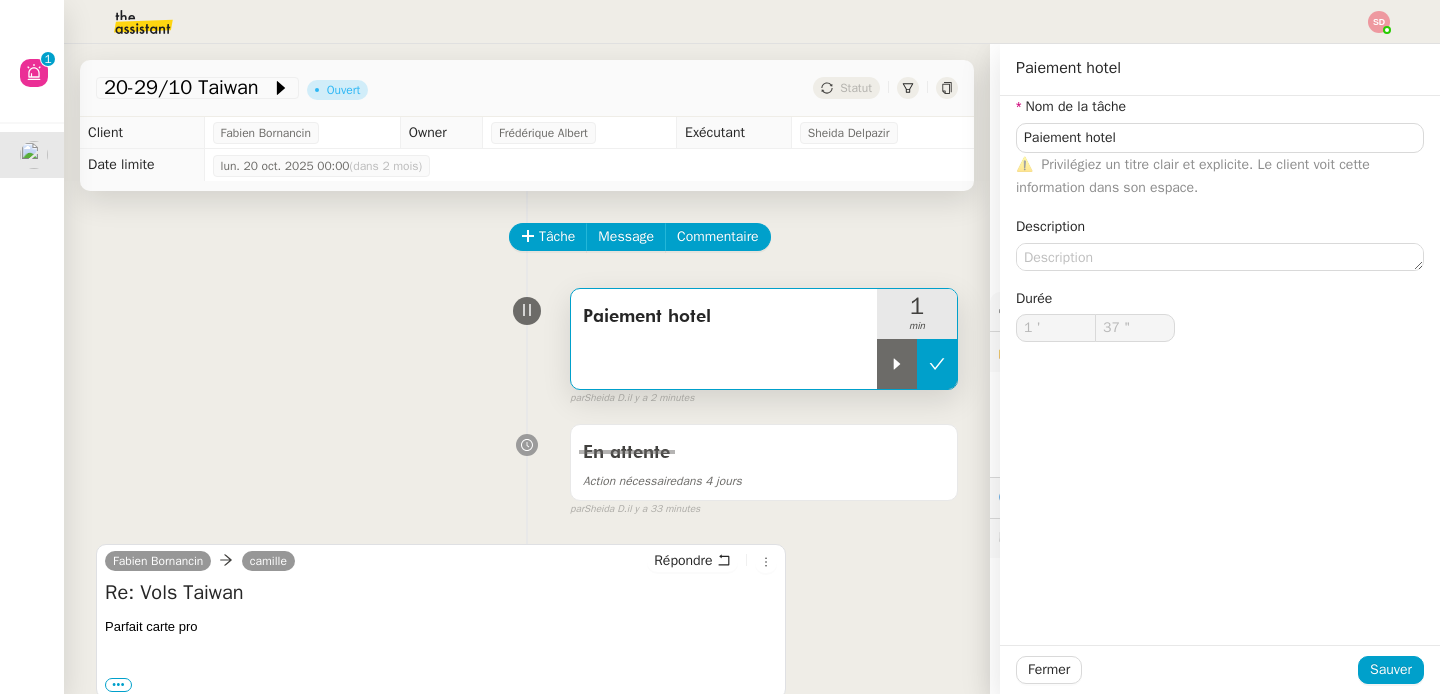 type on "Paiement hotel" 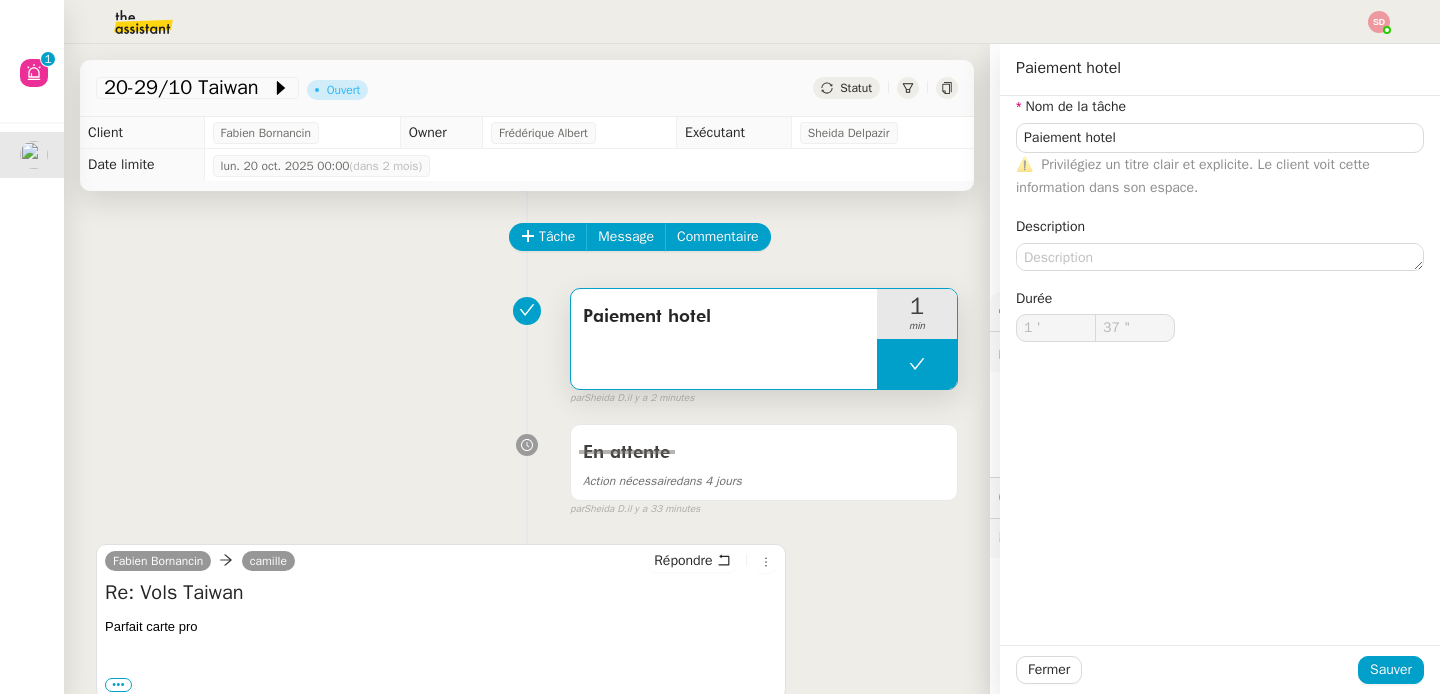 type on "Paiement hotel" 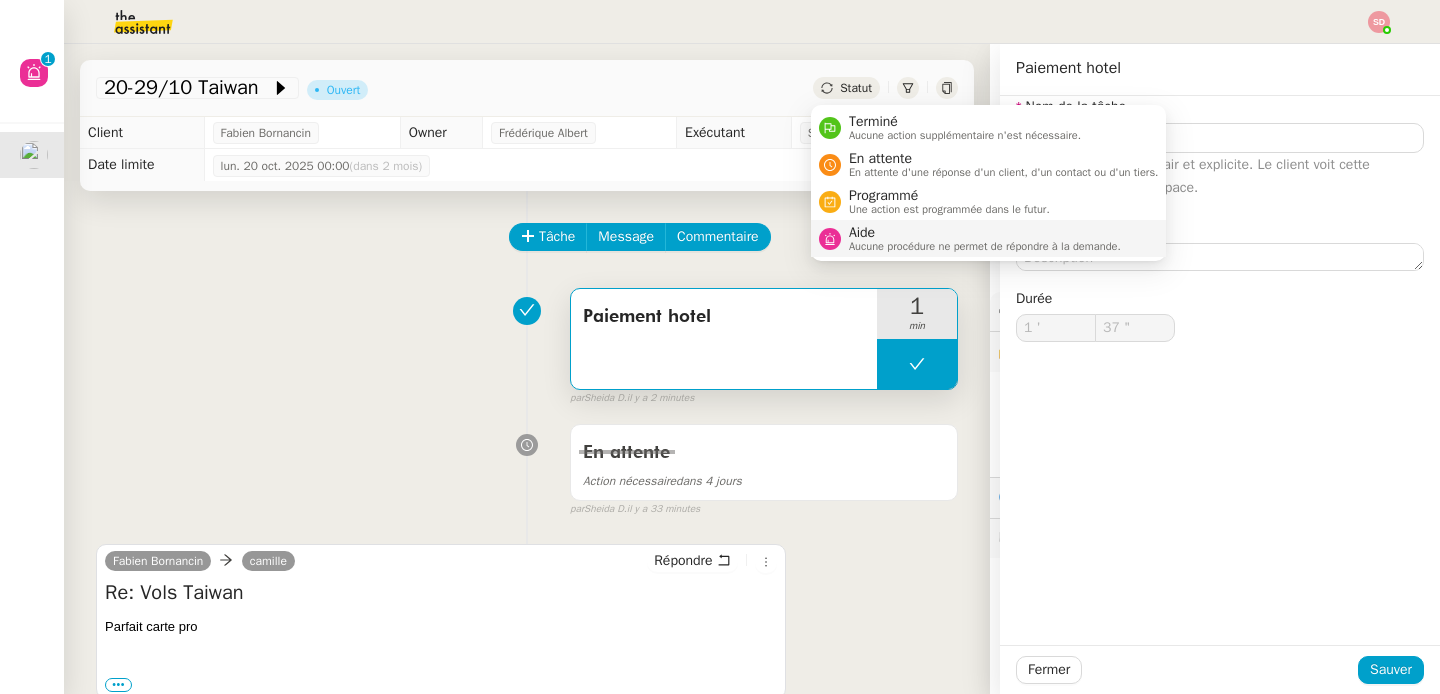 click on "Aide" at bounding box center [985, 233] 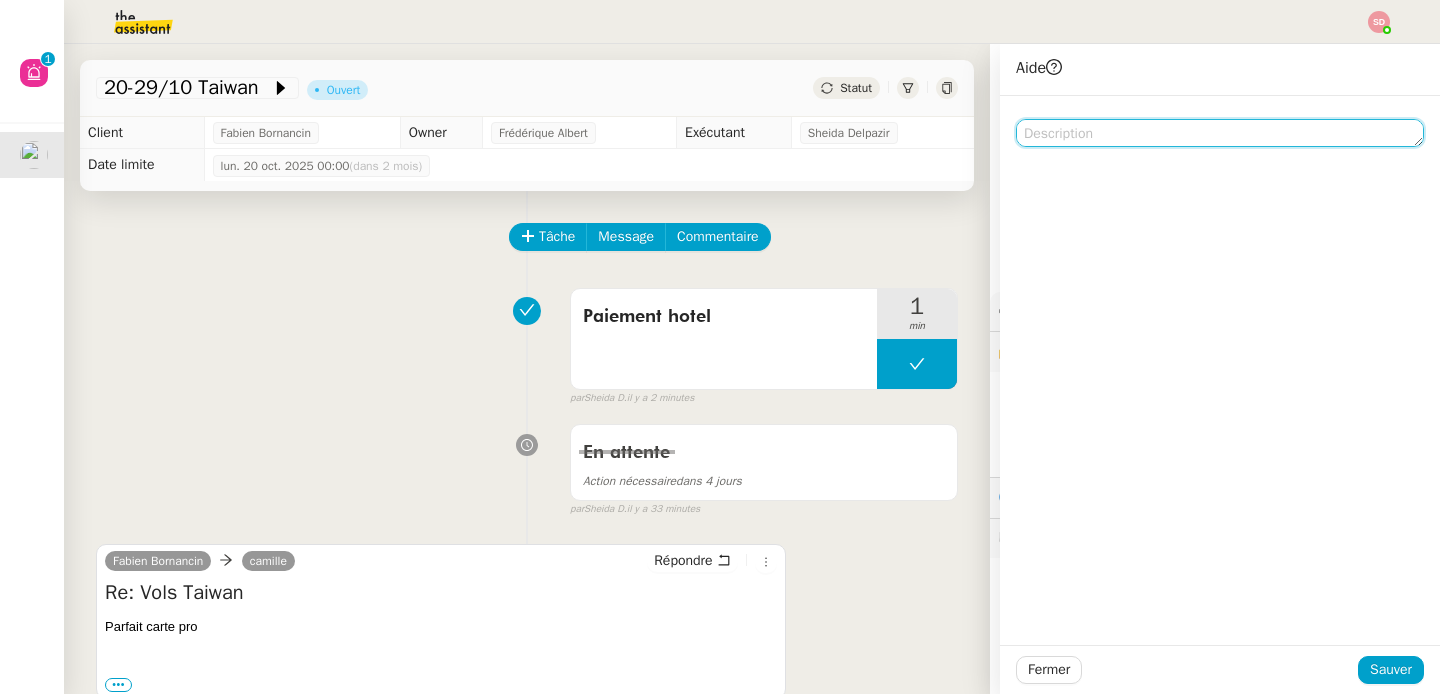 click 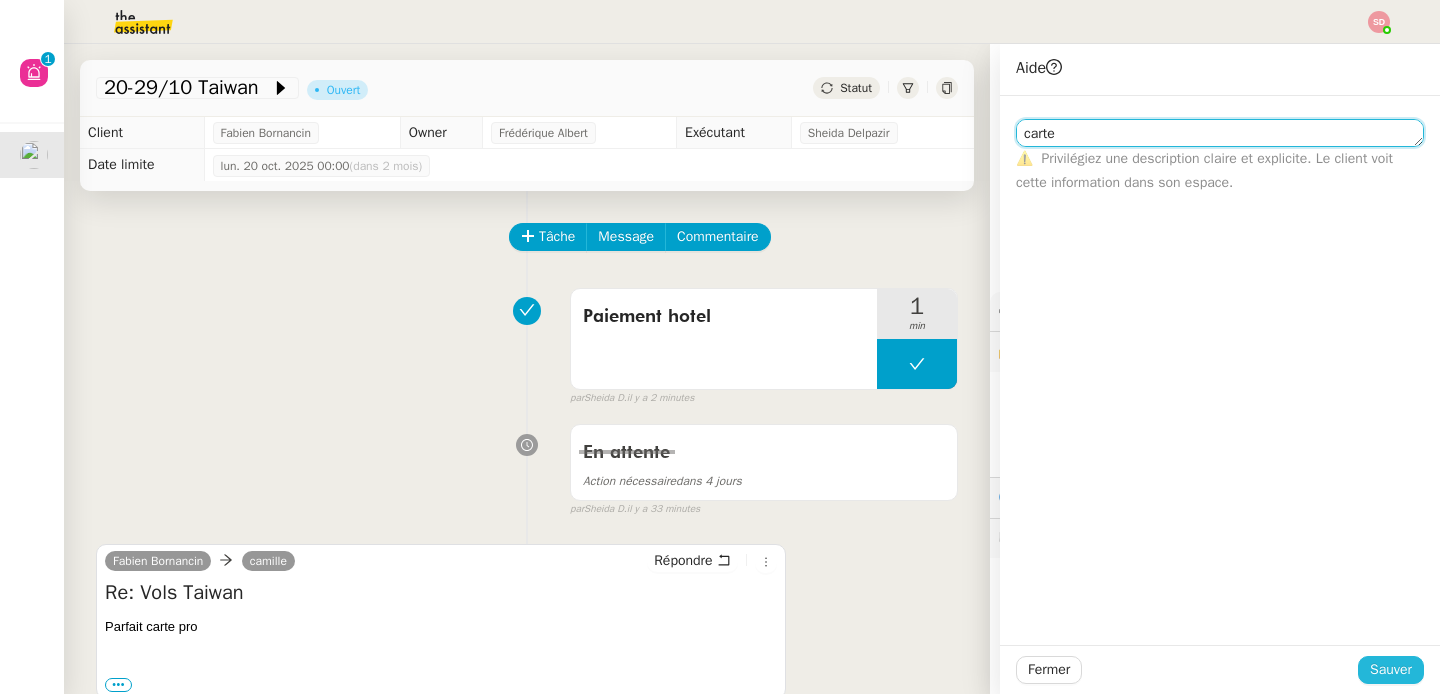 type on "carte" 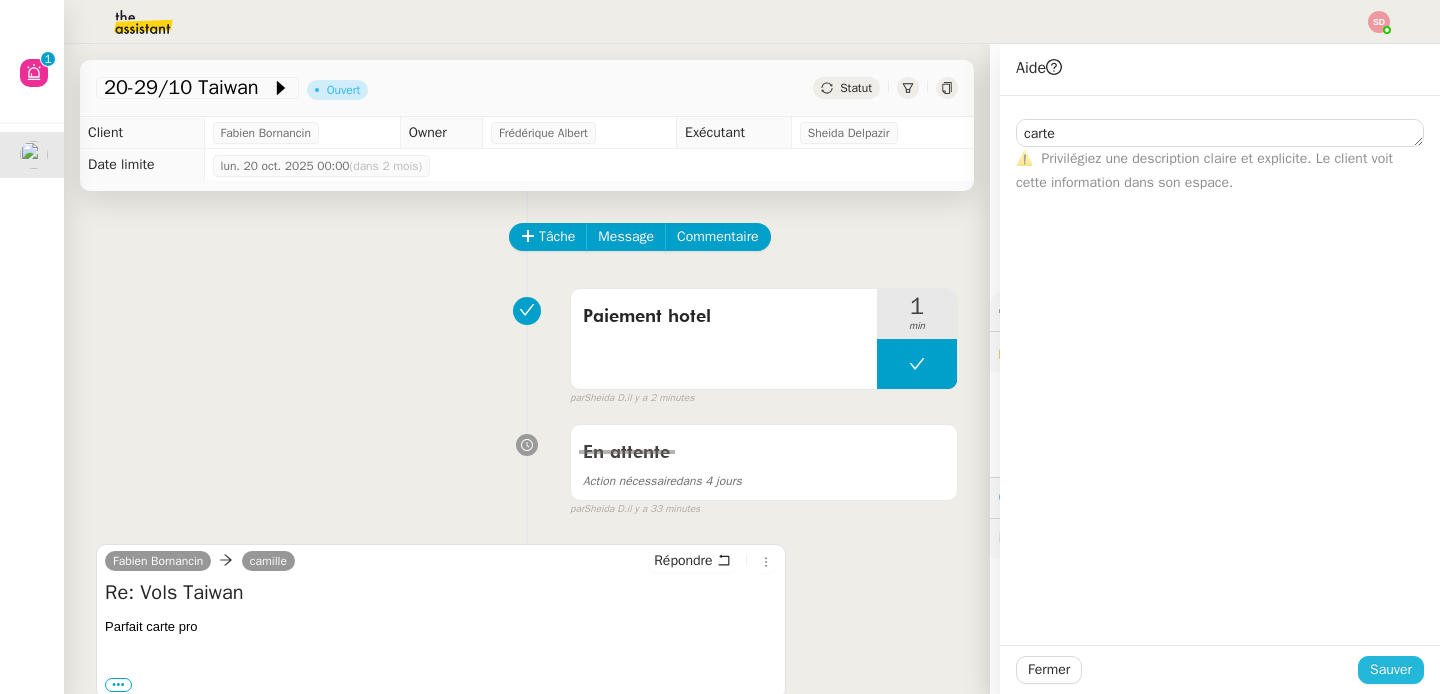 click on "Sauver" 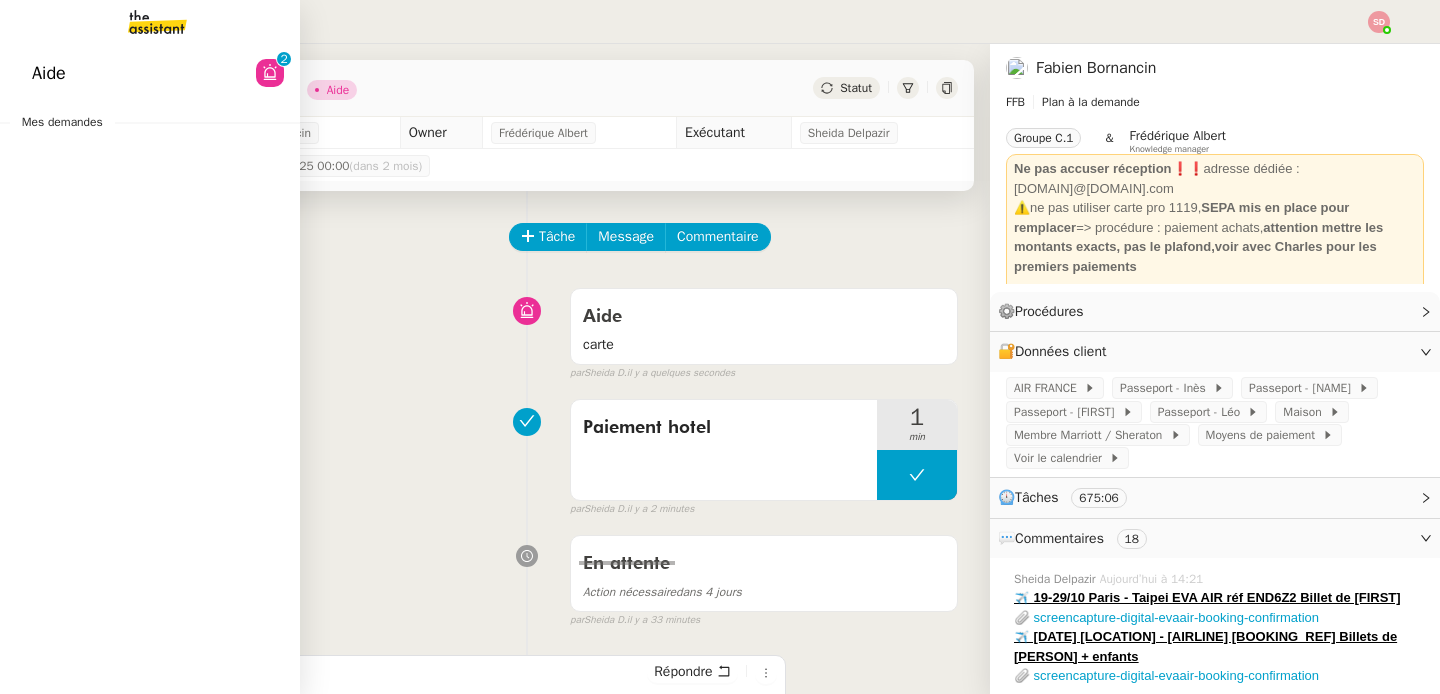 click on "Aide  0   1   2   3   4   5   6   7   8   9  Mes demandes" at bounding box center [150, 369] 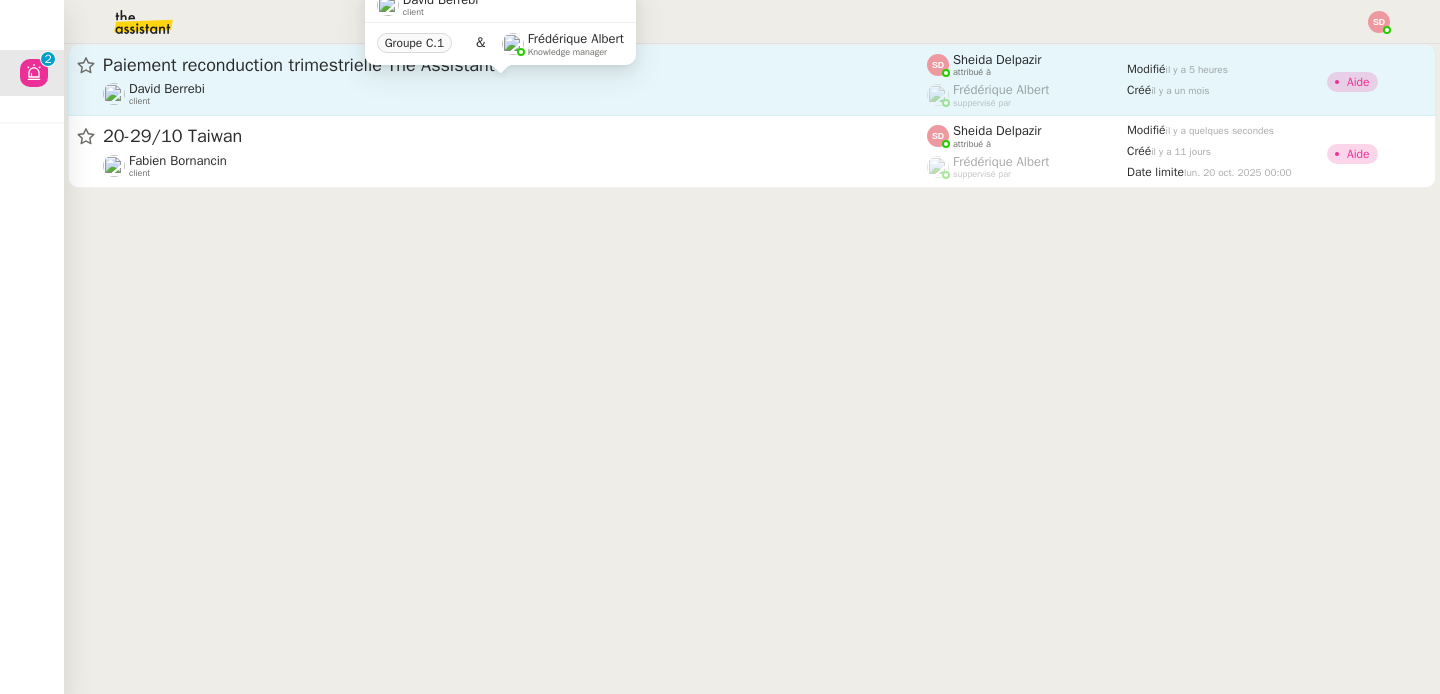 click on "[FIRST] [LAST]    client" 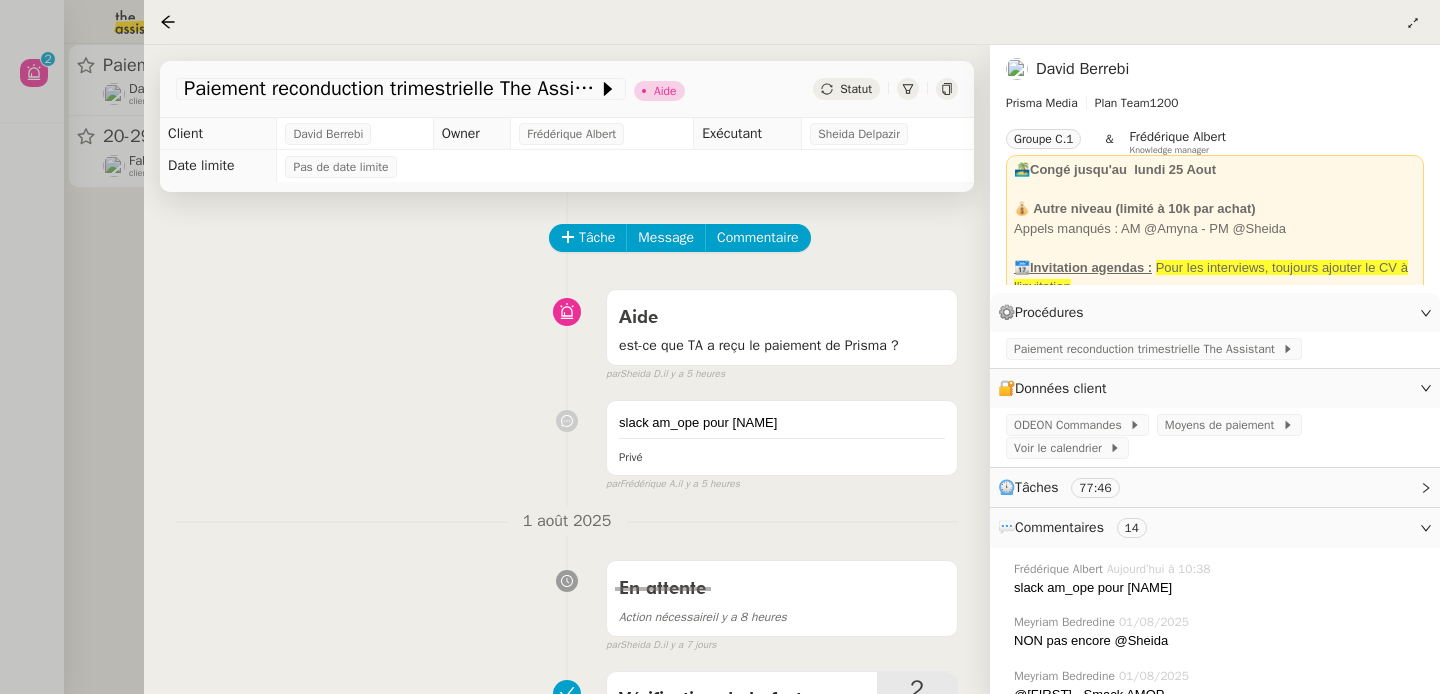 click at bounding box center [720, 347] 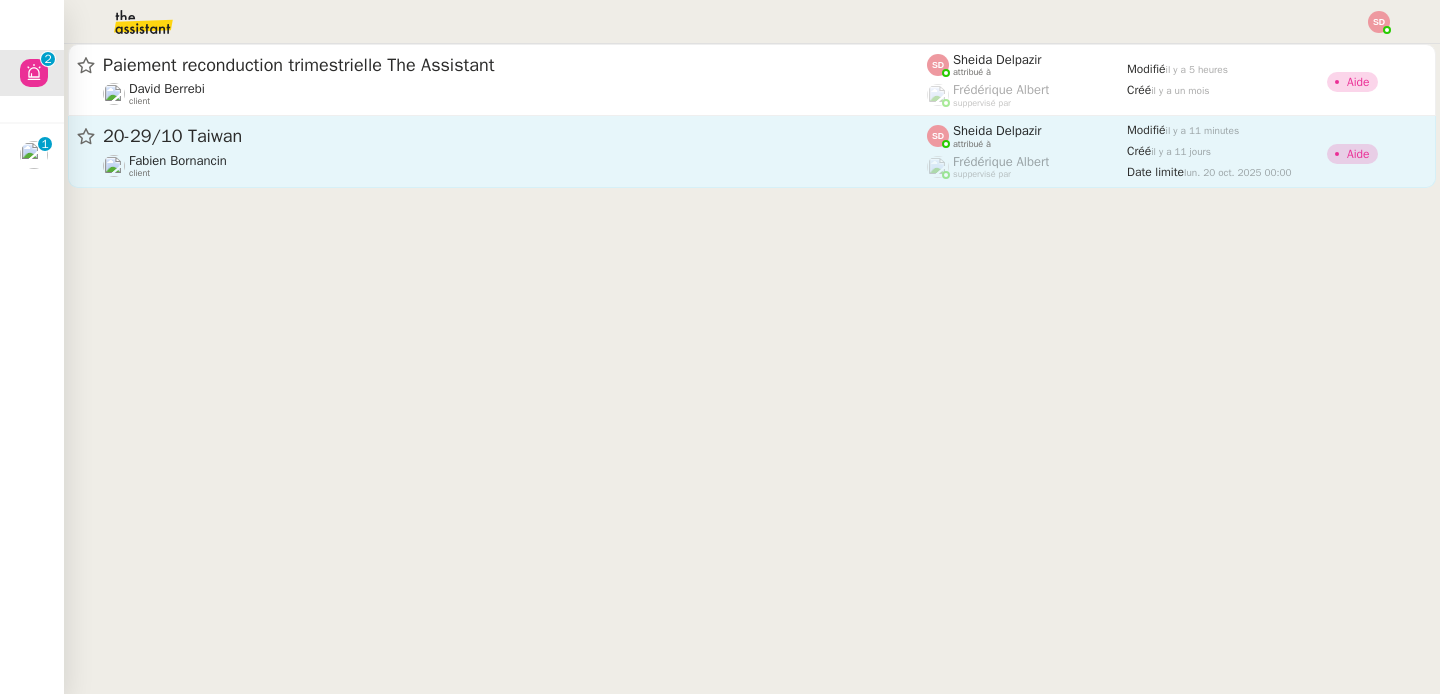 click on "20-29/10 Taiwan" 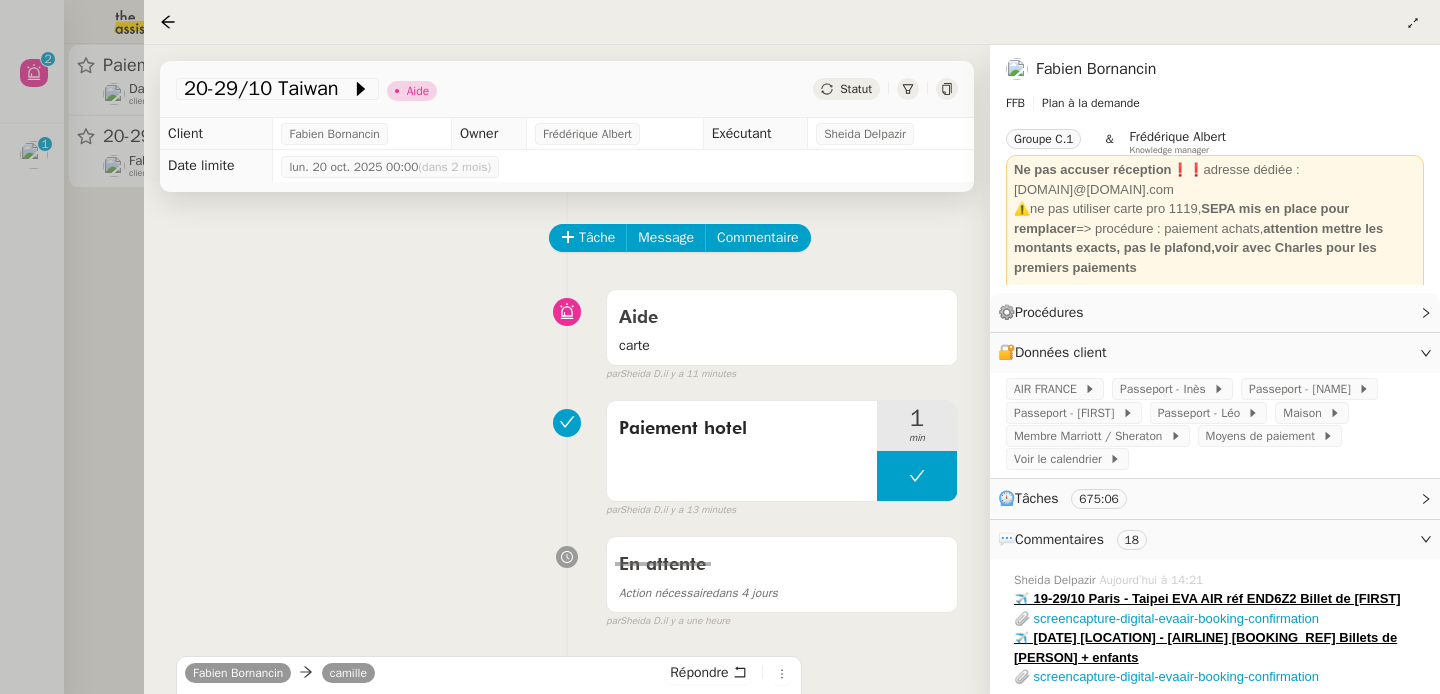 click at bounding box center [720, 347] 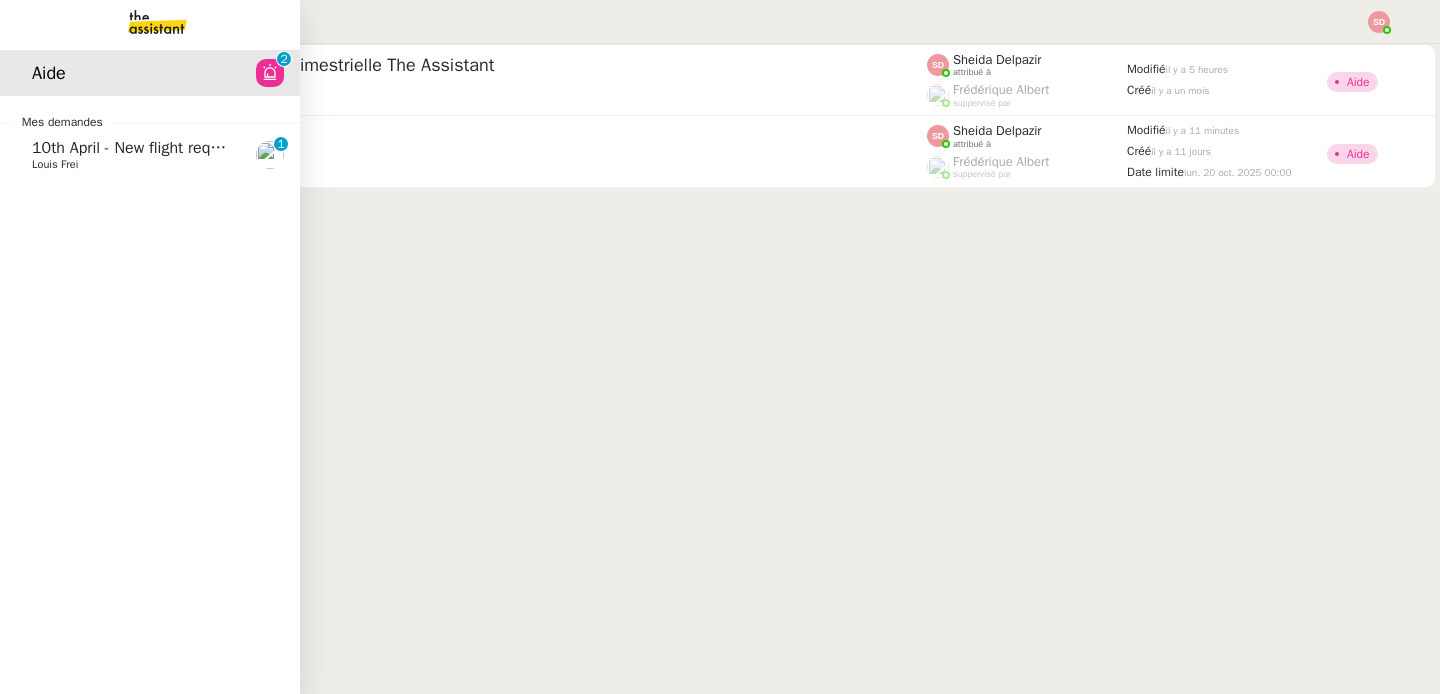 click on "10th April  - New flight request - [FIRST] [LAST]" 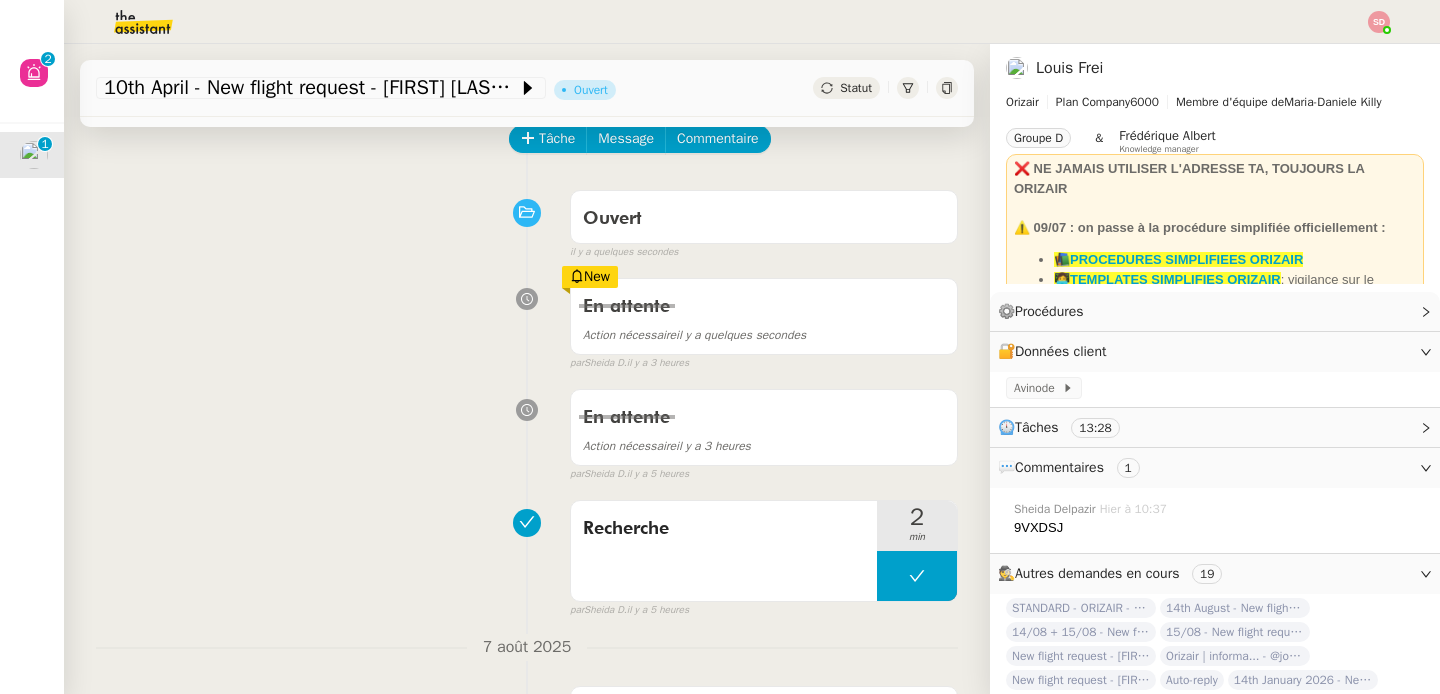 scroll, scrollTop: 101, scrollLeft: 0, axis: vertical 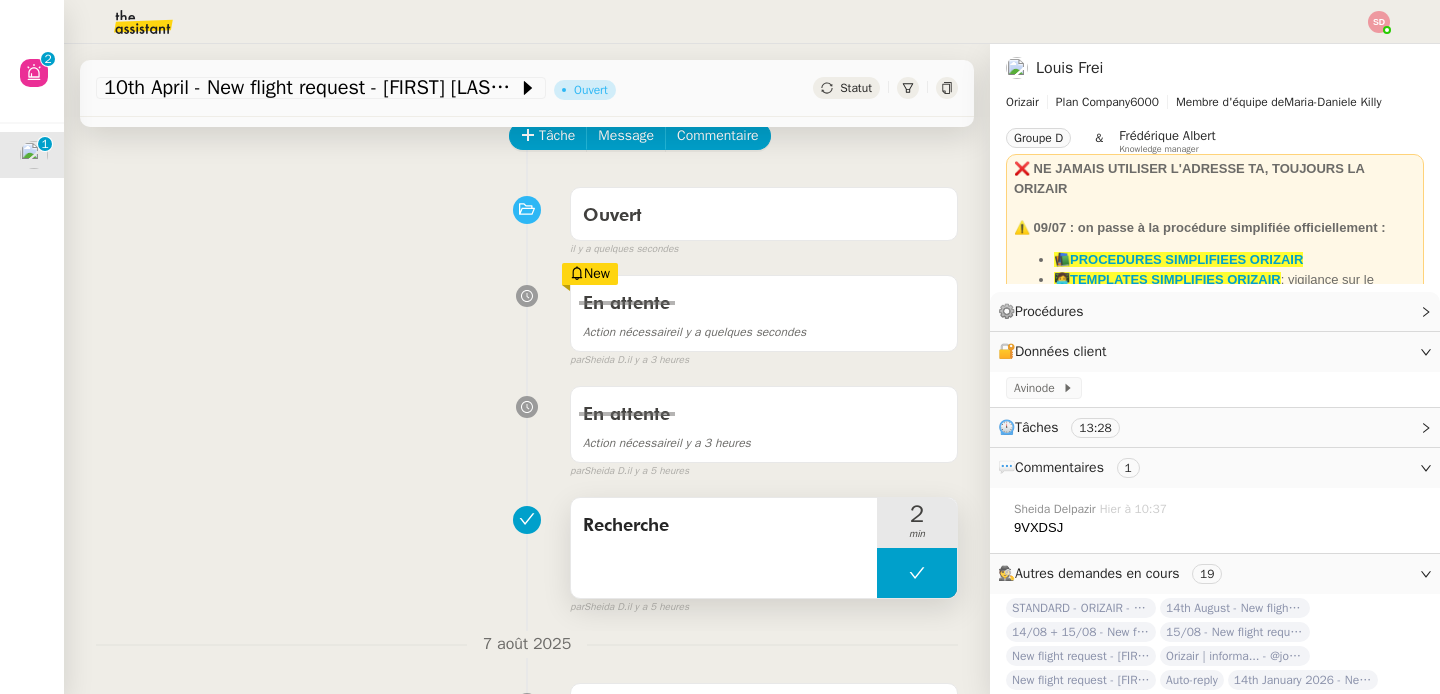 click at bounding box center (917, 573) 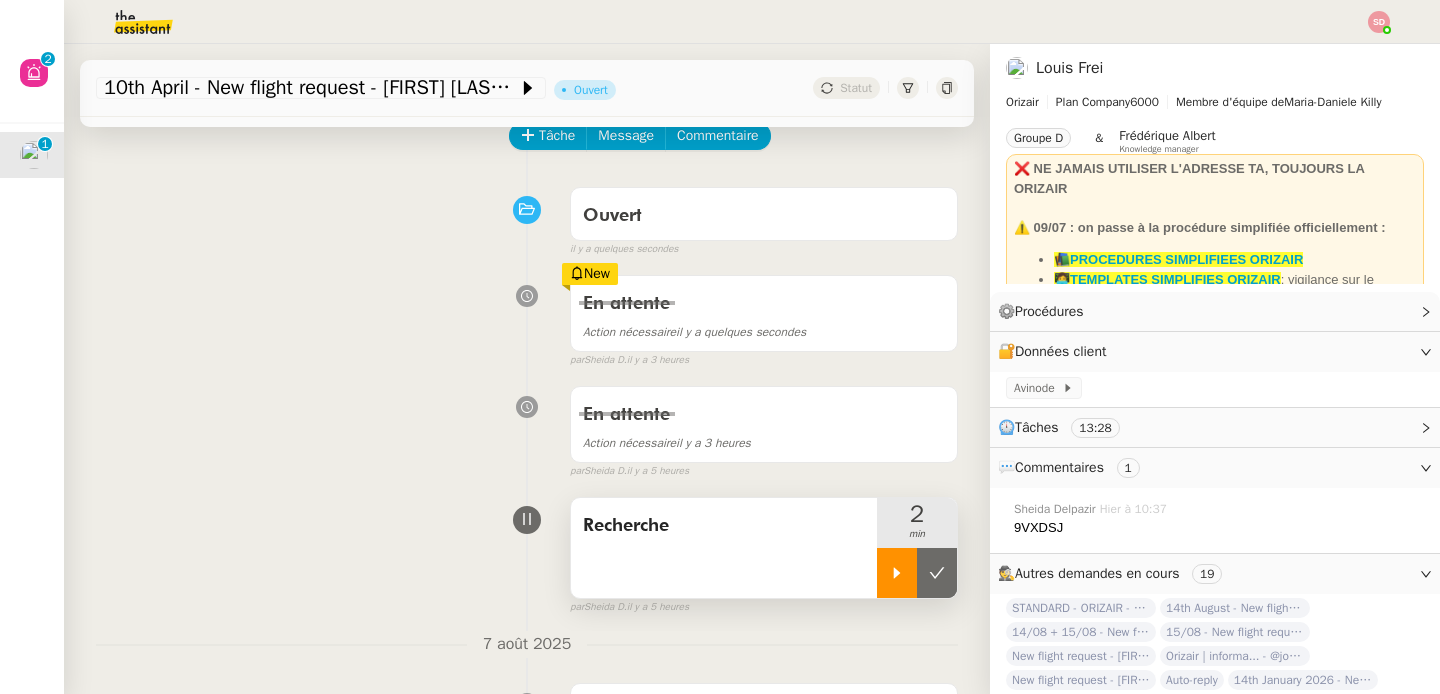 click at bounding box center [897, 573] 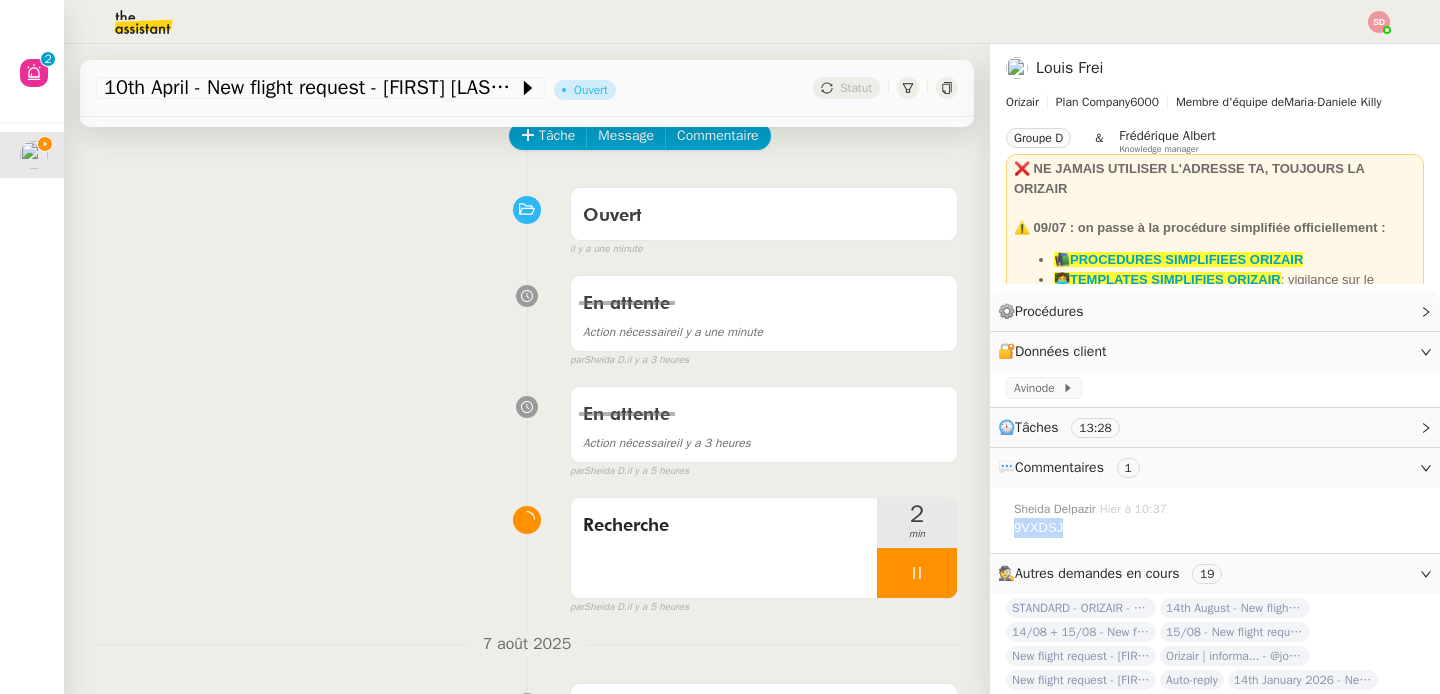 copy on "9VXDSJ" 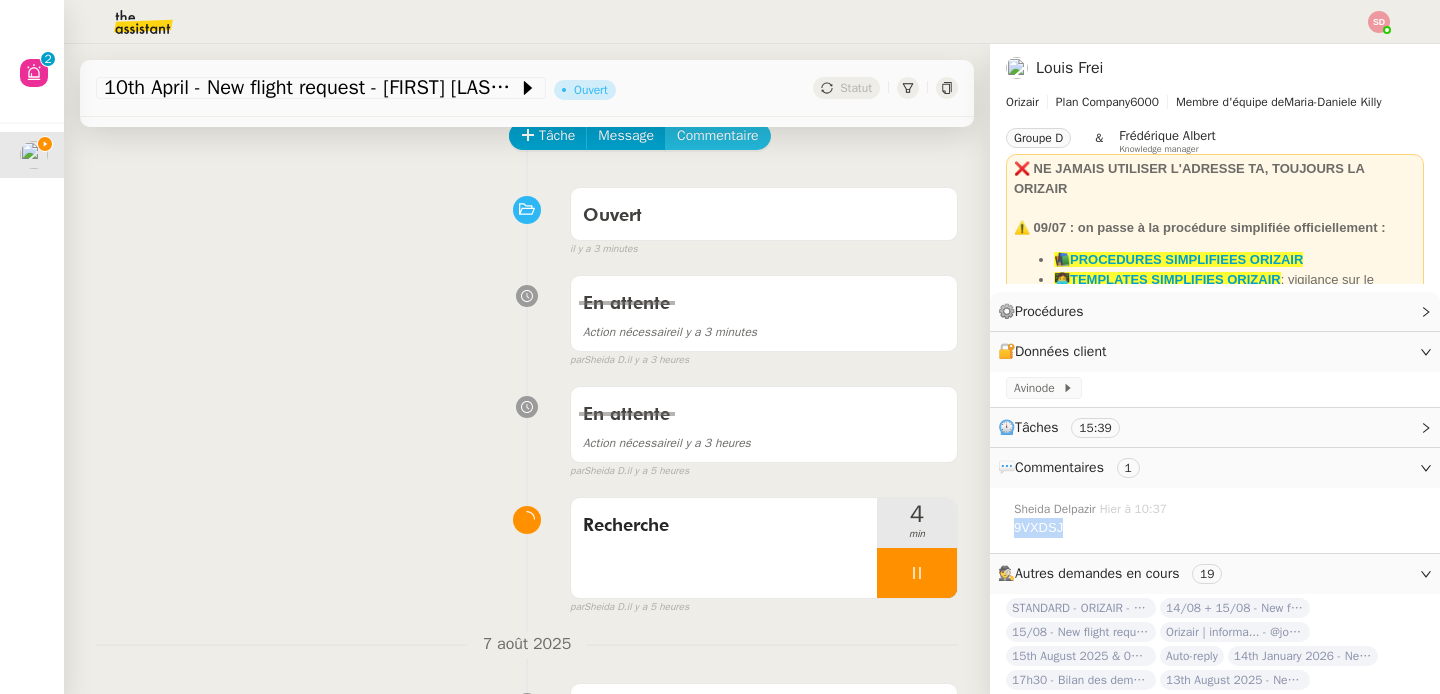 click on "Commentaire" 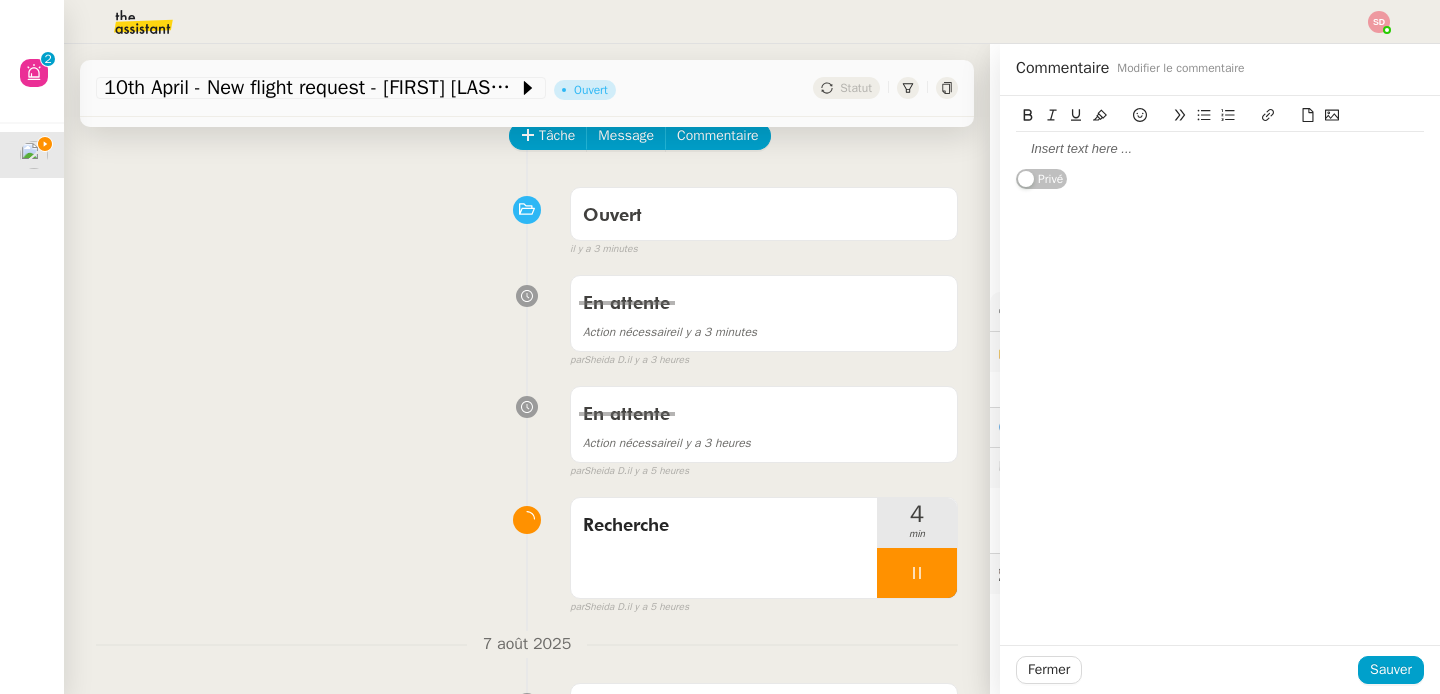 click 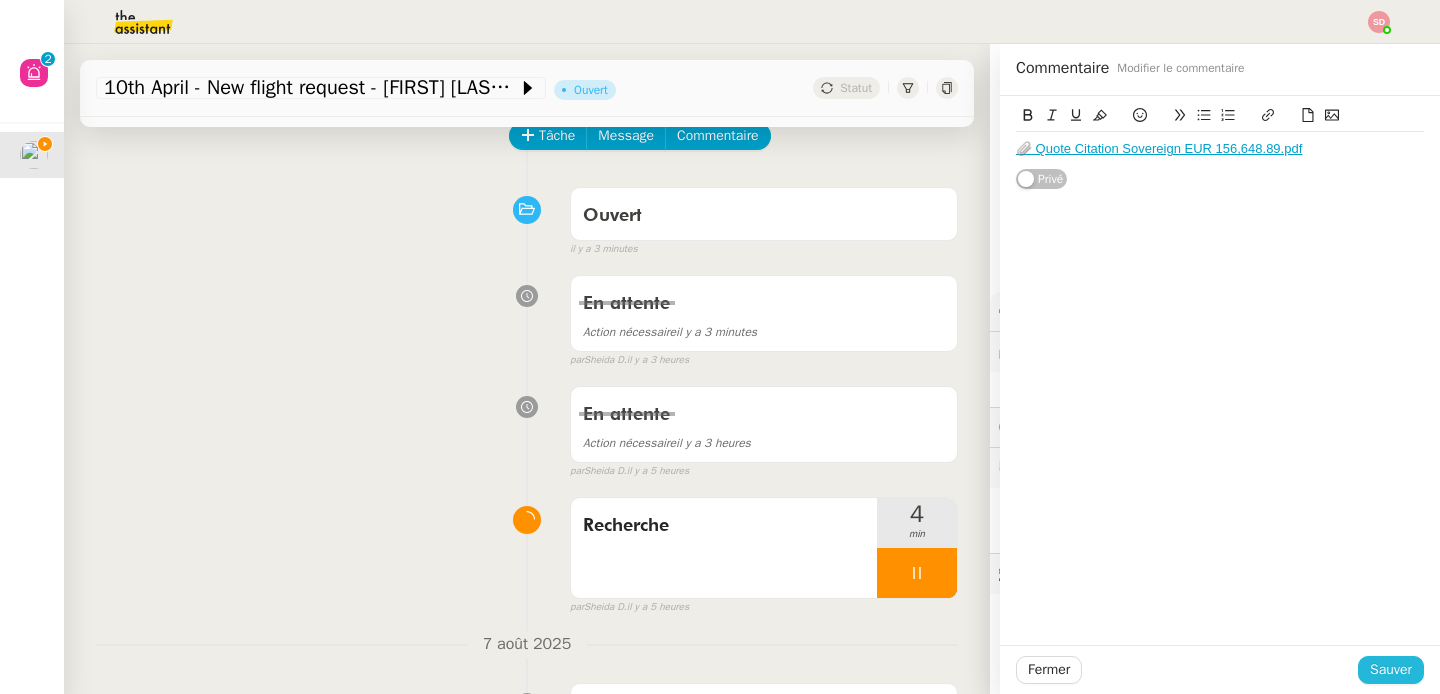 click on "Sauver" 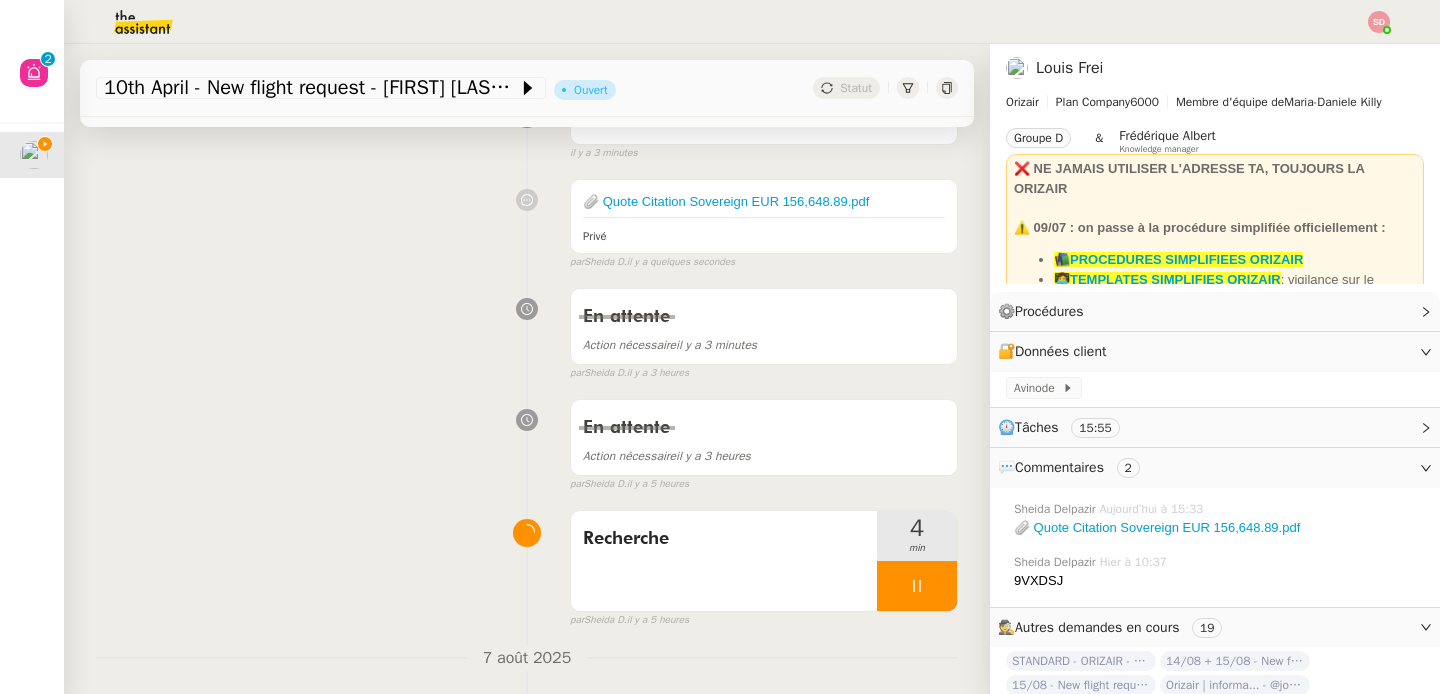 scroll, scrollTop: 219, scrollLeft: 0, axis: vertical 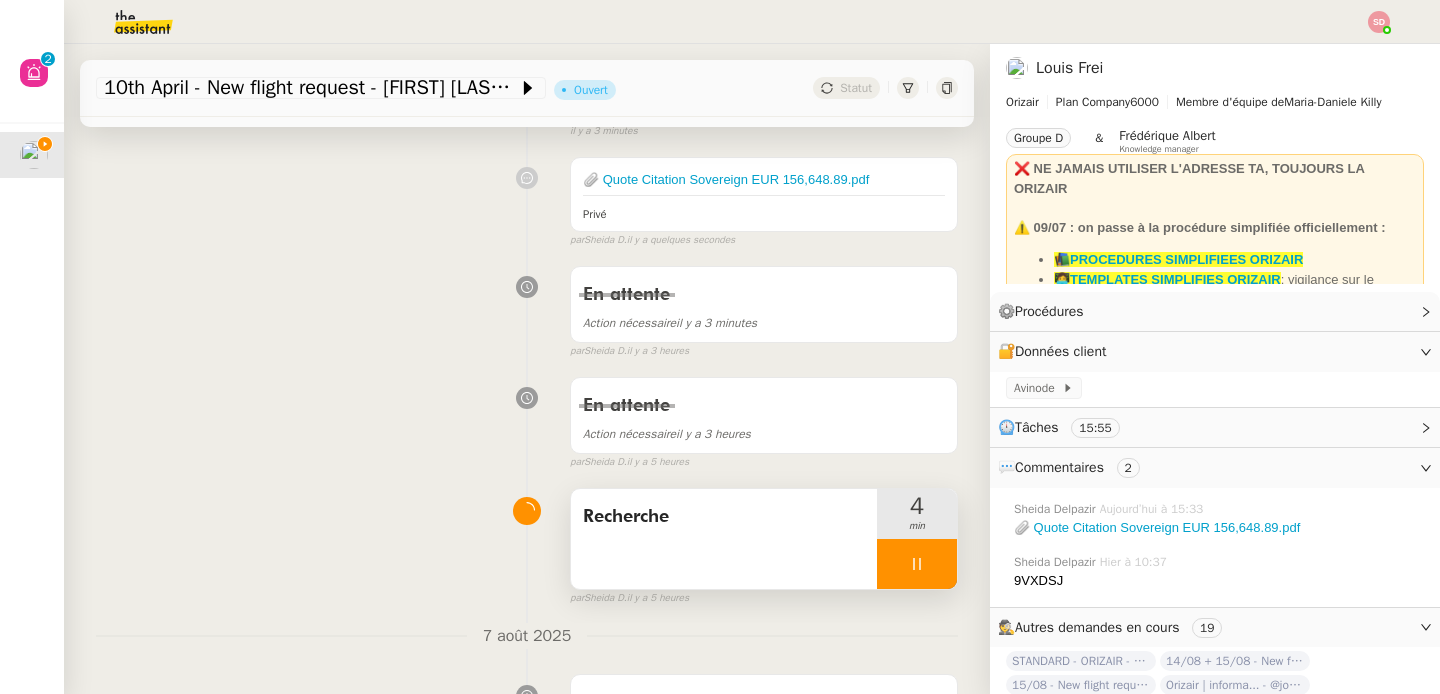 click at bounding box center [917, 564] 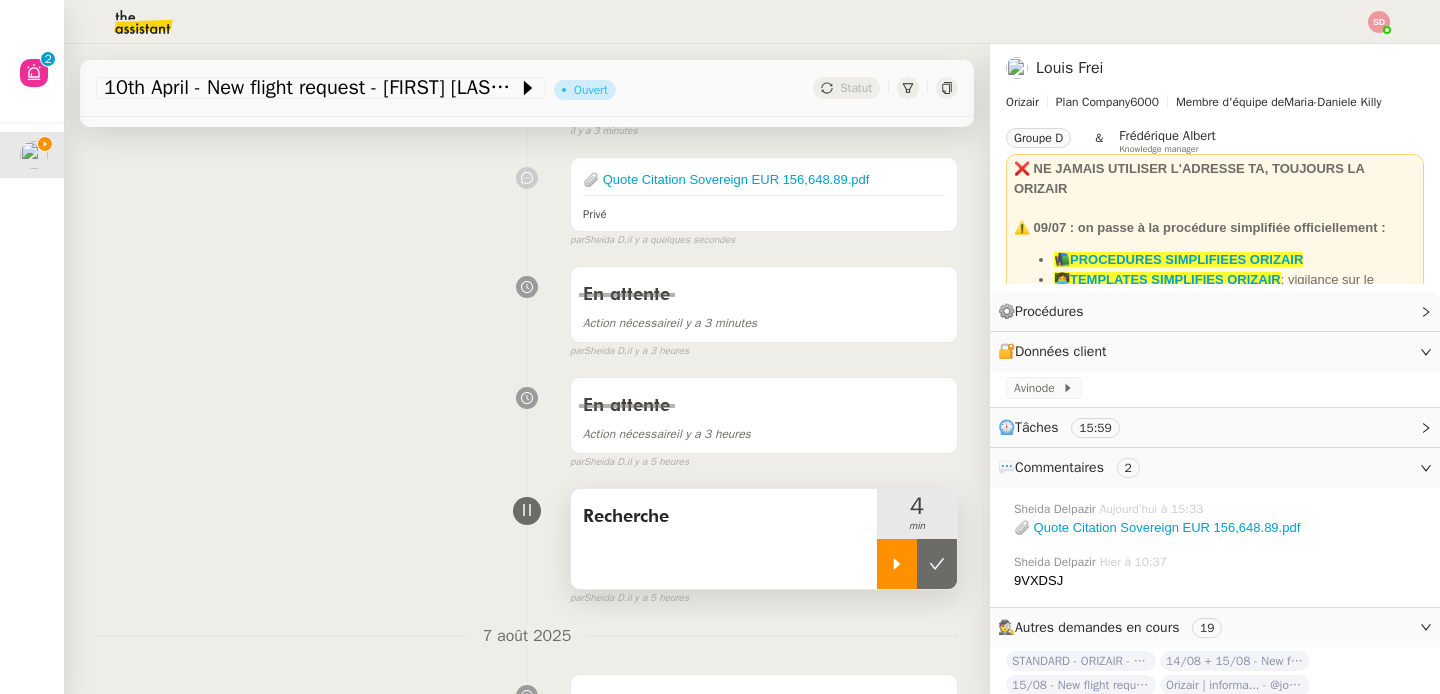 click at bounding box center (937, 564) 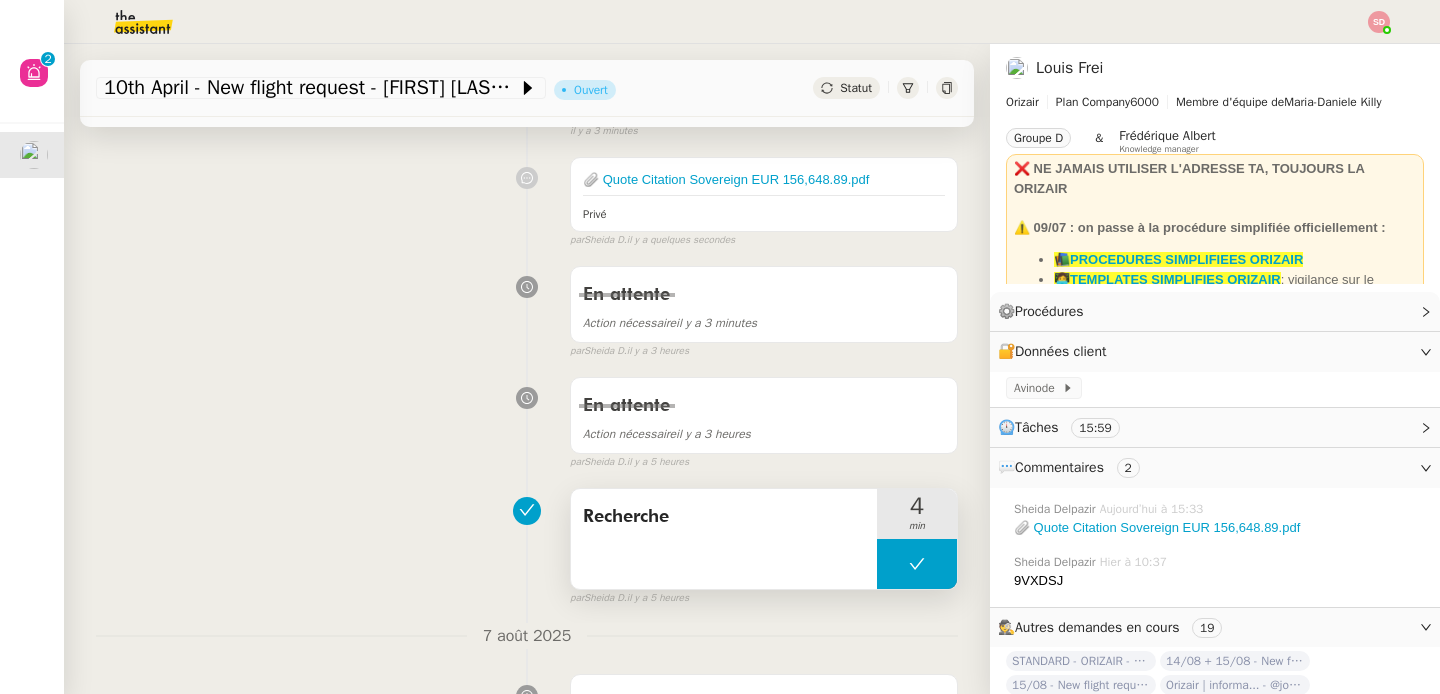 click 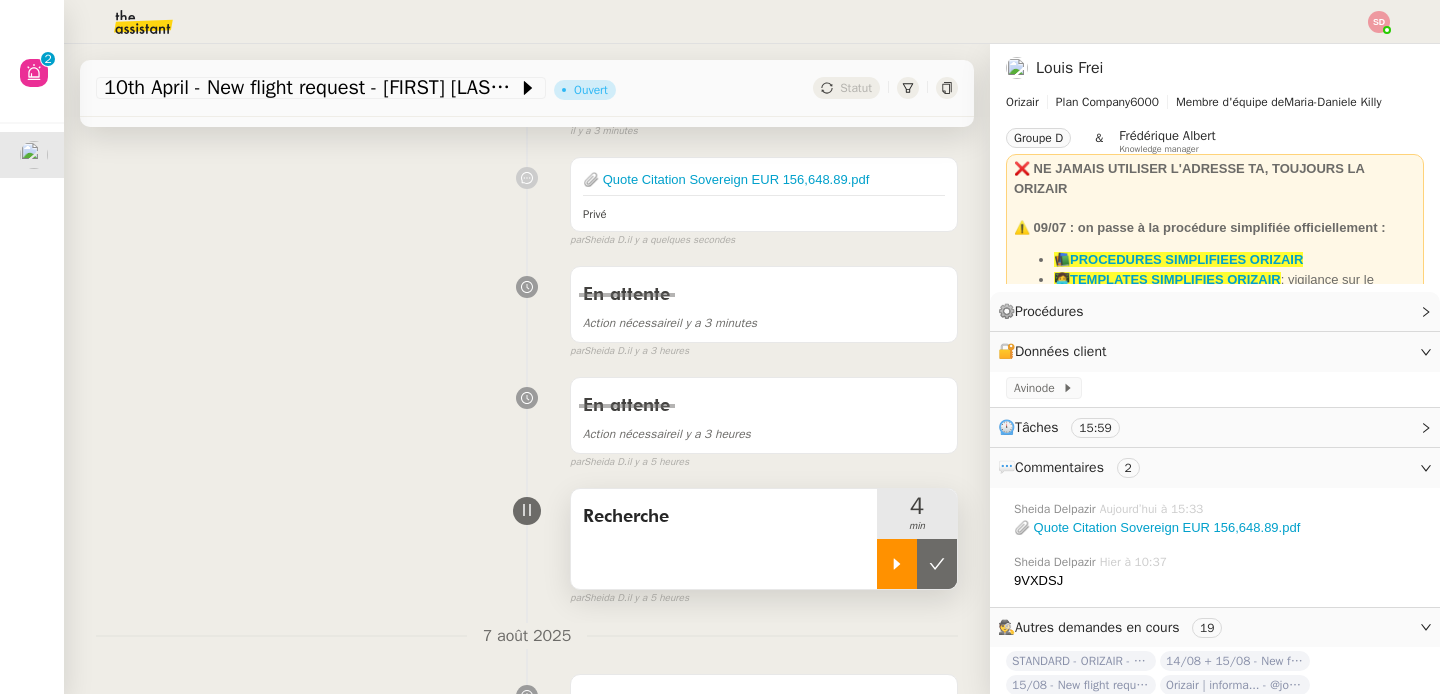 click 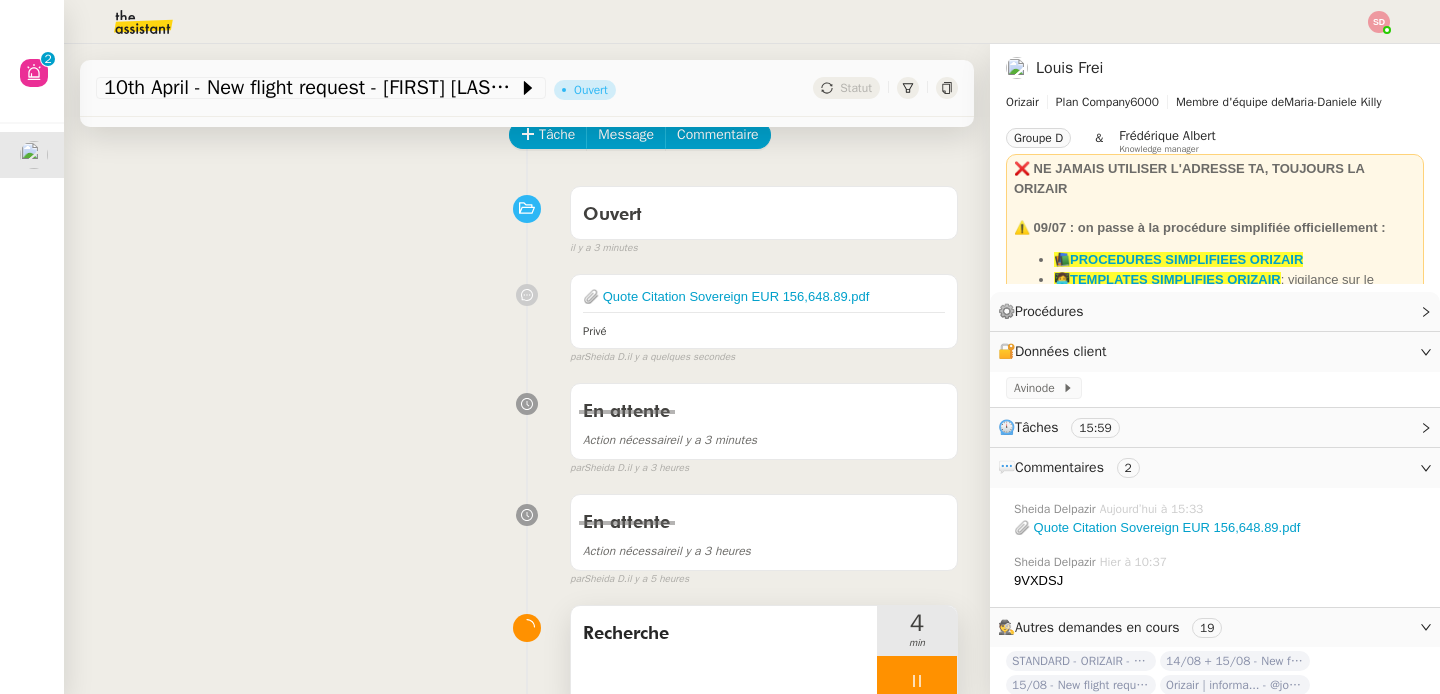 scroll, scrollTop: 0, scrollLeft: 0, axis: both 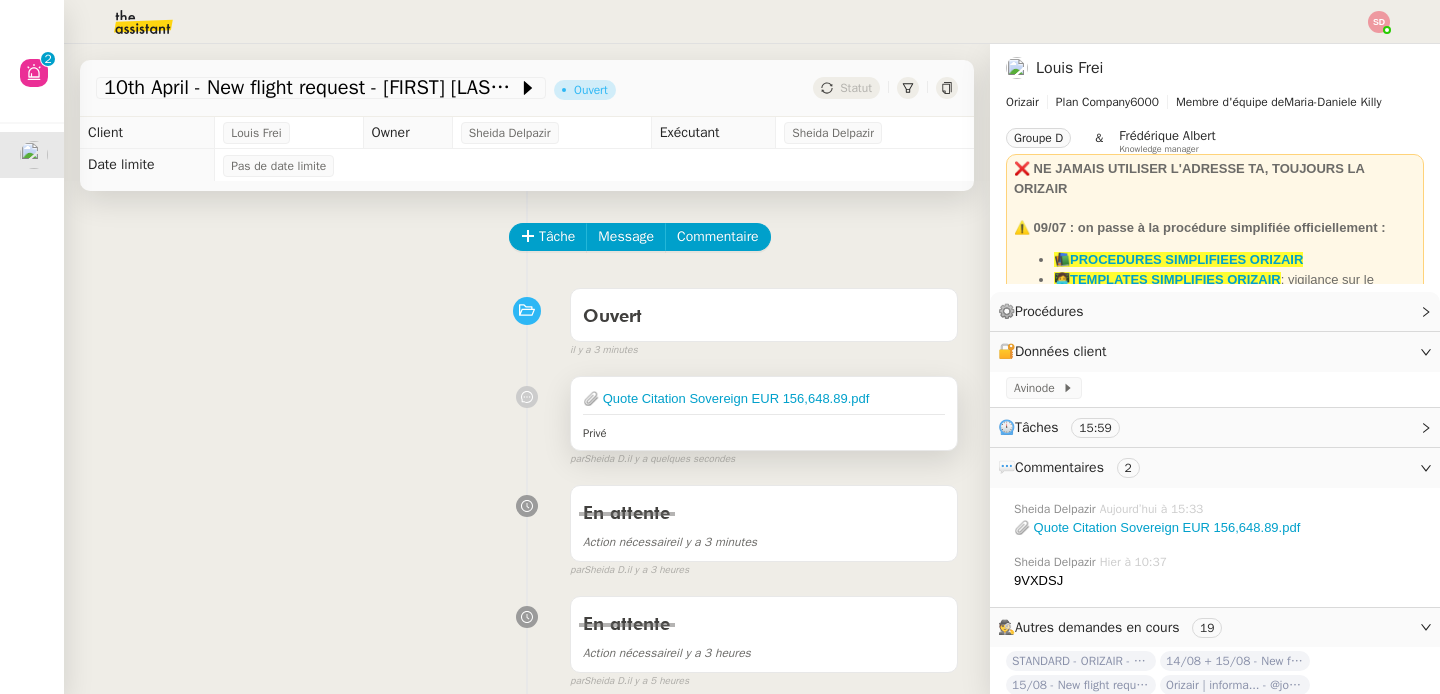click on "📎 Quote Citation Sovereign  EUR 156,648.89.pdf" at bounding box center (764, 399) 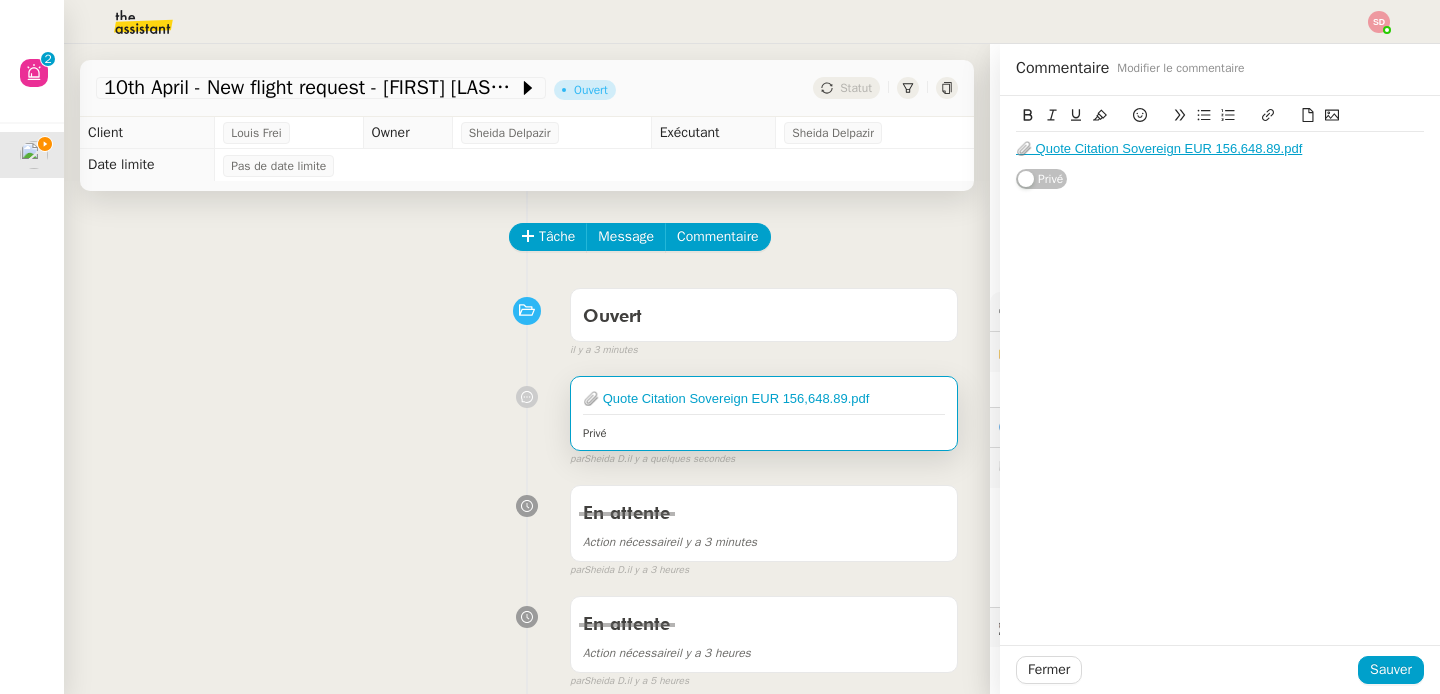 click on "📎 Quote Citation Sovereign EUR 156,648.89.pdf" 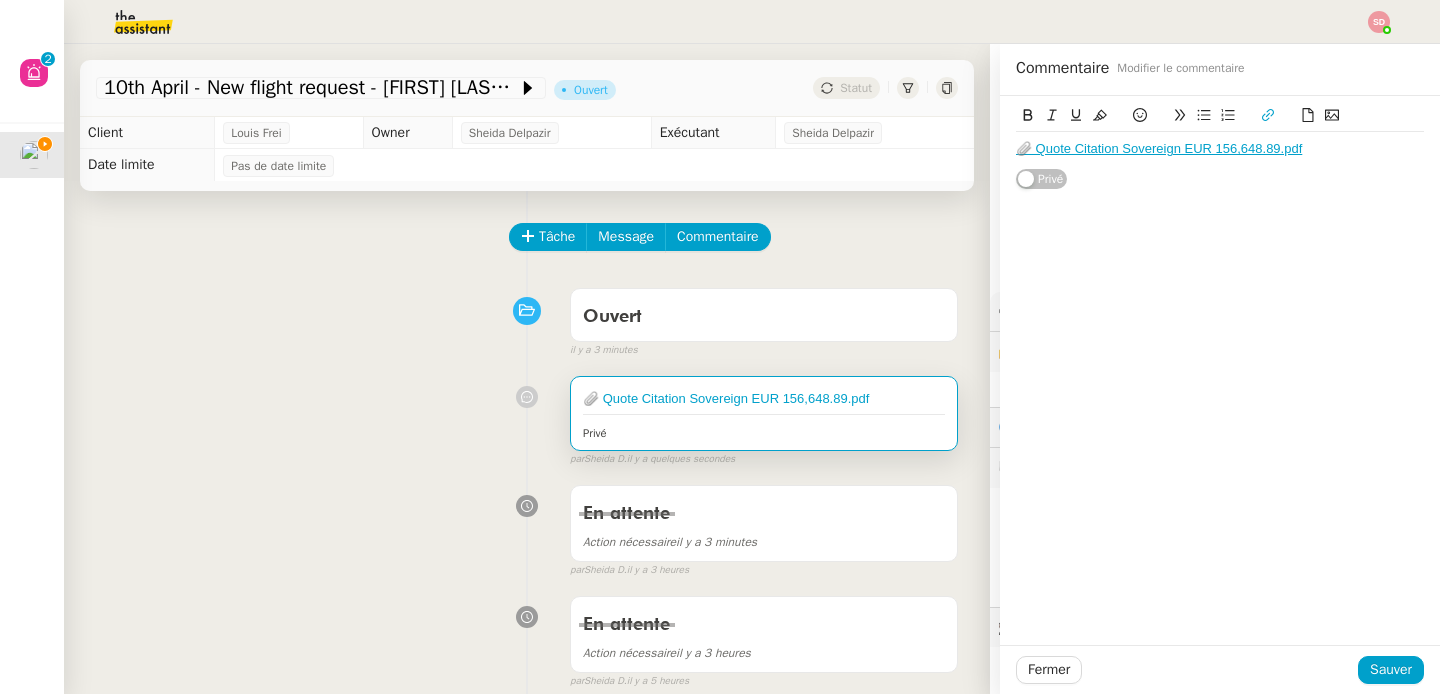 type 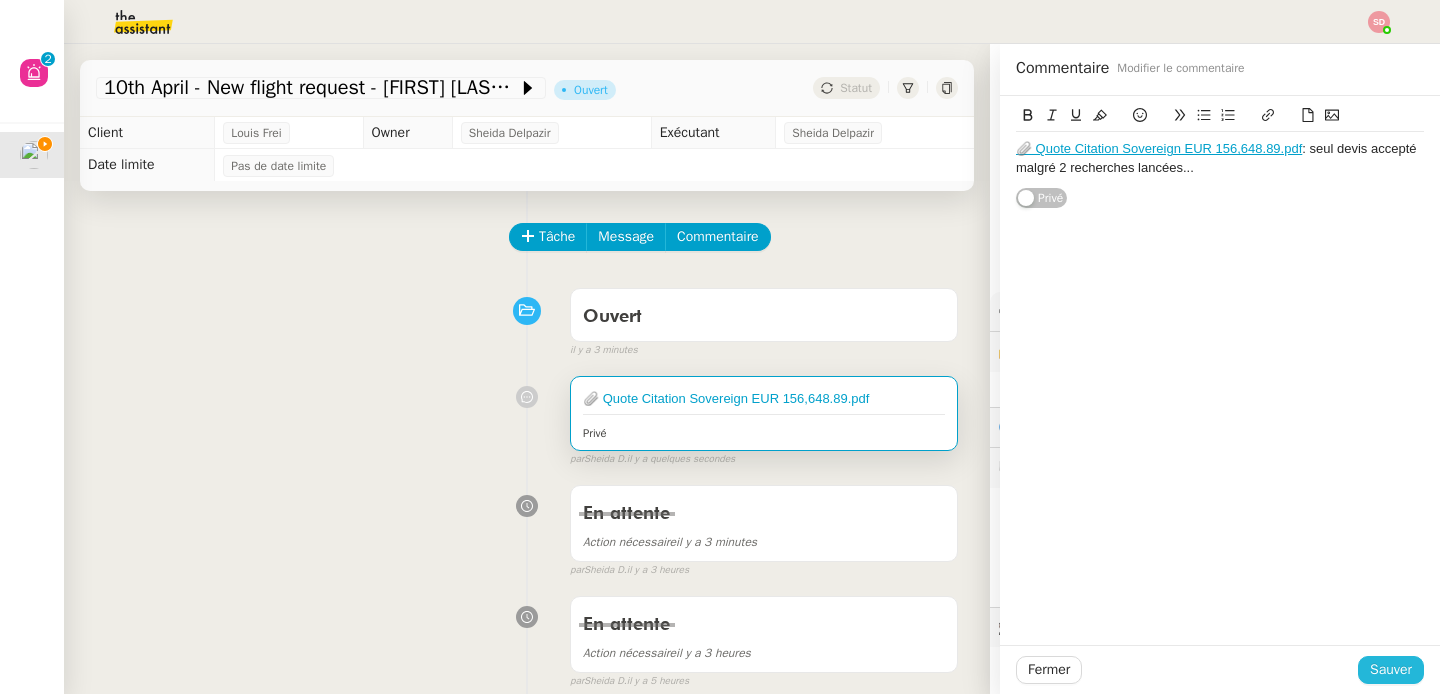 click on "Sauver" 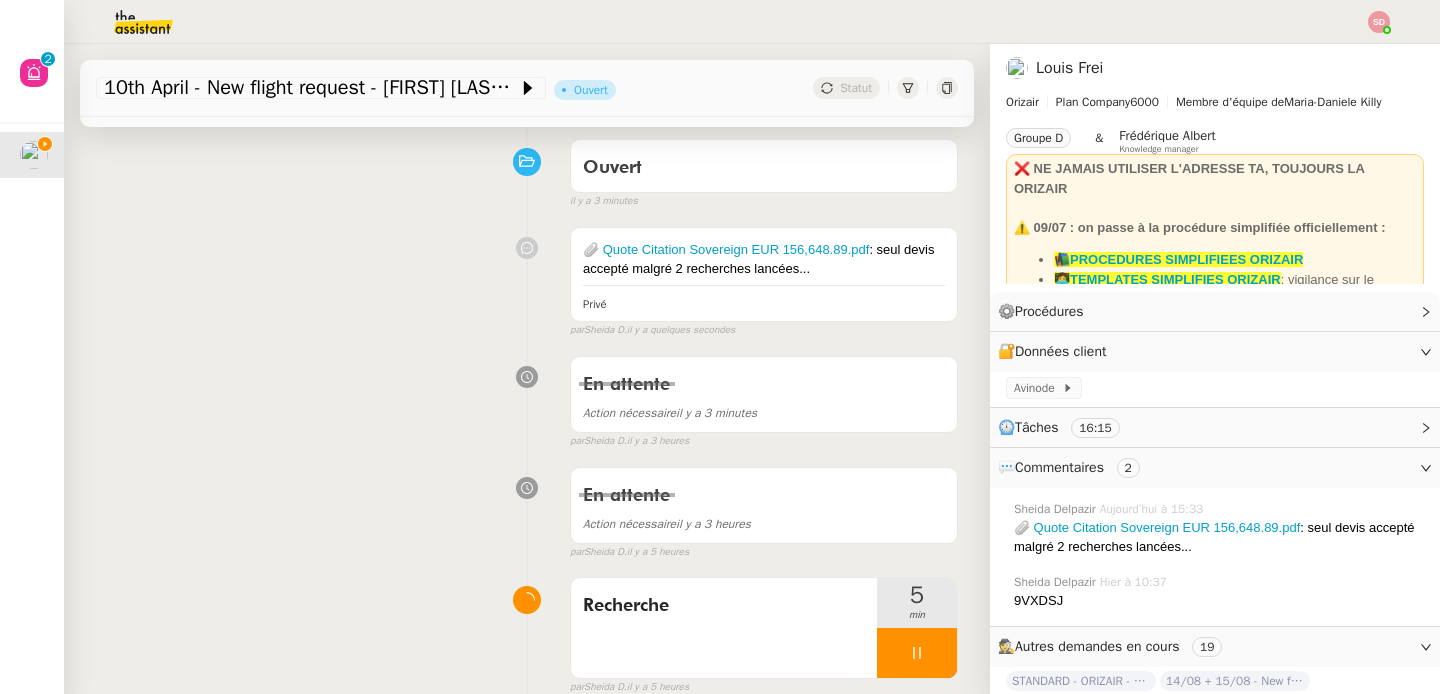 scroll, scrollTop: 308, scrollLeft: 0, axis: vertical 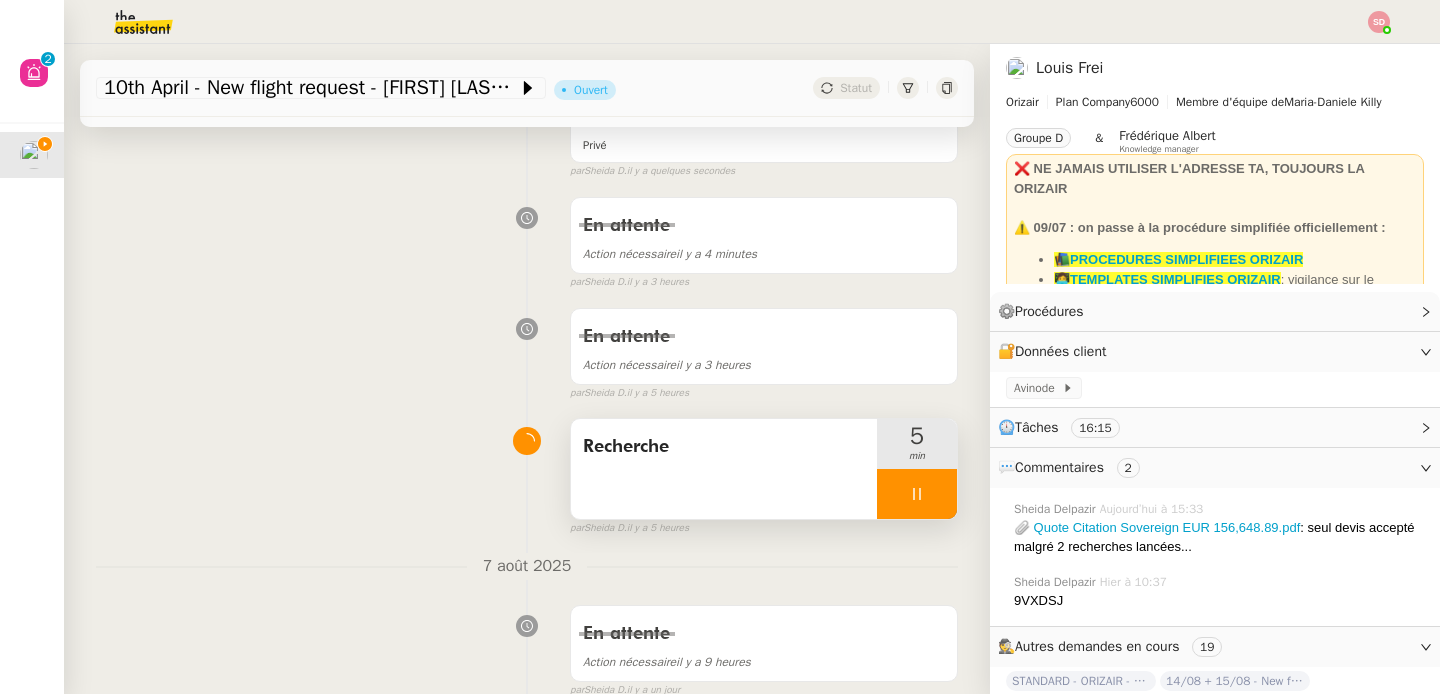 click at bounding box center (917, 494) 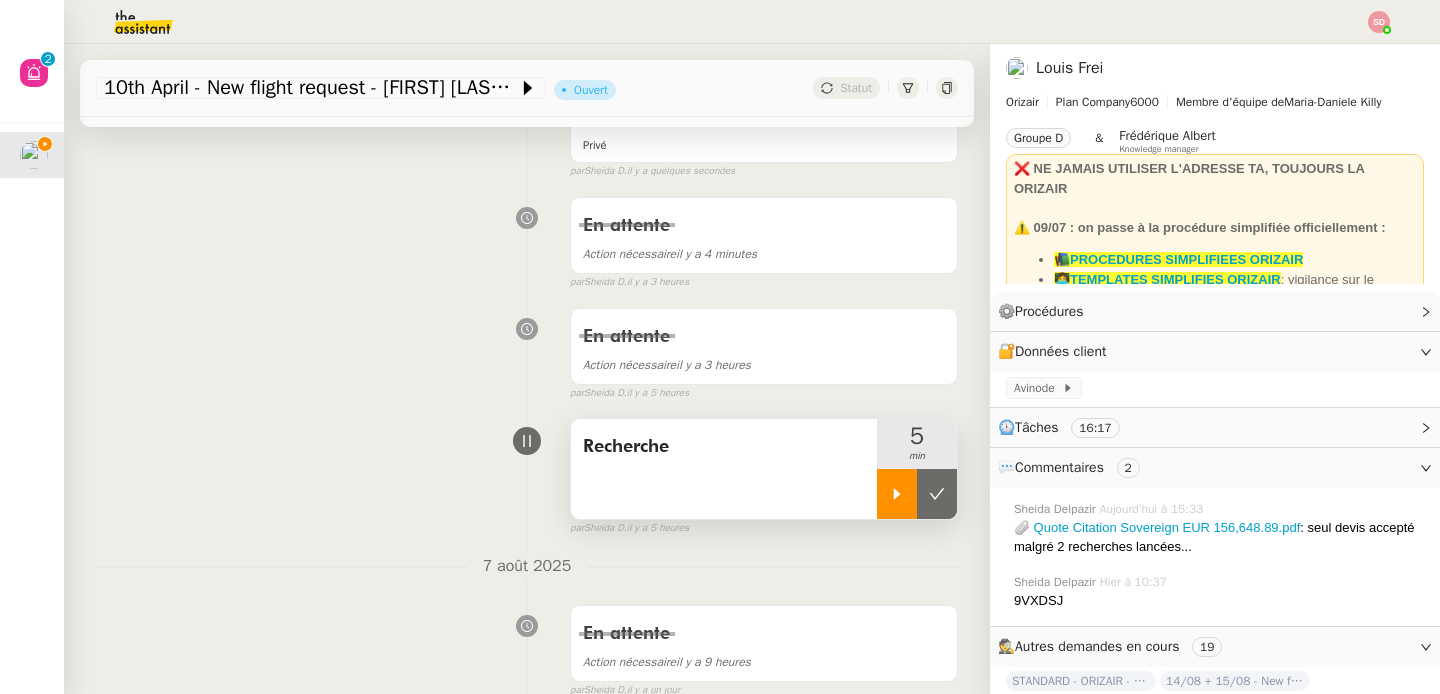 click at bounding box center (937, 494) 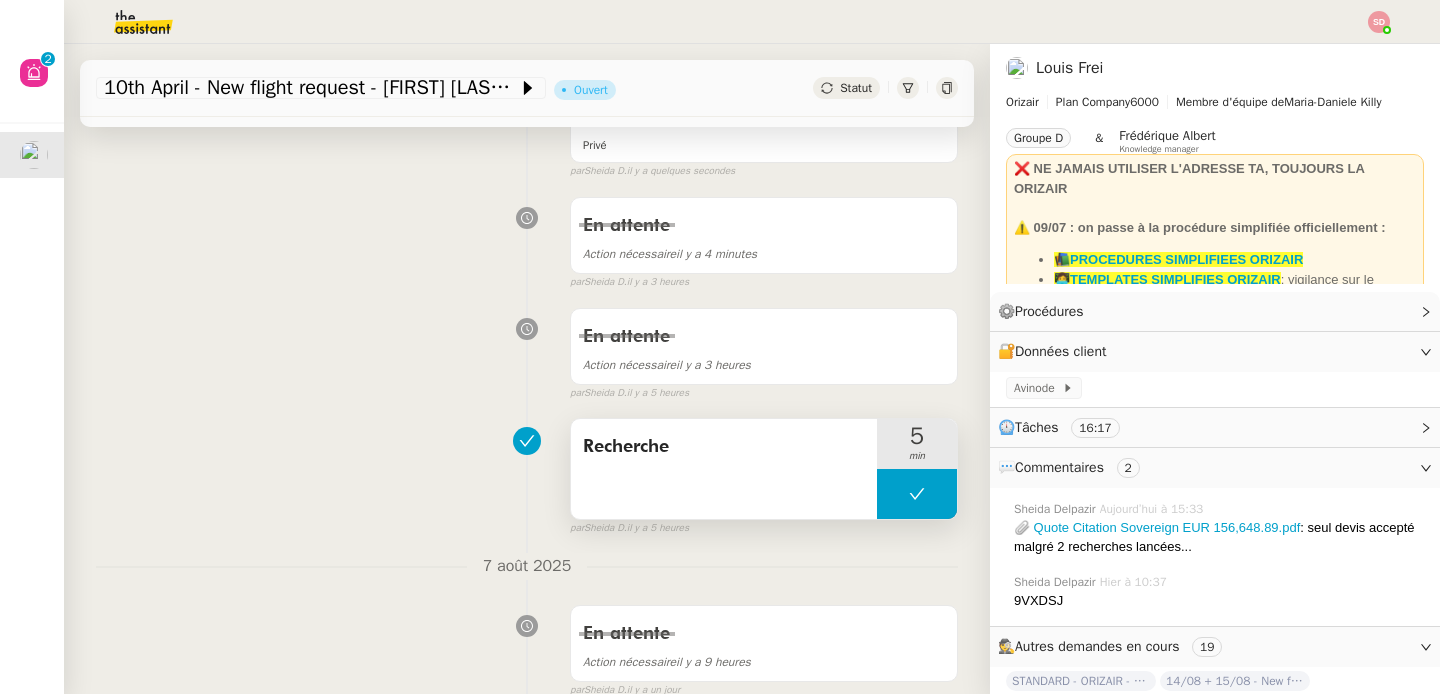 scroll, scrollTop: 0, scrollLeft: 0, axis: both 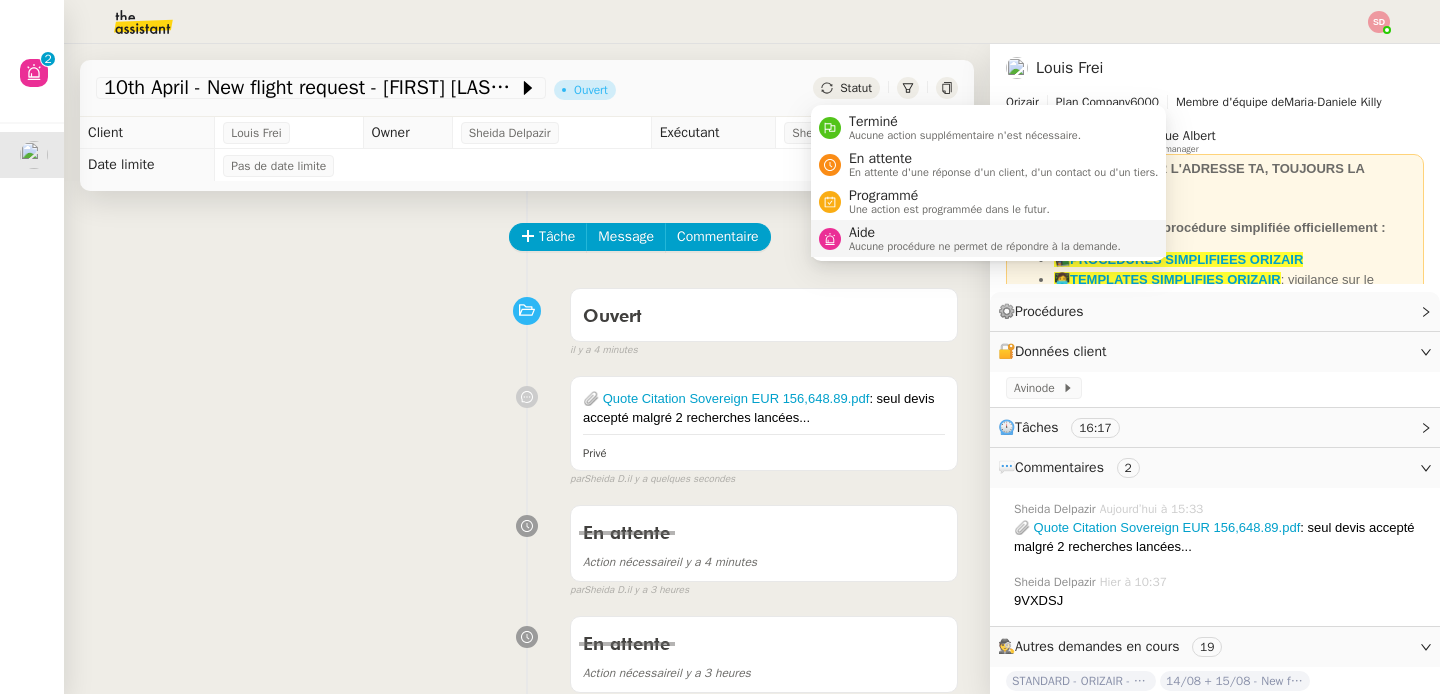 click on "Aide" at bounding box center (985, 233) 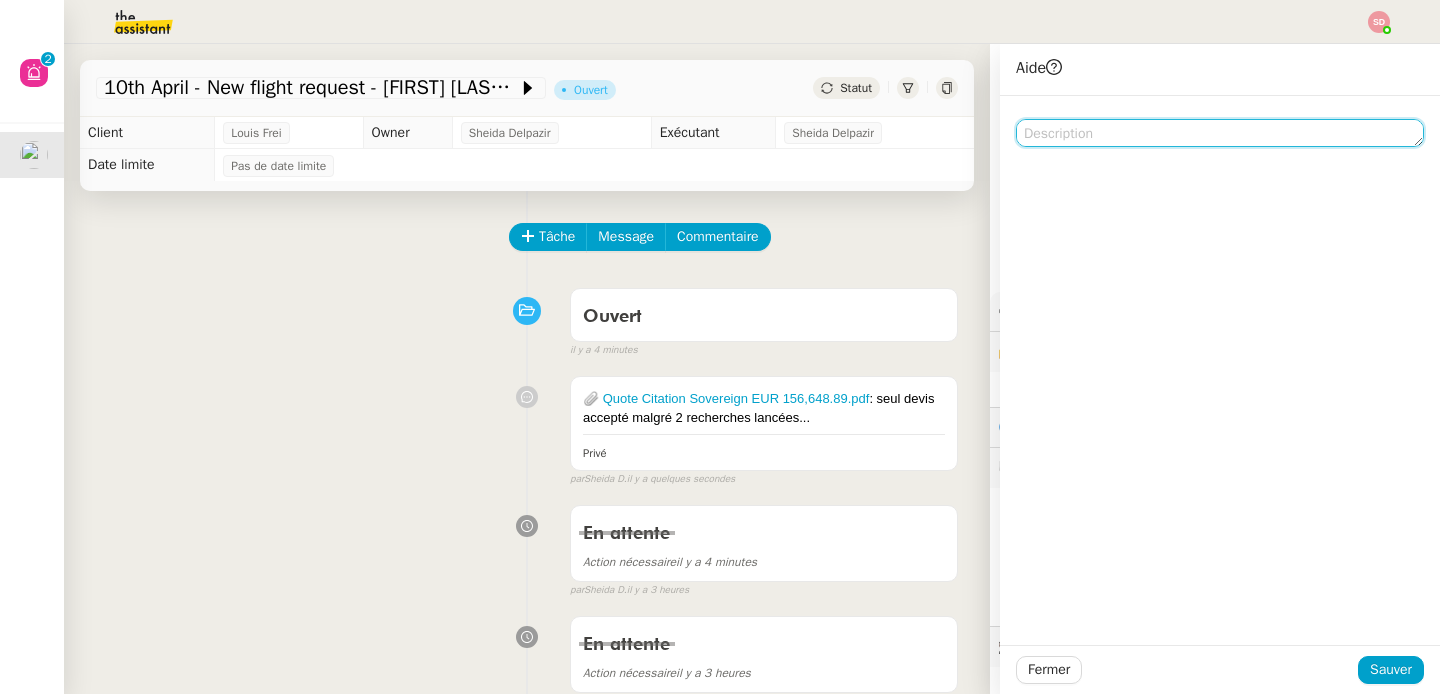click 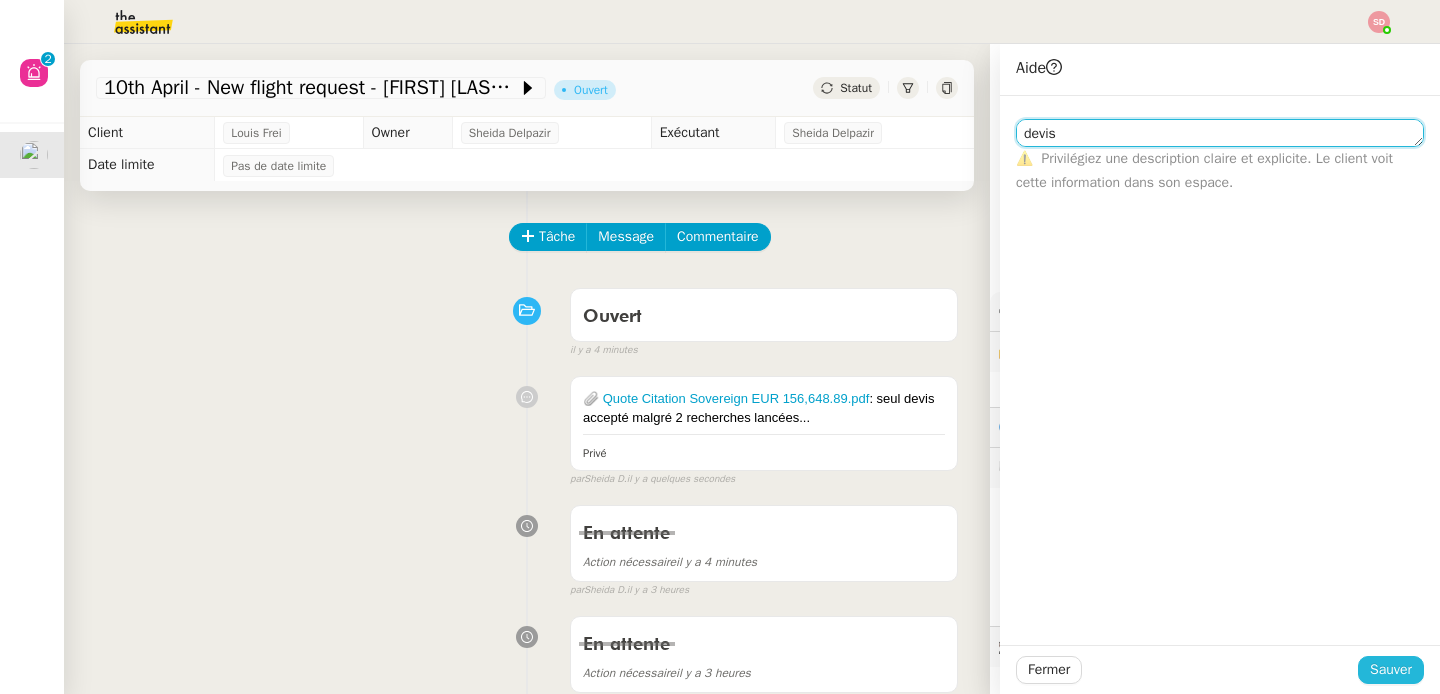type on "devis" 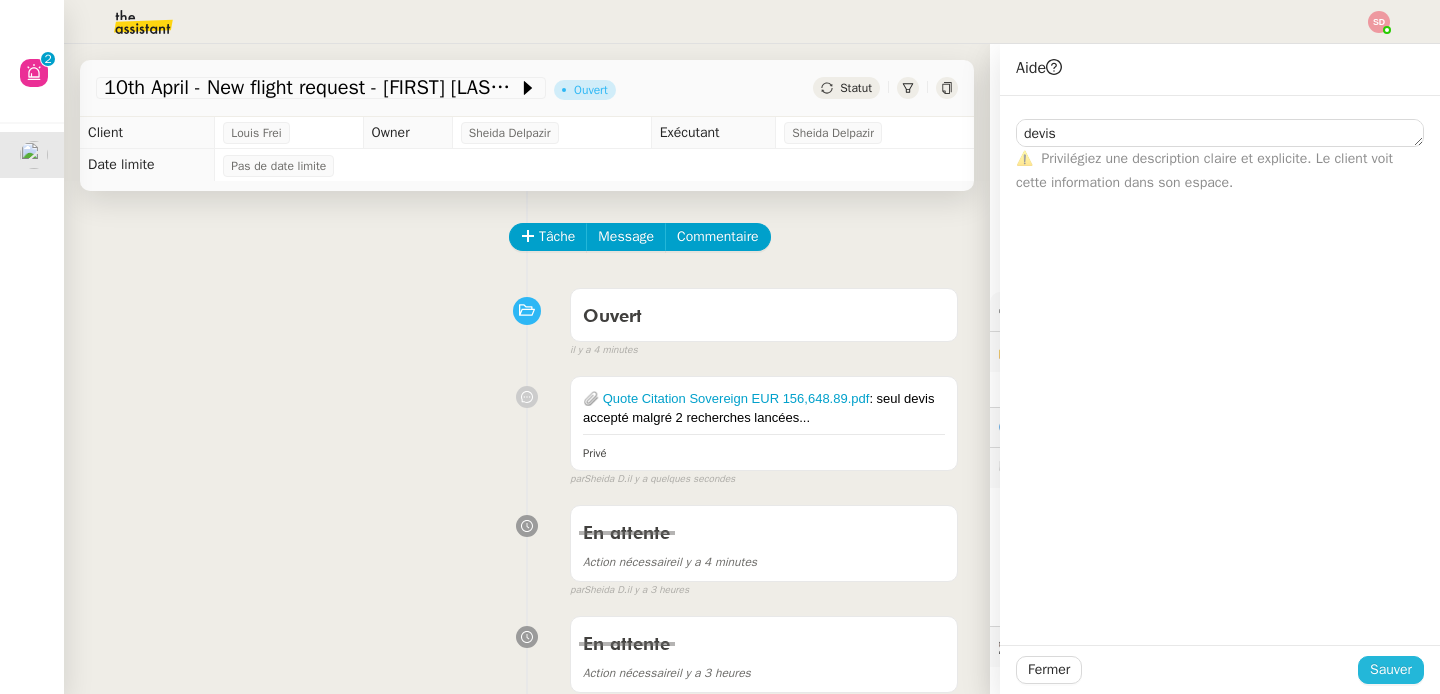 click on "Sauver" 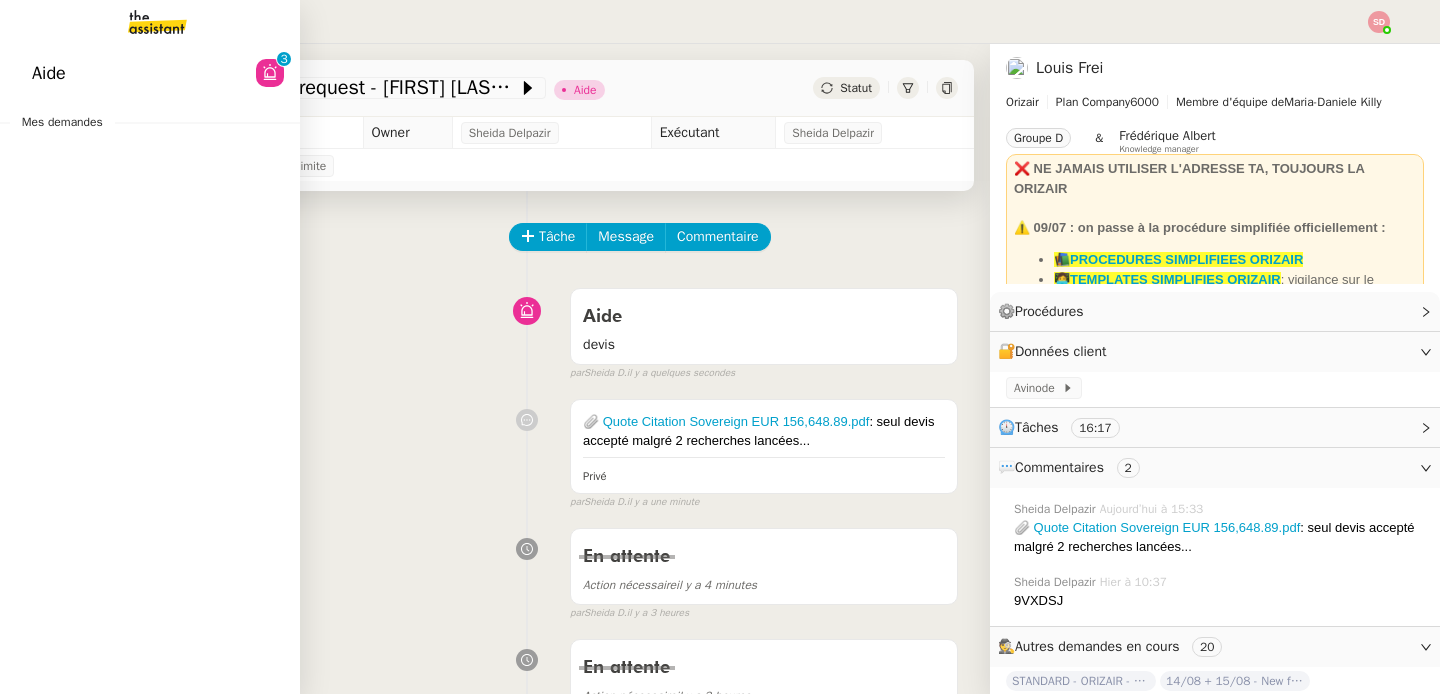 click on "Mes demandes" 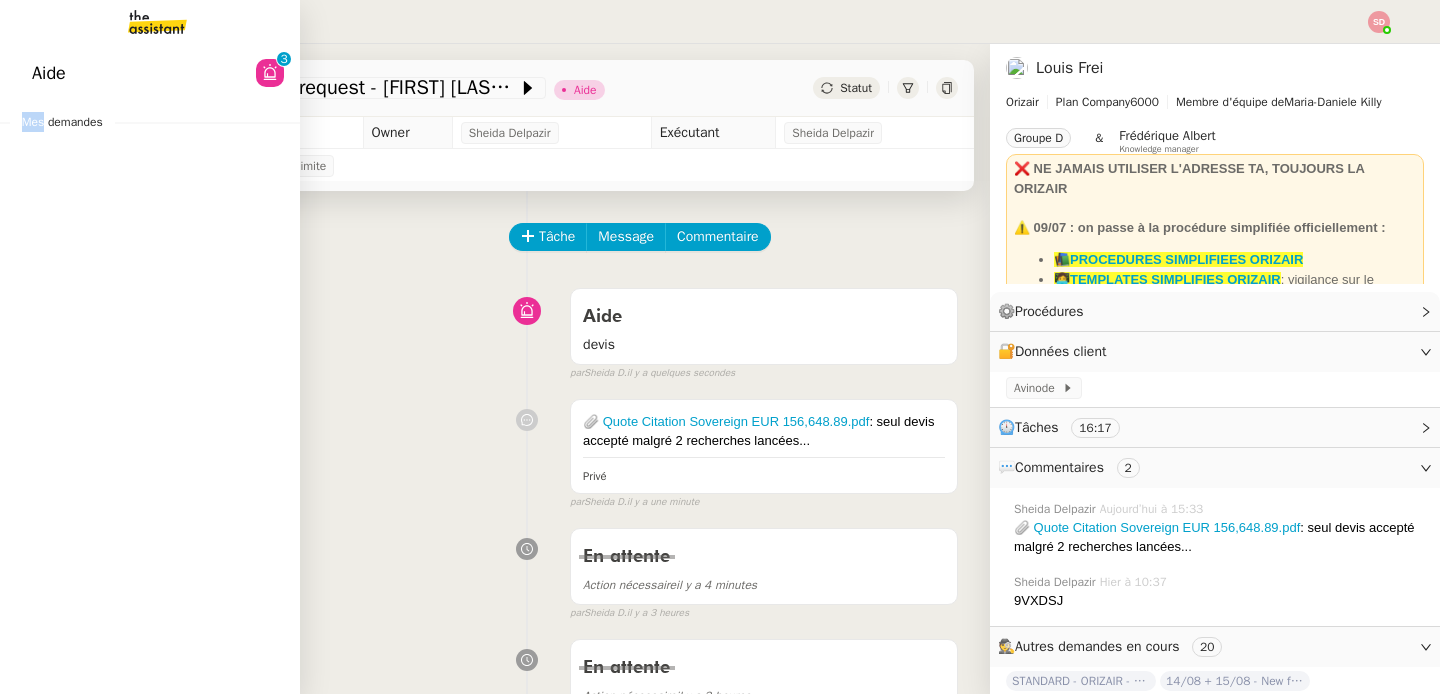 click on "Mes demandes" 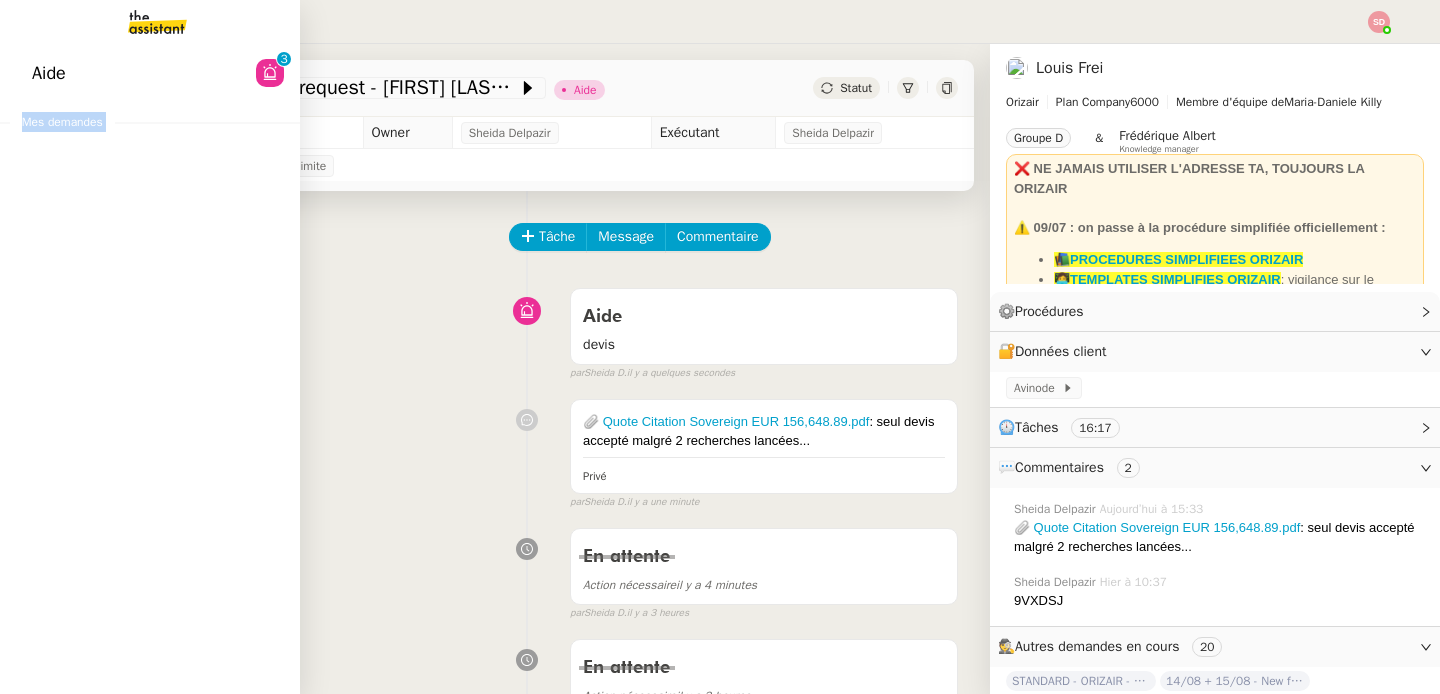 click on "Mes demandes" 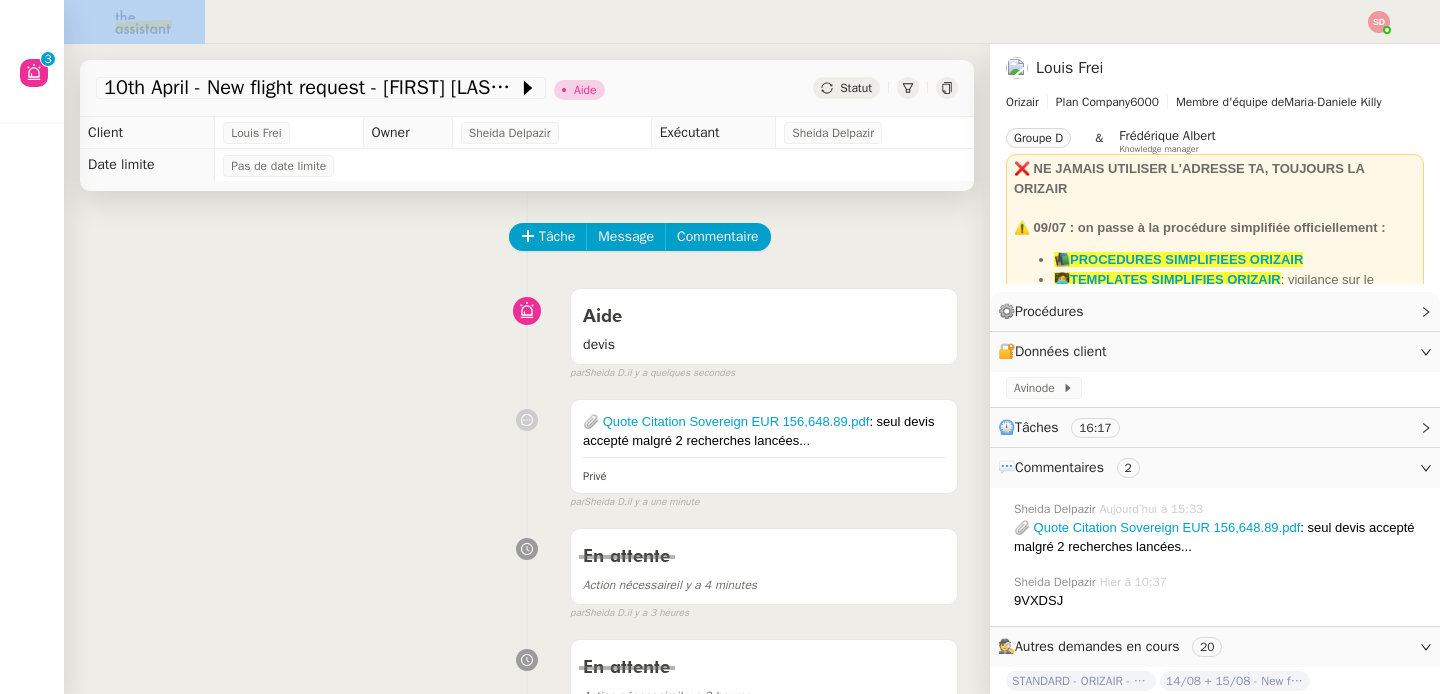 click on "Aide devis    false par   Sheida D.   il y a quelques secondes" at bounding box center (527, 330) 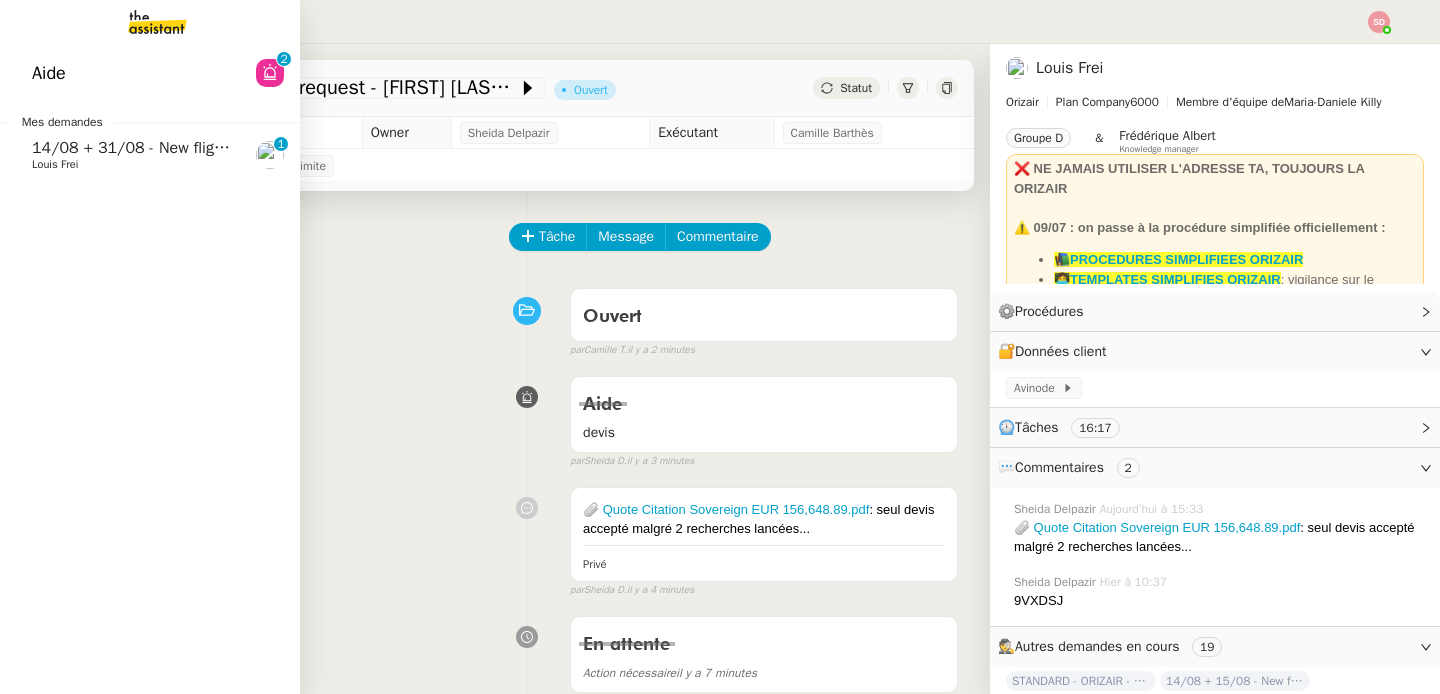 click on "14/08 + 31/08 - New flight request - Marie-Claire Rackham-Mann" 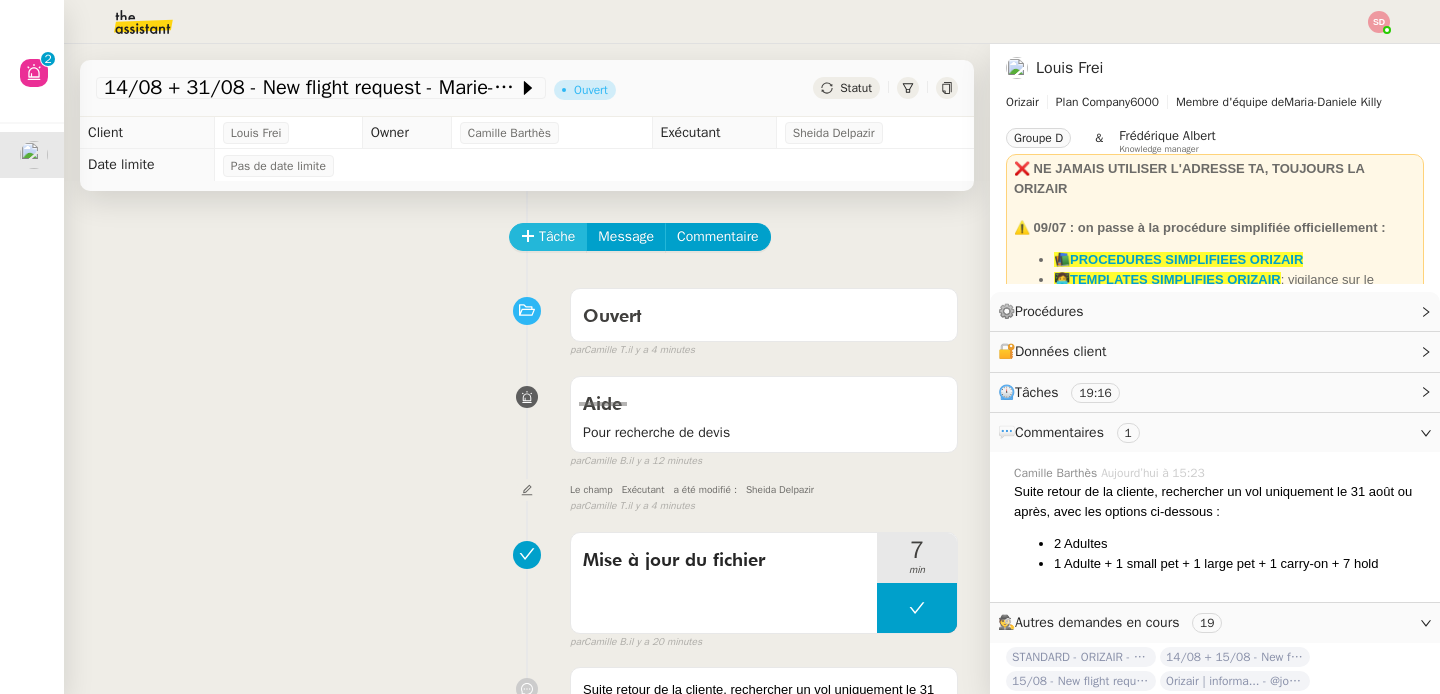 click 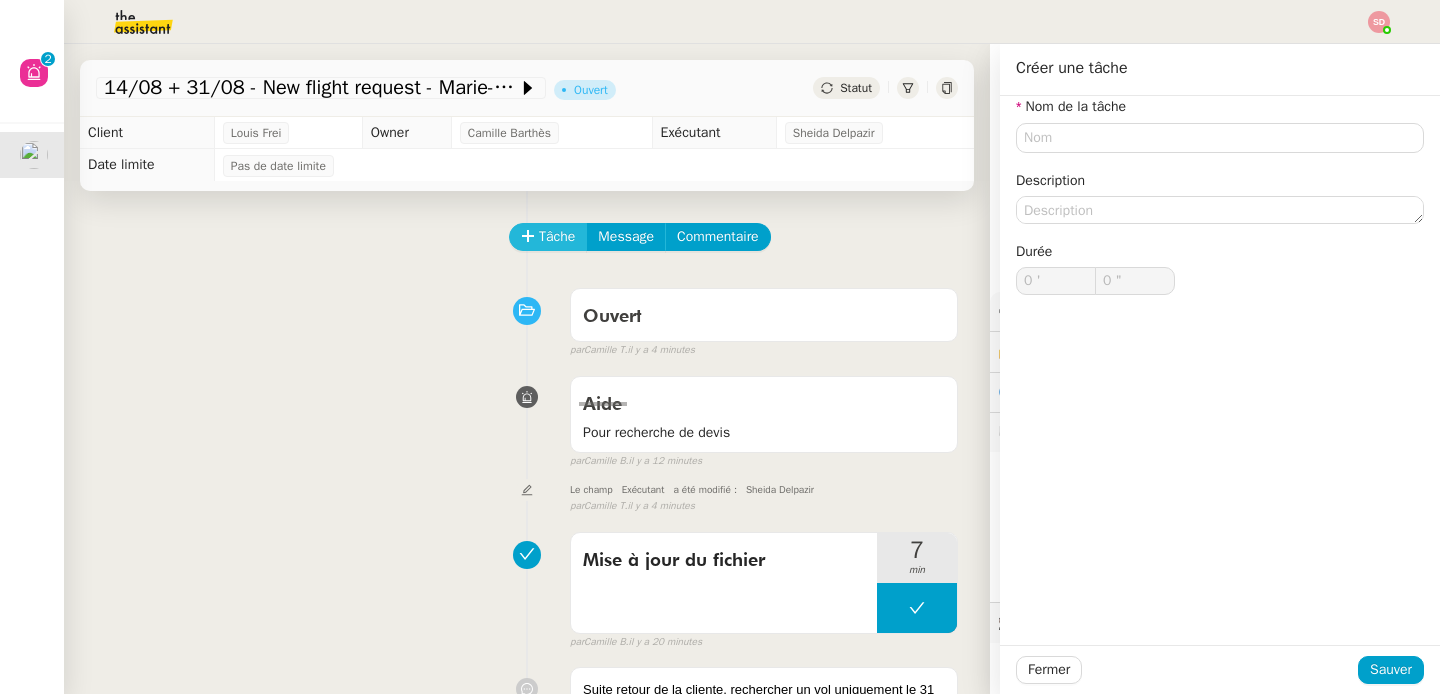 type 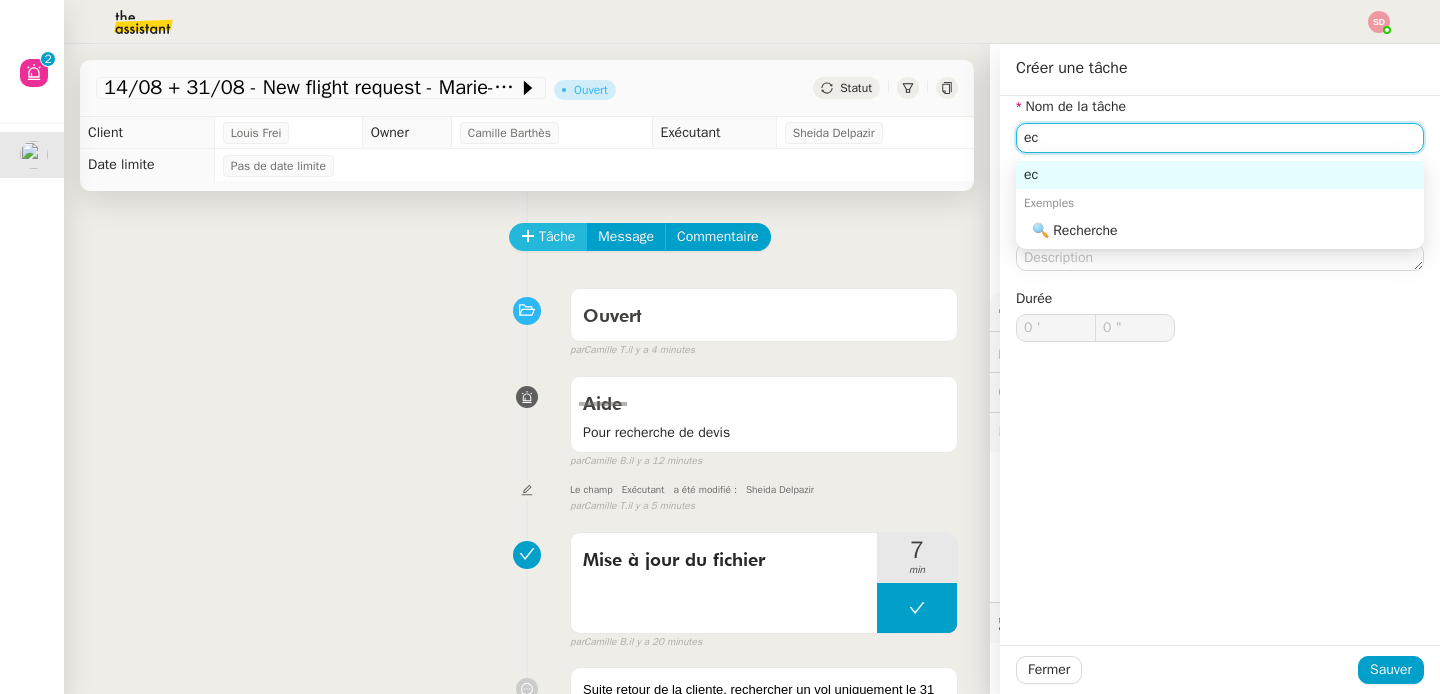 type on "e" 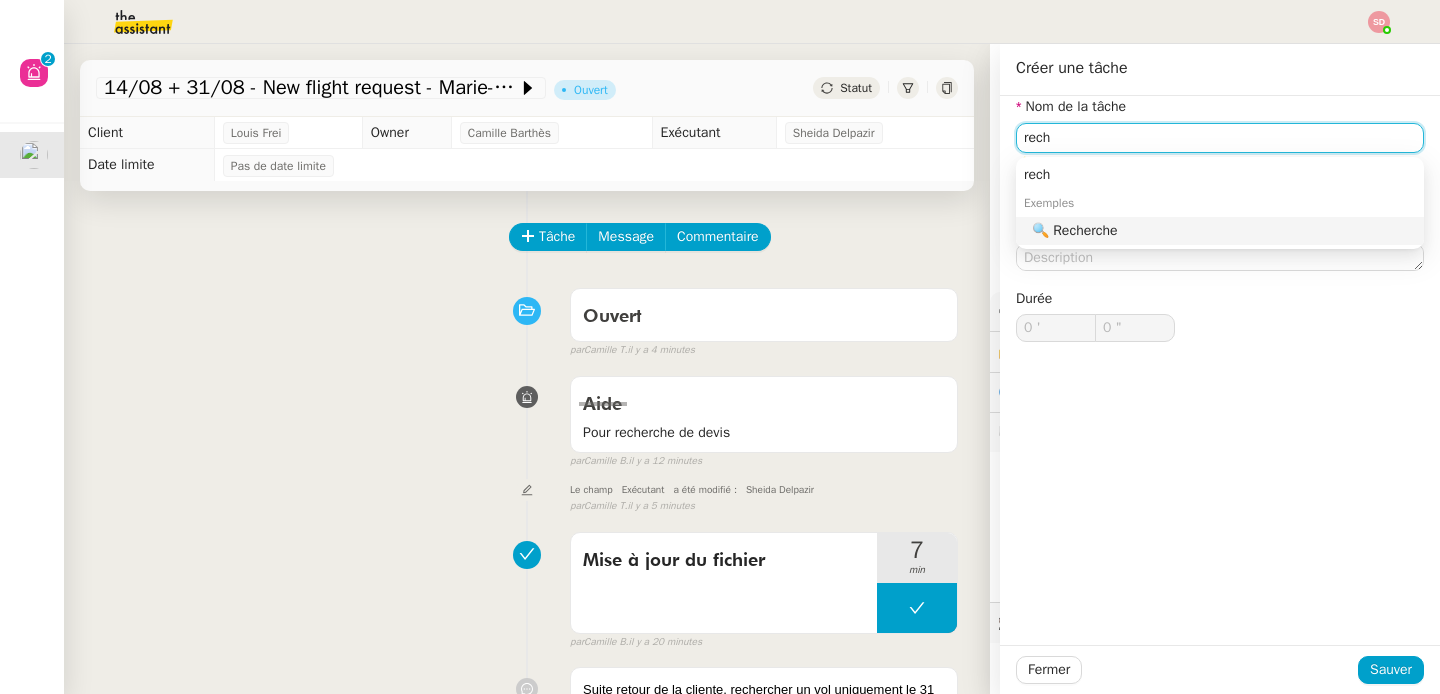 click on "🔍 Recherche" 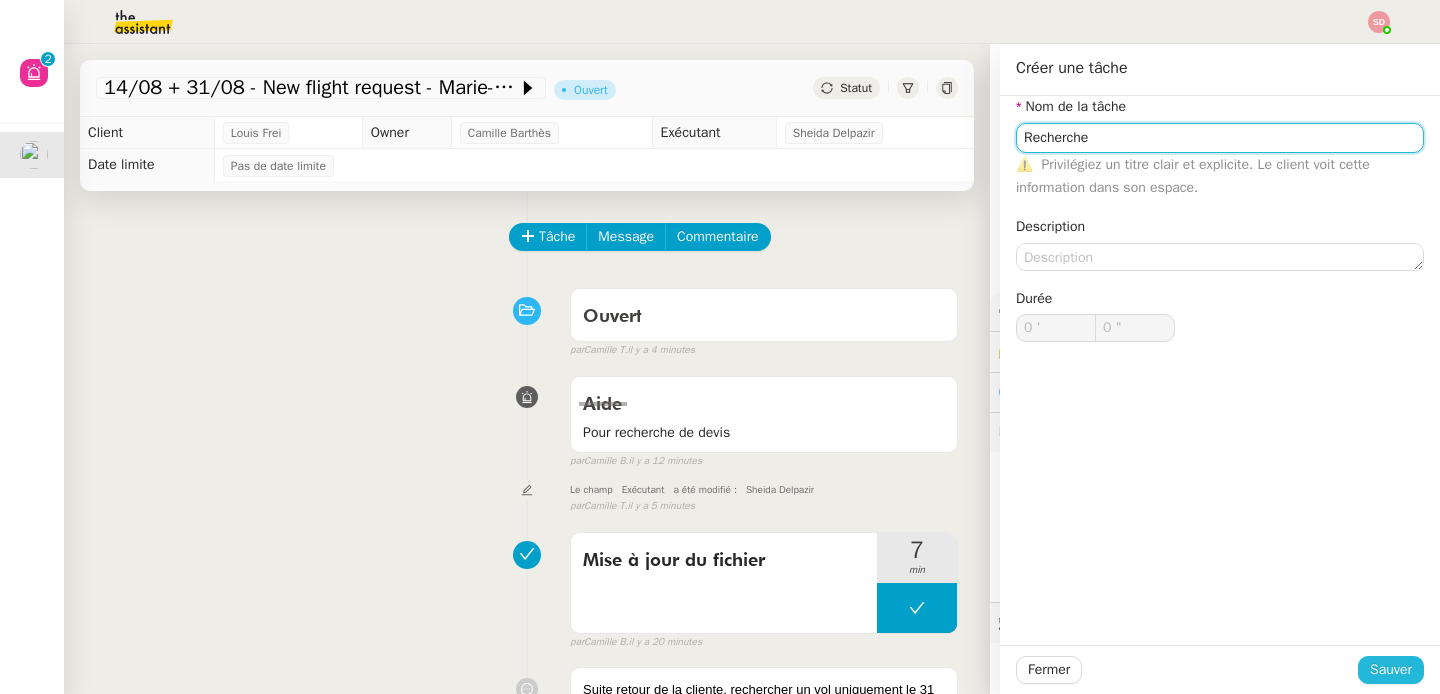 type on "Recherche" 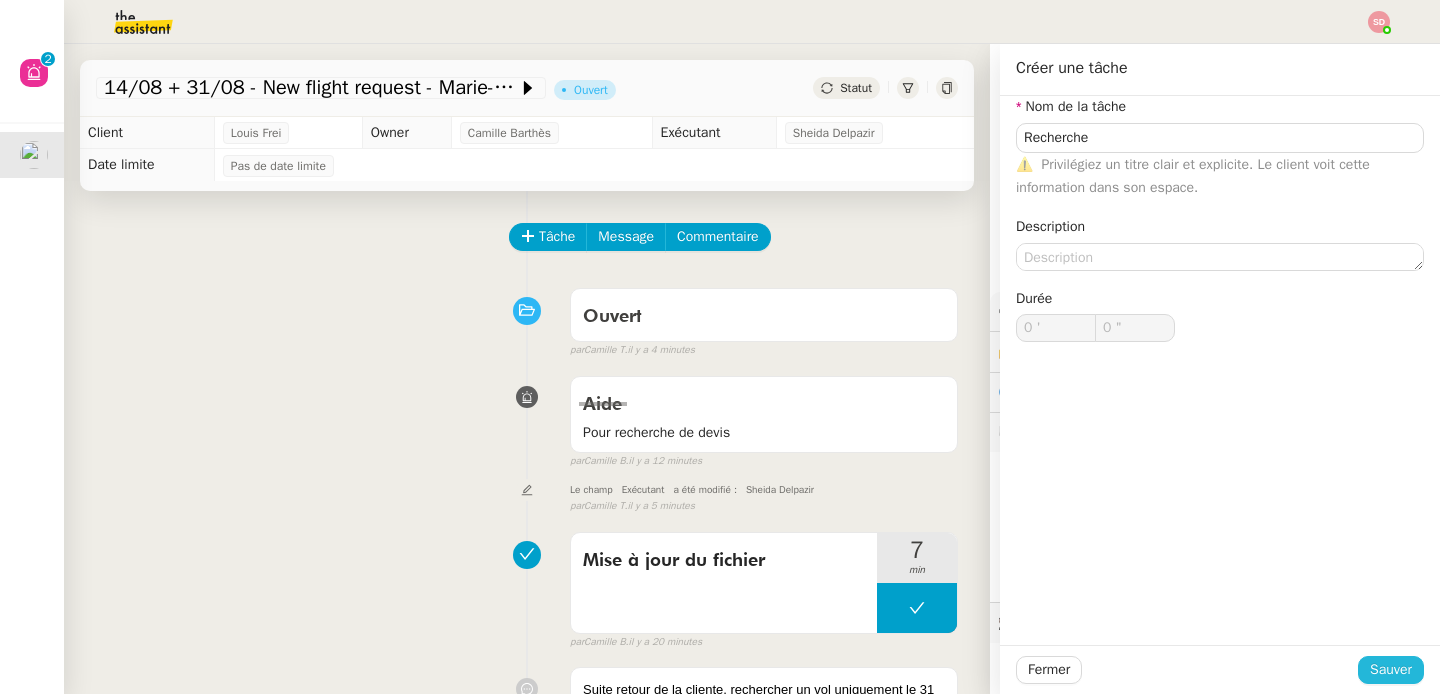 click on "Sauver" 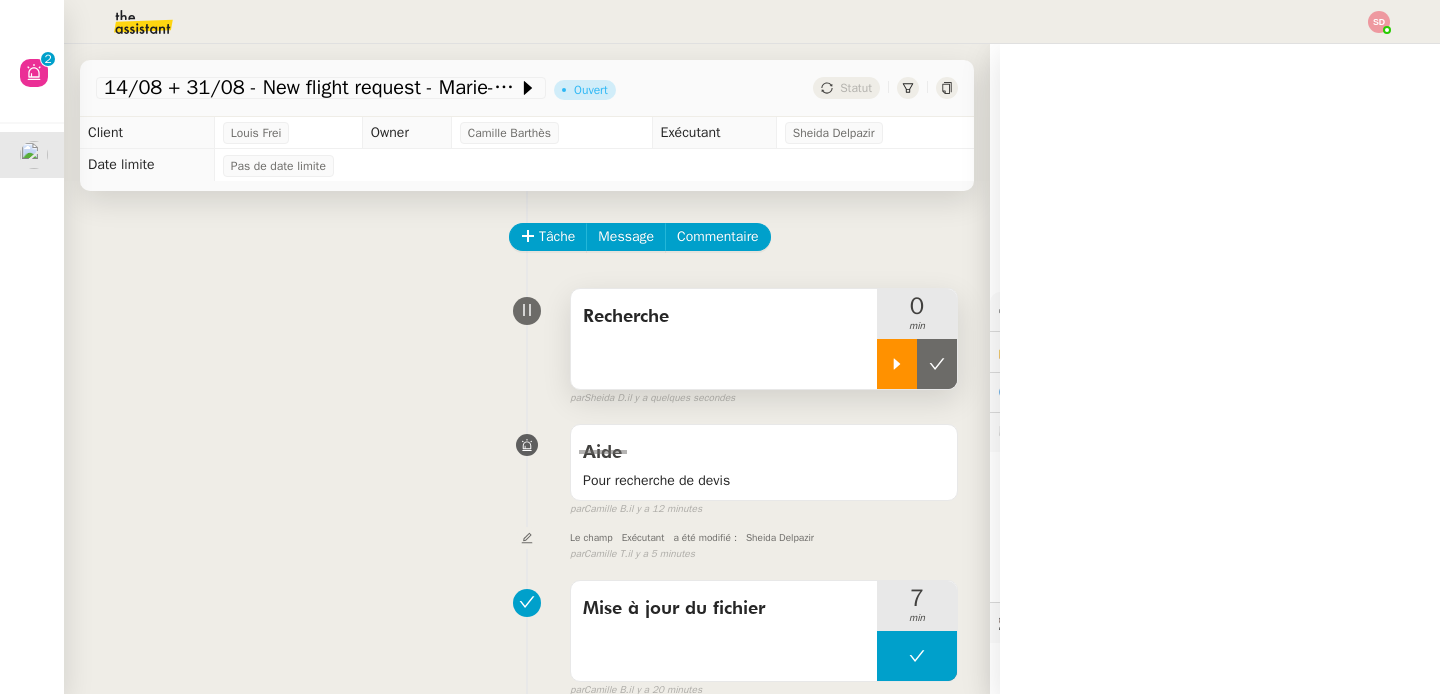 click at bounding box center (897, 364) 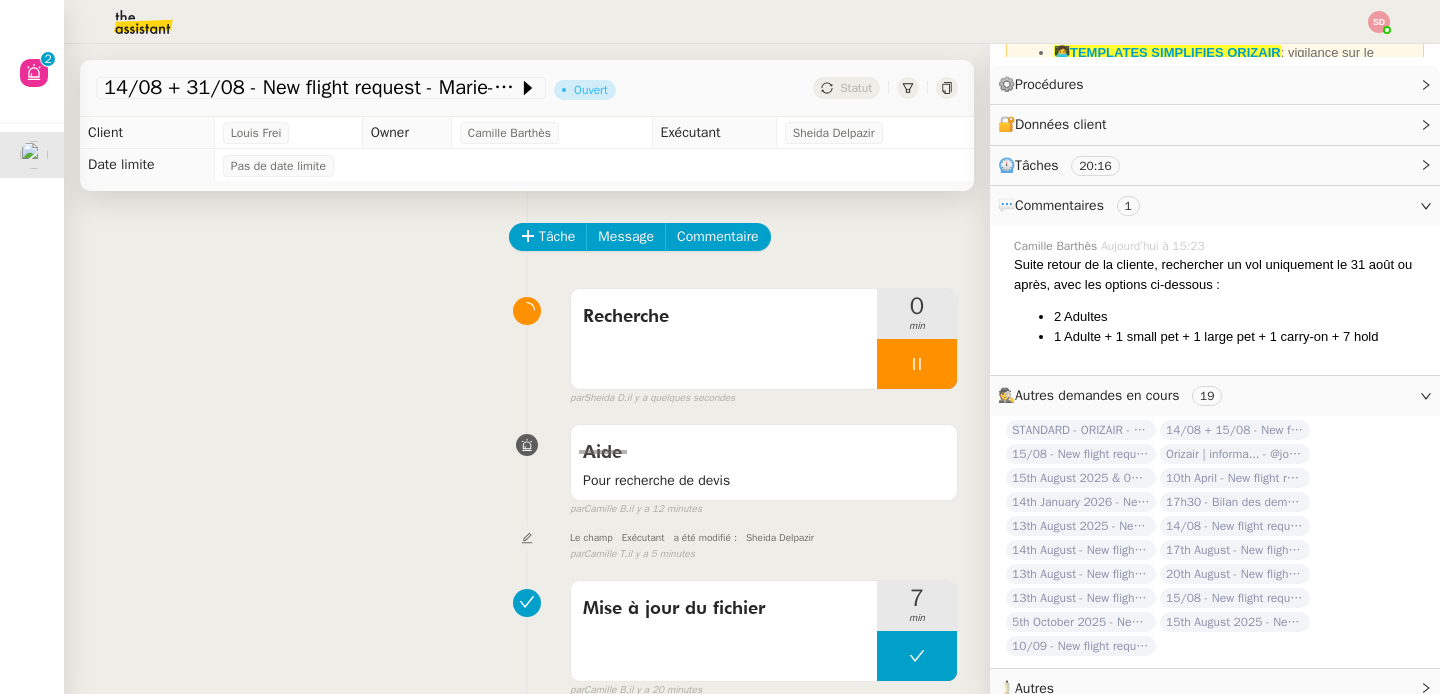 scroll, scrollTop: 241, scrollLeft: 0, axis: vertical 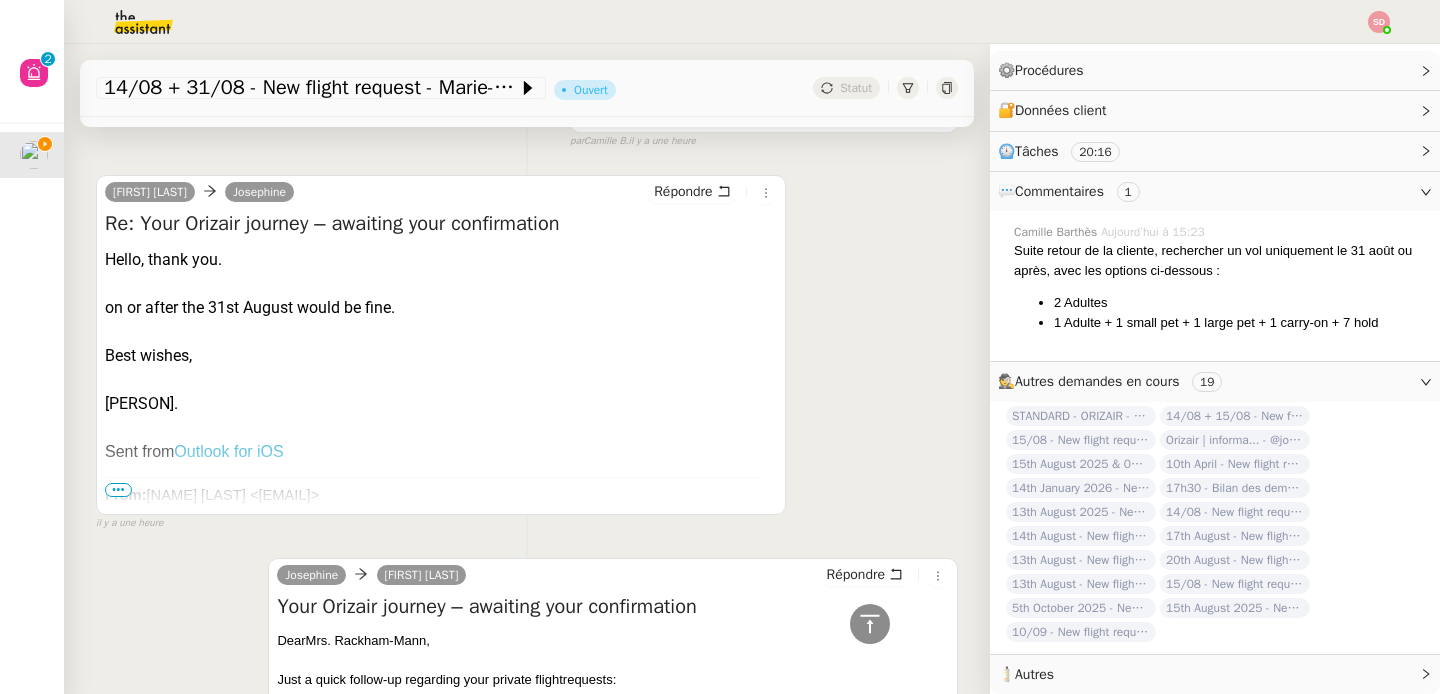 click on "Dear  Mrs. Rackham-Mann," at bounding box center [613, 641] 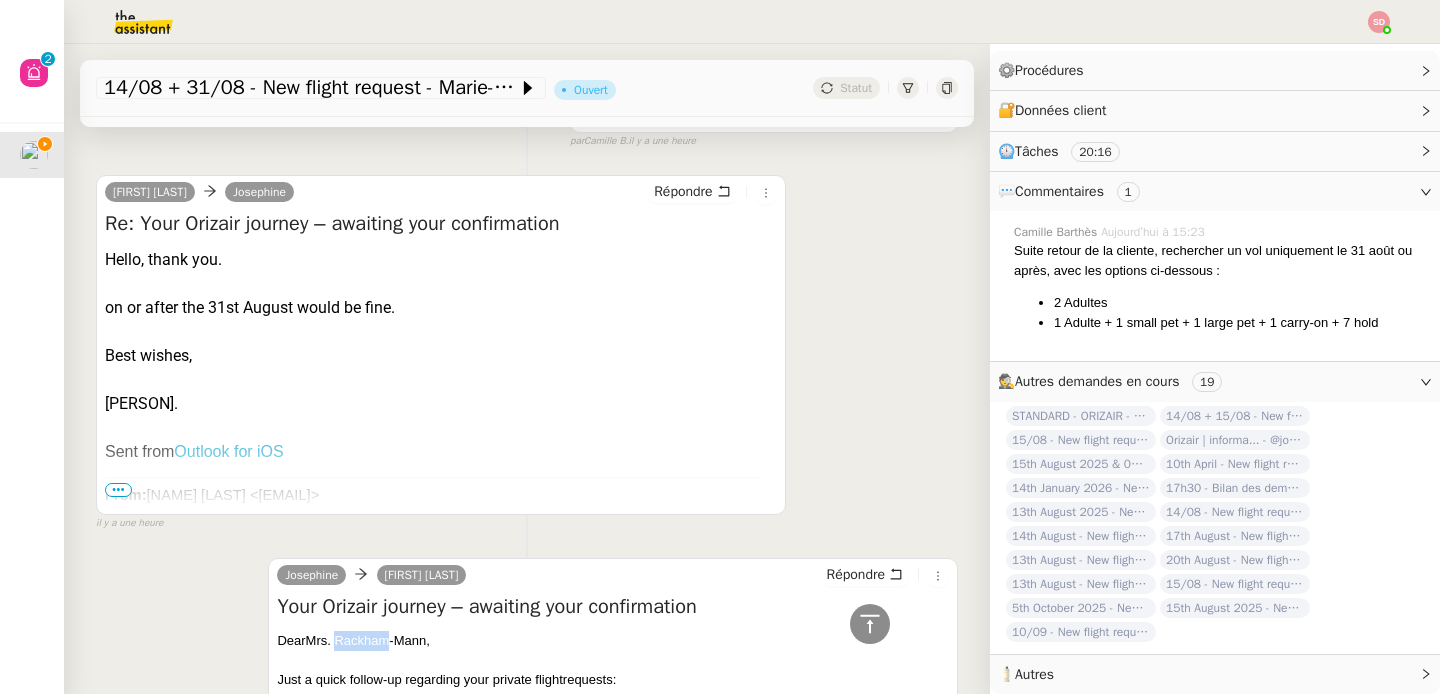 click on "Dear  Mrs. Rackham-Mann," at bounding box center [613, 641] 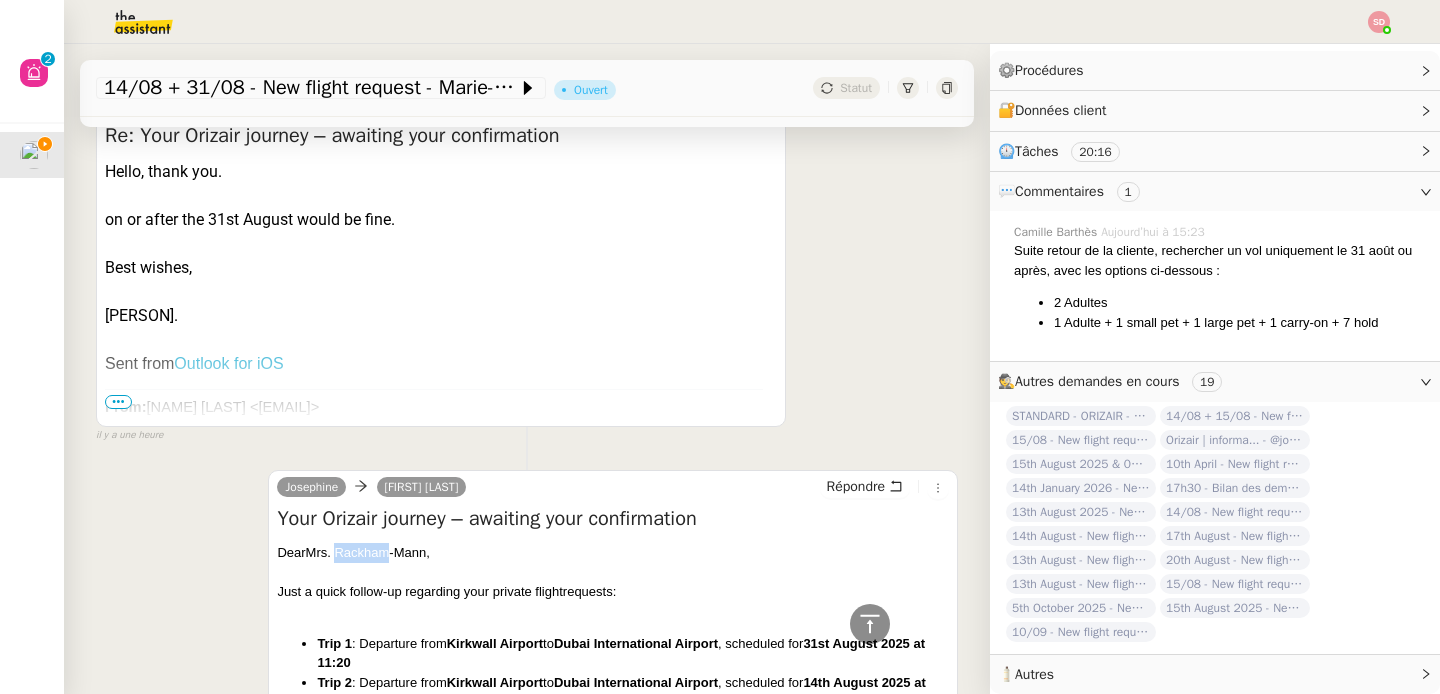 scroll, scrollTop: 982, scrollLeft: 0, axis: vertical 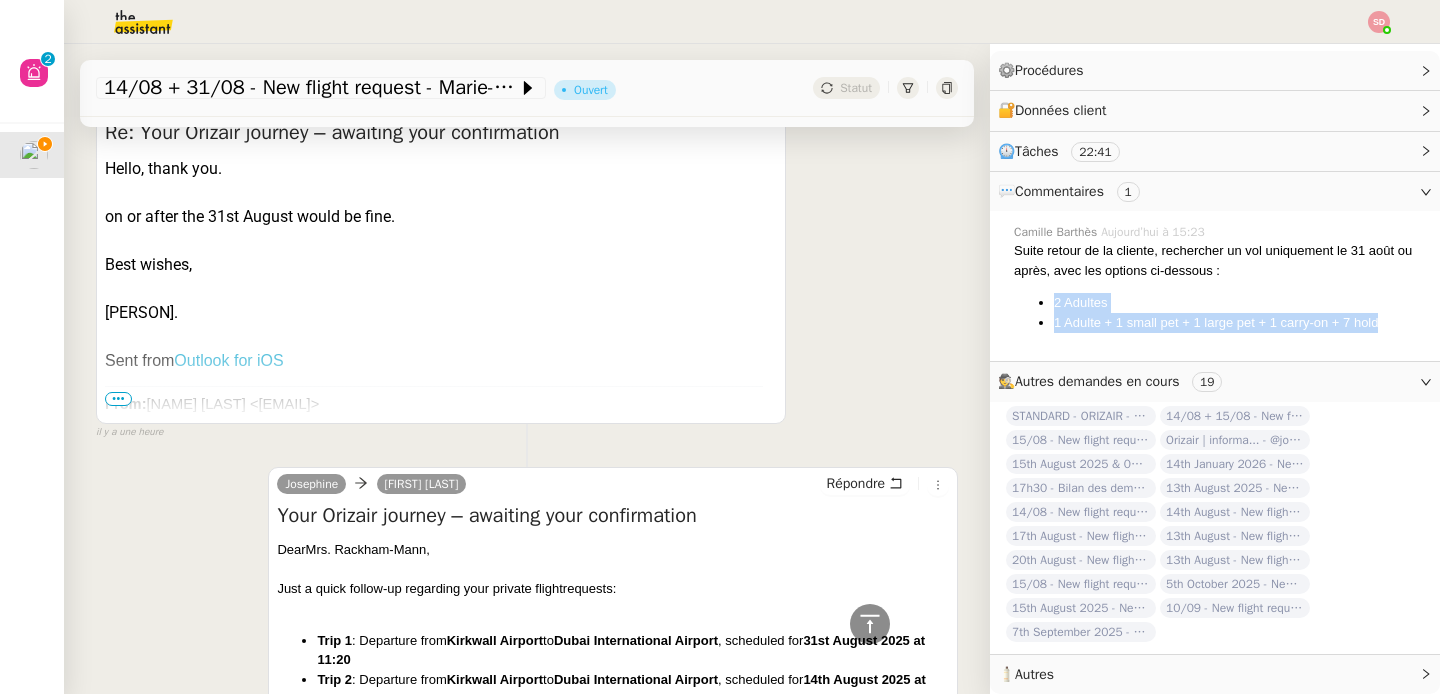 drag, startPoint x: 1052, startPoint y: 301, endPoint x: 1412, endPoint y: 326, distance: 360.867 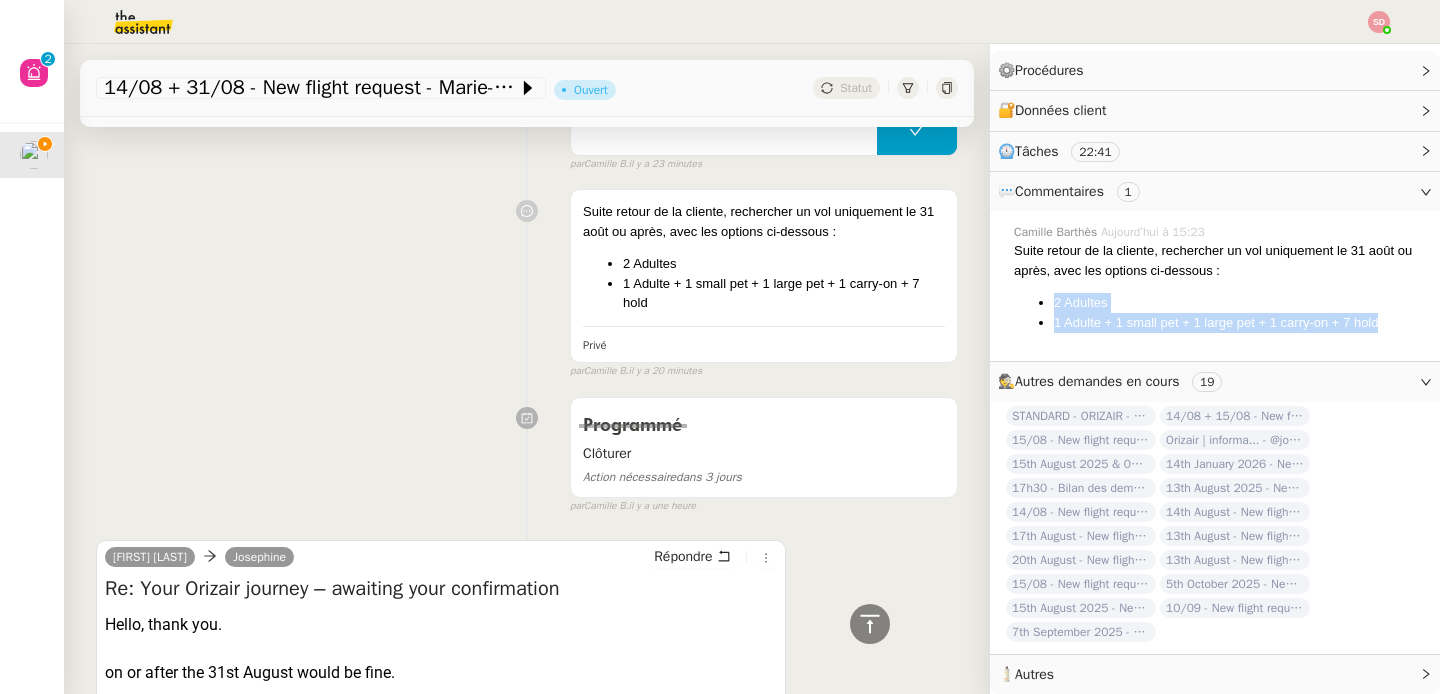 scroll, scrollTop: 0, scrollLeft: 0, axis: both 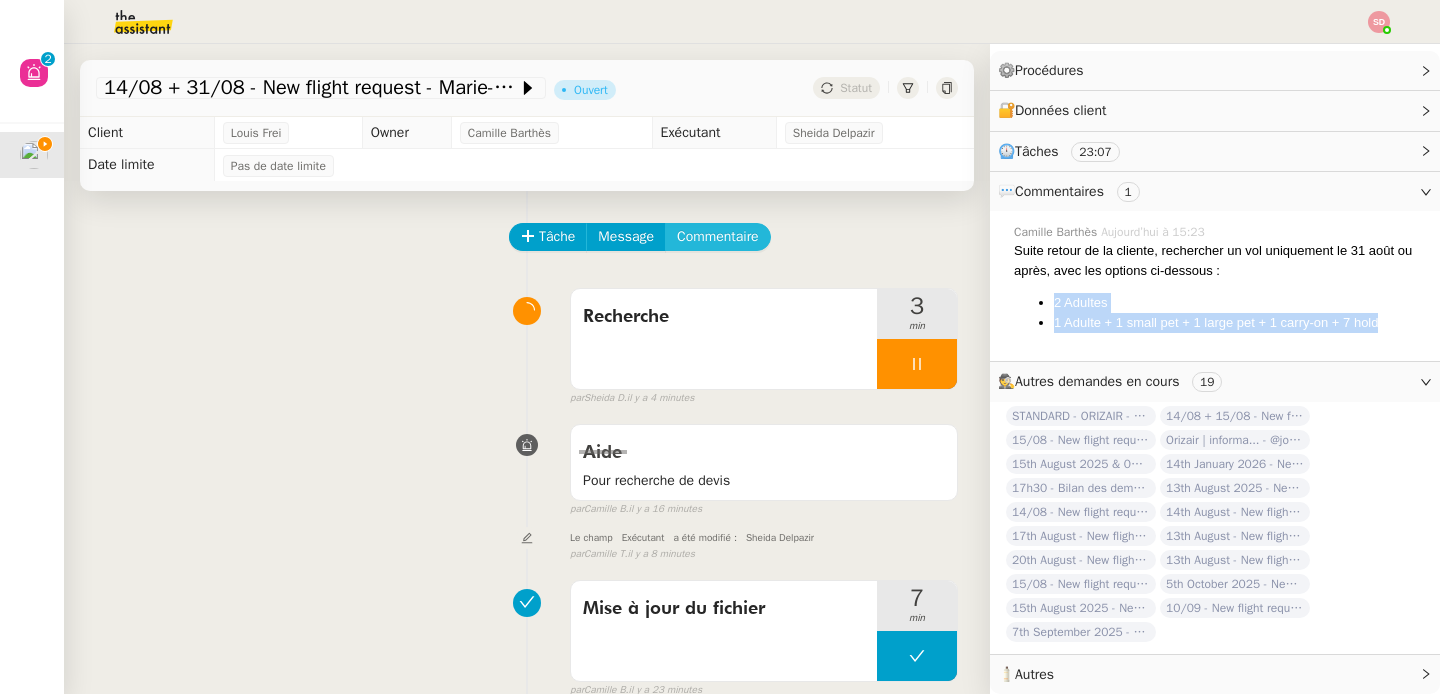 click on "Commentaire" 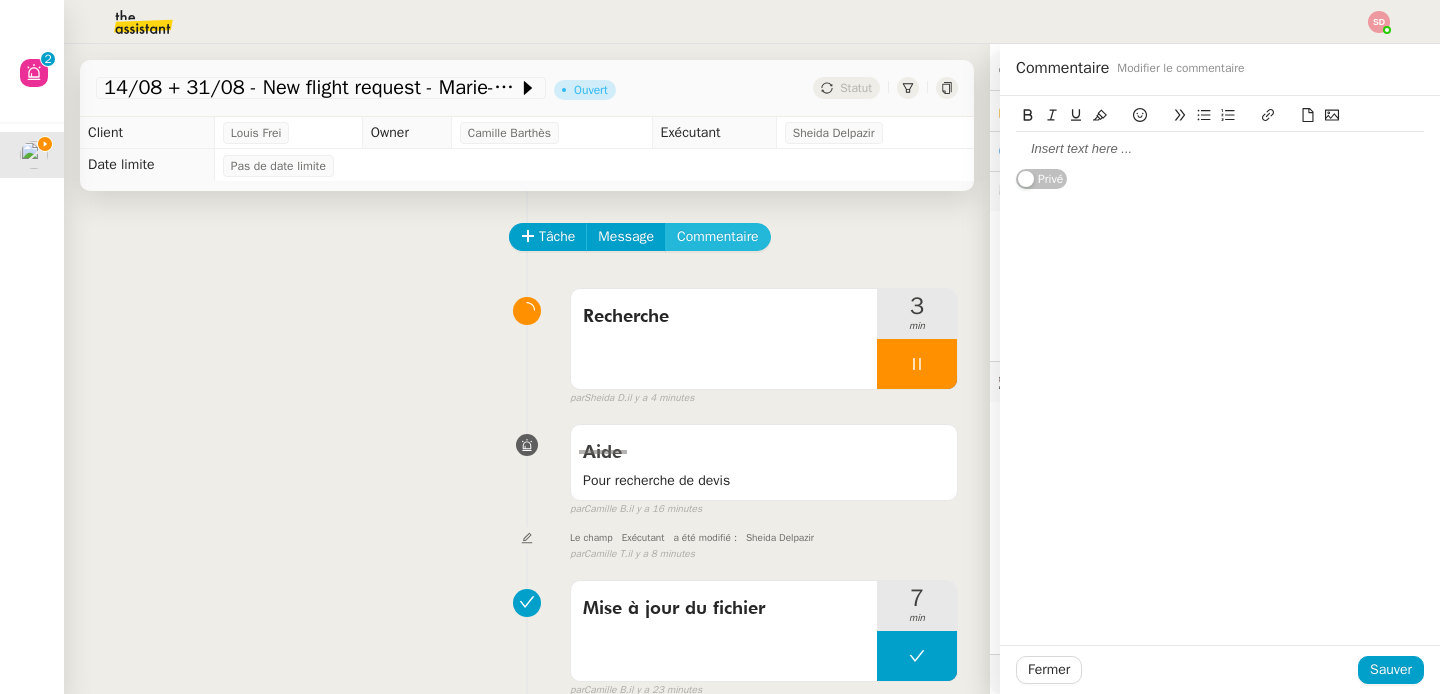 type 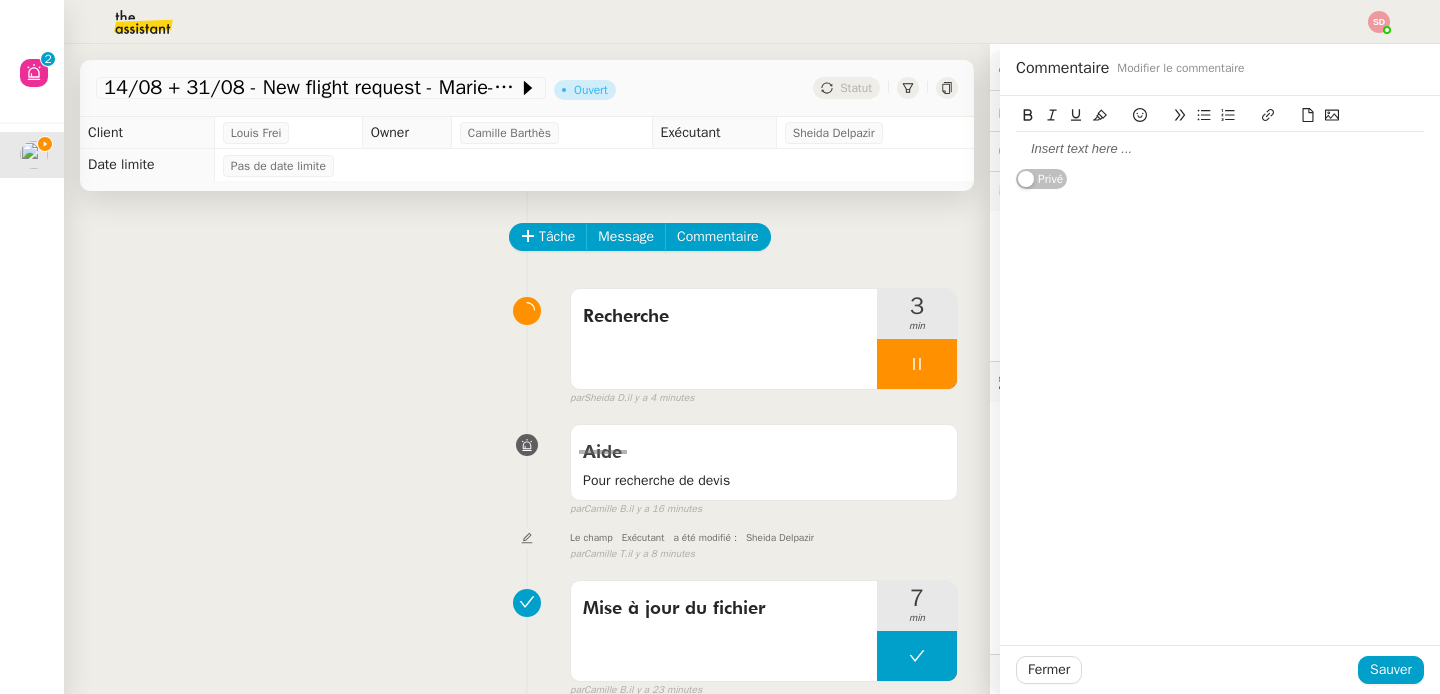 click 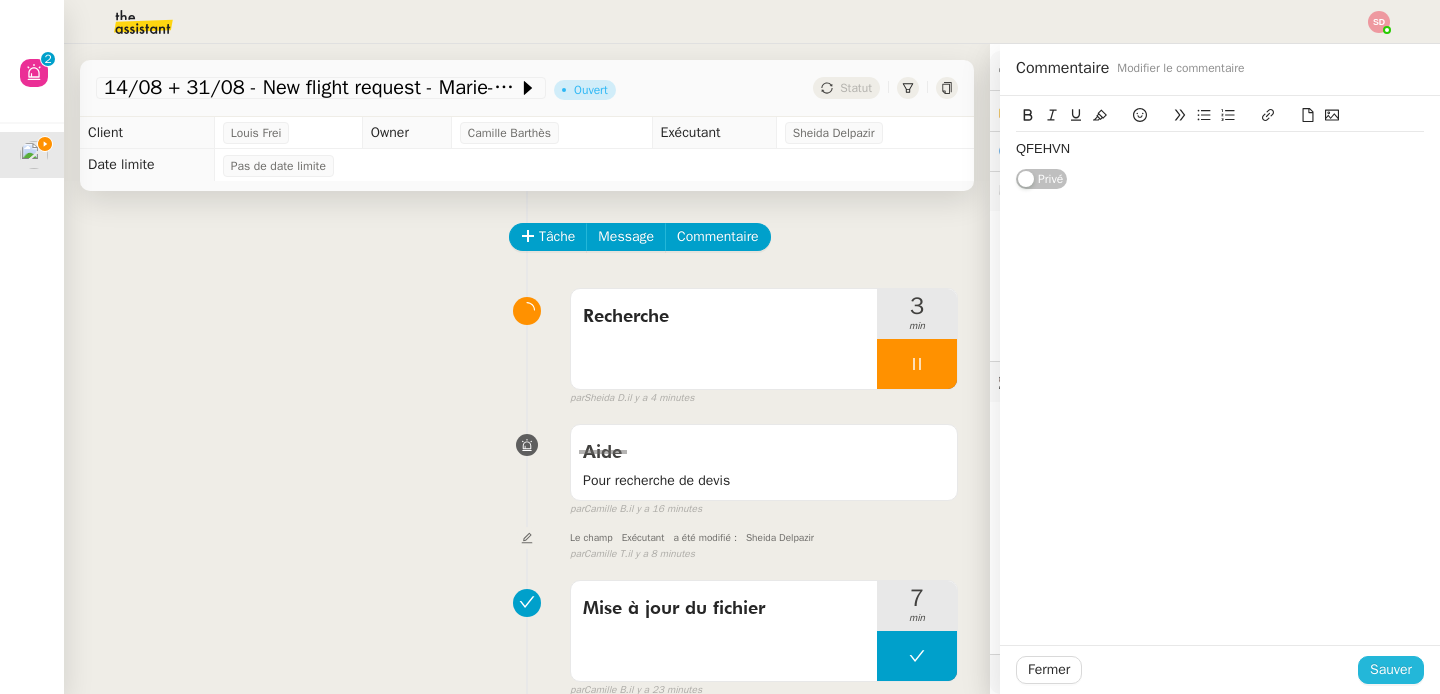 click on "Sauver" 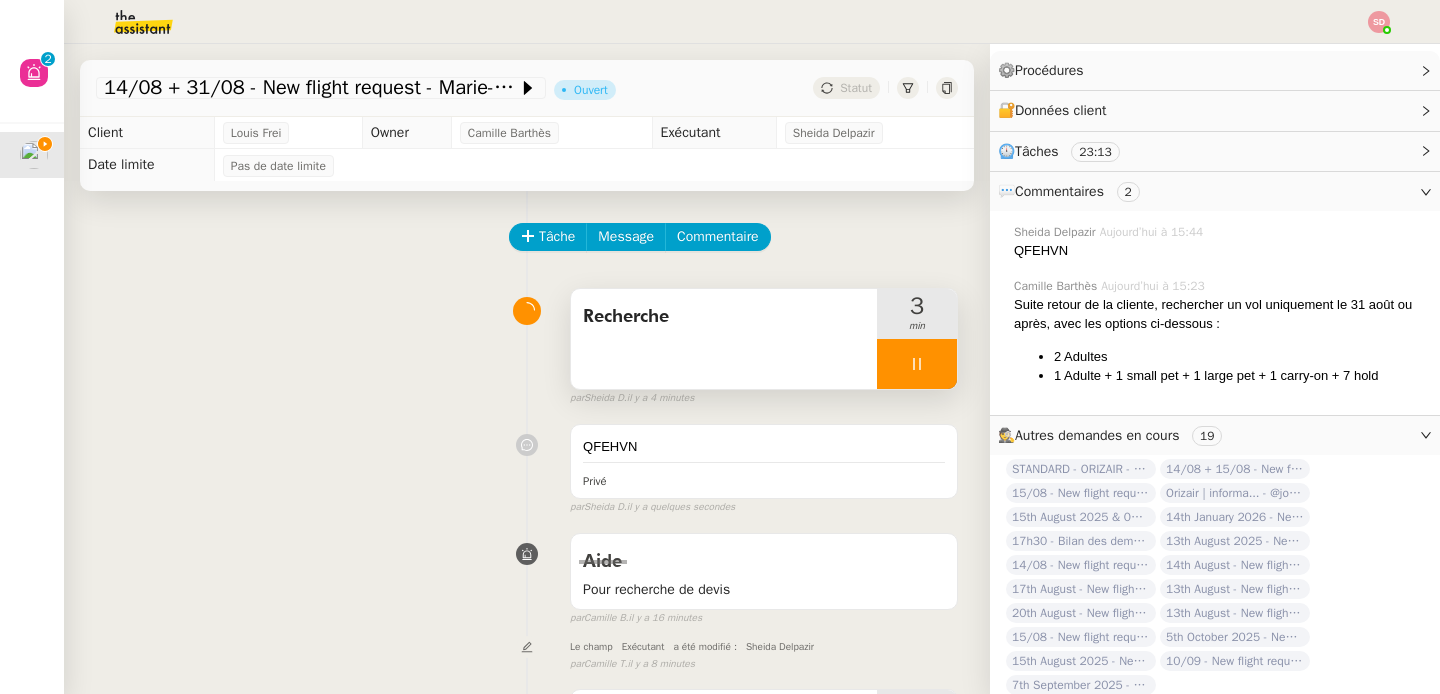 click 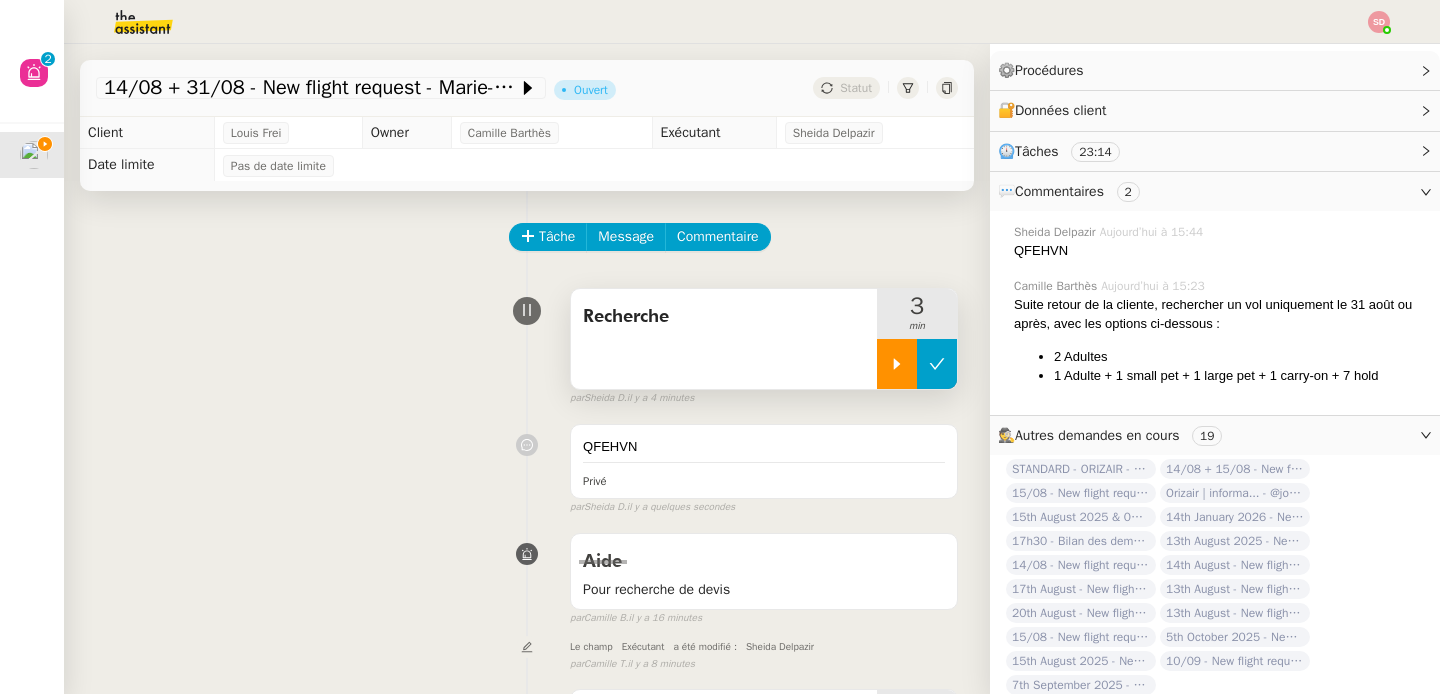 click 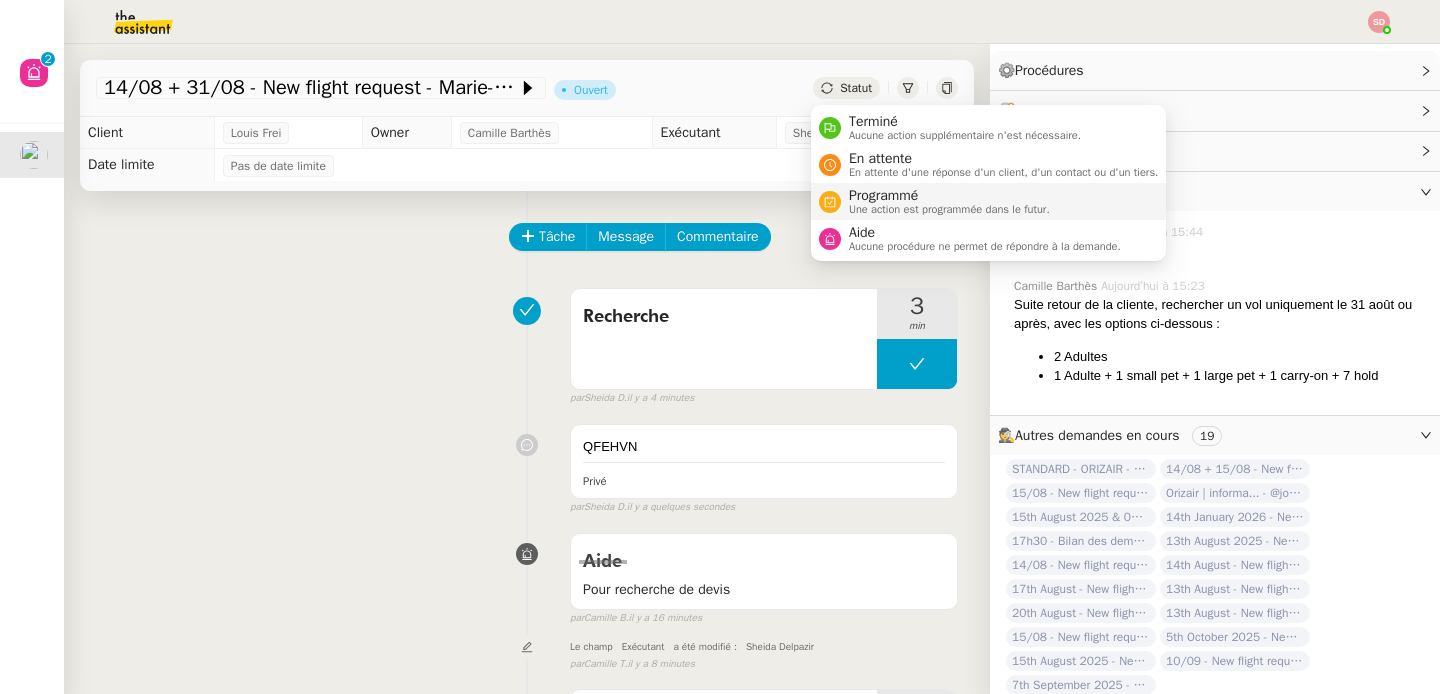 click on "Programmé Une action est programmée dans le futur." at bounding box center [989, 201] 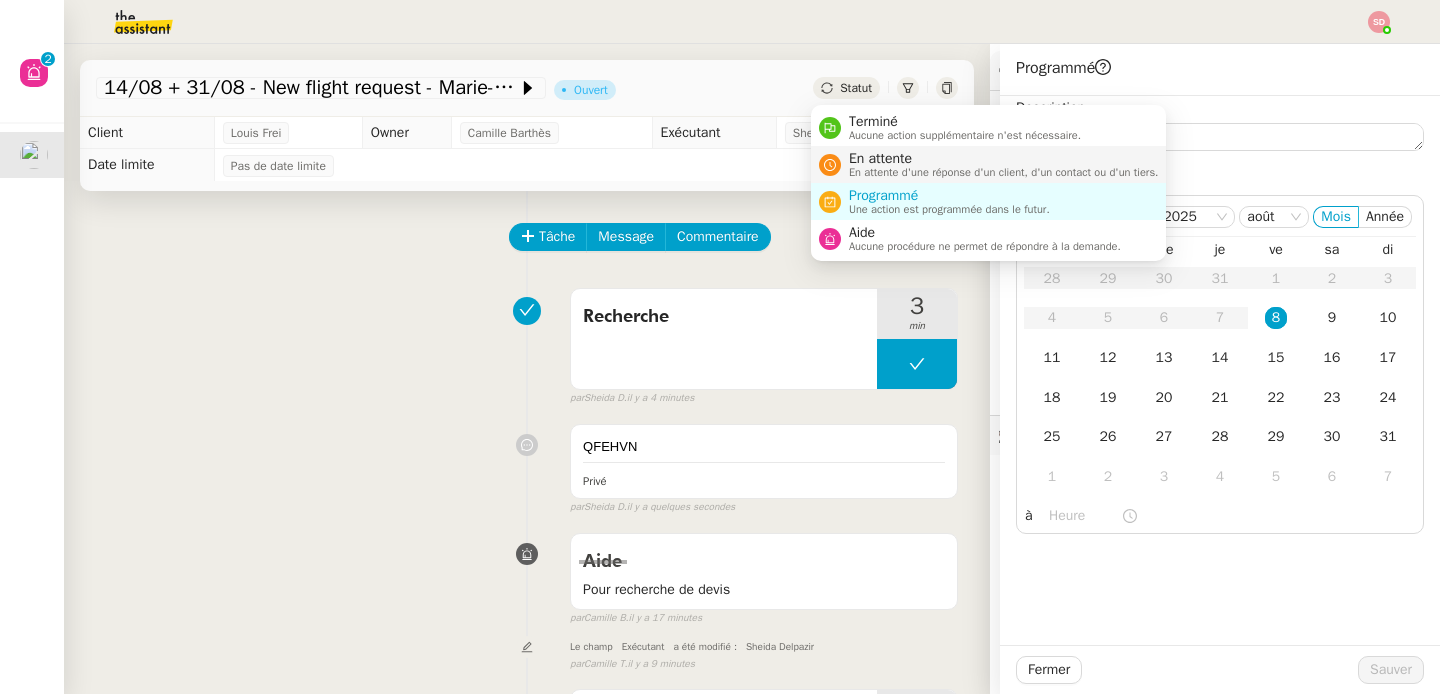 click on "En attente En attente d'une réponse d'un client, d'un contact ou d'un tiers." at bounding box center [1000, 164] 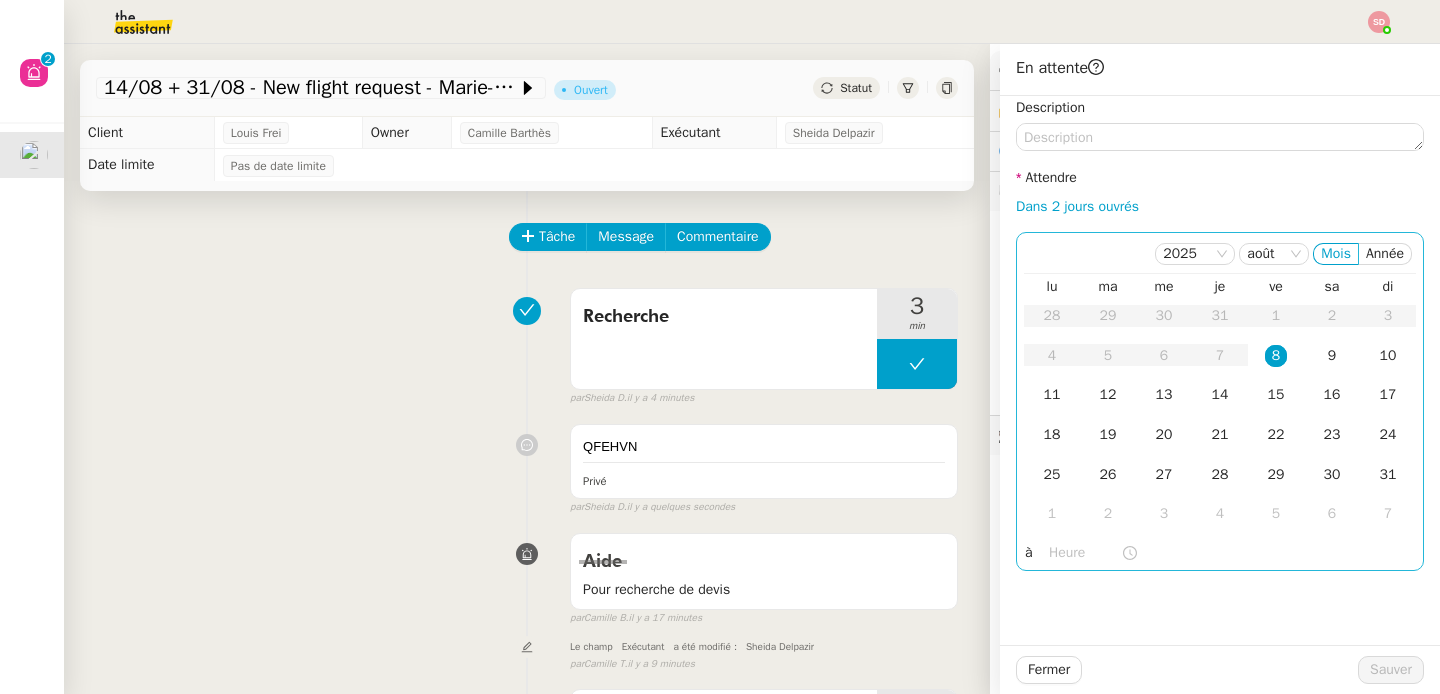 click 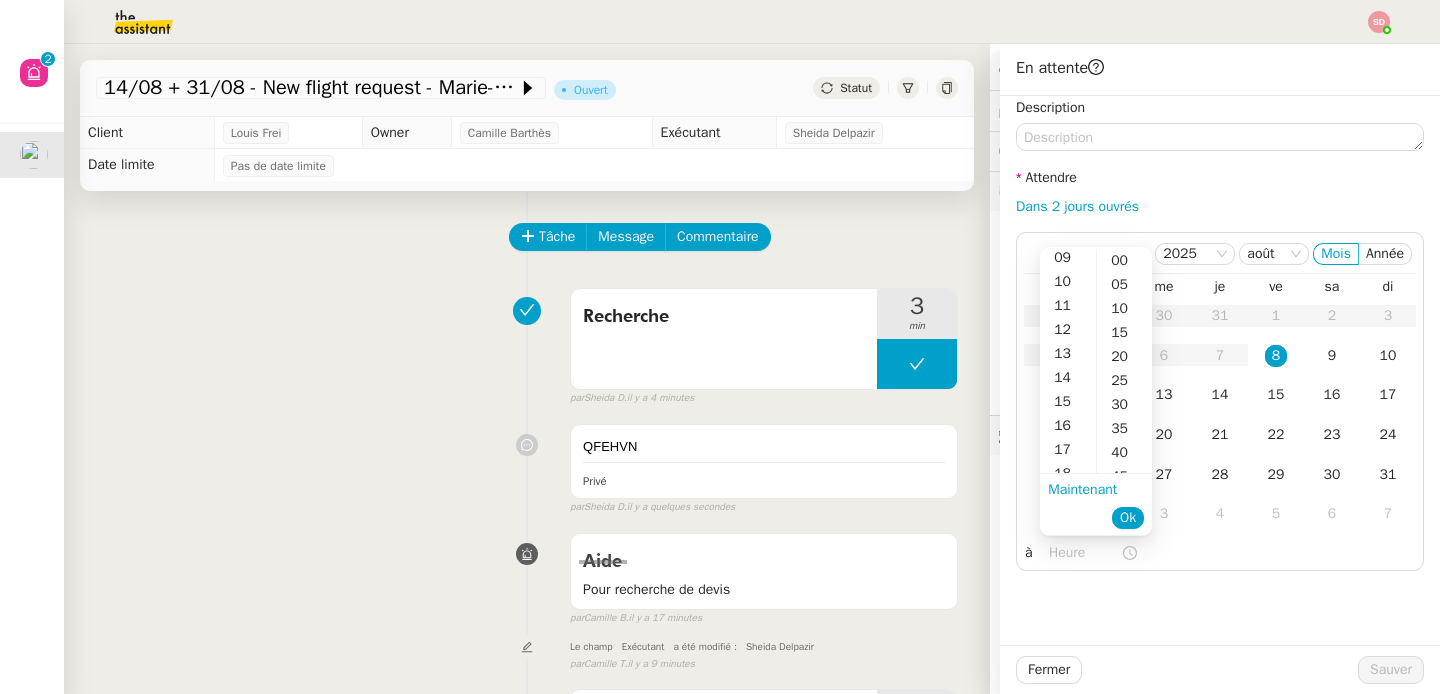 scroll, scrollTop: 225, scrollLeft: 0, axis: vertical 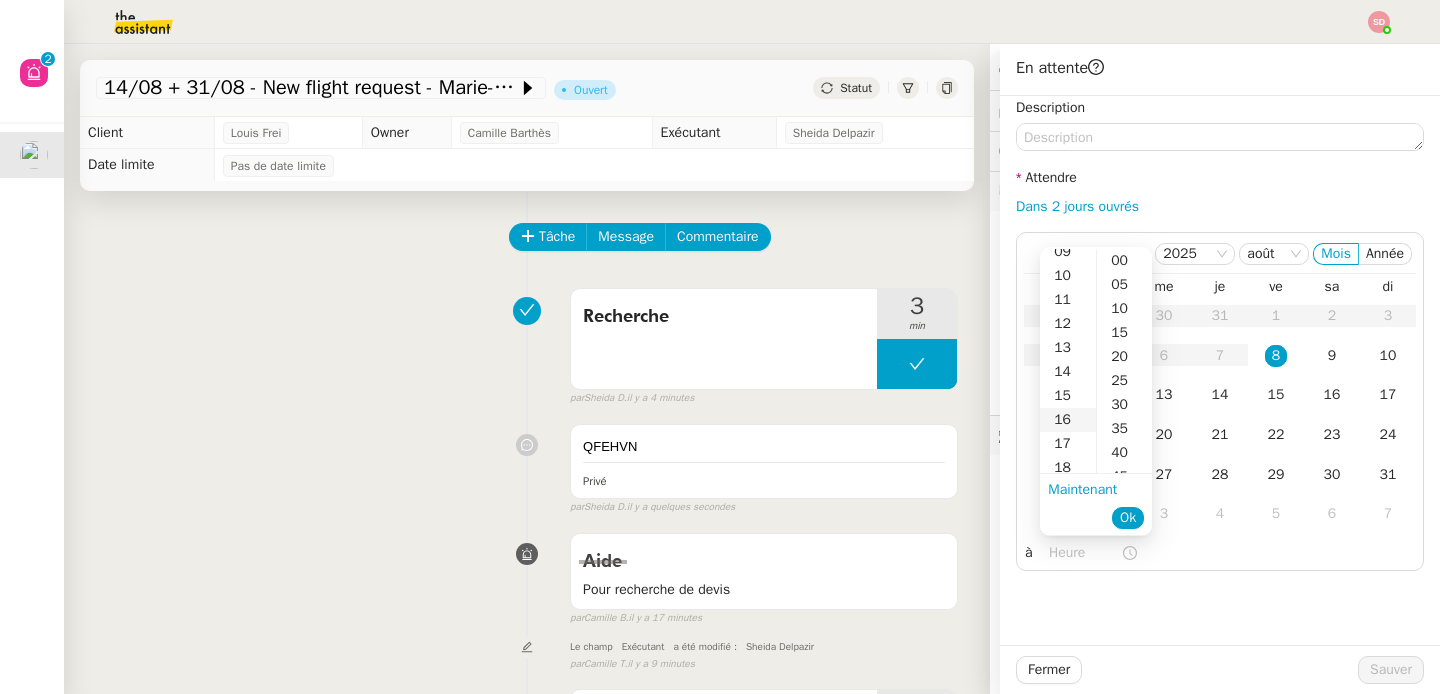 click on "16" at bounding box center (1068, 420) 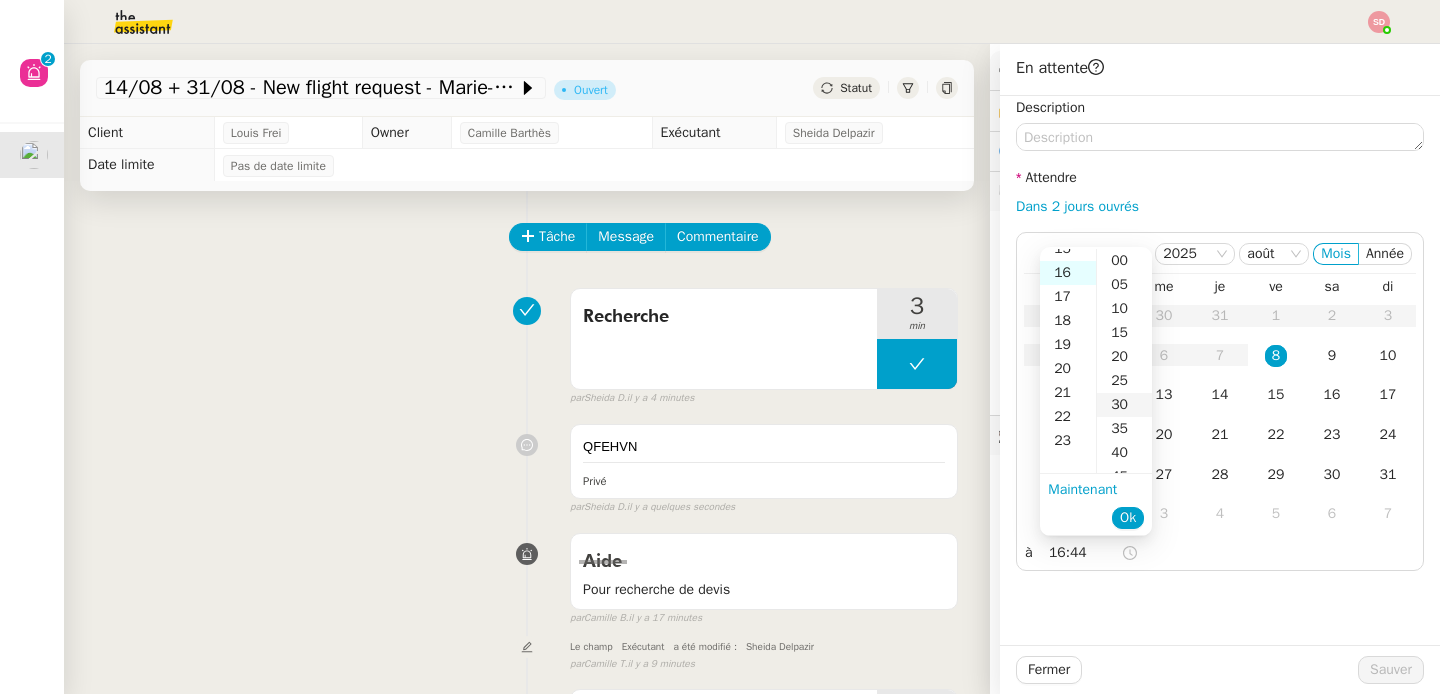 scroll, scrollTop: 384, scrollLeft: 0, axis: vertical 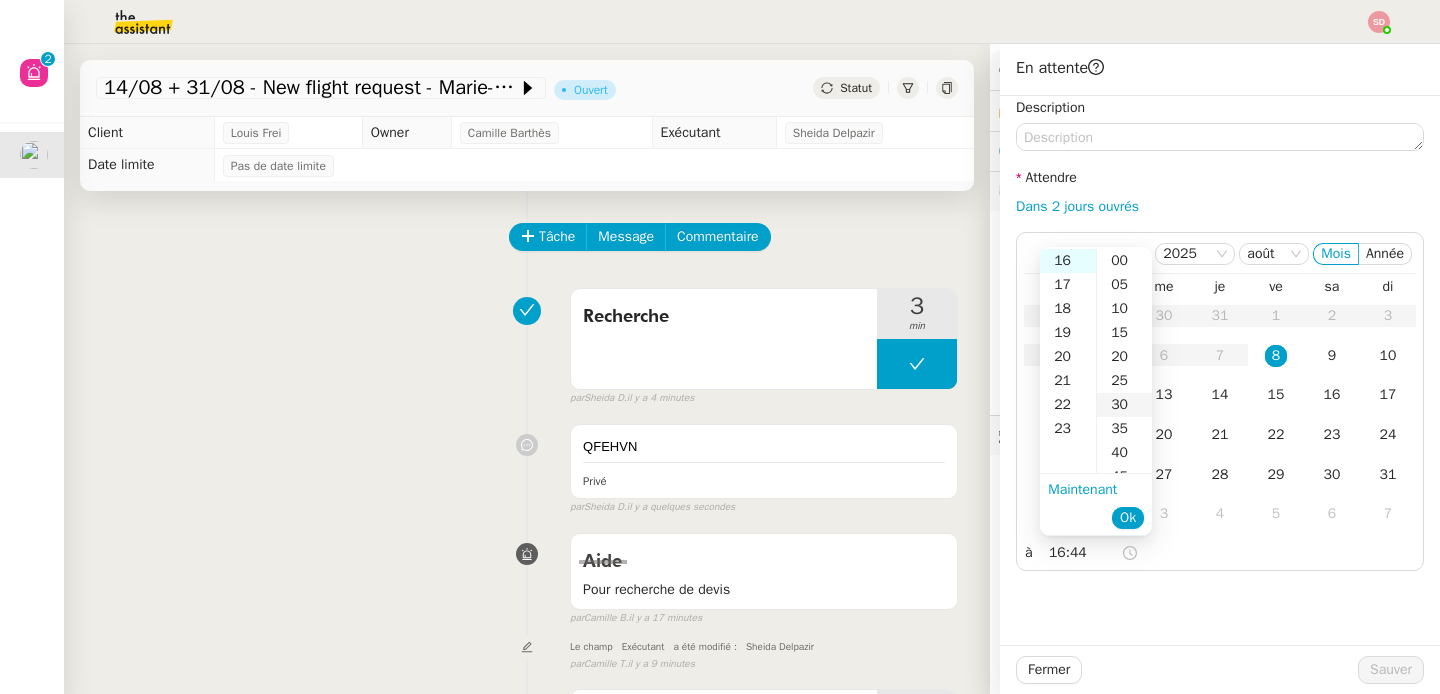 click on "30" at bounding box center (1124, 405) 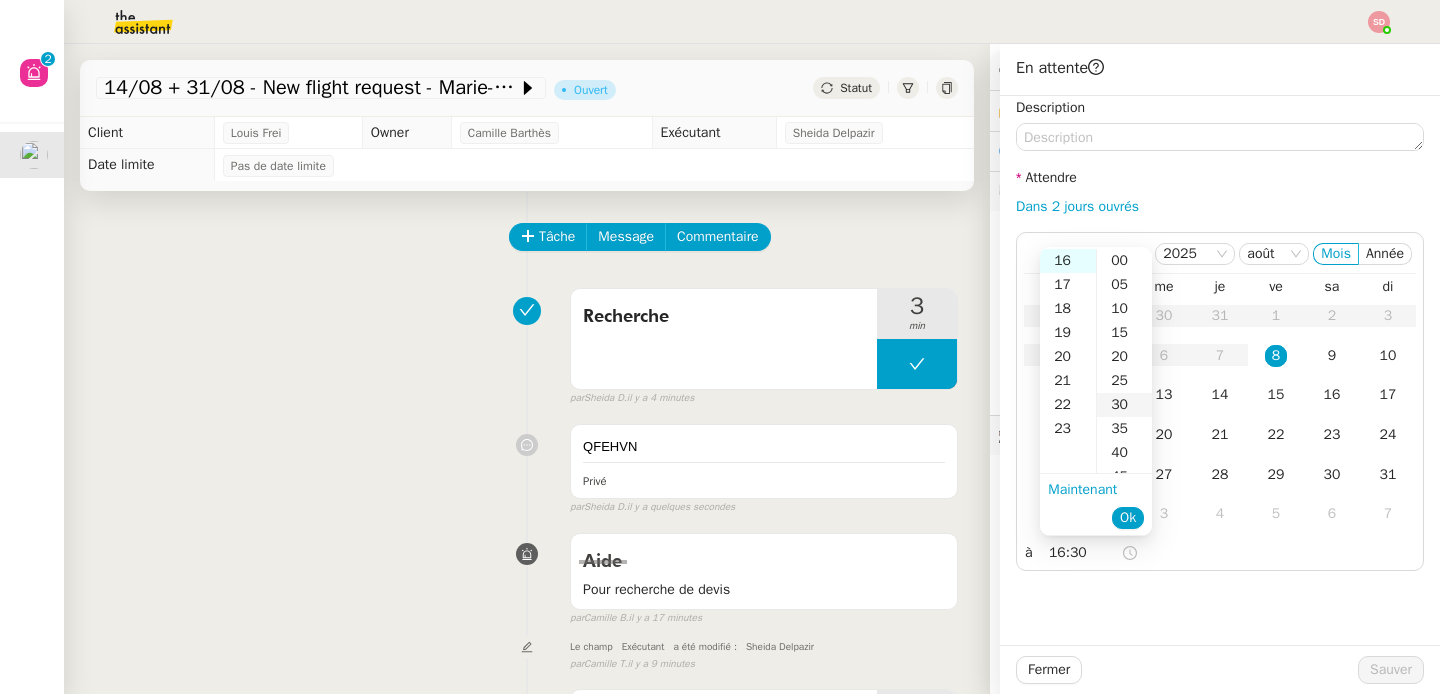 scroll, scrollTop: 144, scrollLeft: 0, axis: vertical 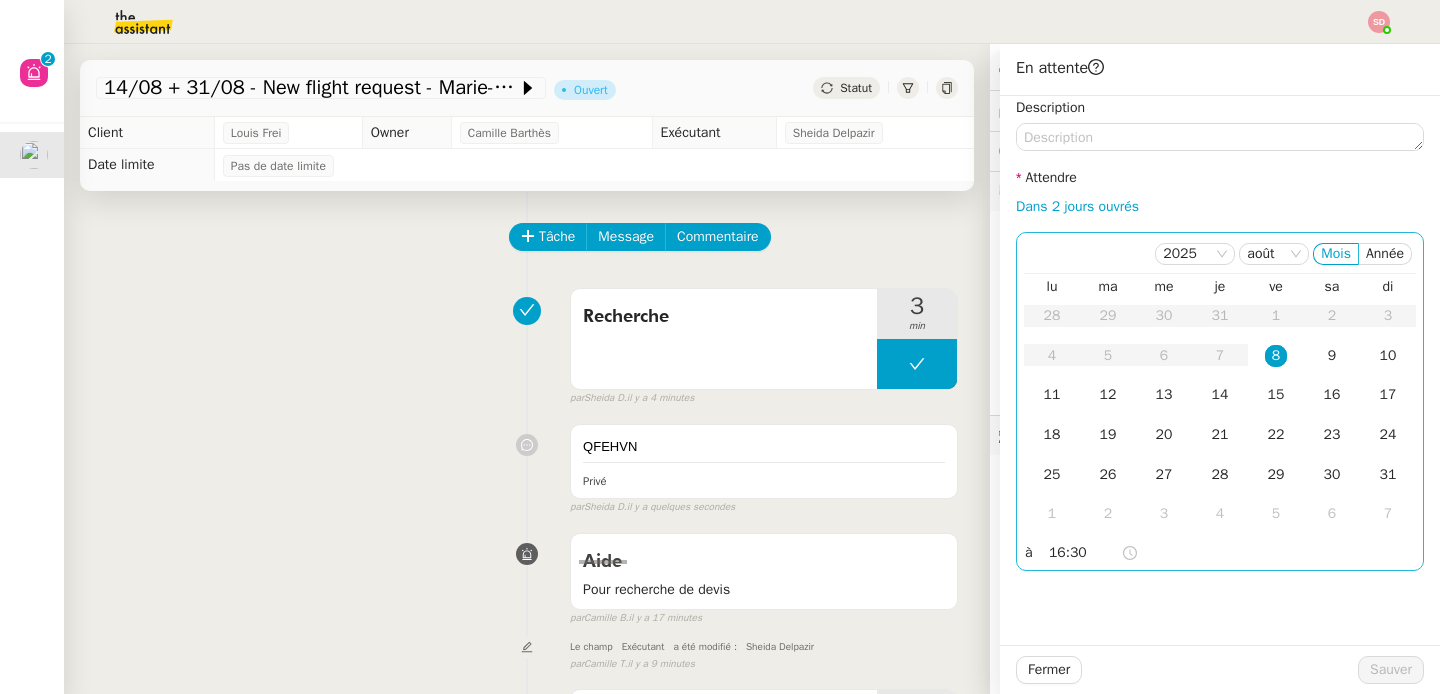click on "8" 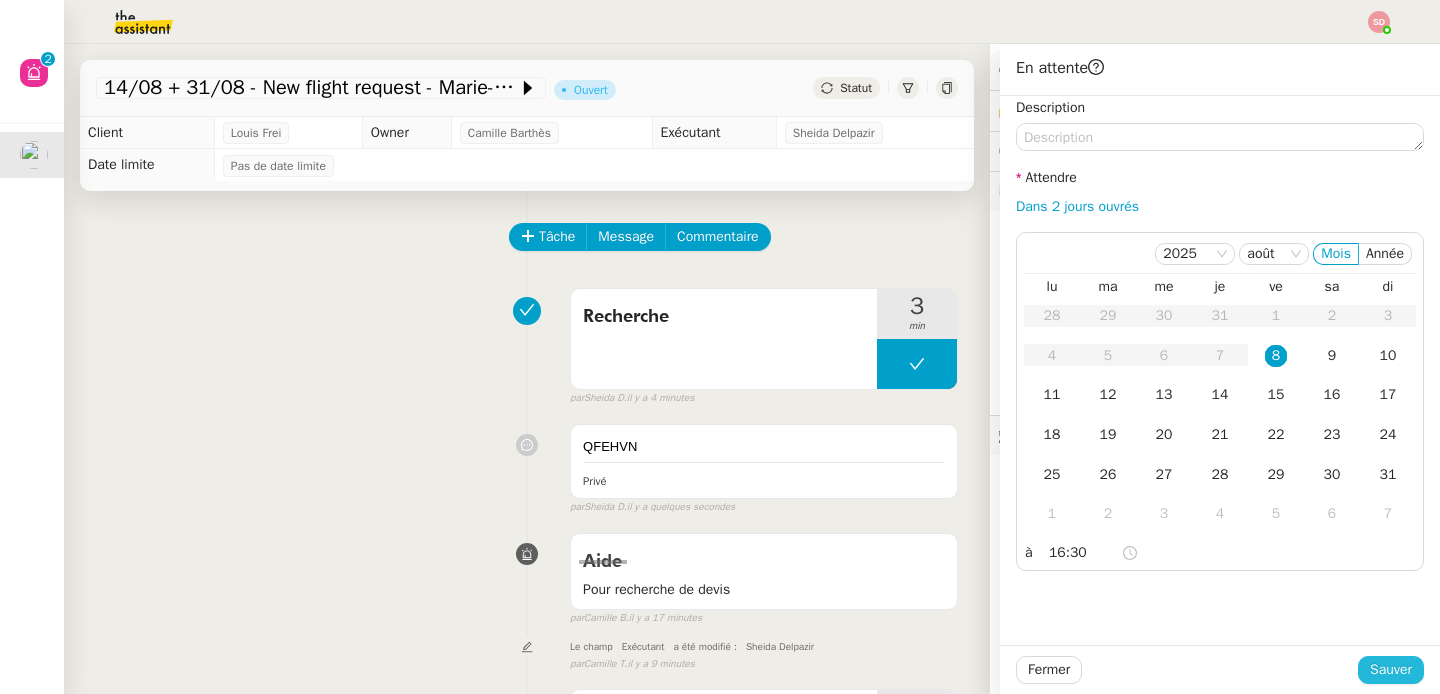 click on "Sauver" 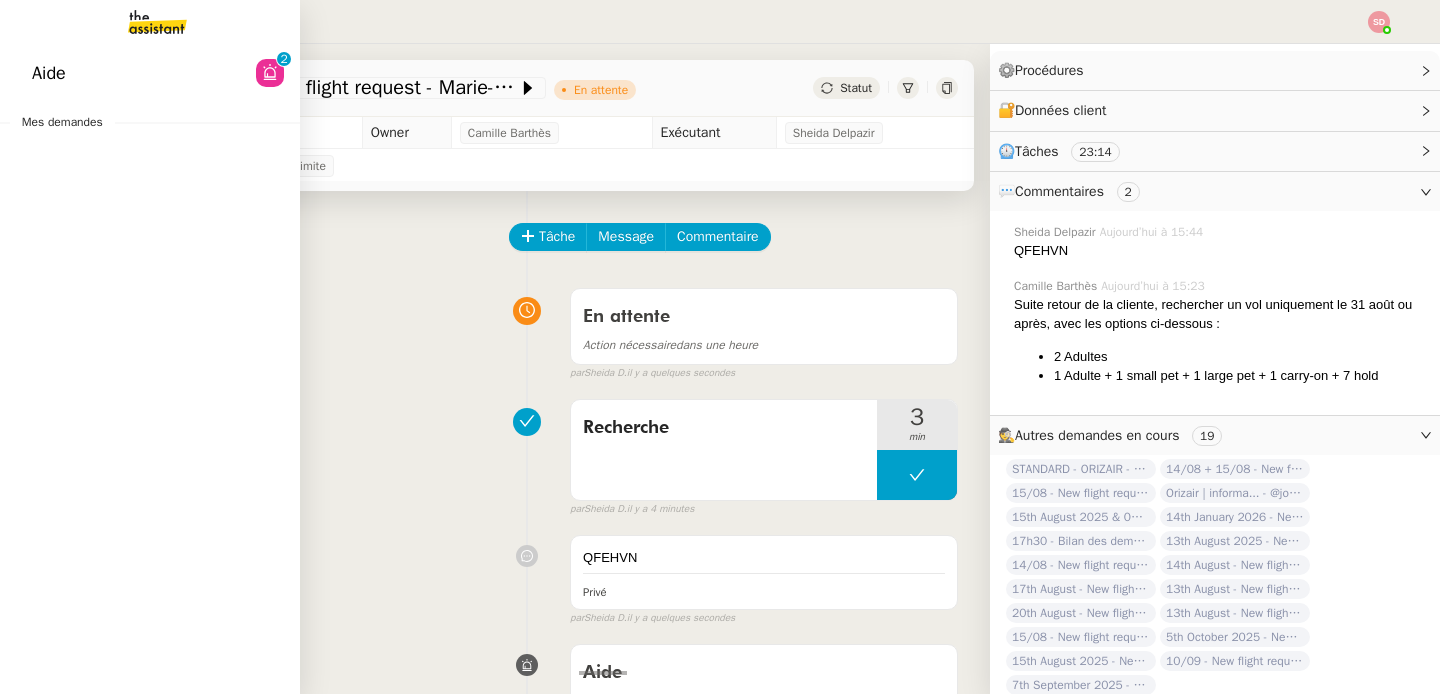 click on "Aide" 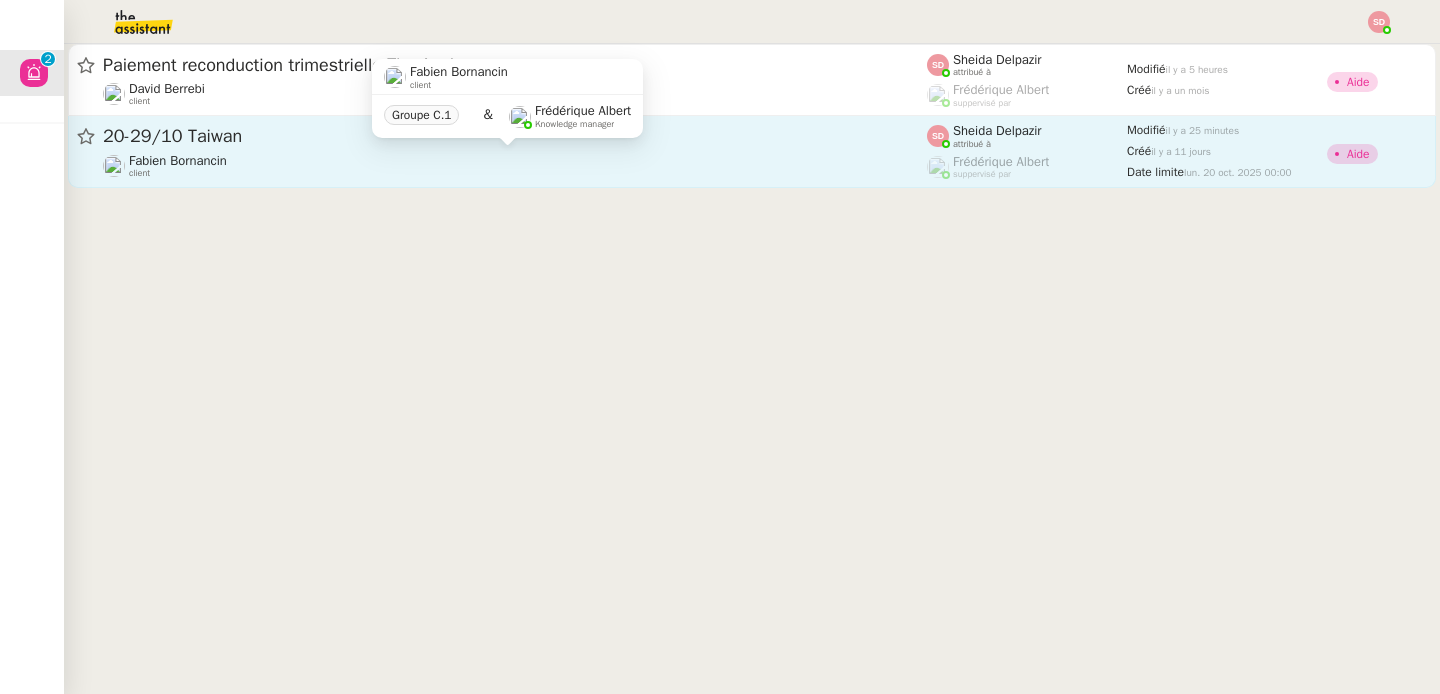 click on "Fabien Bornancin    client" 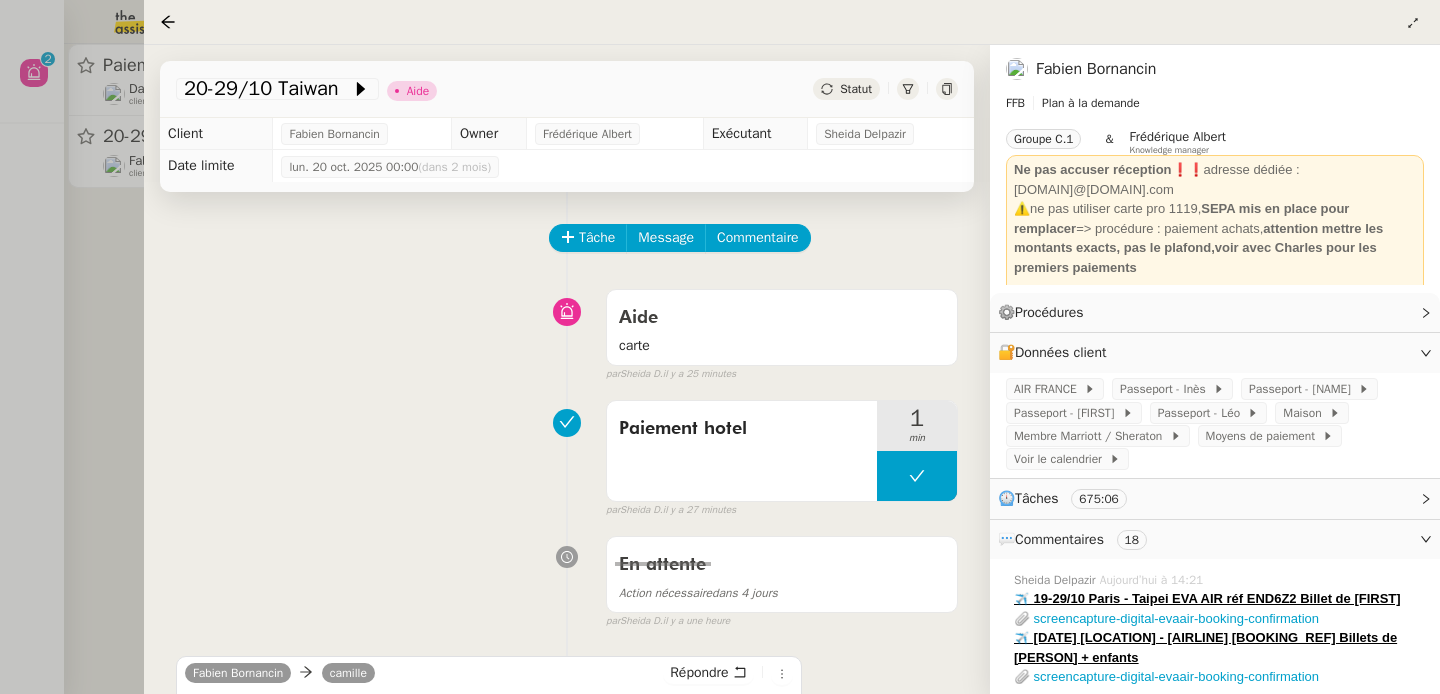 click at bounding box center [720, 347] 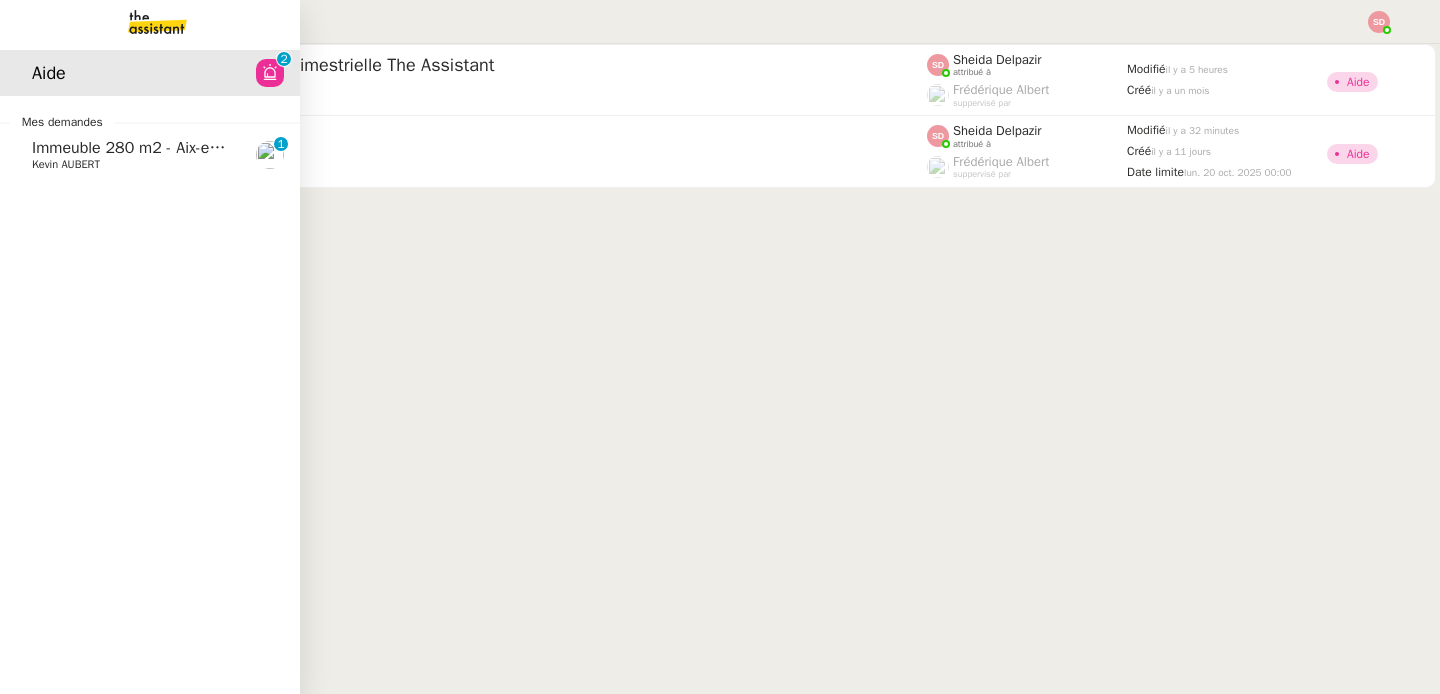 click on "Immeuble 280 m2 - Aix-en-Provence 13100 - 1 349 000€" 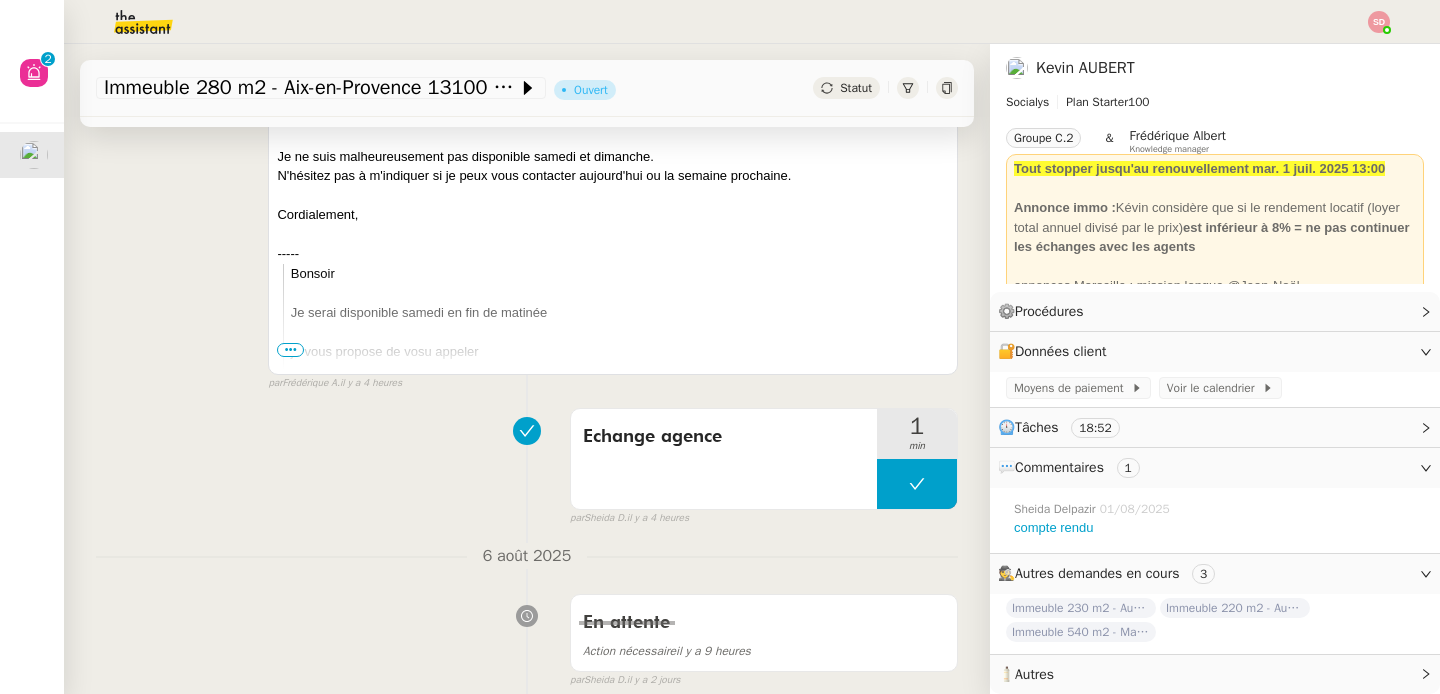 scroll, scrollTop: 991, scrollLeft: 0, axis: vertical 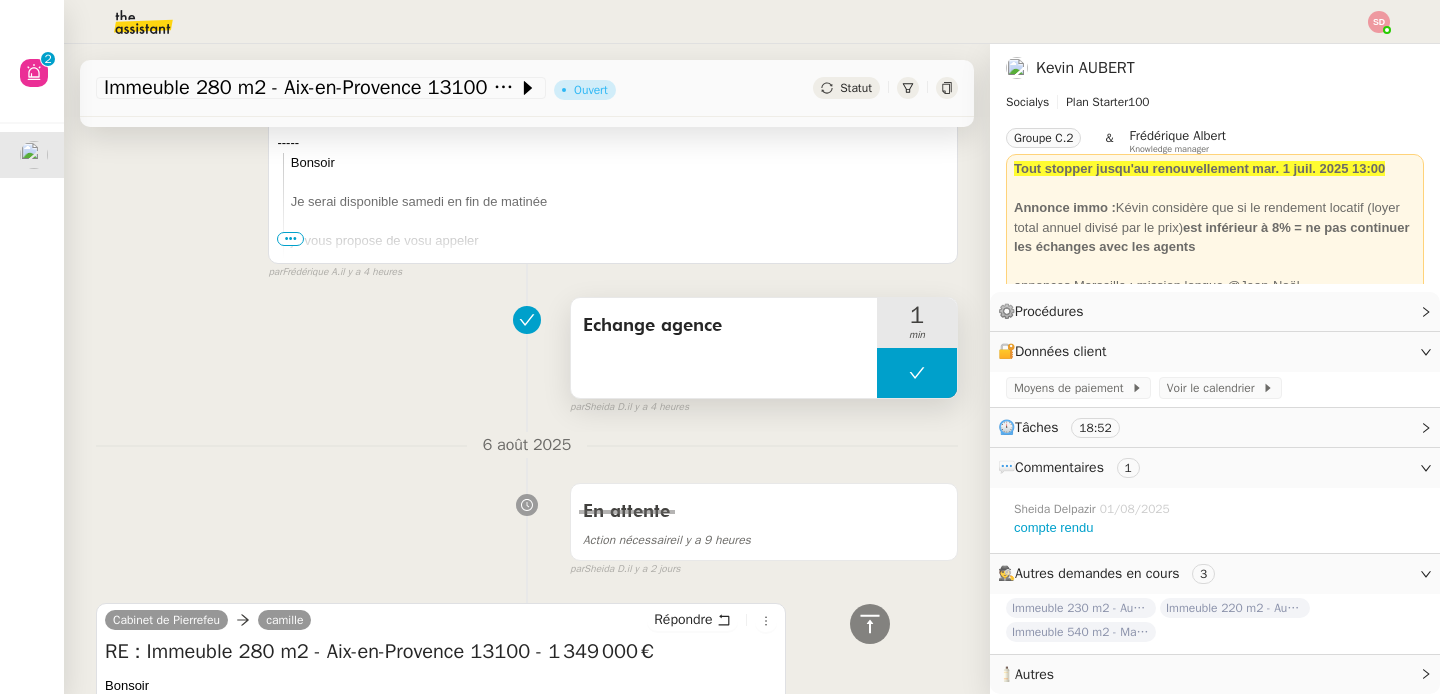 click at bounding box center (917, 373) 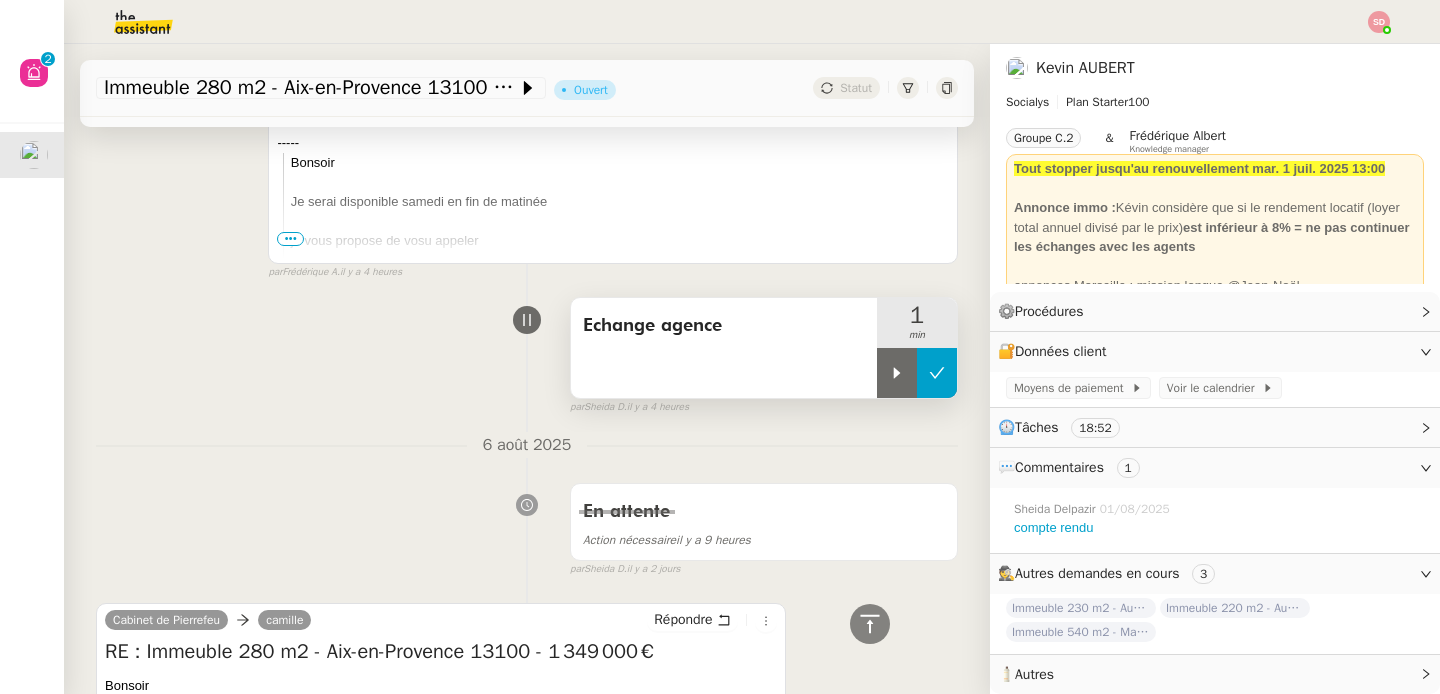 click 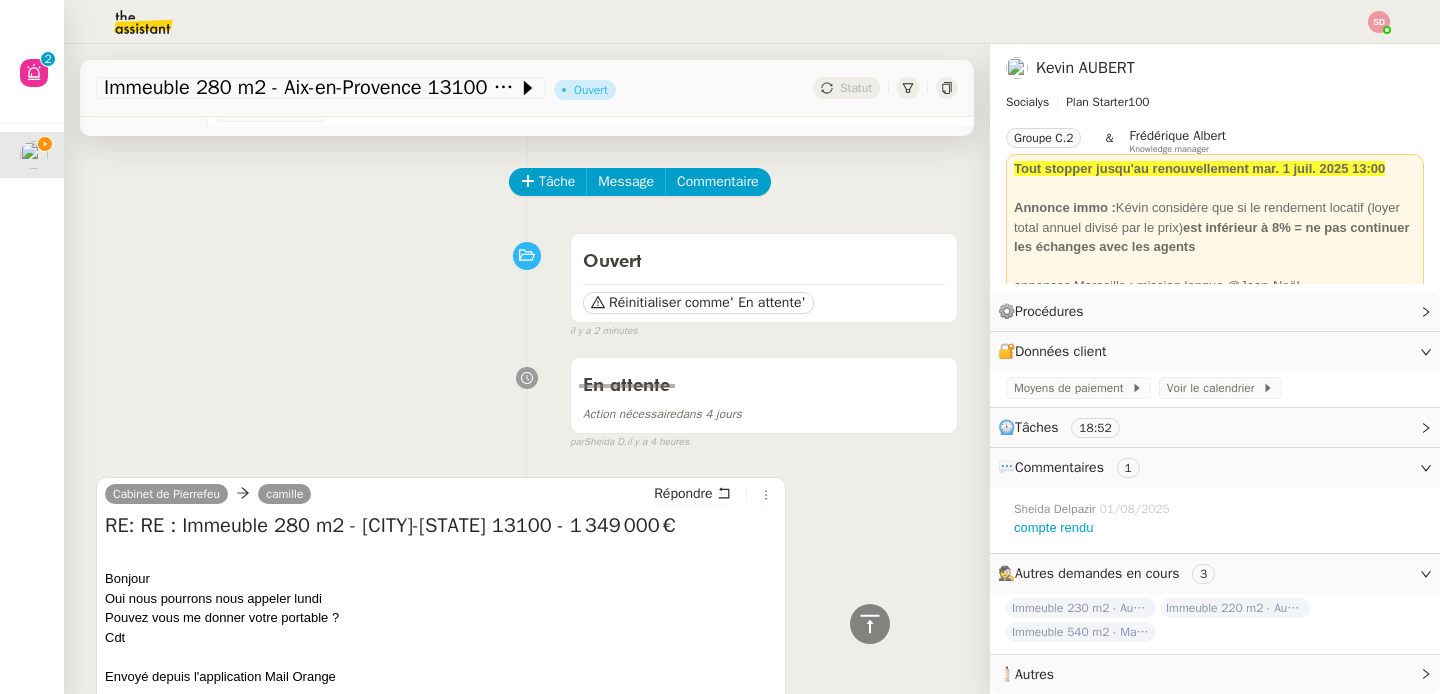 scroll, scrollTop: 46, scrollLeft: 0, axis: vertical 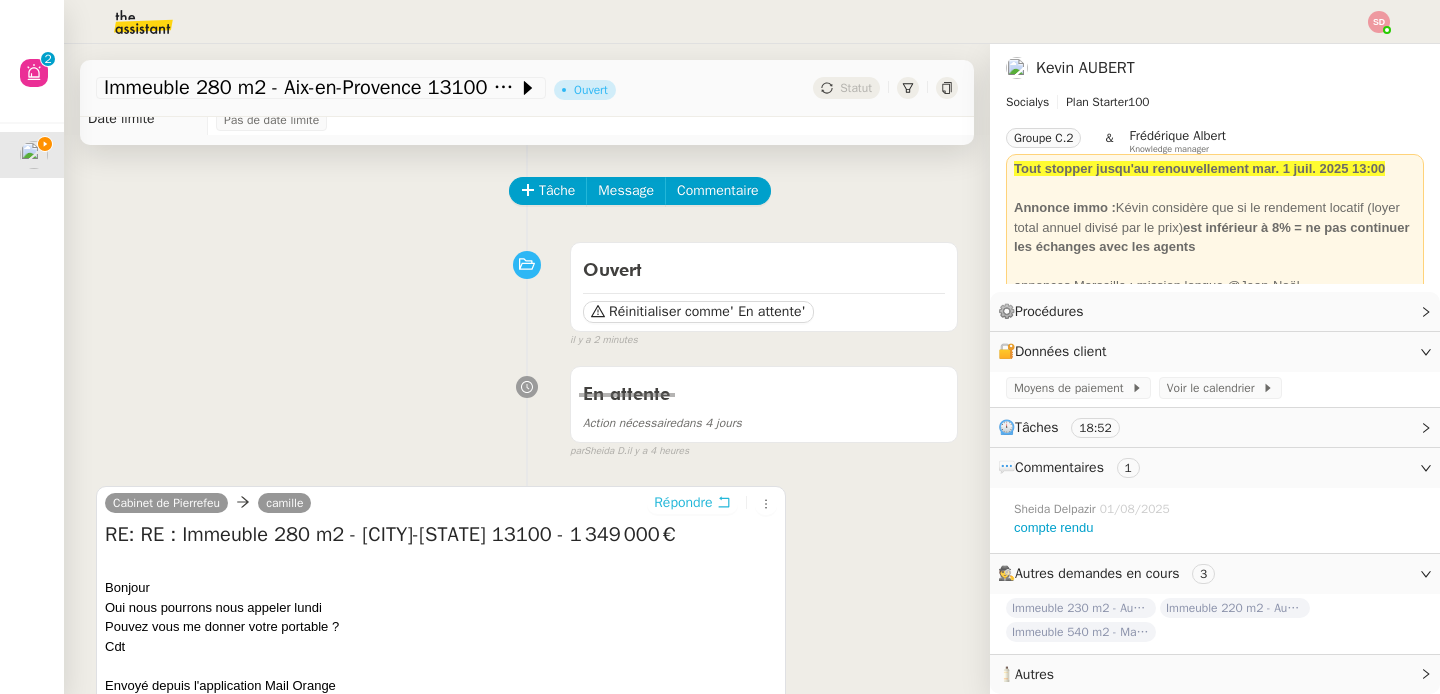 click on "Répondre" at bounding box center (683, 503) 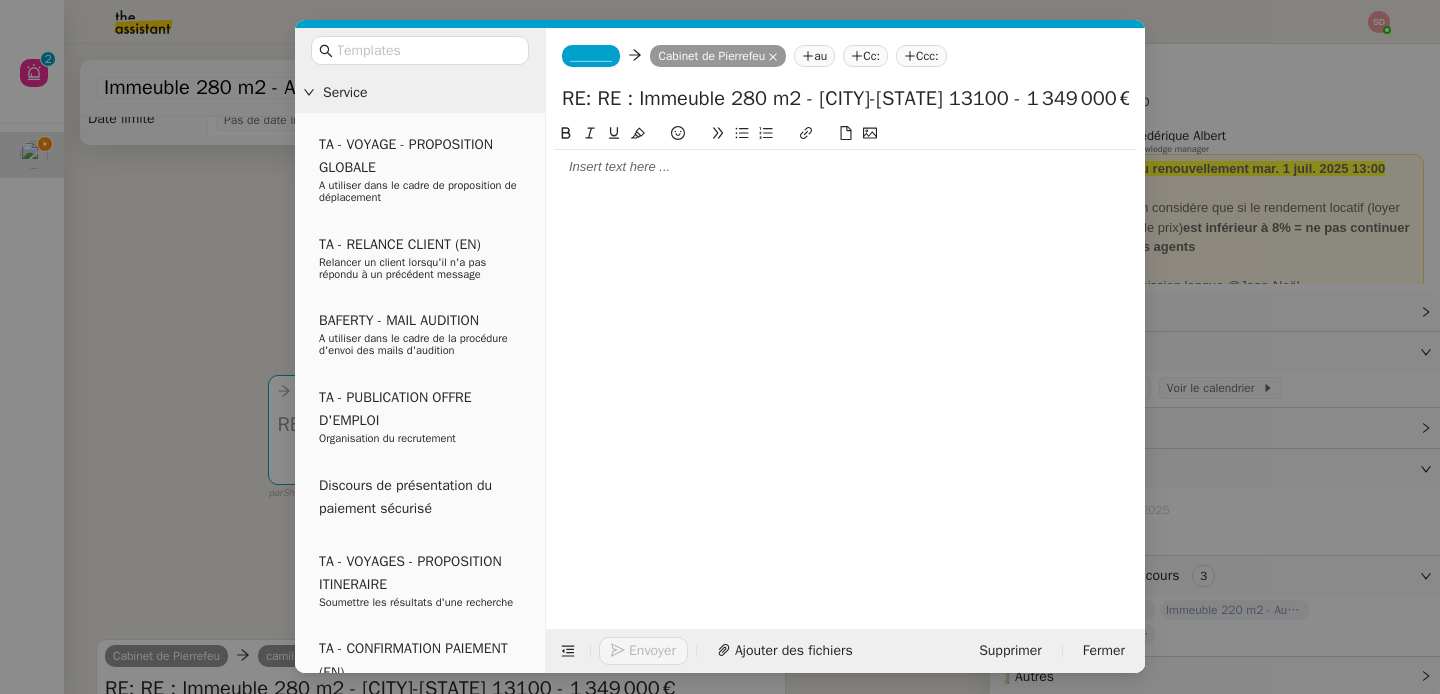 click on "_______" 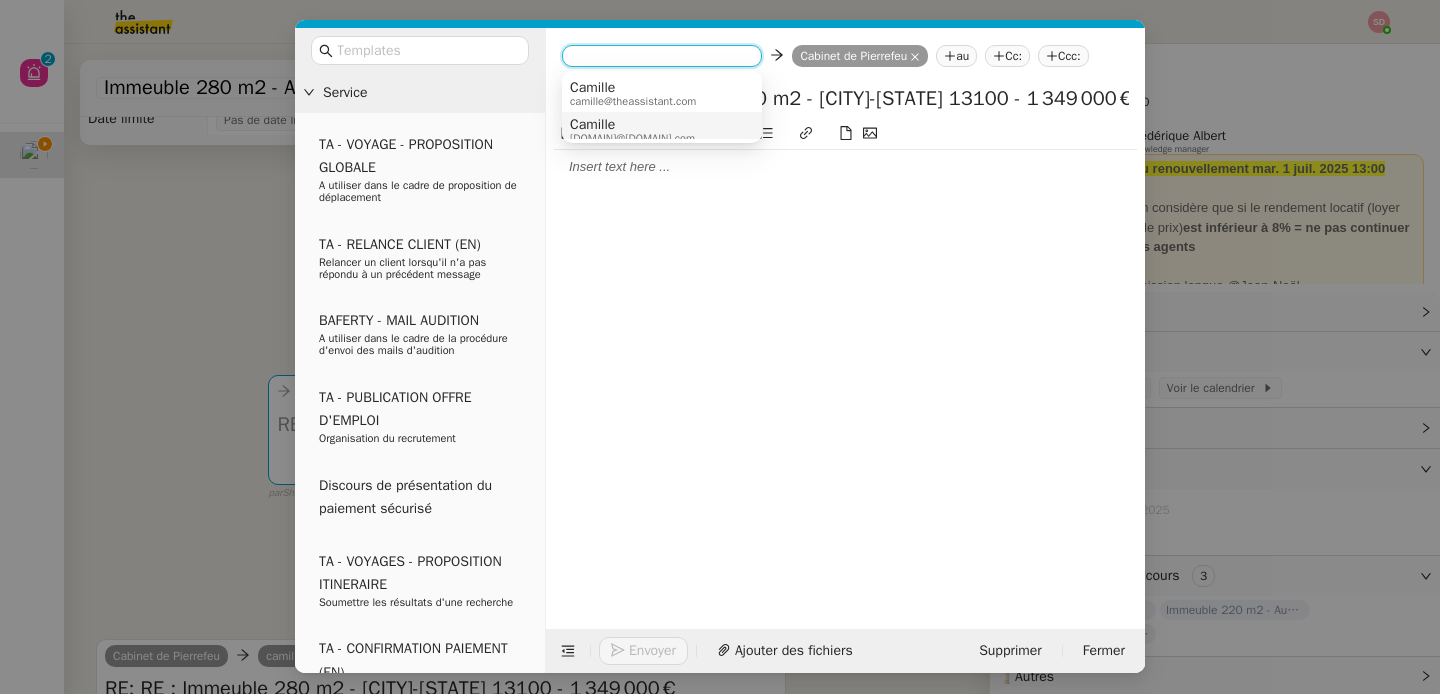 click on "Camille" at bounding box center (632, 125) 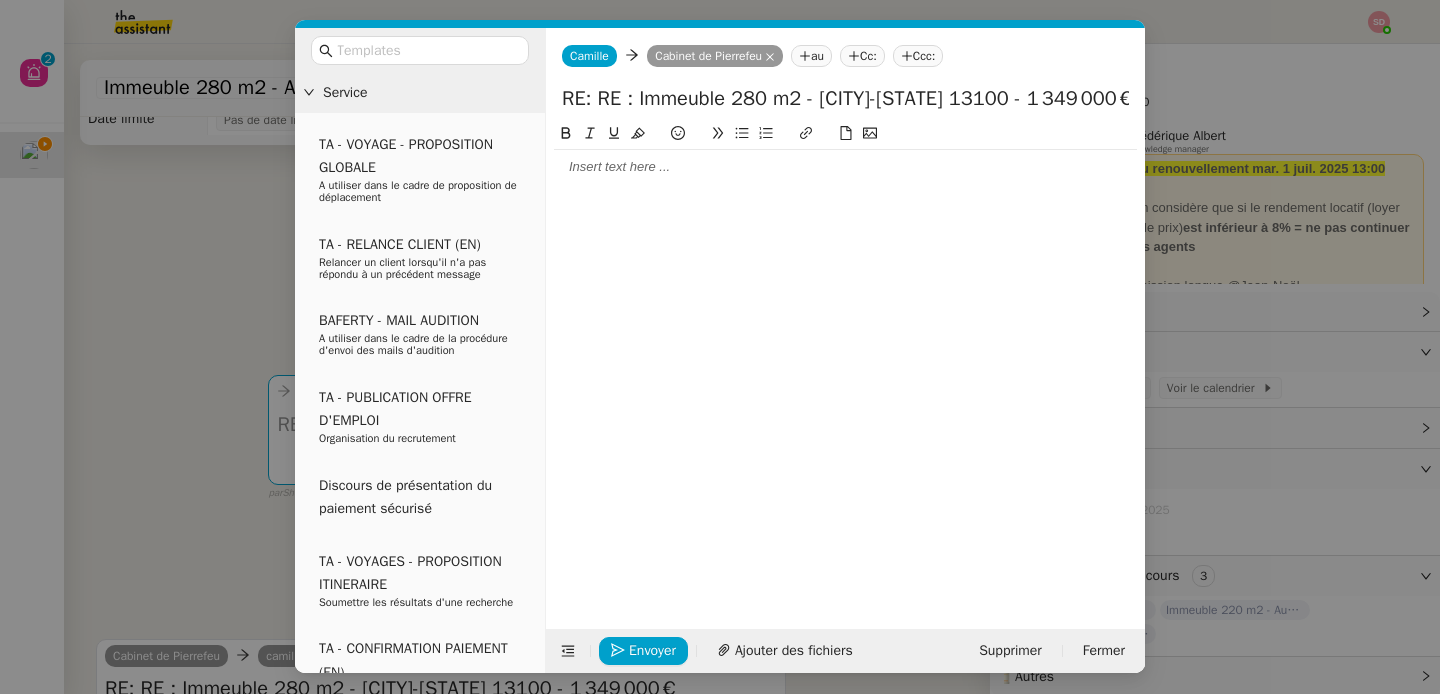 click 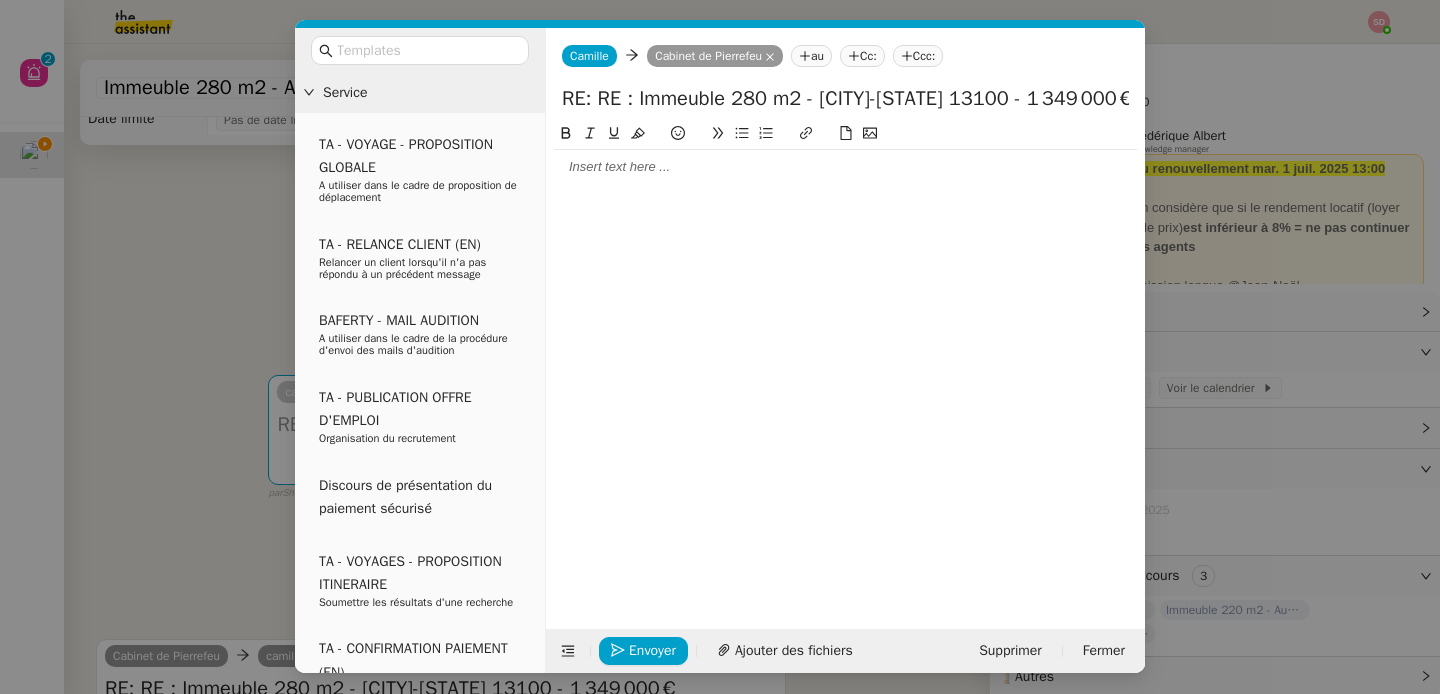 type 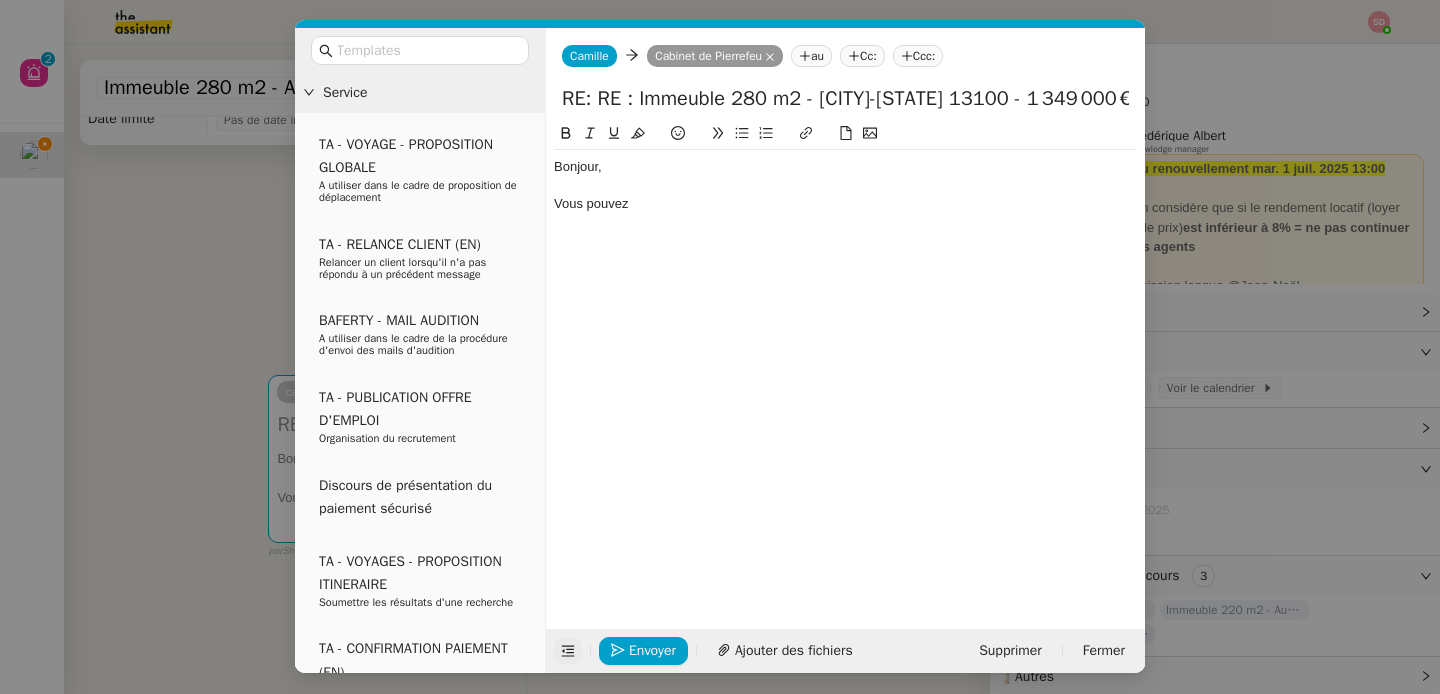 click 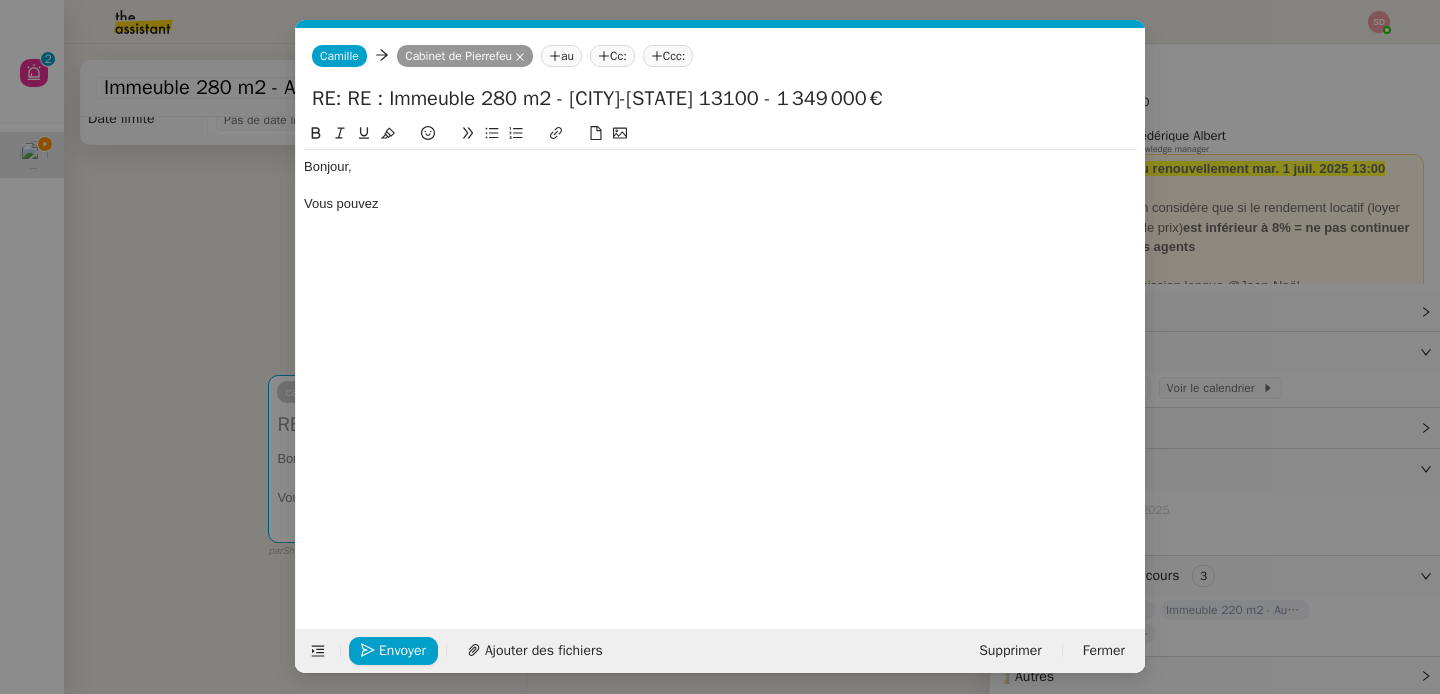 click on "Vous pouvez" 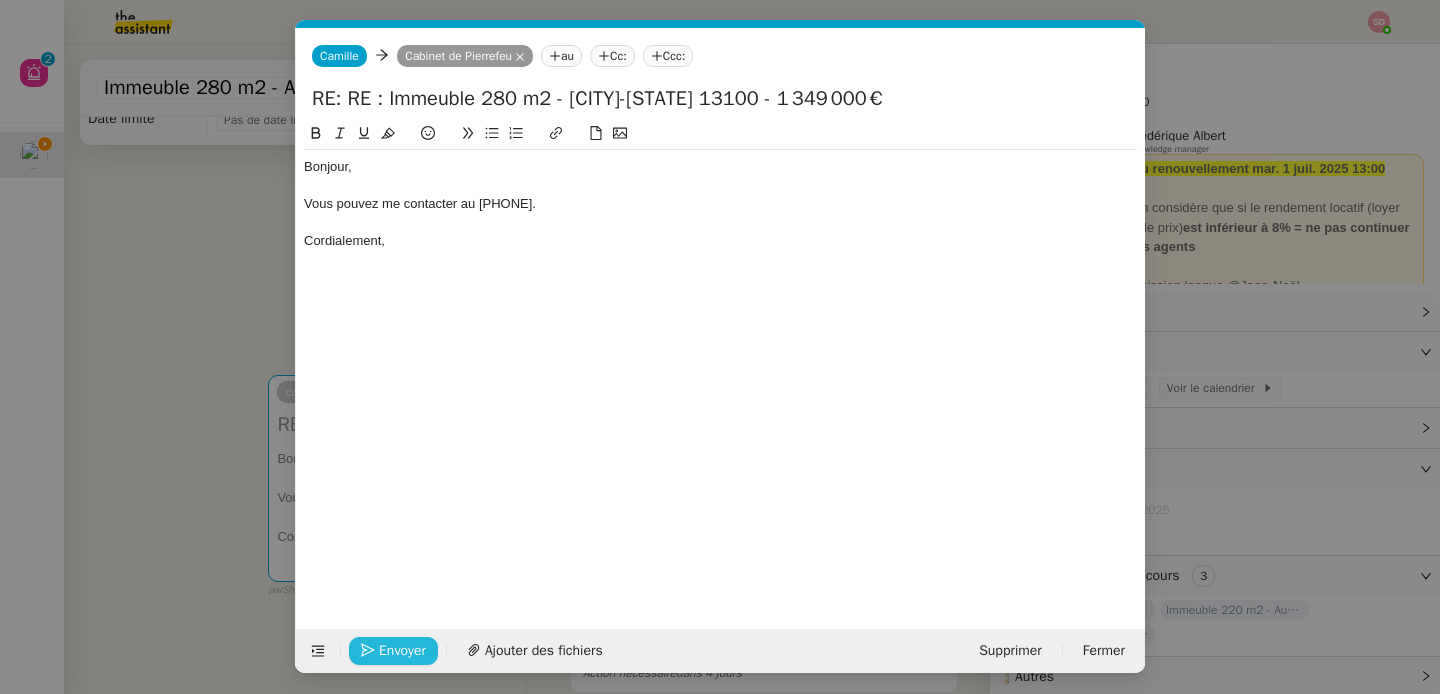 click on "Envoyer" 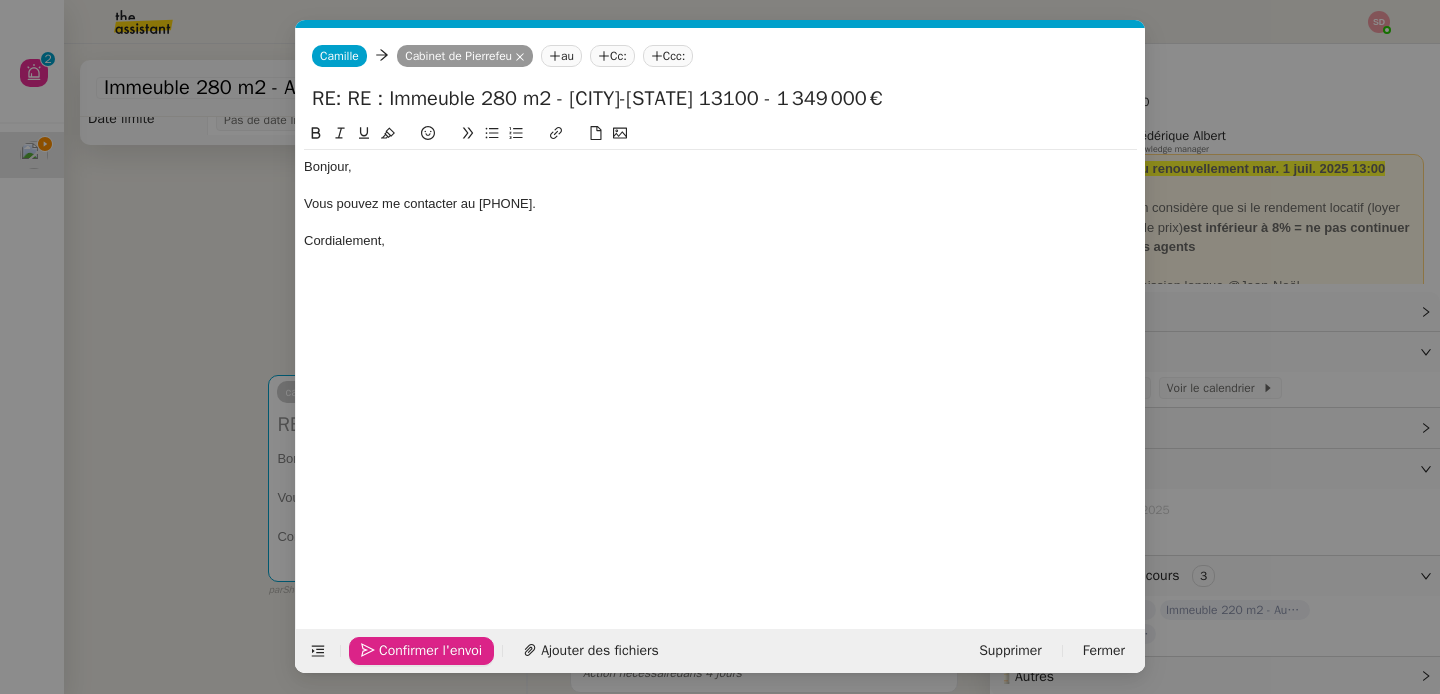 click on "Confirmer l'envoi" 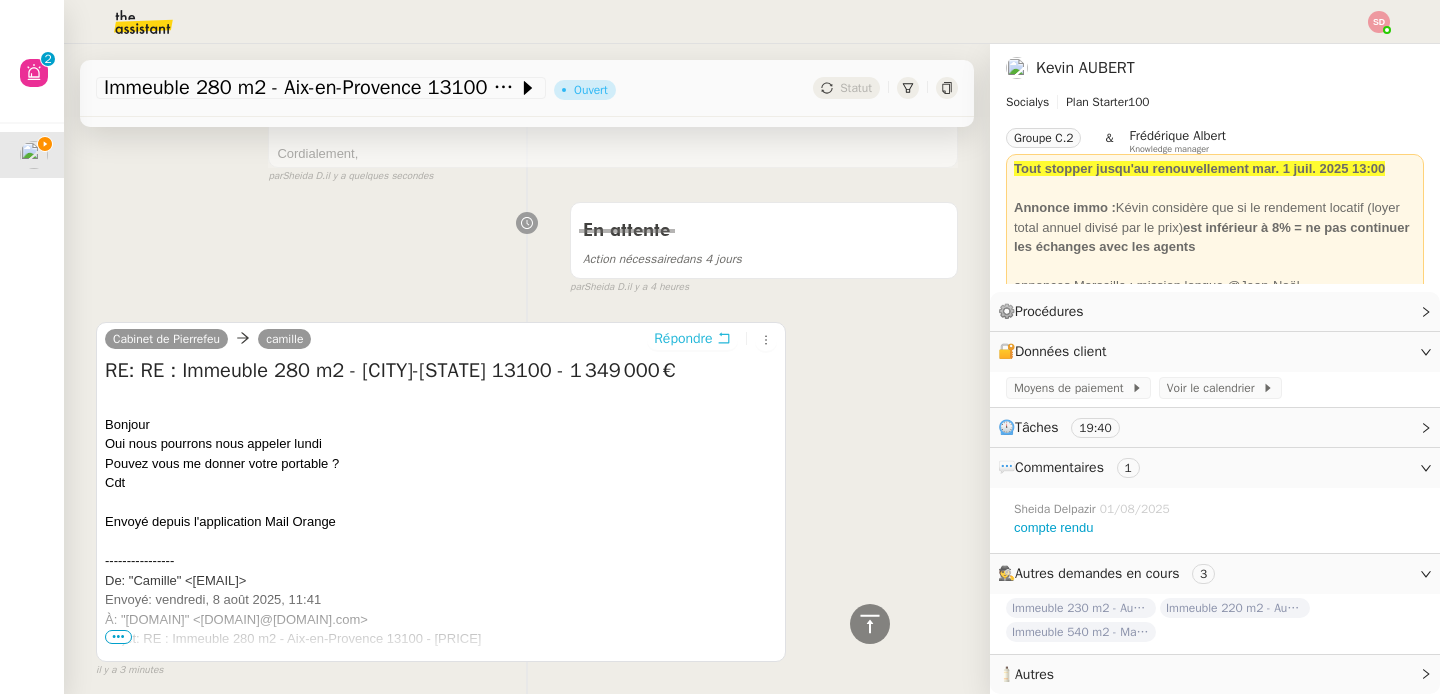scroll, scrollTop: 0, scrollLeft: 0, axis: both 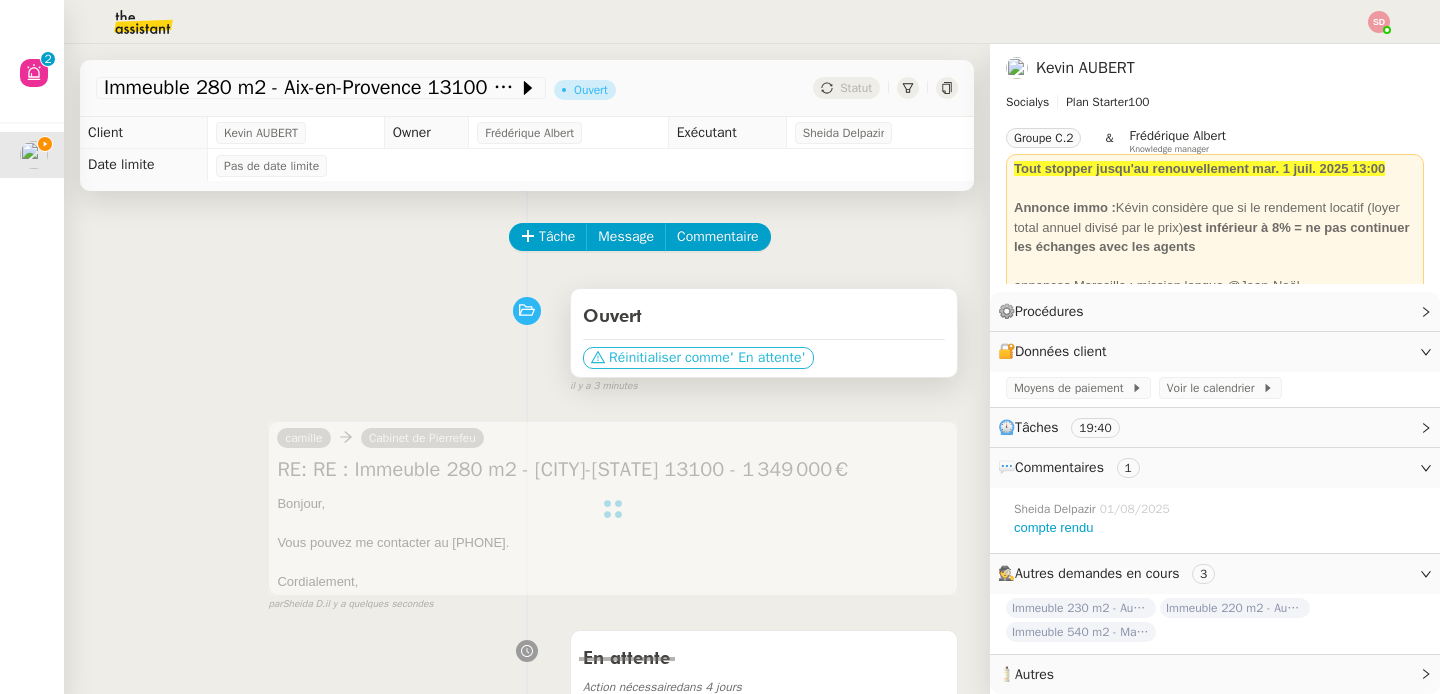 click on "Réinitialiser comme" at bounding box center (669, 358) 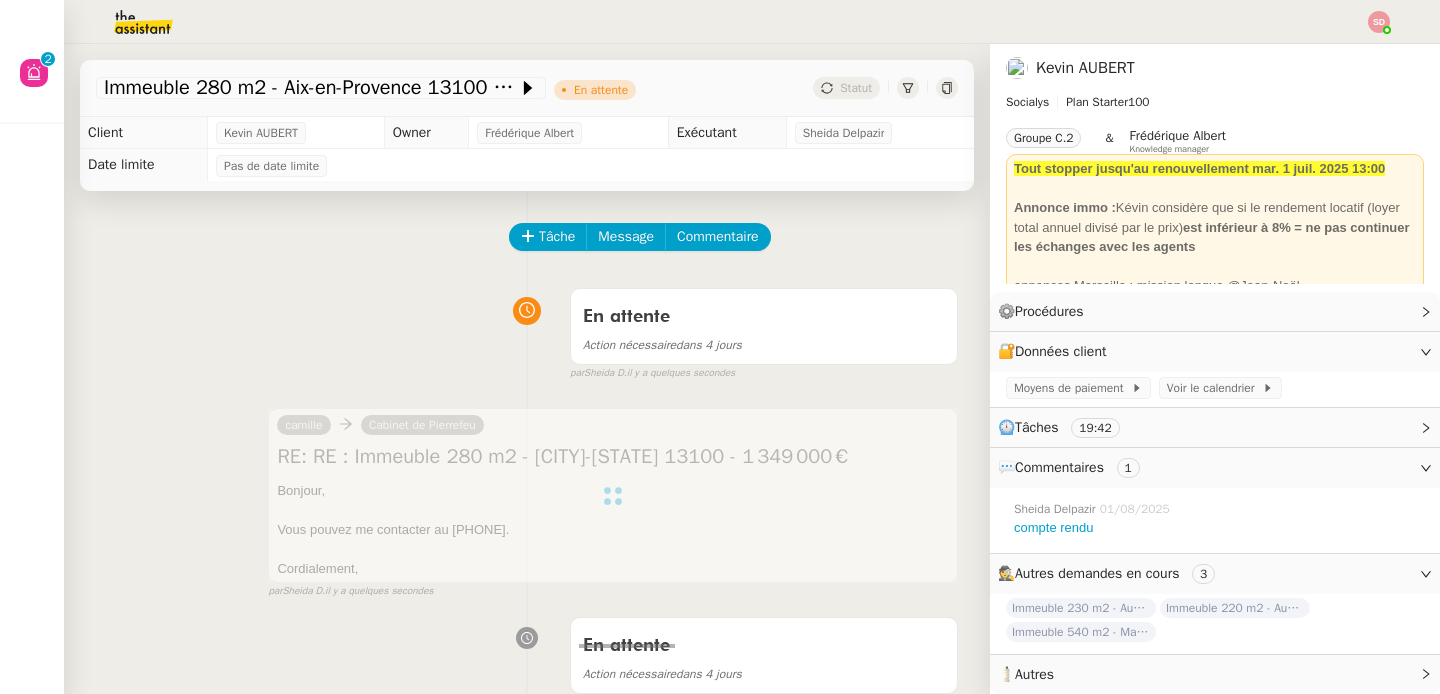 click on "Action nécessaire  dans 4 jours" at bounding box center [764, 344] 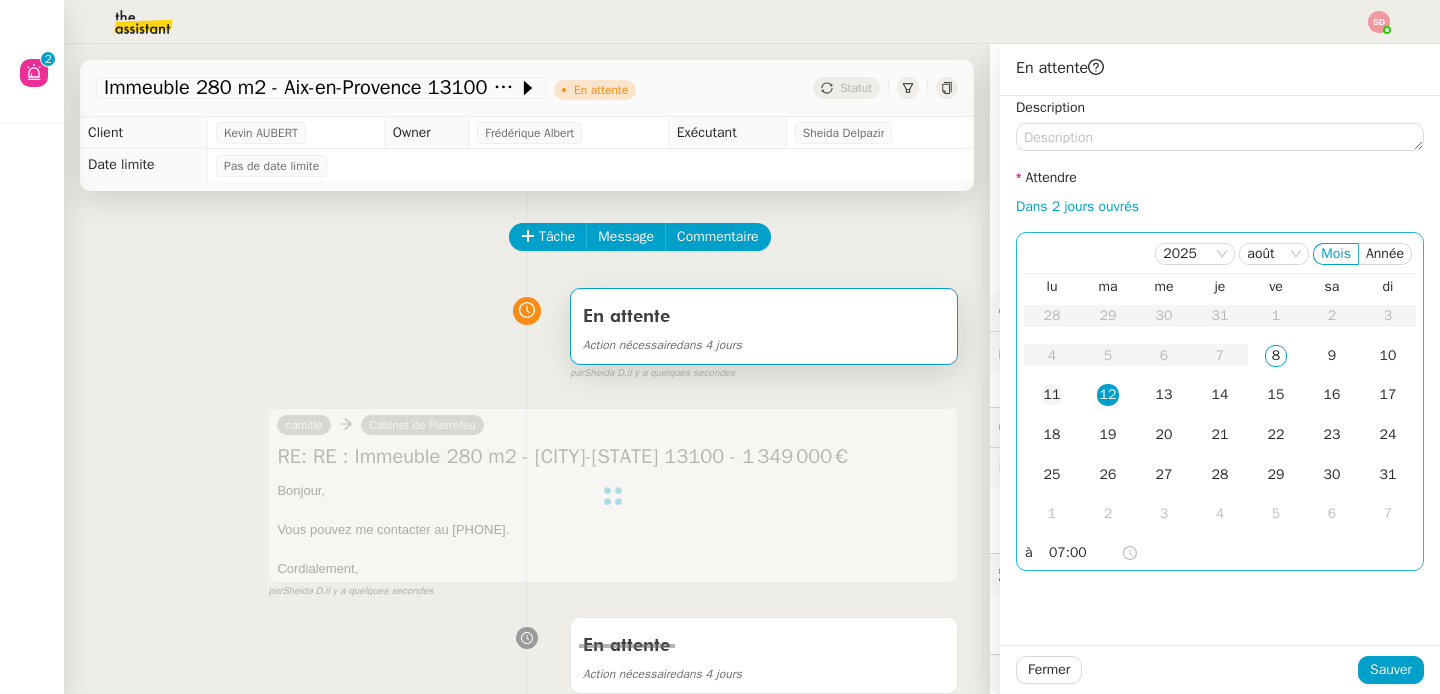 click on "11" 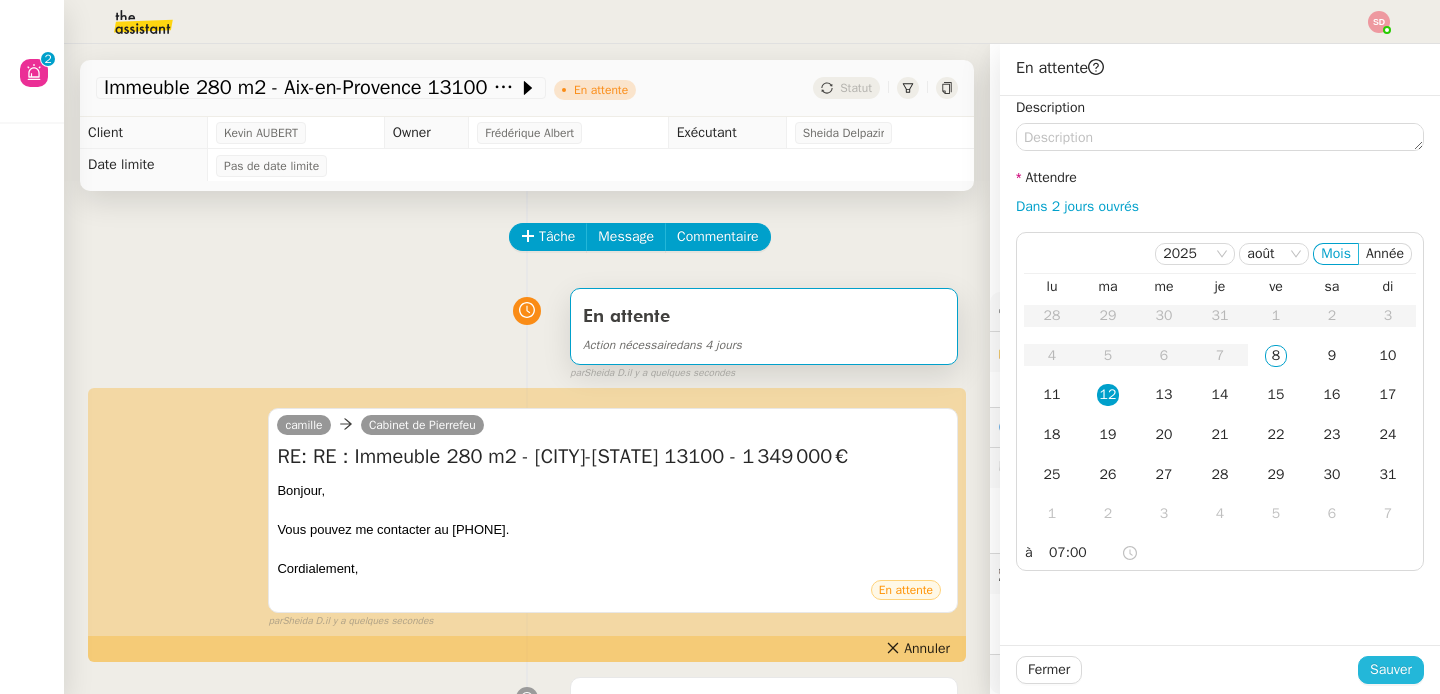 click on "Sauver" 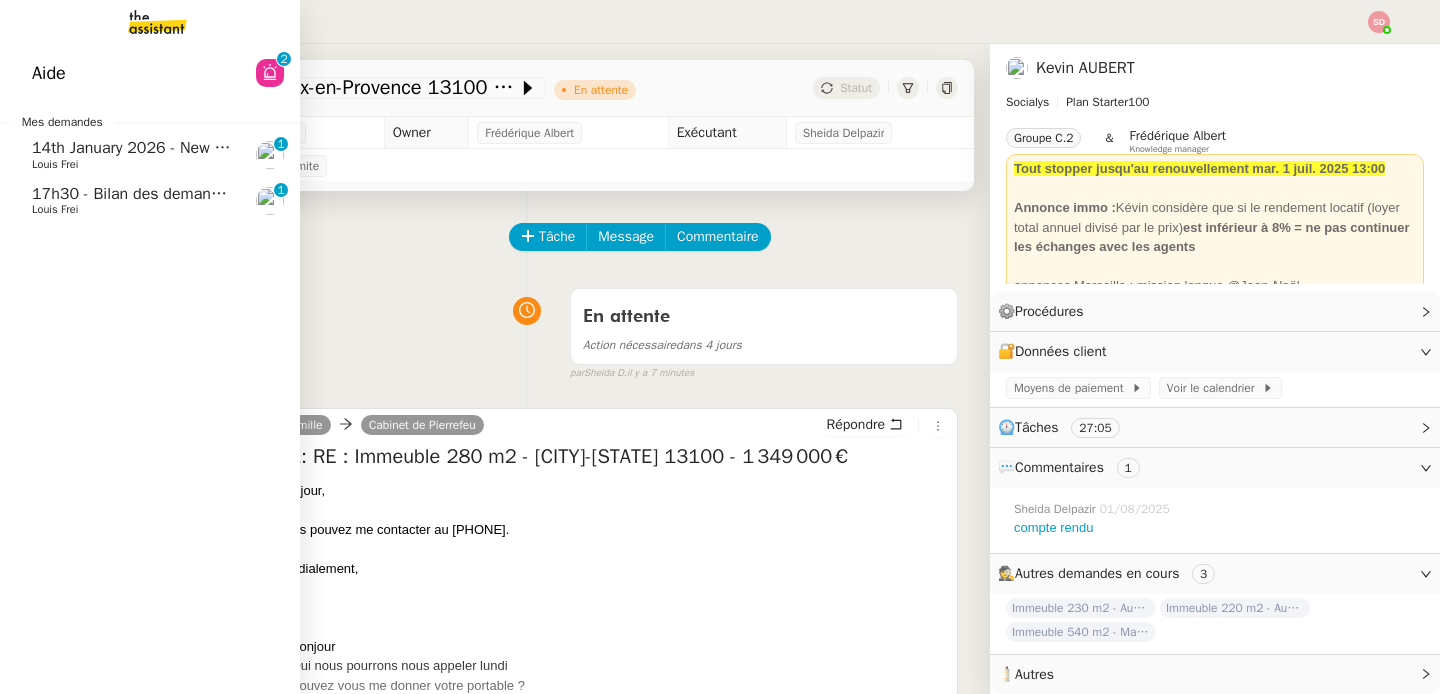 click on "17h30 - Bilan des demandes de la journée : en cours et restant à traiter - 8 août 2025" 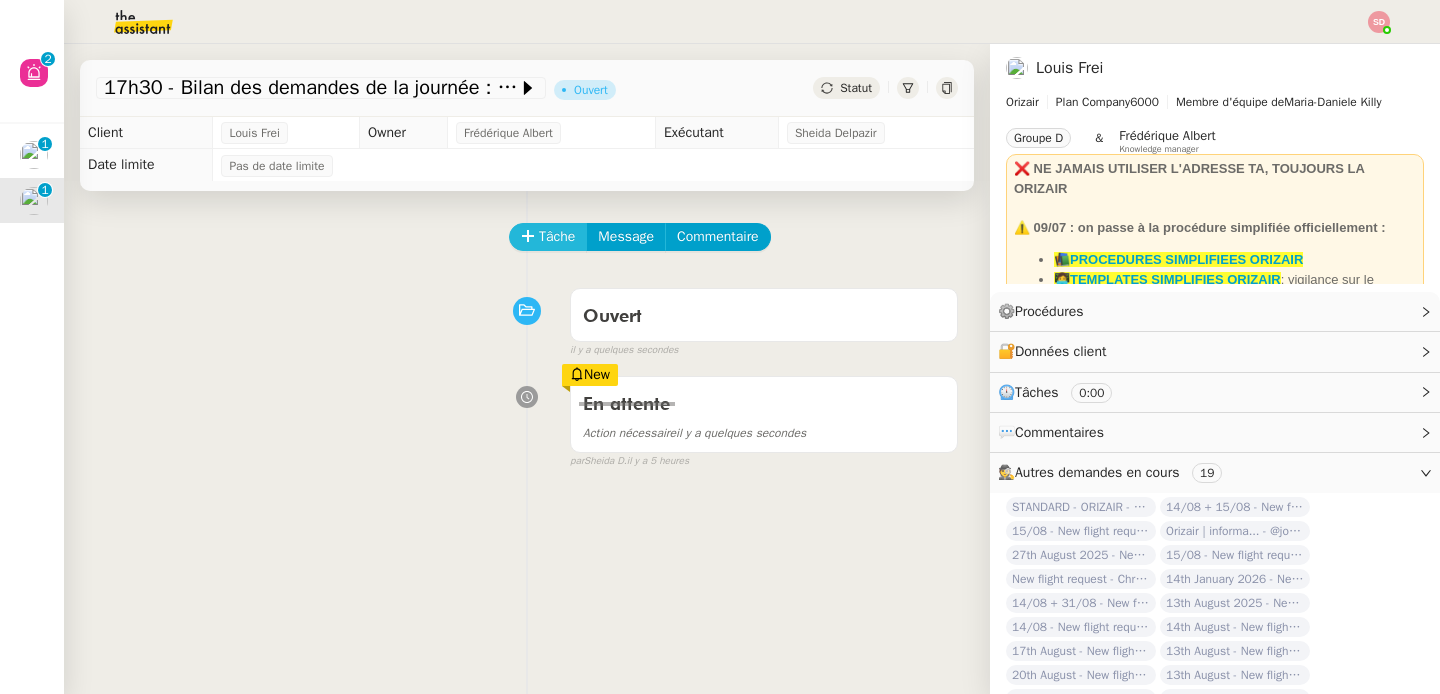 click on "Tâche" 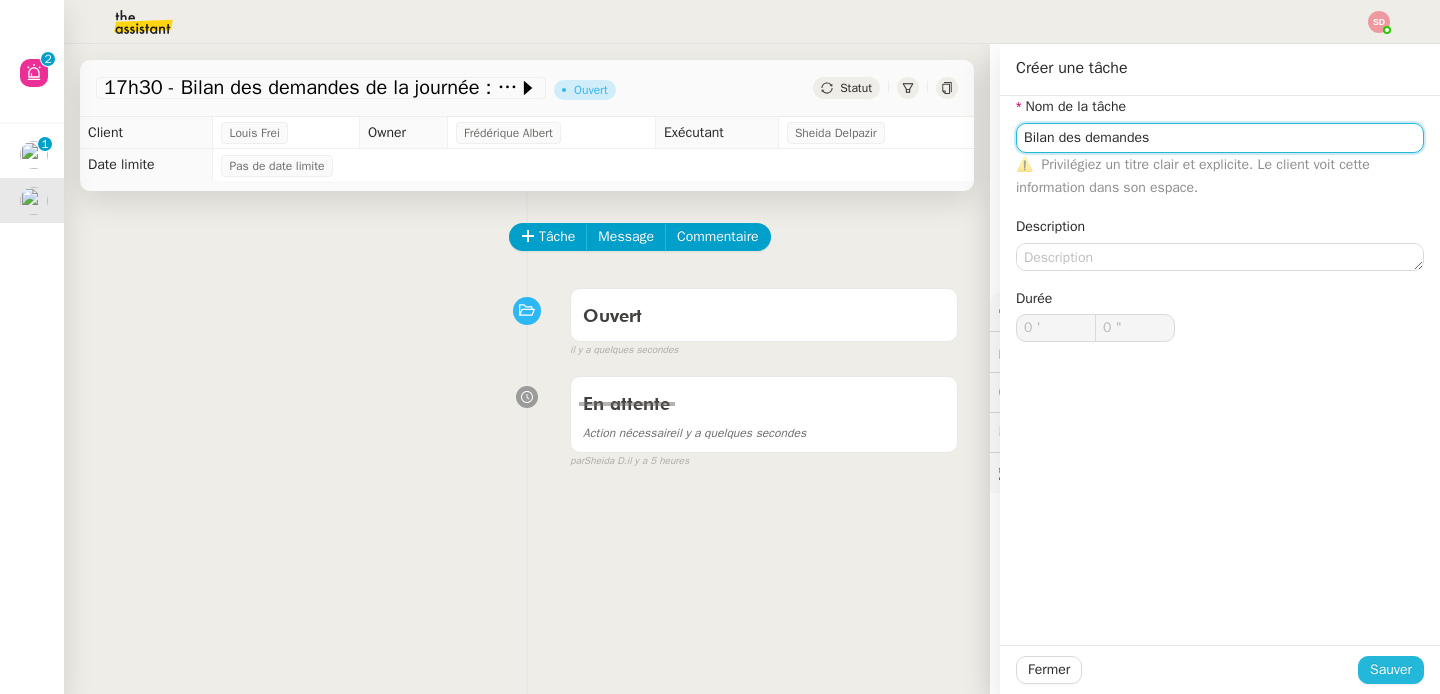 type on "Bilan des demandes" 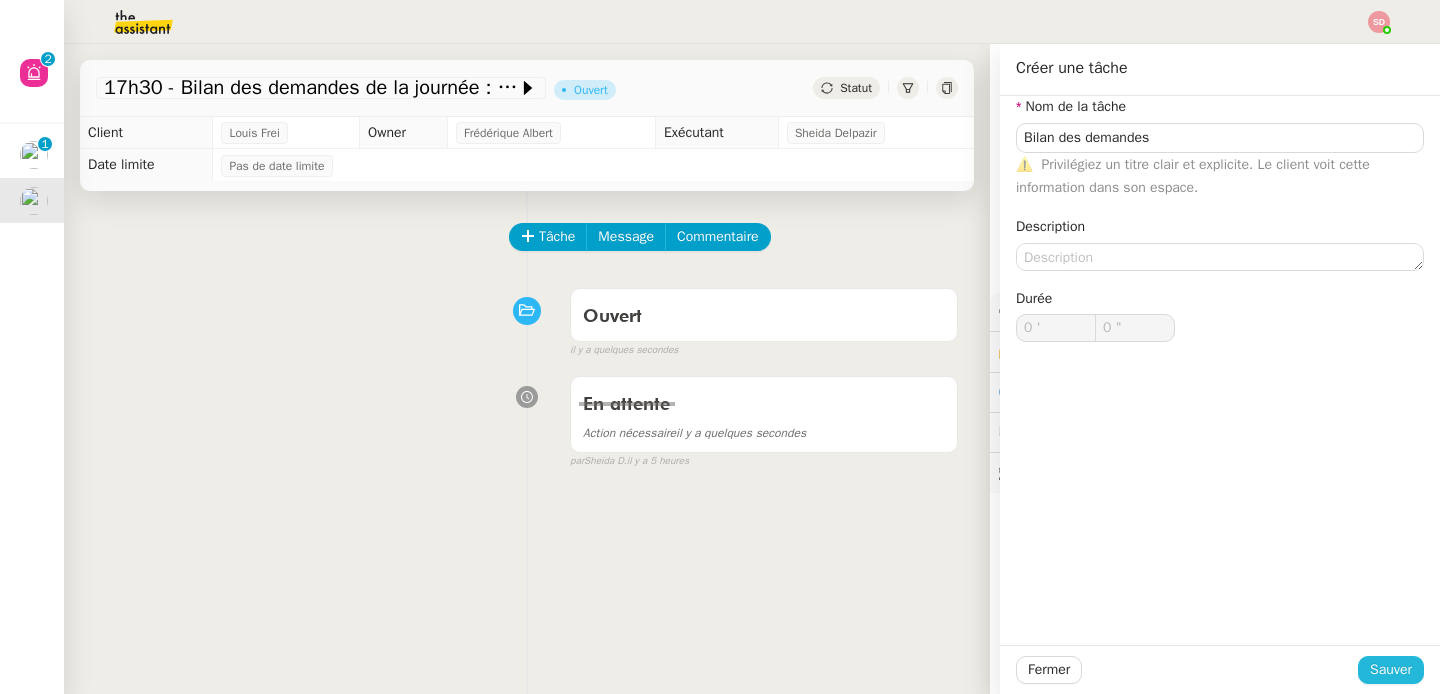 click on "Sauver" 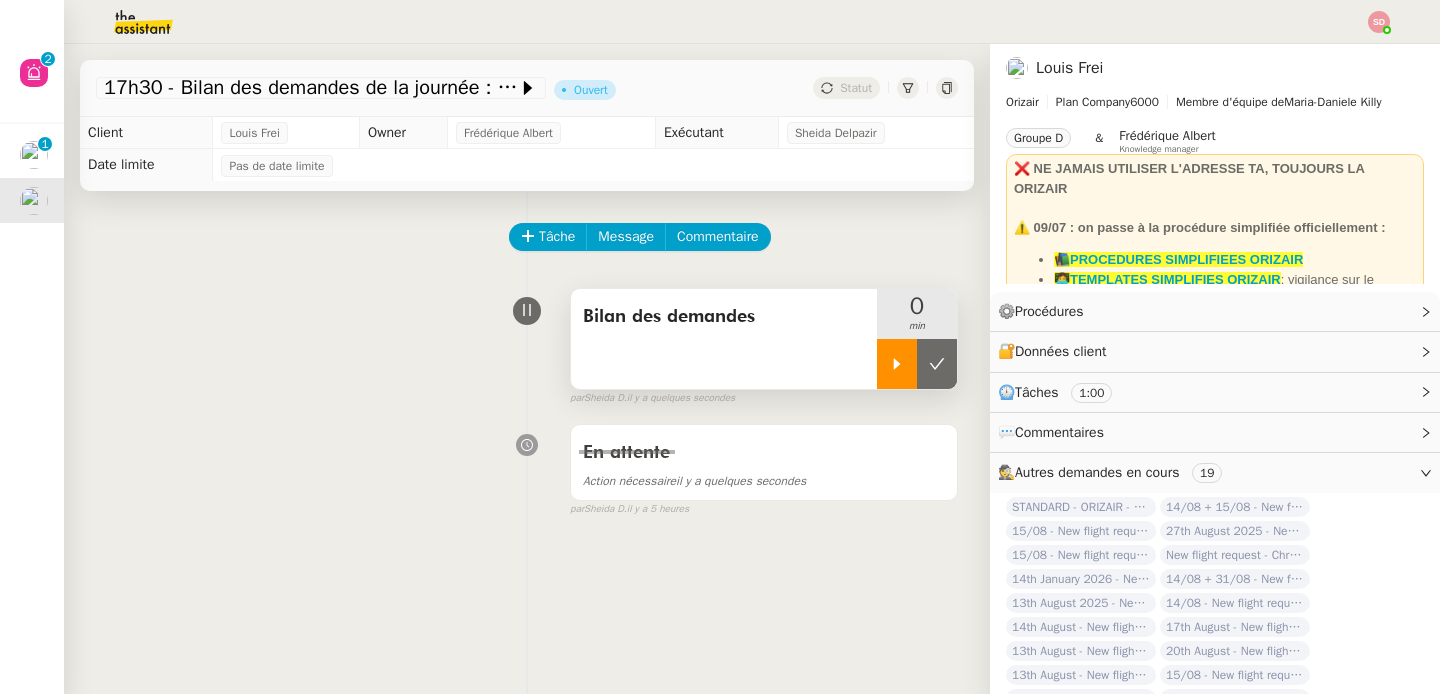 click 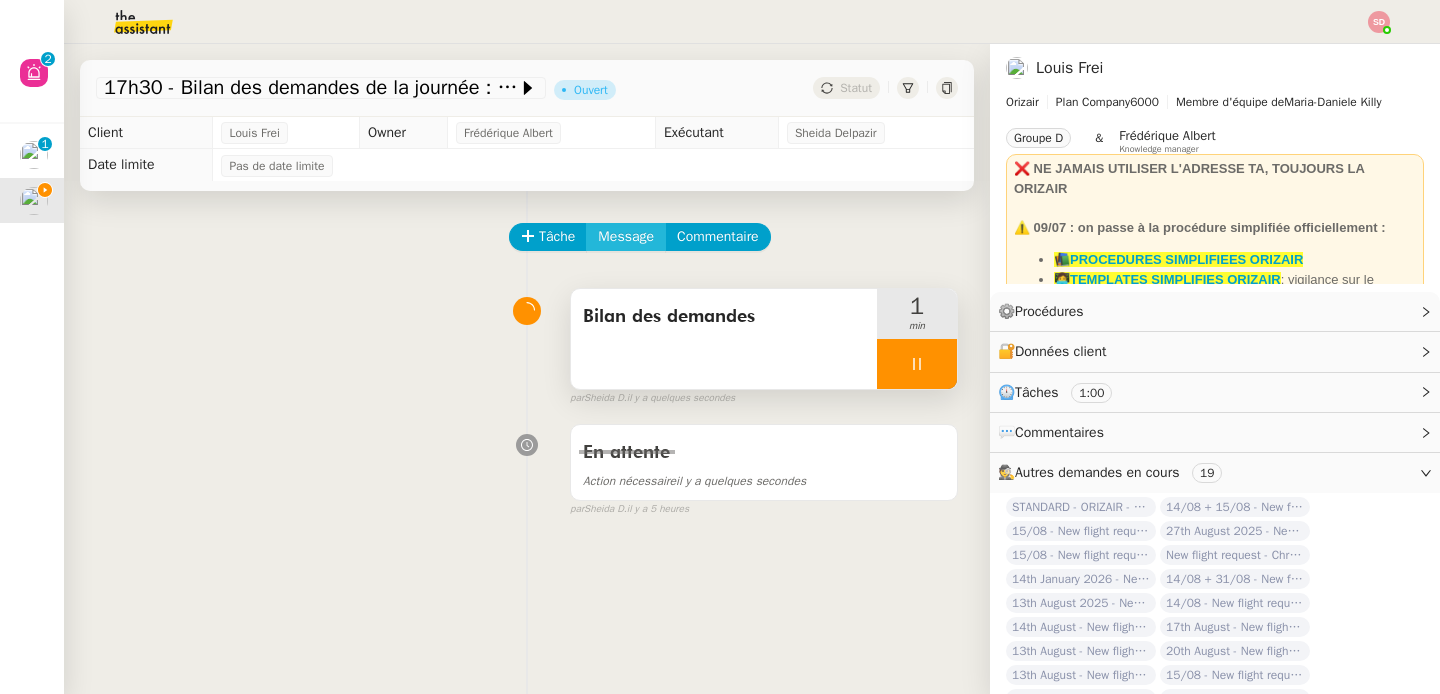 click on "Message" 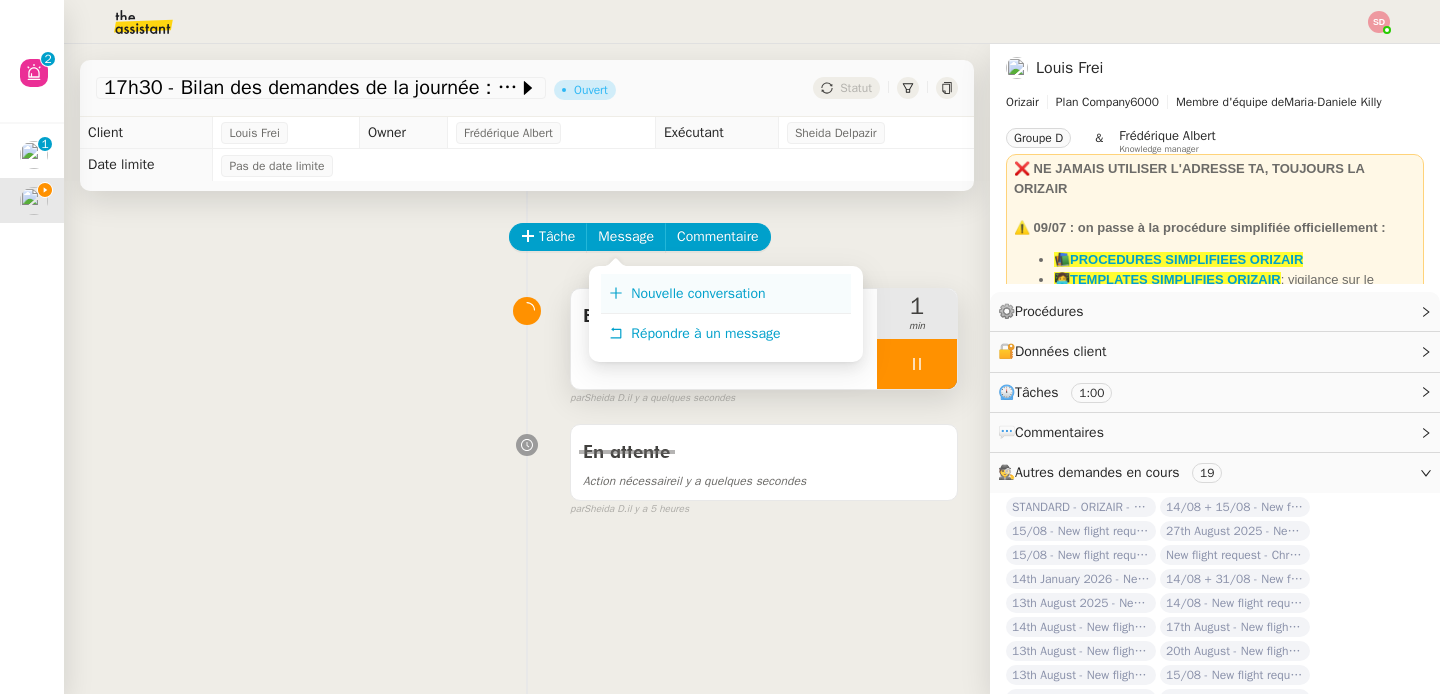 click on "Nouvelle conversation" at bounding box center (726, 294) 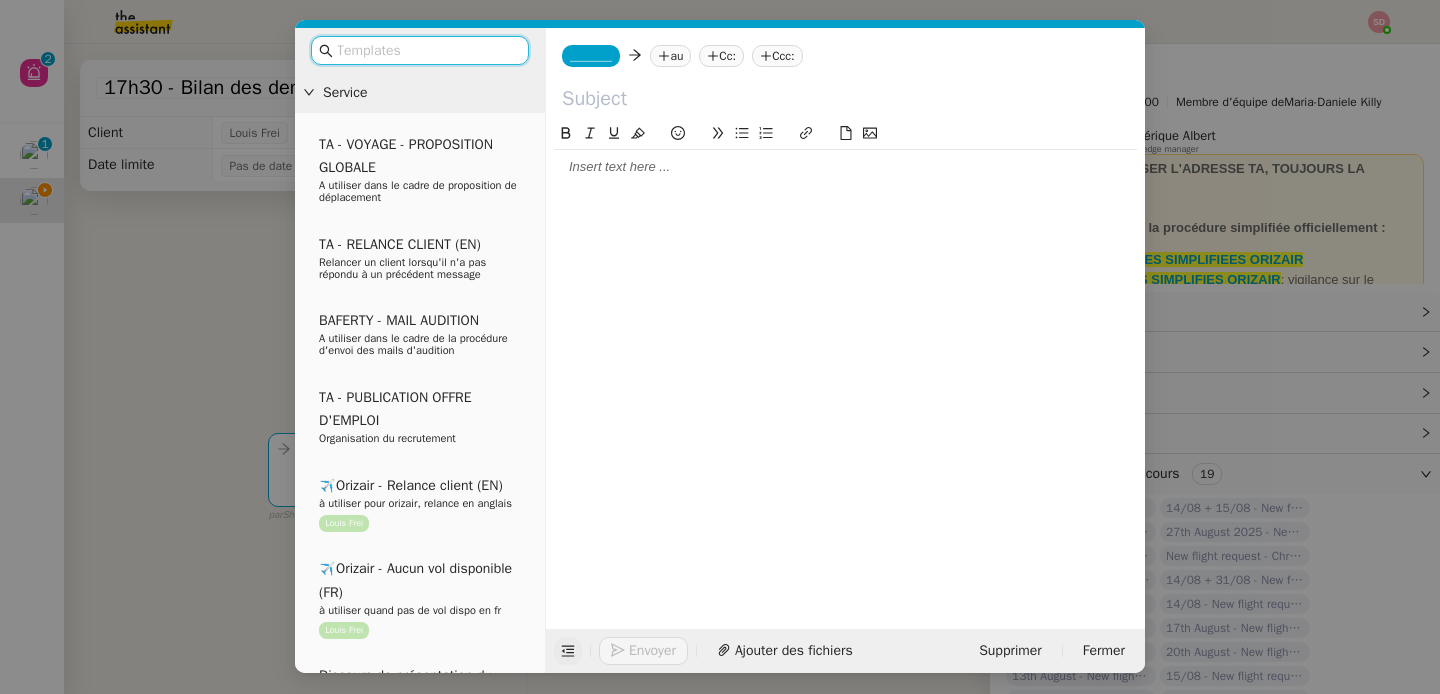 click 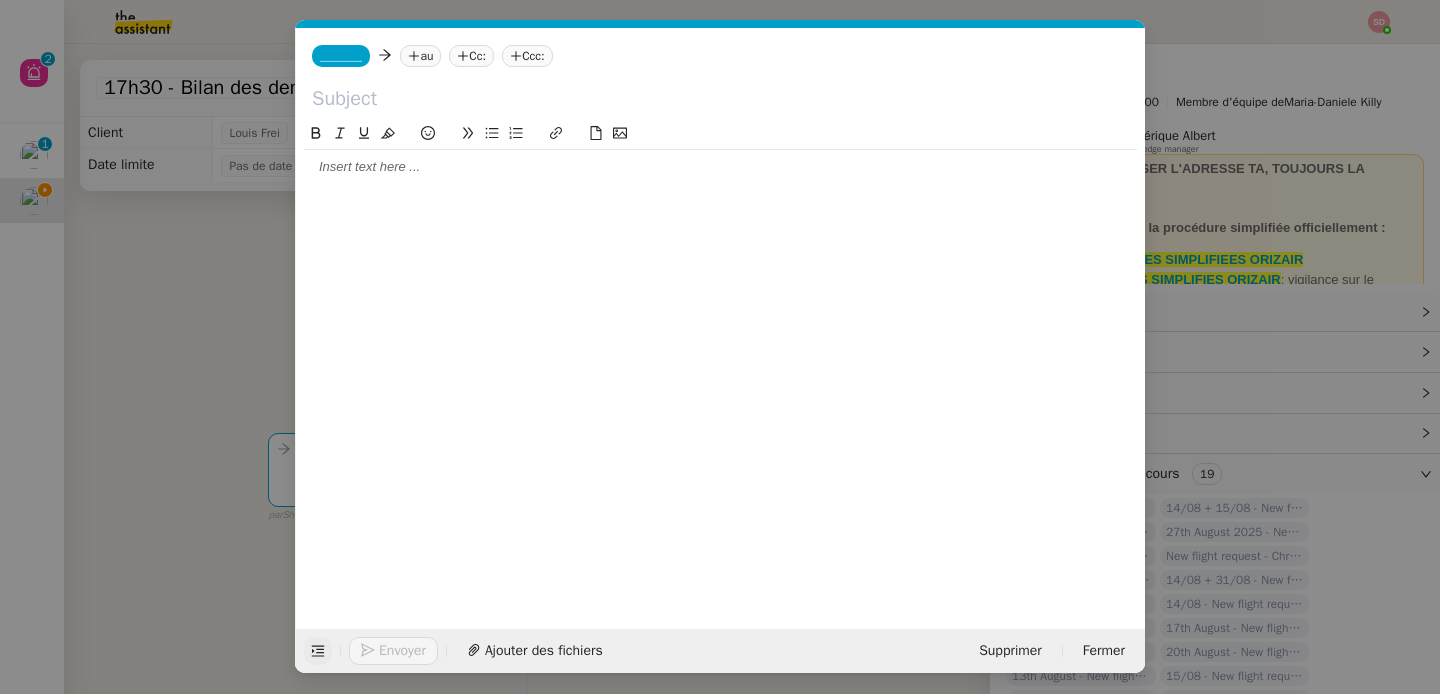 click on "_______" 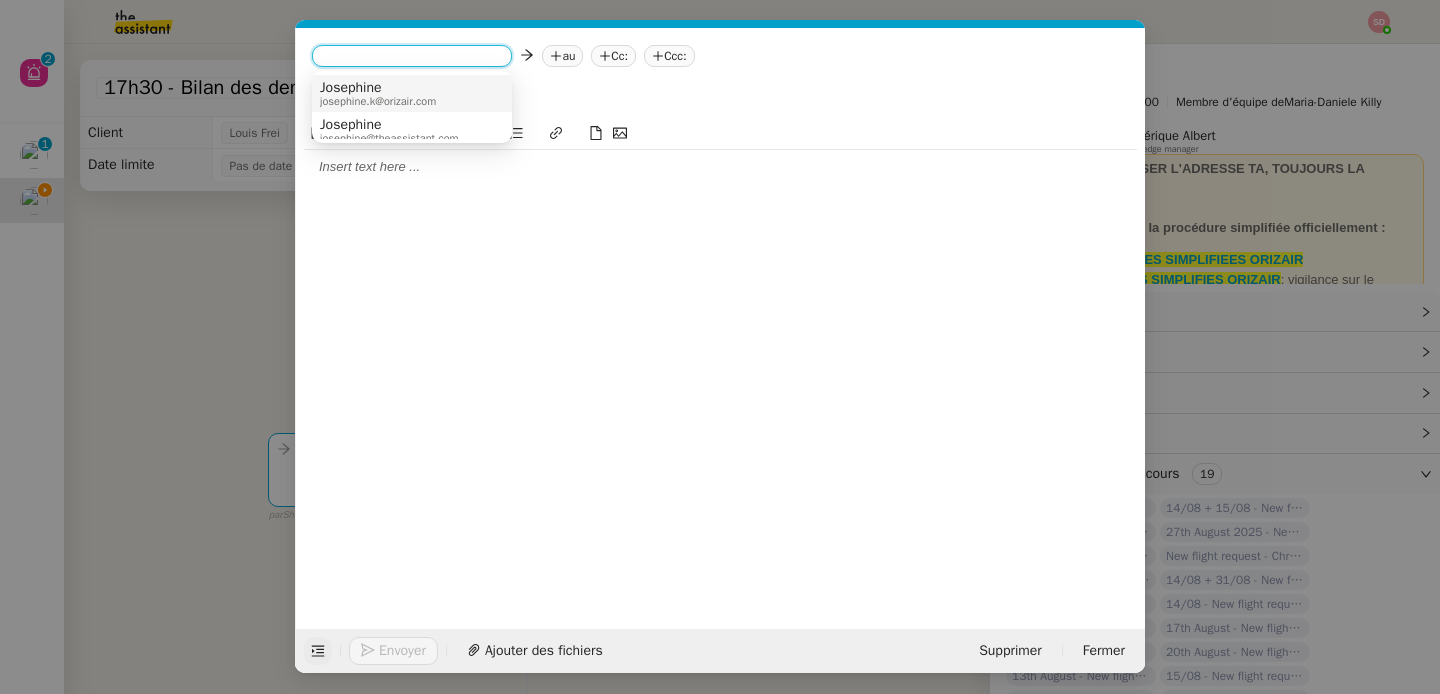 click on "Josephine" at bounding box center [378, 88] 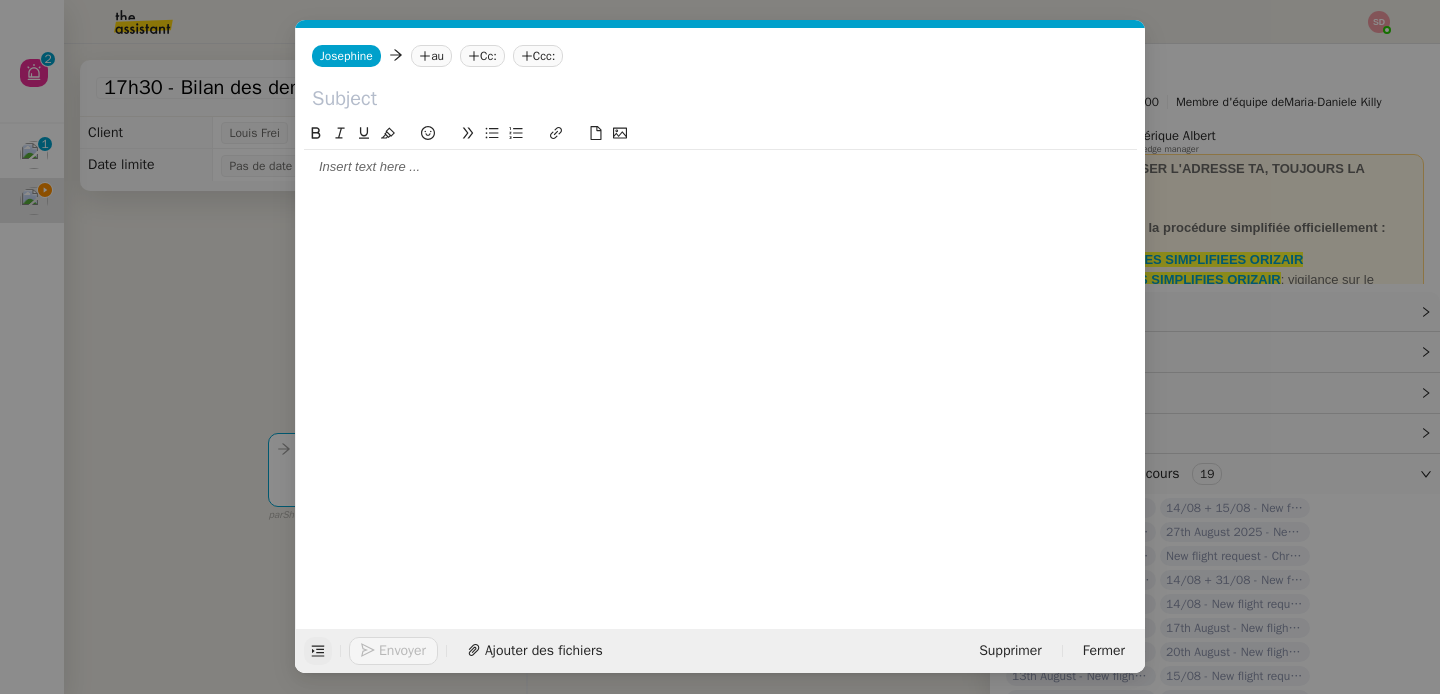 click on "au" 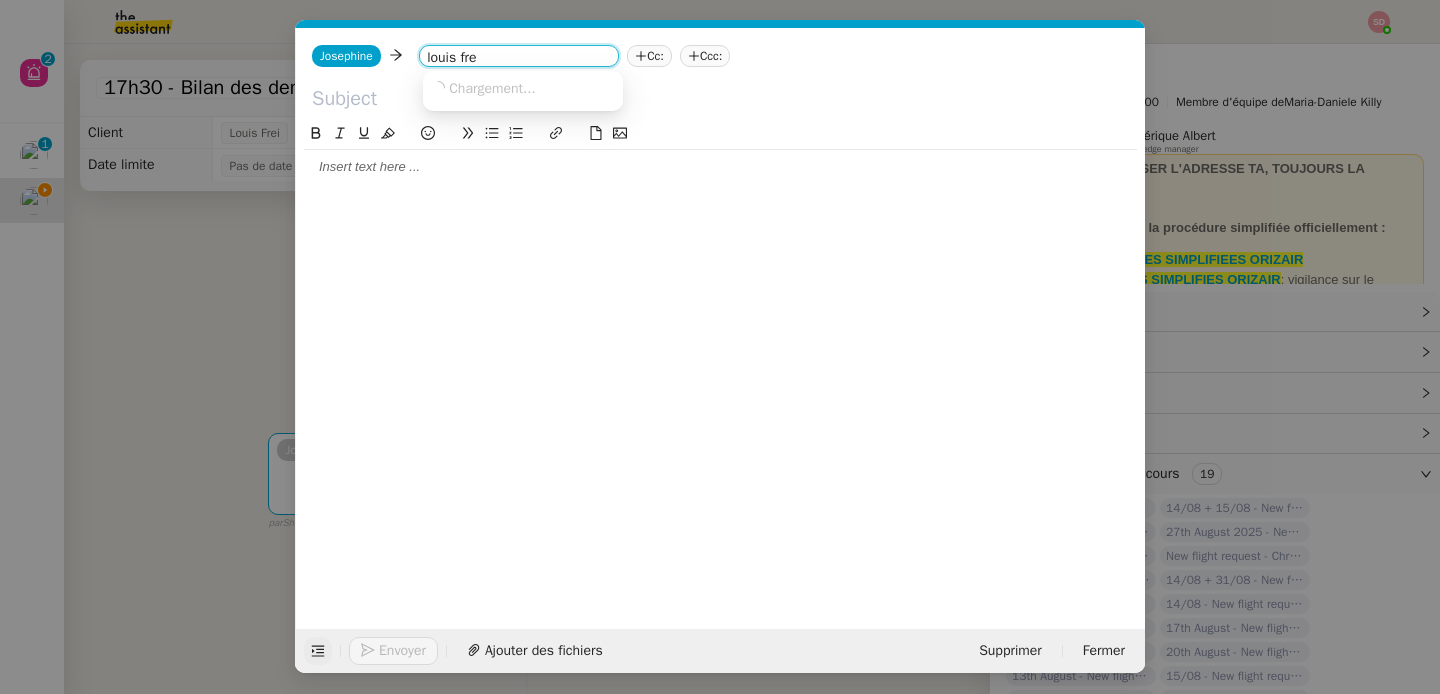 type on "[FIRST] [LAST]" 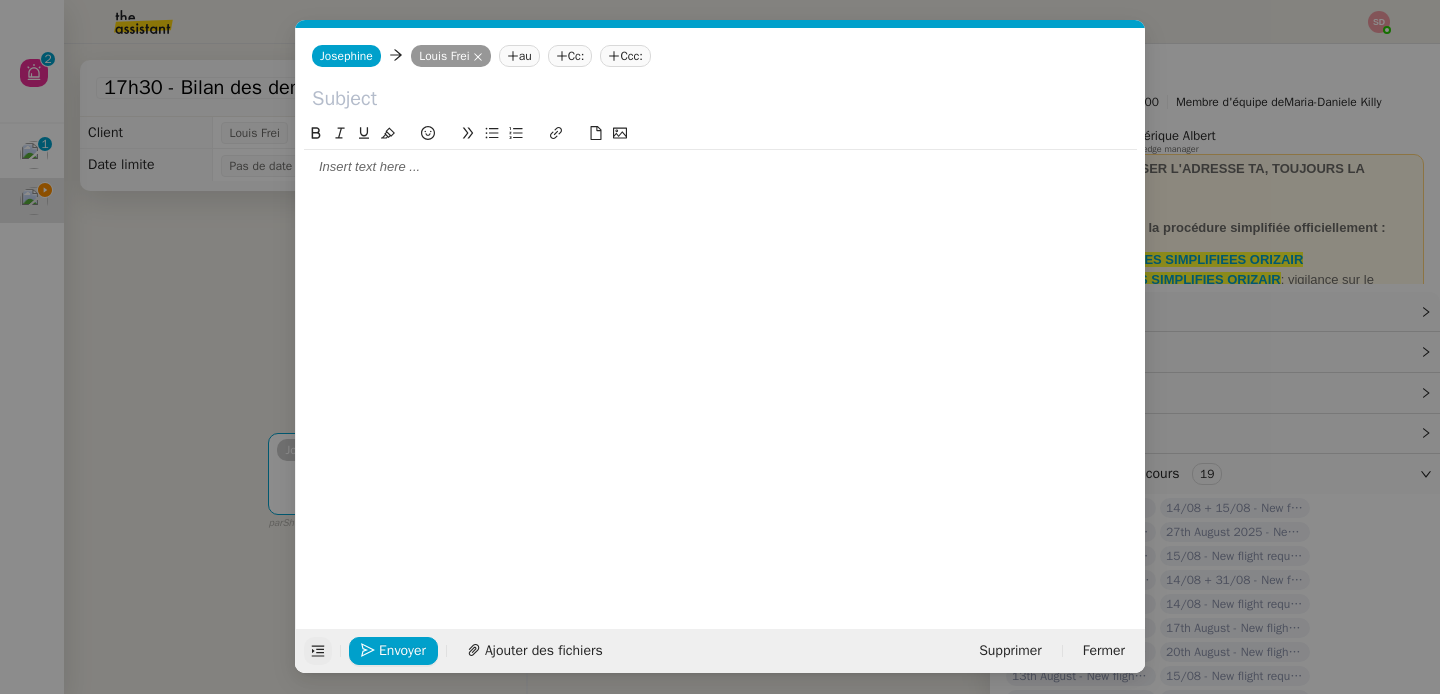 click 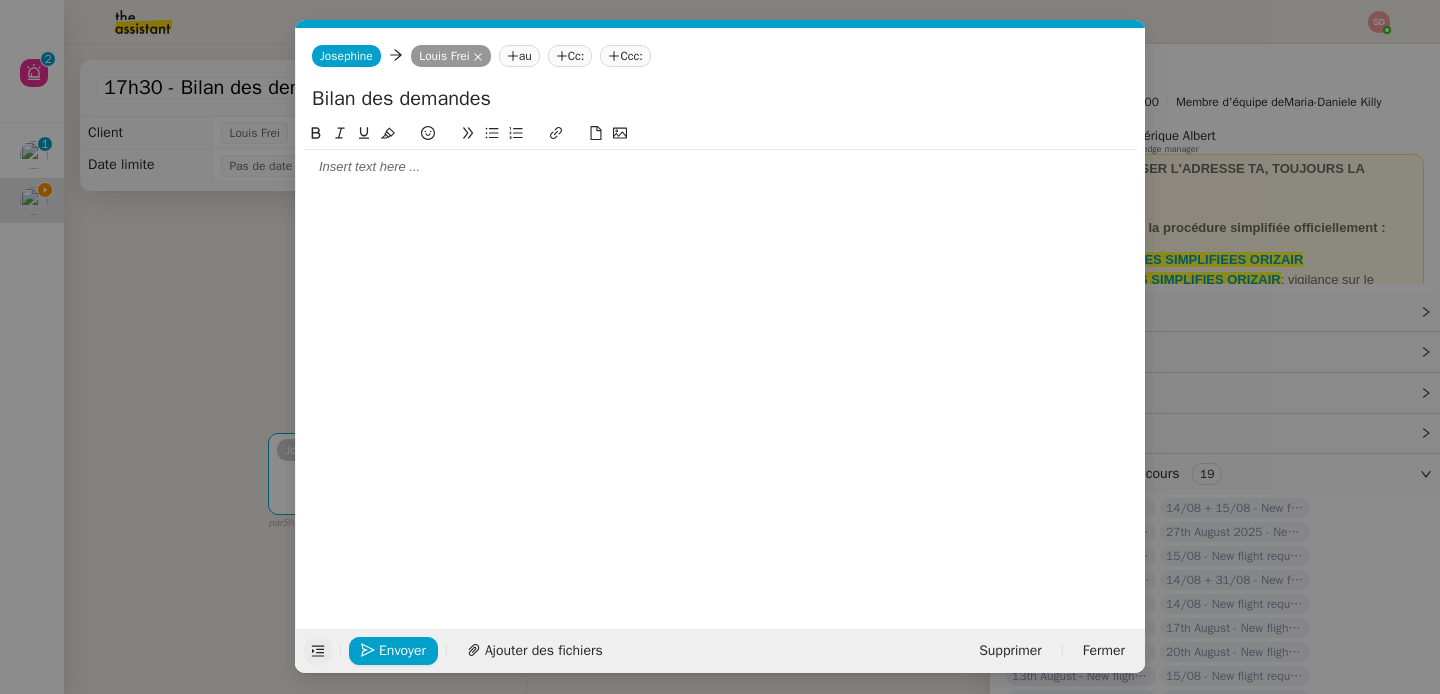 type on "Bilan des demandes" 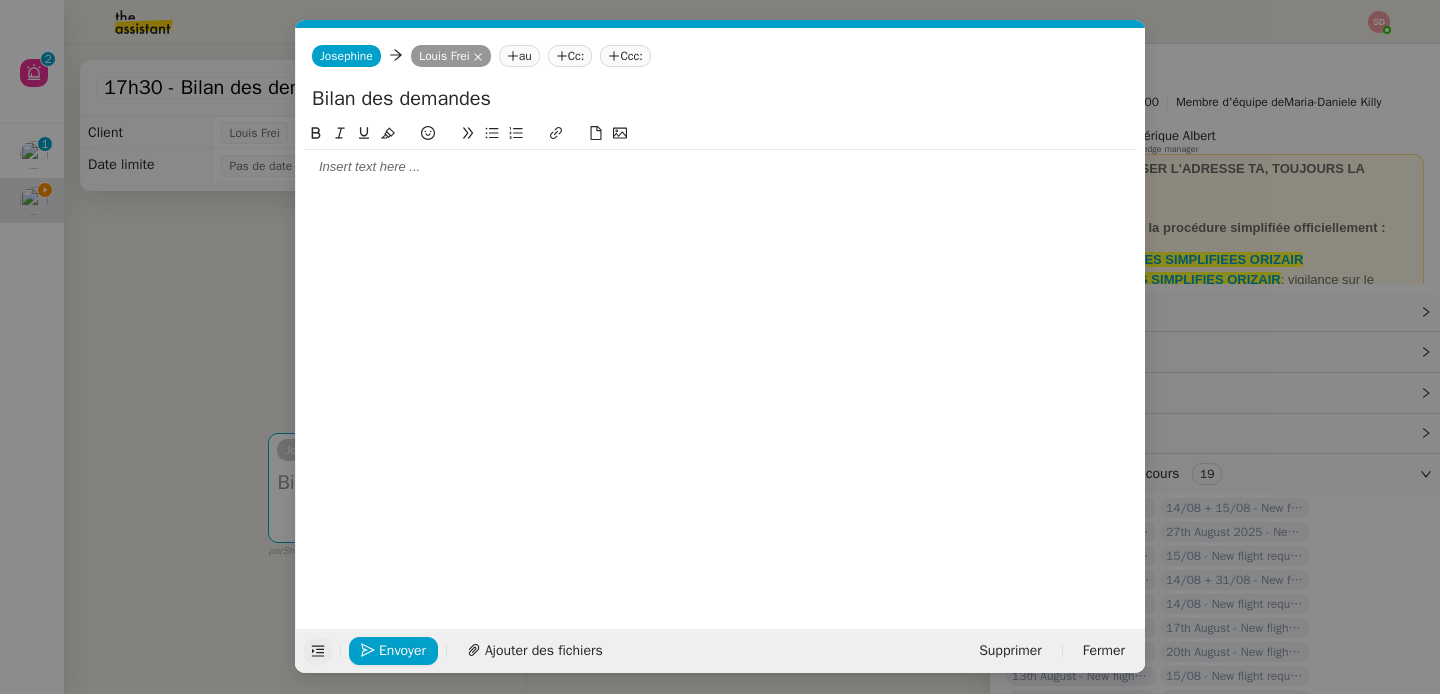 type 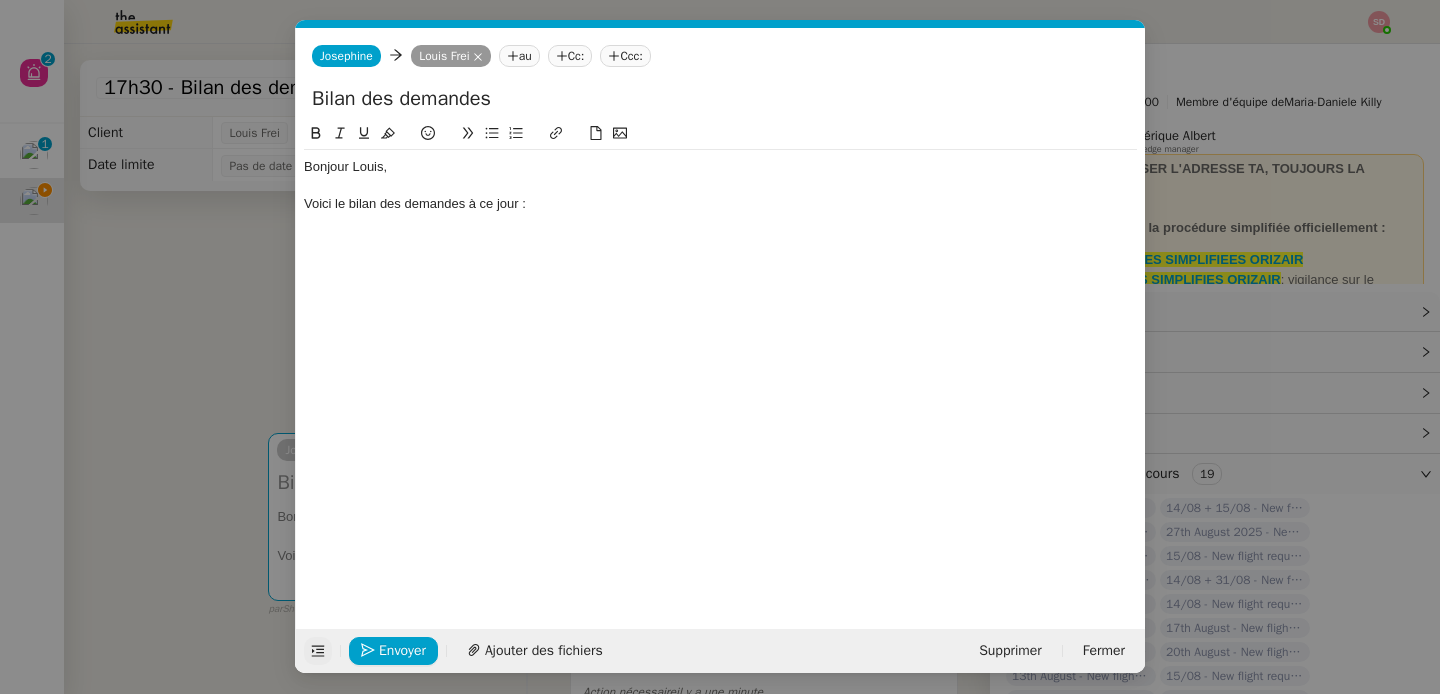 click on "Service TA - VOYAGE - PROPOSITION GLOBALE    A utiliser dans le cadre de proposition de déplacement TA - RELANCE CLIENT (EN)    Relancer un client lorsqu'il n'a pas répondu à un précédent message BAFERTY - MAIL AUDITION    A utiliser dans le cadre de la procédure d'envoi des mails d'audition TA - PUBLICATION OFFRE D'EMPLOI     Organisation du recrutement ✈️Orizair - Relance client (EN)     à utiliser pour orizair, relance en anglais  Louis Frei ✈️Orizair - Aucun vol disponible (FR)    à utiliser quand pas de vol dispo en fr  Louis Frei Discours de présentation du paiement sécurisé    ✈️Orizair - Relance client (FR)    à utiliser pour orizair, première relance en français  Louis Frei TA - VOYAGES - PROPOSITION ITINERAIRE    Soumettre les résultats d'une recherche Orizair - Empty Legs - Confirmation opérateur (EN)    à utiliser dans la communication sur avinode pour les empty legs  Louis Frei TA - CONFIRMATION PAIEMENT (EN)    TA - COURRIER EXPEDIE (recommandé)" at bounding box center [720, 347] 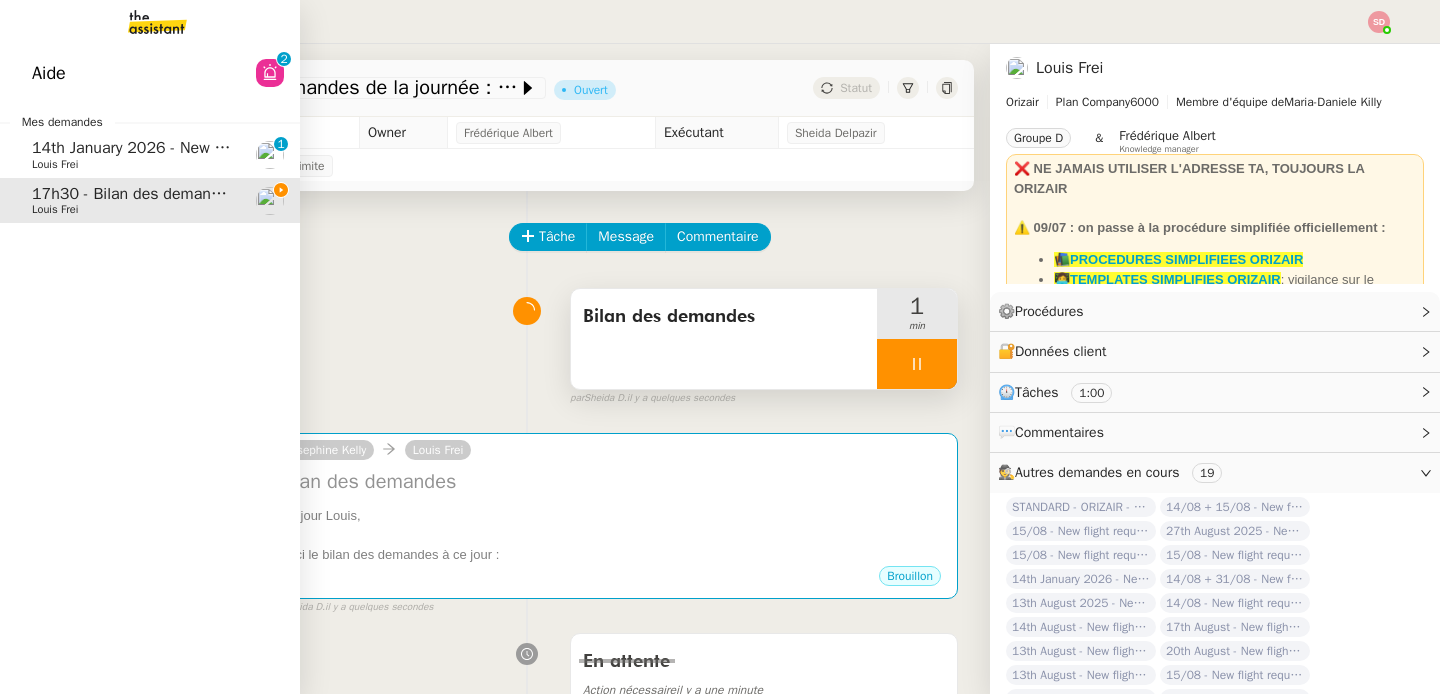 click on "Louis Frei" 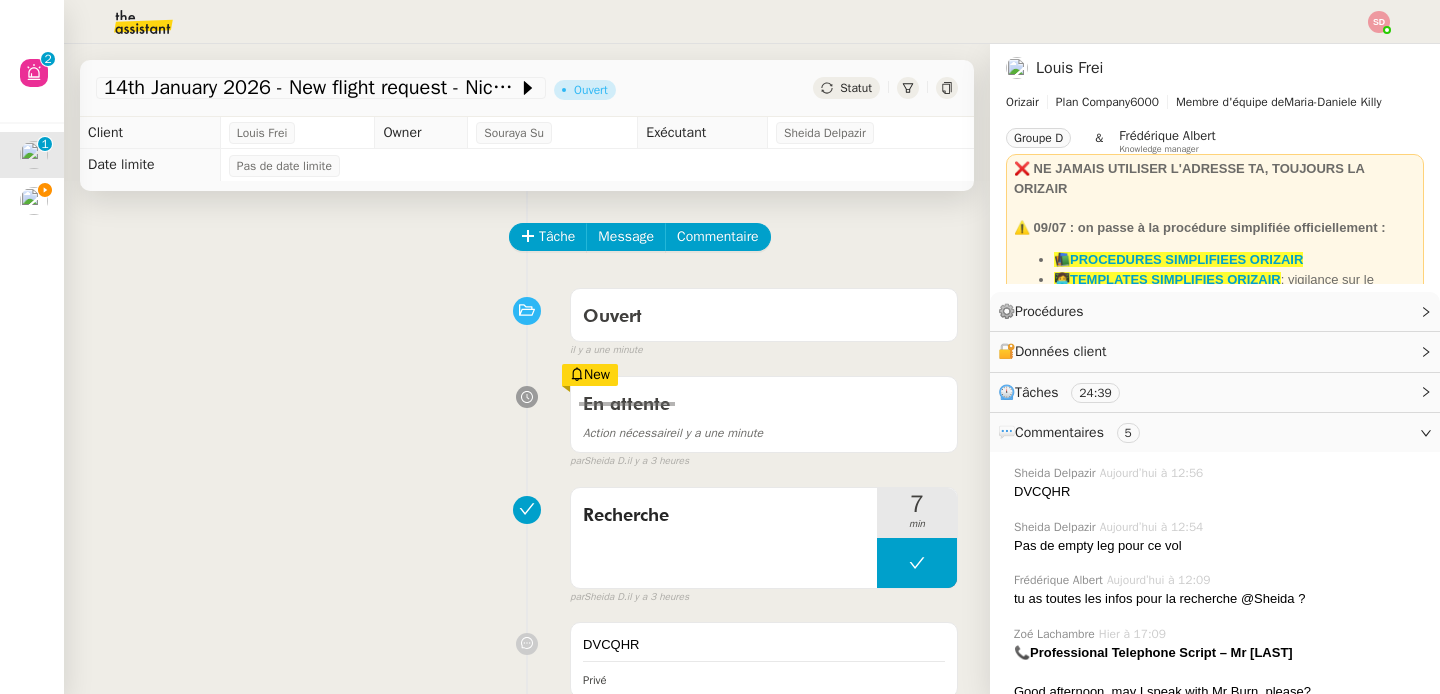 click on "﻿ DVCQHR" 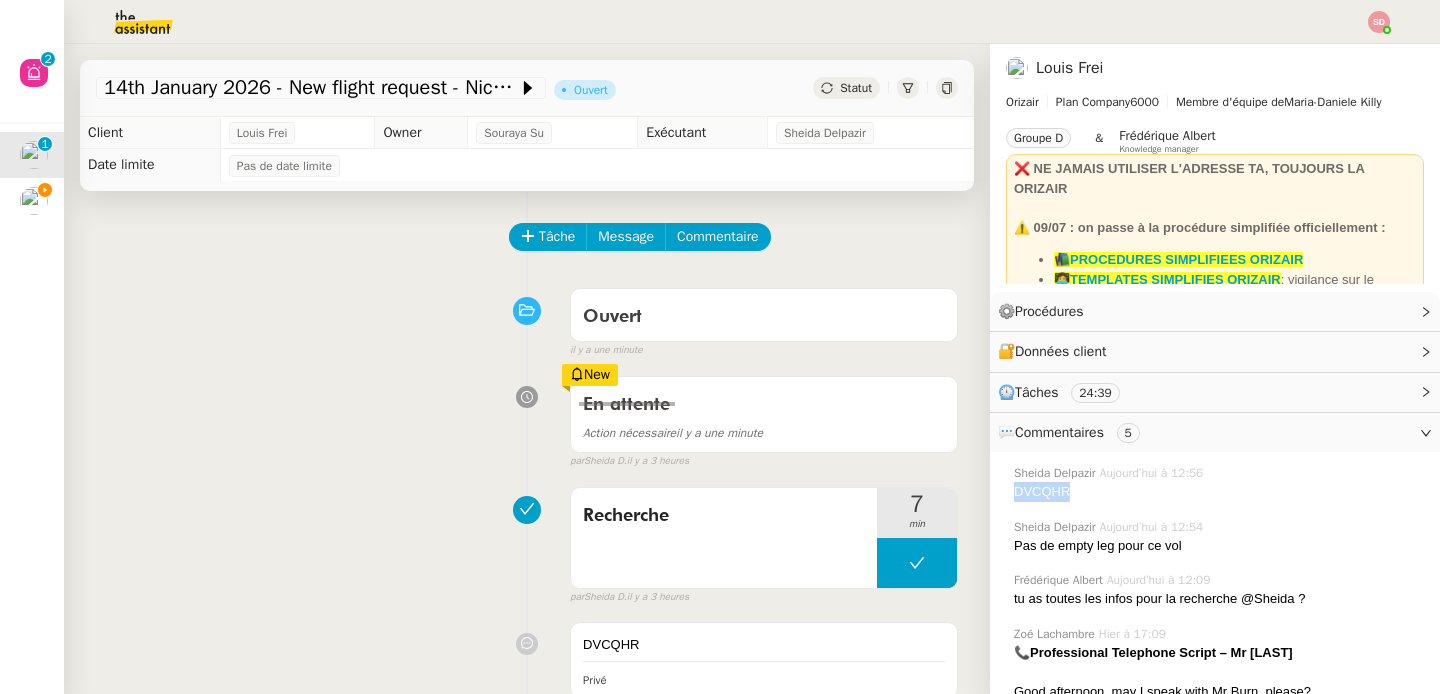 click on "﻿ DVCQHR" 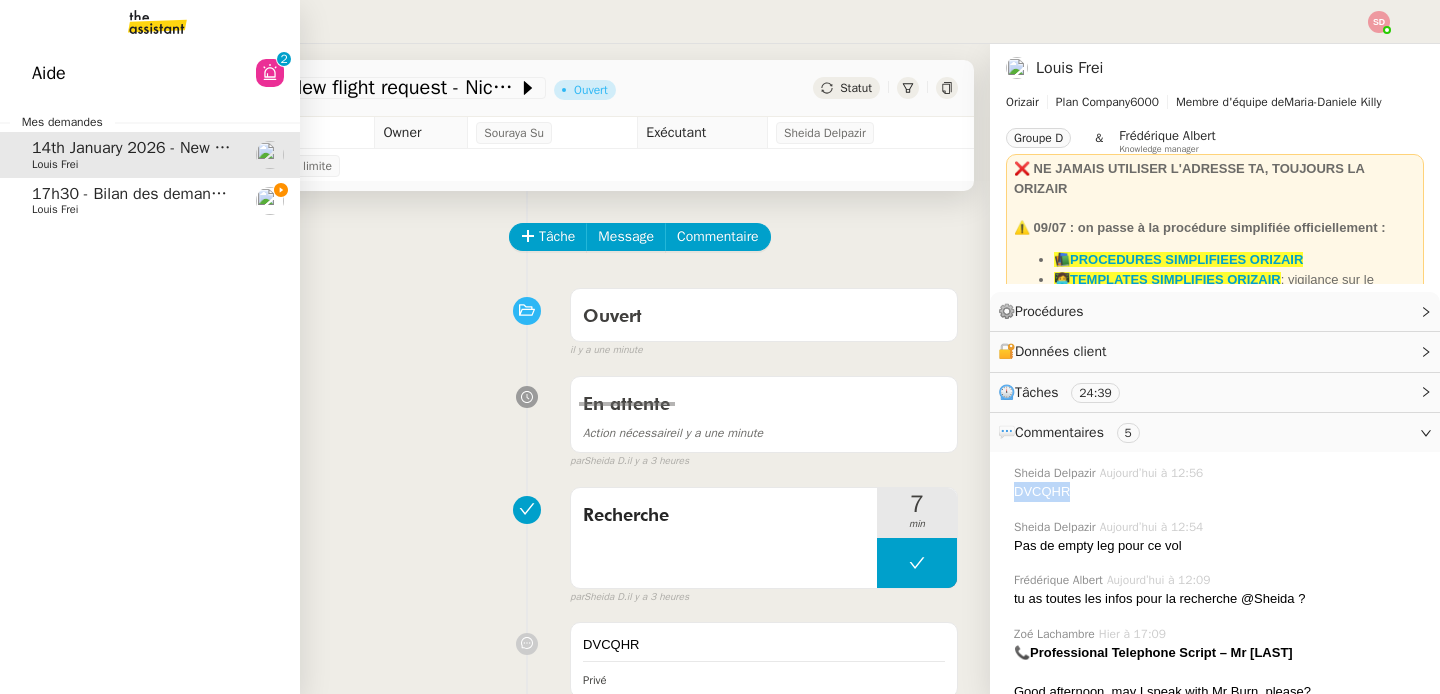 click on "17h30 - Bilan des demandes de la journée : en cours et restant à traiter - 8 août 2025" 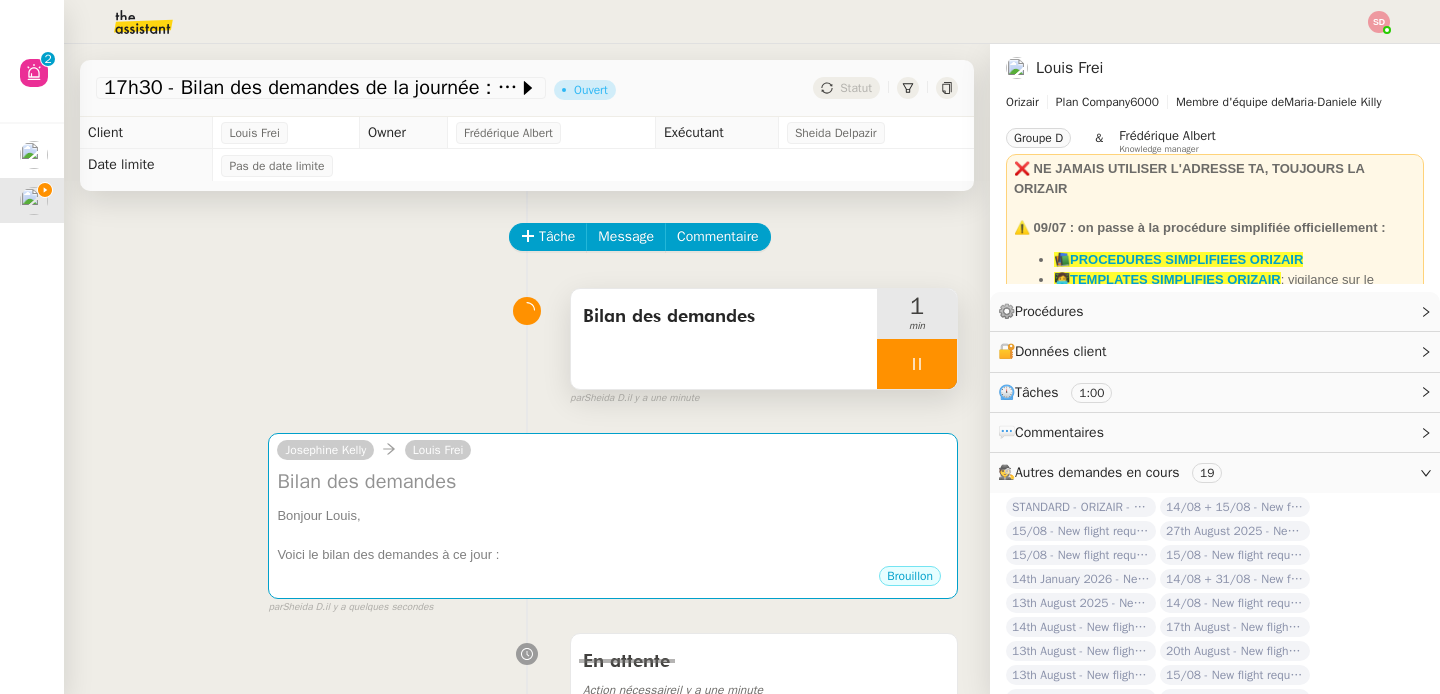 click at bounding box center [917, 364] 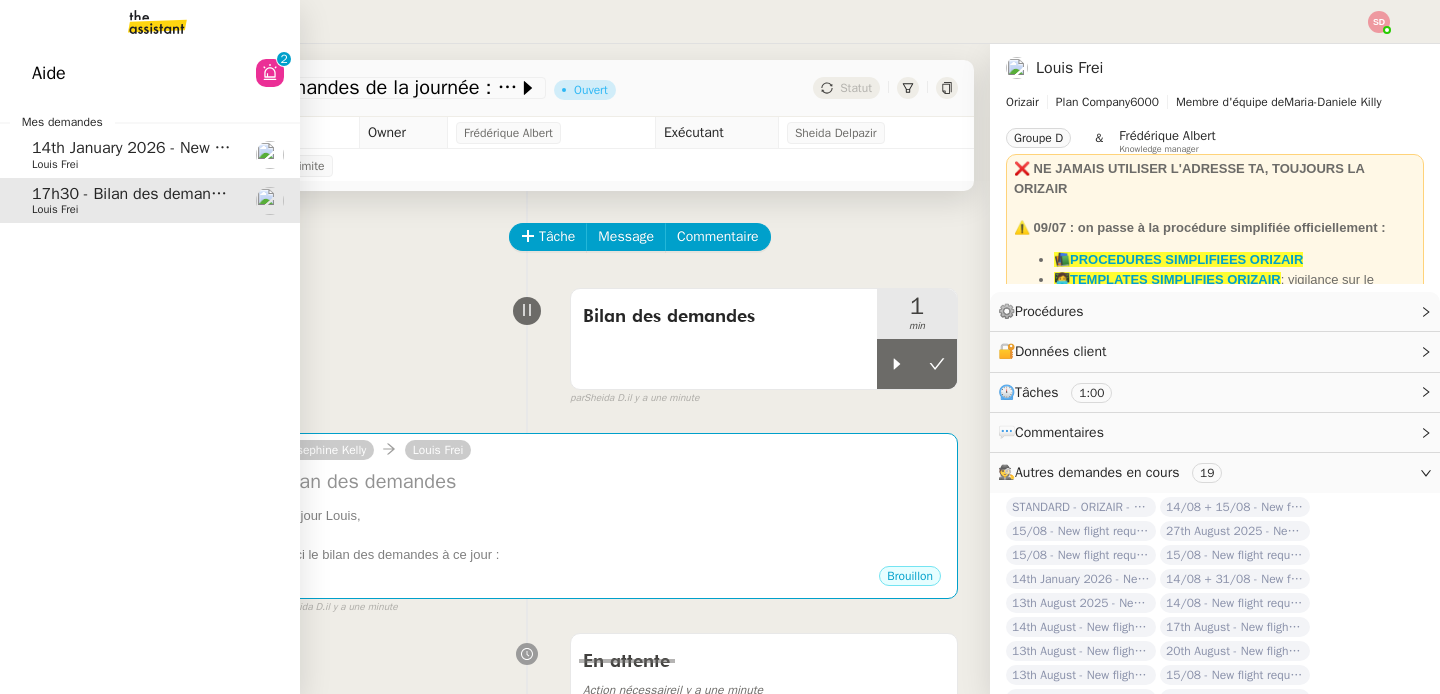 click on "14th January 2026 - New flight request - Nicholas Burn" 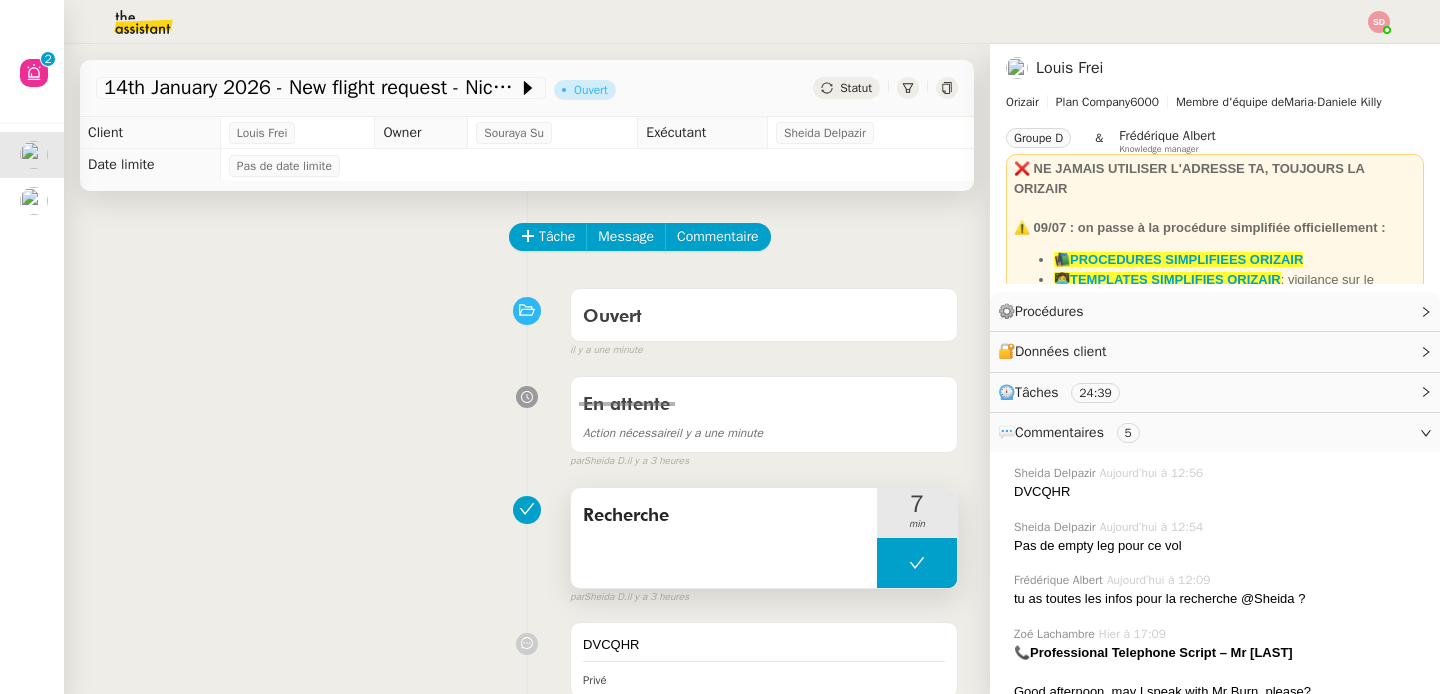 click 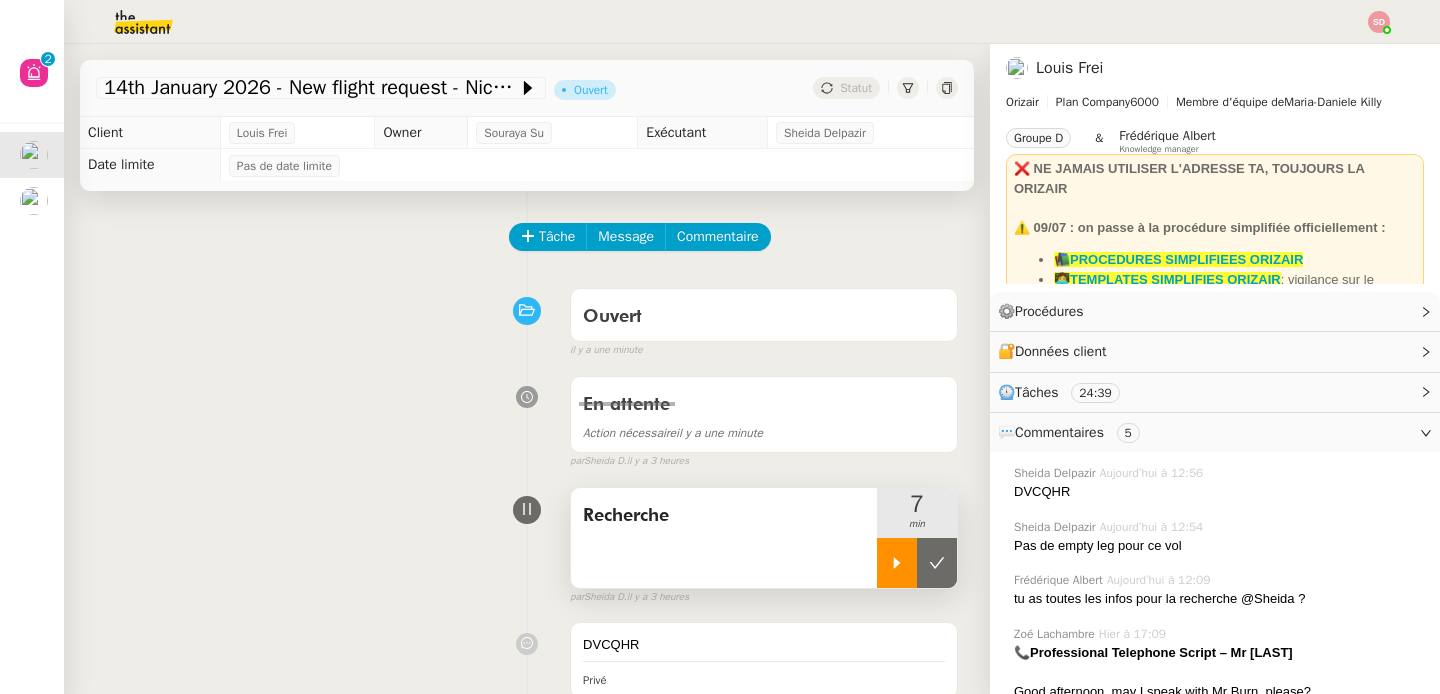 click 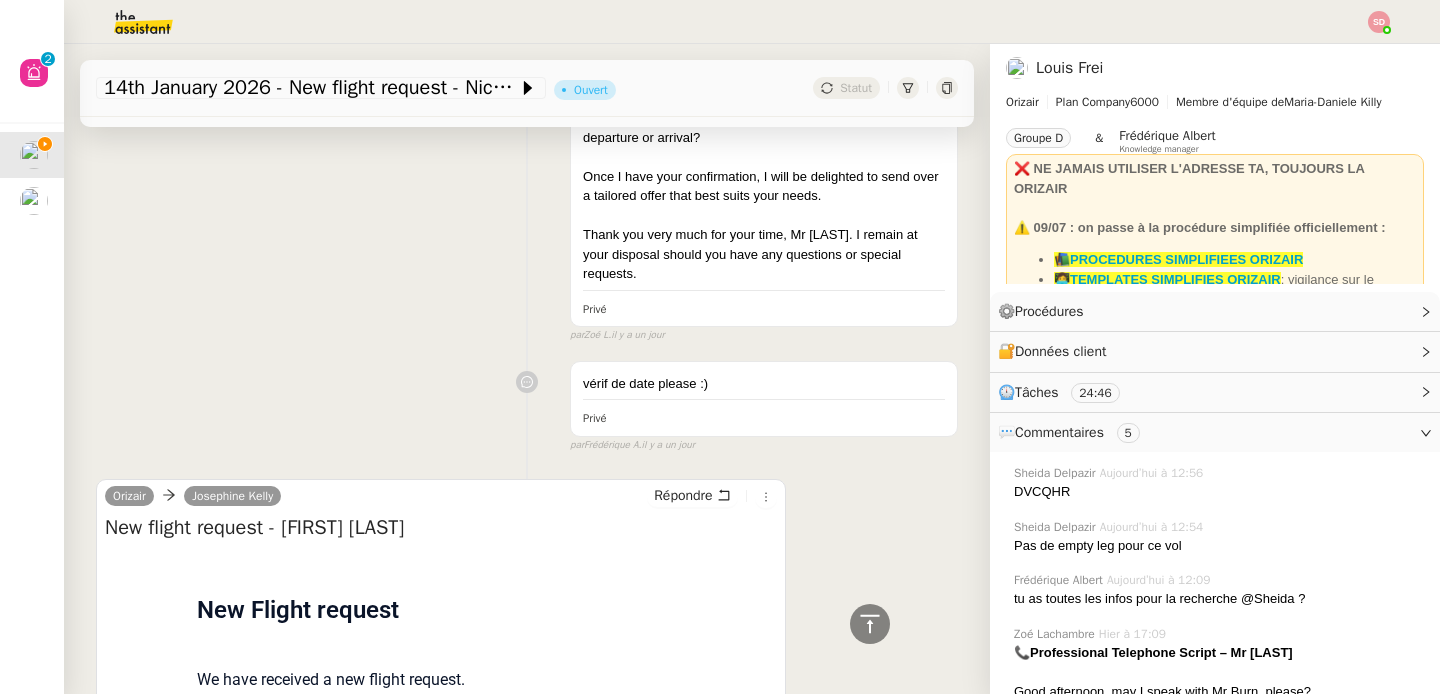 scroll, scrollTop: 2344, scrollLeft: 0, axis: vertical 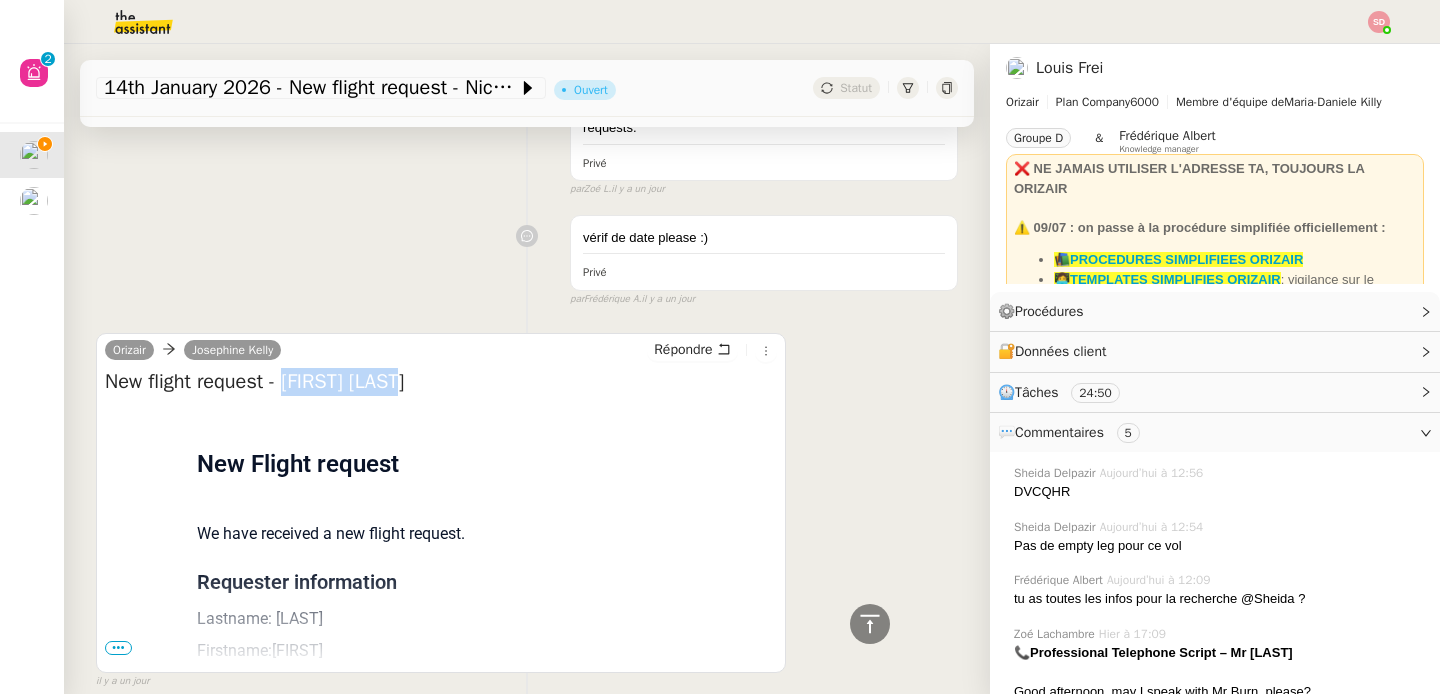 drag, startPoint x: 295, startPoint y: 364, endPoint x: 441, endPoint y: 364, distance: 146 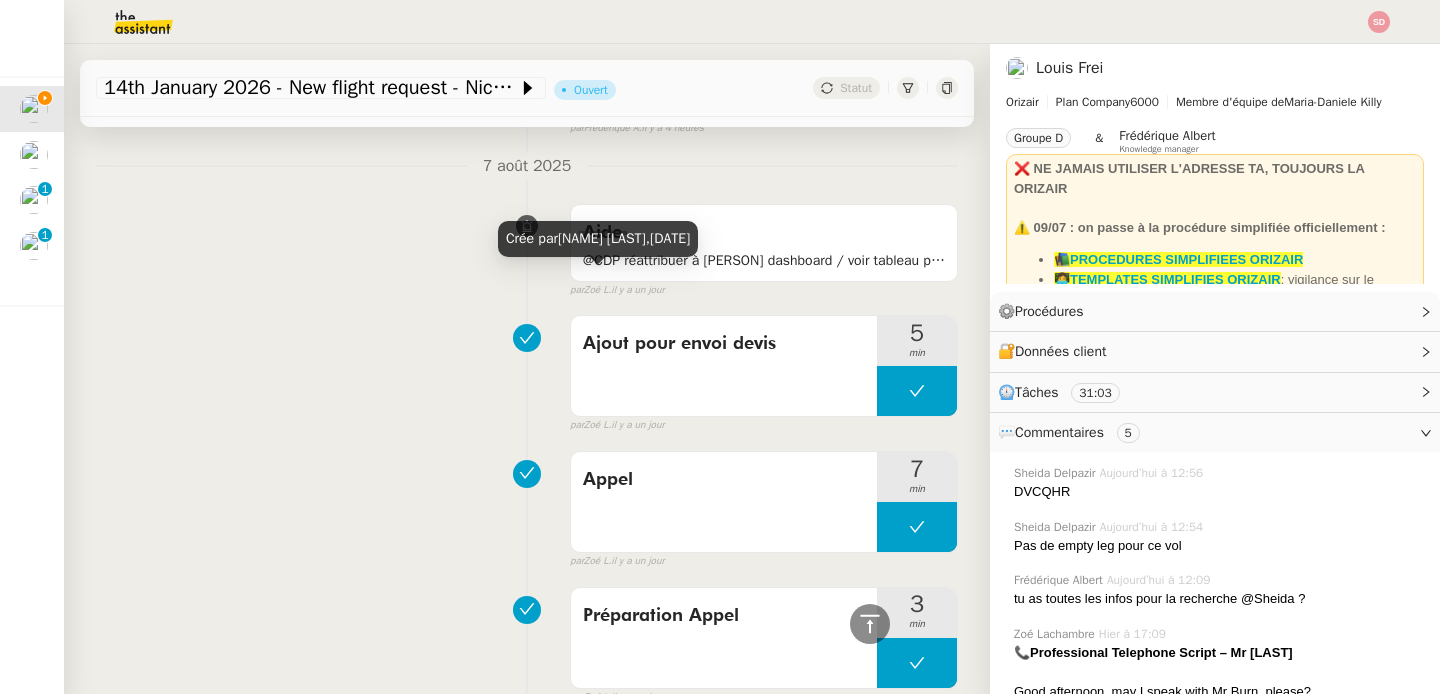 scroll, scrollTop: 0, scrollLeft: 0, axis: both 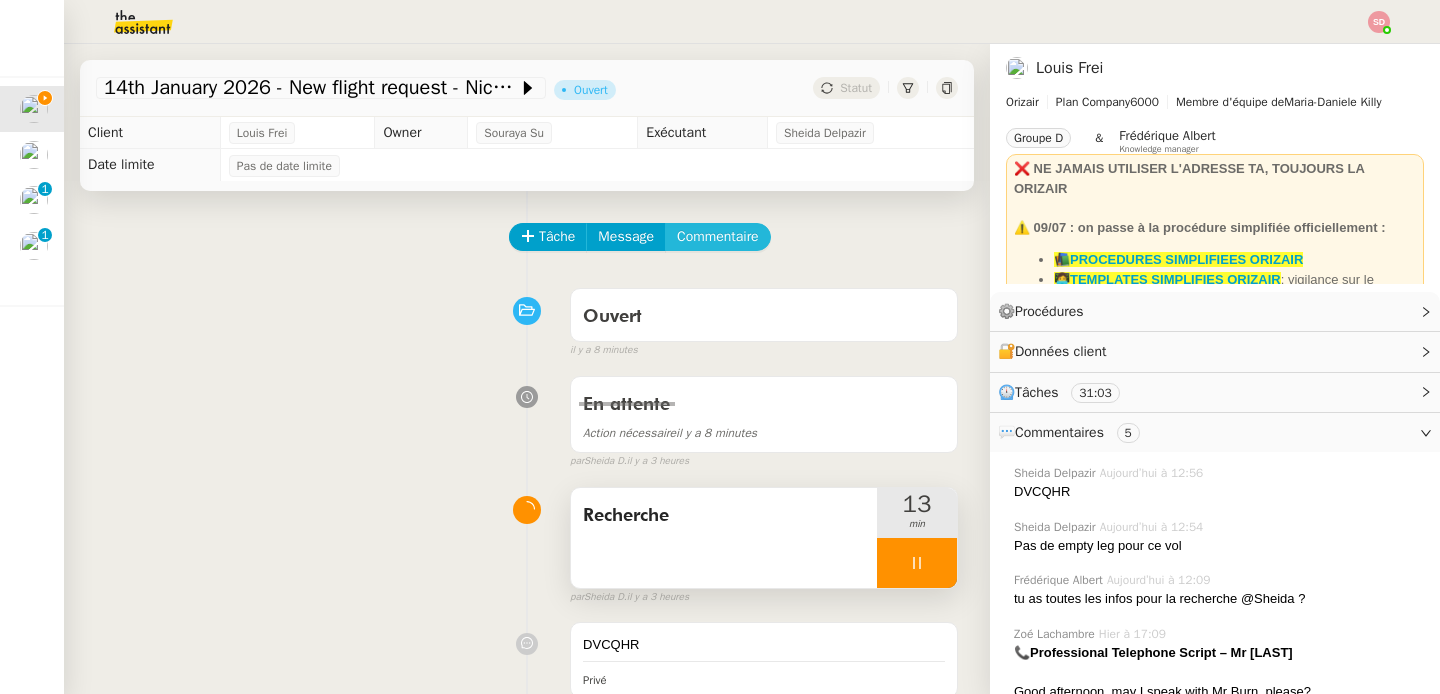 click on "Commentaire" 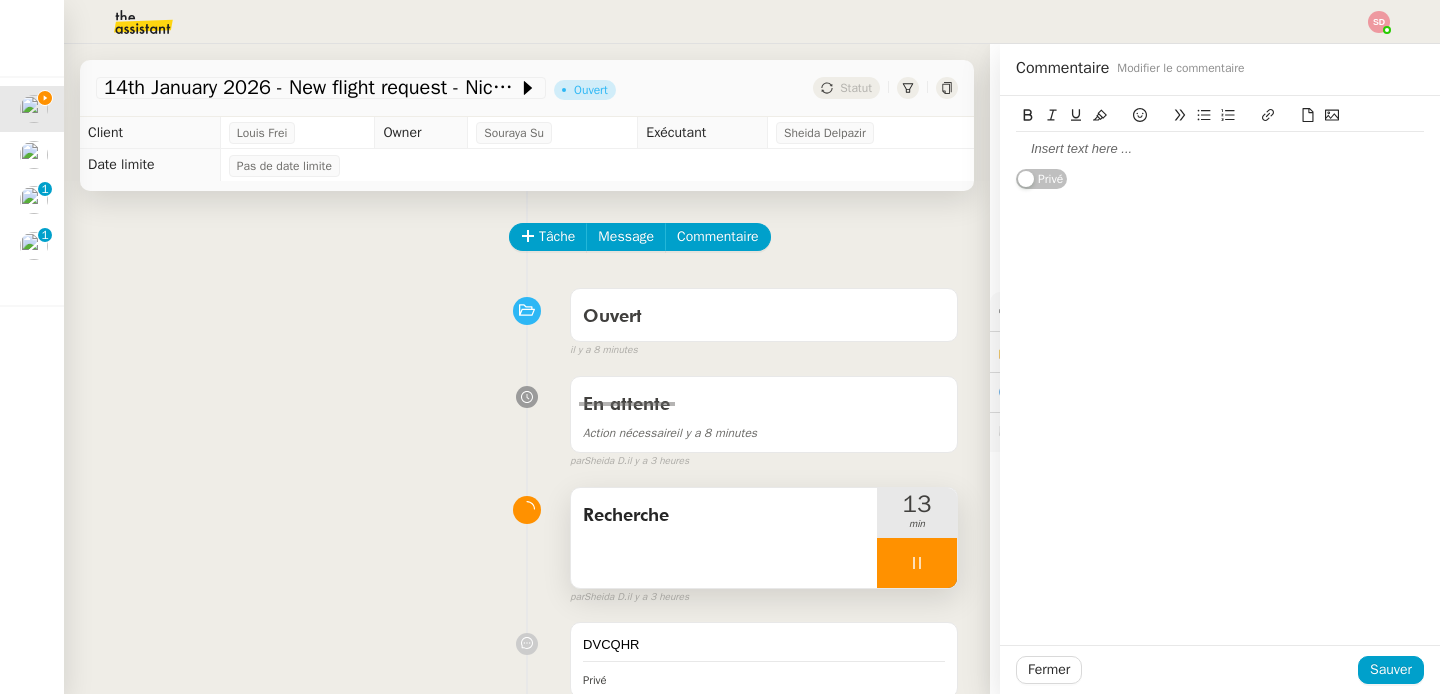 click 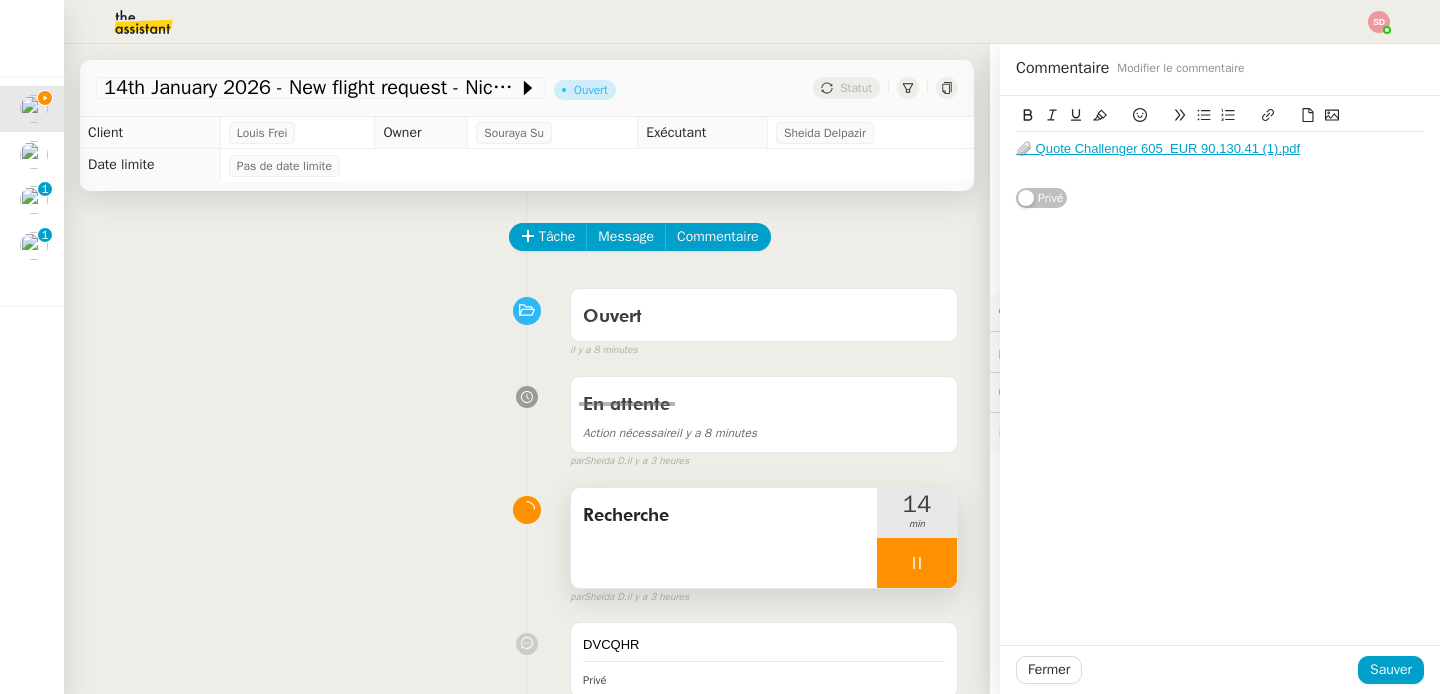 click 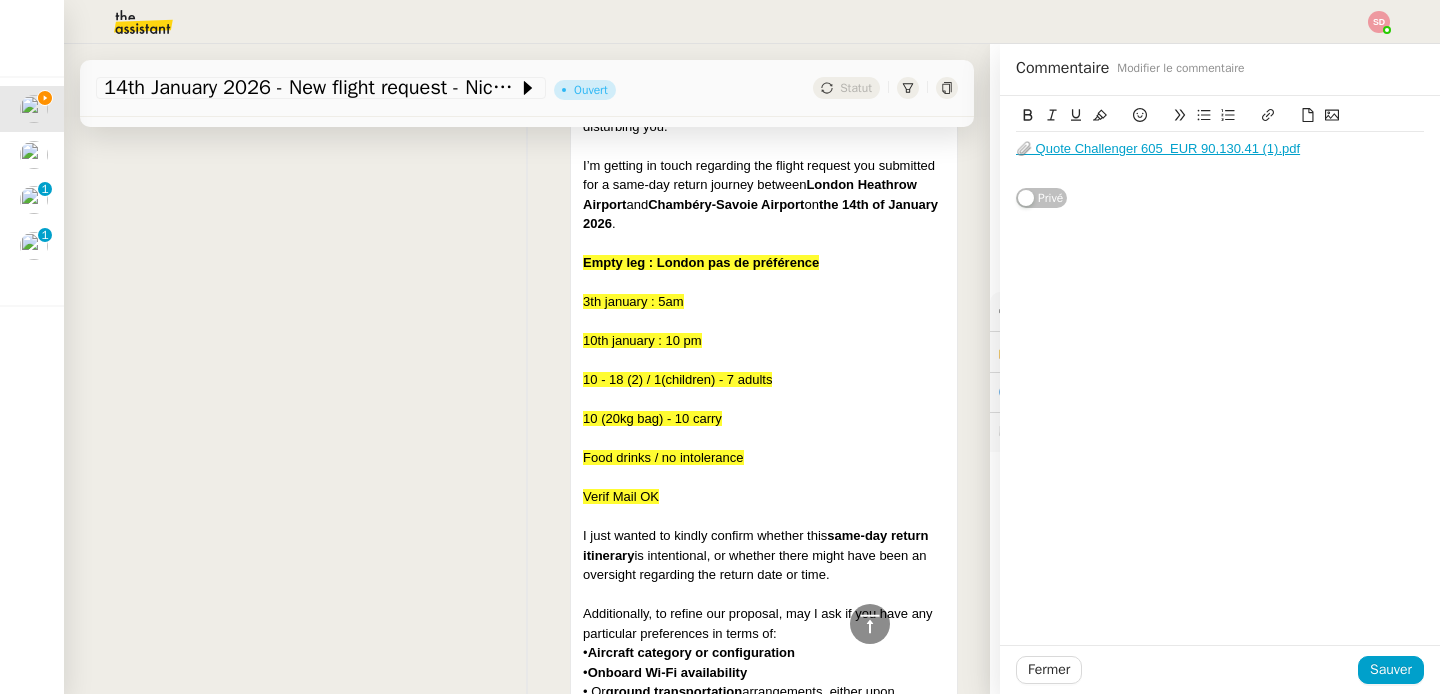 scroll, scrollTop: 1618, scrollLeft: 0, axis: vertical 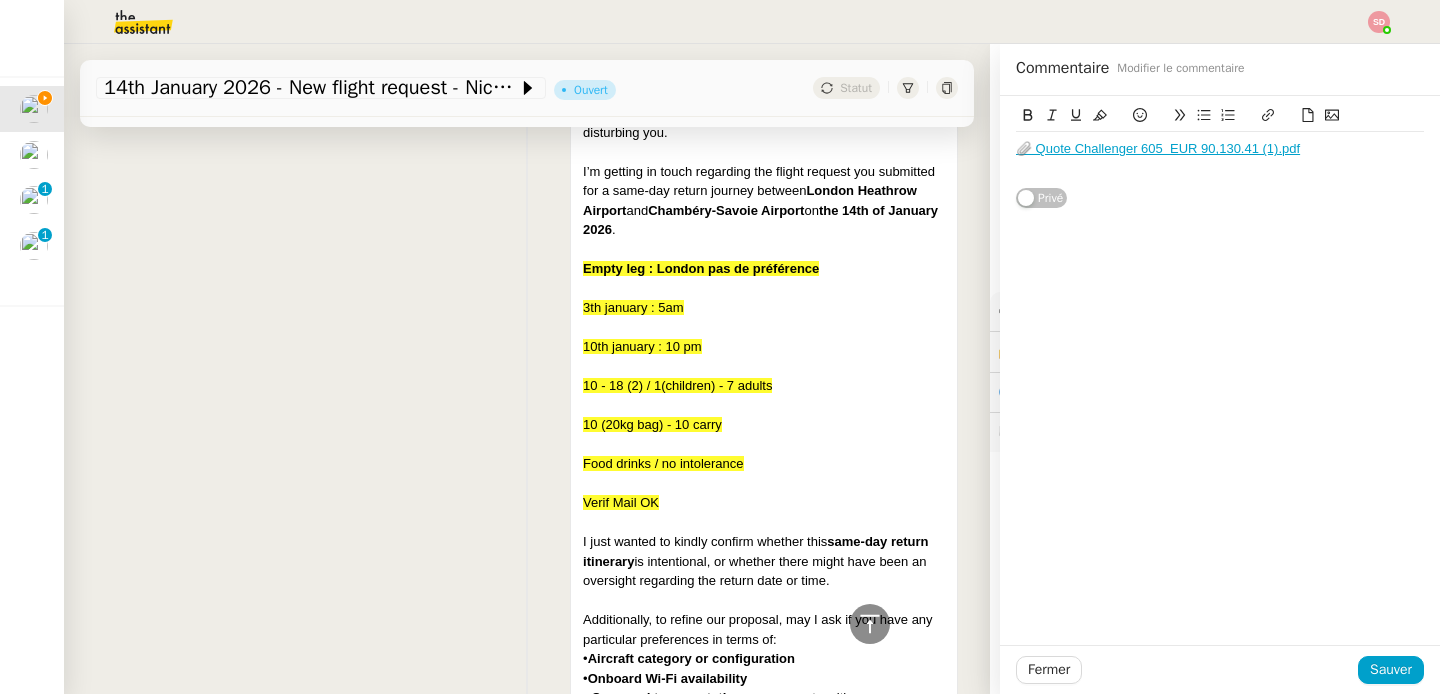 click on "📎 Quote Challenger 605  EUR 90,130.41 (1).pdf" 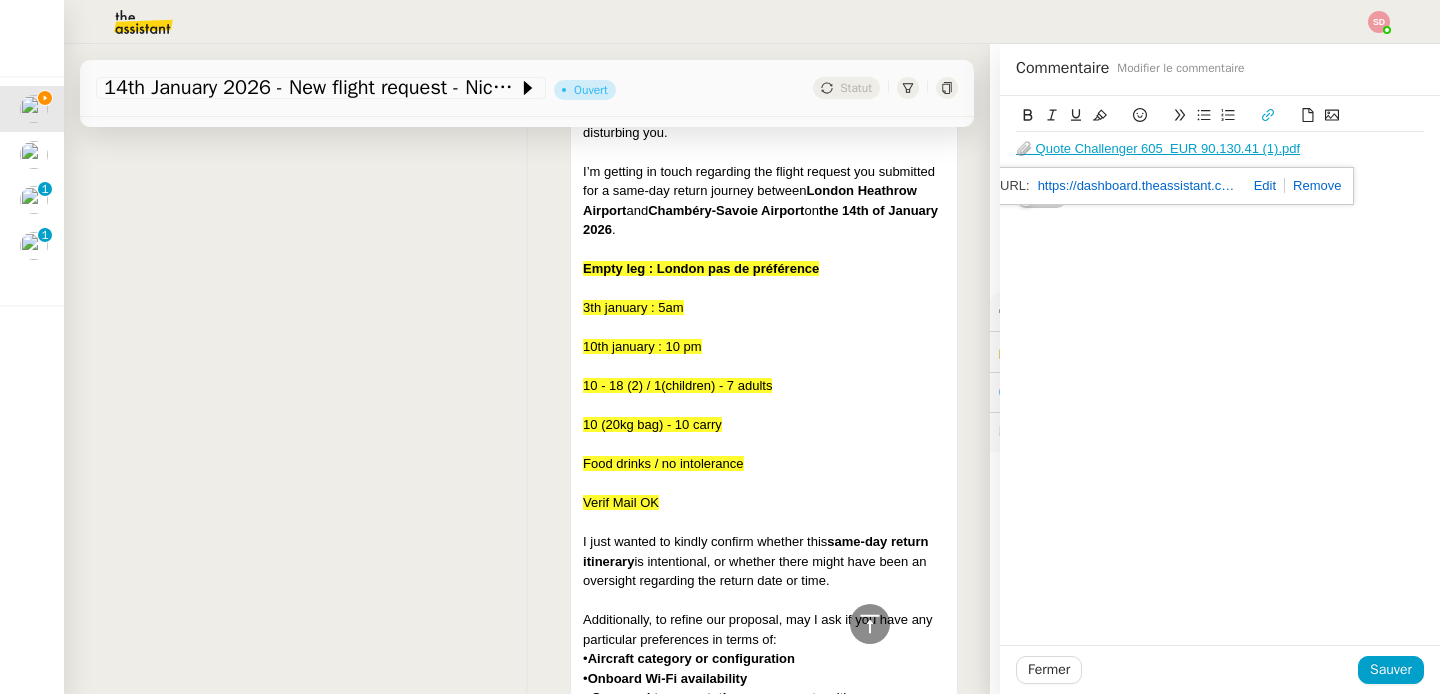 click on "https://dashboard.theassistant.com/file/yDkvPHpv3GIvQZ78sg4Q" 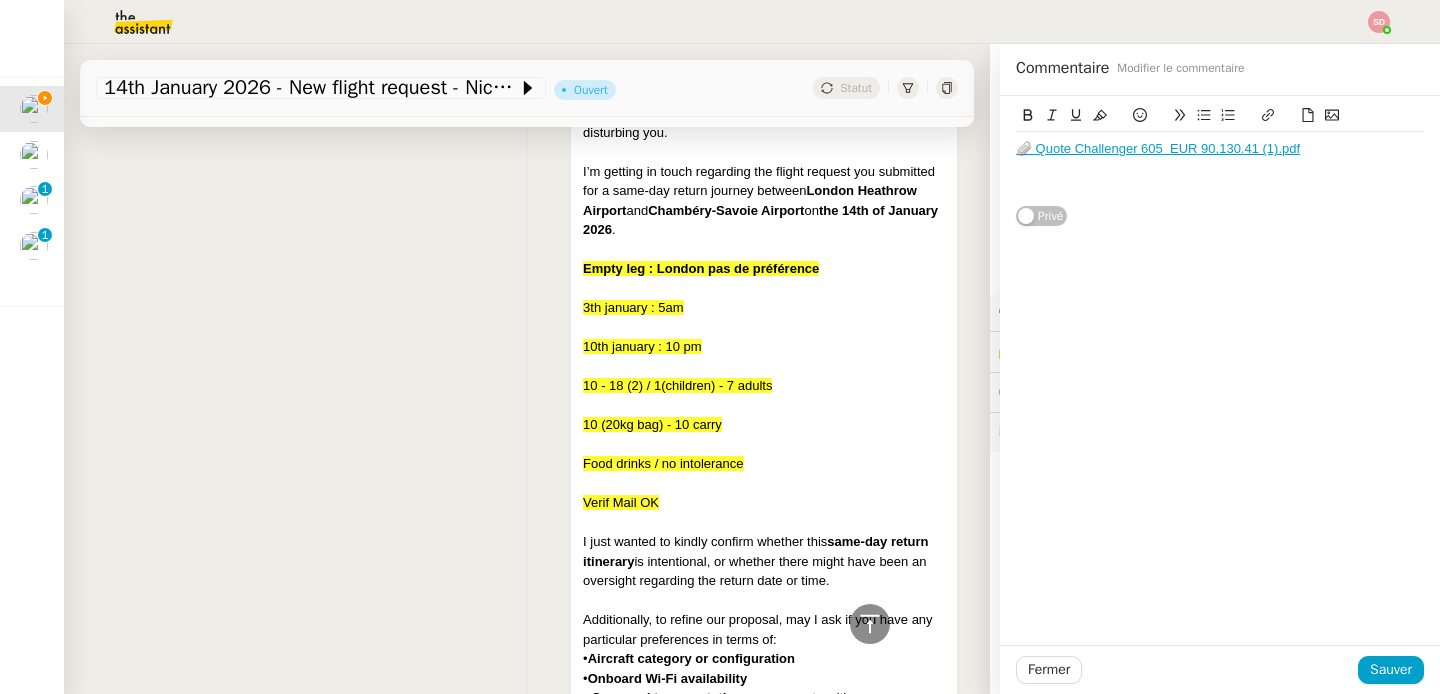 click 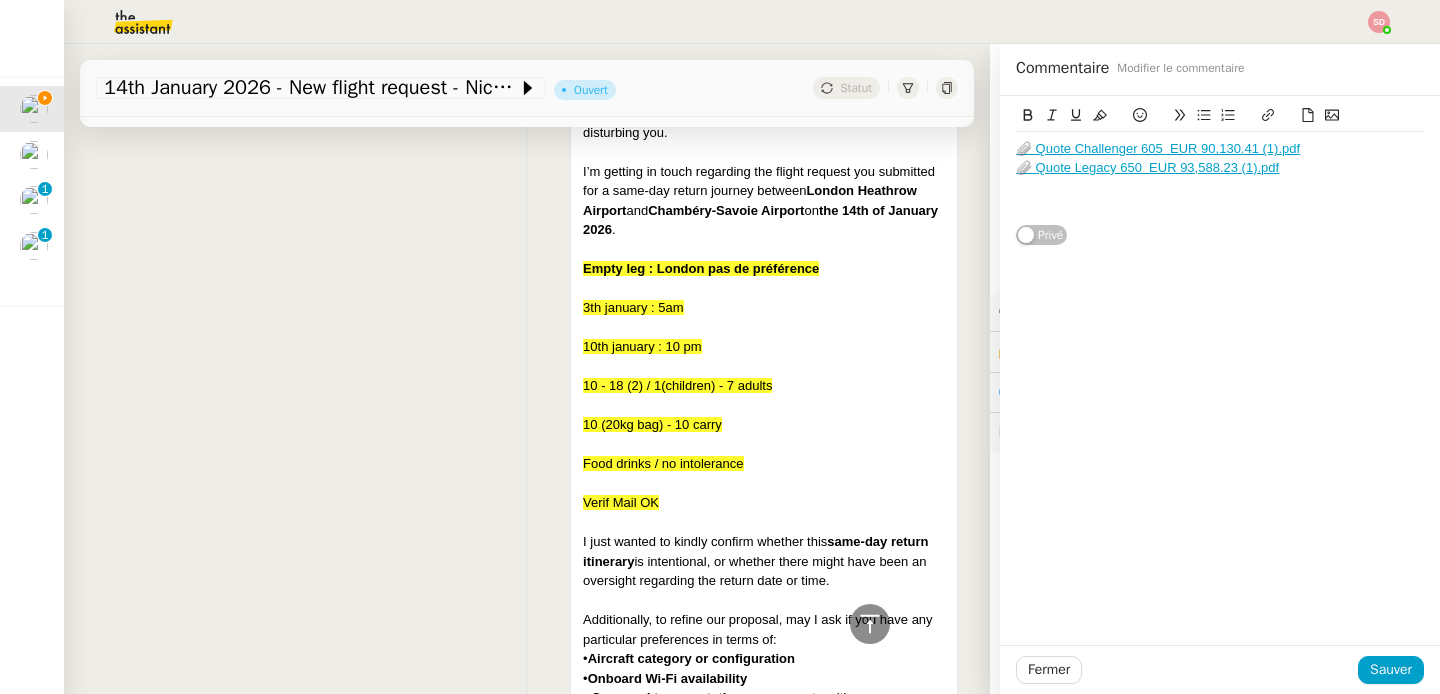 click 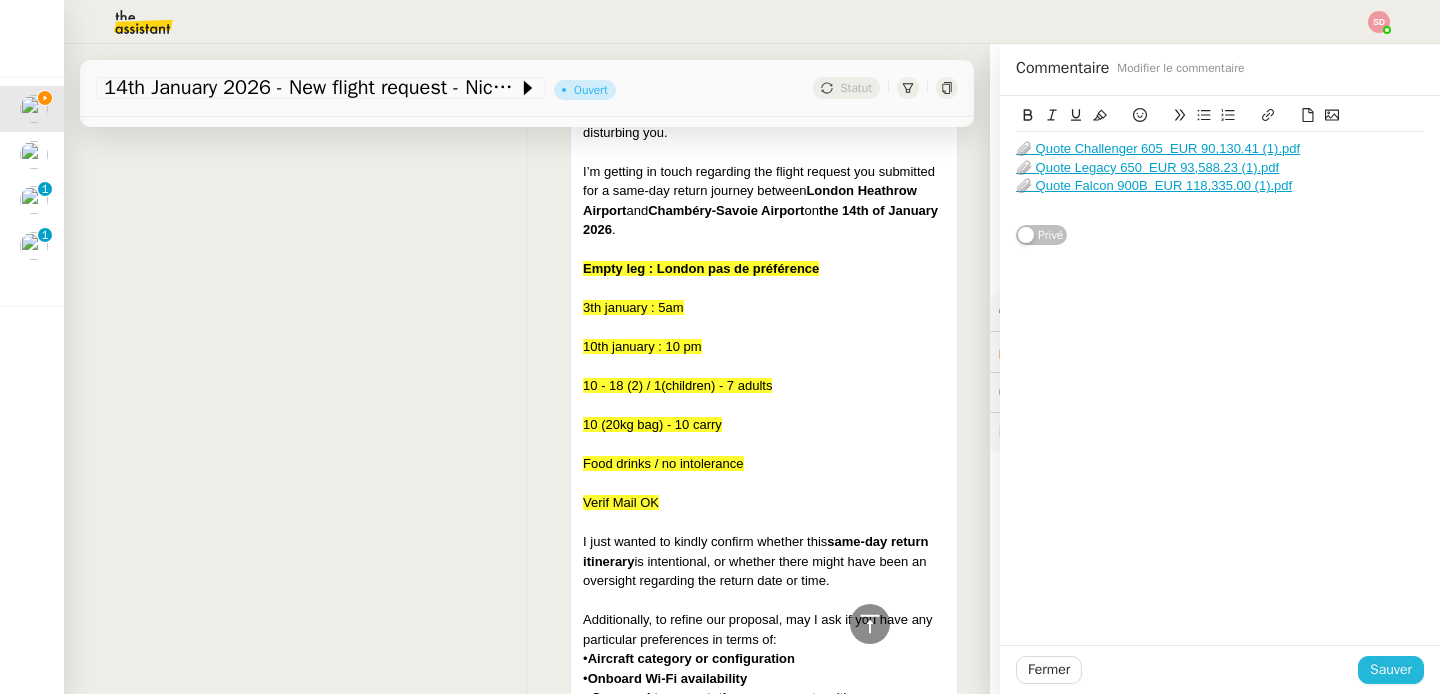 click on "Sauver" 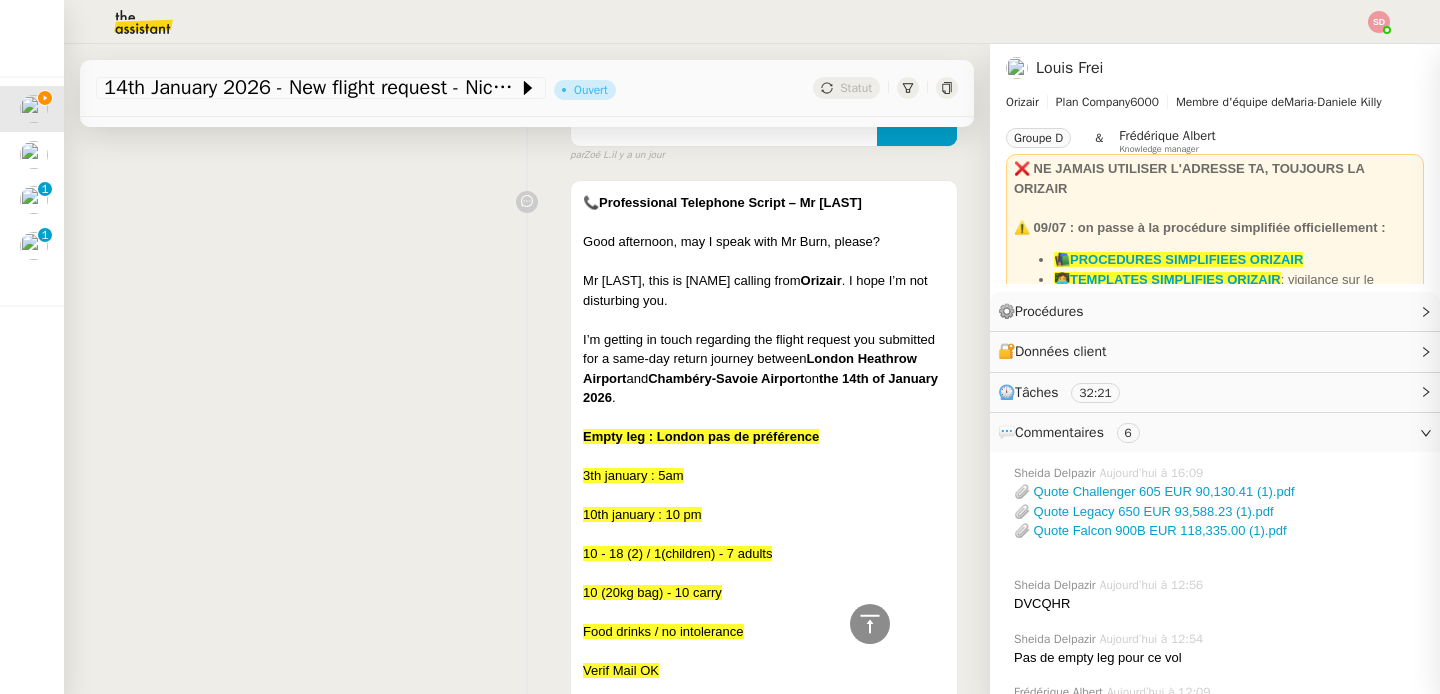 scroll, scrollTop: 1786, scrollLeft: 0, axis: vertical 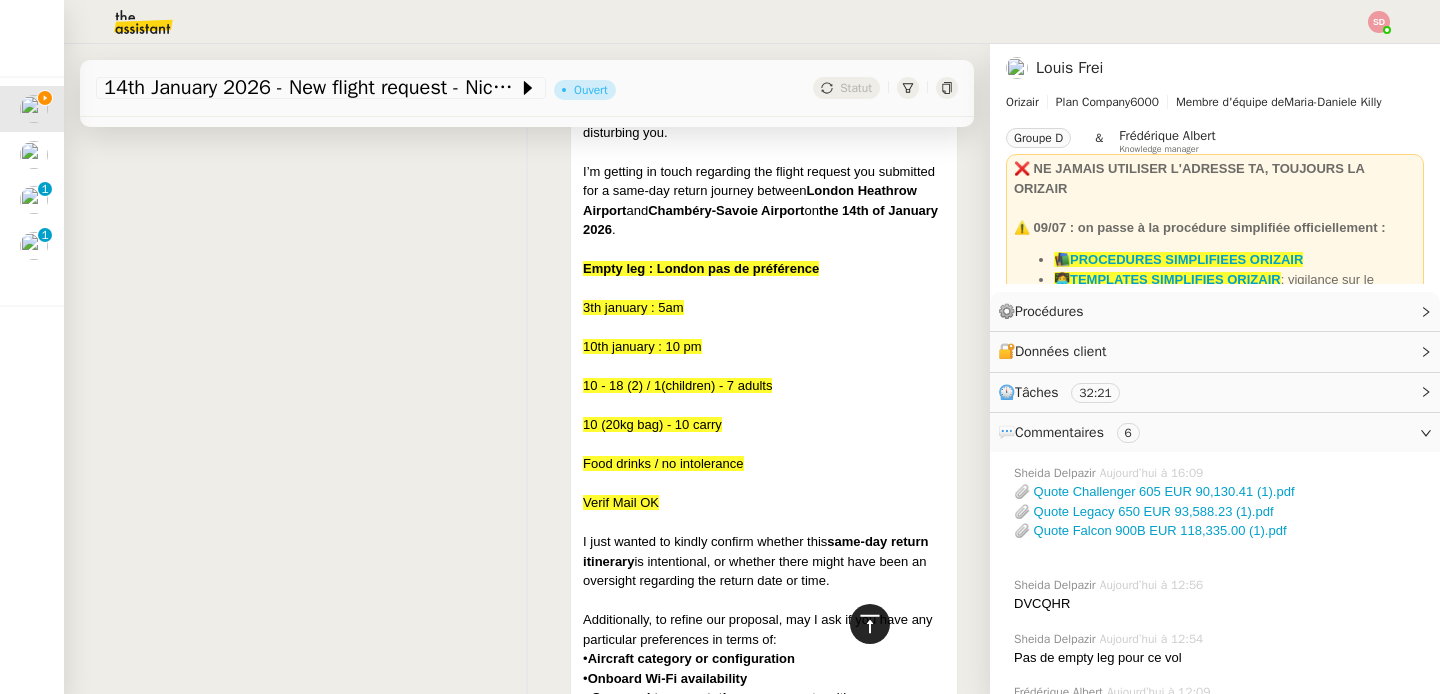 click 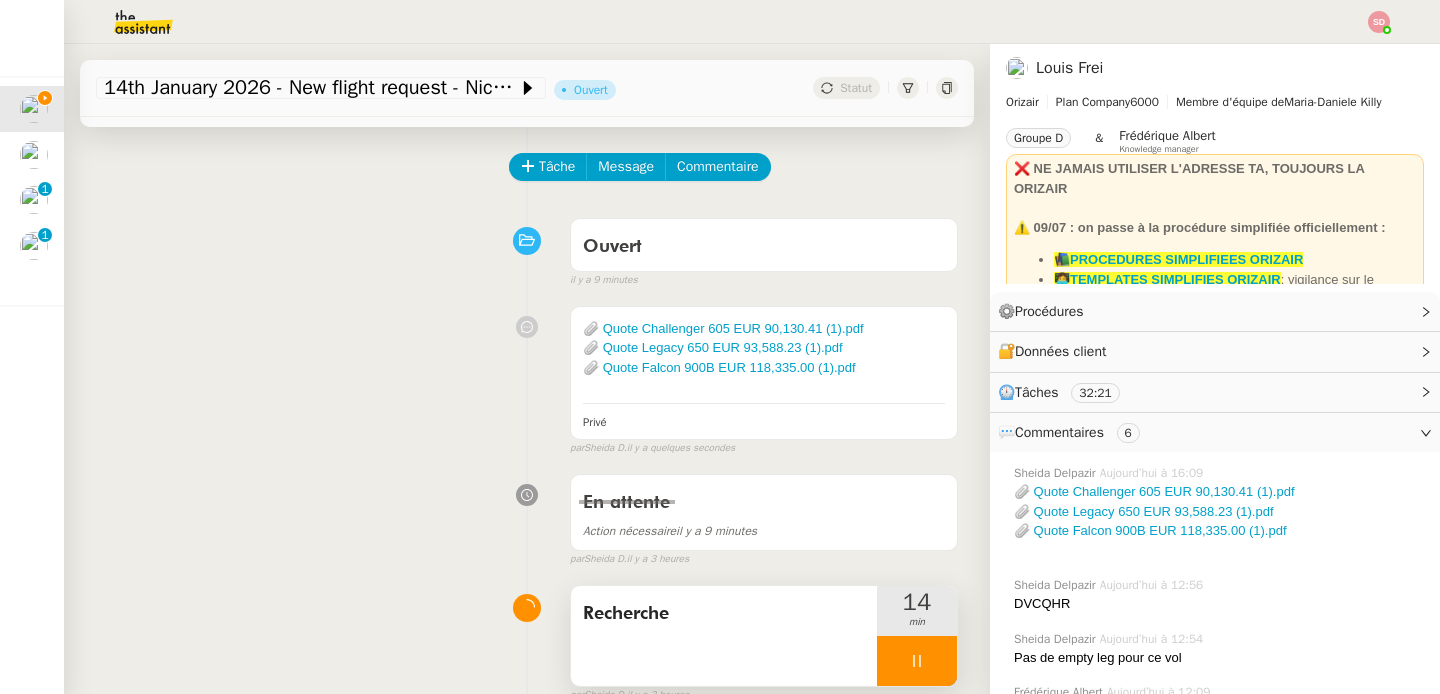 scroll, scrollTop: 73, scrollLeft: 0, axis: vertical 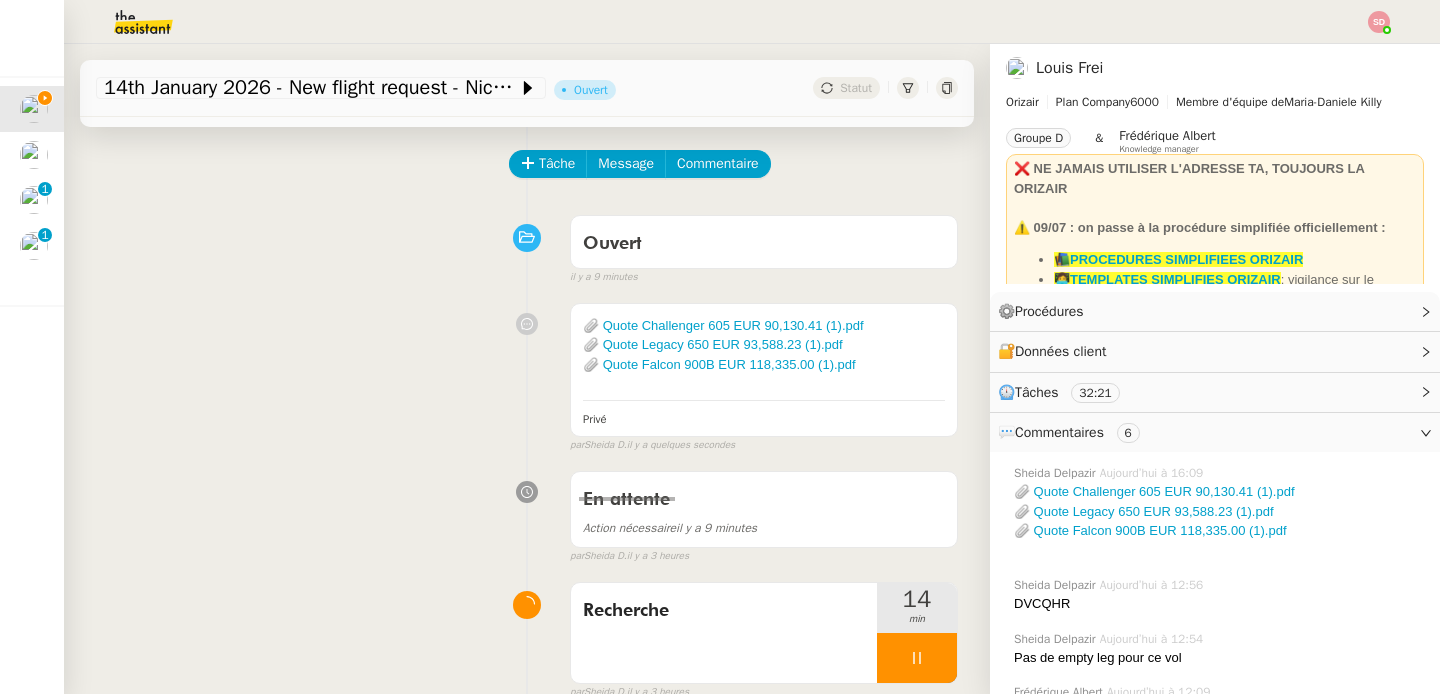 click at bounding box center [917, 658] 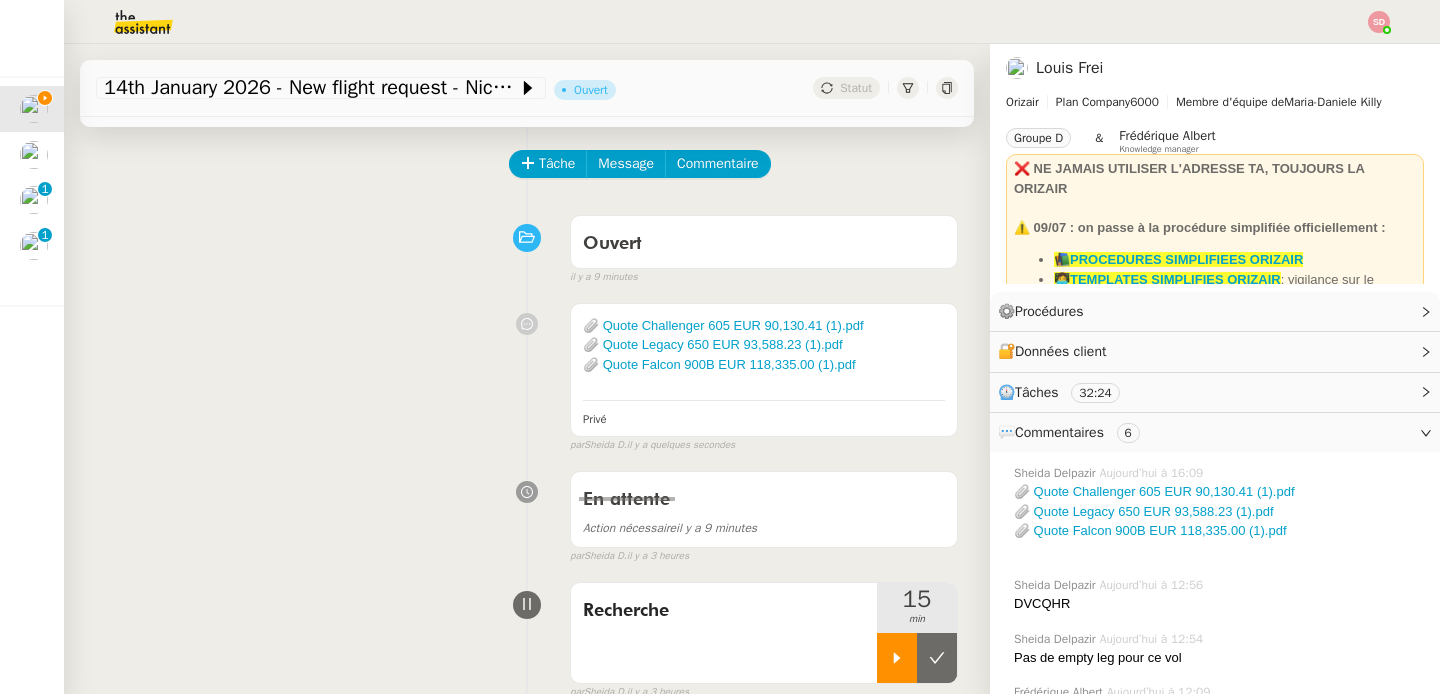 click at bounding box center [937, 658] 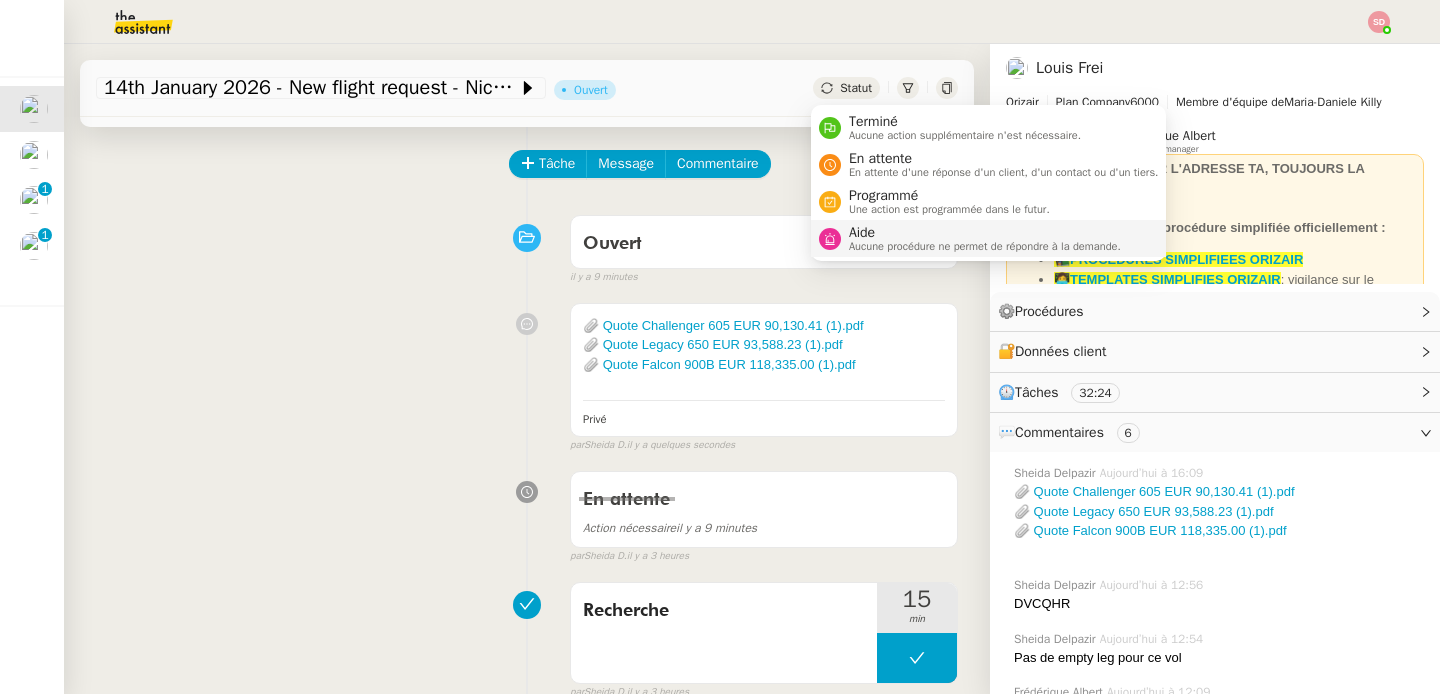click at bounding box center [830, 239] 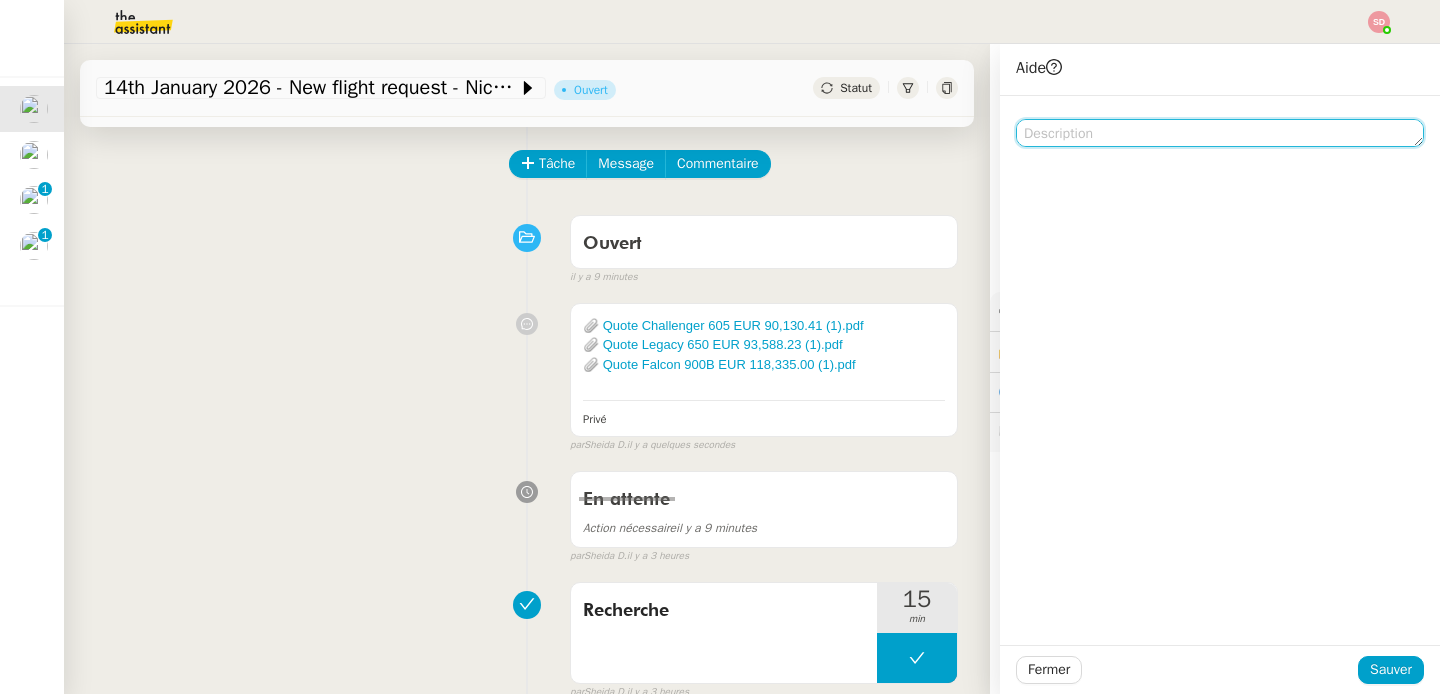click 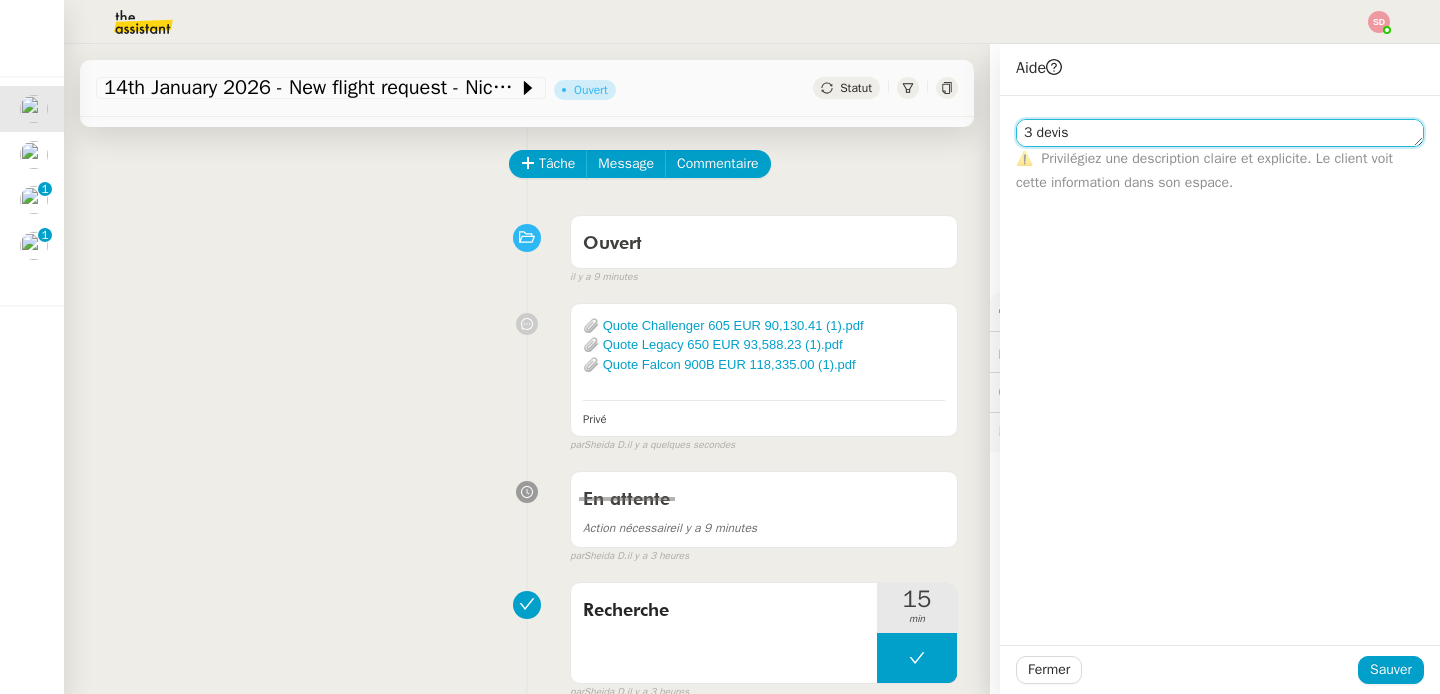 scroll, scrollTop: 0, scrollLeft: 0, axis: both 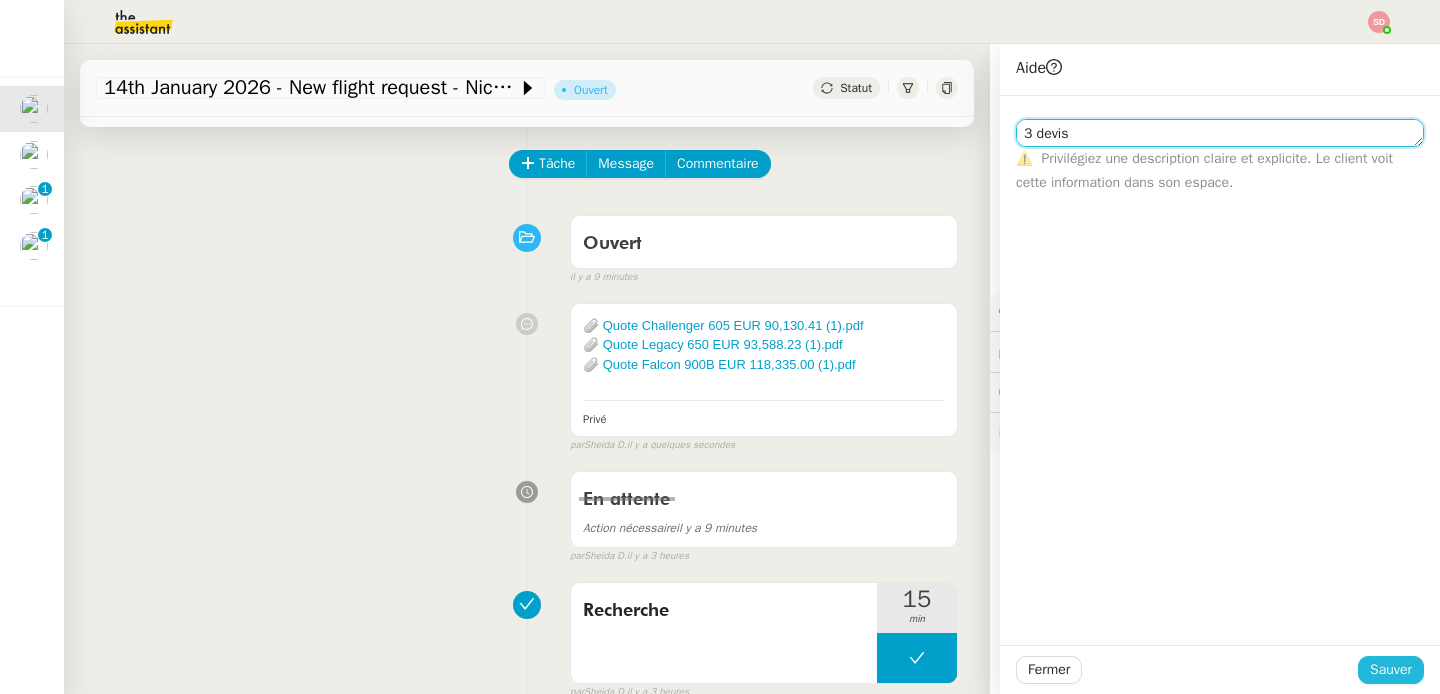 type on "3 devis" 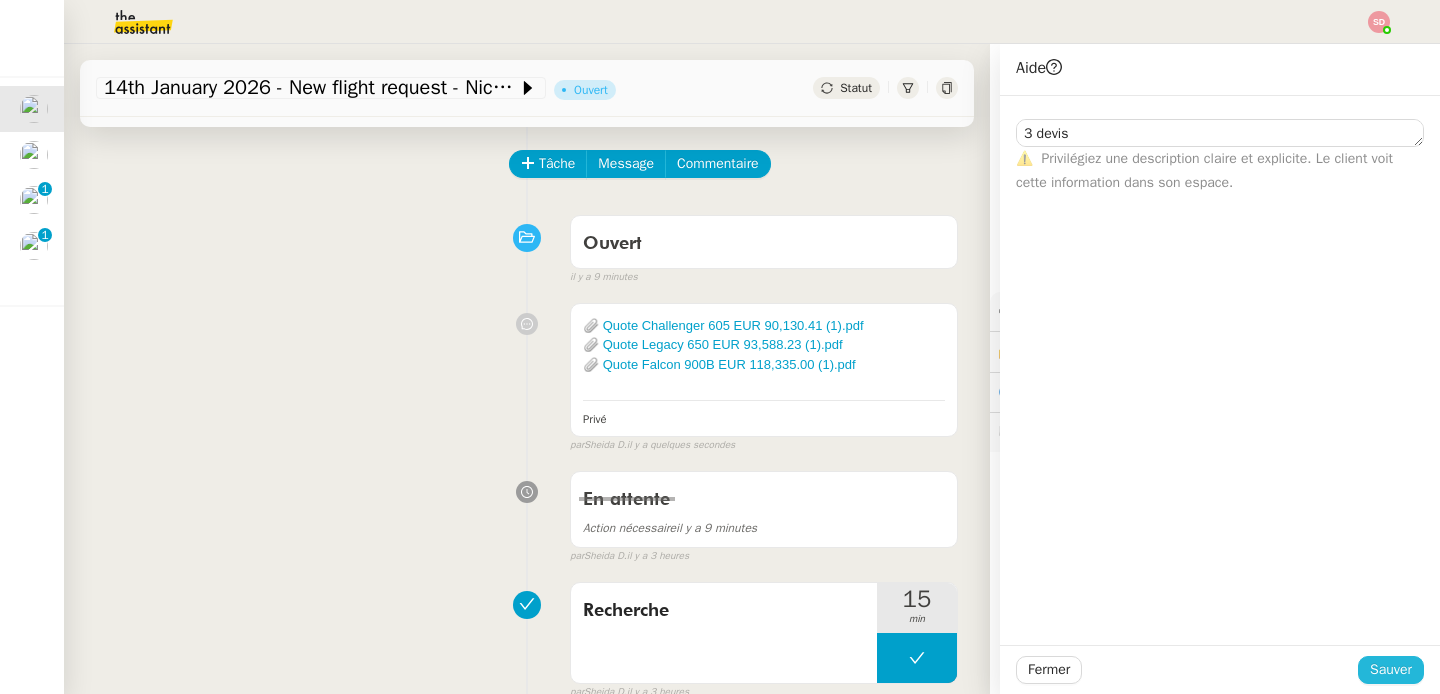 click on "Sauver" 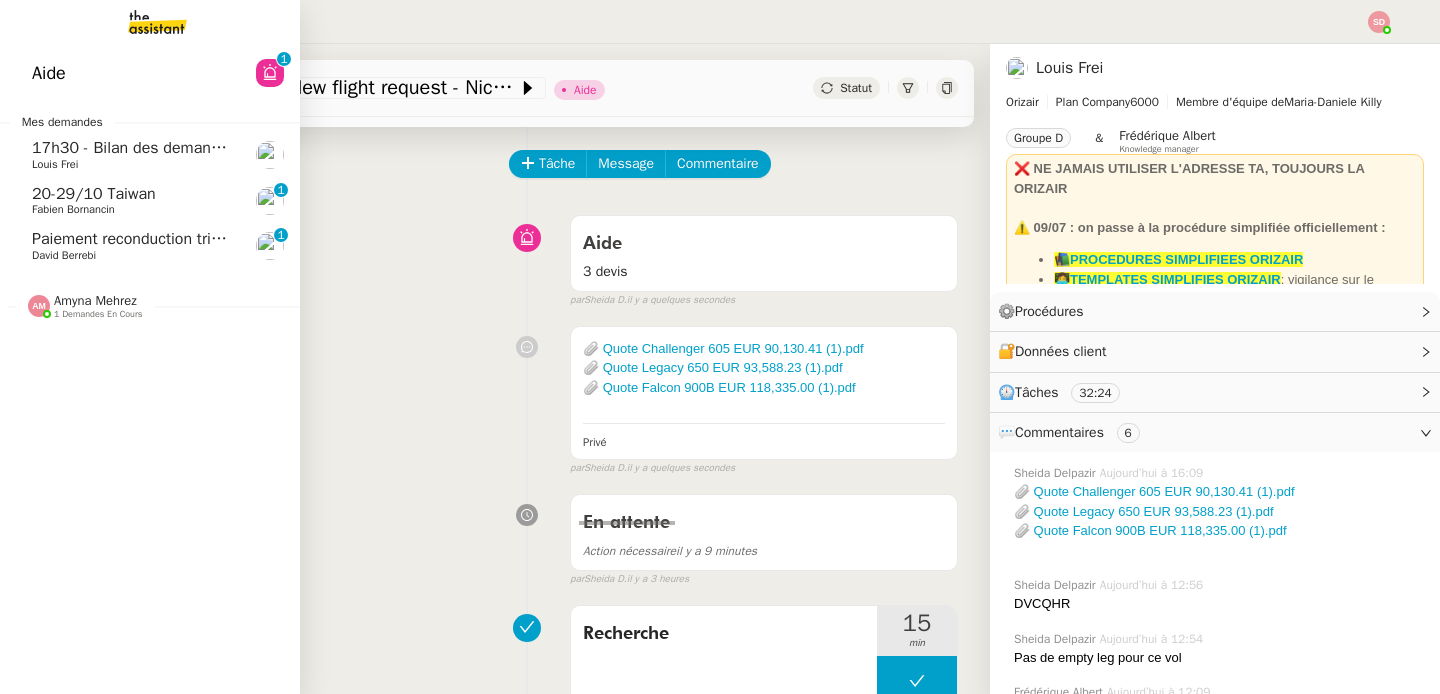 click on "Louis Frei" 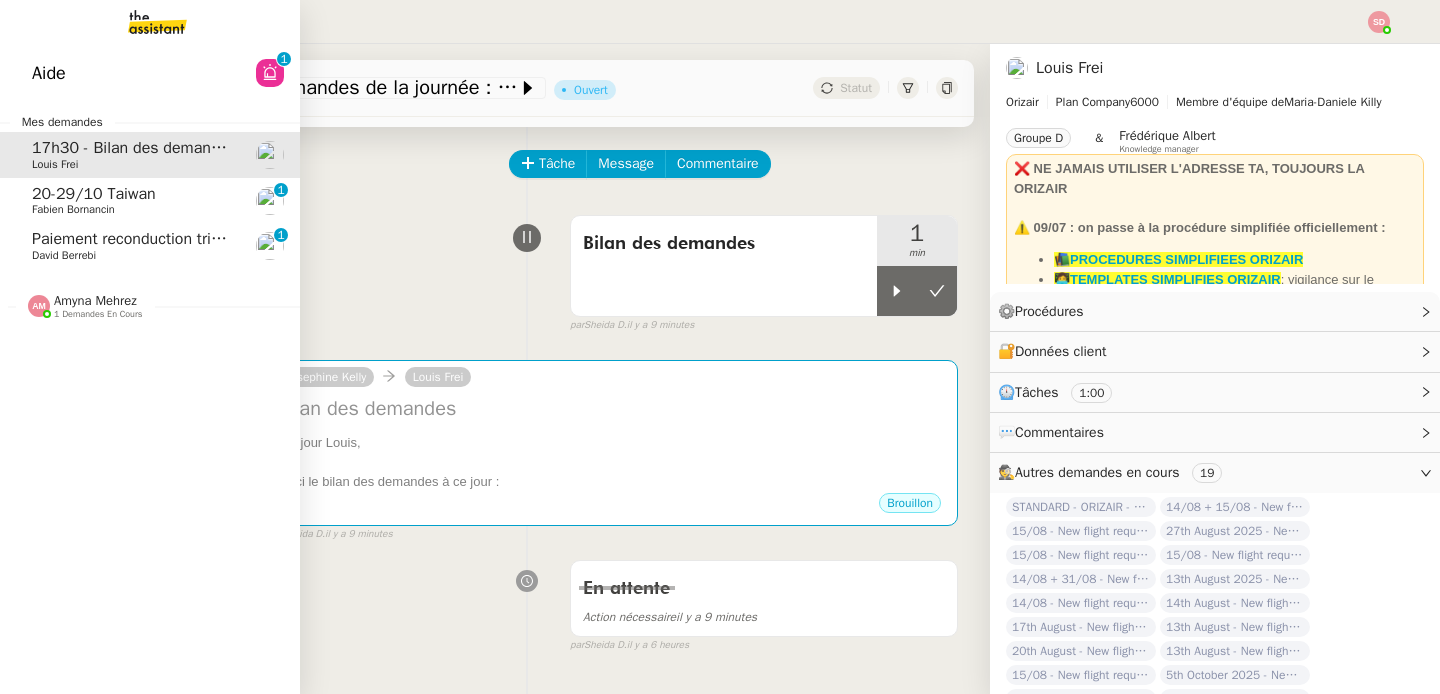 click on "Paiement reconduction trimestrielle The Assistant" 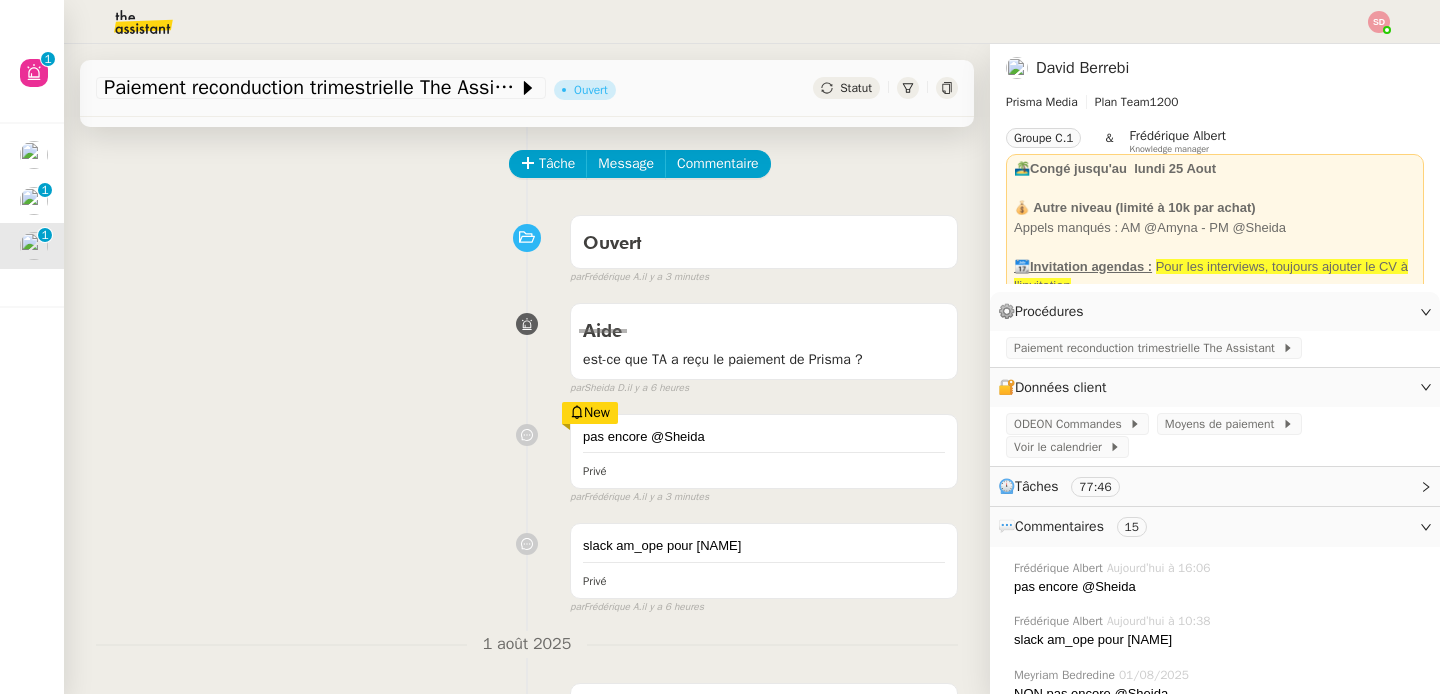 scroll, scrollTop: 0, scrollLeft: 0, axis: both 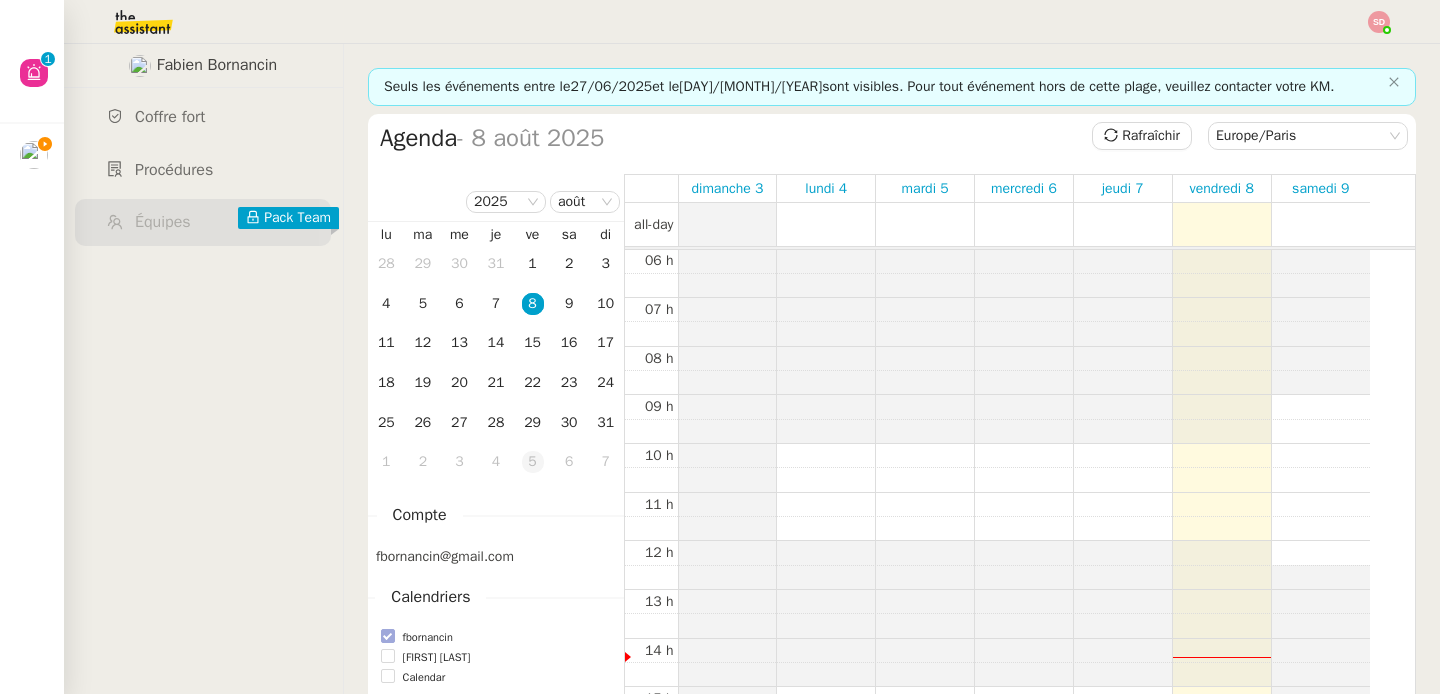 click on "5" 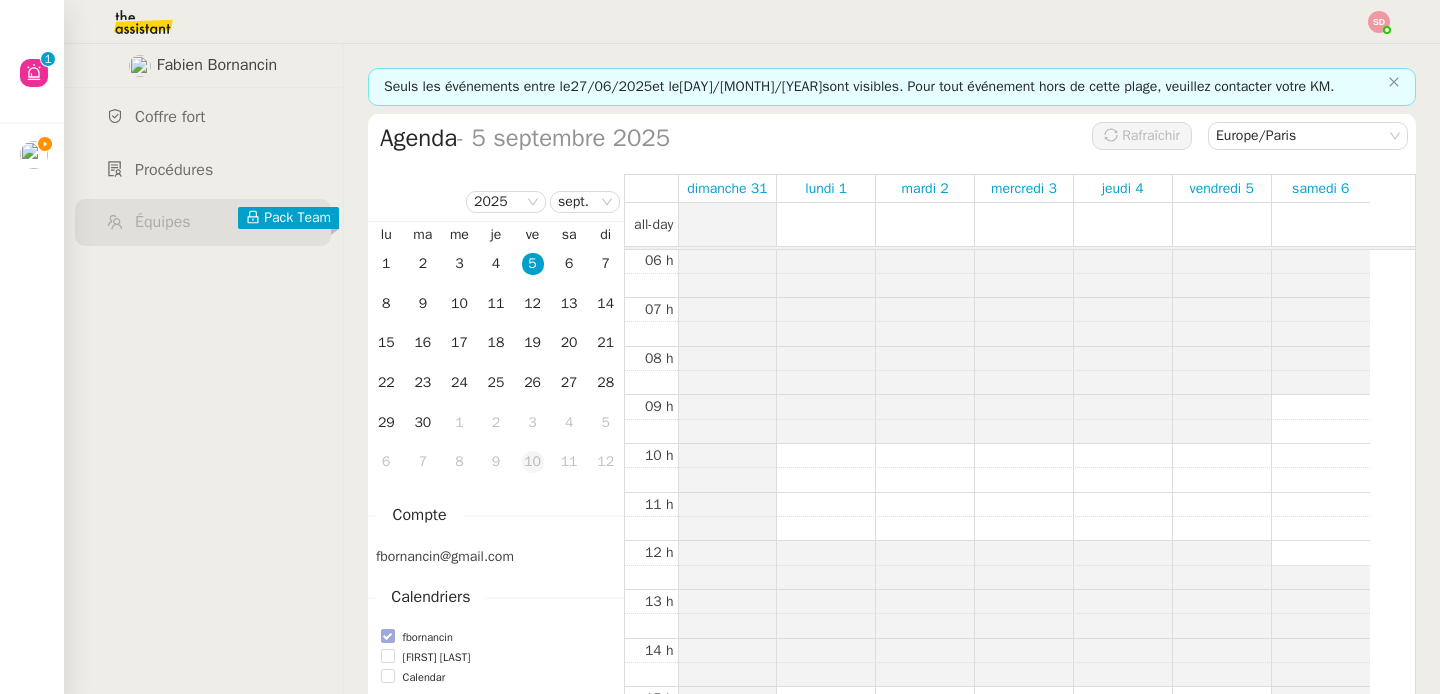 click on "10" 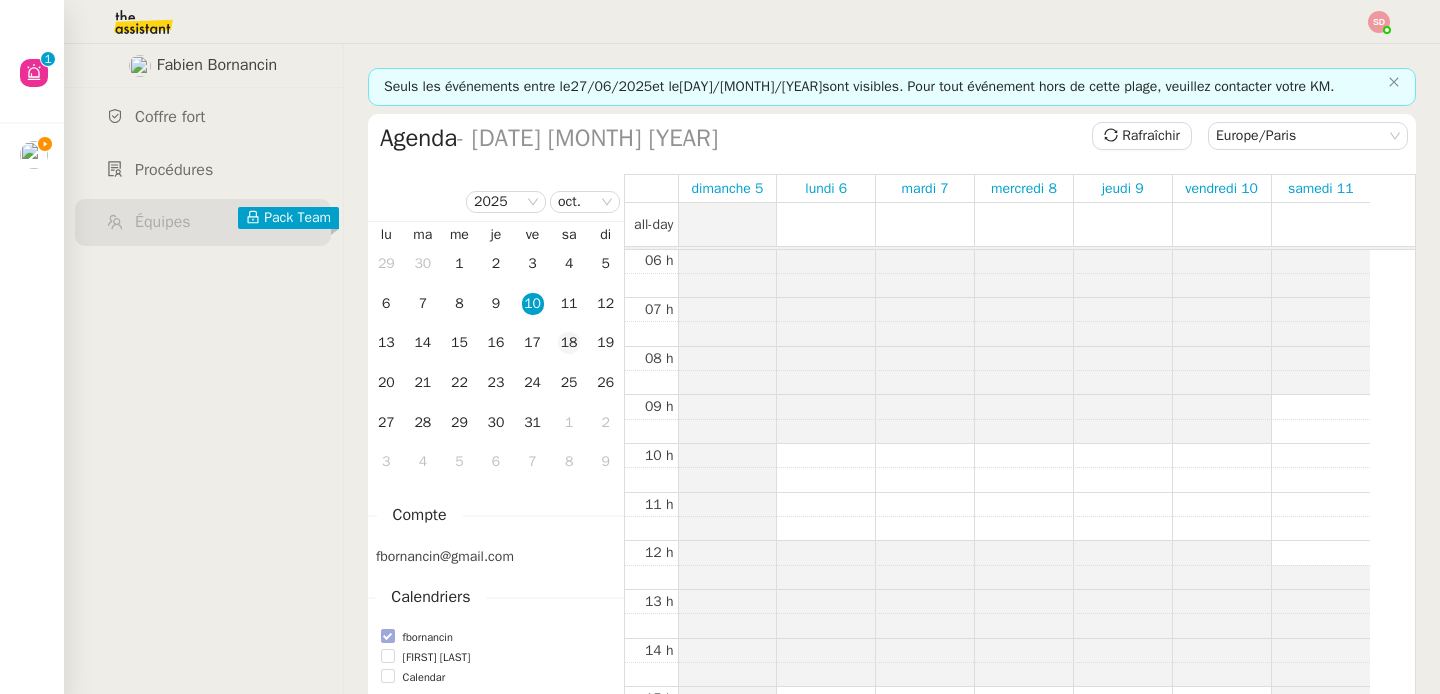click on "18" 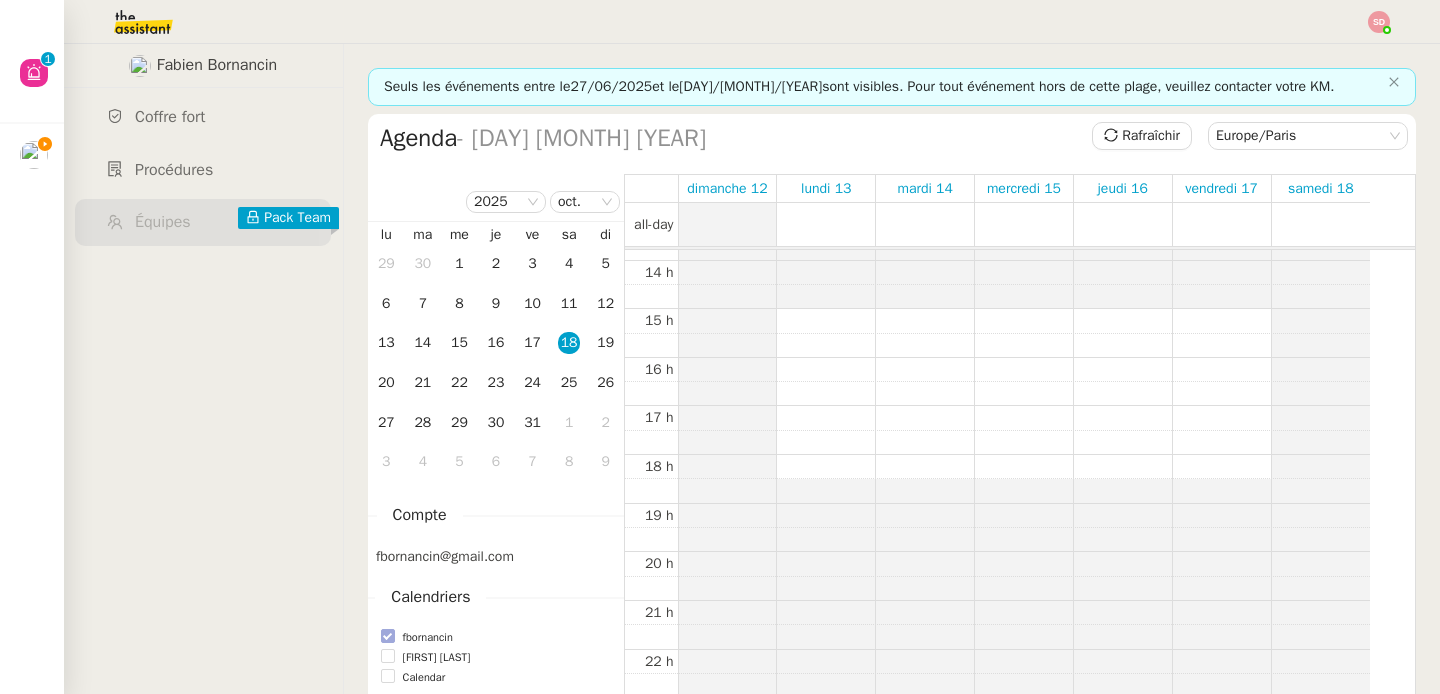 scroll, scrollTop: 694, scrollLeft: 0, axis: vertical 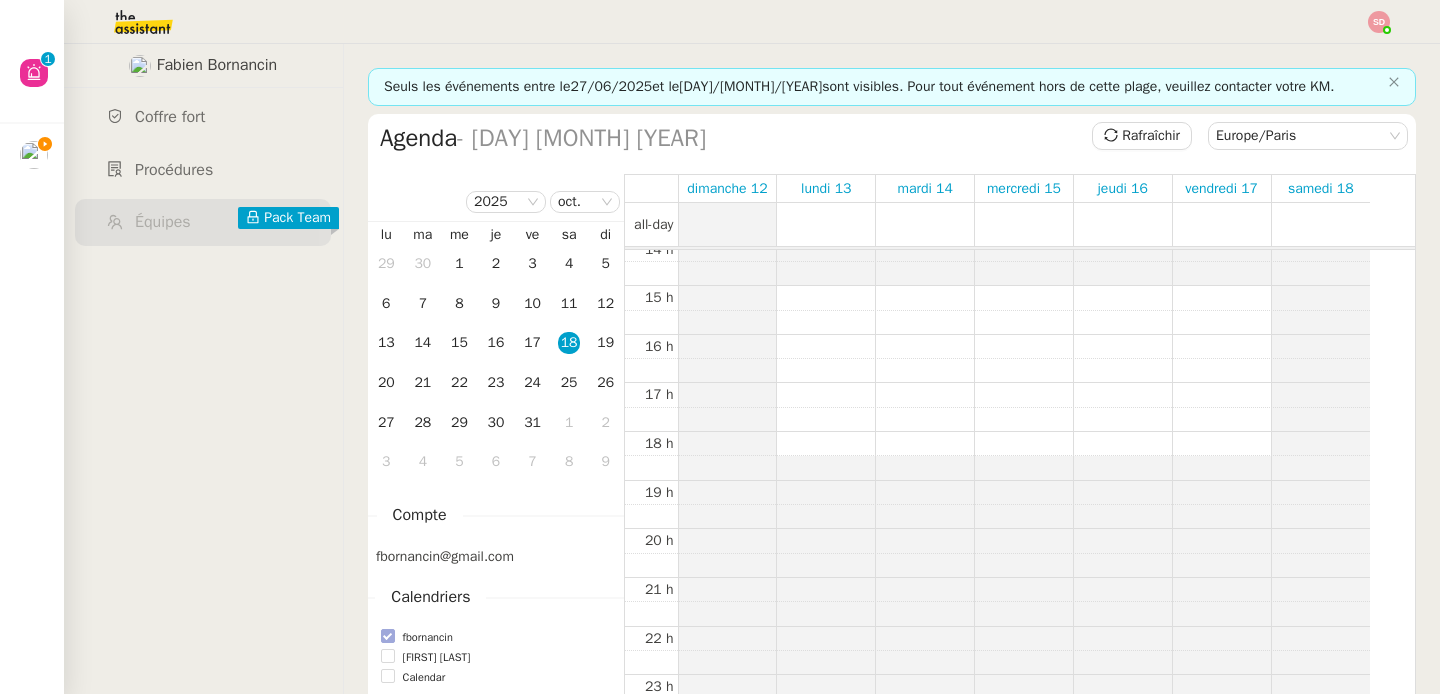 click 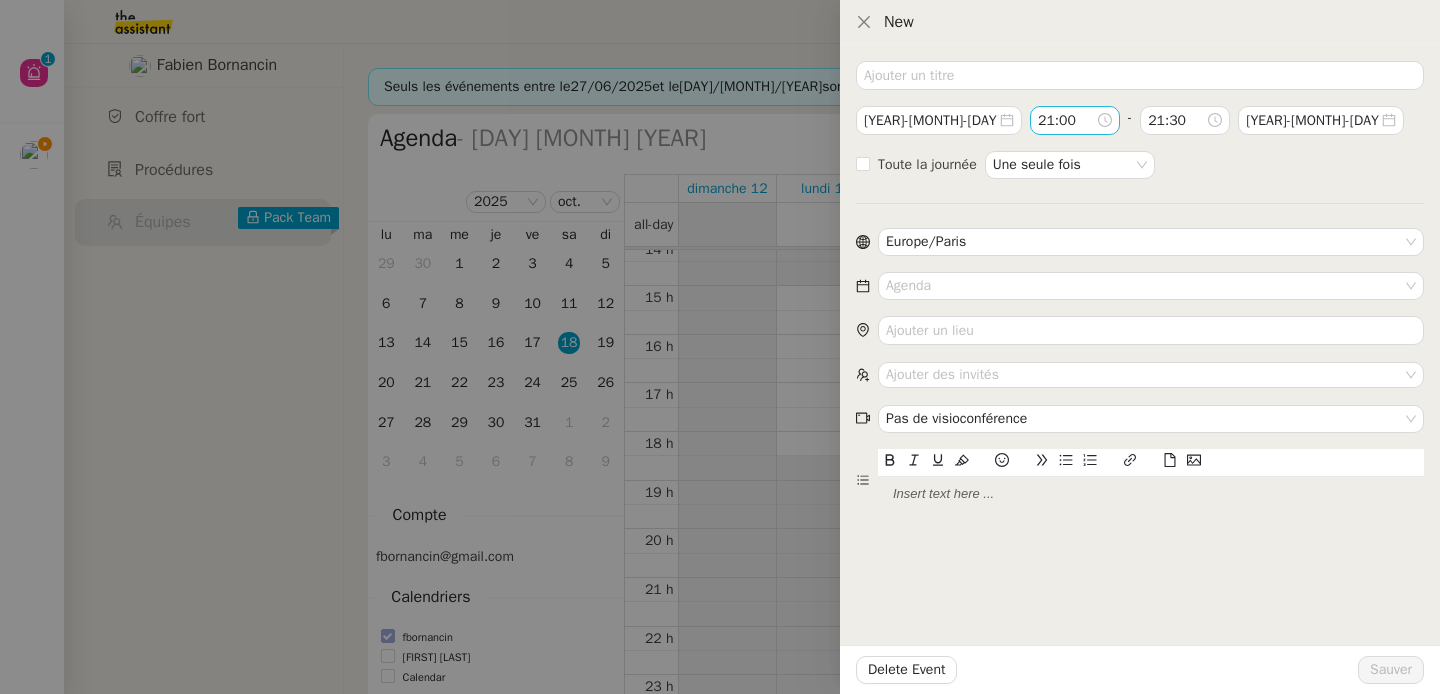 click on "21:00" at bounding box center (1067, 120) 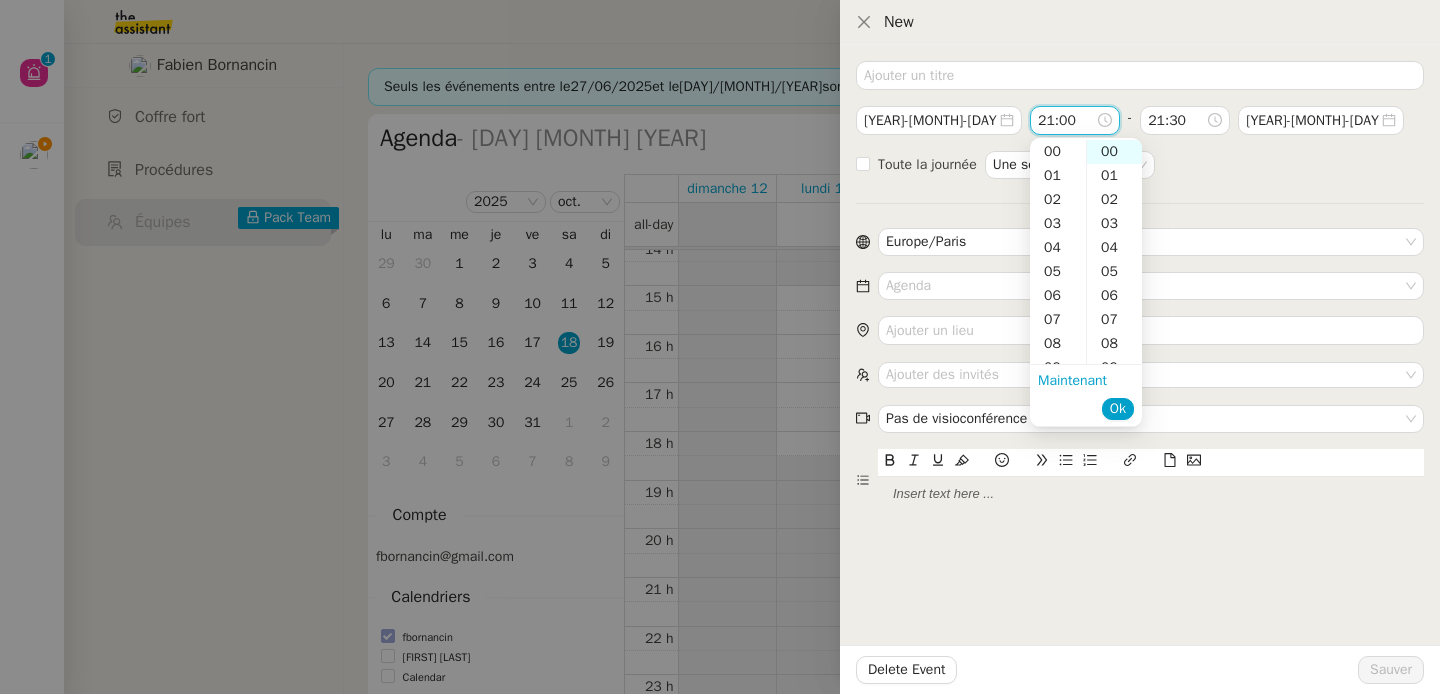 scroll, scrollTop: 504, scrollLeft: 0, axis: vertical 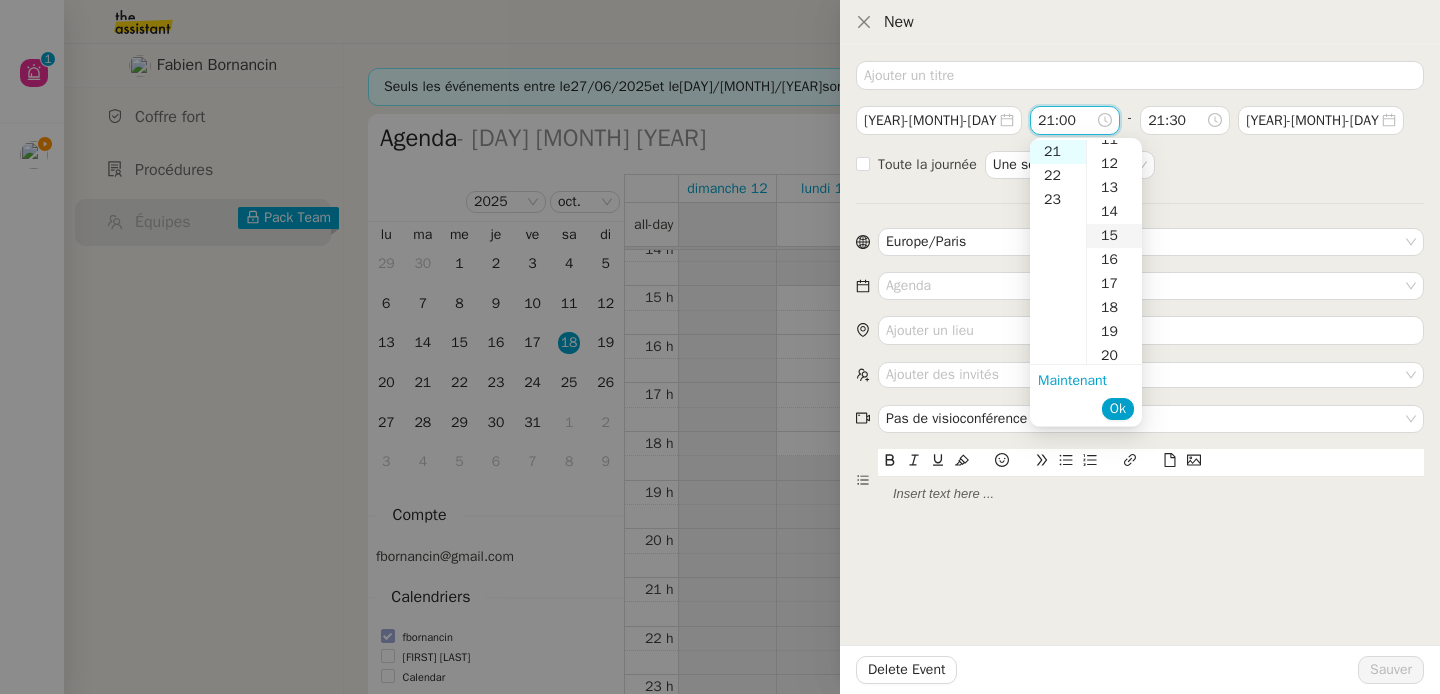 click on "15" at bounding box center [1114, 236] 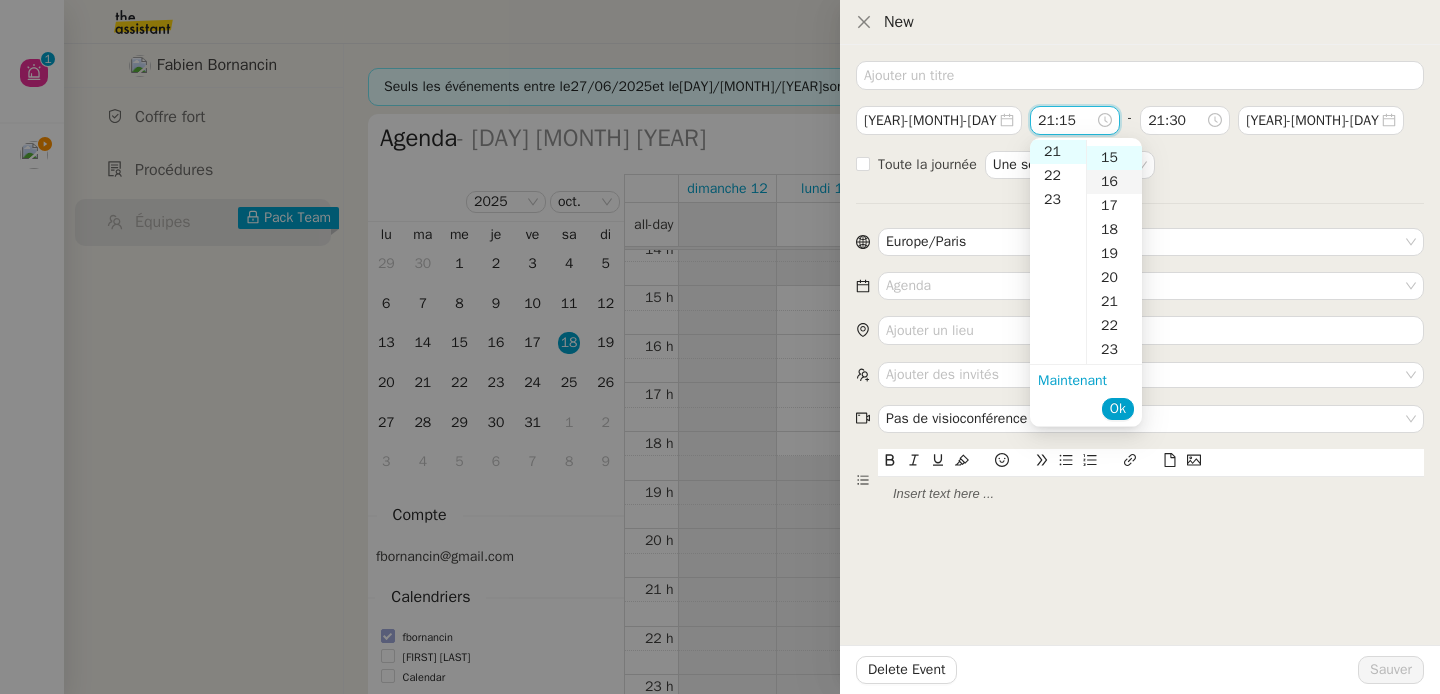 scroll, scrollTop: 360, scrollLeft: 0, axis: vertical 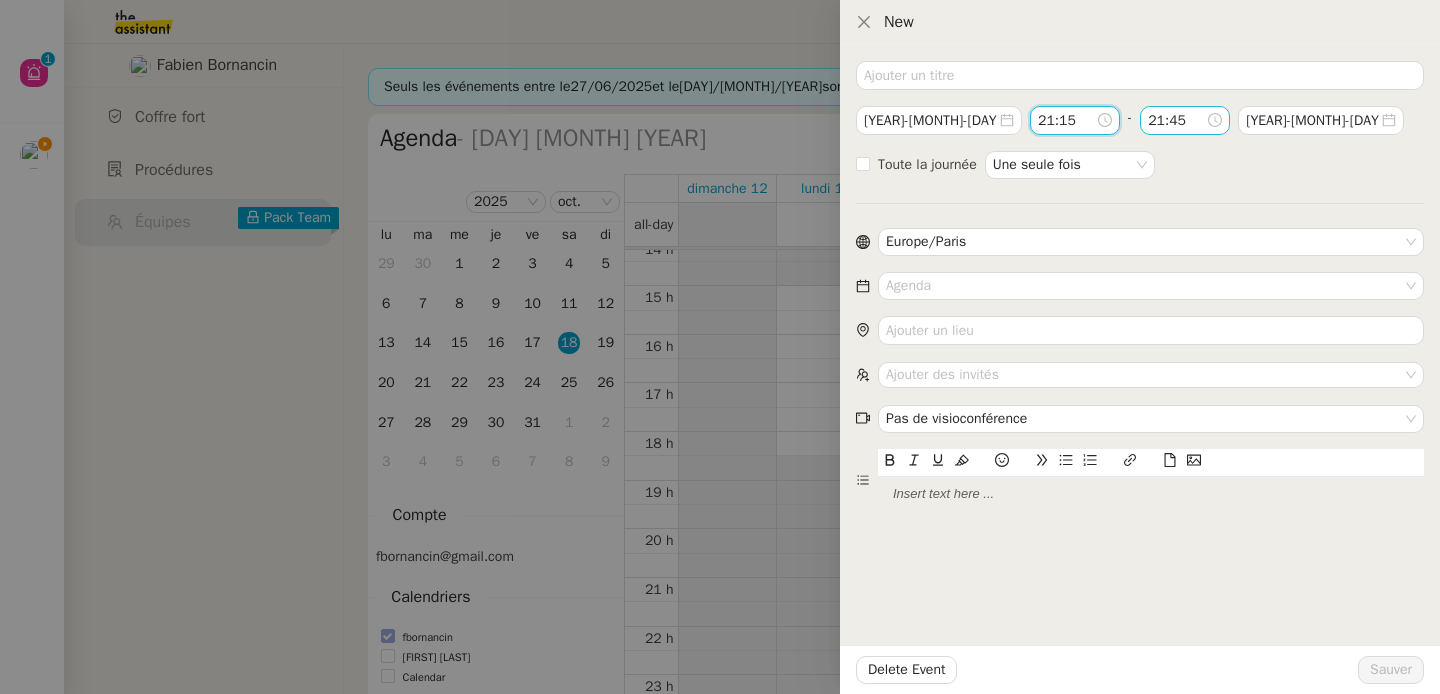 click on "21:45" at bounding box center (1177, 120) 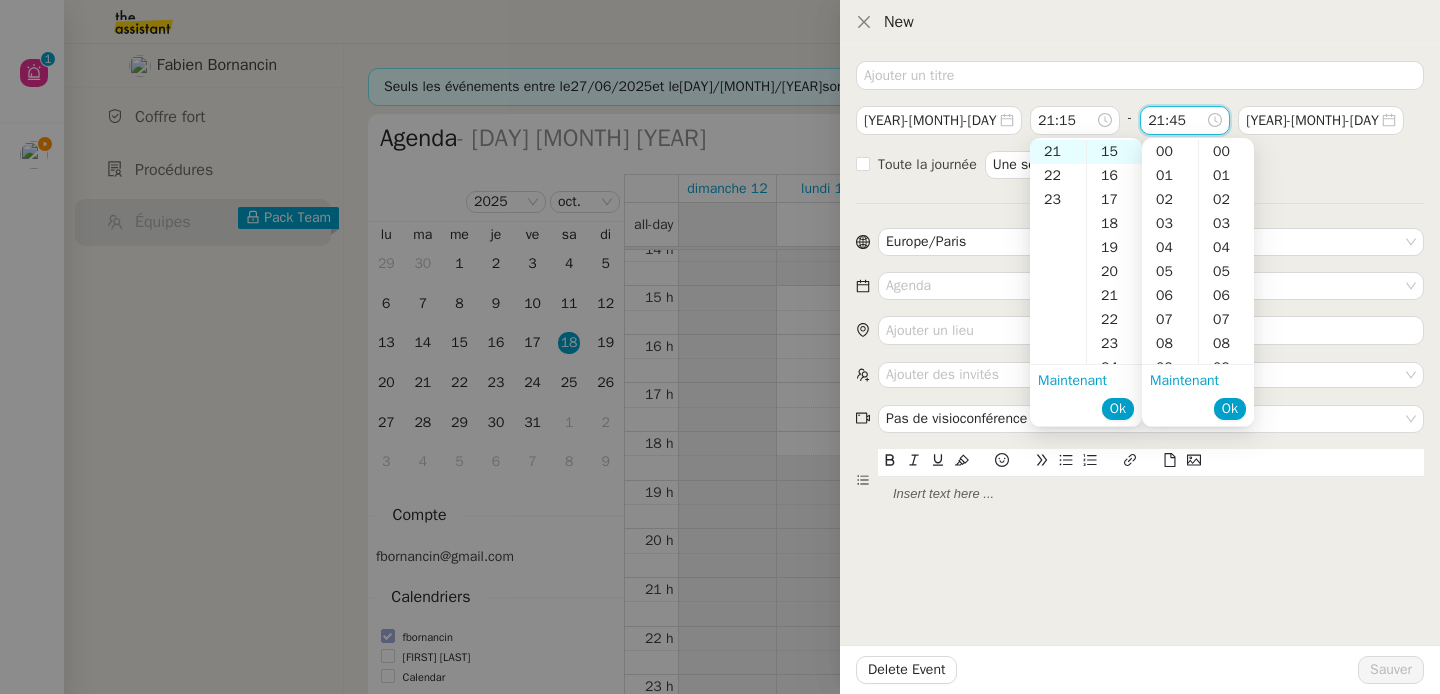 scroll, scrollTop: 504, scrollLeft: 0, axis: vertical 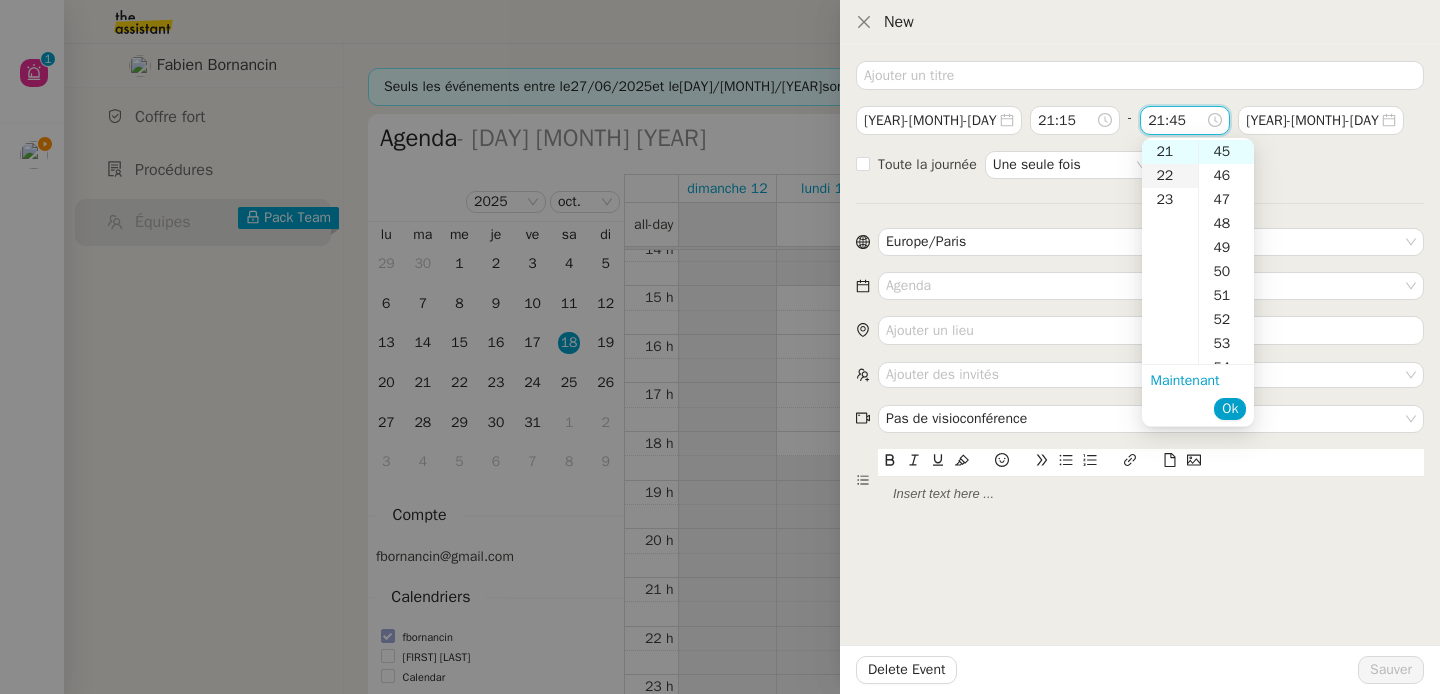 click on "22" at bounding box center (1170, 176) 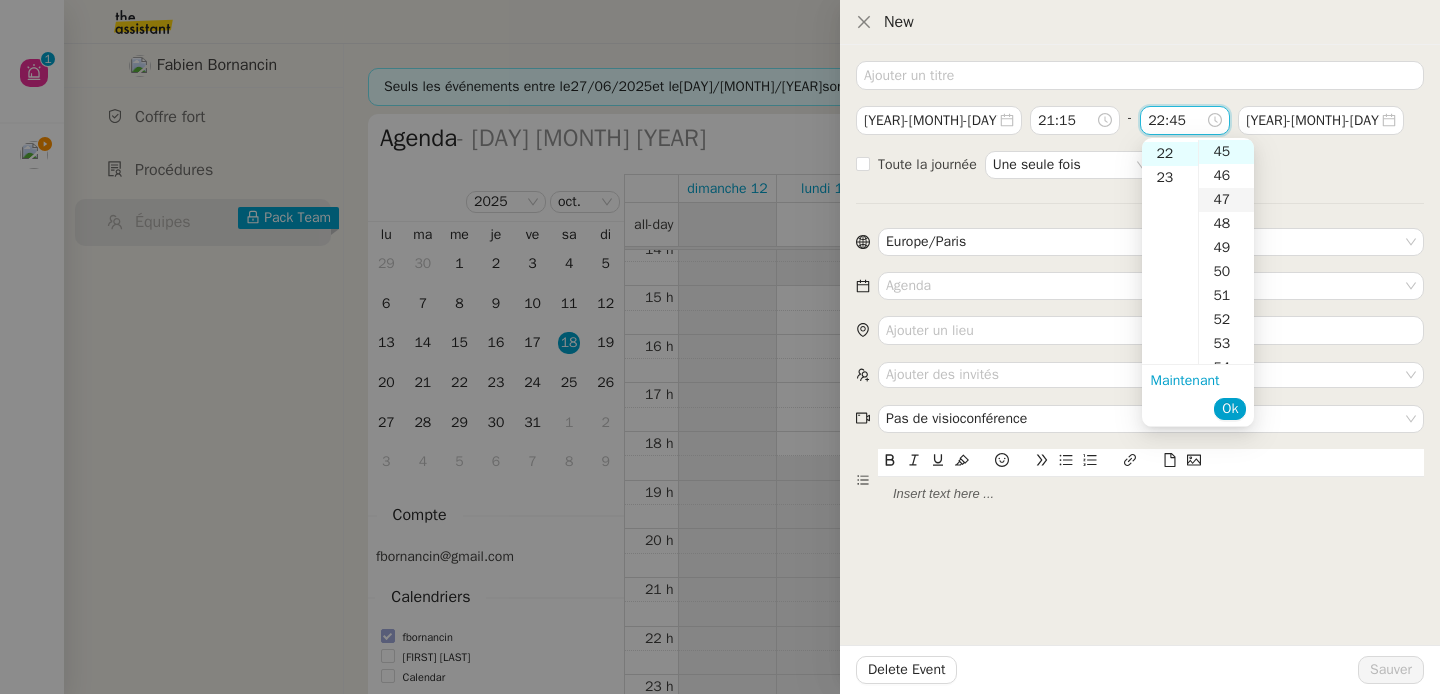 scroll, scrollTop: 528, scrollLeft: 0, axis: vertical 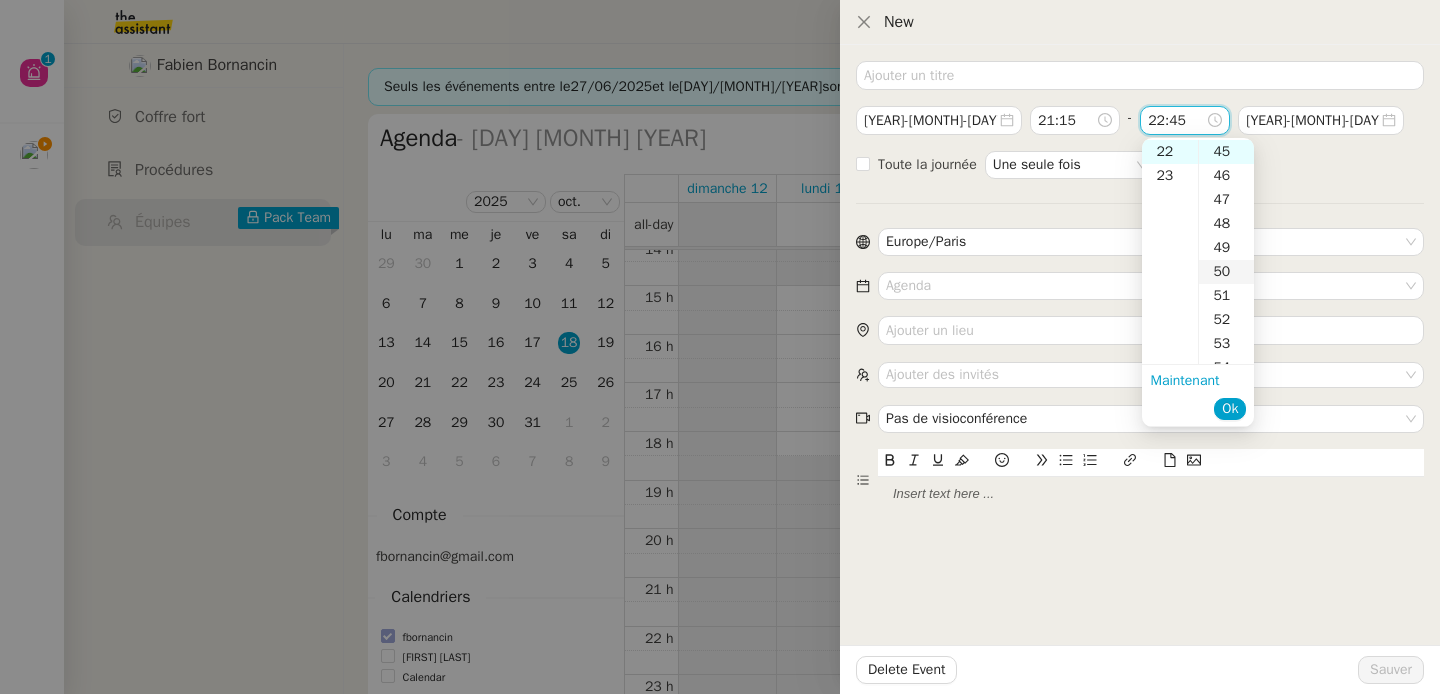 click on "50" at bounding box center (1226, 272) 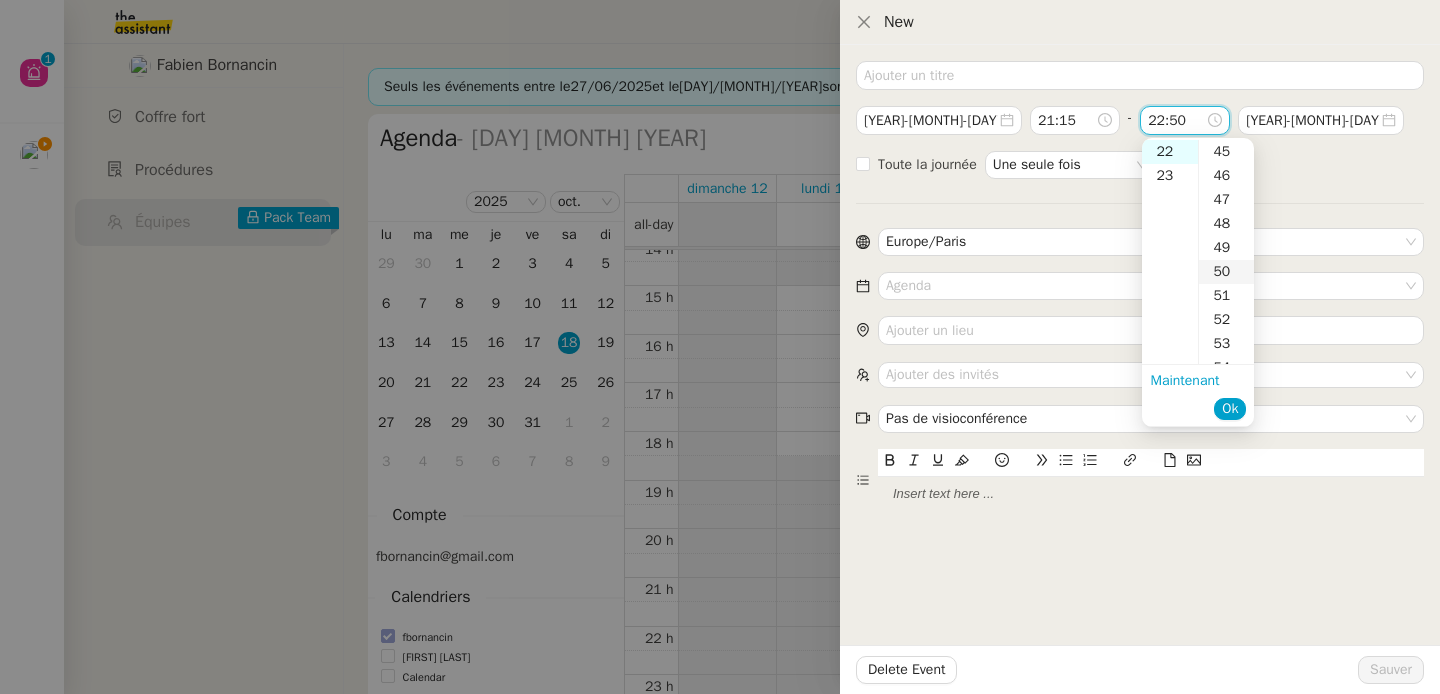 scroll, scrollTop: 1200, scrollLeft: 0, axis: vertical 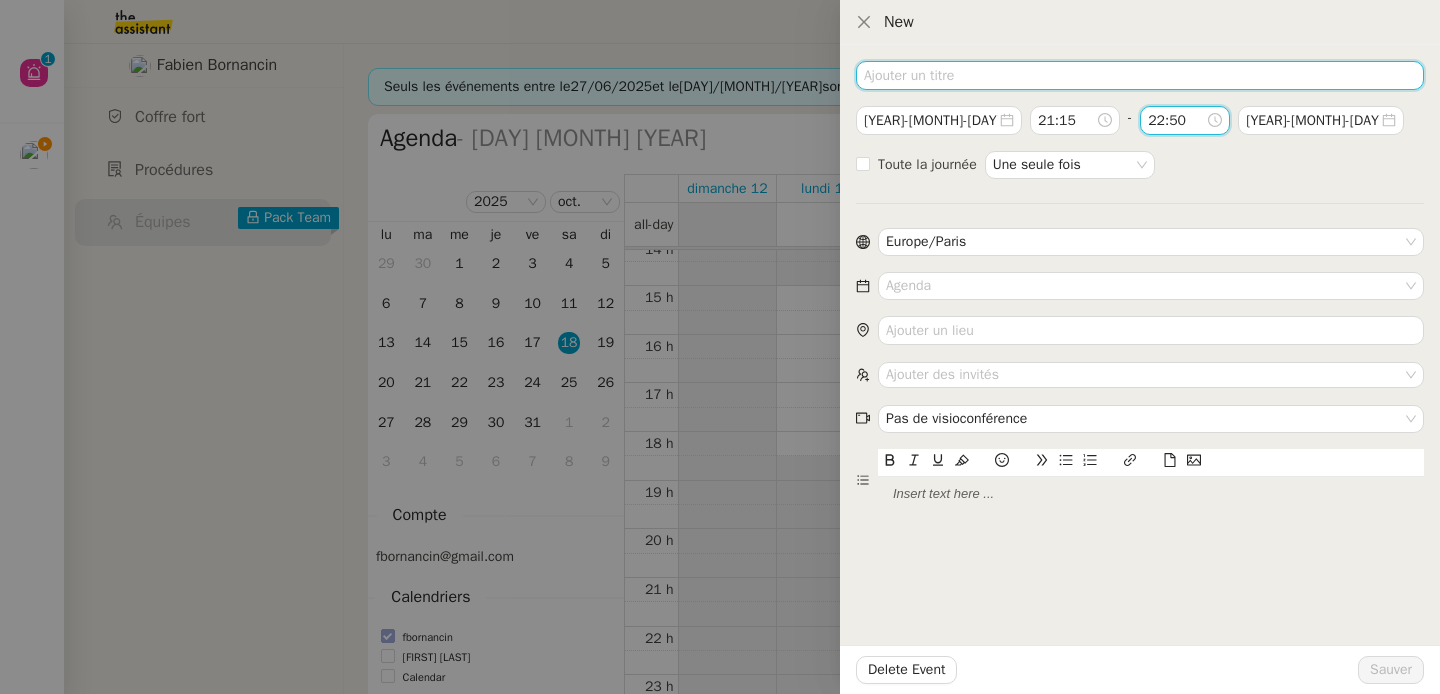 click at bounding box center [1140, 75] 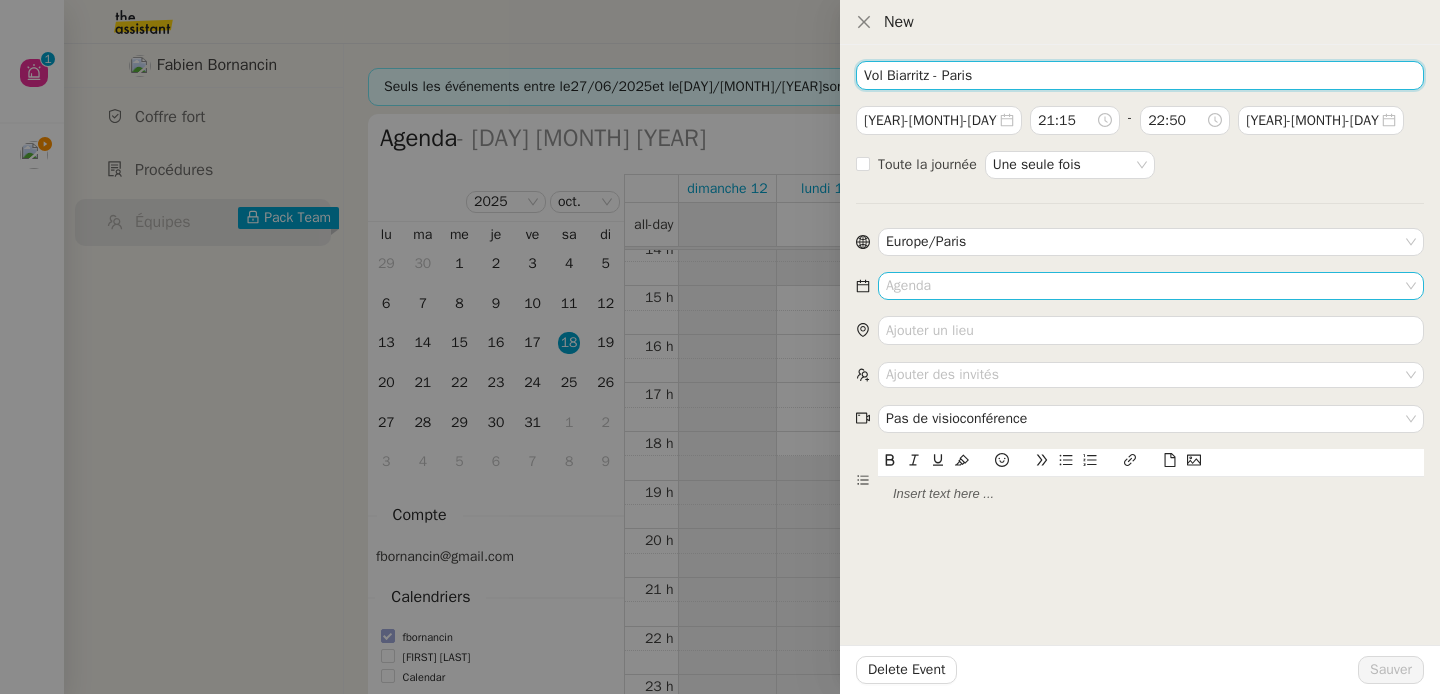 type on "Vol Biarritz - Paris" 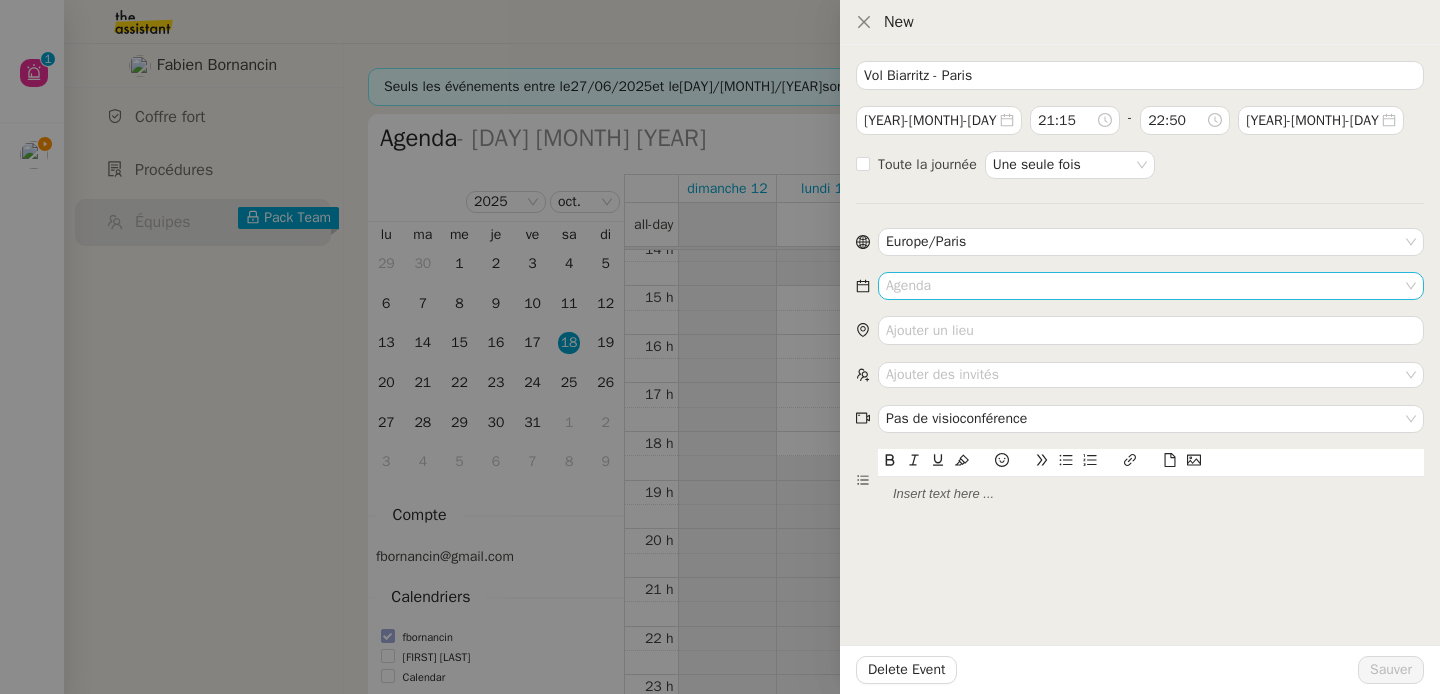 click 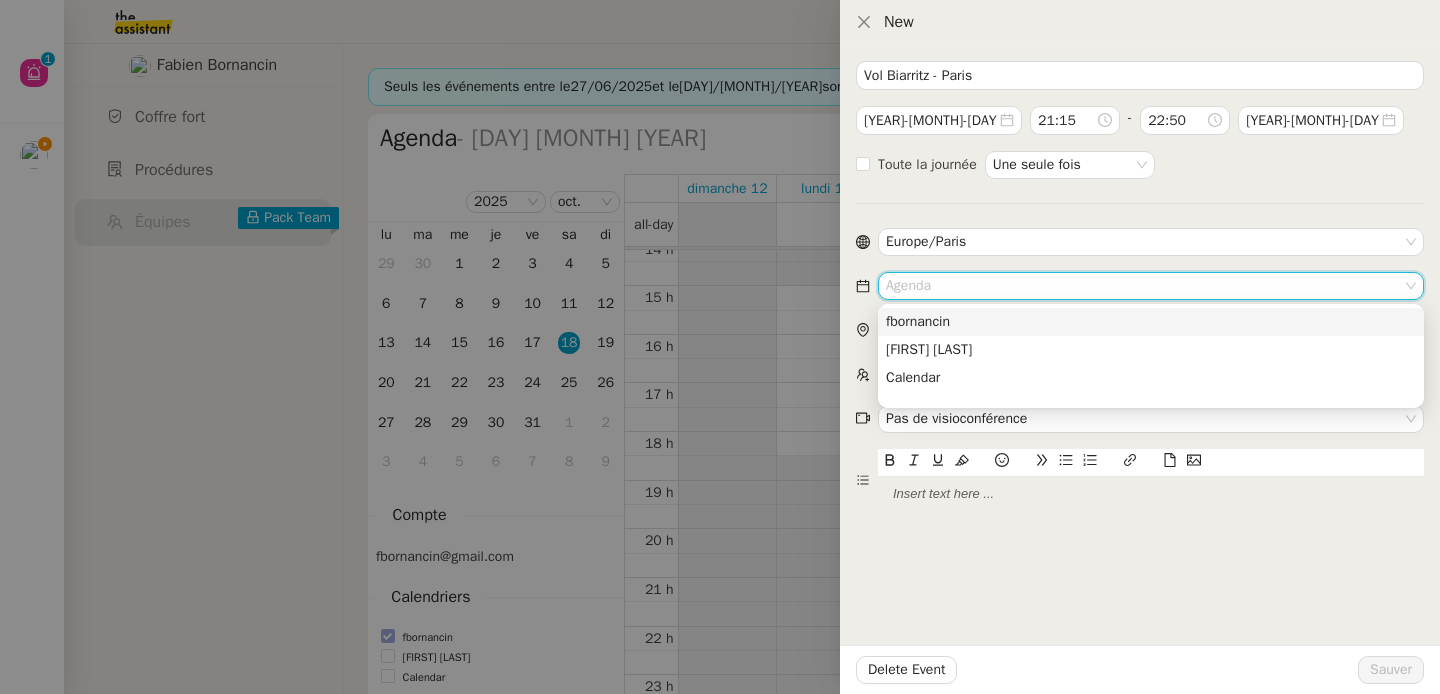 click on "fbornancin" at bounding box center [1151, 322] 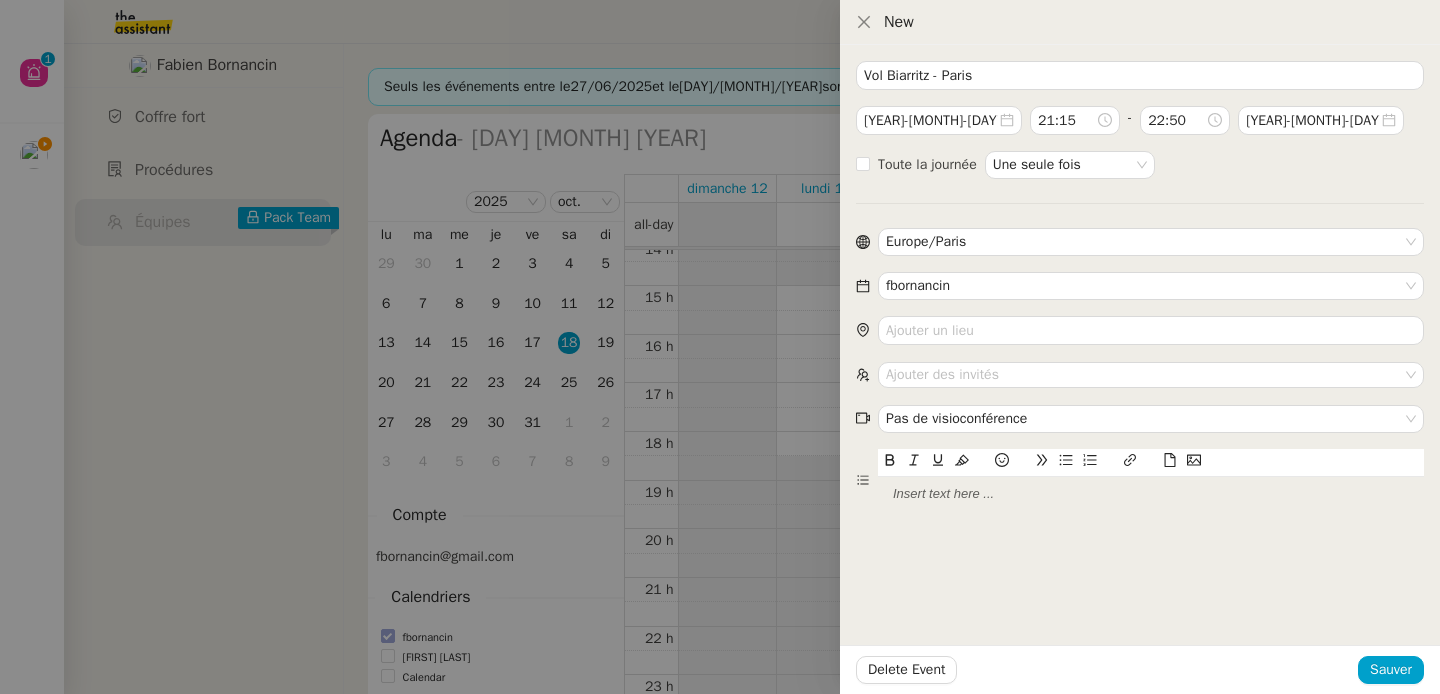 click 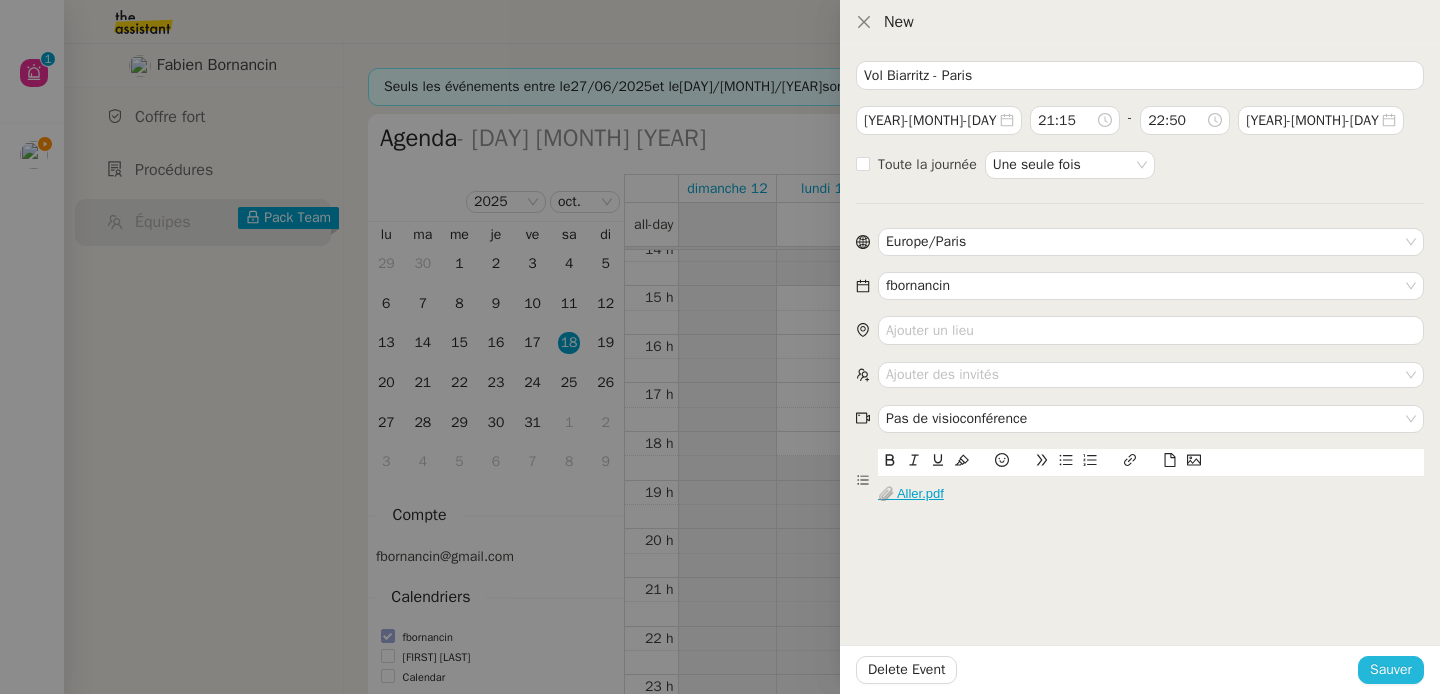 click on "Sauver" at bounding box center [1391, 669] 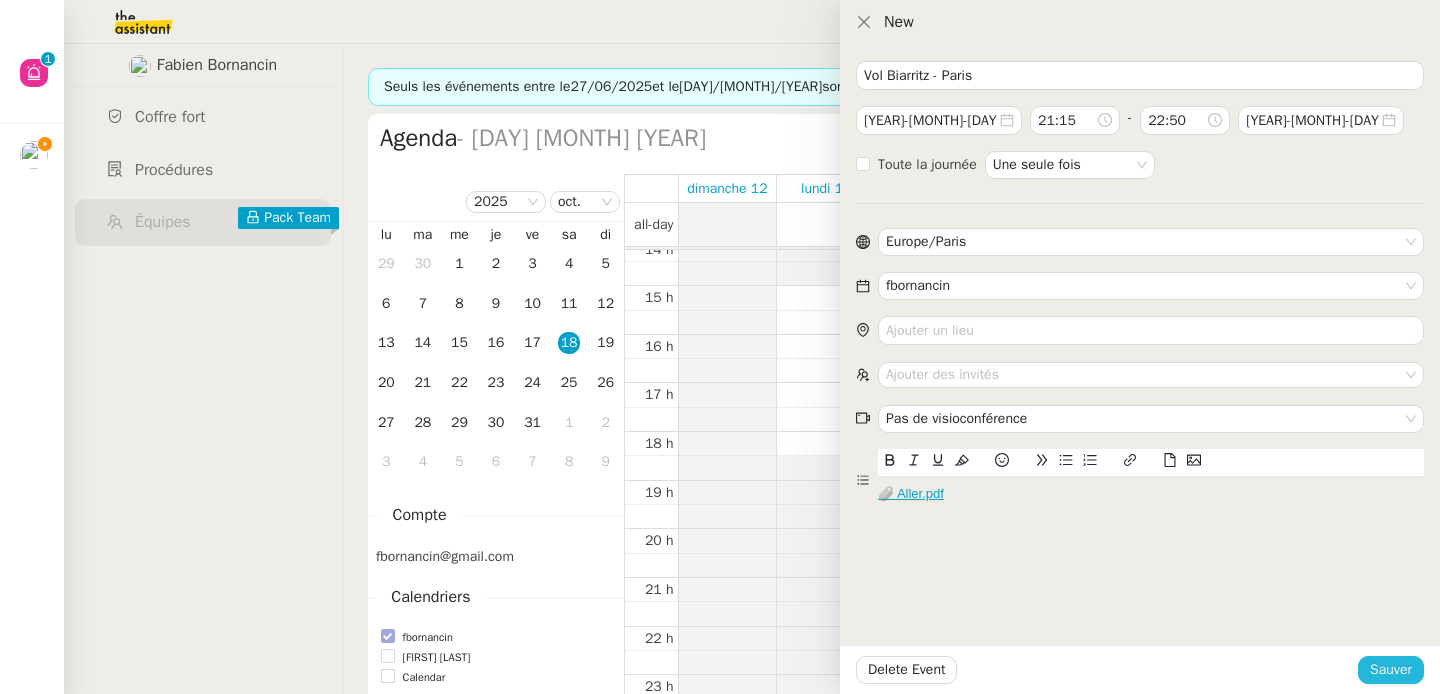 type 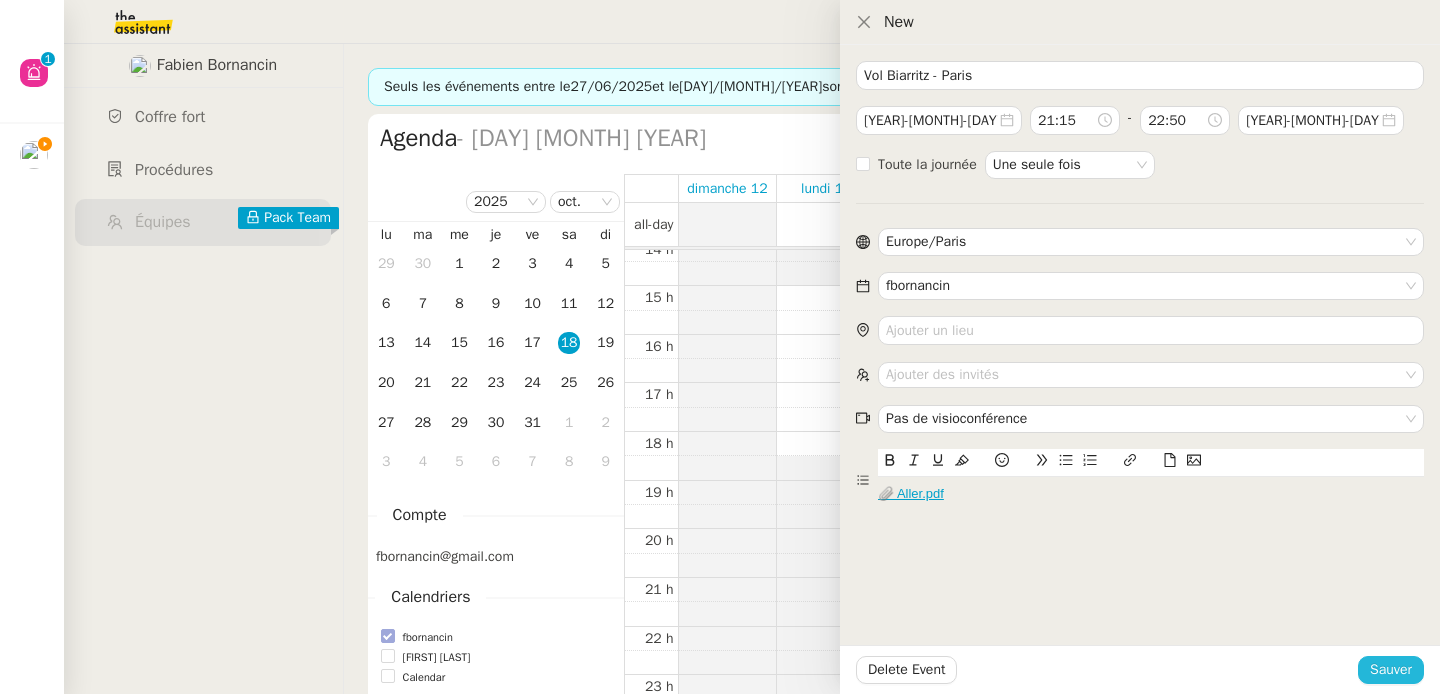 type 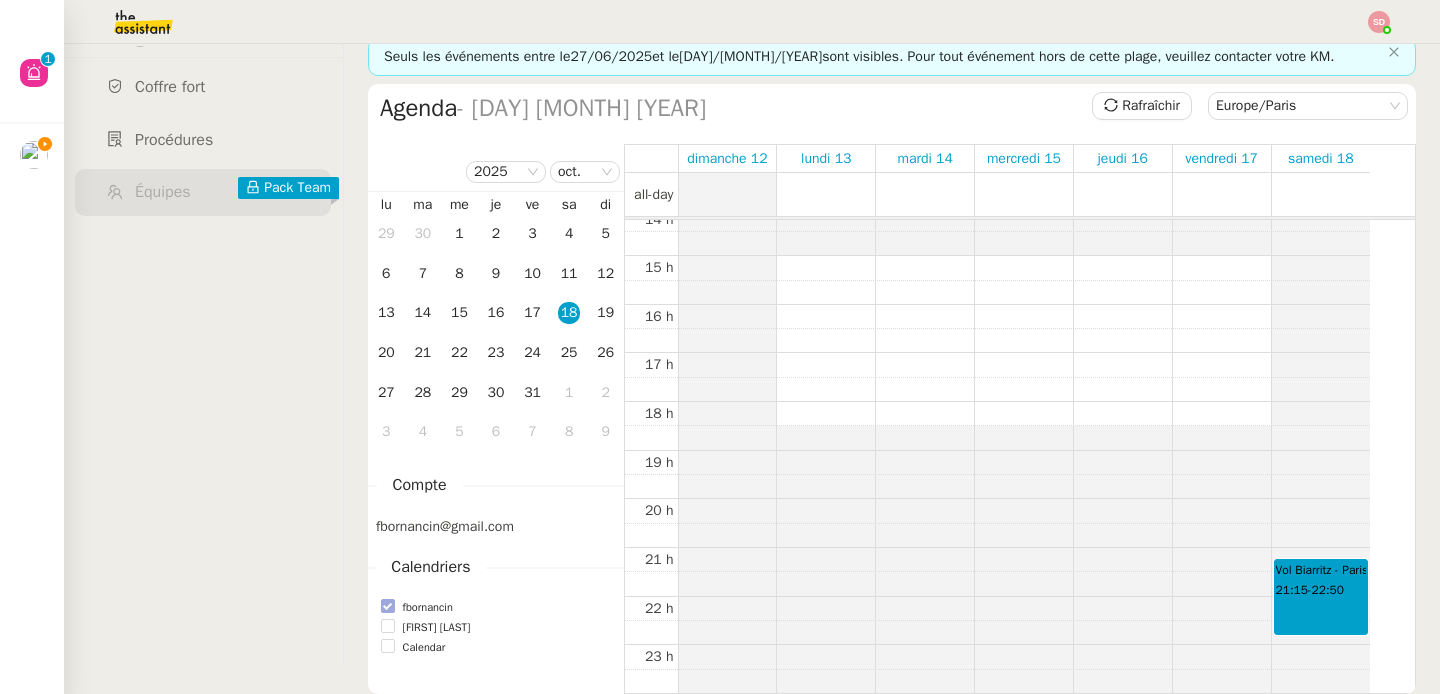 scroll, scrollTop: 41, scrollLeft: 0, axis: vertical 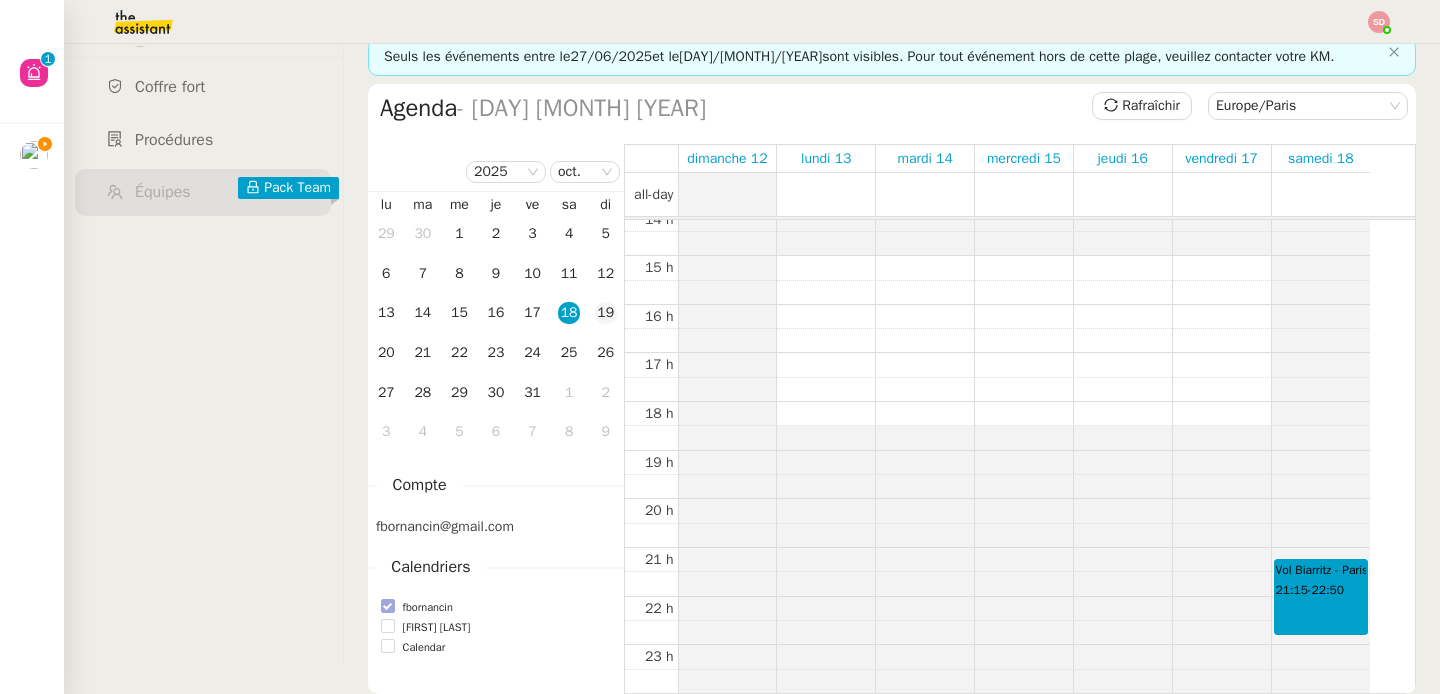 click on "19" 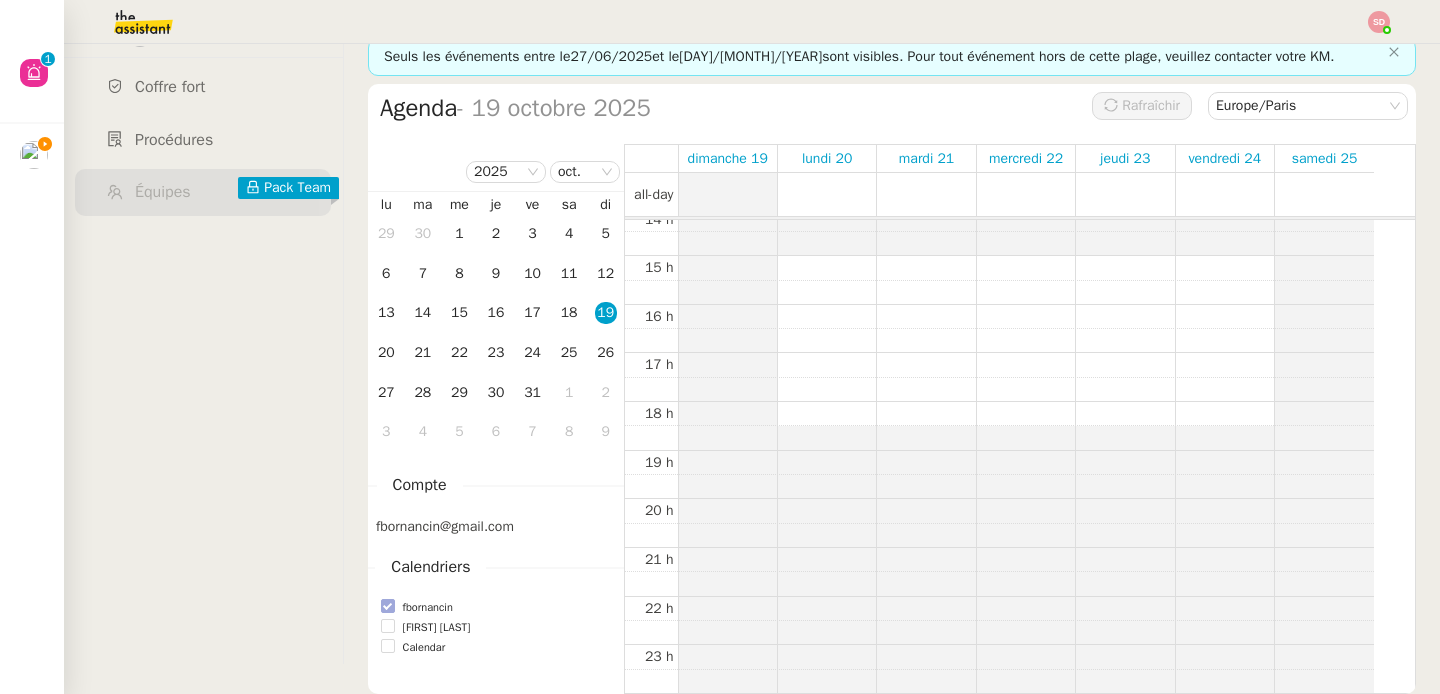 scroll, scrollTop: 293, scrollLeft: 0, axis: vertical 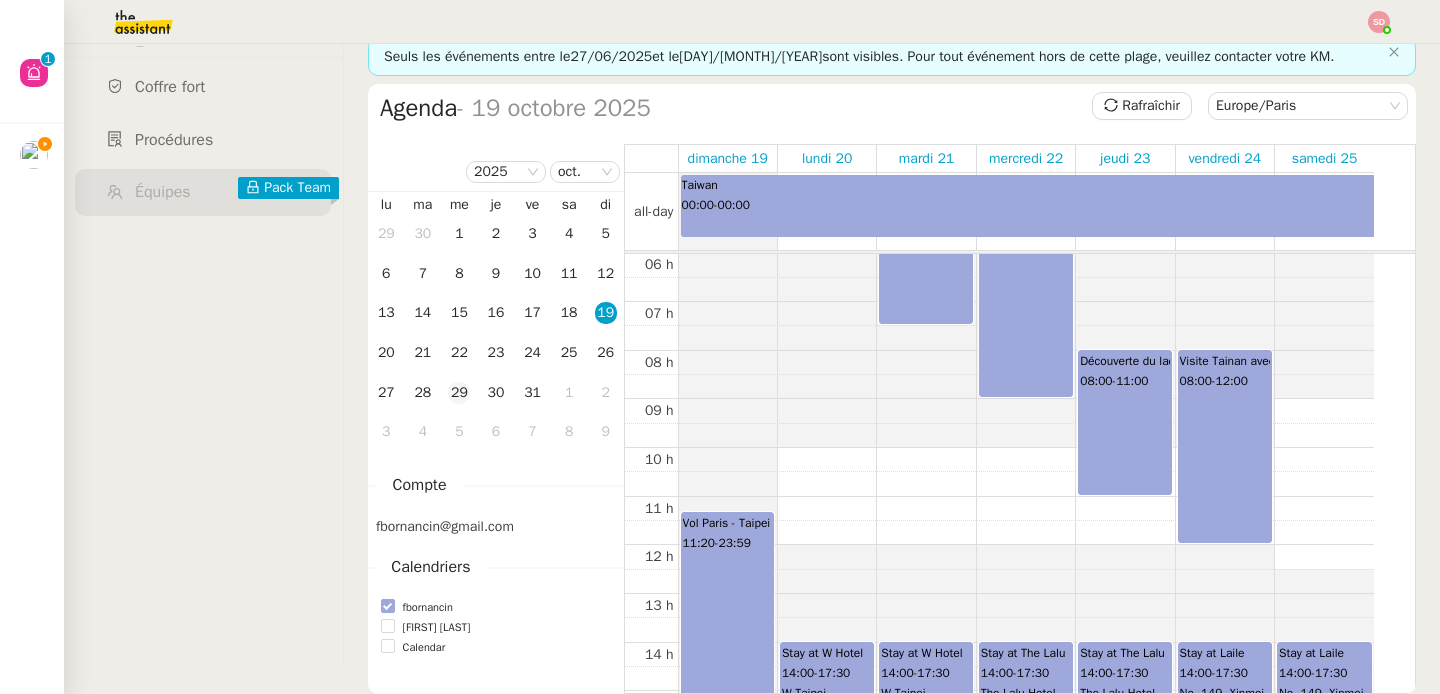 click on "29" 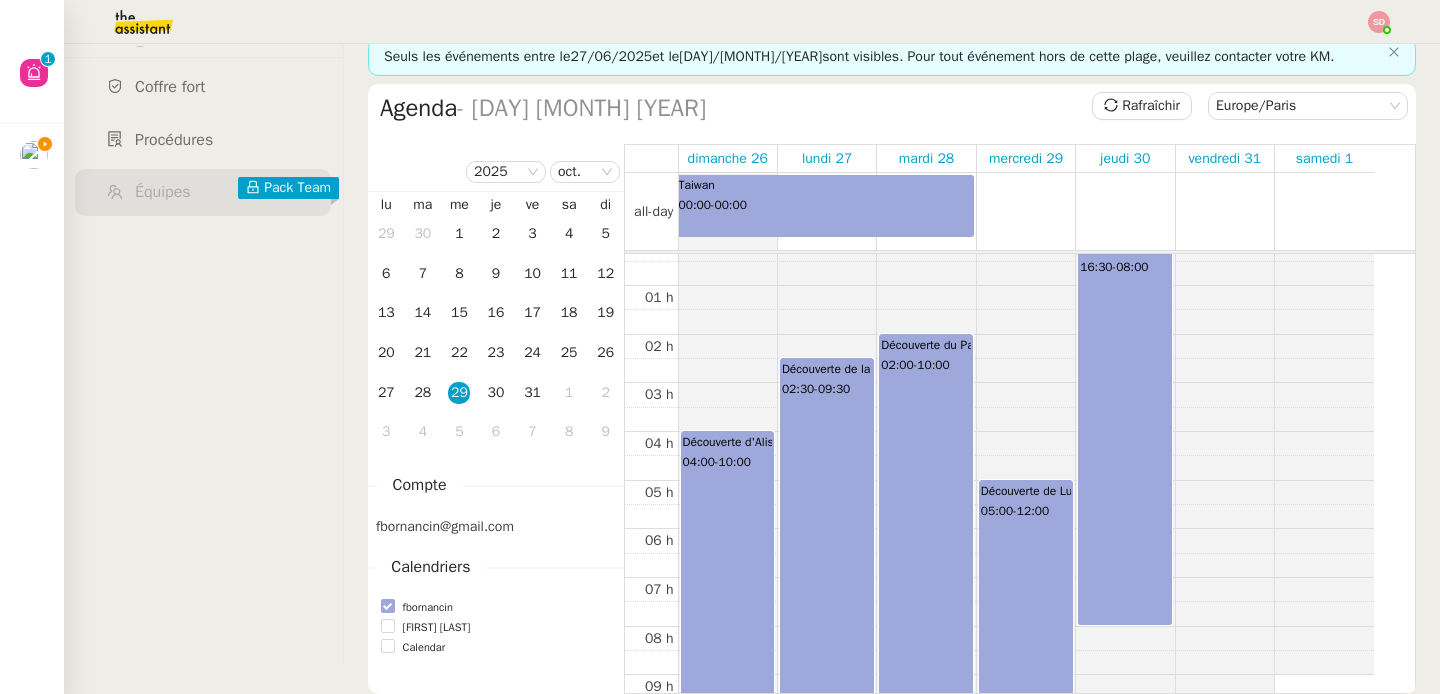 scroll, scrollTop: 219, scrollLeft: 0, axis: vertical 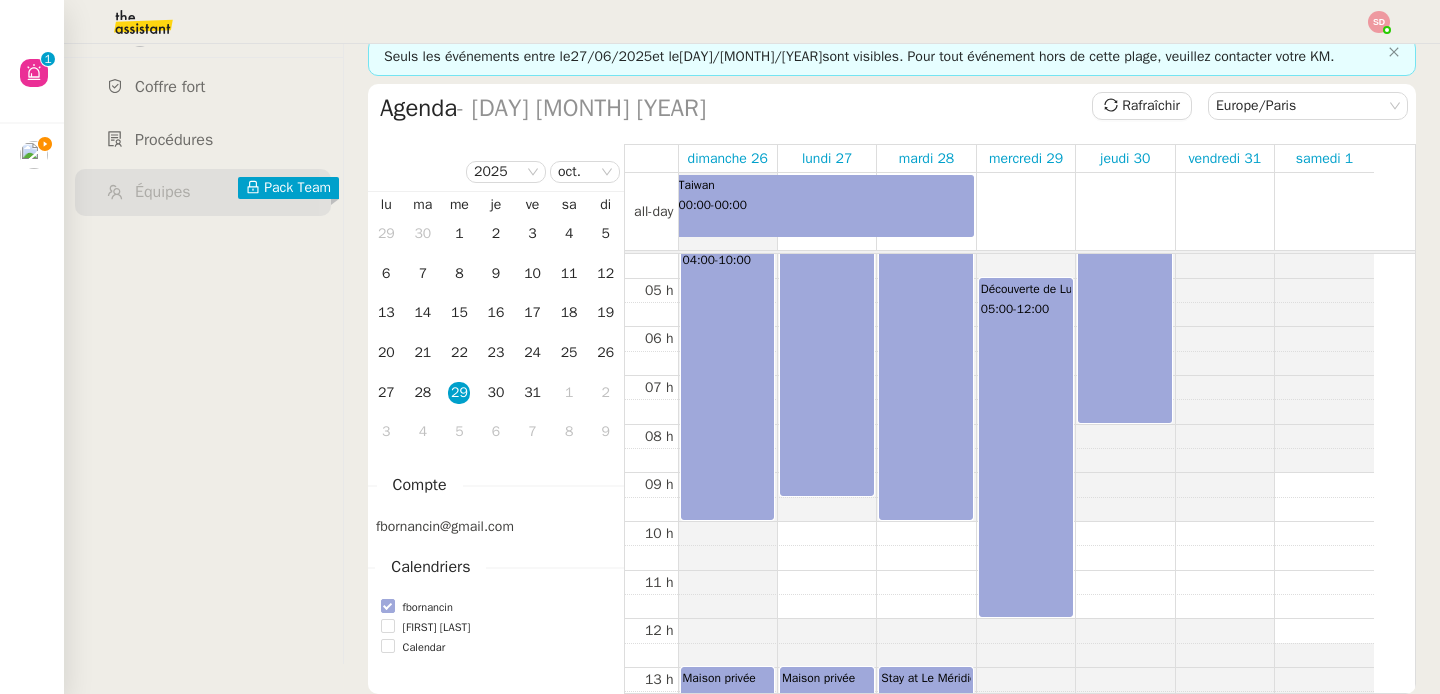 click on "00 h 01 h 02 h 03 h 04 h 05 h 06 h 07 h 08 h 09 h 10 h 11 h 12 h 13 h 14 h 15 h 16 h 17 h 18 h 19 h 20 h 21 h 22 h 23 h Découverte d'Alishan avec Vincent 04:00  -  10:00 Maison privée 13:00  -  16:30 Découverte de la culture Tsoo avec Moo et Vincent 02:30  -  09:30 Maison privée 13:00  -  16:30 Découverte du Parc National avec Vincent 02:00  -  10:00 Stay at Le Méridien 13:00  -  16:30 Le Méridien Taipei, Songren Road, District de Xinyi, Taipei, Taiwan Découverte de Lukang avec Vincent 05:00  -  12:00 Vol Taipei - Paris 16:30  -  08:00 Vol Taipei - Paris 16:30  -  08:00" 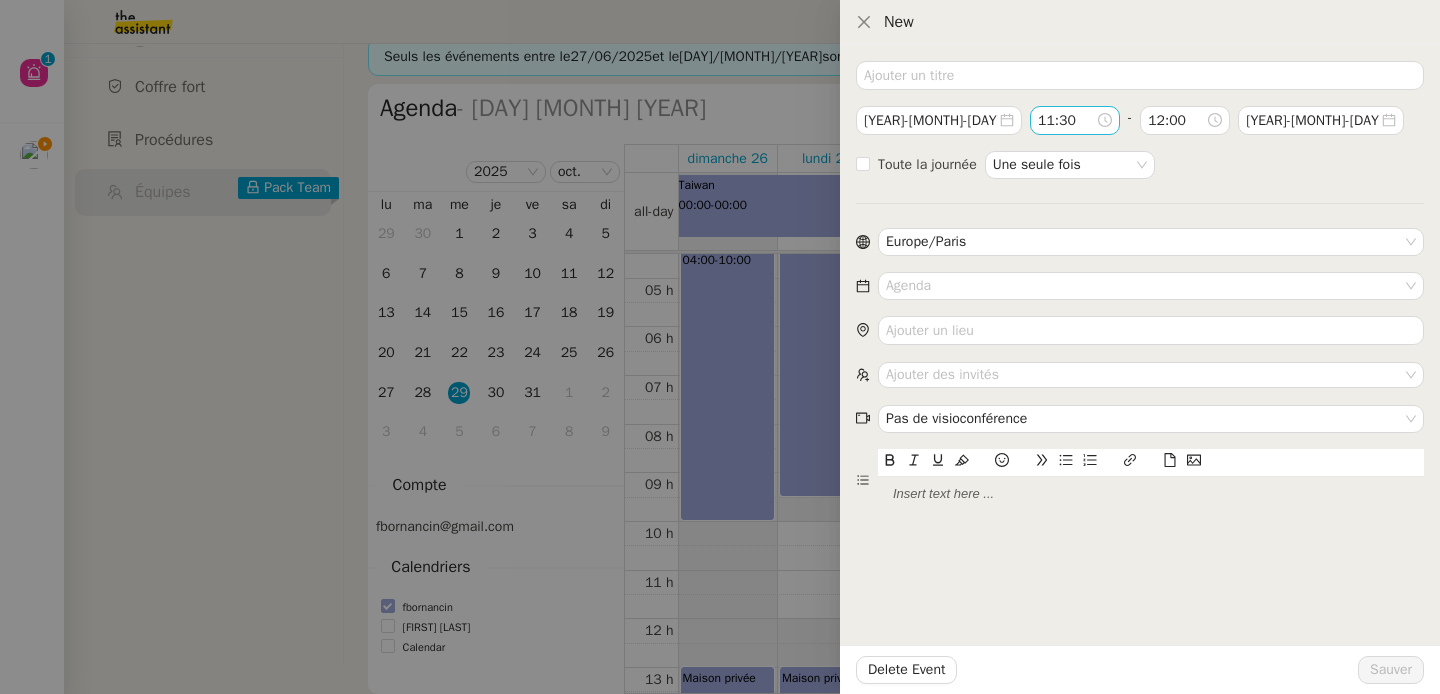 click on "11:30" at bounding box center (1067, 120) 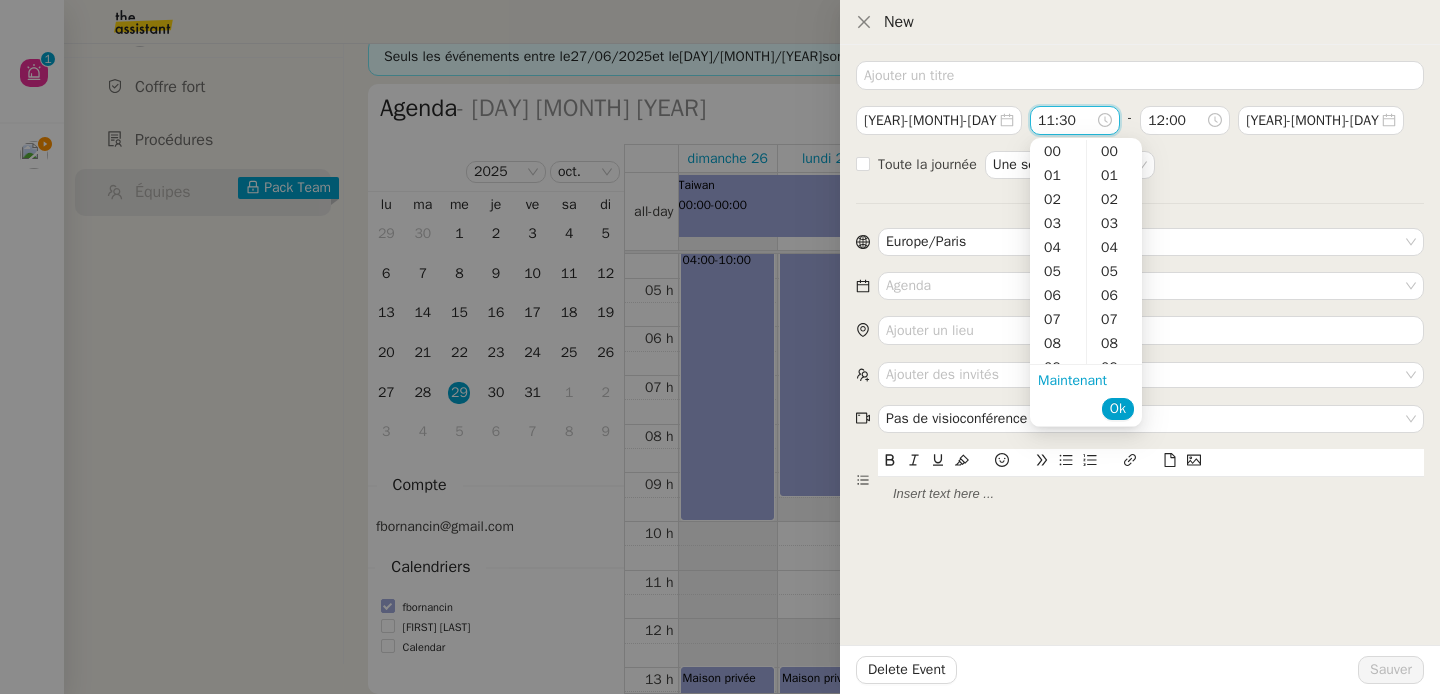 scroll, scrollTop: 264, scrollLeft: 0, axis: vertical 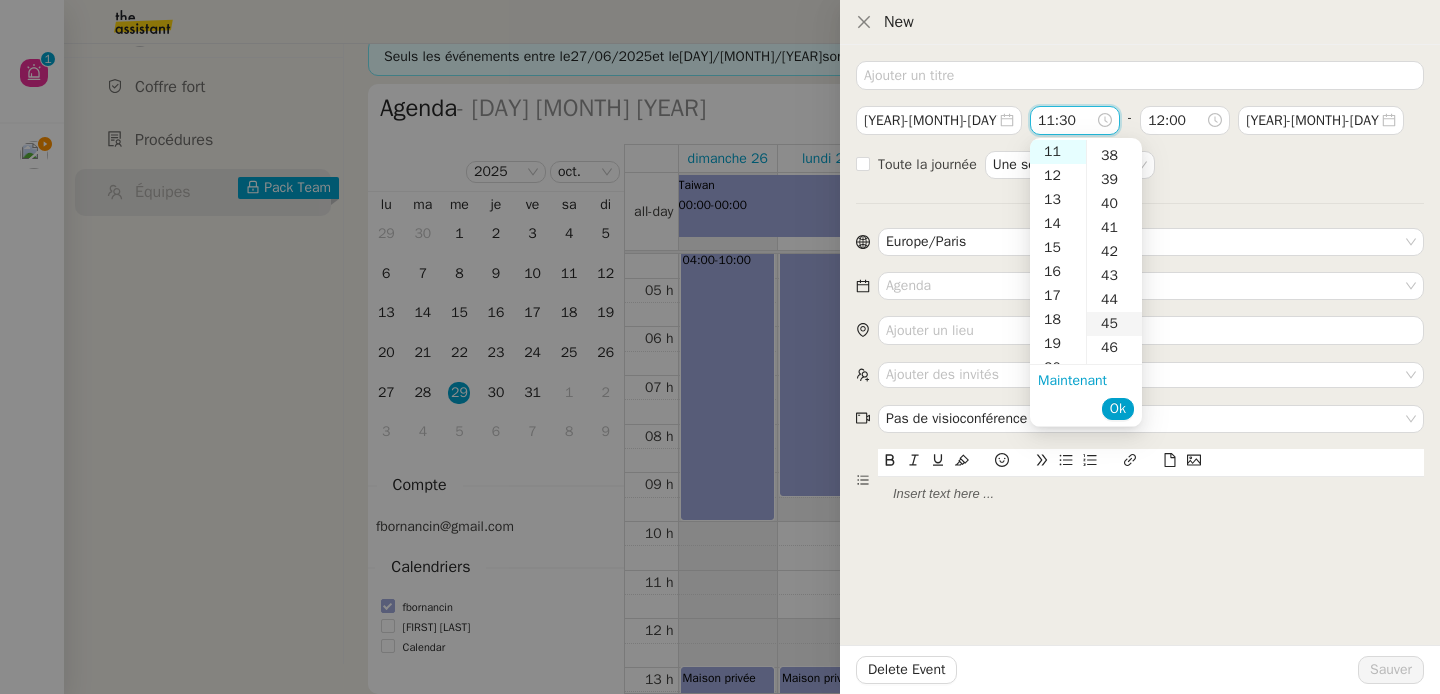click on "45" at bounding box center [1114, 324] 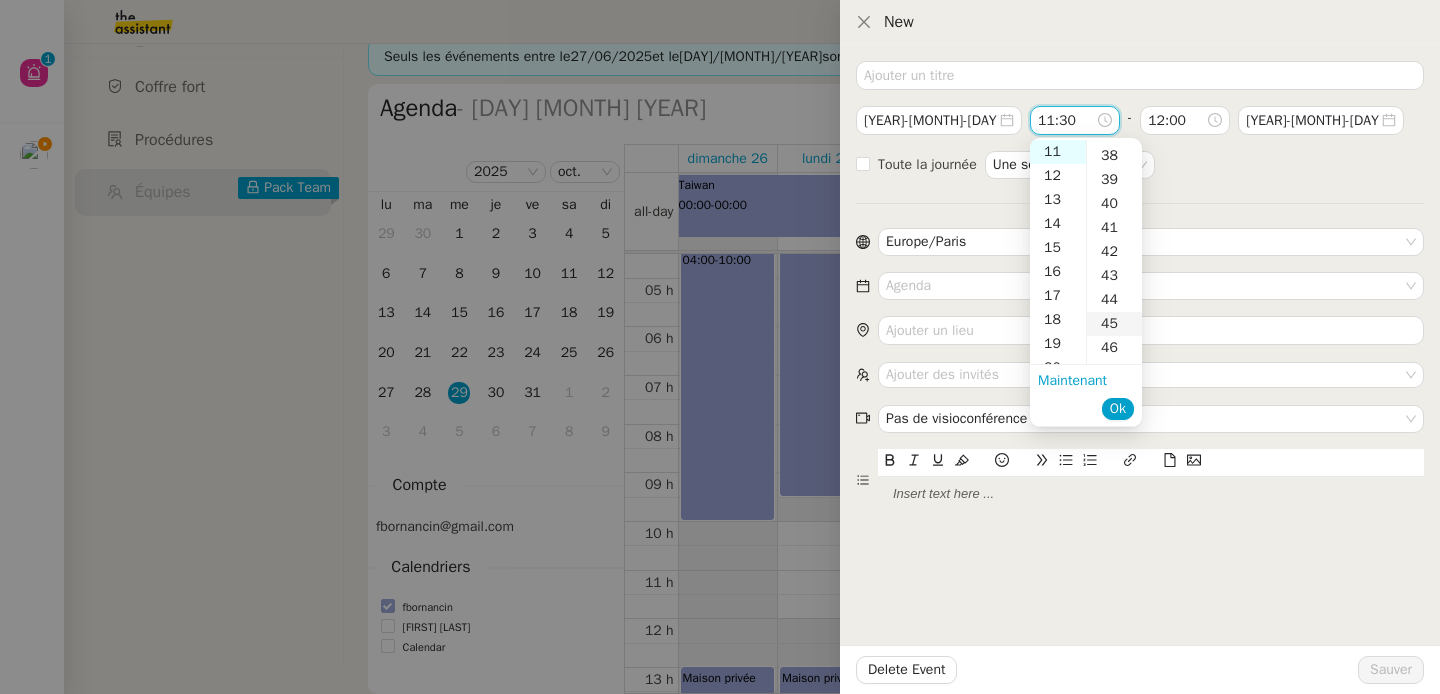 type on "11:45" 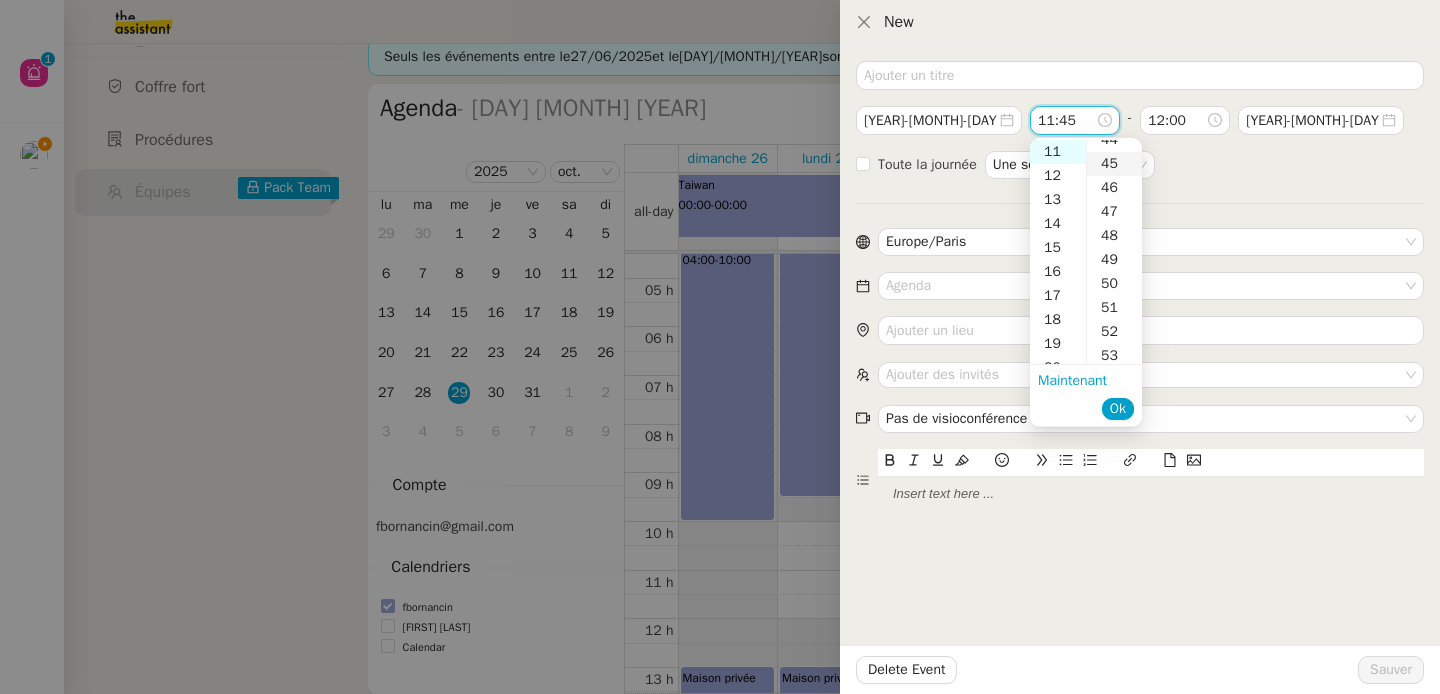 scroll, scrollTop: 1080, scrollLeft: 0, axis: vertical 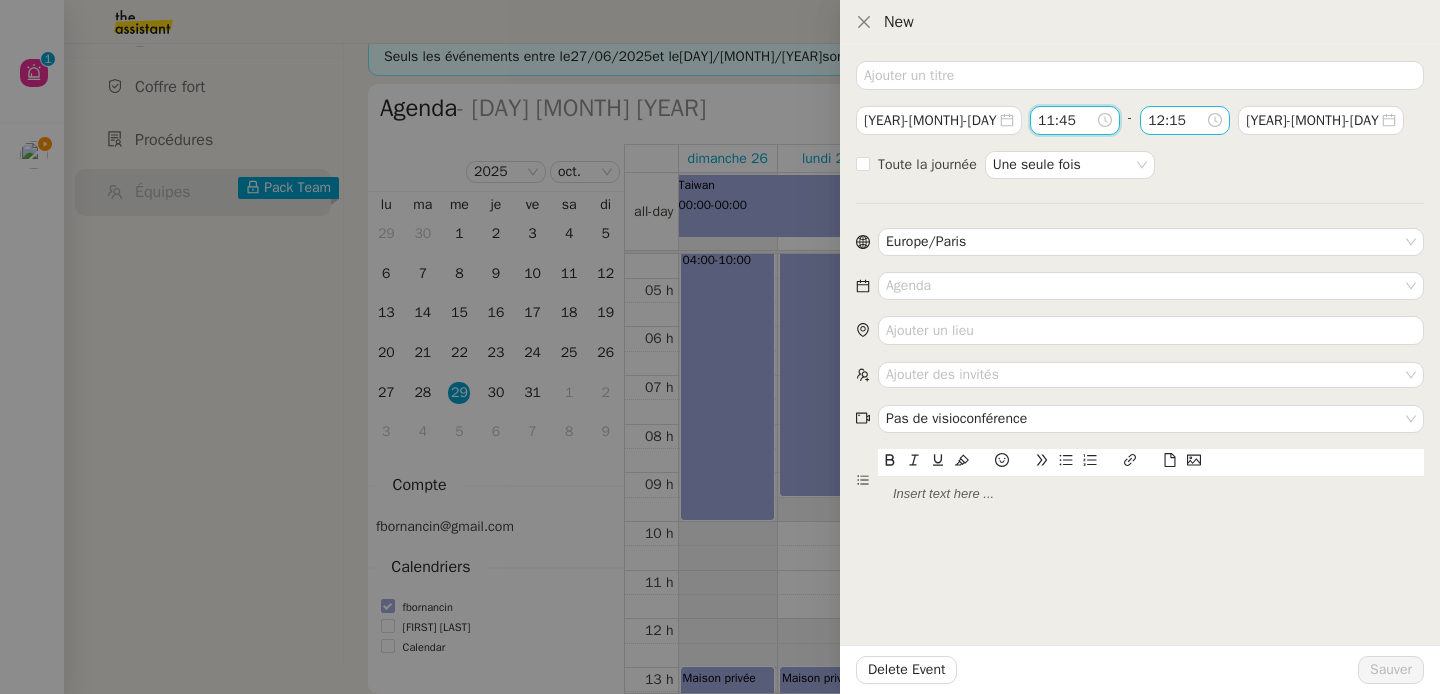 click on "12:15" at bounding box center [1177, 120] 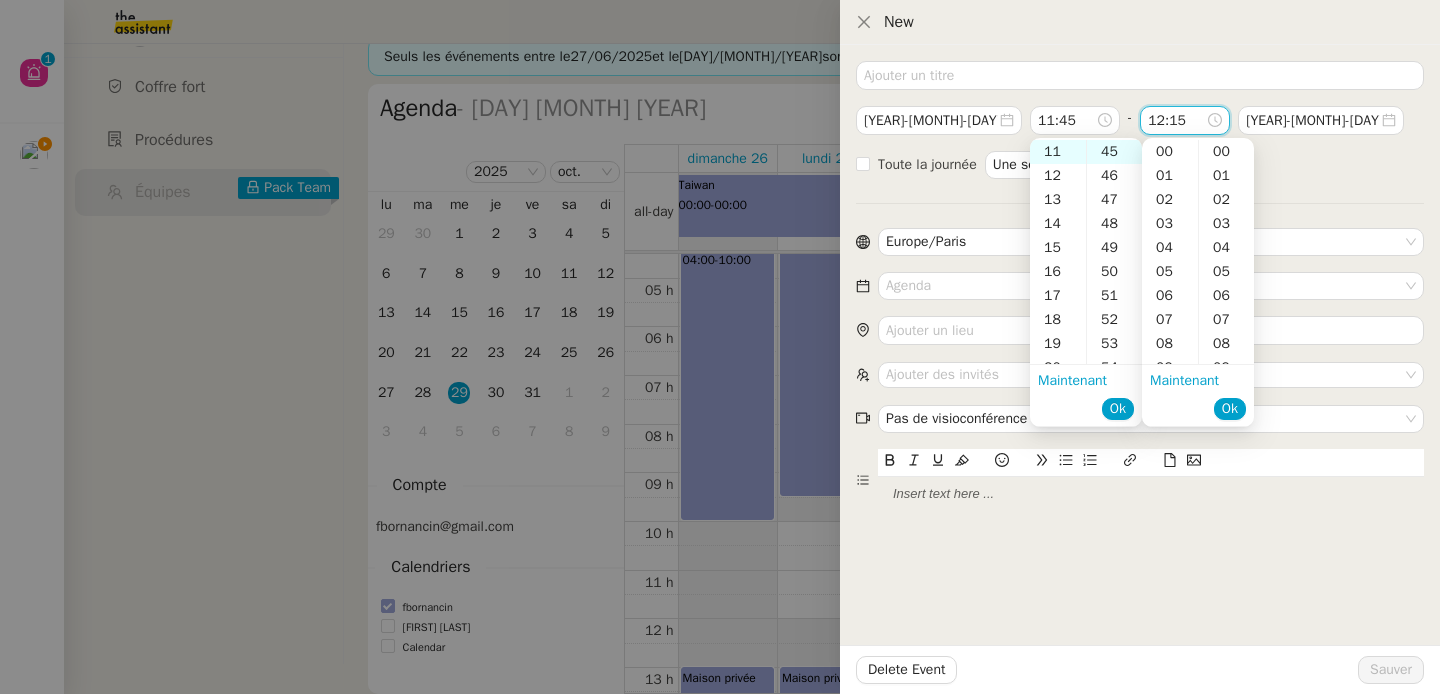 scroll, scrollTop: 288, scrollLeft: 0, axis: vertical 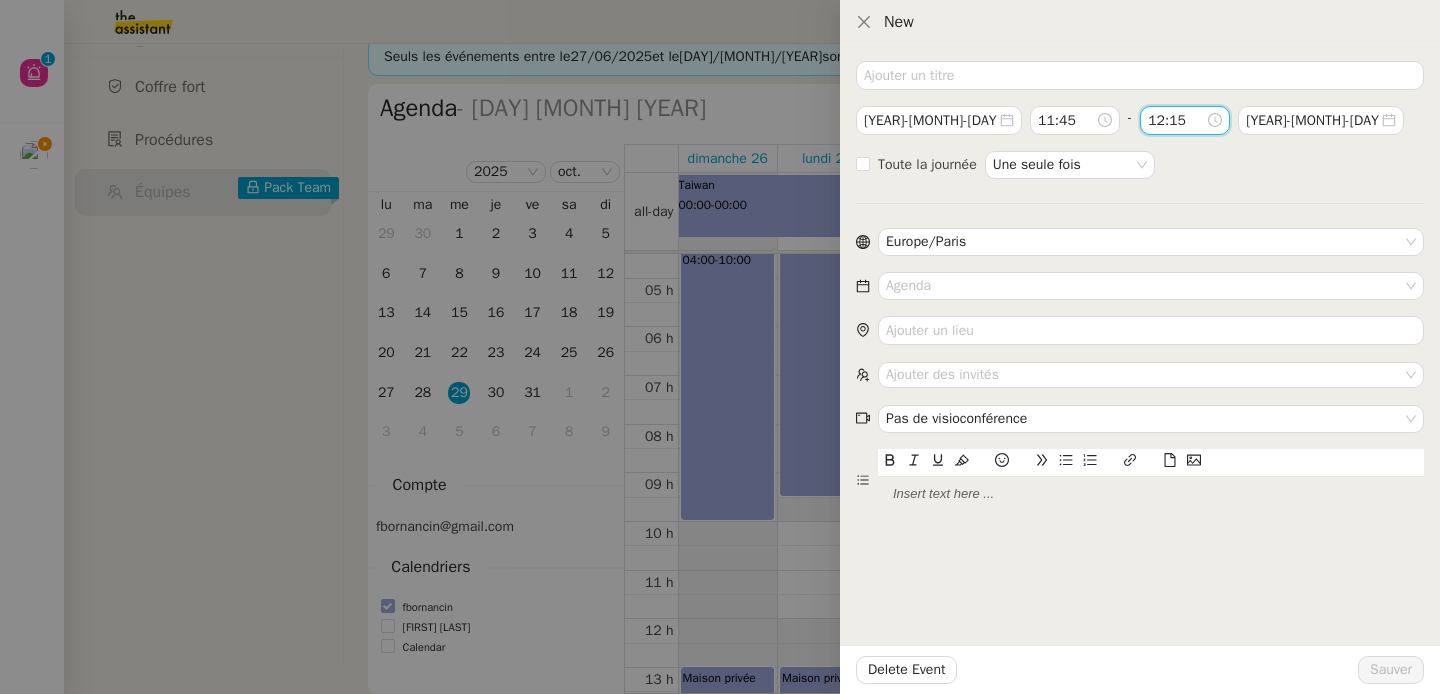 click on "12:15" at bounding box center [1177, 120] 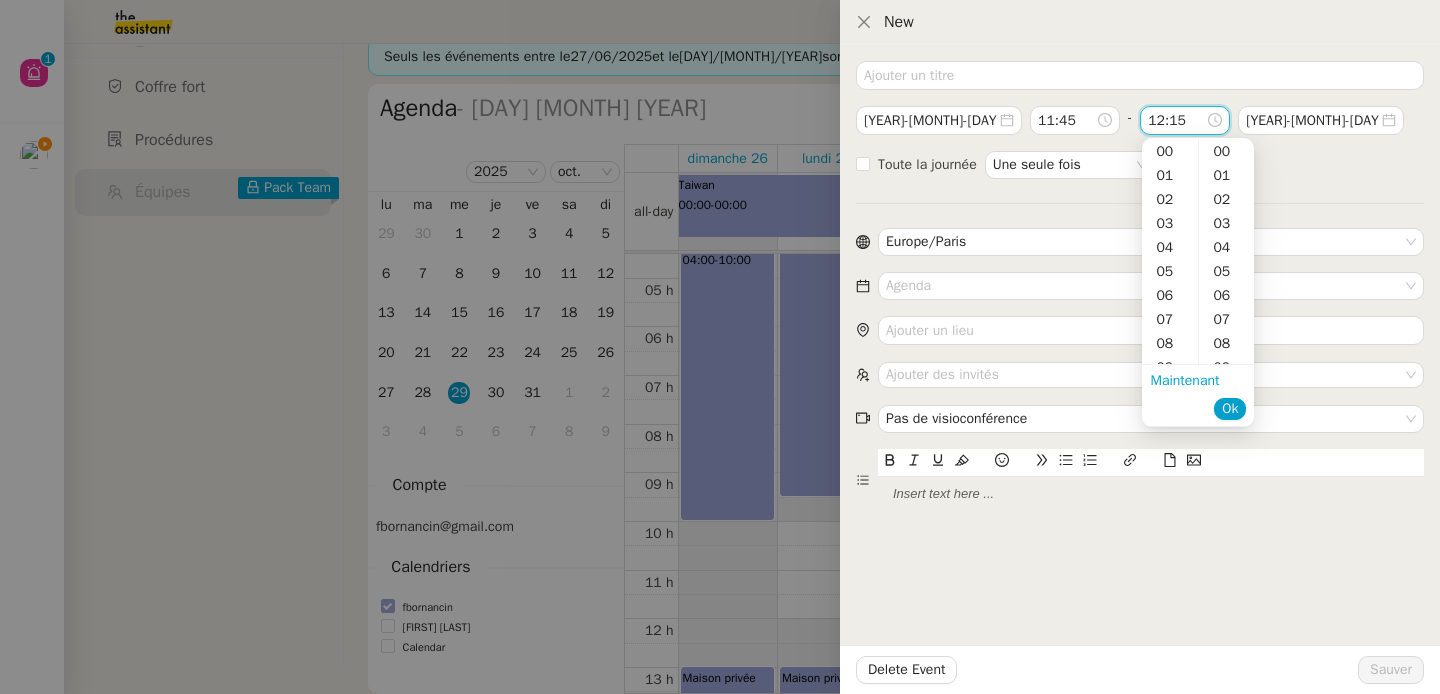 scroll, scrollTop: 288, scrollLeft: 0, axis: vertical 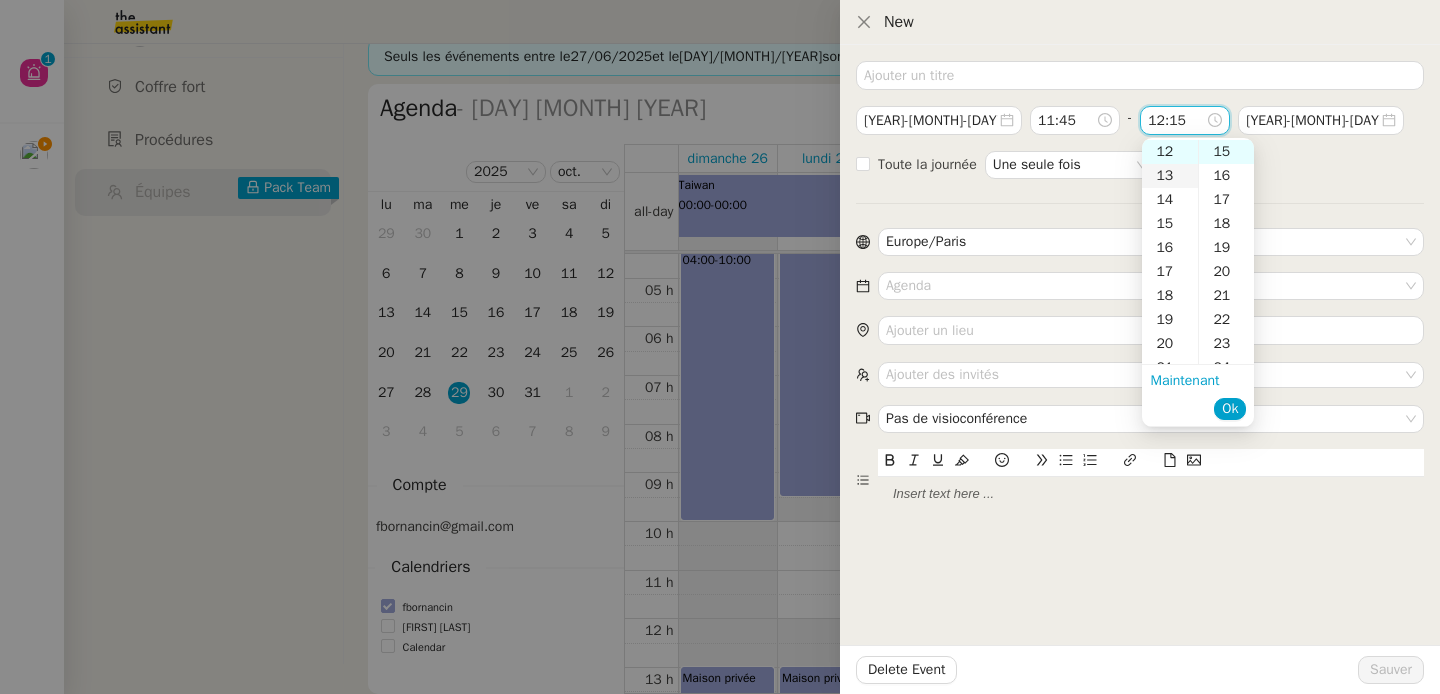 click on "13" at bounding box center (1170, 176) 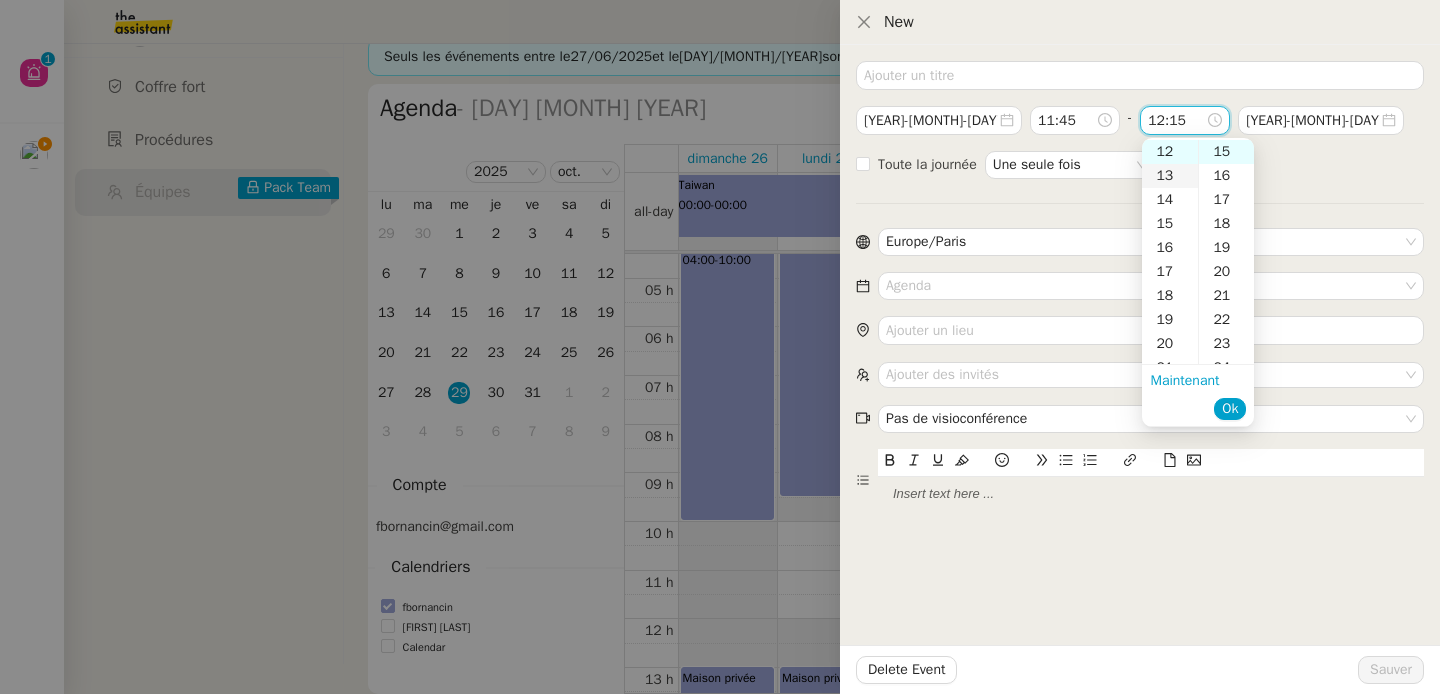 type on "13:15" 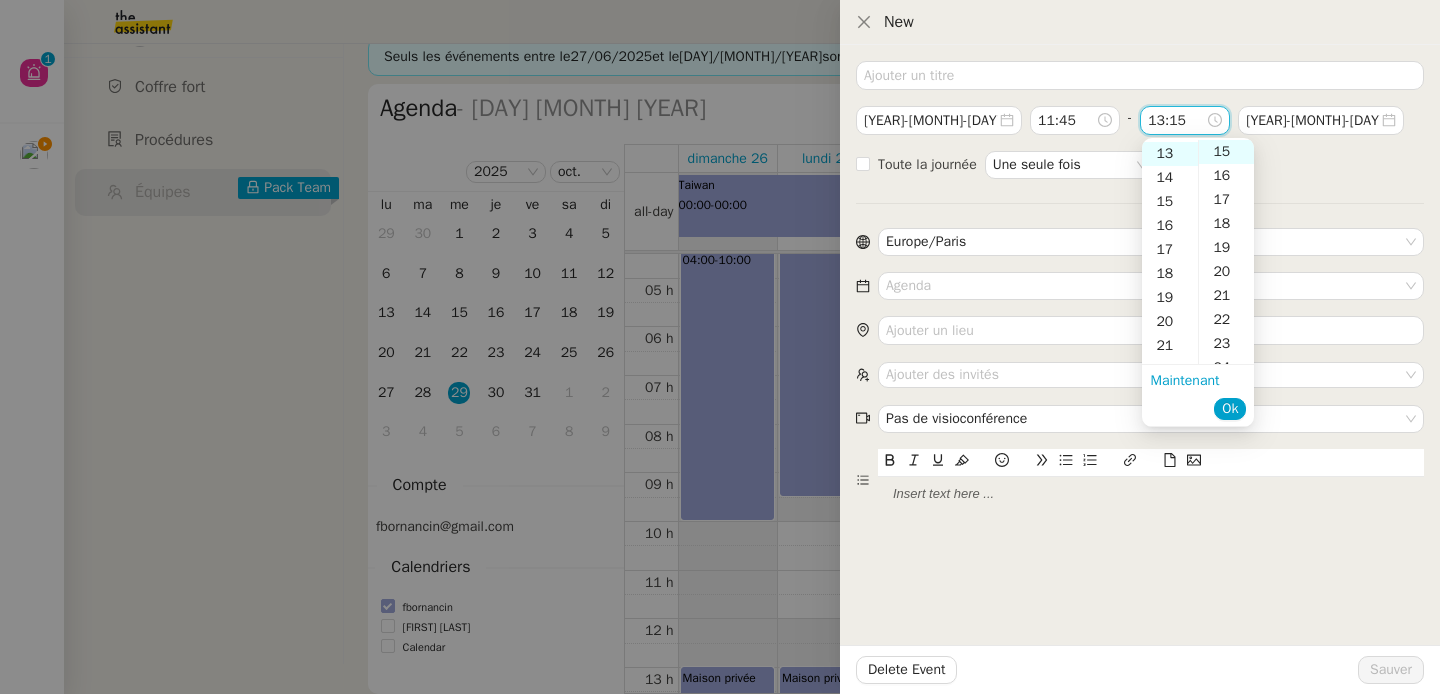scroll, scrollTop: 312, scrollLeft: 0, axis: vertical 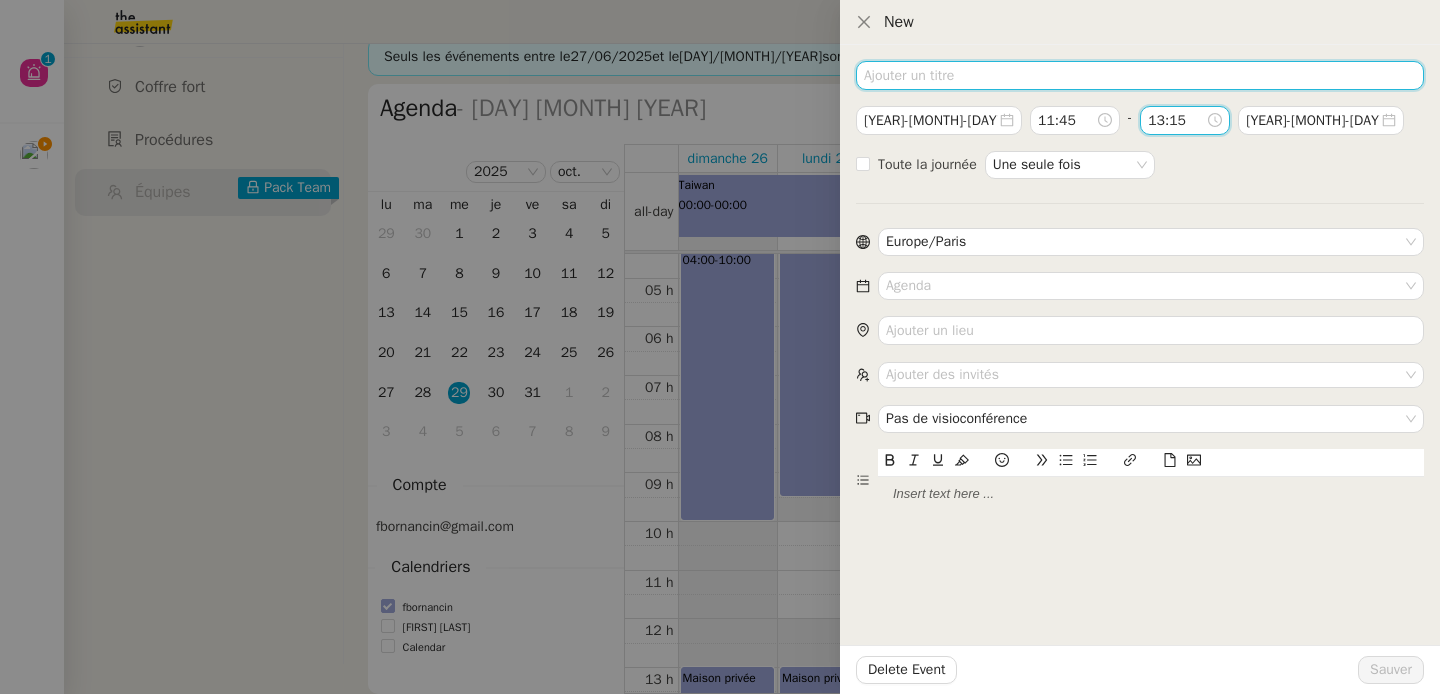 click at bounding box center [1140, 75] 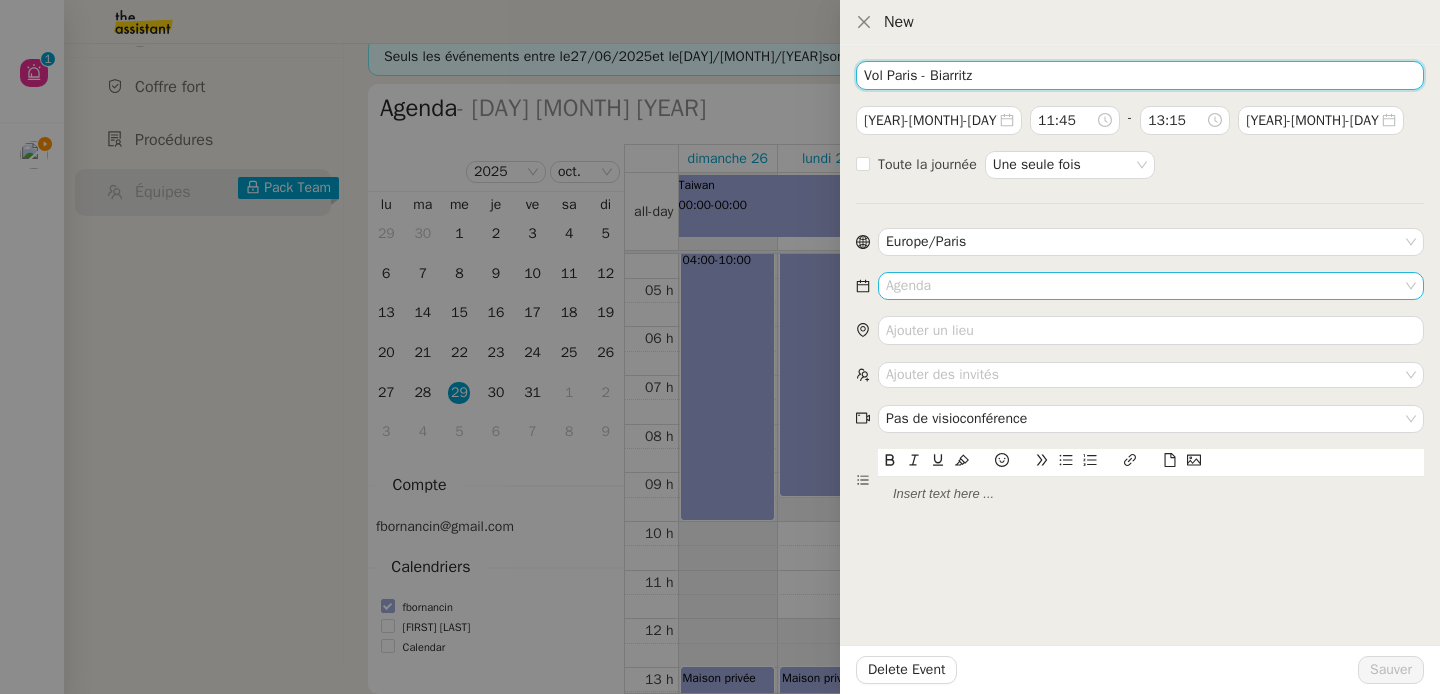 type on "Vol Paris - Biarritz" 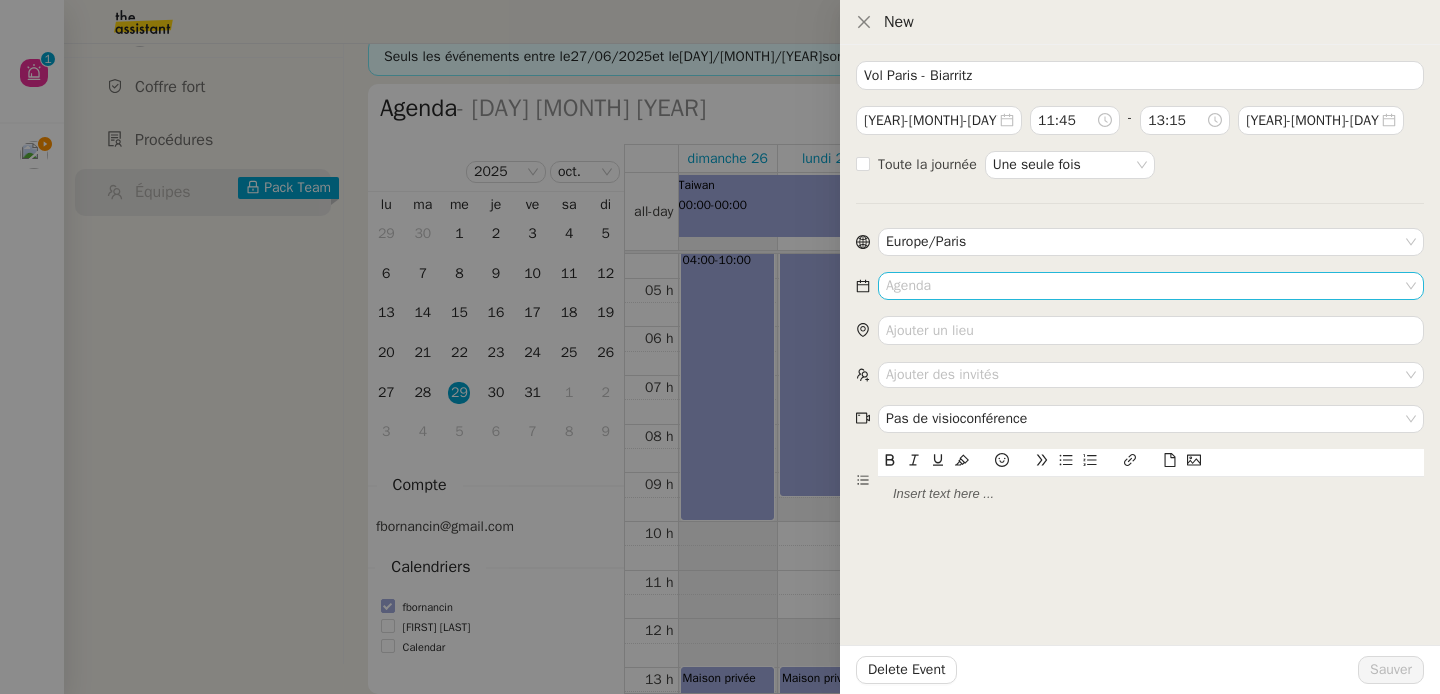 click 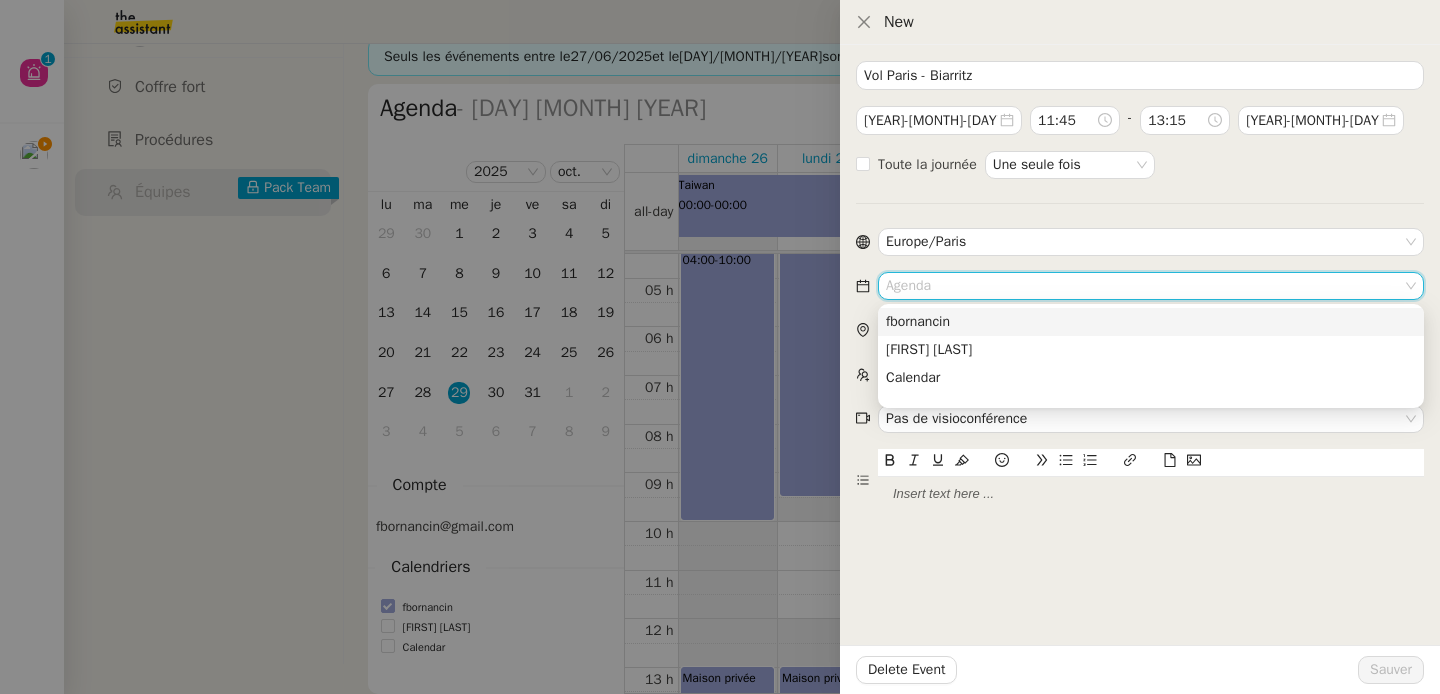 click on "fbornancin" at bounding box center [1151, 322] 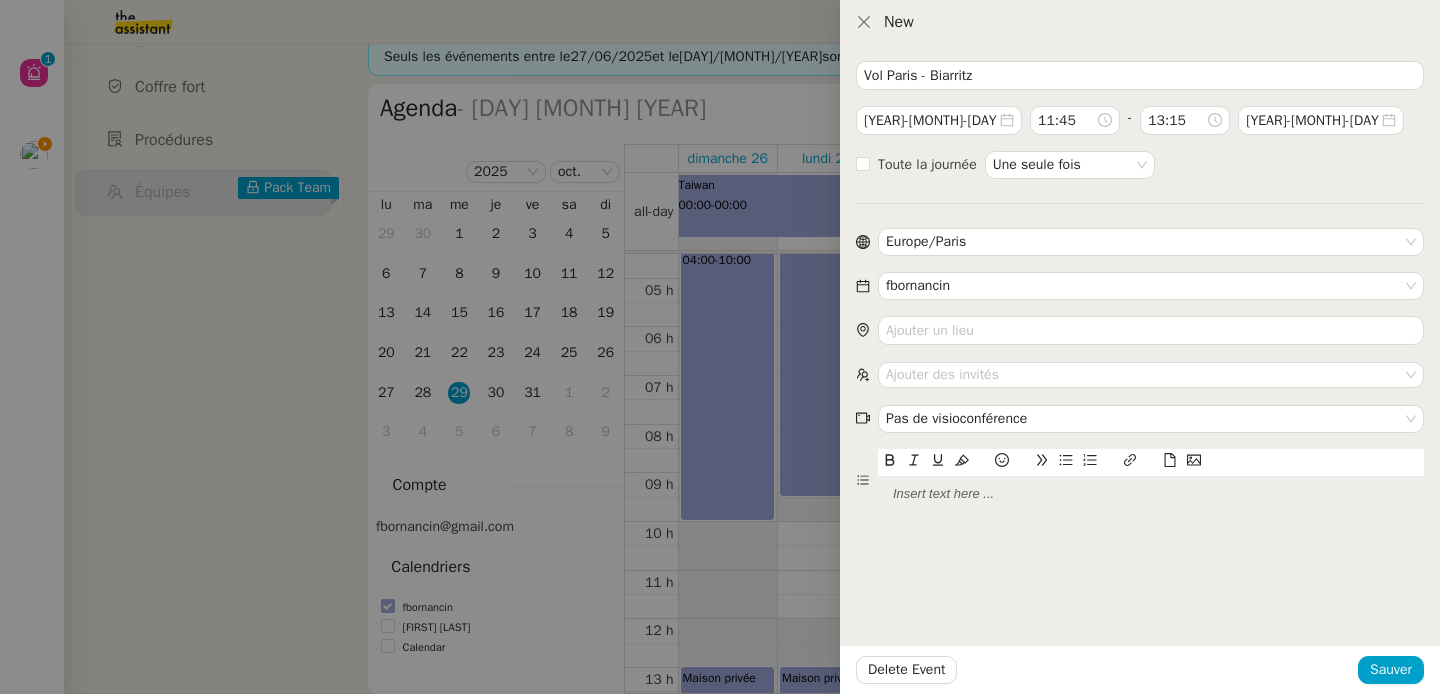 click 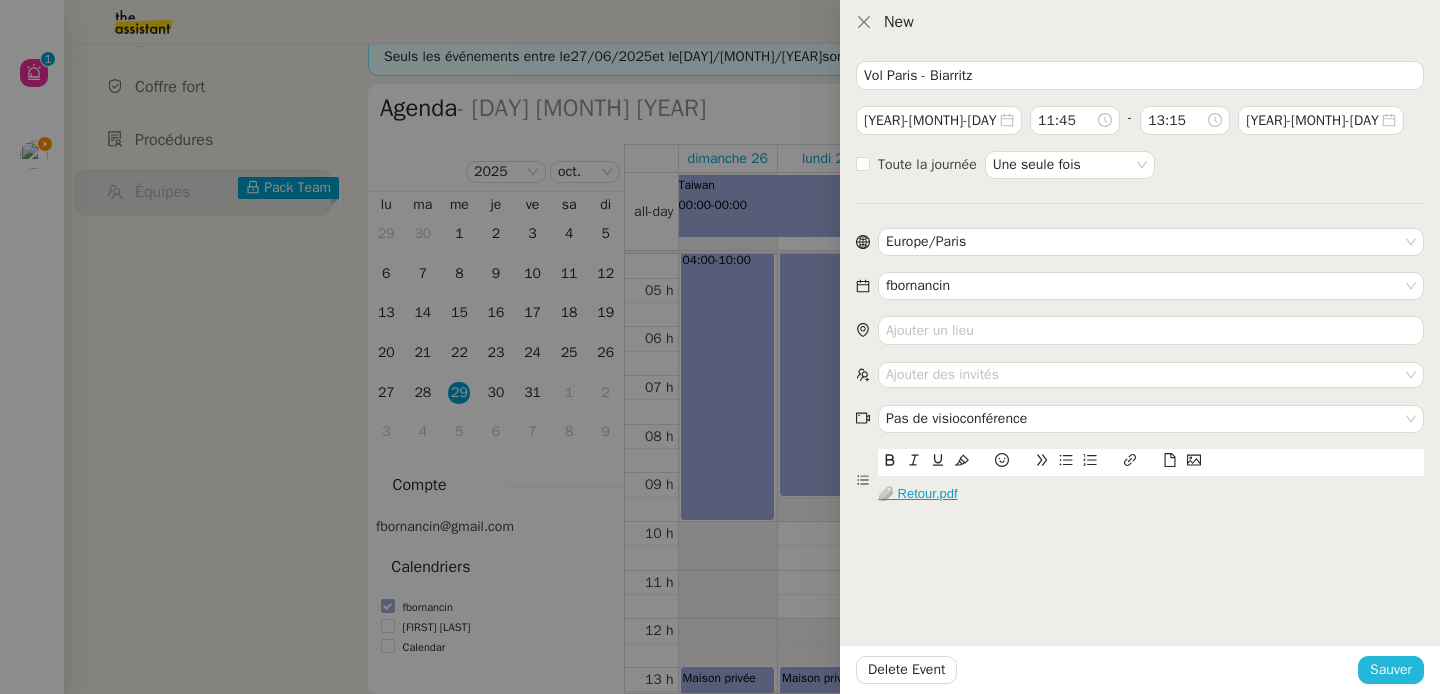 click on "Sauver" at bounding box center [1391, 669] 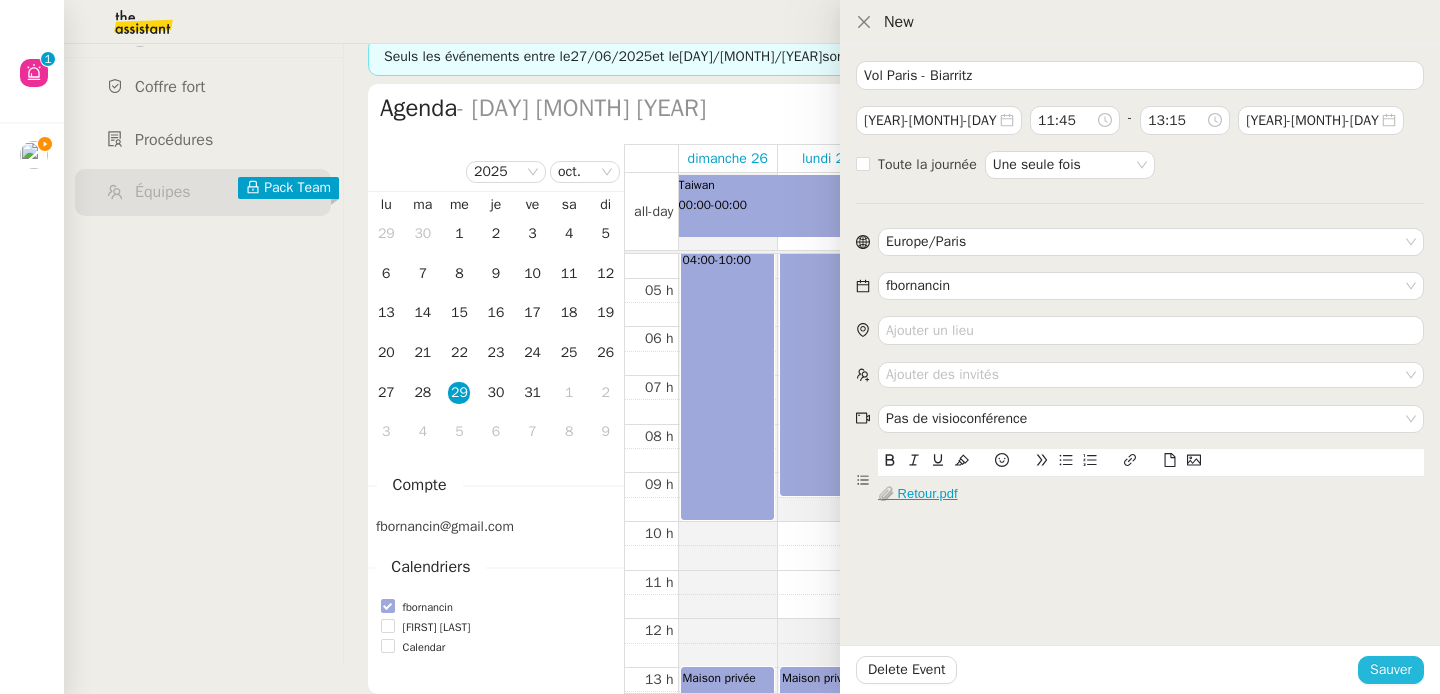 type 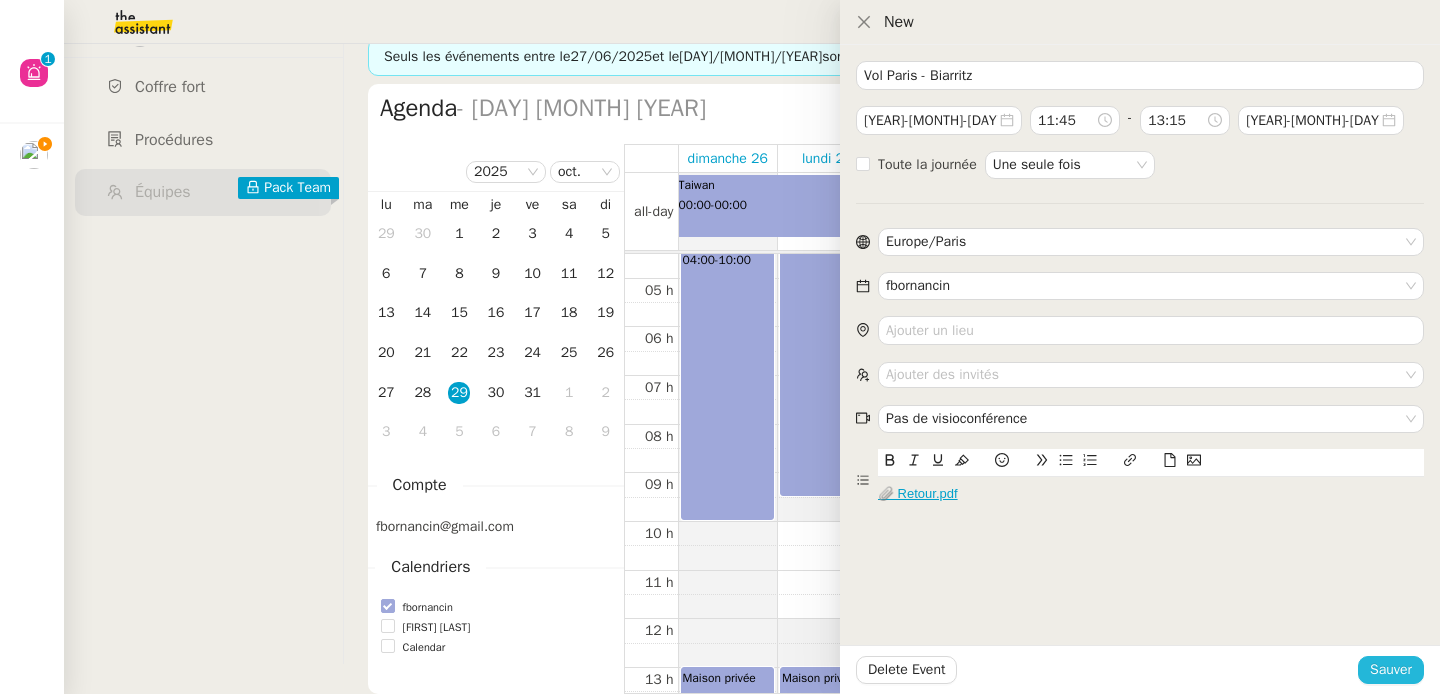 type 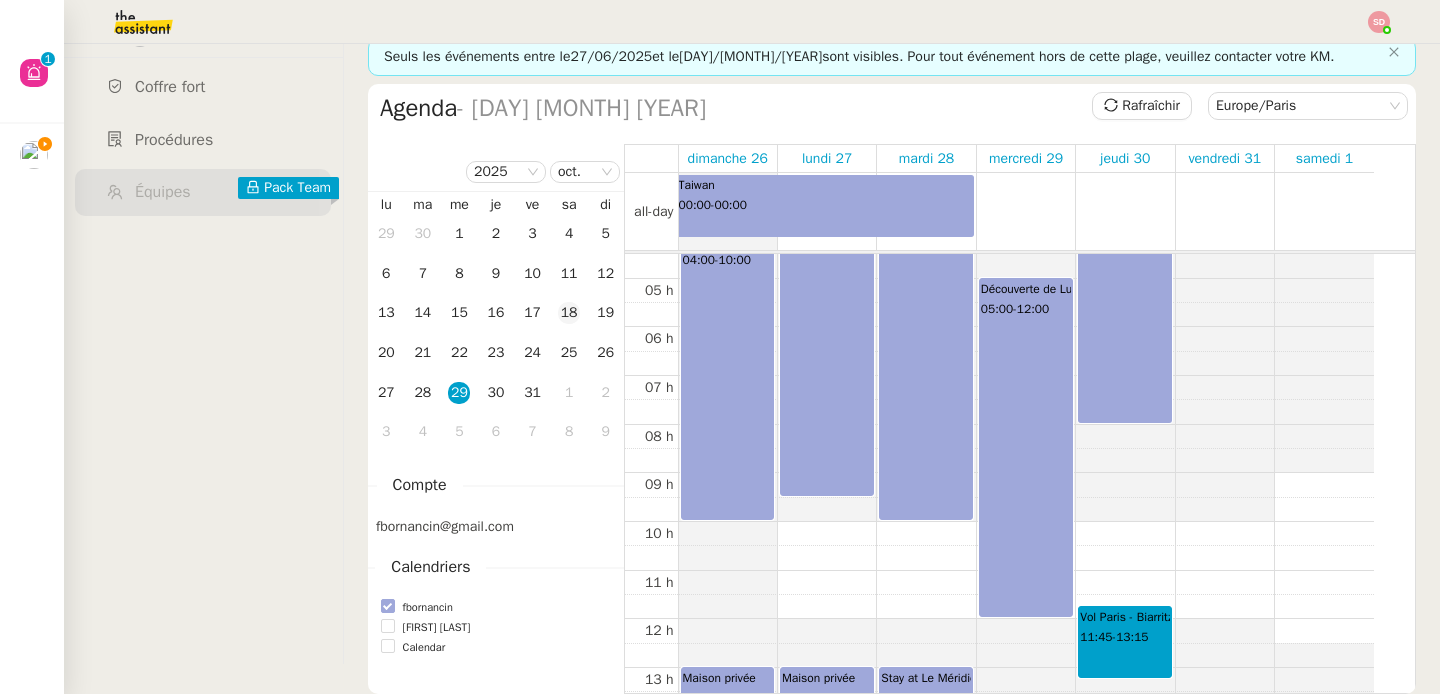 click on "18" 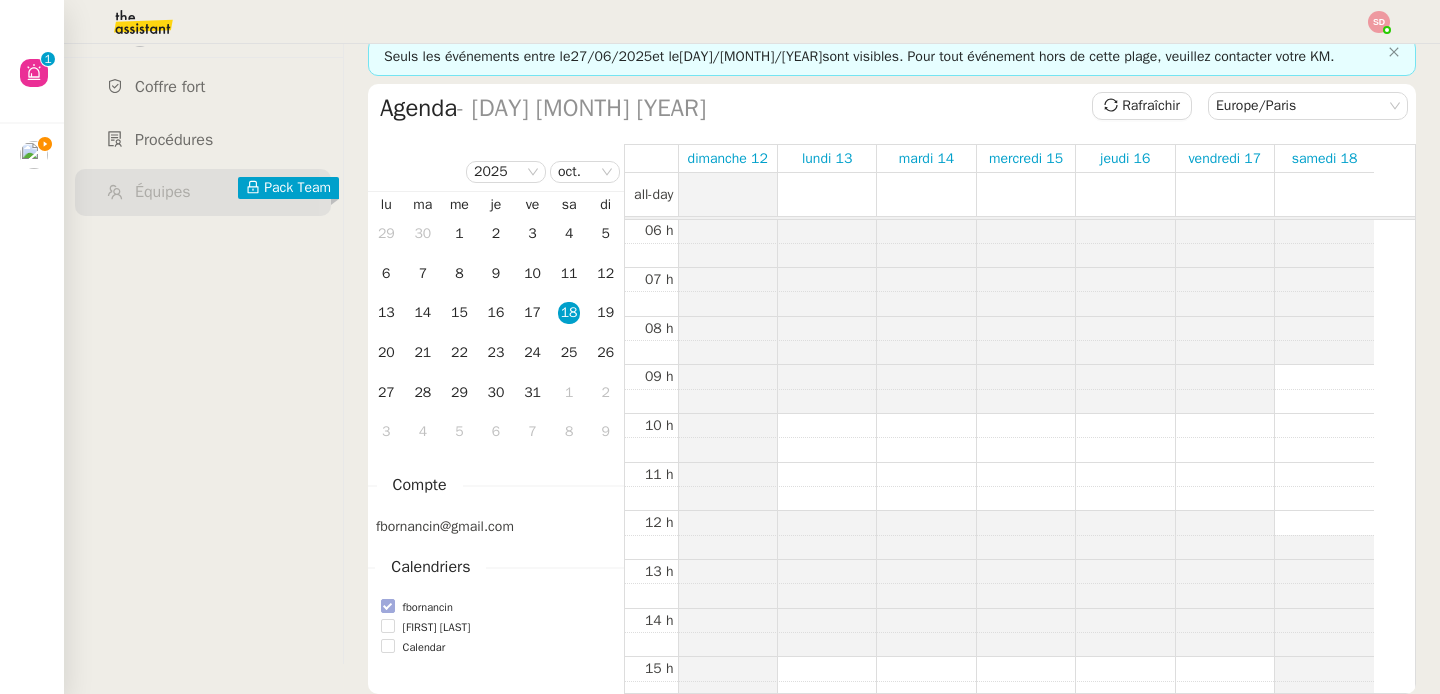 scroll, scrollTop: 694, scrollLeft: 0, axis: vertical 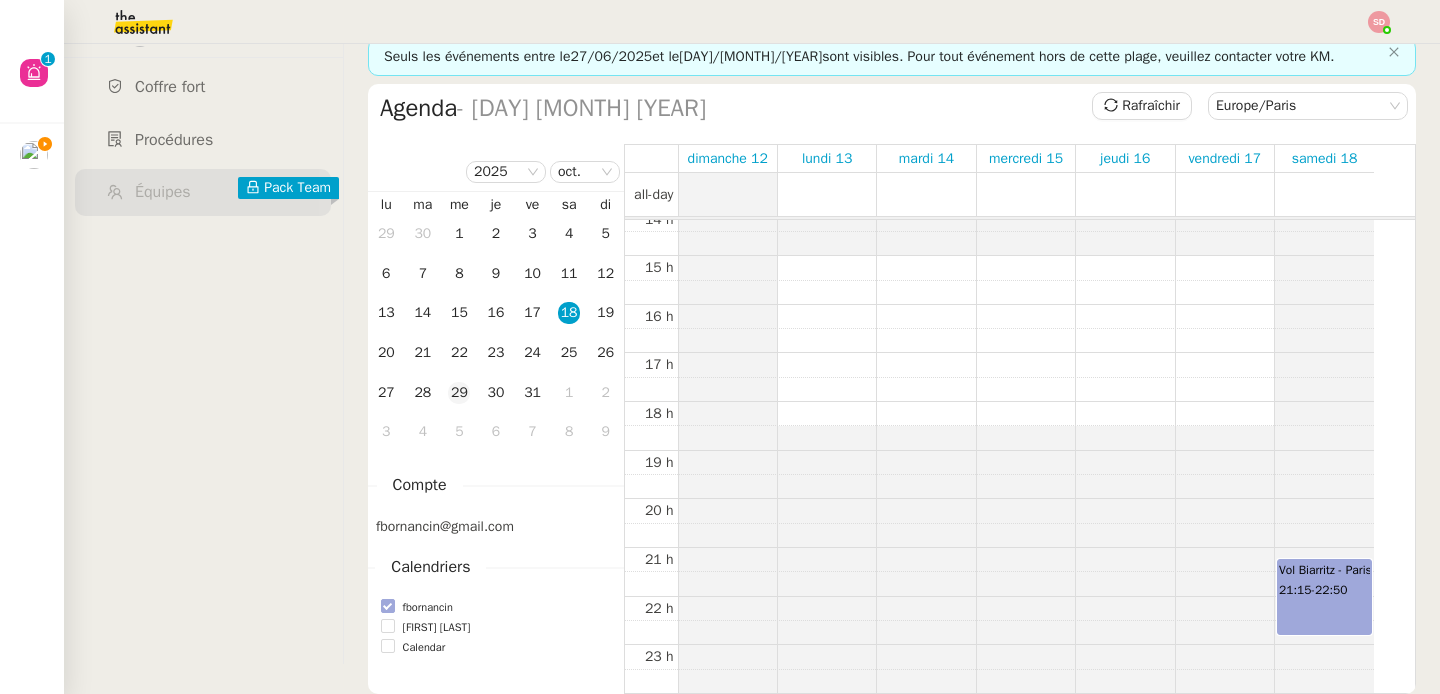 click on "29" 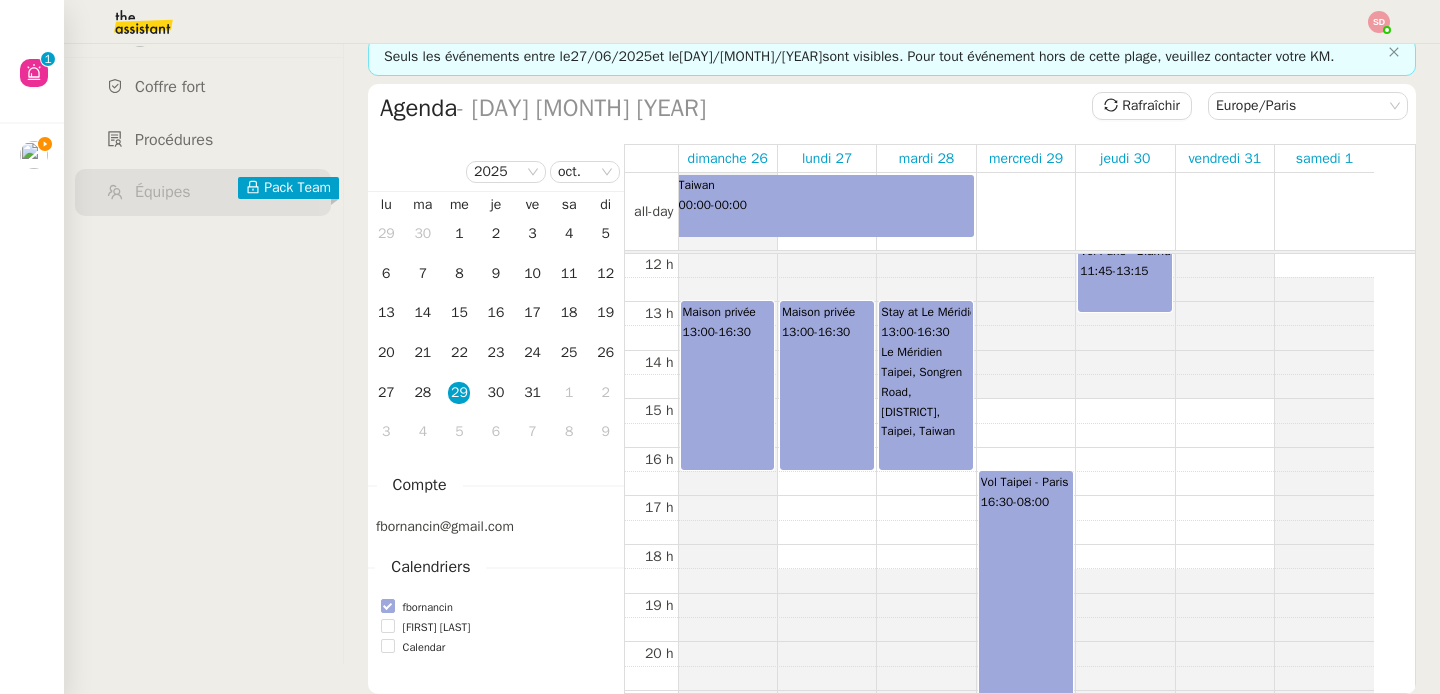 scroll, scrollTop: 421, scrollLeft: 0, axis: vertical 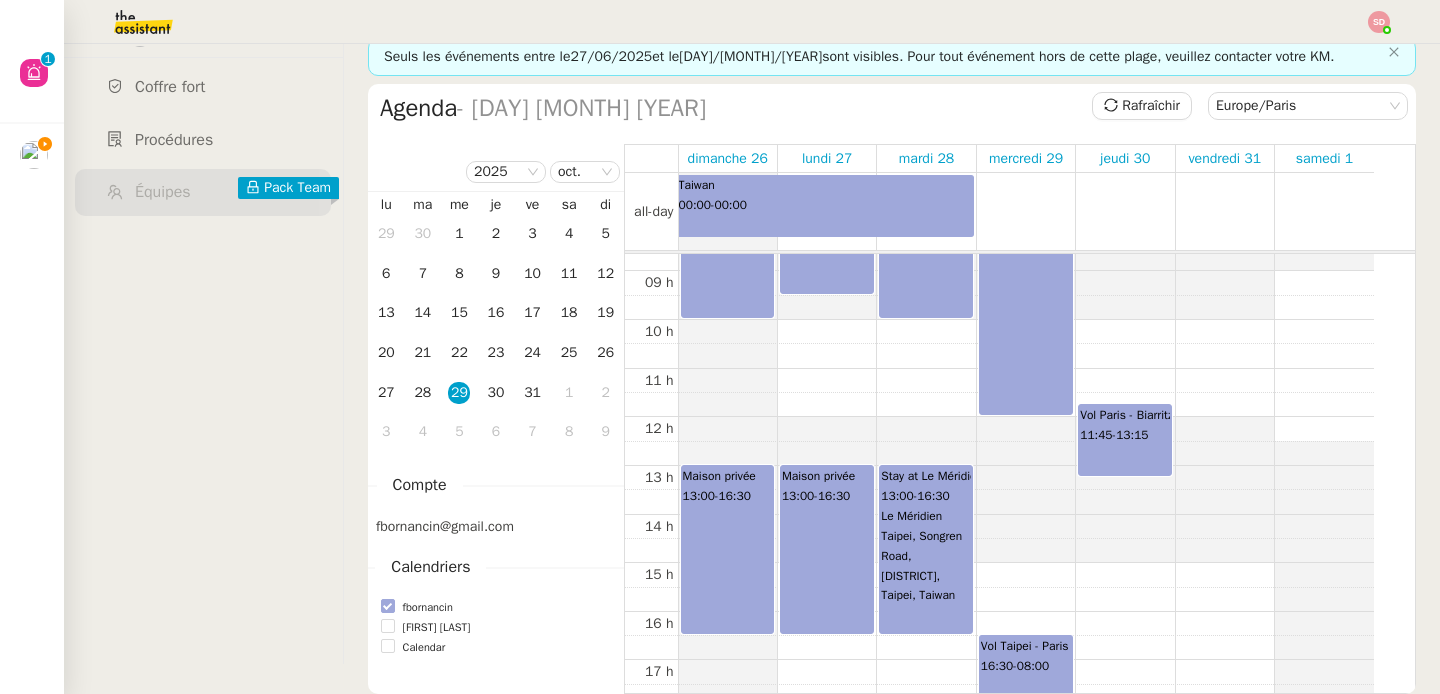 click on "Vol Paris - Biarritz 11:45  -  13:15" 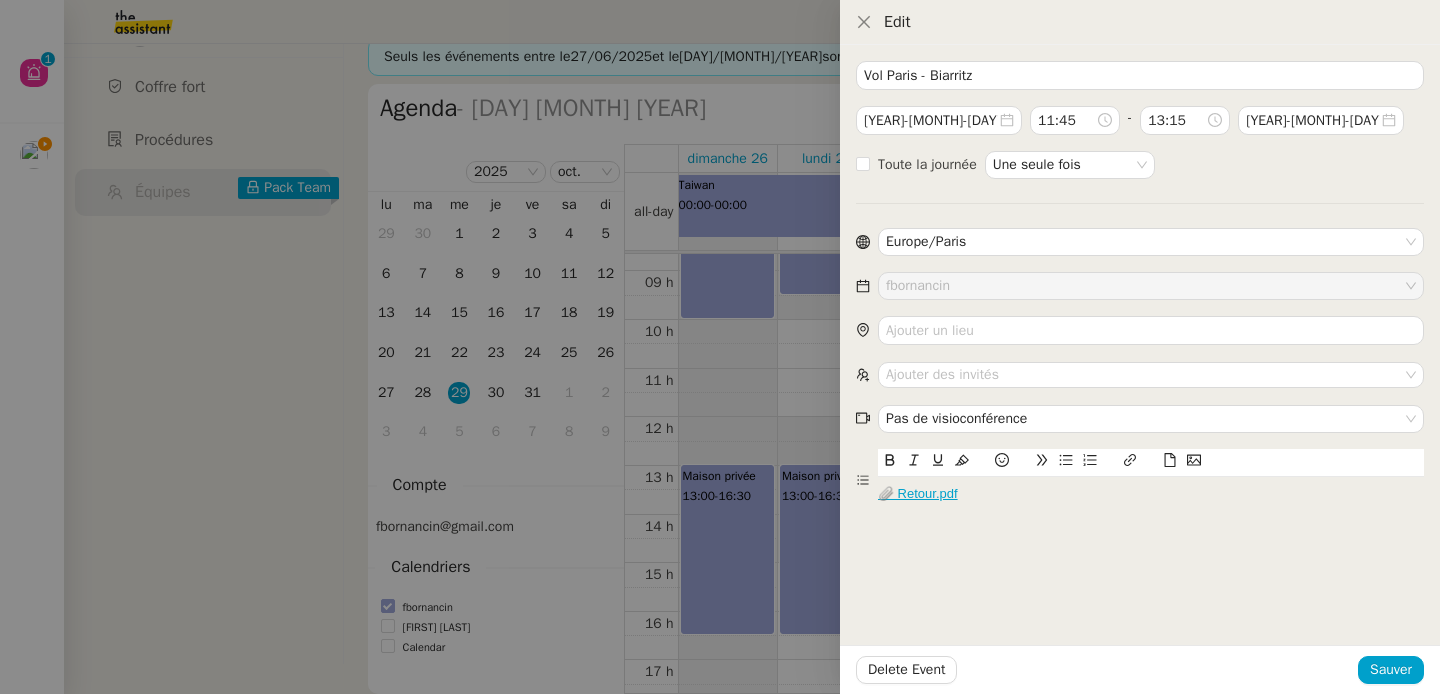 click at bounding box center (720, 347) 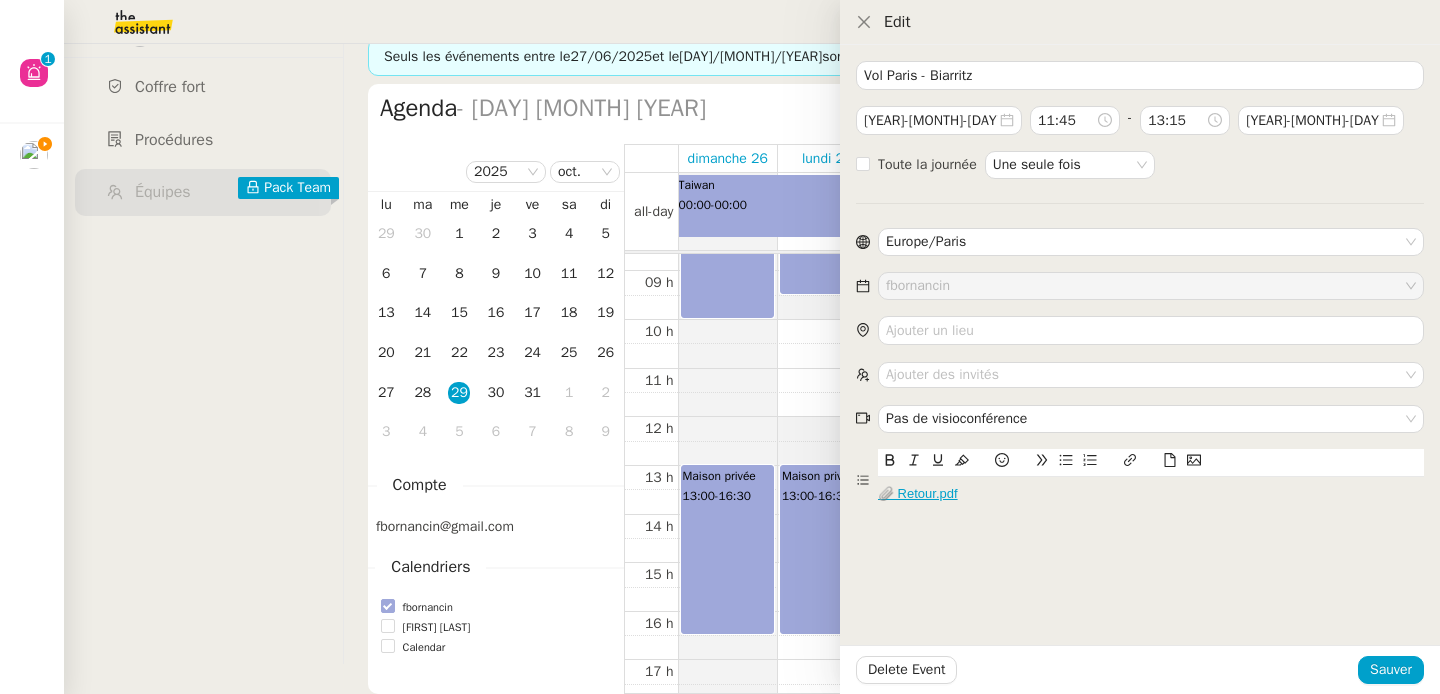 type 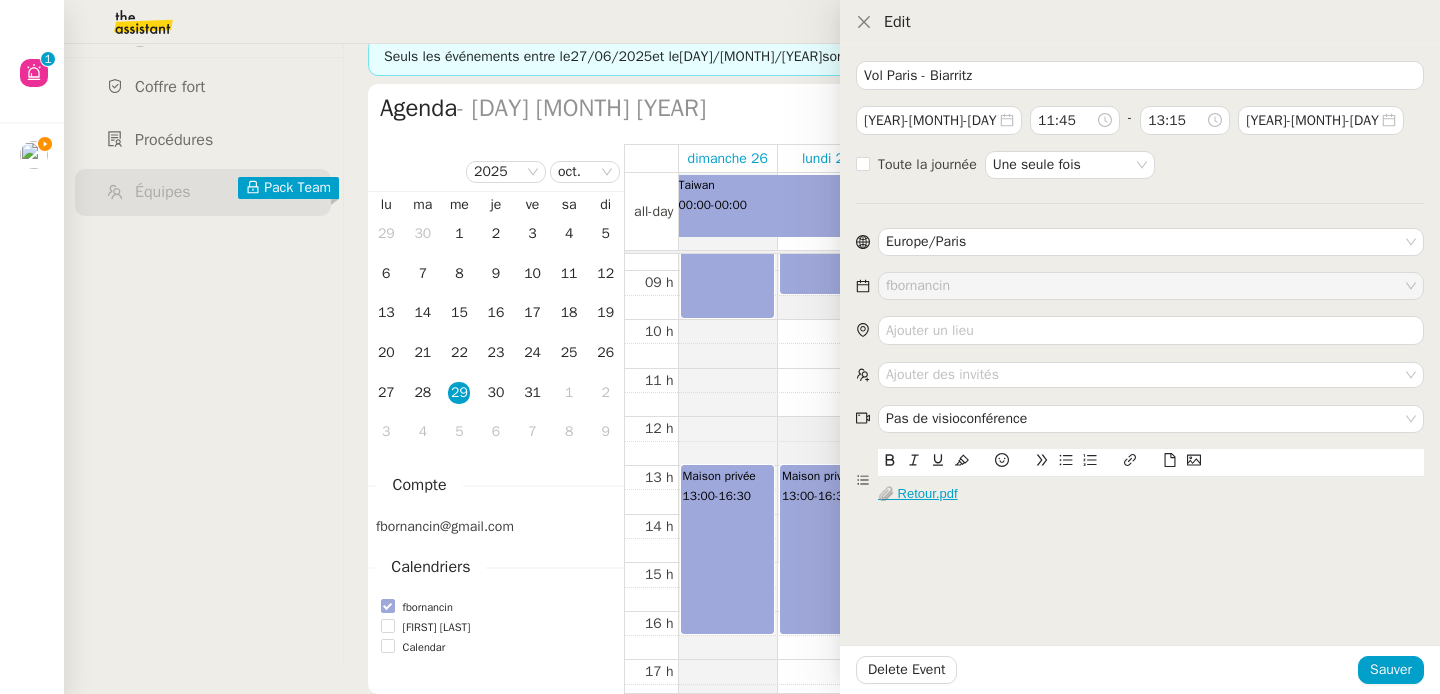 type 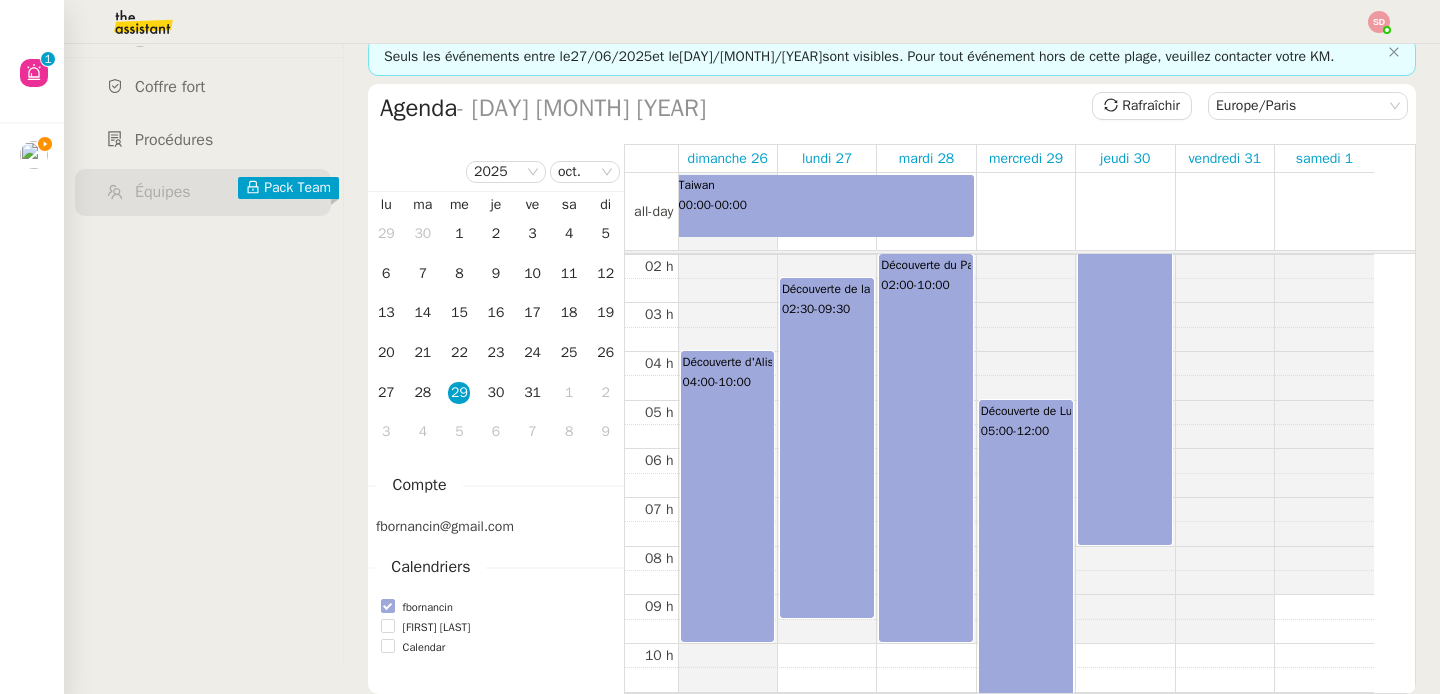 scroll, scrollTop: 0, scrollLeft: 0, axis: both 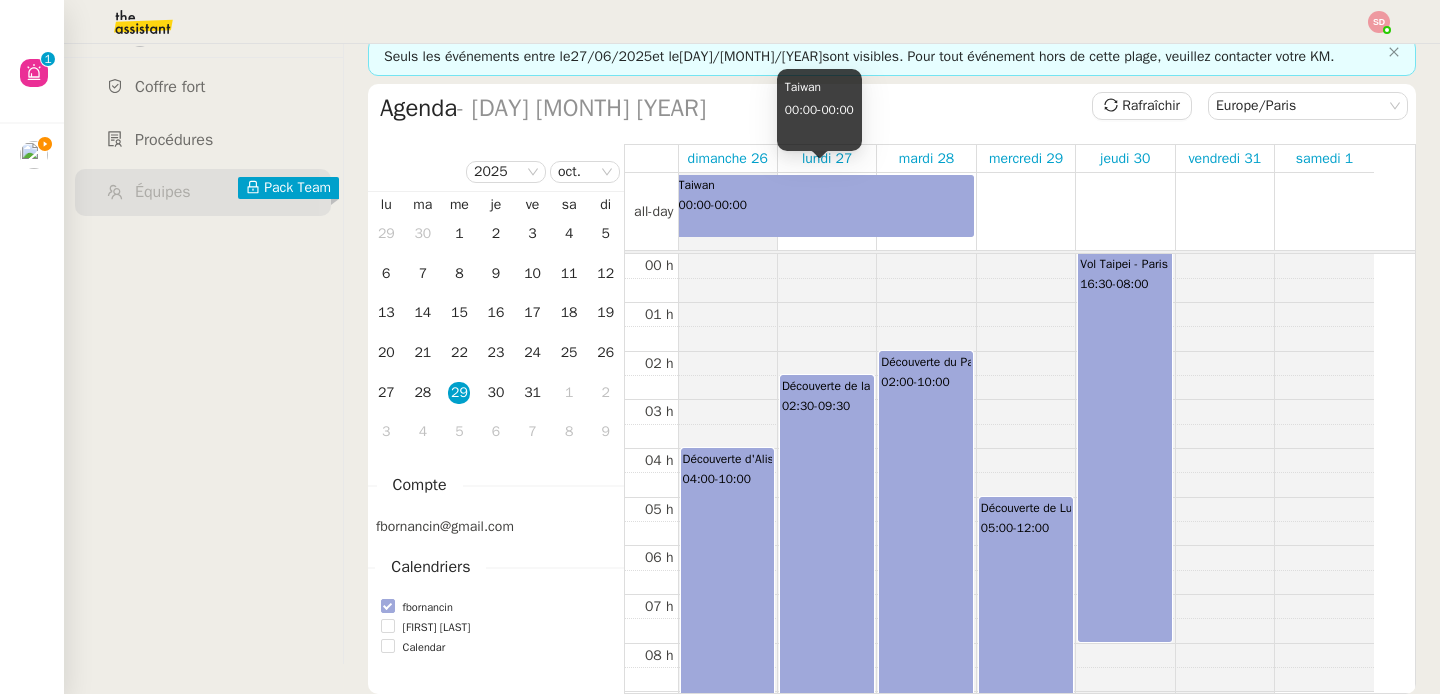 click on "Taiwan 00:00  -  00:00" 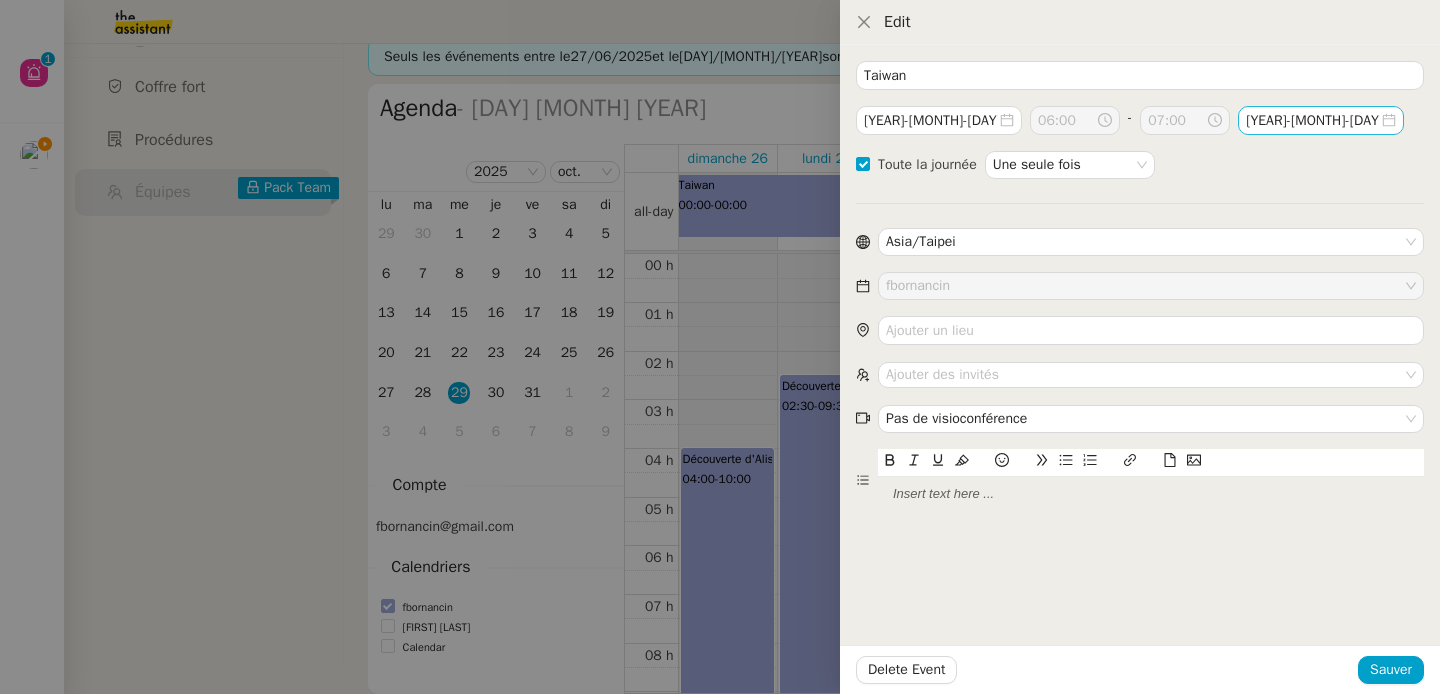 click on "2025-oct.-29" at bounding box center [1313, 120] 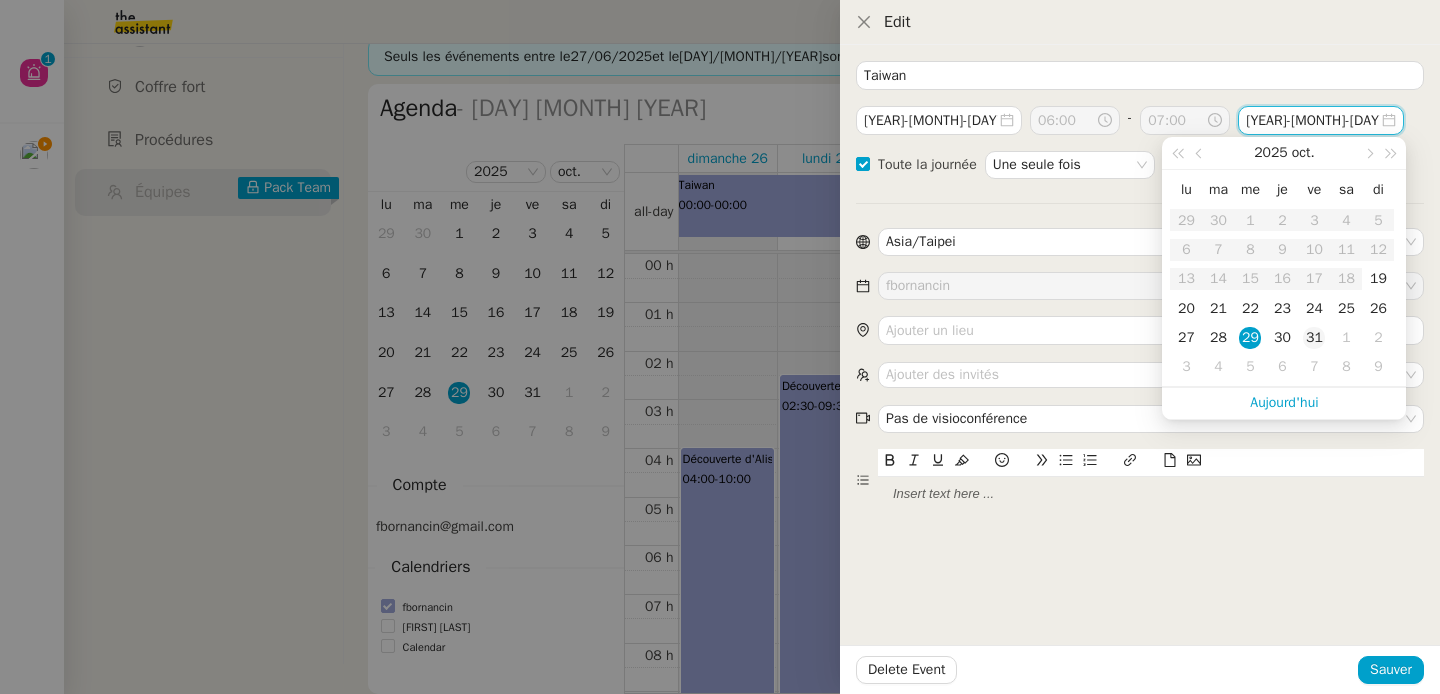 click on "31" at bounding box center (1314, 337) 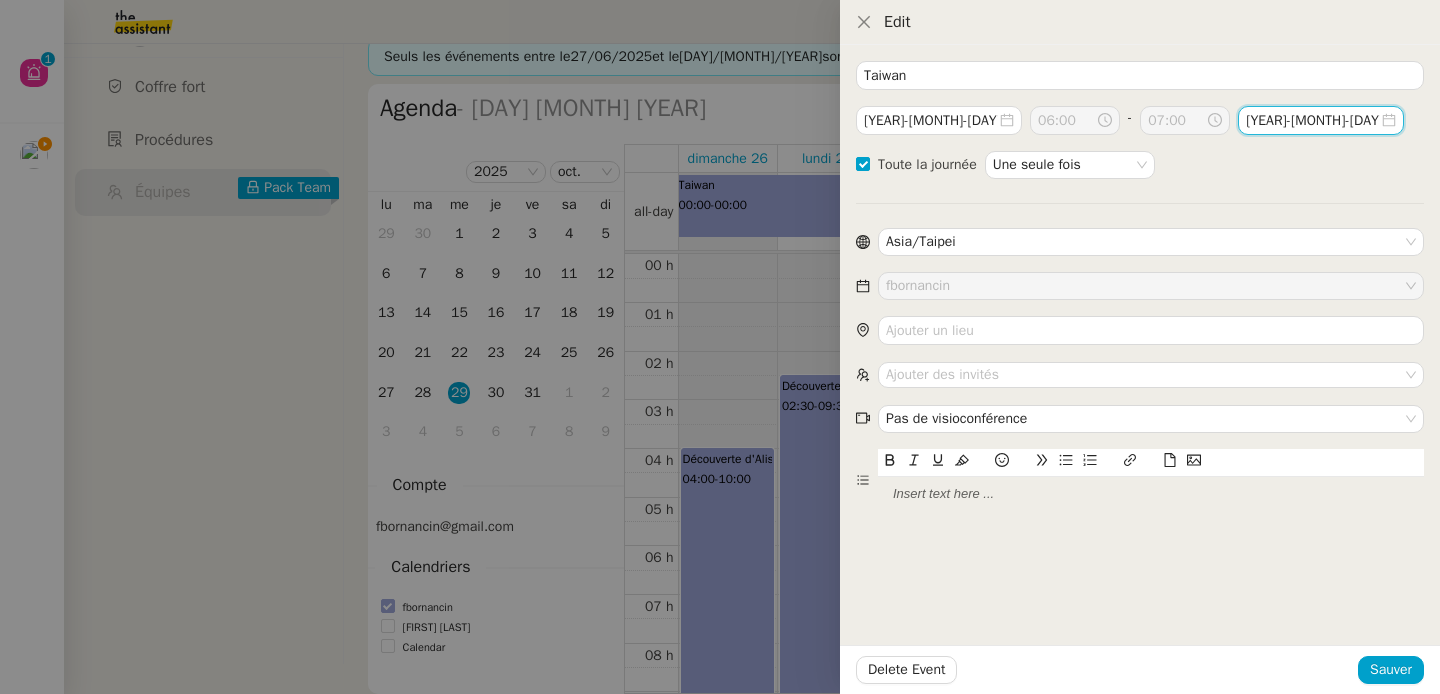 type on "2025-oct.-31" 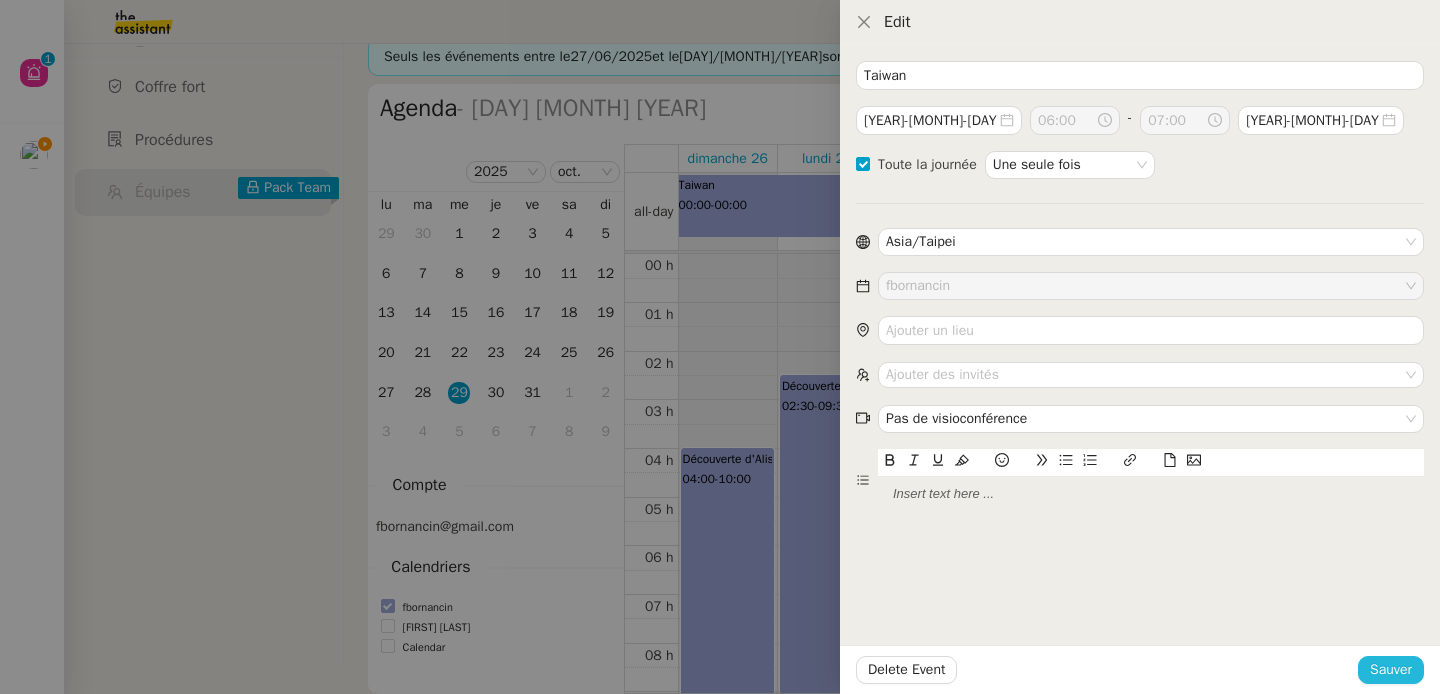 click on "Sauver" at bounding box center (1391, 669) 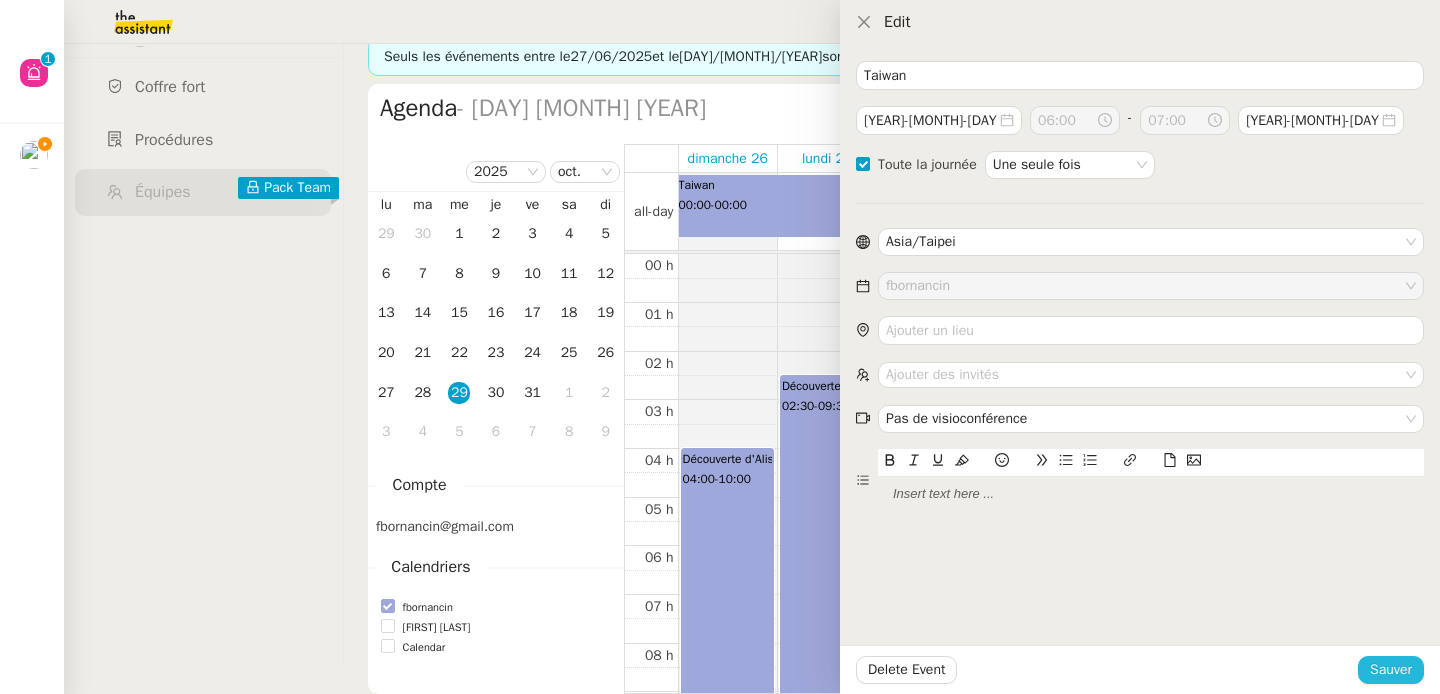 type 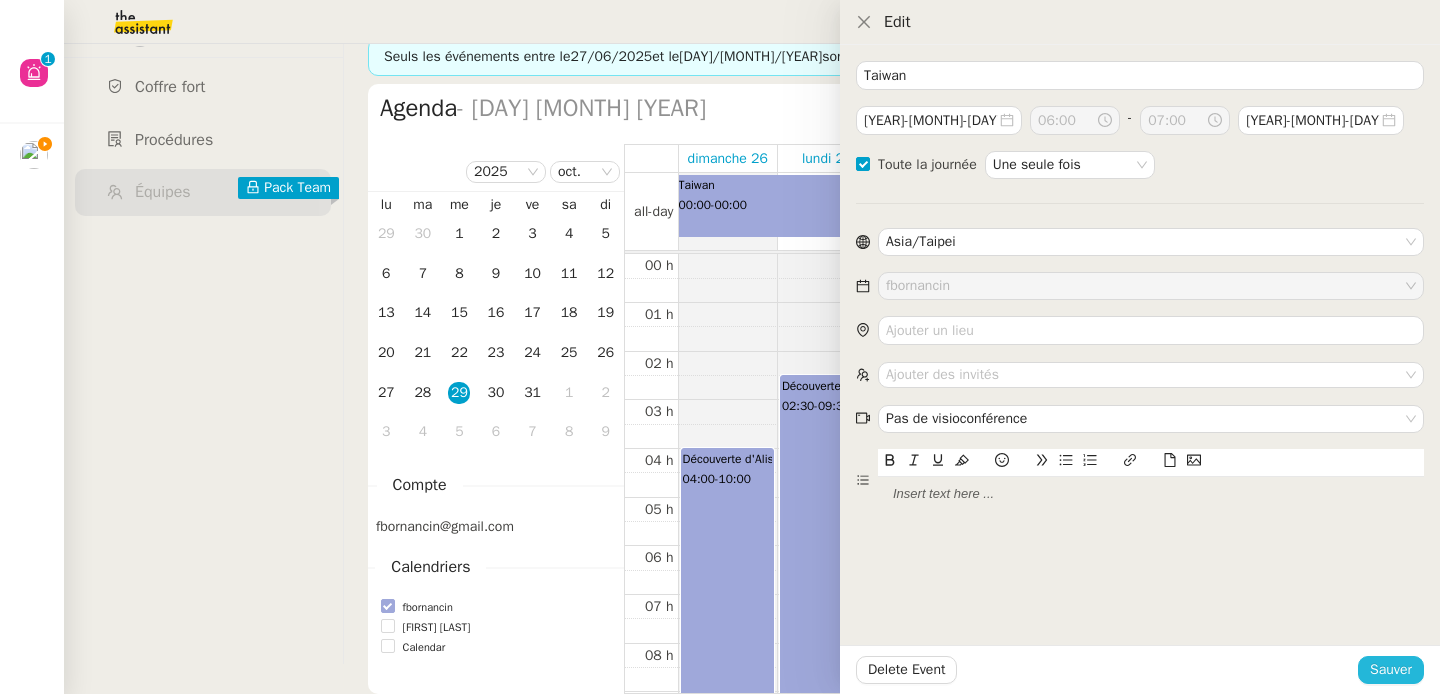 type 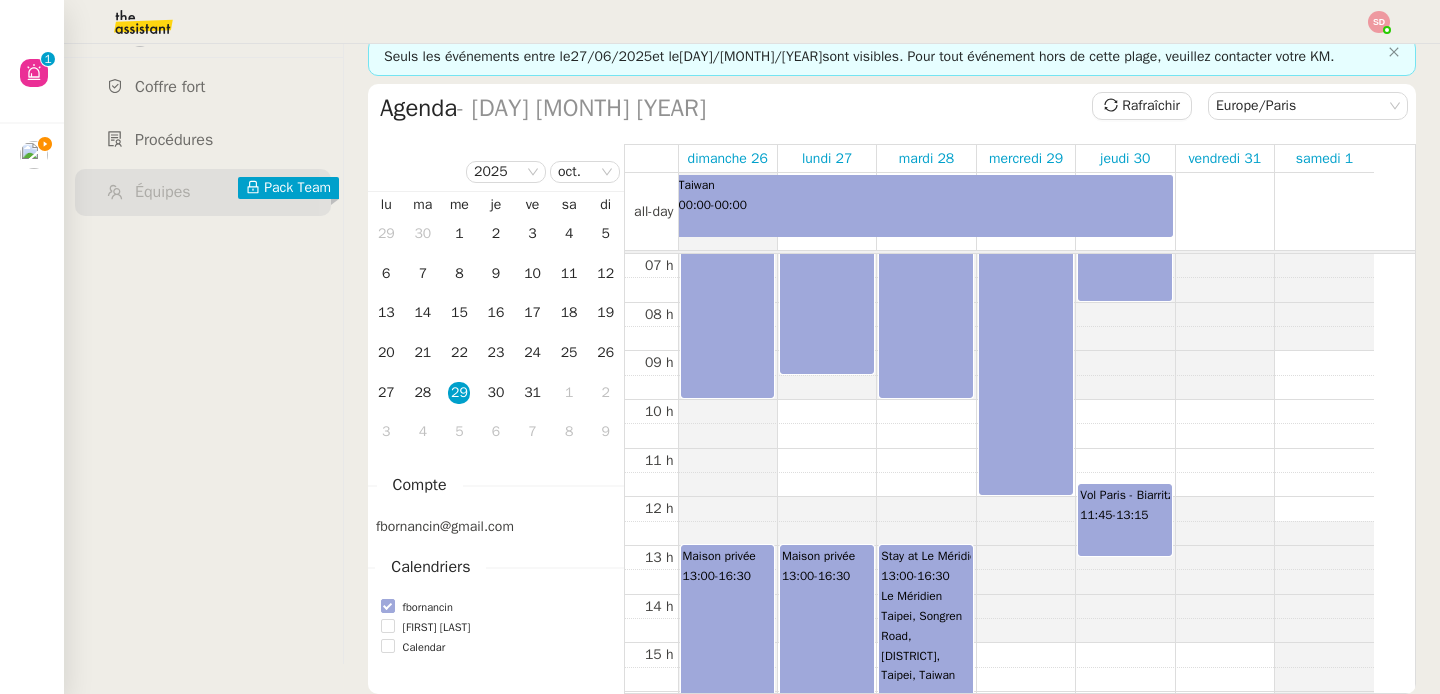 scroll, scrollTop: 484, scrollLeft: 0, axis: vertical 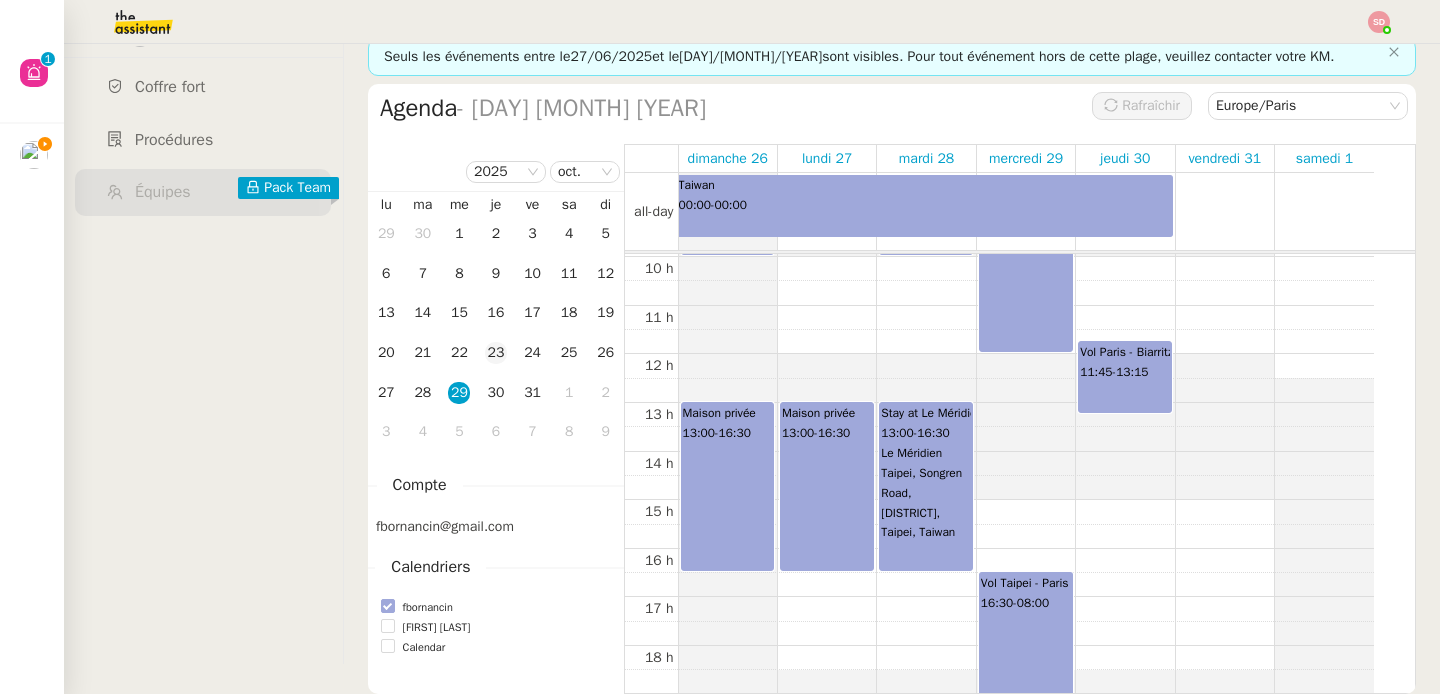 click on "23" 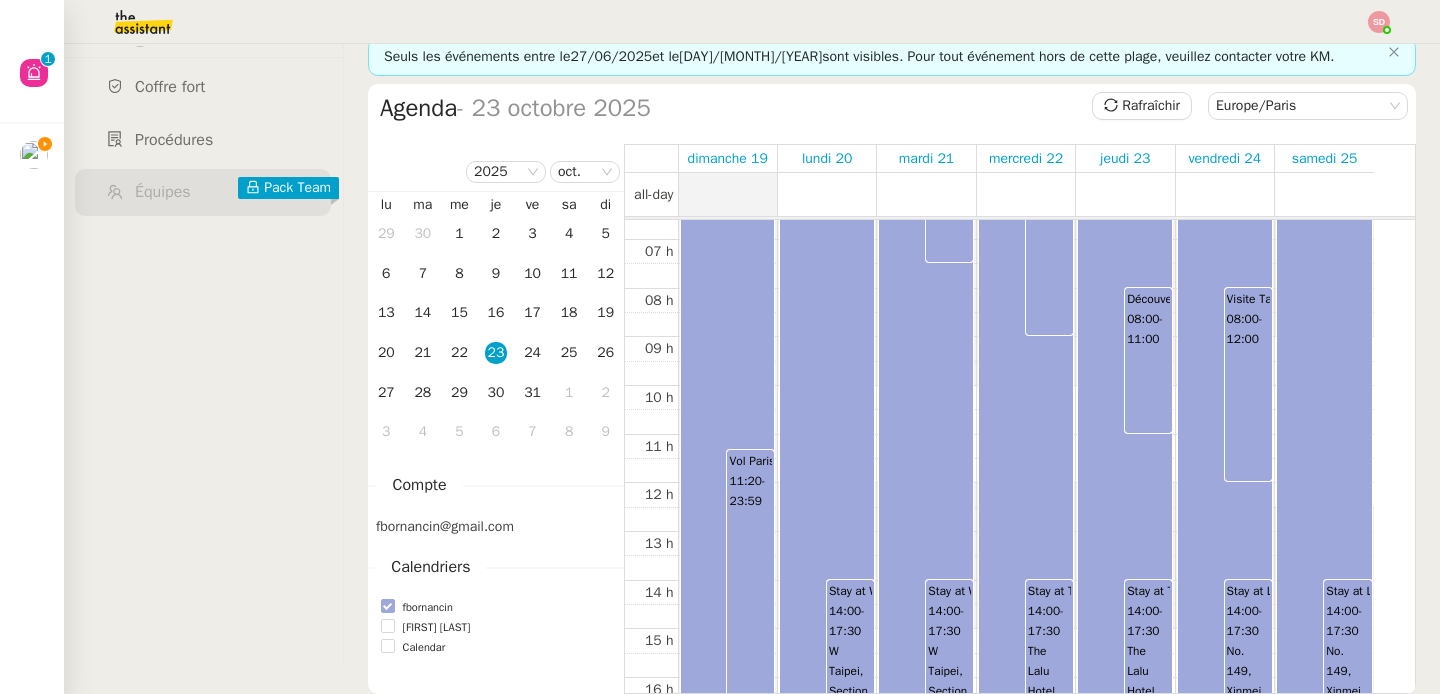 scroll, scrollTop: 540, scrollLeft: 0, axis: vertical 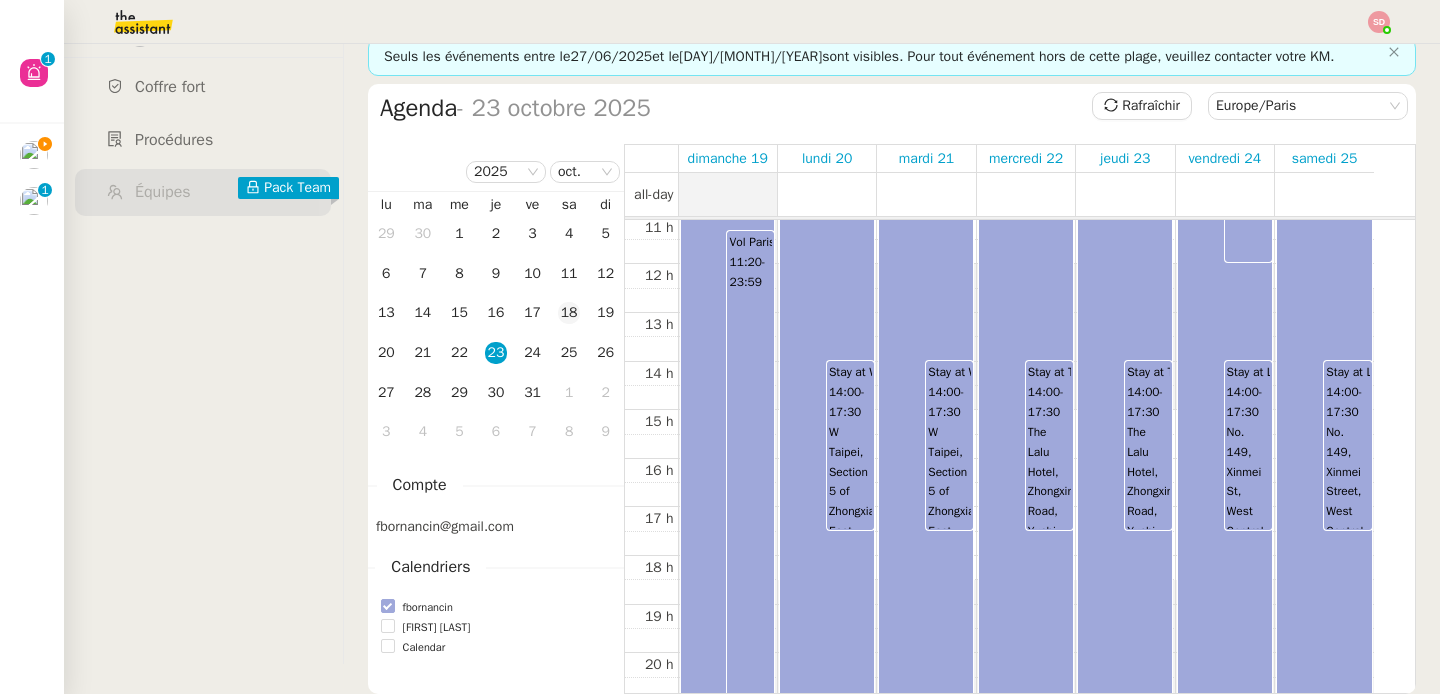 click on "18" 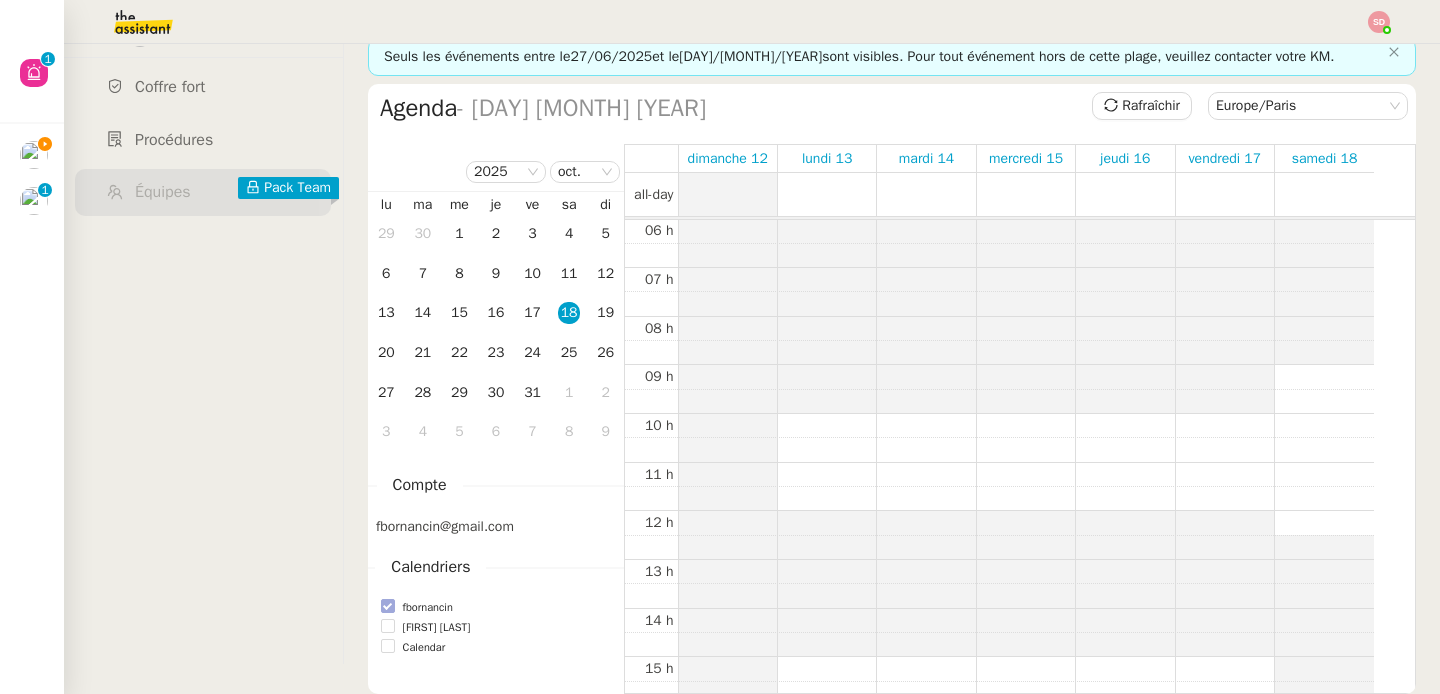 scroll, scrollTop: 694, scrollLeft: 0, axis: vertical 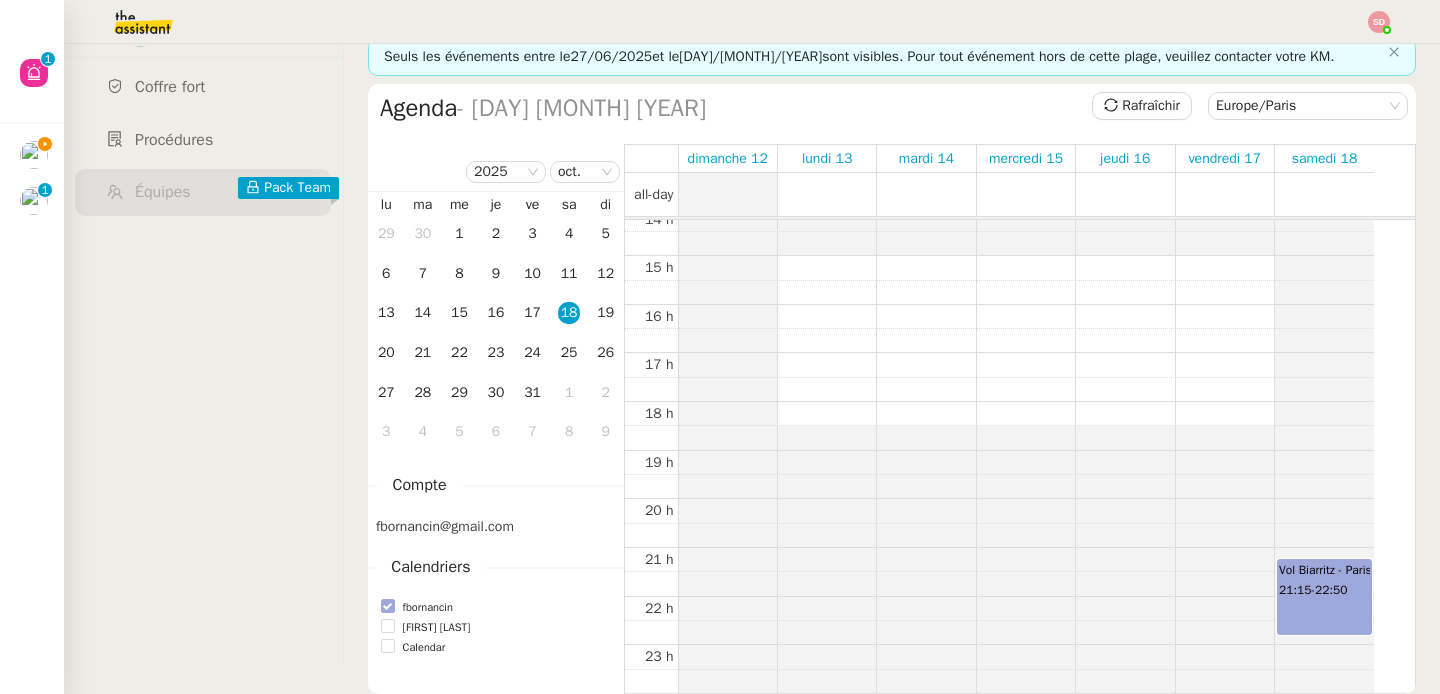 click 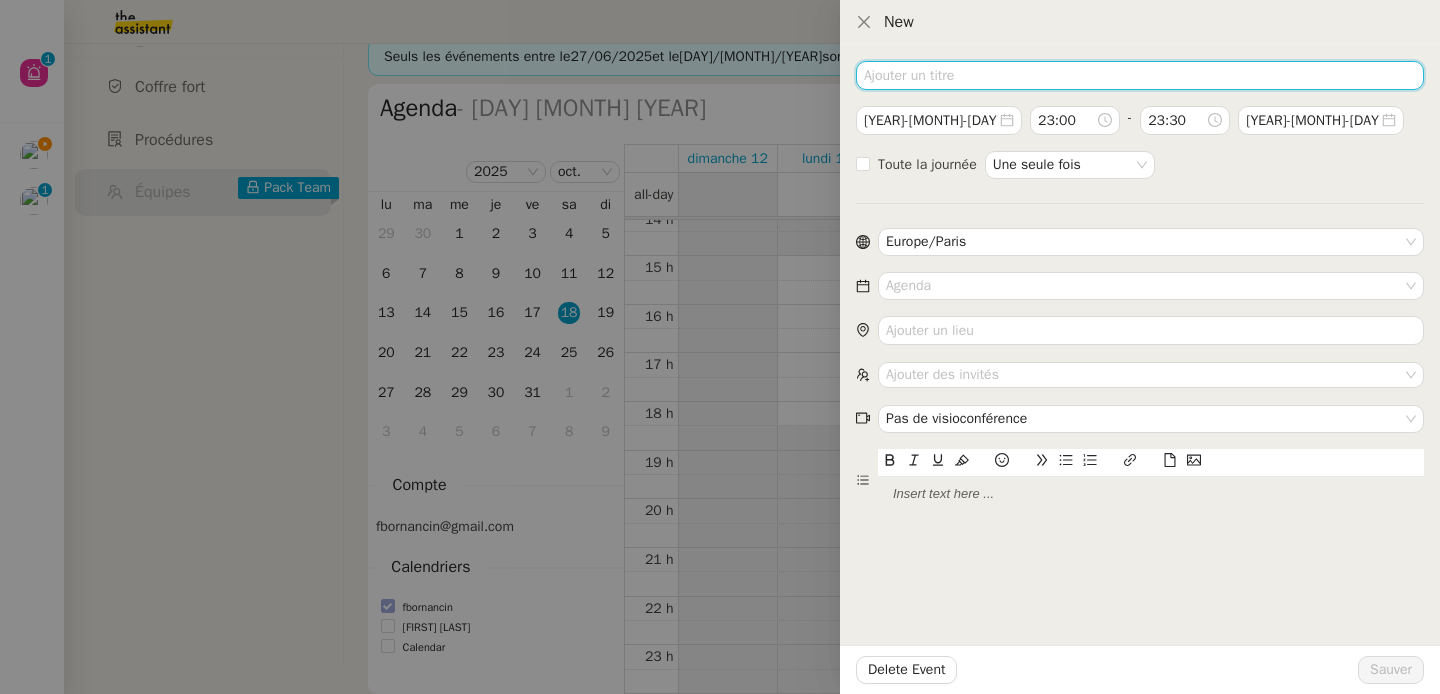 click at bounding box center [1140, 75] 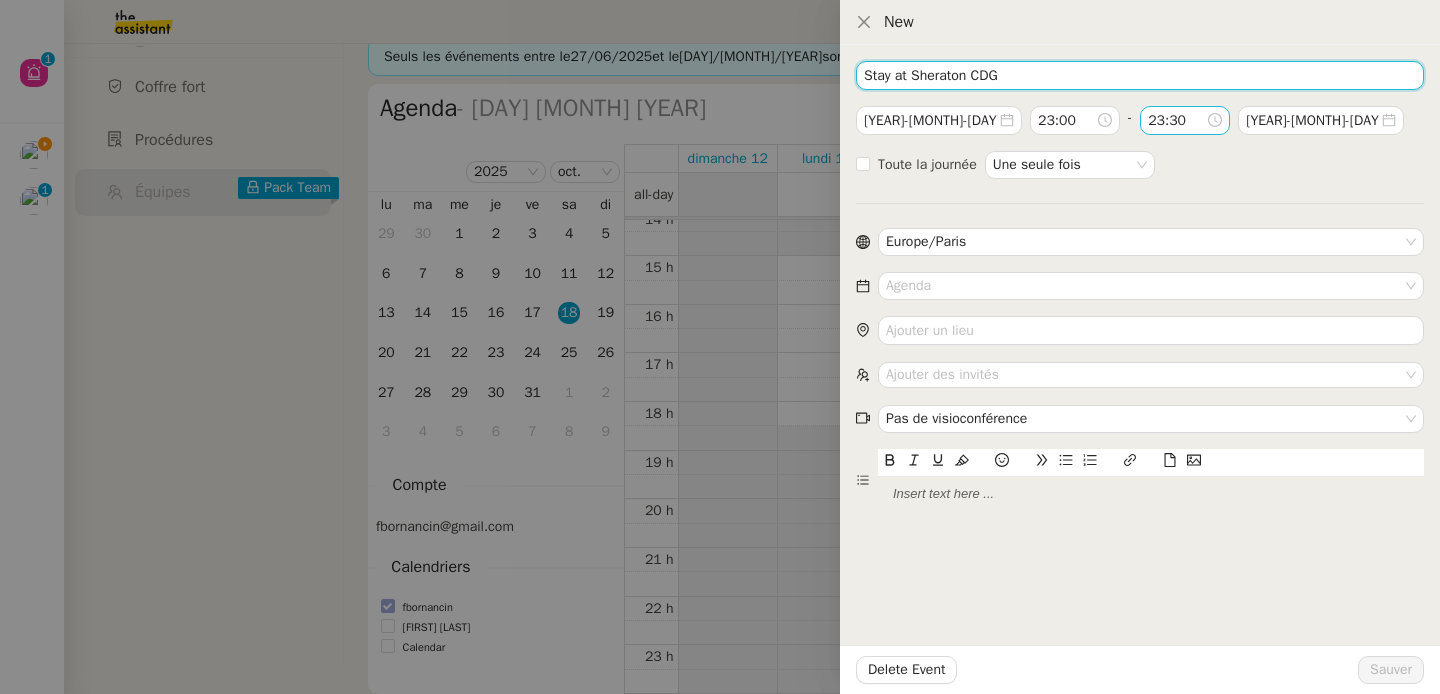 type on "Stay at Sheraton CDG" 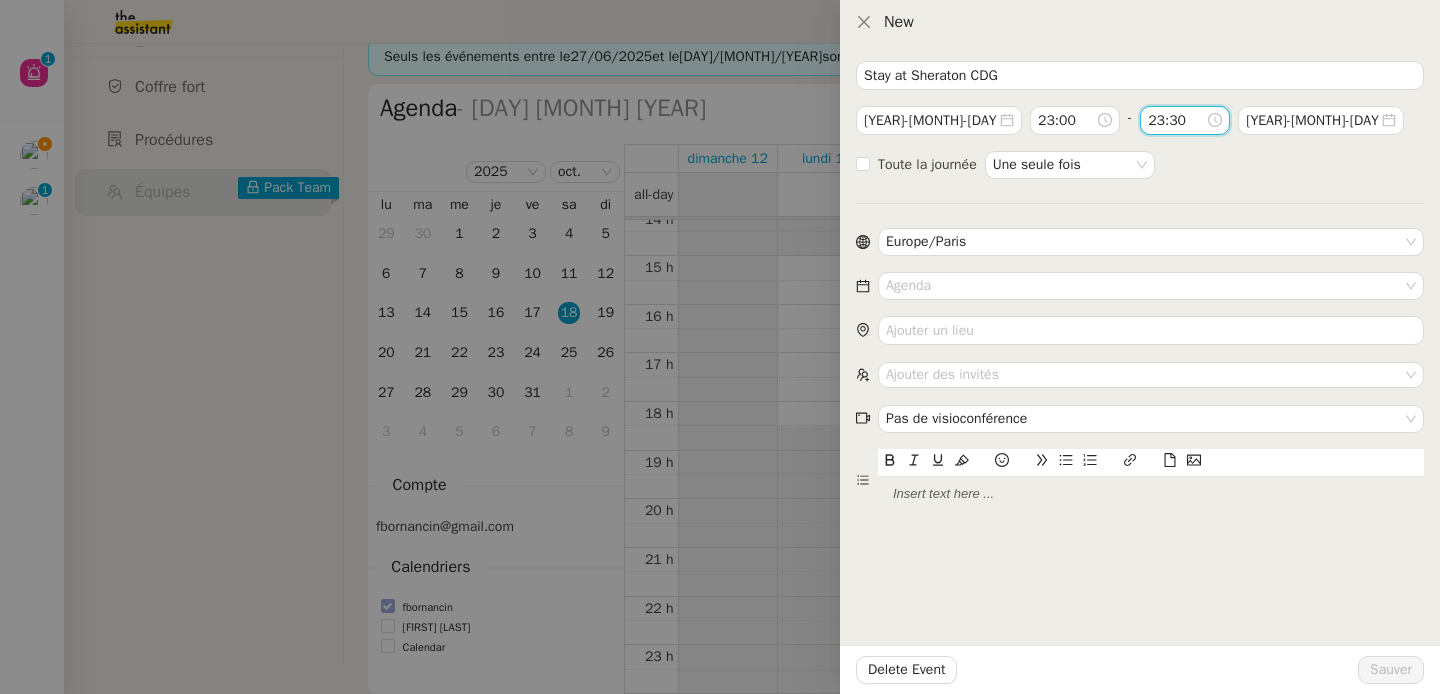 click on "23:30" at bounding box center (1177, 120) 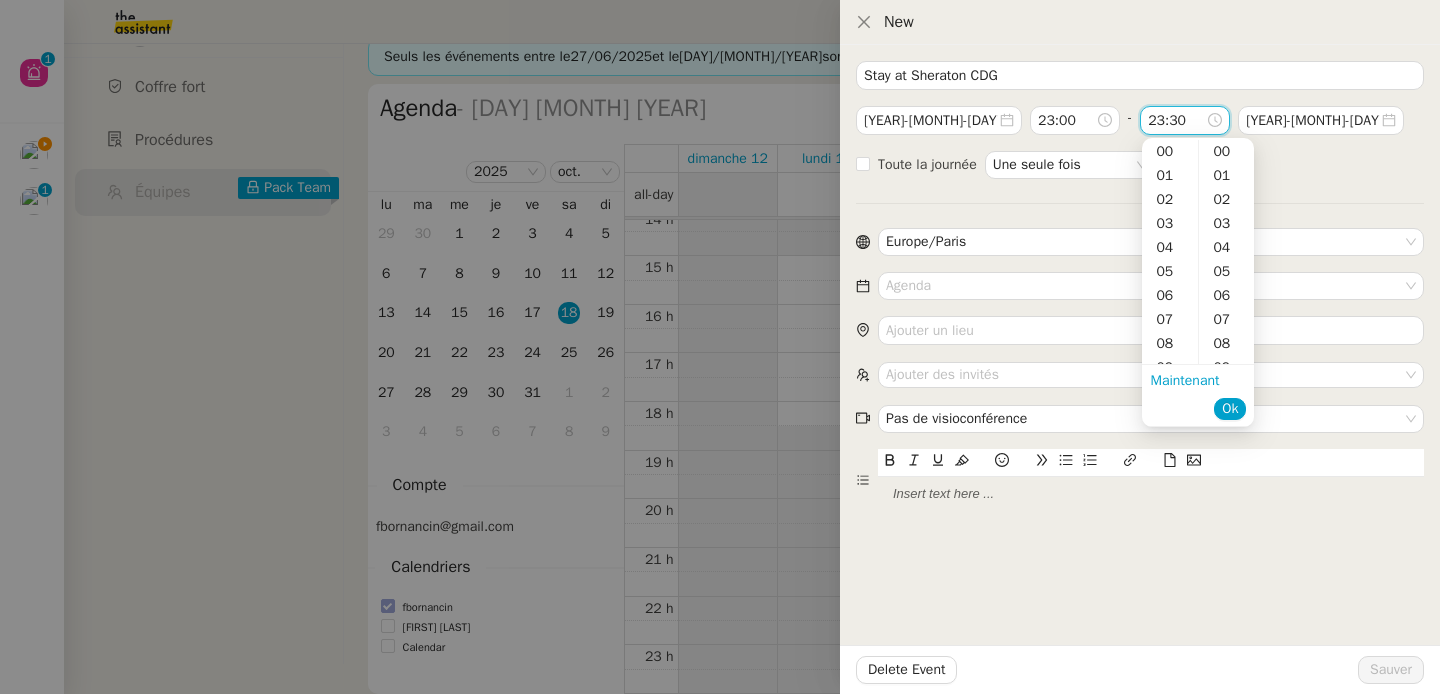 scroll, scrollTop: 552, scrollLeft: 0, axis: vertical 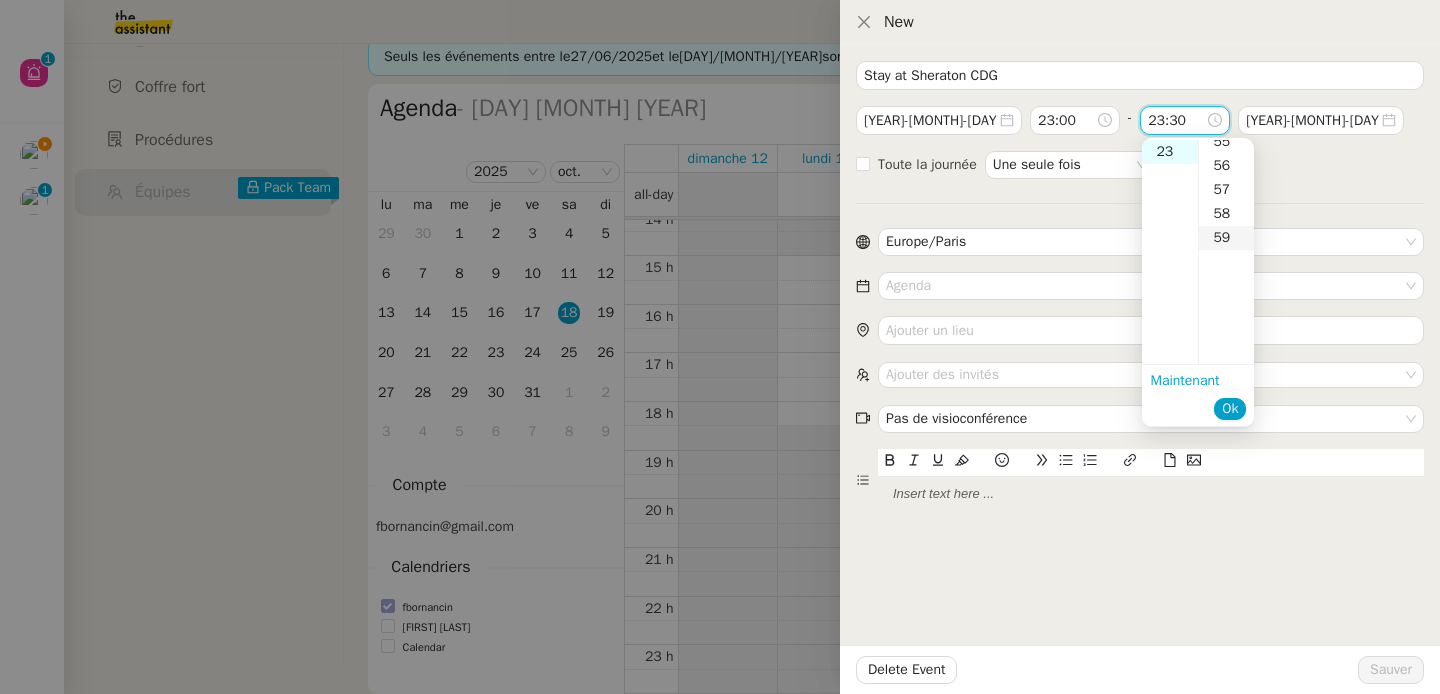 click on "59" at bounding box center (1226, 238) 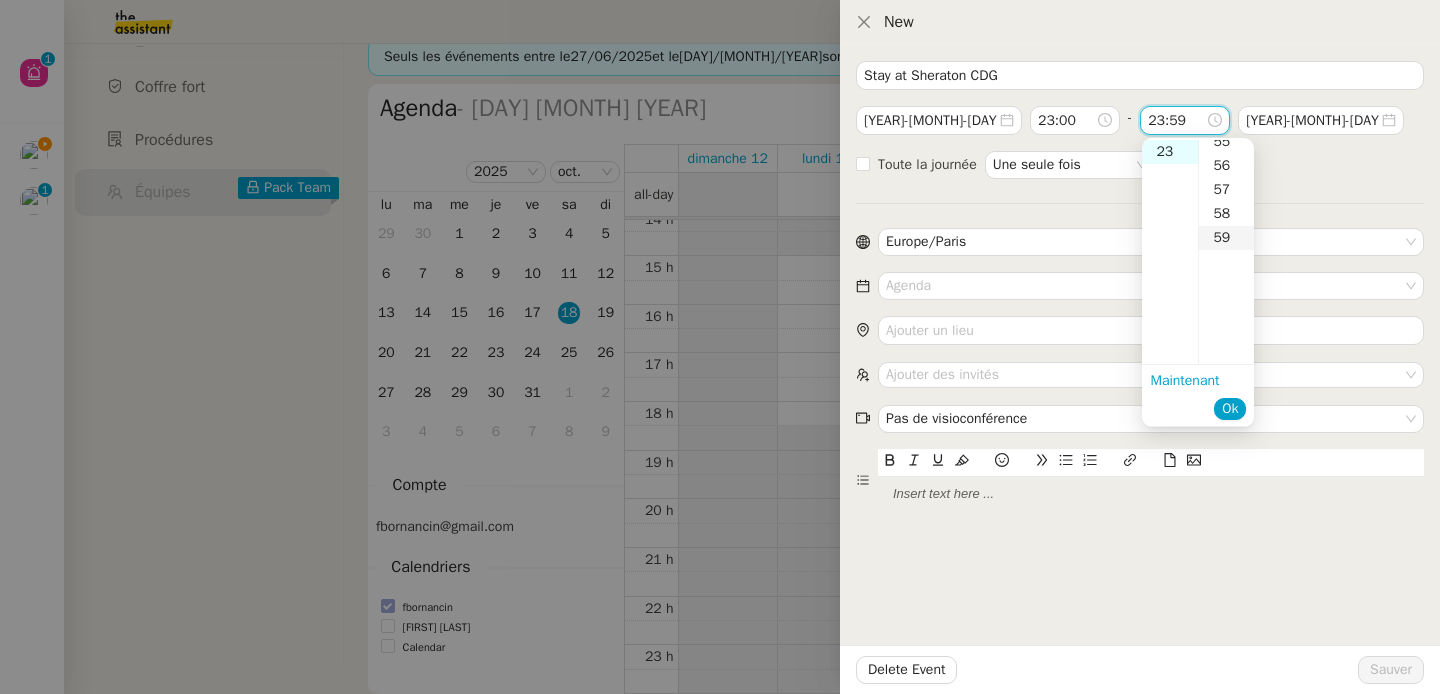 scroll, scrollTop: 1416, scrollLeft: 0, axis: vertical 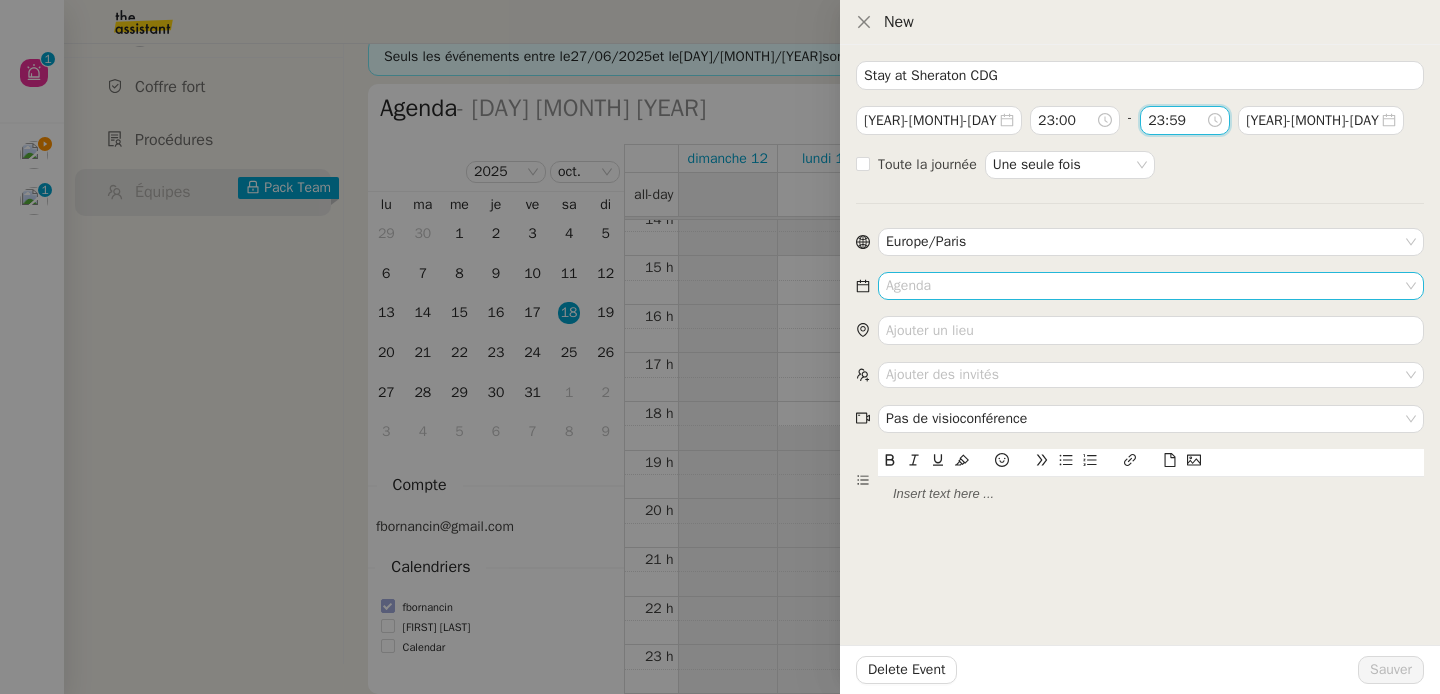 click 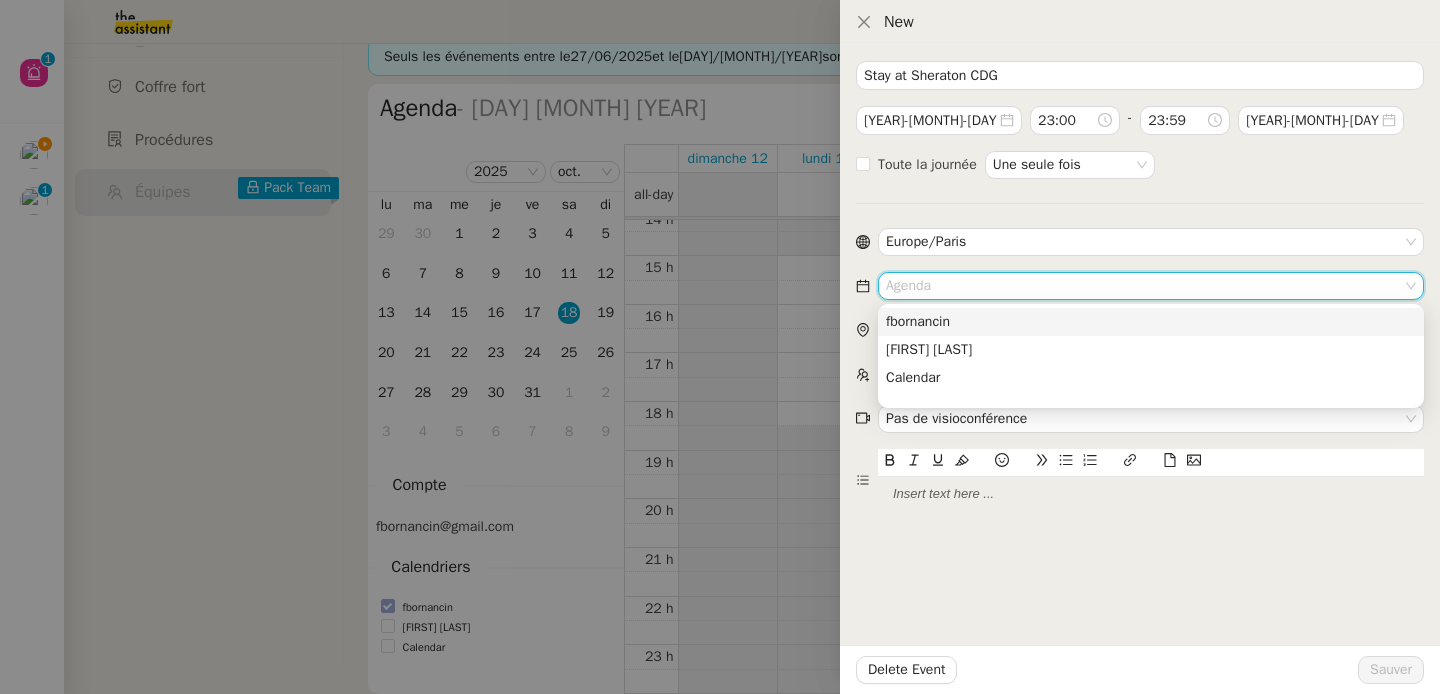 click on "fbornancin" at bounding box center [1151, 322] 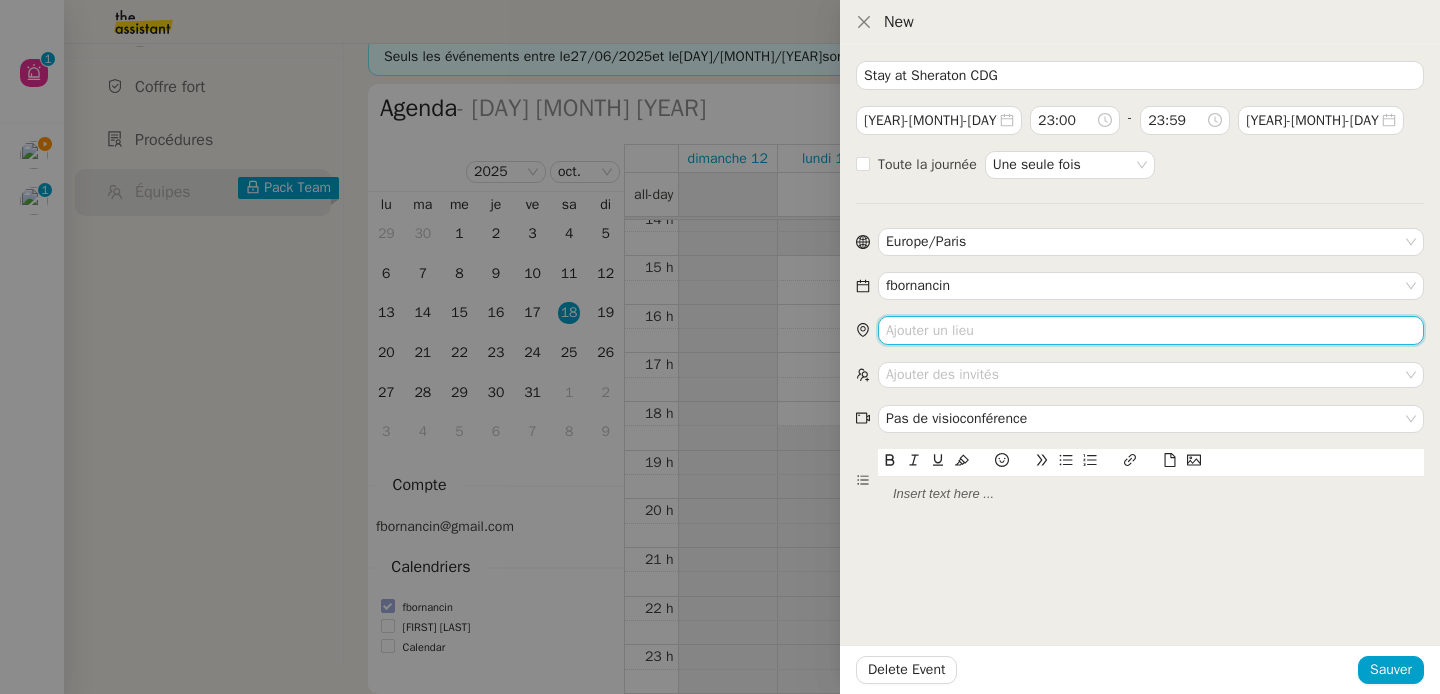 click 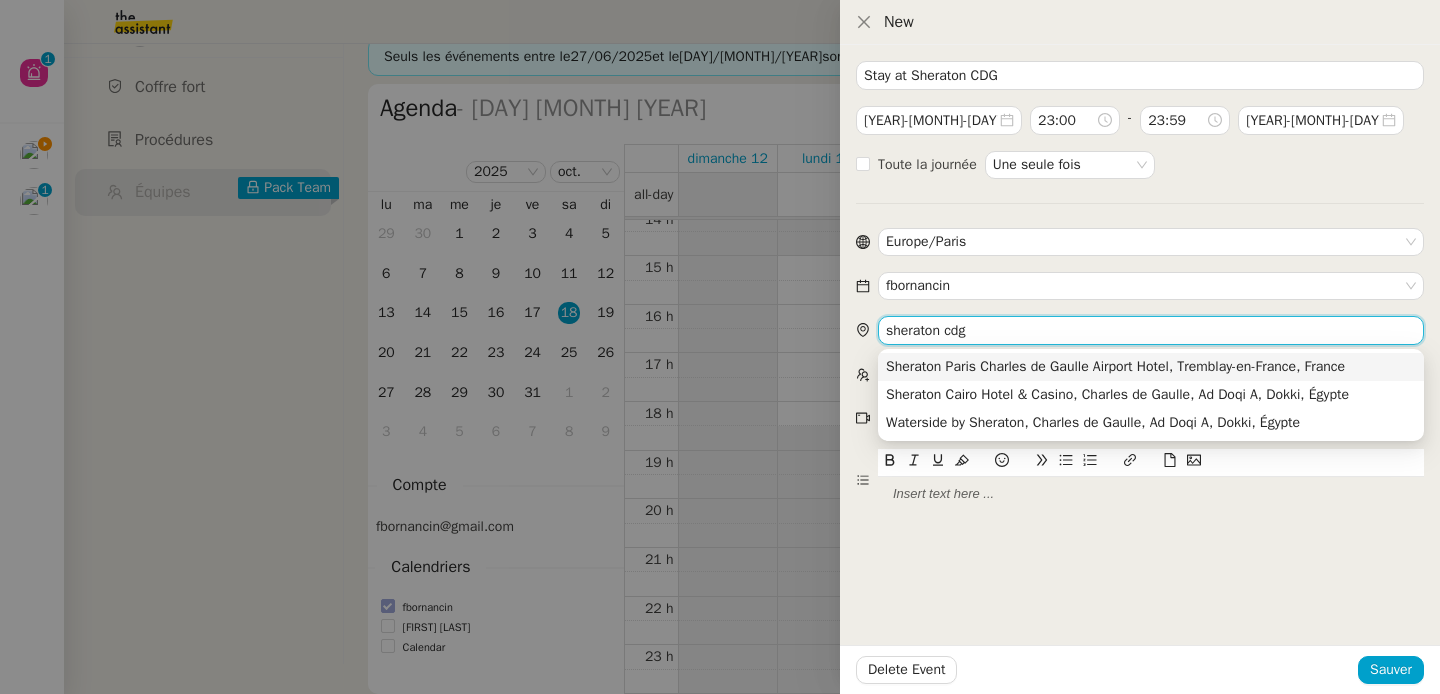 click on "Sheraton Paris Charles de Gaulle Airport Hotel, Tremblay-en-France, France" at bounding box center [1151, 367] 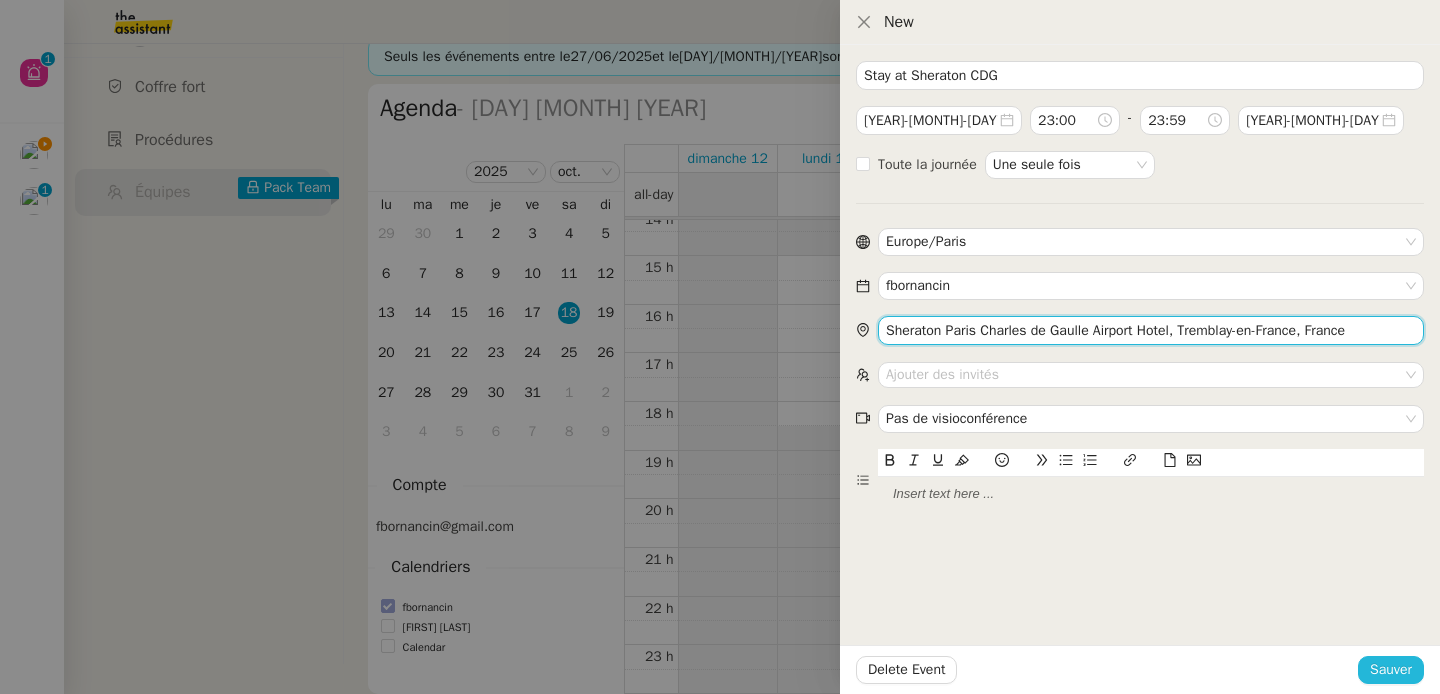 type on "Sheraton Paris Charles de Gaulle Airport Hotel, Tremblay-en-France, France" 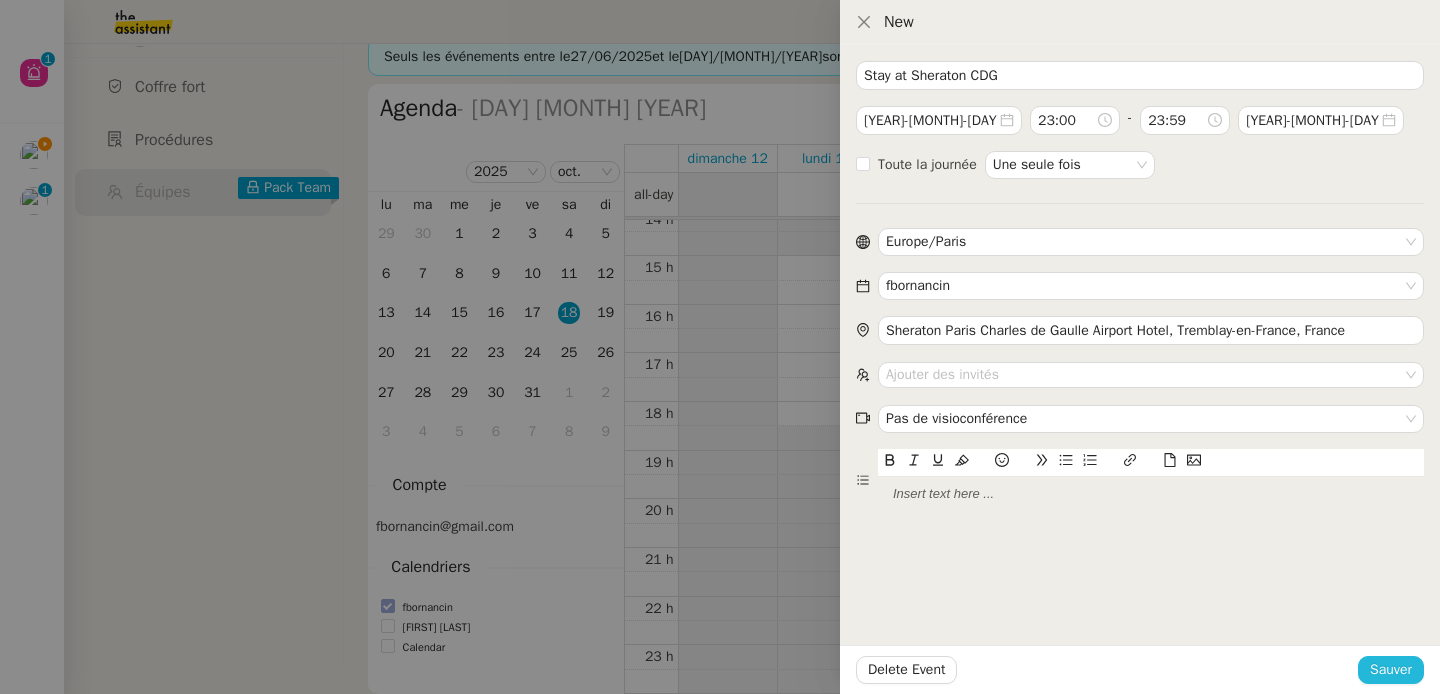 click on "Sauver" at bounding box center (1391, 669) 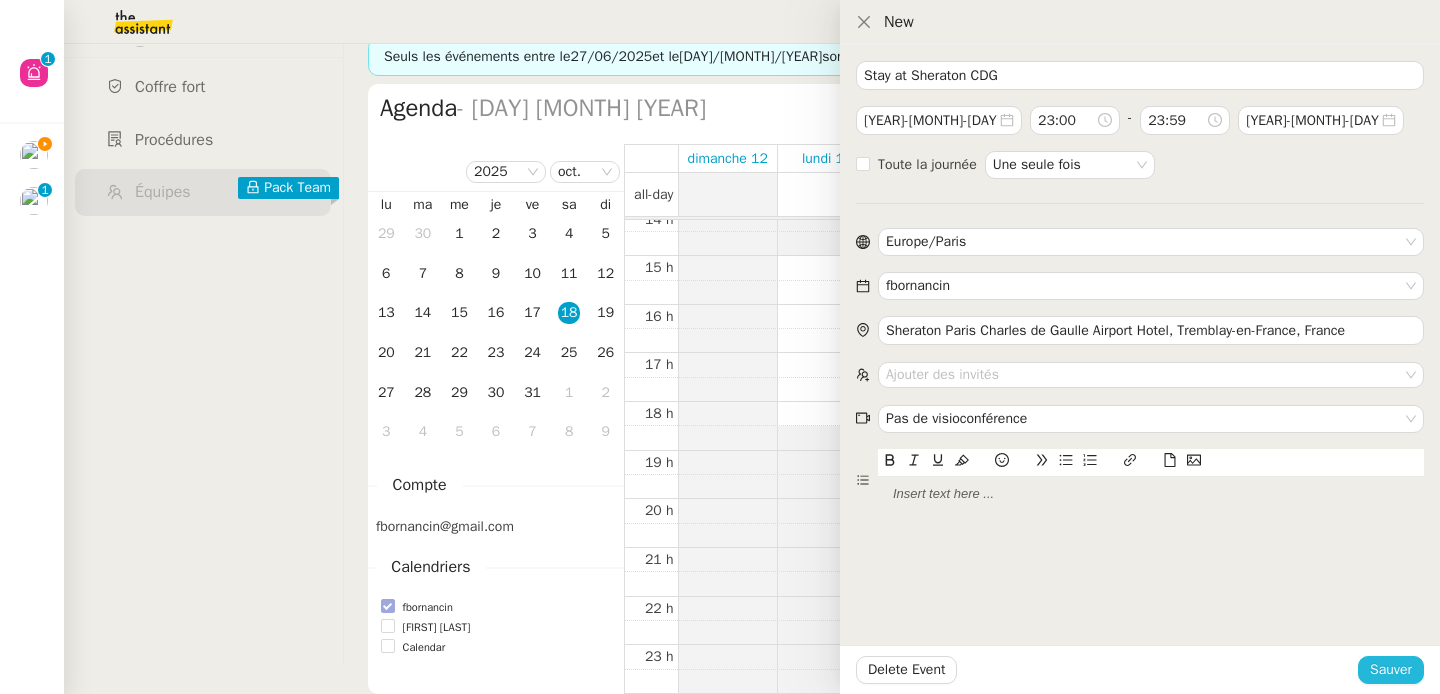 type 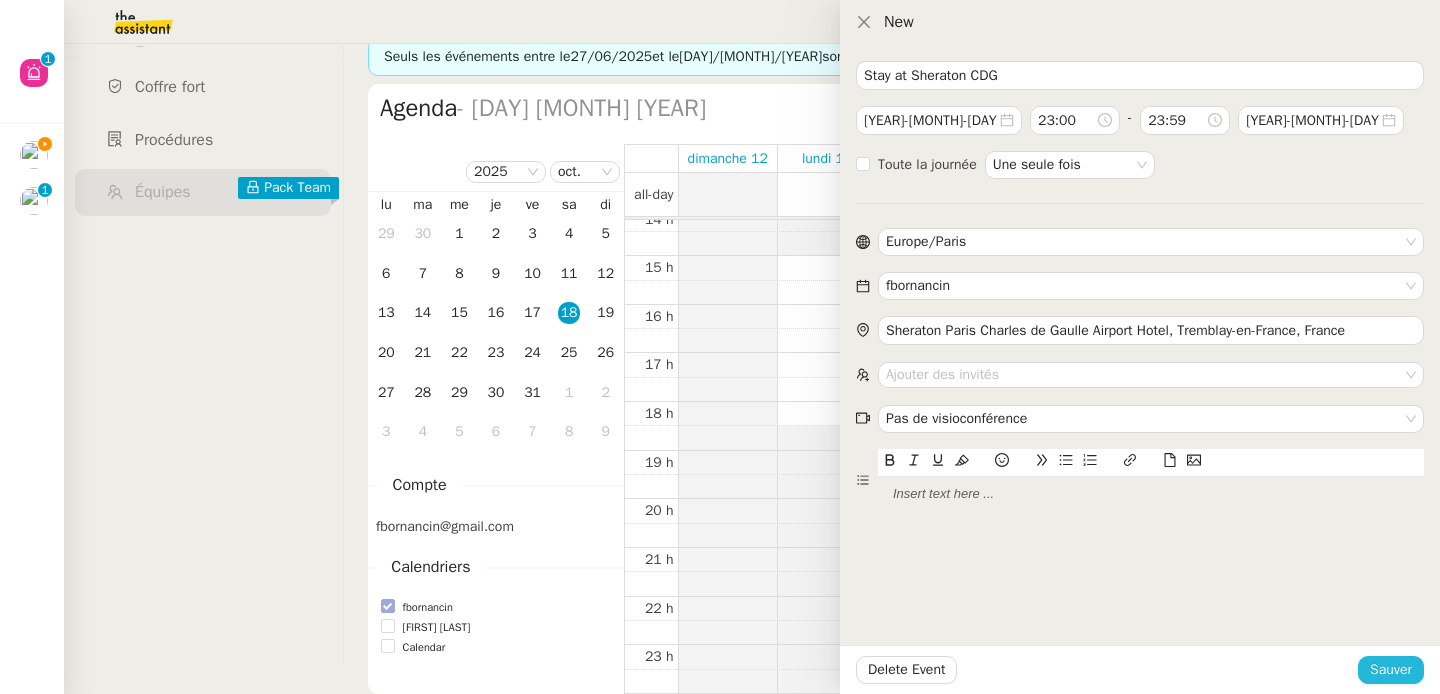 type 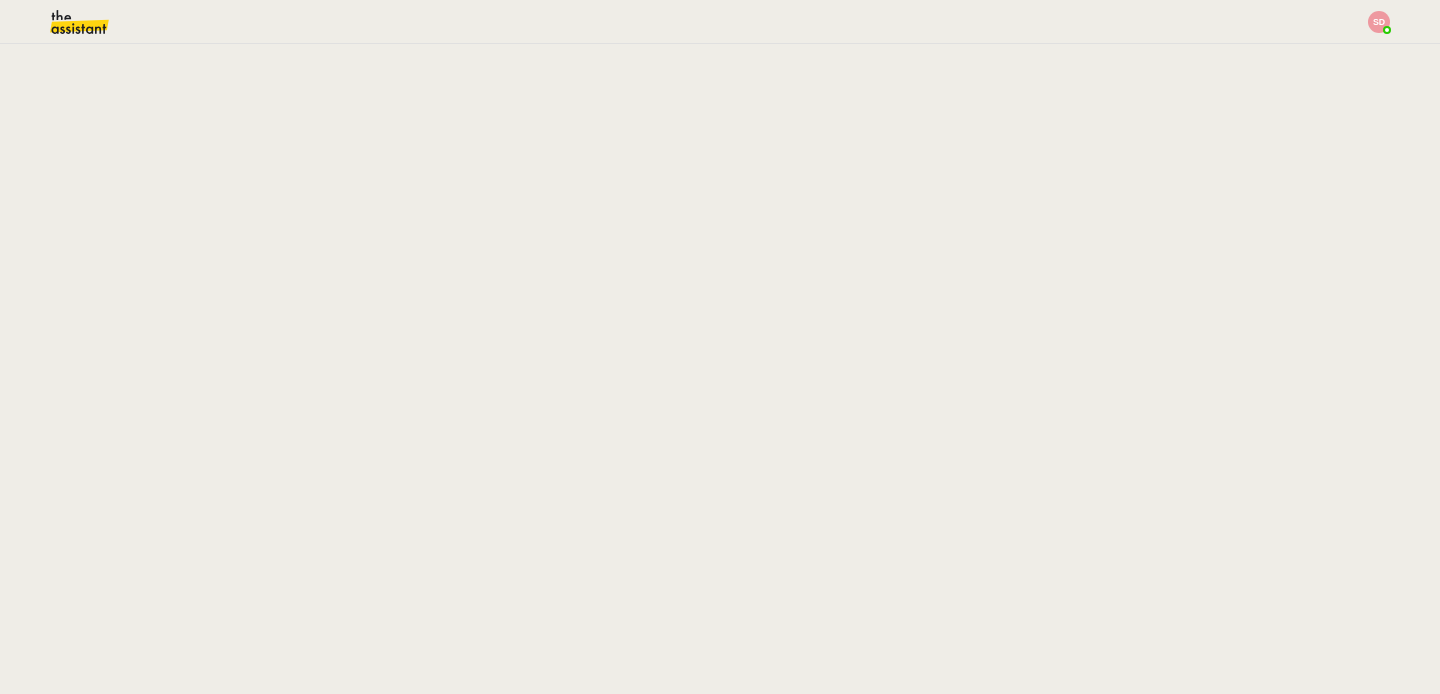 scroll, scrollTop: 0, scrollLeft: 0, axis: both 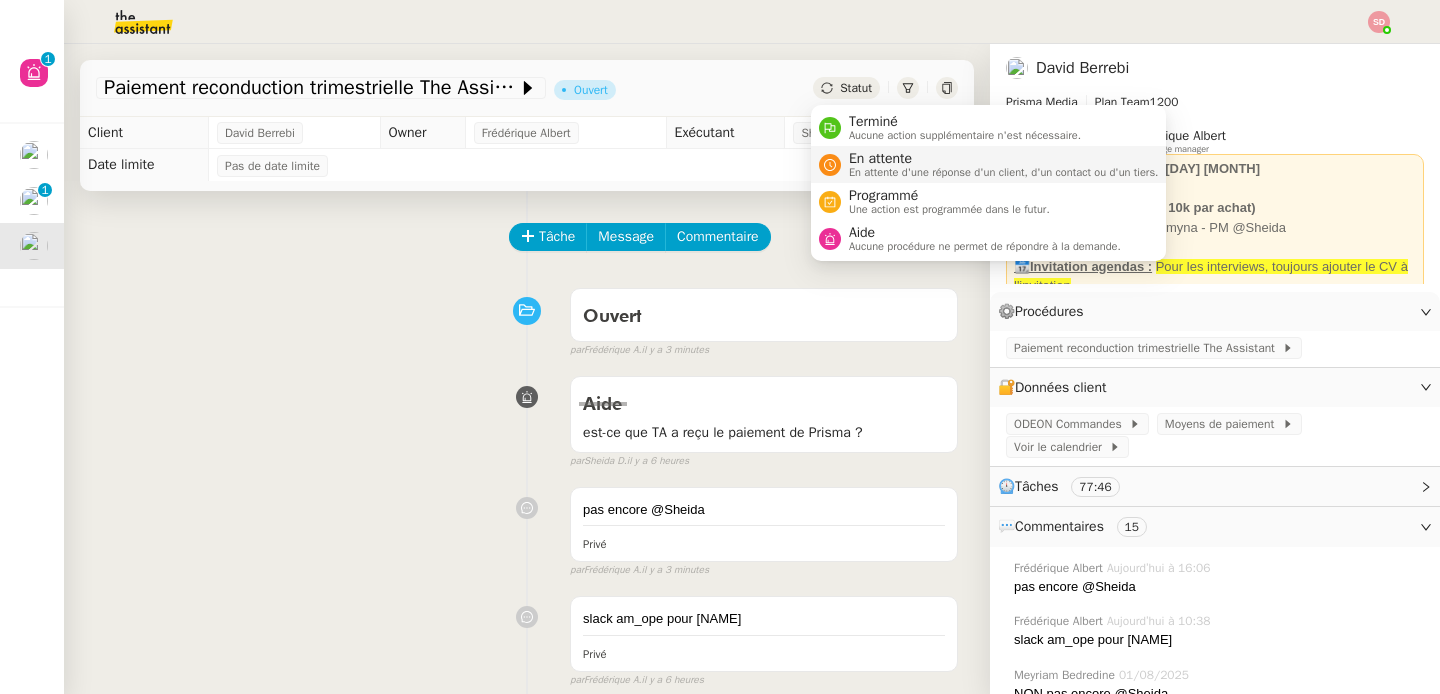 click on "En attente d'une réponse d'un client, d'un contact ou d'un tiers." at bounding box center (1004, 172) 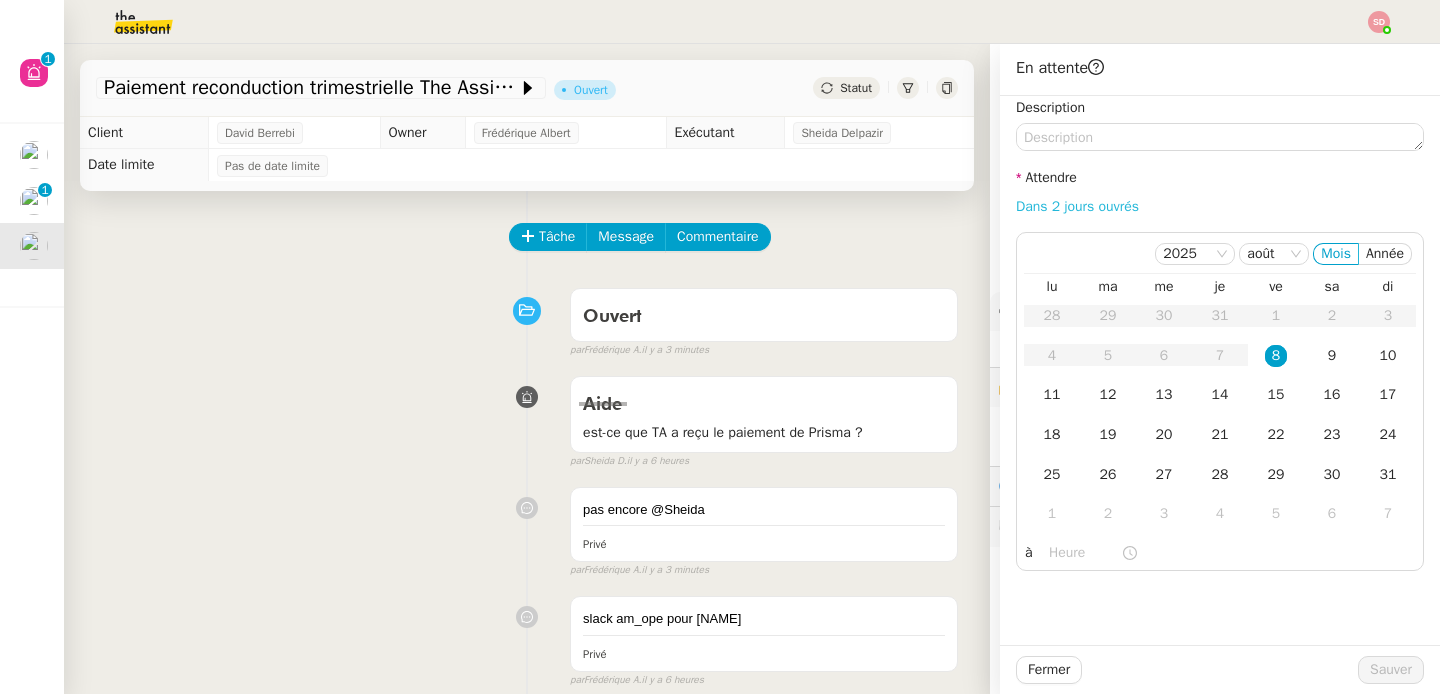click on "Dans 2 jours ouvrés" 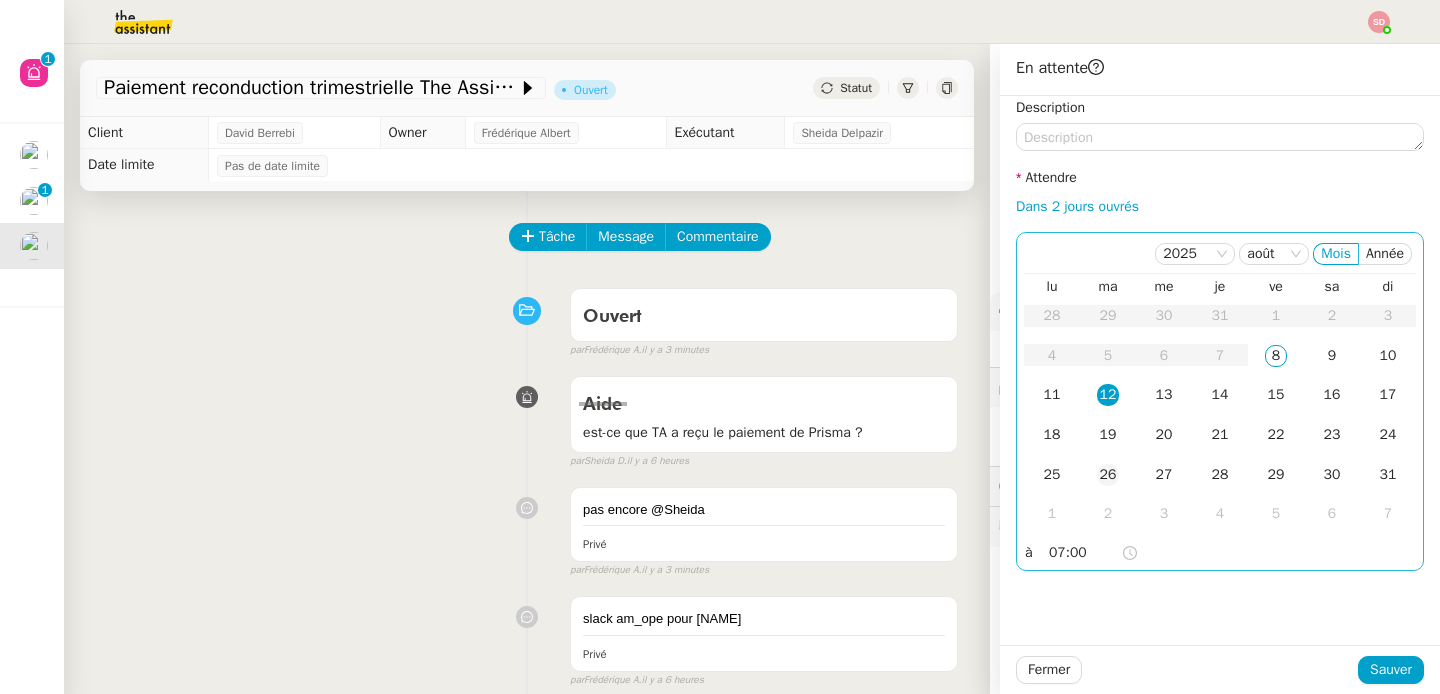 click on "26" 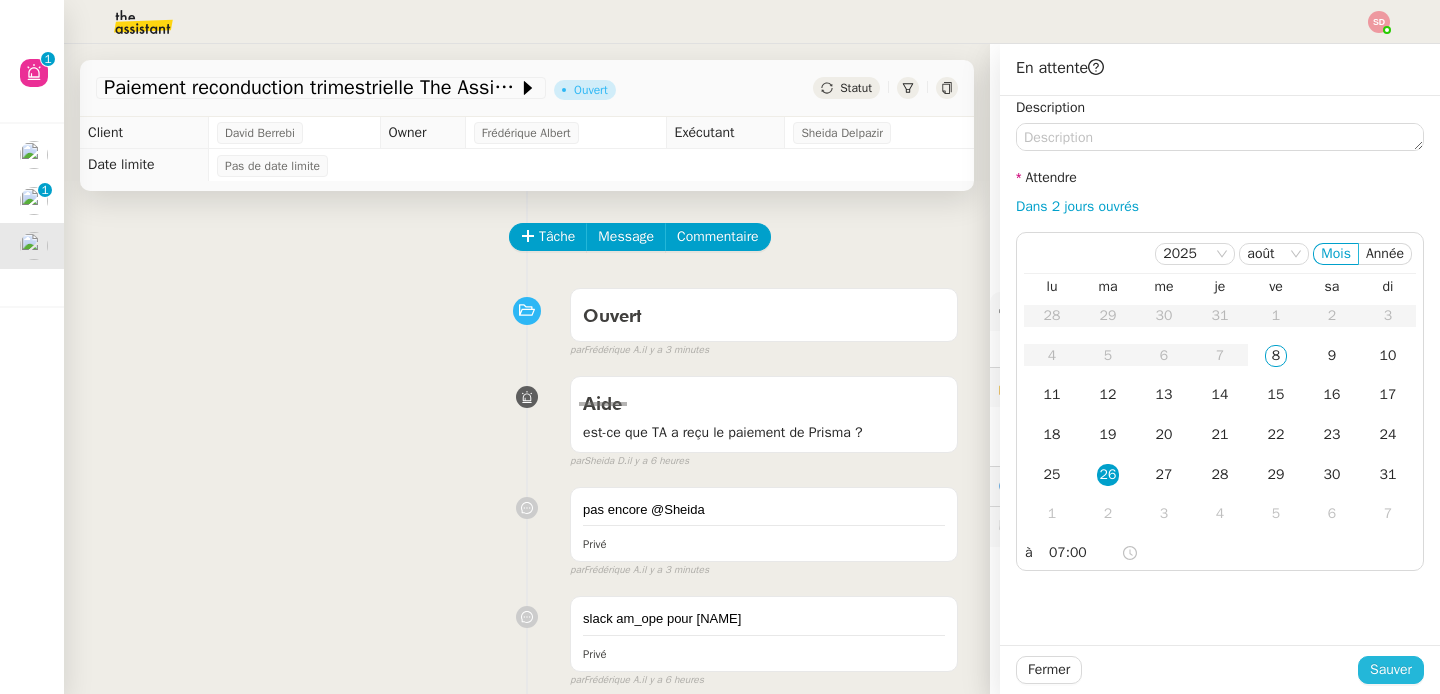 click on "Sauver" 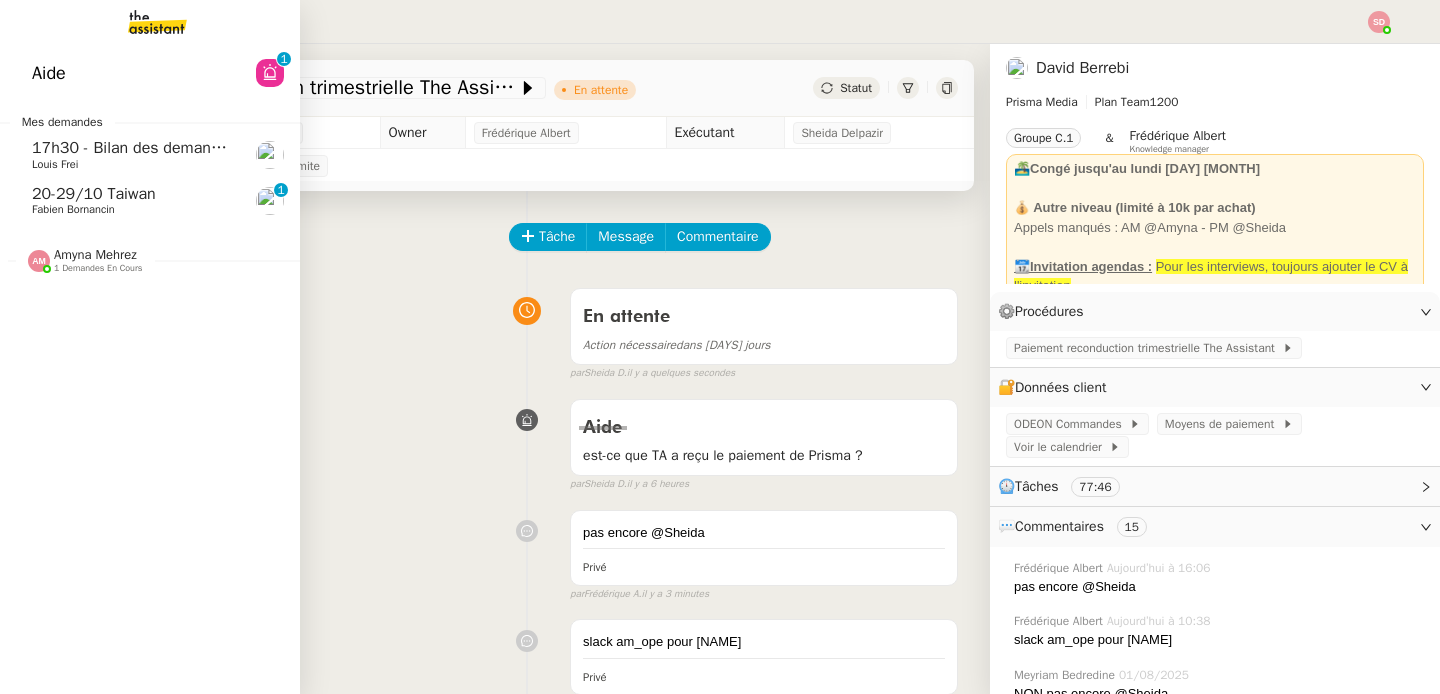 click on "17h30 - Bilan des demandes de la journée : en cours et restant à traiter - 8 août 2025" 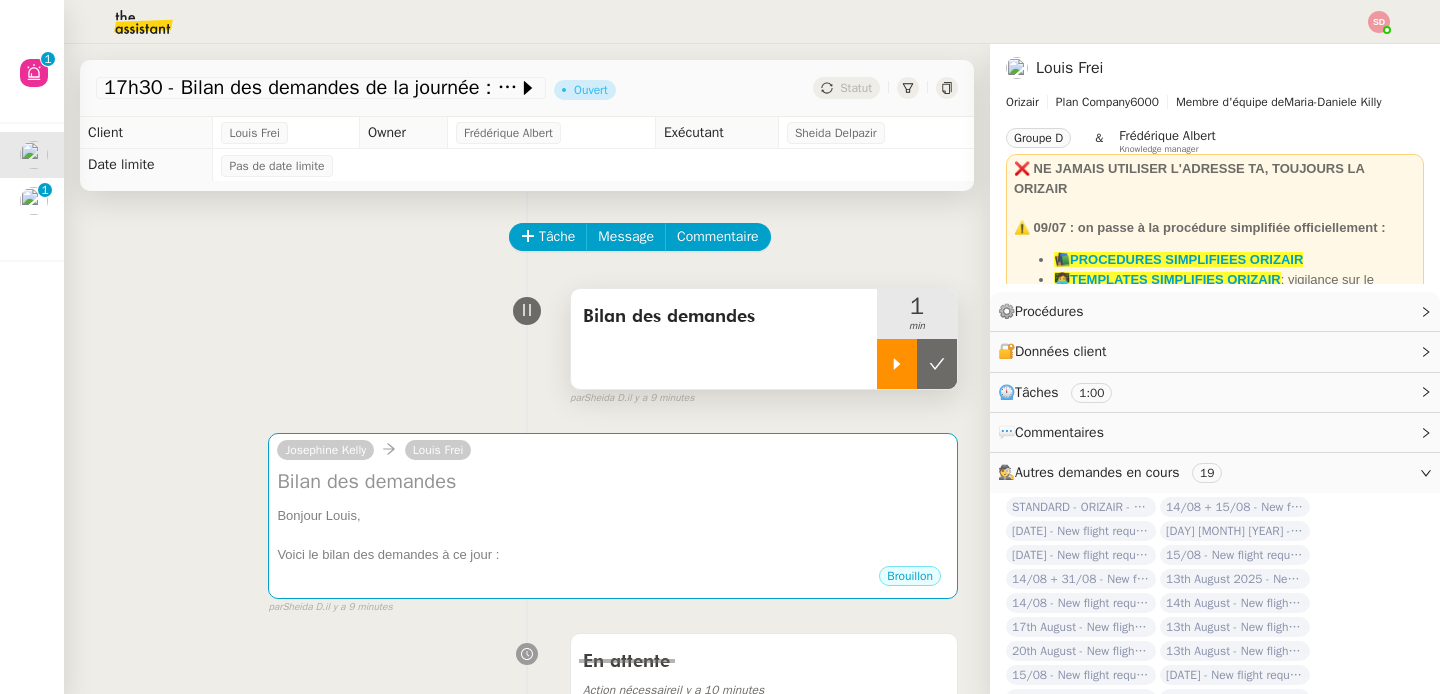click at bounding box center (897, 364) 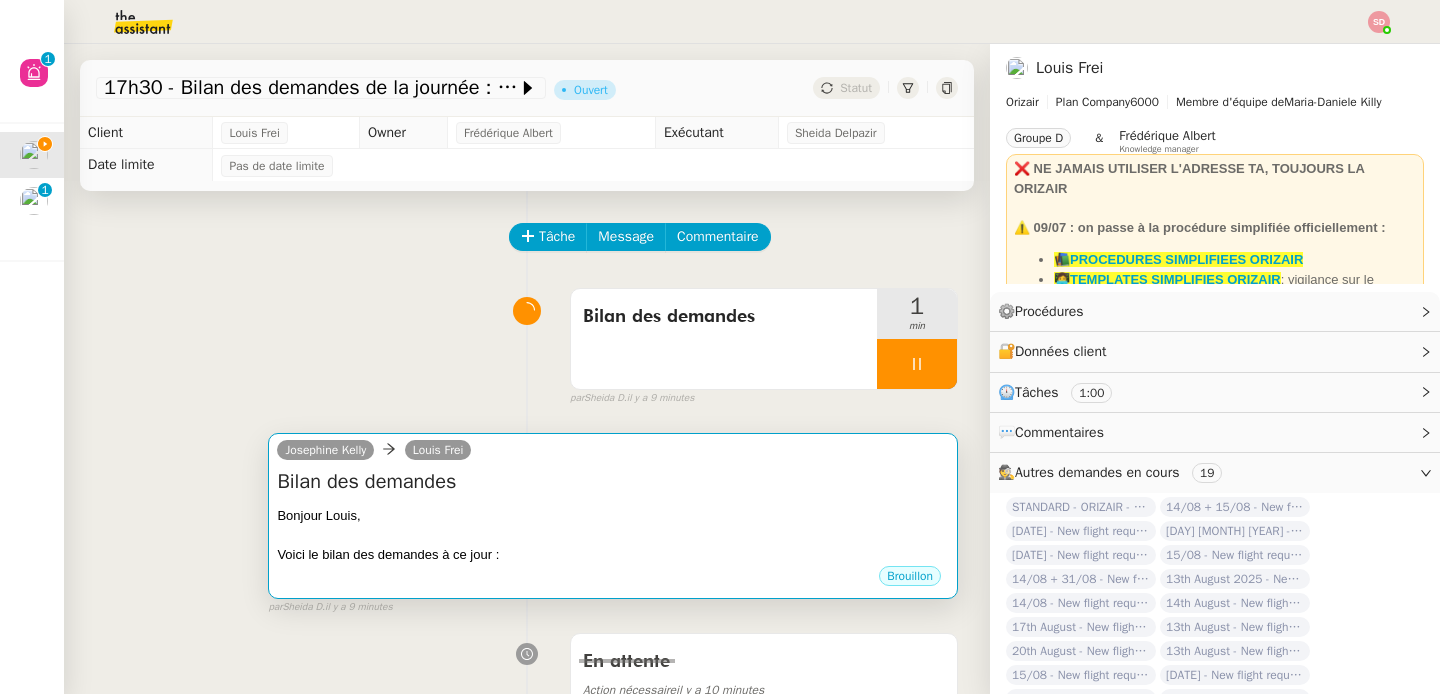 click on "Bilan des demandes" at bounding box center (613, 482) 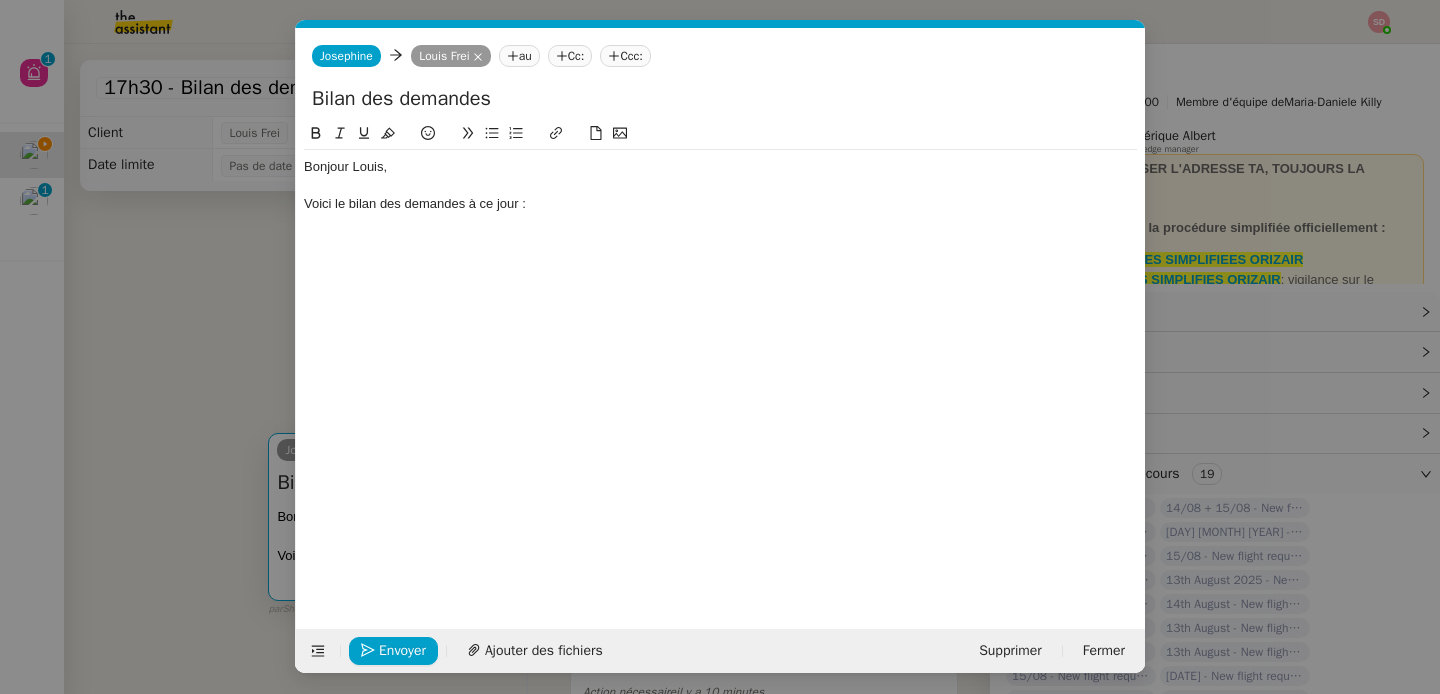 scroll, scrollTop: 0, scrollLeft: 42, axis: horizontal 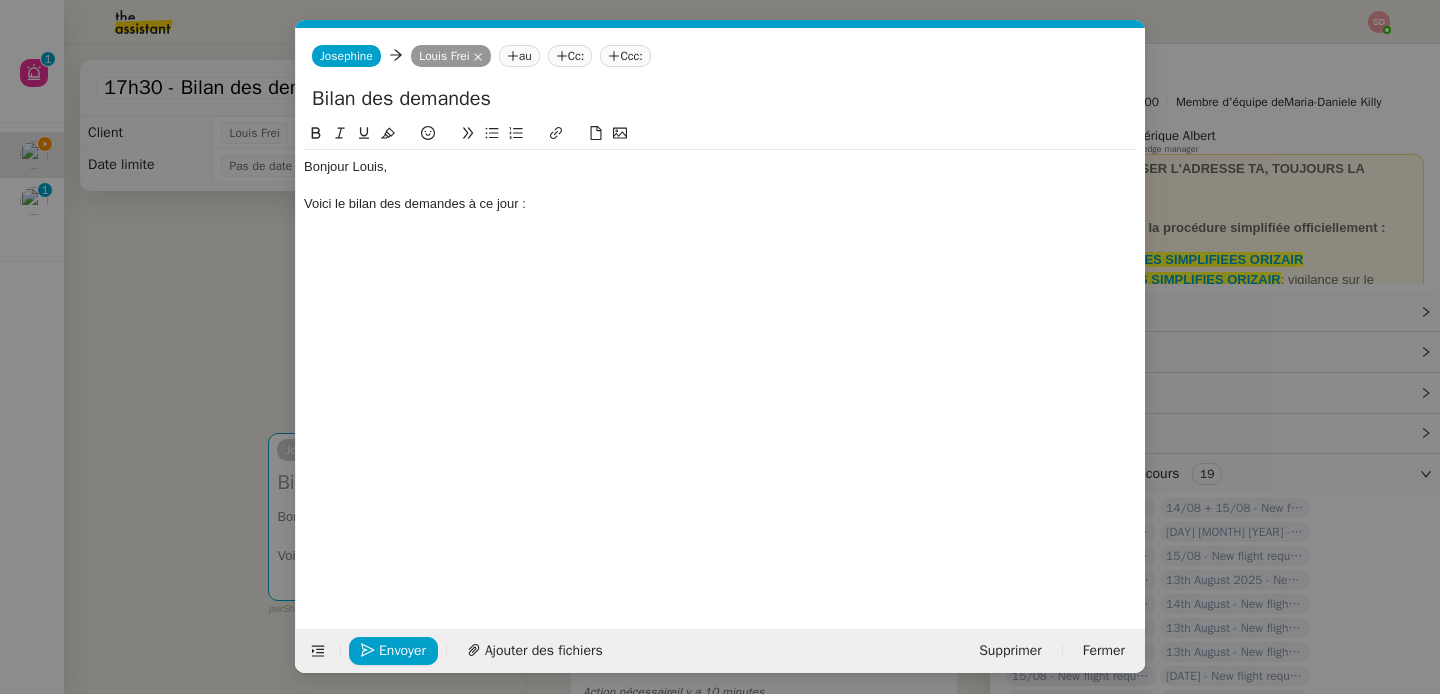 click on "Voici le bilan des demandes à ce jour :" 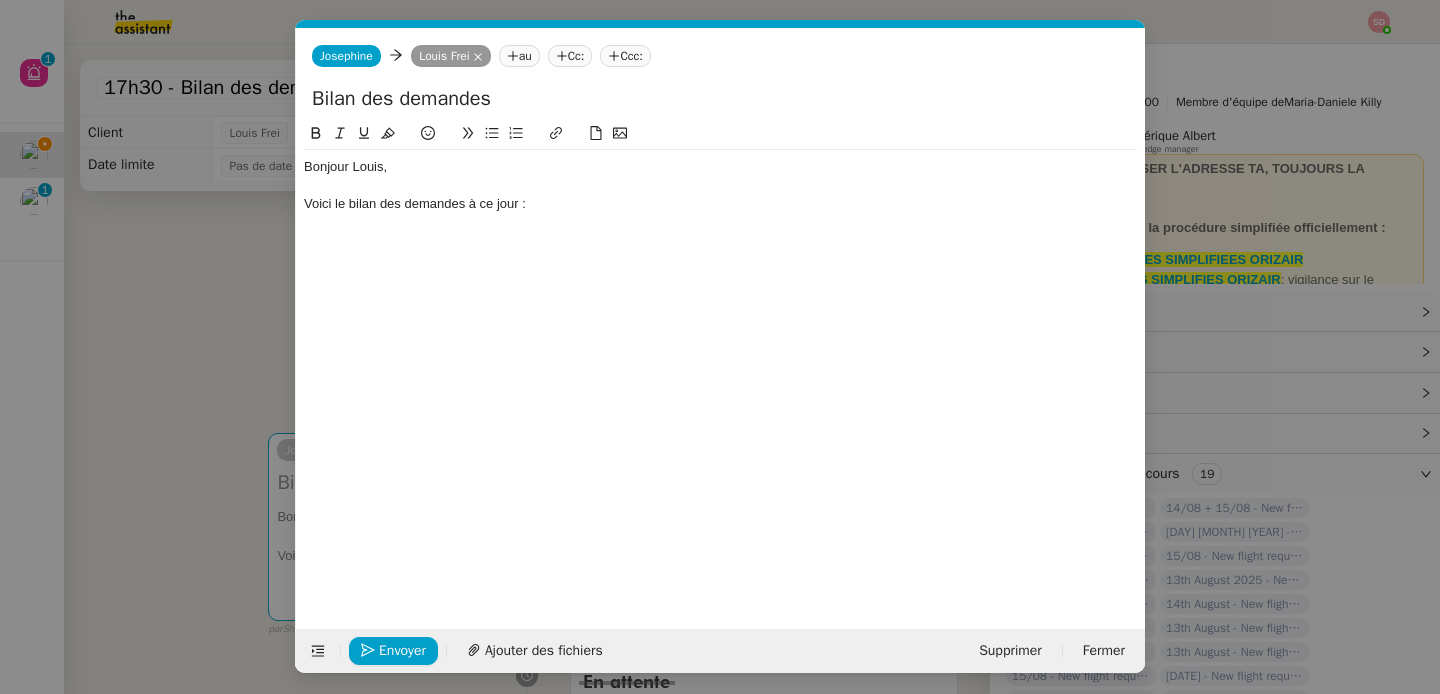 click on "Service TA - VOYAGE - PROPOSITION GLOBALE    A utiliser dans le cadre de proposition de déplacement TA - RELANCE CLIENT (EN)    Relancer un client lorsqu'il n'a pas répondu à un précédent message BAFERTY - MAIL AUDITION    A utiliser dans le cadre de la procédure d'envoi des mails d'audition TA - PUBLICATION OFFRE D'EMPLOI     Organisation du recrutement ✈️Orizair - Relance client (EN)     à utiliser pour orizair, relance en anglais  Louis Frei ✈️Orizair - Aucun vol disponible (FR)    à utiliser quand pas de vol dispo en fr  Louis Frei Discours de présentation du paiement sécurisé    ✈️Orizair - Relance client (FR)    à utiliser pour orizair, première relance en français  Louis Frei TA - VOYAGES - PROPOSITION ITINERAIRE    Soumettre les résultats d'une recherche Orizair - Empty Legs - Confirmation opérateur (EN)    à utiliser dans la communication sur avinode pour les empty legs  Louis Frei TA - CONFIRMATION PAIEMENT (EN)    TA - COURRIER EXPEDIE (recommandé)" at bounding box center [720, 347] 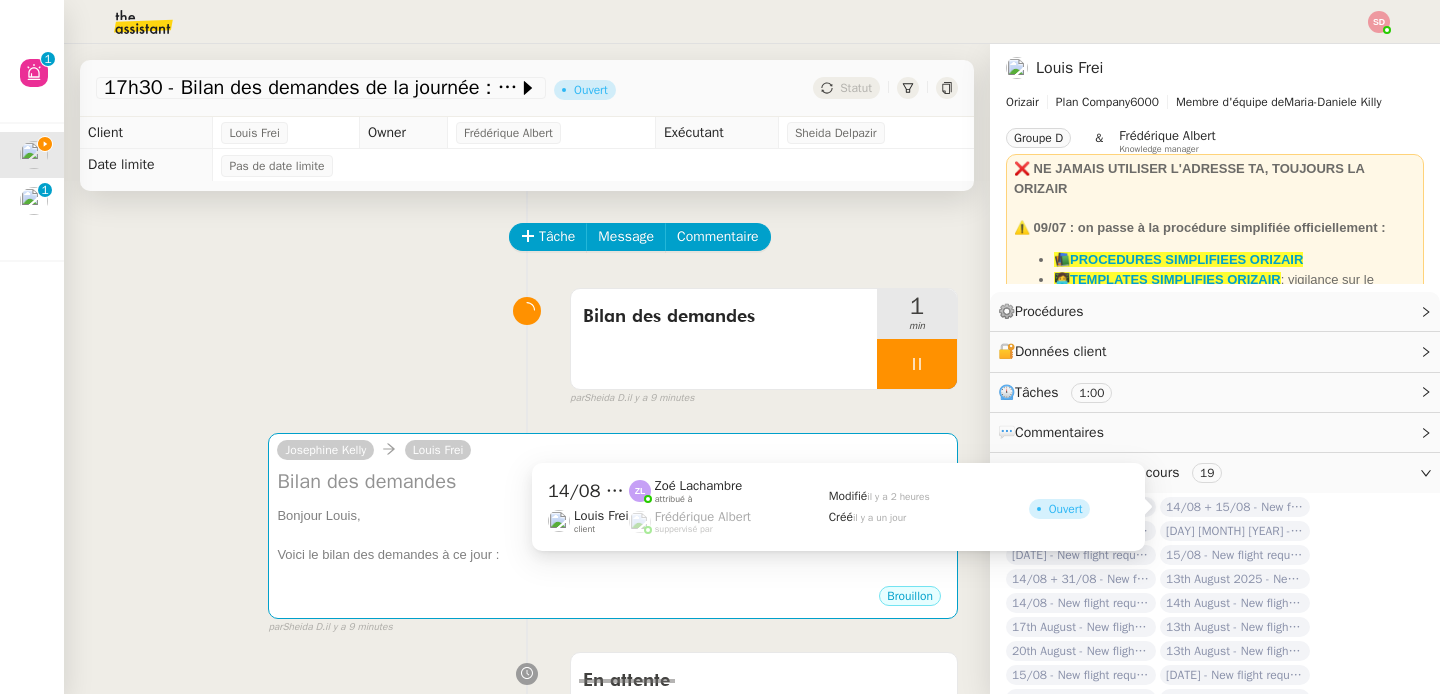 click on "14/08 + 15/08 - New flight request - Trushar Patel" 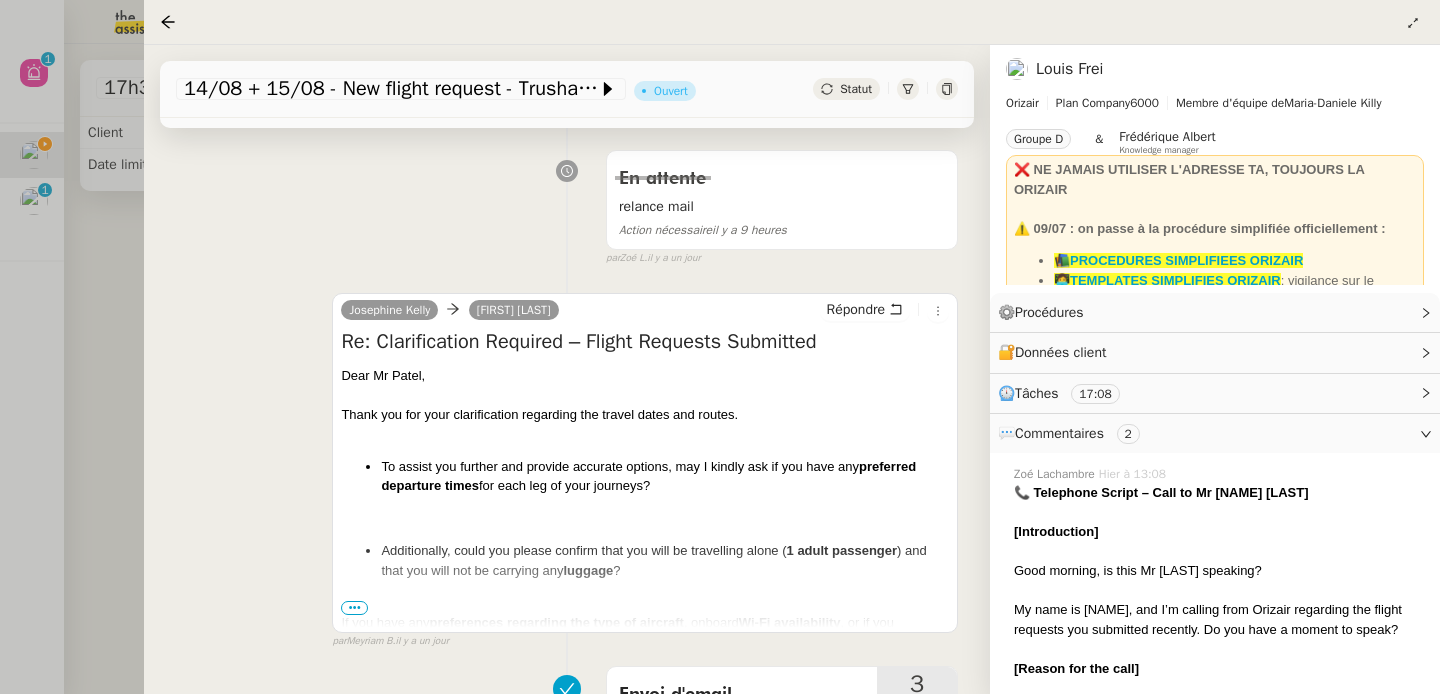 scroll, scrollTop: 477, scrollLeft: 0, axis: vertical 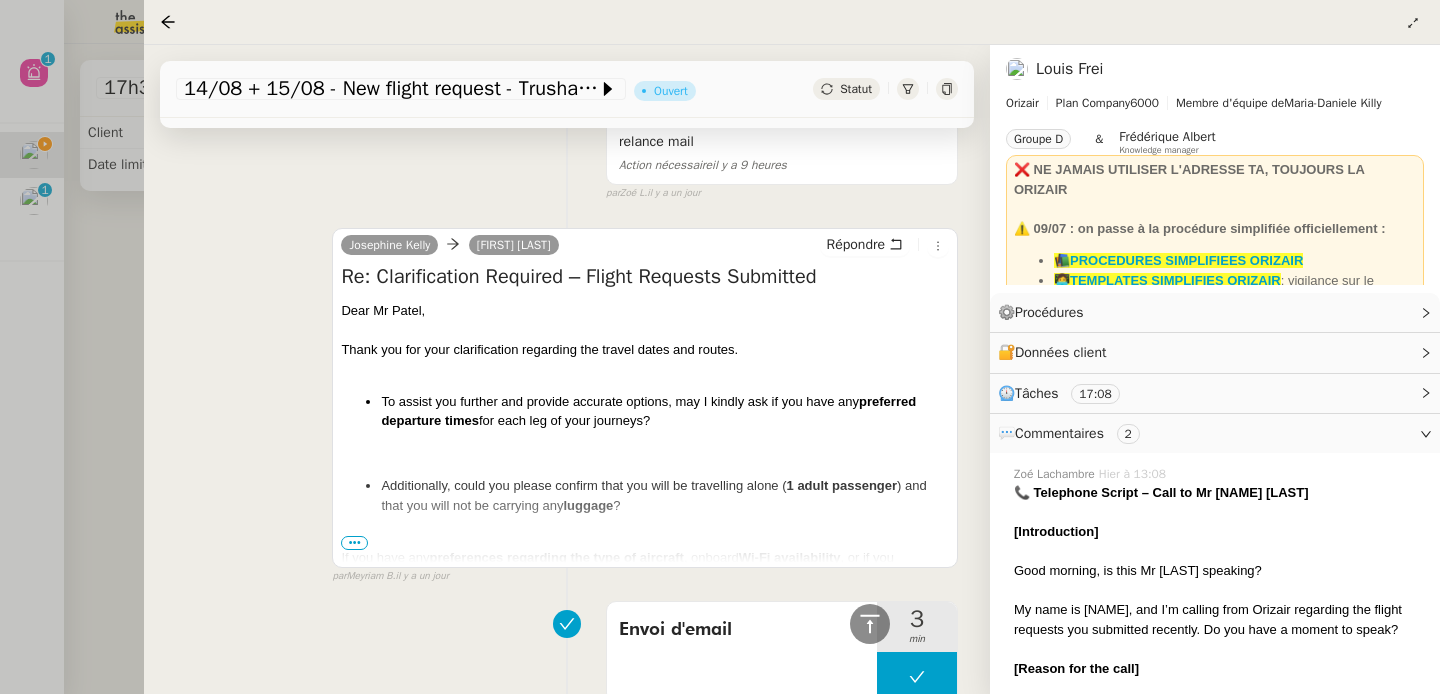 click at bounding box center (720, 347) 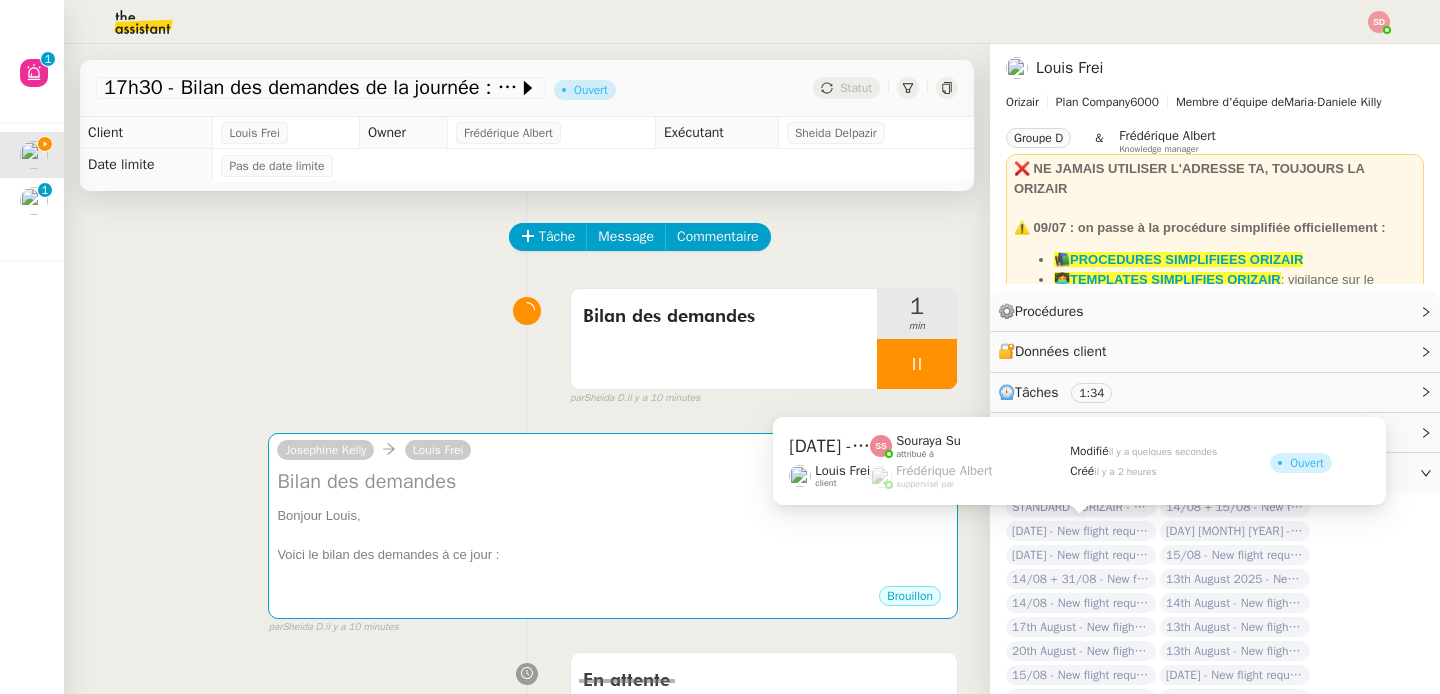 click on "[DATE] - New flight request - [FIRST] [LAST]" 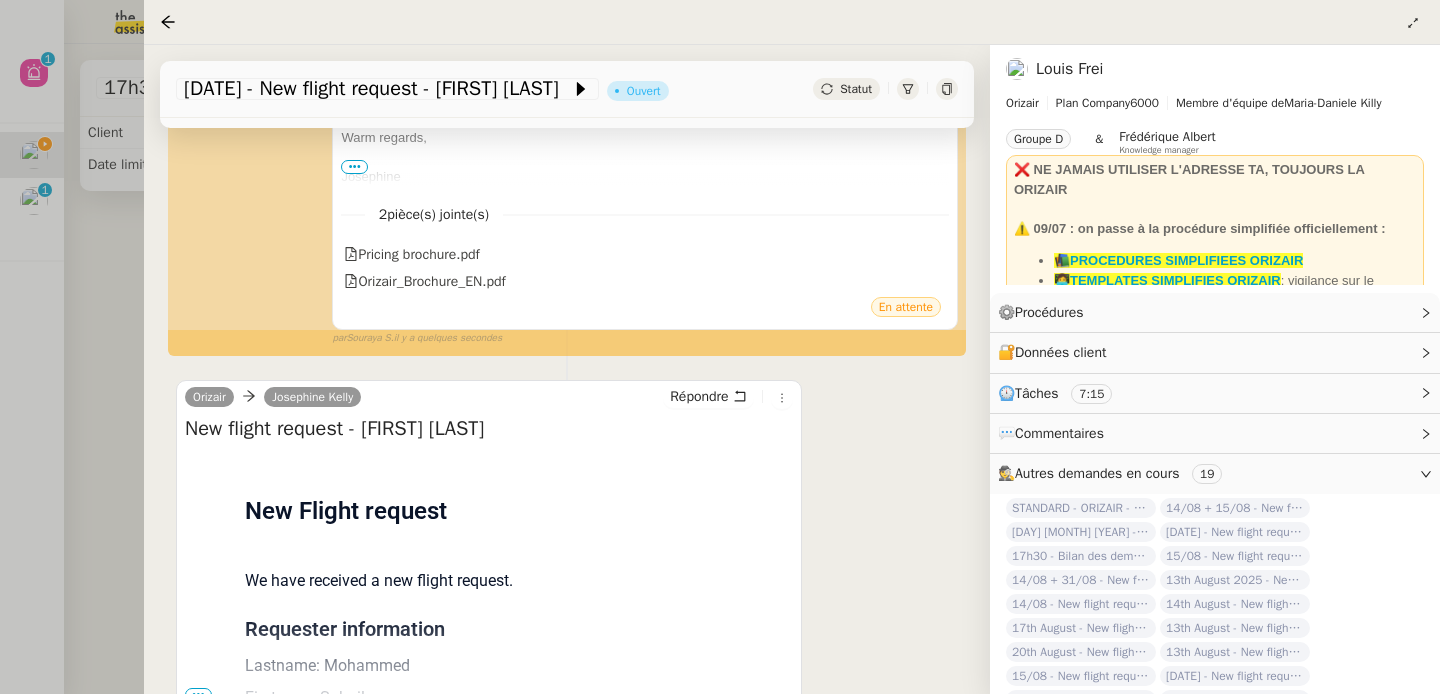 scroll, scrollTop: 721, scrollLeft: 0, axis: vertical 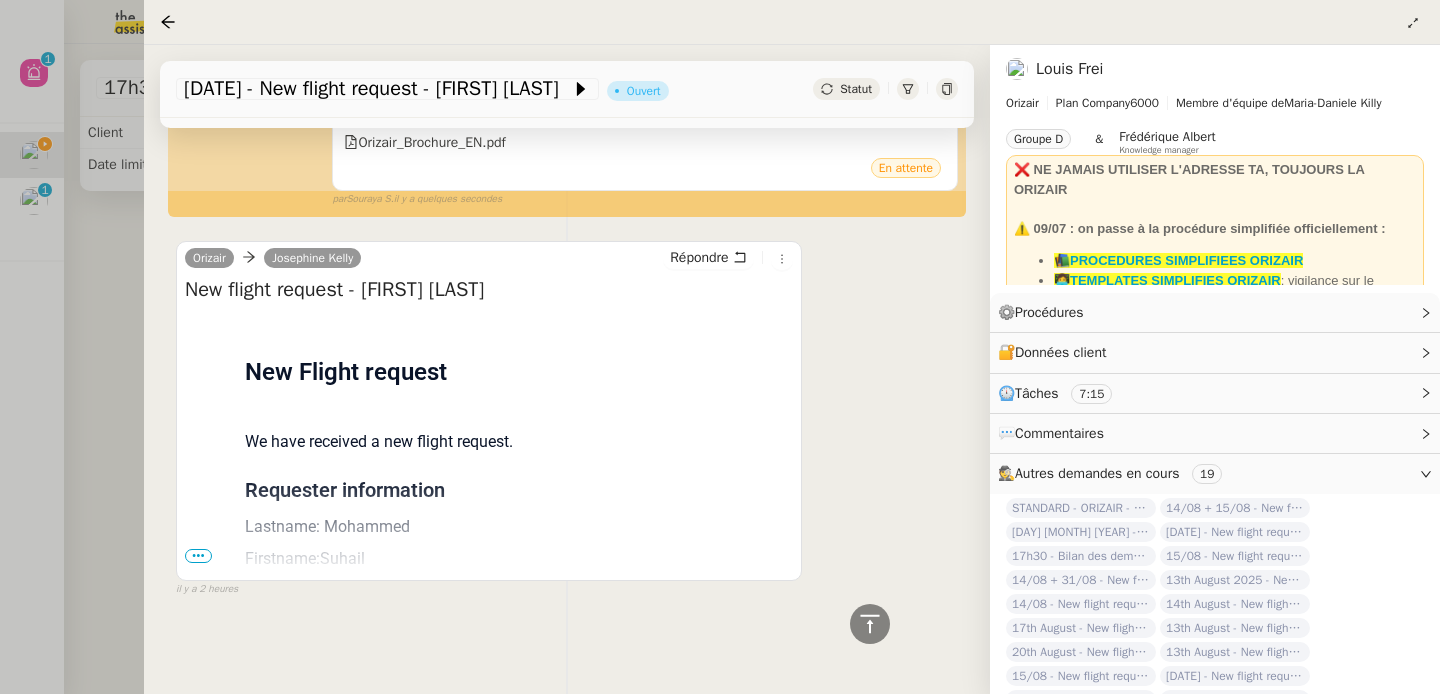 drag, startPoint x: 375, startPoint y: 292, endPoint x: 645, endPoint y: 277, distance: 270.41635 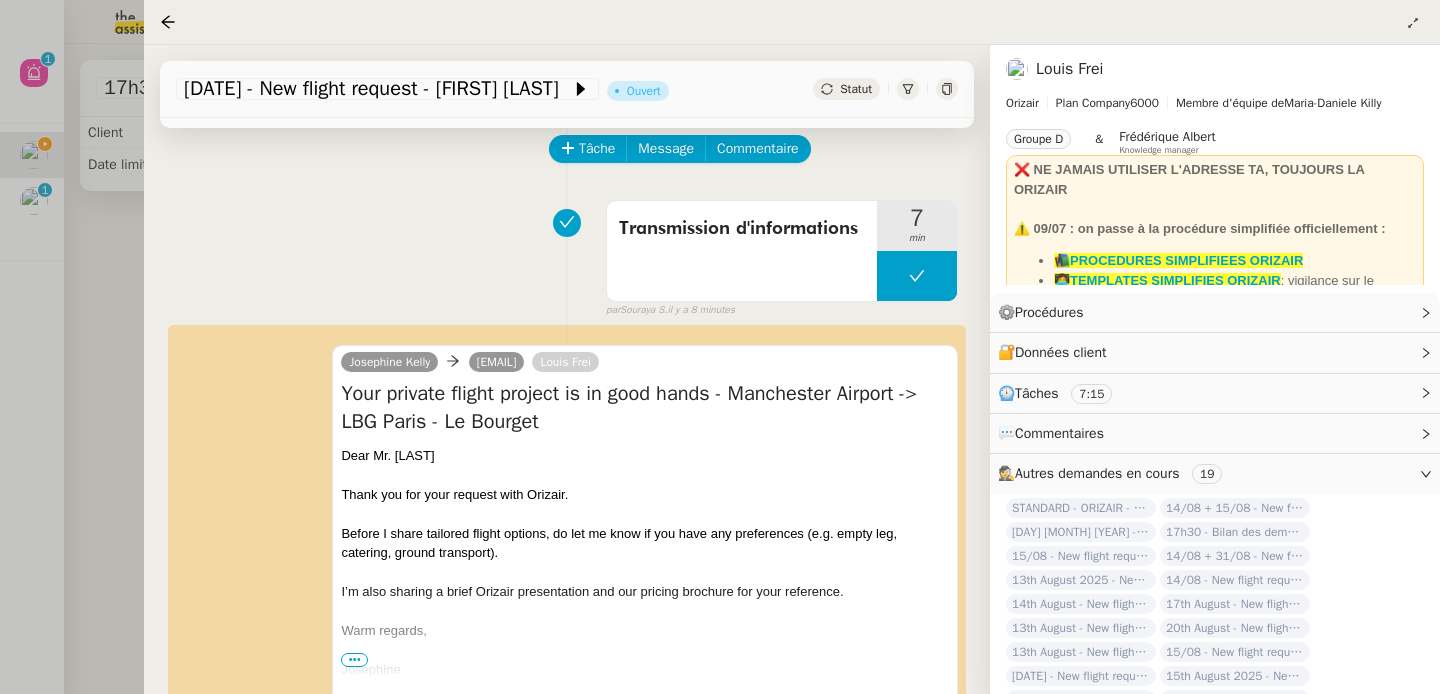 scroll, scrollTop: 0, scrollLeft: 0, axis: both 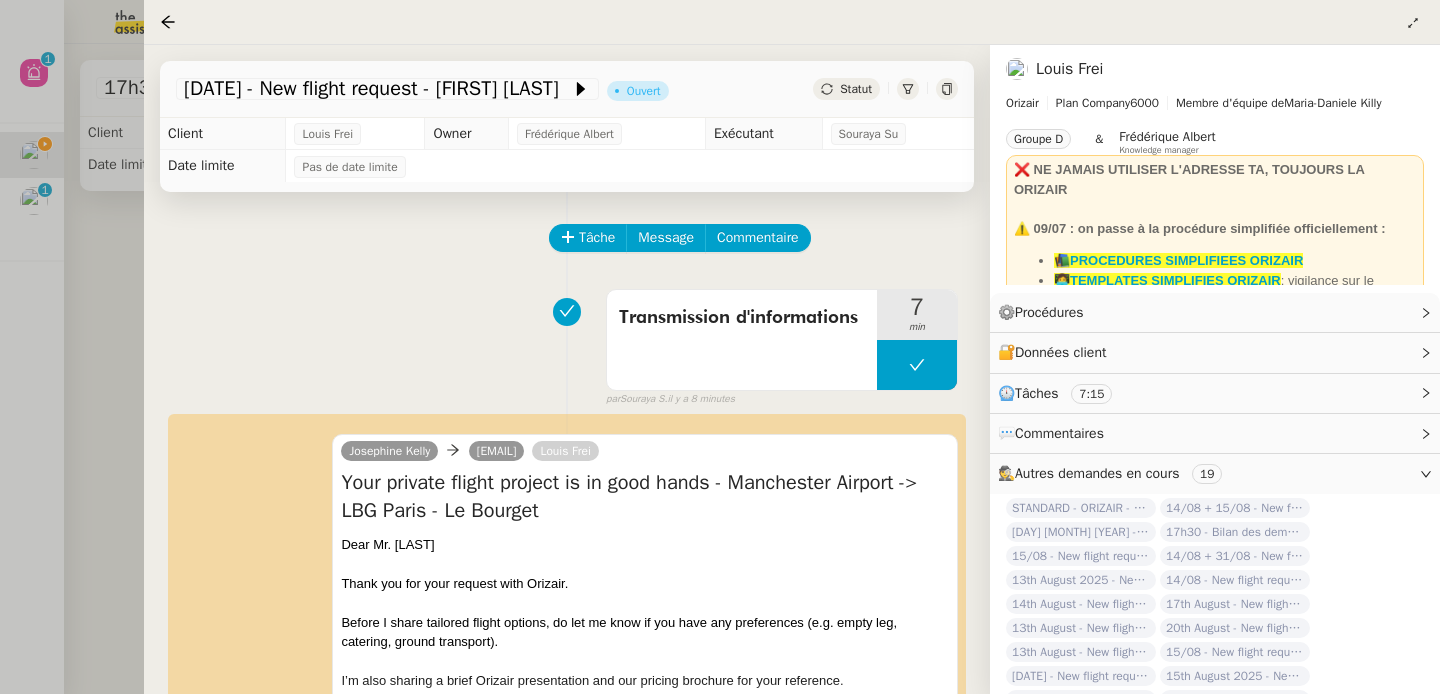 click at bounding box center [720, 347] 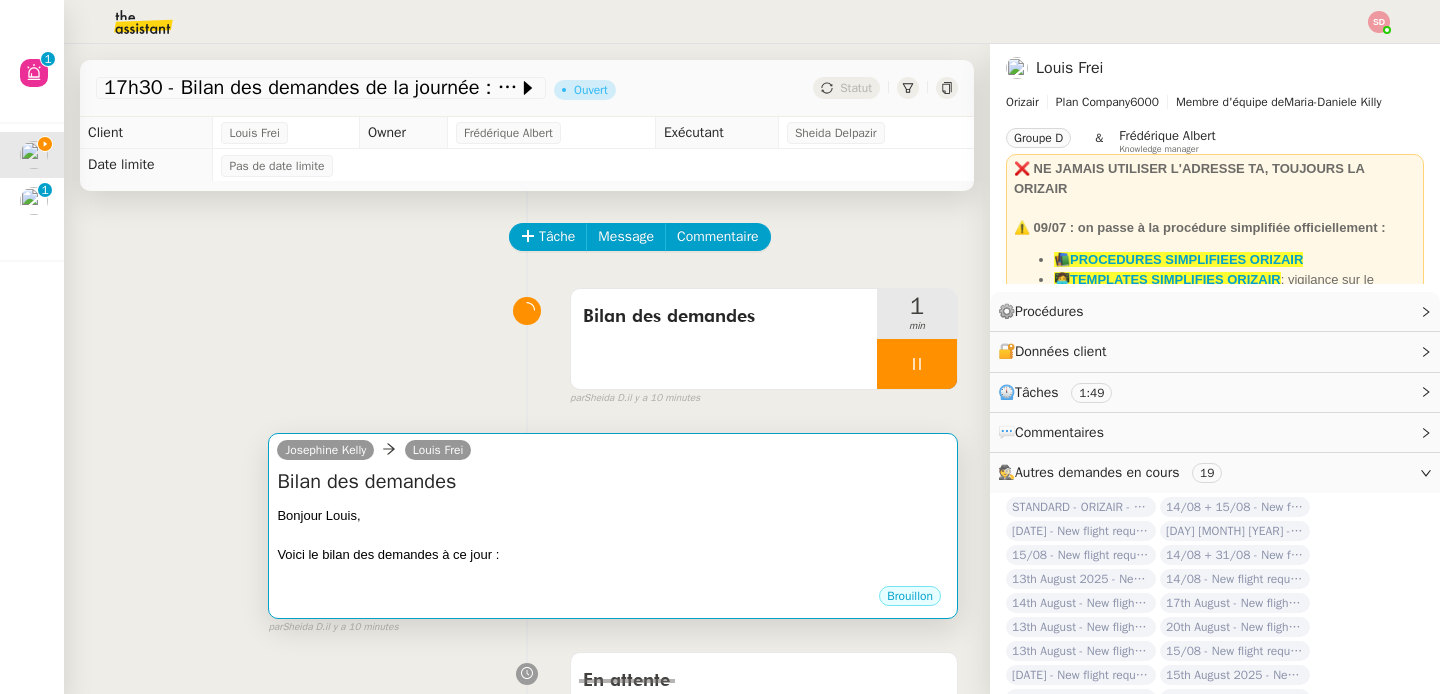 click on "Bilan des demandes
Bonjour [FIRST], Voici le bilan des demandes à ce jour : •••" at bounding box center [613, 526] 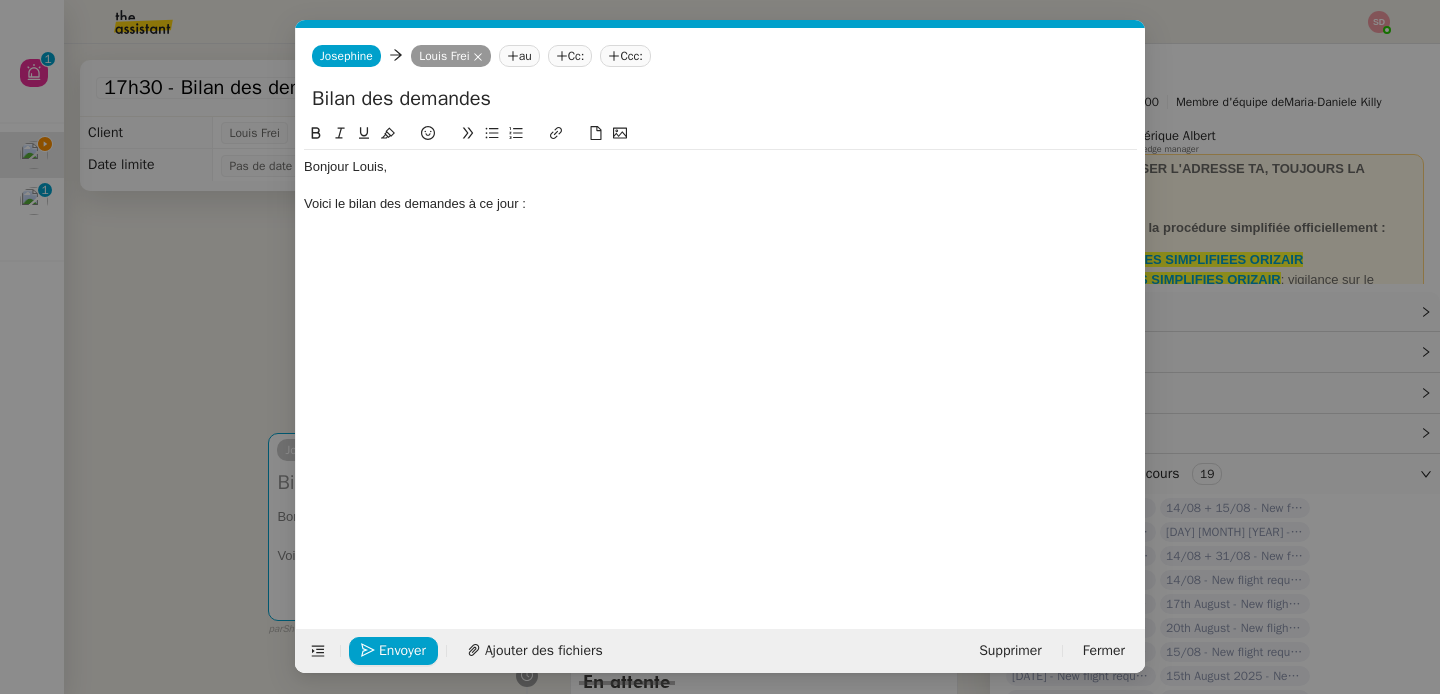 scroll, scrollTop: 0, scrollLeft: 42, axis: horizontal 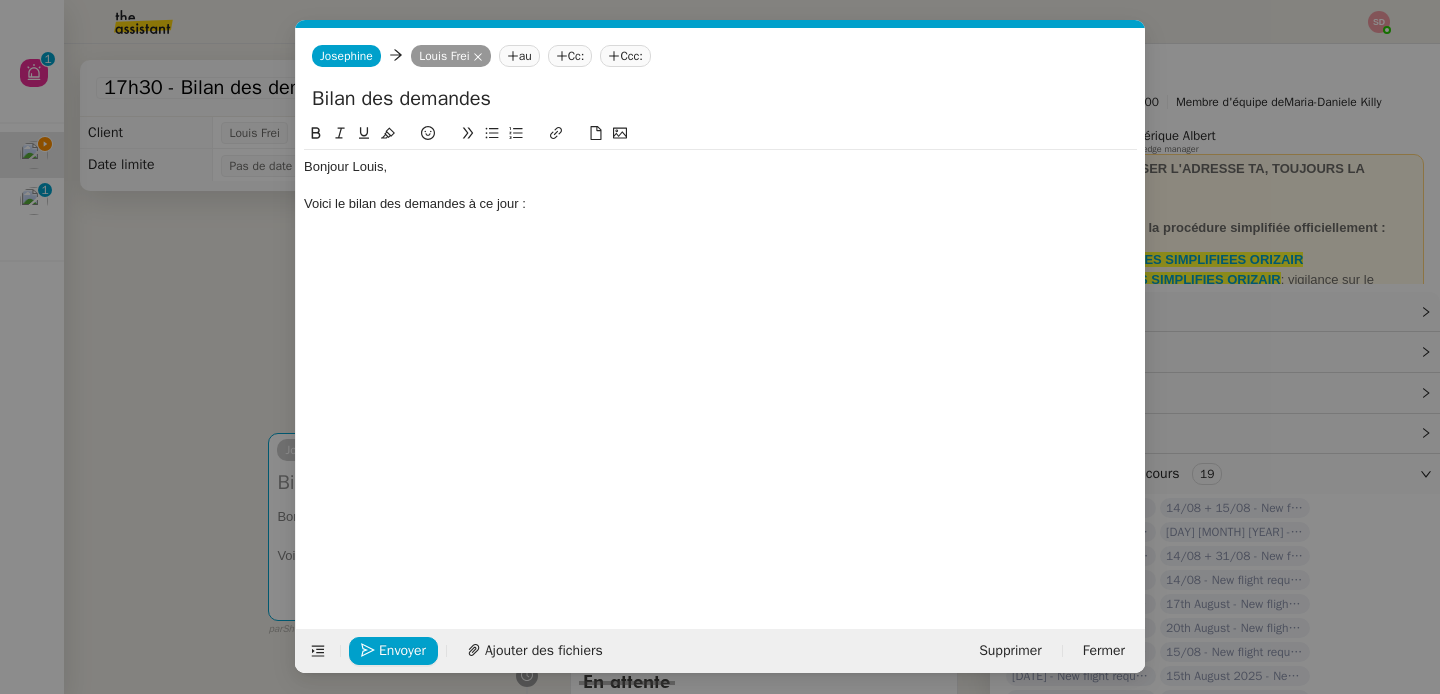 click on "Voici le bilan des demandes à ce jour :" 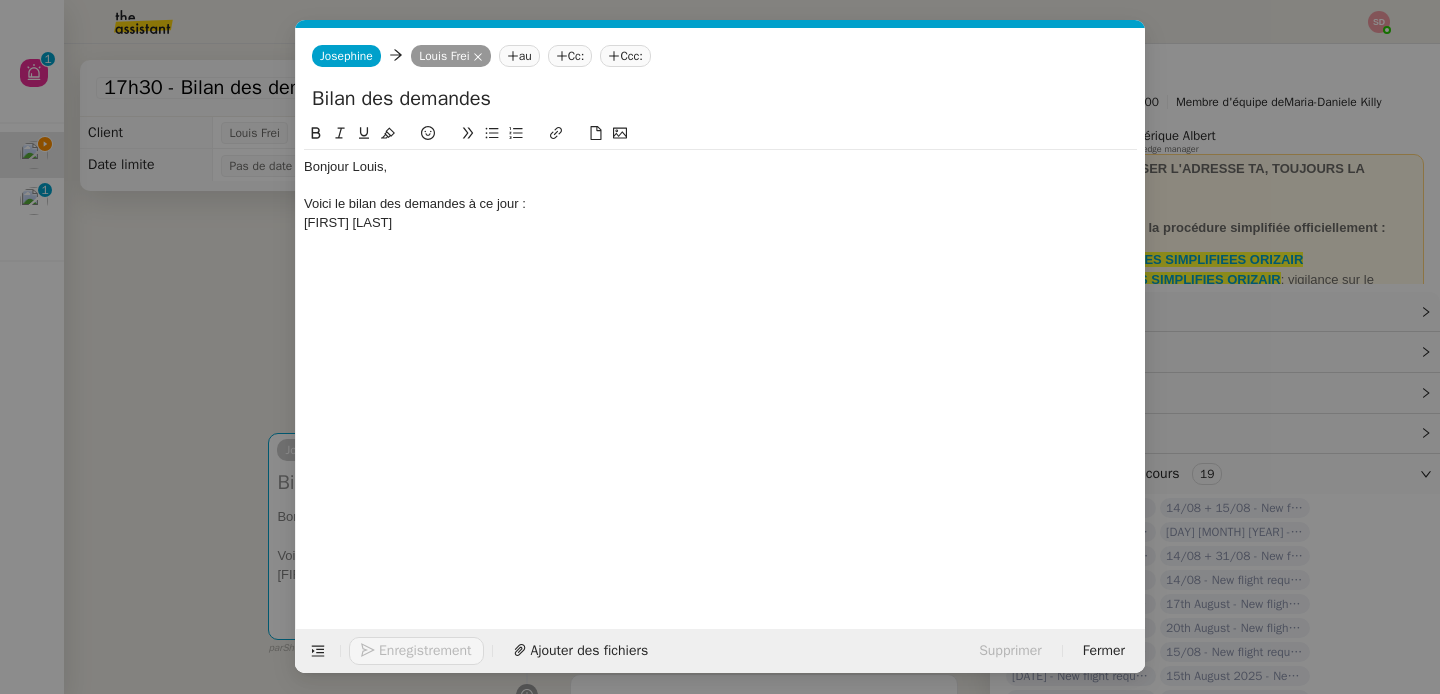 type 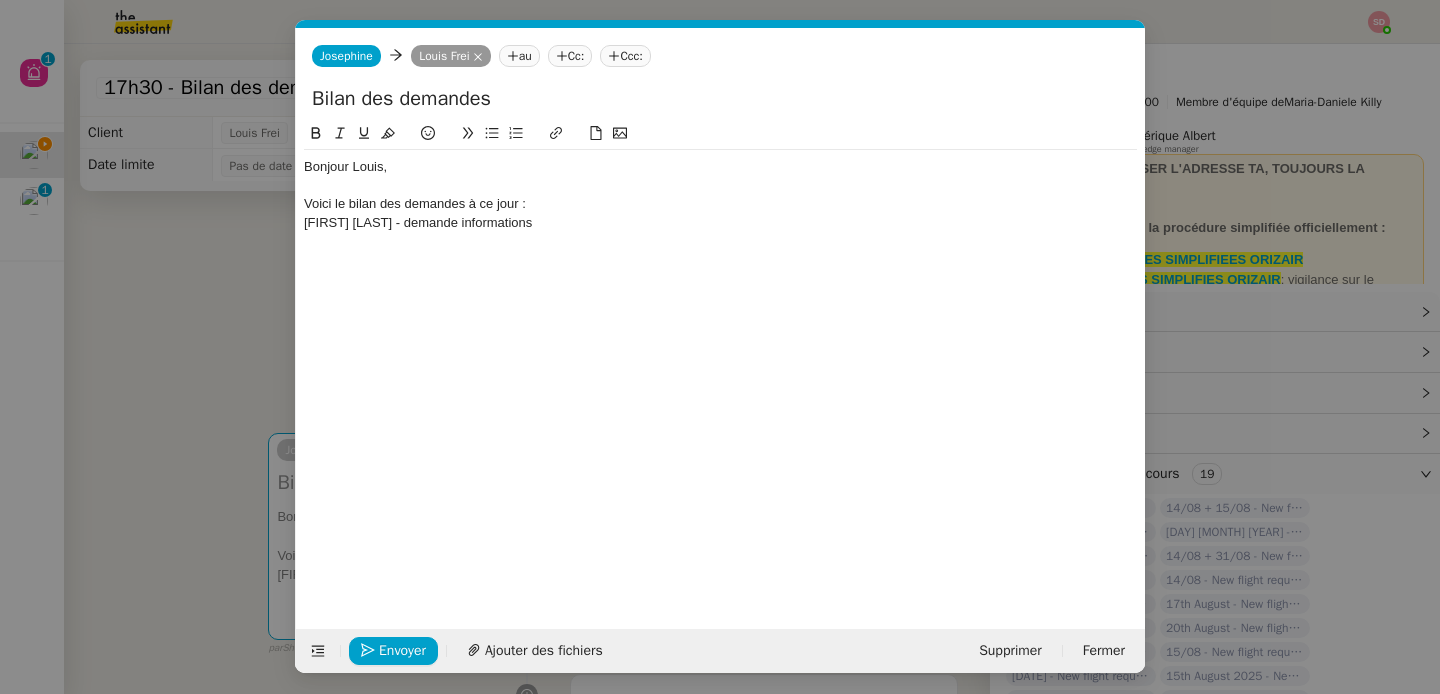 click on "Service TA - VOYAGE - PROPOSITION GLOBALE    A utiliser dans le cadre de proposition de déplacement TA - RELANCE CLIENT (EN)    Relancer un client lorsqu'il n'a pas répondu à un précédent message BAFERTY - MAIL AUDITION    A utiliser dans le cadre de la procédure d'envoi des mails d'audition TA - PUBLICATION OFFRE D'EMPLOI     Organisation du recrutement ✈️Orizair - Relance client (EN)     à utiliser pour orizair, relance en anglais  Louis Frei ✈️Orizair - Aucun vol disponible (FR)    à utiliser quand pas de vol dispo en fr  Louis Frei Discours de présentation du paiement sécurisé    ✈️Orizair - Relance client (FR)    à utiliser pour orizair, première relance en français  Louis Frei TA - VOYAGES - PROPOSITION ITINERAIRE    Soumettre les résultats d'une recherche Orizair - Empty Legs - Confirmation opérateur (EN)    à utiliser dans la communication sur avinode pour les empty legs  Louis Frei TA - CONFIRMATION PAIEMENT (EN)    TA - COURRIER EXPEDIE (recommandé)" at bounding box center [720, 347] 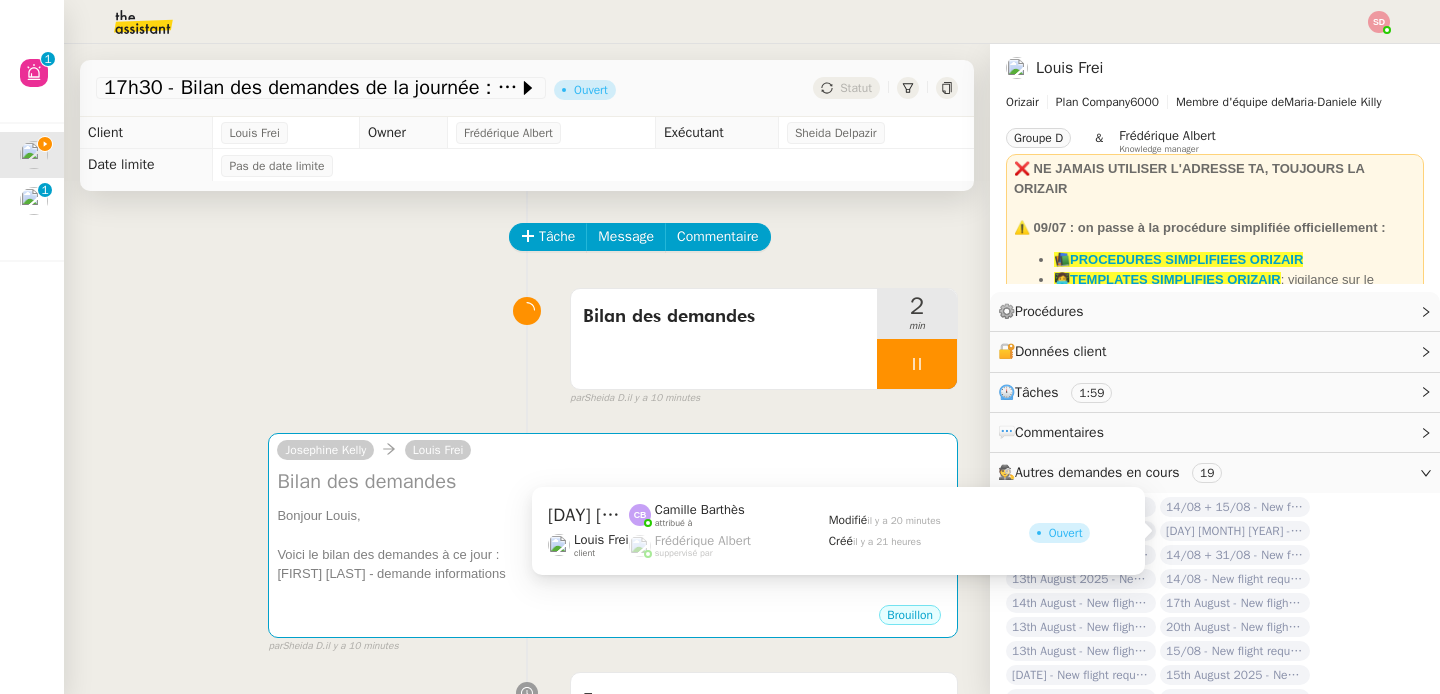 click on "[DAY] [MONTH] [YEAR] - New flight request - [FIRST] [LAST]" 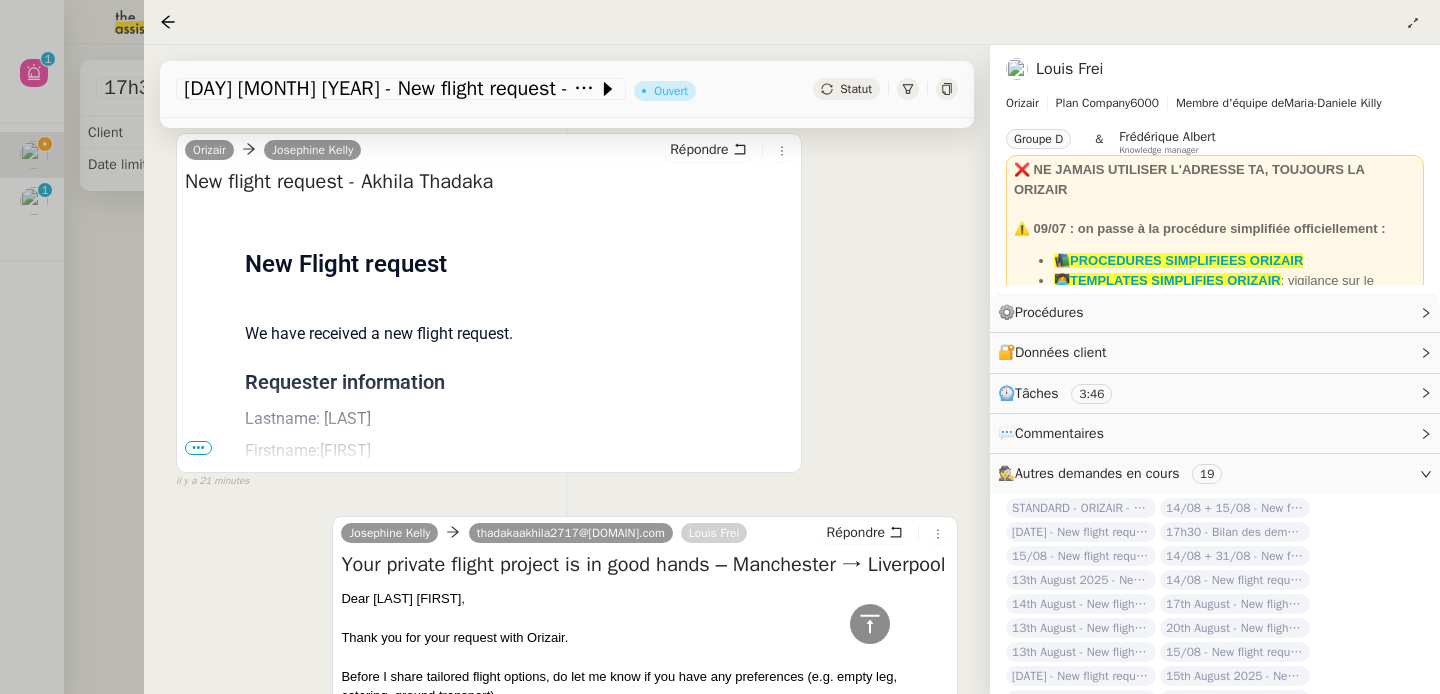 scroll, scrollTop: 425, scrollLeft: 0, axis: vertical 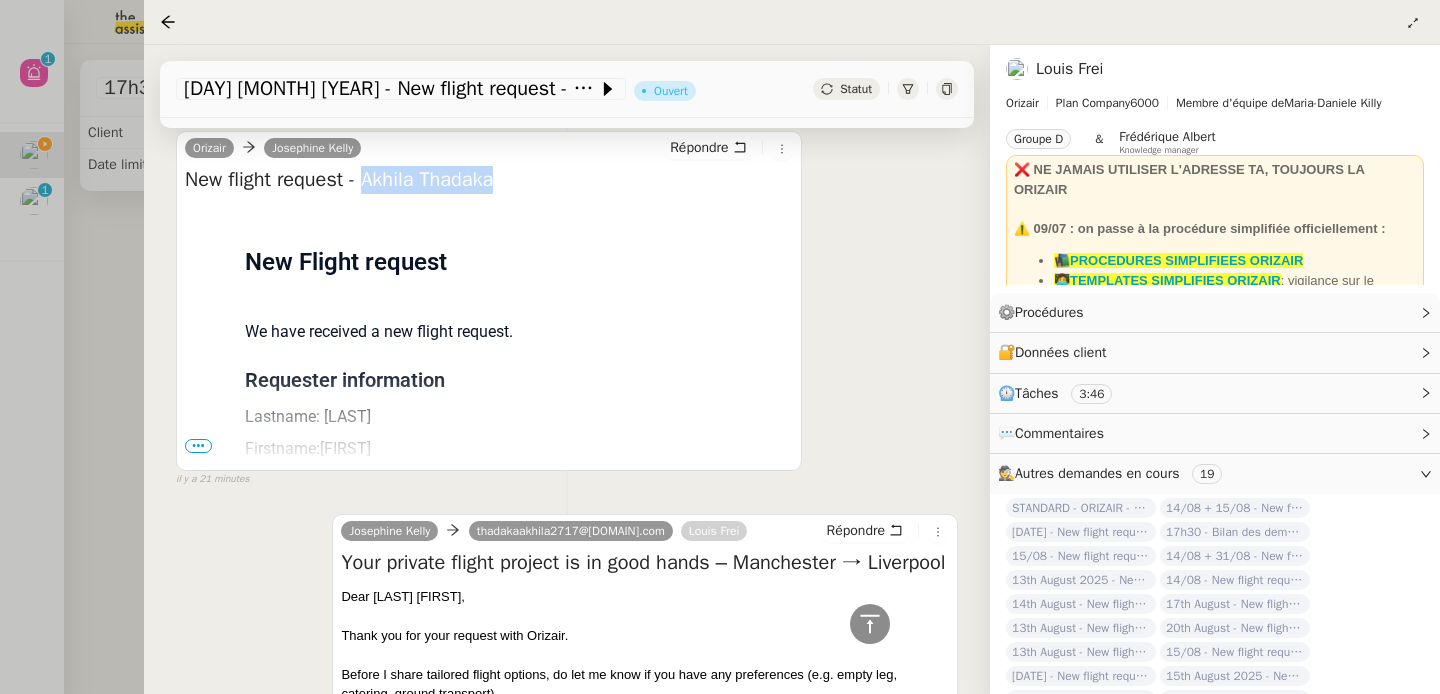 drag, startPoint x: 373, startPoint y: 185, endPoint x: 554, endPoint y: 187, distance: 181.01105 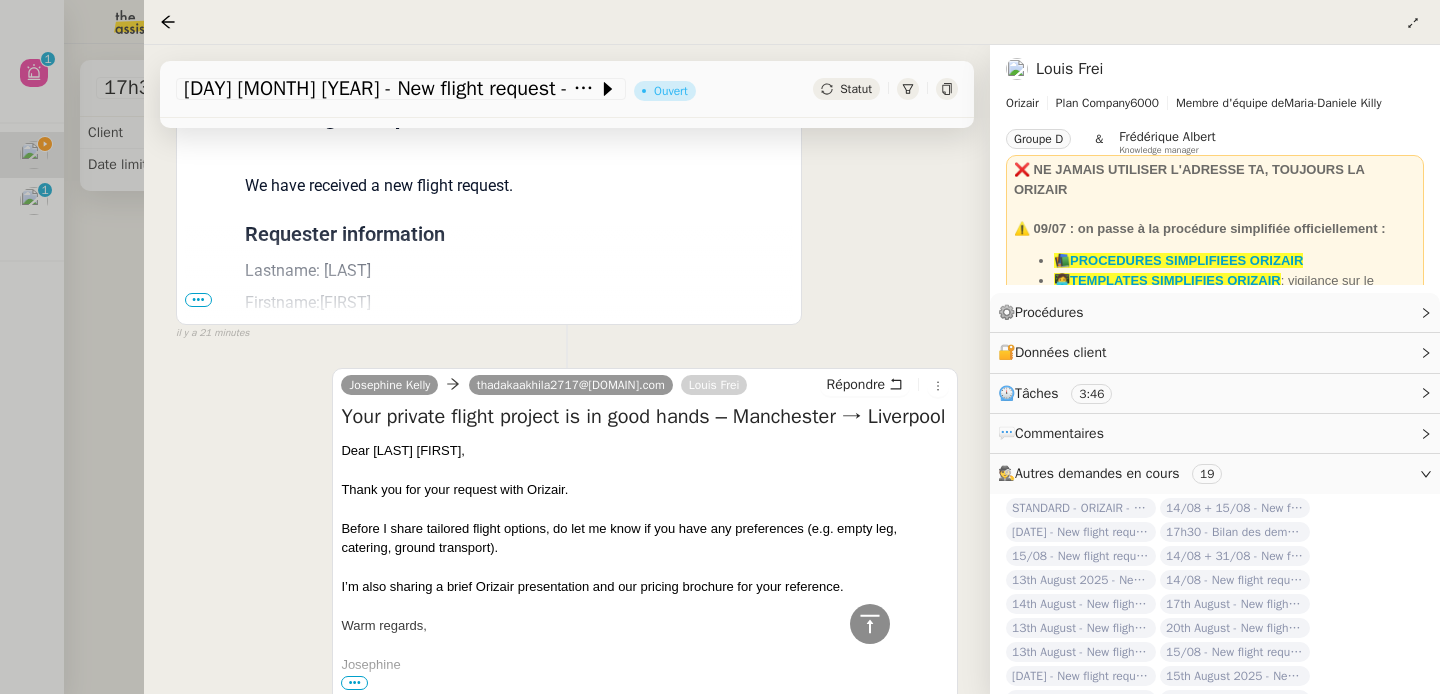 scroll, scrollTop: 679, scrollLeft: 0, axis: vertical 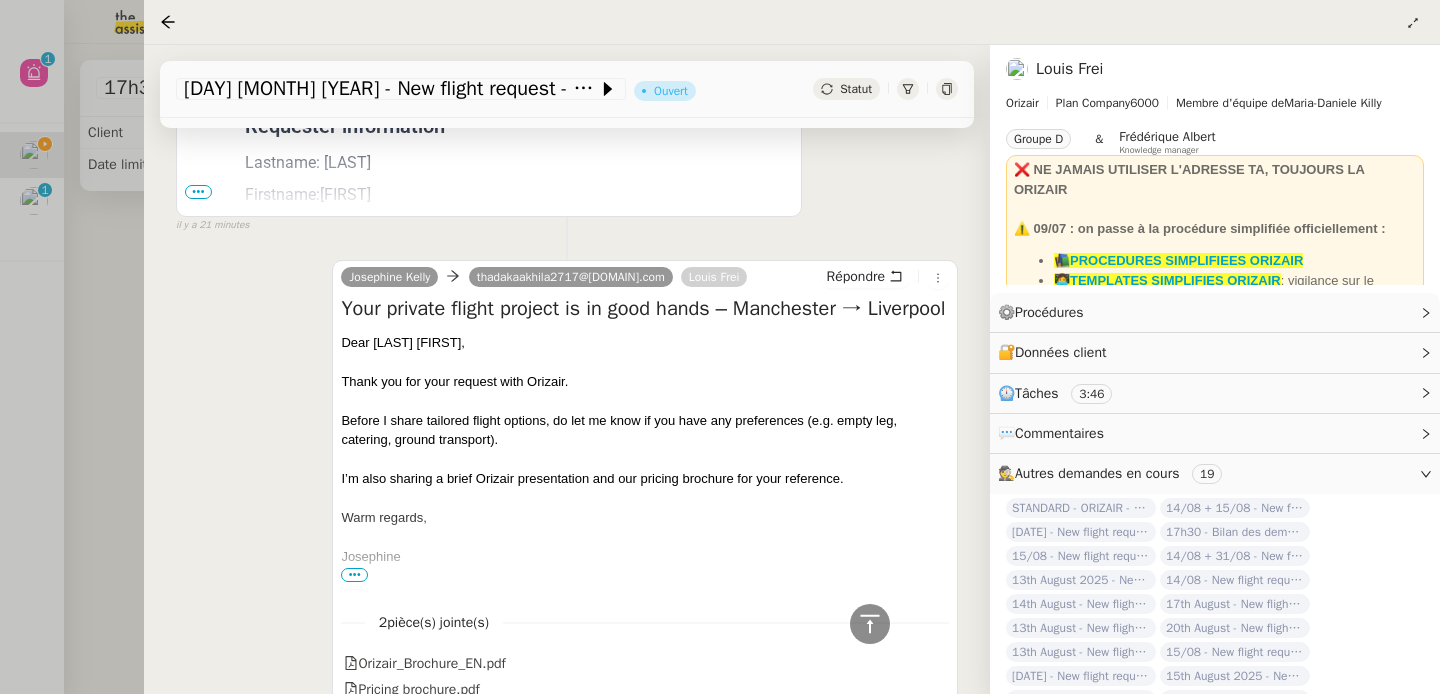 click at bounding box center [720, 347] 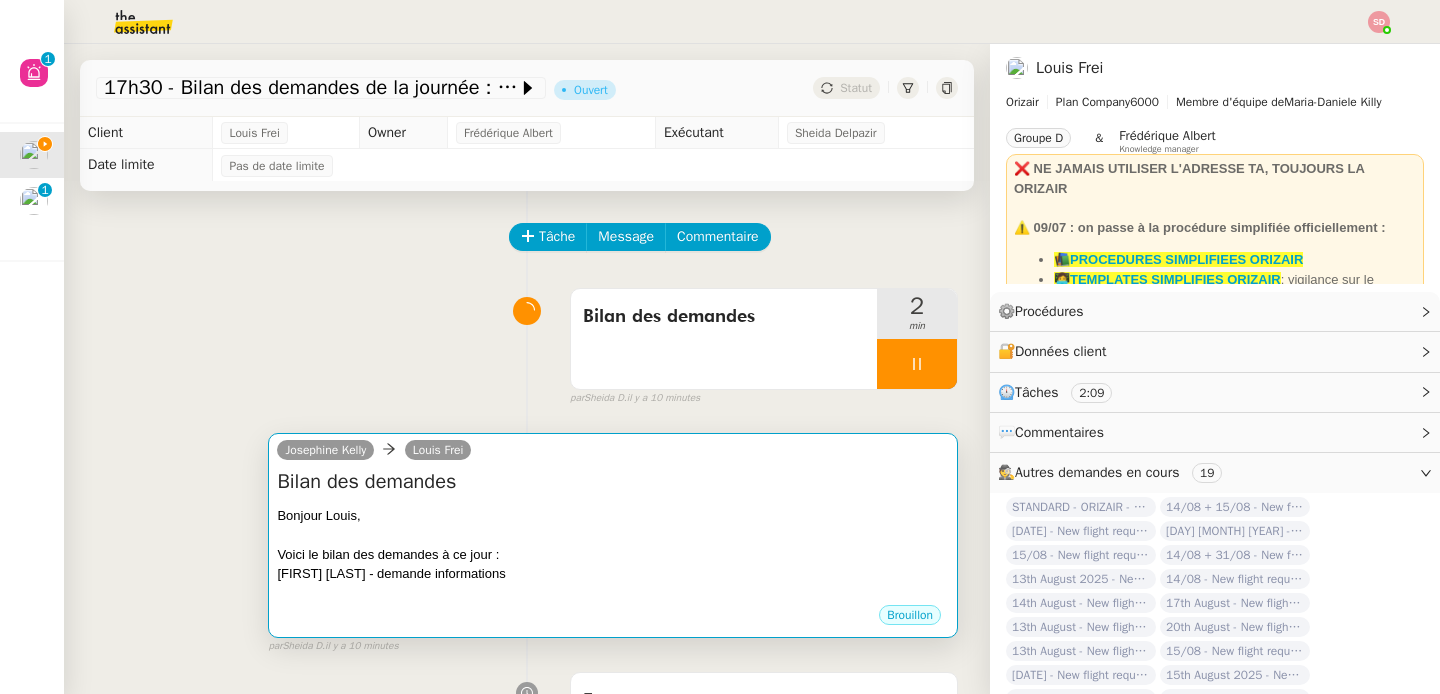 click on "Bonjour Louis," at bounding box center (613, 516) 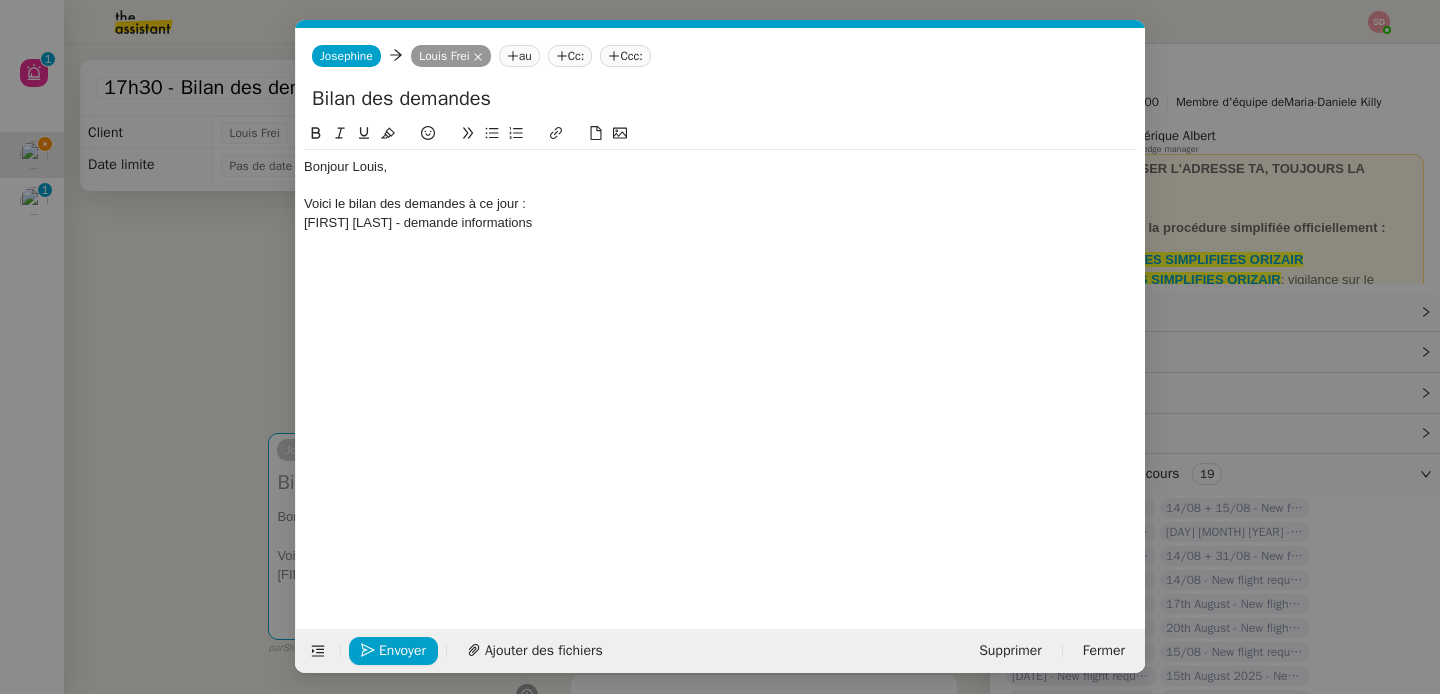 scroll, scrollTop: 0, scrollLeft: 42, axis: horizontal 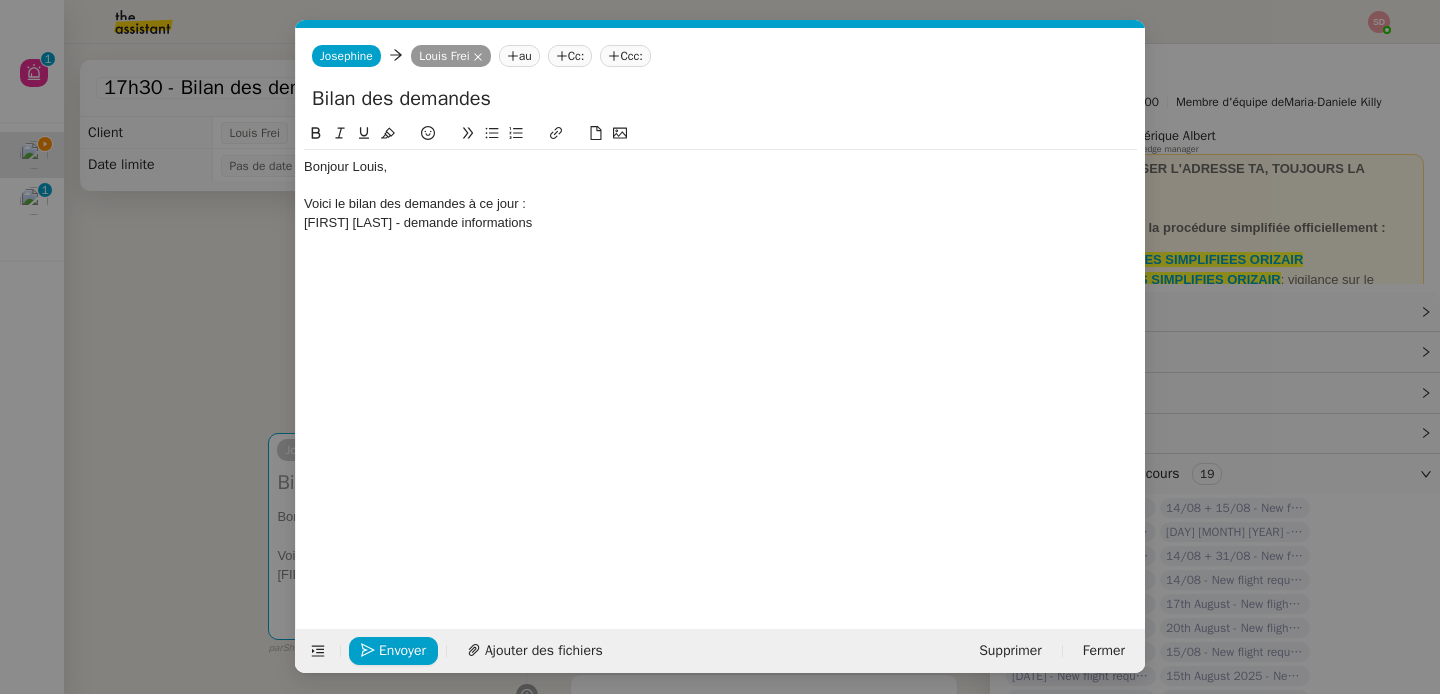 click on "[FIRST] [LAST] - demande informations" 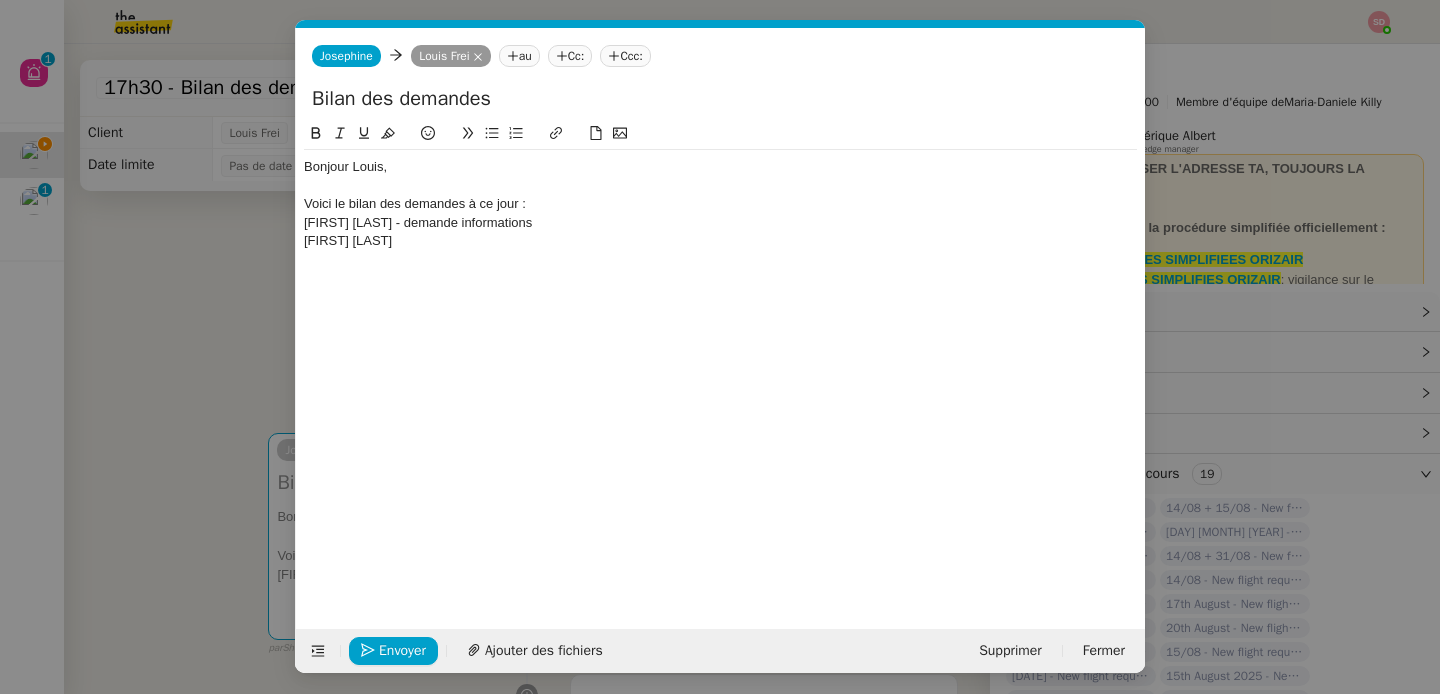 type 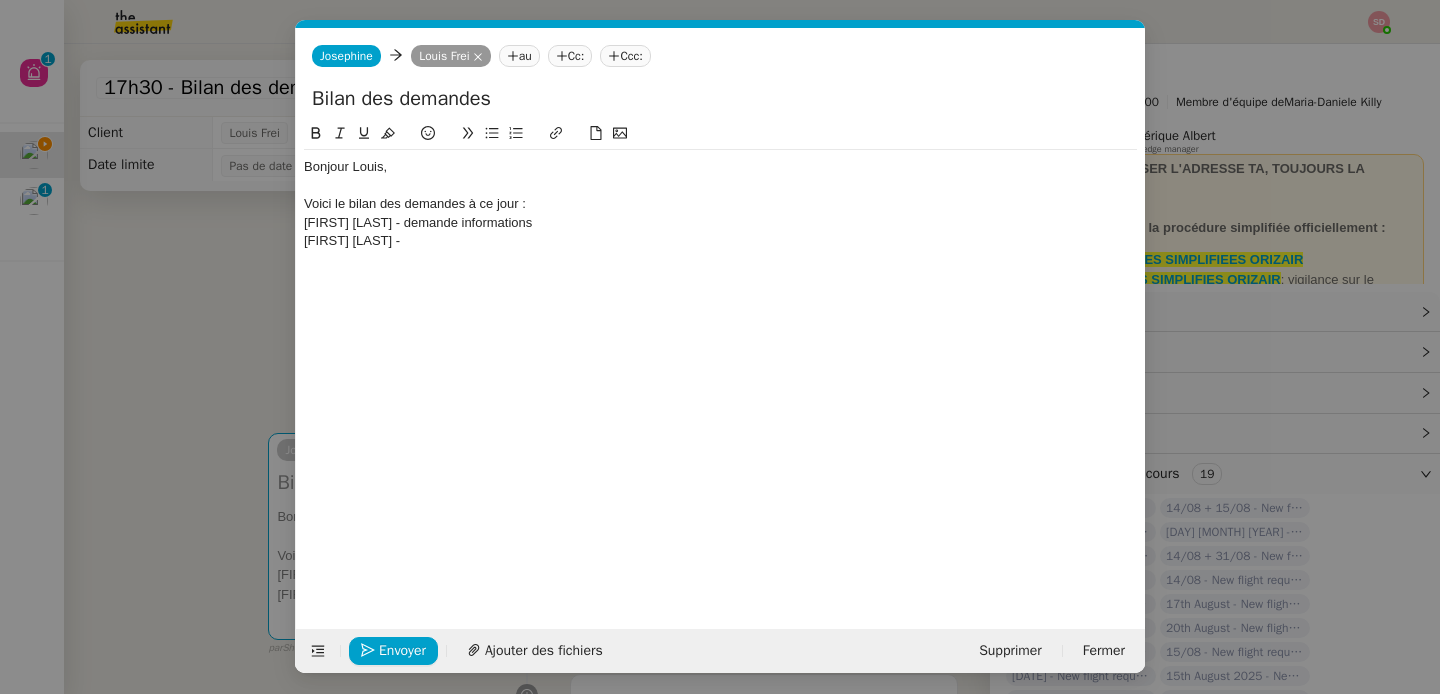 drag, startPoint x: 423, startPoint y: 226, endPoint x: 582, endPoint y: 227, distance: 159.00314 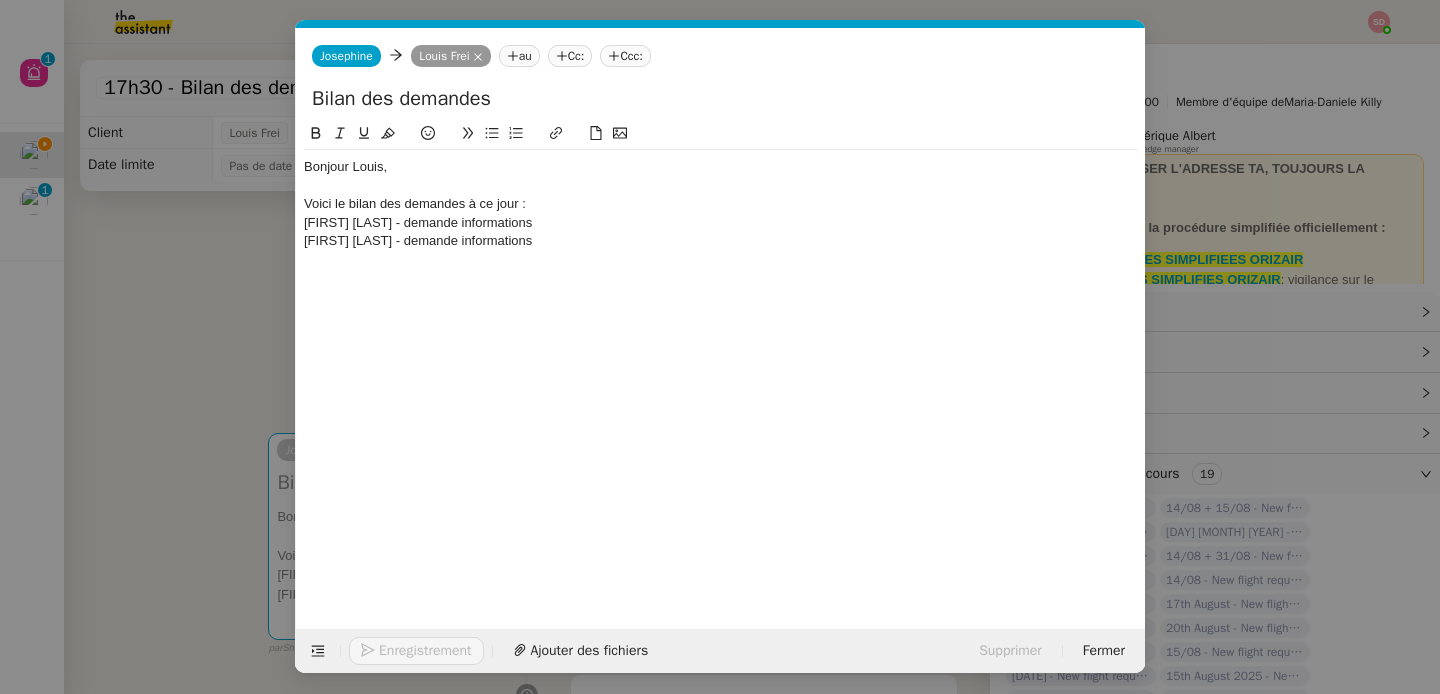 click on "Service TA - VOYAGE - PROPOSITION GLOBALE    A utiliser dans le cadre de proposition de déplacement TA - RELANCE CLIENT (EN)    Relancer un client lorsqu'il n'a pas répondu à un précédent message BAFERTY - MAIL AUDITION    A utiliser dans le cadre de la procédure d'envoi des mails d'audition TA - PUBLICATION OFFRE D'EMPLOI     Organisation du recrutement ✈️Orizair - Relance client (EN)     à utiliser pour orizair, relance en anglais  Louis Frei ✈️Orizair - Aucun vol disponible (FR)    à utiliser quand pas de vol dispo en fr  Louis Frei Discours de présentation du paiement sécurisé    ✈️Orizair - Relance client (FR)    à utiliser pour orizair, première relance en français  Louis Frei TA - VOYAGES - PROPOSITION ITINERAIRE    Soumettre les résultats d'une recherche Orizair - Empty Legs - Confirmation opérateur (EN)    à utiliser dans la communication sur avinode pour les empty legs  Louis Frei TA - CONFIRMATION PAIEMENT (EN)    TA - COURRIER EXPEDIE (recommandé)" at bounding box center (720, 347) 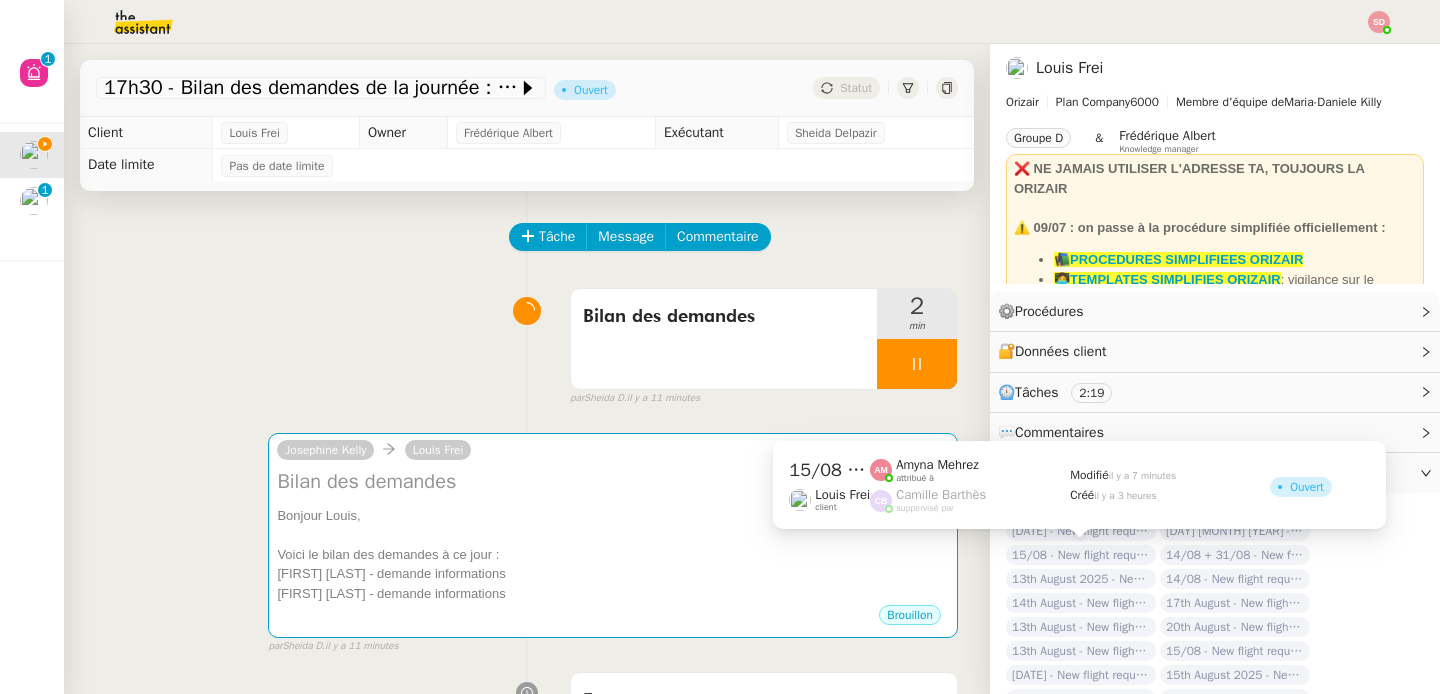 click on "15/08 - New flight request - [FIRST] [LAST]" 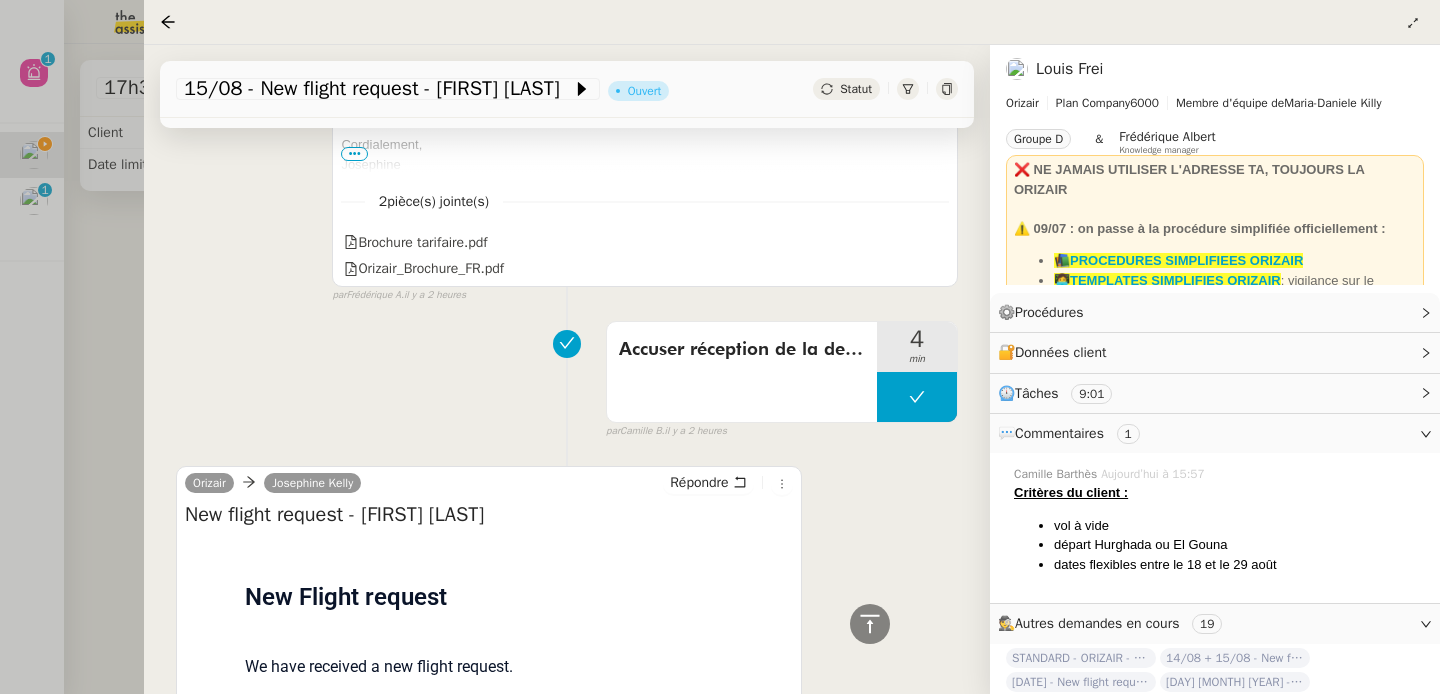 scroll, scrollTop: 1624, scrollLeft: 0, axis: vertical 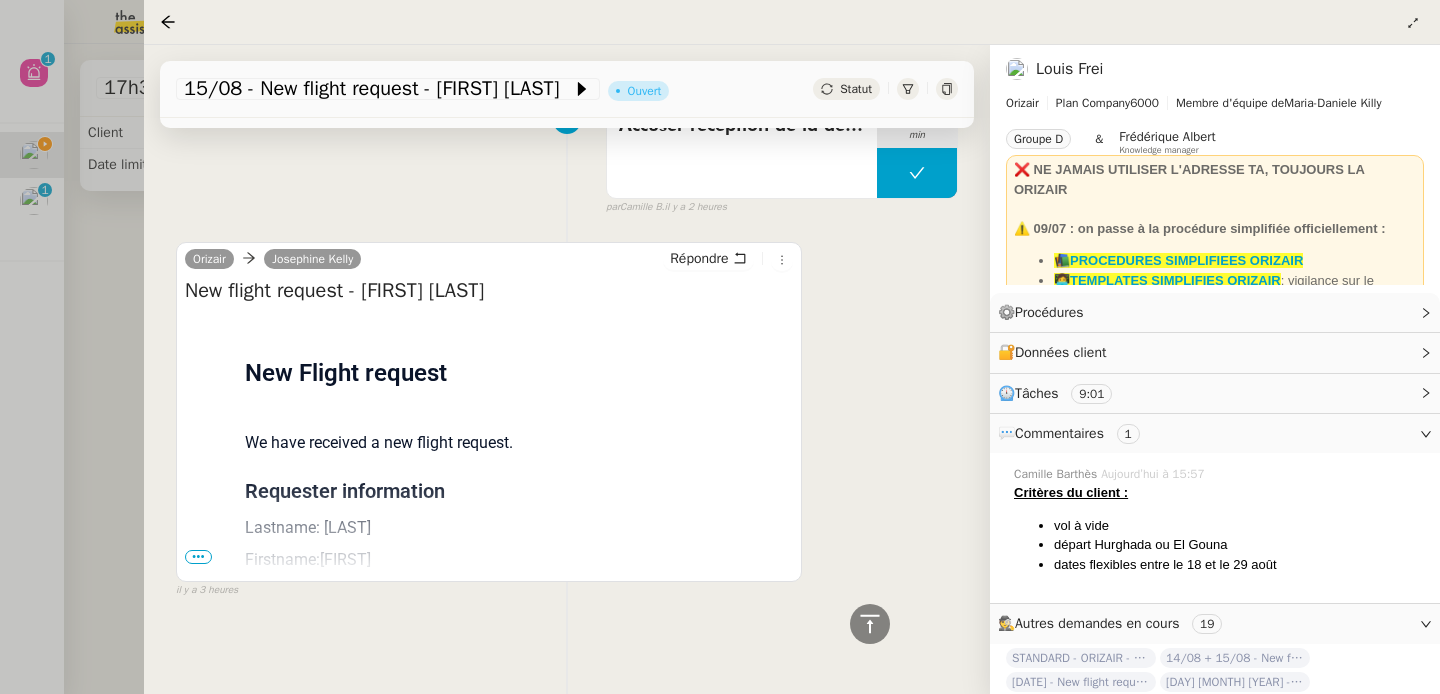drag, startPoint x: 376, startPoint y: 293, endPoint x: 624, endPoint y: 293, distance: 248 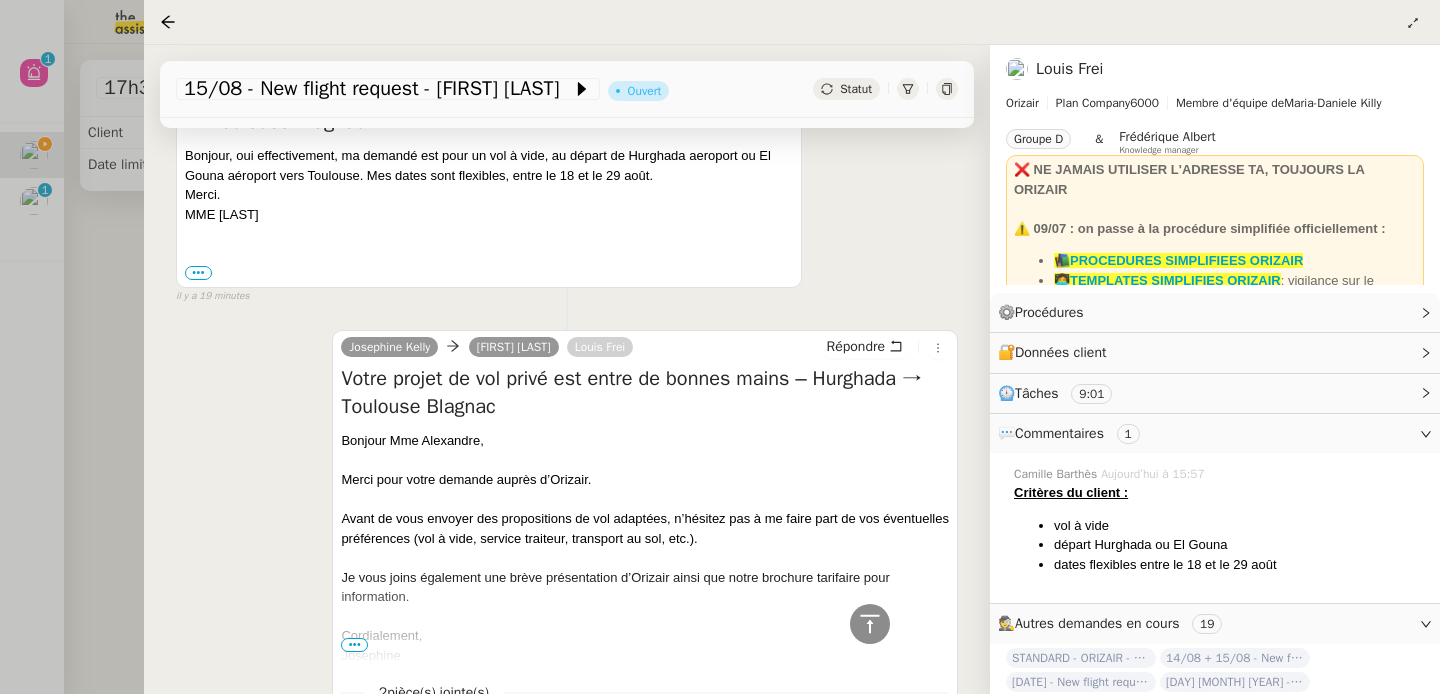 scroll, scrollTop: 0, scrollLeft: 0, axis: both 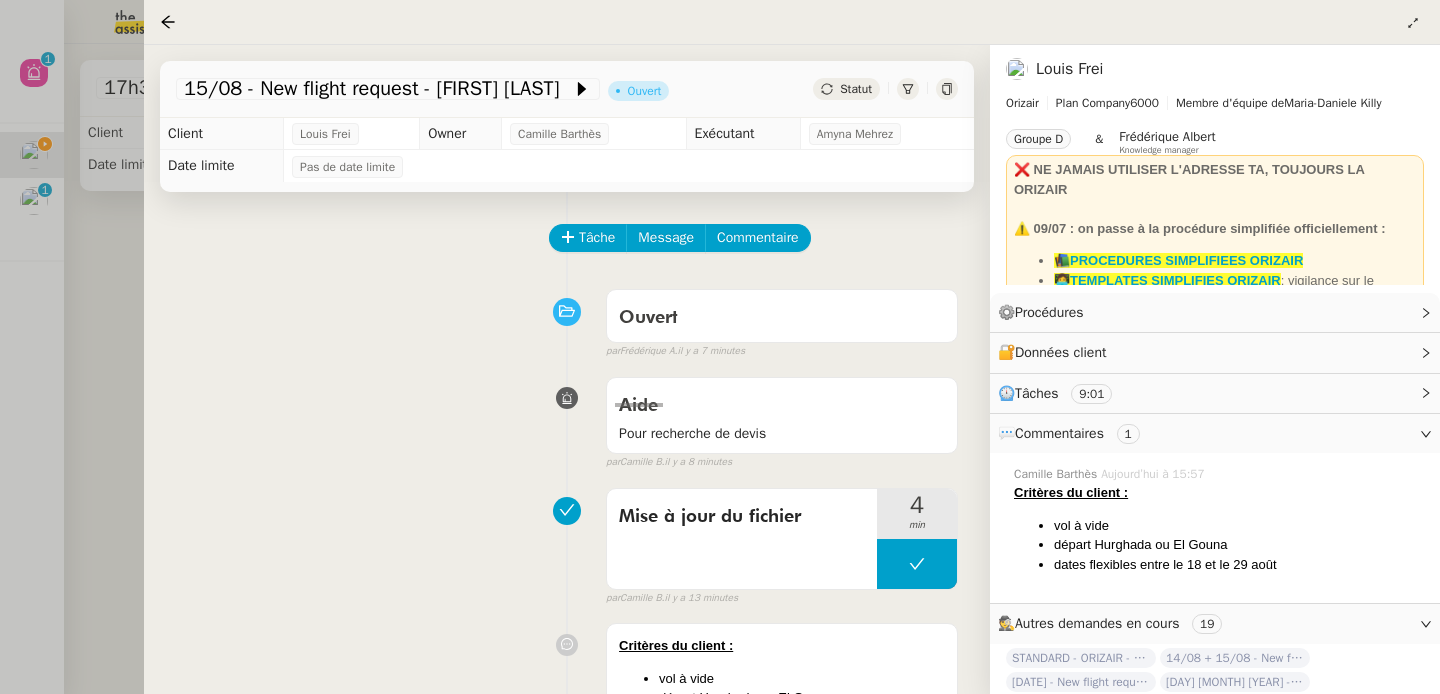 click at bounding box center (720, 347) 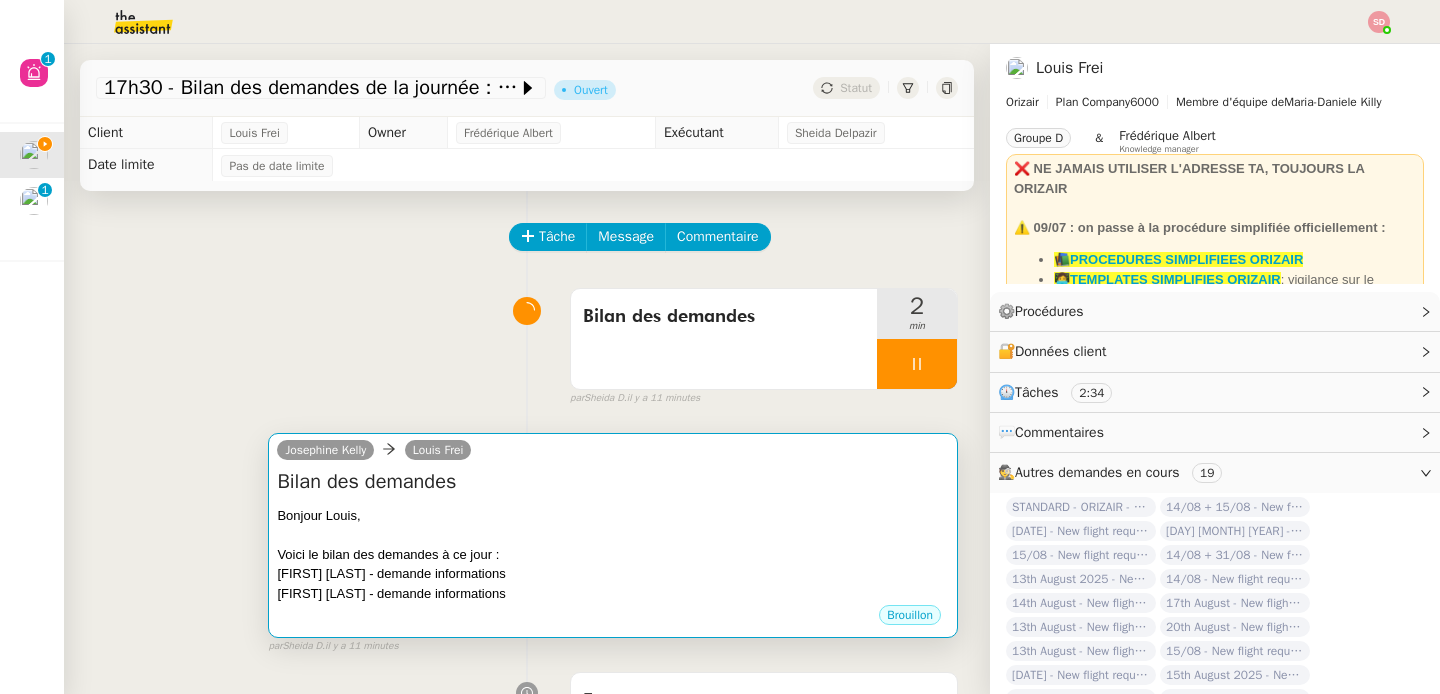 click at bounding box center (613, 535) 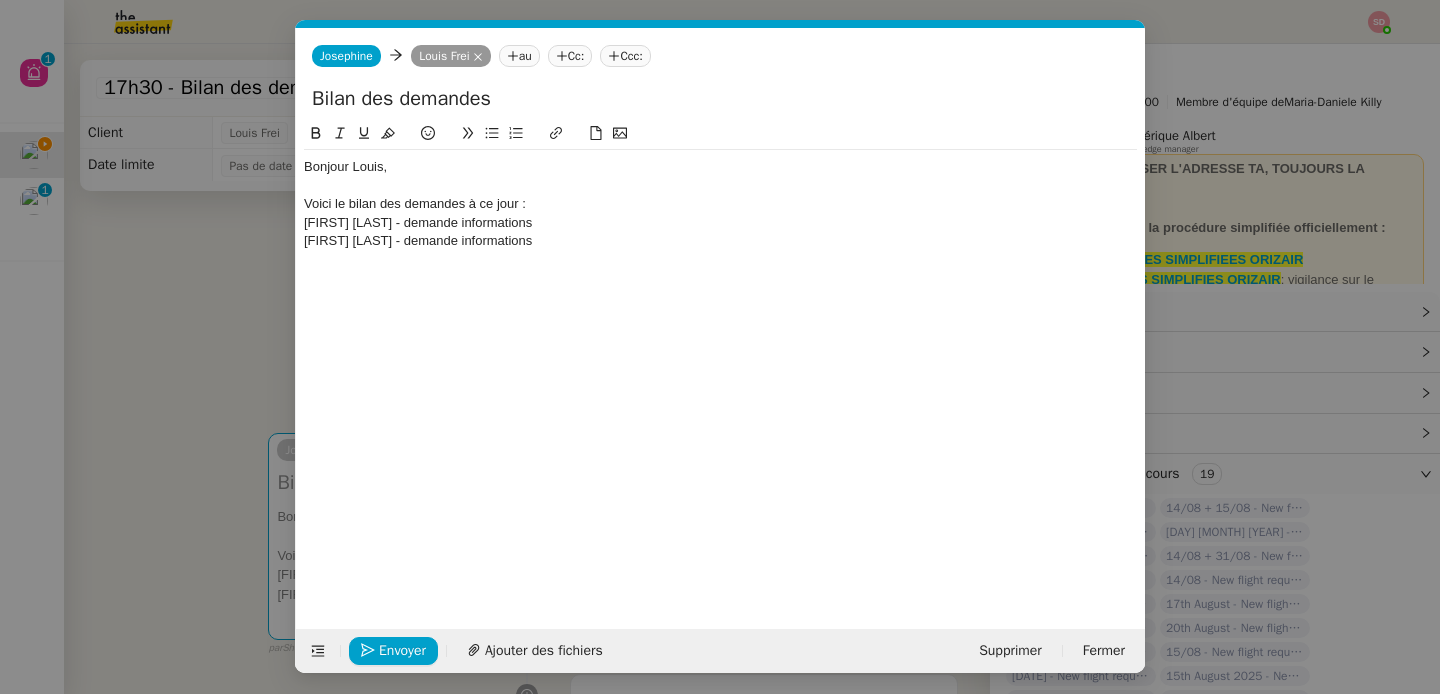 scroll, scrollTop: 0, scrollLeft: 42, axis: horizontal 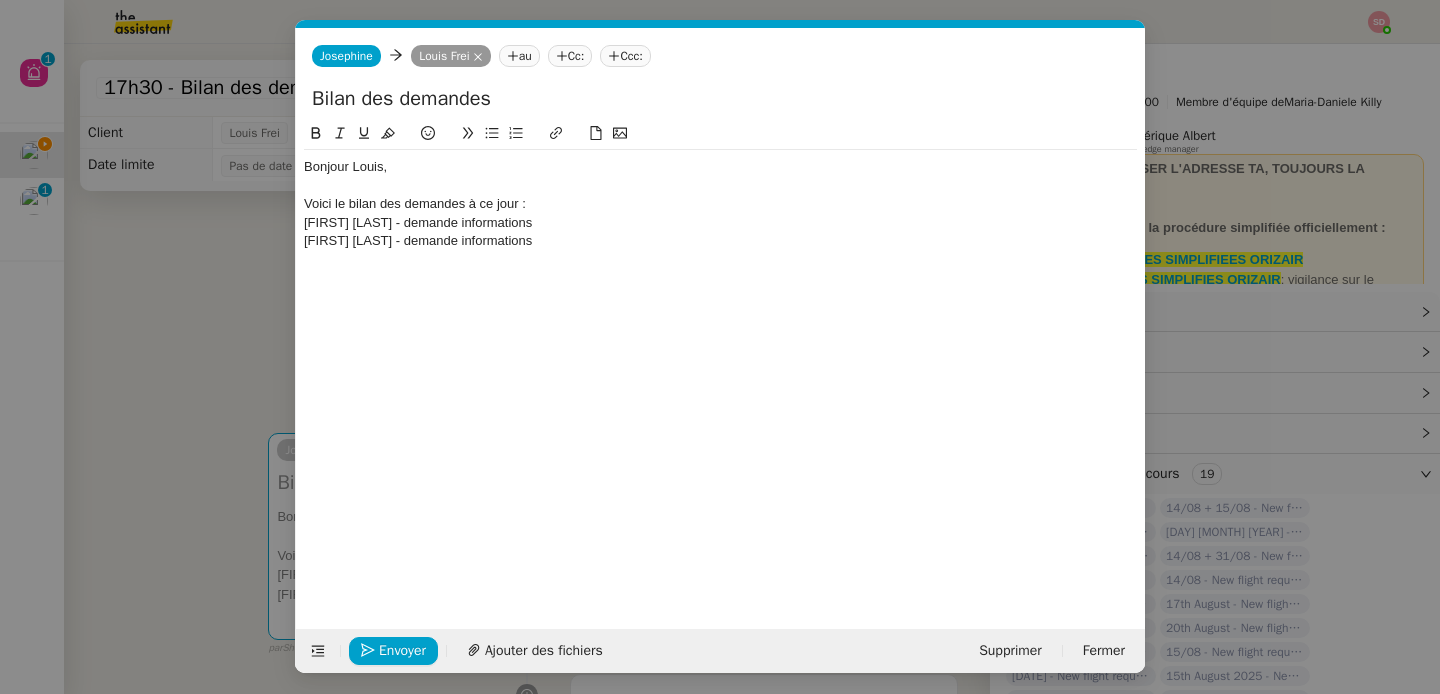 click on "Bonjour Louis, Voici le bilan des demandes à ce jour : [FIRST] [LAST] - demande informations Akhila Thadaka - demande informations Stéphanie ALEXANDRE - recherche devis" 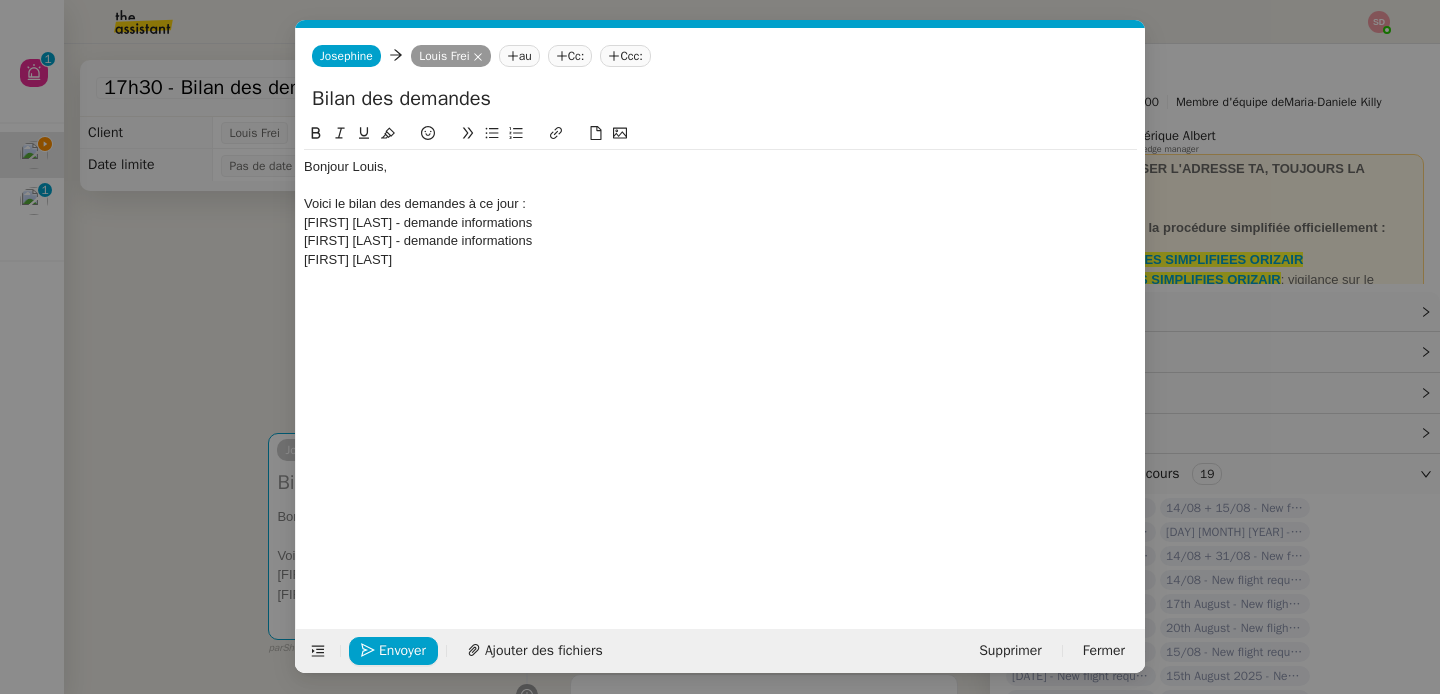 scroll, scrollTop: 0, scrollLeft: 0, axis: both 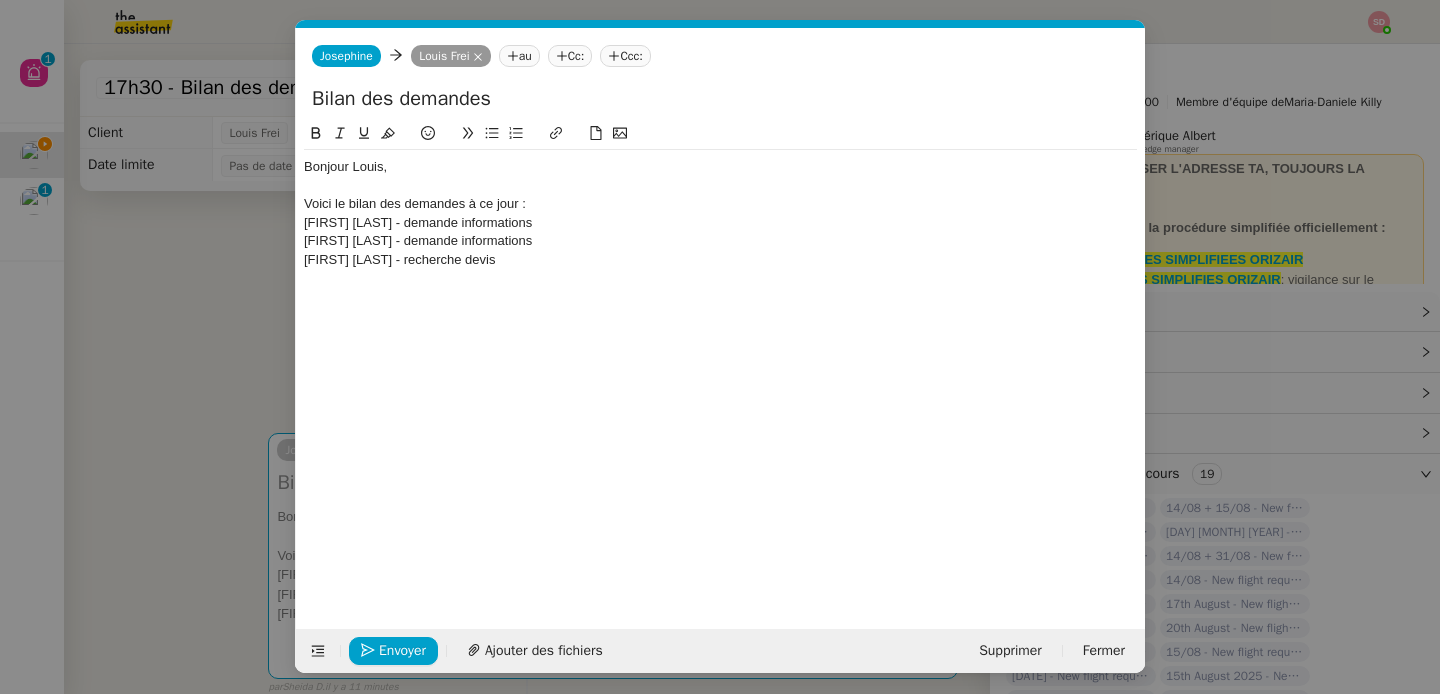 click on "Service TA - VOYAGE - PROPOSITION GLOBALE    A utiliser dans le cadre de proposition de déplacement TA - RELANCE CLIENT (EN)    Relancer un client lorsqu'il n'a pas répondu à un précédent message BAFERTY - MAIL AUDITION    A utiliser dans le cadre de la procédure d'envoi des mails d'audition TA - PUBLICATION OFFRE D'EMPLOI     Organisation du recrutement ✈️Orizair - Relance client (EN)     à utiliser pour orizair, relance en anglais  Louis Frei ✈️Orizair - Aucun vol disponible (FR)    à utiliser quand pas de vol dispo en fr  Louis Frei Discours de présentation du paiement sécurisé    ✈️Orizair - Relance client (FR)    à utiliser pour orizair, première relance en français  Louis Frei TA - VOYAGES - PROPOSITION ITINERAIRE    Soumettre les résultats d'une recherche Orizair - Empty Legs - Confirmation opérateur (EN)    à utiliser dans la communication sur avinode pour les empty legs  Louis Frei TA - CONFIRMATION PAIEMENT (EN)    TA - COURRIER EXPEDIE (recommandé)" at bounding box center (720, 347) 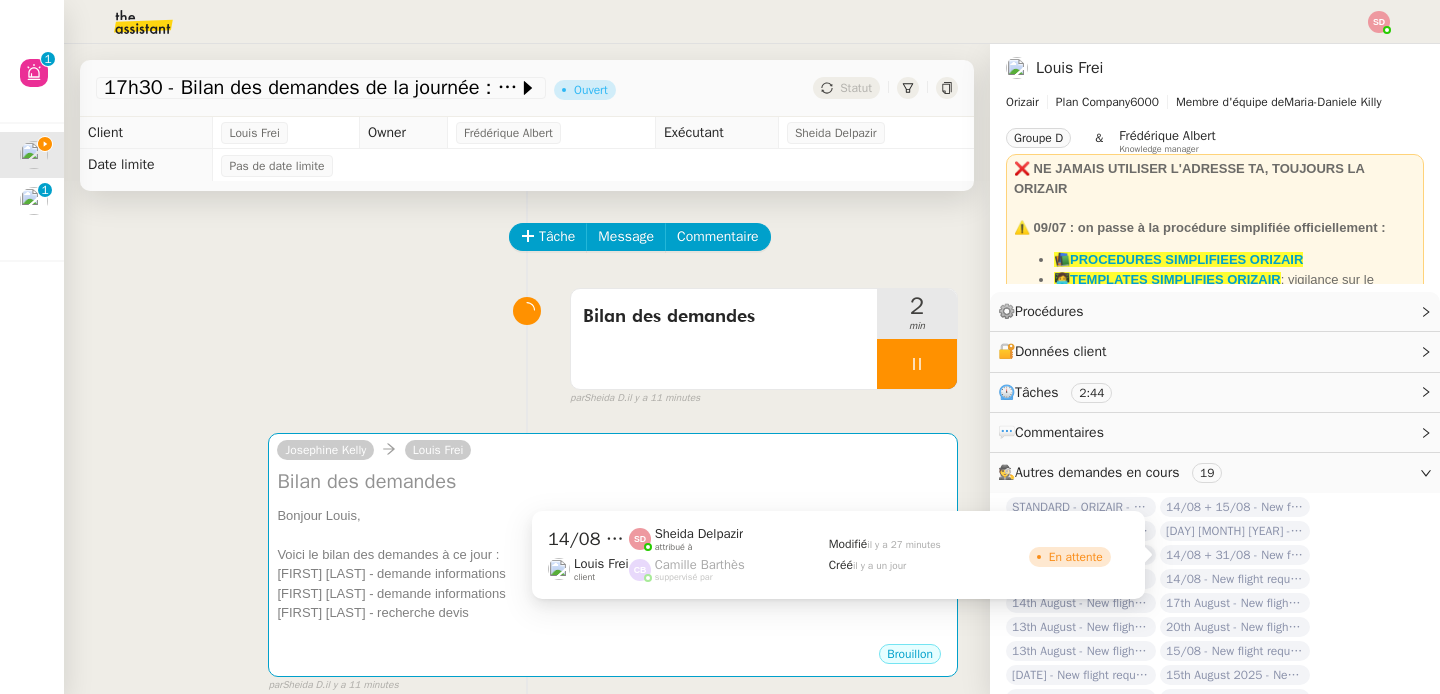 click on "14/08 + 31/08 - New flight request - Marie-Claire Rackham-Mann" 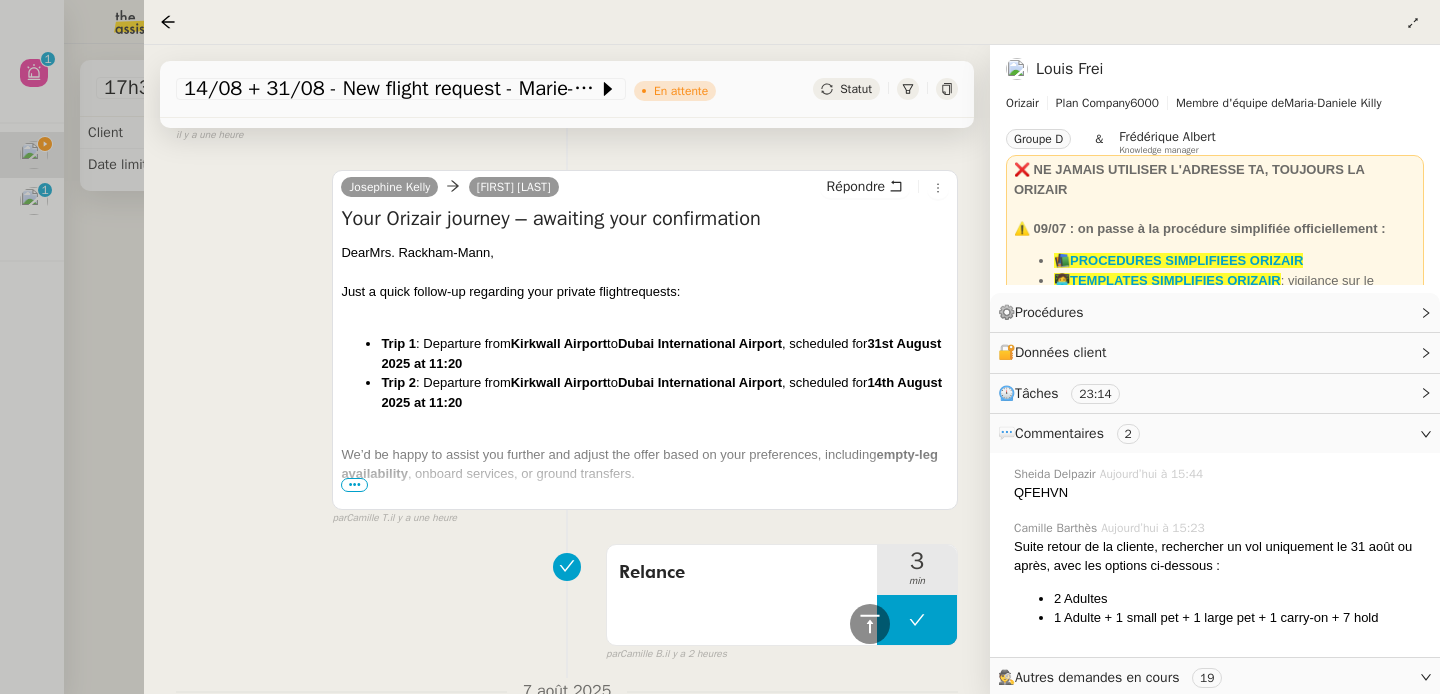 scroll, scrollTop: 1459, scrollLeft: 0, axis: vertical 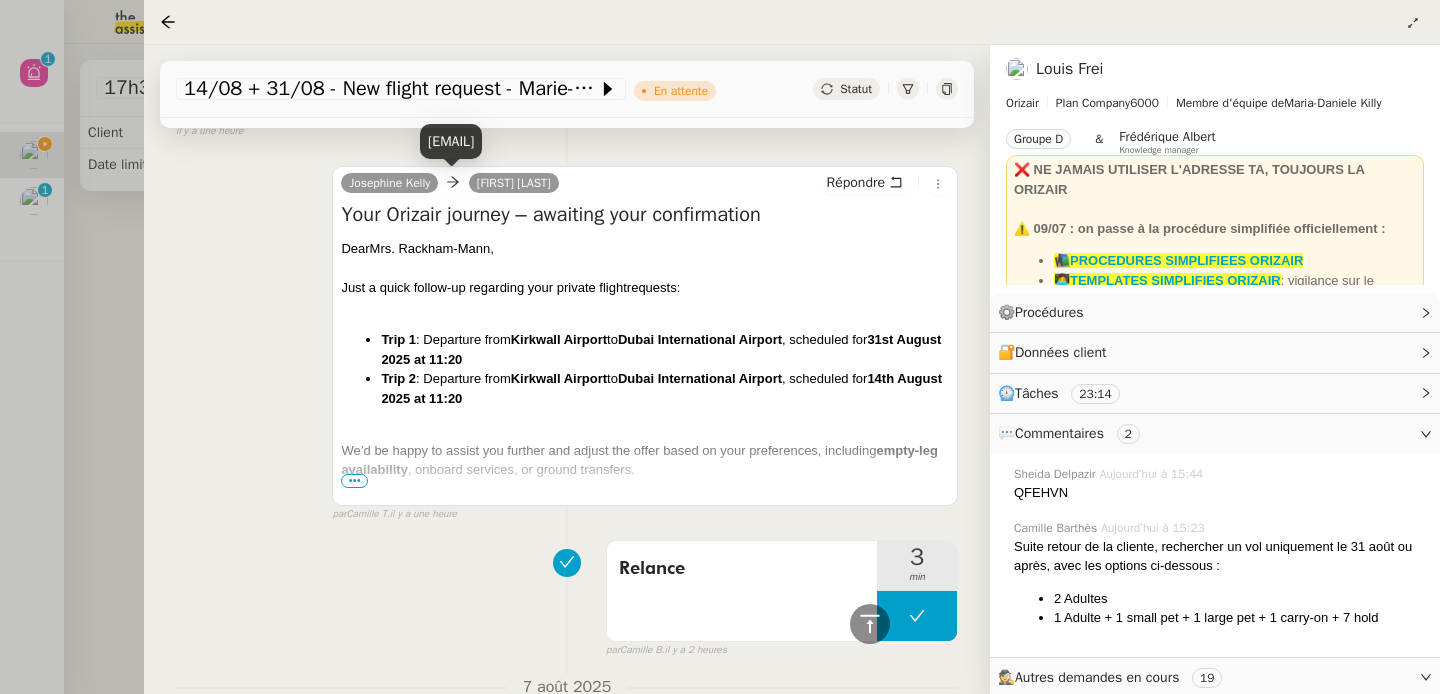 drag, startPoint x: 632, startPoint y: 188, endPoint x: 488, endPoint y: 186, distance: 144.01389 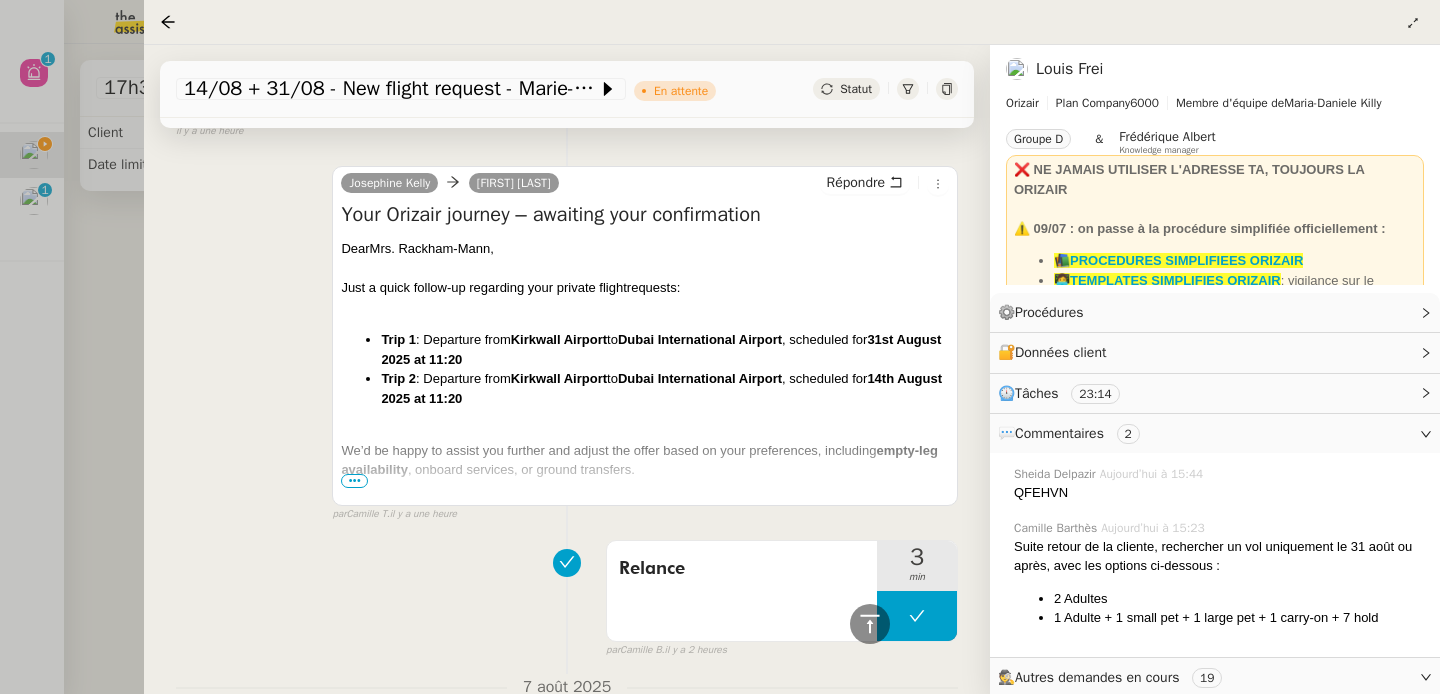 copy on "[FIRST] [LAST]" 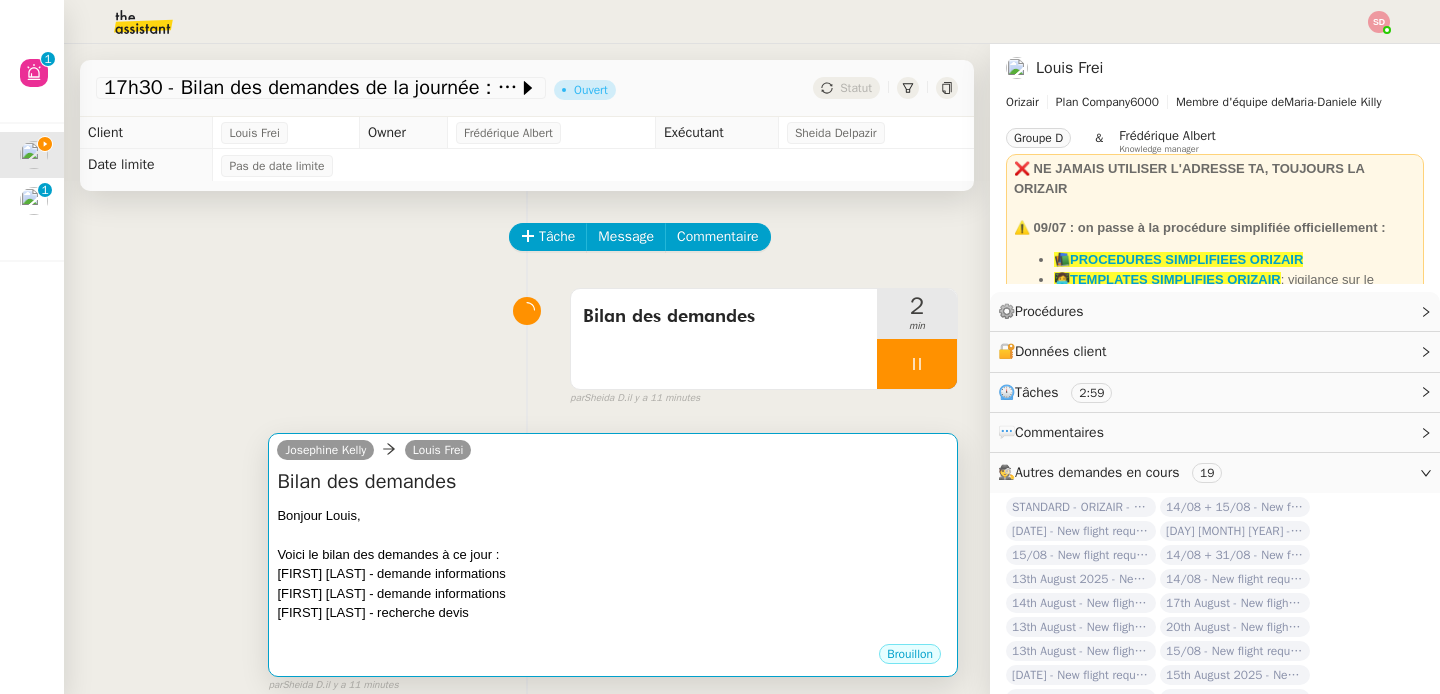 click on "Bonjour Louis," at bounding box center (613, 516) 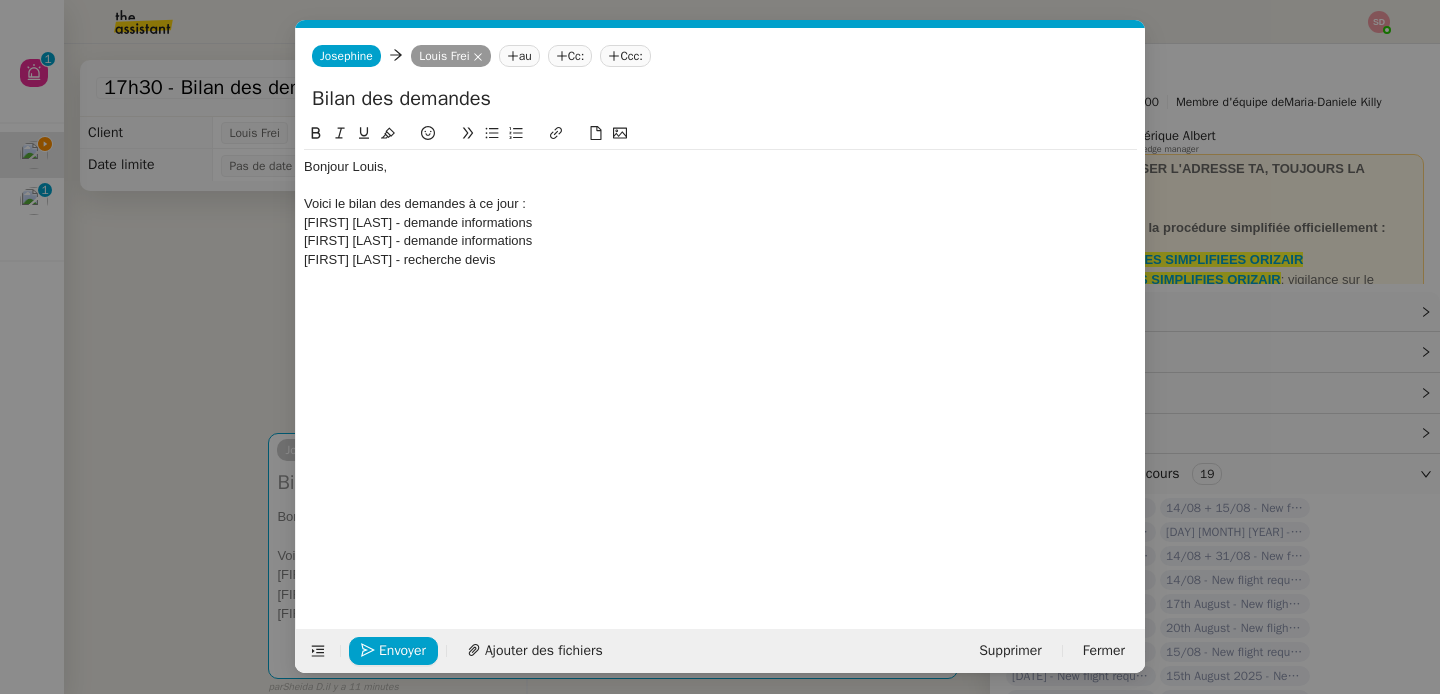 scroll, scrollTop: 0, scrollLeft: 42, axis: horizontal 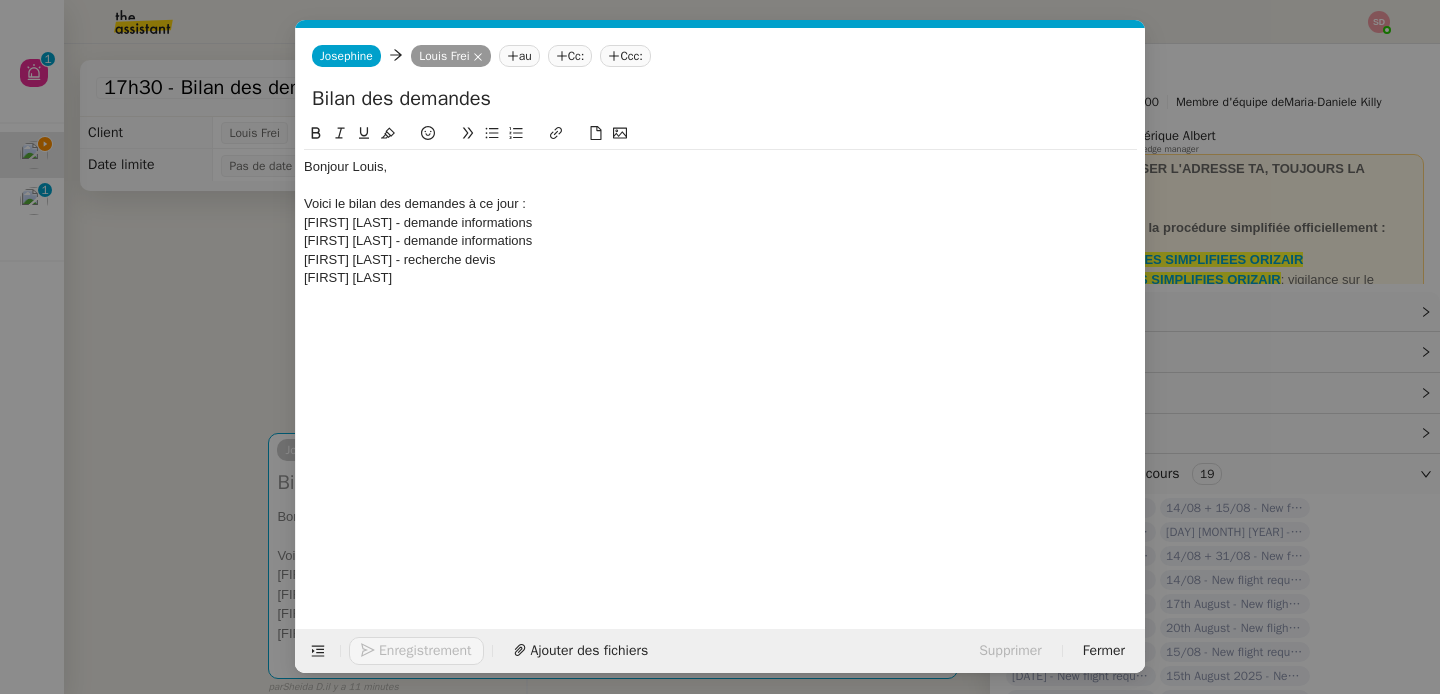 type 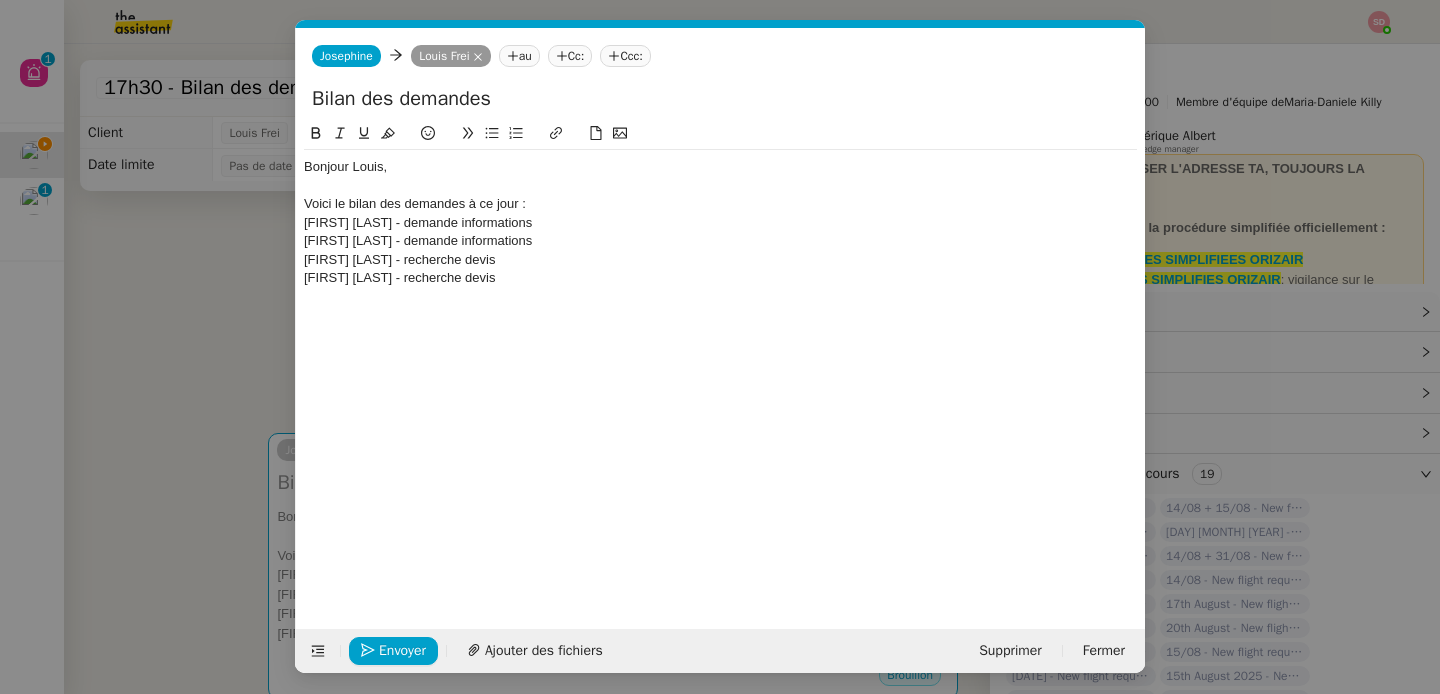 click on "Service TA - VOYAGE - PROPOSITION GLOBALE    A utiliser dans le cadre de proposition de déplacement TA - RELANCE CLIENT (EN)    Relancer un client lorsqu'il n'a pas répondu à un précédent message BAFERTY - MAIL AUDITION    A utiliser dans le cadre de la procédure d'envoi des mails d'audition TA - PUBLICATION OFFRE D'EMPLOI     Organisation du recrutement ✈️Orizair - Relance client (EN)     à utiliser pour orizair, relance en anglais  Louis Frei ✈️Orizair - Aucun vol disponible (FR)    à utiliser quand pas de vol dispo en fr  Louis Frei Discours de présentation du paiement sécurisé    ✈️Orizair - Relance client (FR)    à utiliser pour orizair, première relance en français  Louis Frei TA - VOYAGES - PROPOSITION ITINERAIRE    Soumettre les résultats d'une recherche Orizair - Empty Legs - Confirmation opérateur (EN)    à utiliser dans la communication sur avinode pour les empty legs  Louis Frei TA - CONFIRMATION PAIEMENT (EN)    TA - COURRIER EXPEDIE (recommandé)" at bounding box center (720, 347) 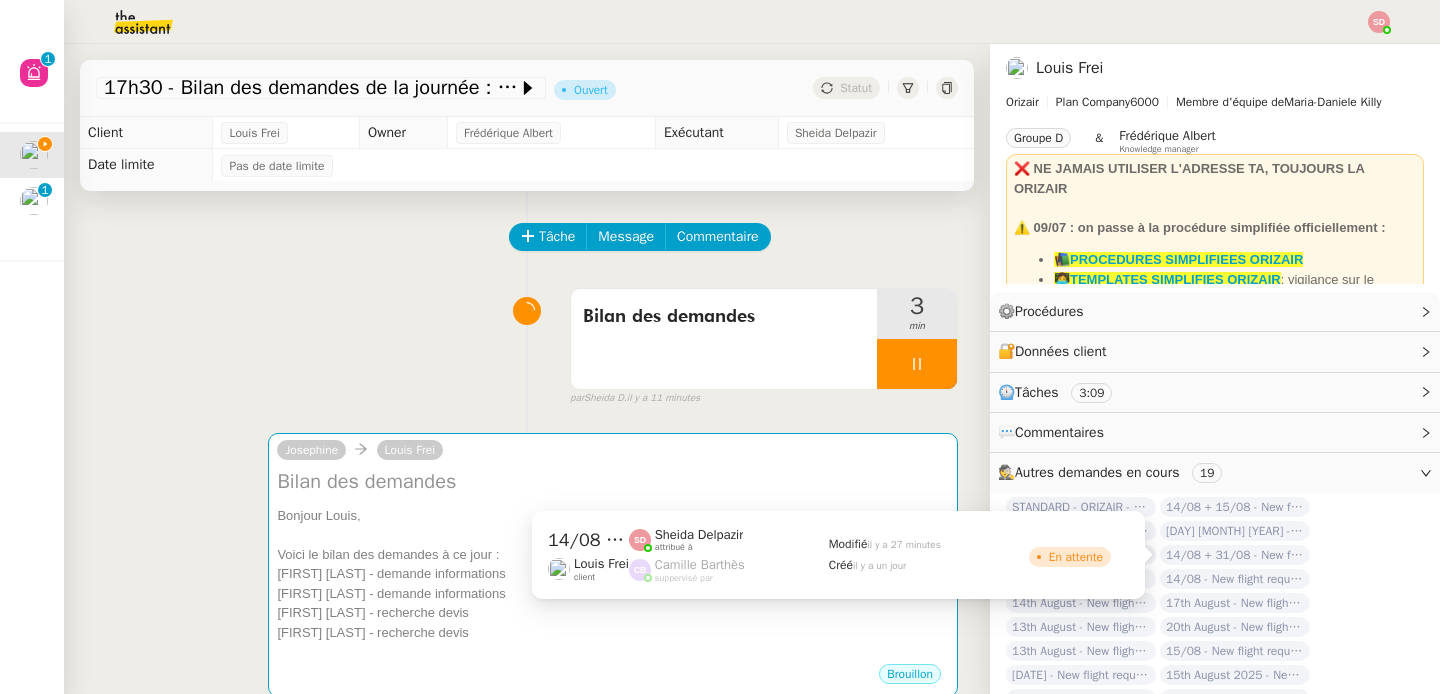 click on "14/08 + 31/08 - New flight request - Marie-Claire Rackham-Mann" 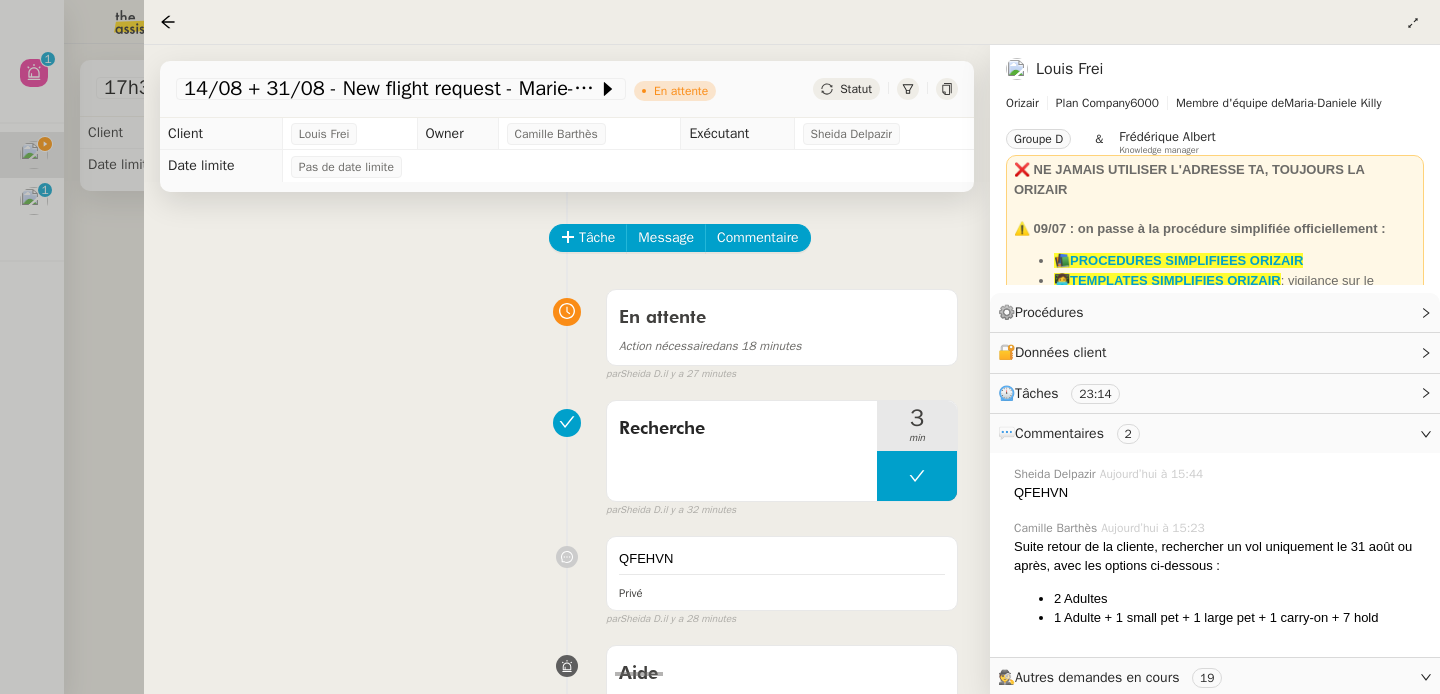 click at bounding box center (720, 347) 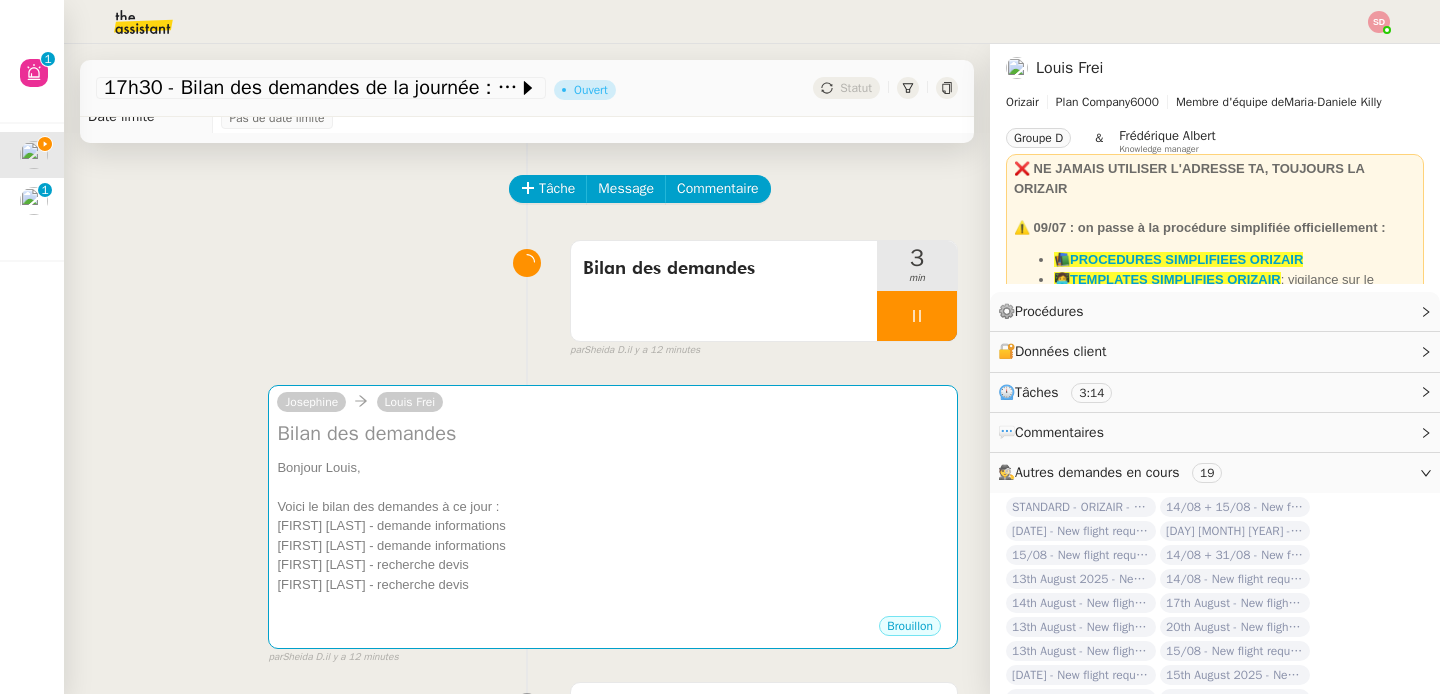 scroll, scrollTop: 87, scrollLeft: 0, axis: vertical 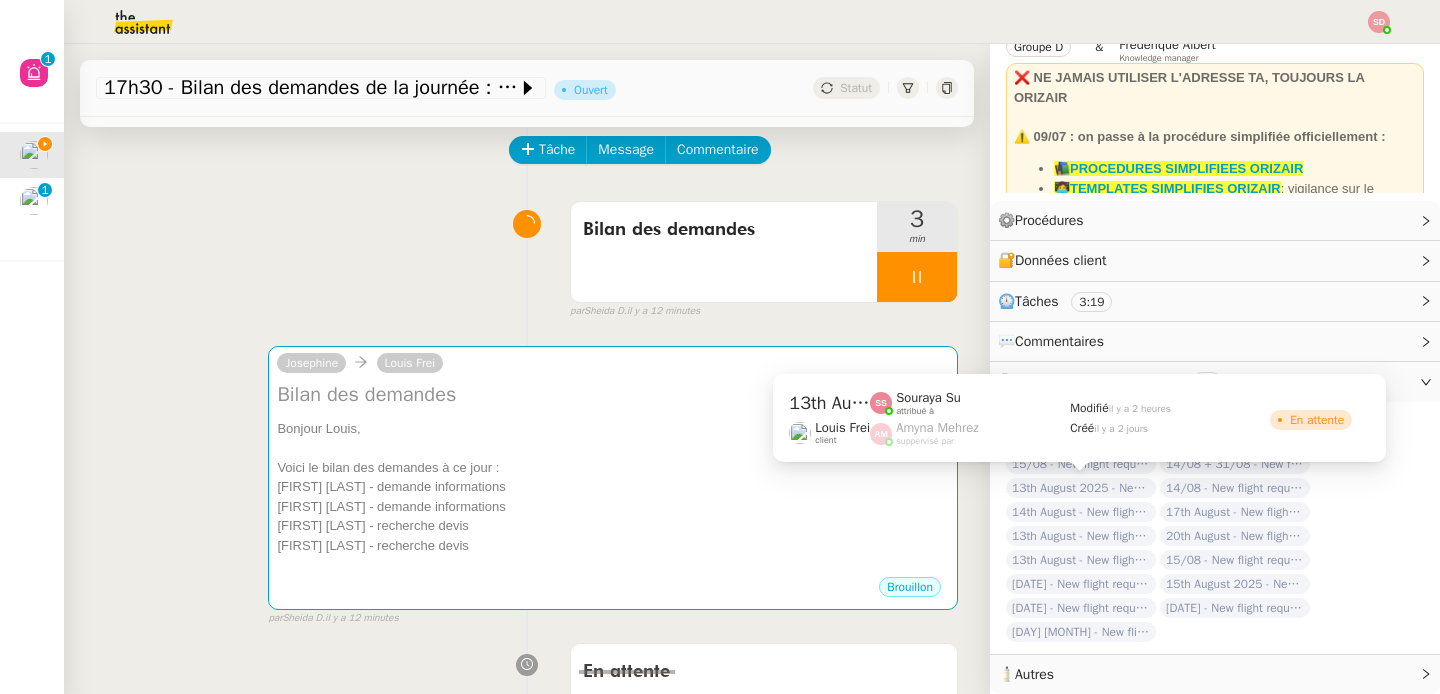 click on "13th August 2025 - New flight request - Georges Chikho" 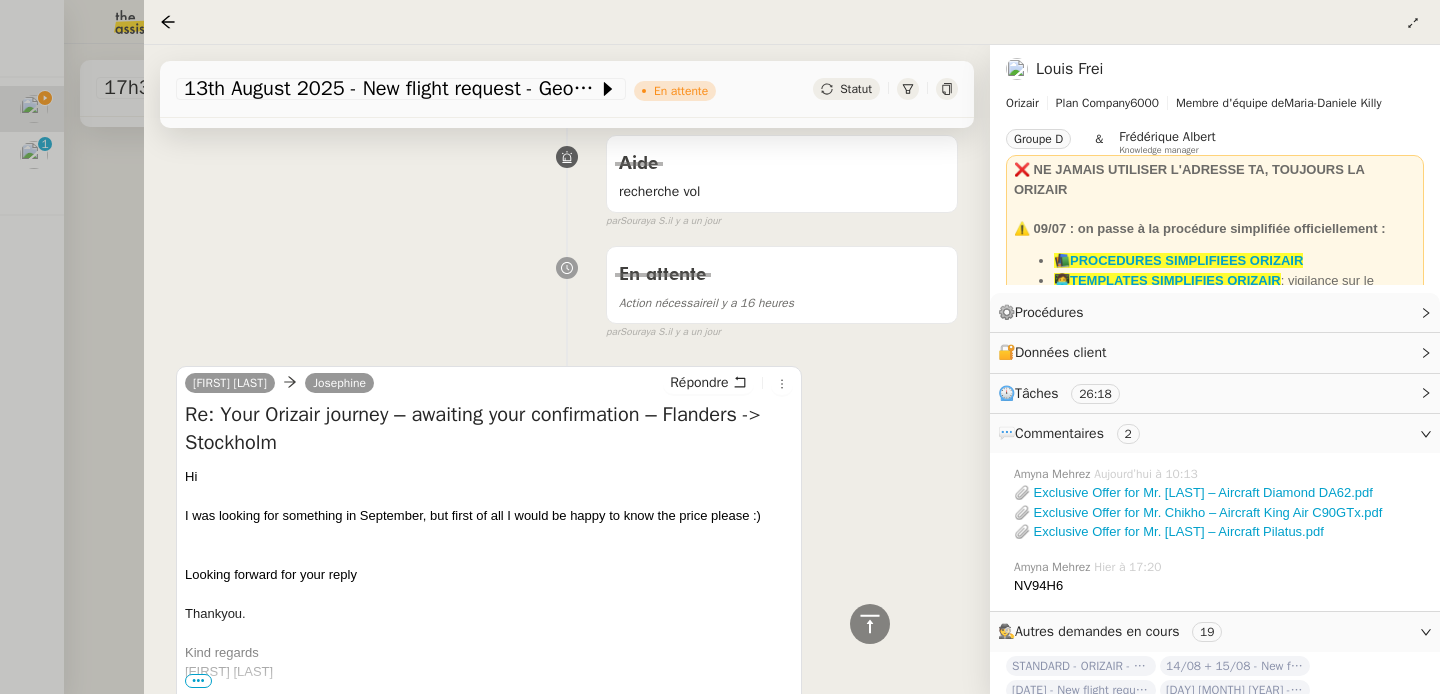 scroll, scrollTop: 1852, scrollLeft: 0, axis: vertical 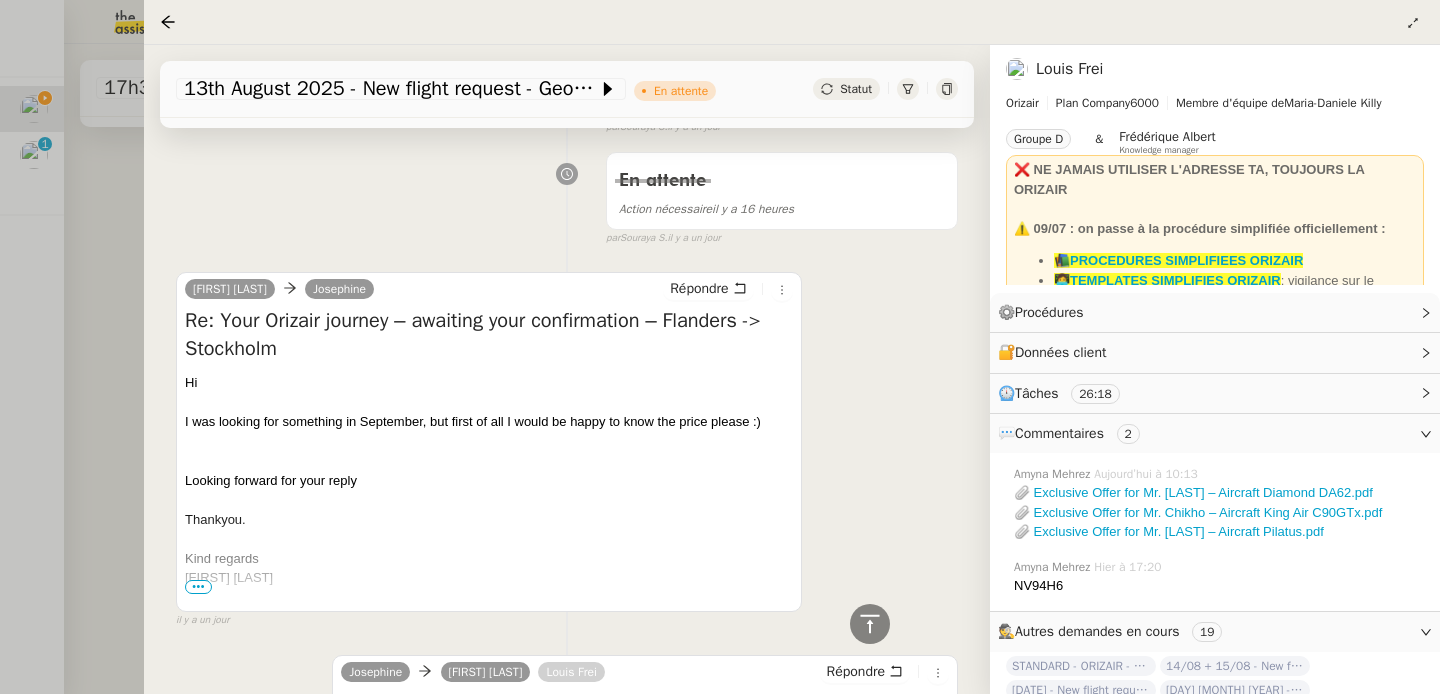 click on "[FIRST] [LAST]" at bounding box center (489, 578) 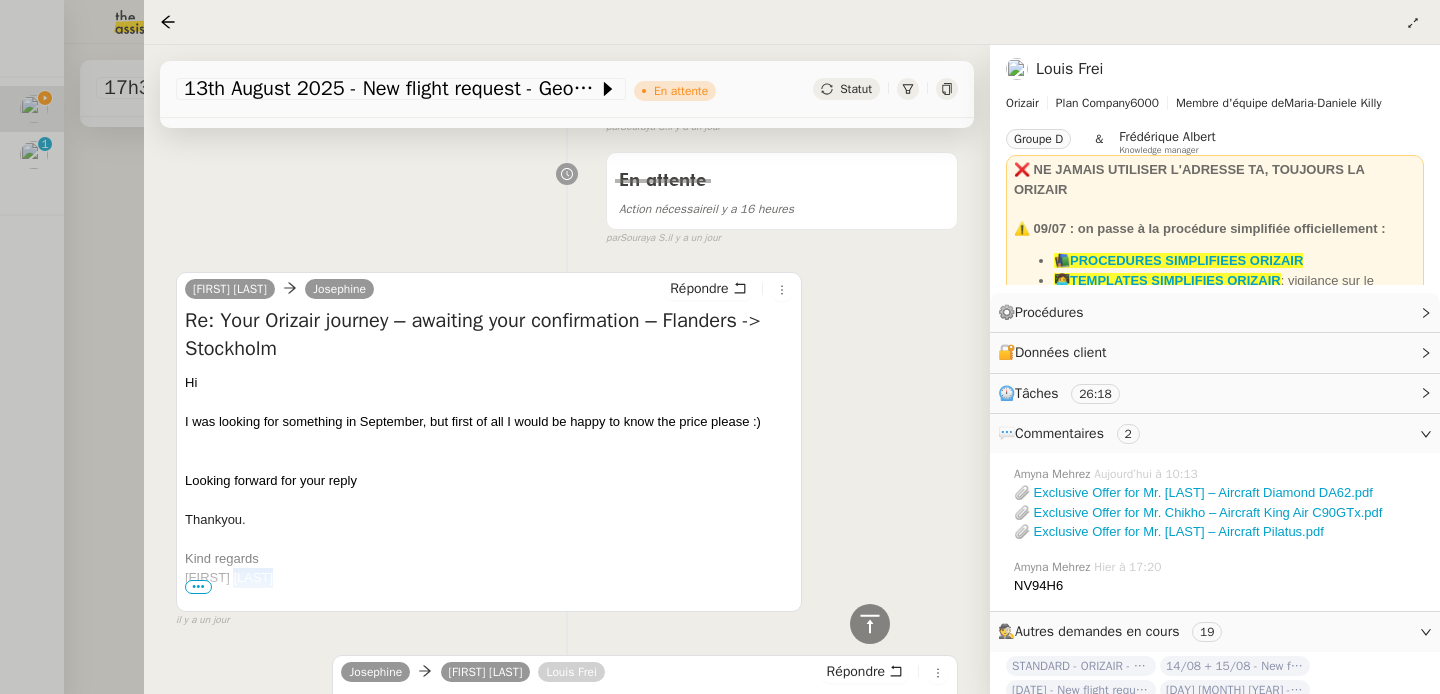 click on "[FIRST] [LAST]" at bounding box center [489, 578] 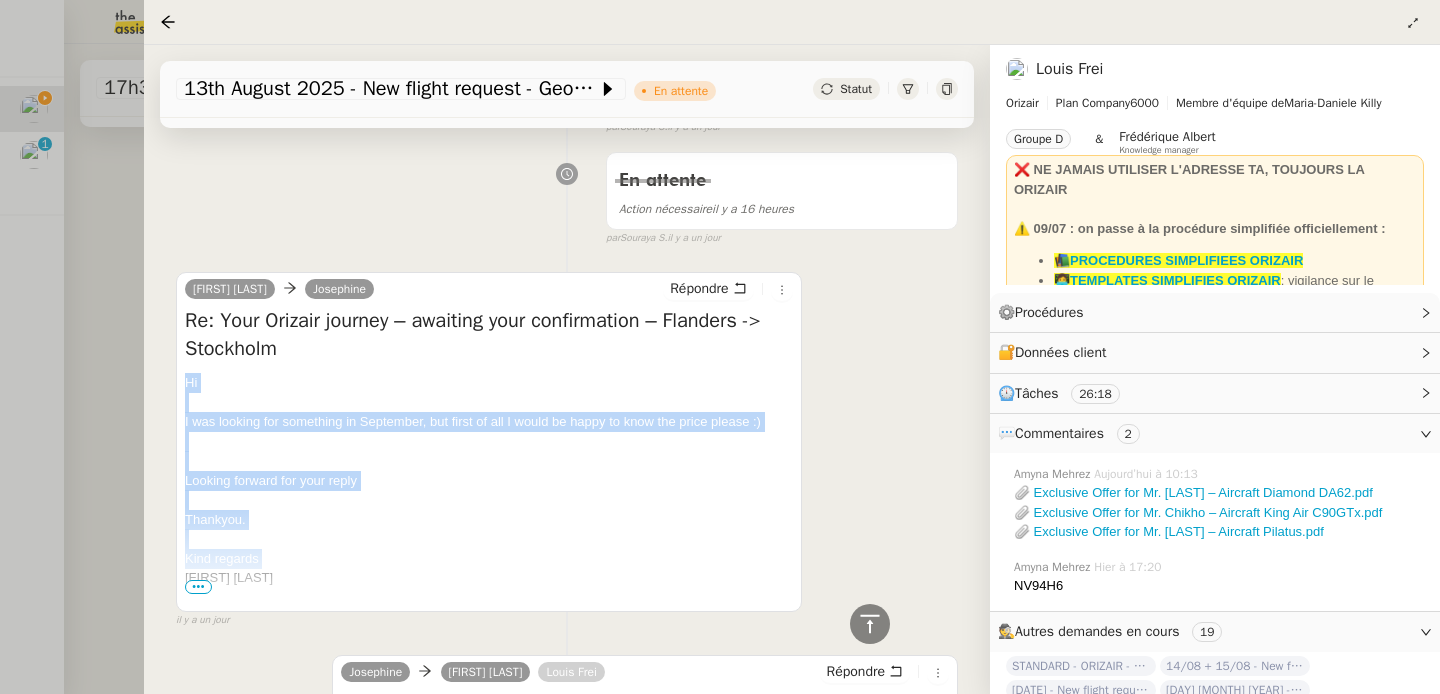 click on "[FIRST] [LAST]" at bounding box center [489, 578] 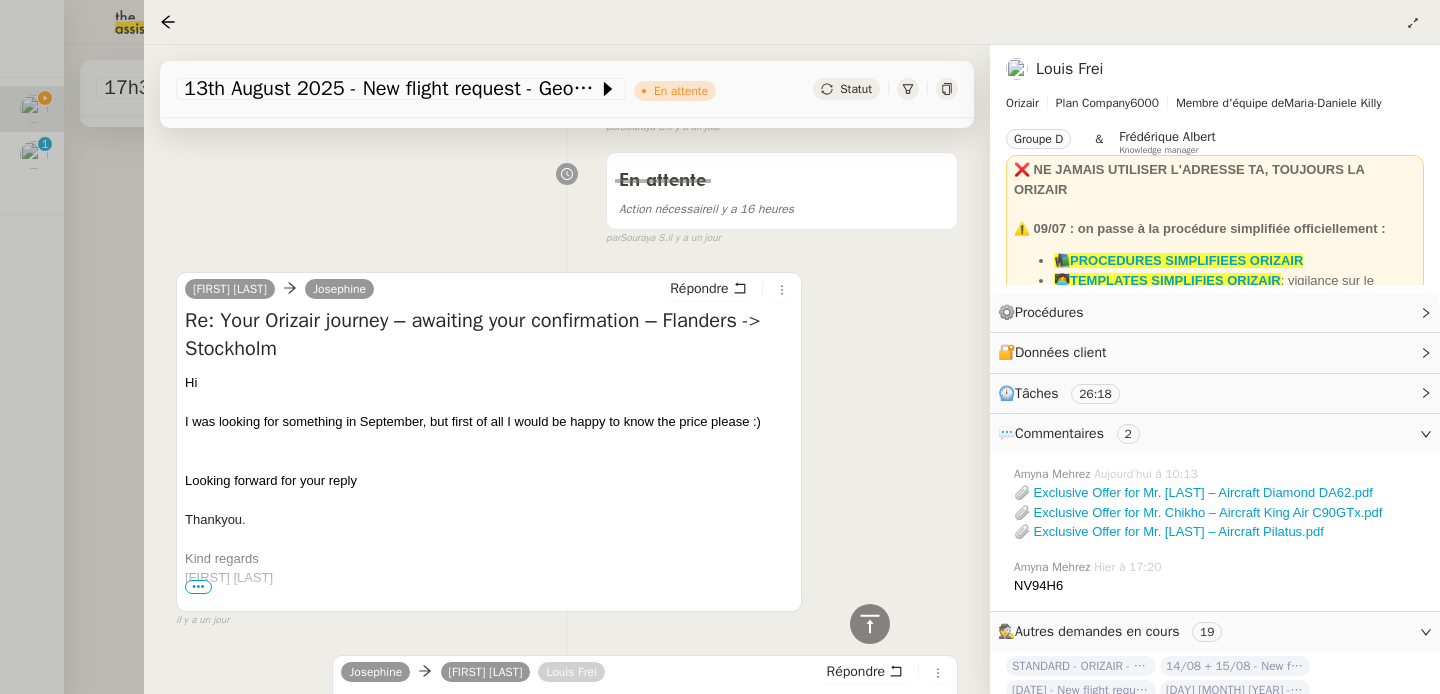 click at bounding box center (720, 347) 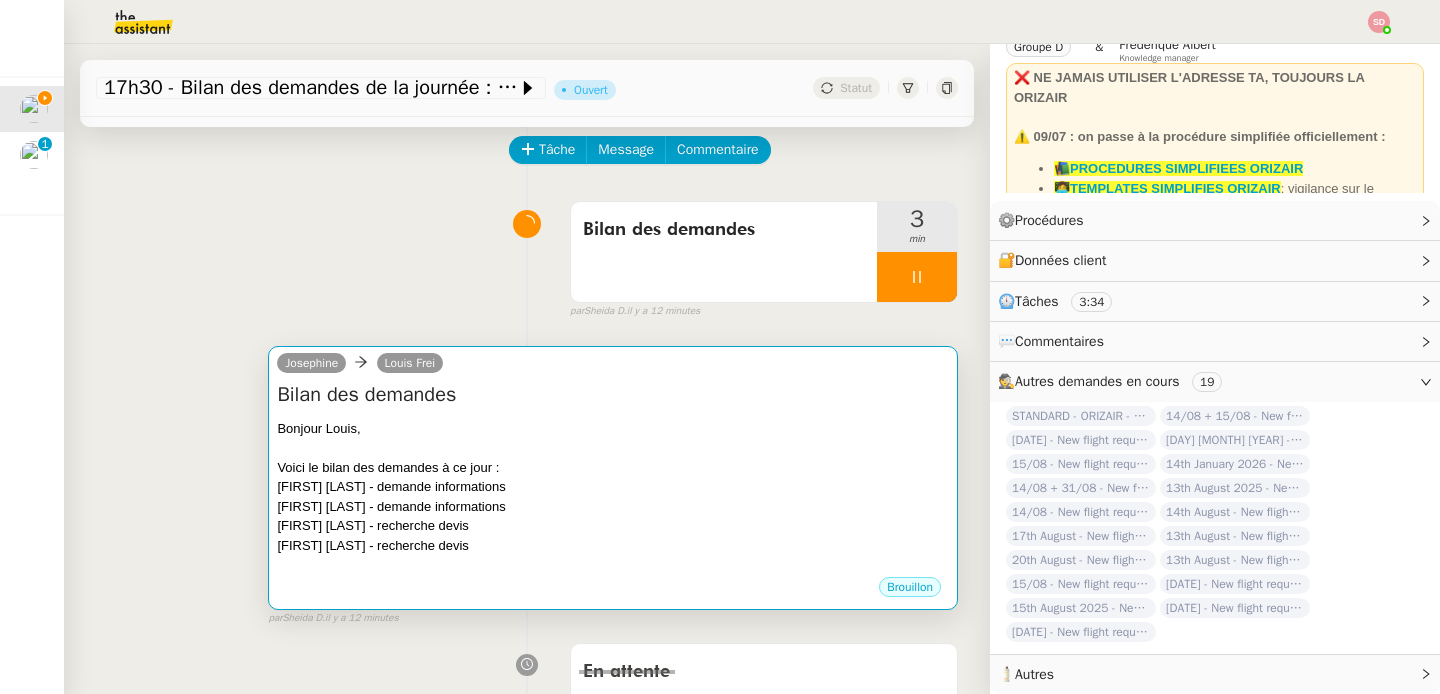 click on "Voici le bilan des demandes à ce jour :" at bounding box center [613, 468] 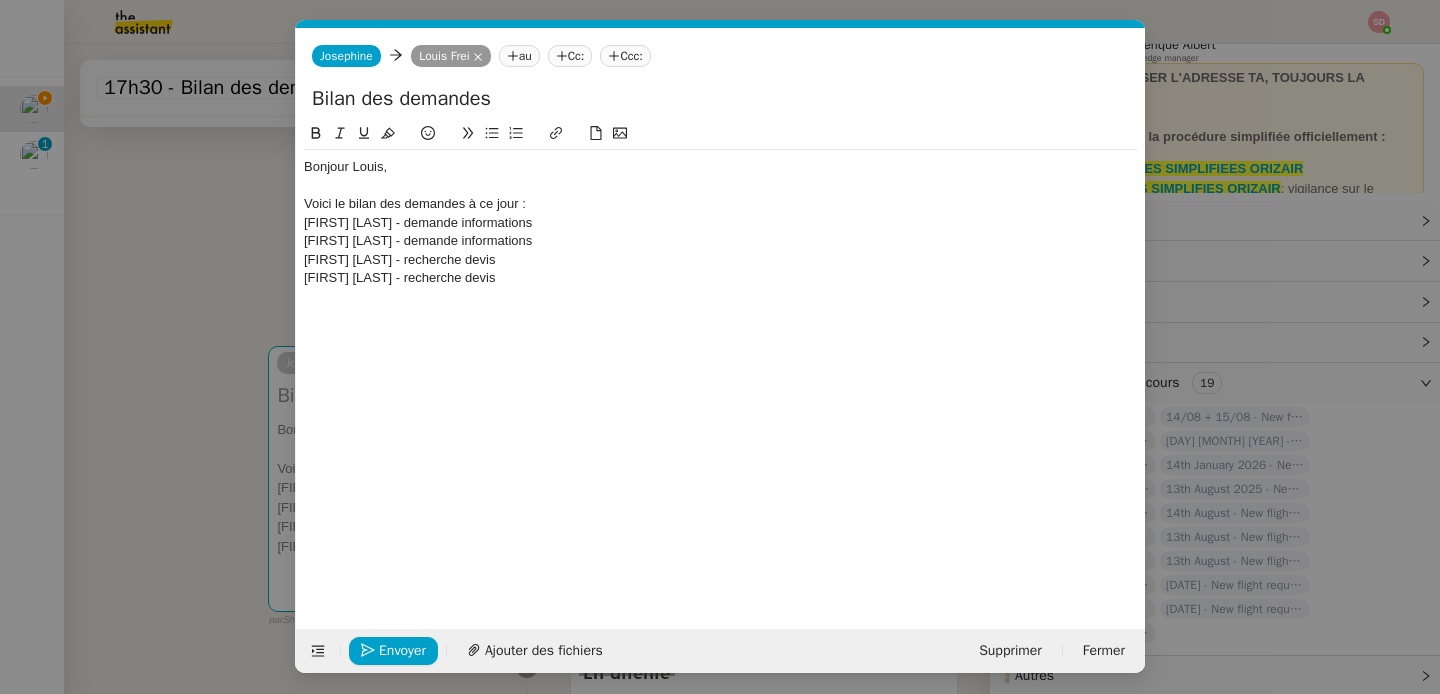 scroll, scrollTop: 0, scrollLeft: 42, axis: horizontal 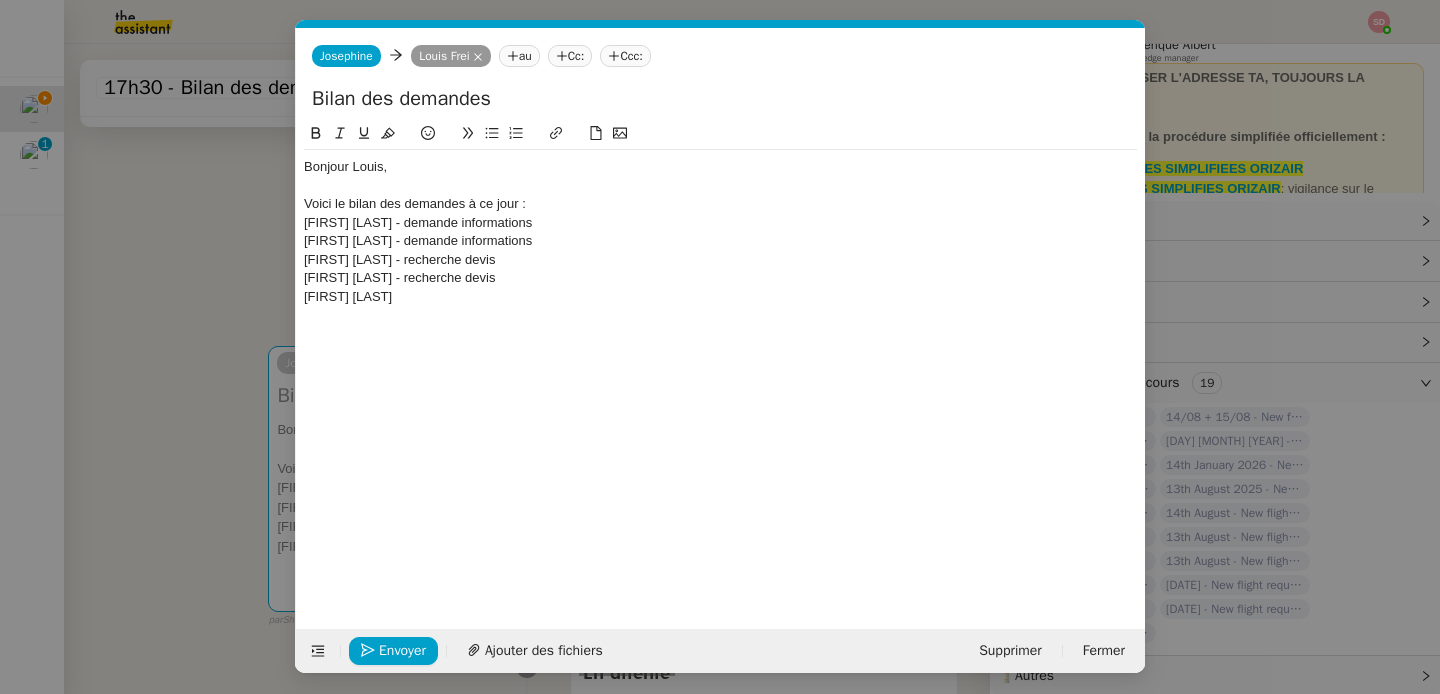 type 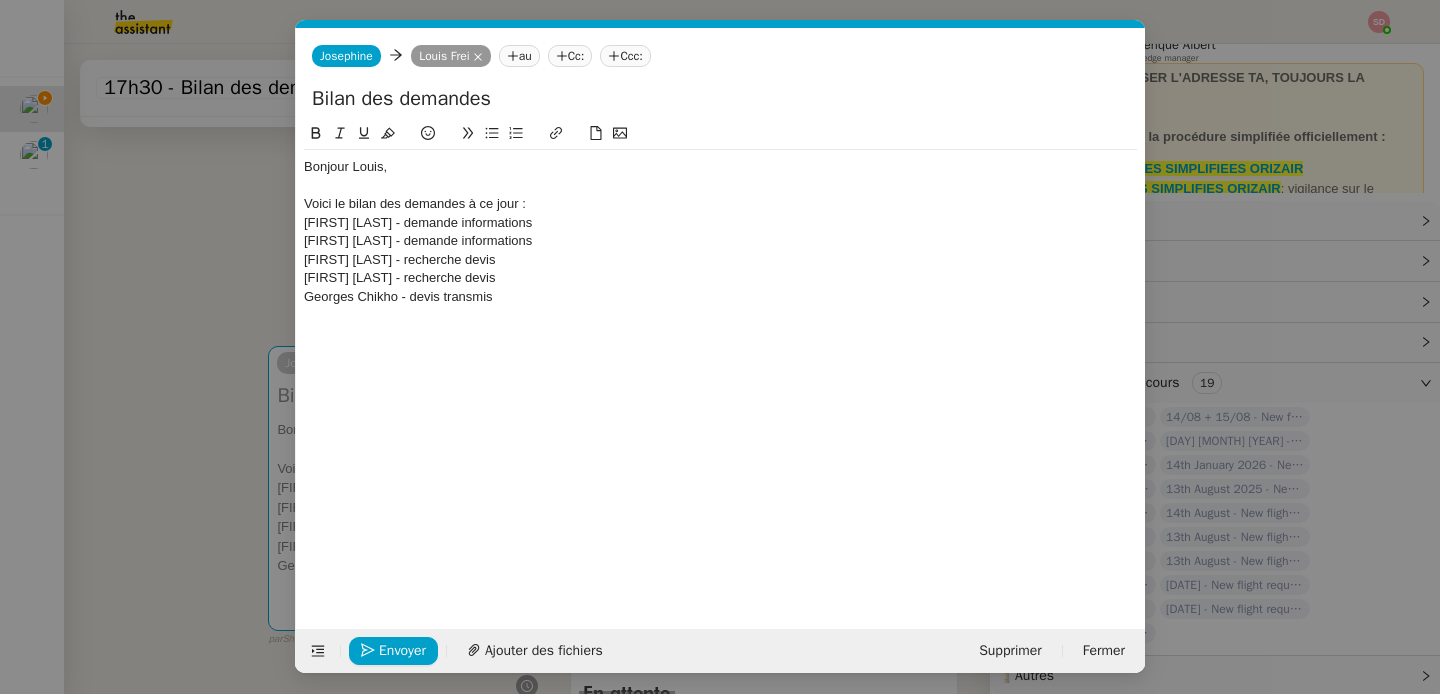 click on "Service TA - VOYAGE - PROPOSITION GLOBALE    A utiliser dans le cadre de proposition de déplacement TA - RELANCE CLIENT (EN)    Relancer un client lorsqu'il n'a pas répondu à un précédent message BAFERTY - MAIL AUDITION    A utiliser dans le cadre de la procédure d'envoi des mails d'audition TA - PUBLICATION OFFRE D'EMPLOI     Organisation du recrutement ✈️Orizair - Relance client (EN)     à utiliser pour orizair, relance en anglais  Louis Frei ✈️Orizair - Aucun vol disponible (FR)    à utiliser quand pas de vol dispo en fr  Louis Frei Discours de présentation du paiement sécurisé    ✈️Orizair - Relance client (FR)    à utiliser pour orizair, première relance en français  Louis Frei TA - VOYAGES - PROPOSITION ITINERAIRE    Soumettre les résultats d'une recherche Orizair - Empty Legs - Confirmation opérateur (EN)    à utiliser dans la communication sur avinode pour les empty legs  Louis Frei TA - CONFIRMATION PAIEMENT (EN)    TA - COURRIER EXPEDIE (recommandé)" at bounding box center (720, 347) 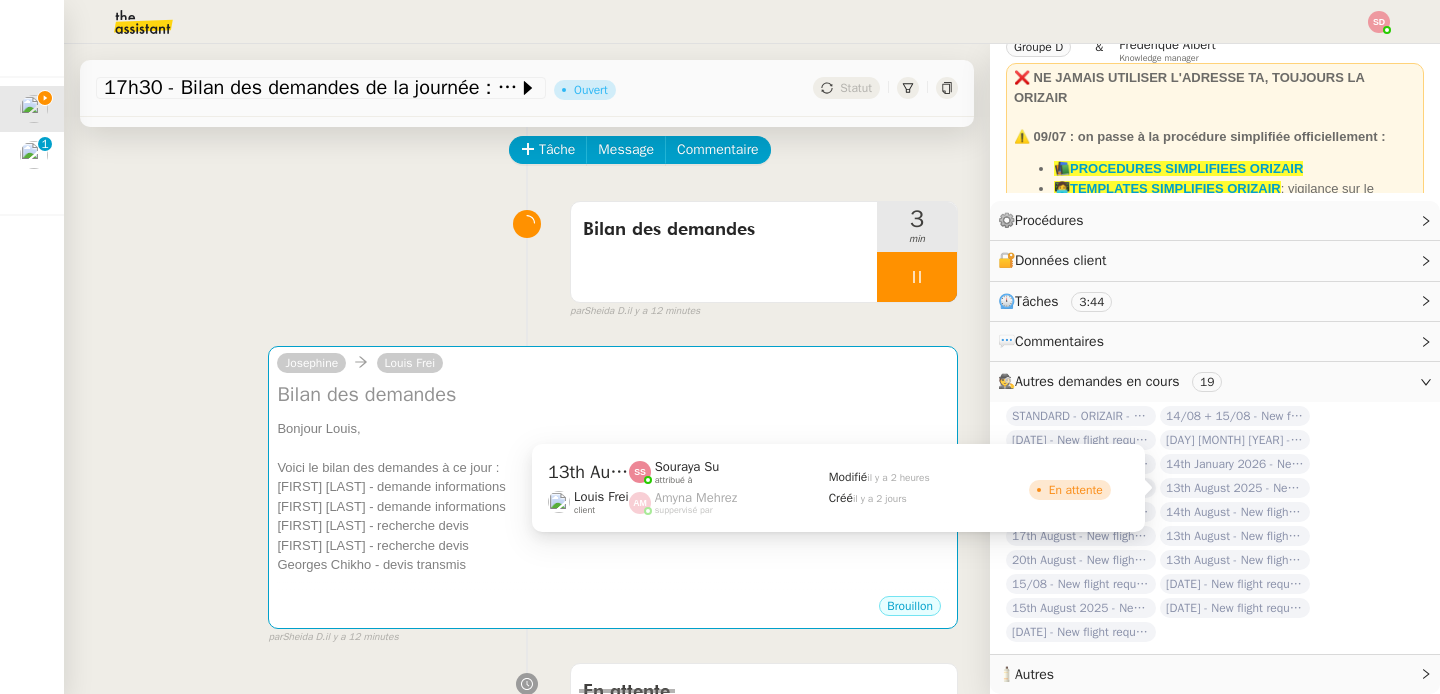 click on "13th August 2025 - New flight request - Georges Chikho" 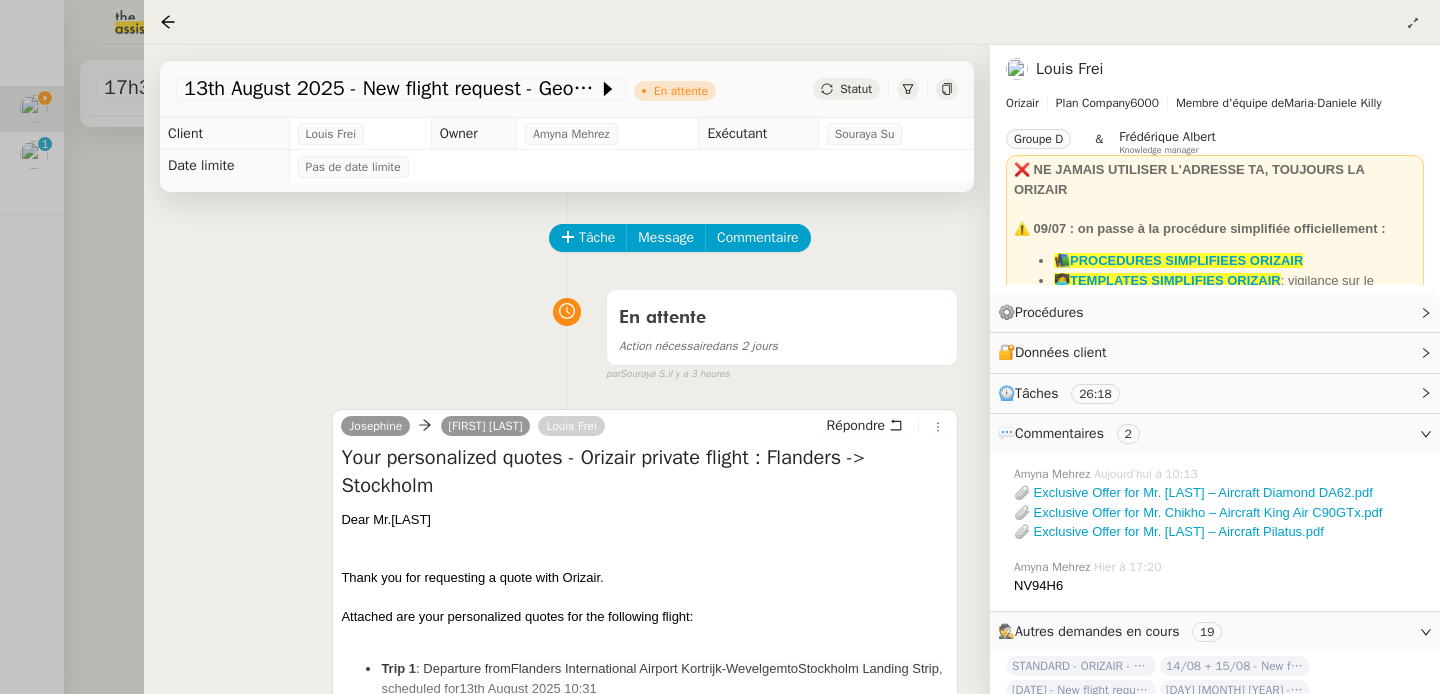 click at bounding box center (720, 347) 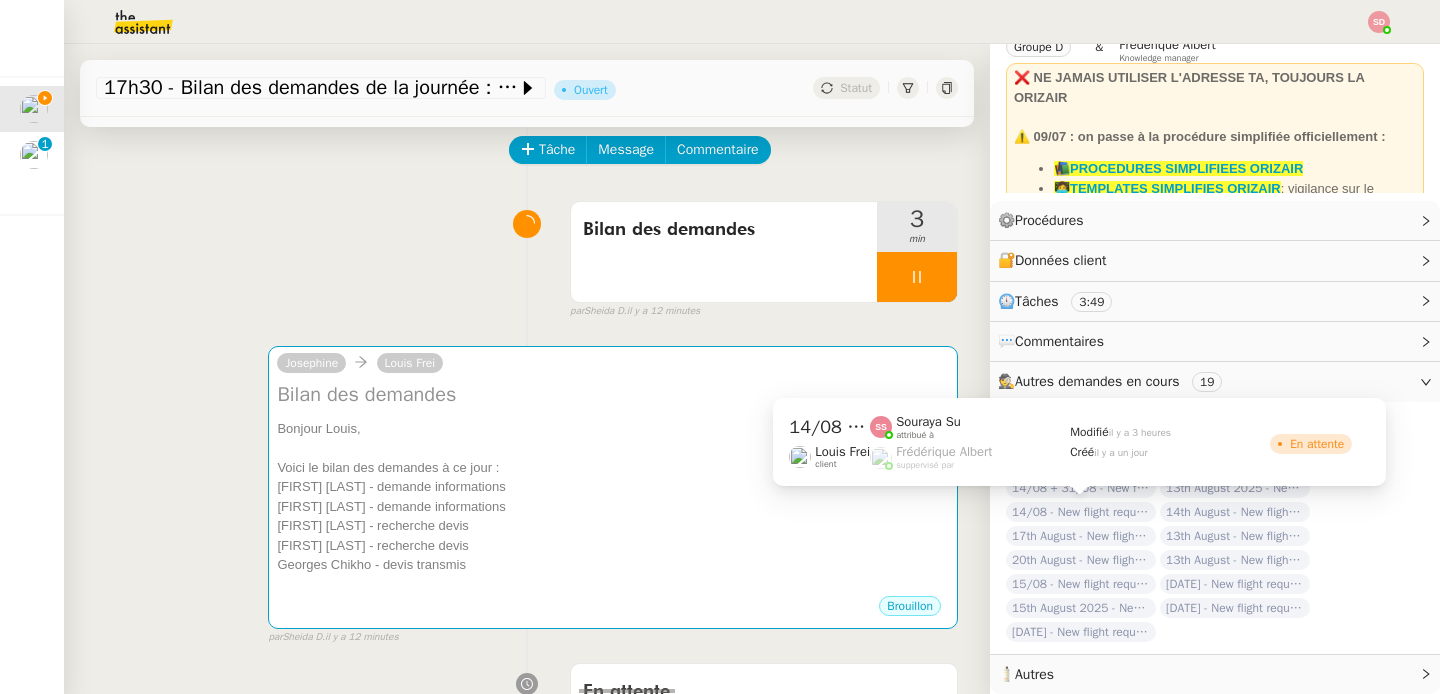 click on "14/08 - New flight request - Ali Al Nasiri" 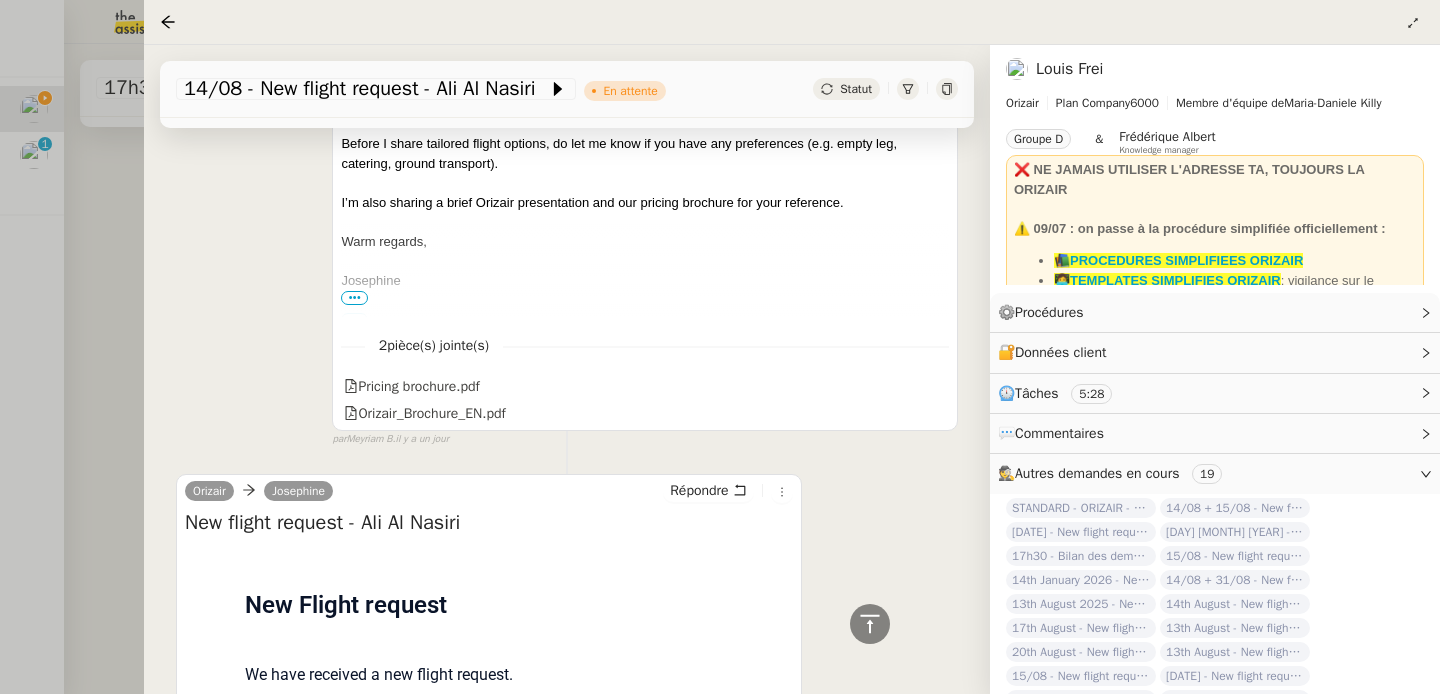 scroll, scrollTop: 1585, scrollLeft: 0, axis: vertical 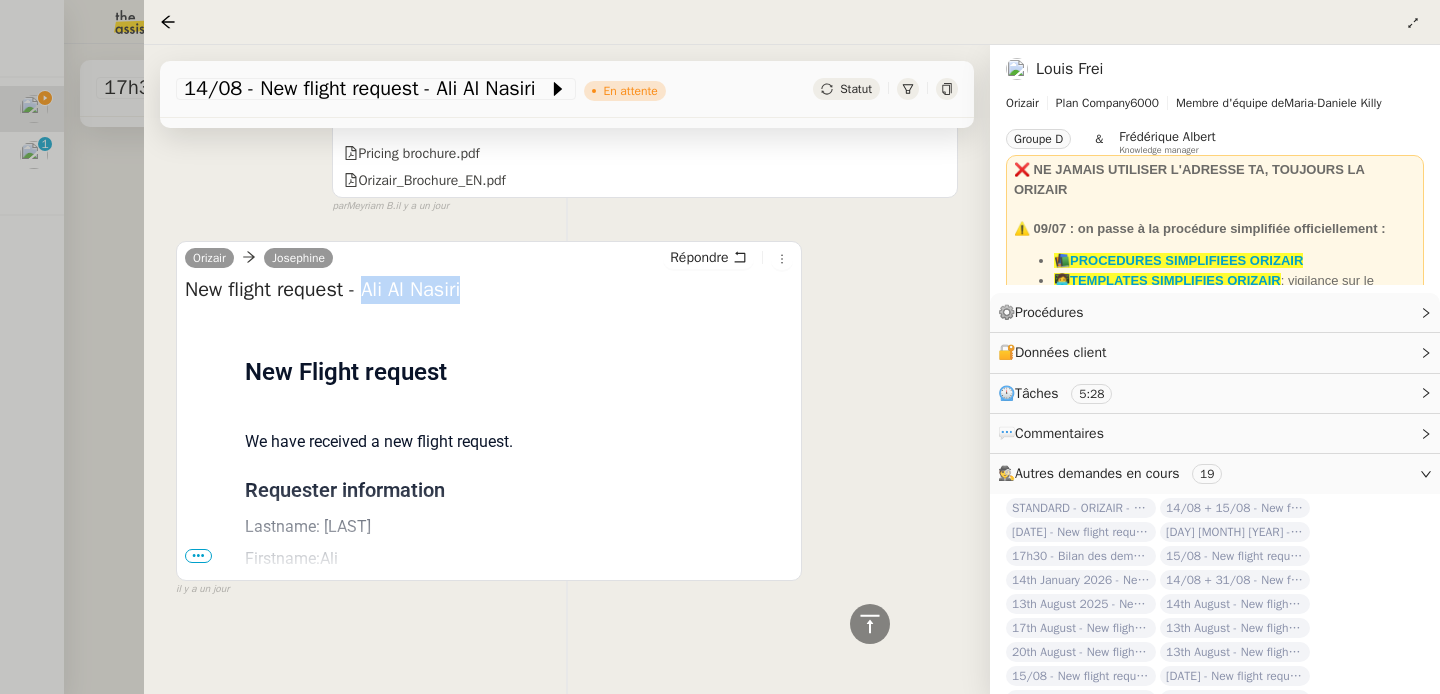drag, startPoint x: 374, startPoint y: 289, endPoint x: 514, endPoint y: 288, distance: 140.00357 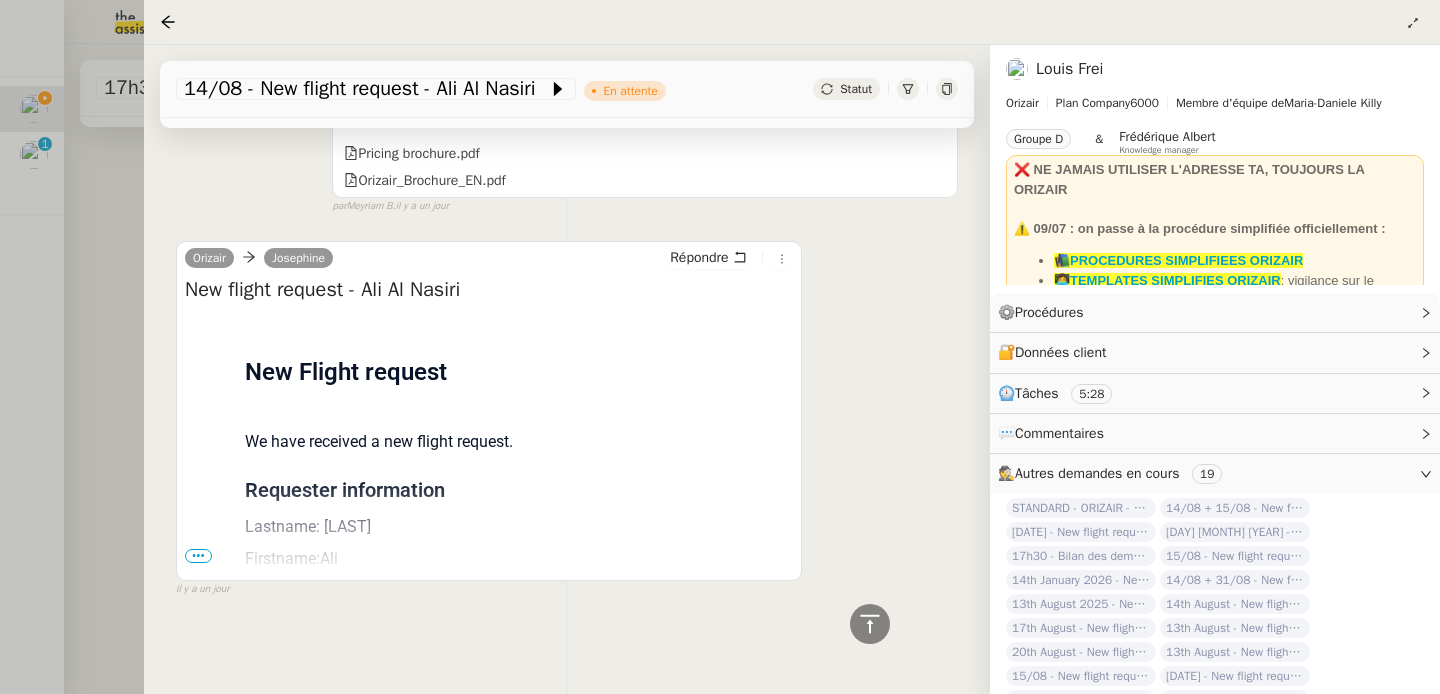 click at bounding box center [720, 347] 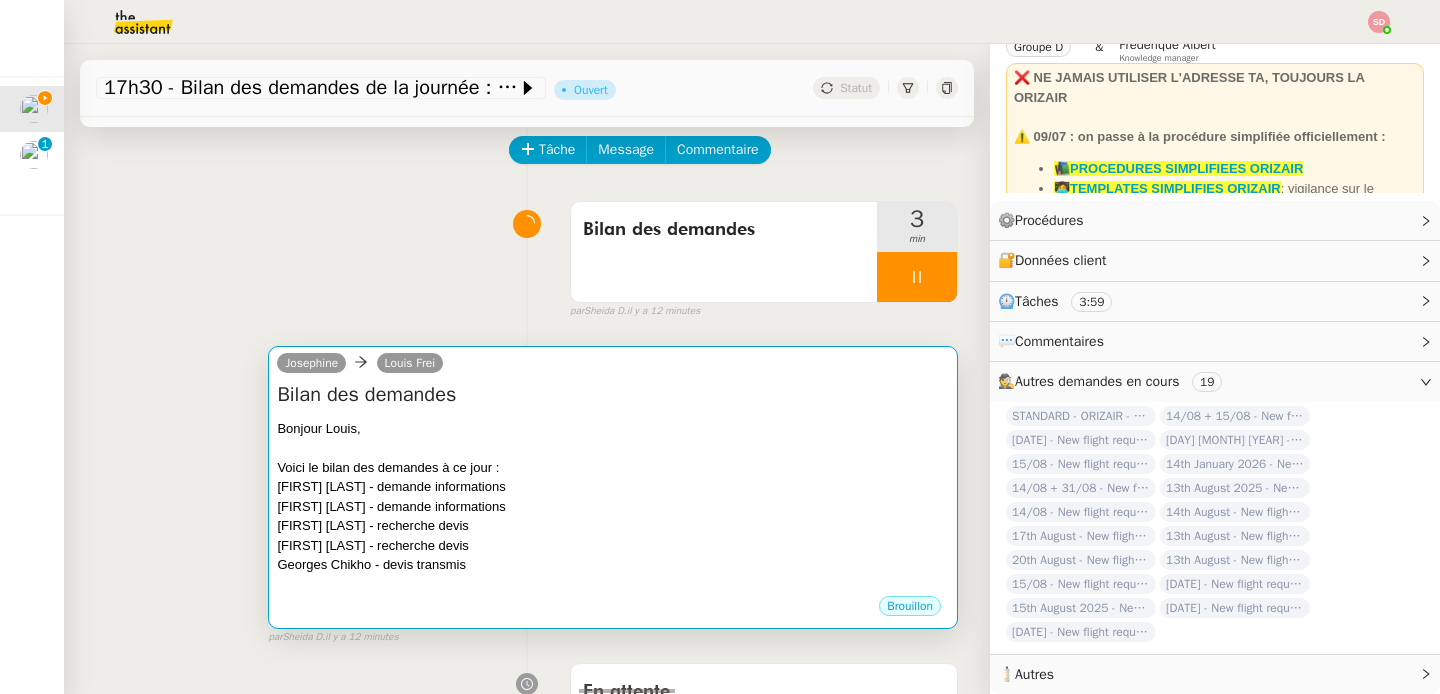click at bounding box center [613, 448] 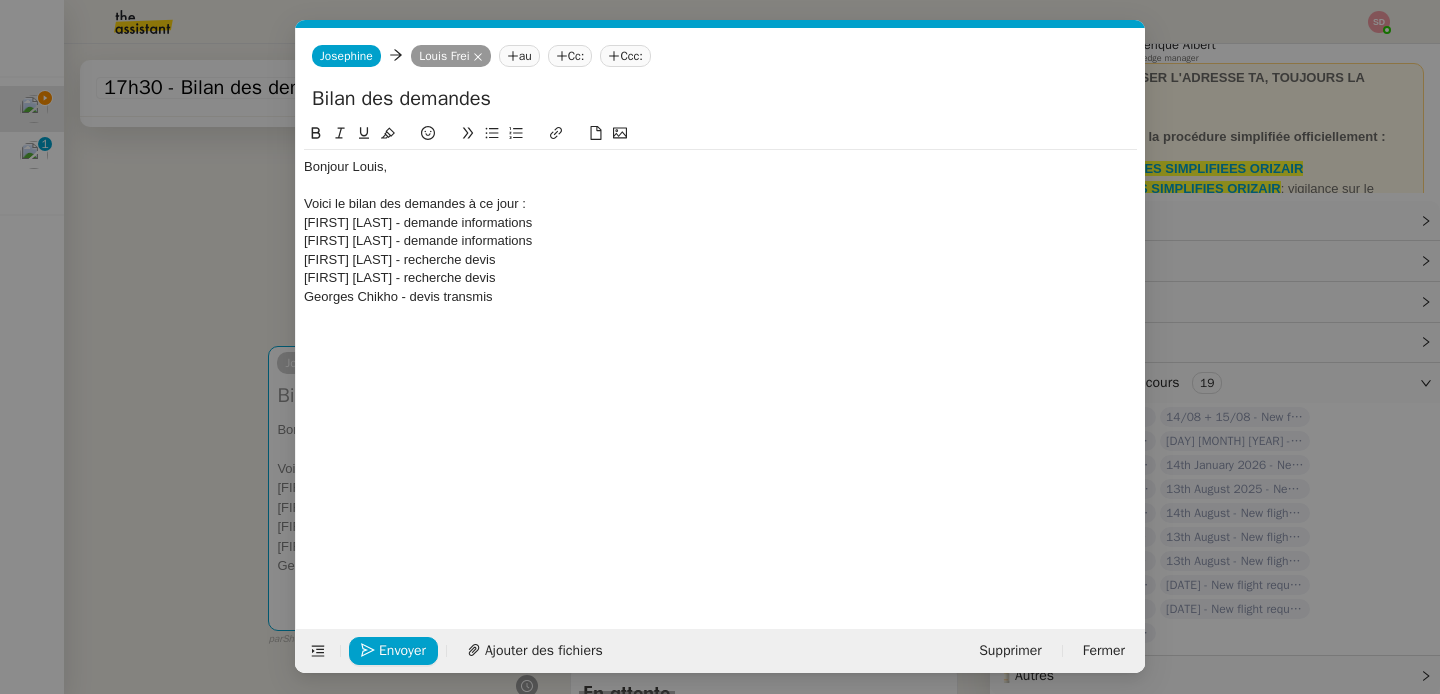 scroll, scrollTop: 0, scrollLeft: 42, axis: horizontal 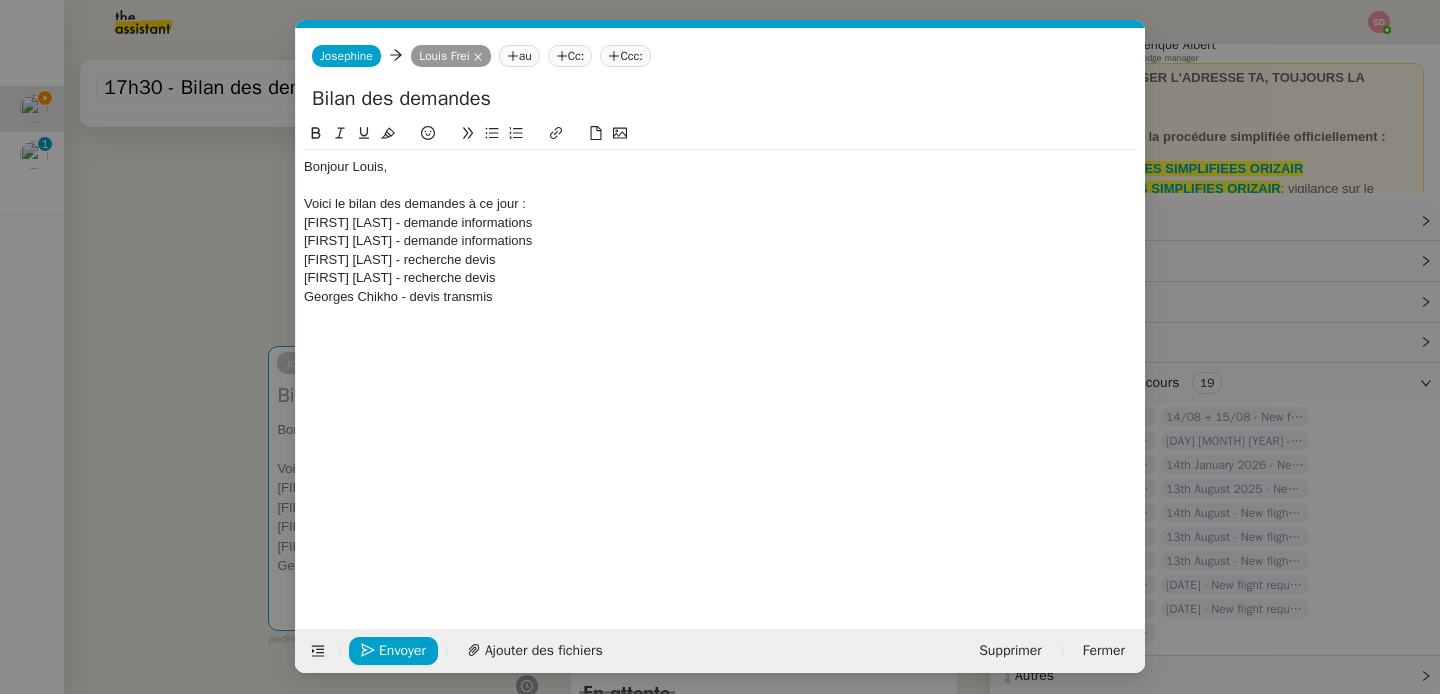 click on "Bonjour [FIRST], Voici le bilan des demandes à ce jour : [FIRST] [LAST] - demande informations [FIRST] [LAST] - demande informations [FIRST] [LAST] - recherche devis [FIRST] [LAST] - recherche devis [FIRST] [LAST] - devis transmis" 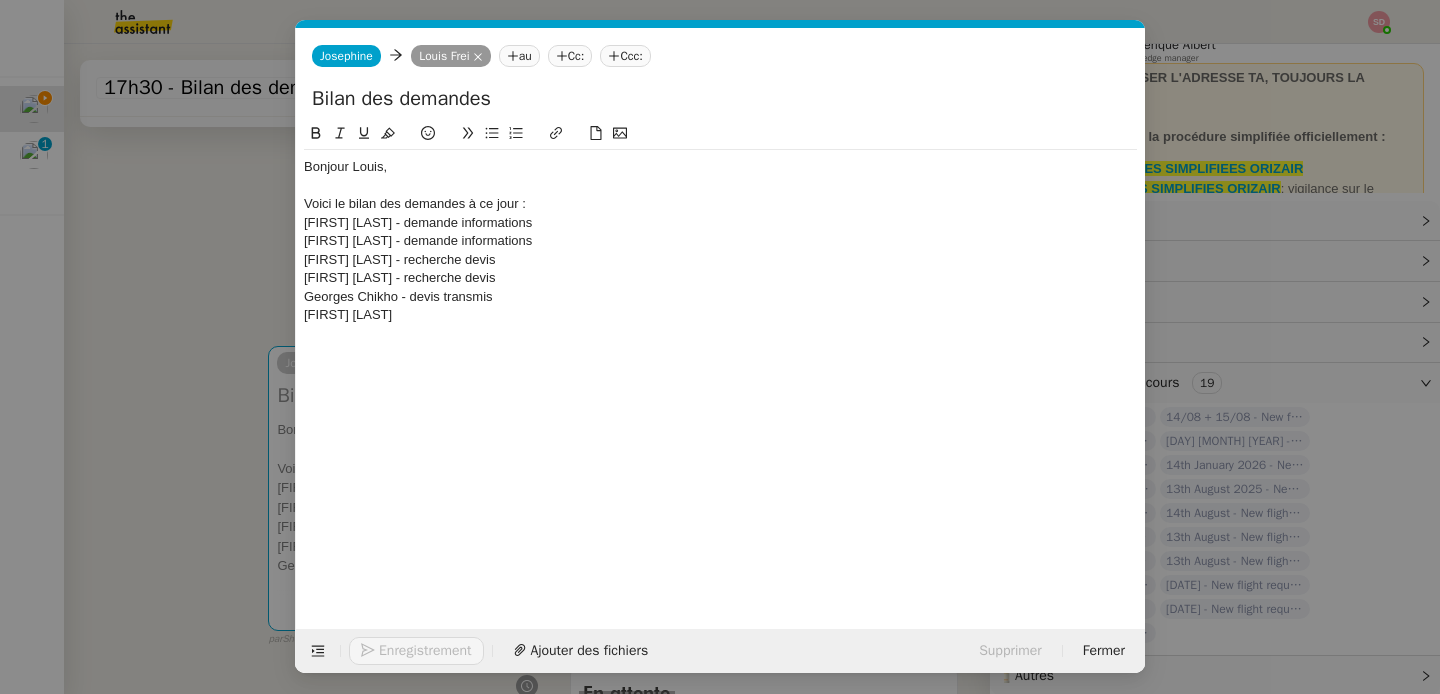 type 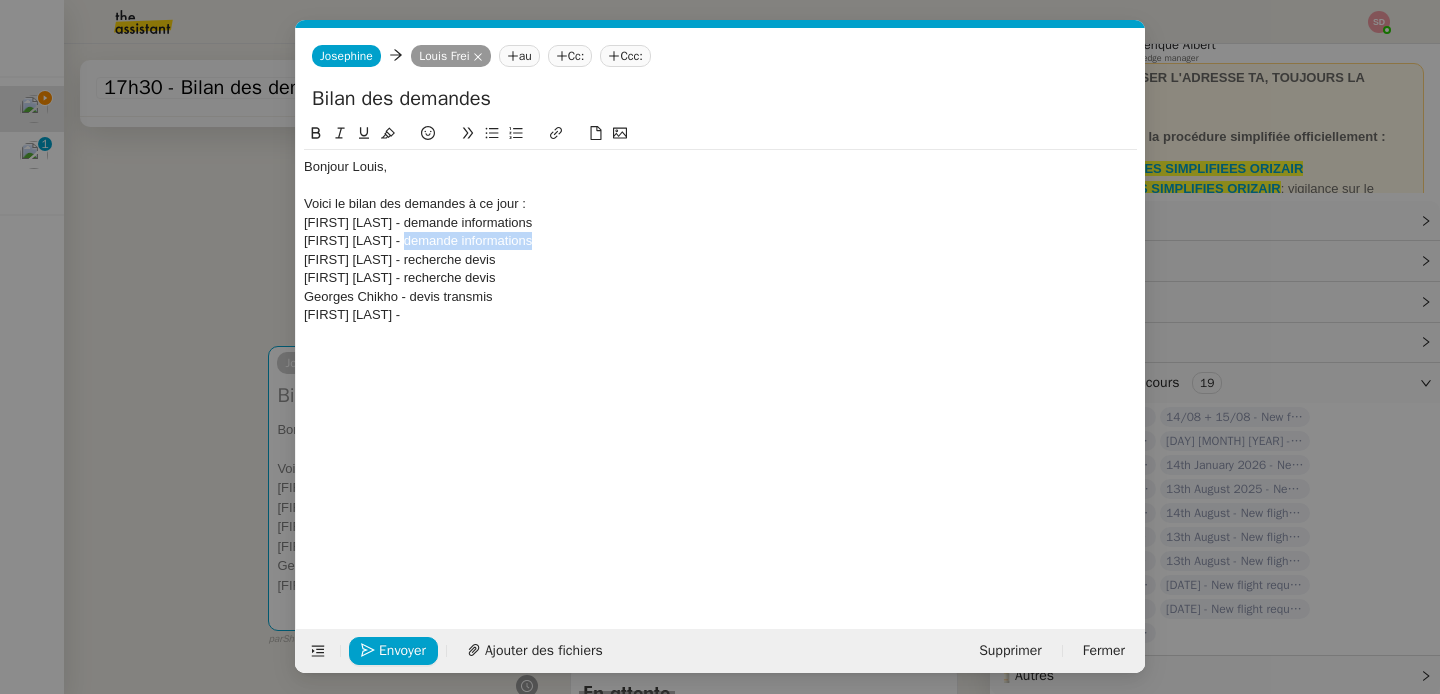 drag, startPoint x: 405, startPoint y: 242, endPoint x: 564, endPoint y: 242, distance: 159 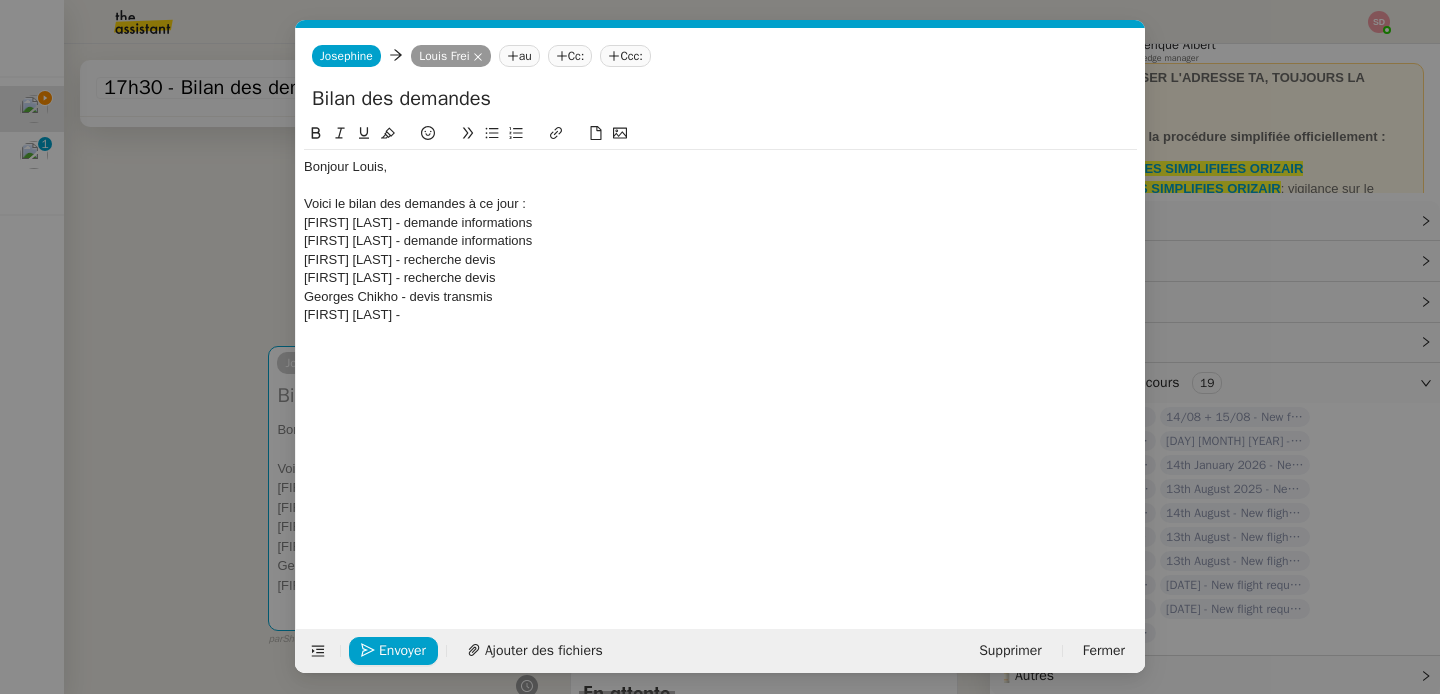 click on "[FIRST] [LAST] -" 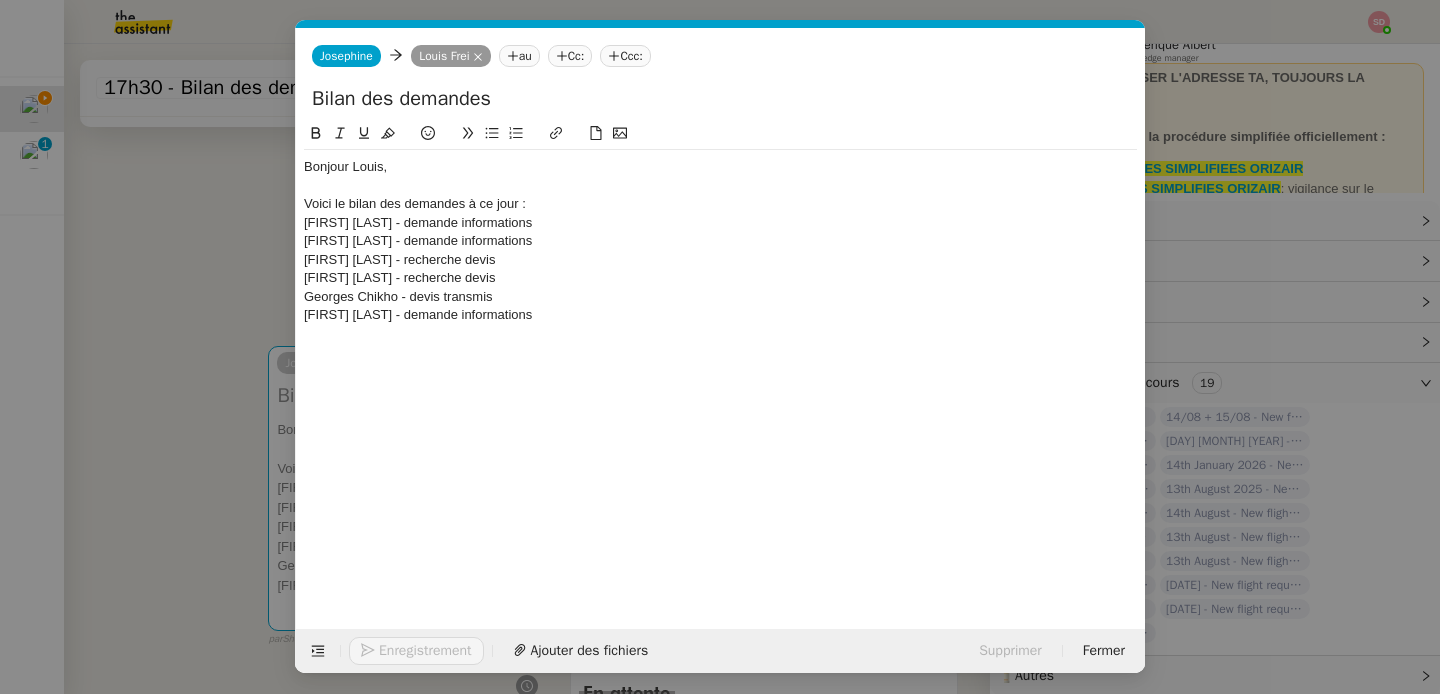 click on "Service TA - VOYAGE - PROPOSITION GLOBALE    A utiliser dans le cadre de proposition de déplacement TA - RELANCE CLIENT (EN)    Relancer un client lorsqu'il n'a pas répondu à un précédent message BAFERTY - MAIL AUDITION    A utiliser dans le cadre de la procédure d'envoi des mails d'audition TA - PUBLICATION OFFRE D'EMPLOI     Organisation du recrutement ✈️Orizair - Relance client (EN)     à utiliser pour orizair, relance en anglais  Louis Frei ✈️Orizair - Aucun vol disponible (FR)    à utiliser quand pas de vol dispo en fr  Louis Frei Discours de présentation du paiement sécurisé    ✈️Orizair - Relance client (FR)    à utiliser pour orizair, première relance en français  Louis Frei TA - VOYAGES - PROPOSITION ITINERAIRE    Soumettre les résultats d'une recherche Orizair - Empty Legs - Confirmation opérateur (EN)    à utiliser dans la communication sur avinode pour les empty legs  Louis Frei TA - CONFIRMATION PAIEMENT (EN)    TA - COURRIER EXPEDIE (recommandé)" at bounding box center [720, 347] 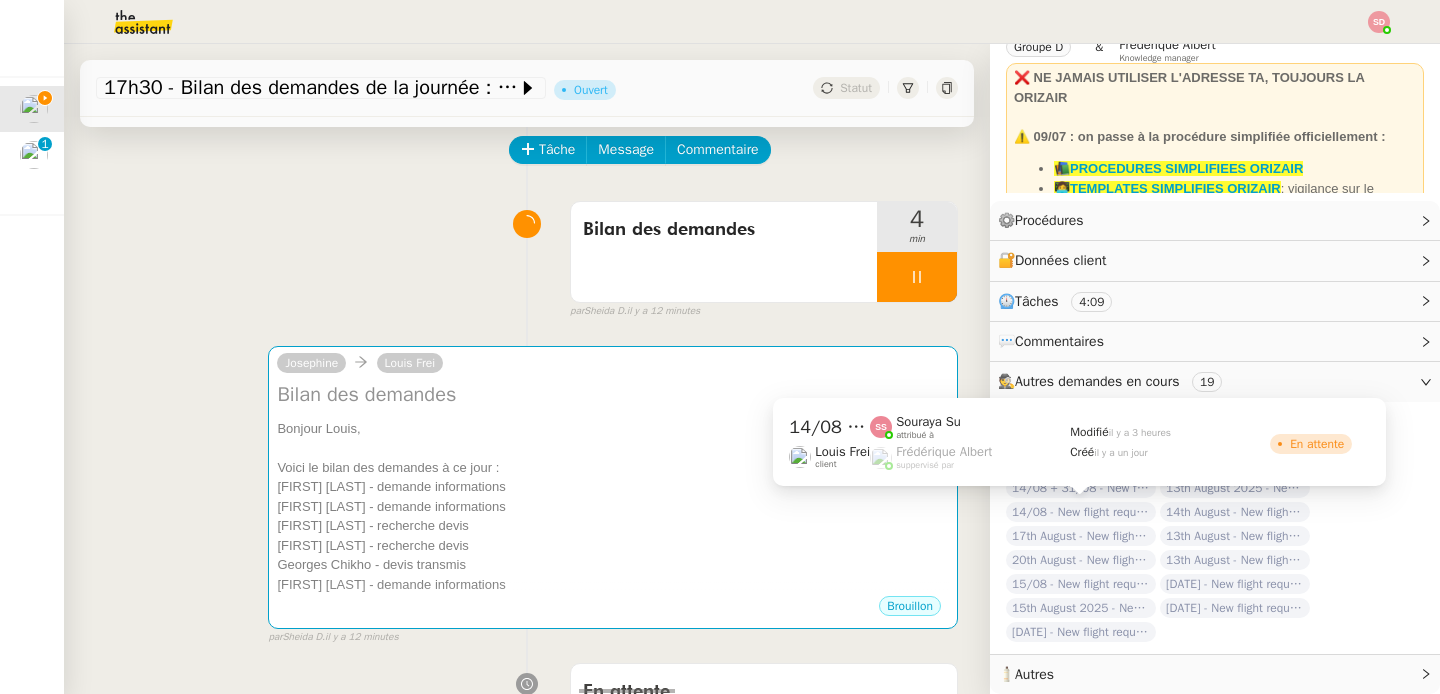 click on "14/08 - New flight request - Ali Al Nasiri" 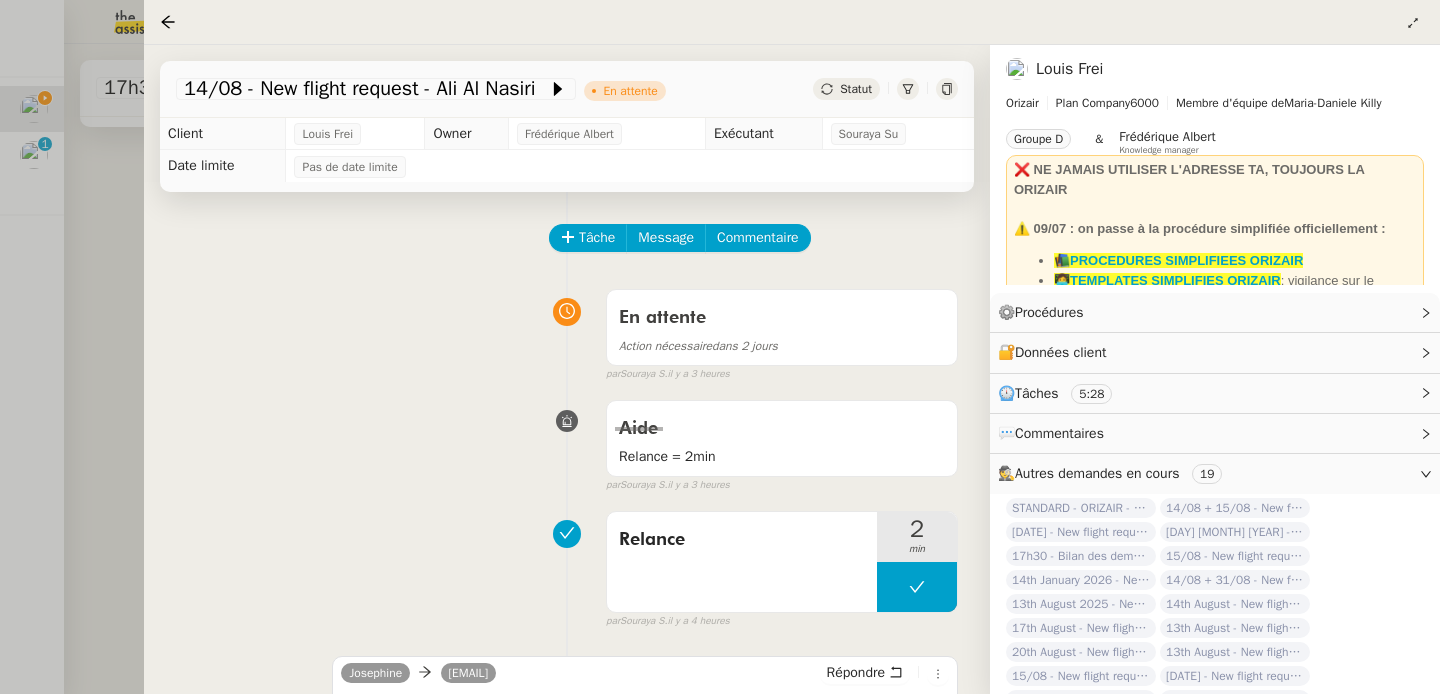click at bounding box center [720, 347] 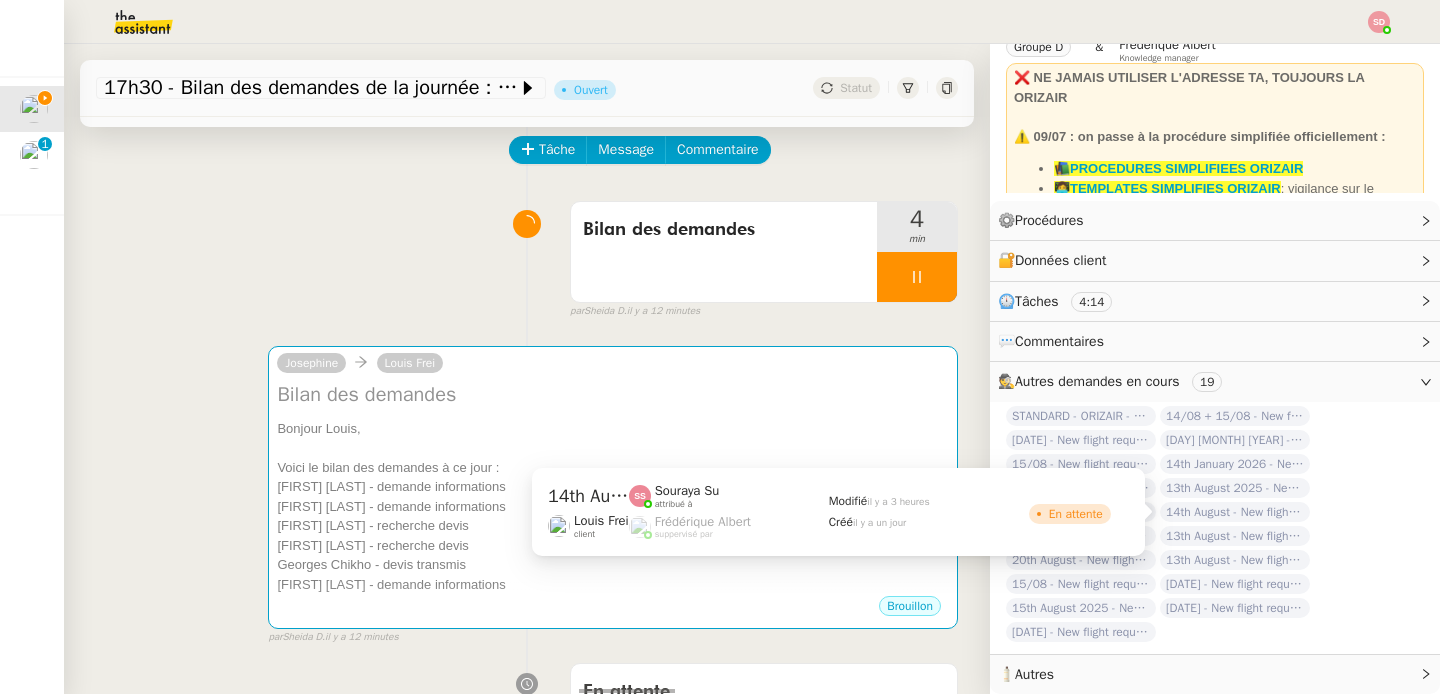 click on "14th August  - New flight request - Liam Cook" 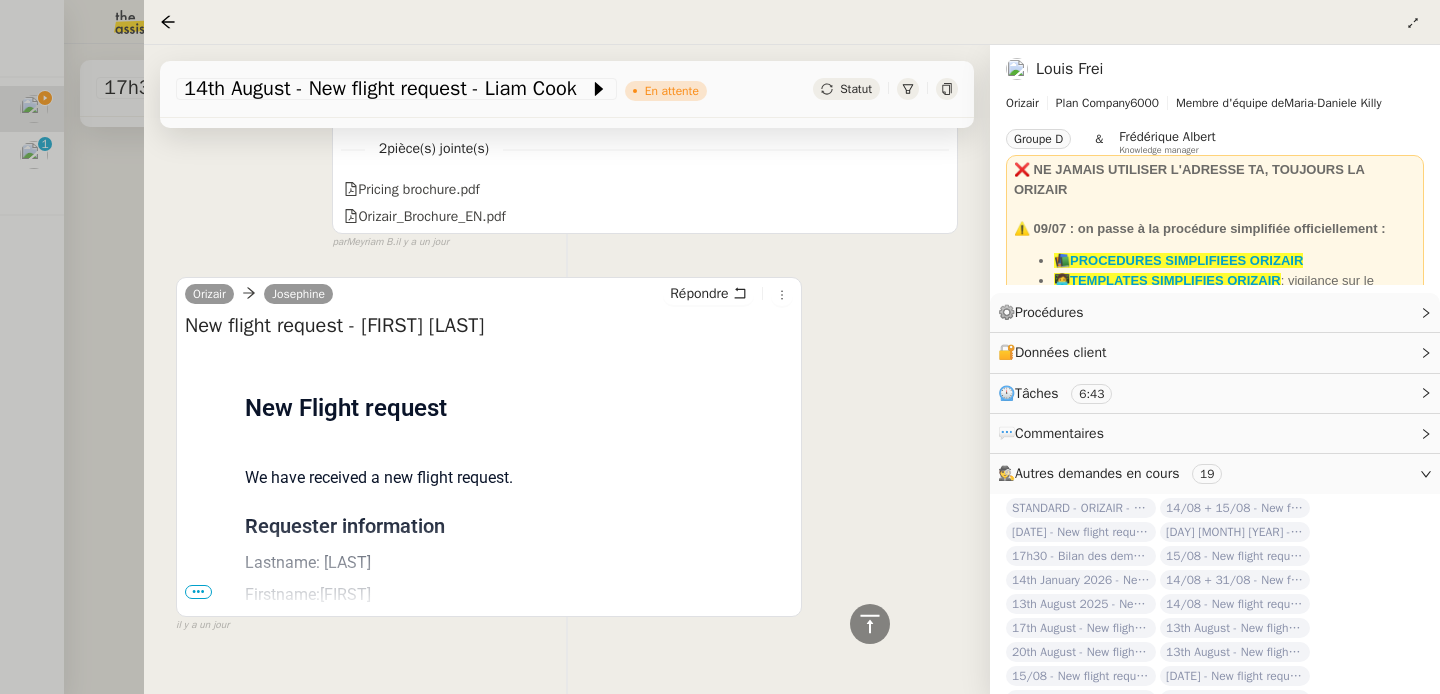 scroll, scrollTop: 1474, scrollLeft: 0, axis: vertical 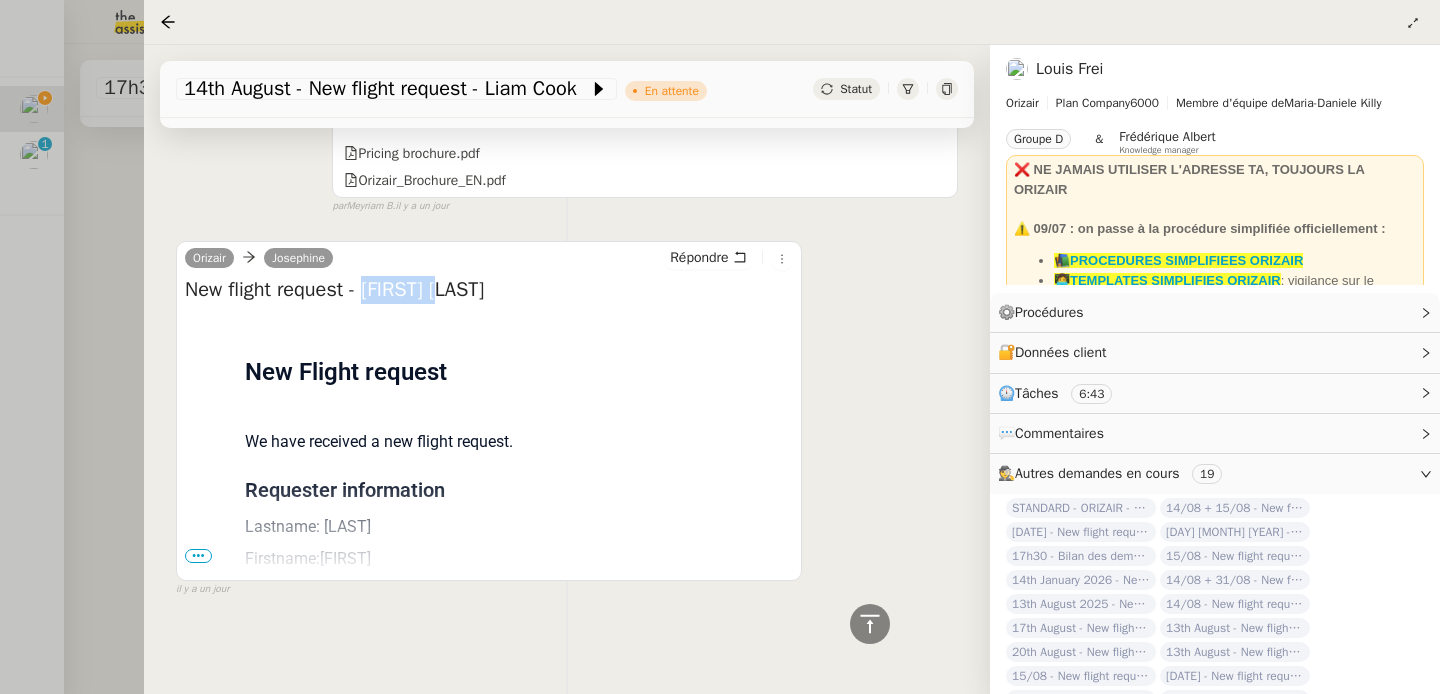 drag, startPoint x: 372, startPoint y: 291, endPoint x: 542, endPoint y: 290, distance: 170.00294 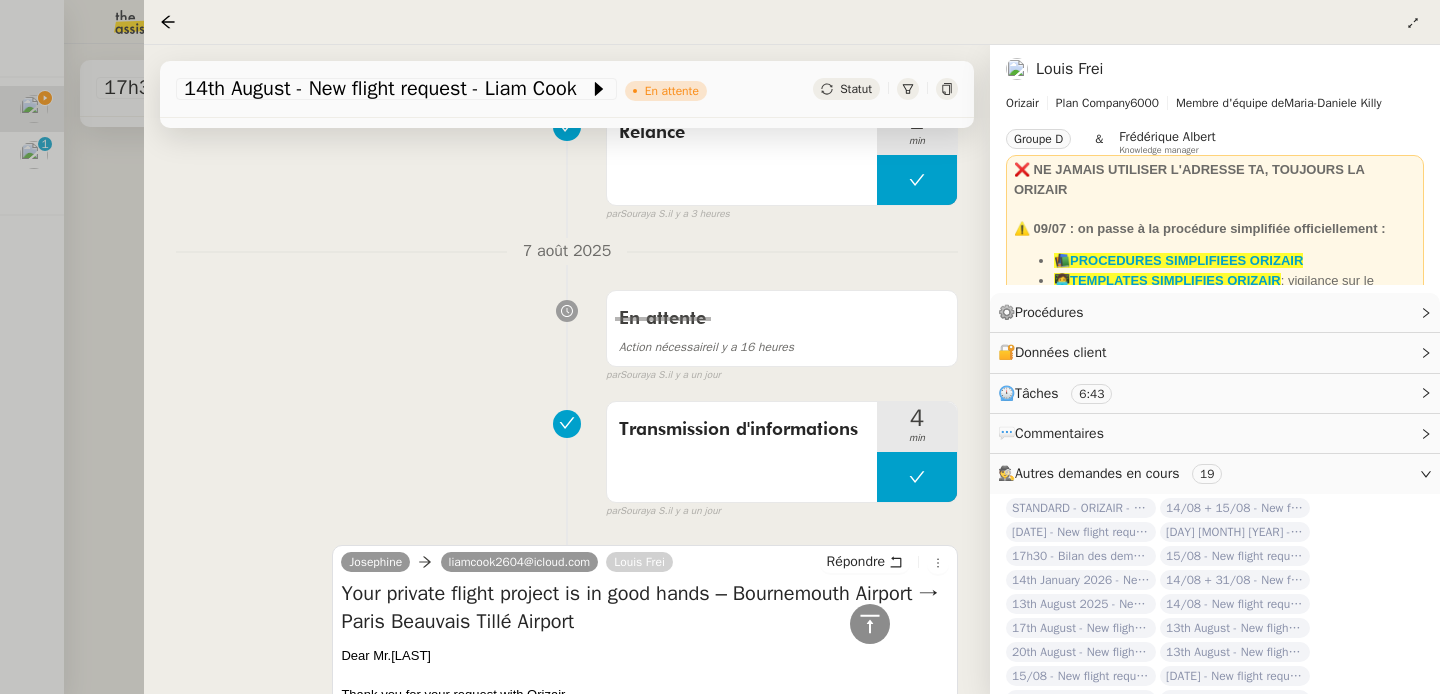 scroll, scrollTop: 0, scrollLeft: 0, axis: both 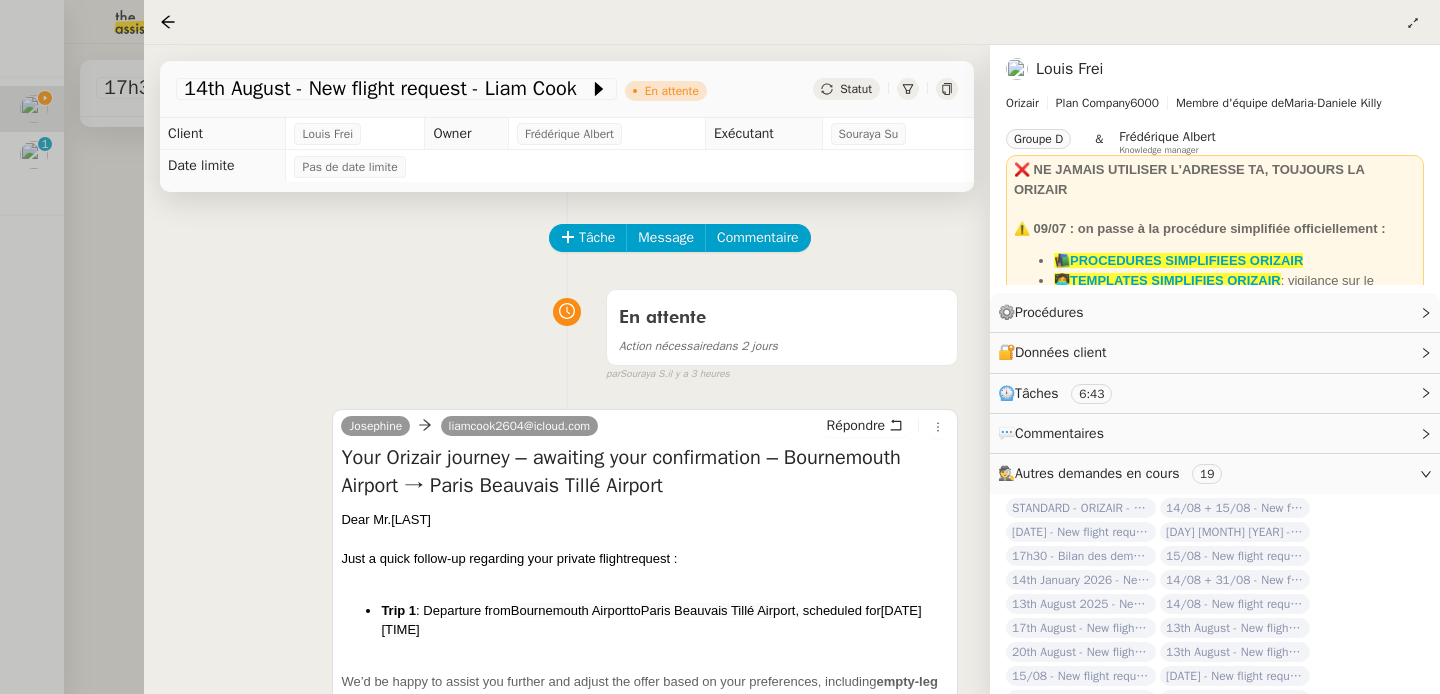 click at bounding box center [720, 347] 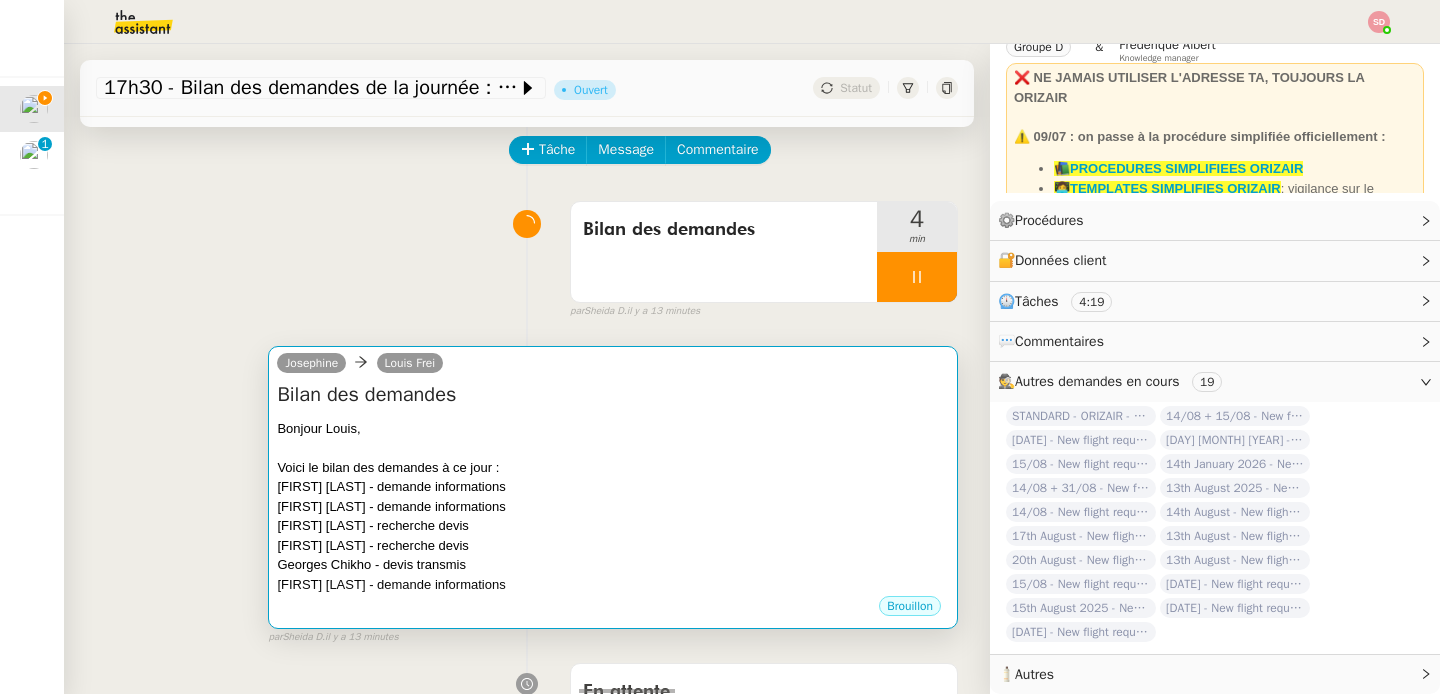 click on "[FIRST] [LAST] - recherche devis" at bounding box center (613, 526) 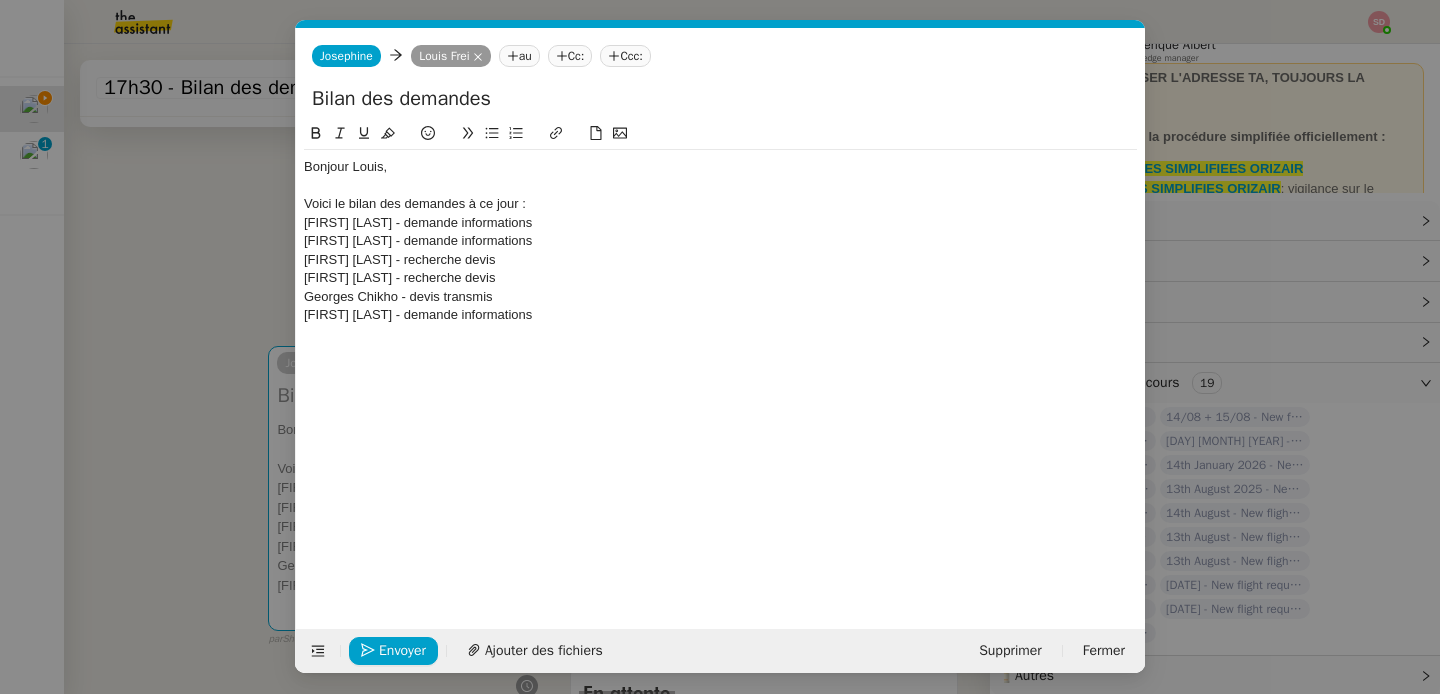 scroll, scrollTop: 0, scrollLeft: 42, axis: horizontal 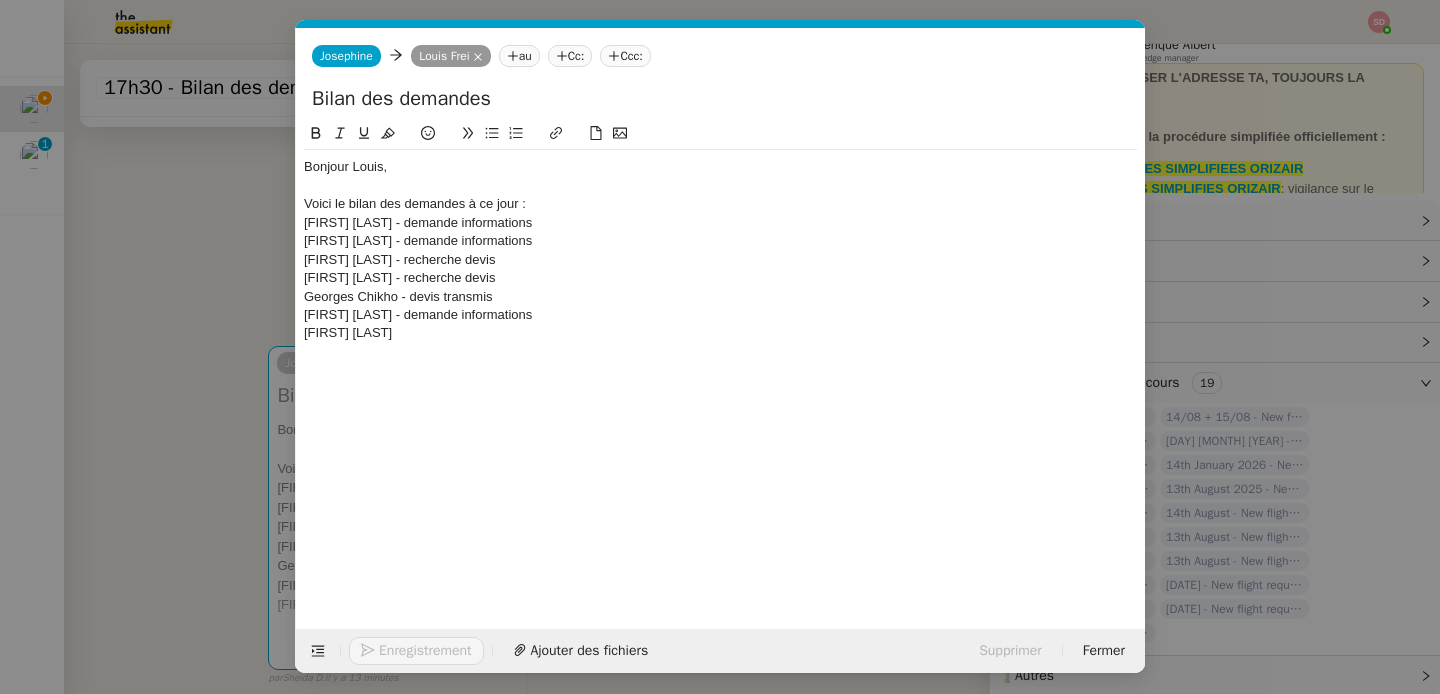 type 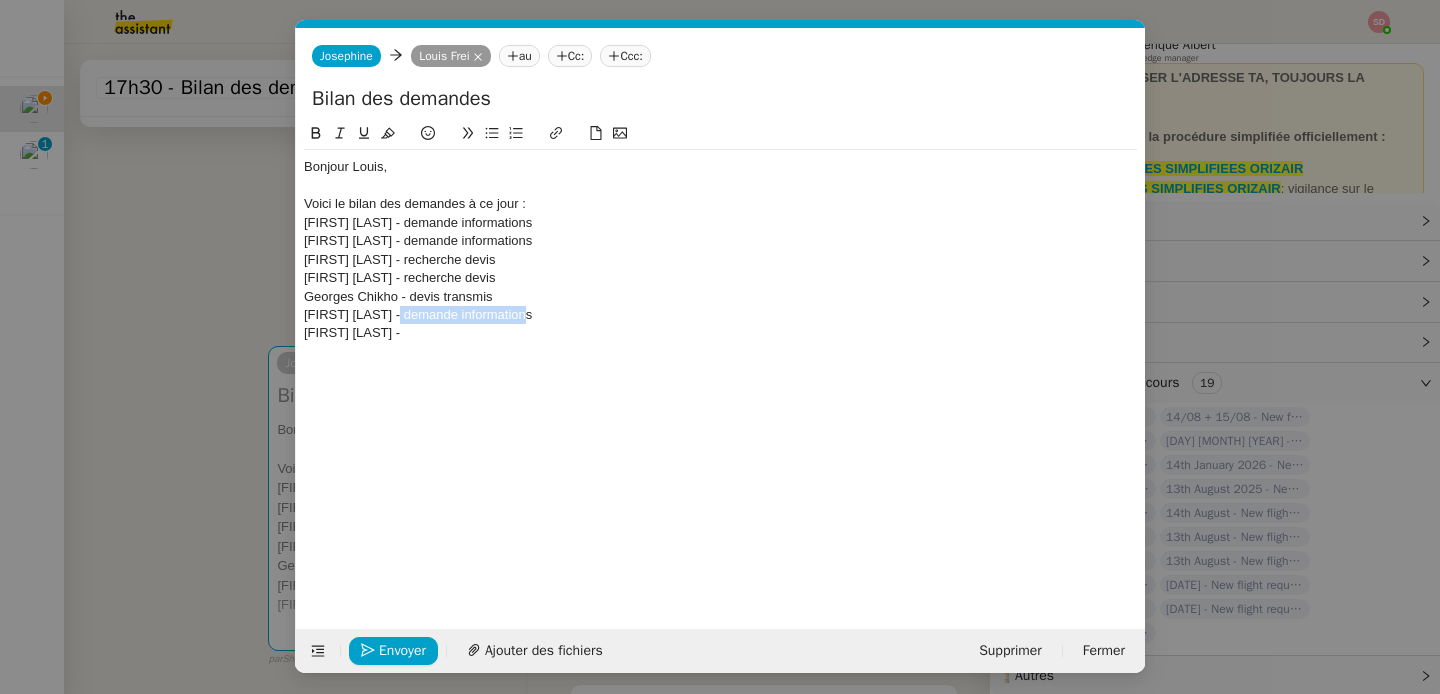 drag, startPoint x: 382, startPoint y: 317, endPoint x: 558, endPoint y: 317, distance: 176 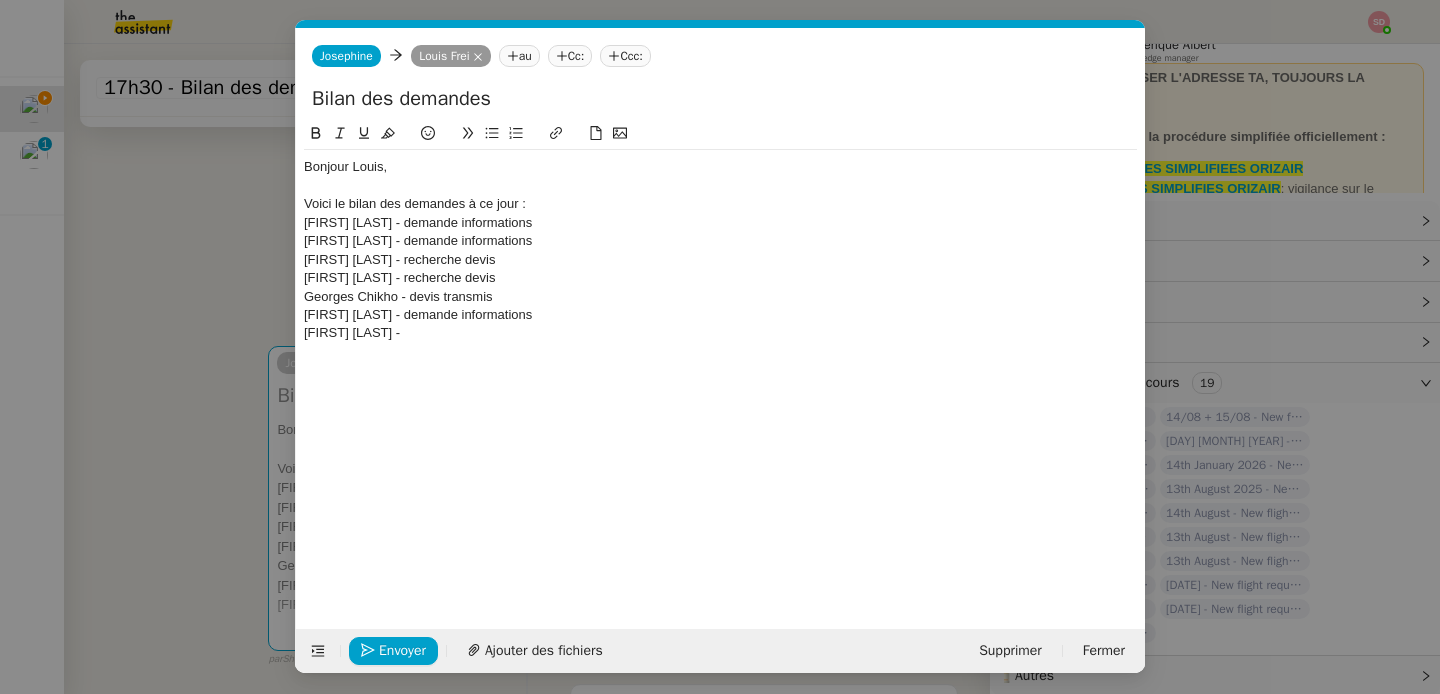 click on "Bonjour [FIRST], Voici le bilan des demandes à ce jour : [FIRST] [LAST] - demande informations [FIRST] [LAST] - demande informations [FIRST] [LAST] - recherche devis [FIRST] [LAST] - recherche devis [FIRST] [LAST] - devis transmis [FIRST] [LAST] - demande informations [FIRST] [LAST] -" 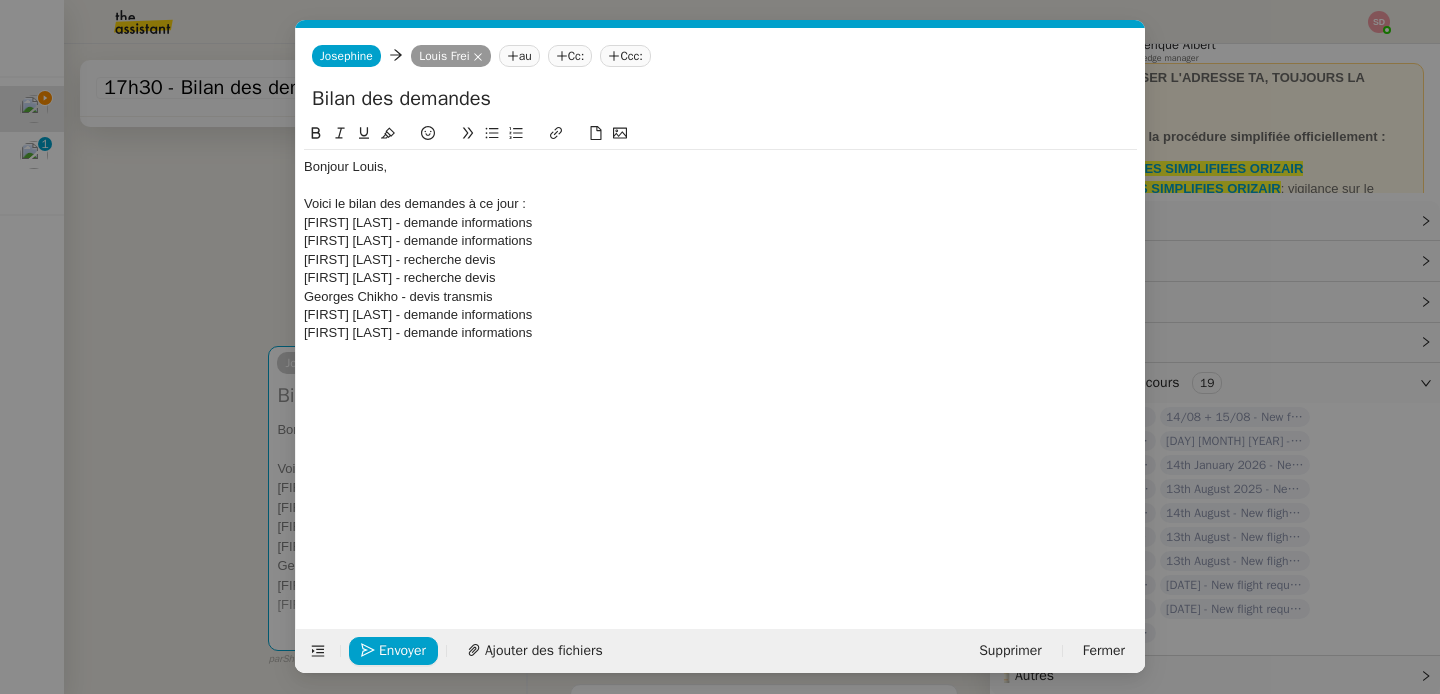 scroll, scrollTop: 0, scrollLeft: 0, axis: both 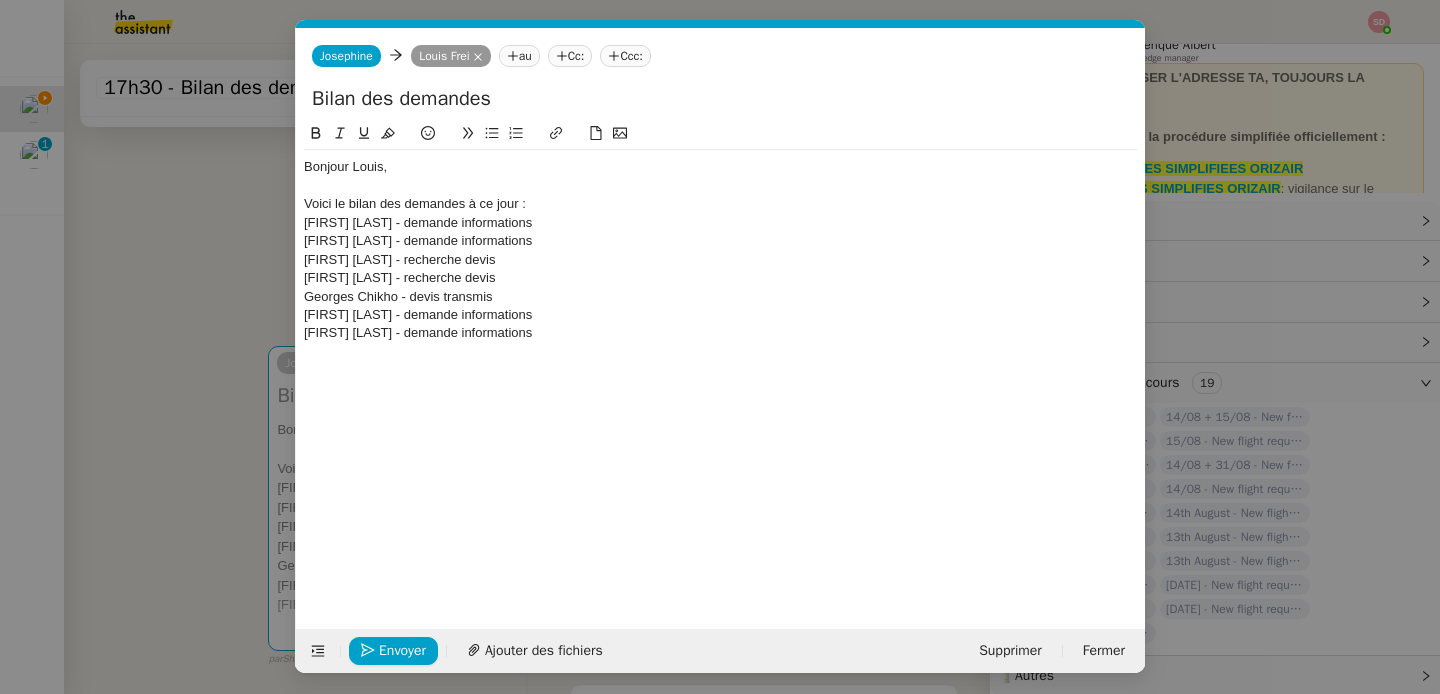 click on "Service TA - VOYAGE - PROPOSITION GLOBALE    A utiliser dans le cadre de proposition de déplacement TA - RELANCE CLIENT (EN)    Relancer un client lorsqu'il n'a pas répondu à un précédent message BAFERTY - MAIL AUDITION    A utiliser dans le cadre de la procédure d'envoi des mails d'audition TA - PUBLICATION OFFRE D'EMPLOI     Organisation du recrutement ✈️Orizair - Relance client (EN)     à utiliser pour orizair, relance en anglais  Louis Frei ✈️Orizair - Aucun vol disponible (FR)    à utiliser quand pas de vol dispo en fr  Louis Frei Discours de présentation du paiement sécurisé    ✈️Orizair - Relance client (FR)    à utiliser pour orizair, première relance en français  Louis Frei TA - VOYAGES - PROPOSITION ITINERAIRE    Soumettre les résultats d'une recherche Orizair - Empty Legs - Confirmation opérateur (EN)    à utiliser dans la communication sur avinode pour les empty legs  Louis Frei TA - CONFIRMATION PAIEMENT (EN)    TA - COURRIER EXPEDIE (recommandé)" at bounding box center [720, 347] 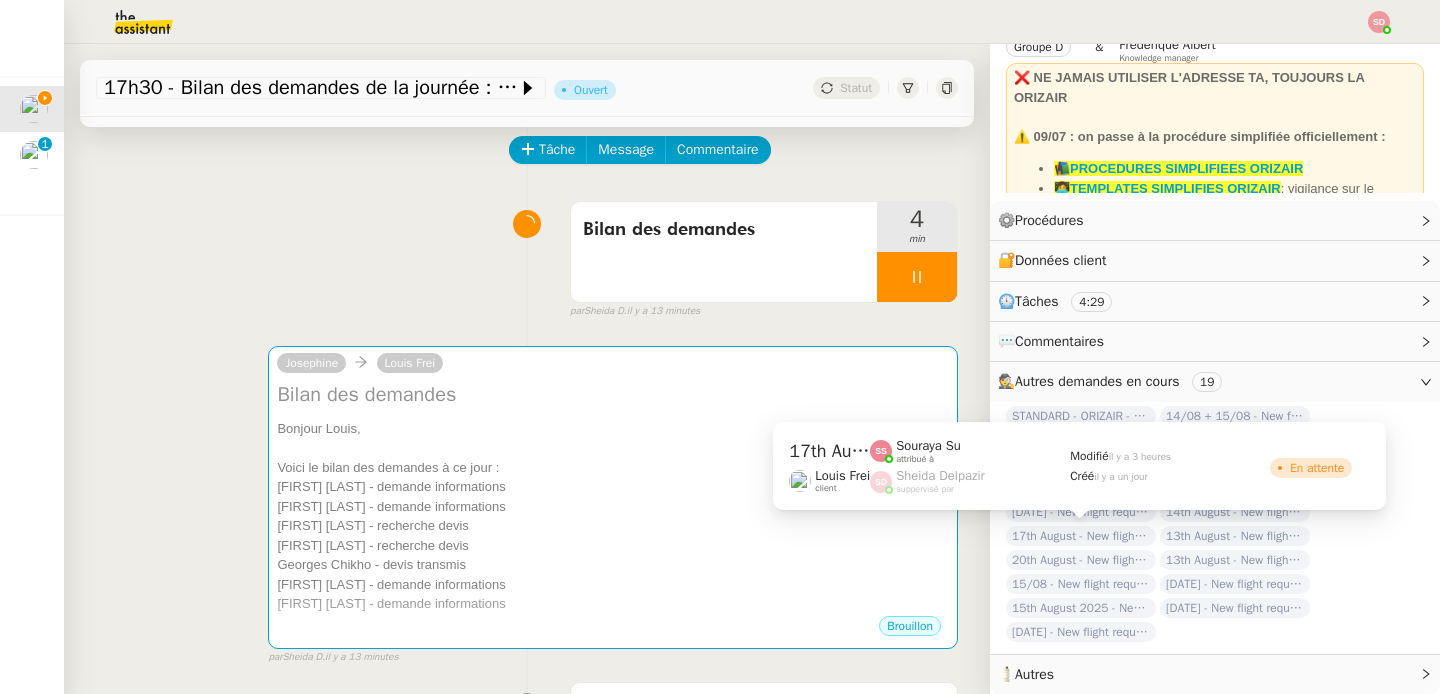 click on "17th August - New flight request - [FIRST] [LAST]" 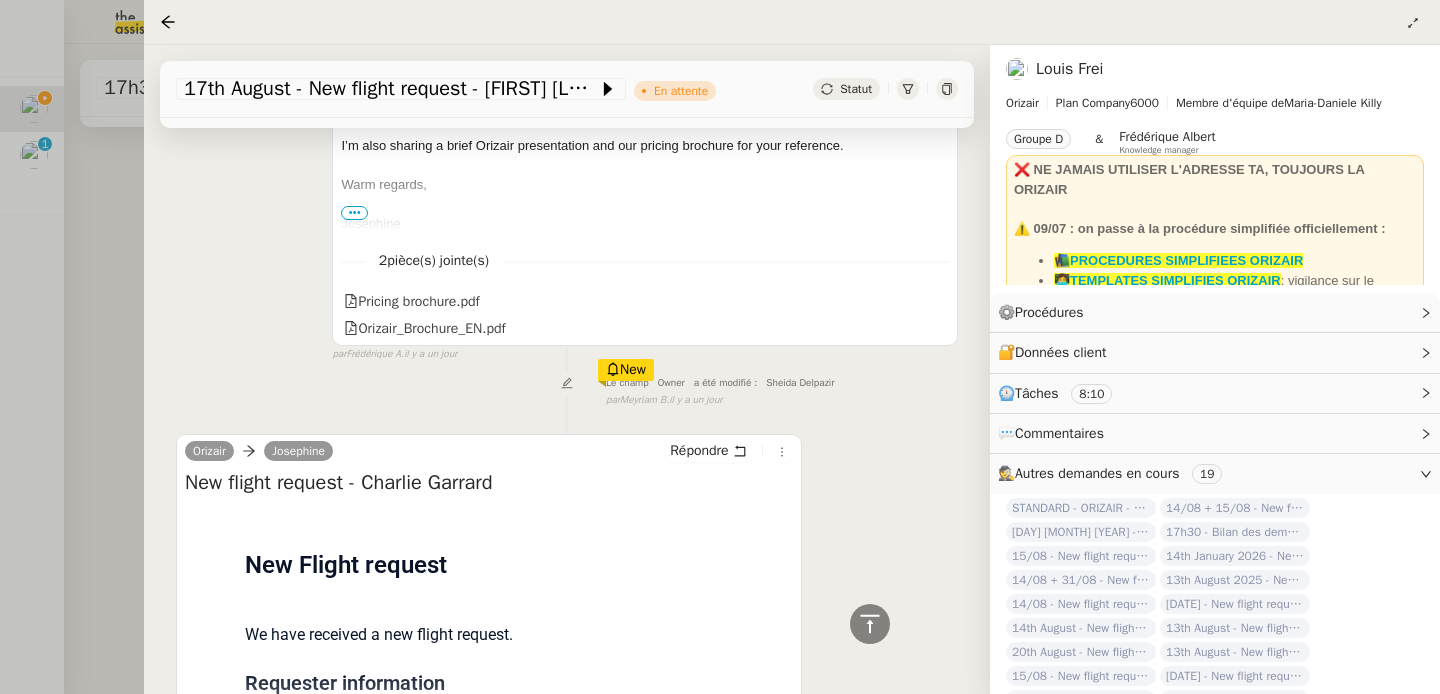 scroll, scrollTop: 1519, scrollLeft: 0, axis: vertical 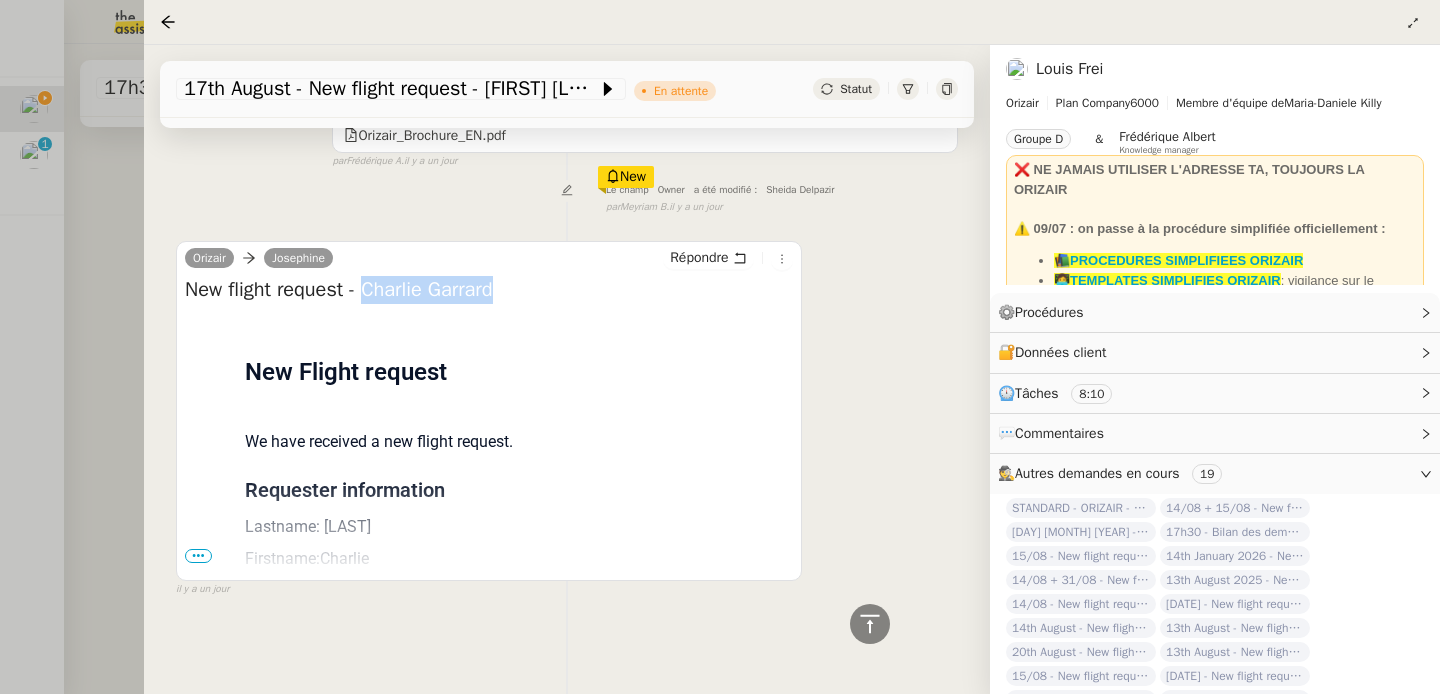 drag, startPoint x: 372, startPoint y: 291, endPoint x: 551, endPoint y: 287, distance: 179.0447 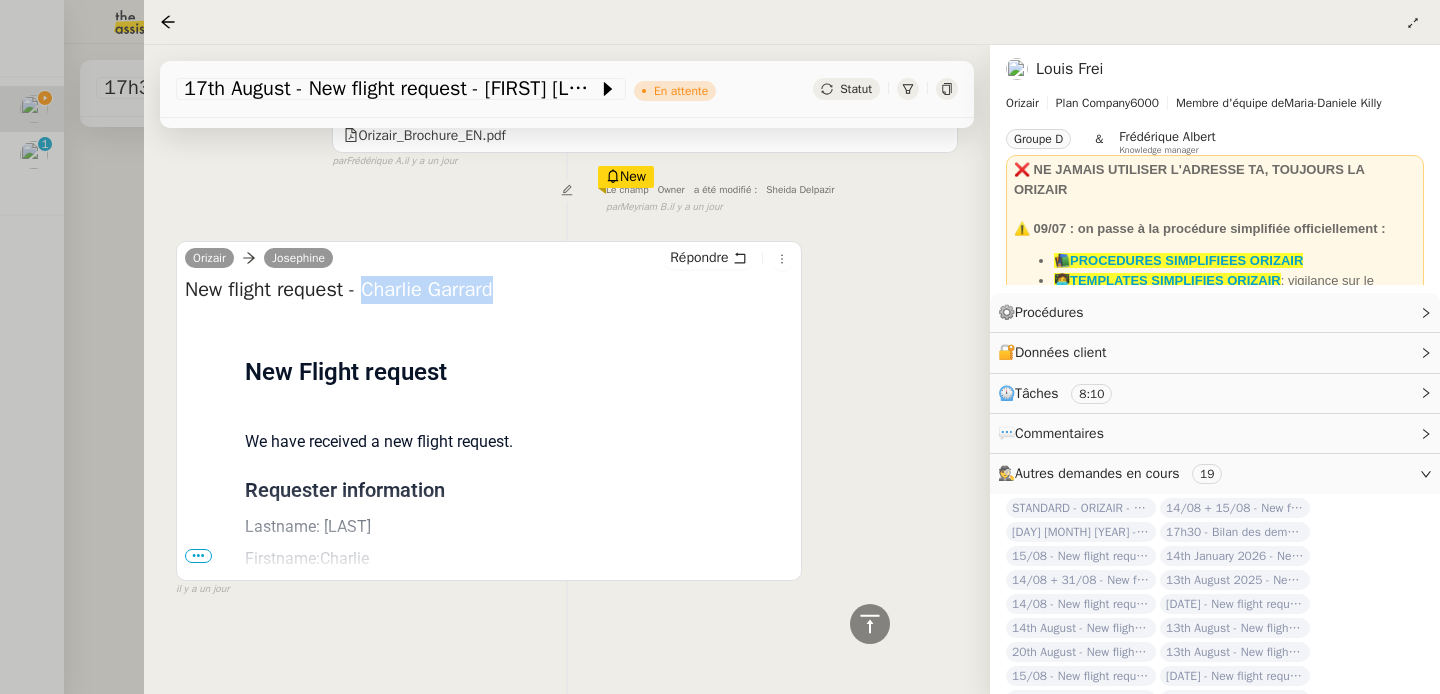 click on "New flight request - Charlie Garrard" at bounding box center [489, 290] 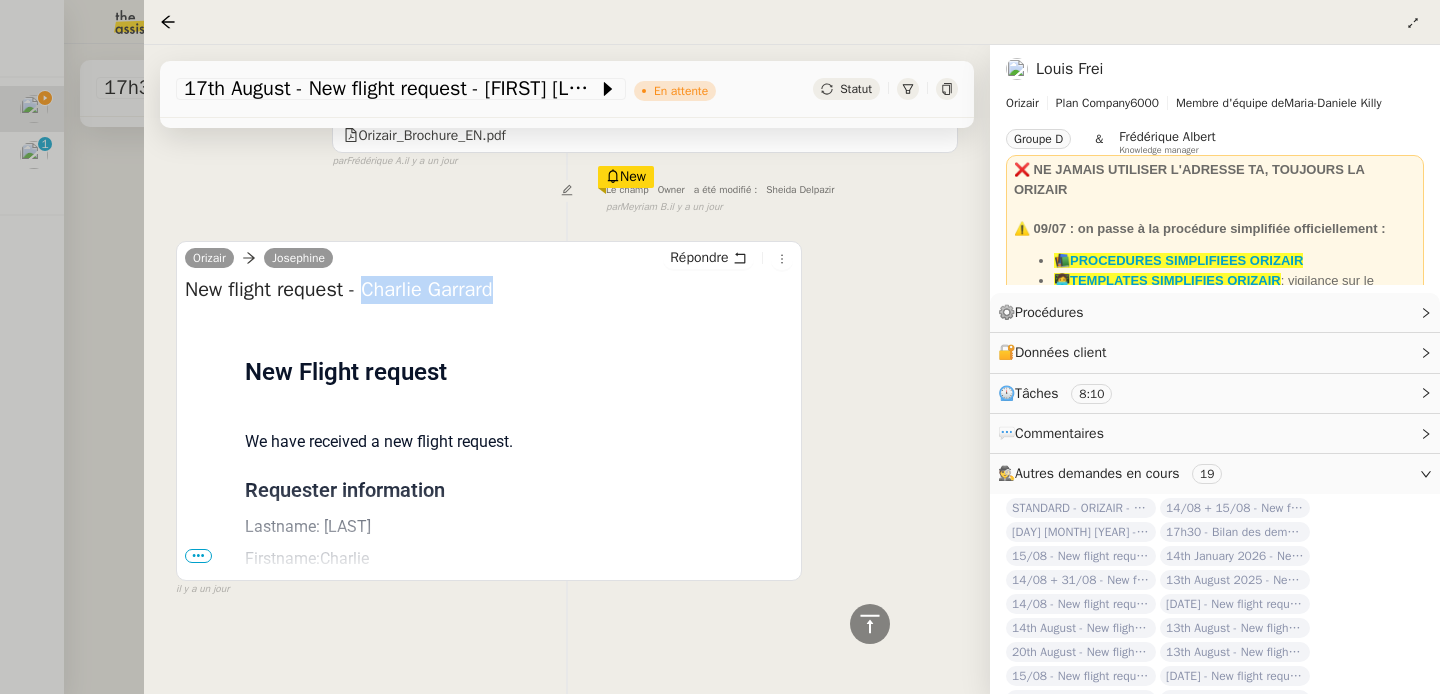 click at bounding box center (720, 347) 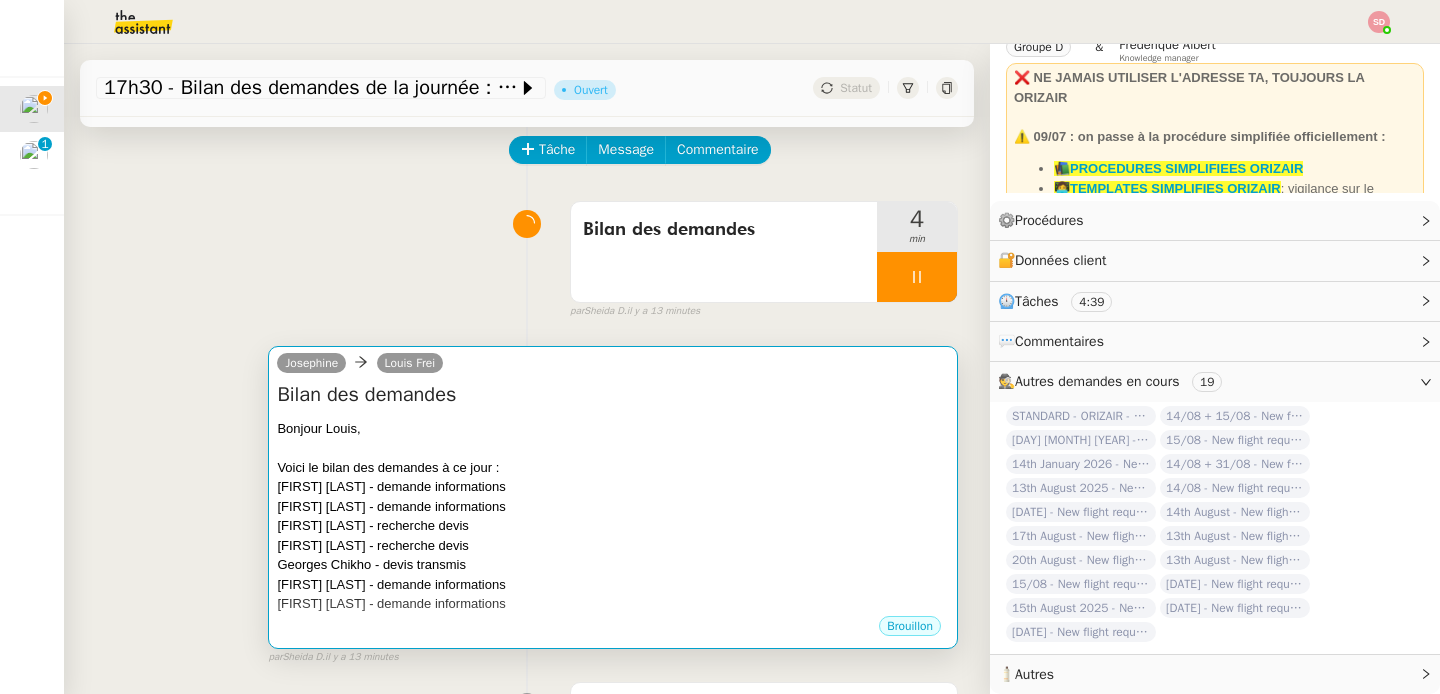 click on "Voici le bilan des demandes à ce jour :" at bounding box center [613, 468] 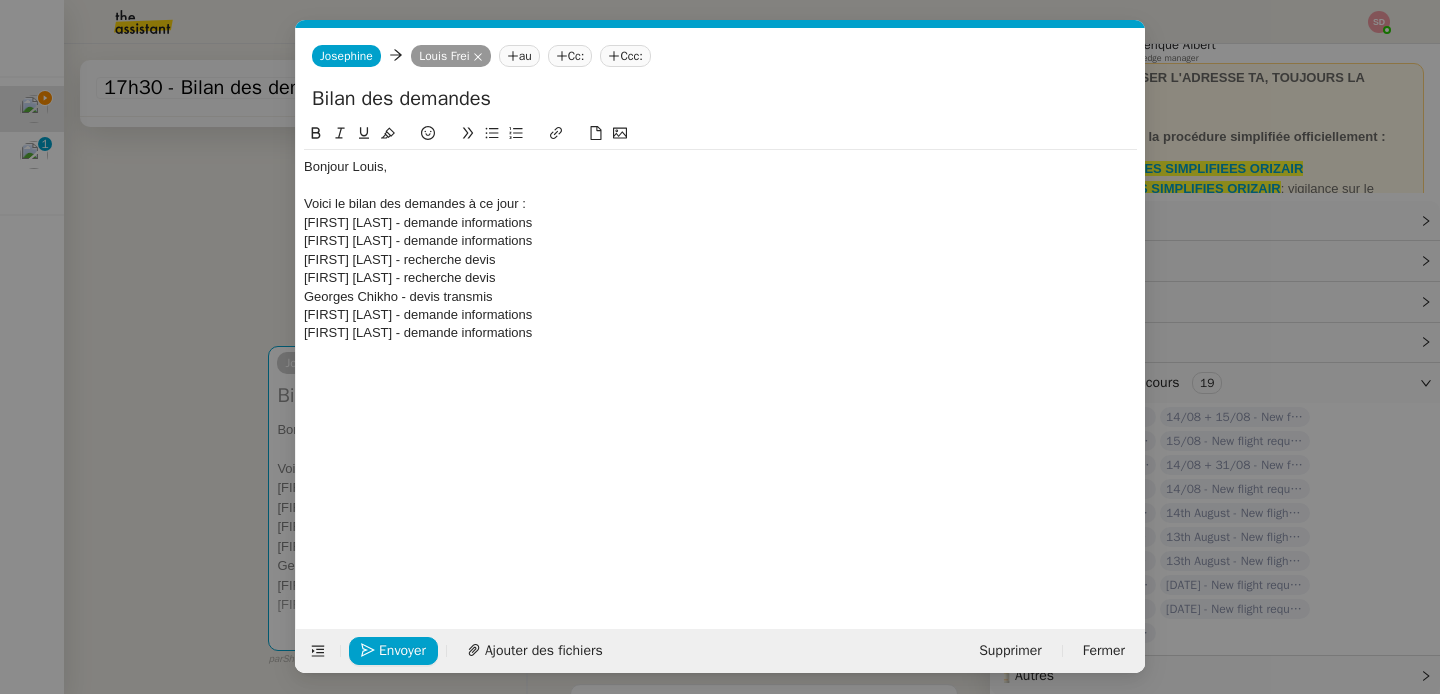scroll, scrollTop: 0, scrollLeft: 42, axis: horizontal 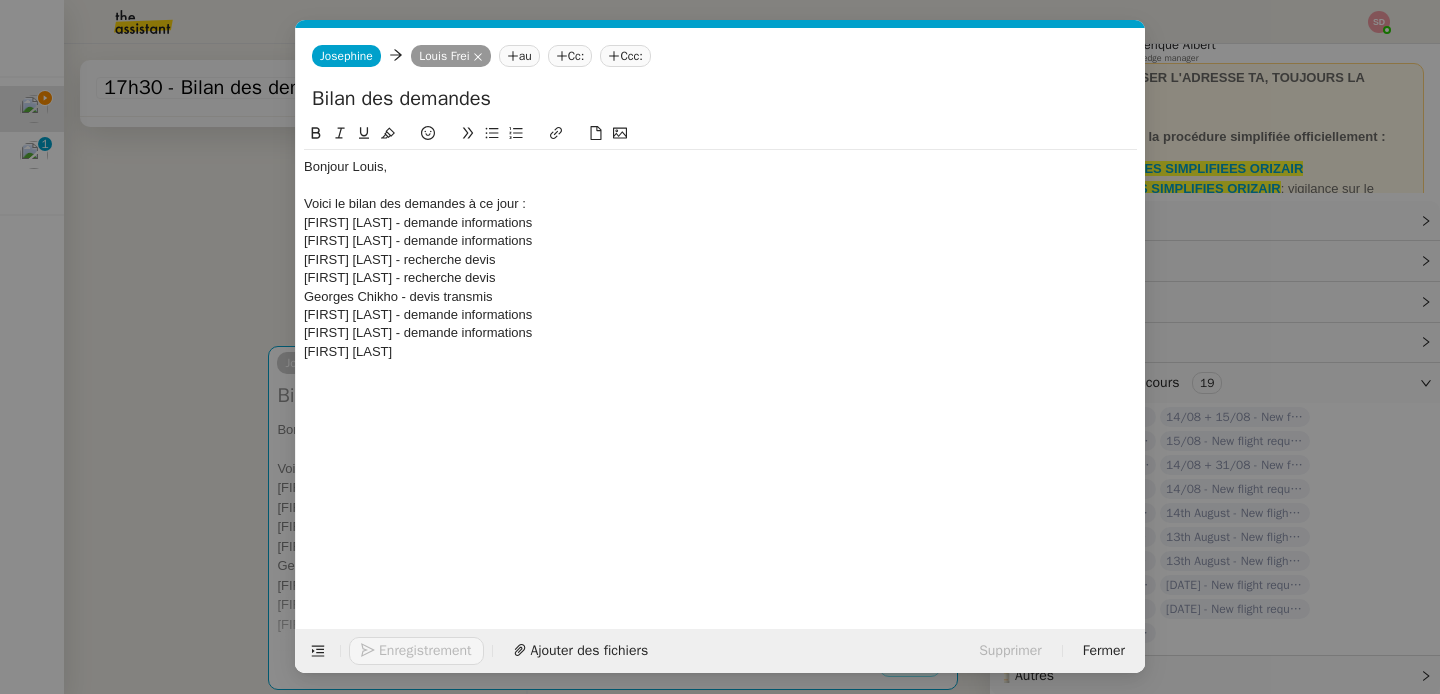 type 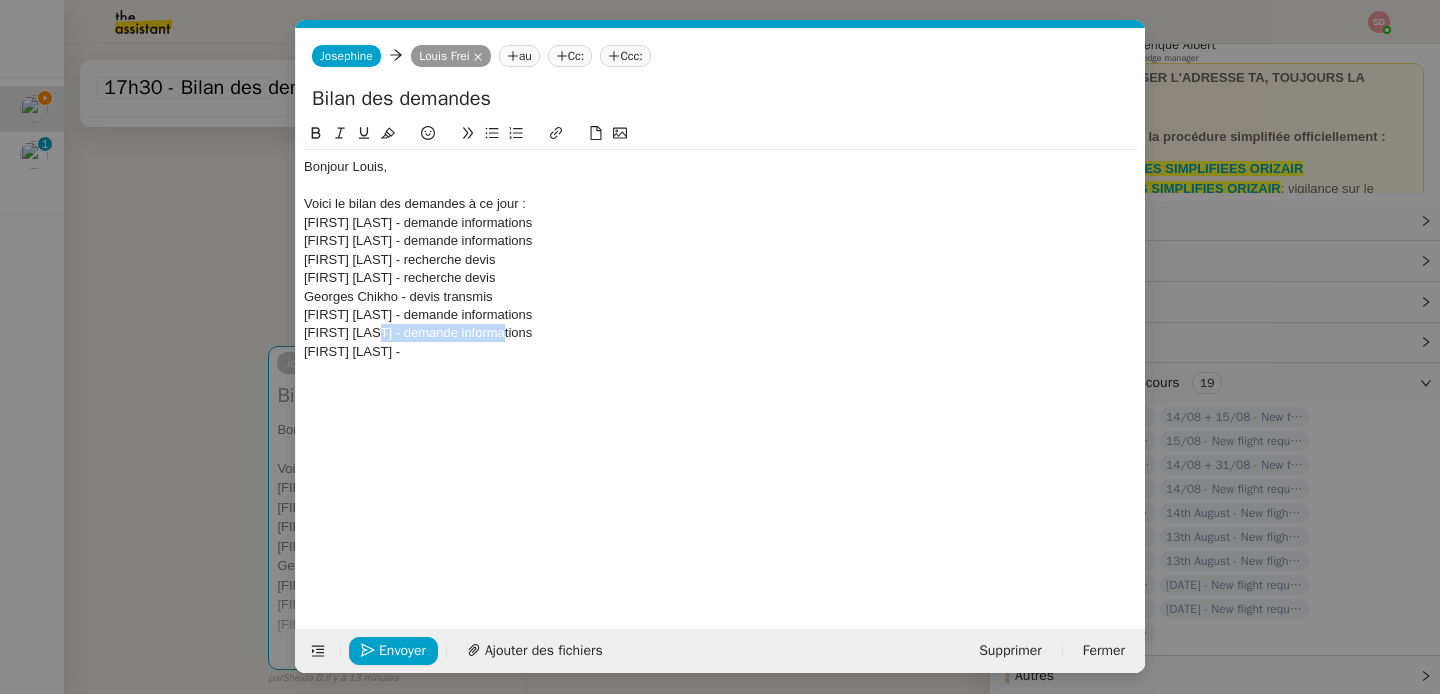 drag, startPoint x: 377, startPoint y: 336, endPoint x: 555, endPoint y: 336, distance: 178 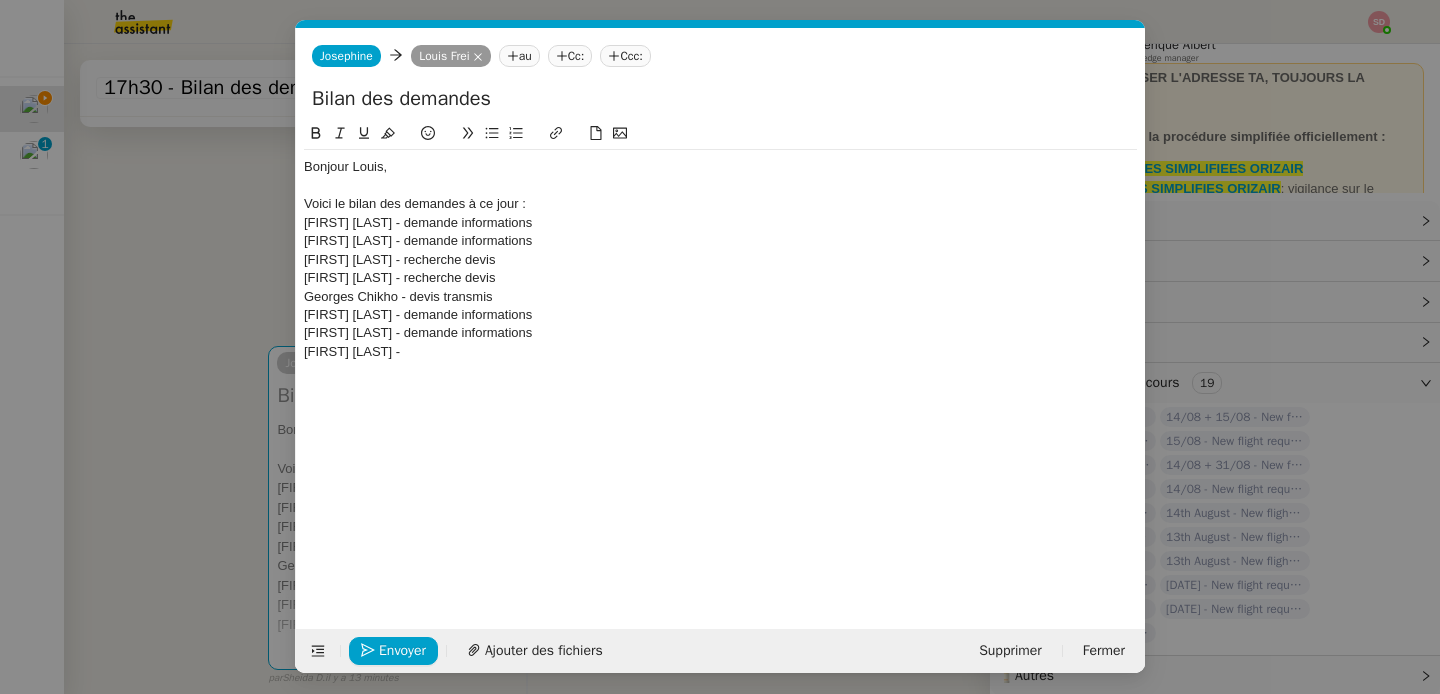 click on "[FIRST] [LAST] -" 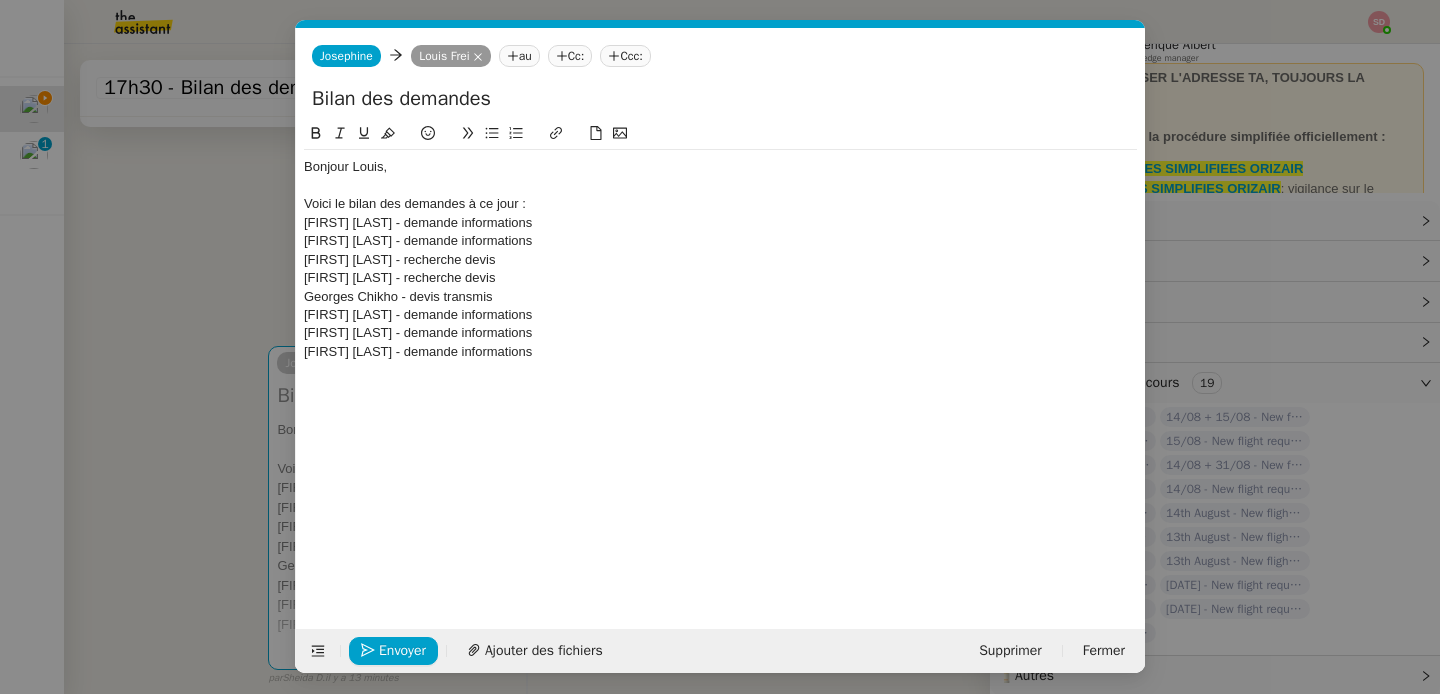 scroll, scrollTop: 0, scrollLeft: 0, axis: both 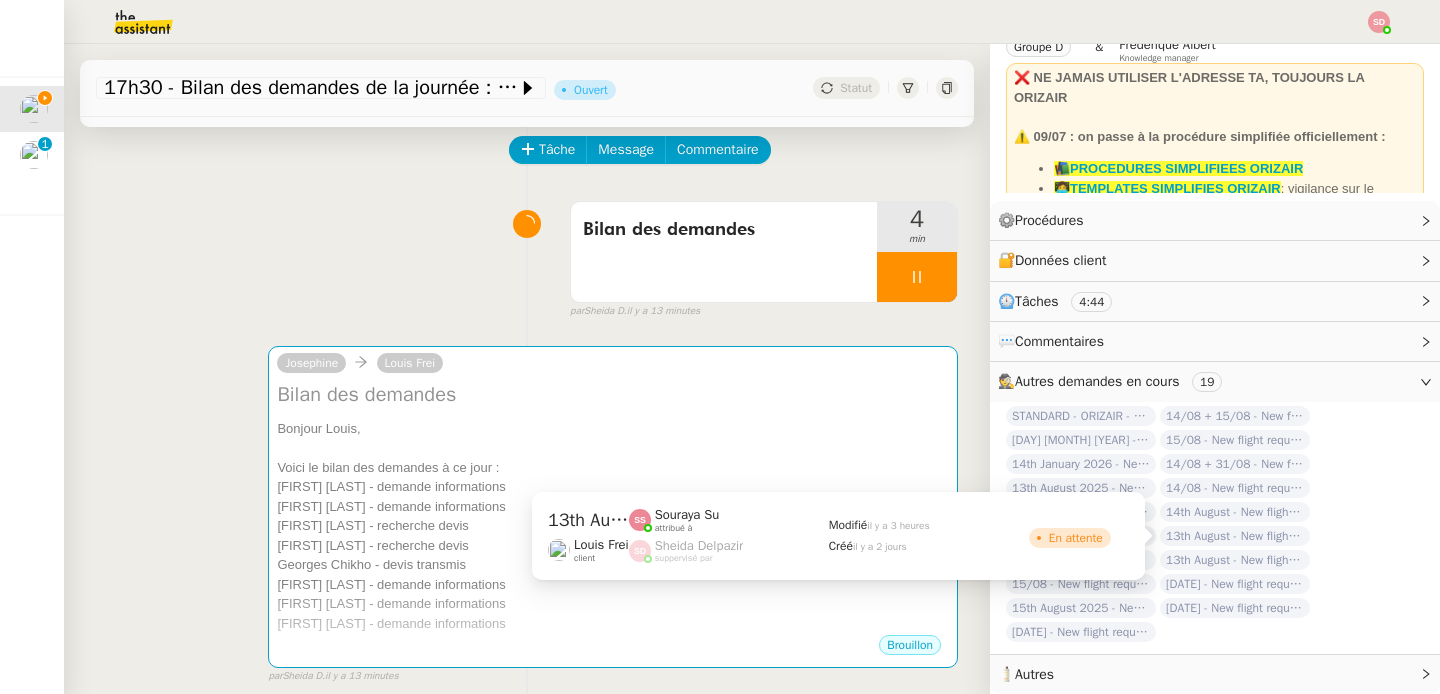click on "13th August  - New flight request - Mathias Heggelund" 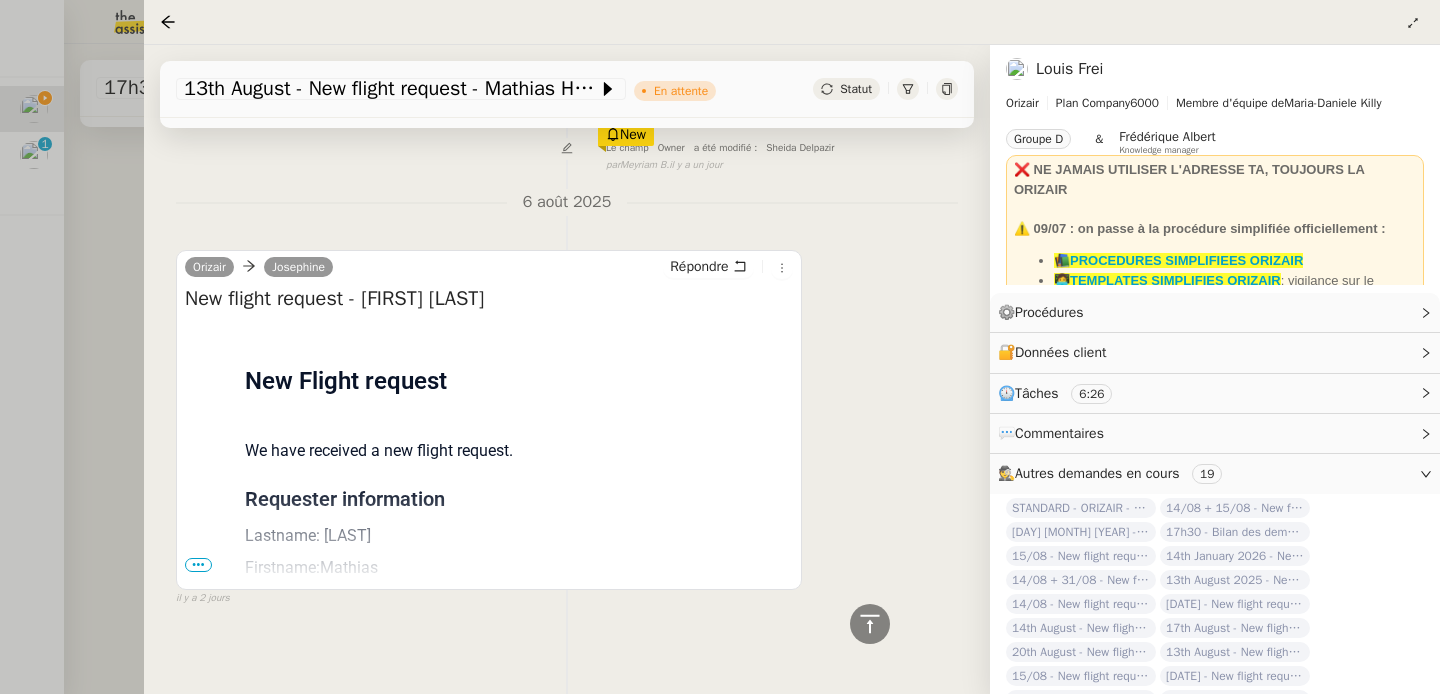 scroll, scrollTop: 1570, scrollLeft: 0, axis: vertical 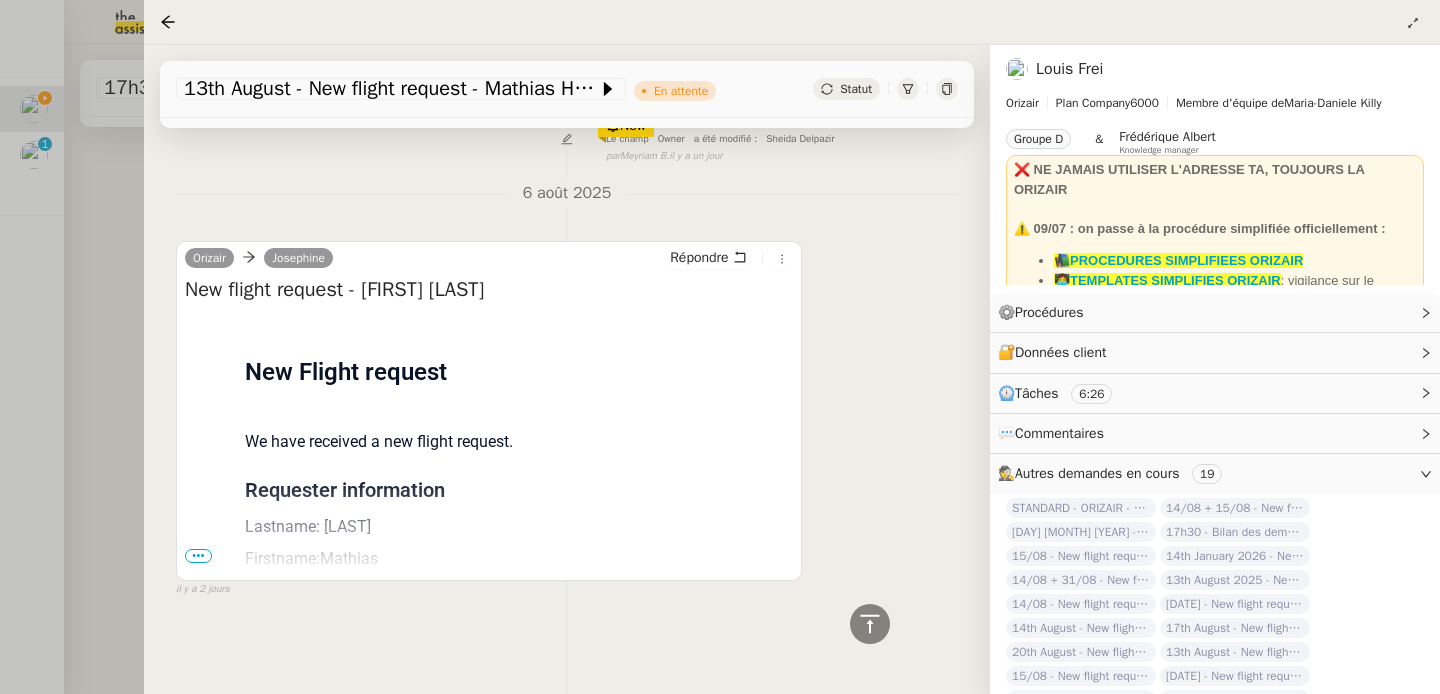 drag, startPoint x: 376, startPoint y: 290, endPoint x: 597, endPoint y: 290, distance: 221 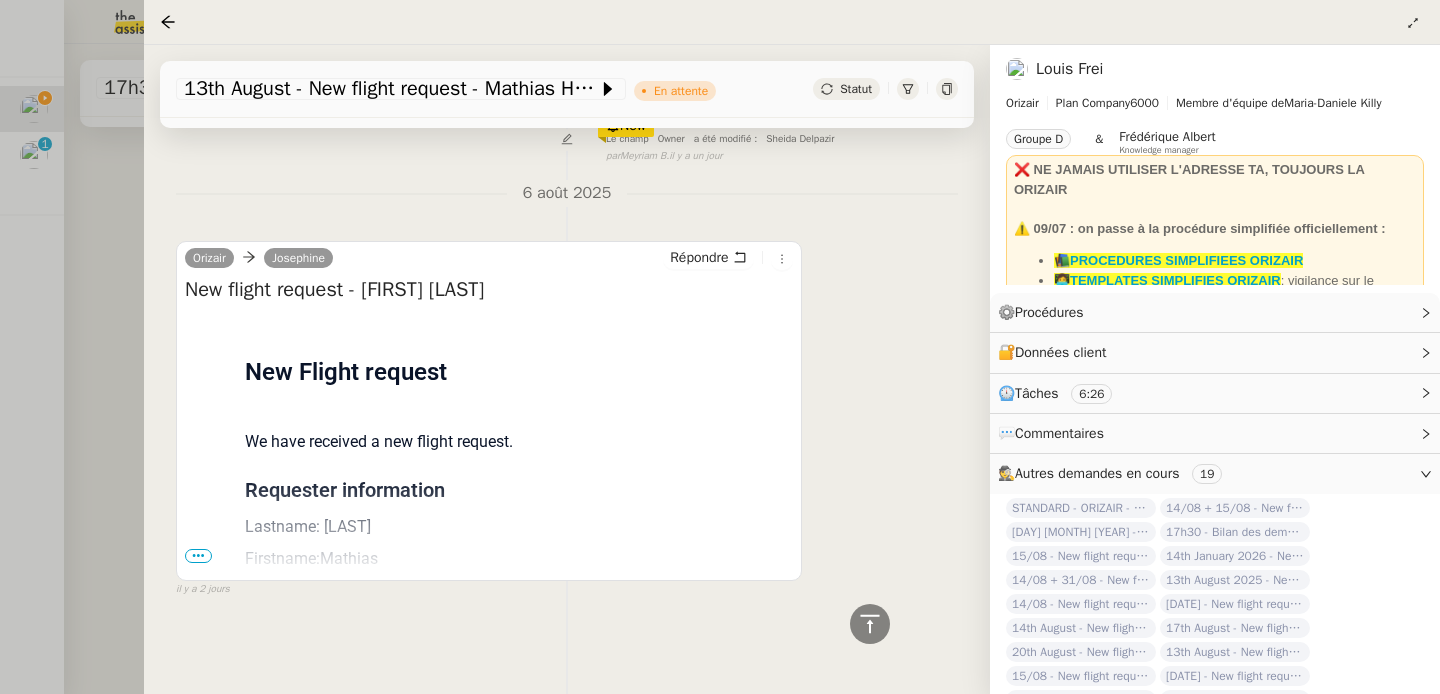 click on "New flight request - [FIRST] [LAST]" at bounding box center (489, 290) 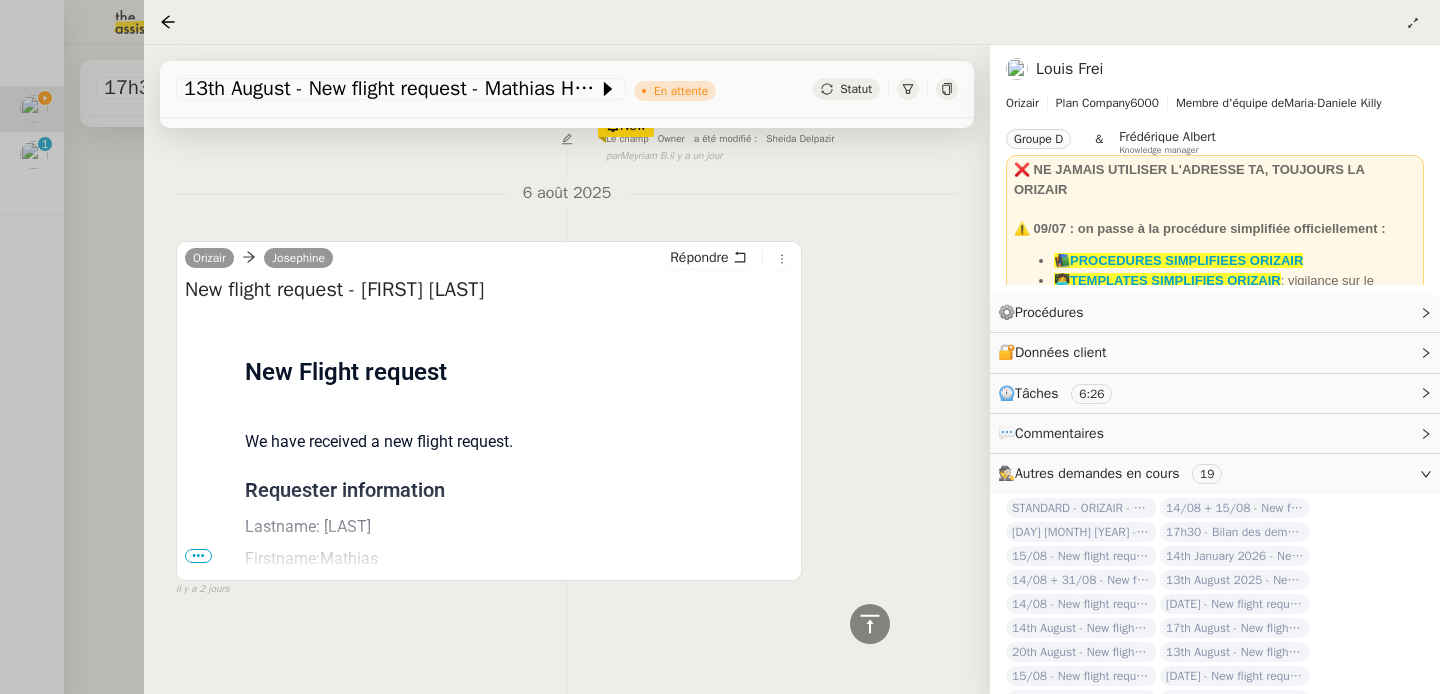 click at bounding box center (720, 347) 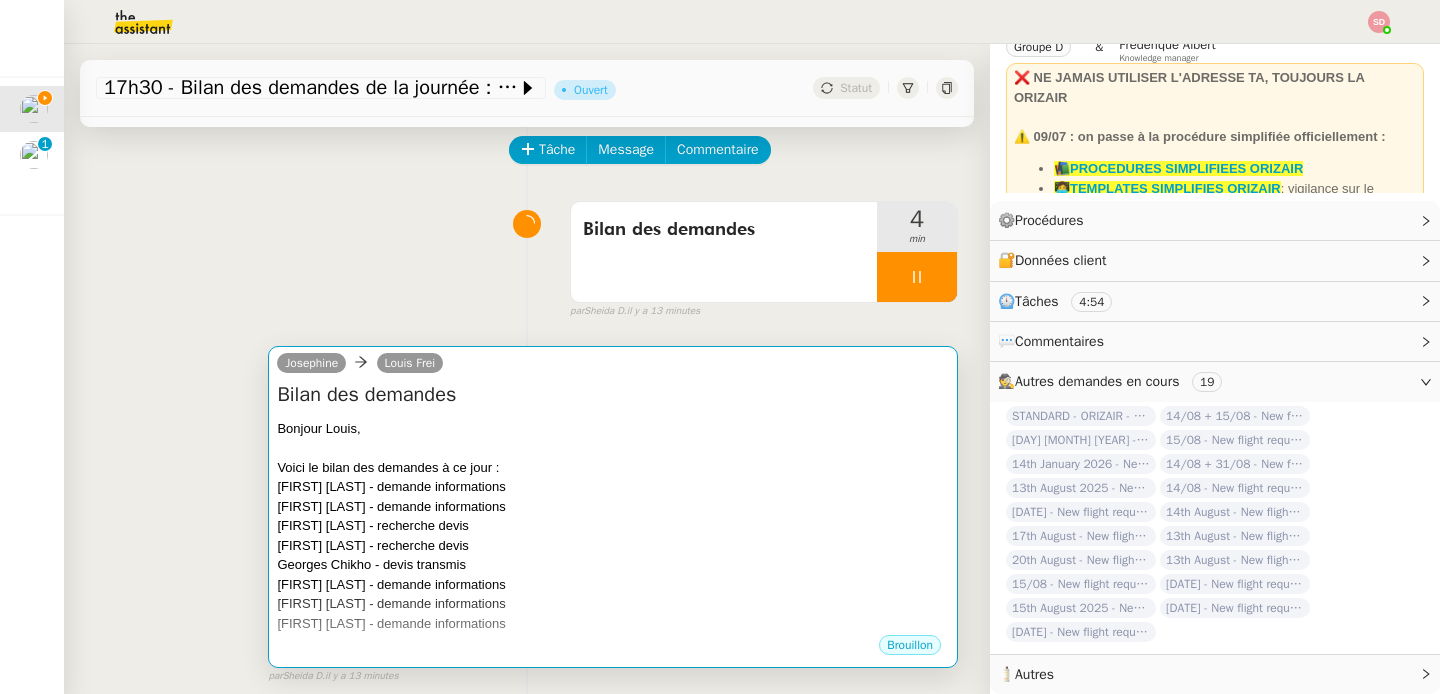 click on "Voici le bilan des demandes à ce jour :" at bounding box center [613, 468] 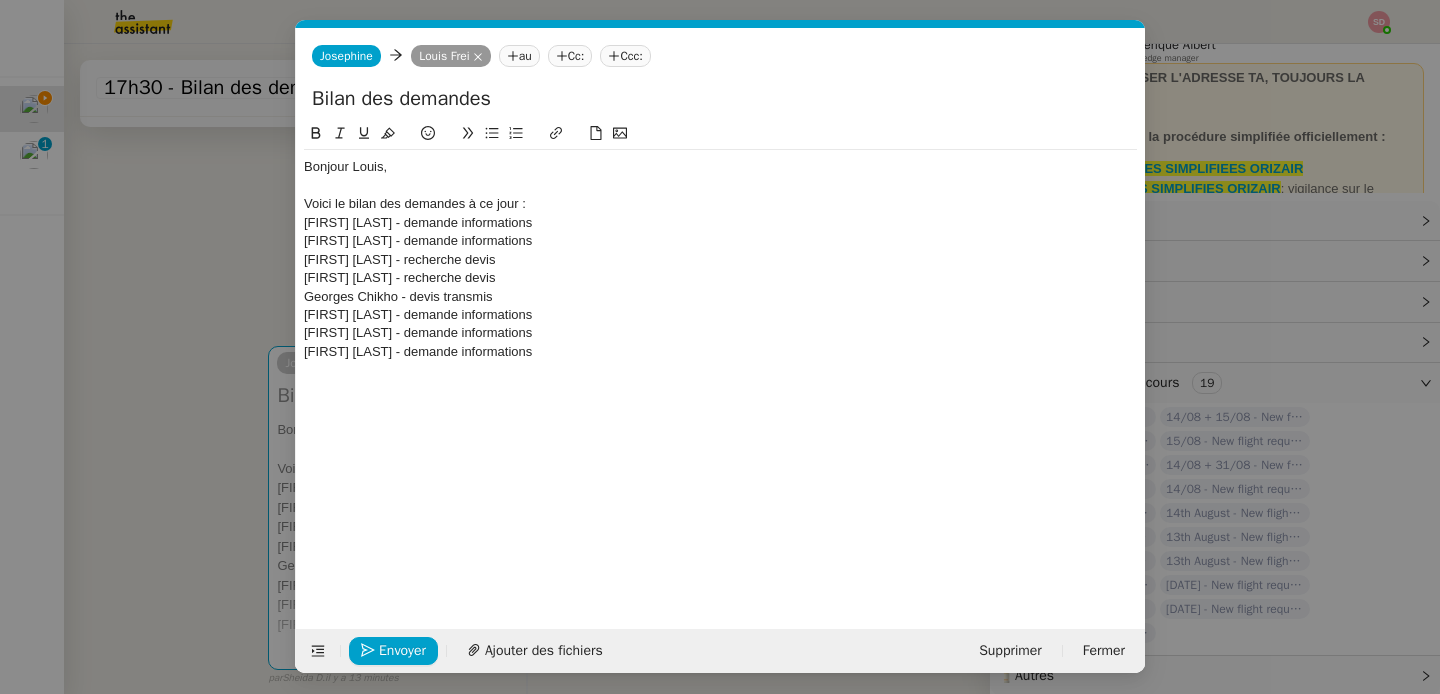 scroll, scrollTop: 0, scrollLeft: 42, axis: horizontal 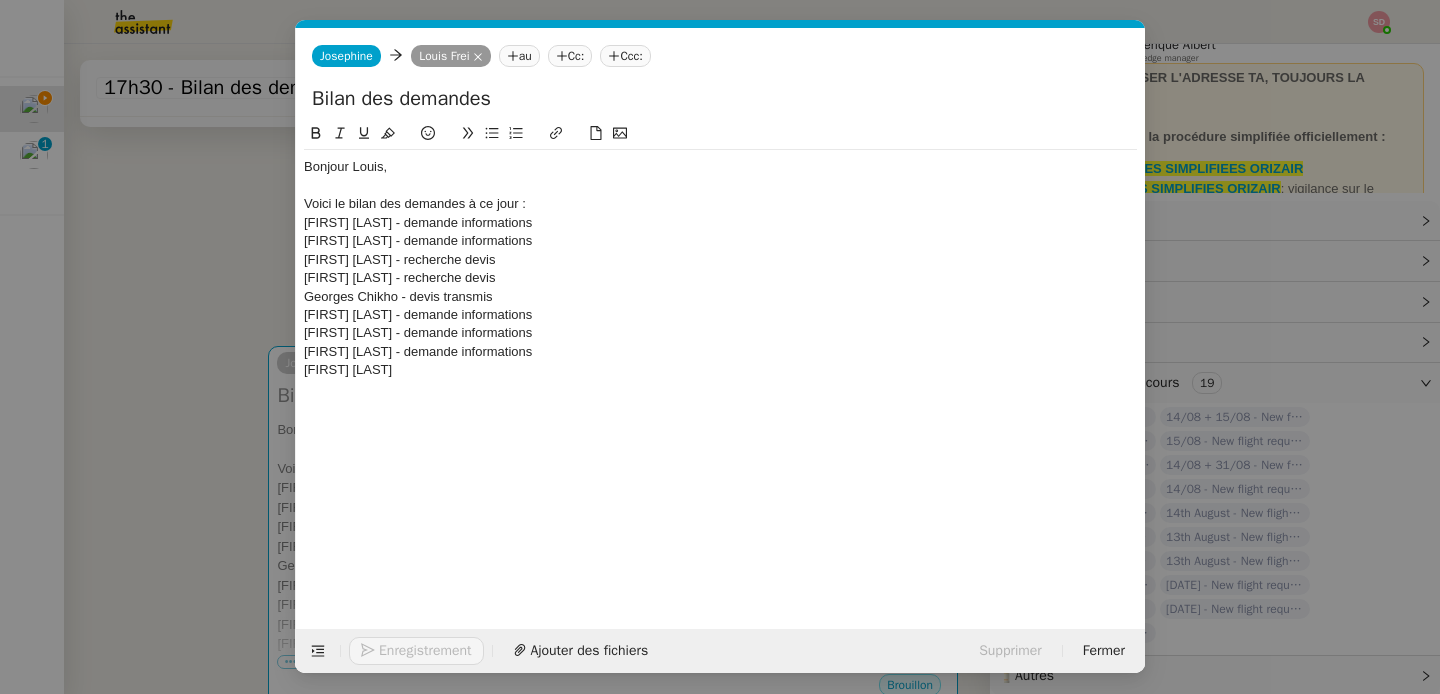 type 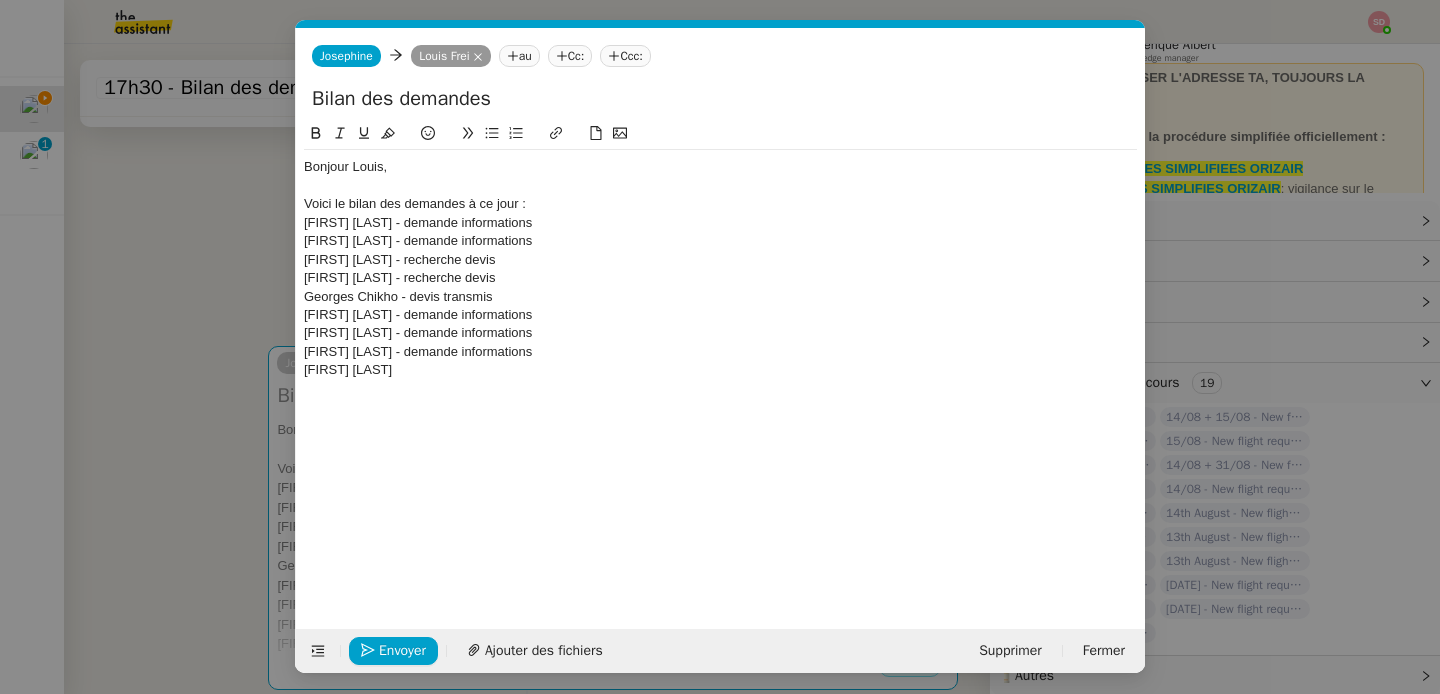drag, startPoint x: 397, startPoint y: 354, endPoint x: 605, endPoint y: 350, distance: 208.03845 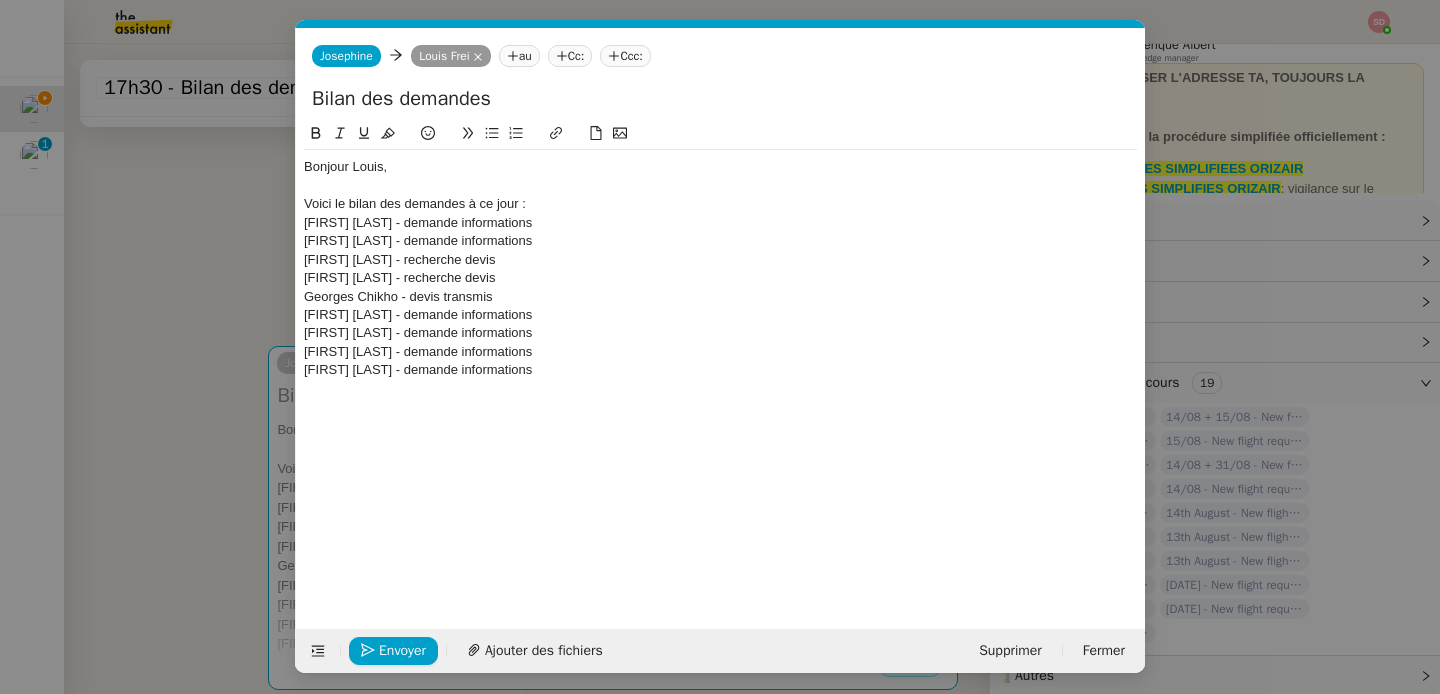 click on "Service TA - VOYAGE - PROPOSITION GLOBALE    A utiliser dans le cadre de proposition de déplacement TA - RELANCE CLIENT (EN)    Relancer un client lorsqu'il n'a pas répondu à un précédent message BAFERTY - MAIL AUDITION    A utiliser dans le cadre de la procédure d'envoi des mails d'audition TA - PUBLICATION OFFRE D'EMPLOI     Organisation du recrutement ✈️Orizair - Relance client (EN)     à utiliser pour orizair, relance en anglais  Louis Frei ✈️Orizair - Aucun vol disponible (FR)    à utiliser quand pas de vol dispo en fr  Louis Frei Discours de présentation du paiement sécurisé    ✈️Orizair - Relance client (FR)    à utiliser pour orizair, première relance en français  Louis Frei TA - VOYAGES - PROPOSITION ITINERAIRE    Soumettre les résultats d'une recherche Orizair - Empty Legs - Confirmation opérateur (EN)    à utiliser dans la communication sur avinode pour les empty legs  Louis Frei TA - CONFIRMATION PAIEMENT (EN)    TA - COURRIER EXPEDIE (recommandé)" at bounding box center (720, 347) 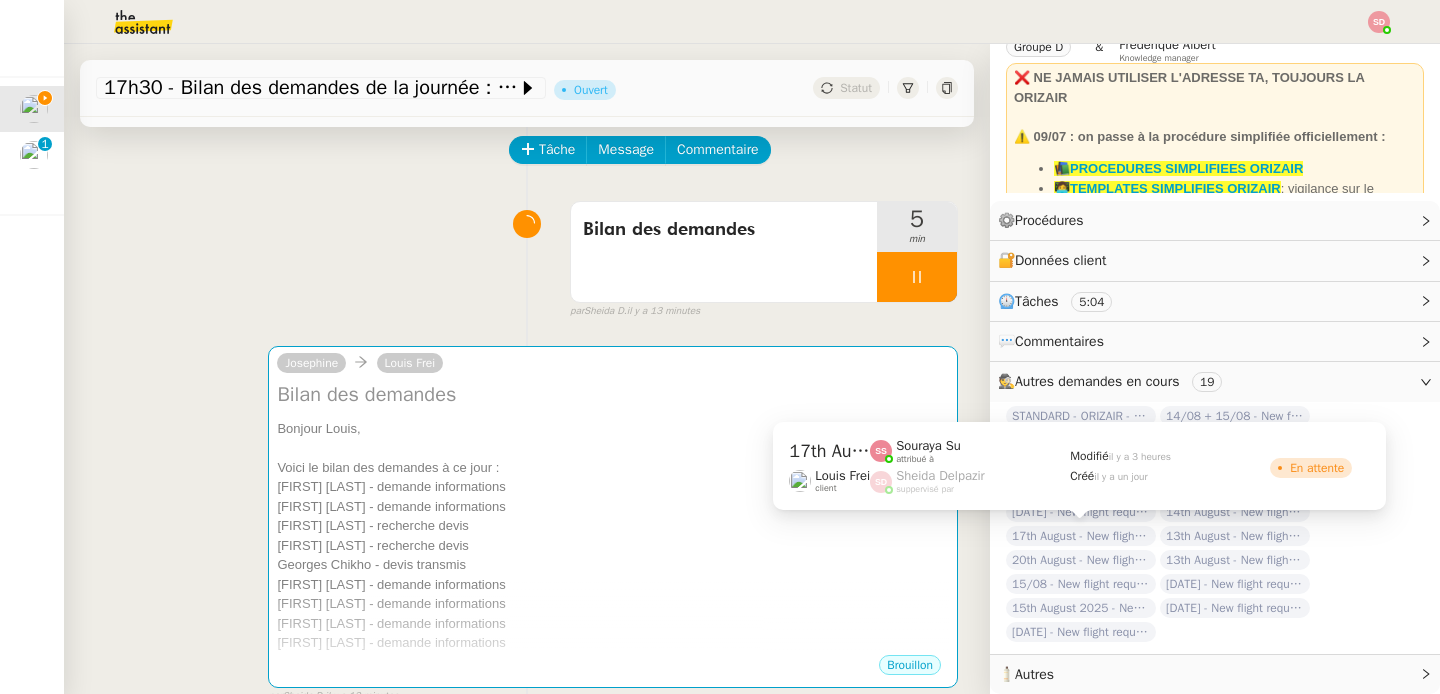 click on "17th August - New flight request - [FIRST] [LAST]" 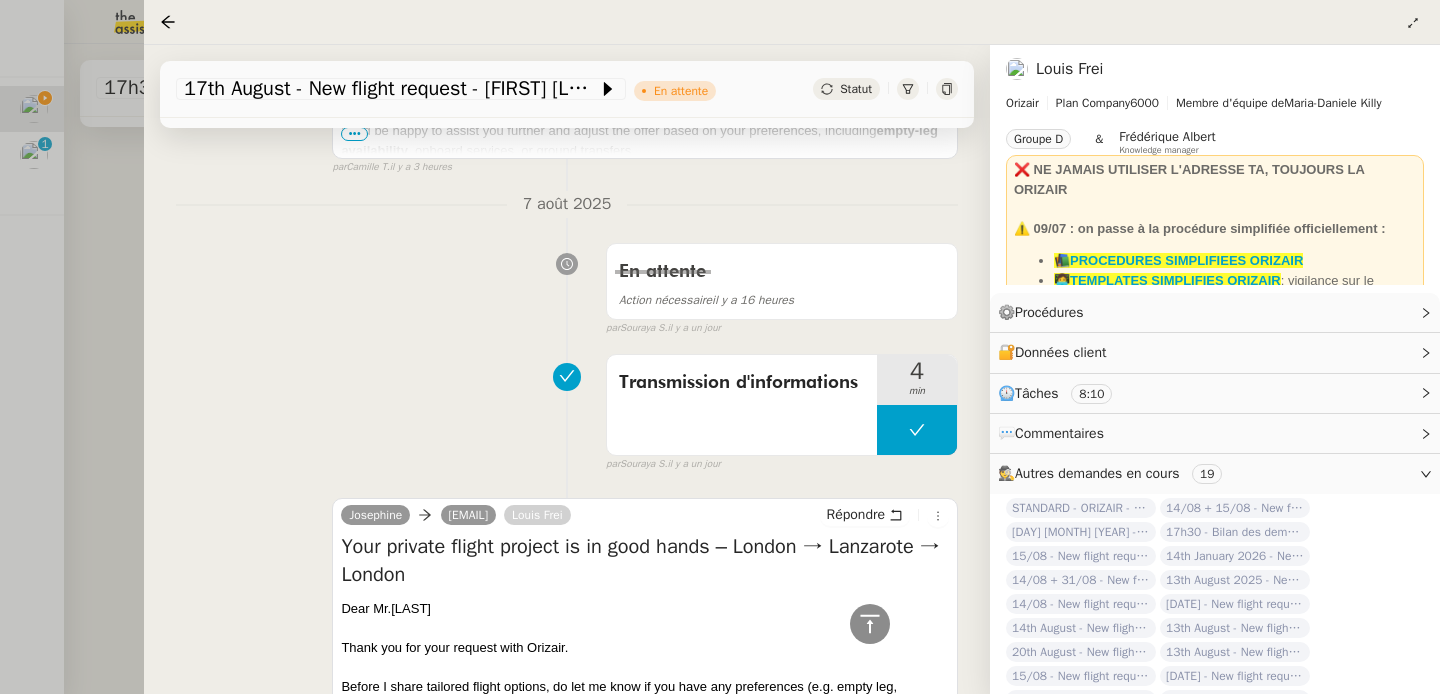 scroll, scrollTop: 1196, scrollLeft: 0, axis: vertical 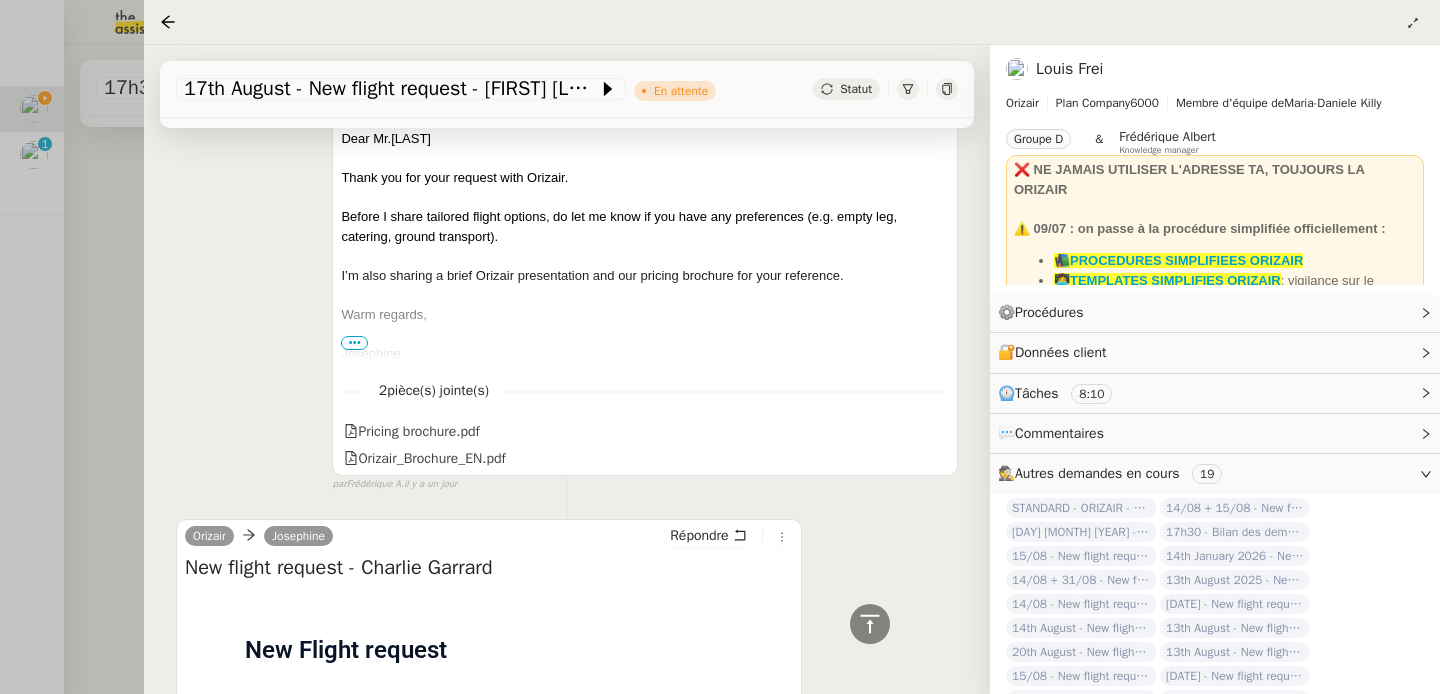 click at bounding box center [720, 347] 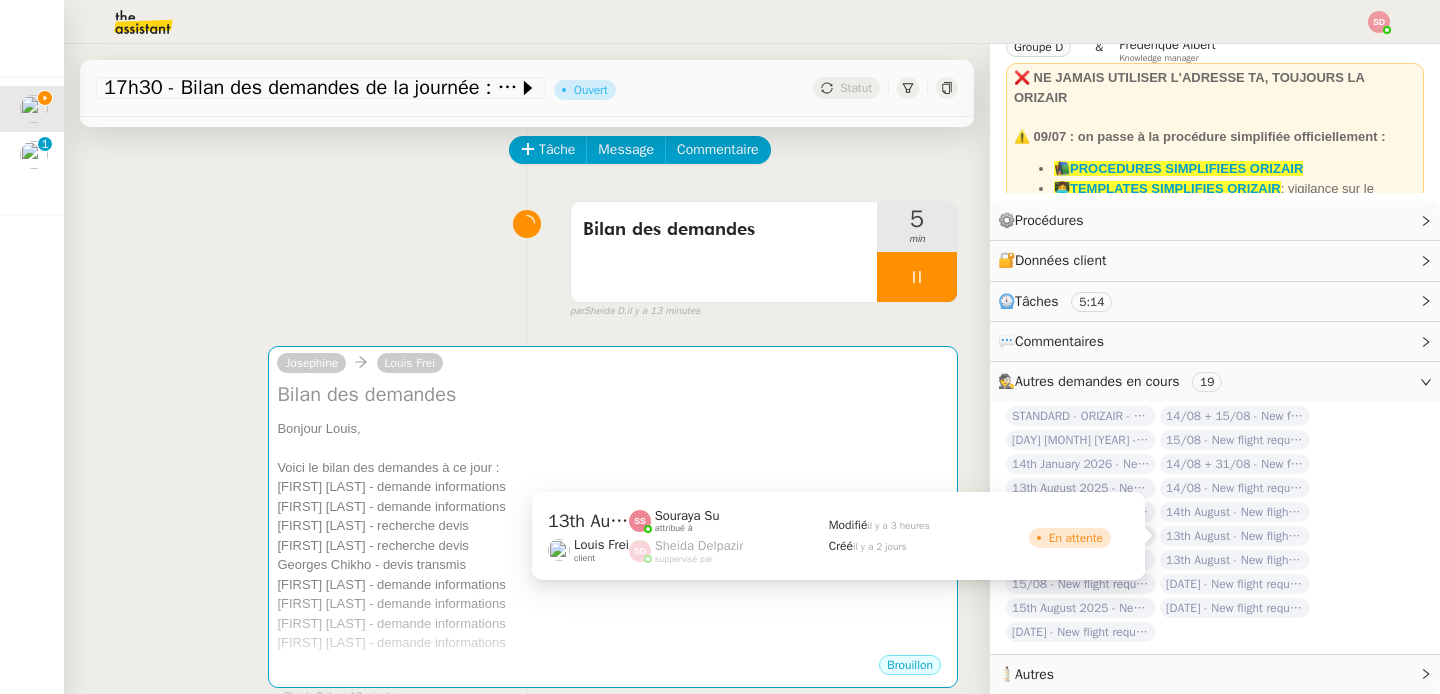 click on "13th August  - New flight request - Mathias Heggelund" 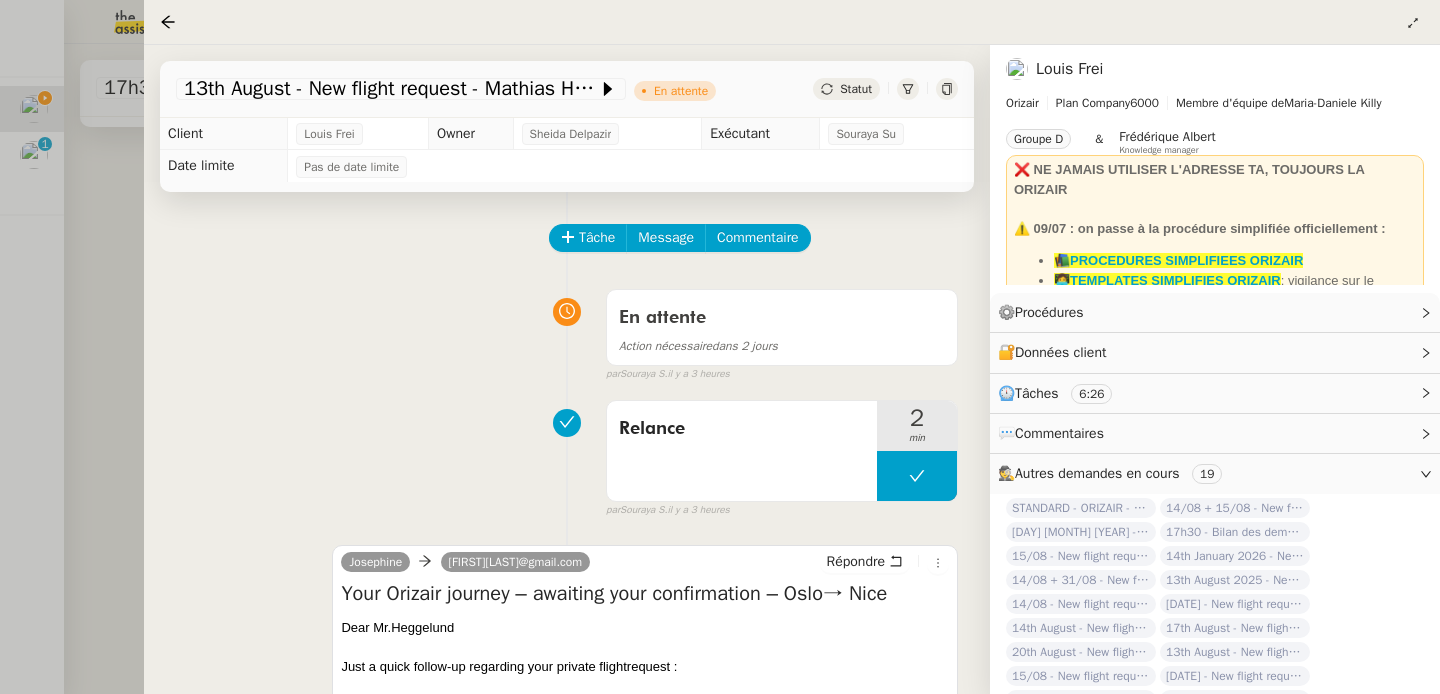 click at bounding box center [720, 347] 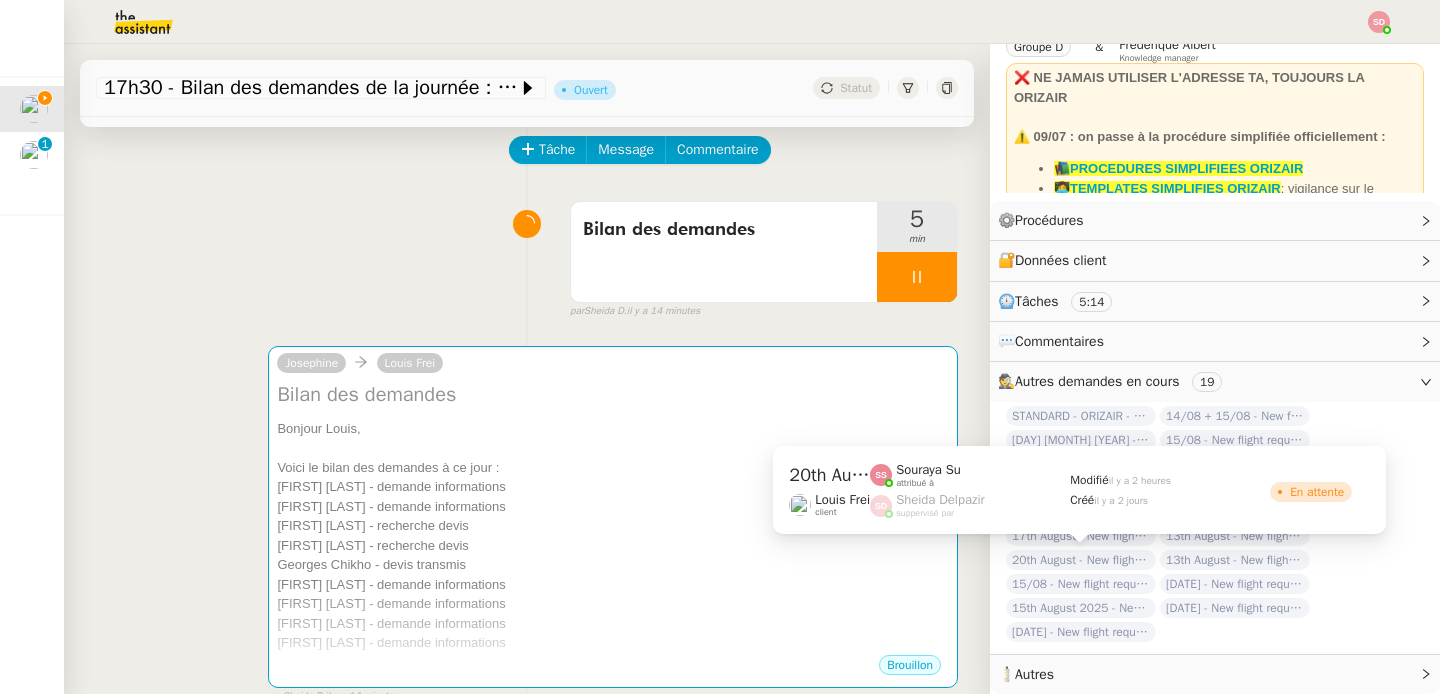 click on "20th August  - New flight request - Chamseddine Marzouki" 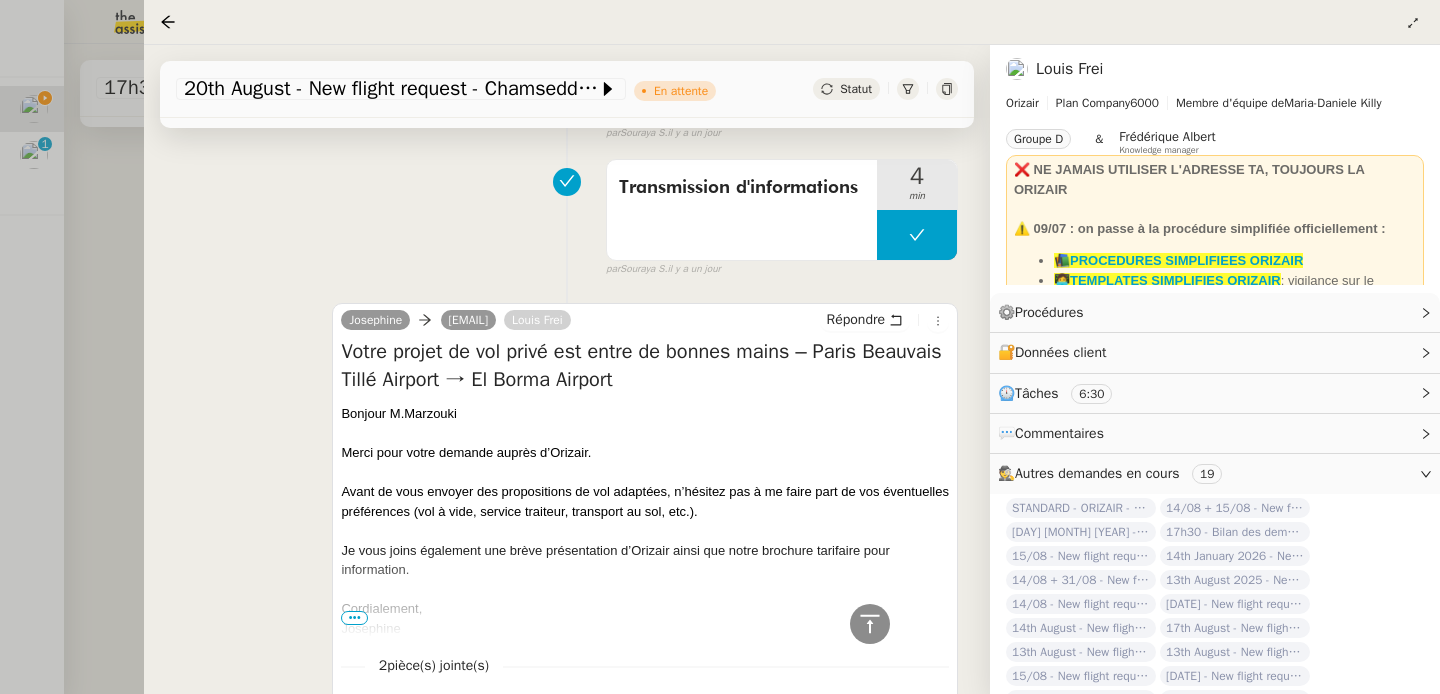 scroll, scrollTop: 1570, scrollLeft: 0, axis: vertical 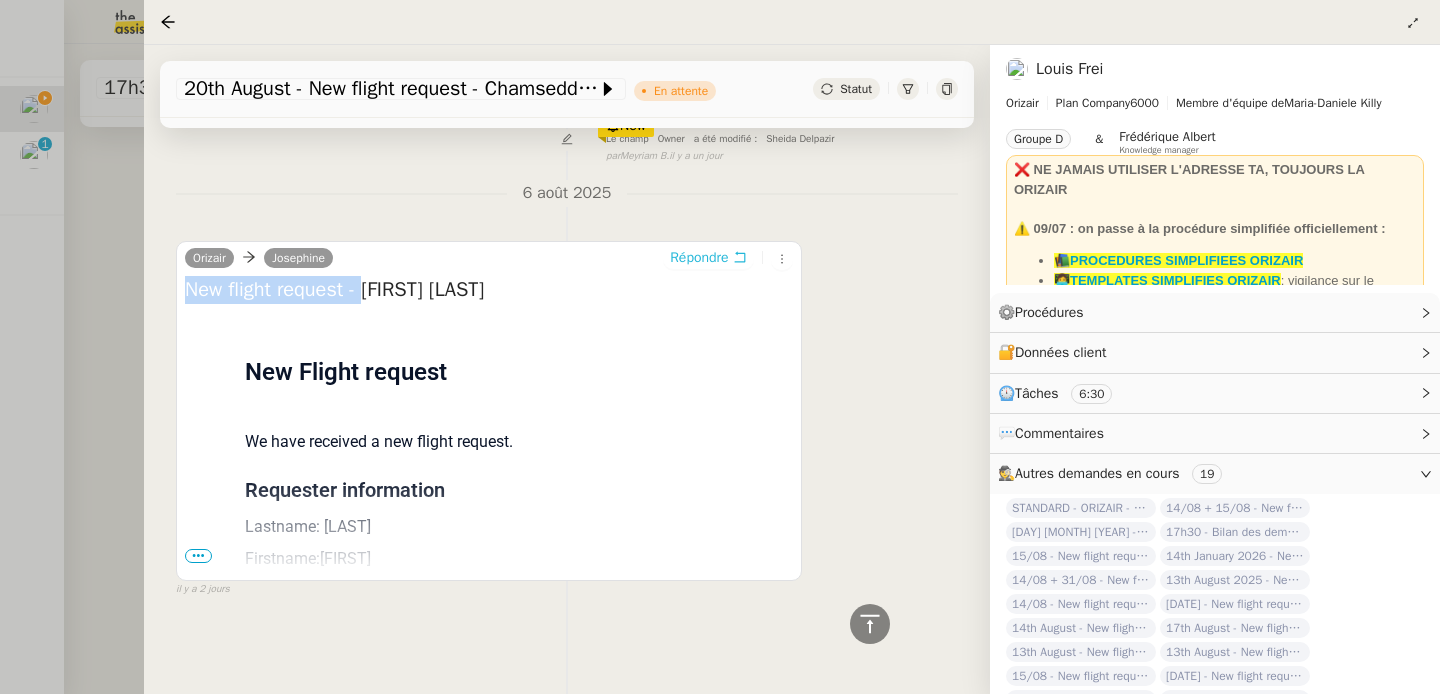 drag, startPoint x: 374, startPoint y: 294, endPoint x: 698, endPoint y: 268, distance: 325.04153 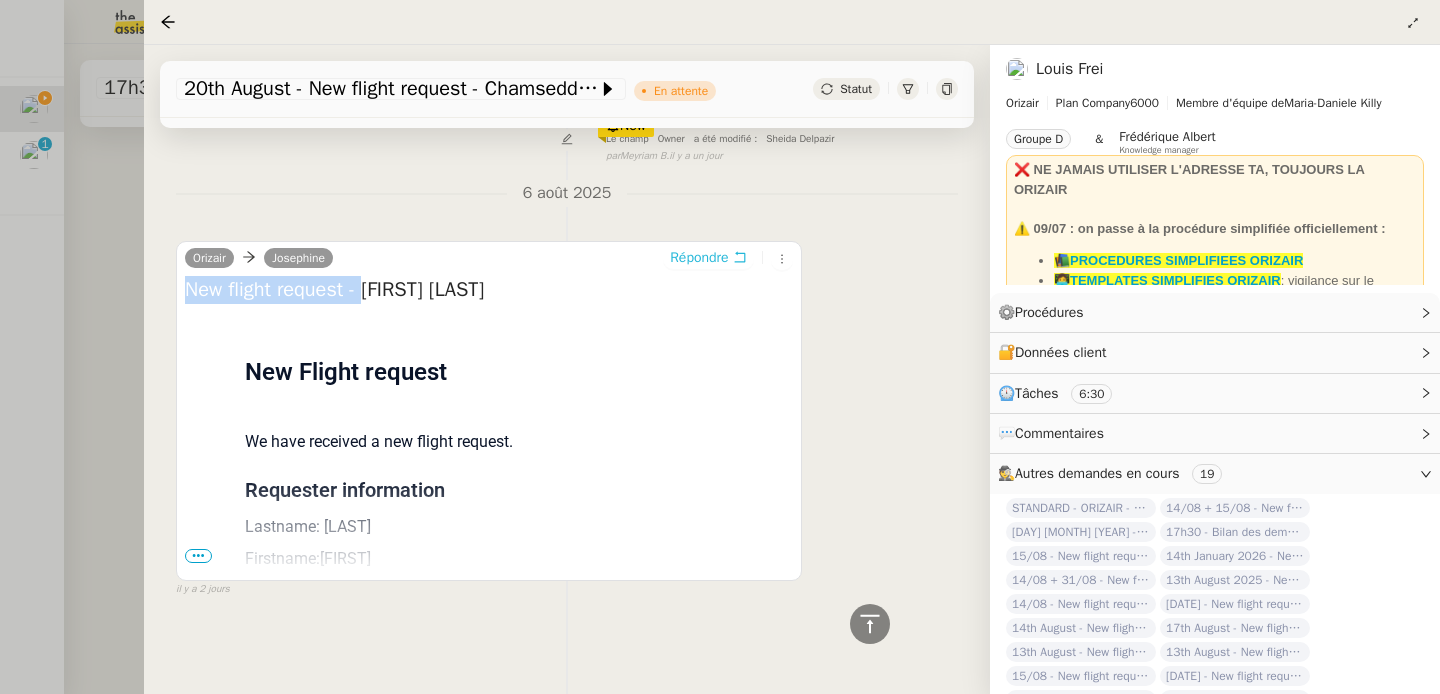 click on "Orizair      Josephine  Répondre New flight request - [FIRST] [LAST]
Flight request created by [FIRST] [LAST]  New Flight request  We have received a new flight request.  Requester information Lastname: [LAST]  Firstname:[FIRST]  Phone:  +33[PHONE]   Email:  [EMAIL]   Trip 1: Departure: Paris Beauvais Tillé Airport Arrival: El Borma Airport Date & Time: 20th August 2025 20:22 Passengers: 2 Adults - 0 Children - 0 Infants  Pets: 0 Small - 0 Large  Luggage: 0 Carry-on - 0 Hold - 0 Skis - 0 Golf - 0 Others  Sent by Orizair  Flying responsibly, leading sustainably  •••" at bounding box center (489, 411) 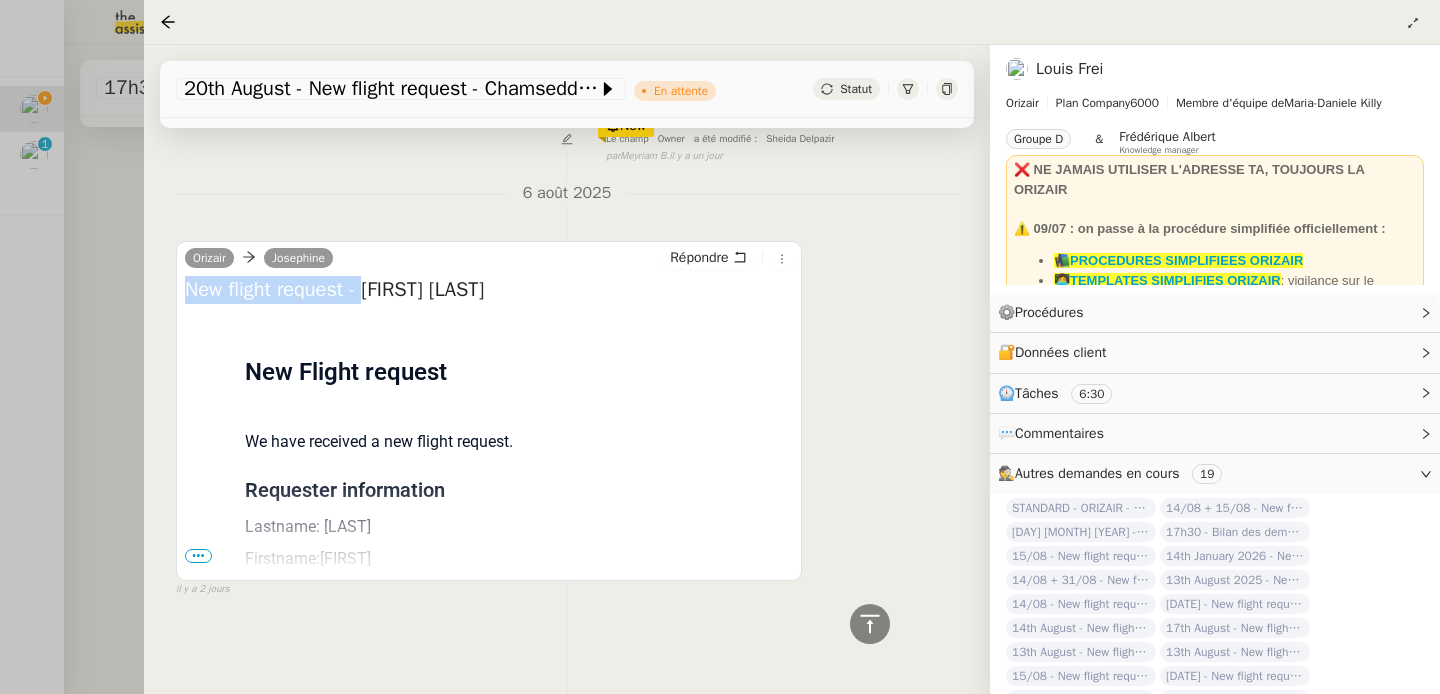 click on "New flight request - [FIRST] [LAST]" at bounding box center [489, 290] 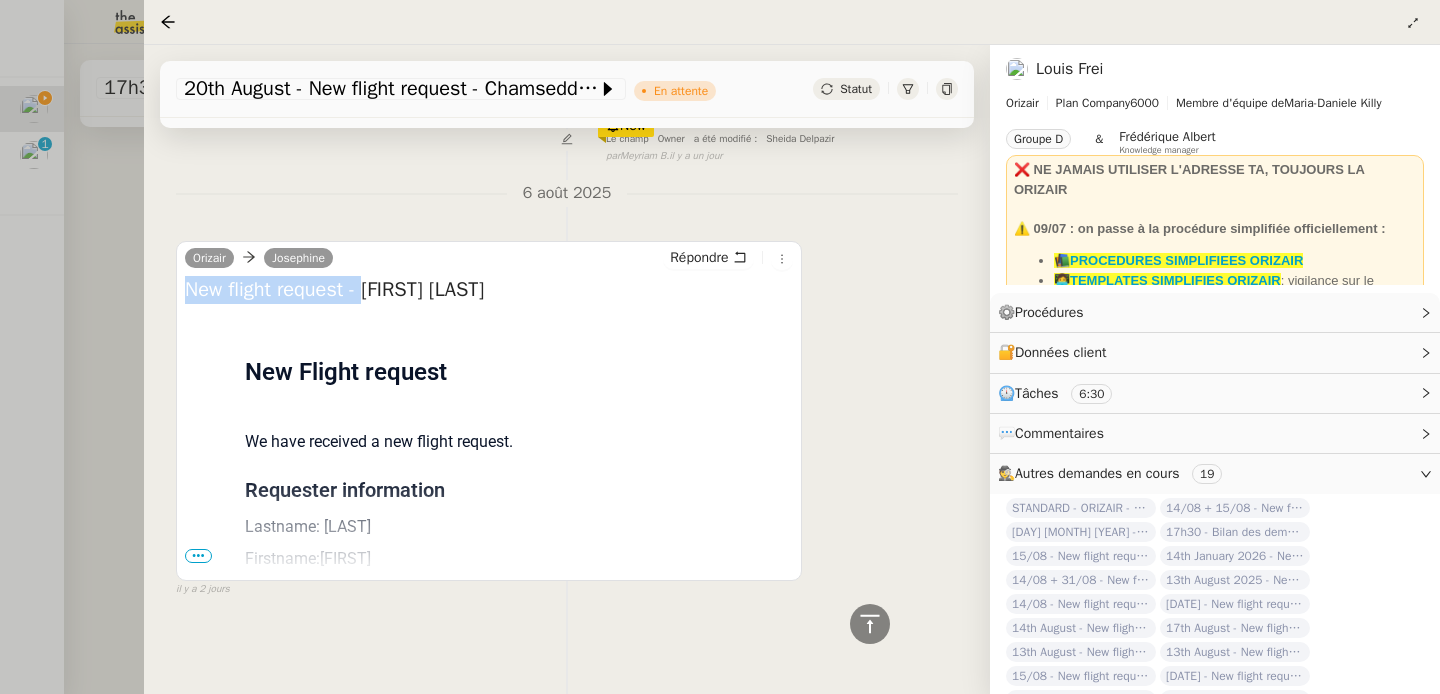 click on "New flight request - [FIRST] [LAST]" at bounding box center (489, 290) 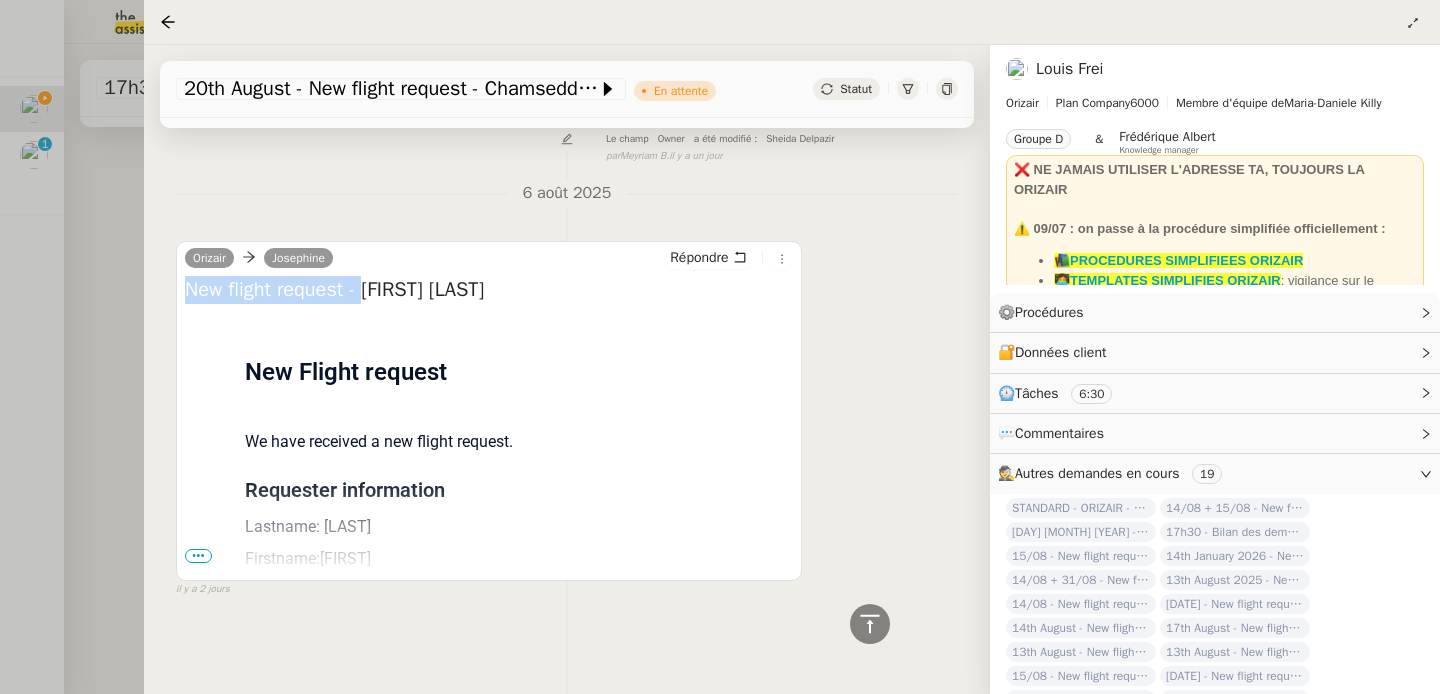 click at bounding box center [720, 347] 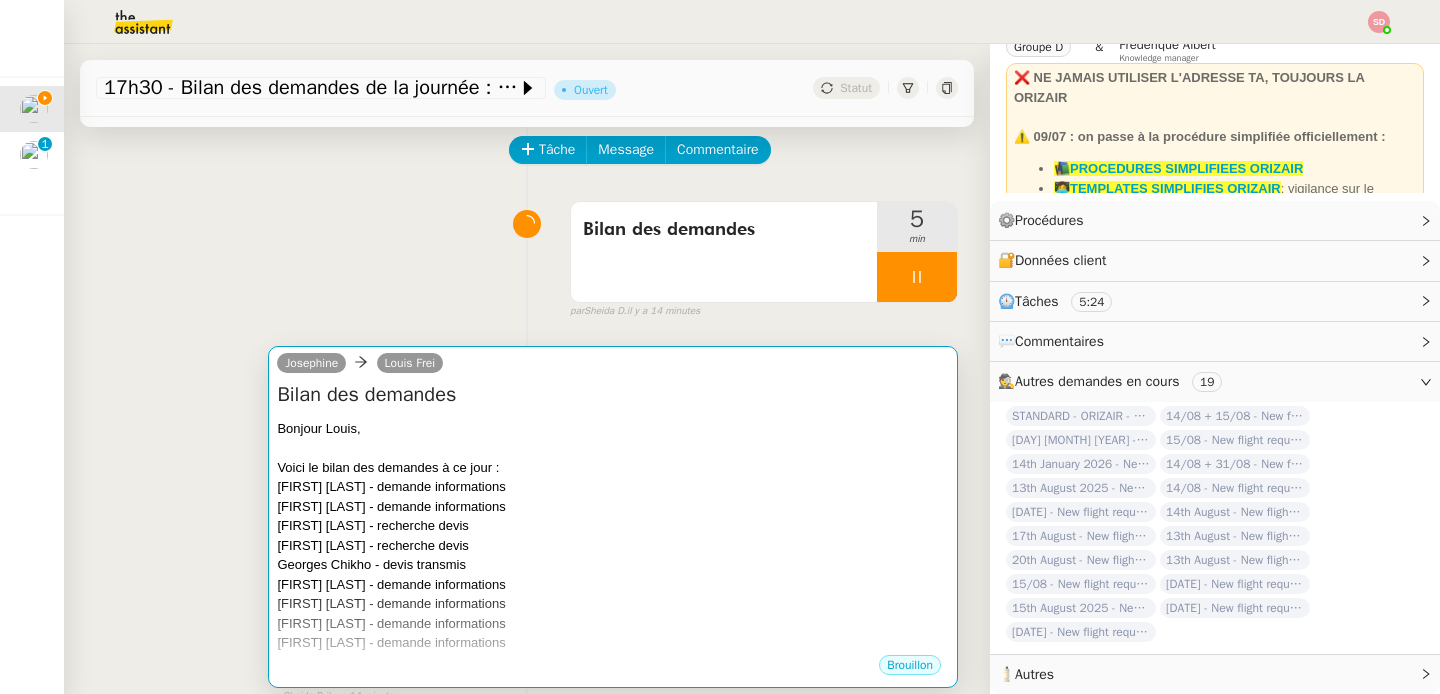 click on "[FIRST] [LAST] - demande informations" at bounding box center [613, 487] 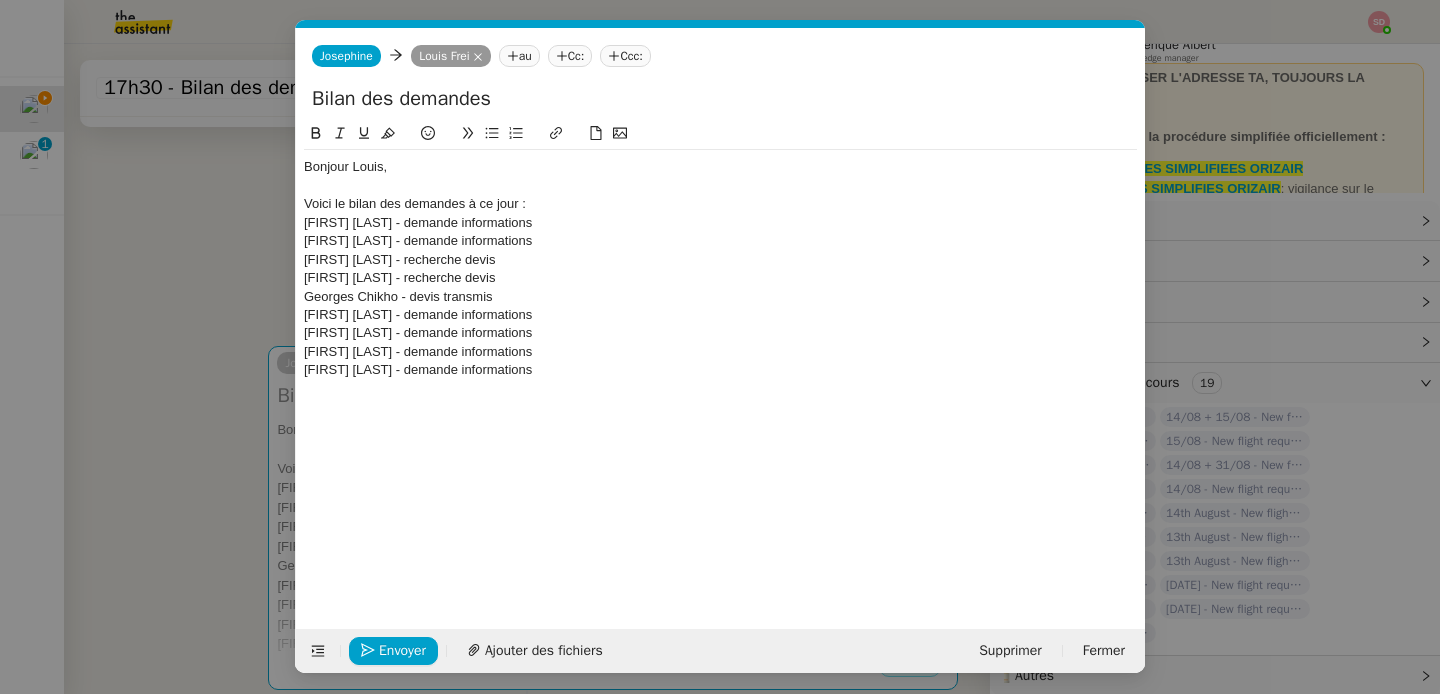 scroll, scrollTop: 0, scrollLeft: 42, axis: horizontal 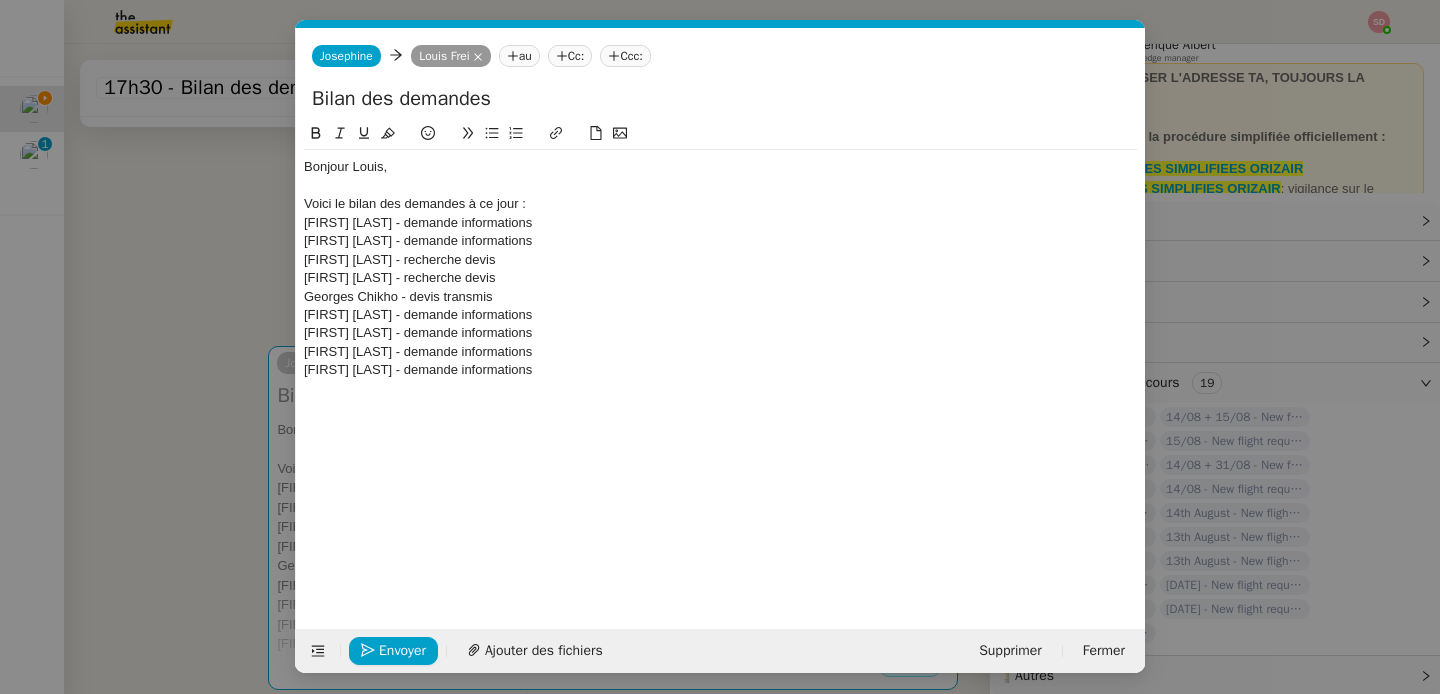 click on "[FIRST] [LAST] - demande informations" 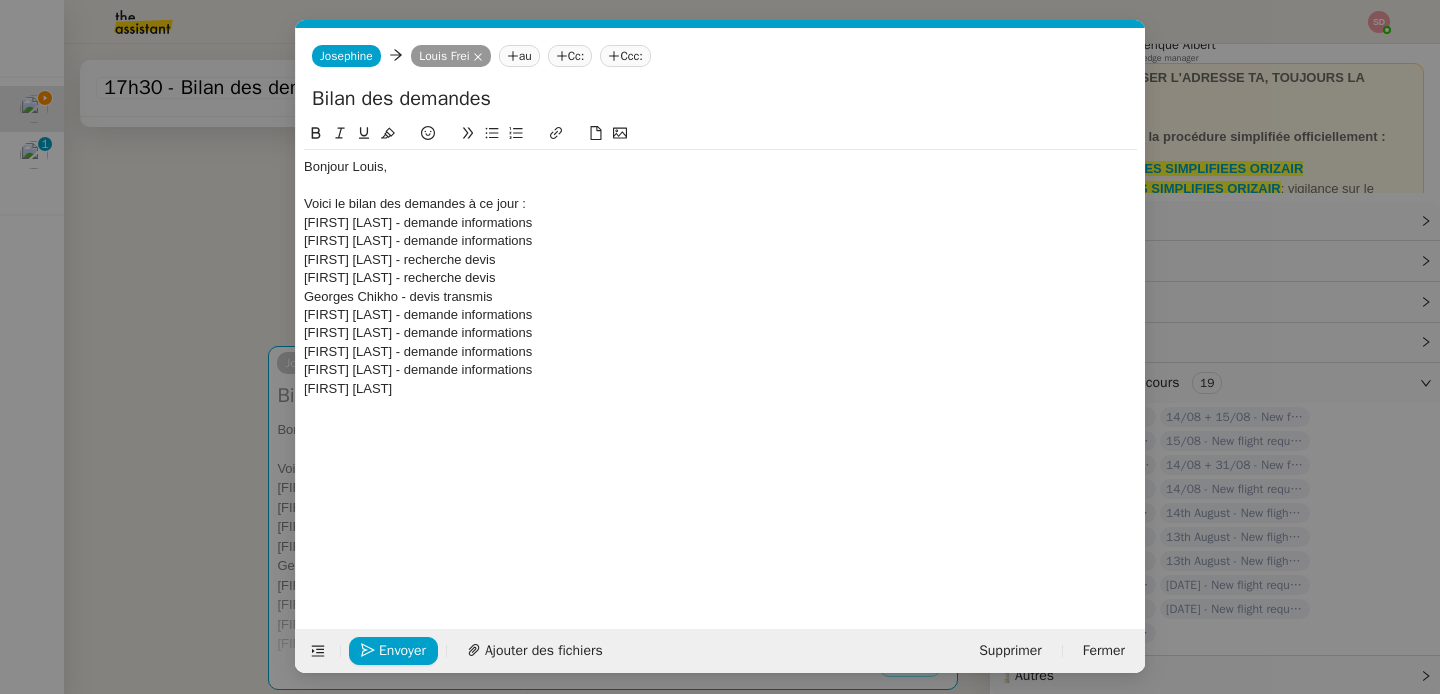 scroll, scrollTop: 0, scrollLeft: 0, axis: both 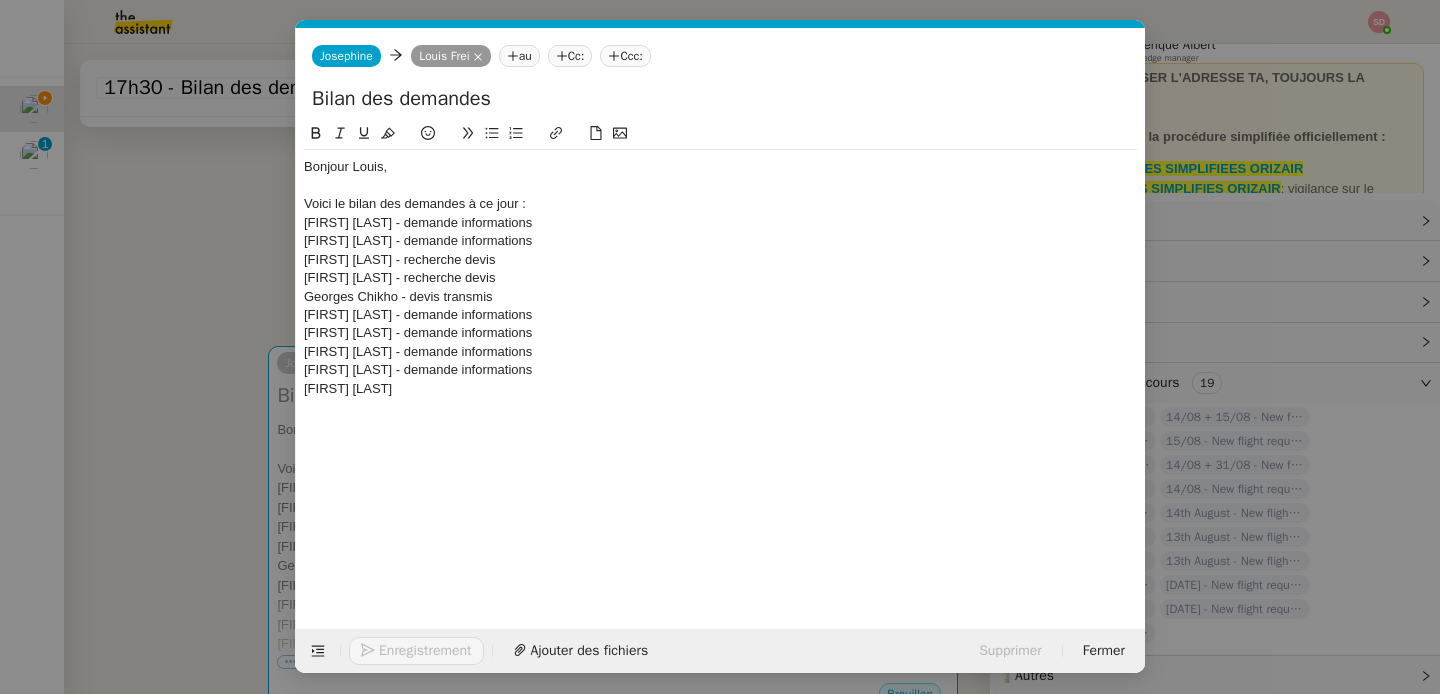 type 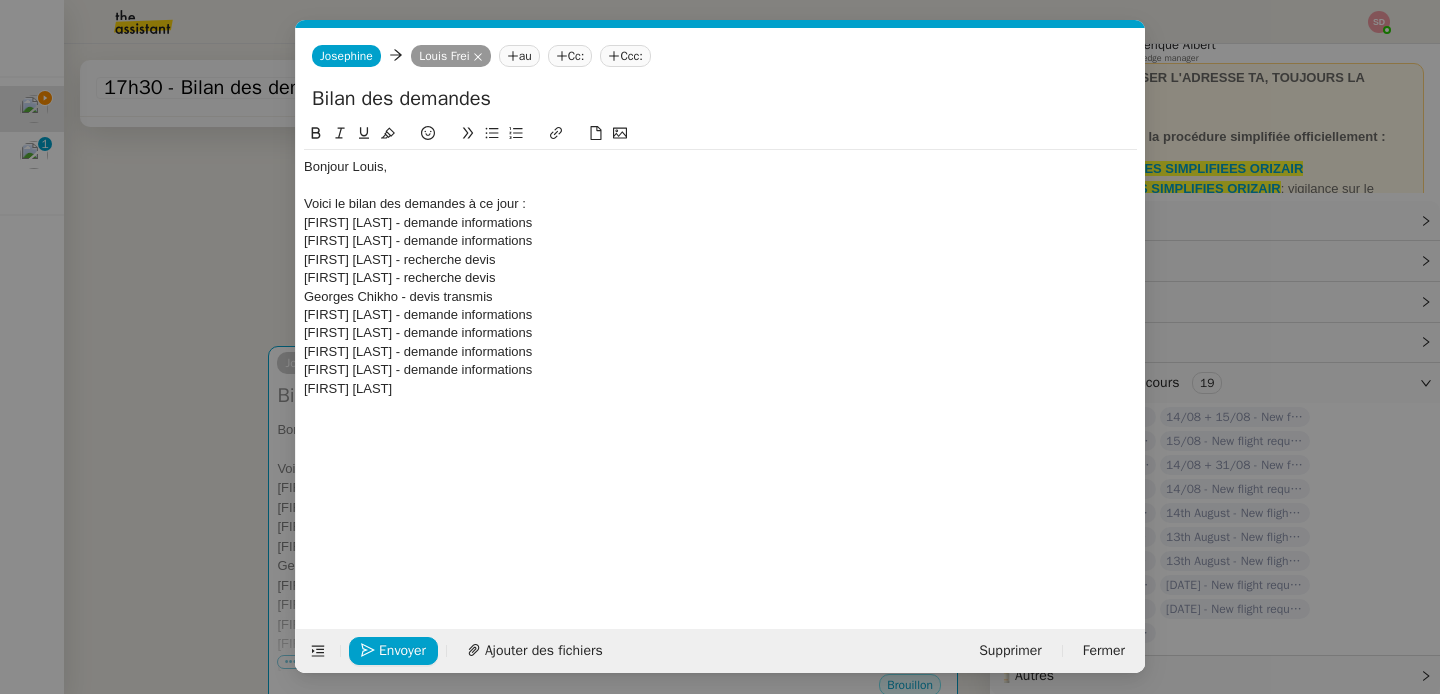 drag, startPoint x: 420, startPoint y: 369, endPoint x: 592, endPoint y: 368, distance: 172.00291 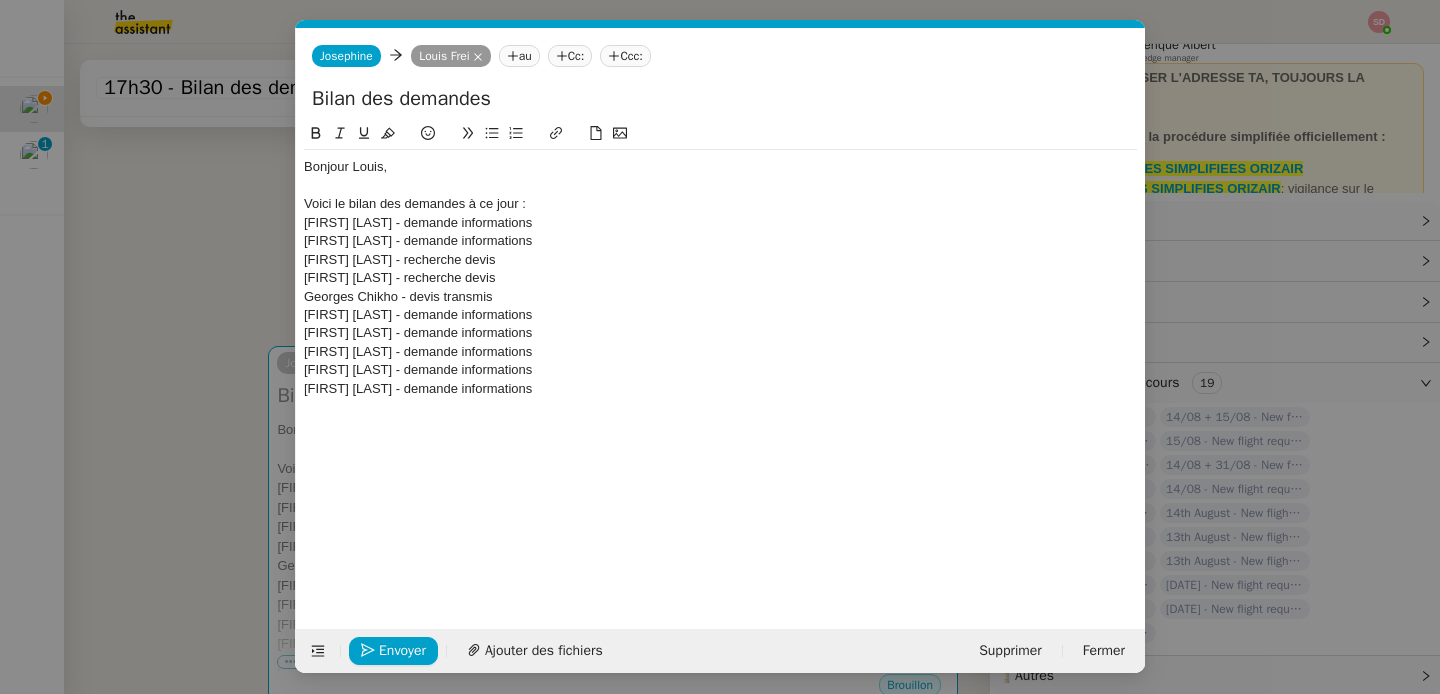 scroll, scrollTop: 0, scrollLeft: 0, axis: both 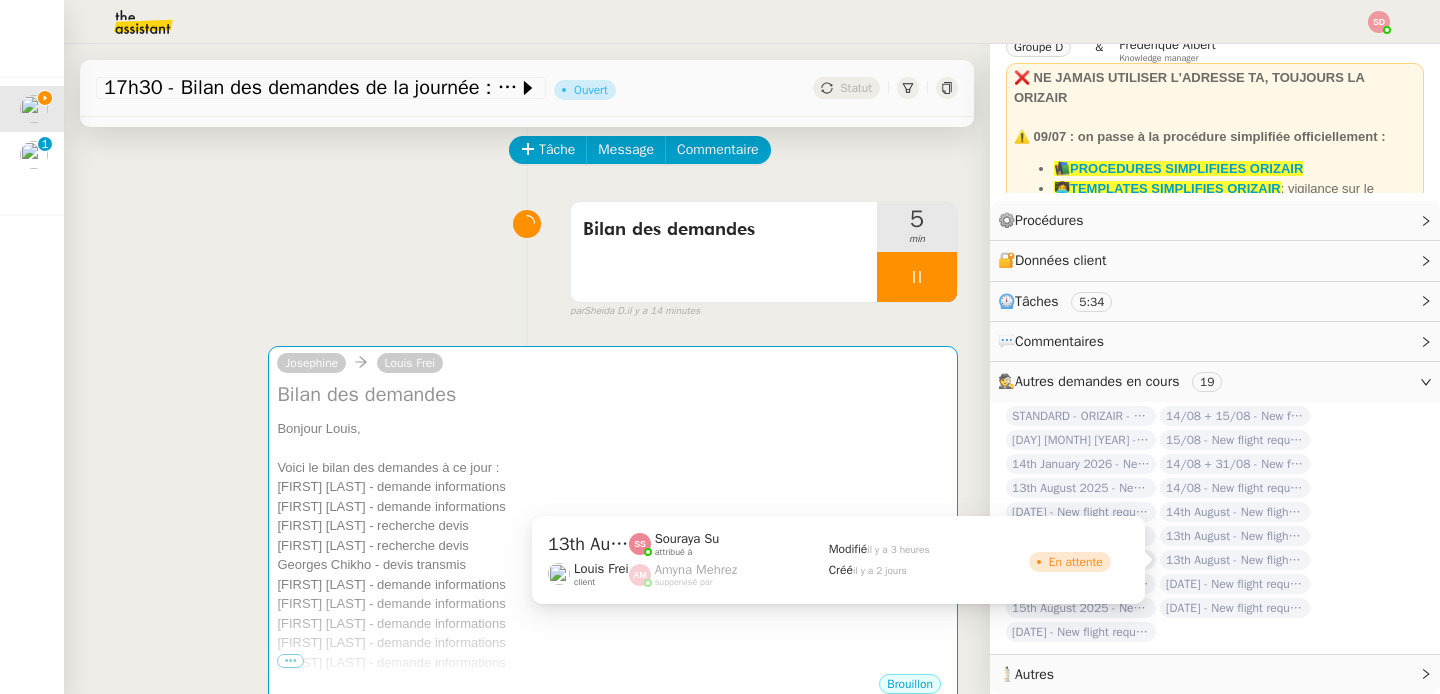 click on "13th August  - New flight request - Balvant Ryatt" 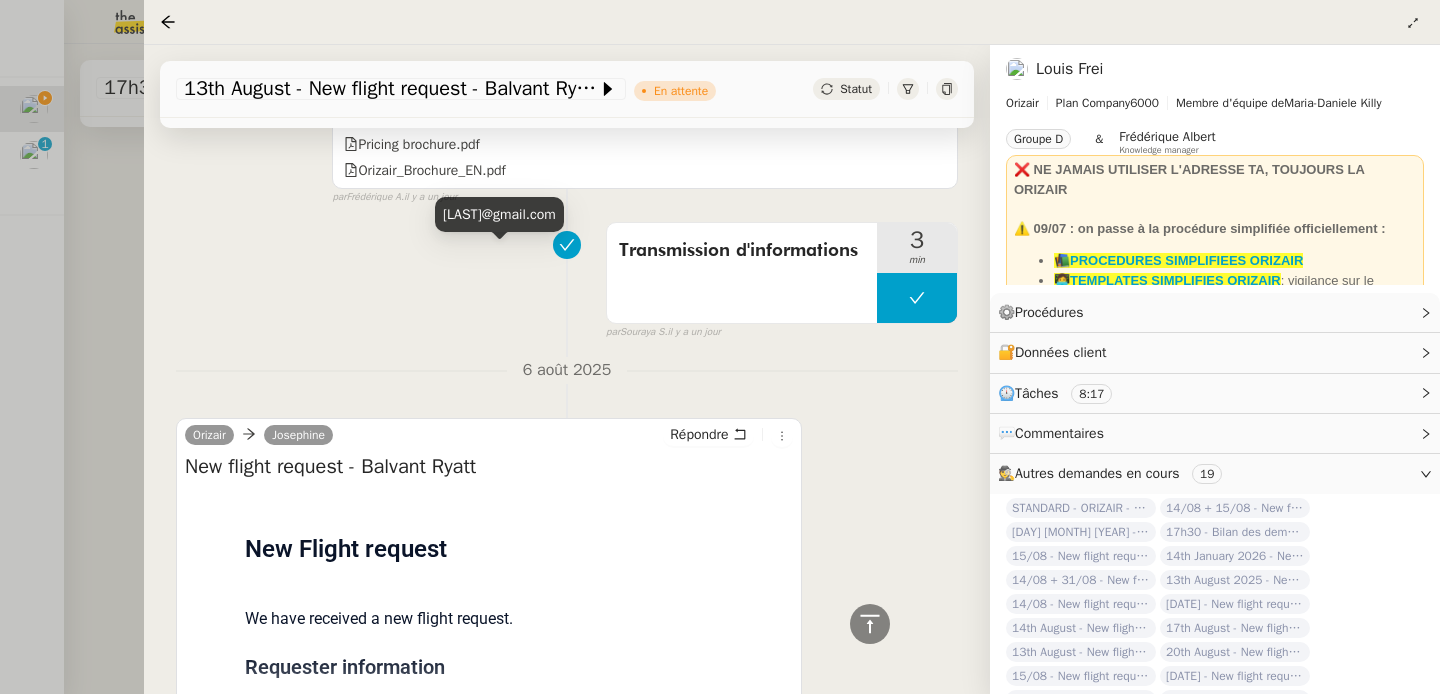 scroll, scrollTop: 1525, scrollLeft: 0, axis: vertical 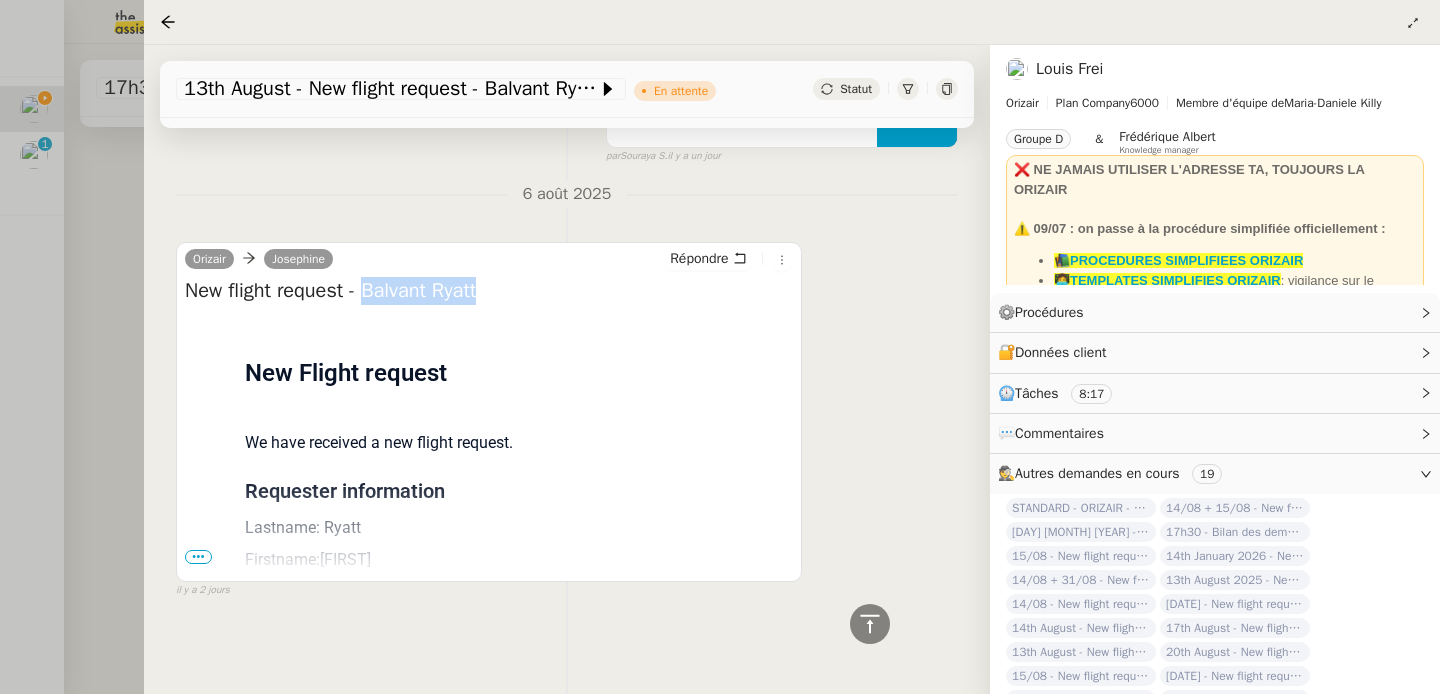 drag, startPoint x: 373, startPoint y: 288, endPoint x: 554, endPoint y: 286, distance: 181.01105 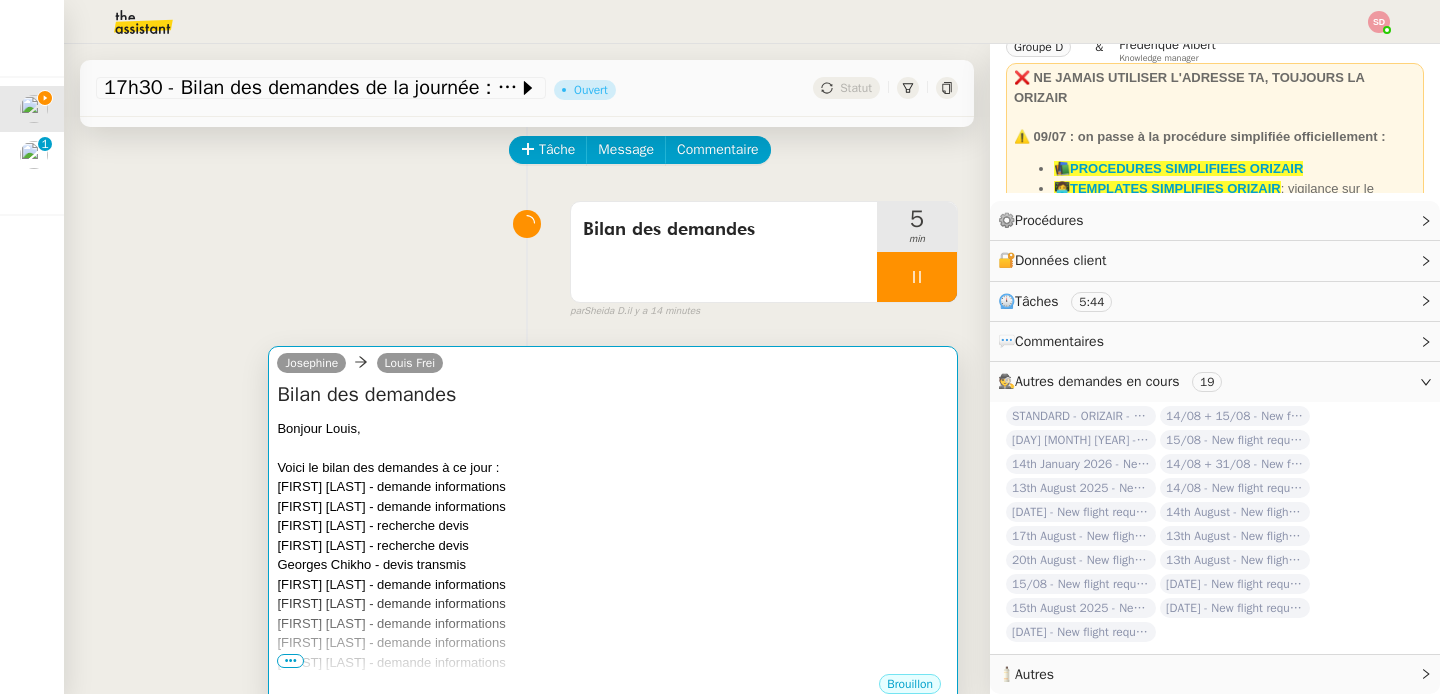 click on "[FIRST] [LAST] - demande informations" at bounding box center [613, 487] 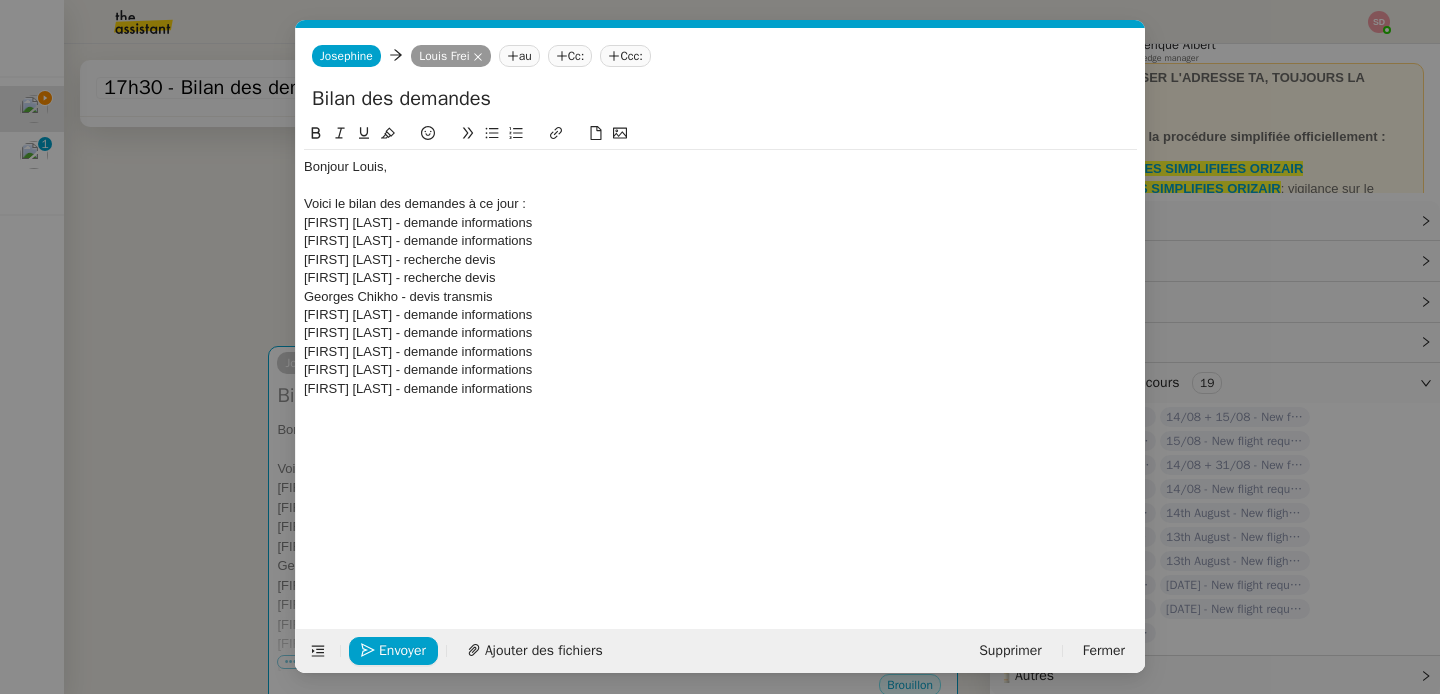 scroll, scrollTop: 0, scrollLeft: 42, axis: horizontal 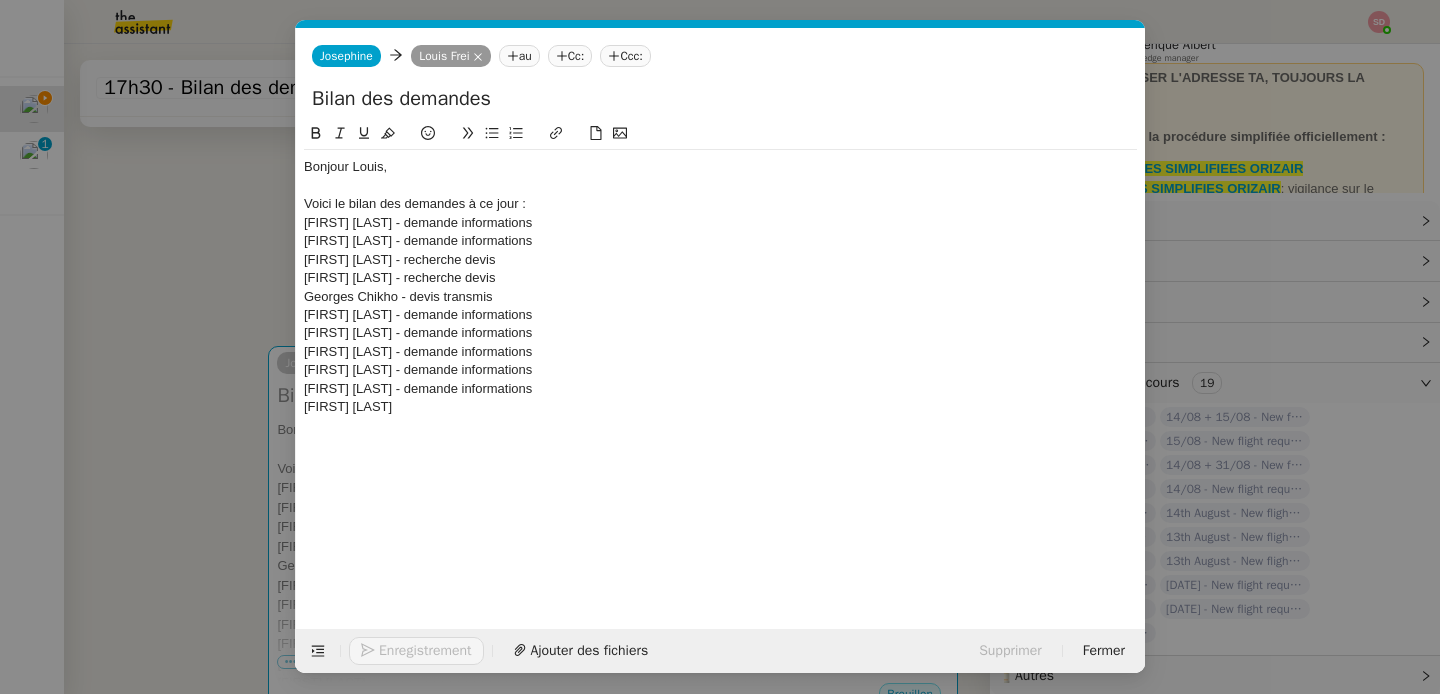 type 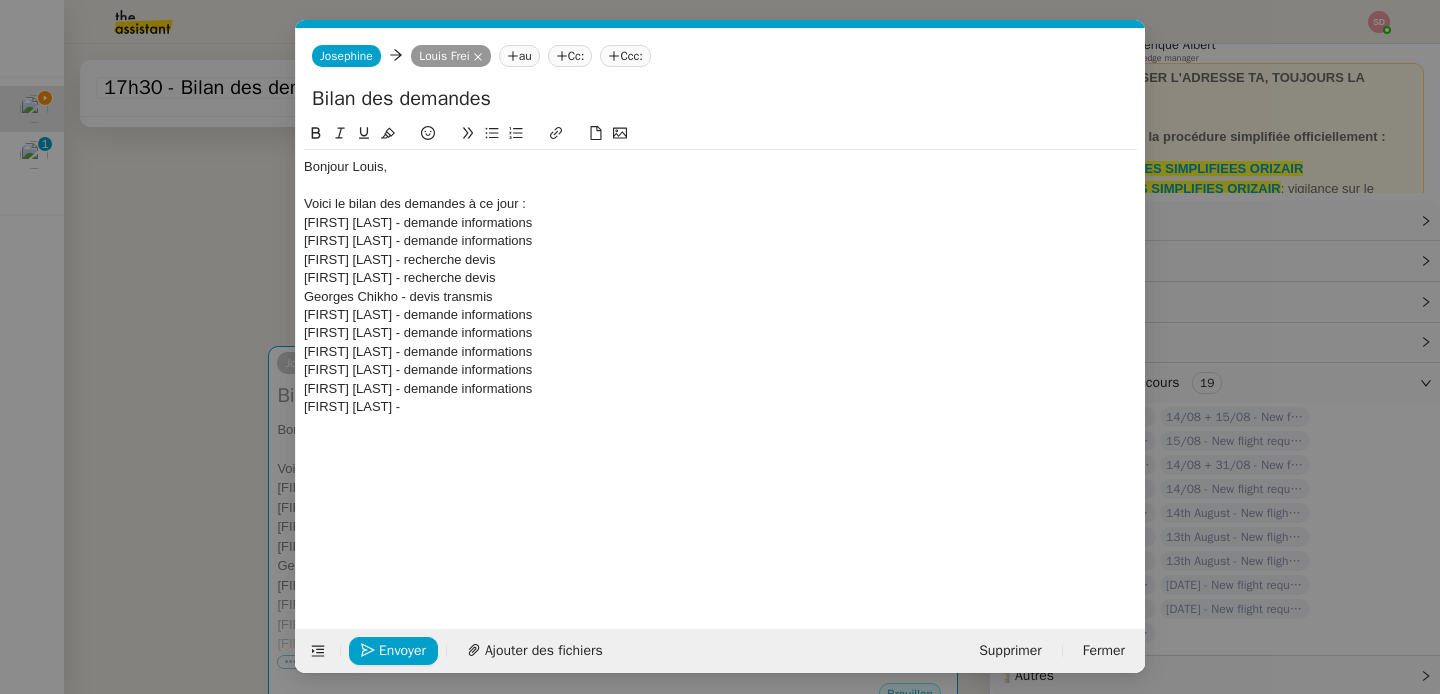 drag, startPoint x: 453, startPoint y: 389, endPoint x: 654, endPoint y: 388, distance: 201.00249 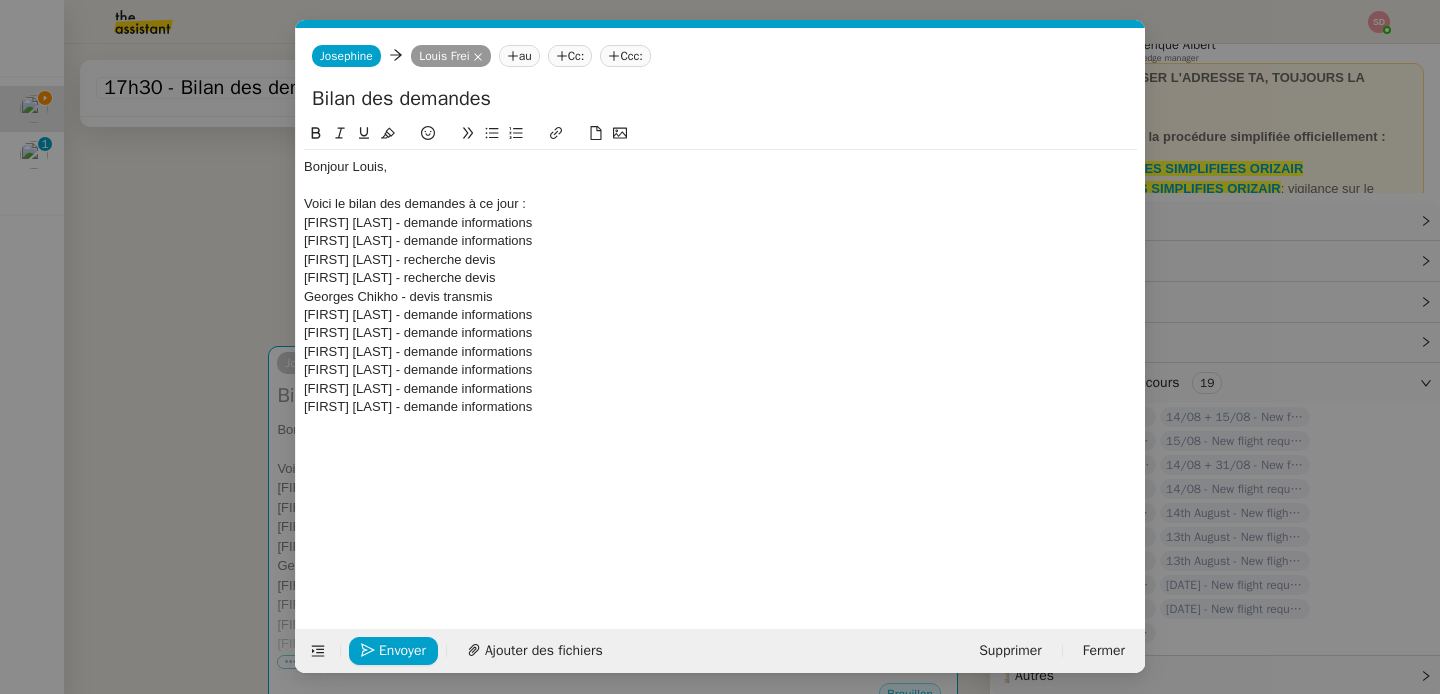 scroll, scrollTop: 0, scrollLeft: 0, axis: both 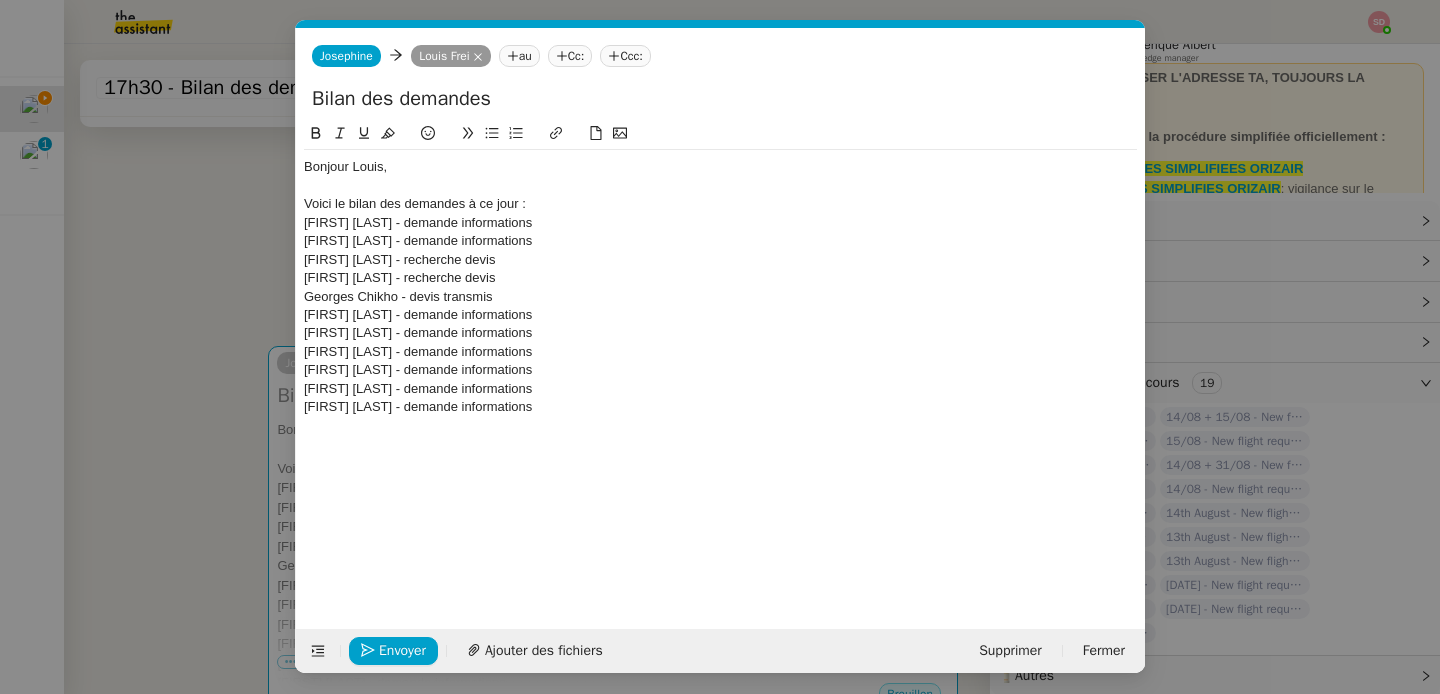 click on "Service TA - VOYAGE - PROPOSITION GLOBALE    A utiliser dans le cadre de proposition de déplacement TA - RELANCE CLIENT (EN)    Relancer un client lorsqu'il n'a pas répondu à un précédent message BAFERTY - MAIL AUDITION    A utiliser dans le cadre de la procédure d'envoi des mails d'audition TA - PUBLICATION OFFRE D'EMPLOI     Organisation du recrutement ✈️Orizair - Relance client (EN)     à utiliser pour orizair, relance en anglais  Louis Frei ✈️Orizair - Aucun vol disponible (FR)    à utiliser quand pas de vol dispo en fr  Louis Frei Discours de présentation du paiement sécurisé    ✈️Orizair - Relance client (FR)    à utiliser pour orizair, première relance en français  Louis Frei TA - VOYAGES - PROPOSITION ITINERAIRE    Soumettre les résultats d'une recherche Orizair - Empty Legs - Confirmation opérateur (EN)    à utiliser dans la communication sur avinode pour les empty legs  Louis Frei TA - CONFIRMATION PAIEMENT (EN)    TA - COURRIER EXPEDIE (recommandé)" at bounding box center [720, 347] 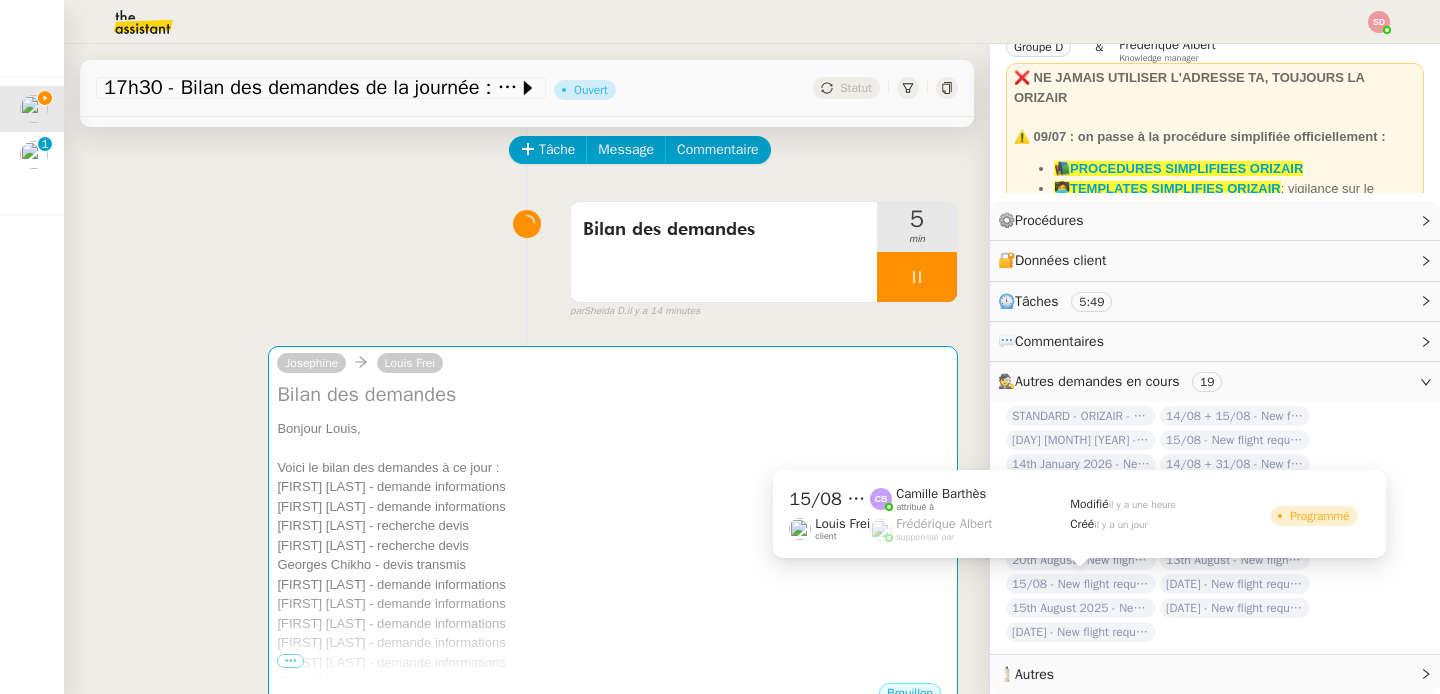 click on "15/08 - New flight request - Ali Al Nasiri" 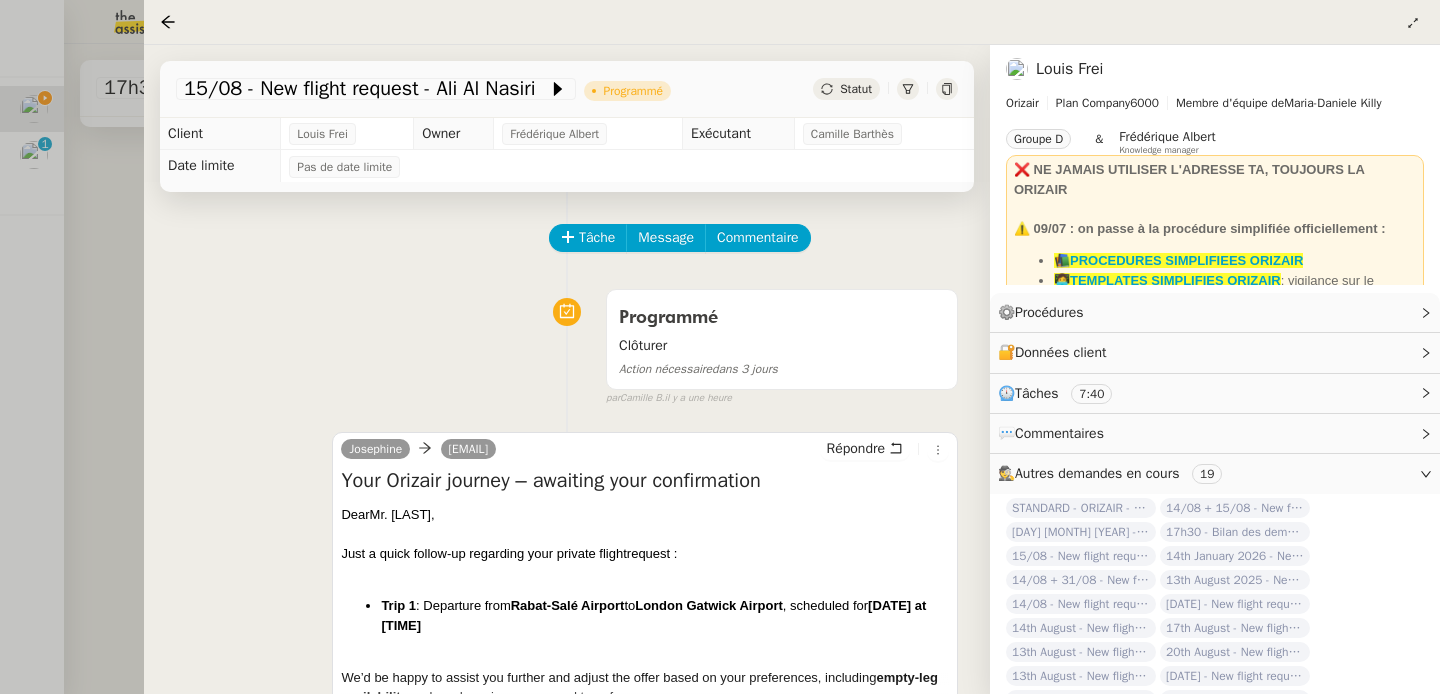 click at bounding box center (720, 347) 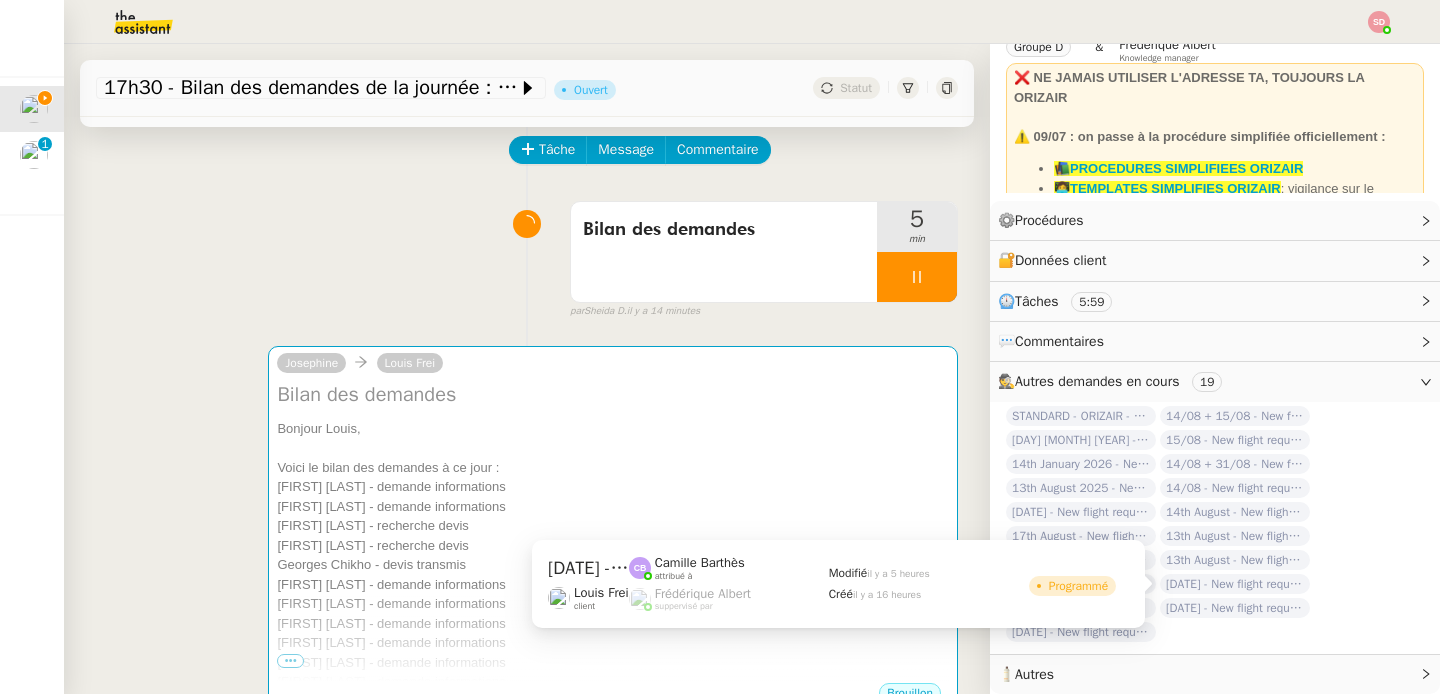 click on "[DATE] - New flight request - [FIRST] [LAST]" 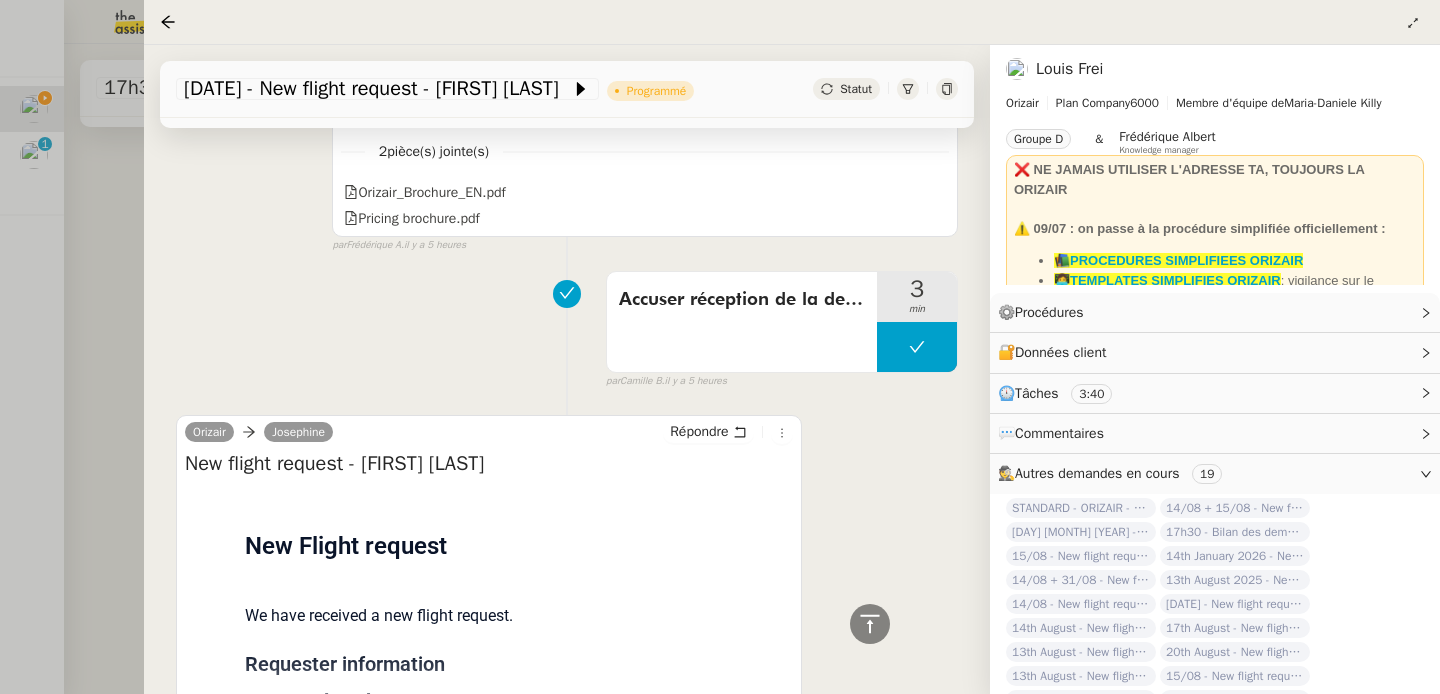 scroll, scrollTop: 817, scrollLeft: 0, axis: vertical 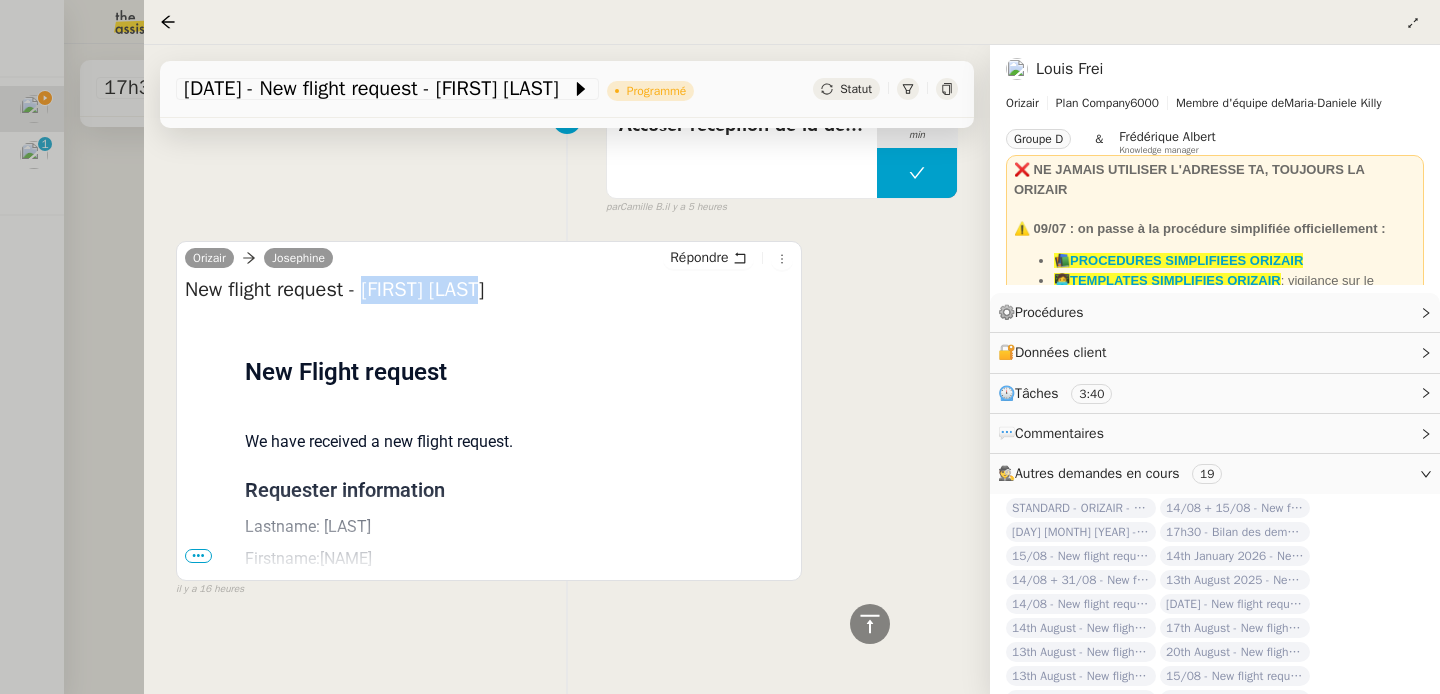 drag, startPoint x: 372, startPoint y: 294, endPoint x: 547, endPoint y: 295, distance: 175.00285 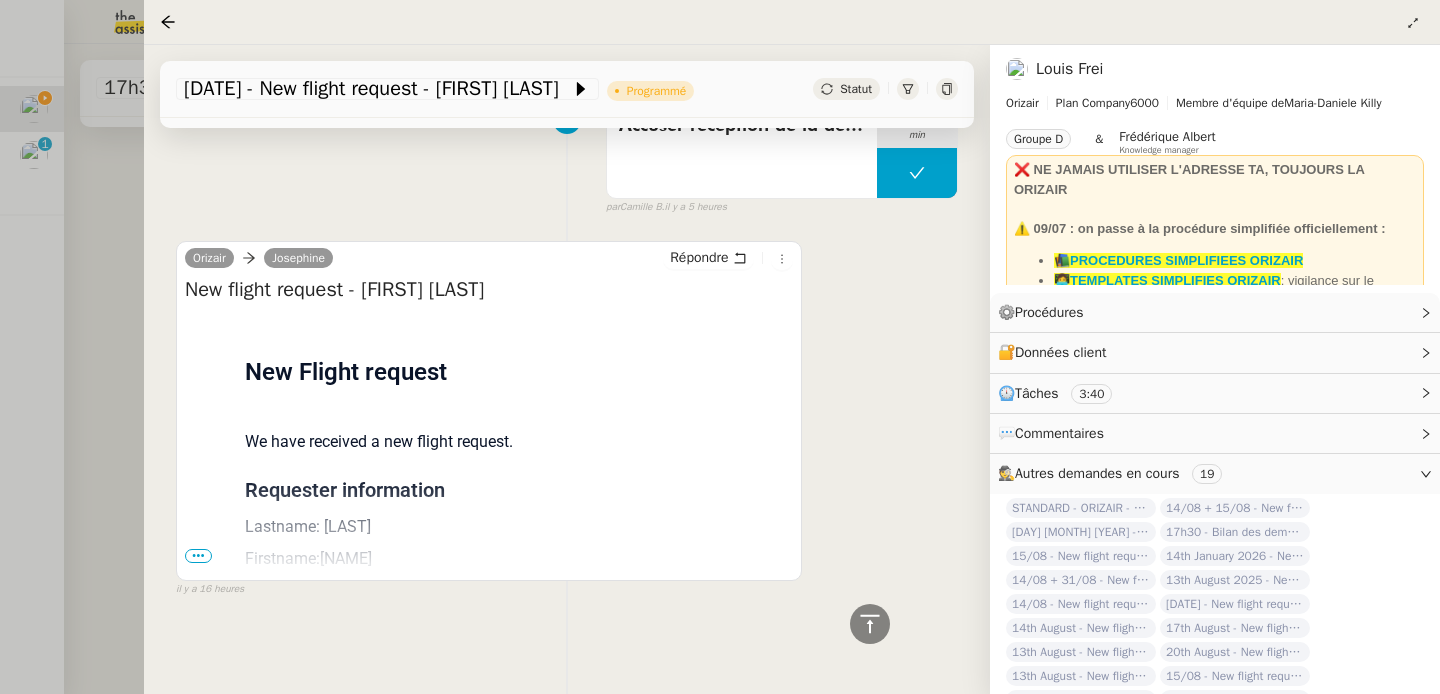 click at bounding box center [720, 347] 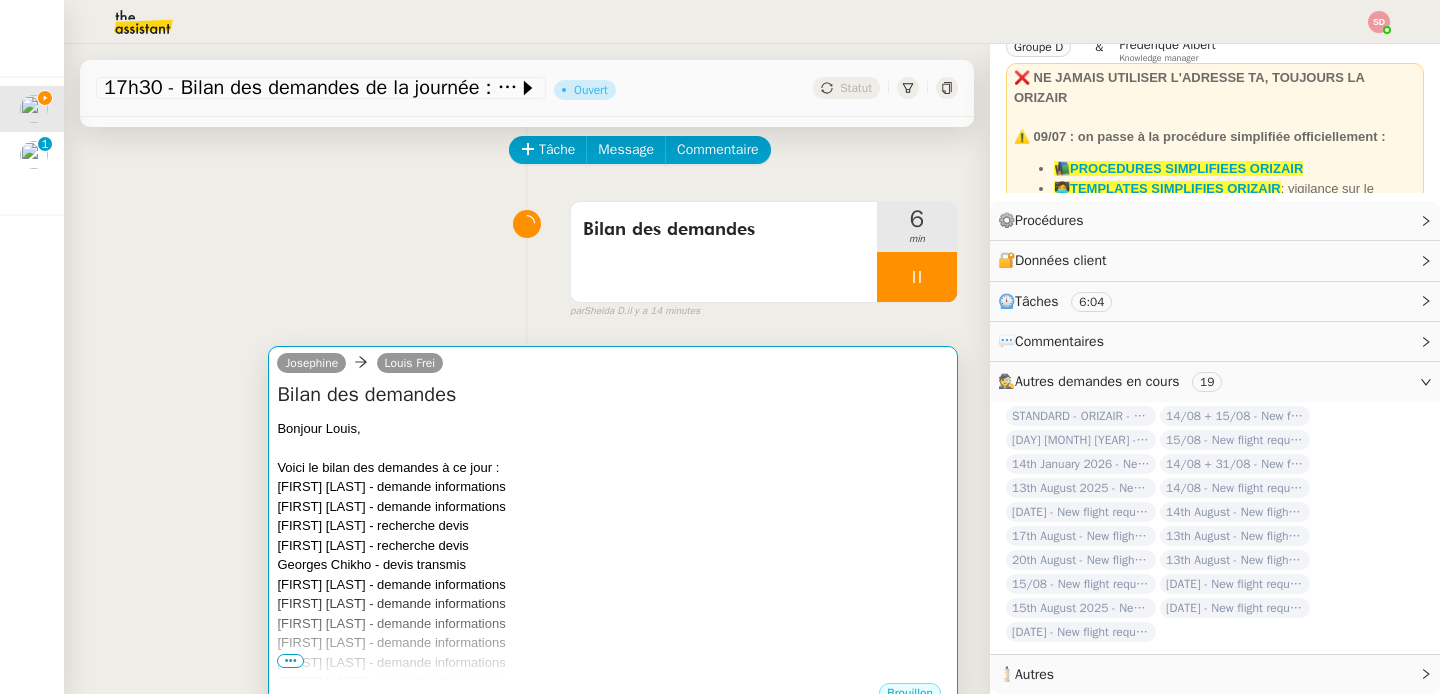 click on "[FIRST] [LAST] - demande informations" at bounding box center [613, 507] 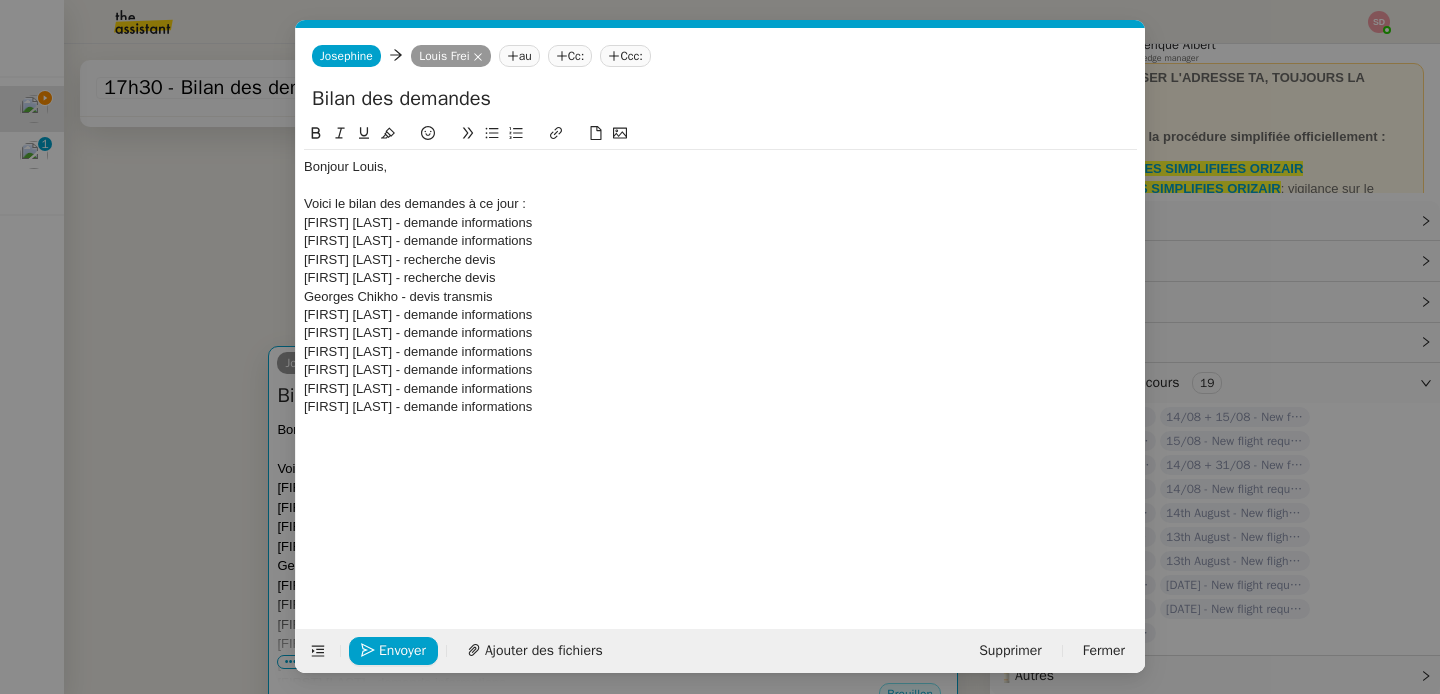 scroll, scrollTop: 0, scrollLeft: 42, axis: horizontal 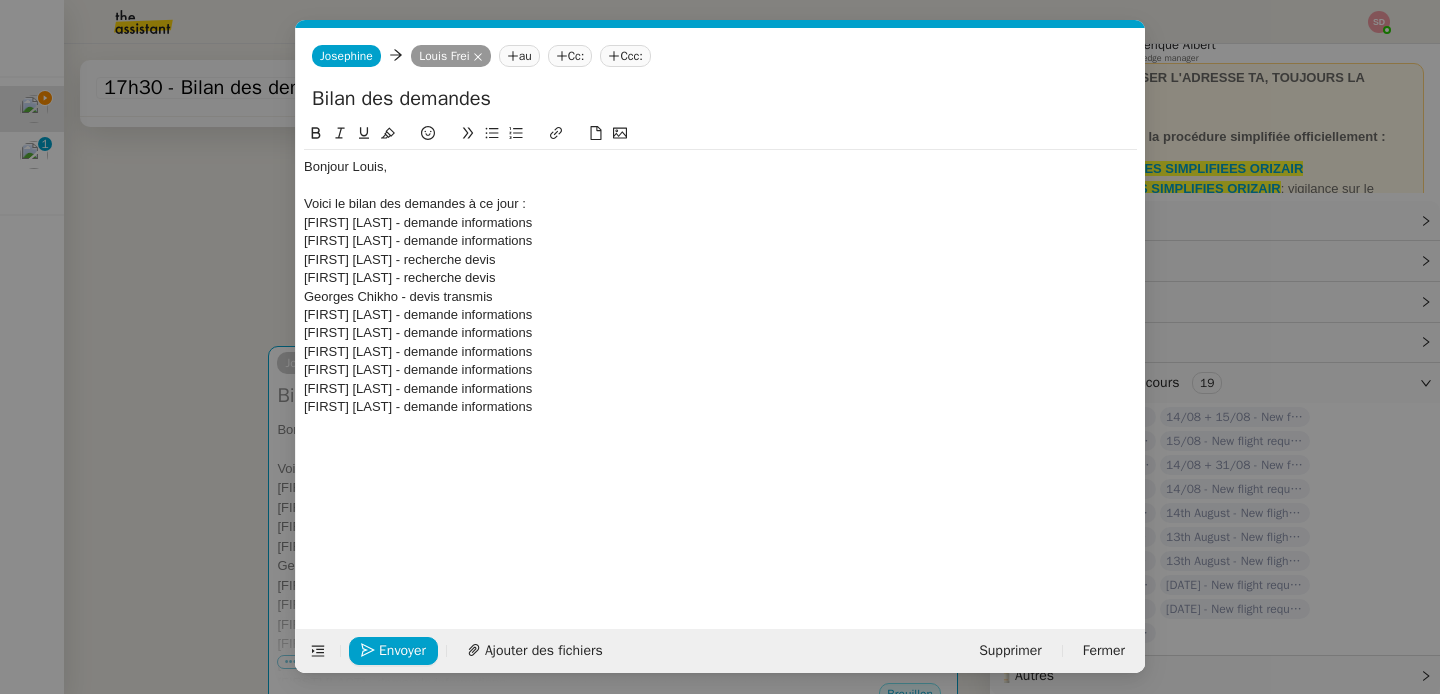 click on "[FIRST] [LAST] - demande informations" 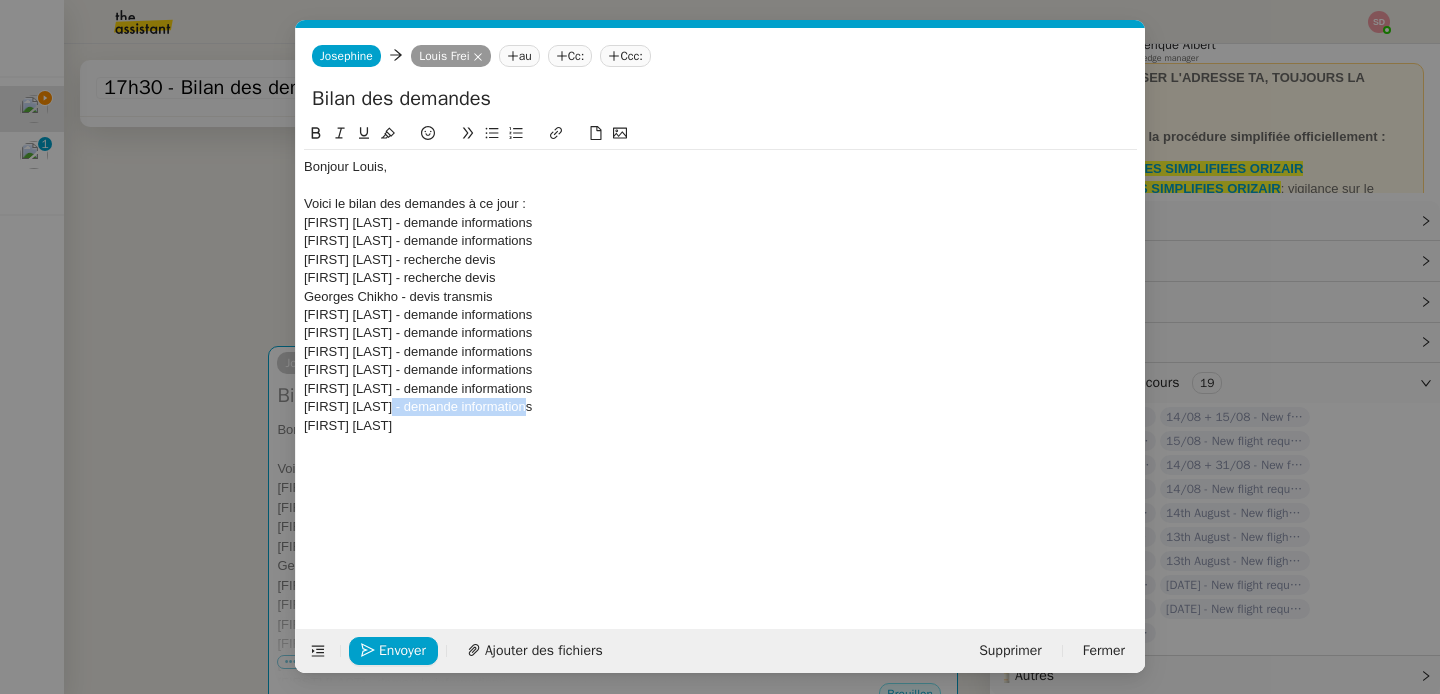 drag, startPoint x: 384, startPoint y: 409, endPoint x: 557, endPoint y: 405, distance: 173.04623 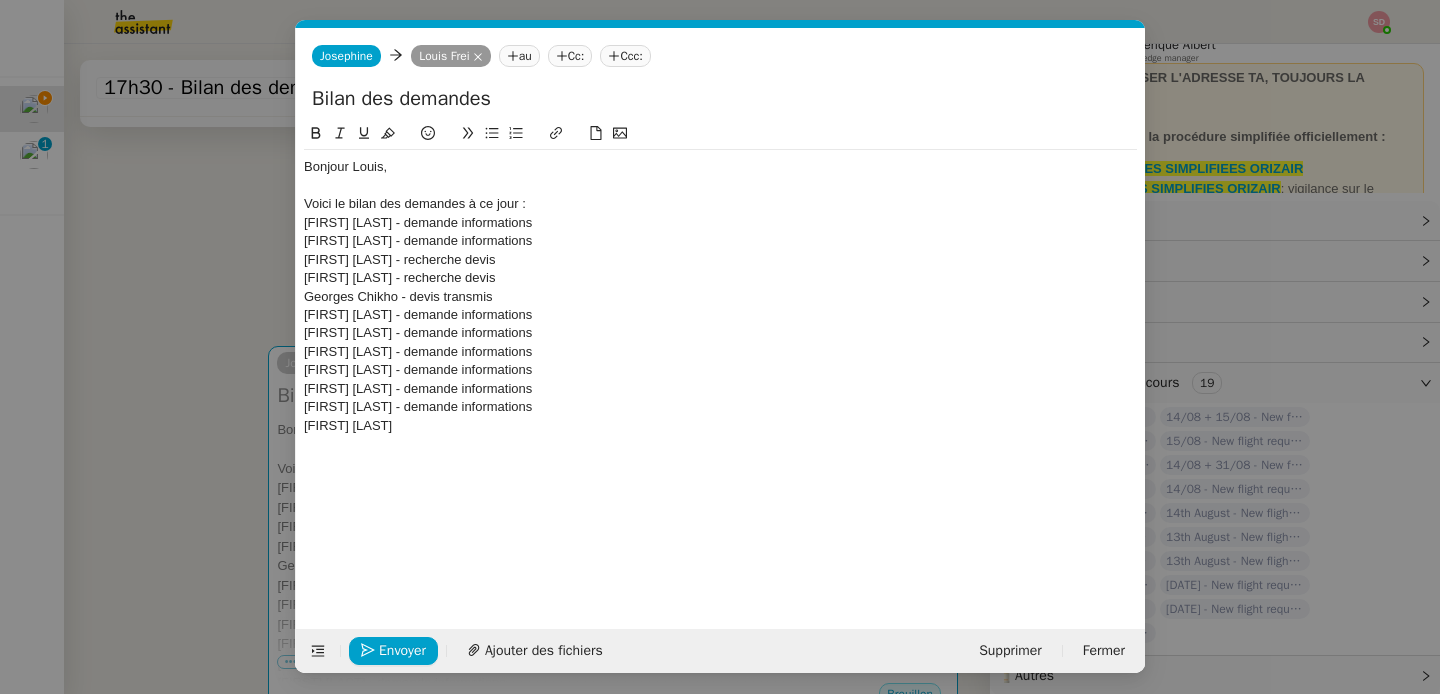 click on "[FIRST] [LAST]" 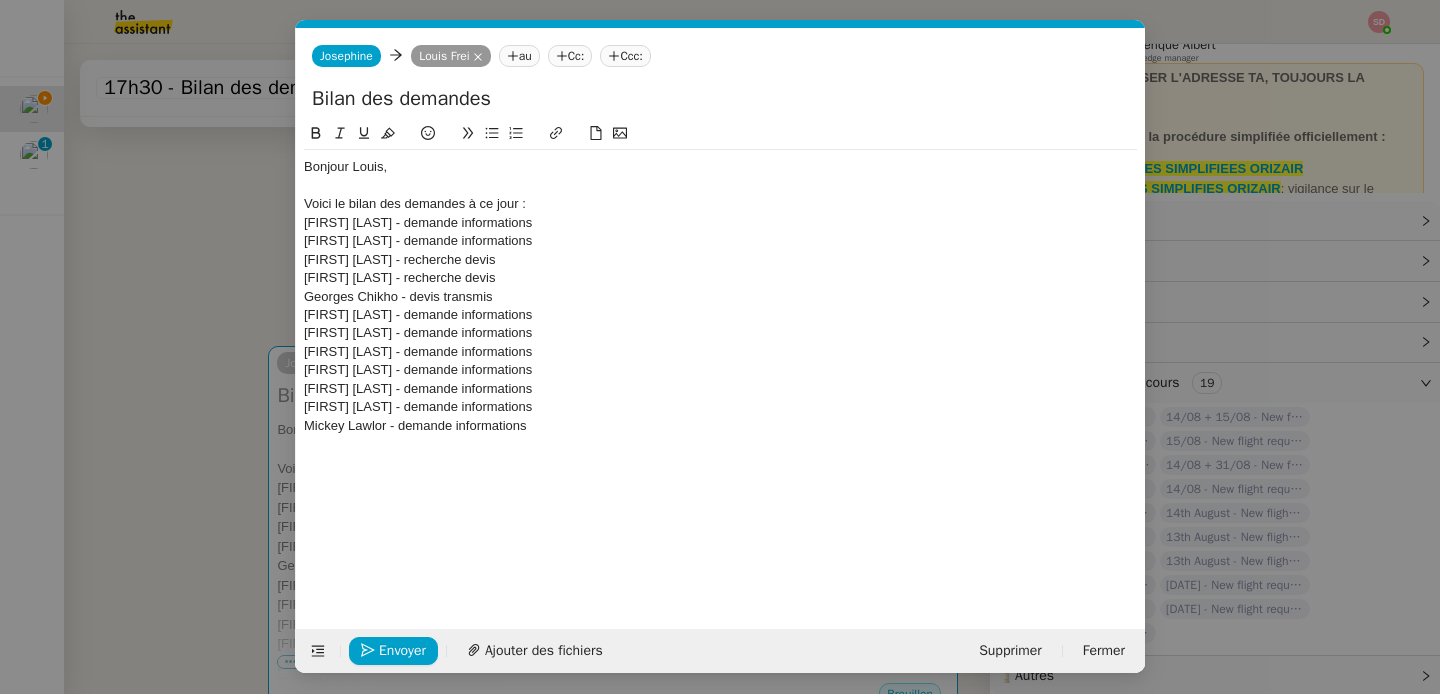 click on "Service TA - VOYAGE - PROPOSITION GLOBALE    A utiliser dans le cadre de proposition de déplacement TA - RELANCE CLIENT (EN)    Relancer un client lorsqu'il n'a pas répondu à un précédent message BAFERTY - MAIL AUDITION    A utiliser dans le cadre de la procédure d'envoi des mails d'audition TA - PUBLICATION OFFRE D'EMPLOI     Organisation du recrutement ✈️Orizair - Relance client (EN)     à utiliser pour orizair, relance en anglais  Louis Frei ✈️Orizair - Aucun vol disponible (FR)    à utiliser quand pas de vol dispo en fr  Louis Frei Discours de présentation du paiement sécurisé    ✈️Orizair - Relance client (FR)    à utiliser pour orizair, première relance en français  Louis Frei TA - VOYAGES - PROPOSITION ITINERAIRE    Soumettre les résultats d'une recherche Orizair - Empty Legs - Confirmation opérateur (EN)    à utiliser dans la communication sur avinode pour les empty legs  Louis Frei TA - CONFIRMATION PAIEMENT (EN)    TA - COURRIER EXPEDIE (recommandé)" at bounding box center (720, 347) 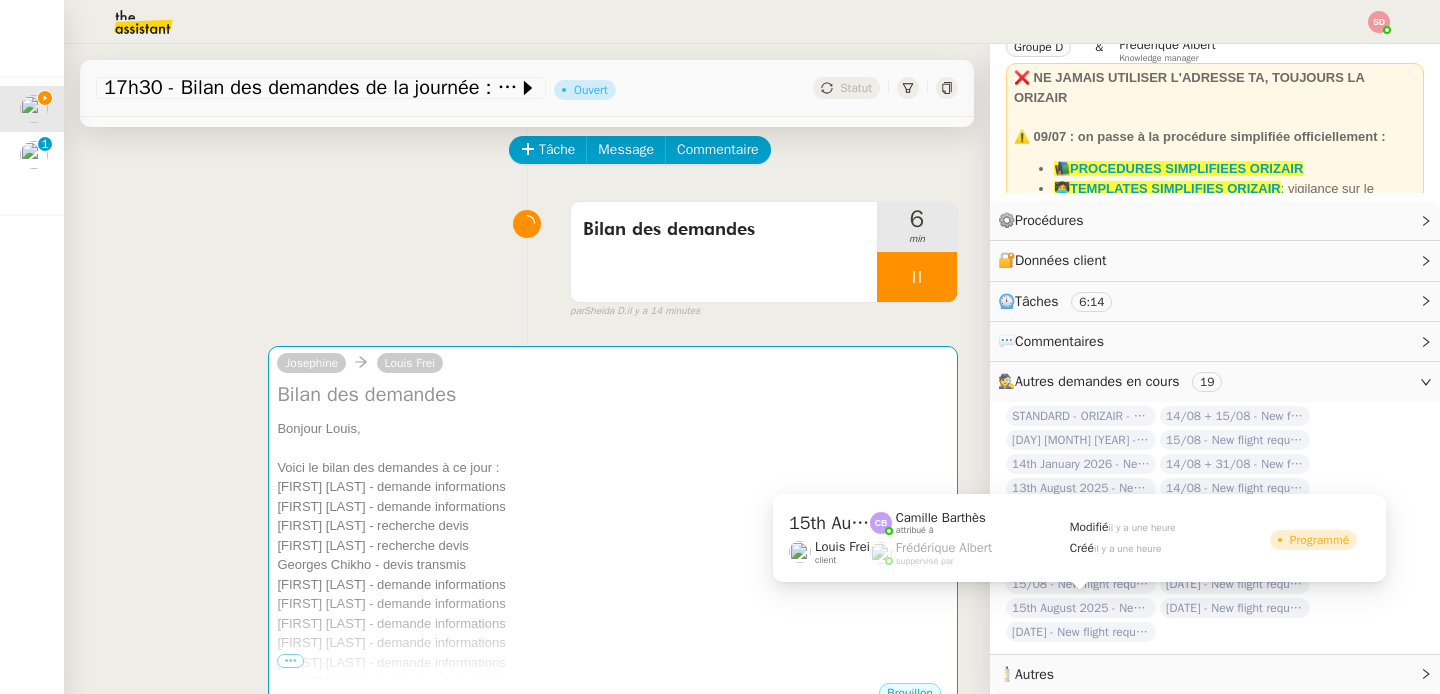 click on "15th August 2025 - New flight request - sean Addison" 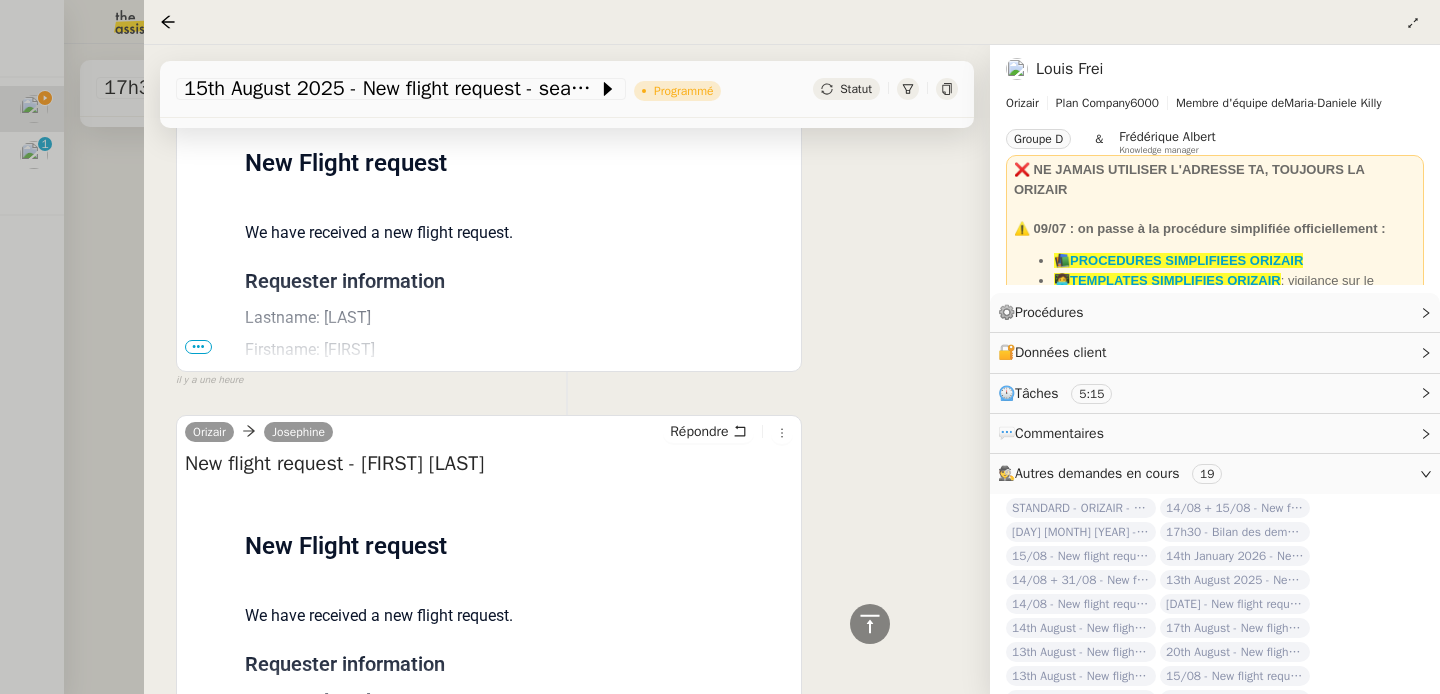 scroll, scrollTop: 733, scrollLeft: 0, axis: vertical 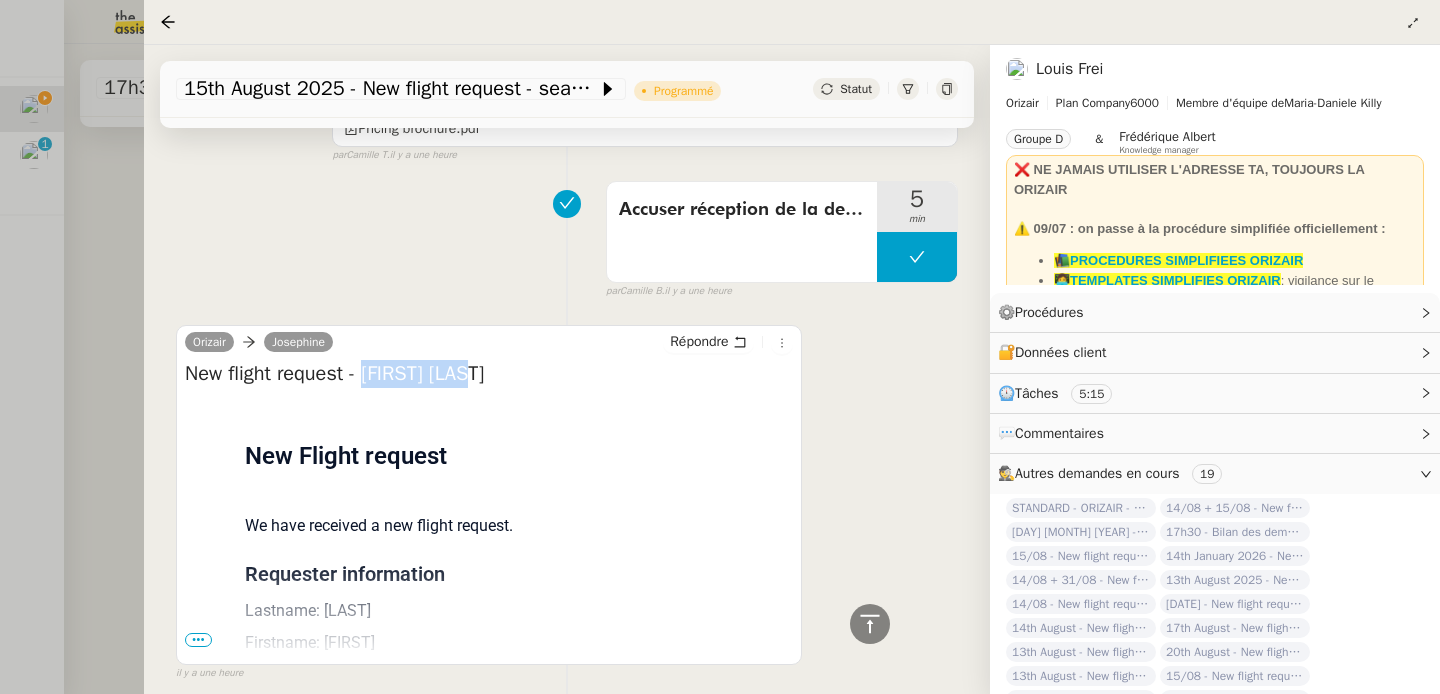 drag, startPoint x: 375, startPoint y: 377, endPoint x: 541, endPoint y: 376, distance: 166.003 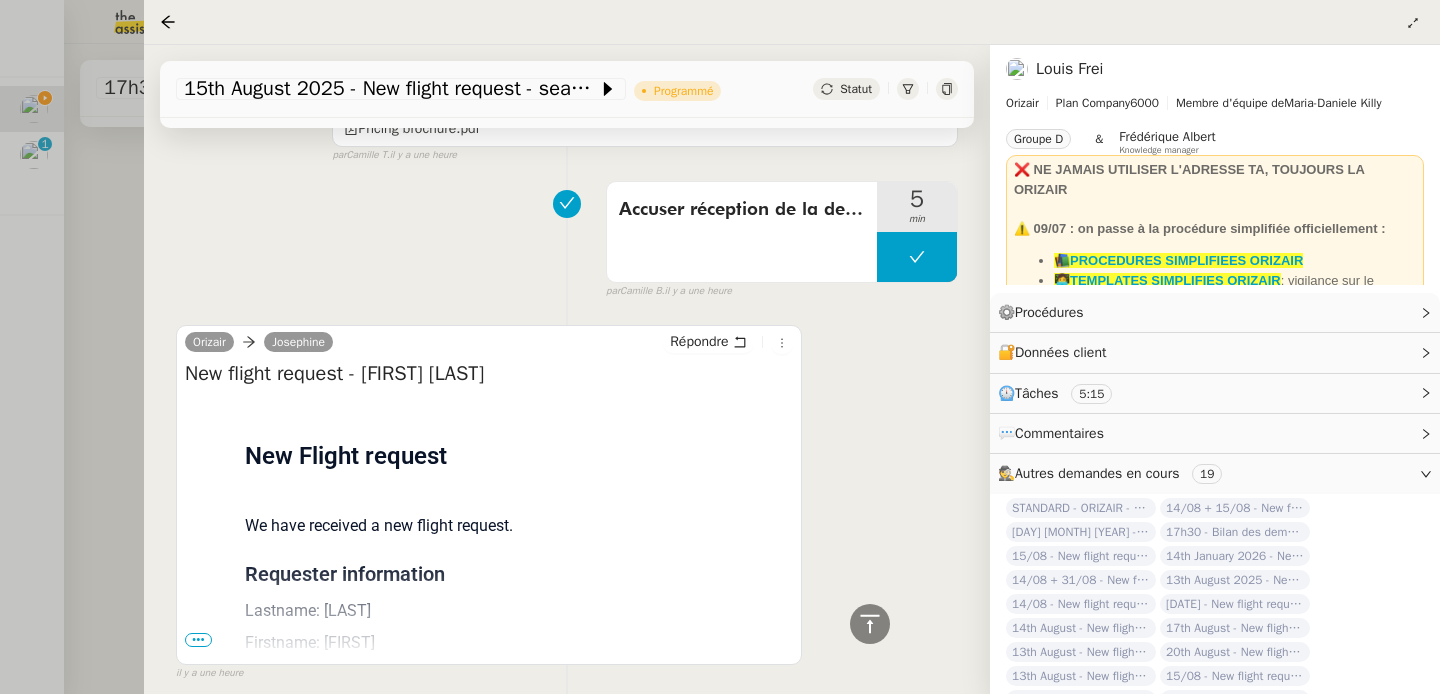 click at bounding box center (720, 347) 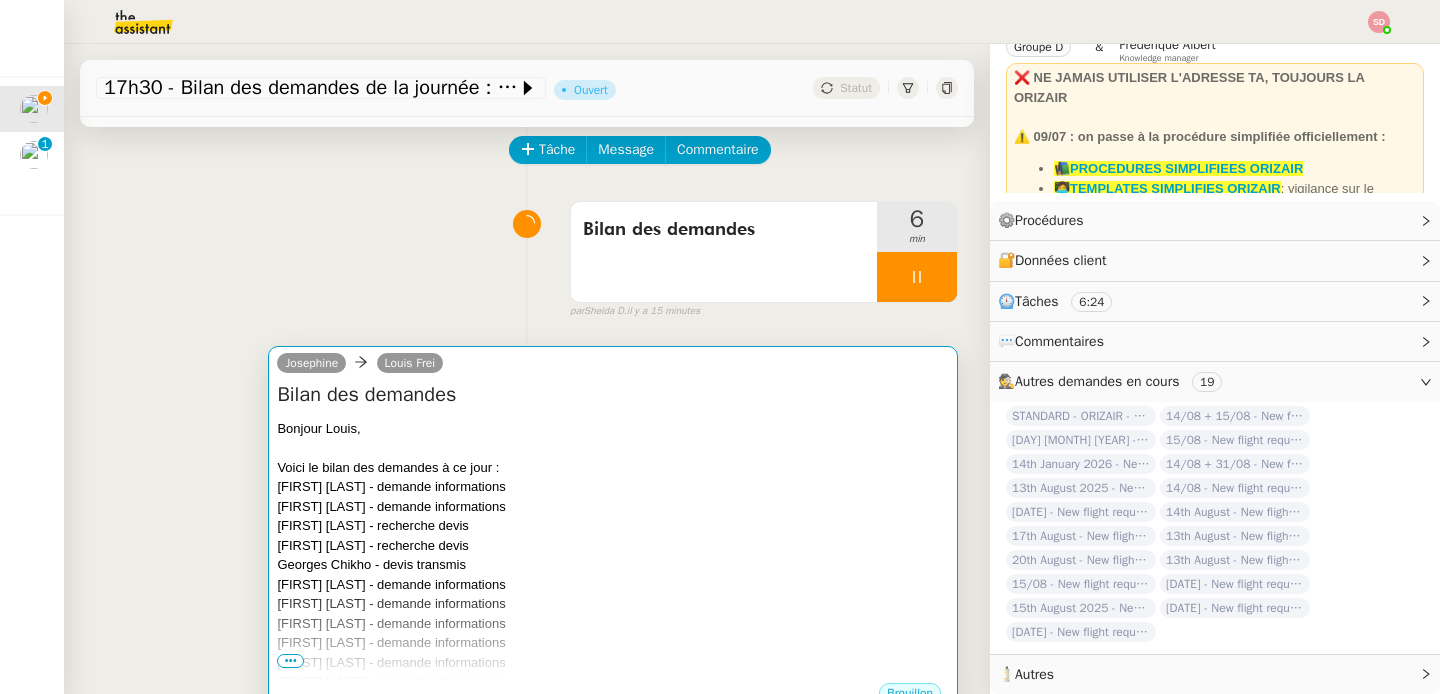 click on "[FIRST] [LAST] - recherche devis" at bounding box center [613, 526] 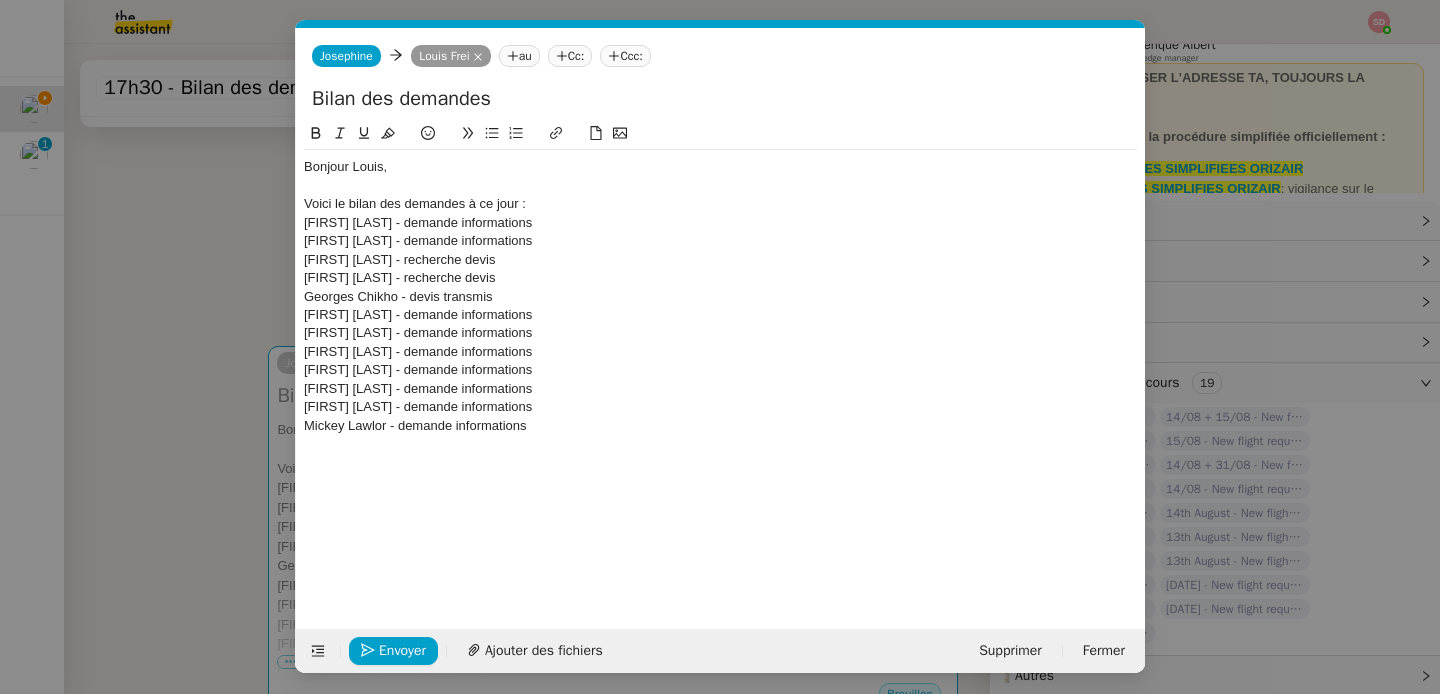 scroll, scrollTop: 0, scrollLeft: 42, axis: horizontal 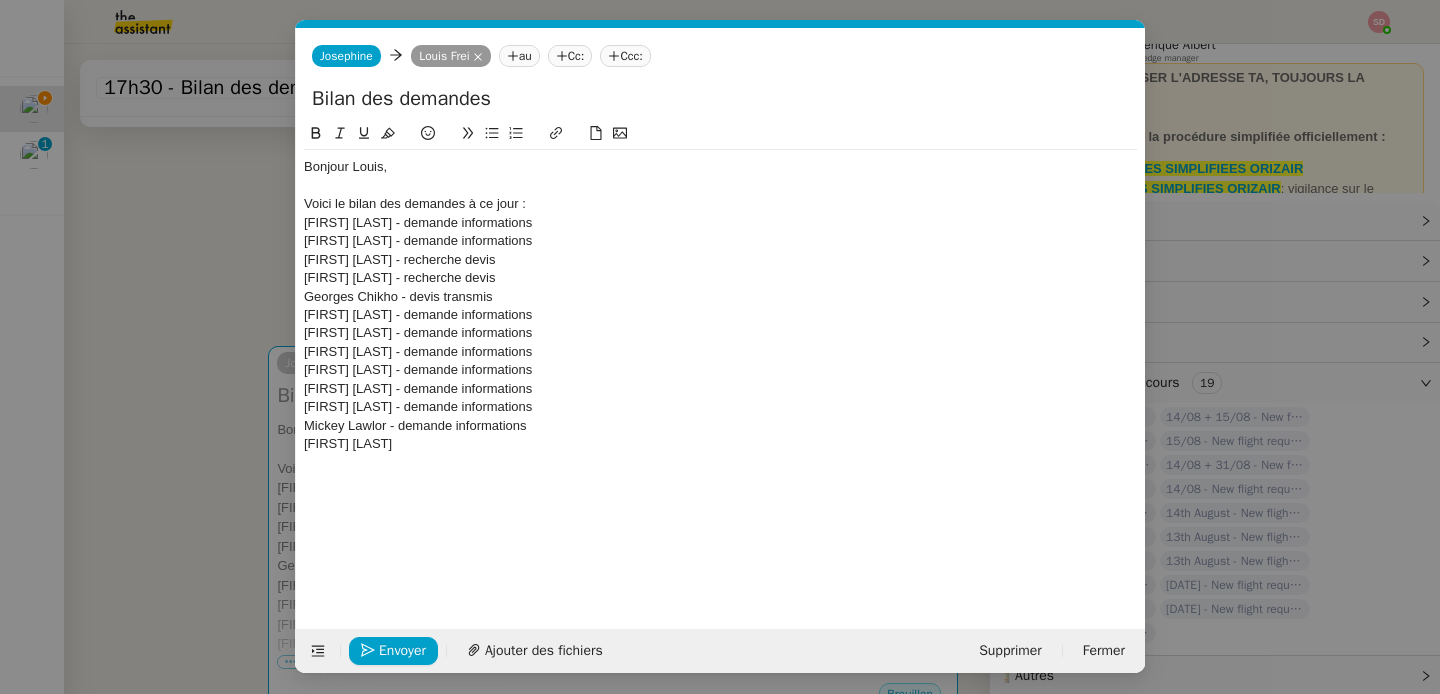 type 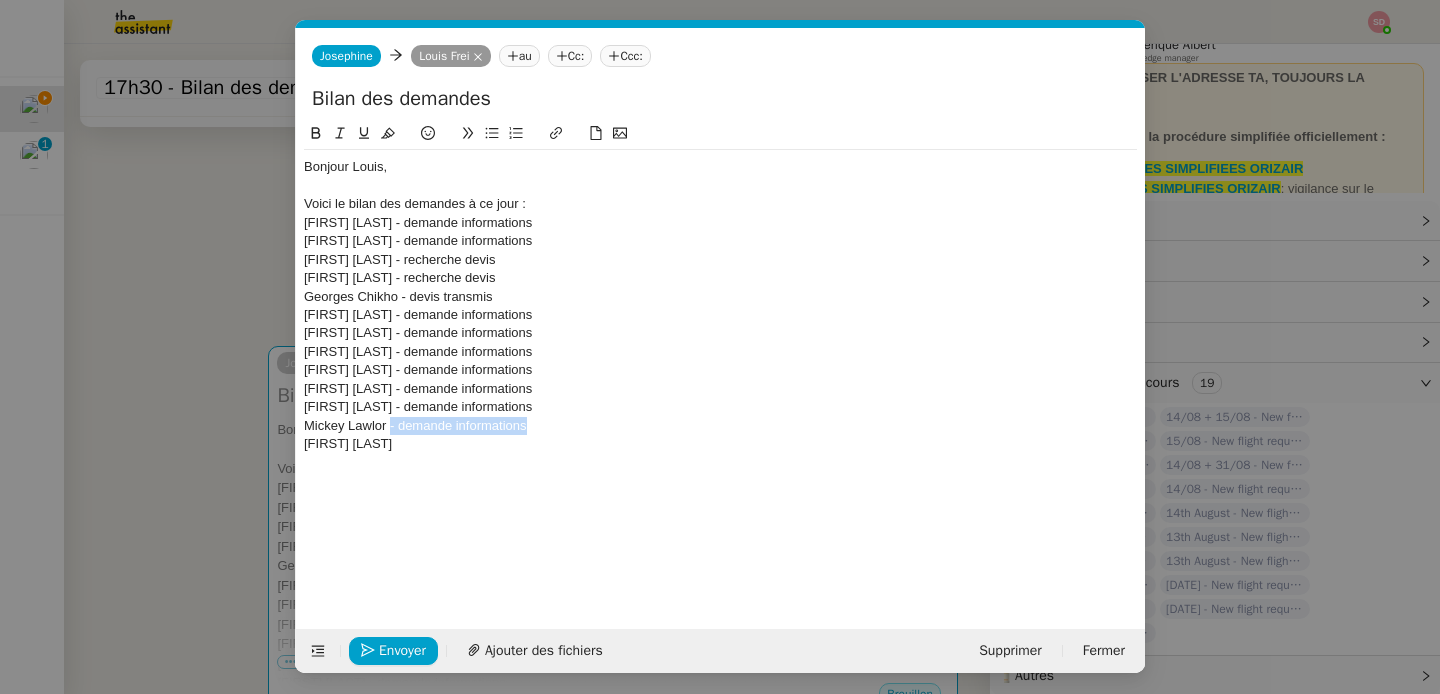 drag, startPoint x: 391, startPoint y: 425, endPoint x: 548, endPoint y: 423, distance: 157.01274 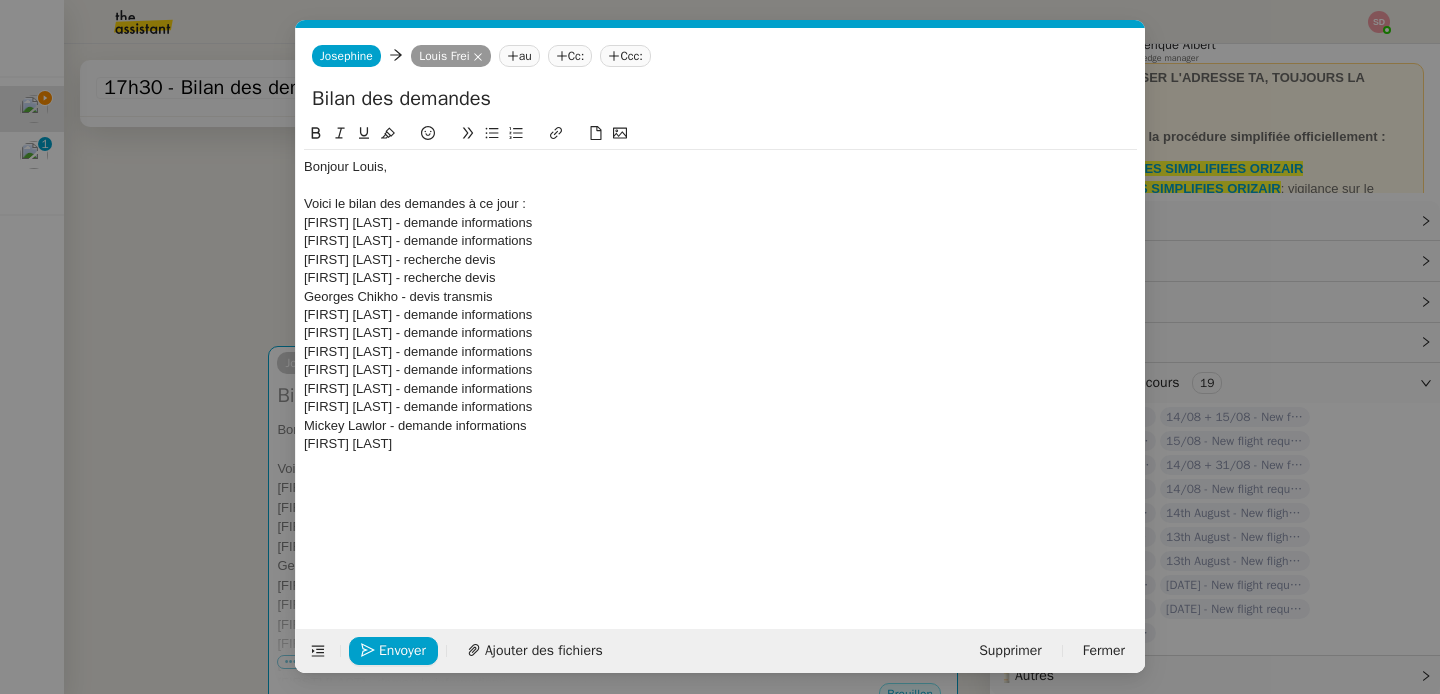 click on "[FIRST] [LAST]" 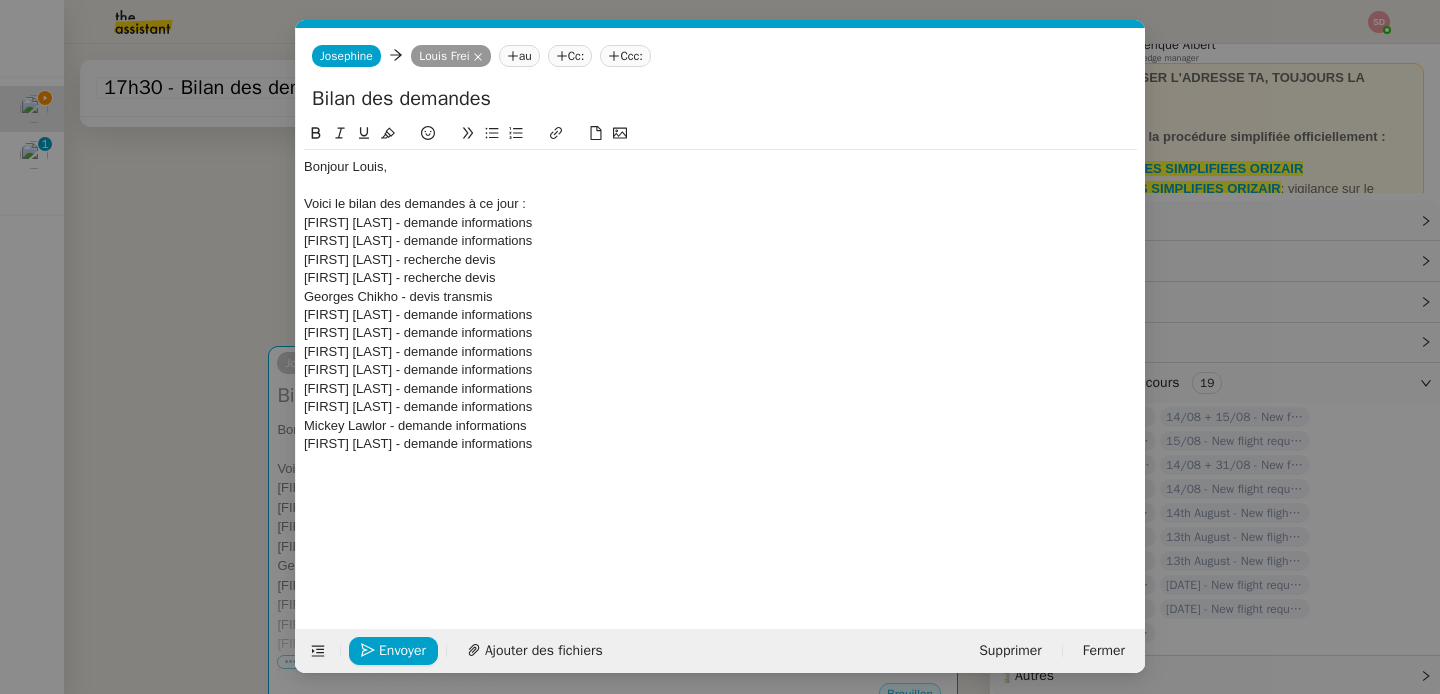 click on "Service TA - VOYAGE - PROPOSITION GLOBALE    A utiliser dans le cadre de proposition de déplacement TA - RELANCE CLIENT (EN)    Relancer un client lorsqu'il n'a pas répondu à un précédent message BAFERTY - MAIL AUDITION    A utiliser dans le cadre de la procédure d'envoi des mails d'audition TA - PUBLICATION OFFRE D'EMPLOI     Organisation du recrutement ✈️Orizair - Relance client (EN)     à utiliser pour orizair, relance en anglais  Louis Frei ✈️Orizair - Aucun vol disponible (FR)    à utiliser quand pas de vol dispo en fr  Louis Frei Discours de présentation du paiement sécurisé    ✈️Orizair - Relance client (FR)    à utiliser pour orizair, première relance en français  Louis Frei TA - VOYAGES - PROPOSITION ITINERAIRE    Soumettre les résultats d'une recherche Orizair - Empty Legs - Confirmation opérateur (EN)    à utiliser dans la communication sur avinode pour les empty legs  Louis Frei TA - CONFIRMATION PAIEMENT (EN)    TA - COURRIER EXPEDIE (recommandé)" at bounding box center (720, 347) 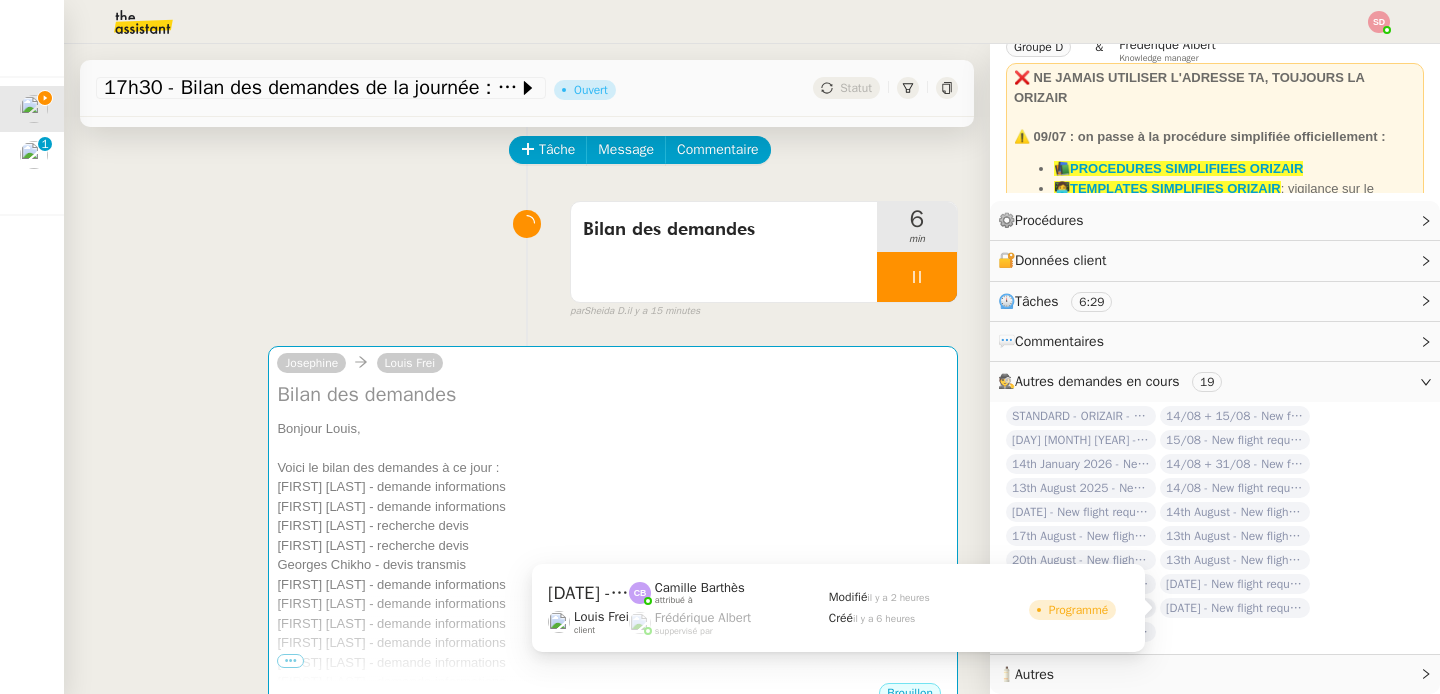 click on "[DATE] - New flight request - [FIRST] [LAST]" 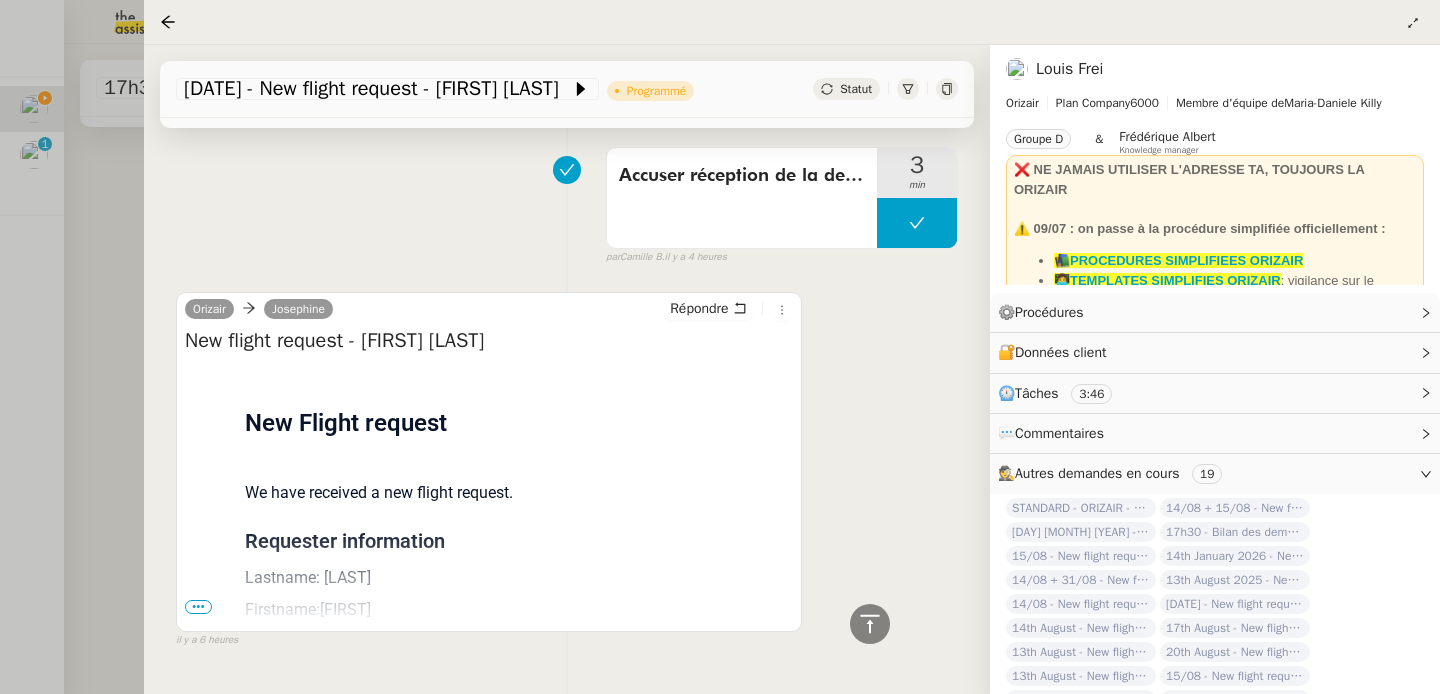 scroll, scrollTop: 1393, scrollLeft: 0, axis: vertical 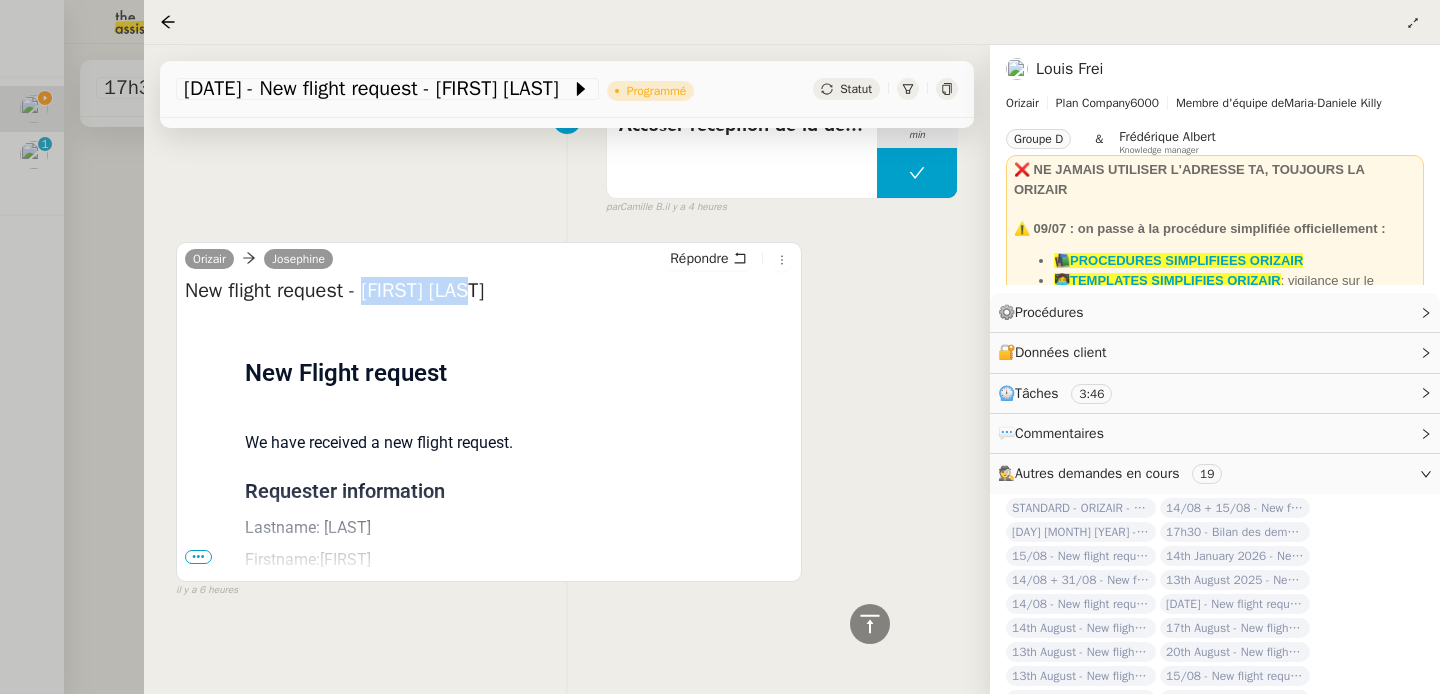 drag, startPoint x: 375, startPoint y: 284, endPoint x: 525, endPoint y: 292, distance: 150.21318 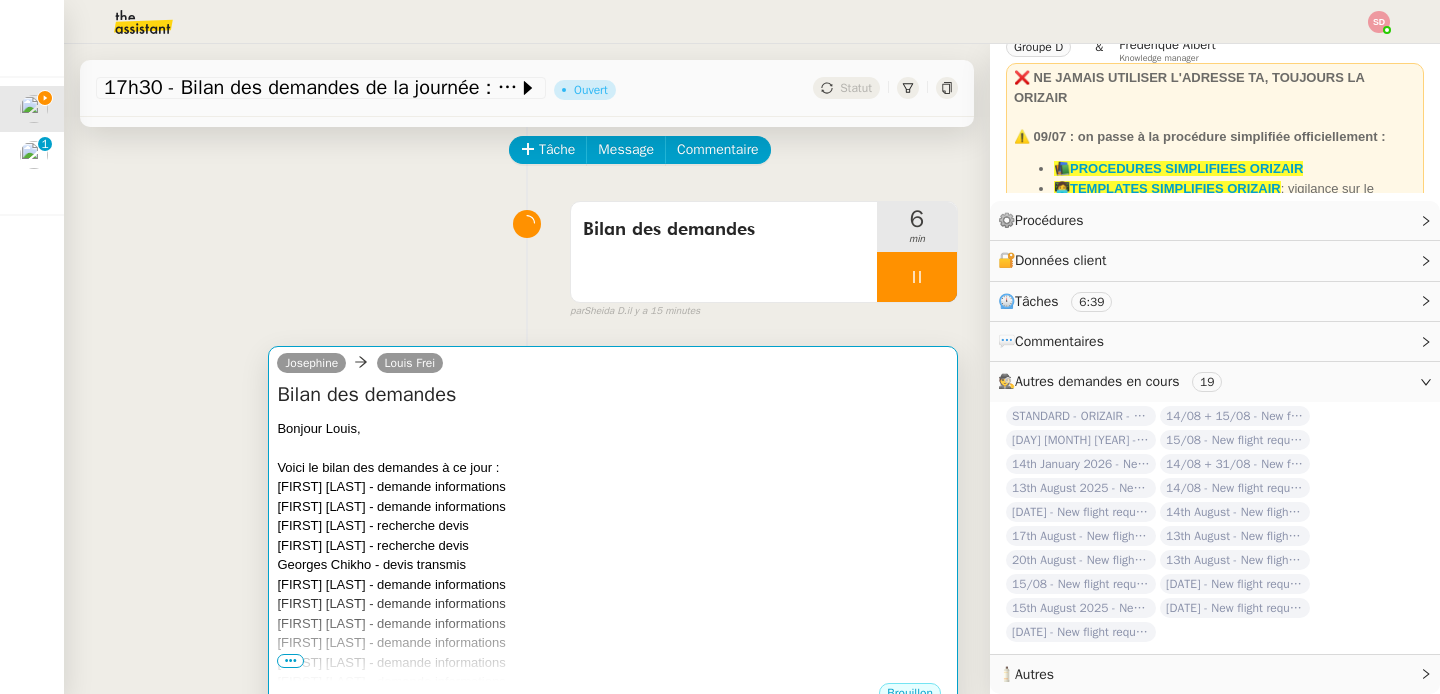 click on "Georges Chikho - devis transmis" at bounding box center [613, 565] 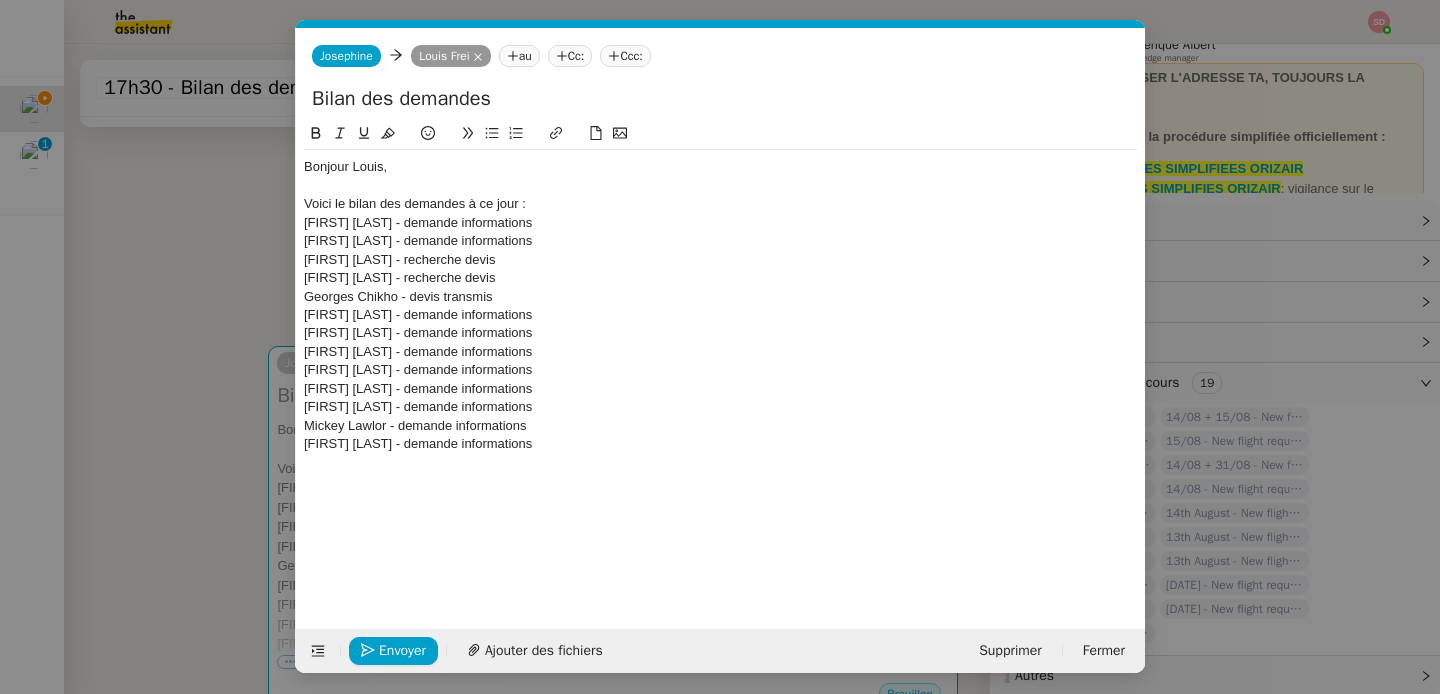 scroll, scrollTop: 0, scrollLeft: 42, axis: horizontal 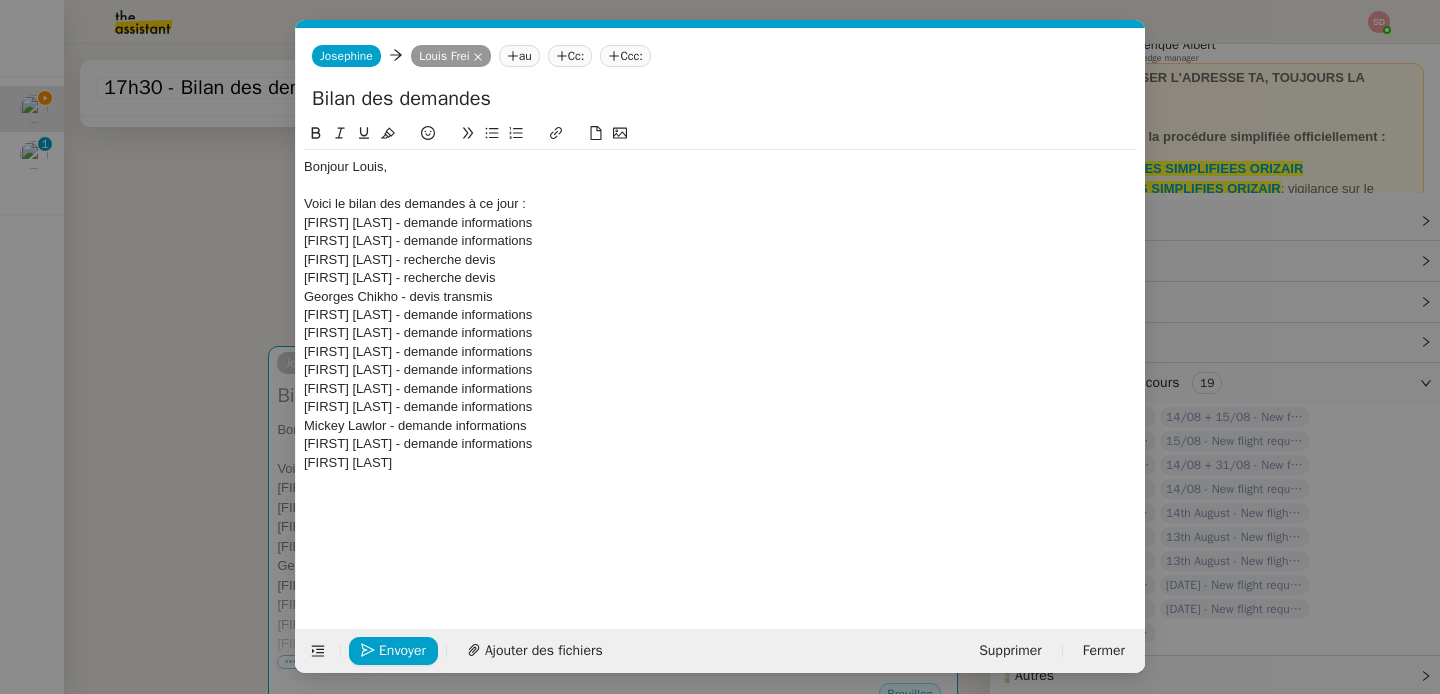 type 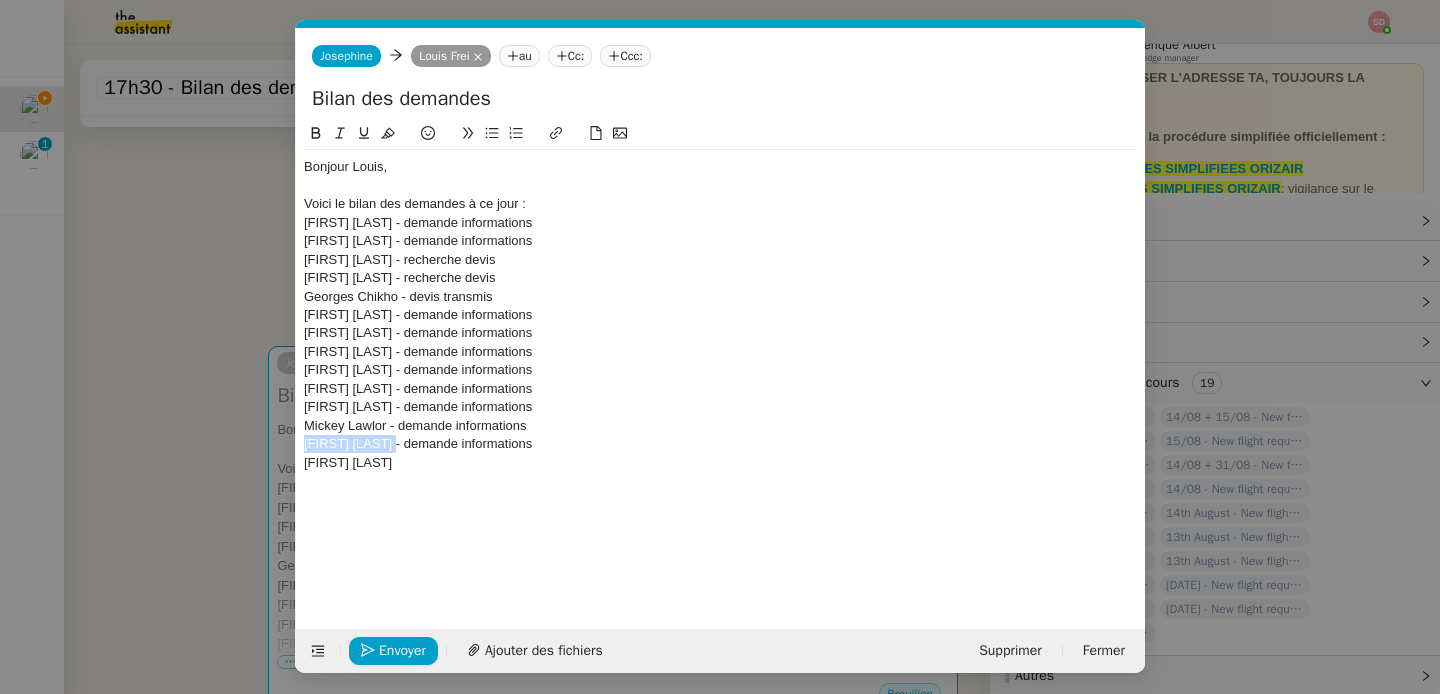drag, startPoint x: 397, startPoint y: 446, endPoint x: 590, endPoint y: 430, distance: 193.66208 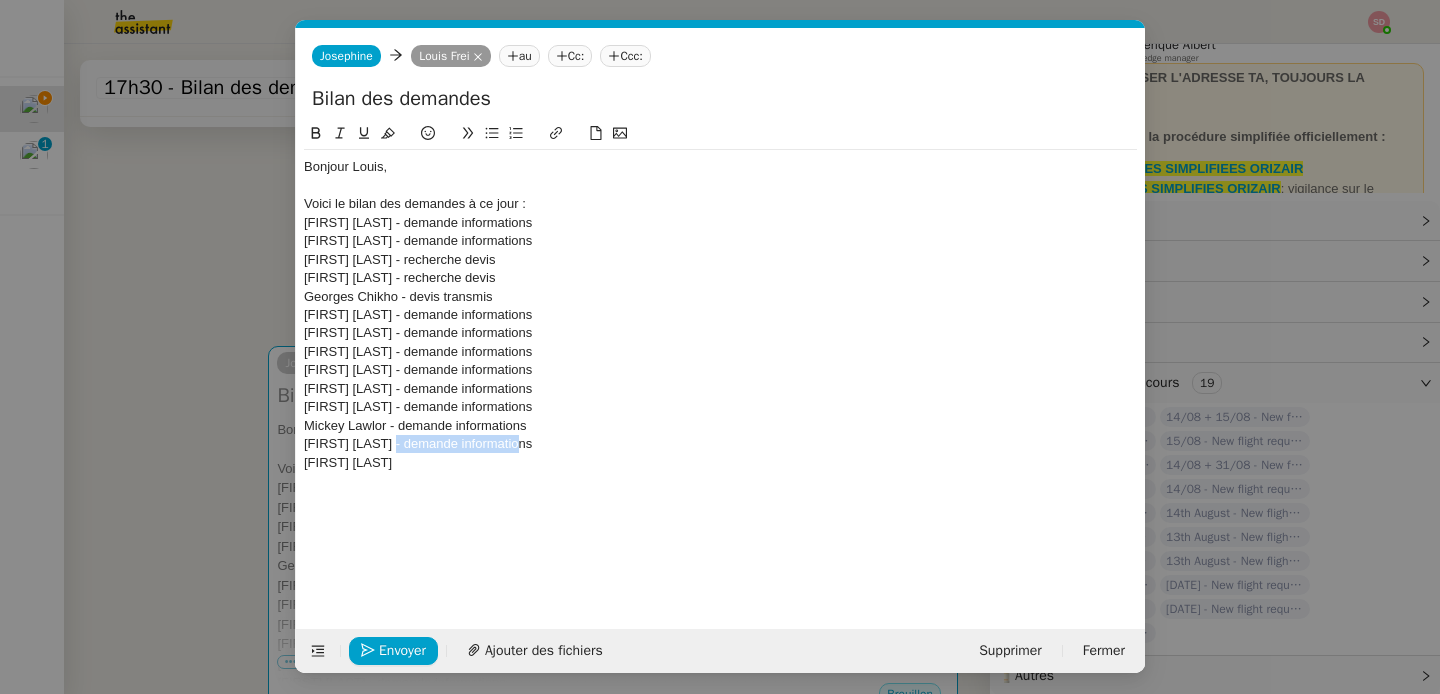drag, startPoint x: 570, startPoint y: 442, endPoint x: 397, endPoint y: 439, distance: 173.02602 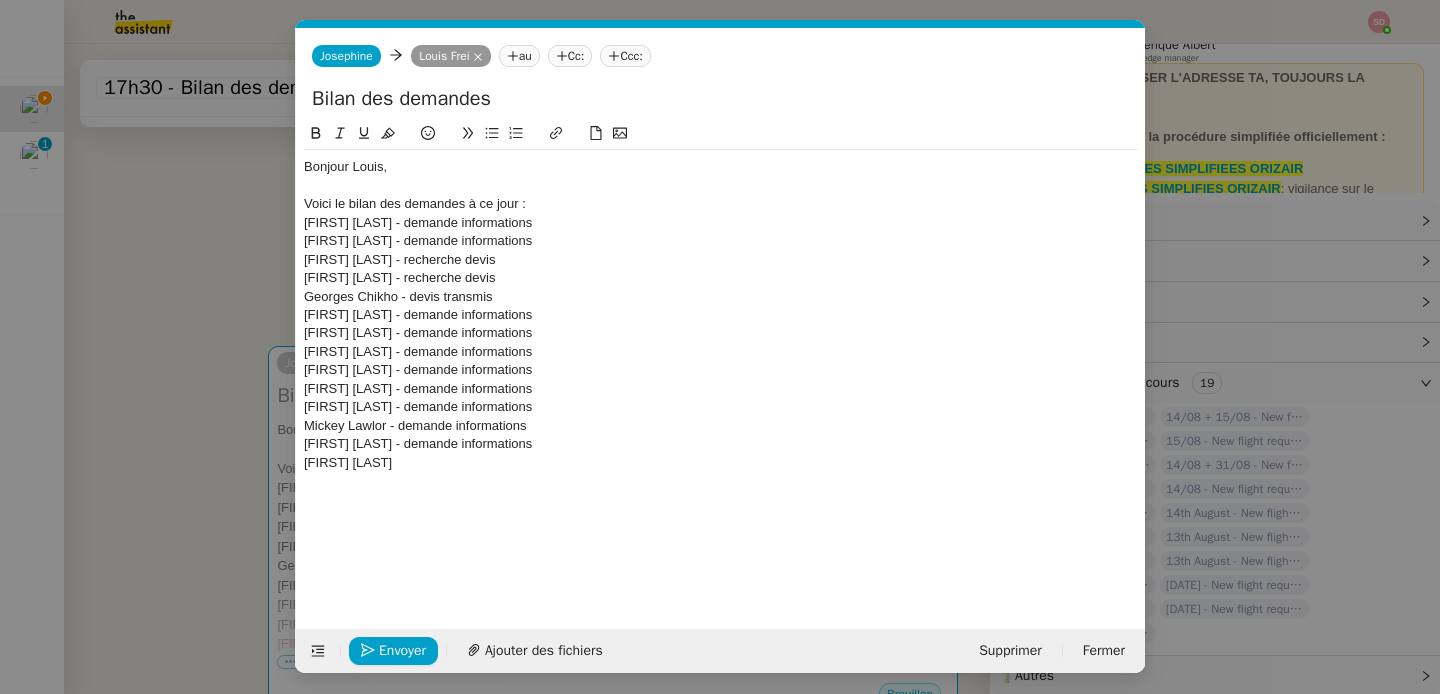 click on "[FIRST] [LAST]" 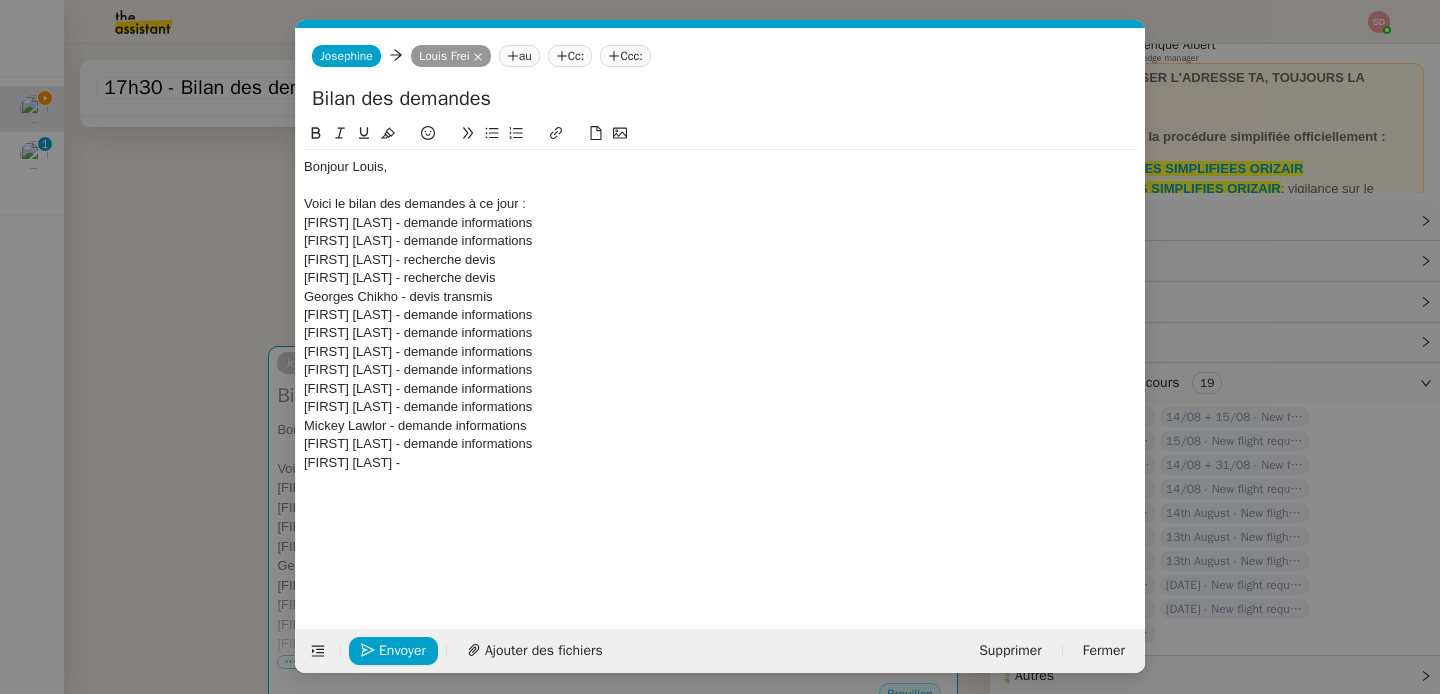 scroll, scrollTop: 0, scrollLeft: 0, axis: both 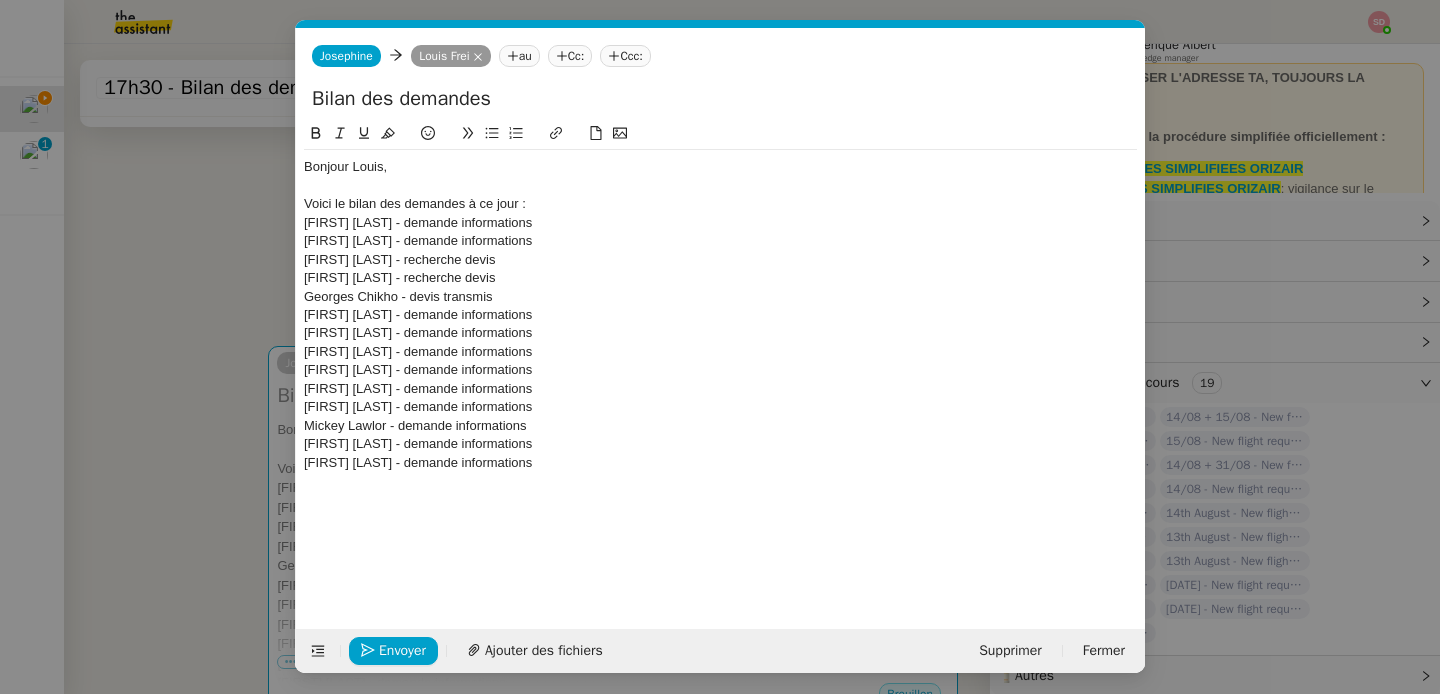 click on "Service TA - VOYAGE - PROPOSITION GLOBALE    A utiliser dans le cadre de proposition de déplacement TA - RELANCE CLIENT (EN)    Relancer un client lorsqu'il n'a pas répondu à un précédent message BAFERTY - MAIL AUDITION    A utiliser dans le cadre de la procédure d'envoi des mails d'audition TA - PUBLICATION OFFRE D'EMPLOI     Organisation du recrutement ✈️Orizair - Relance client (EN)     à utiliser pour orizair, relance en anglais  Louis Frei ✈️Orizair - Aucun vol disponible (FR)    à utiliser quand pas de vol dispo en fr  Louis Frei Discours de présentation du paiement sécurisé    ✈️Orizair - Relance client (FR)    à utiliser pour orizair, première relance en français  Louis Frei TA - VOYAGES - PROPOSITION ITINERAIRE    Soumettre les résultats d'une recherche Orizair - Empty Legs - Confirmation opérateur (EN)    à utiliser dans la communication sur avinode pour les empty legs  Louis Frei TA - CONFIRMATION PAIEMENT (EN)    TA - COURRIER EXPEDIE (recommandé)" at bounding box center [720, 347] 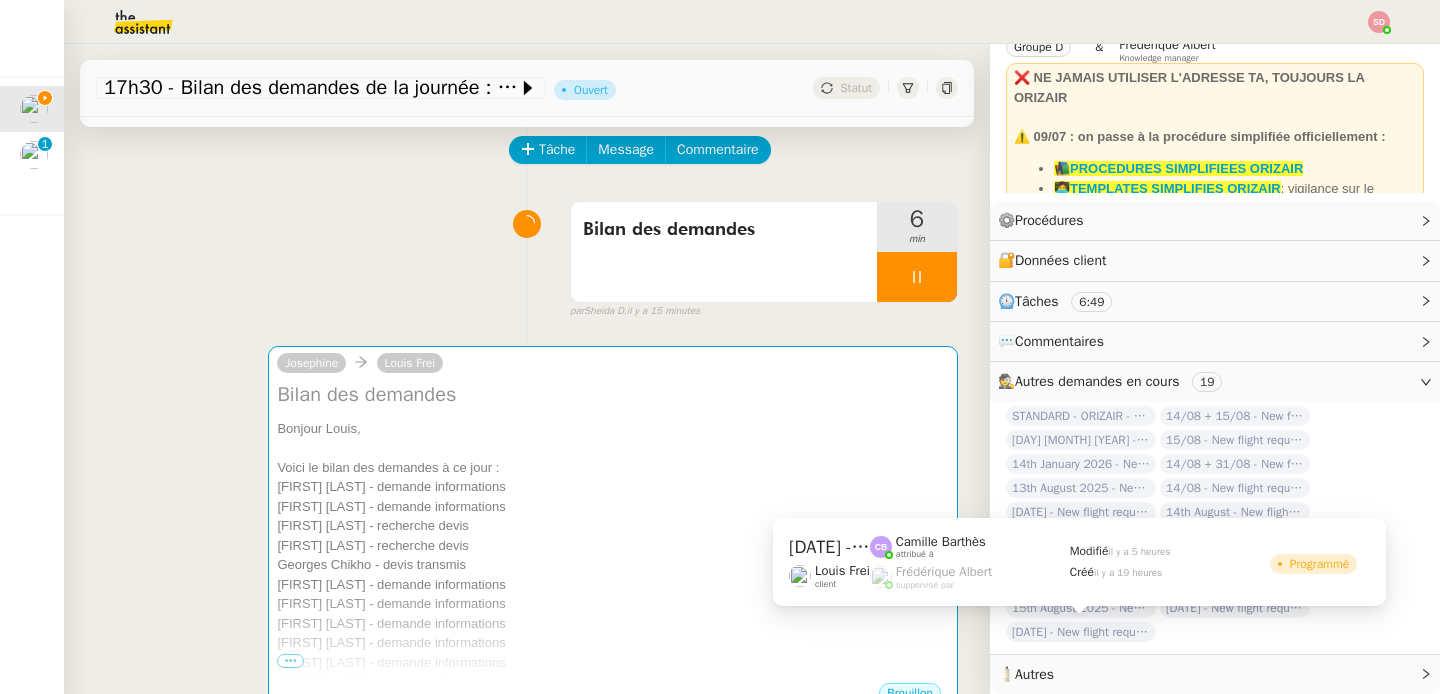 click on "[DATE] - New flight request - [FIRST] at [LAST]" 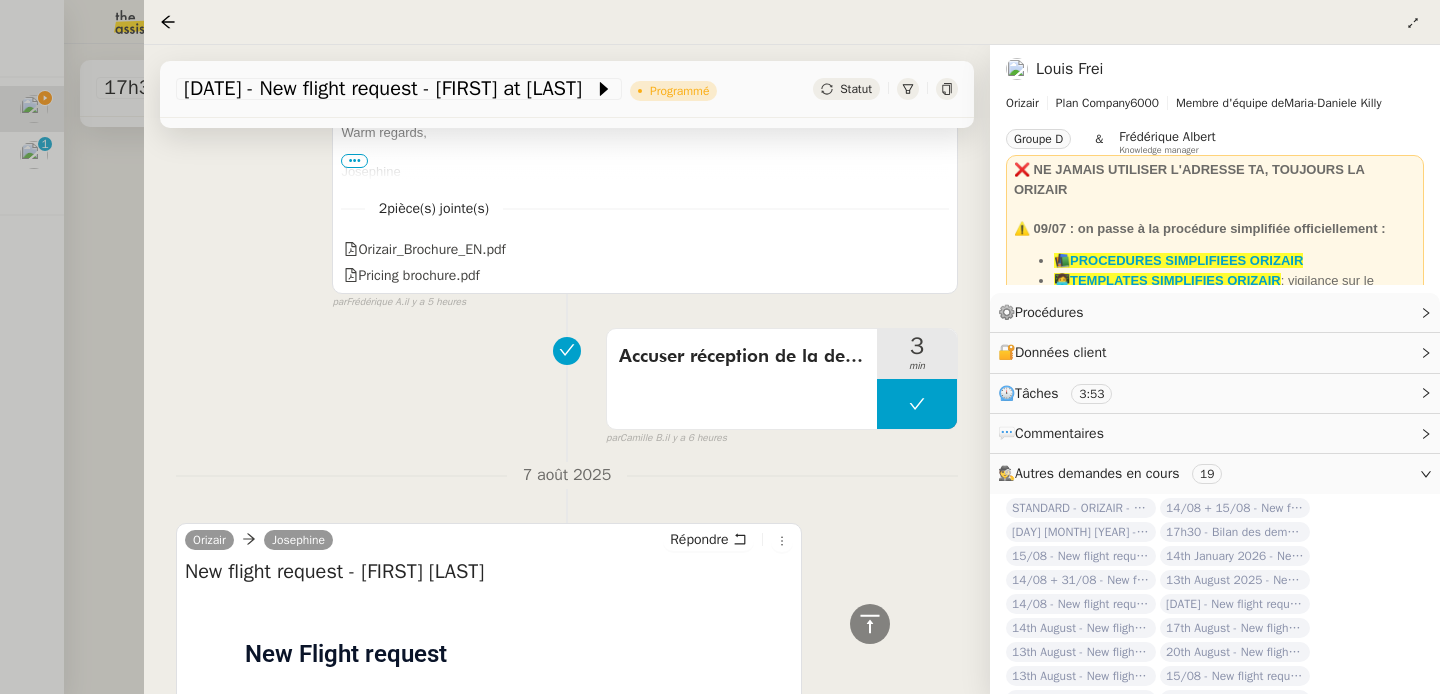 scroll, scrollTop: 868, scrollLeft: 0, axis: vertical 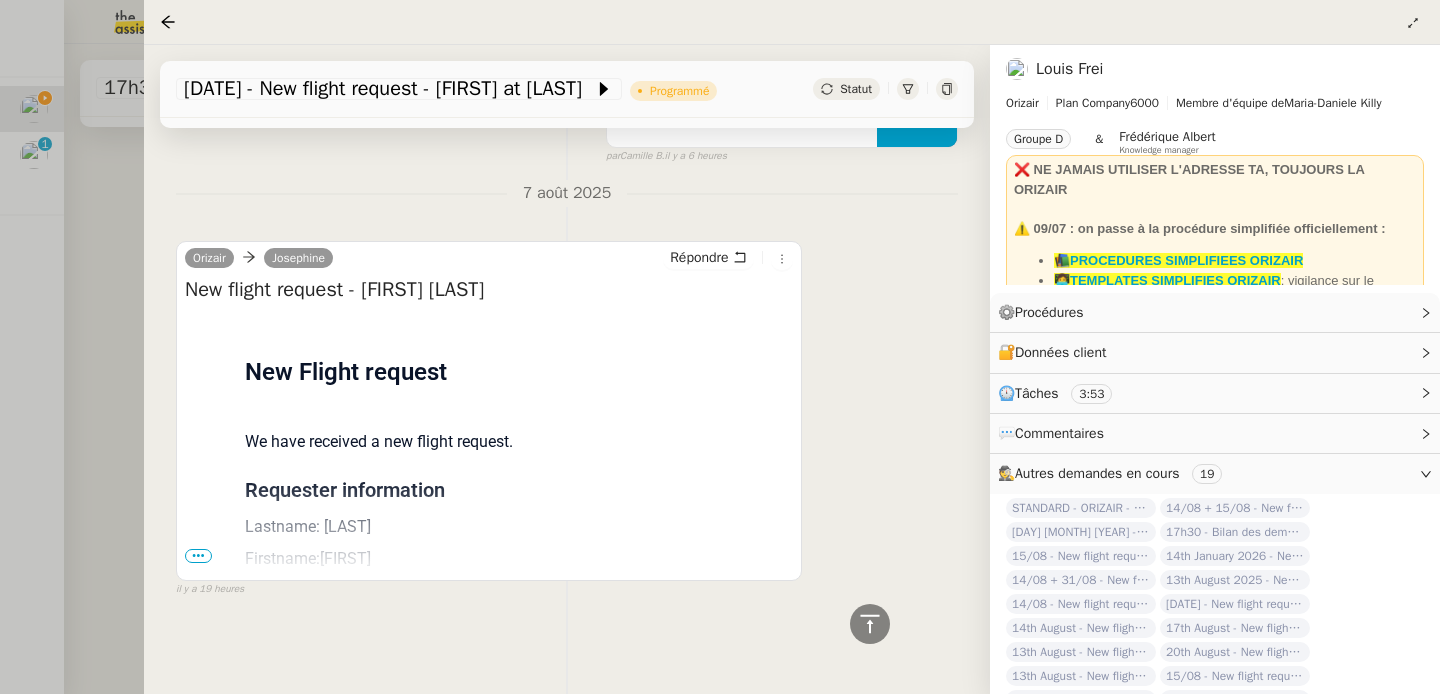drag, startPoint x: 372, startPoint y: 292, endPoint x: 595, endPoint y: 290, distance: 223.00897 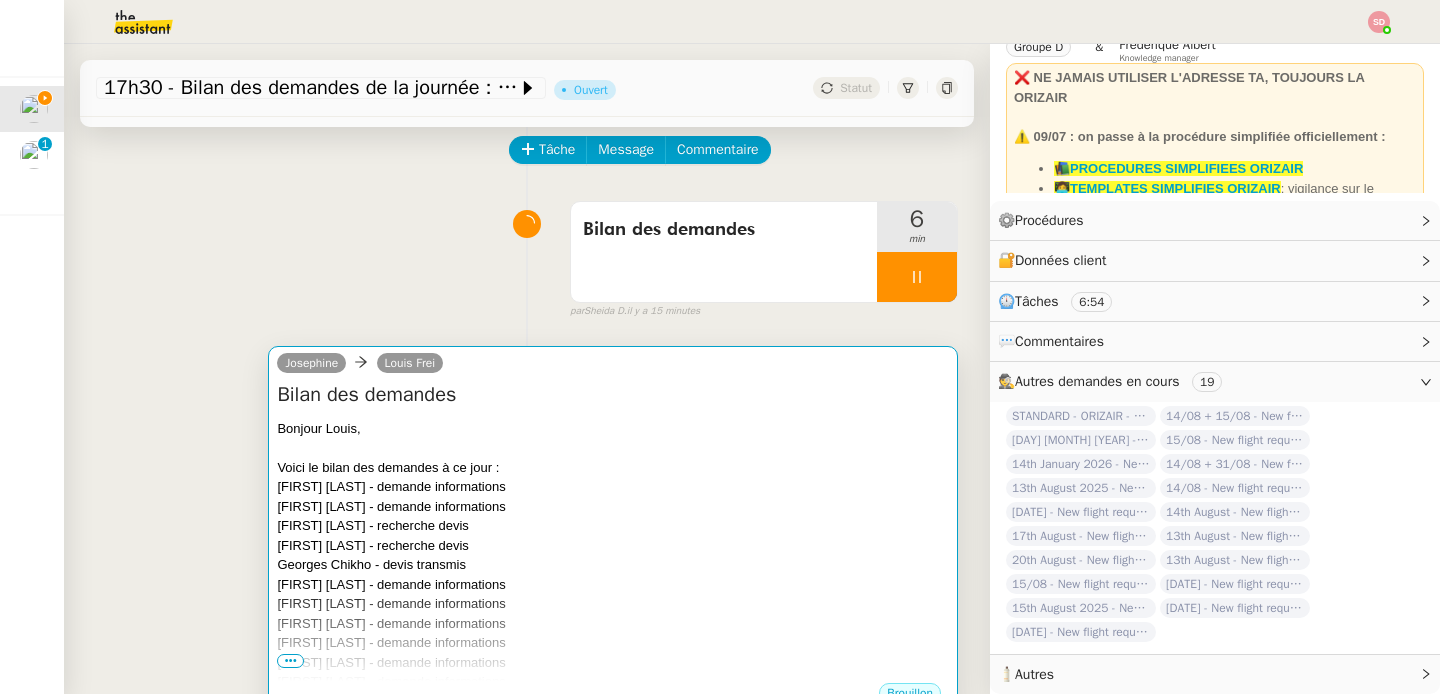 click on "[FIRST] [LAST] - demande informations" at bounding box center (613, 507) 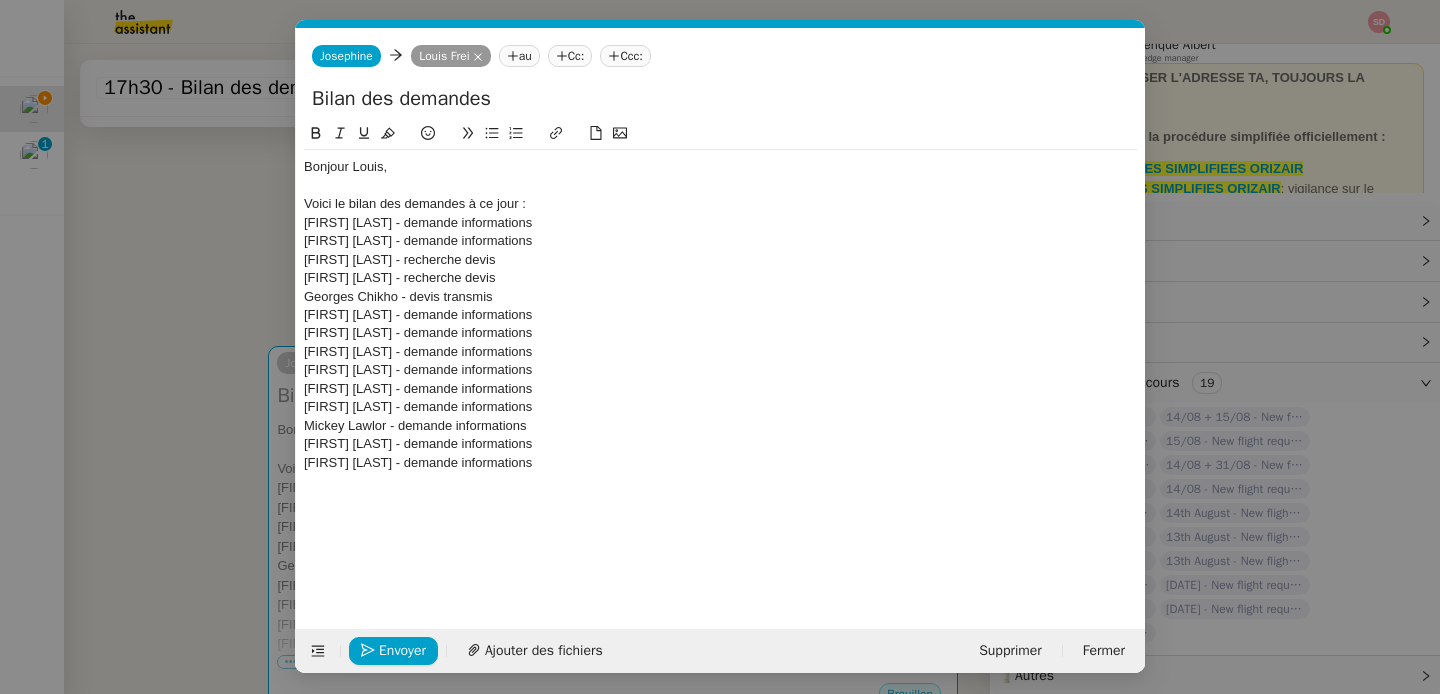 scroll, scrollTop: 0, scrollLeft: 42, axis: horizontal 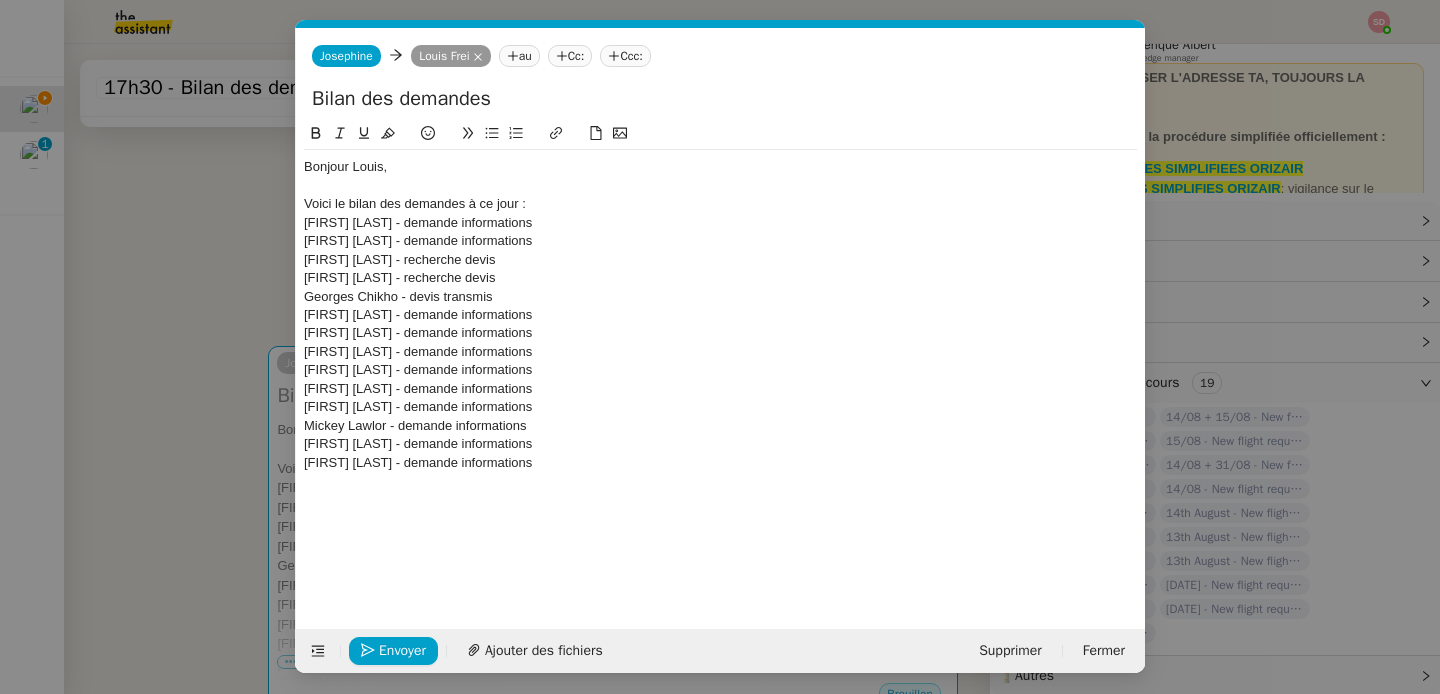 click on "[FIRST] [LAST] - demande informations" 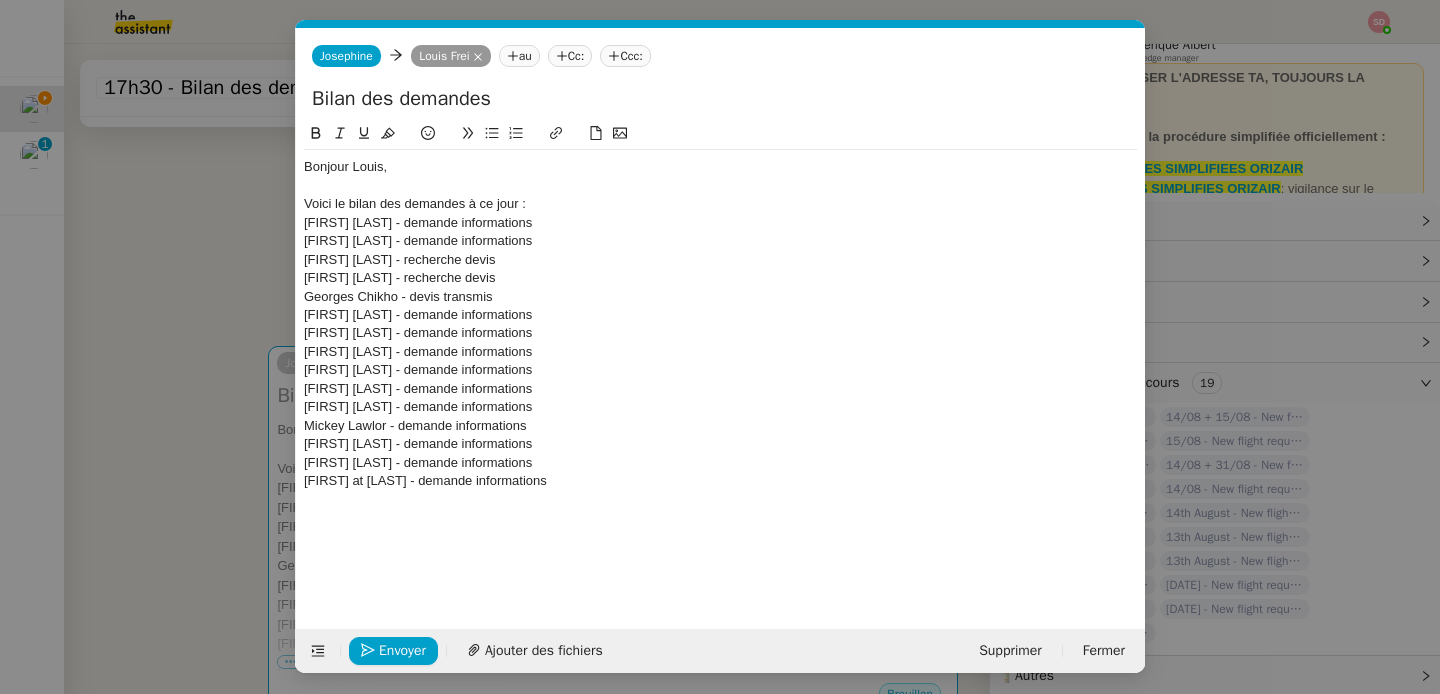 click on "[FIRST] [LAST] - demande informations" 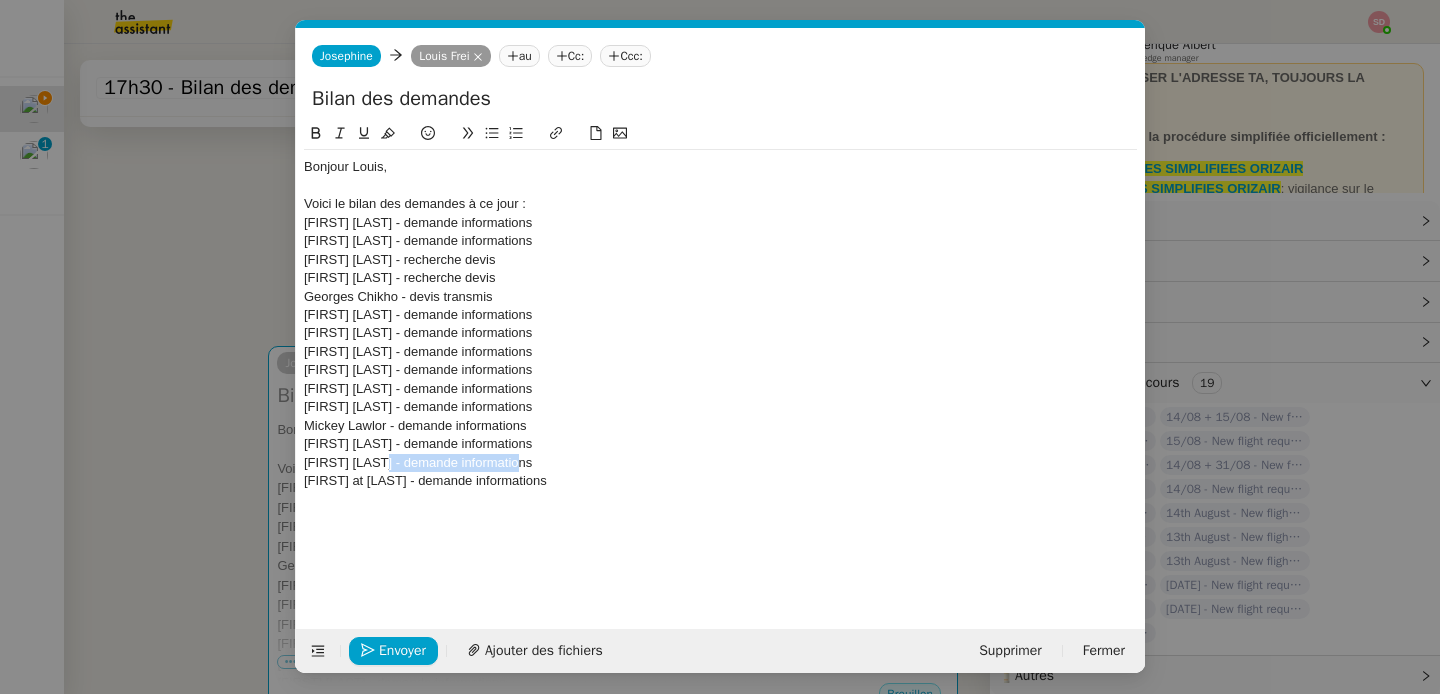 drag, startPoint x: 384, startPoint y: 465, endPoint x: 544, endPoint y: 460, distance: 160.07811 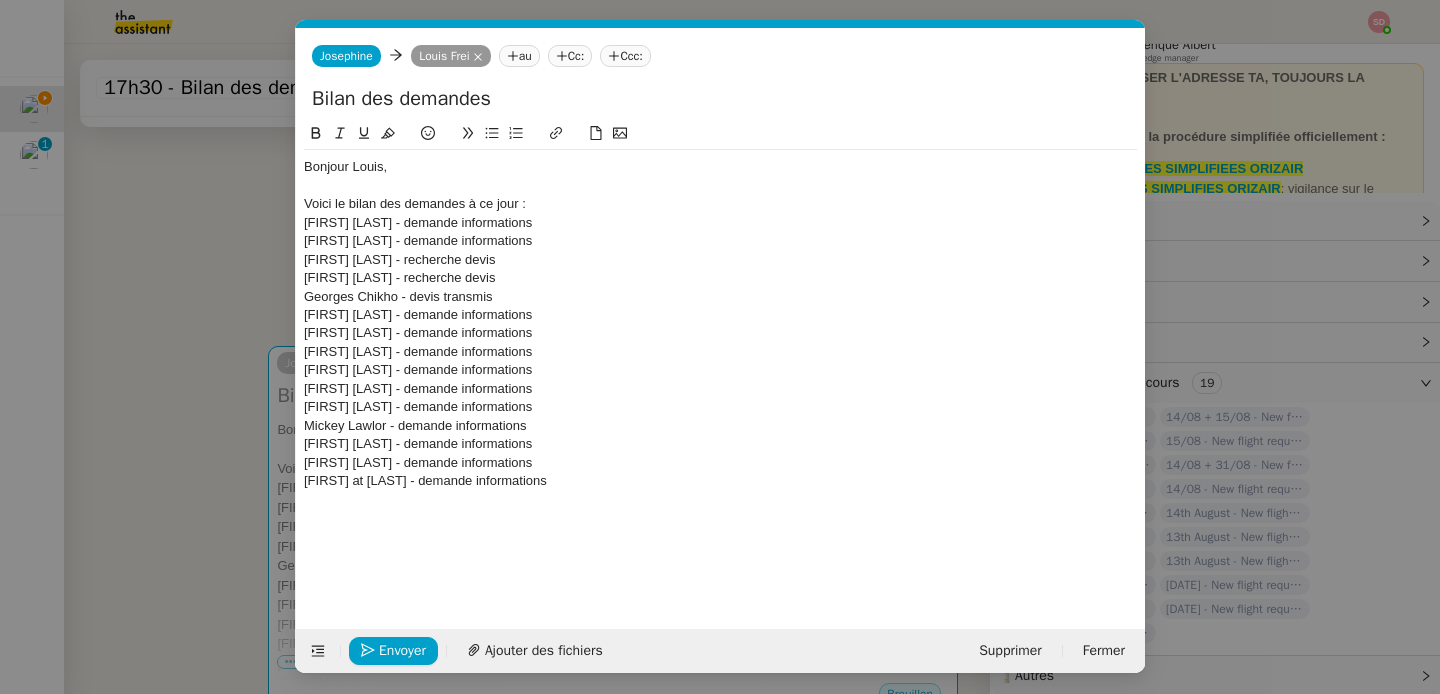 click on "[FIRST] at [LAST] - demande informations" 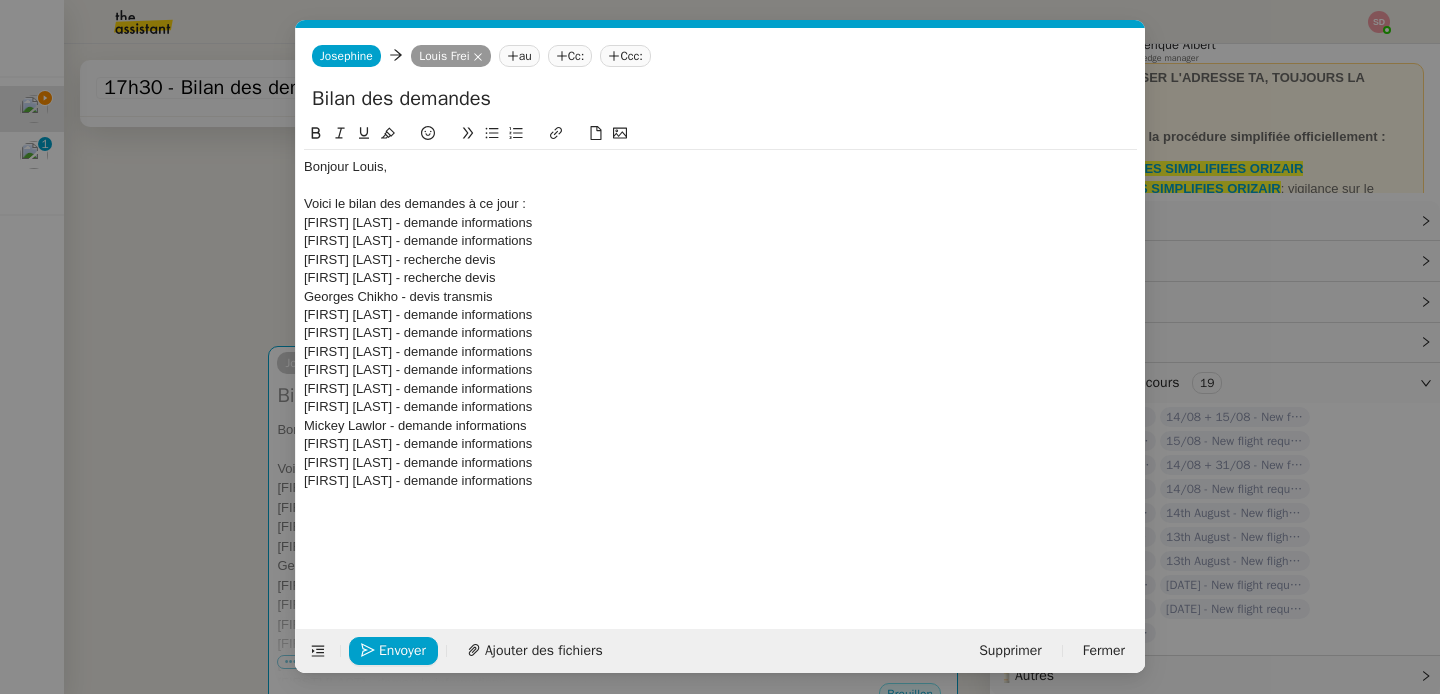 scroll, scrollTop: 0, scrollLeft: 0, axis: both 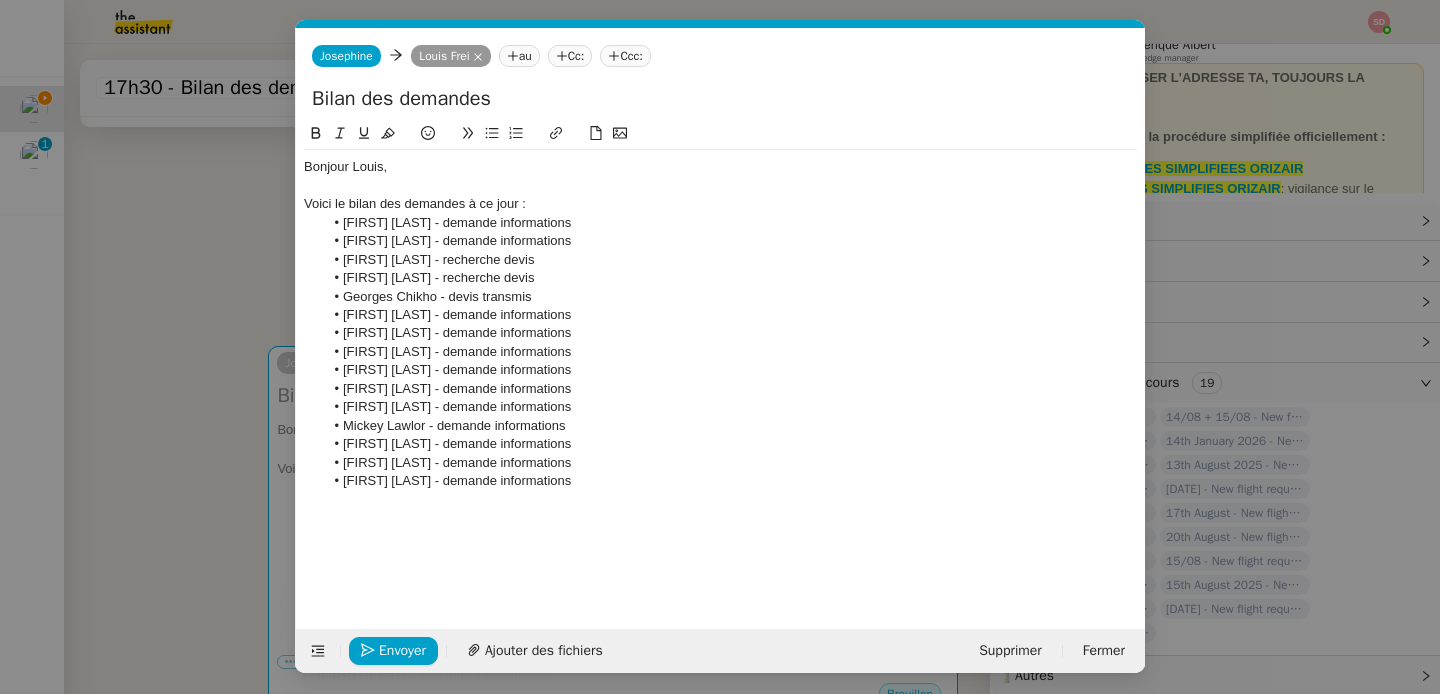 click on "[FIRST] [LAST] - demande informations" 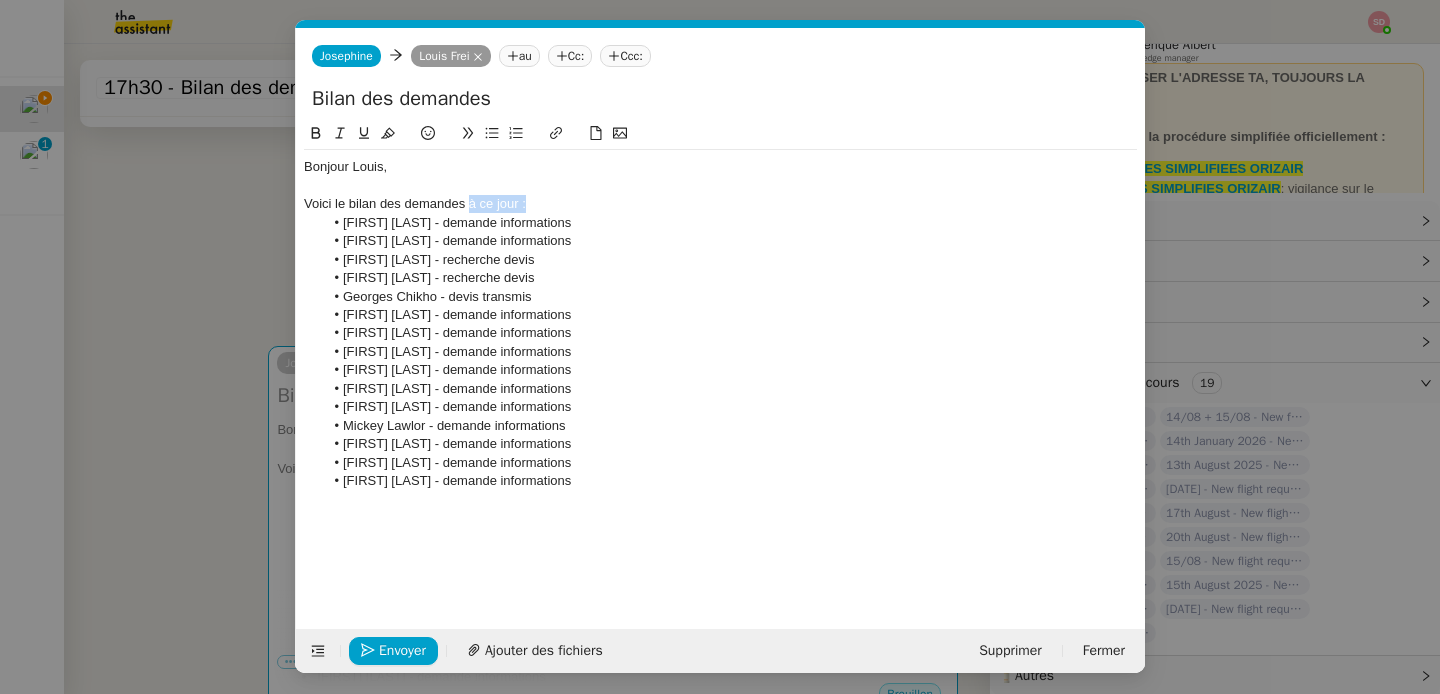 drag, startPoint x: 469, startPoint y: 206, endPoint x: 593, endPoint y: 206, distance: 124 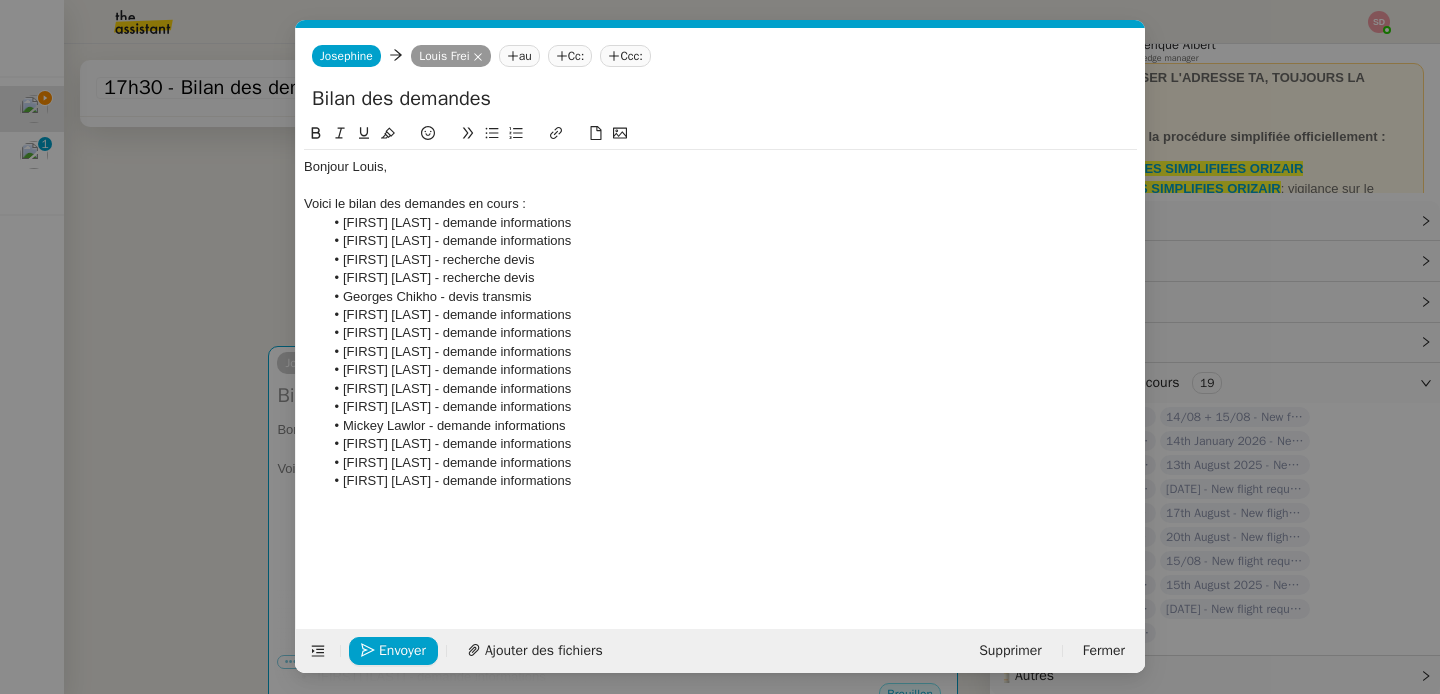 click on "[FIRST] [LAST] - demande informations" 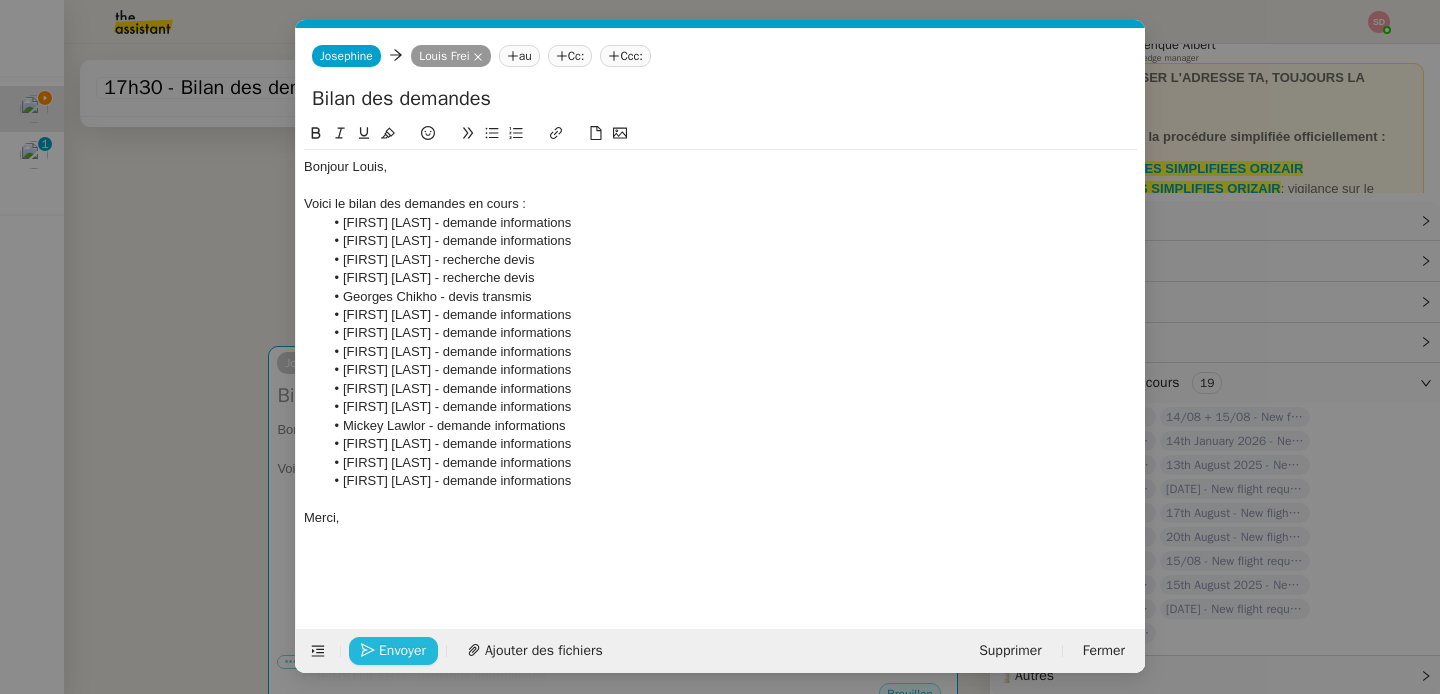 click on "Envoyer" 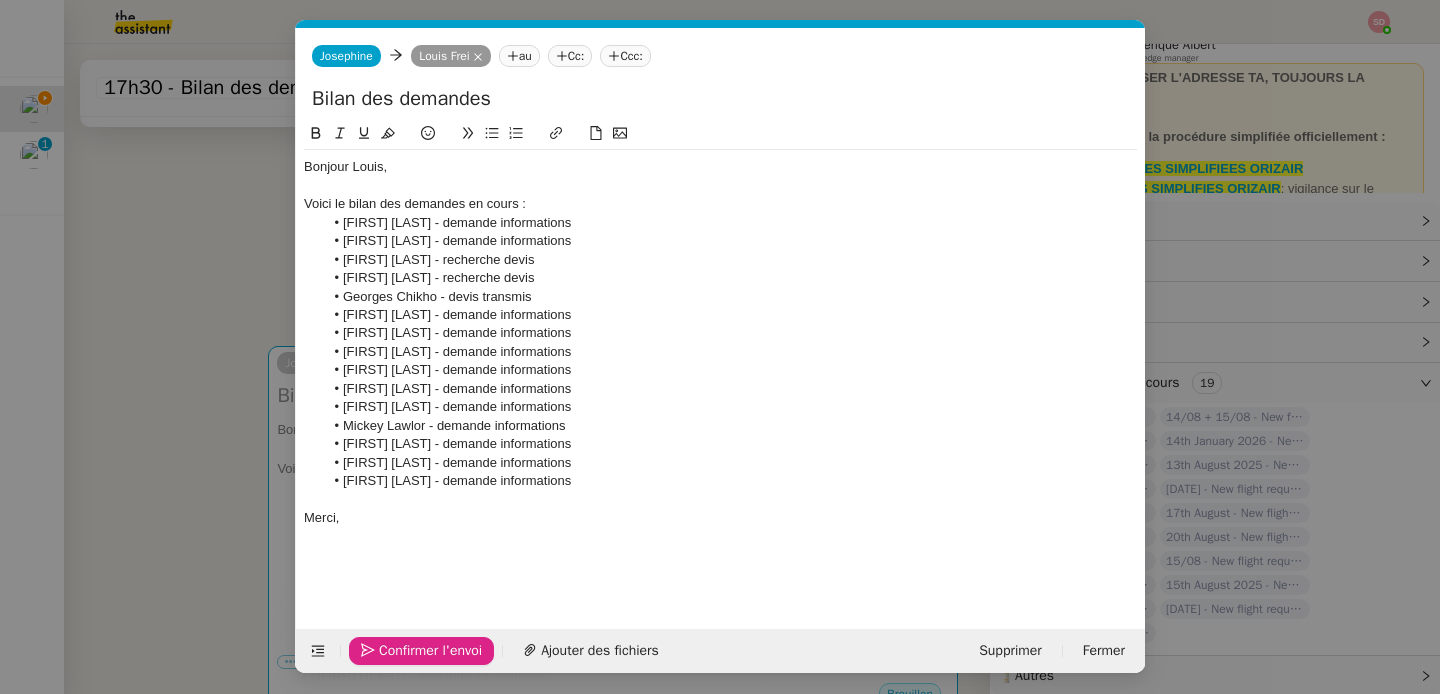 click on "Confirmer l'envoi" 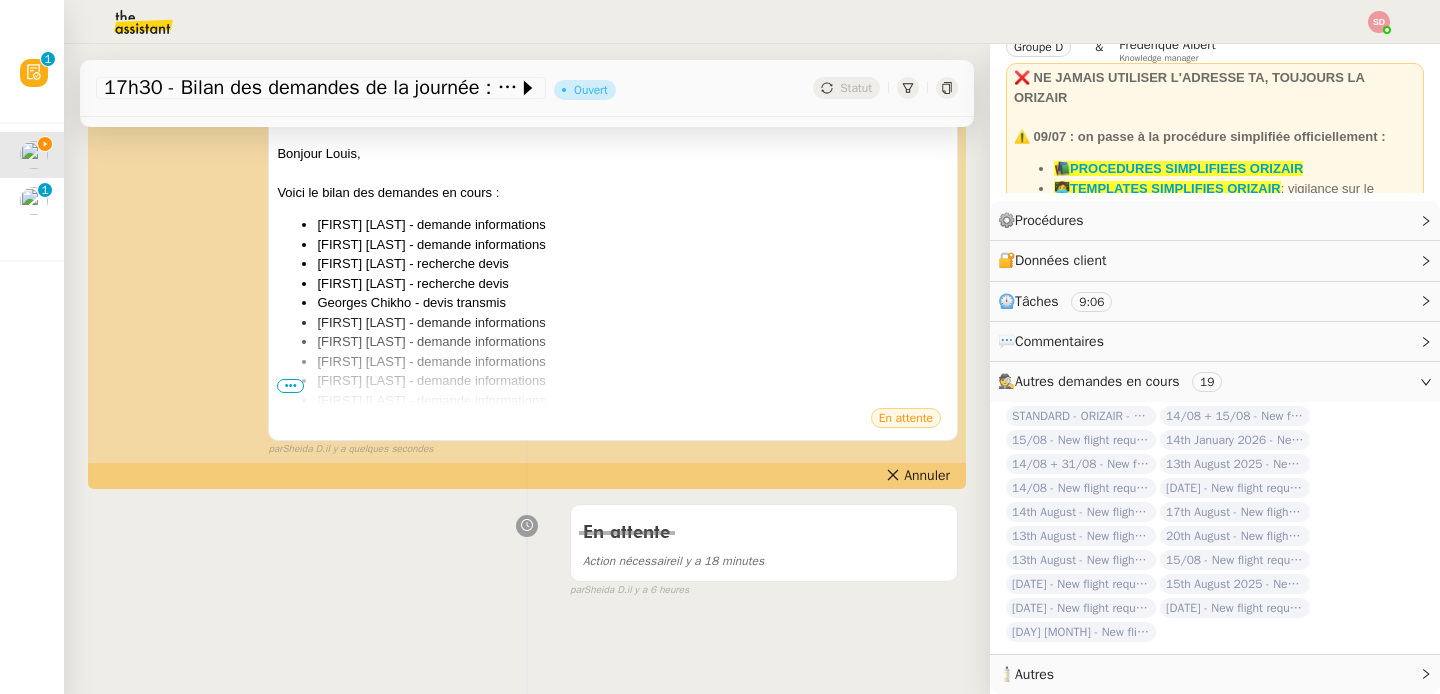 scroll, scrollTop: 0, scrollLeft: 0, axis: both 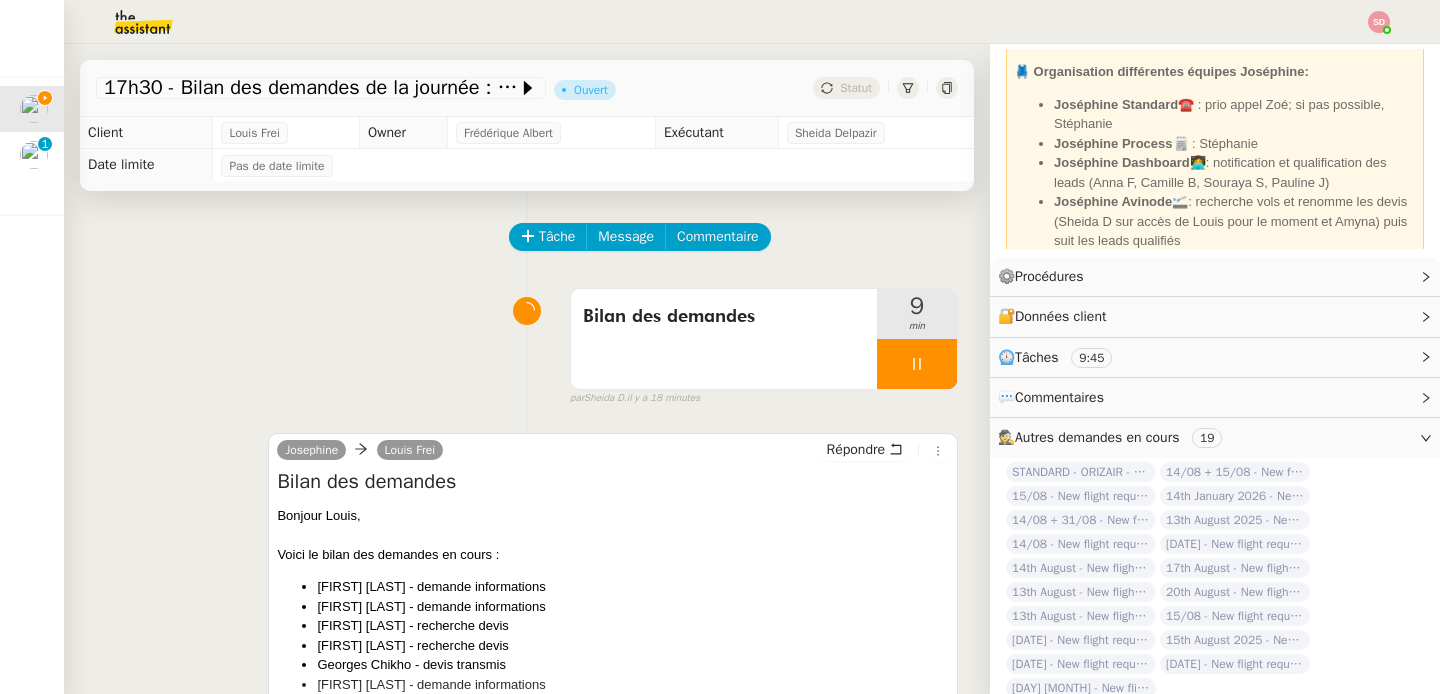 click on "[FIRST] Dashboard  👩‍💻: notification et qualification des leads ([FIRST] [LAST], [FIRST] [LAST], [FIRST] [LAST], [FIRST] [LAST])" 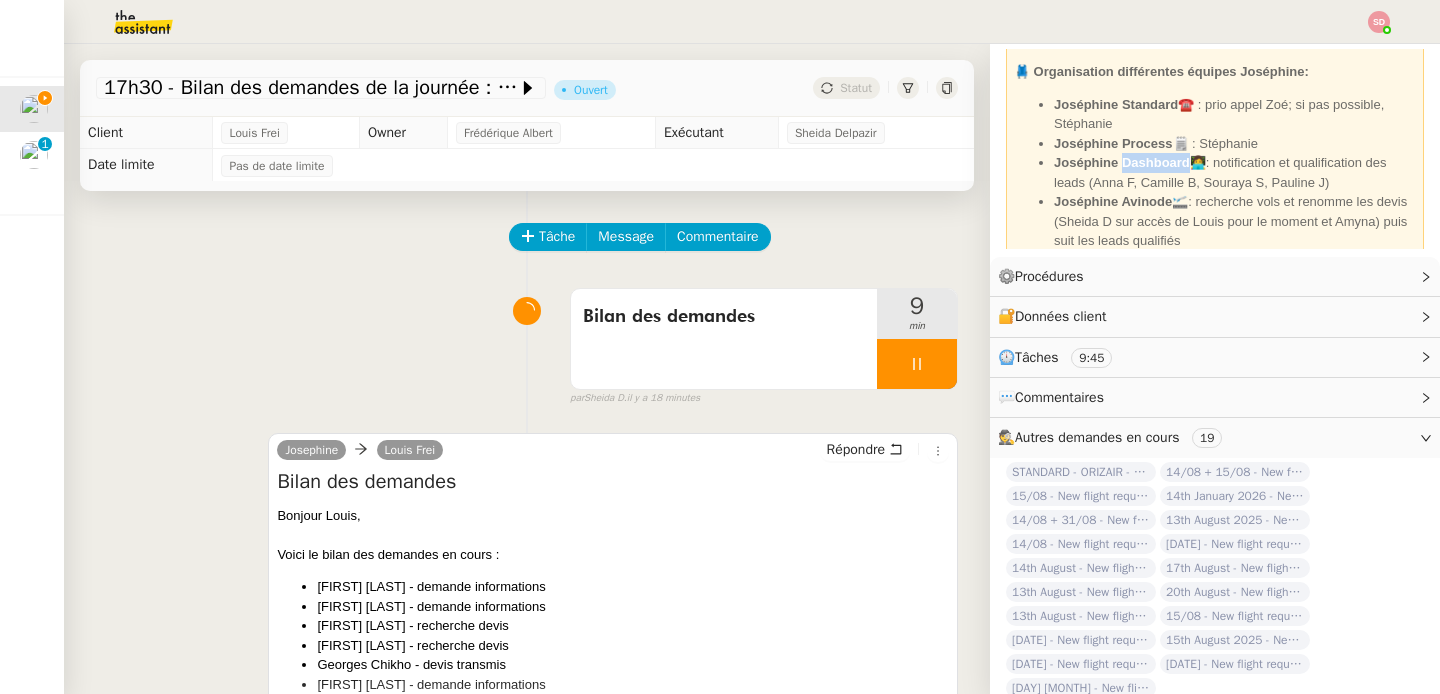 click on "[FIRST] Dashboard  👩‍💻: notification et qualification des leads ([FIRST] [LAST], [FIRST] [LAST], [FIRST] [LAST], [FIRST] [LAST])" 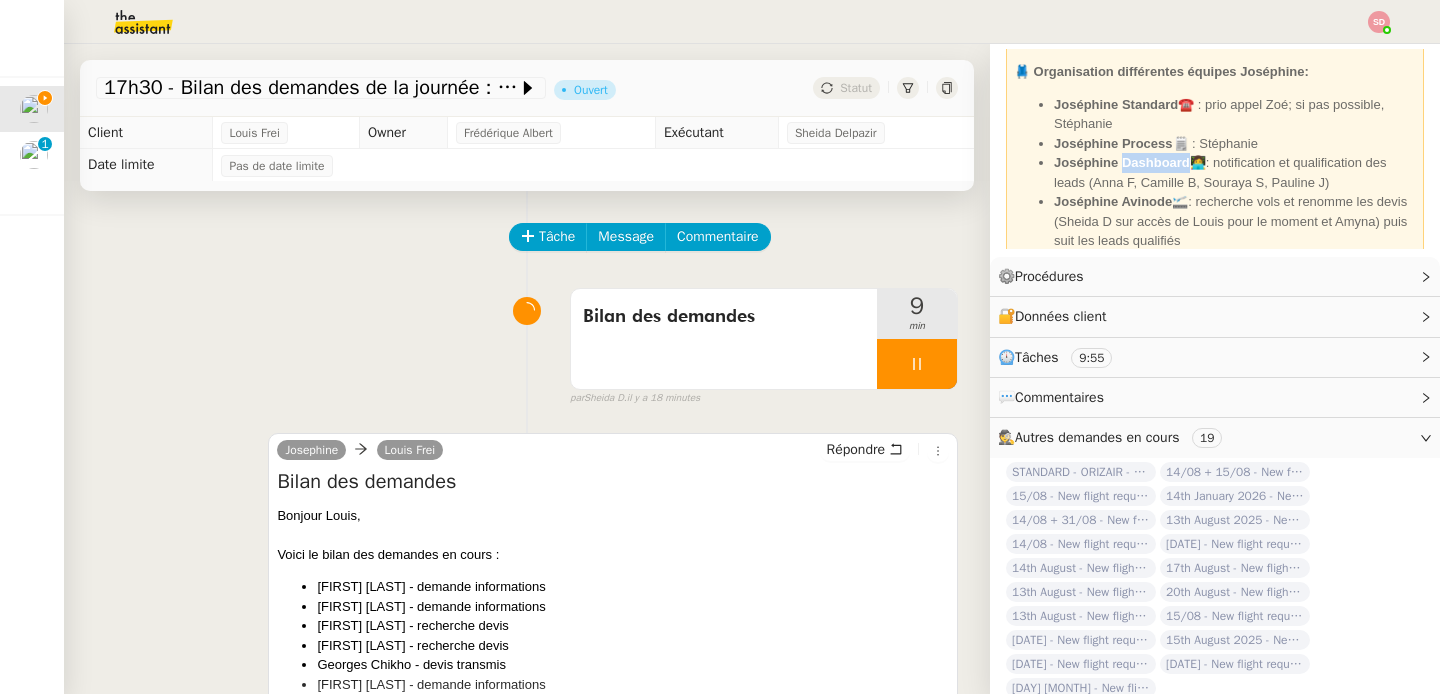 drag, startPoint x: 1055, startPoint y: 163, endPoint x: 1192, endPoint y: 164, distance: 137.00365 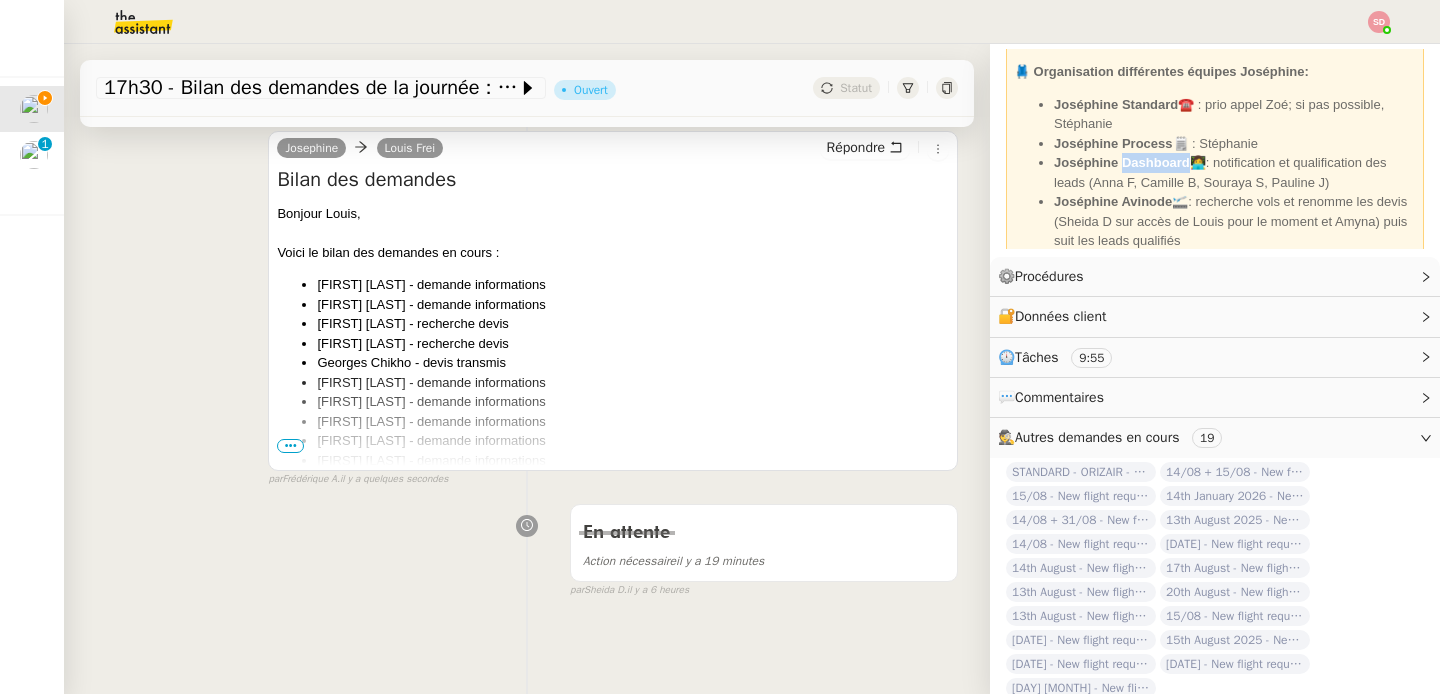 scroll, scrollTop: 0, scrollLeft: 0, axis: both 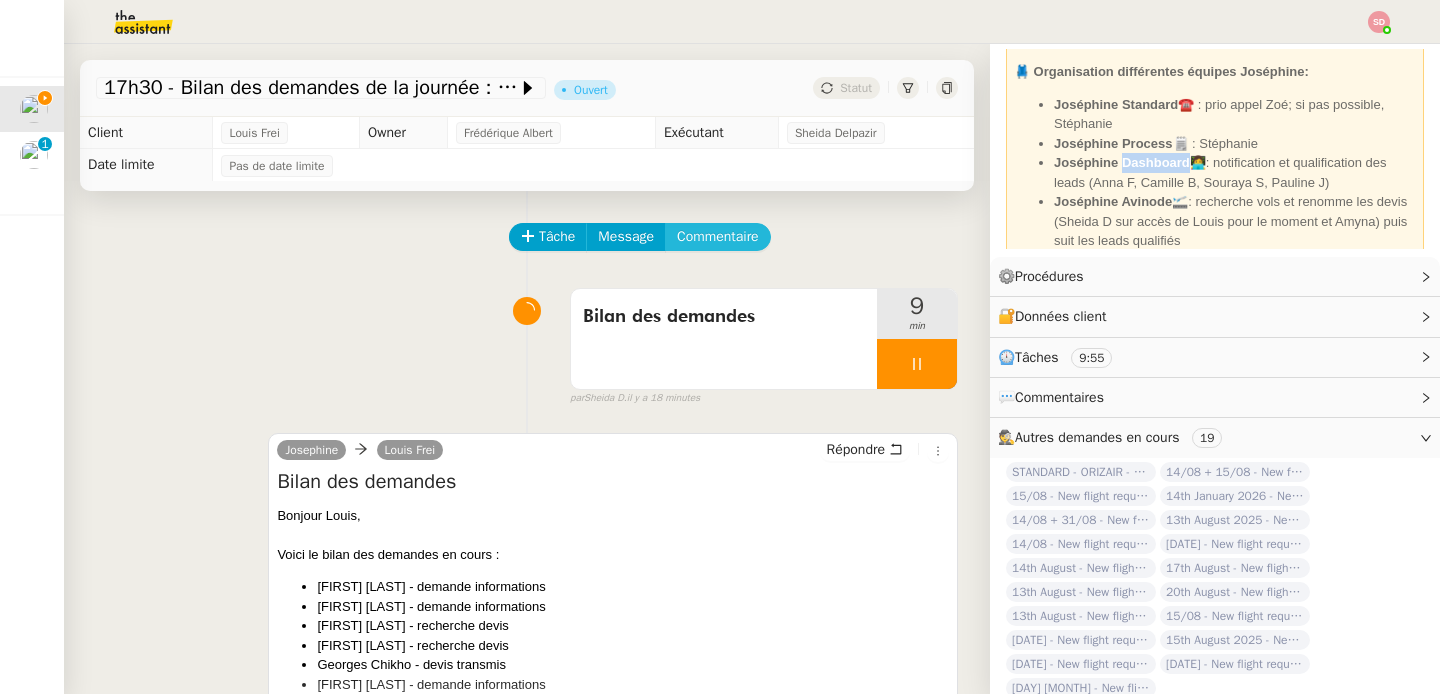 click on "Commentaire" 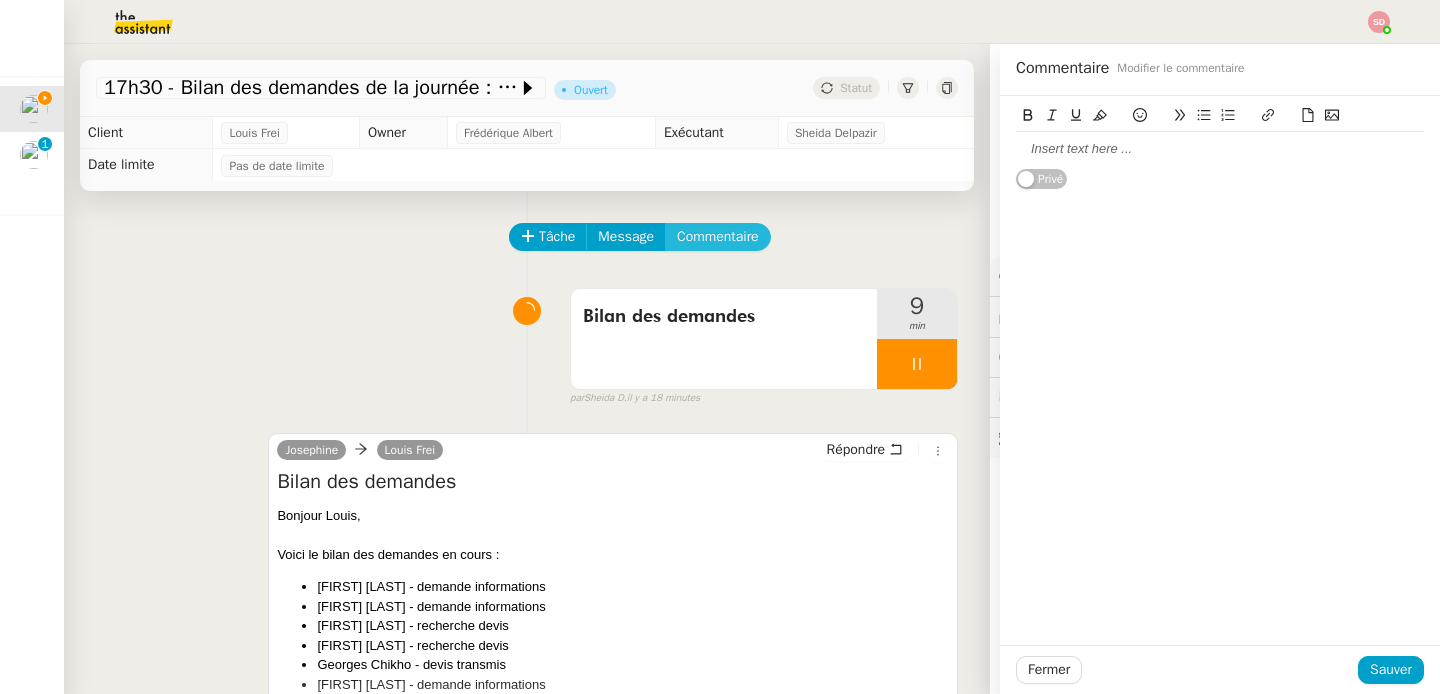 type 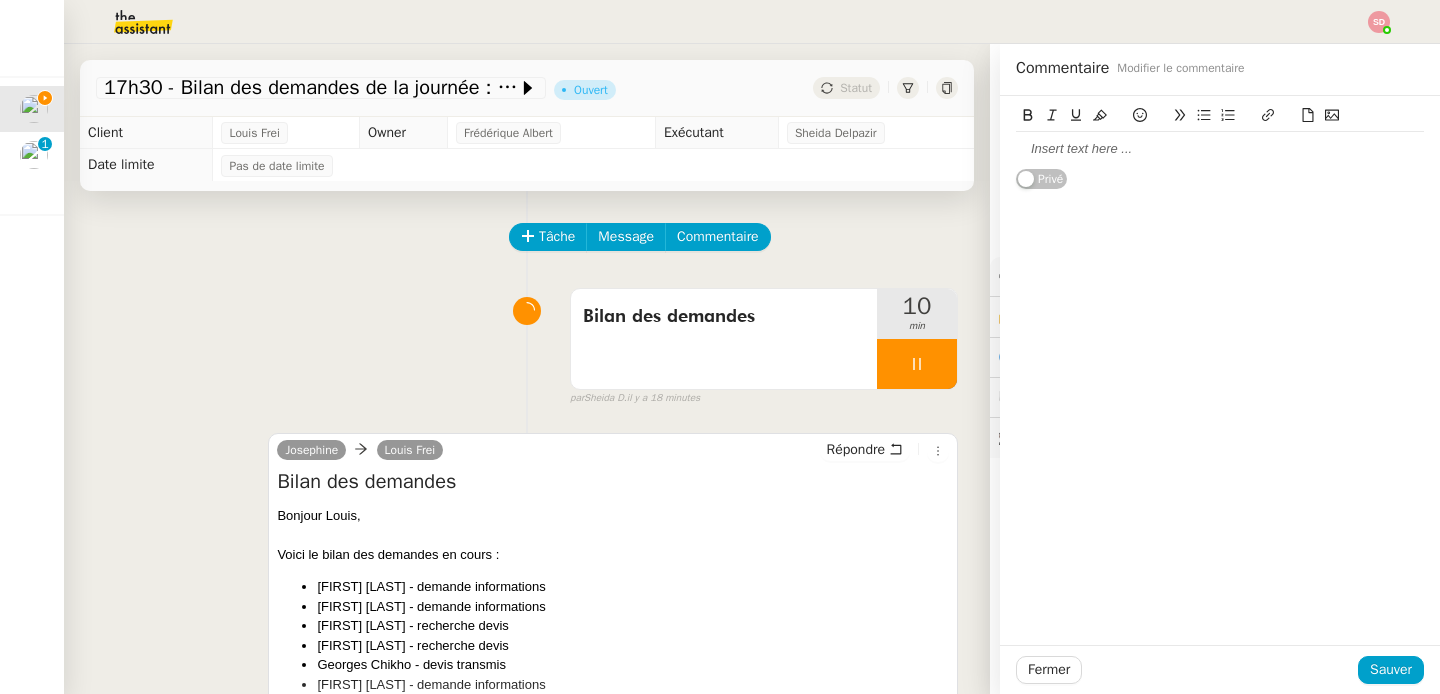 click 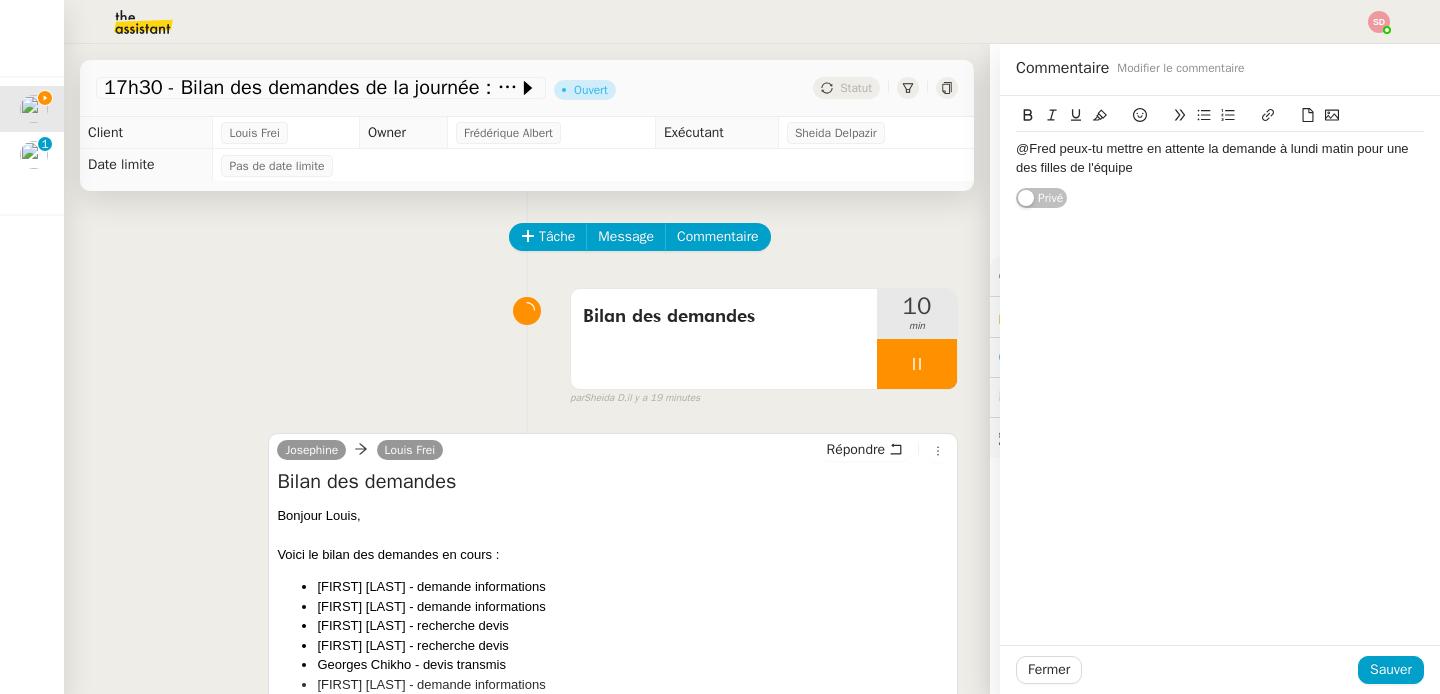 scroll, scrollTop: 0, scrollLeft: 0, axis: both 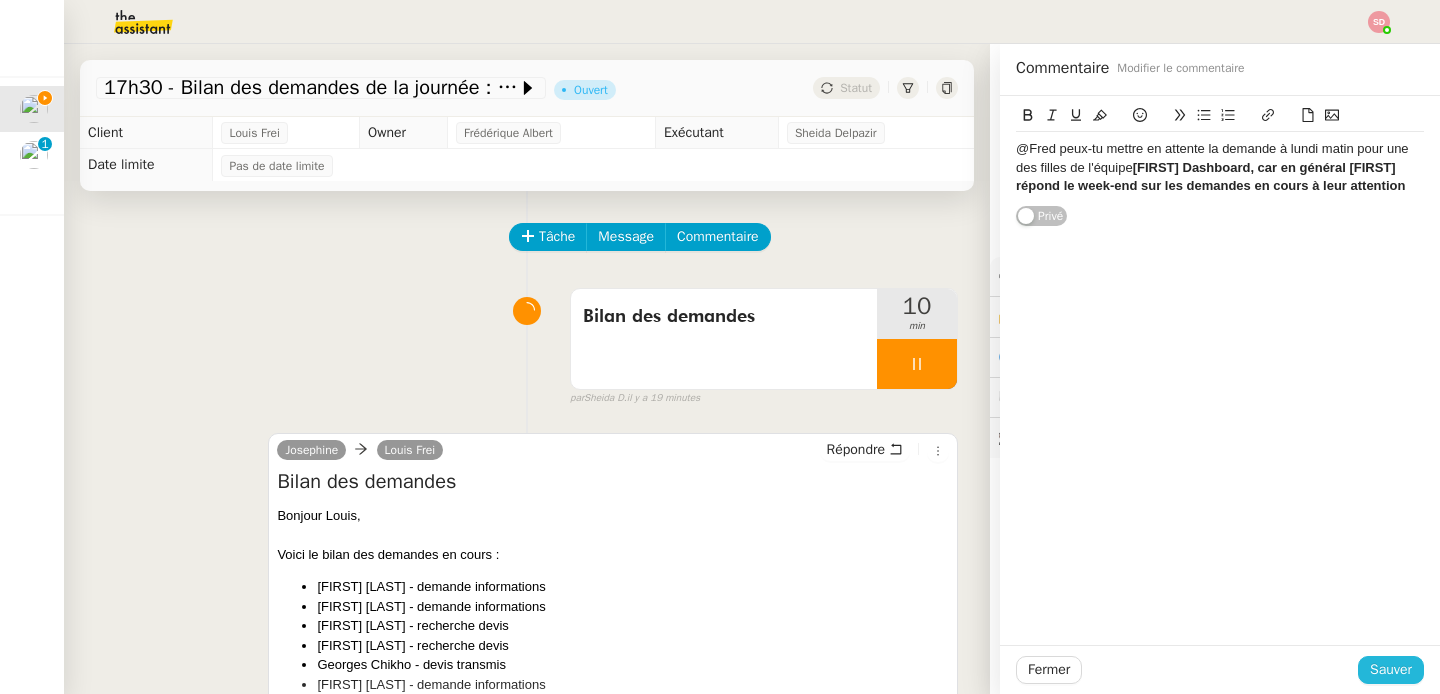 click on "Sauver" 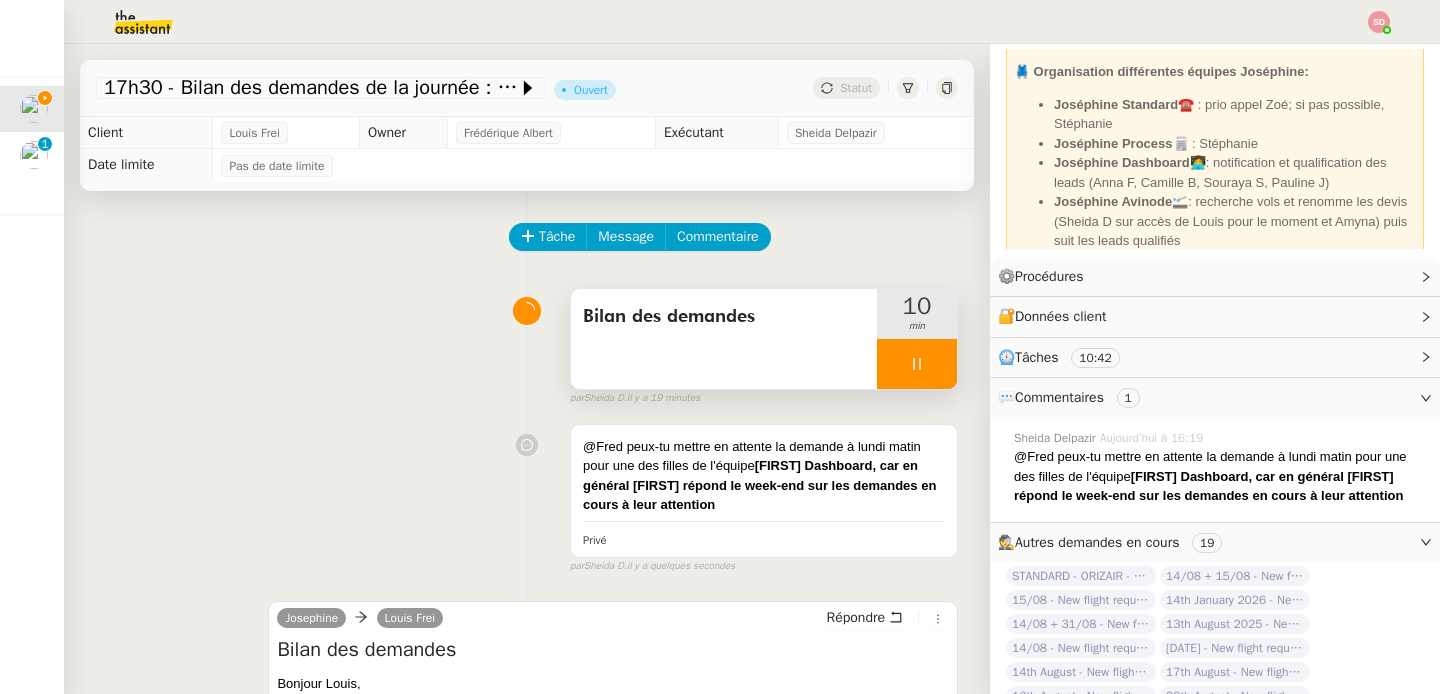 click at bounding box center [917, 364] 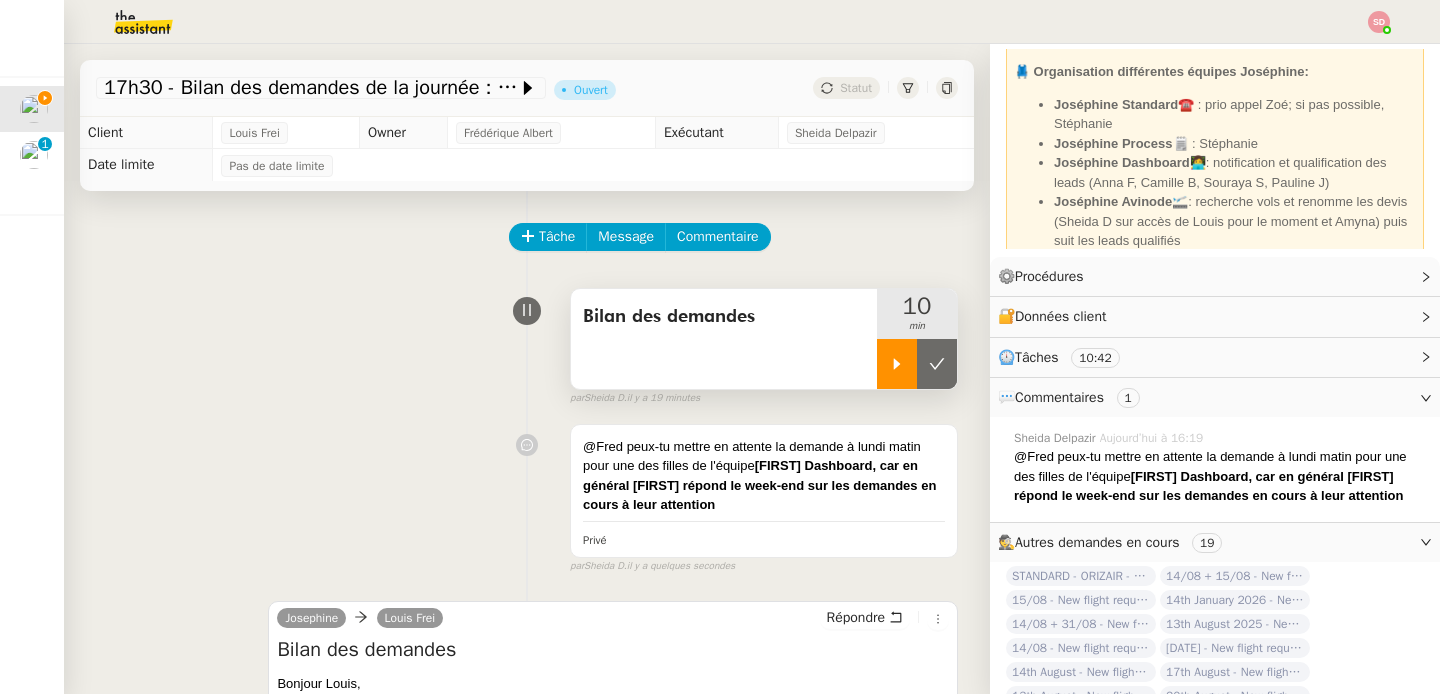 click at bounding box center (937, 364) 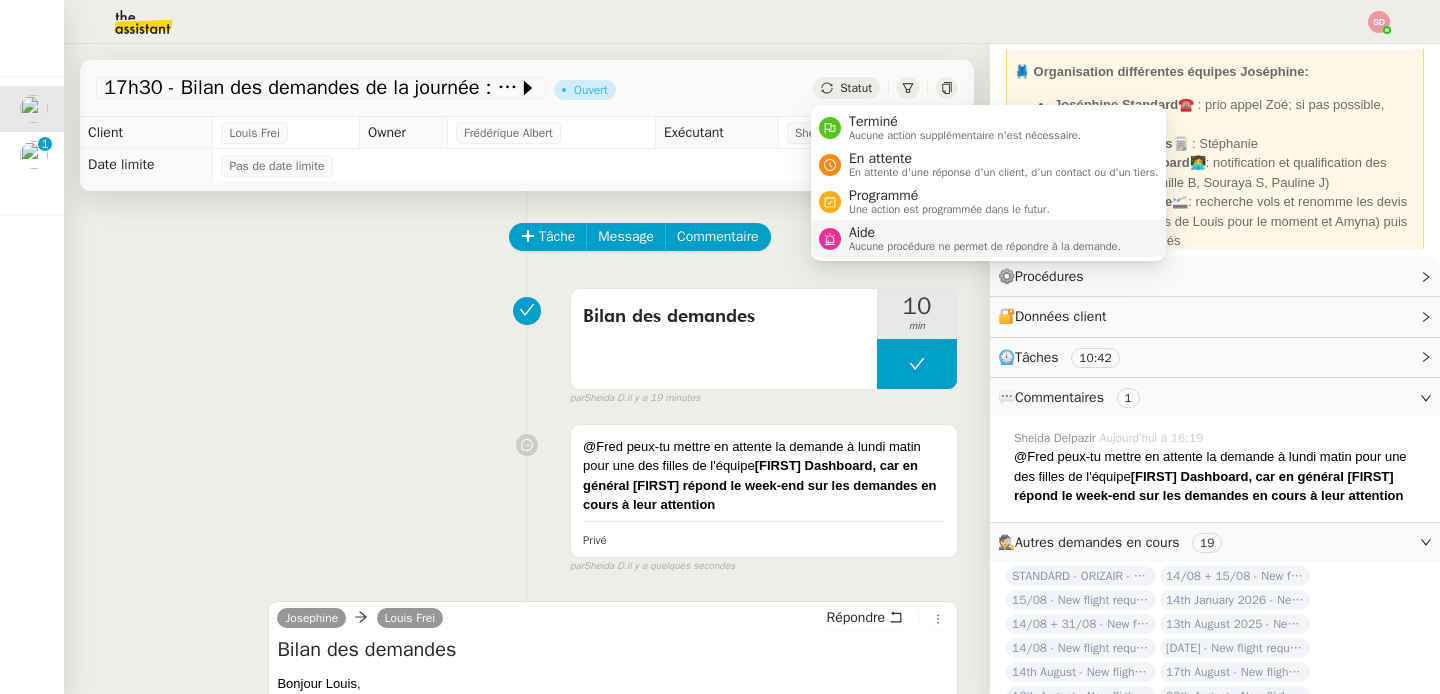 click on "Aide Aucune procédure ne permet de répondre à la demande." at bounding box center (981, 238) 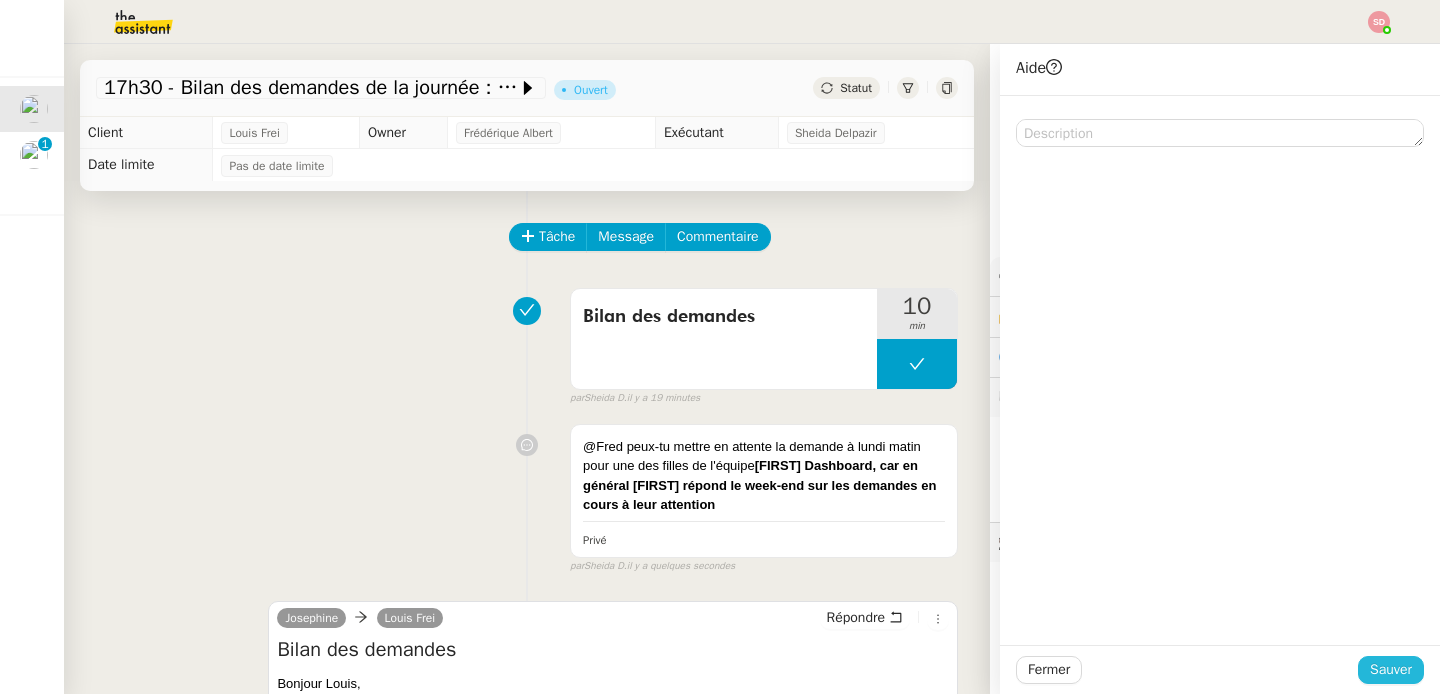 click on "Sauver" 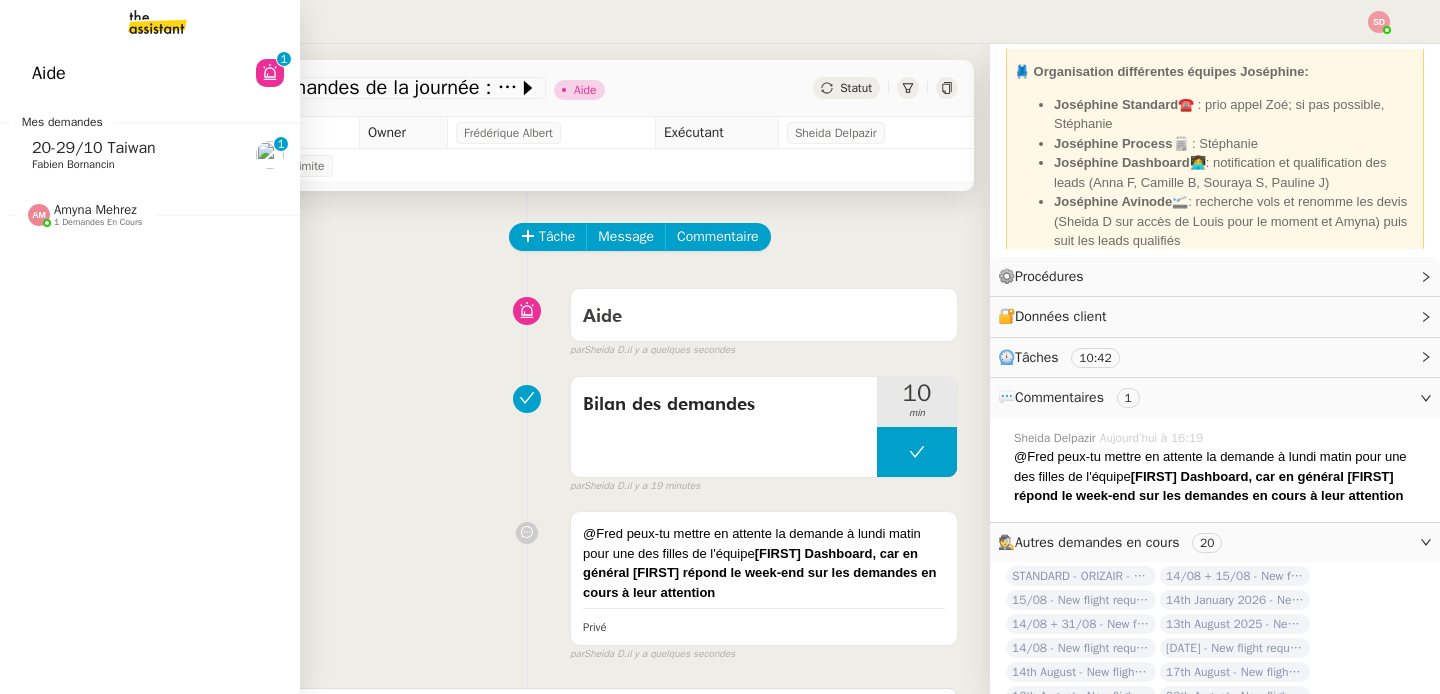 click on "Fabien Bornancin" 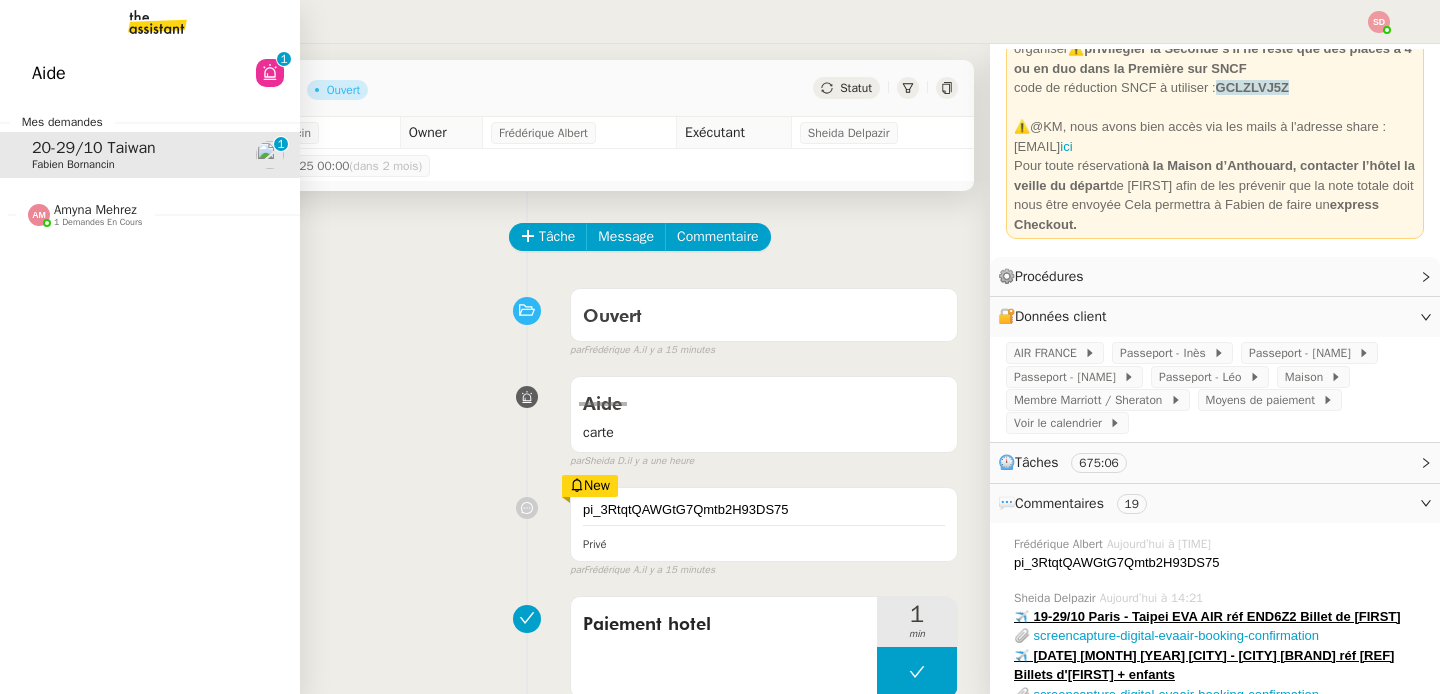 scroll, scrollTop: 241, scrollLeft: 0, axis: vertical 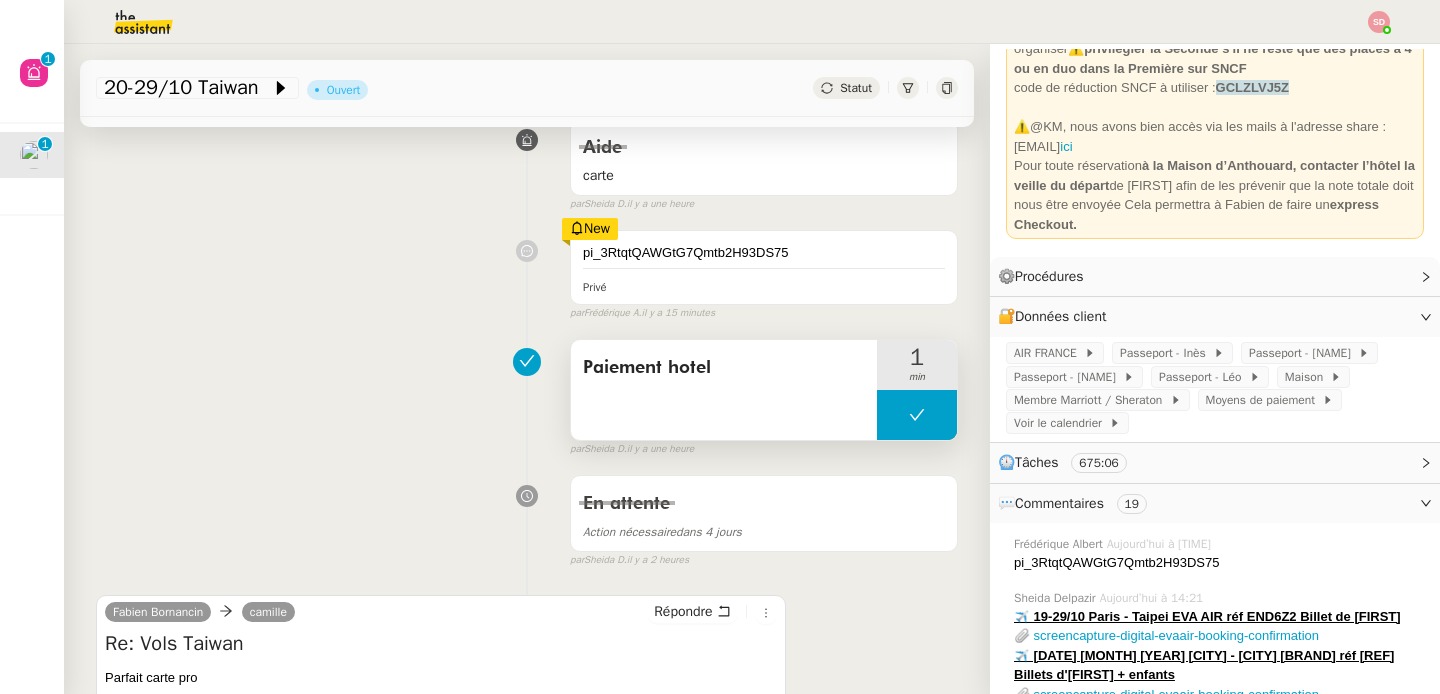 click at bounding box center [917, 415] 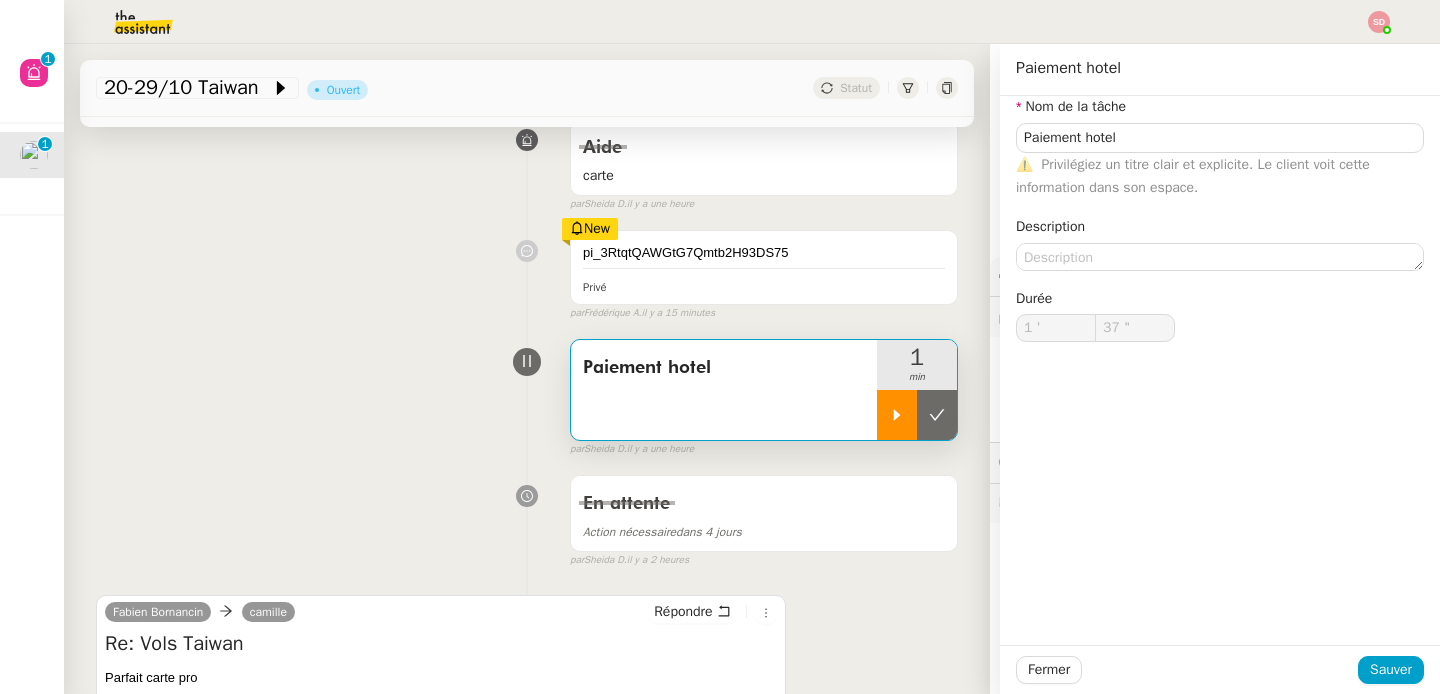 click 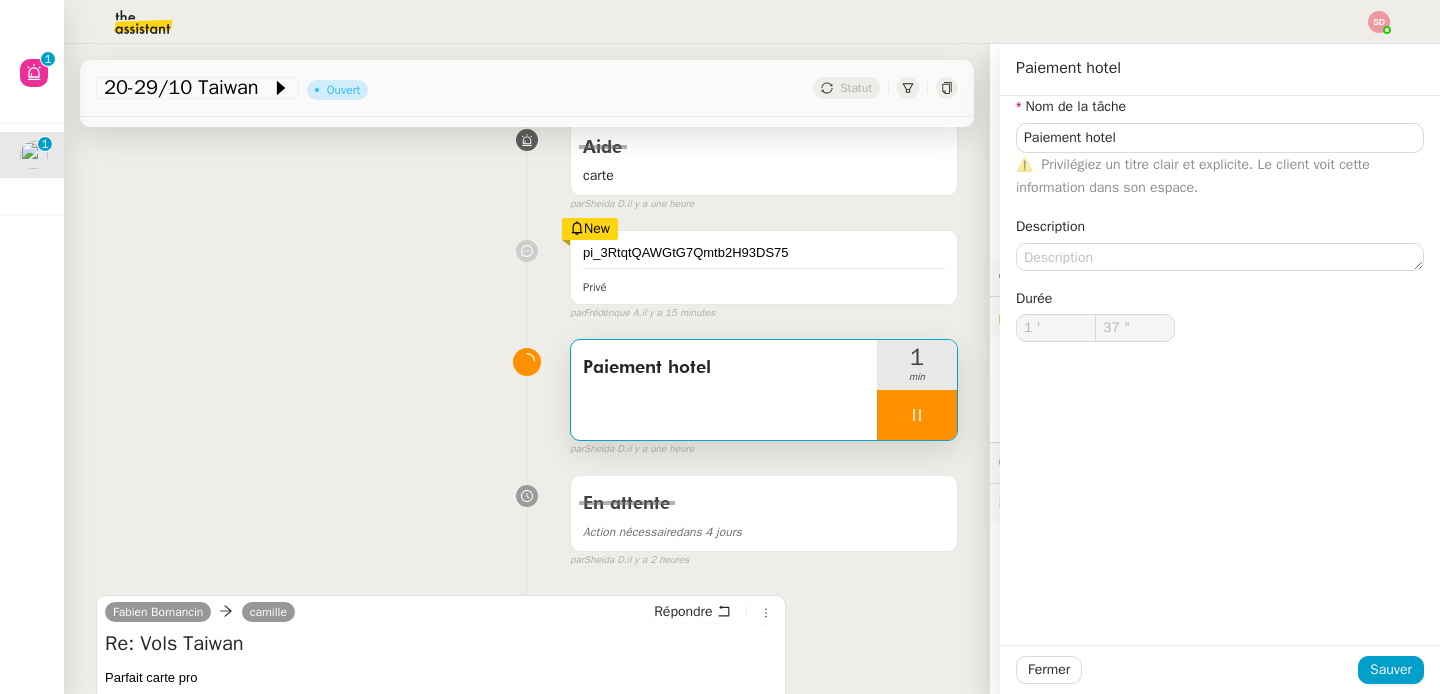 type on "Paiement hotel" 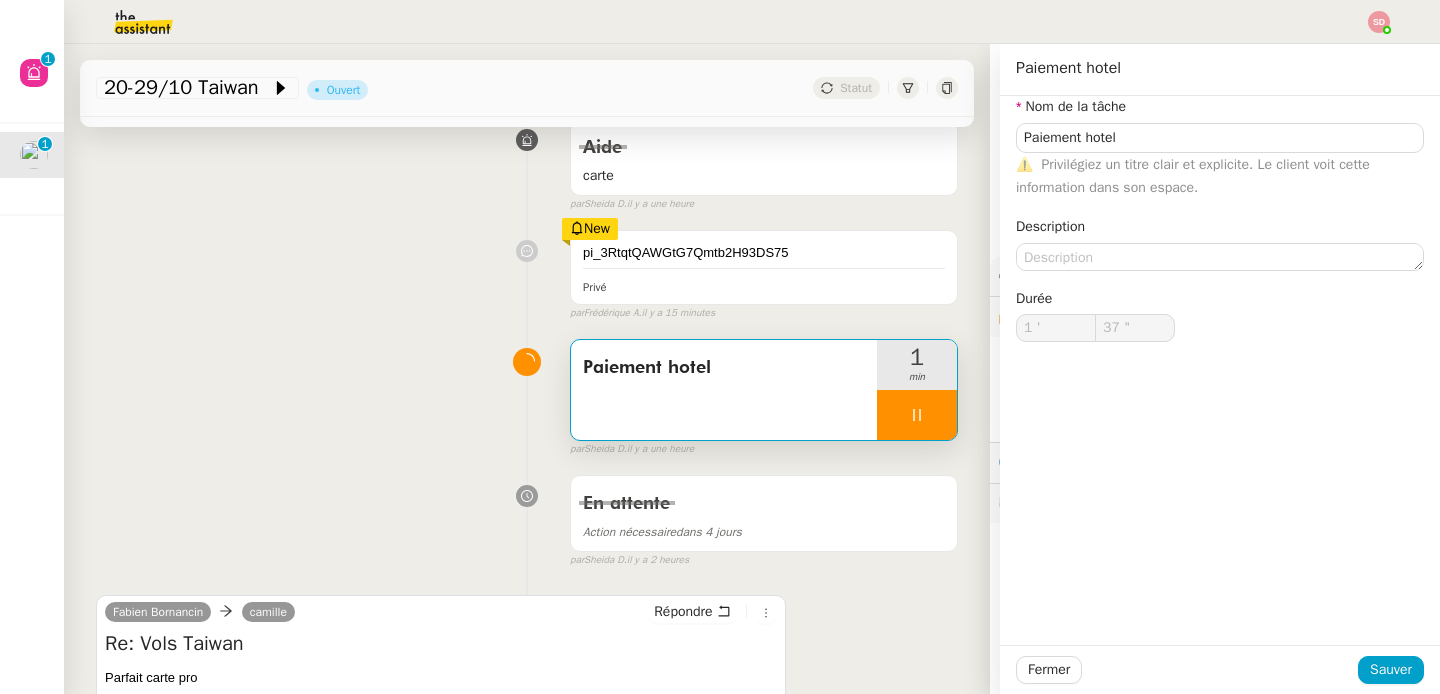 type on "37 "" 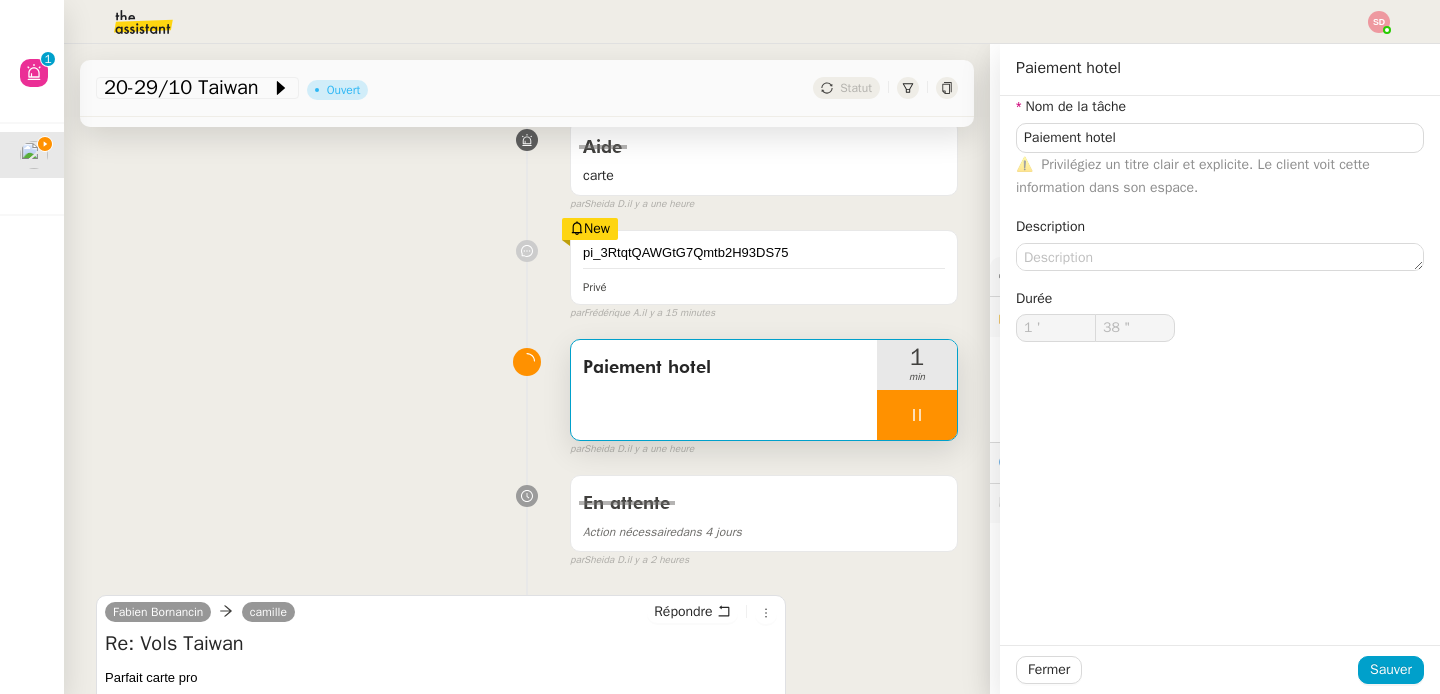scroll, scrollTop: 0, scrollLeft: 0, axis: both 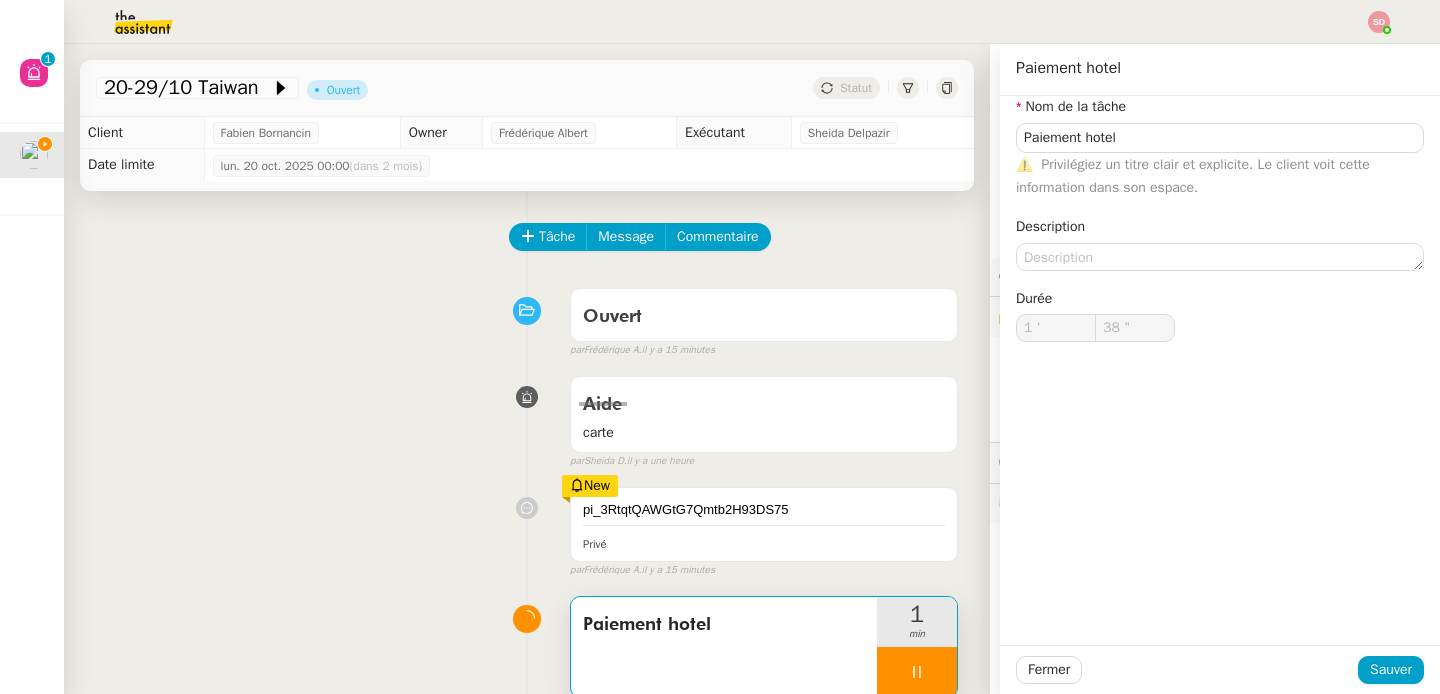 type on "Paiement hotel" 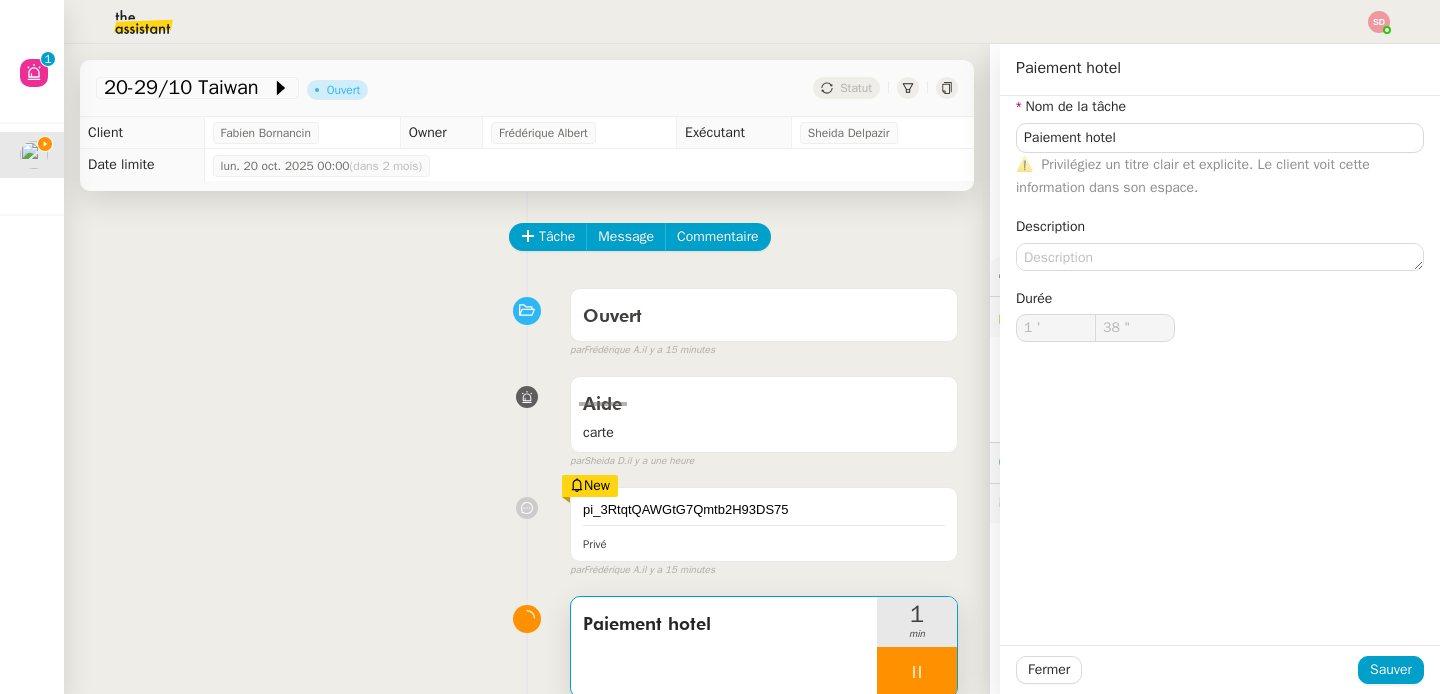 type on "1 '" 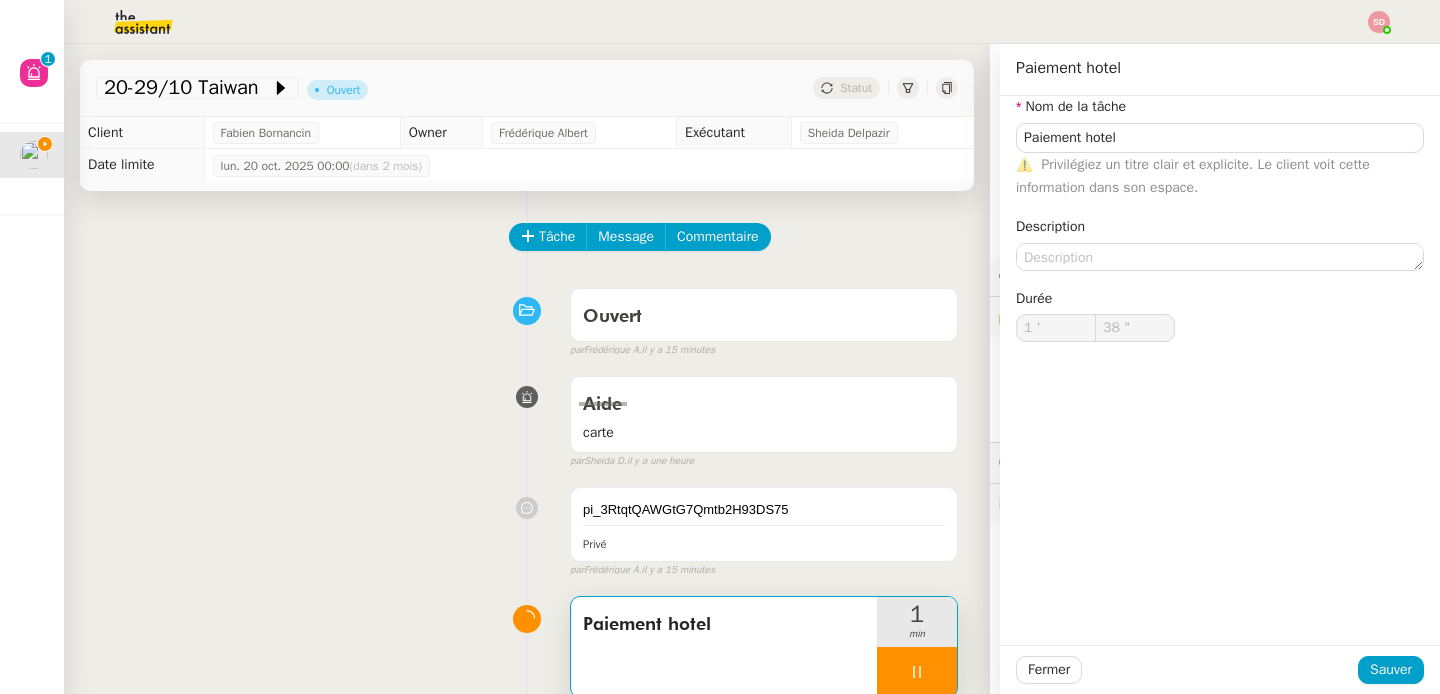 scroll, scrollTop: 7, scrollLeft: 0, axis: vertical 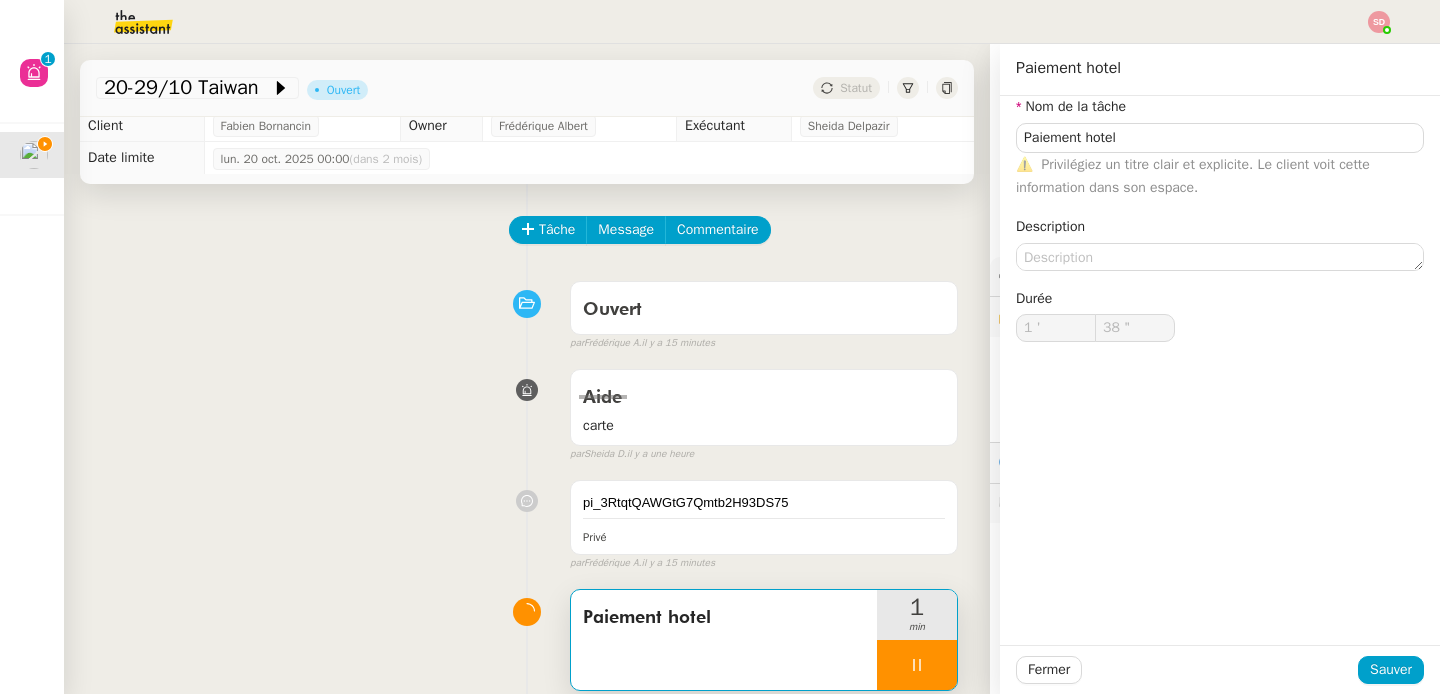 click on "Aide carte    false par   [FIRST] [LAST]   il y a une heure" at bounding box center [527, 411] 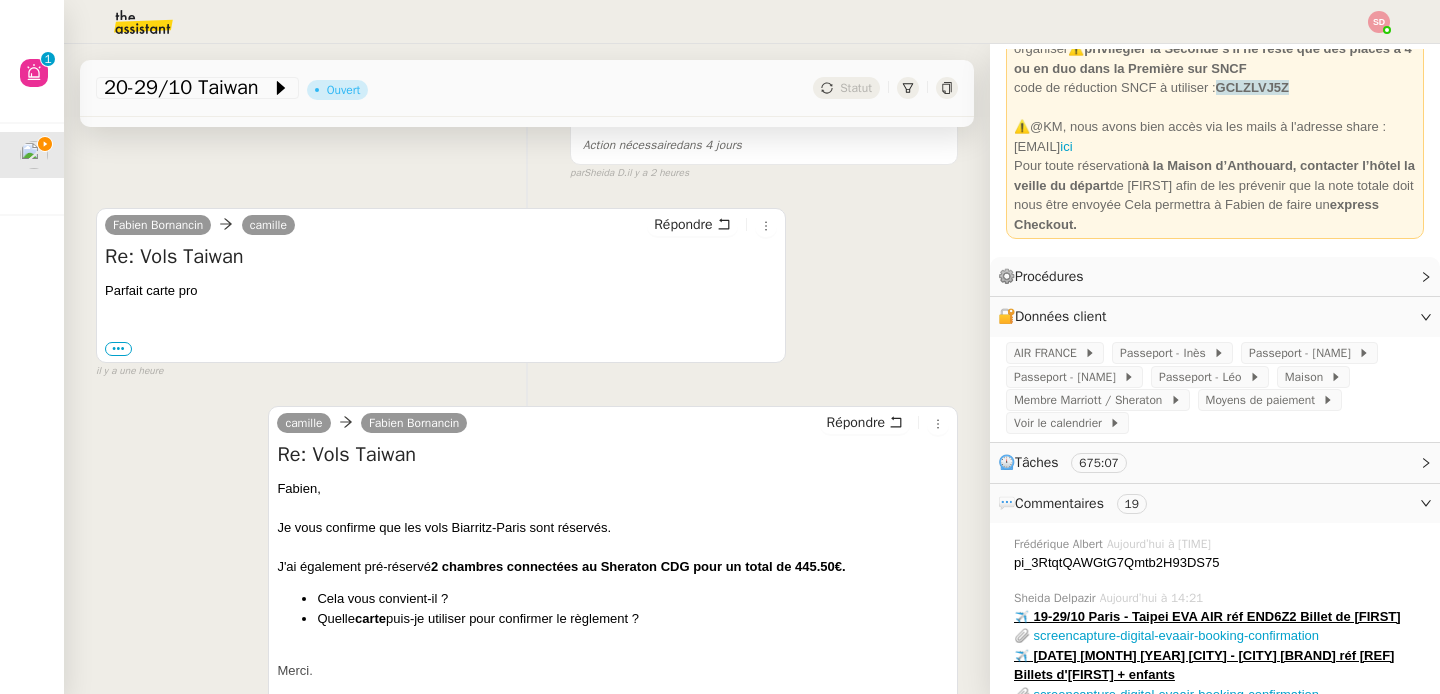 scroll, scrollTop: 686, scrollLeft: 0, axis: vertical 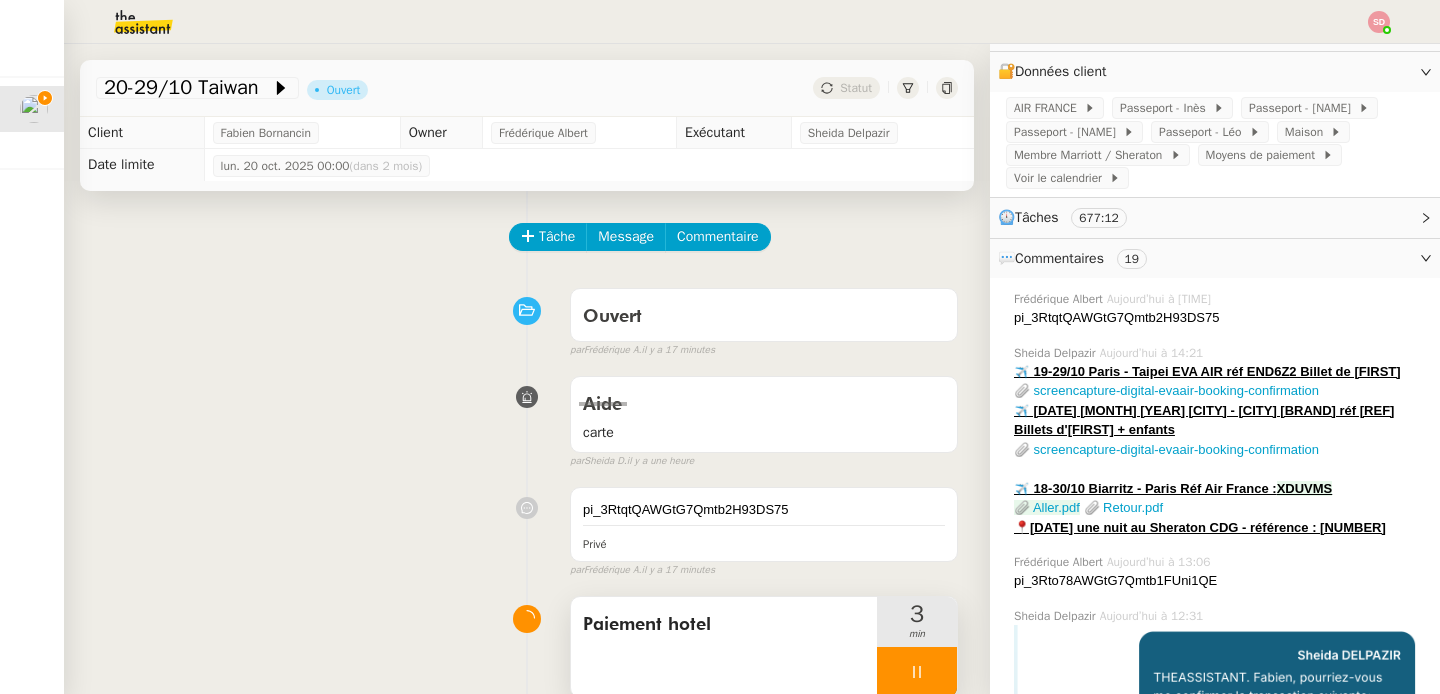 click on "Commentaires" 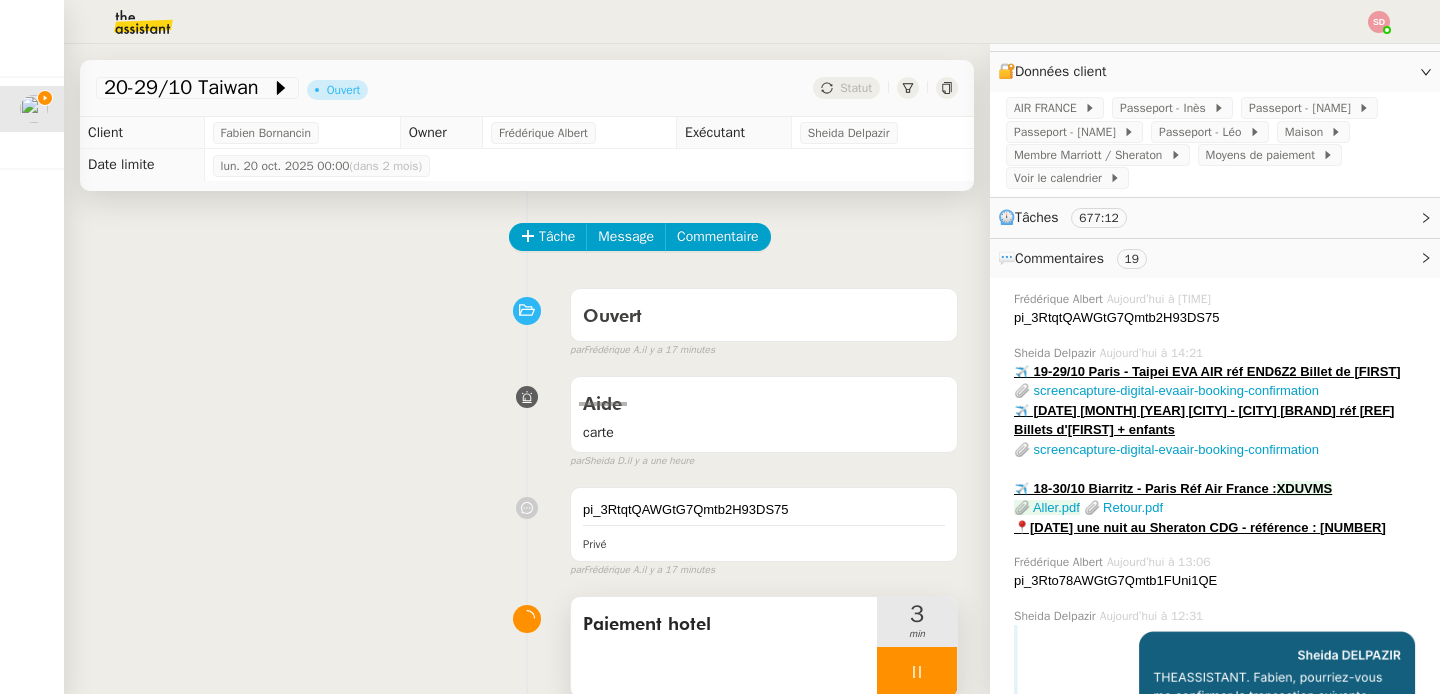 scroll, scrollTop: 52, scrollLeft: 0, axis: vertical 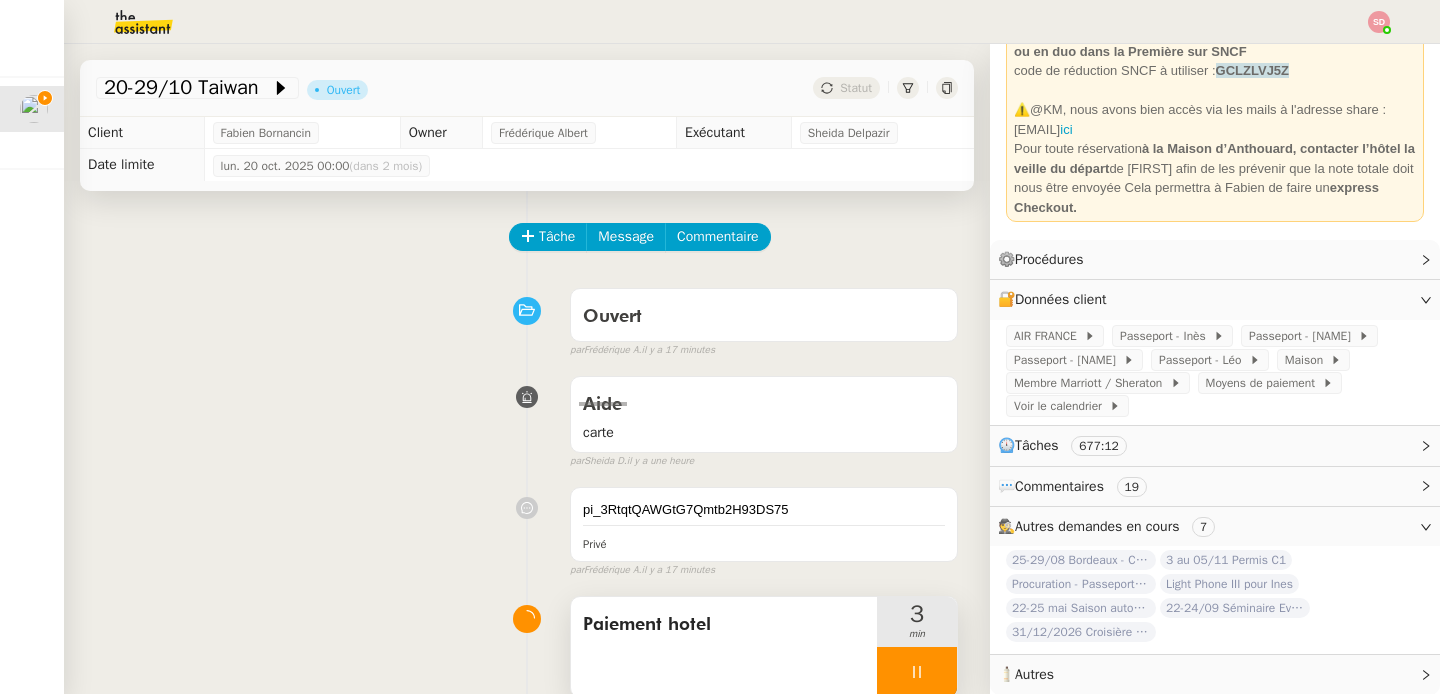 click on "Autres demandes en cours" 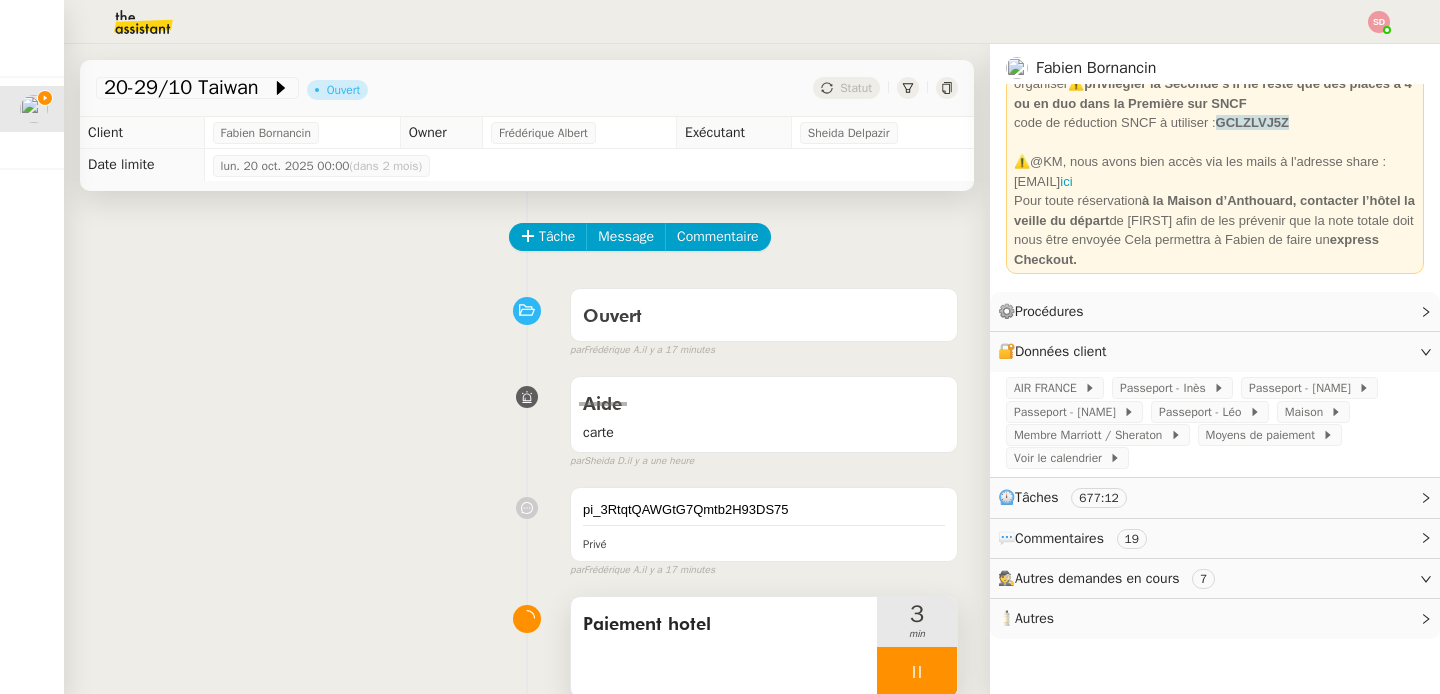 scroll, scrollTop: 0, scrollLeft: 0, axis: both 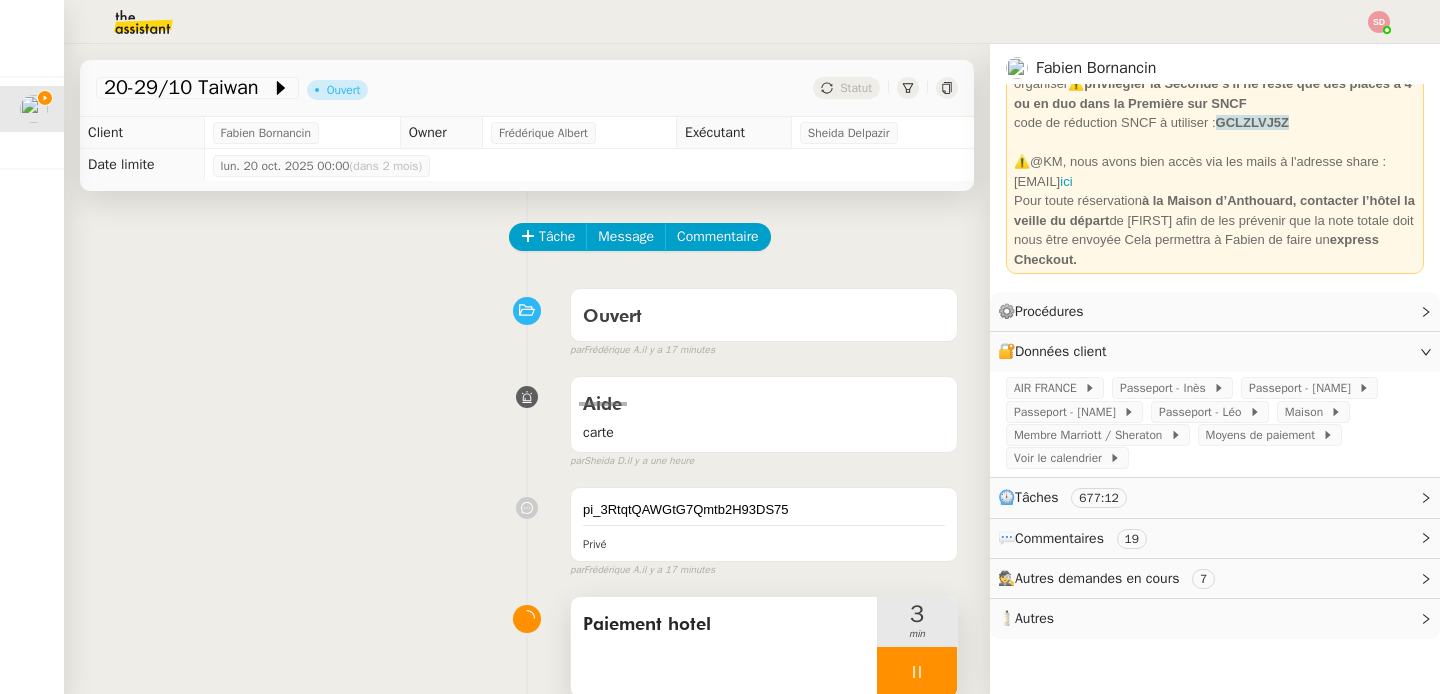 click on "🧴  Autres" 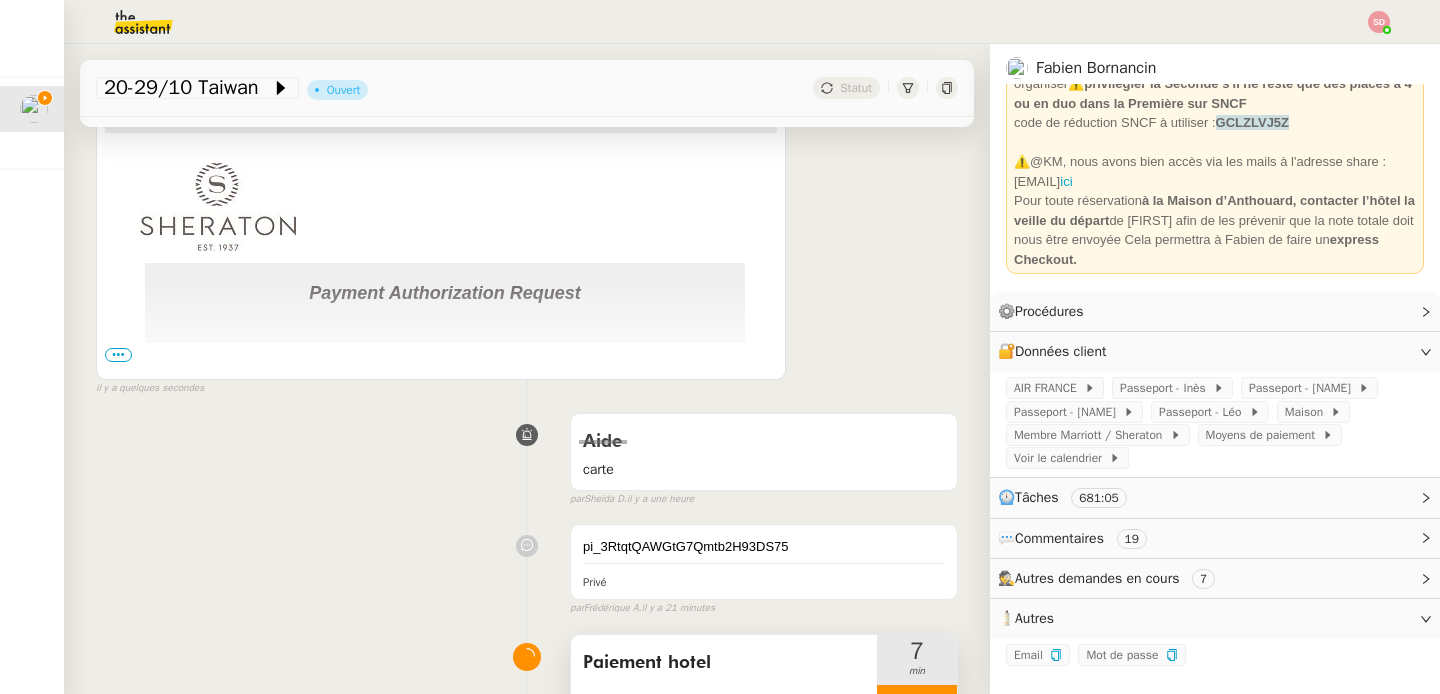 scroll, scrollTop: 421, scrollLeft: 0, axis: vertical 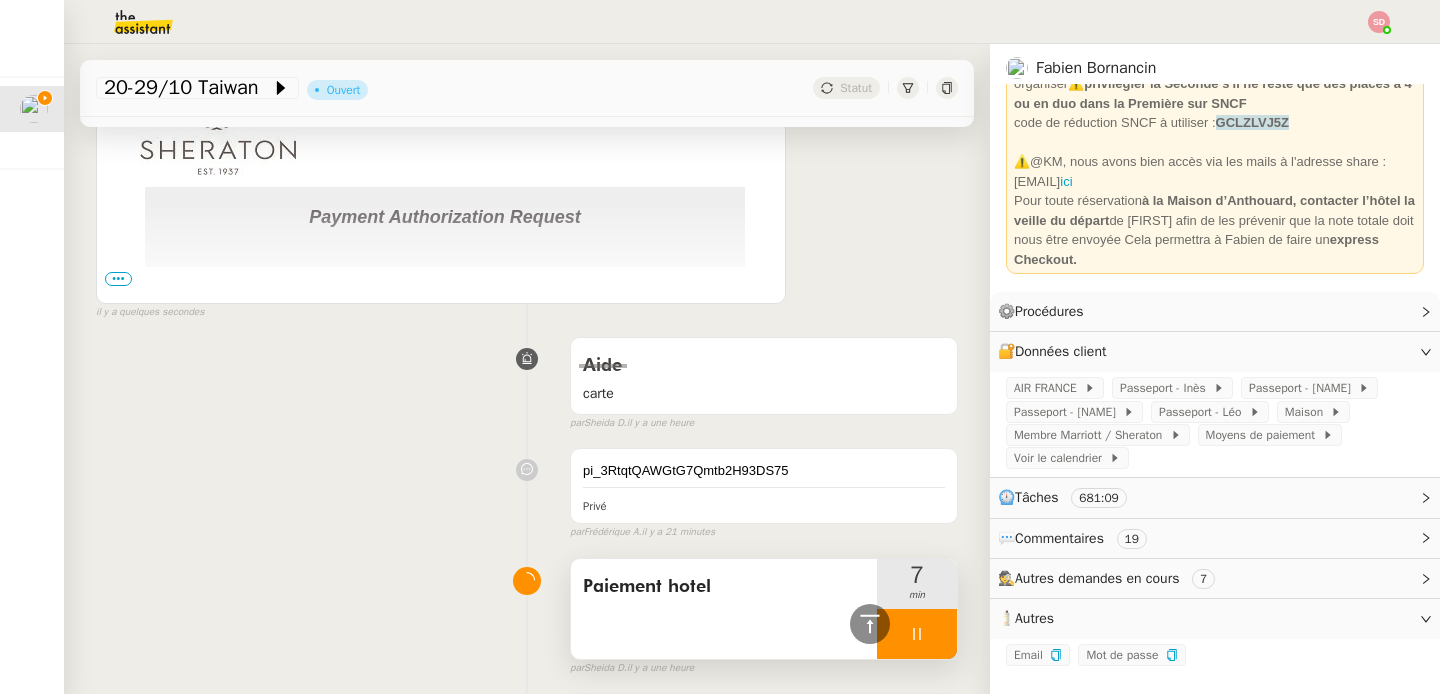 click on "•••" at bounding box center [118, 279] 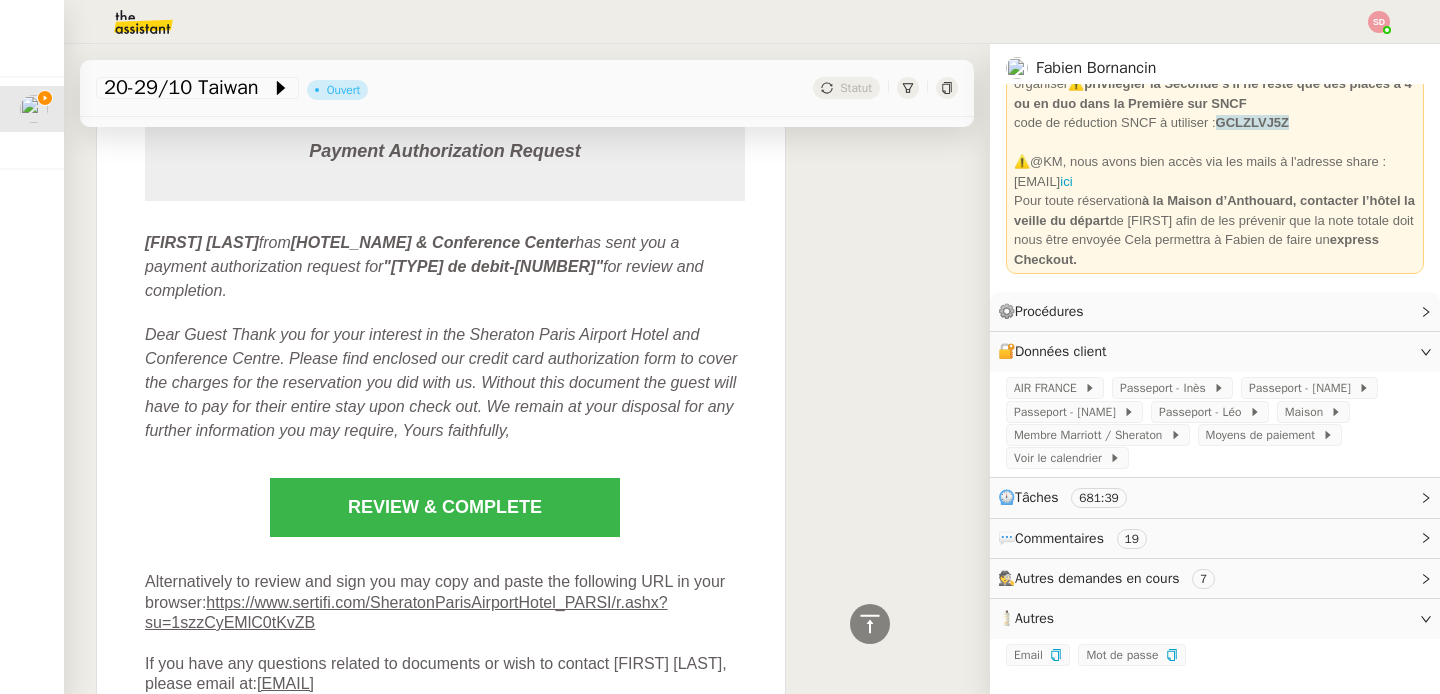 scroll, scrollTop: 535, scrollLeft: 0, axis: vertical 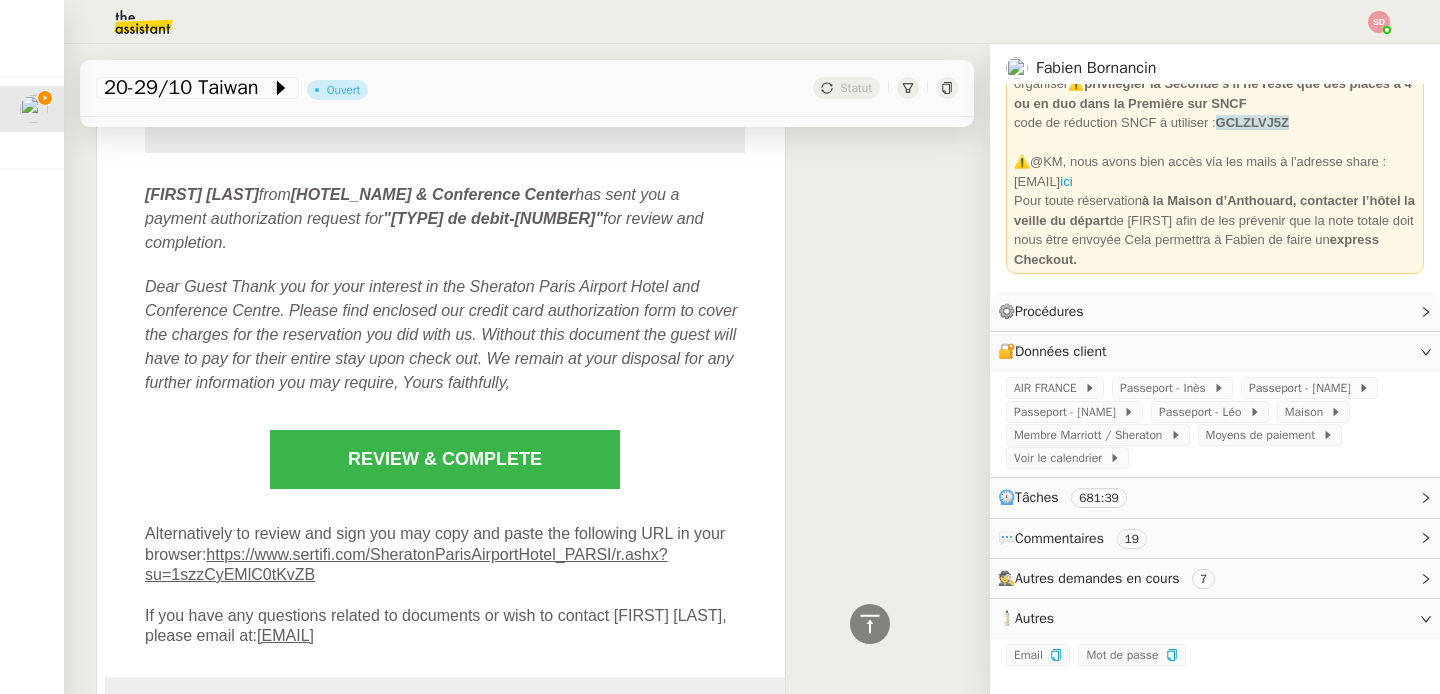 click on "REVIEW & COMPLETE" at bounding box center (445, 459) 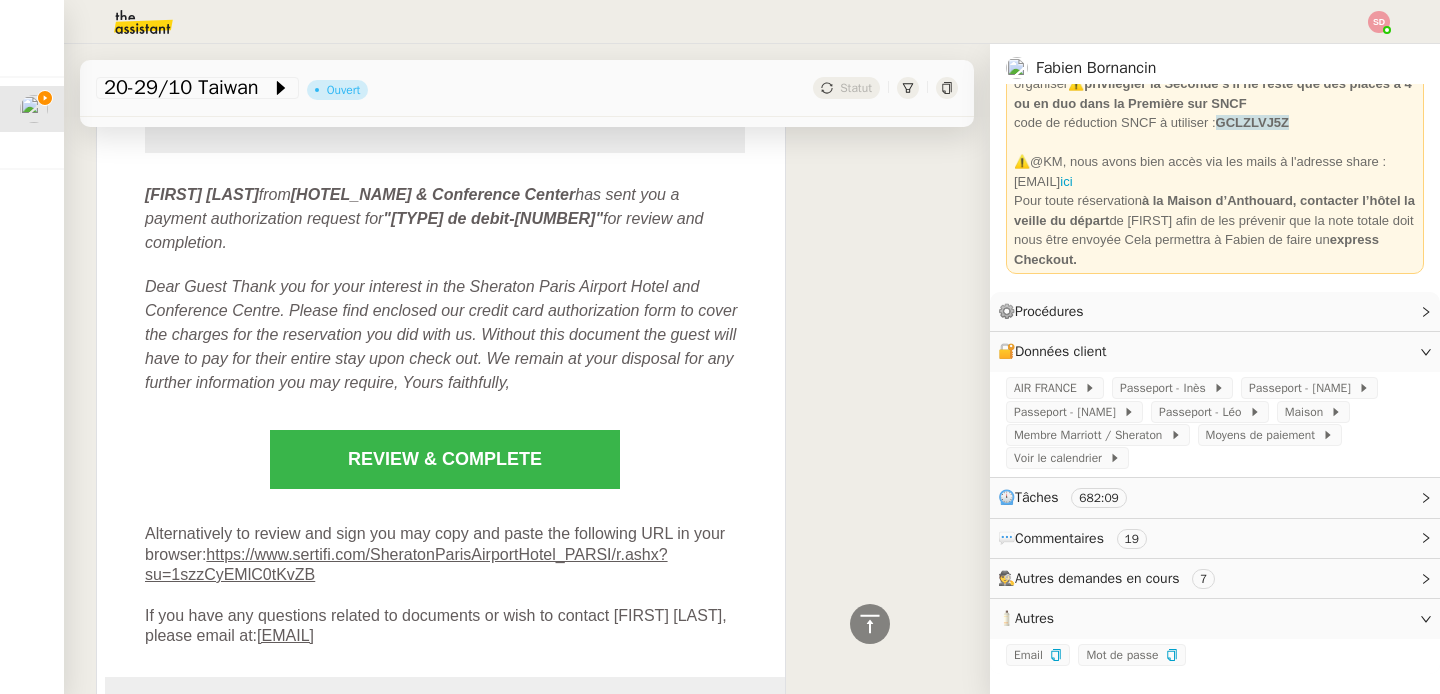 click on "💬  Commentaires     19" 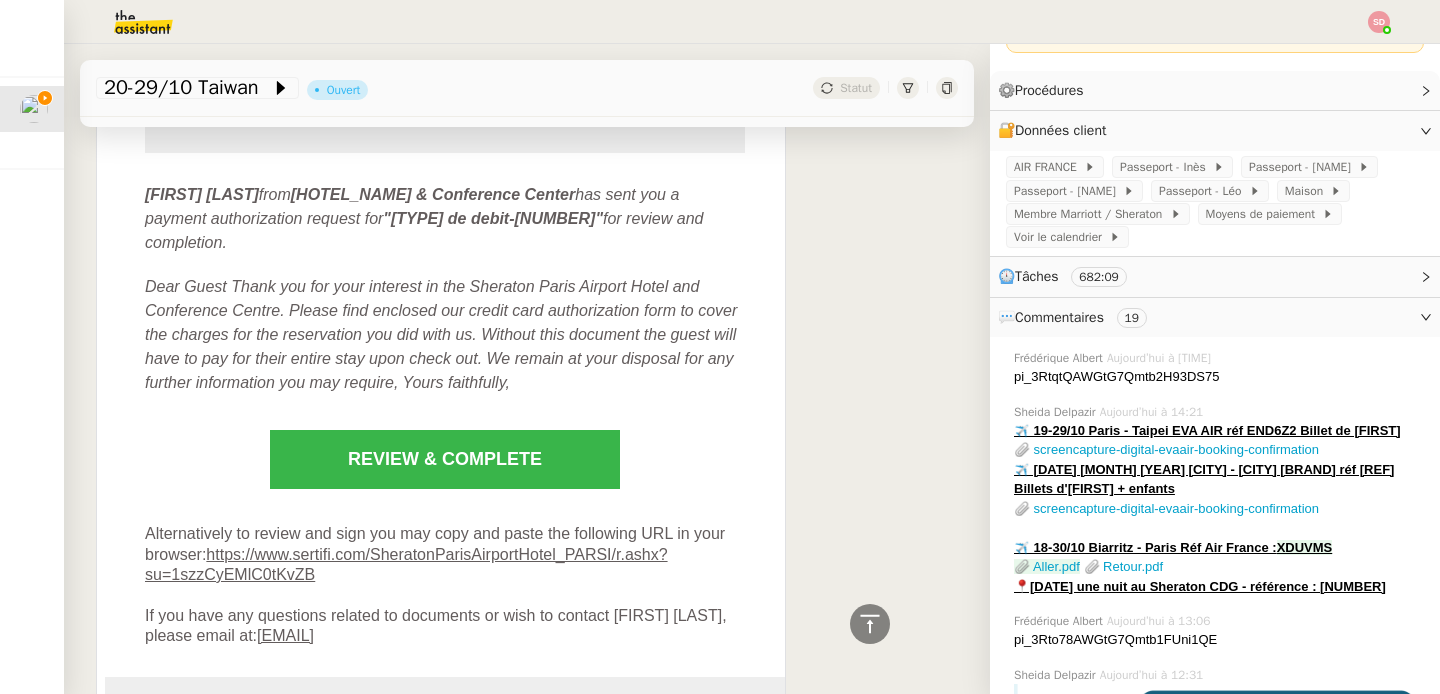 scroll, scrollTop: 286, scrollLeft: 0, axis: vertical 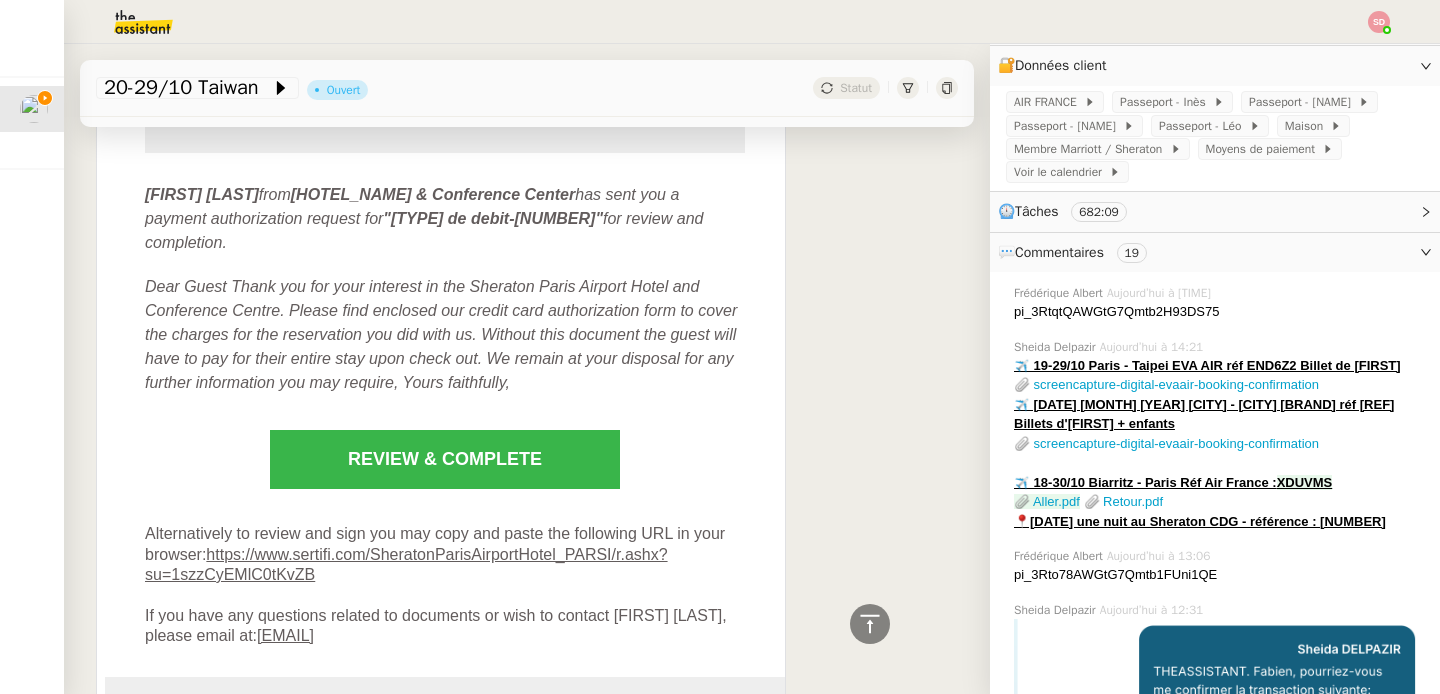click on "📍[DATE] une nuit au Sheraton CDG - référence : [NUMBER]" 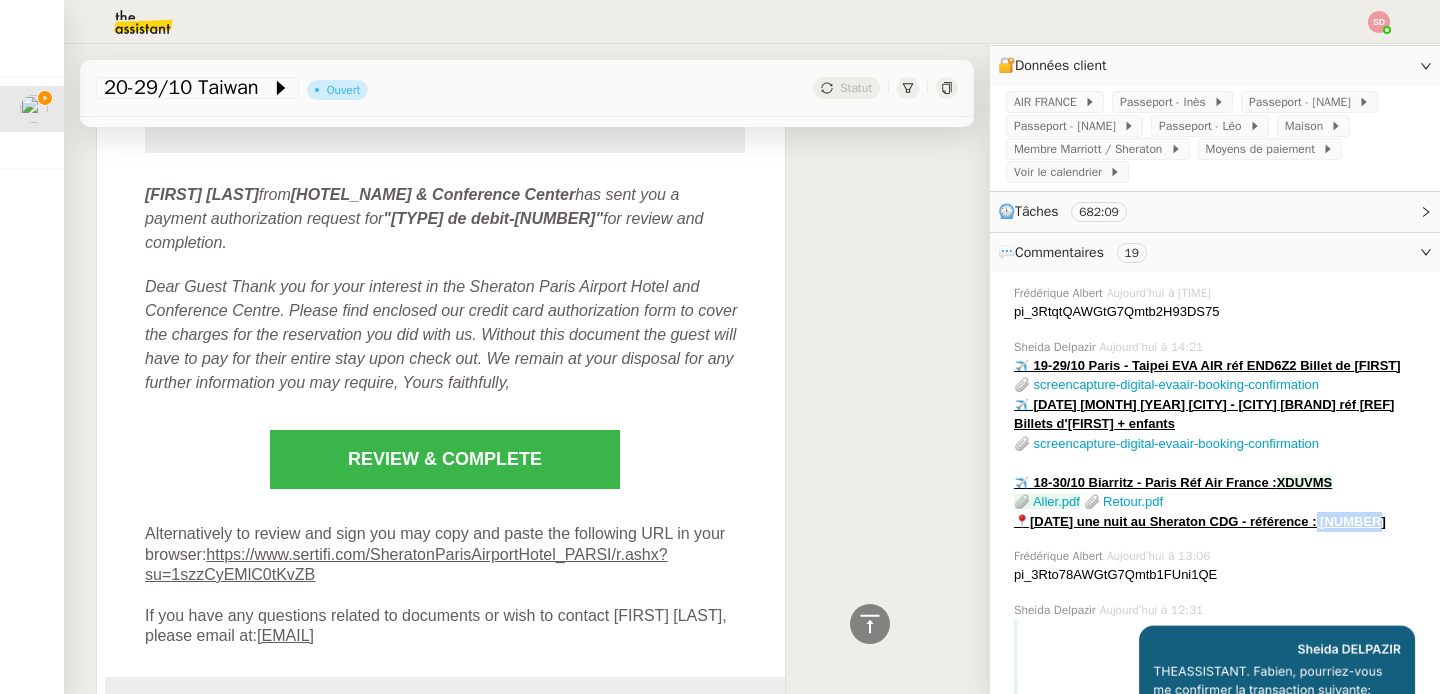 click on "📍[DATE] une nuit au Sheraton CDG - référence : [NUMBER]" 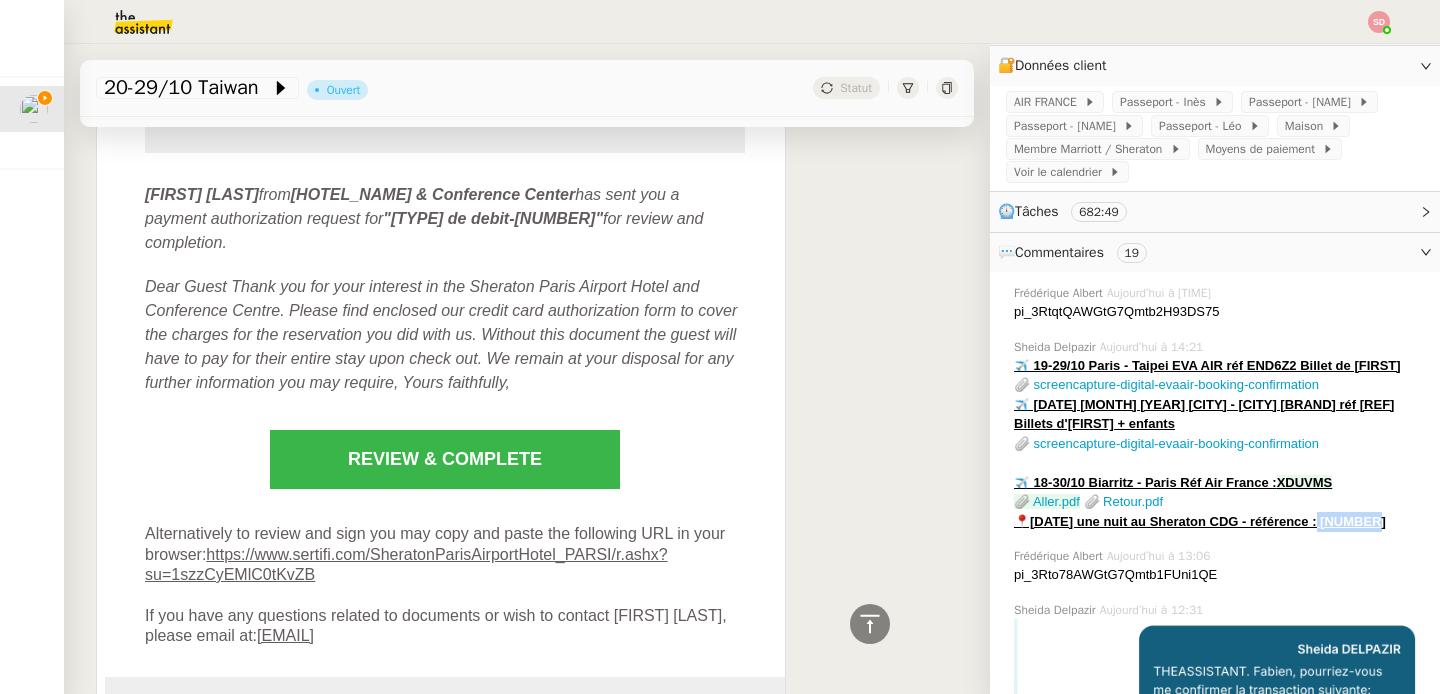 scroll, scrollTop: 0, scrollLeft: 0, axis: both 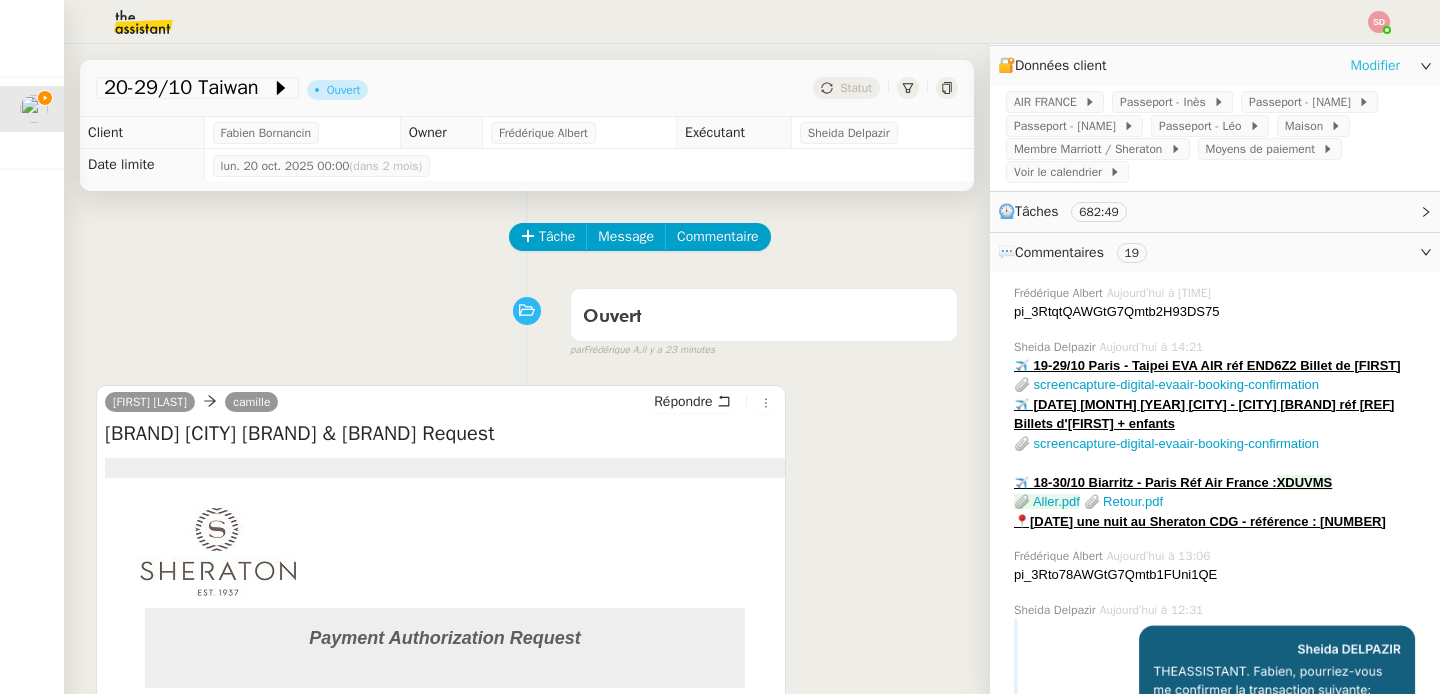 click on "Modifier" 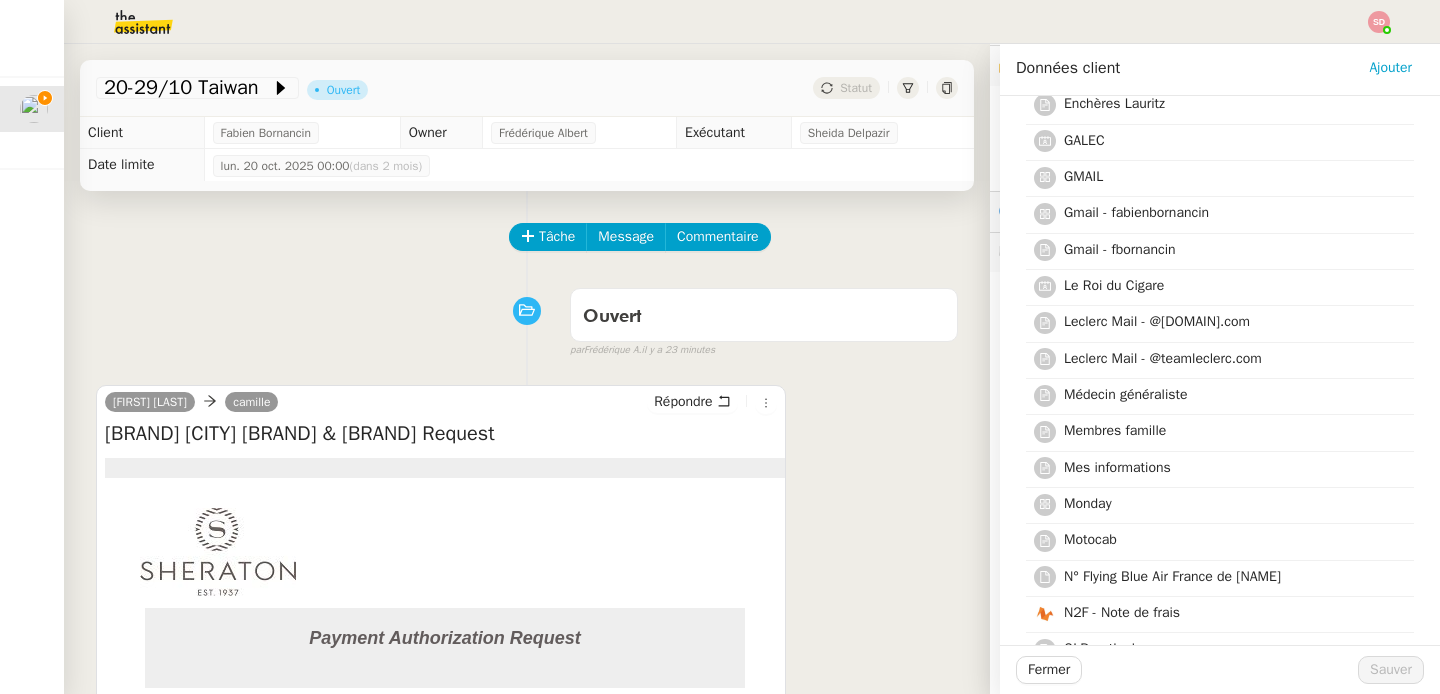 scroll, scrollTop: 1499, scrollLeft: 0, axis: vertical 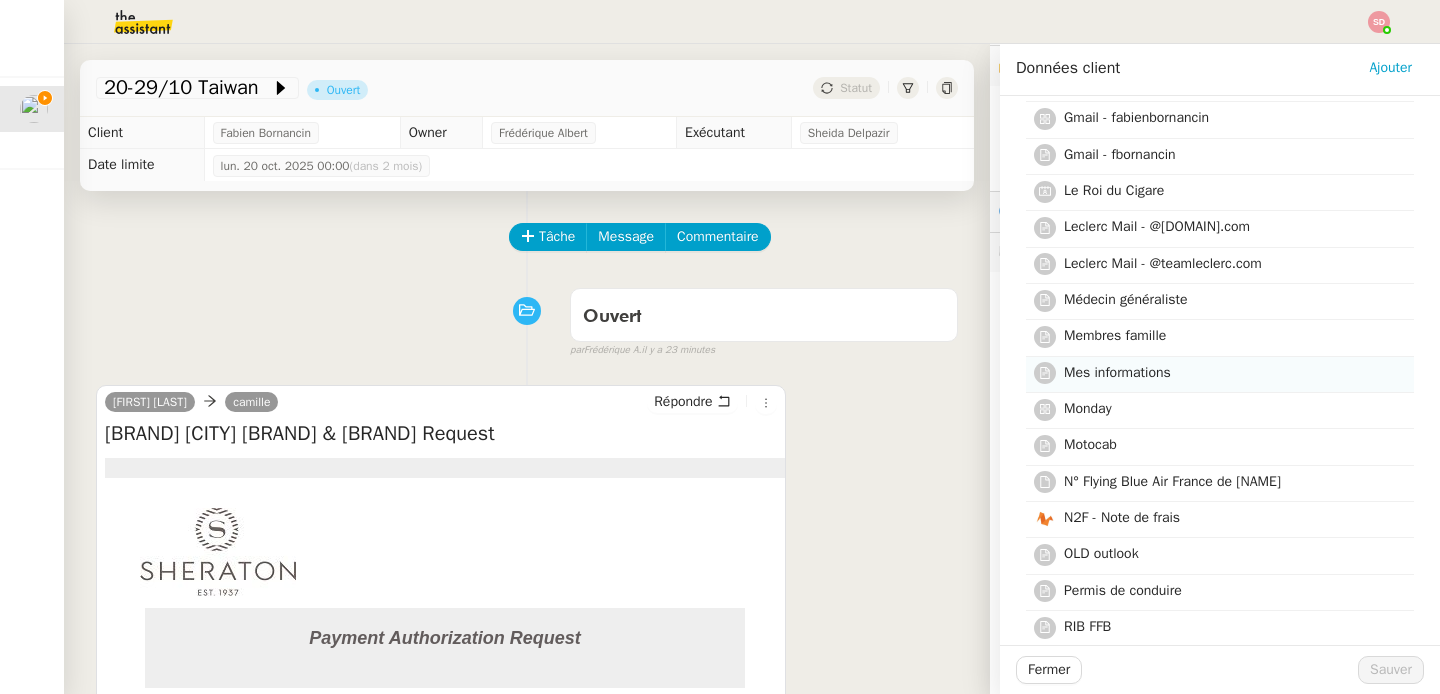 click on "Mes informations" 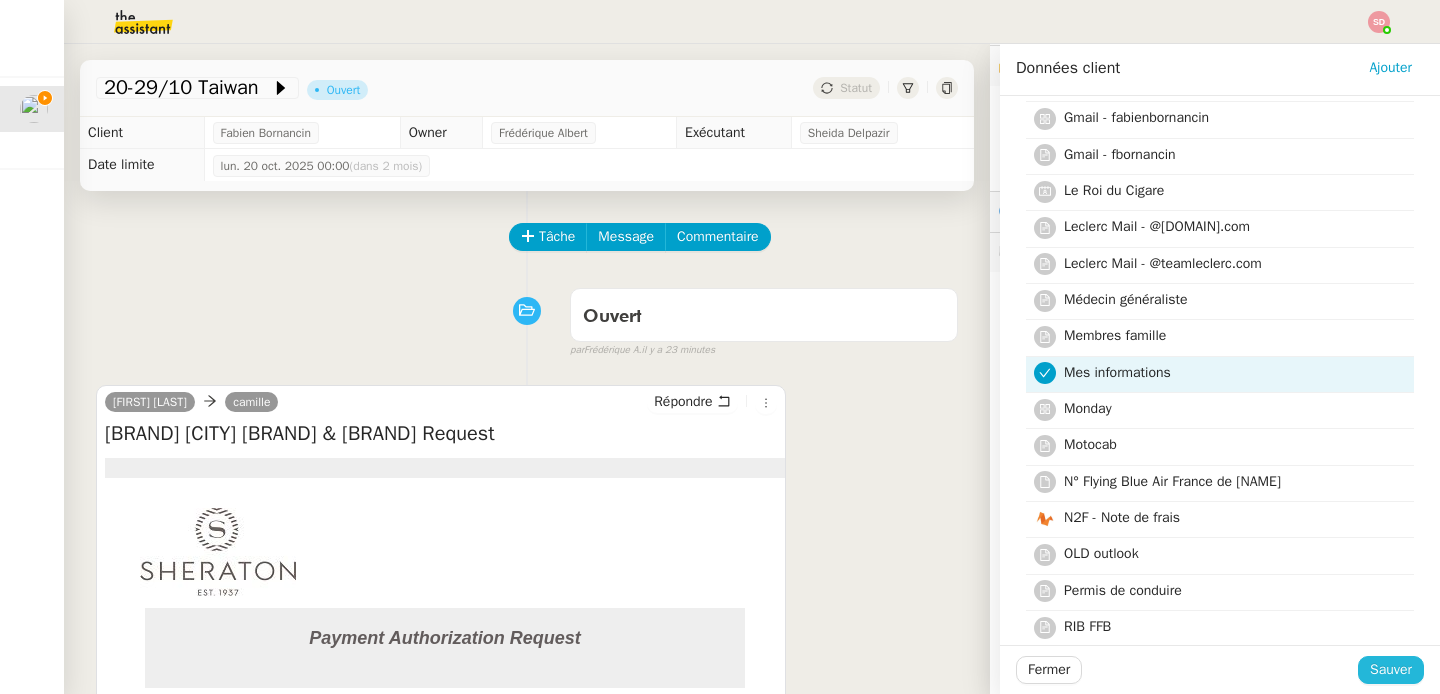 click on "Sauver" 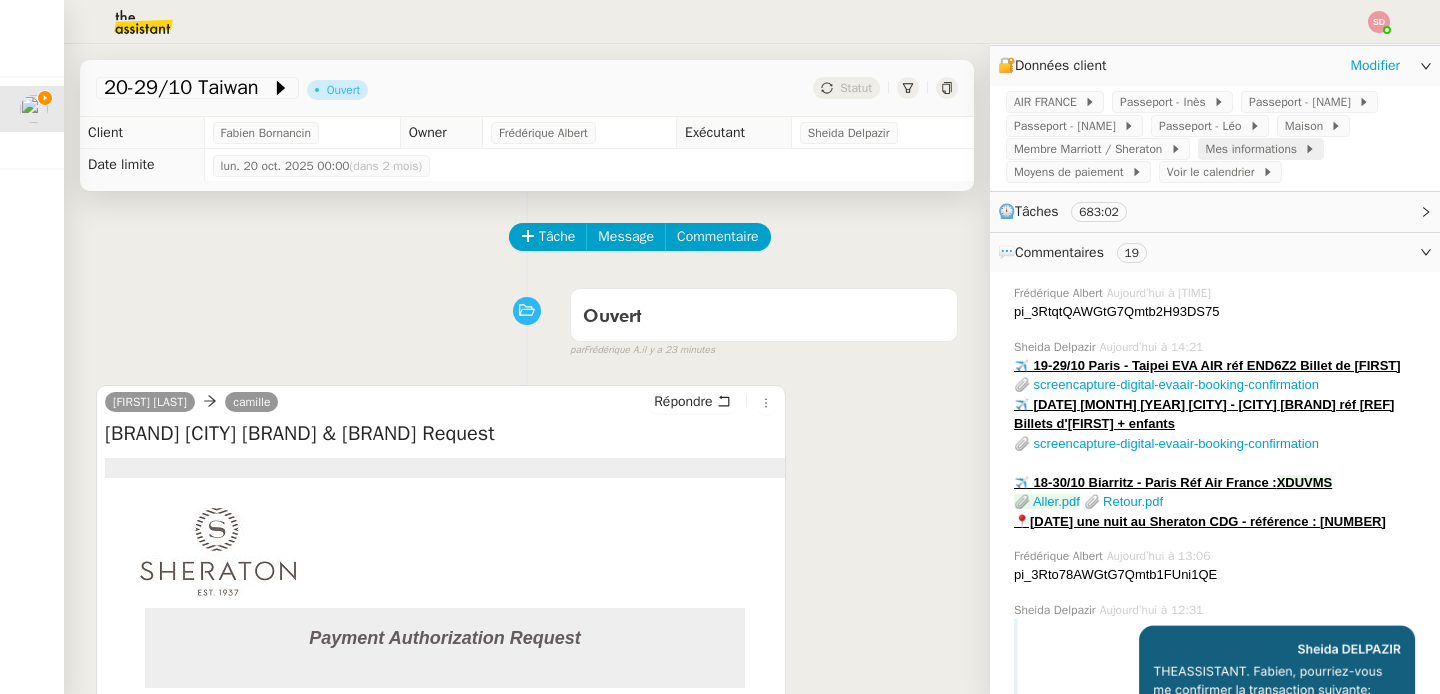 click on "Mes informations" 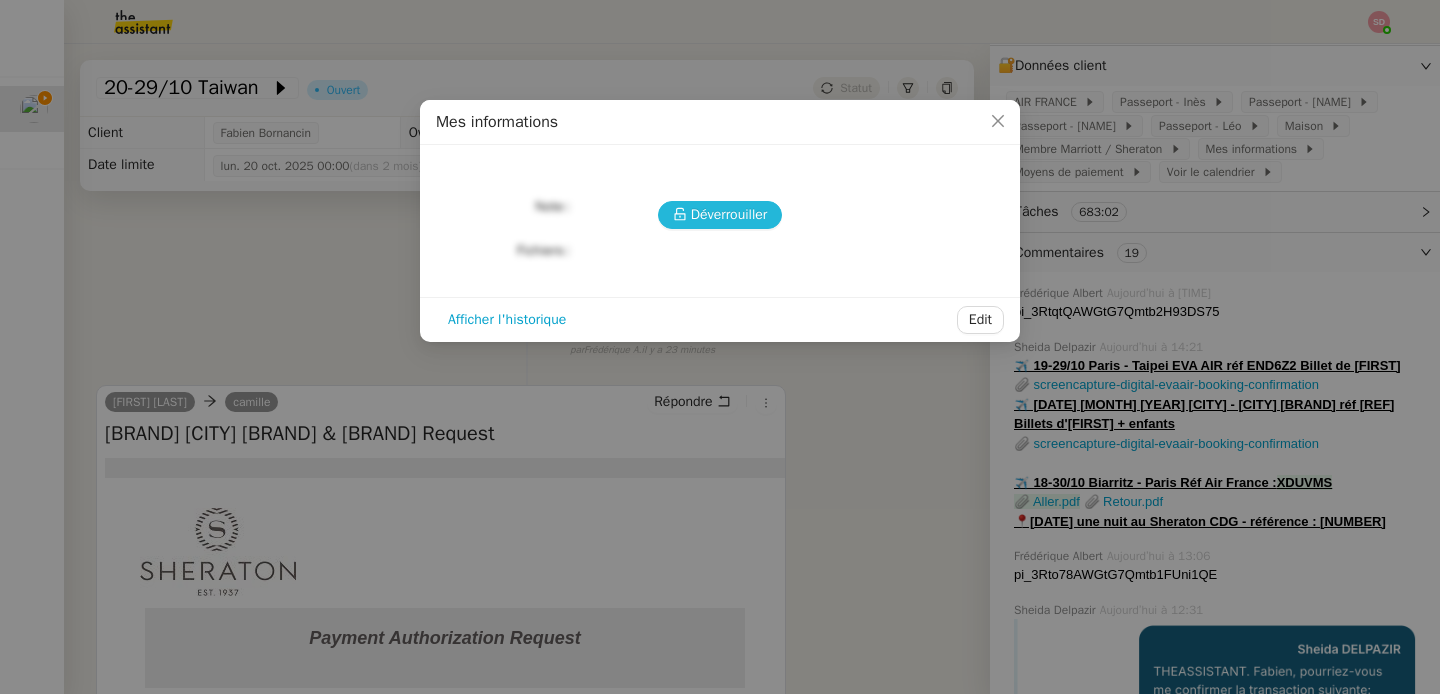click 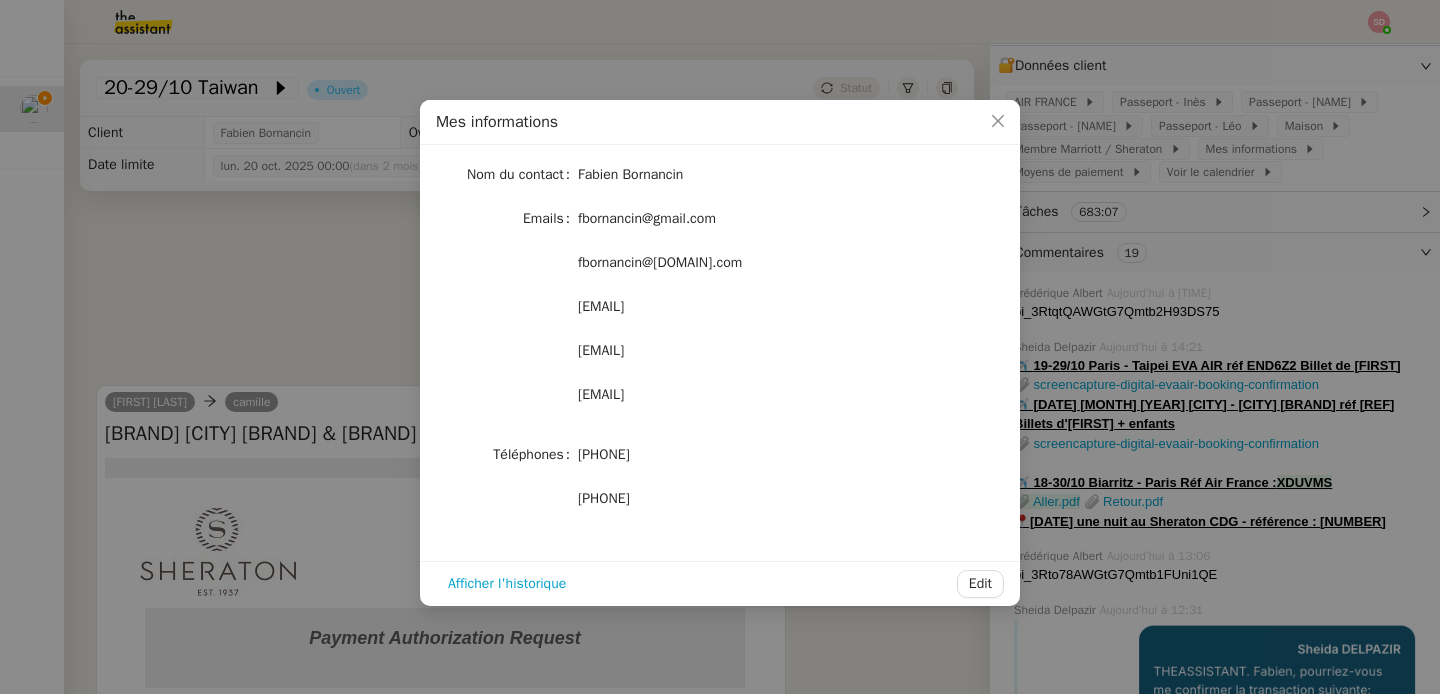 drag, startPoint x: 606, startPoint y: 455, endPoint x: 718, endPoint y: 455, distance: 112 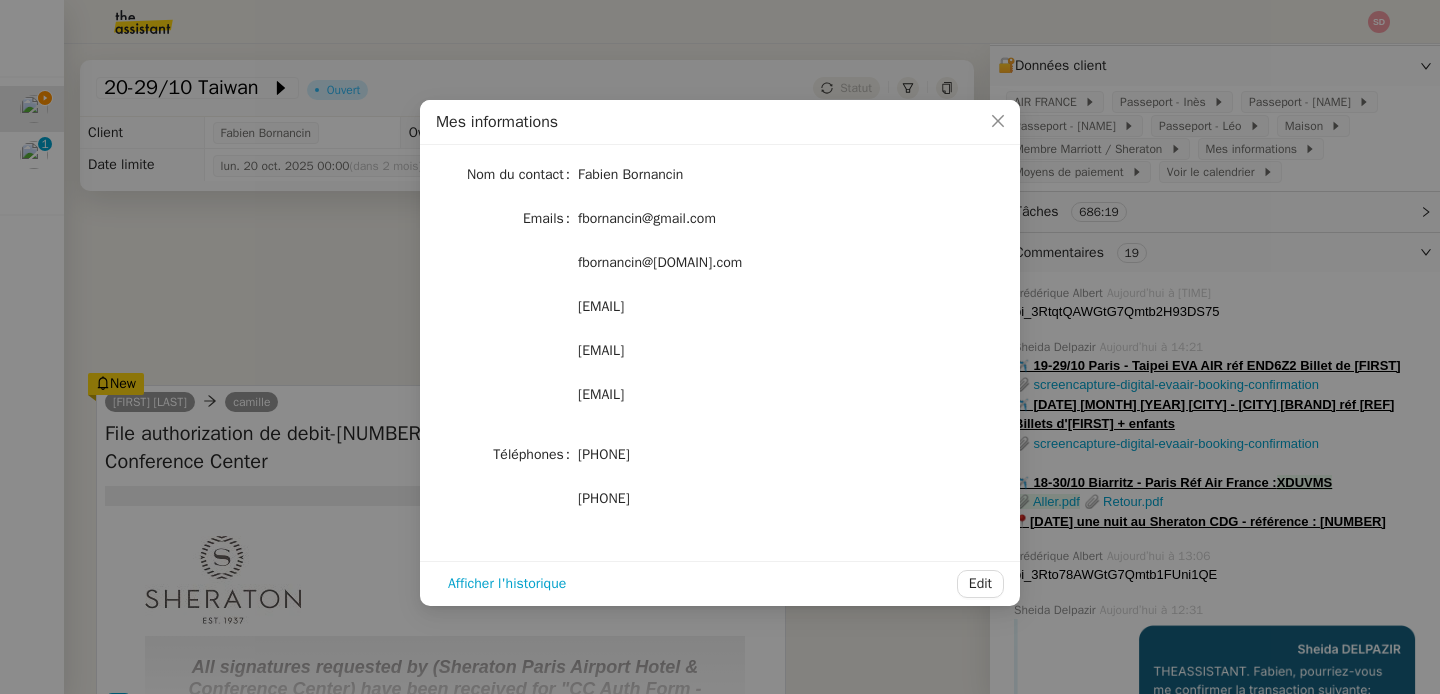 click on "Mes informations Nom du contact [FIRST] [LAST] Emails [EMAIL] [EMAIL] [EMAIL] [EMAIL] [EMAIL] Téléphones [PHONE] [PHONE] Afficher l'historique Edit" at bounding box center [720, 347] 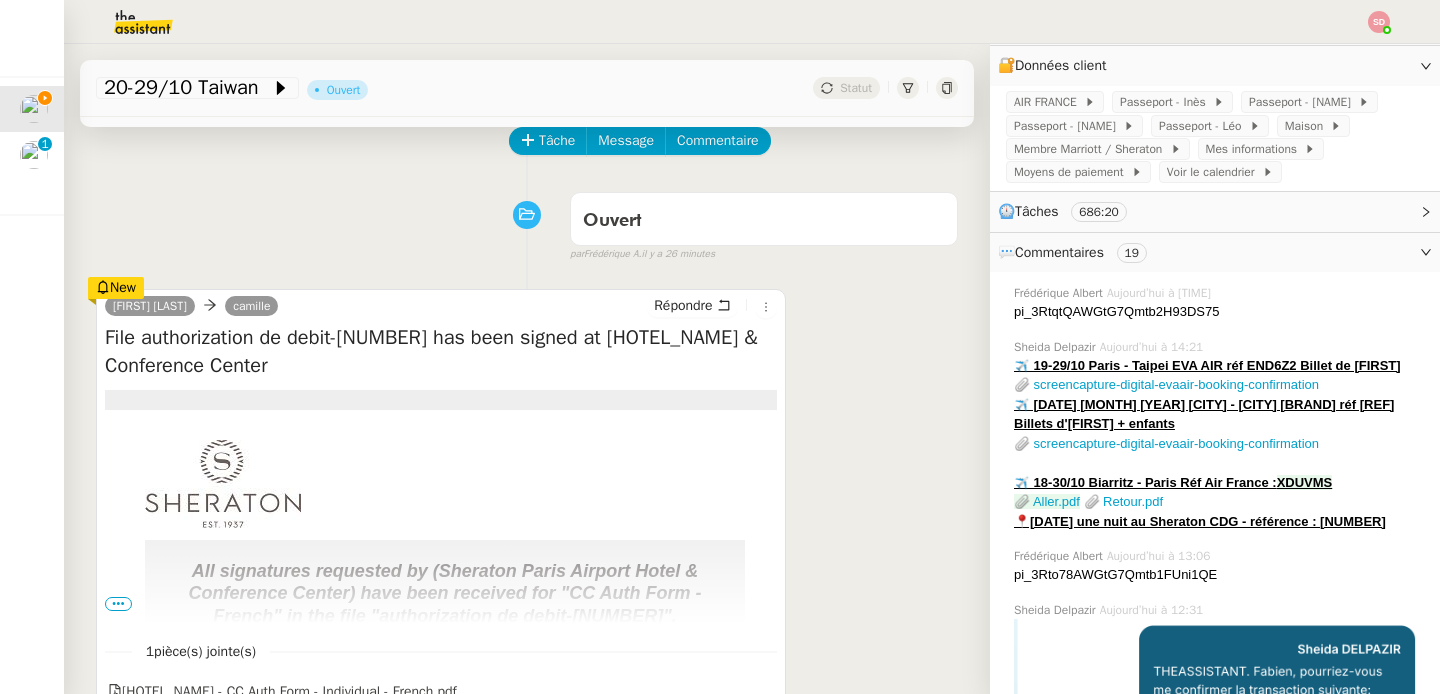 scroll, scrollTop: 182, scrollLeft: 0, axis: vertical 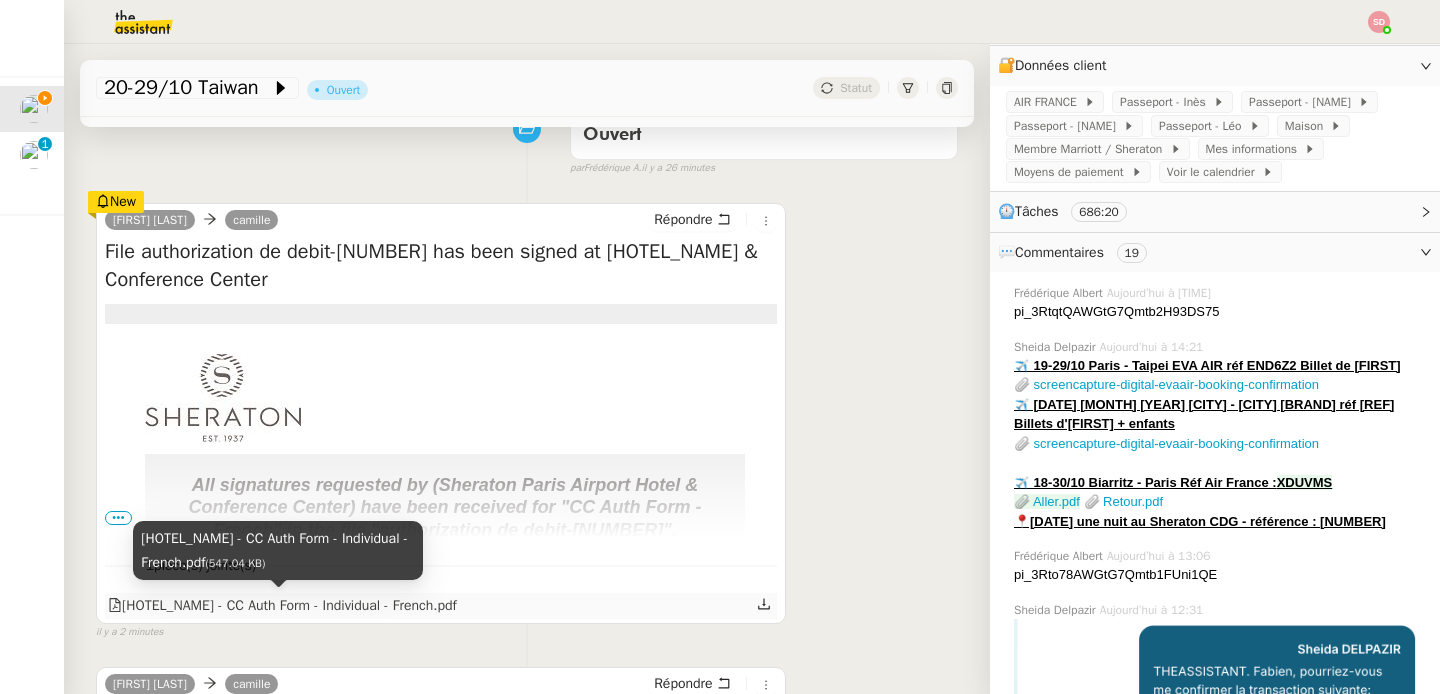click on "[HOTEL_NAME] - CC Auth Form - Individual - French.pdf" 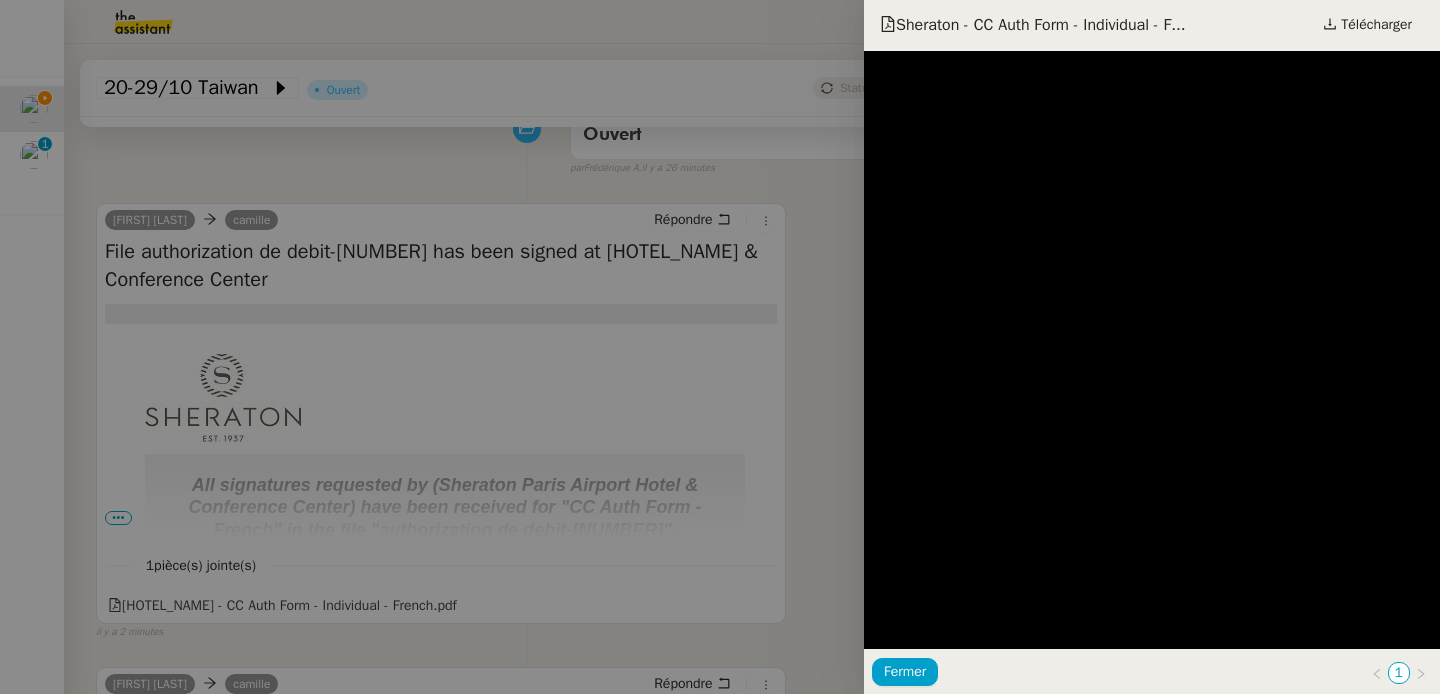 click at bounding box center (720, 347) 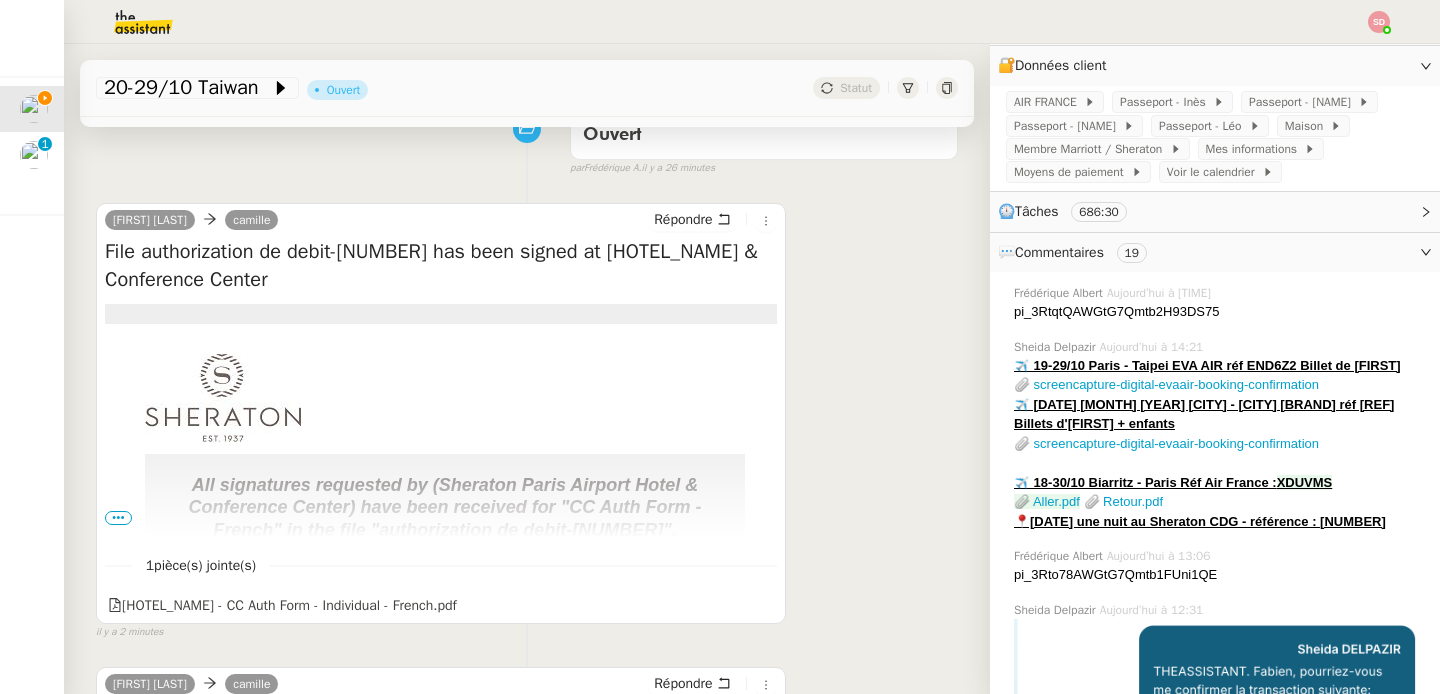 click on "•••" at bounding box center (118, 518) 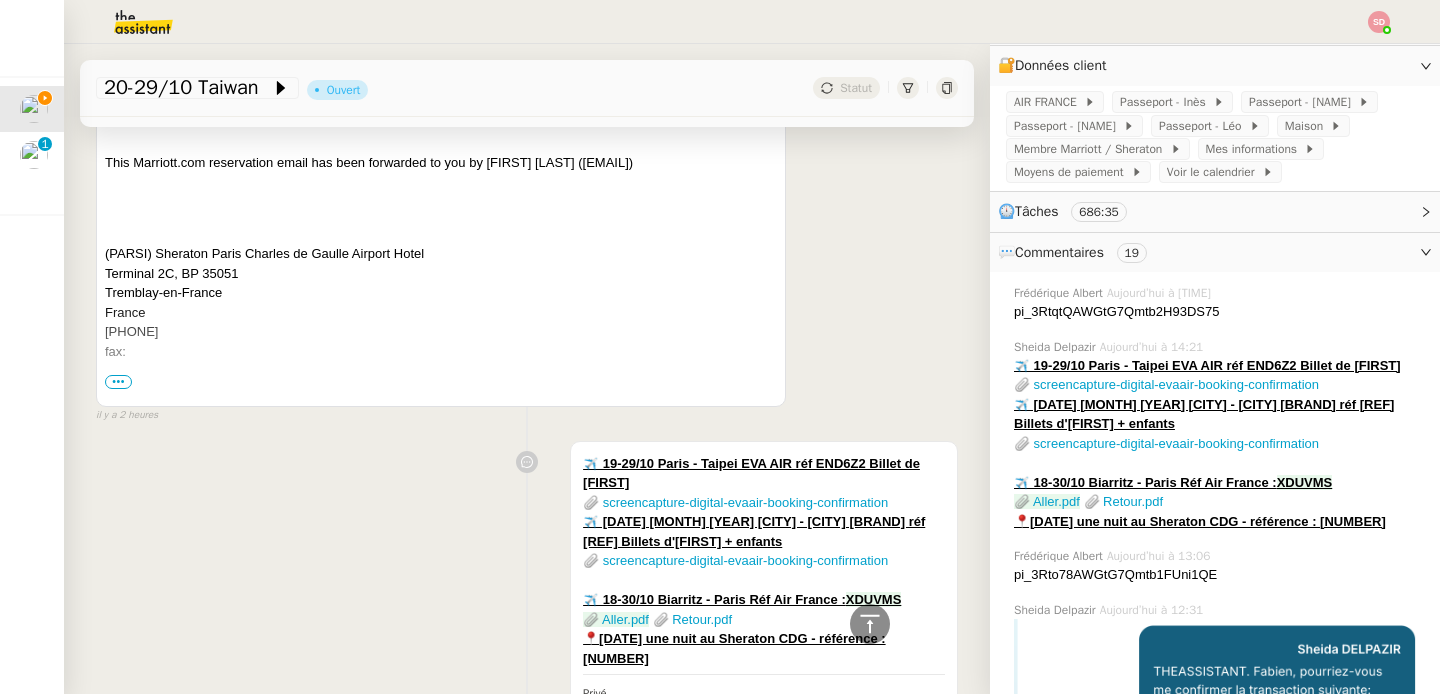 scroll, scrollTop: 3470, scrollLeft: 0, axis: vertical 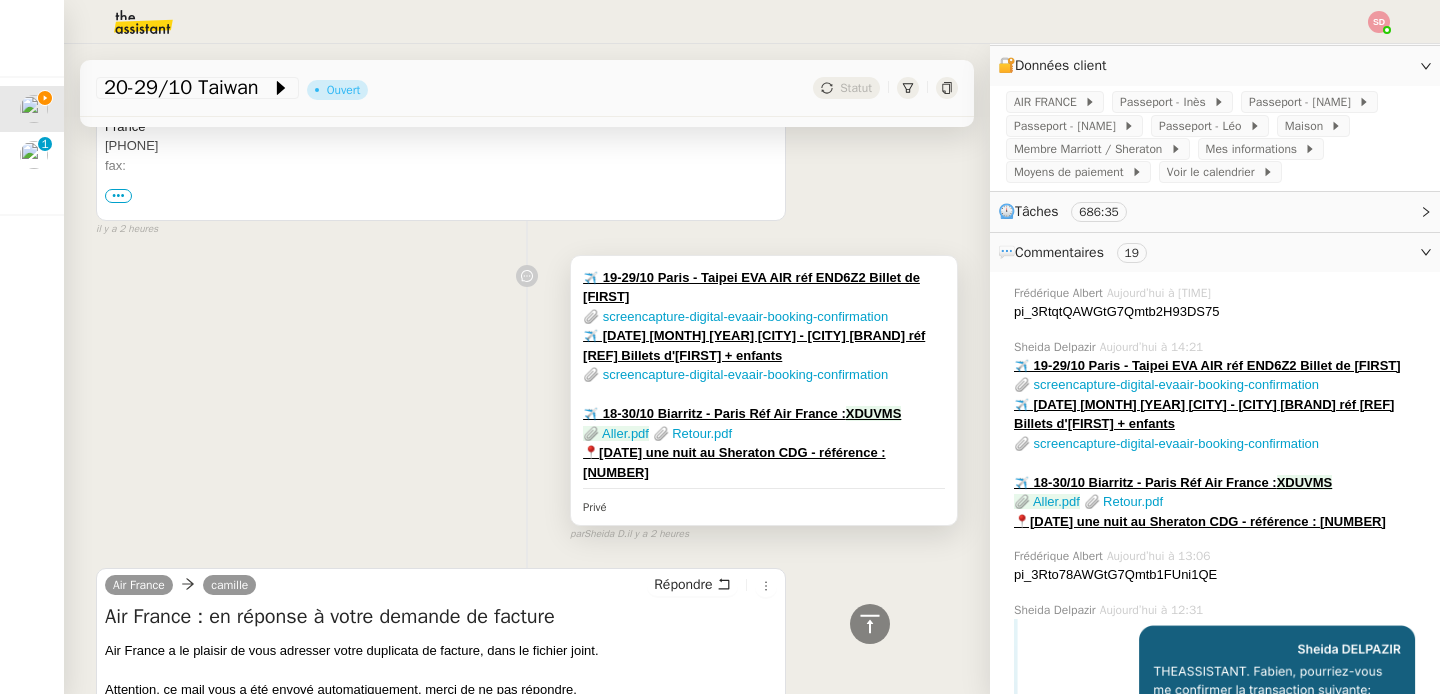 click on "📎 Aller.pdf   📎 Retour.pdf" at bounding box center (764, 434) 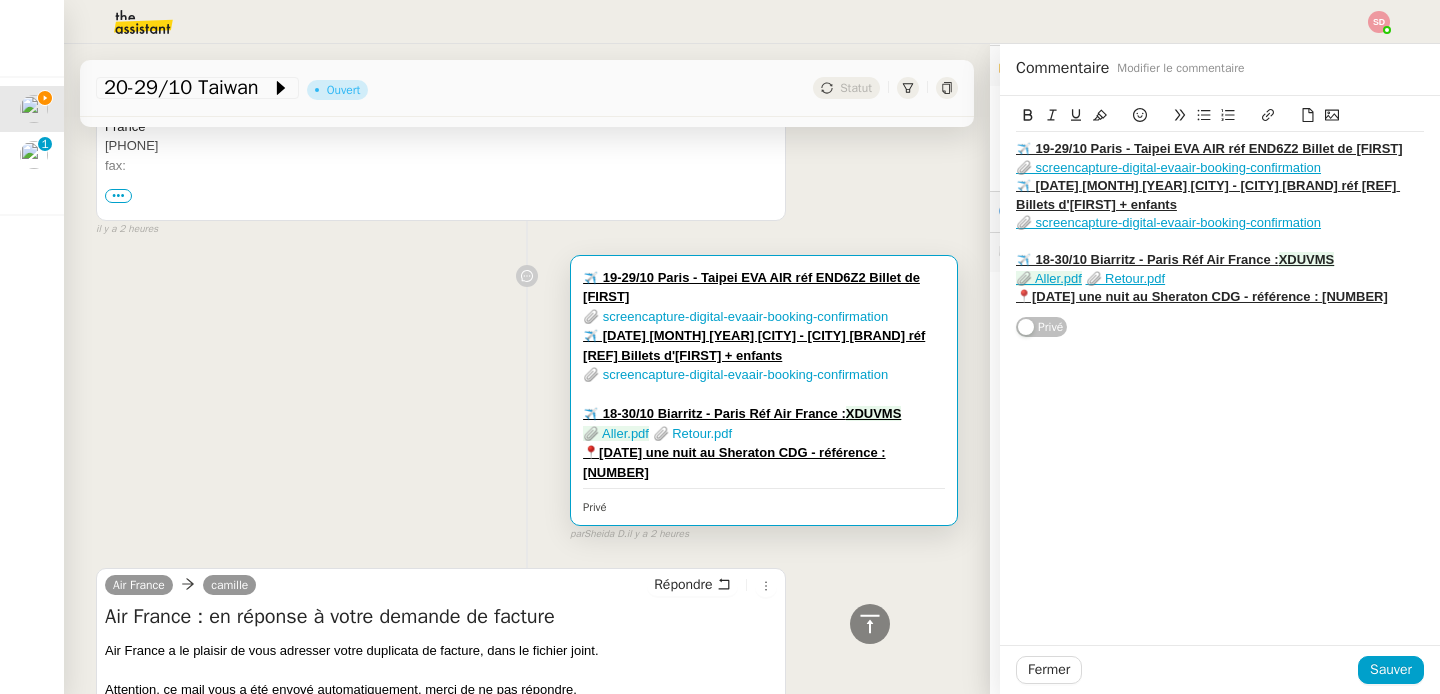 click on "📍[DATE] une nuit au Sheraton CDG - référence : [NUMBER]" 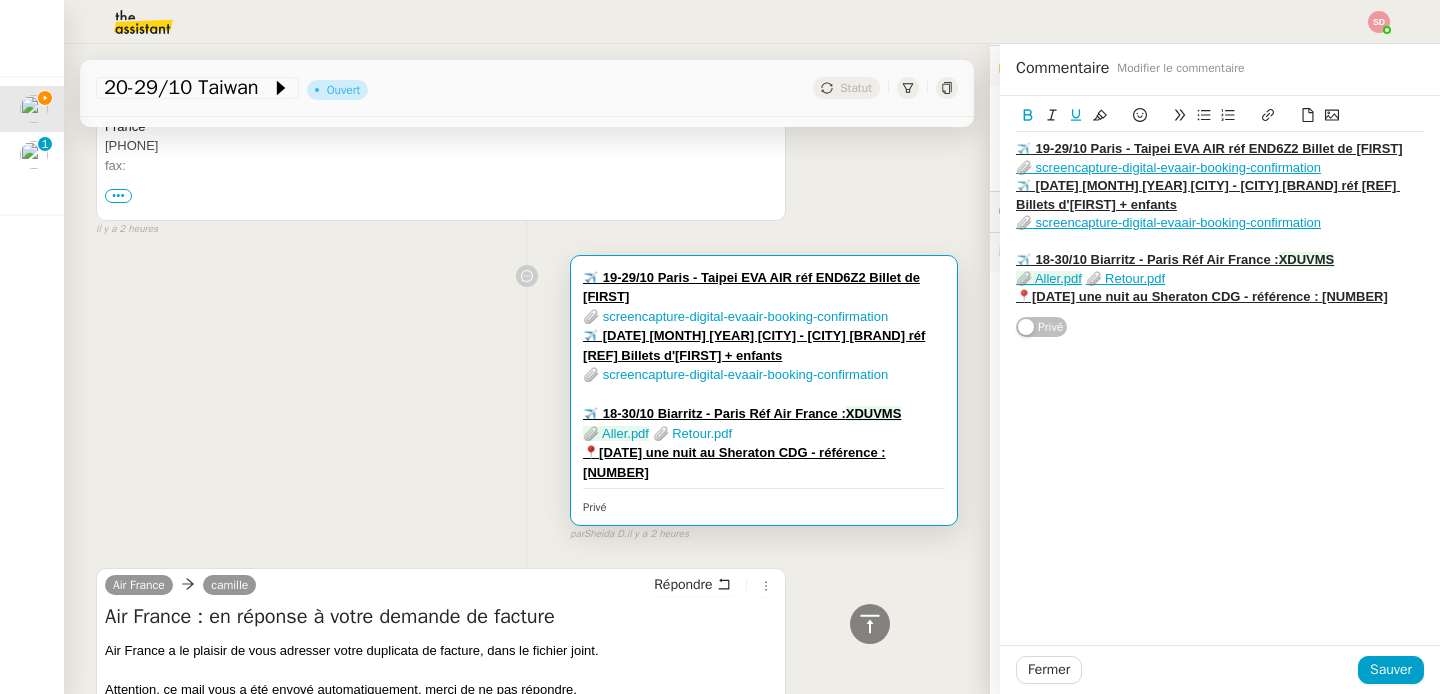 type 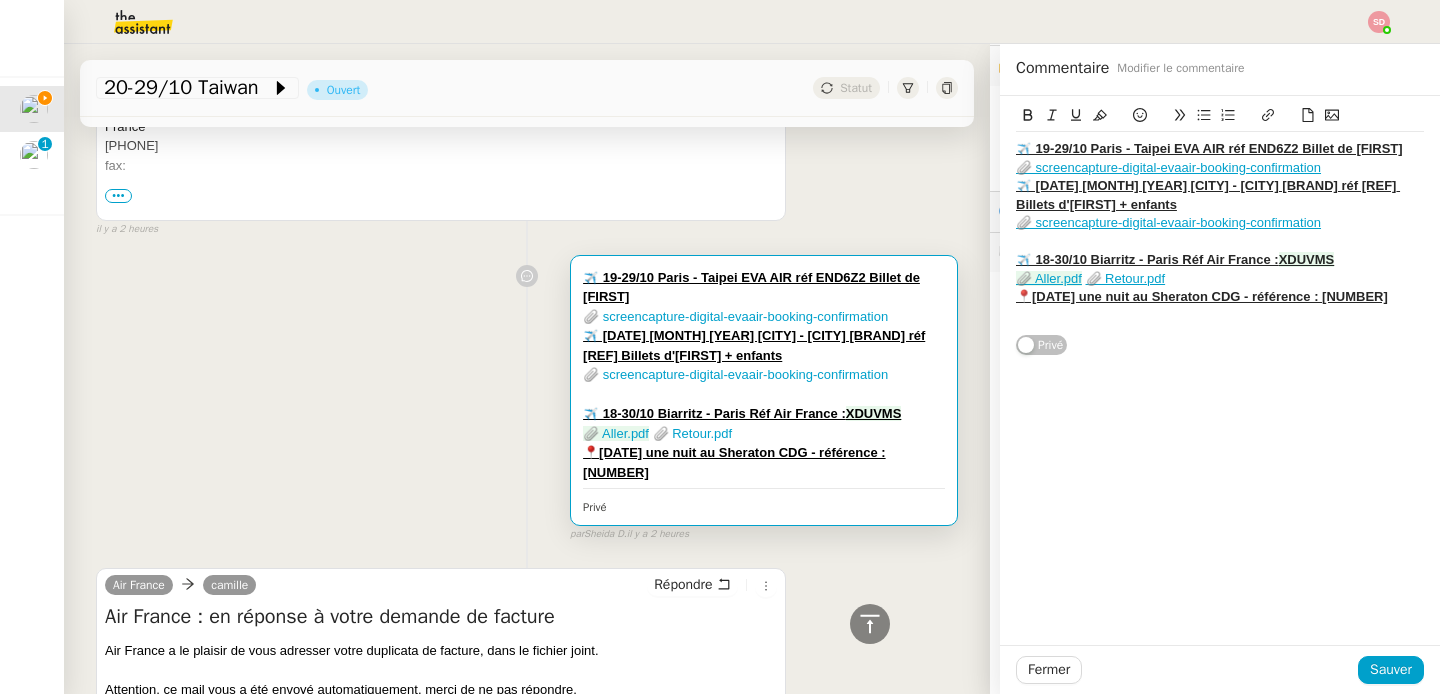 scroll, scrollTop: 0, scrollLeft: 0, axis: both 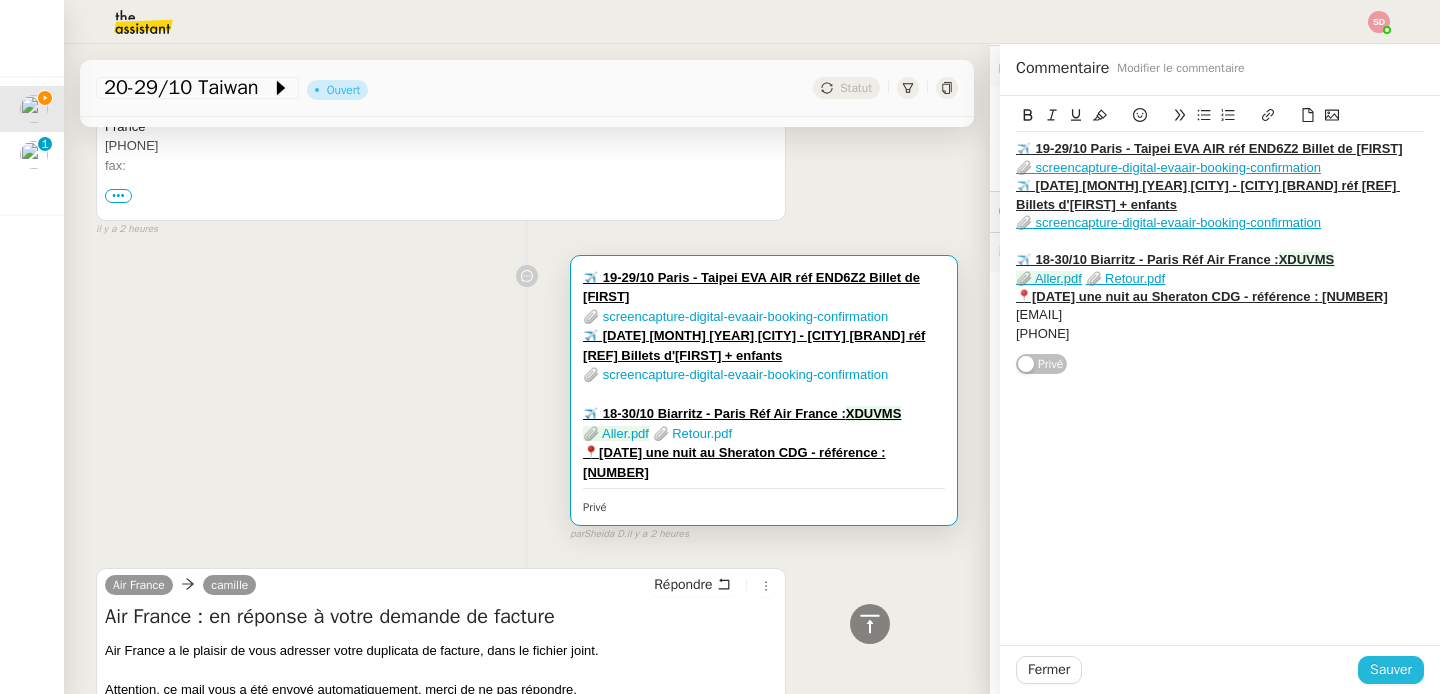 click on "Sauver" 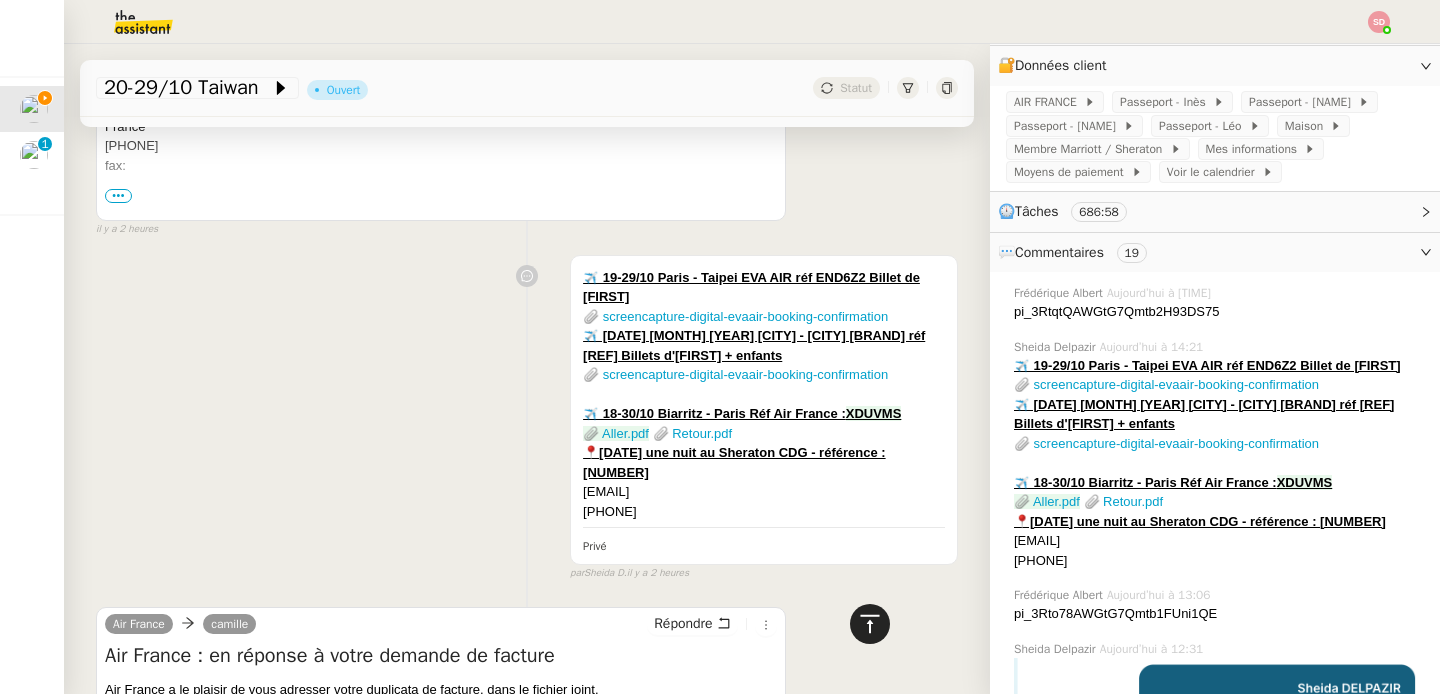 click 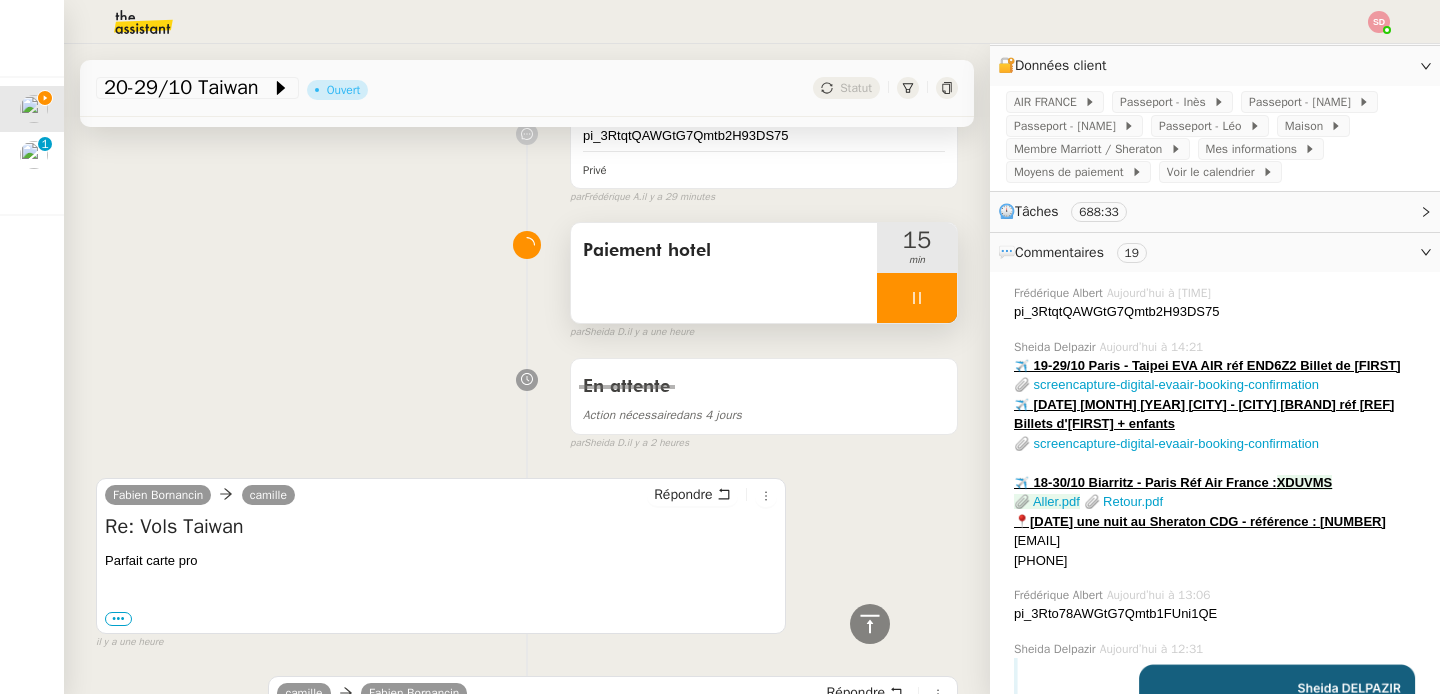 scroll, scrollTop: 2121, scrollLeft: 0, axis: vertical 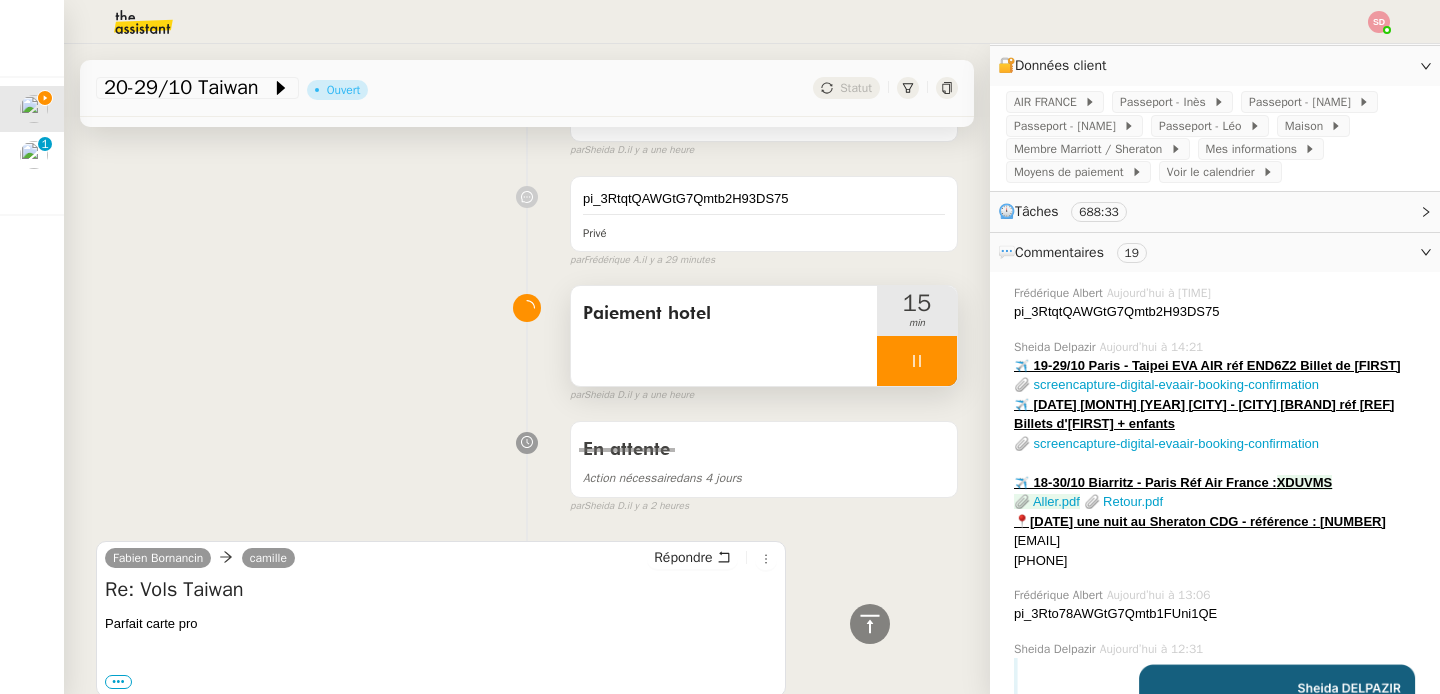 click at bounding box center [917, 361] 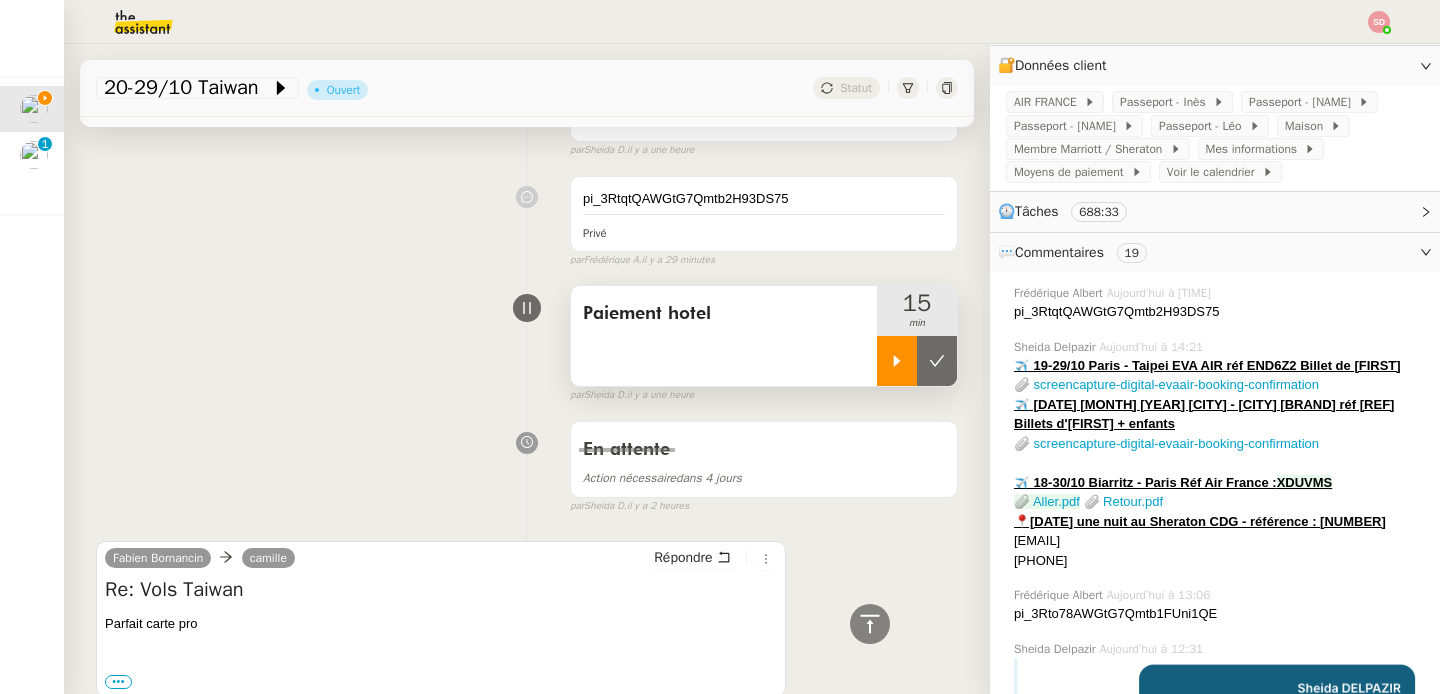 click 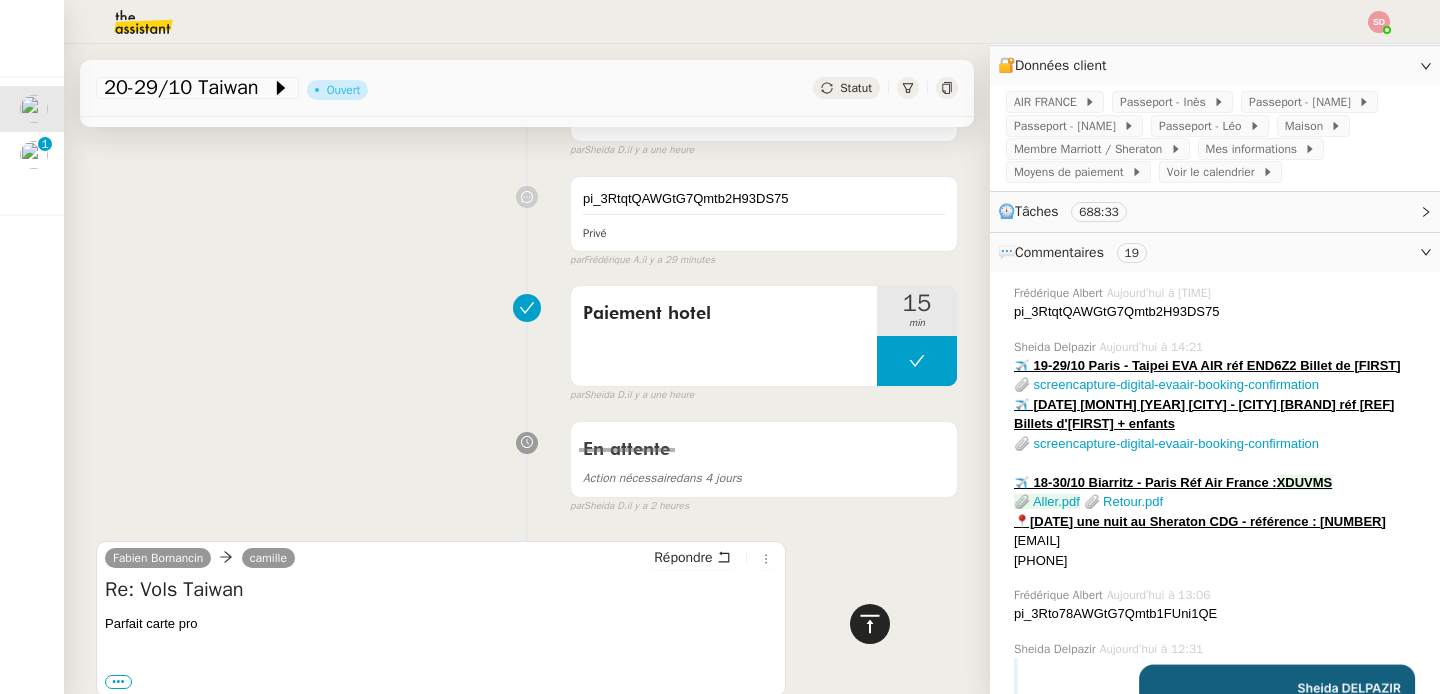 click 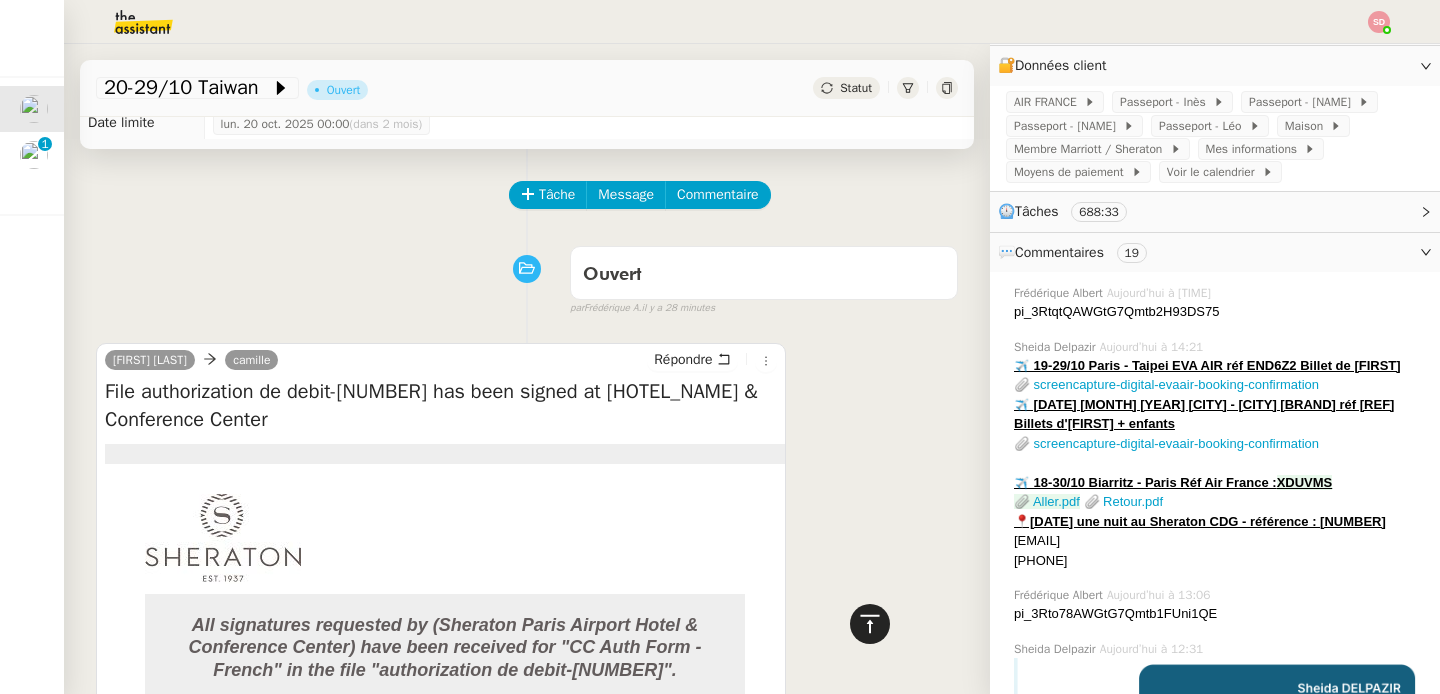 scroll, scrollTop: 0, scrollLeft: 0, axis: both 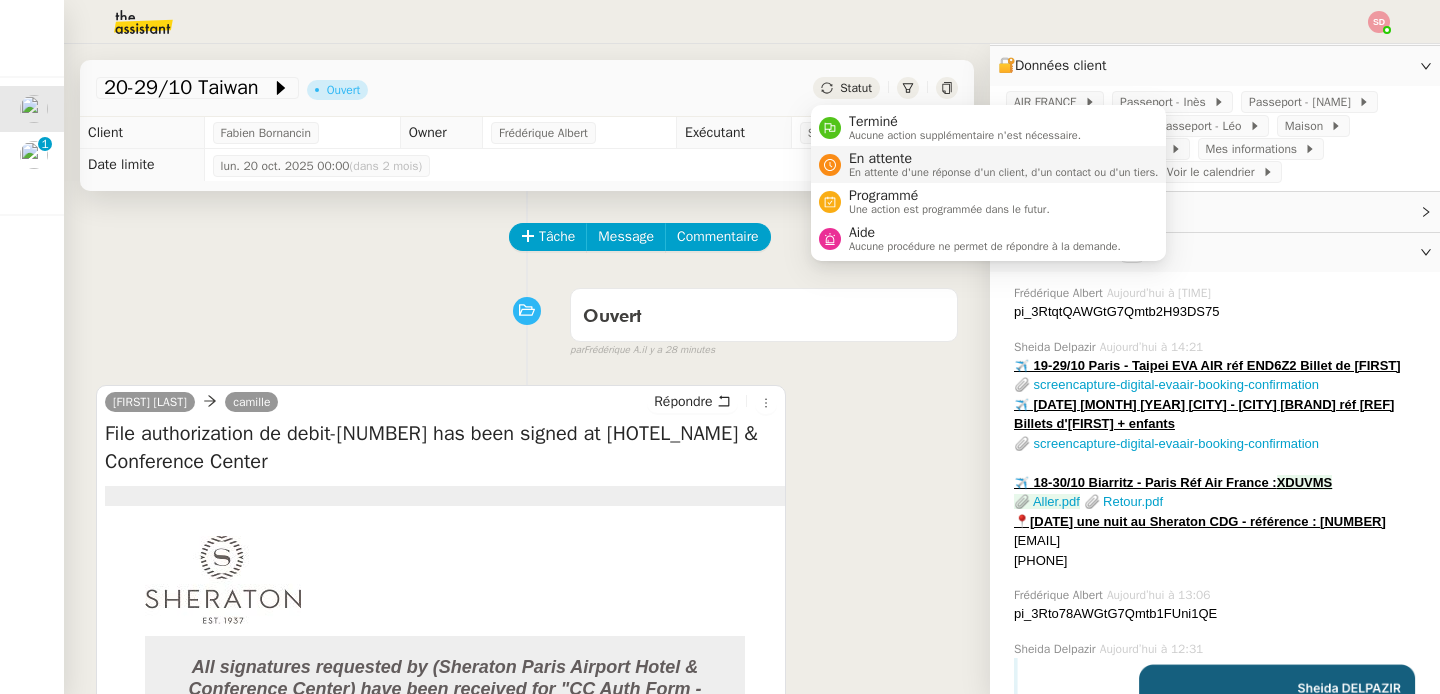 click on "En attente En attente d'une réponse d'un client, d'un contact ou d'un tiers." at bounding box center (1000, 164) 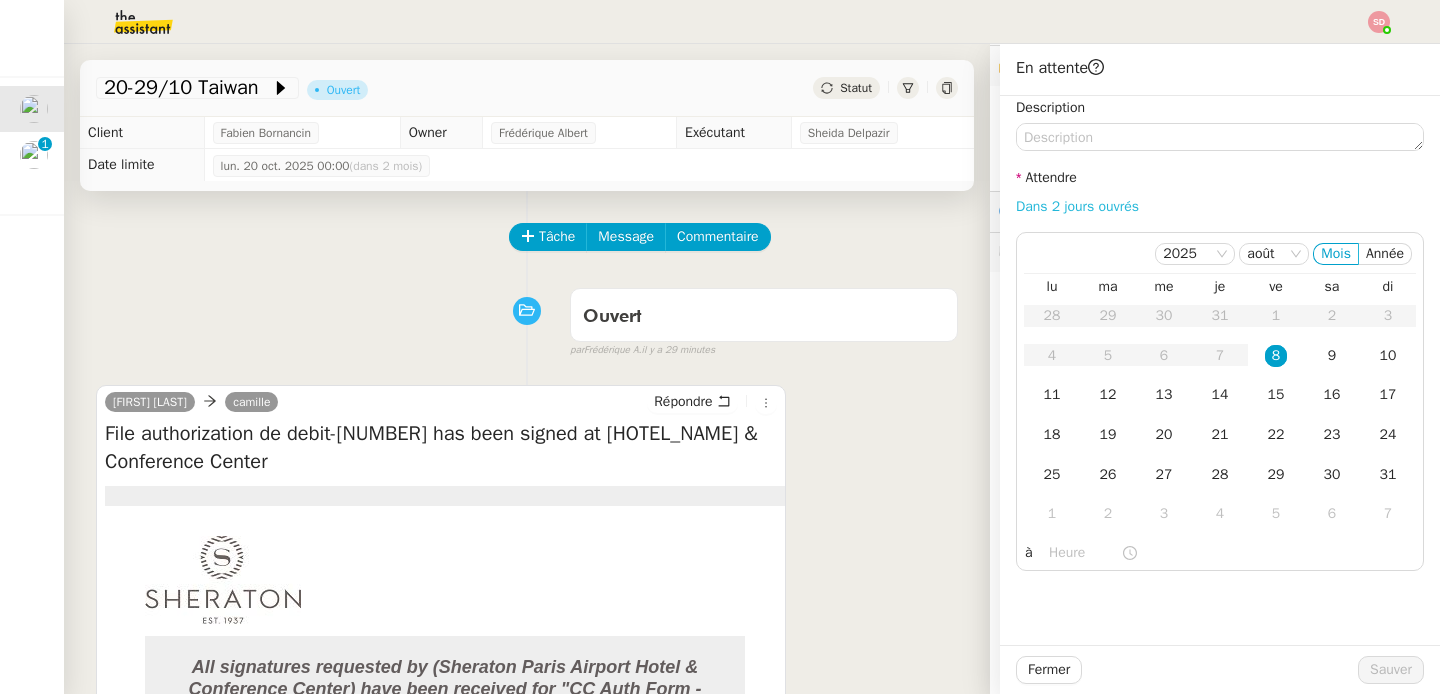 click on "Dans 2 jours ouvrés" 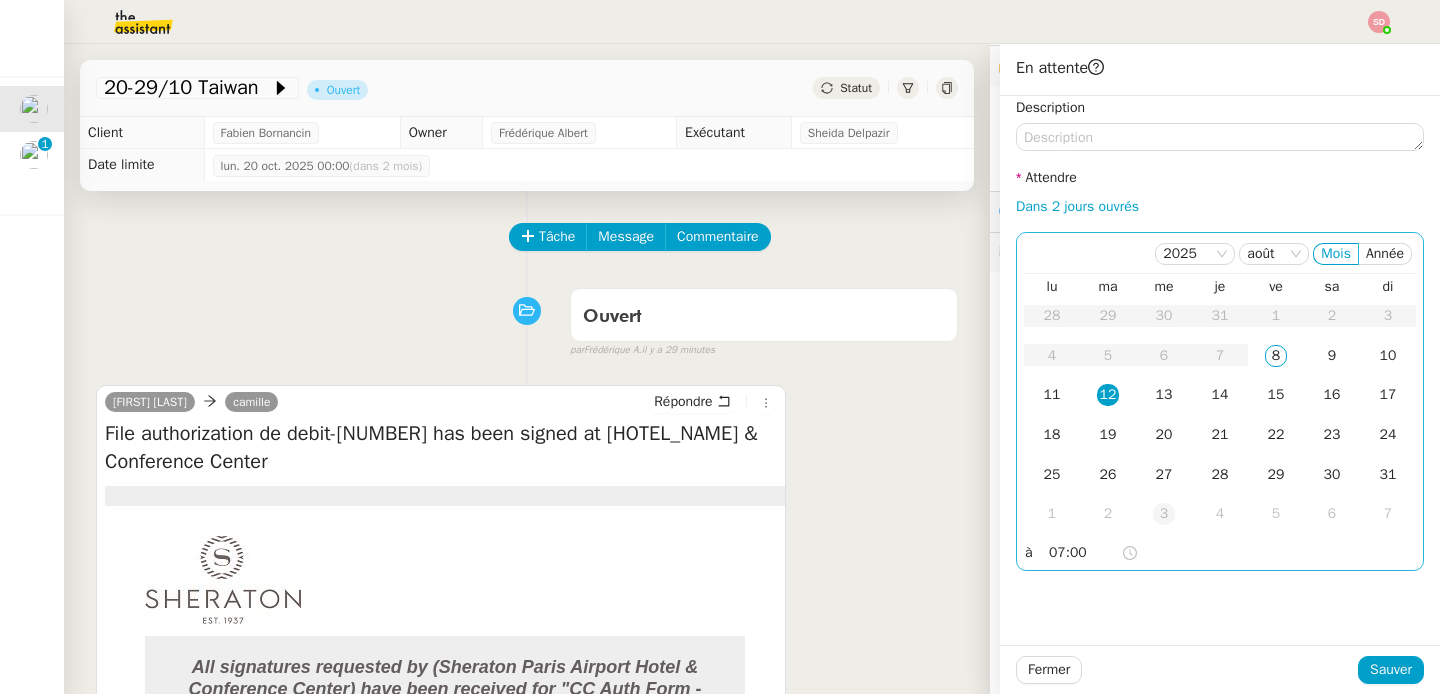 click on "3" 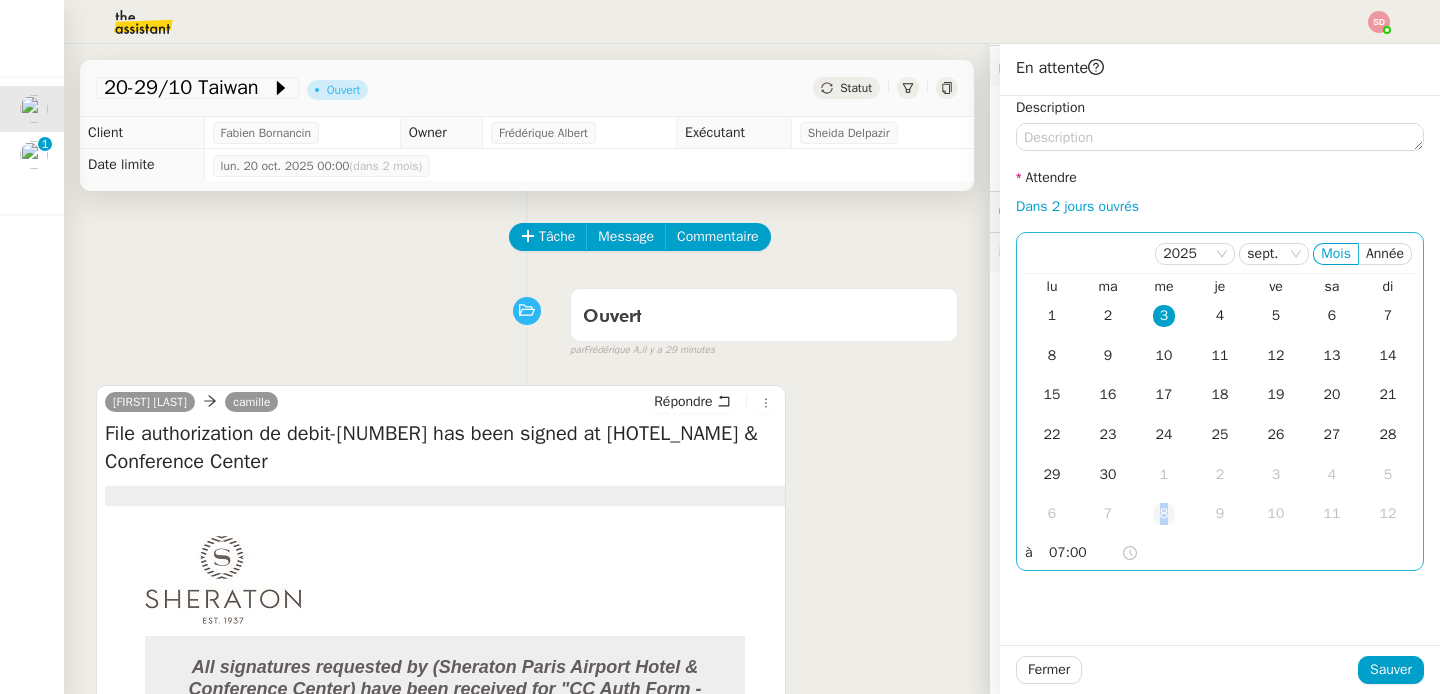 click on "8" 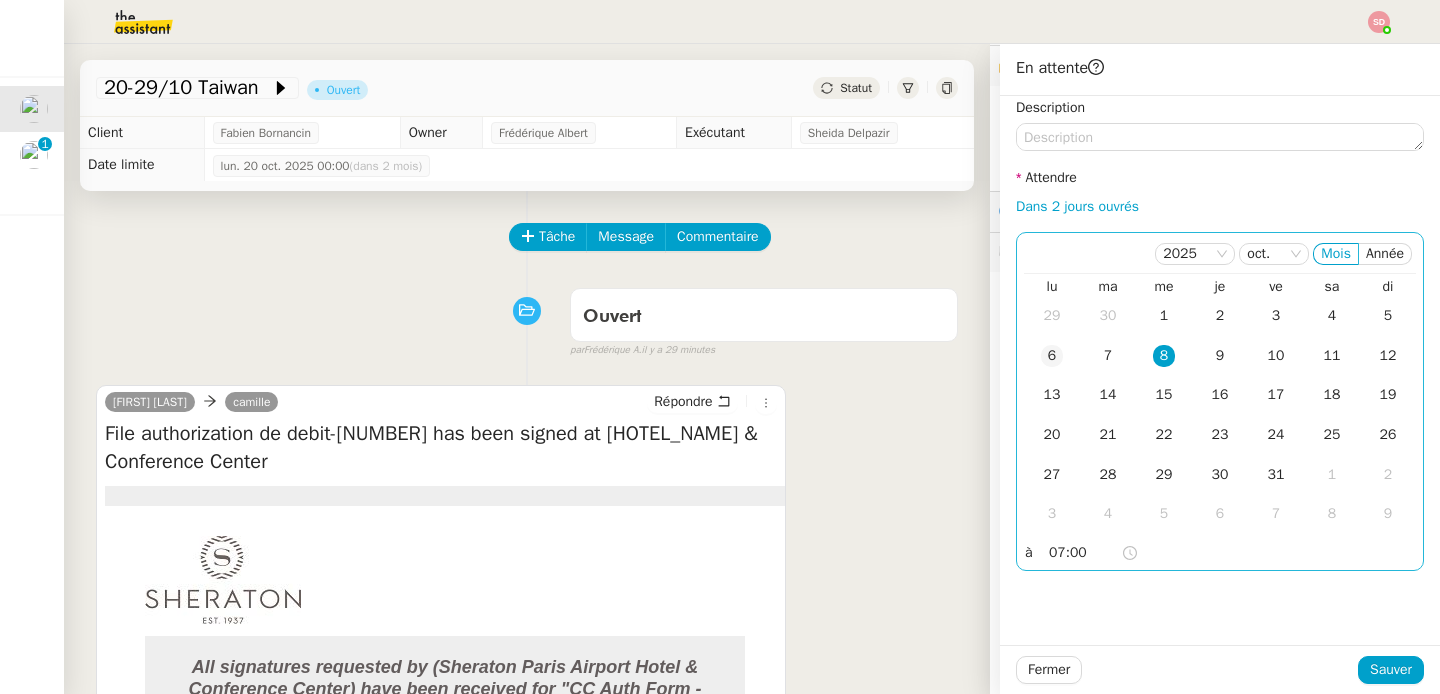 click on "6" 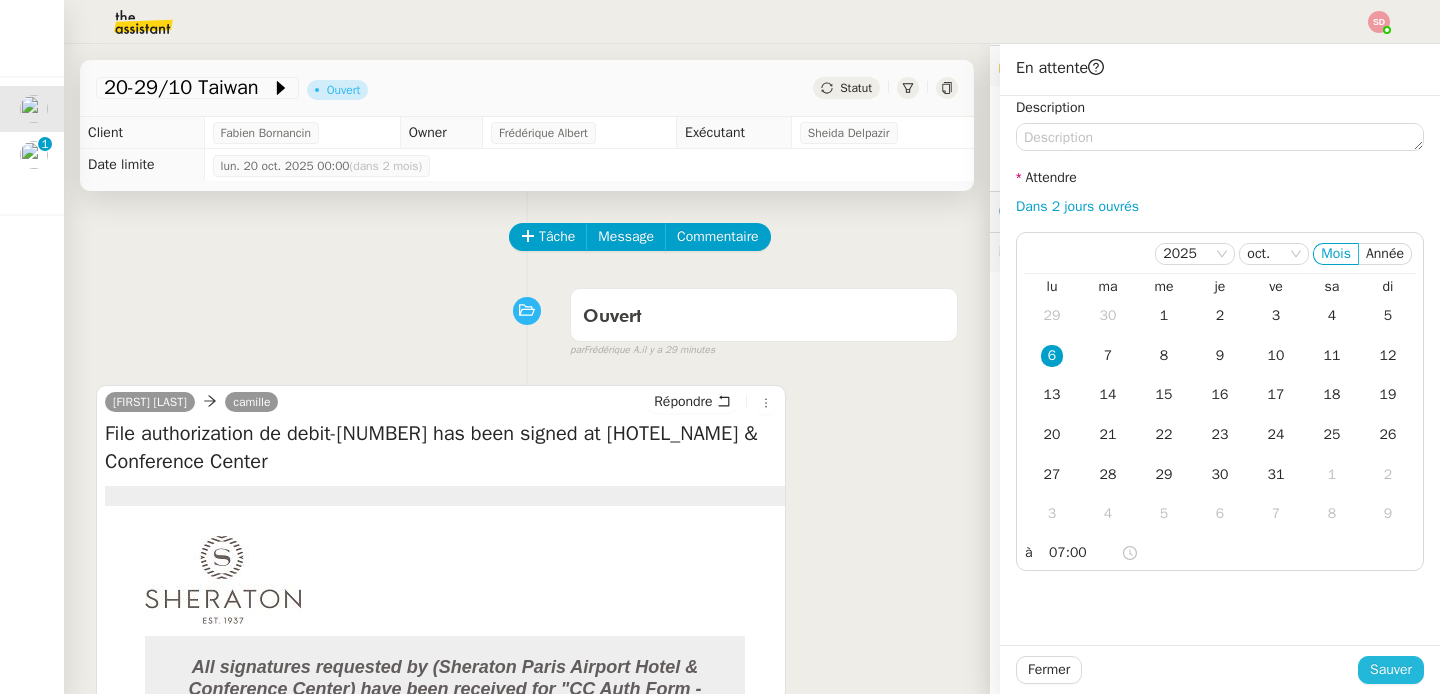 click on "Sauver" 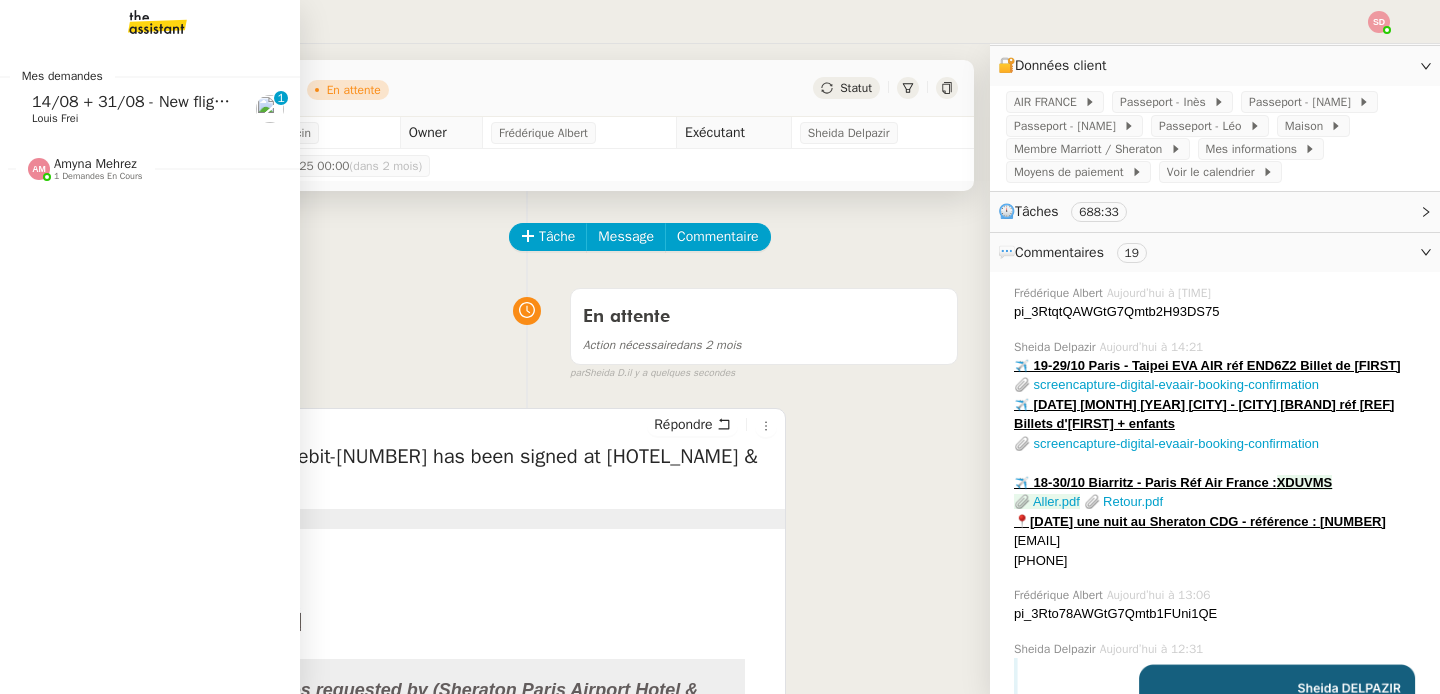 click on "Louis Frei" 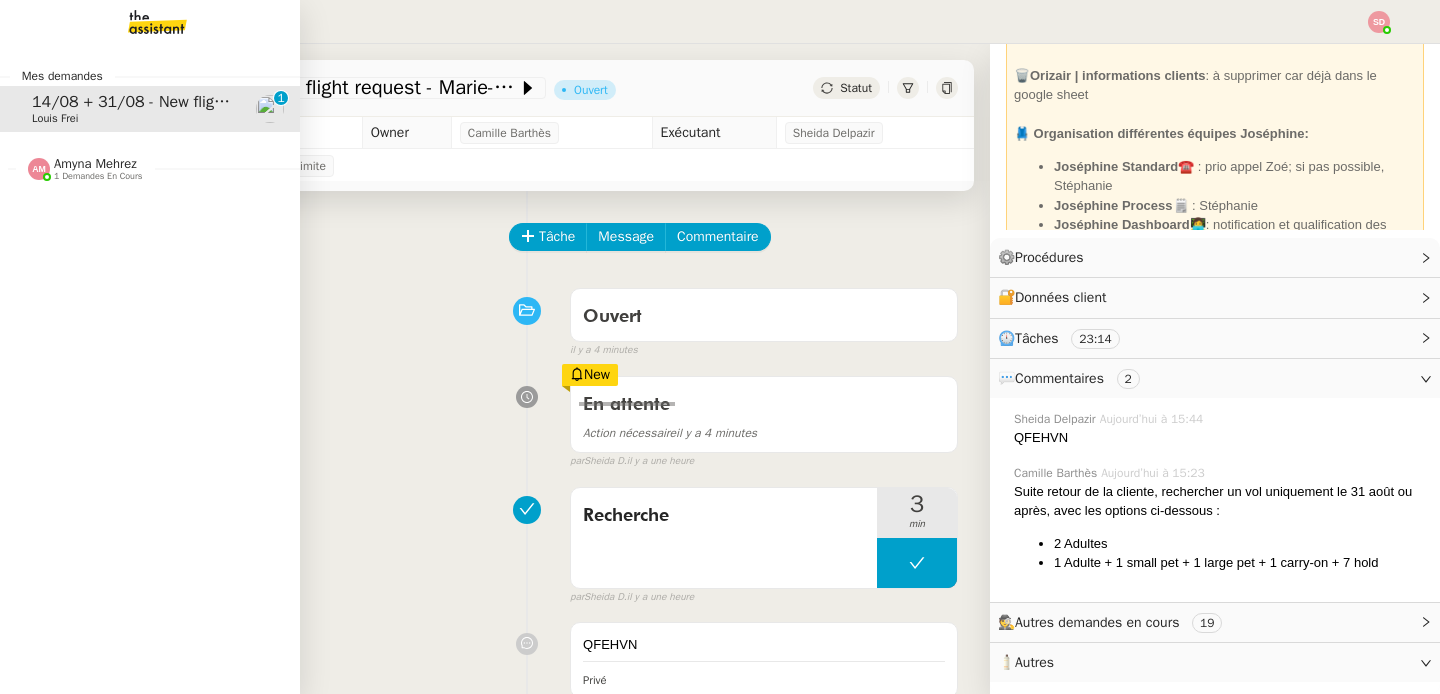 scroll, scrollTop: 54, scrollLeft: 0, axis: vertical 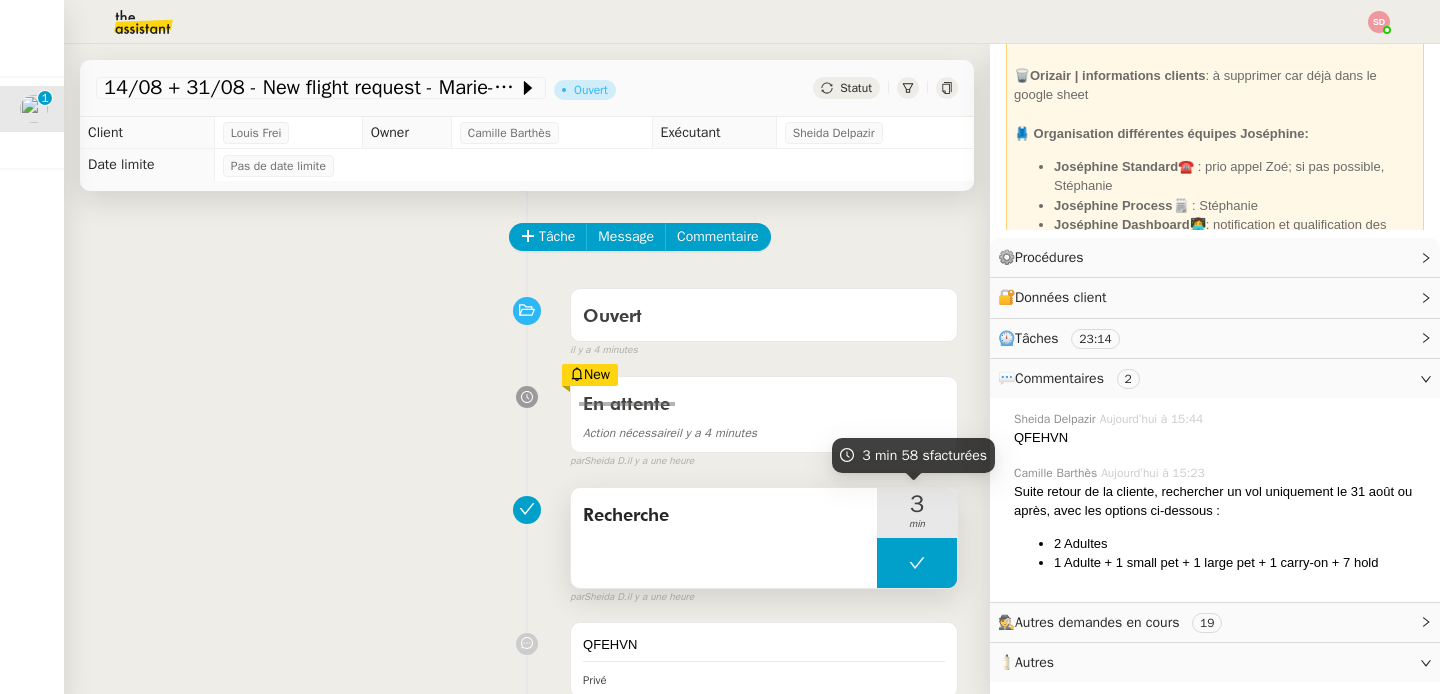 click at bounding box center [917, 563] 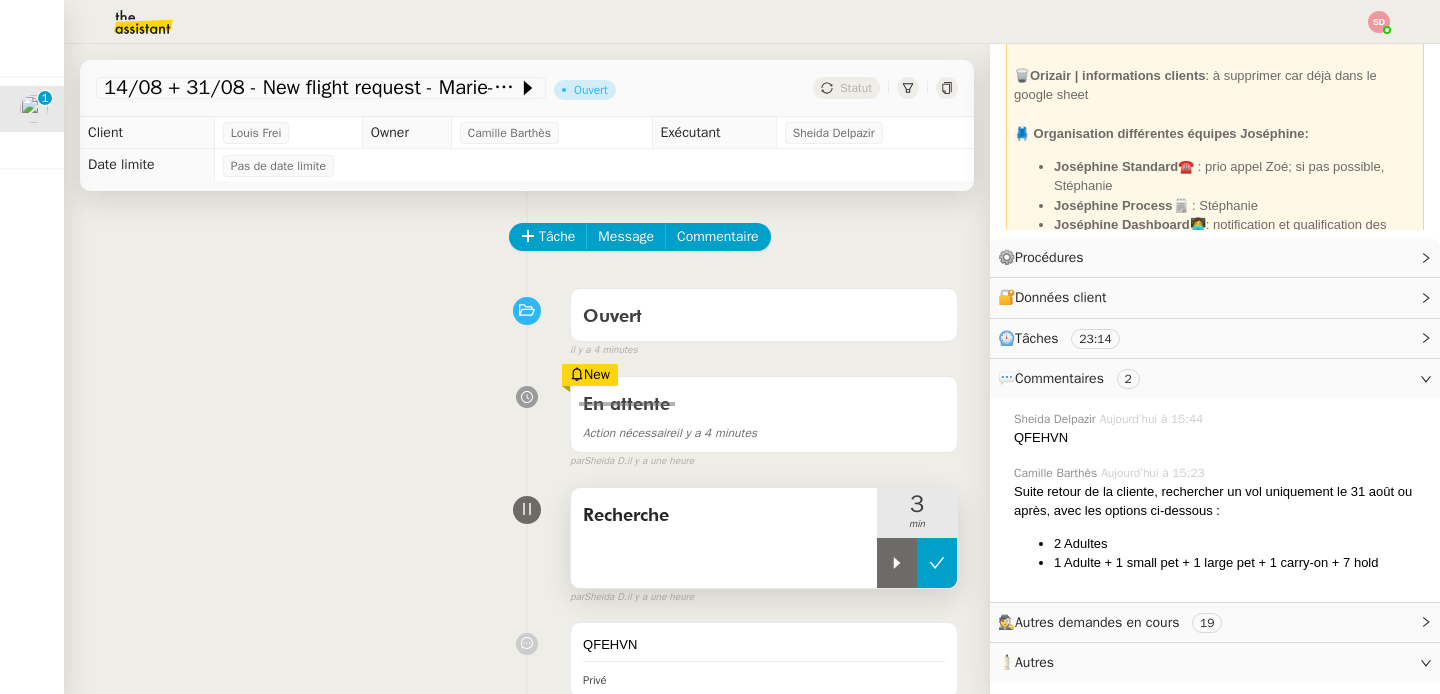 click 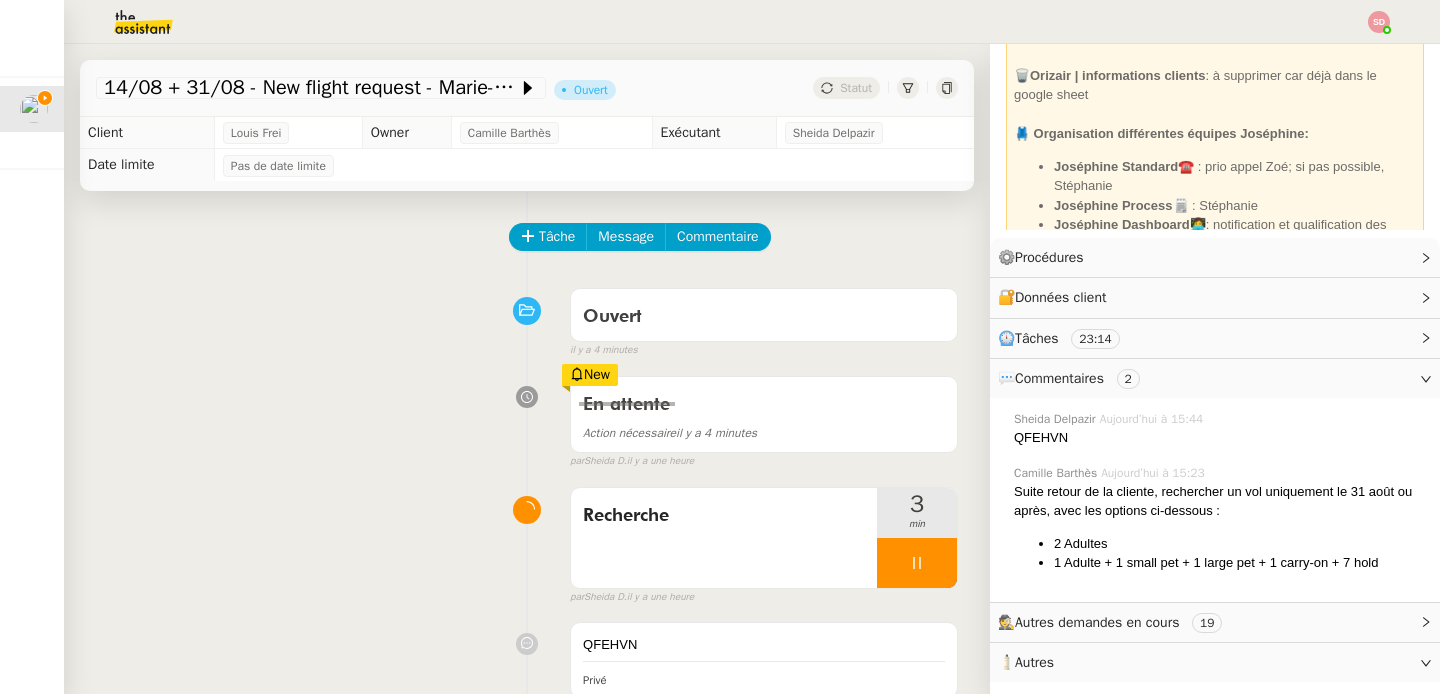 click on "QFEHVN" 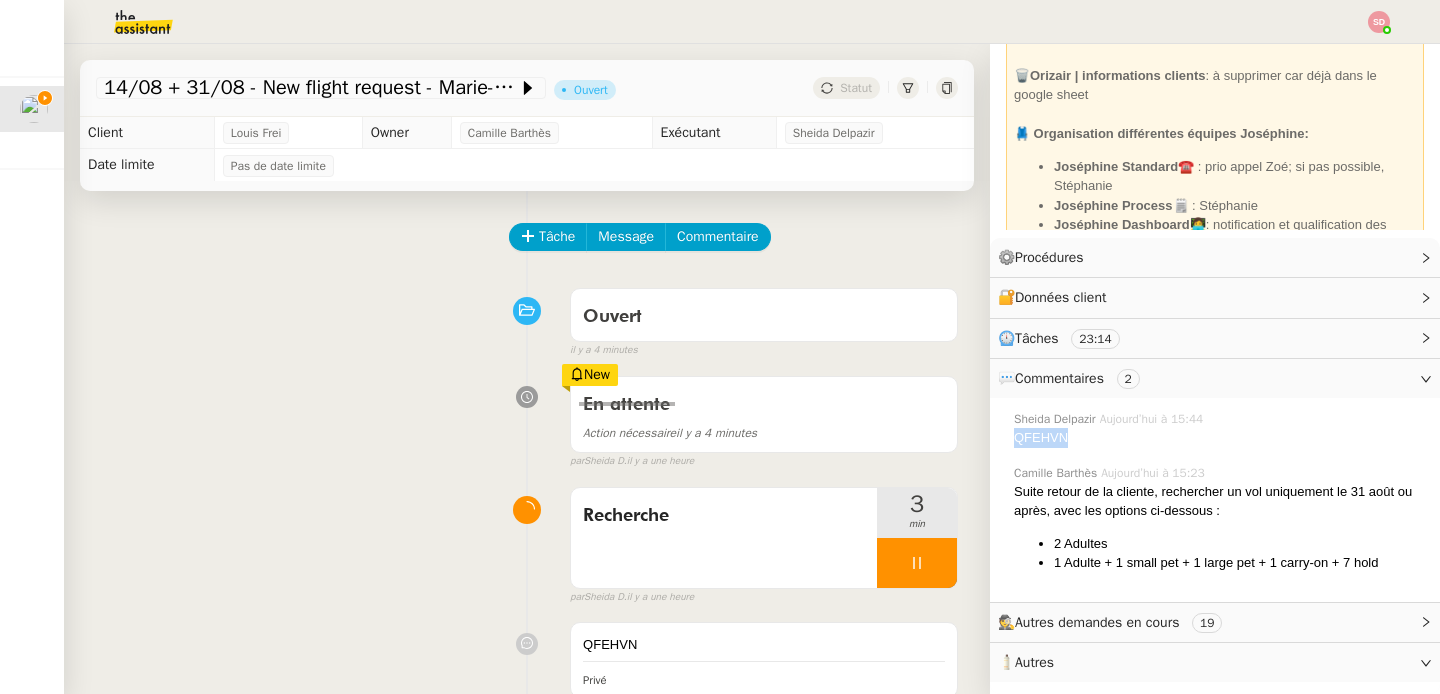 click on "QFEHVN" 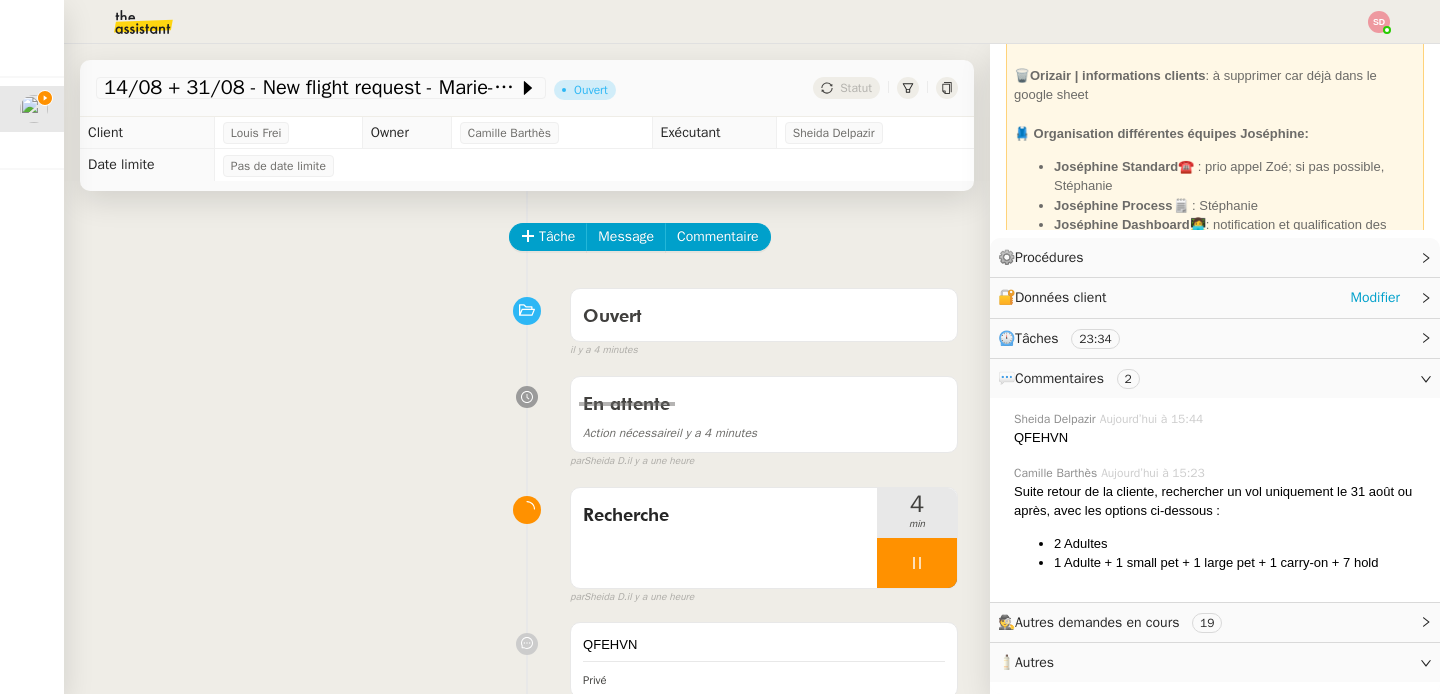 click on "🔐  Données client     Modifier" 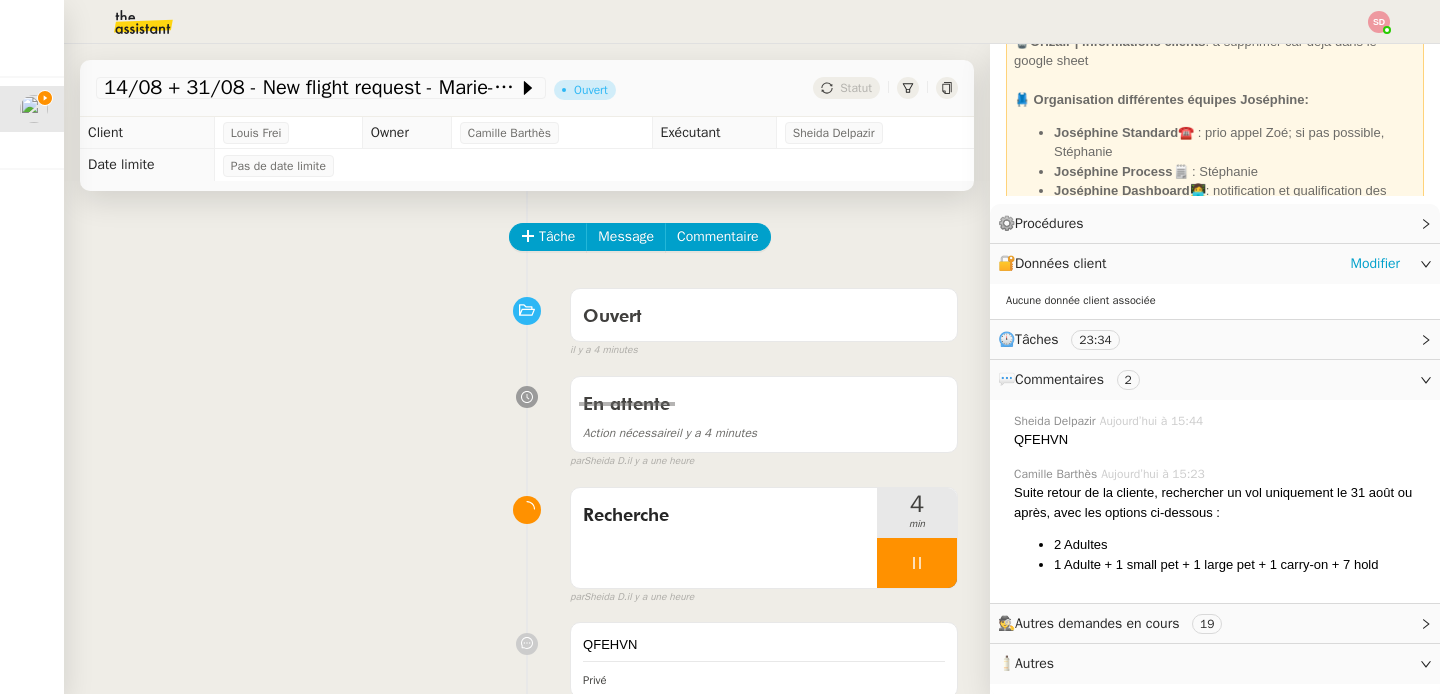 scroll, scrollTop: 90, scrollLeft: 0, axis: vertical 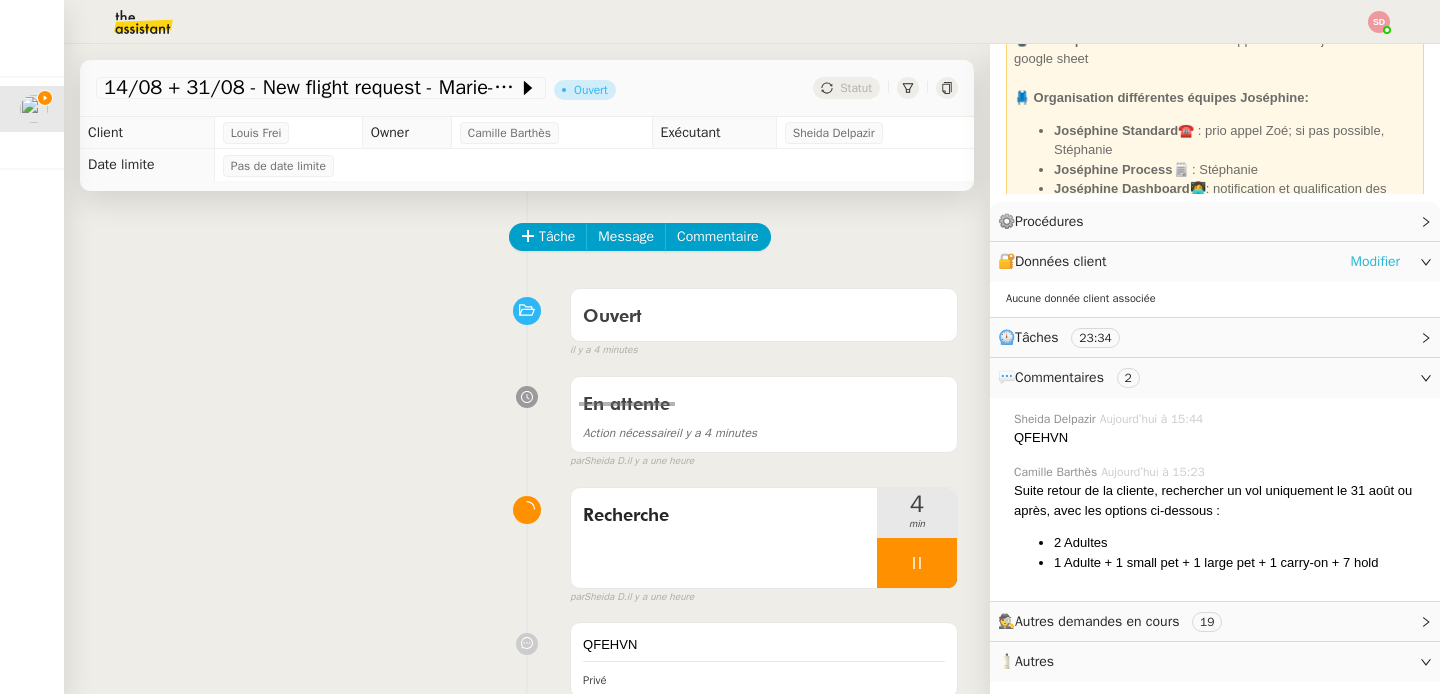 click on "Modifier" 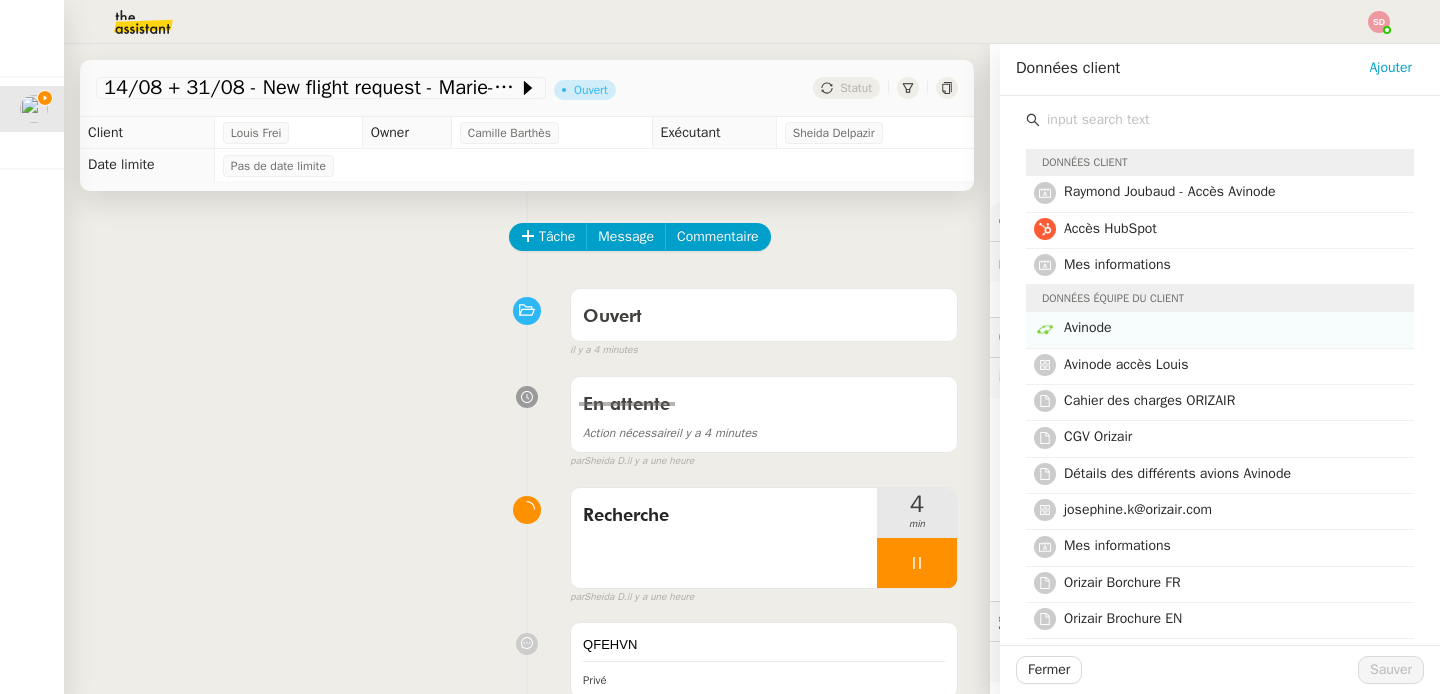click on "Avinode" 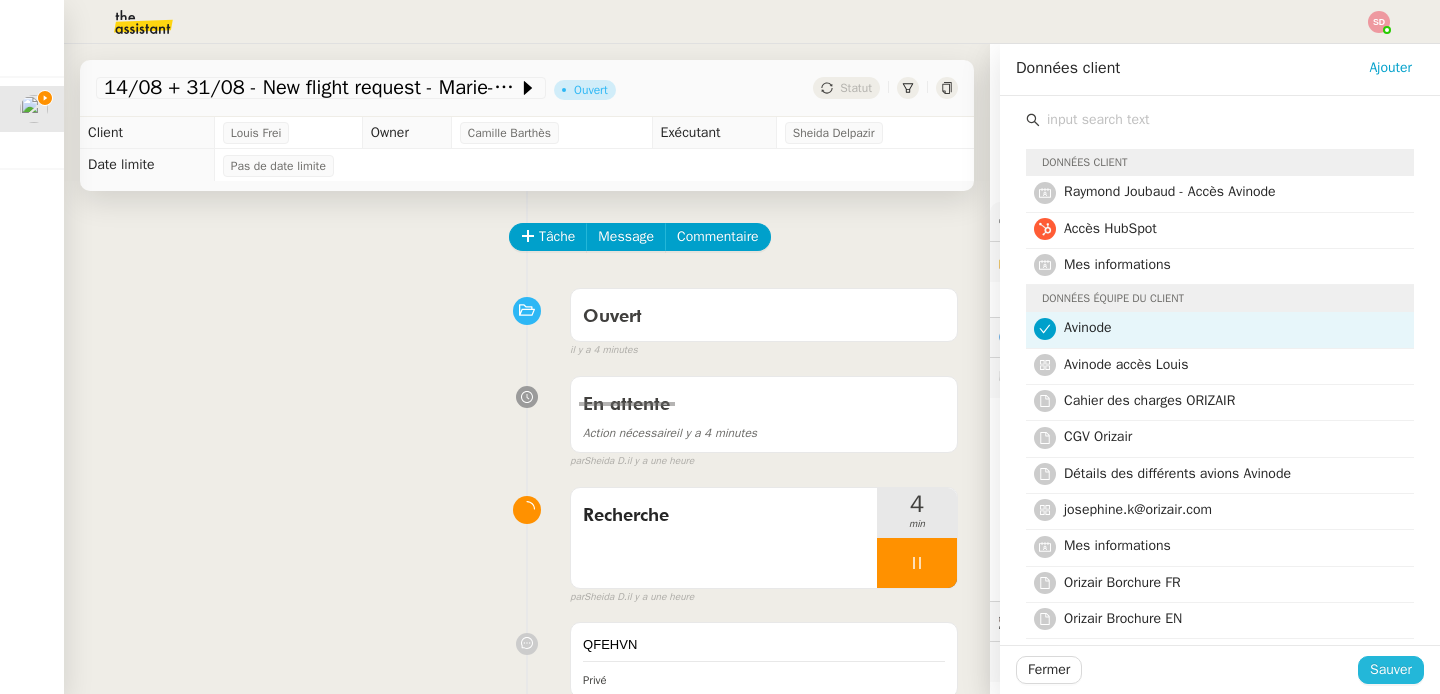 click on "Sauver" 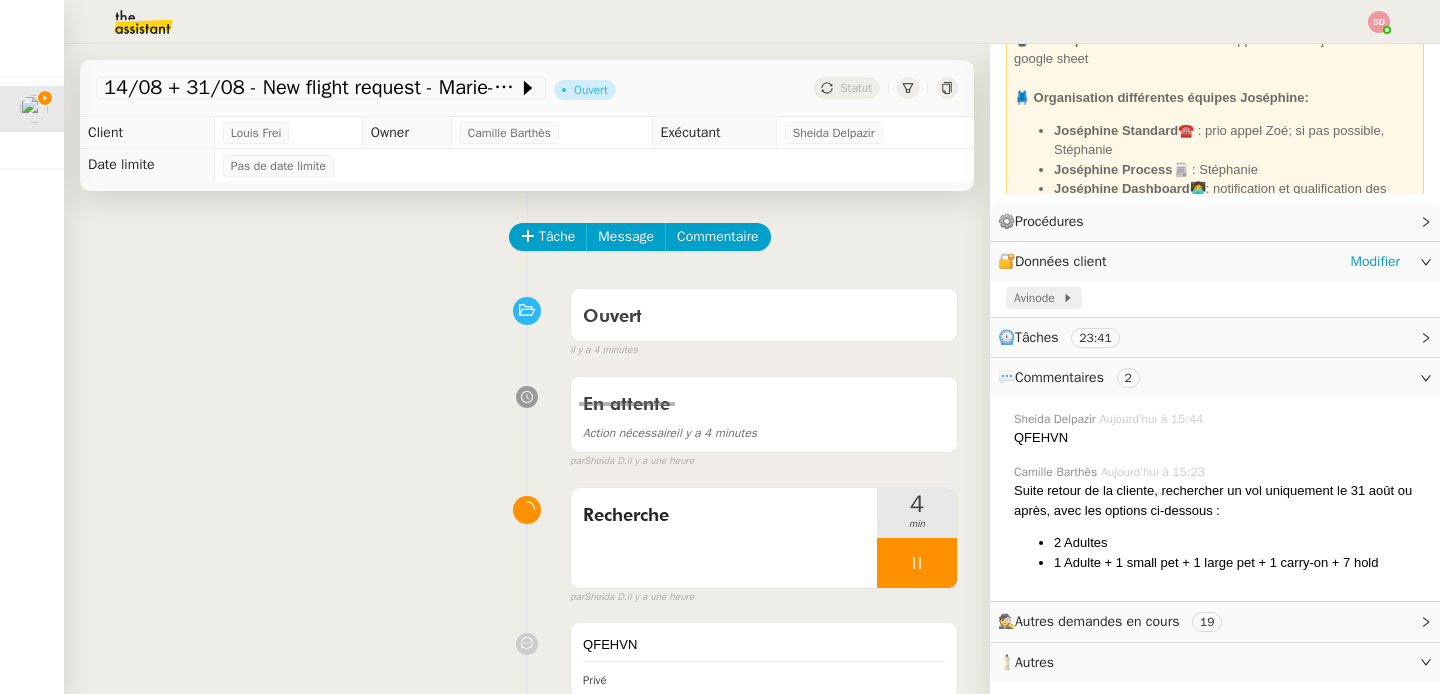 click on "Avinode" 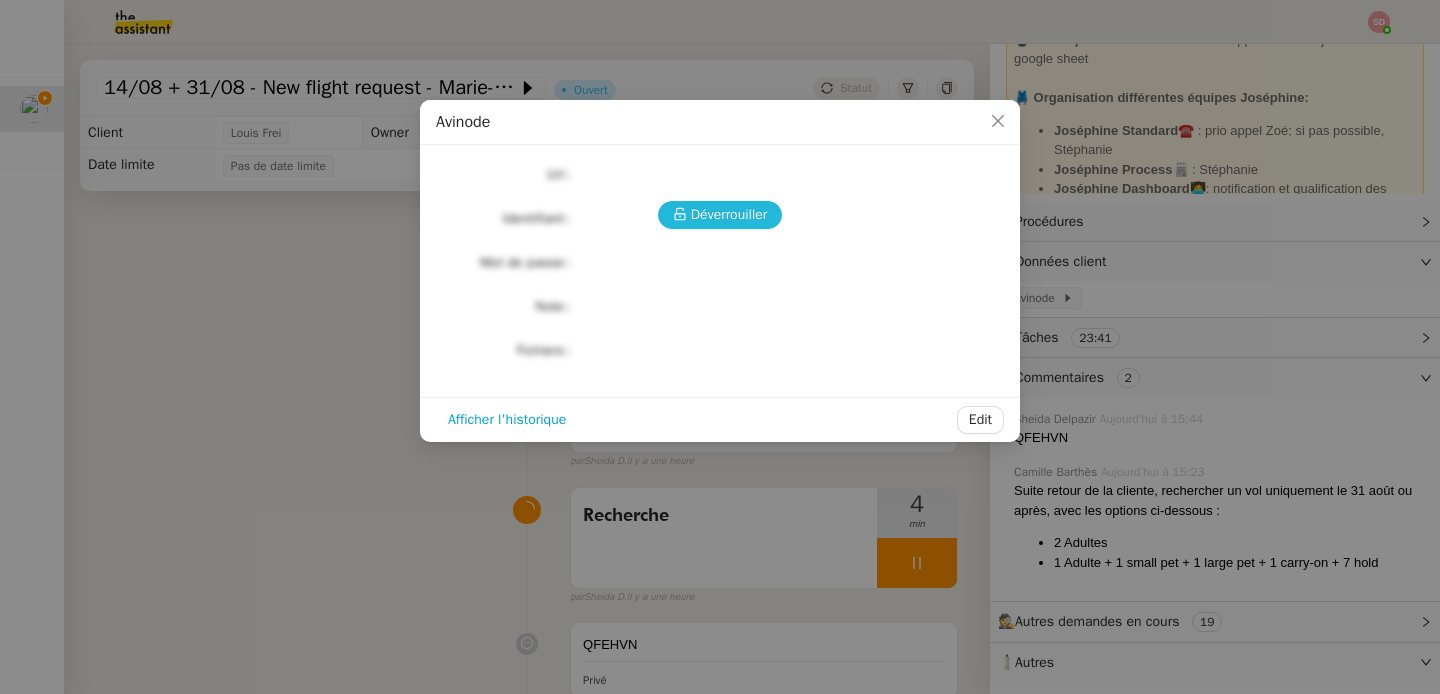 click on "Déverrouiller" at bounding box center (729, 214) 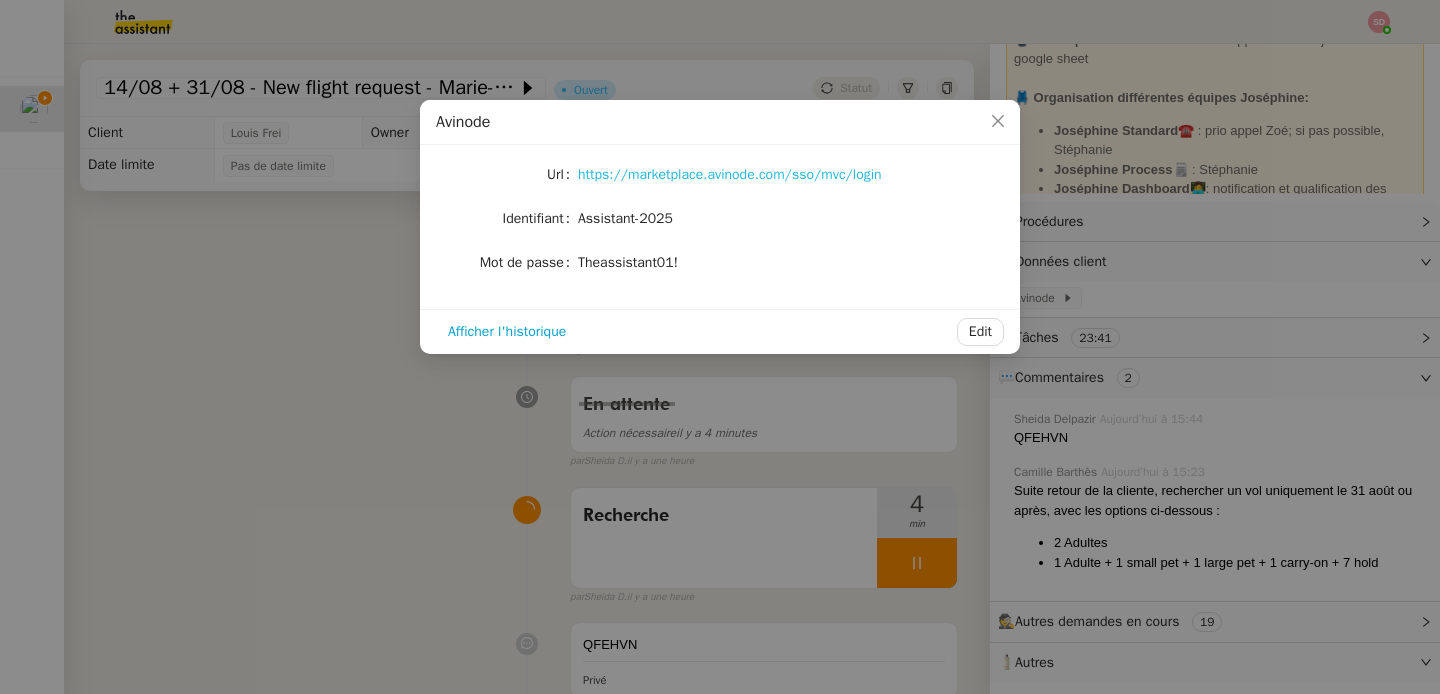 click on "https://marketplace.avinode.com/sso/mvc/login" 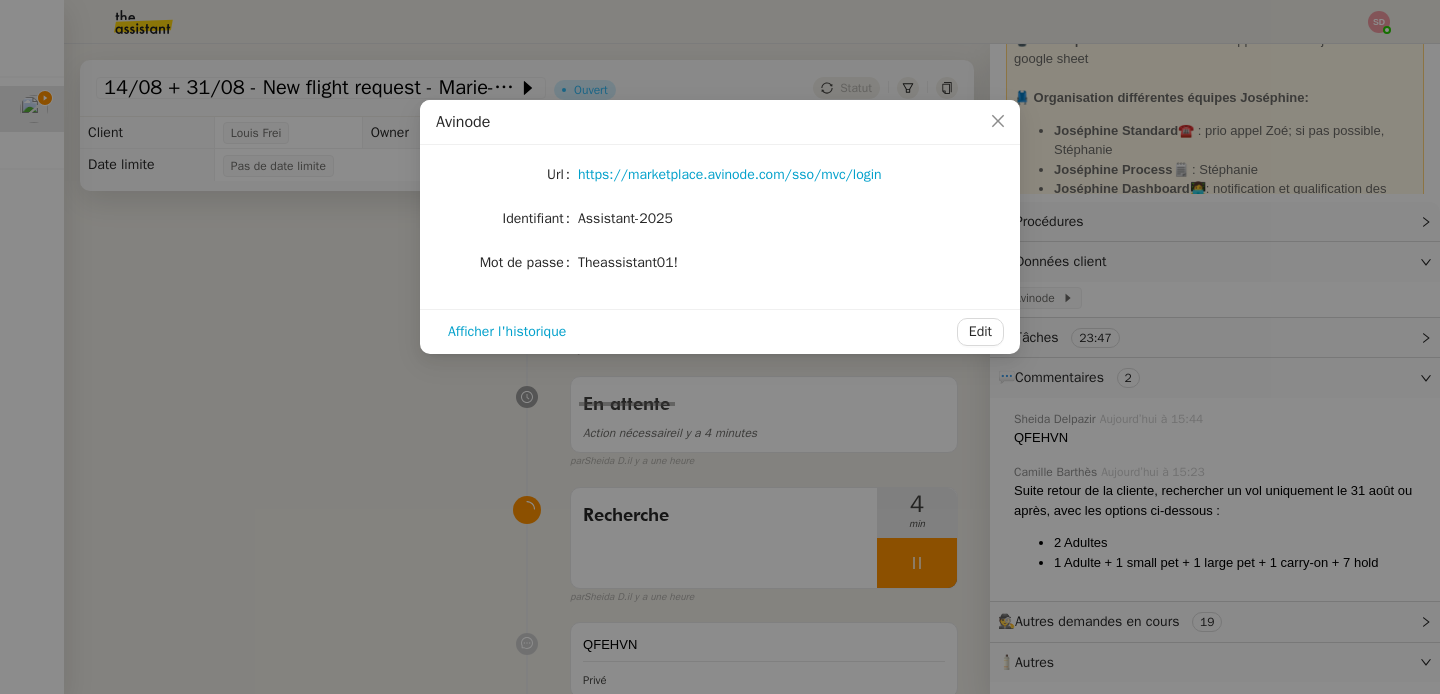 click on "Assistant-2025" 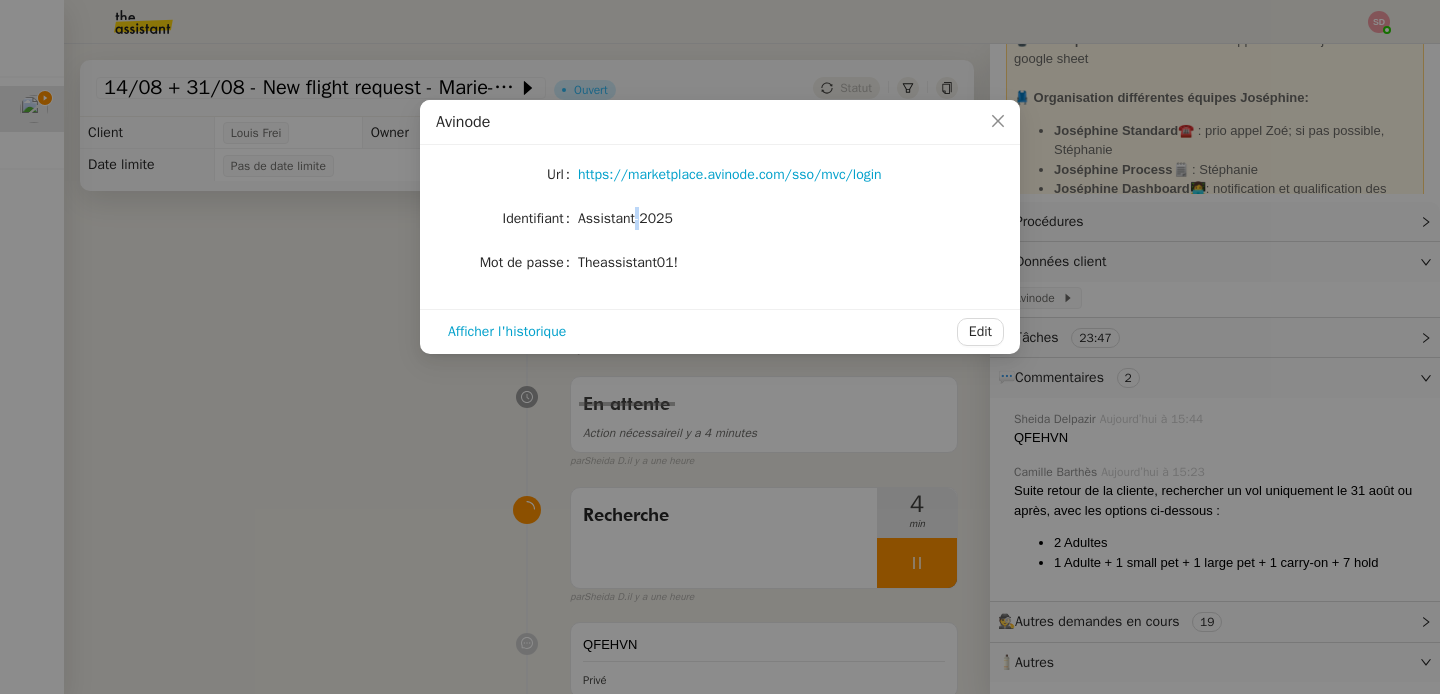 click on "Assistant-2025" 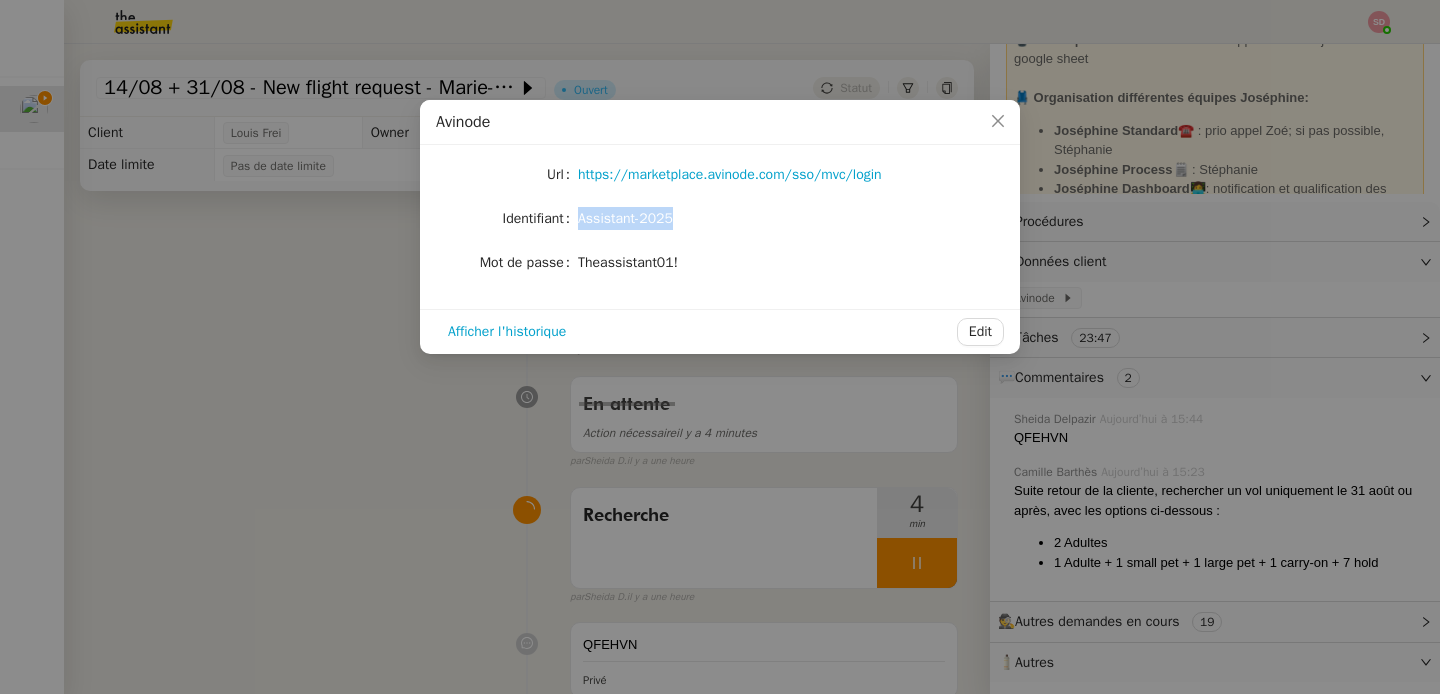 click on "Assistant-2025" 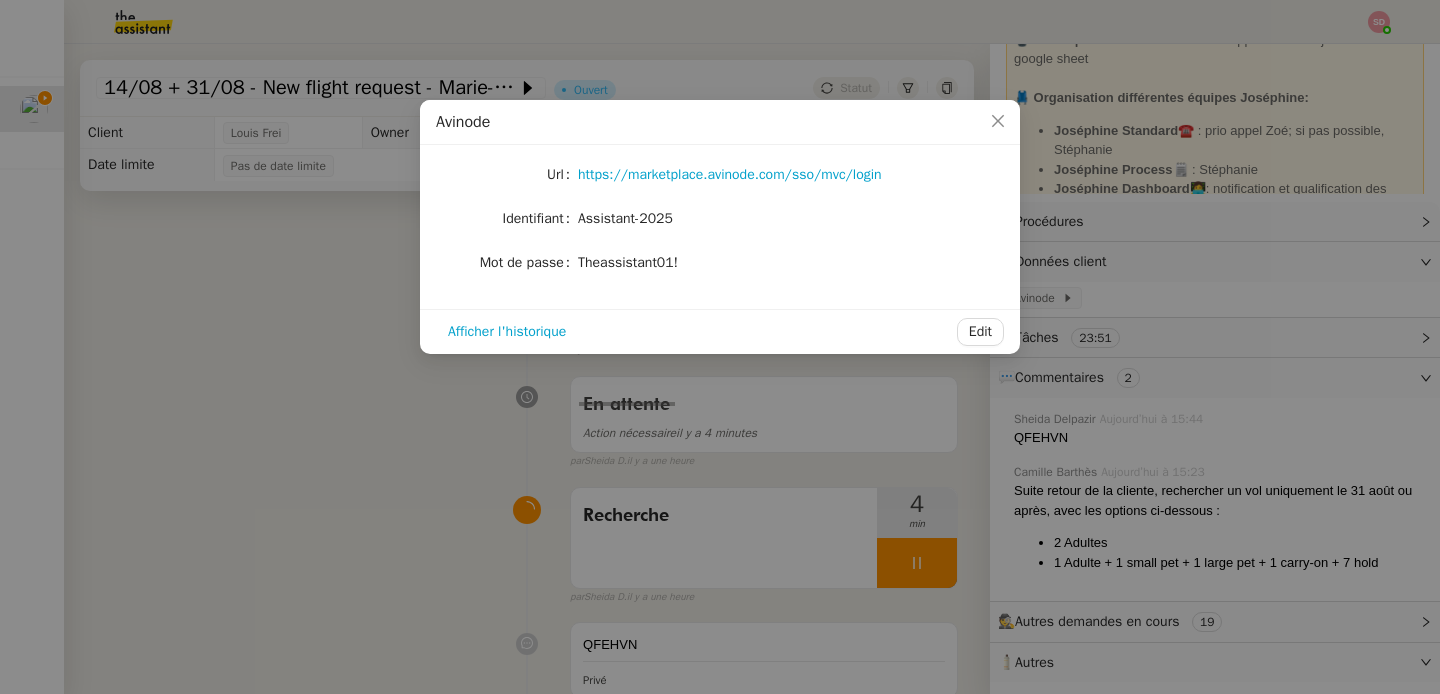 click on "Theassistant01!" 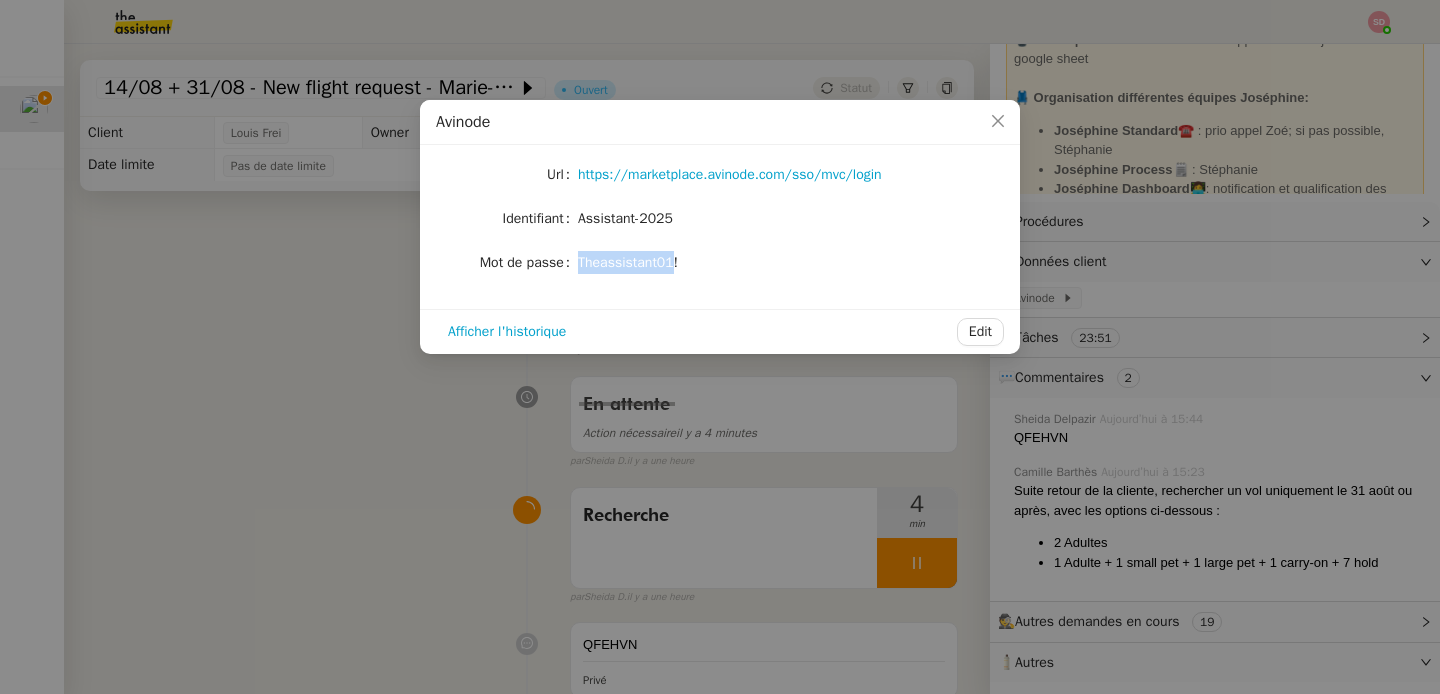 click on "Theassistant01!" 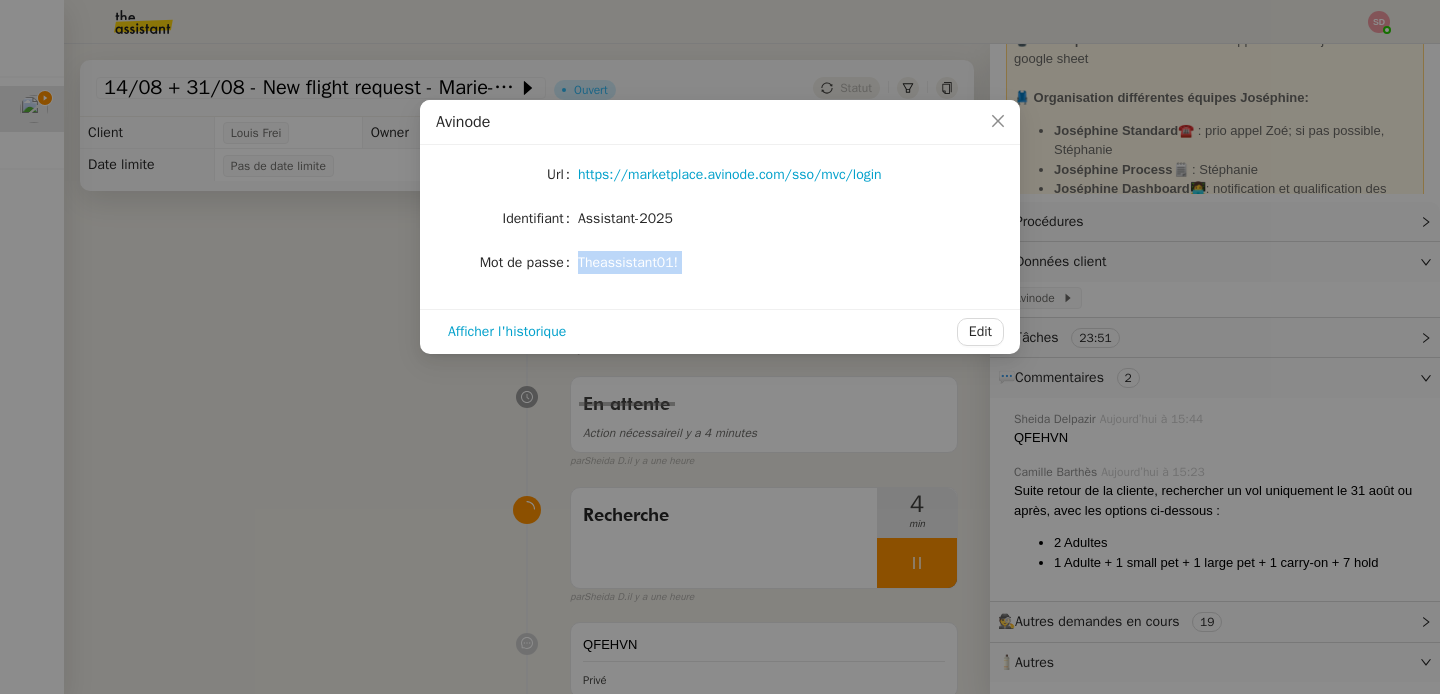 click on "Theassistant01!" 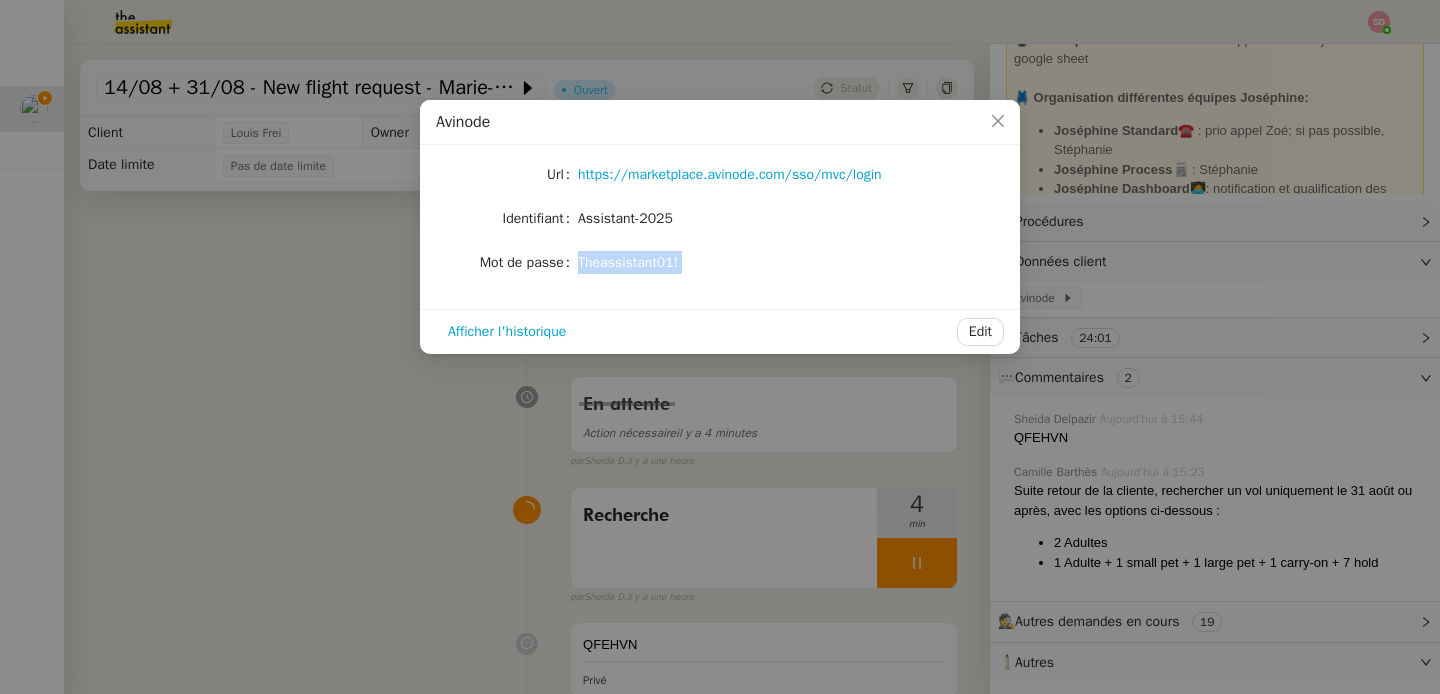 click on "Avinode  Url https://marketplace.avinode.com/sso/mvc/login    Identifiant Assistant-2025 Mot de passe Theassistant01! Afficher l'historique Edit" at bounding box center (720, 347) 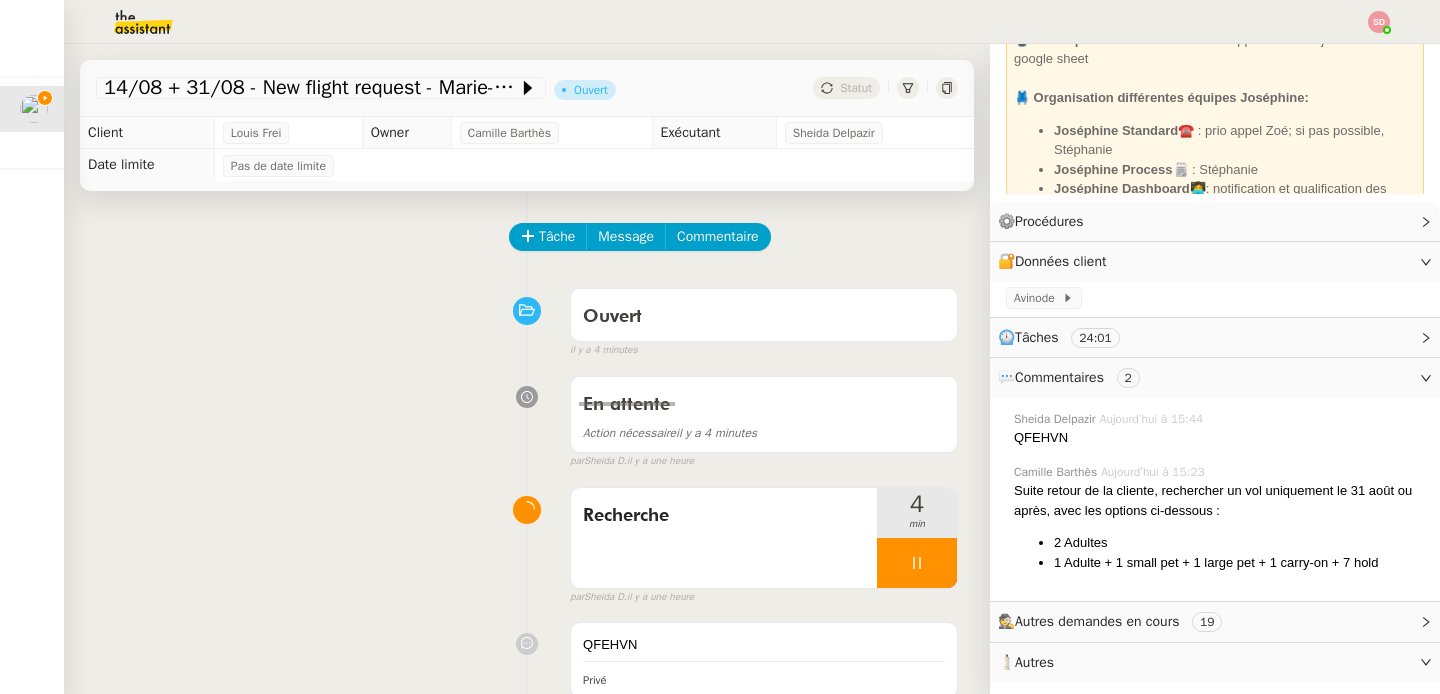 click on "Avinode  Url https://marketplace.avinode.com/sso/mvc/login    Identifiant Assistant-2025 Mot de passe Theassistant01! Afficher l'historique Edit" at bounding box center [720, 347] 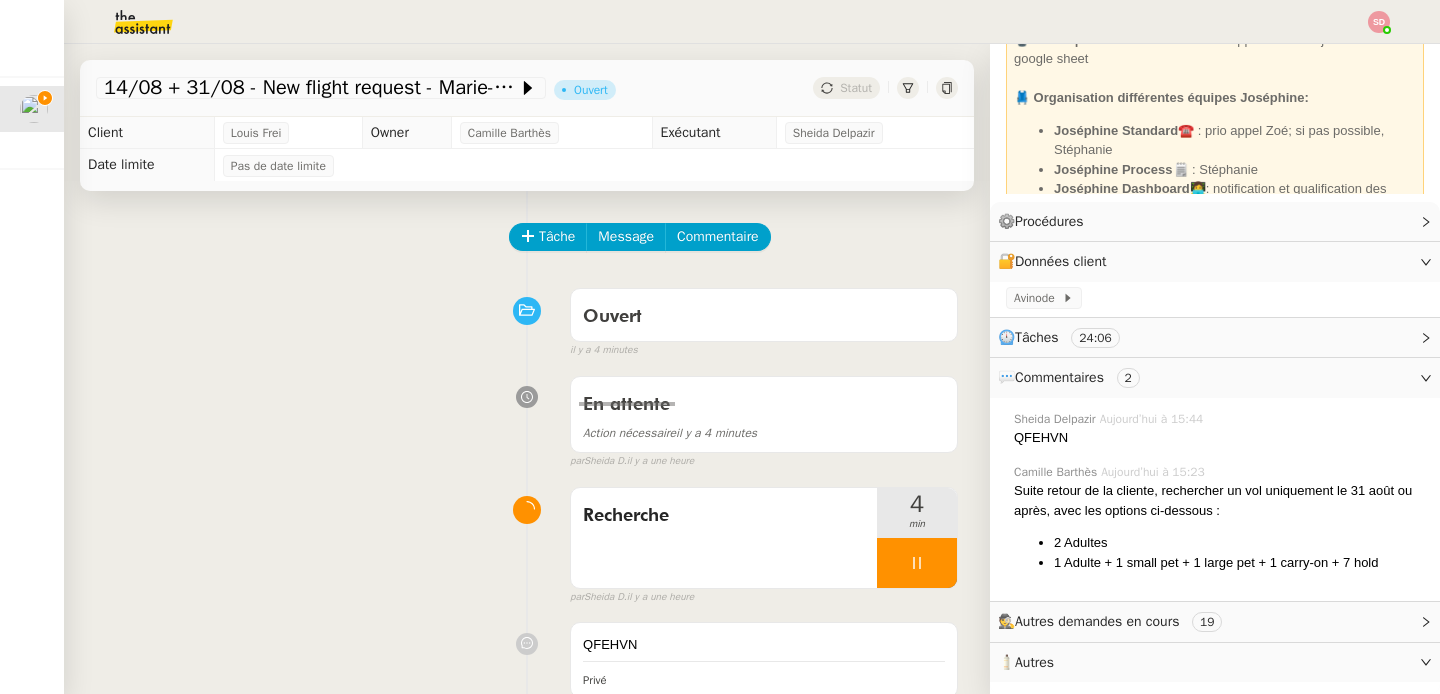 click on "QFEHVN" 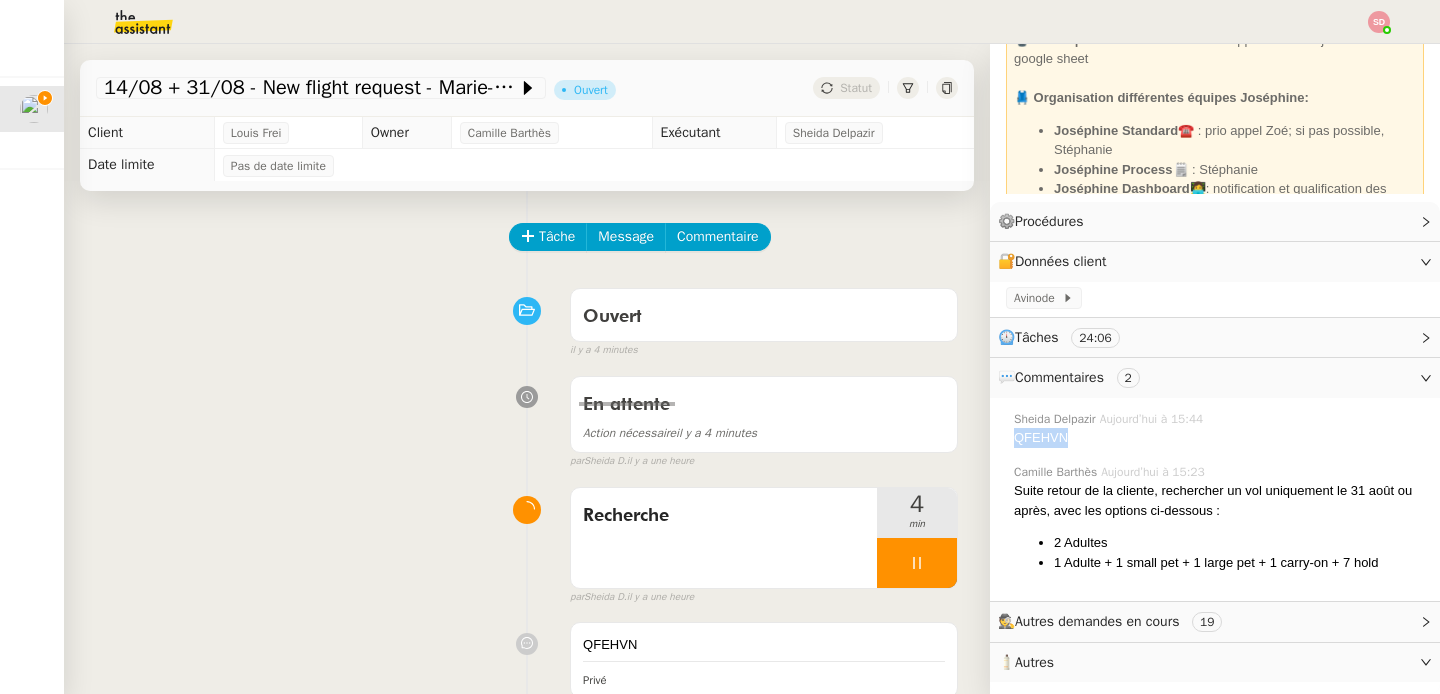 click on "QFEHVN" 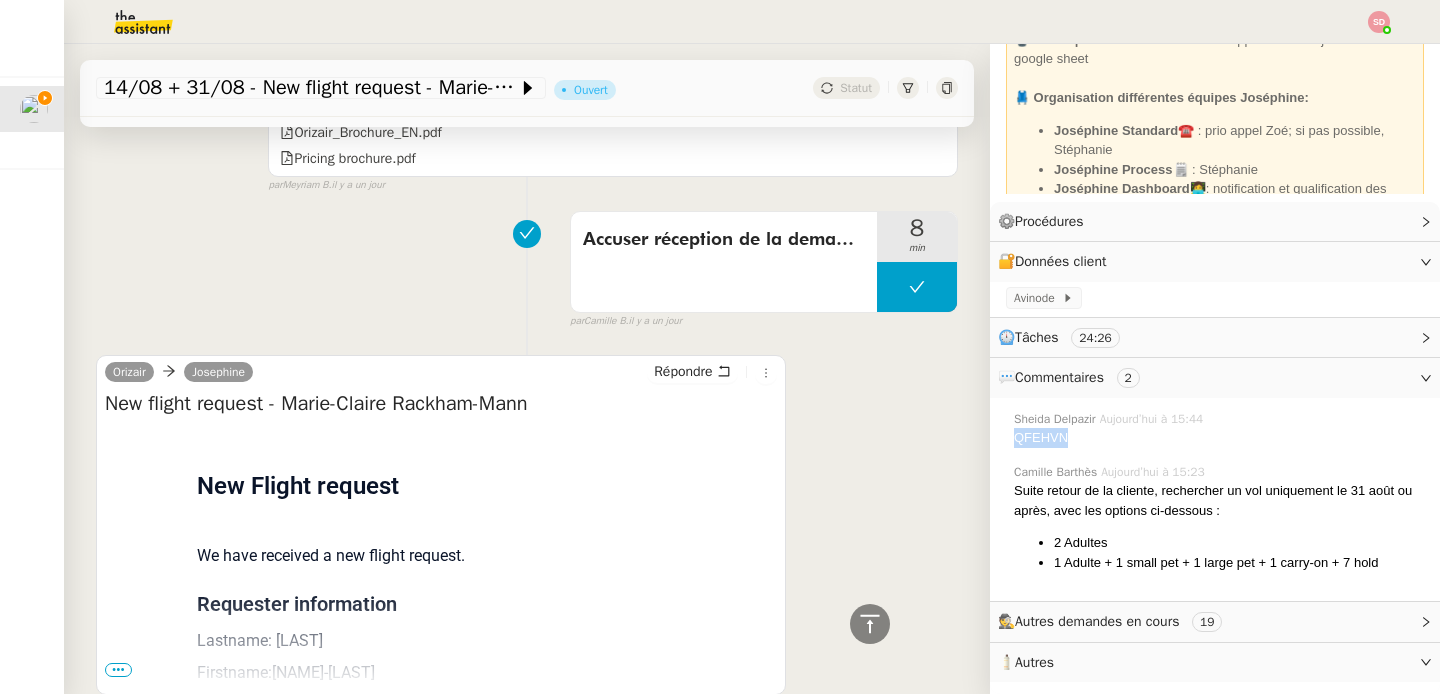 scroll, scrollTop: 3565, scrollLeft: 0, axis: vertical 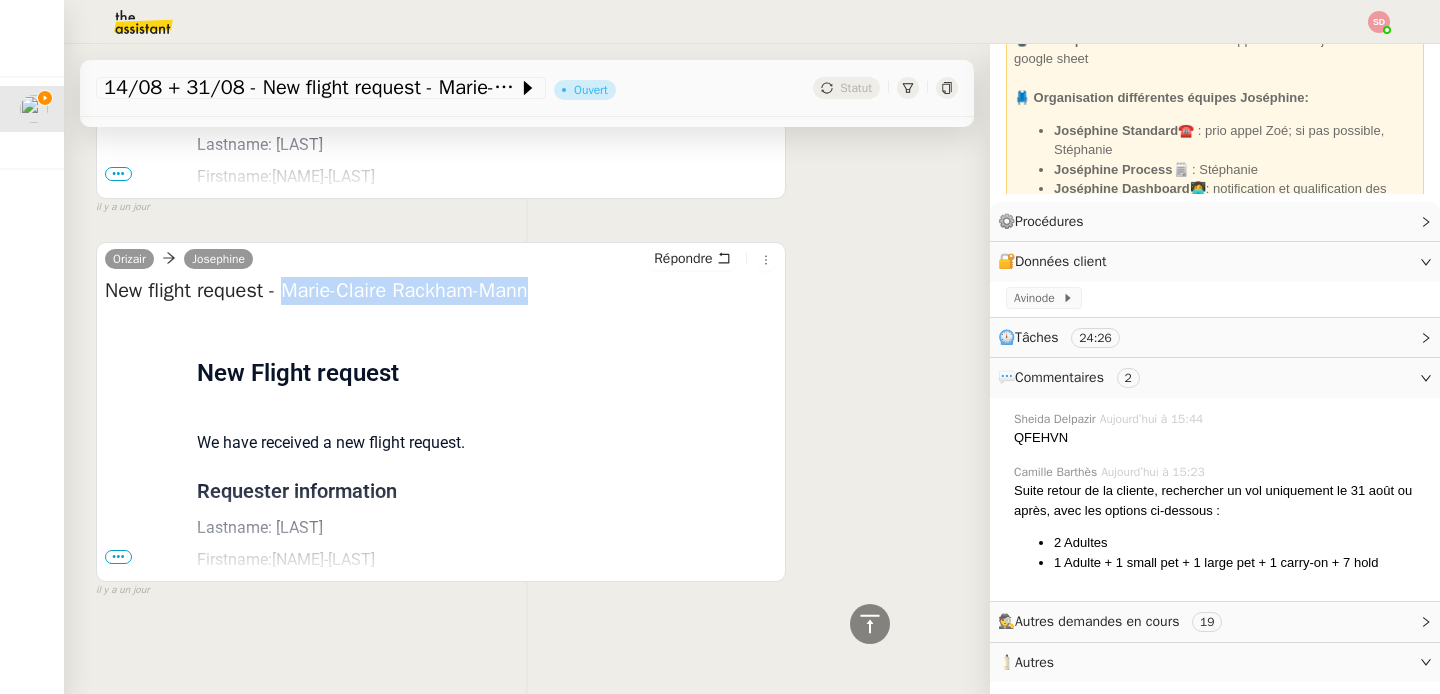 drag, startPoint x: 292, startPoint y: 291, endPoint x: 602, endPoint y: 294, distance: 310.01453 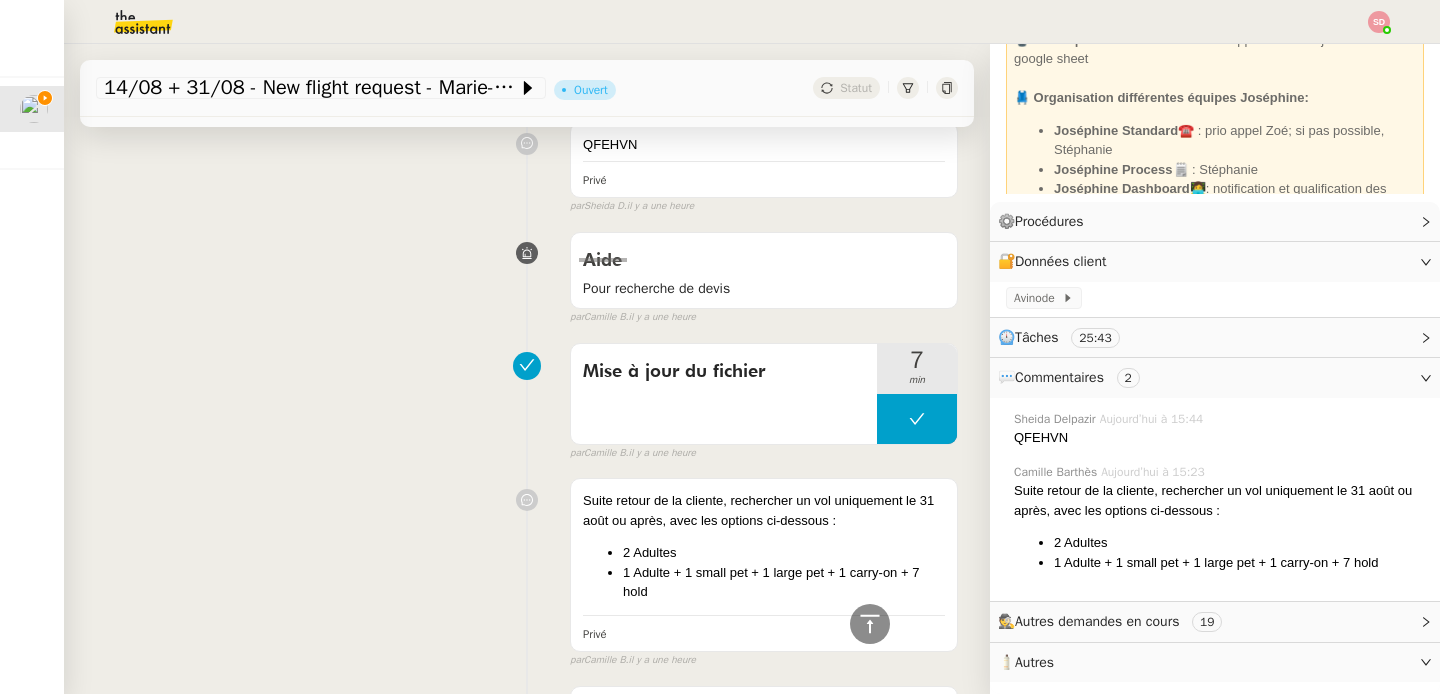 scroll, scrollTop: 0, scrollLeft: 0, axis: both 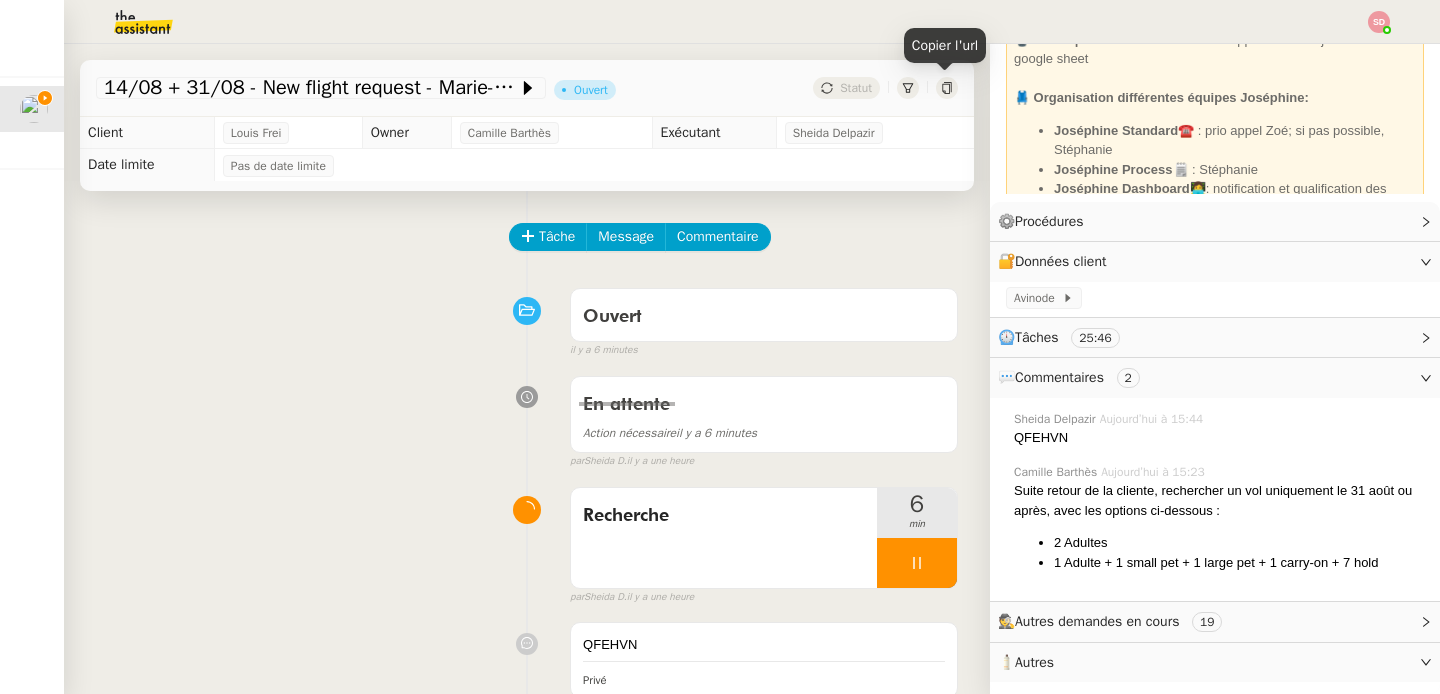 click 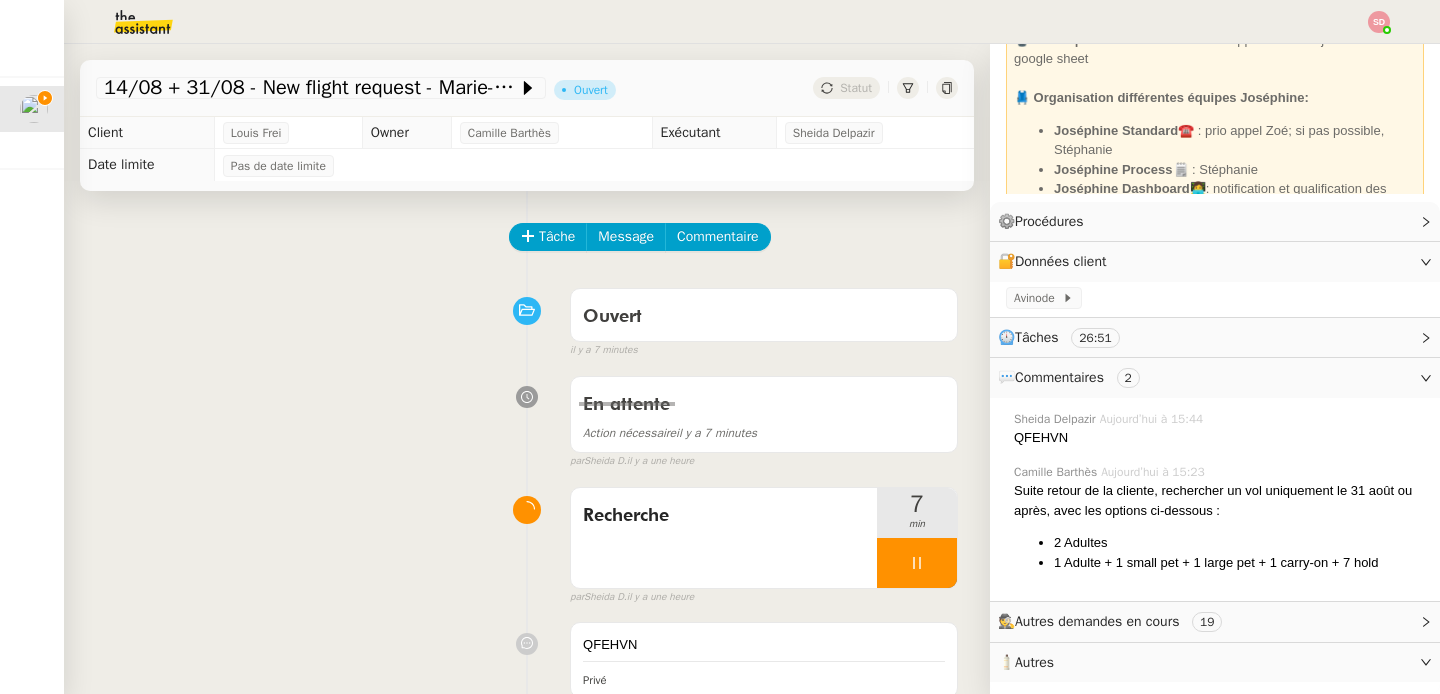 click on "QFEHVN" 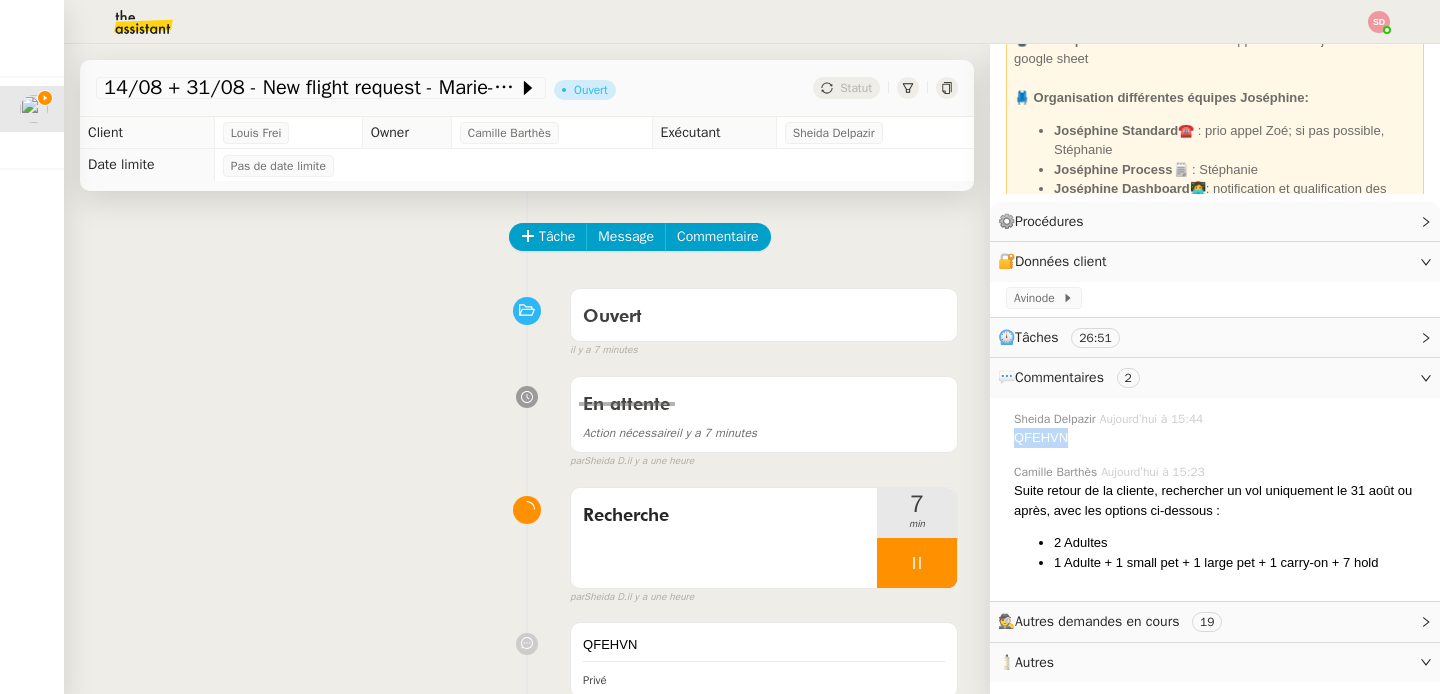 click on "QFEHVN" 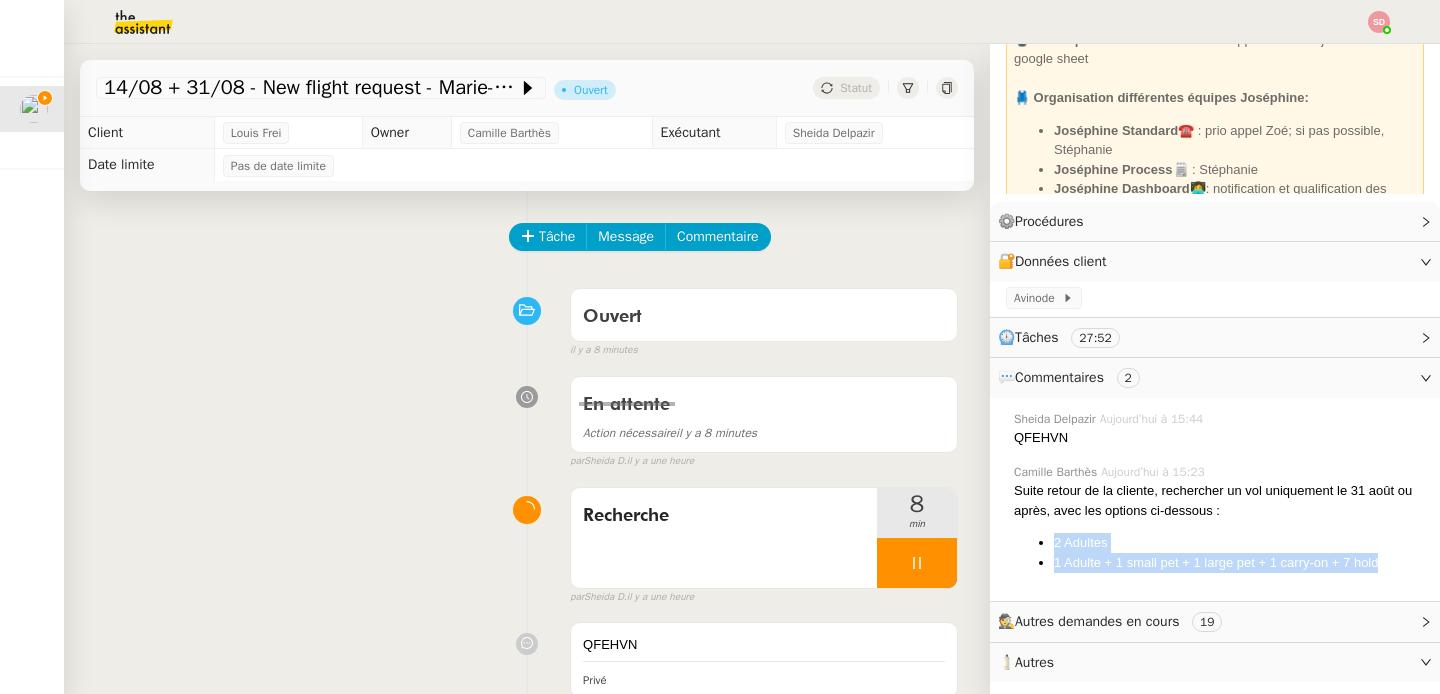 drag, startPoint x: 1052, startPoint y: 543, endPoint x: 1381, endPoint y: 556, distance: 329.25674 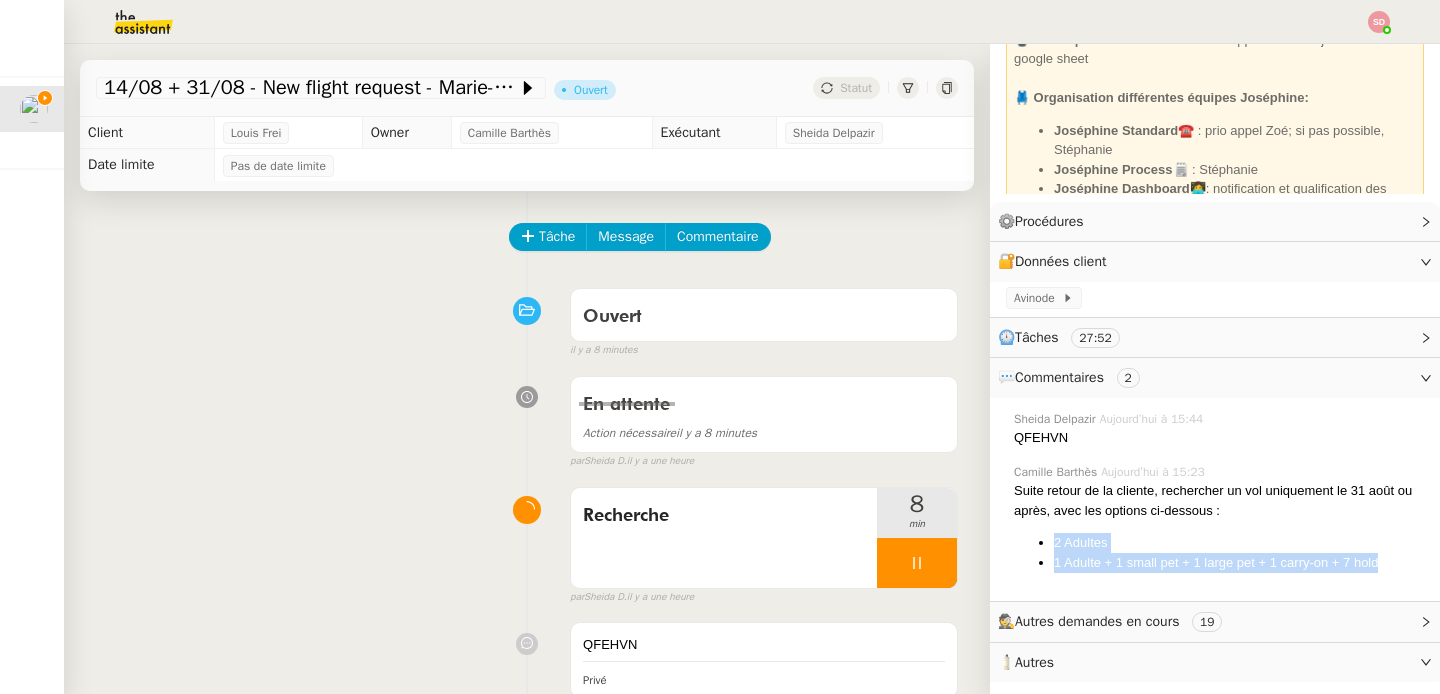 click on "2 Adultes 1 Adulte + 1 small pet + 1 large pet + 1 carry-on + 7 hold" 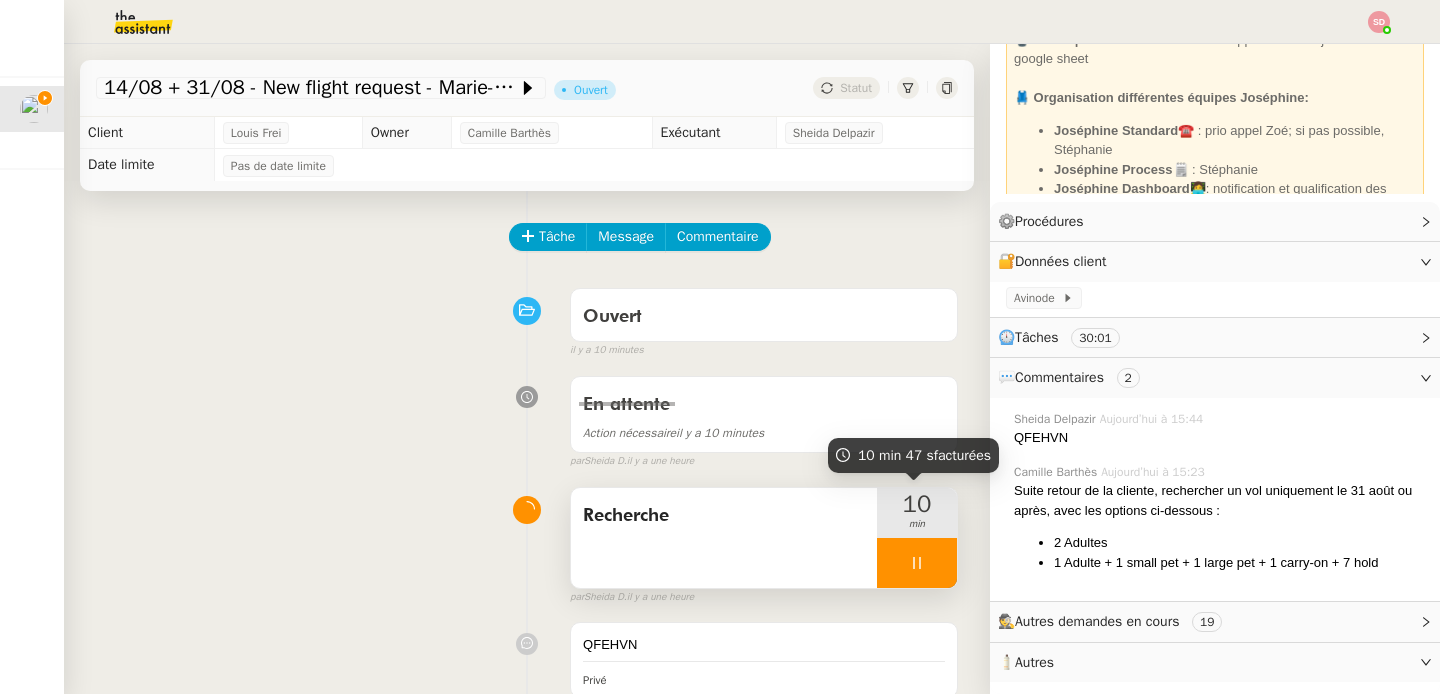 click at bounding box center (917, 563) 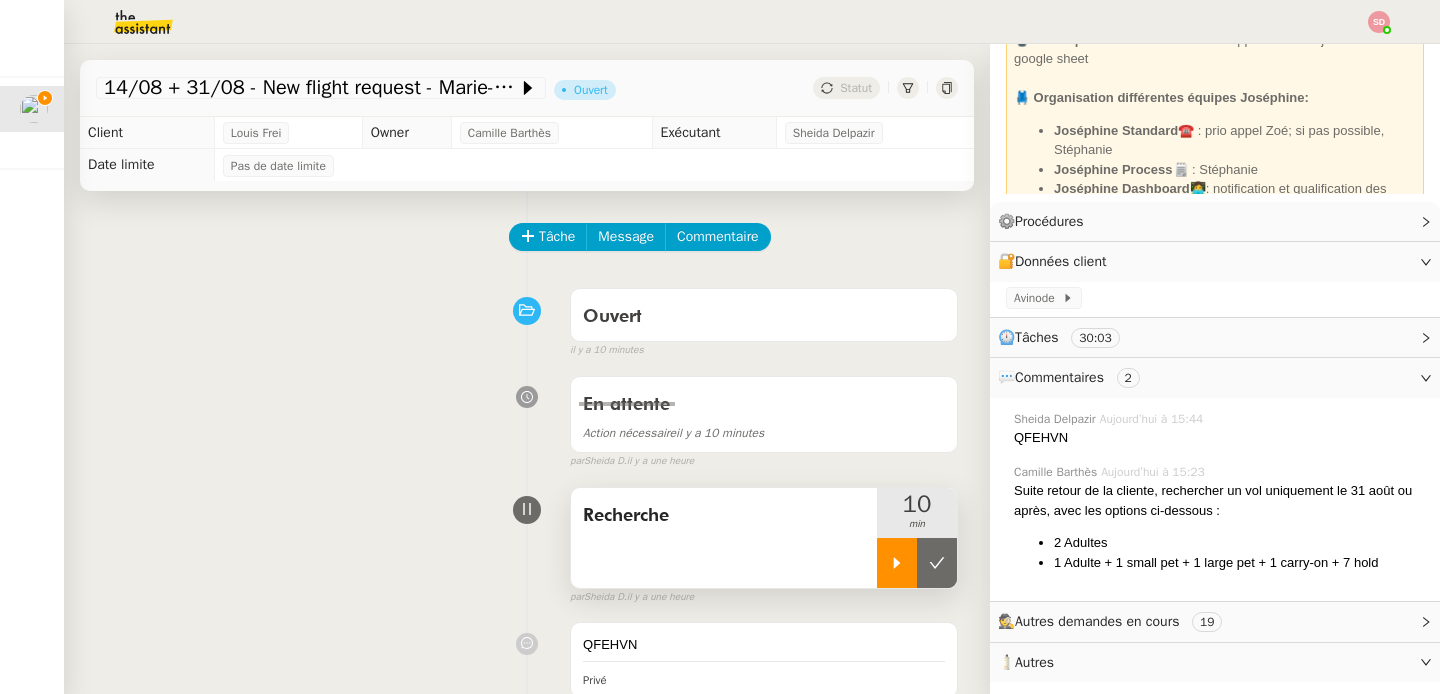 click at bounding box center [937, 563] 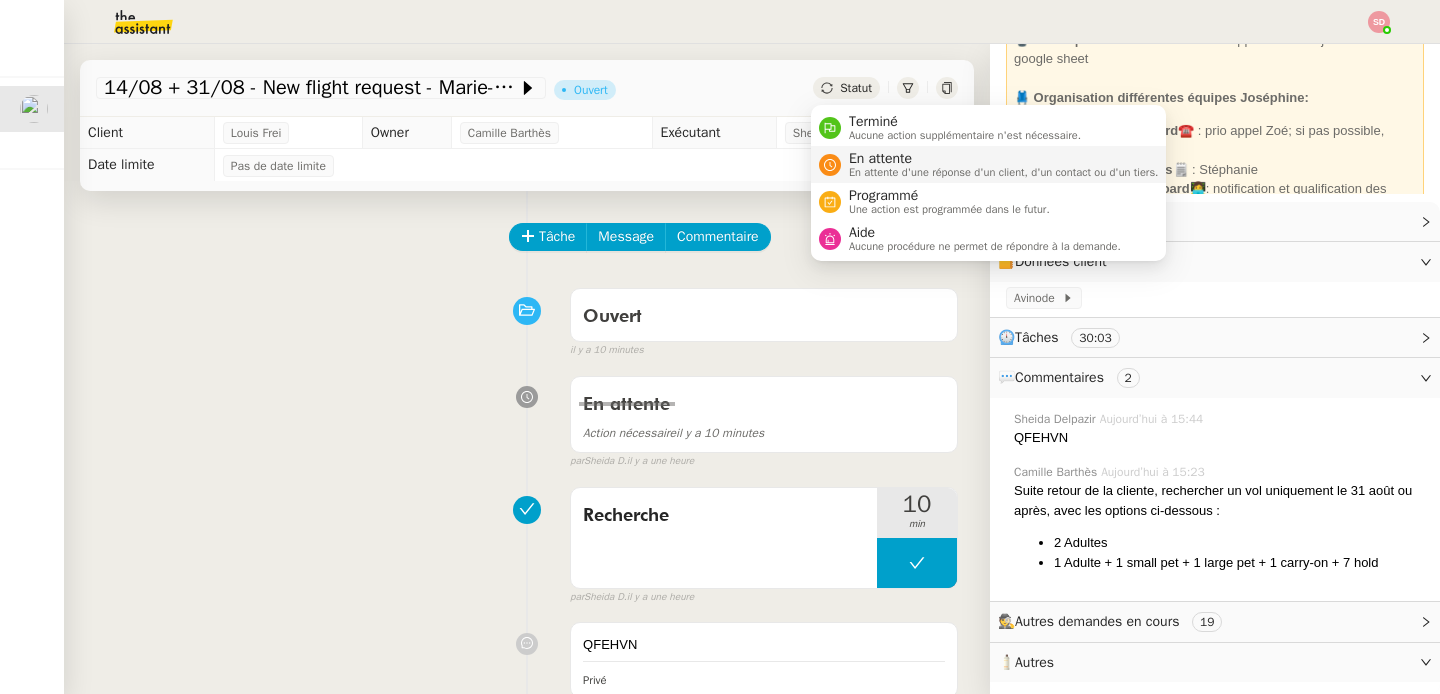 click on "En attente d'une réponse d'un client, d'un contact ou d'un tiers." at bounding box center [1004, 172] 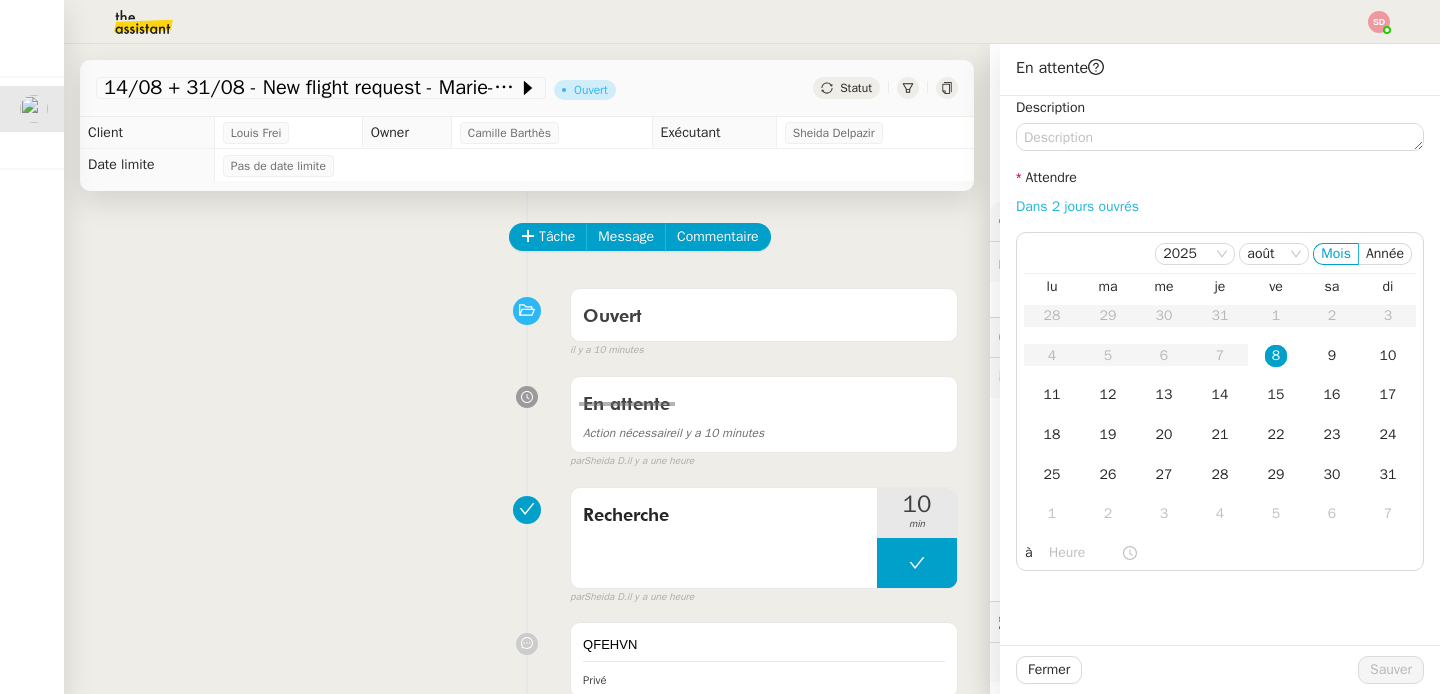 click on "Dans 2 jours ouvrés" 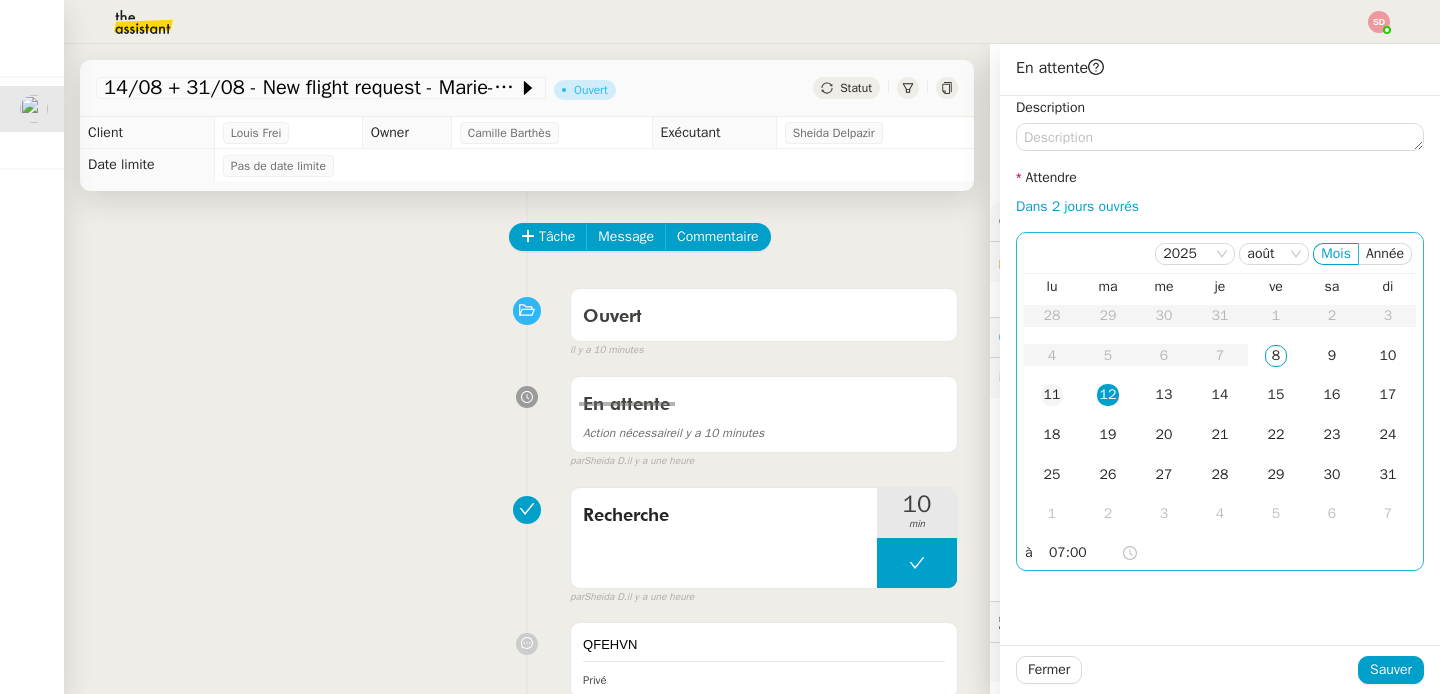 click on "11" 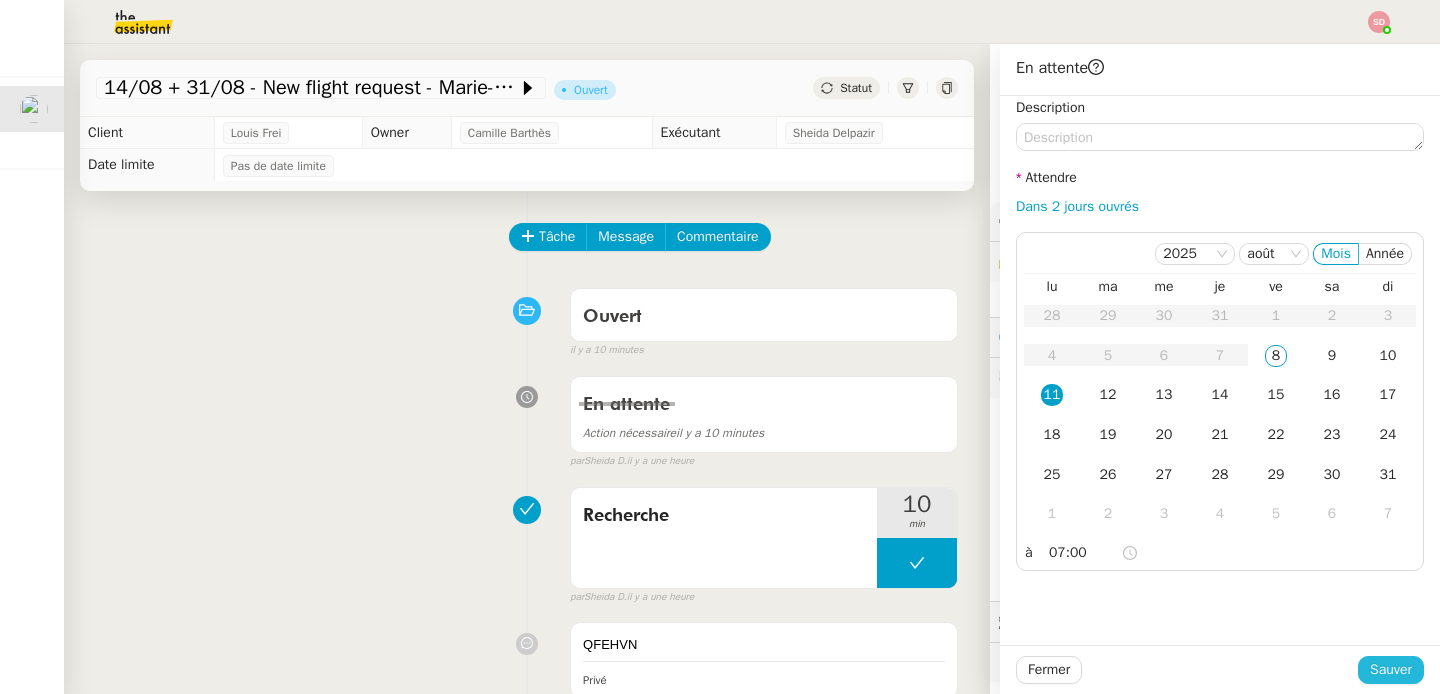 click on "Sauver" 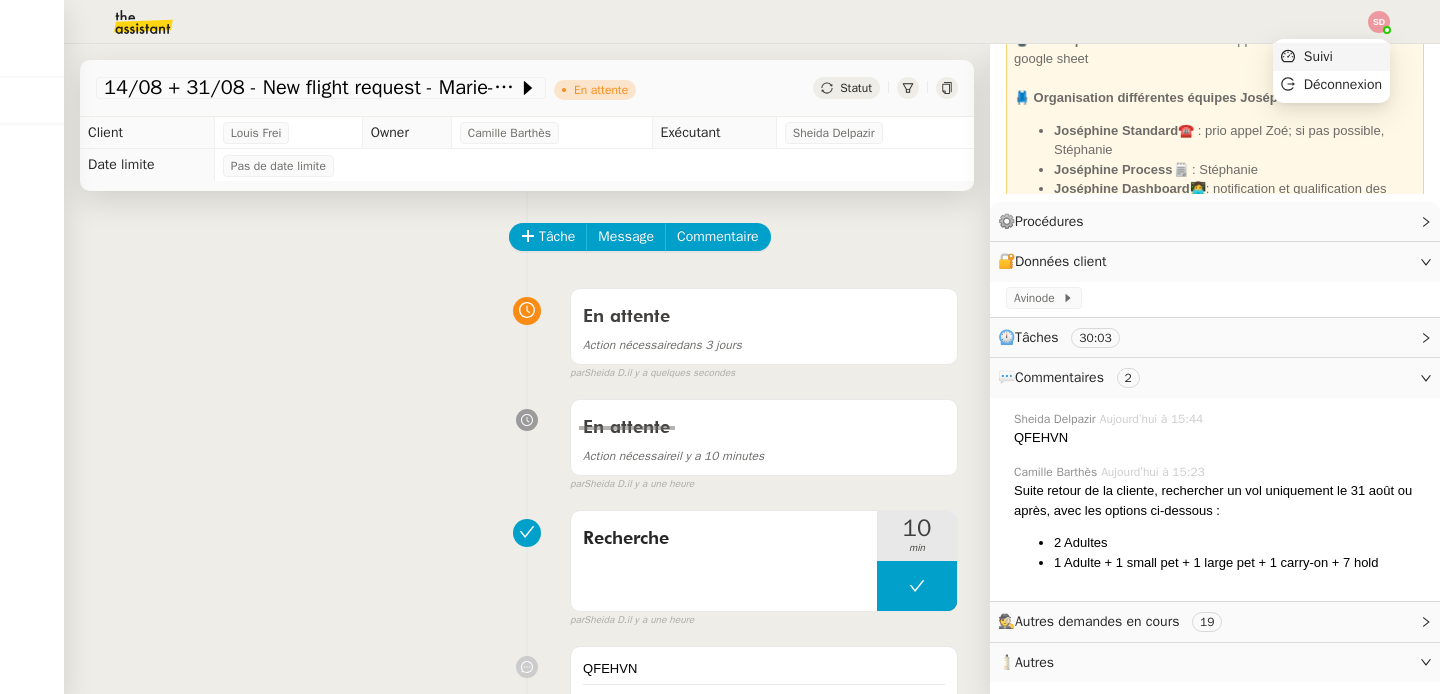 click on "Suivi" at bounding box center (1331, 57) 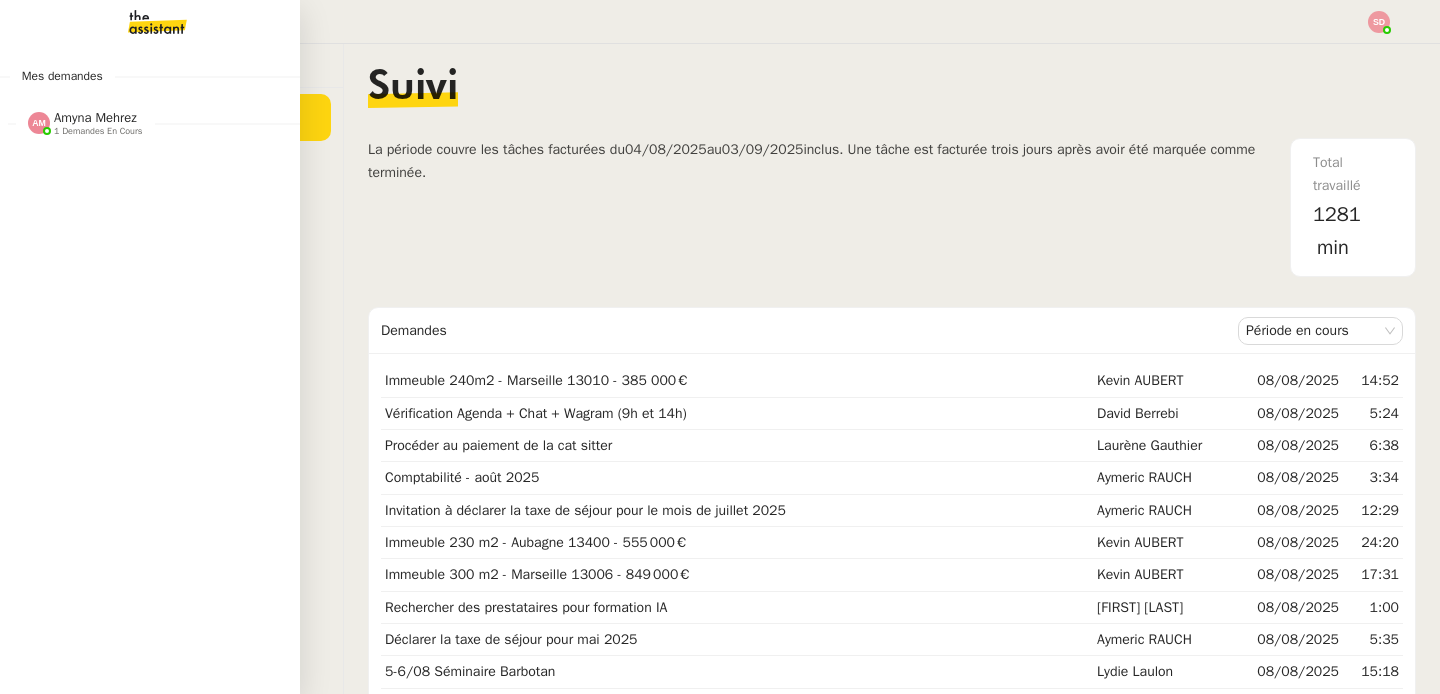click at bounding box center [141, 22] 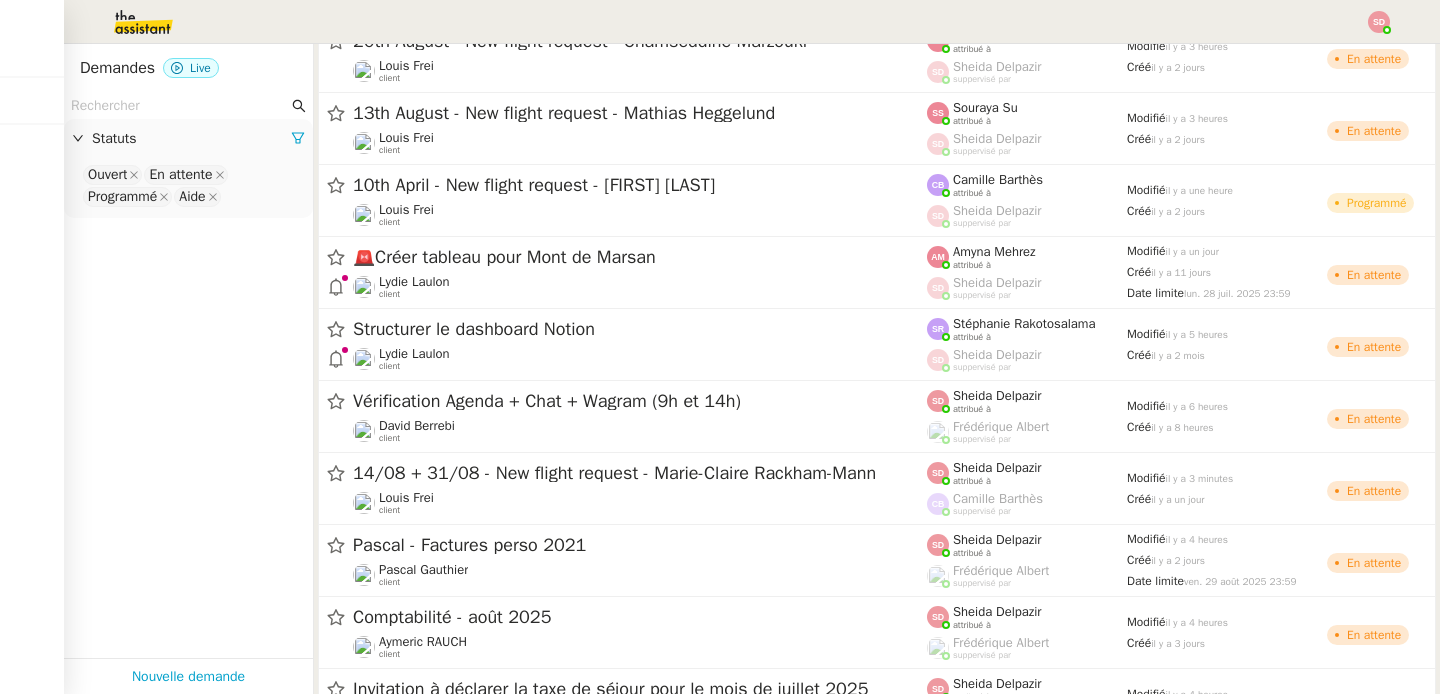 scroll, scrollTop: 522, scrollLeft: 0, axis: vertical 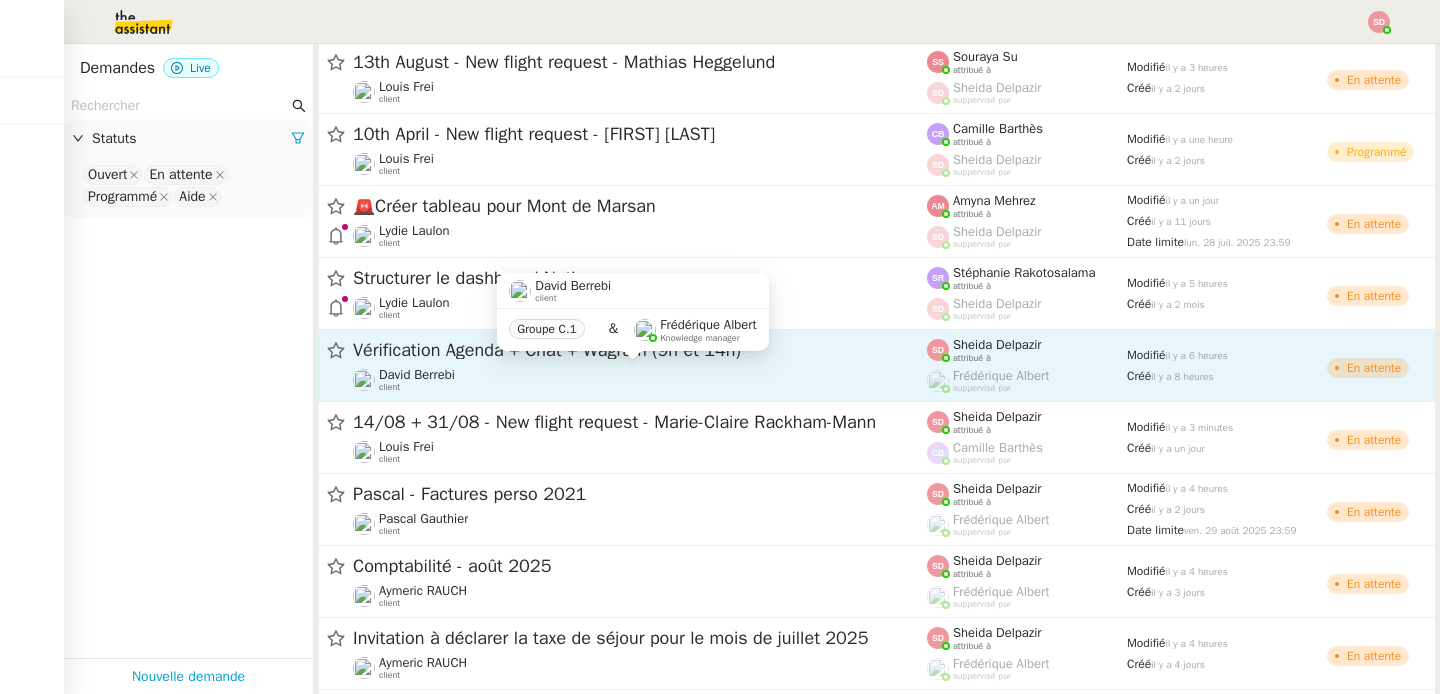 click on "[FIRST] [LAST]    client" 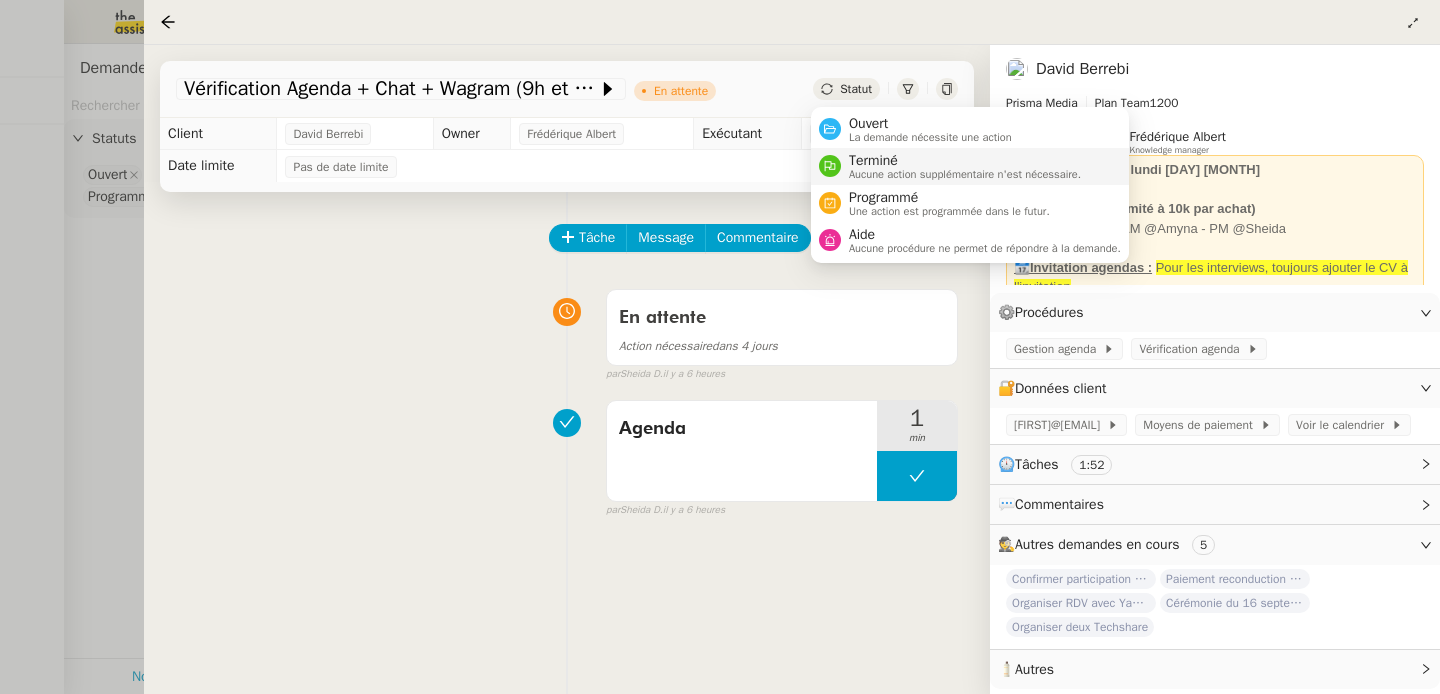 click at bounding box center [830, 166] 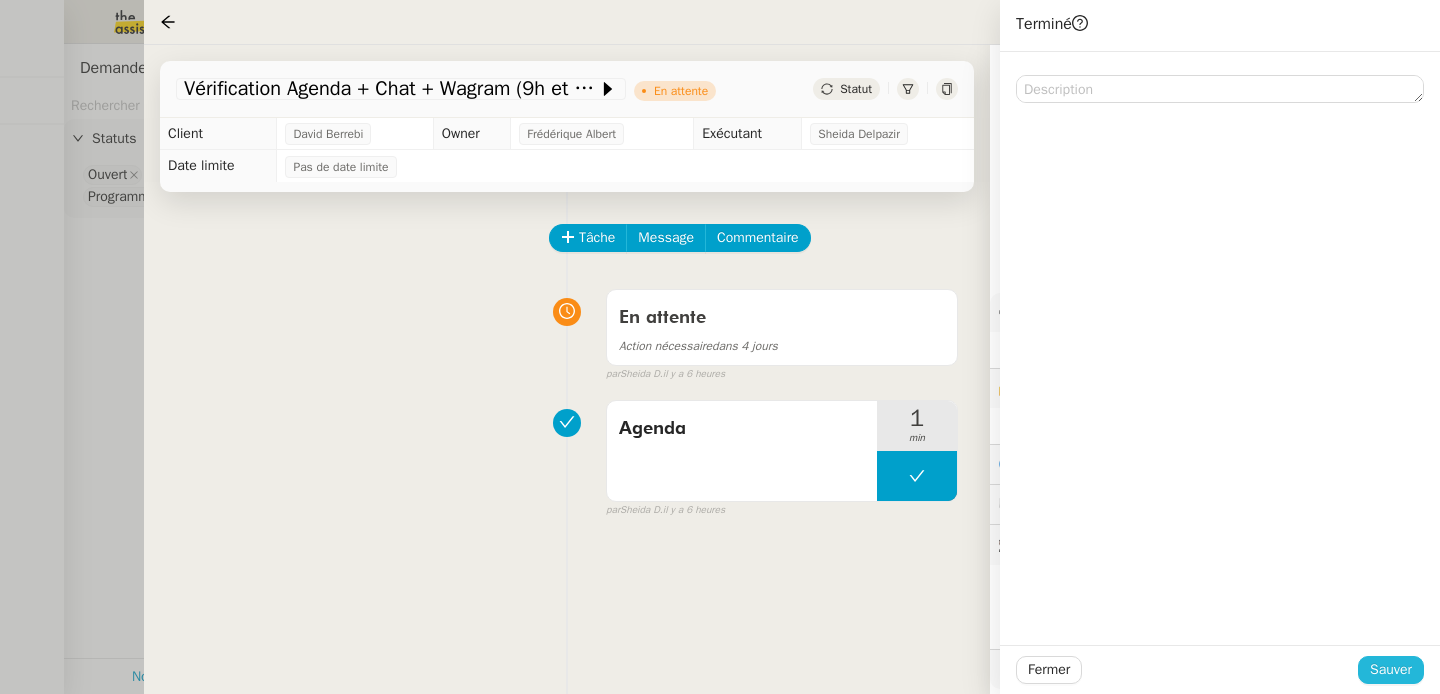 click on "Sauver" 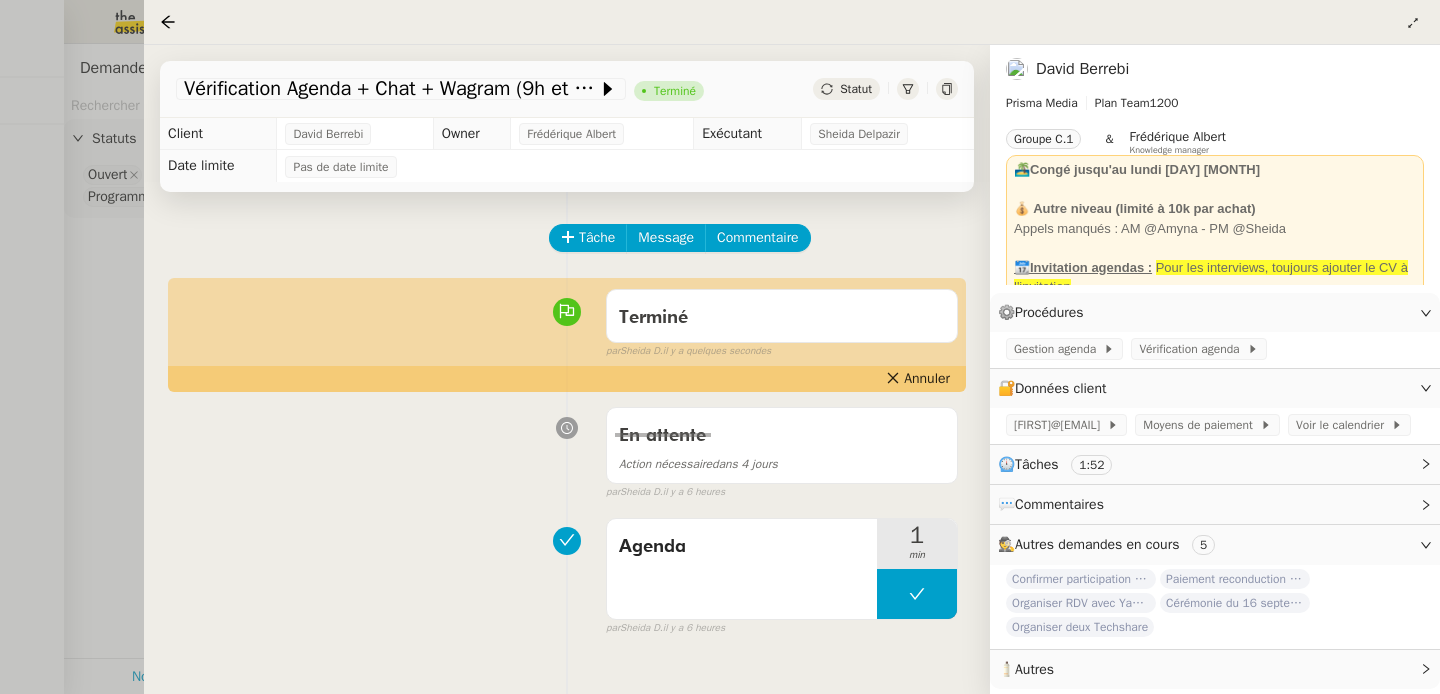 click at bounding box center (720, 347) 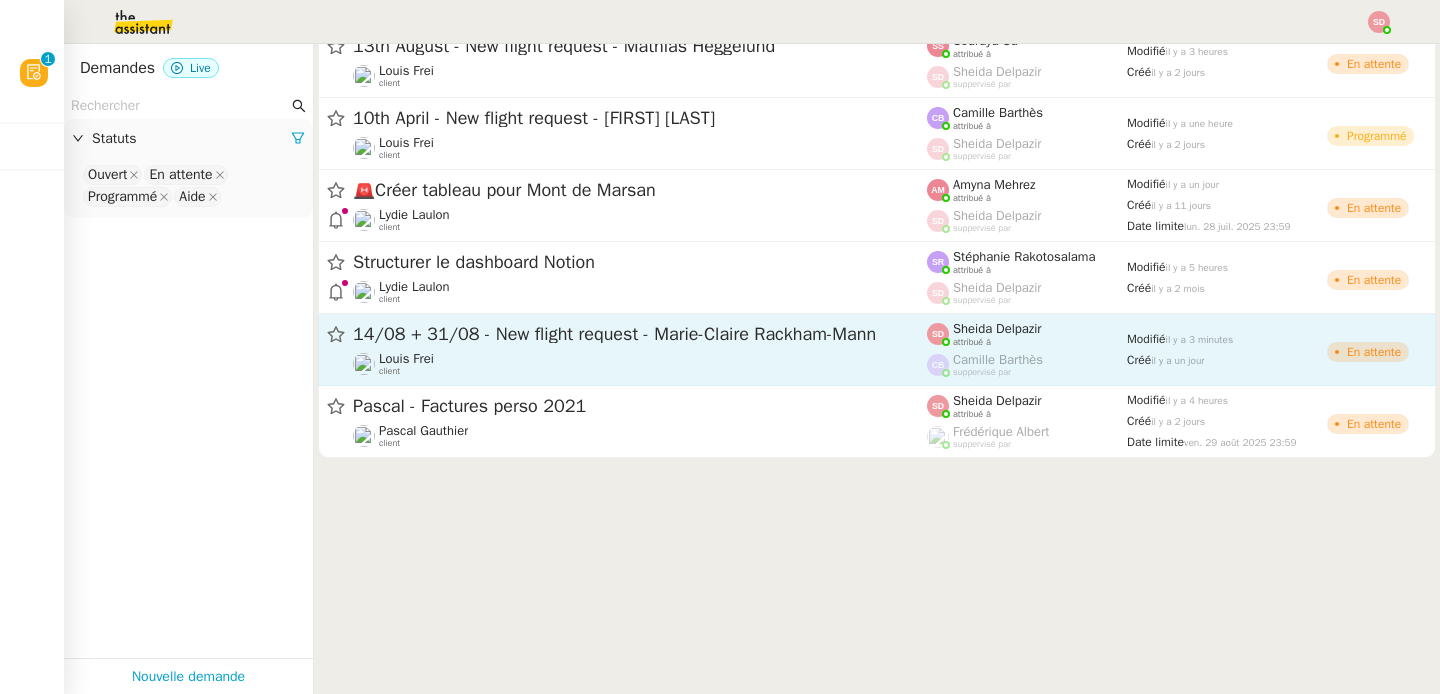 scroll, scrollTop: 0, scrollLeft: 0, axis: both 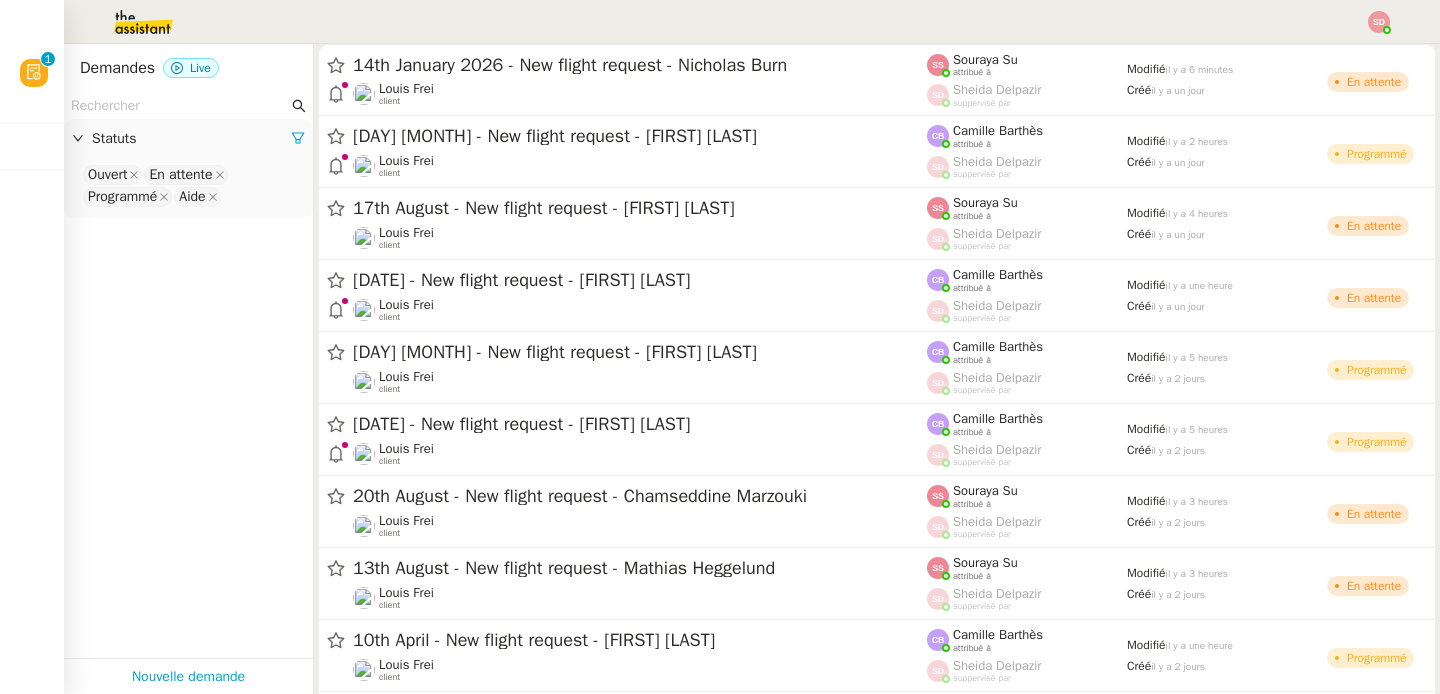 click 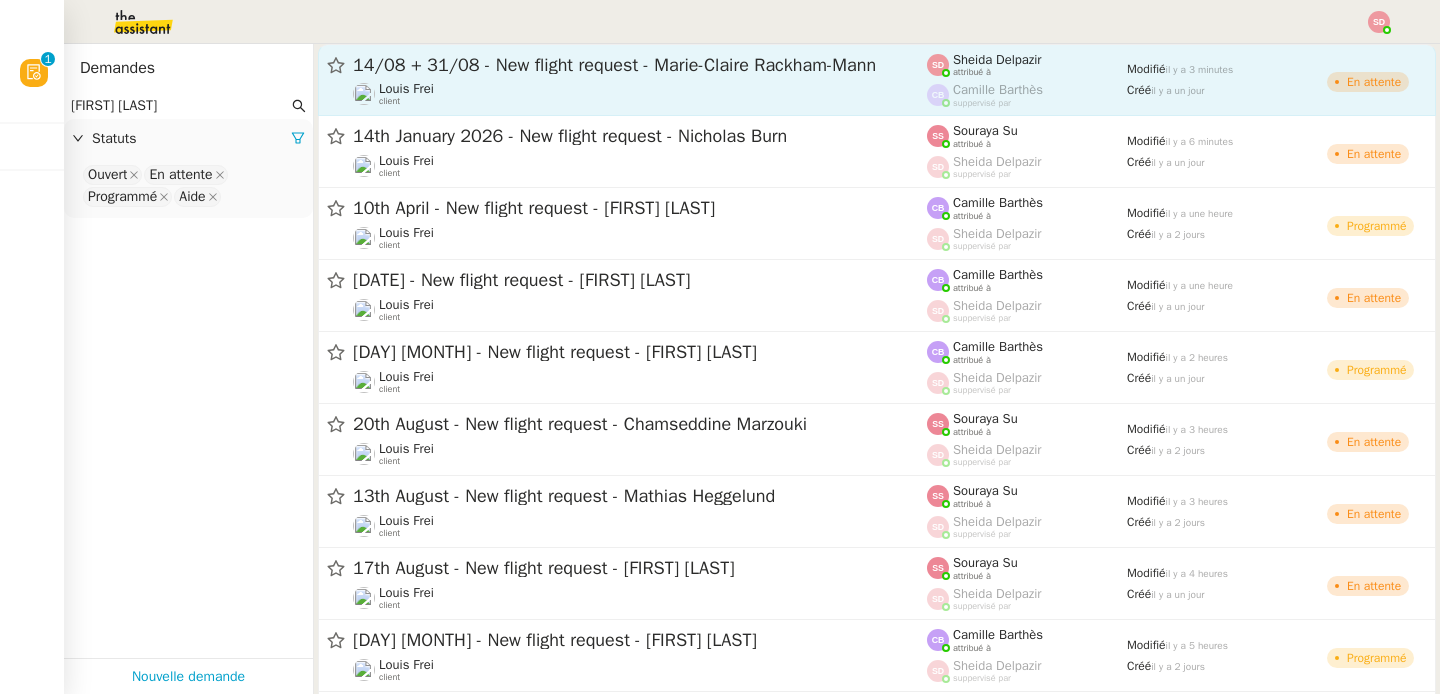 type on "[FIRST] [LAST]" 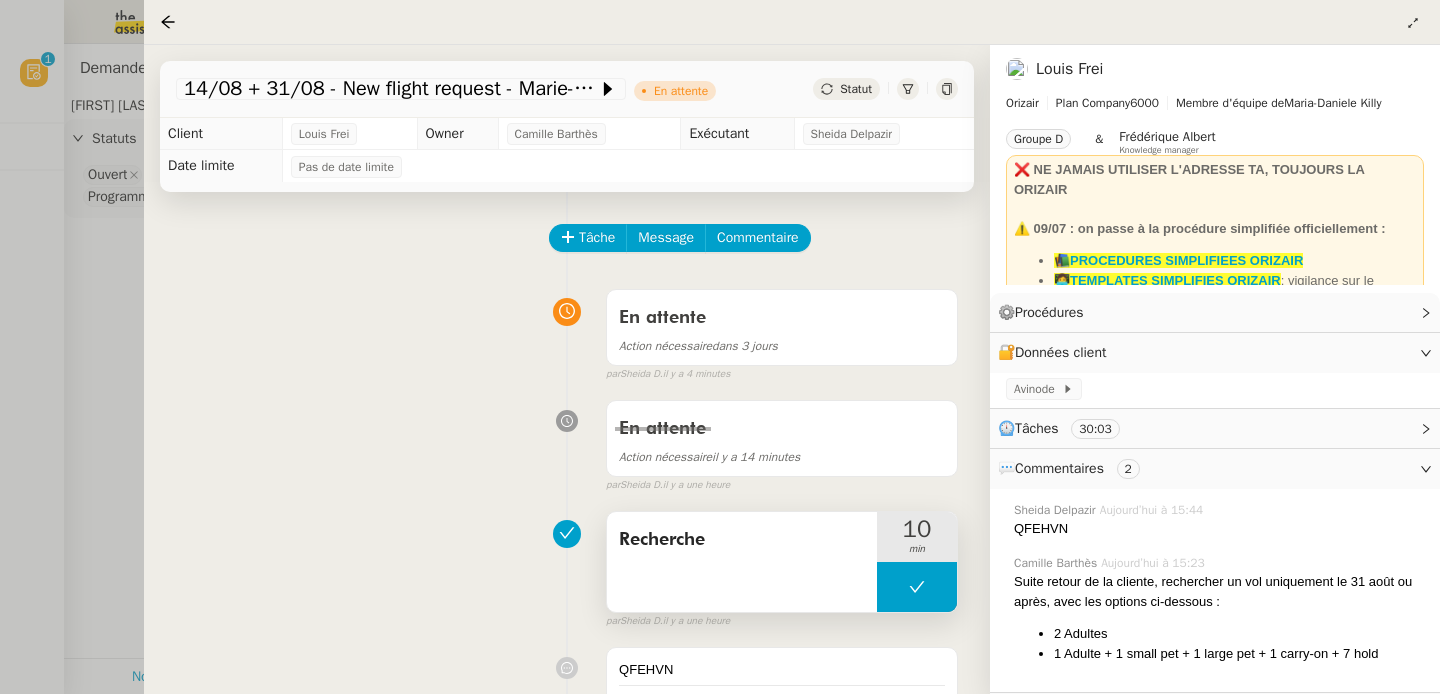 click at bounding box center (917, 587) 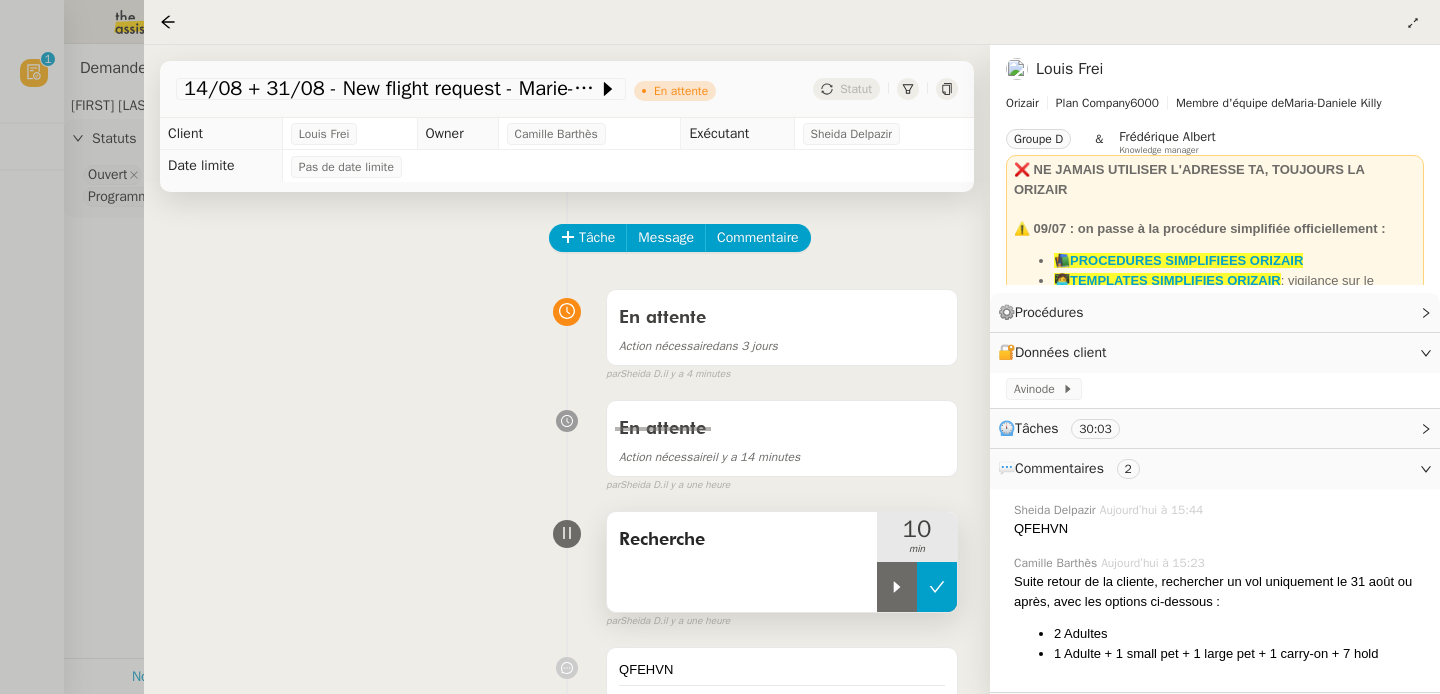 click at bounding box center [897, 587] 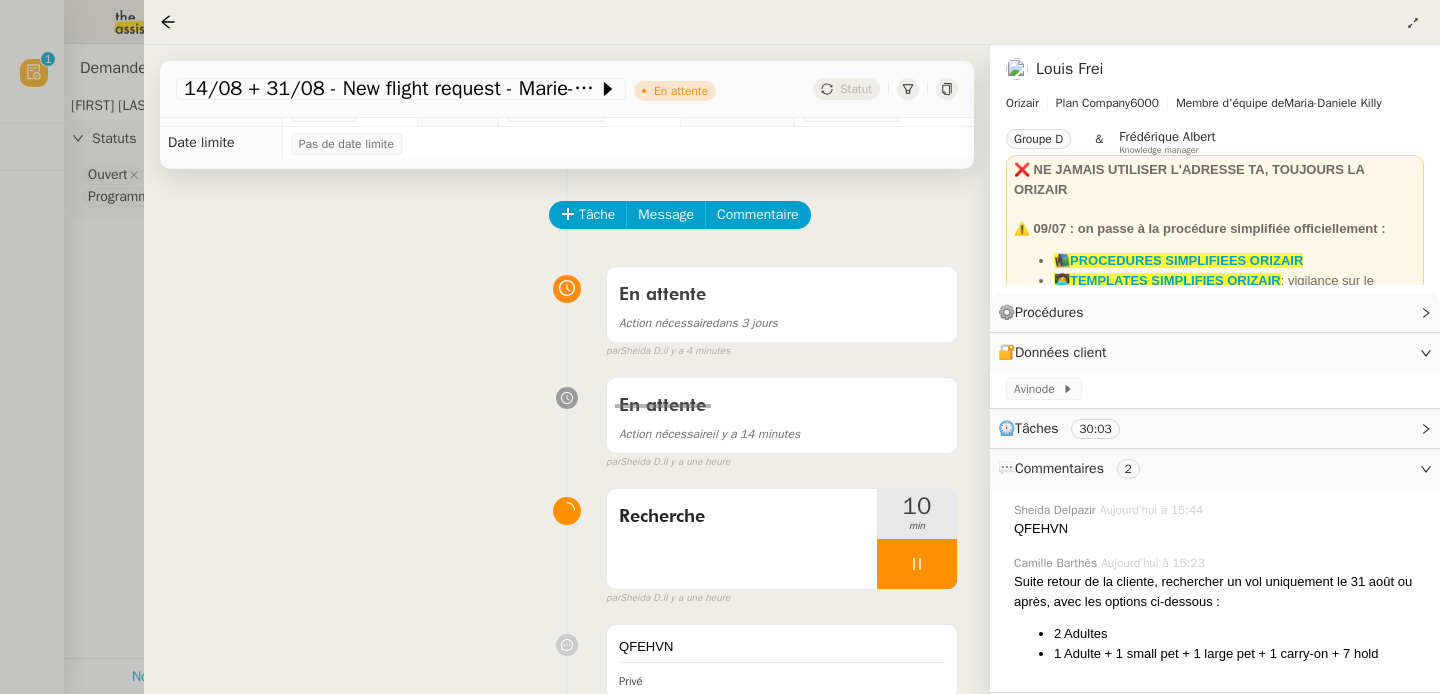 scroll, scrollTop: 0, scrollLeft: 0, axis: both 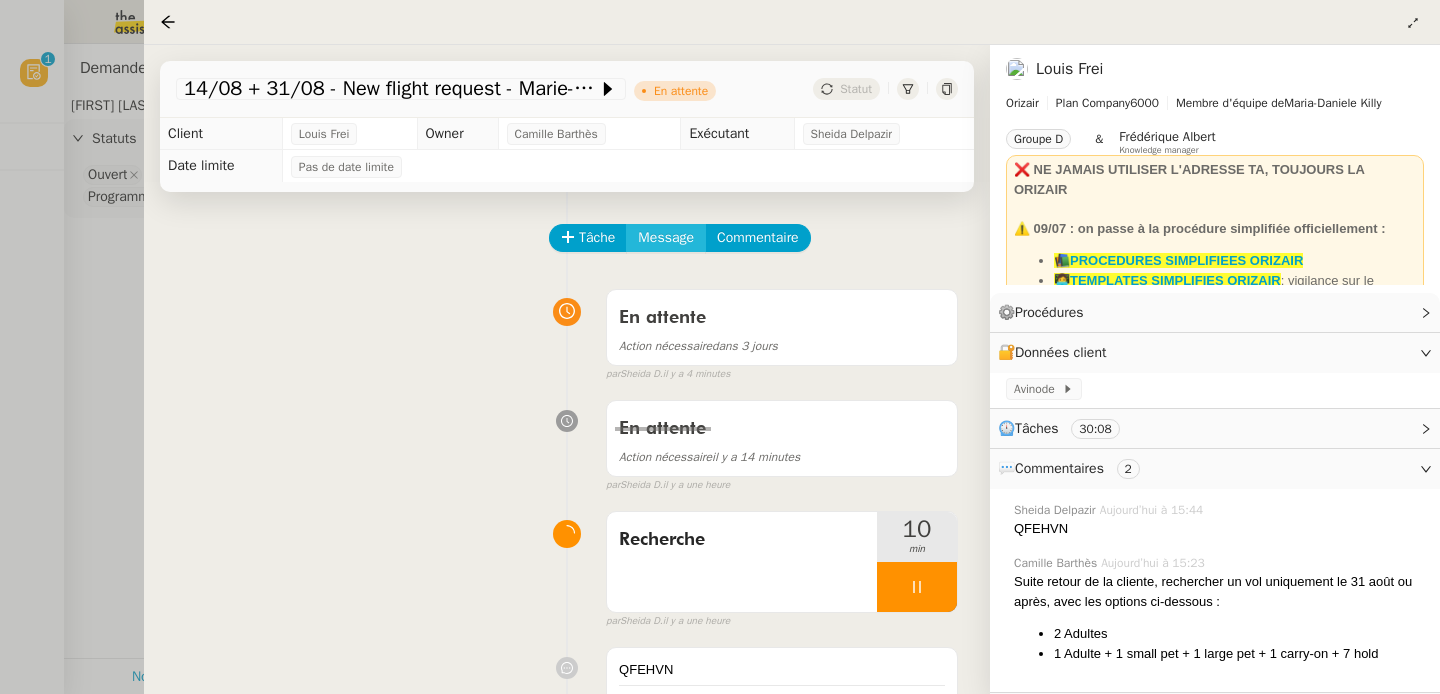 click on "Message" 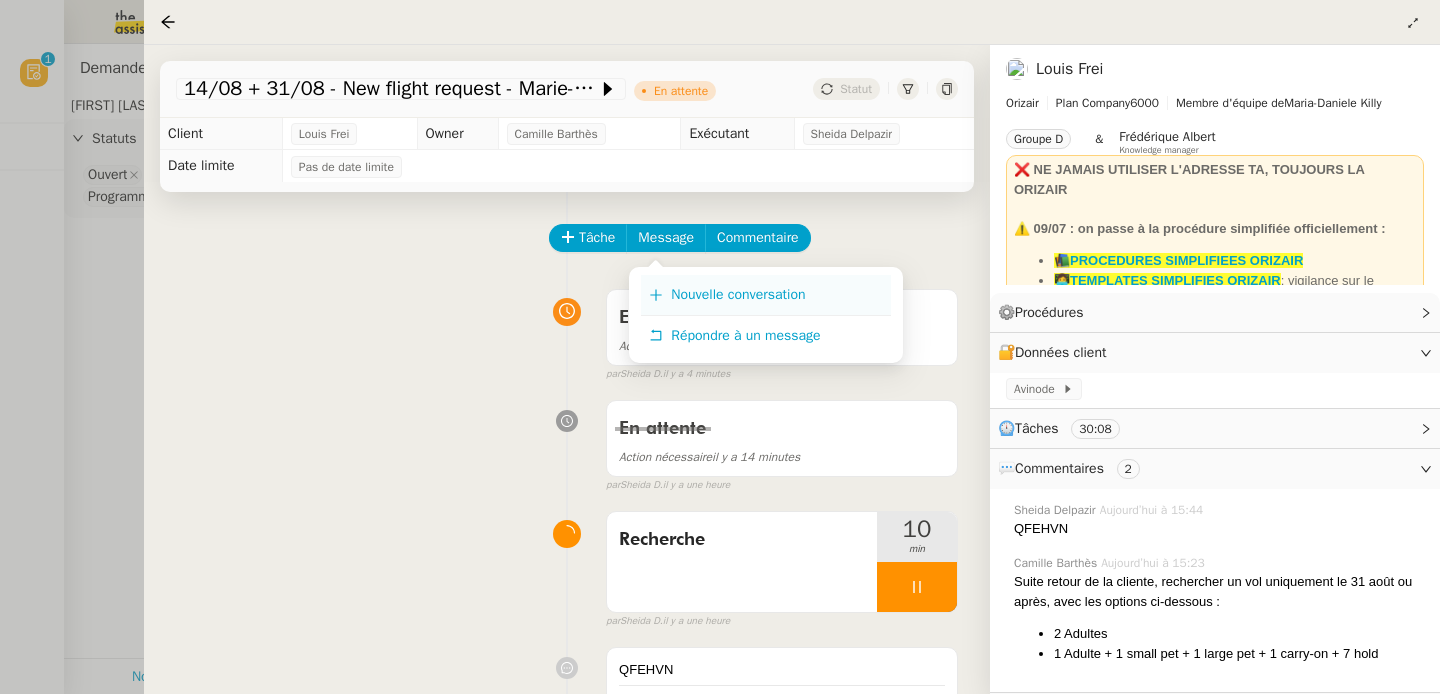 click on "Nouvelle conversation" at bounding box center [738, 294] 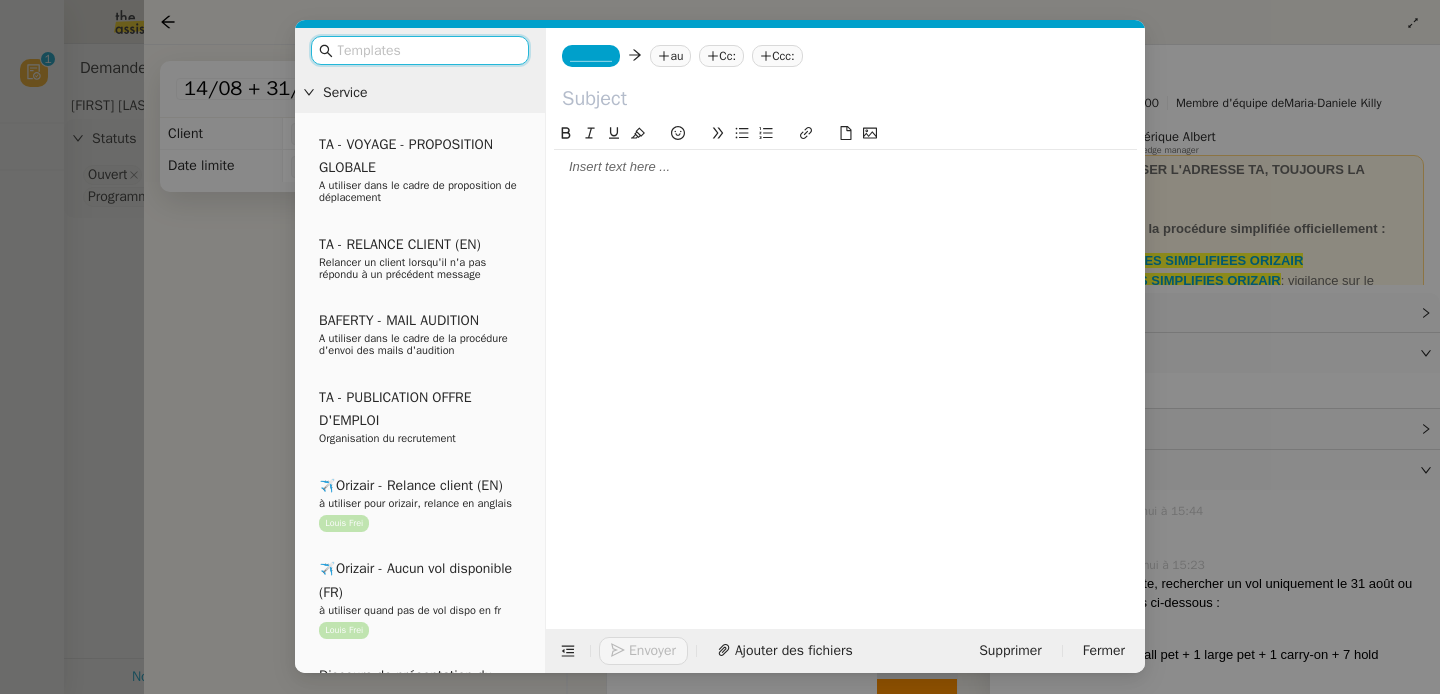 click on "_______" 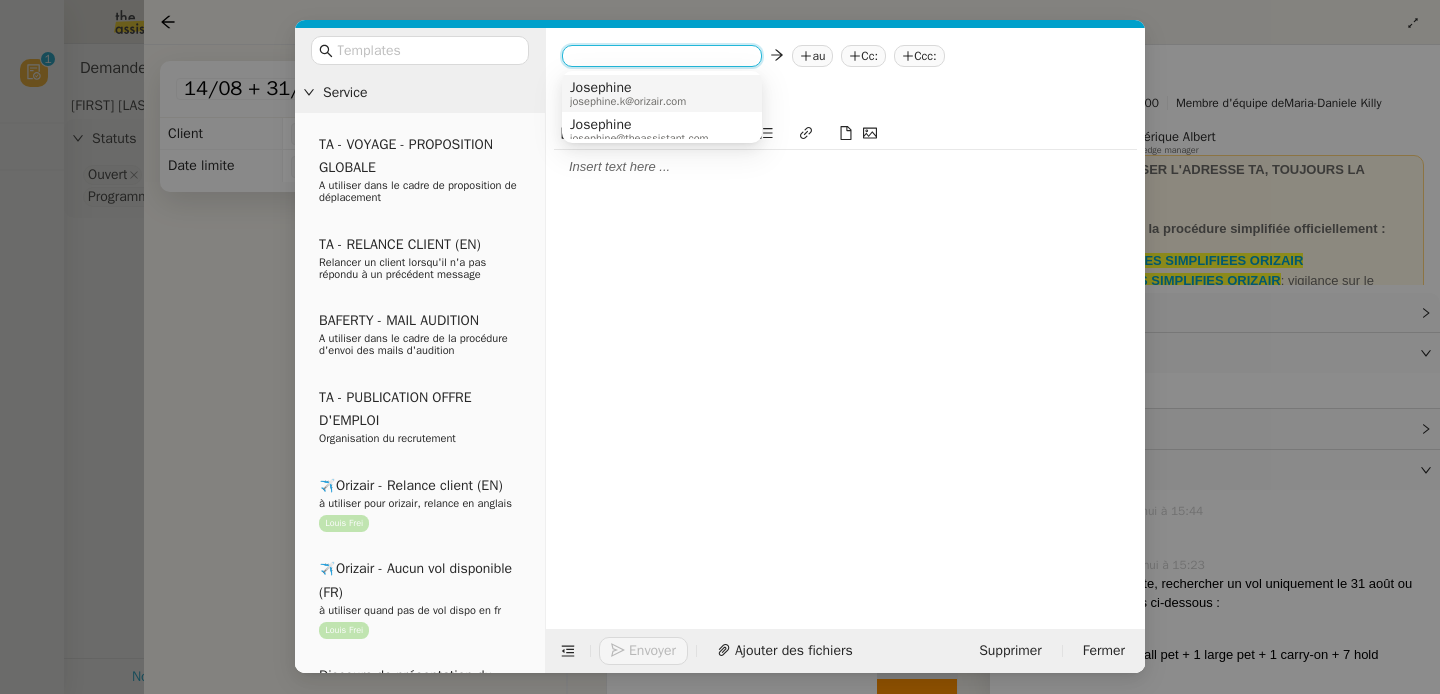 click on "josephine.k@orizair.com" at bounding box center (628, 101) 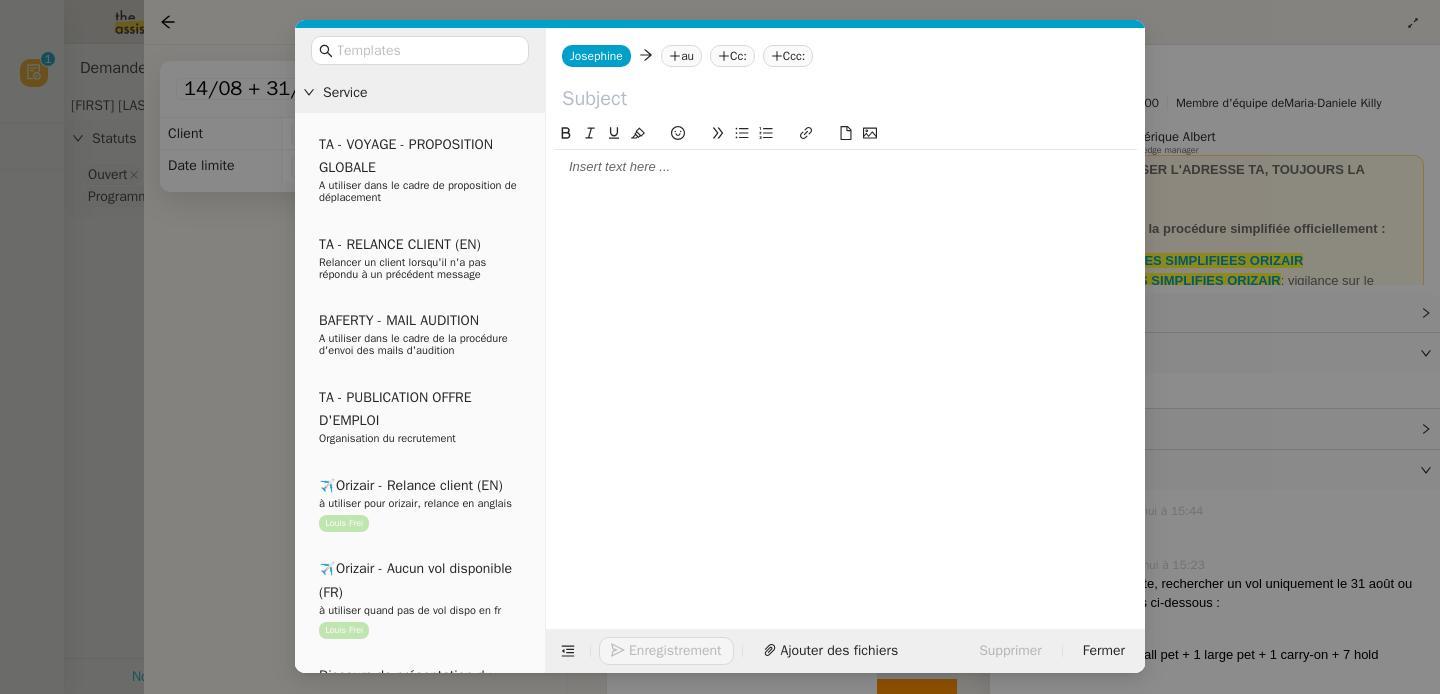 click on "au" 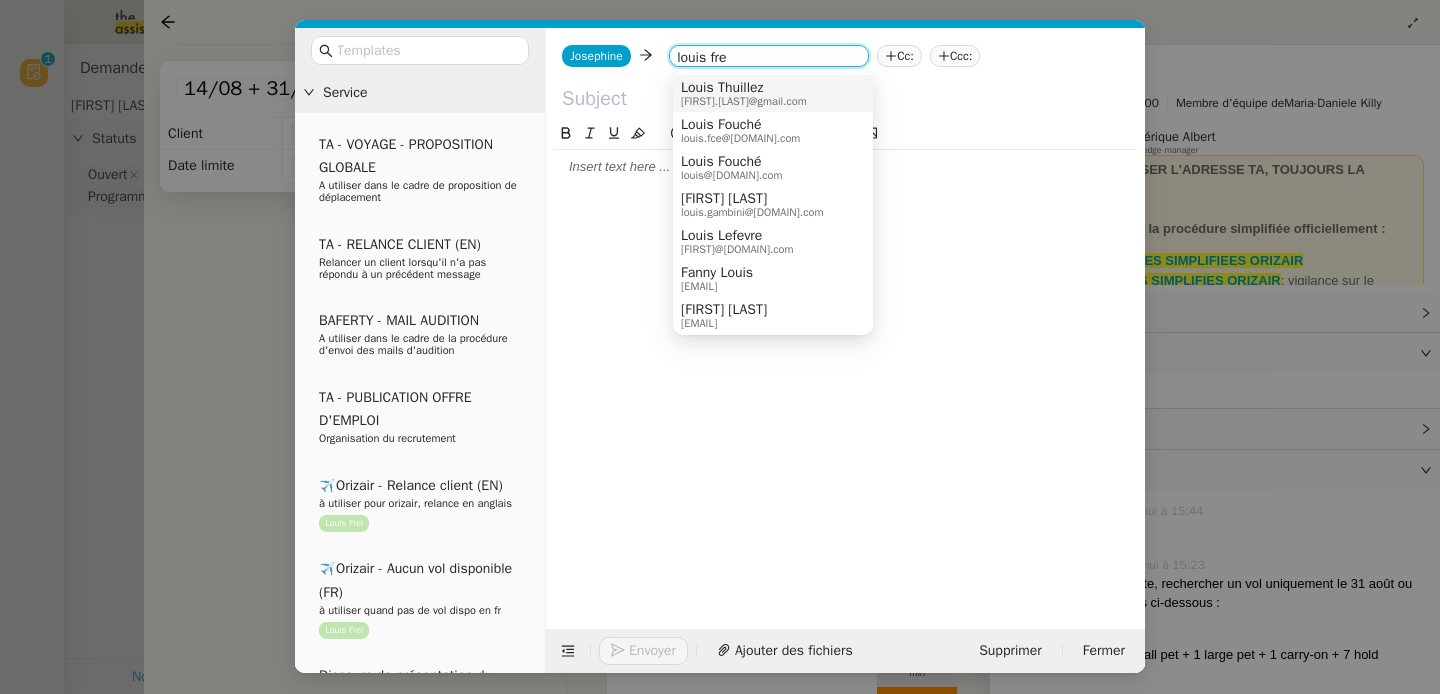type on "[FIRST] [LAST]" 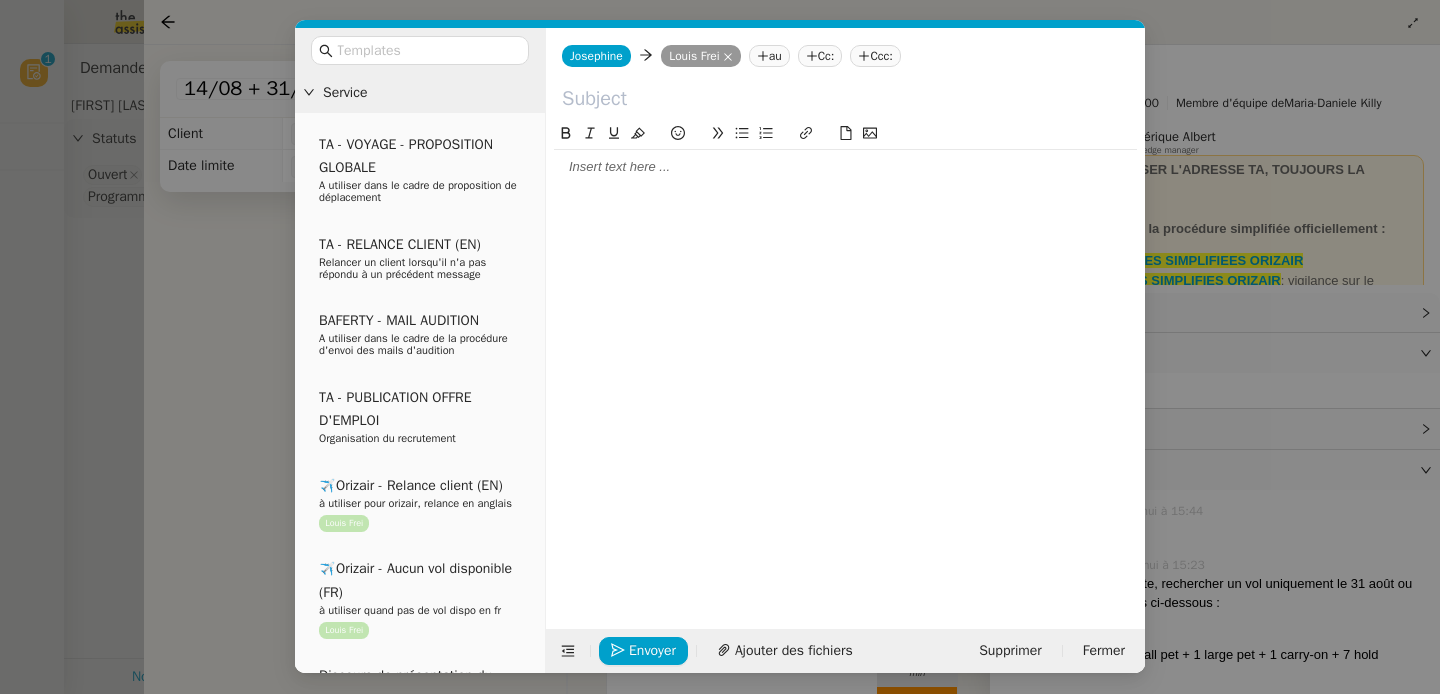 click 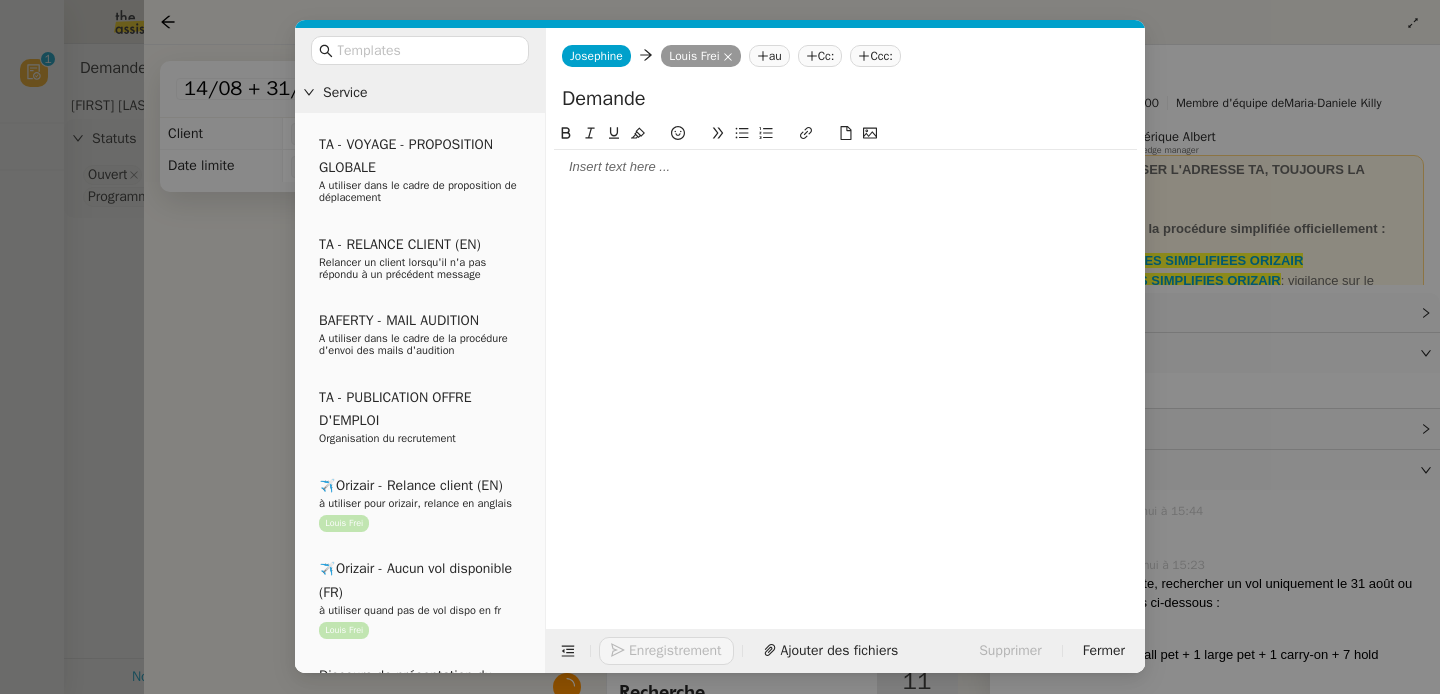 type on "Demande" 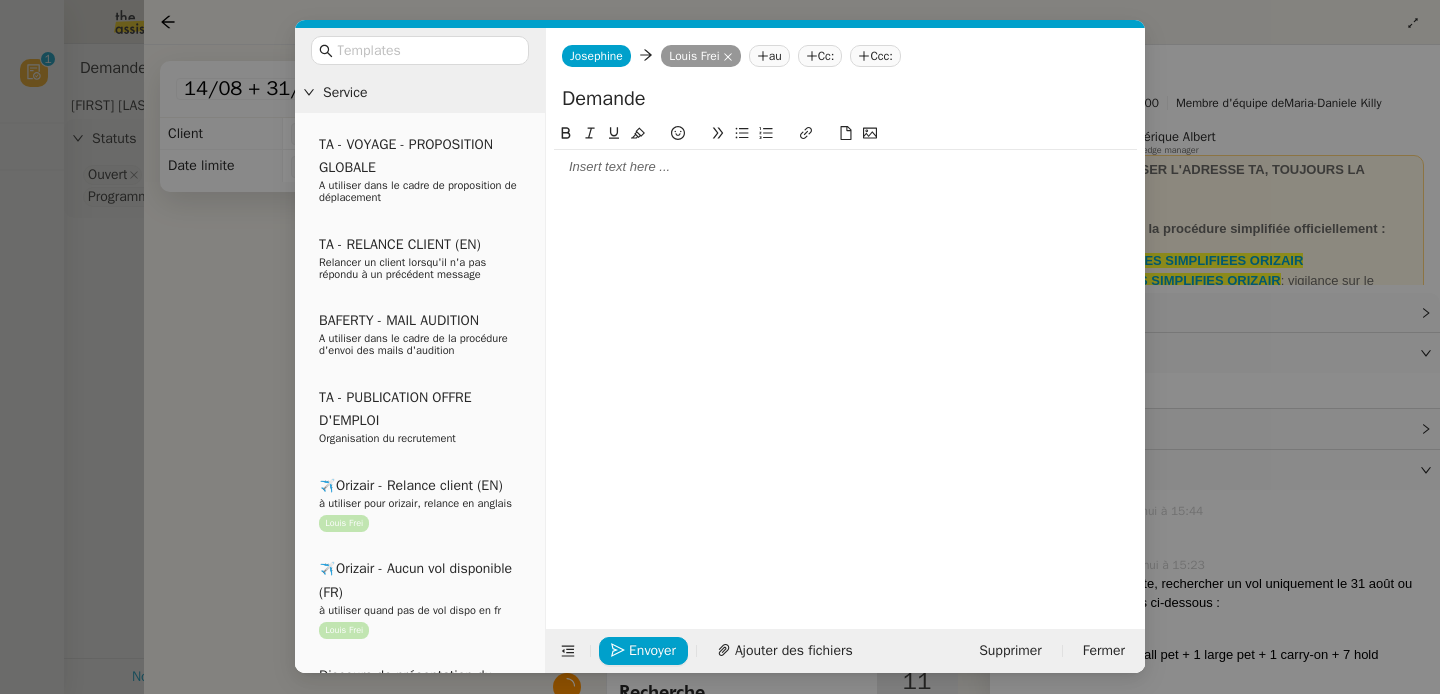 click on "Service TA - VOYAGE - PROPOSITION GLOBALE    A utiliser dans le cadre de proposition de déplacement TA - RELANCE CLIENT (EN)    Relancer un client lorsqu'il n'a pas répondu à un précédent message BAFERTY - MAIL AUDITION    A utiliser dans le cadre de la procédure d'envoi des mails d'audition TA - PUBLICATION OFFRE D'EMPLOI     Organisation du recrutement ✈️Orizair - Relance client (EN)     à utiliser pour orizair, relance en anglais  Louis Frei ✈️Orizair - Aucun vol disponible (FR)    à utiliser quand pas de vol dispo en fr  Louis Frei Discours de présentation du paiement sécurisé    ✈️Orizair - Relance client (FR)    à utiliser pour orizair, première relance en français  Louis Frei TA - VOYAGES - PROPOSITION ITINERAIRE    Soumettre les résultats d'une recherche Orizair - Empty Legs - Confirmation opérateur (EN)    à utiliser dans la communication sur avinode pour les empty legs  Louis Frei TA - CONFIRMATION PAIEMENT (EN)    TA - COURRIER EXPEDIE (recommandé)" at bounding box center [720, 347] 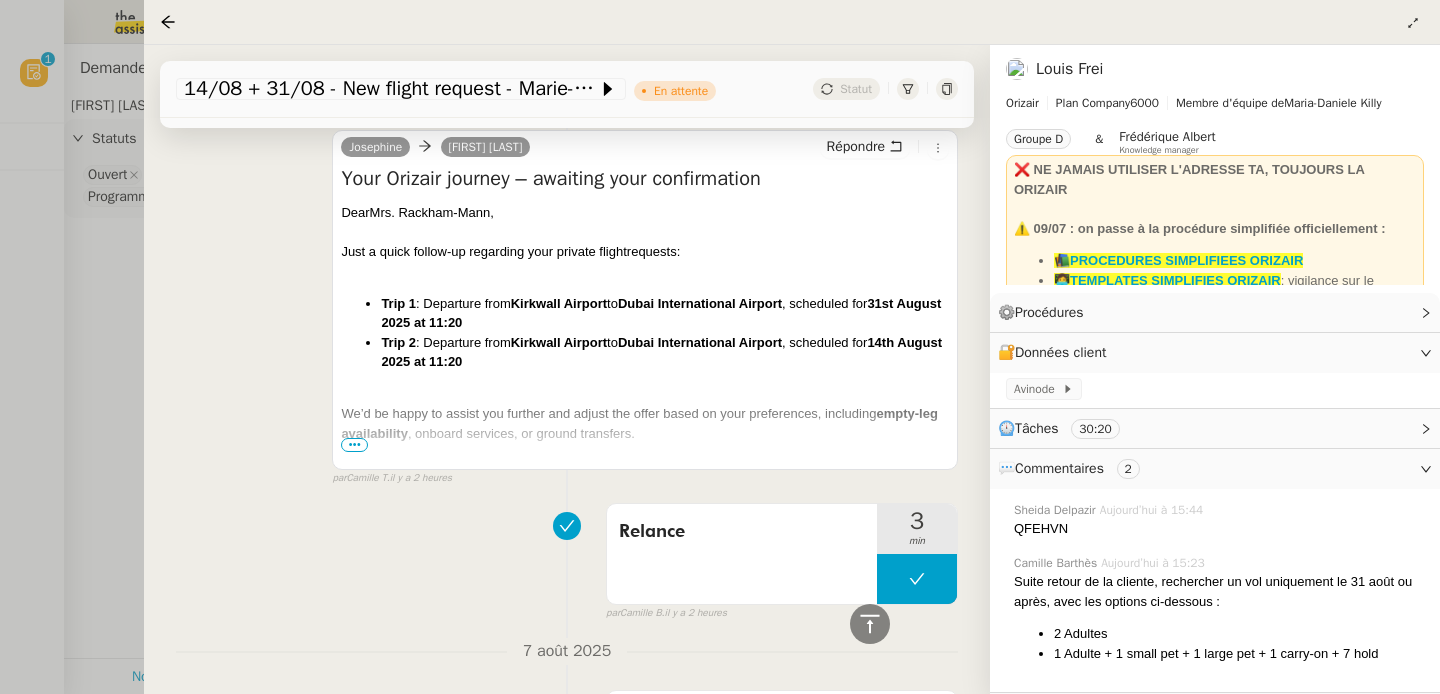 scroll, scrollTop: 2184, scrollLeft: 0, axis: vertical 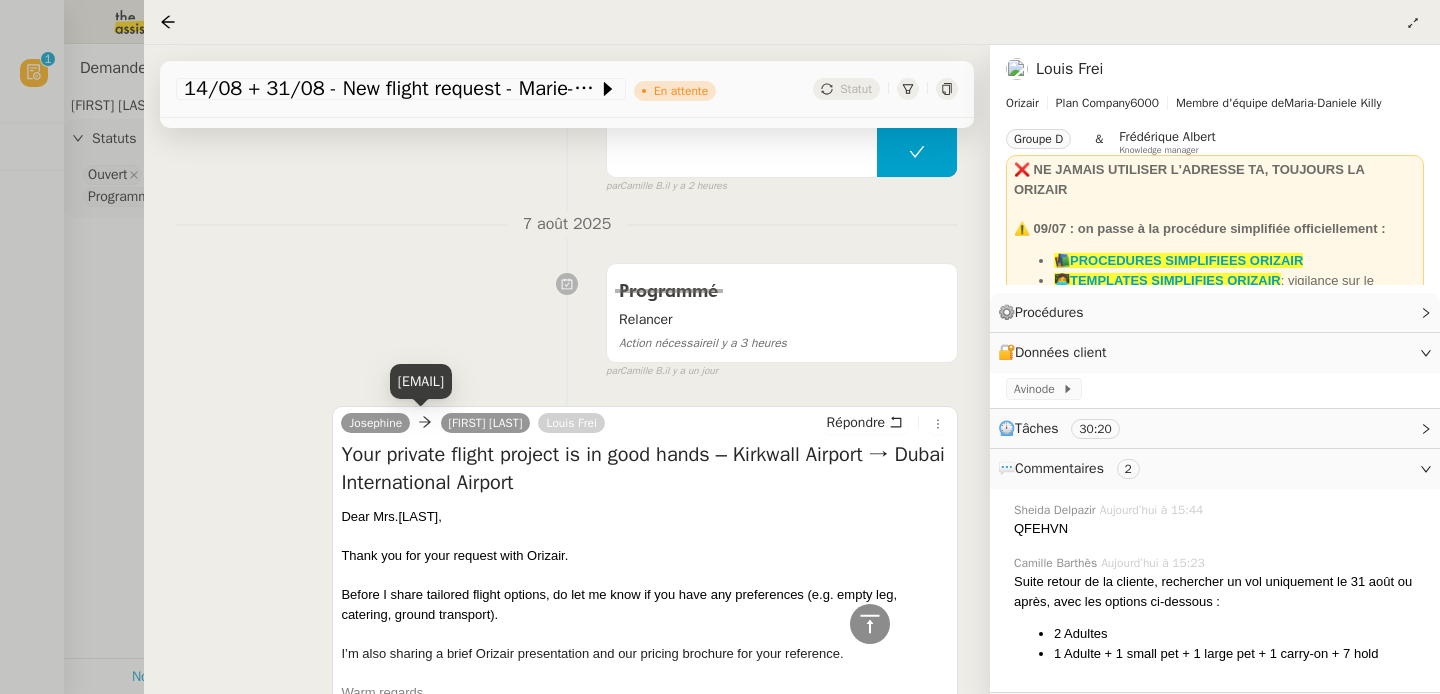 drag, startPoint x: 587, startPoint y: 425, endPoint x: 457, endPoint y: 424, distance: 130.00385 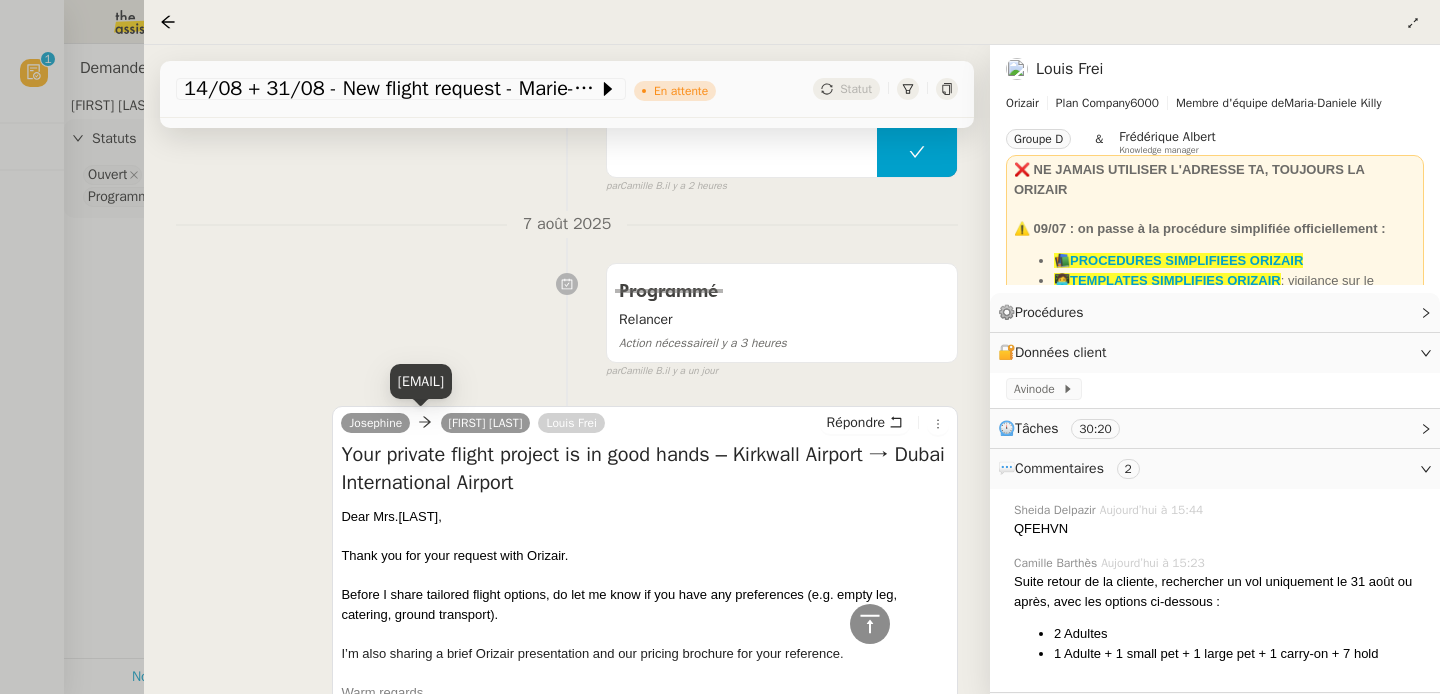 click on "[NAME]   [NAME] [LAST]   [NAME] [LAST]" at bounding box center (477, 426) 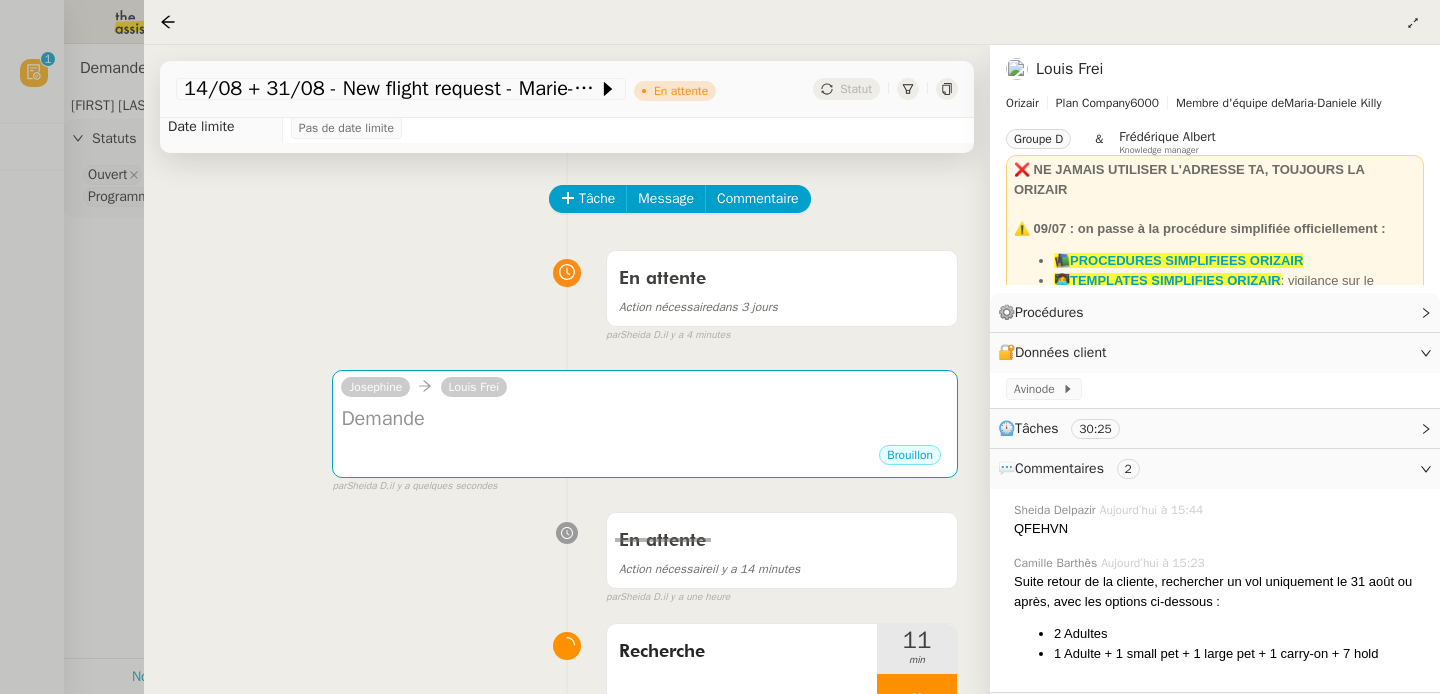scroll, scrollTop: 0, scrollLeft: 0, axis: both 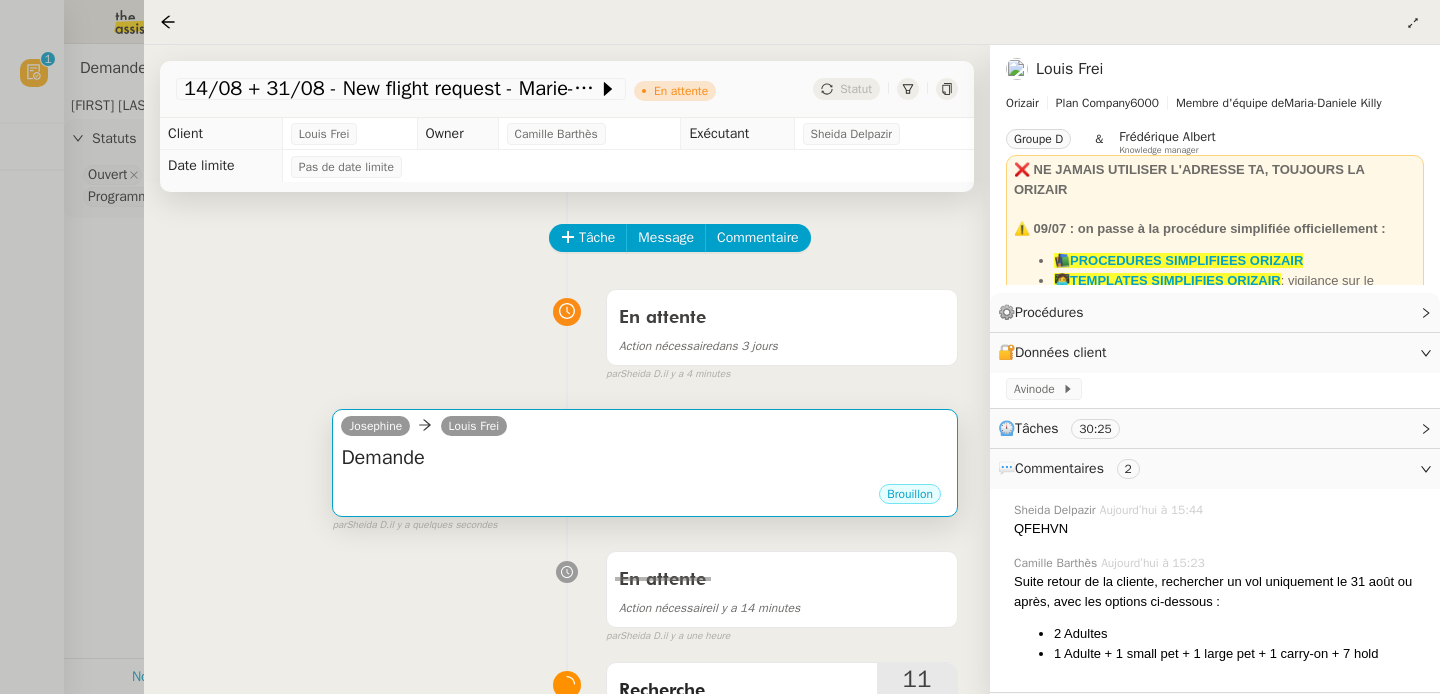 click on "Brouillon" at bounding box center (645, 497) 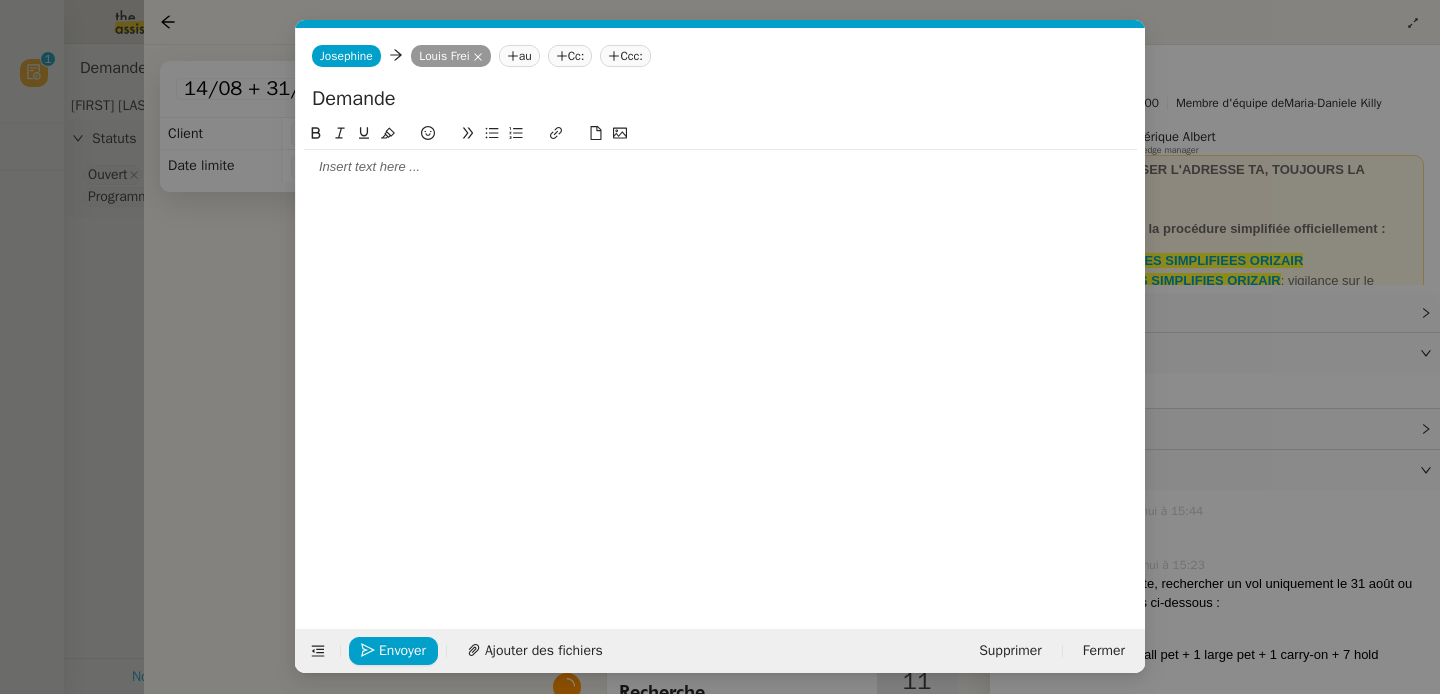 scroll, scrollTop: 0, scrollLeft: 42, axis: horizontal 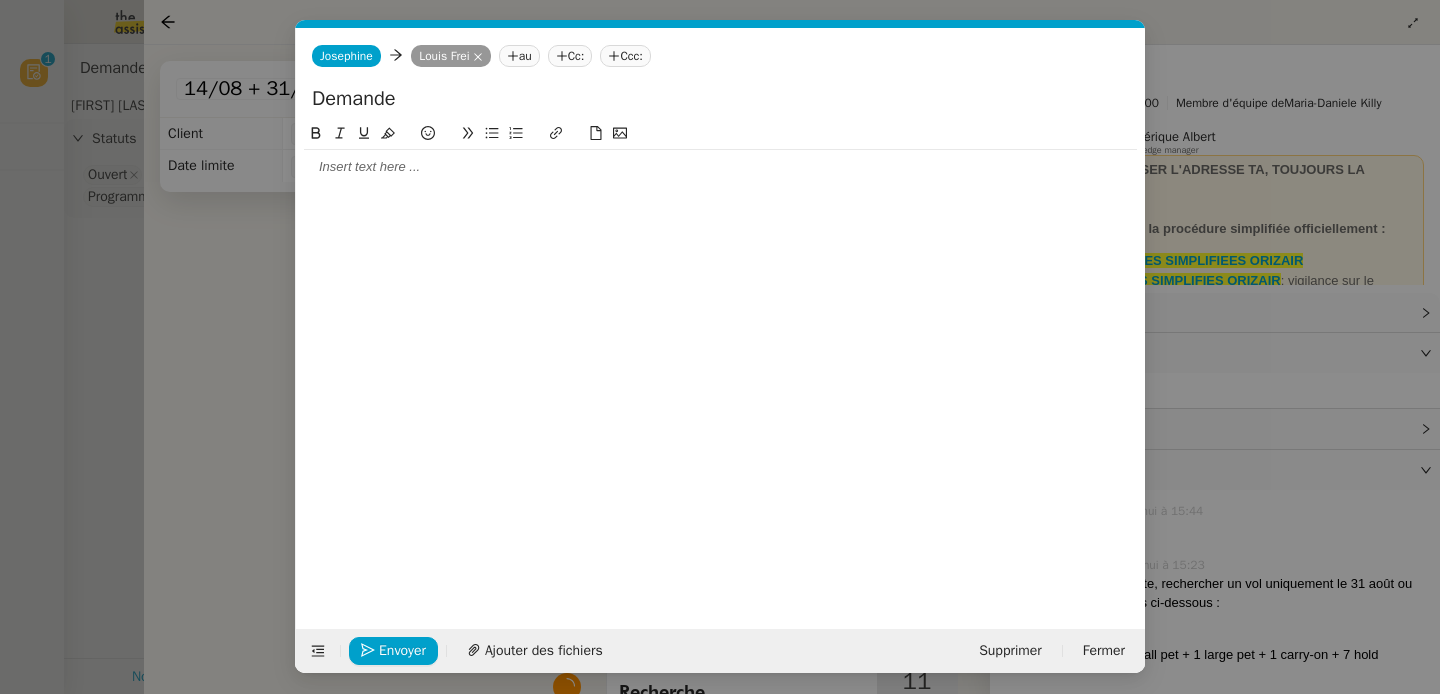 click on "Demande" 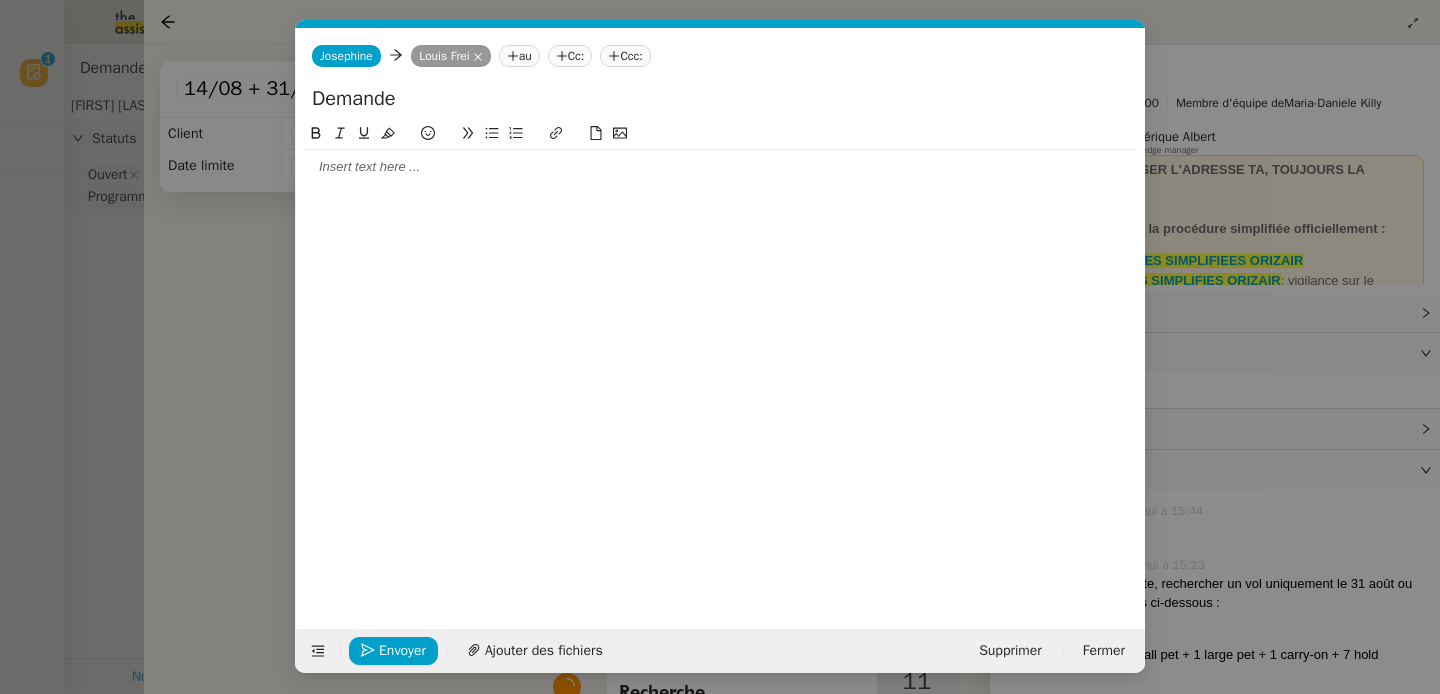 paste on "[FIRST] [LAST]" 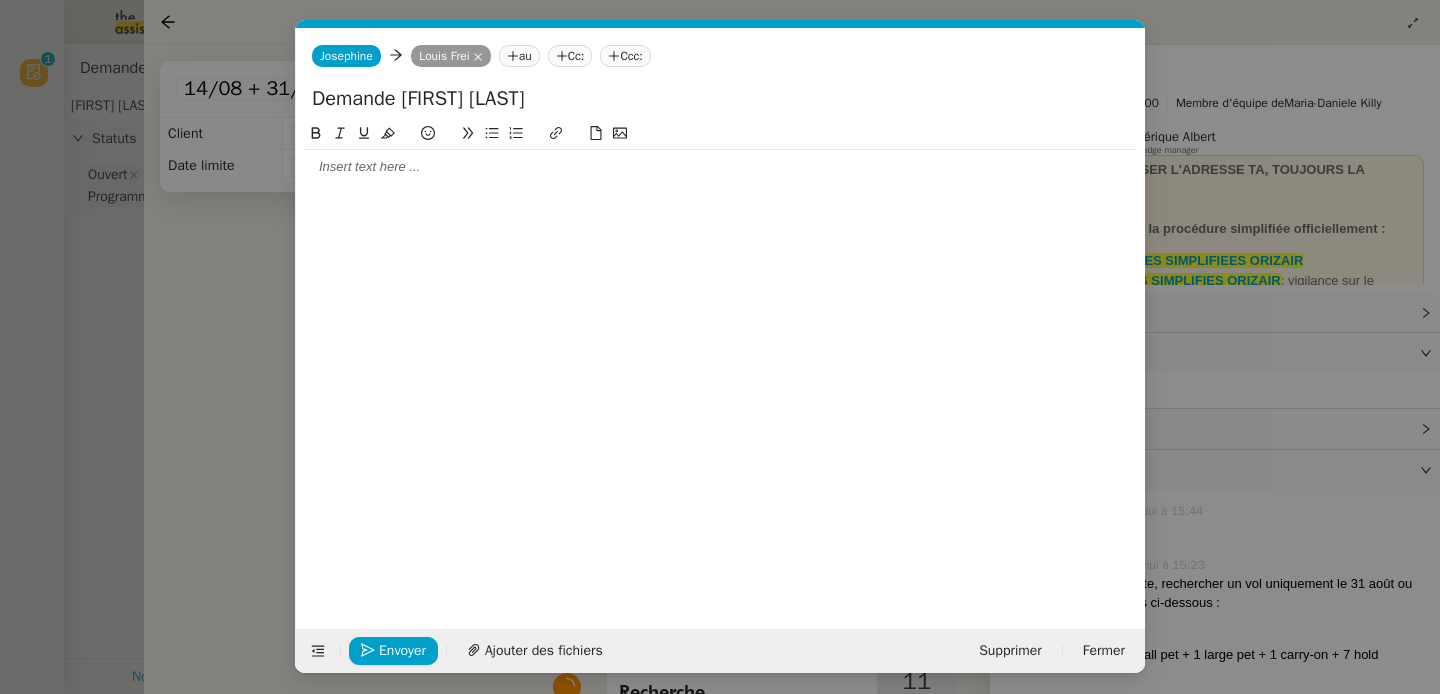 type on "Demande [FIRST] [LAST]" 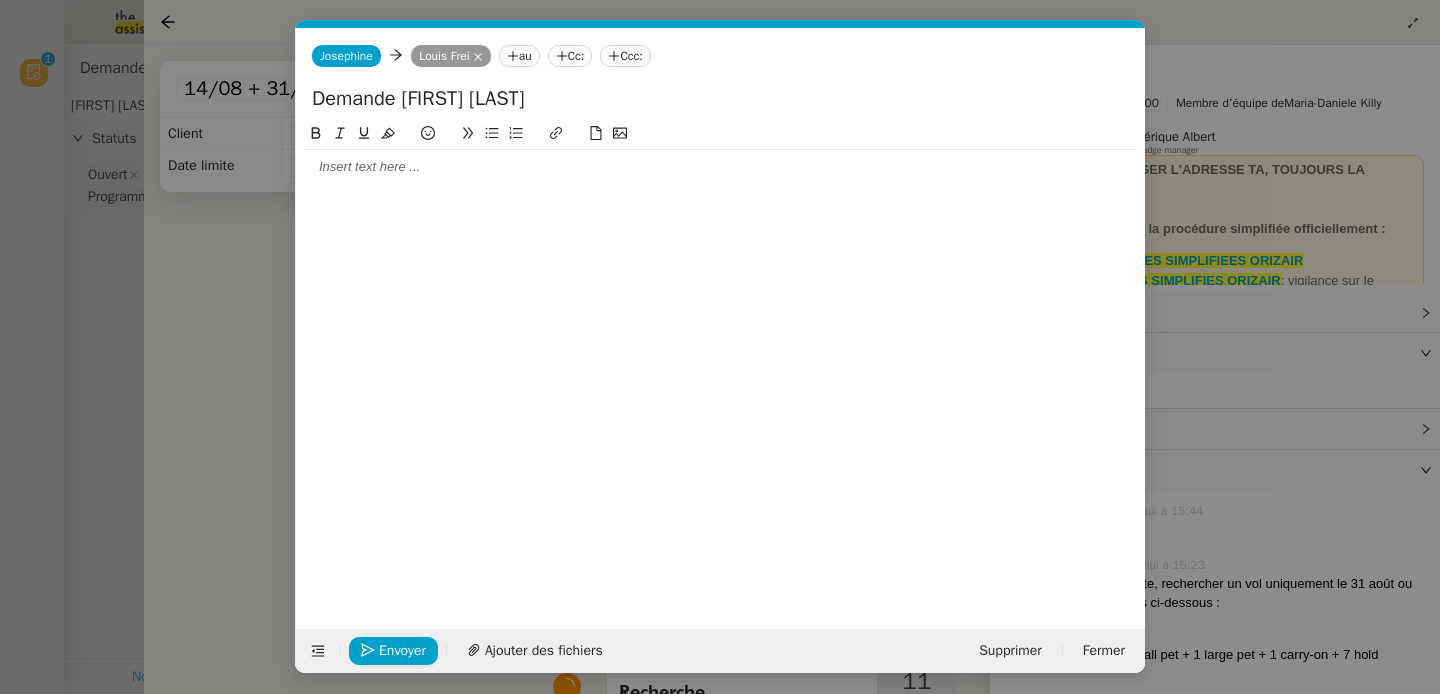type 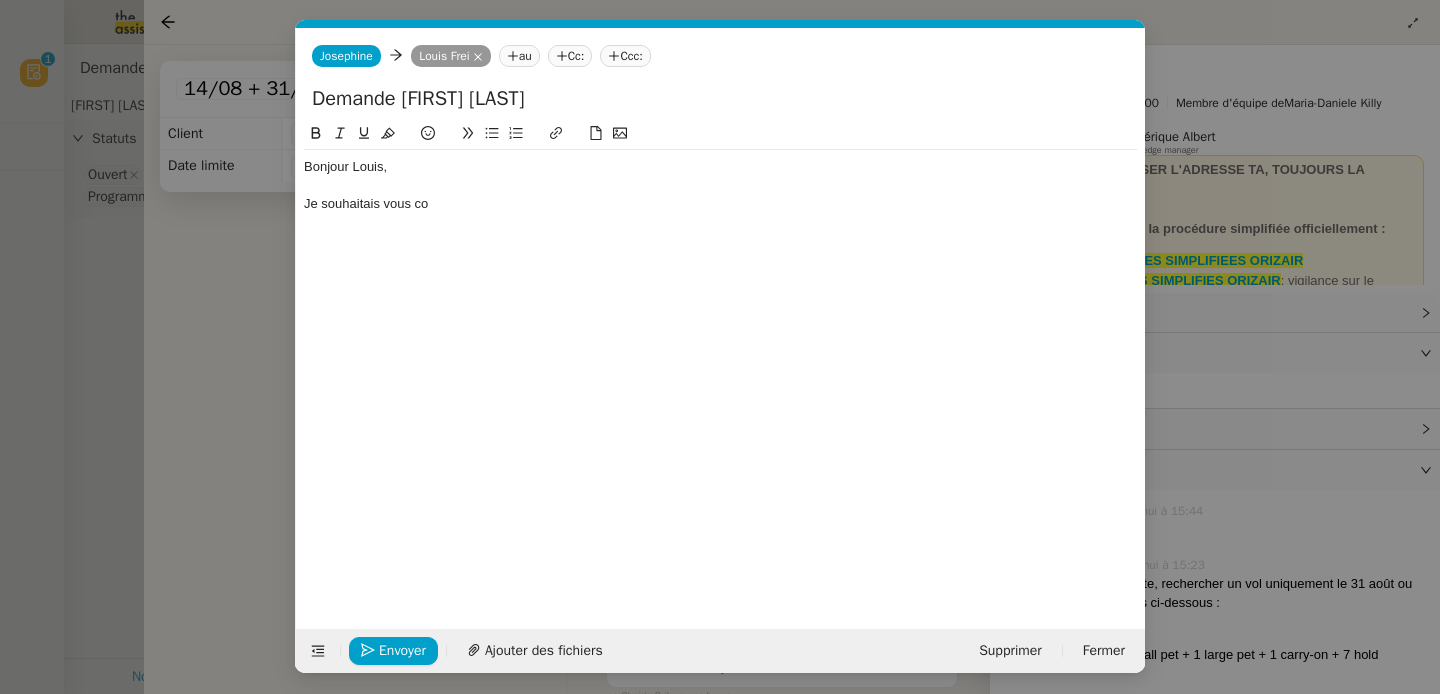 click on "Je souhaitais vous co" 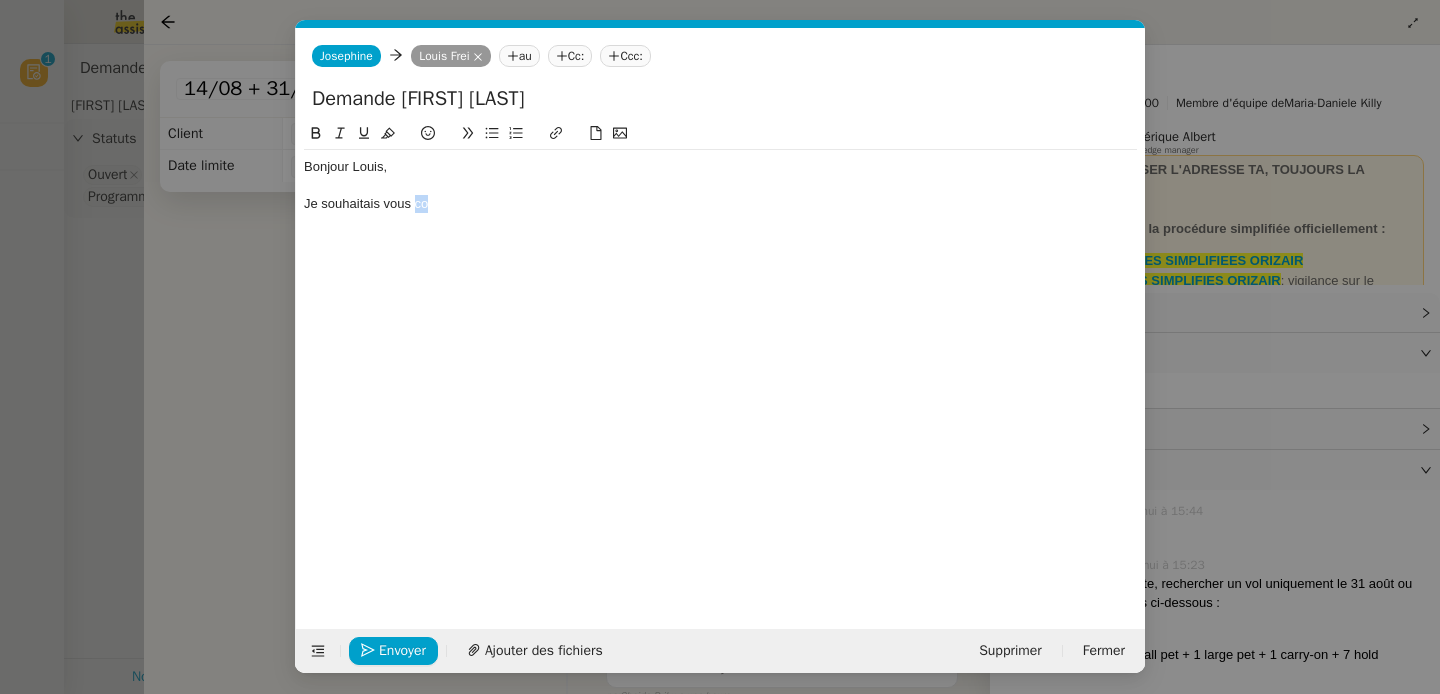 click on "Je souhaitais vous co" 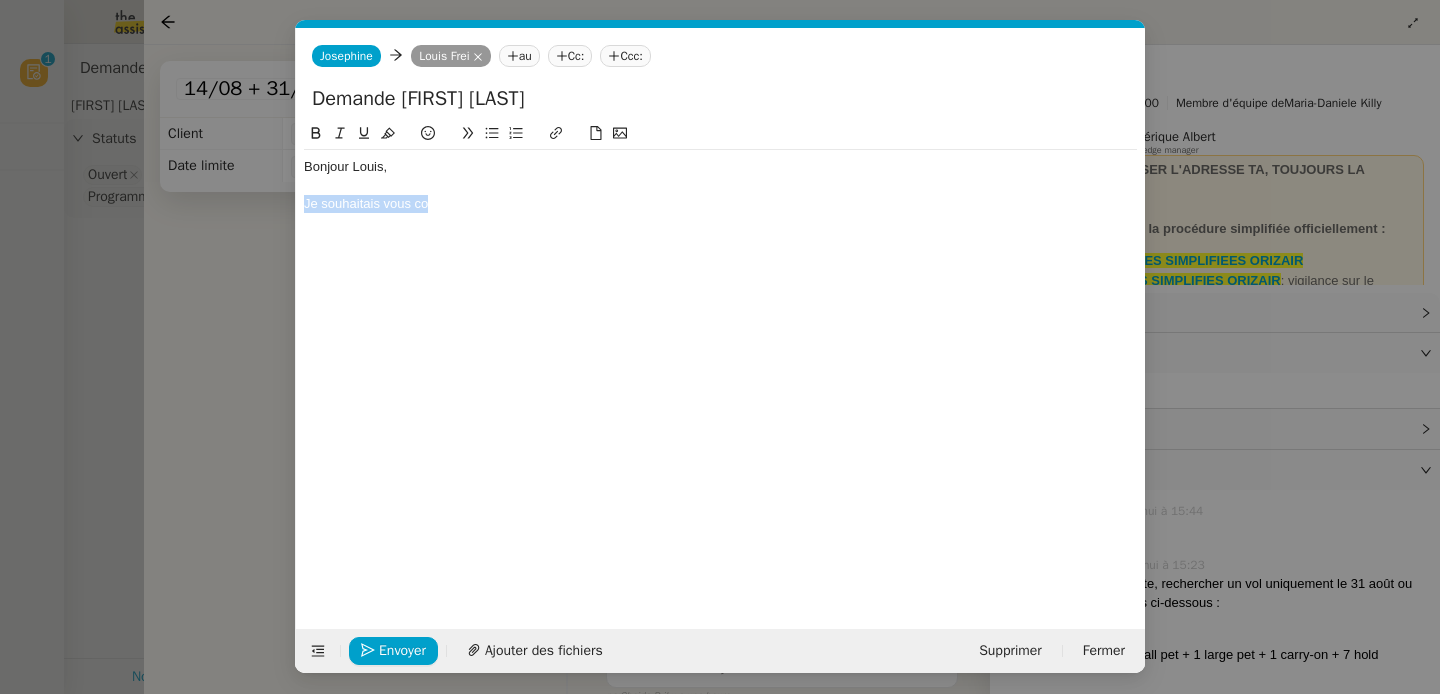 click on "Je souhaitais vous co" 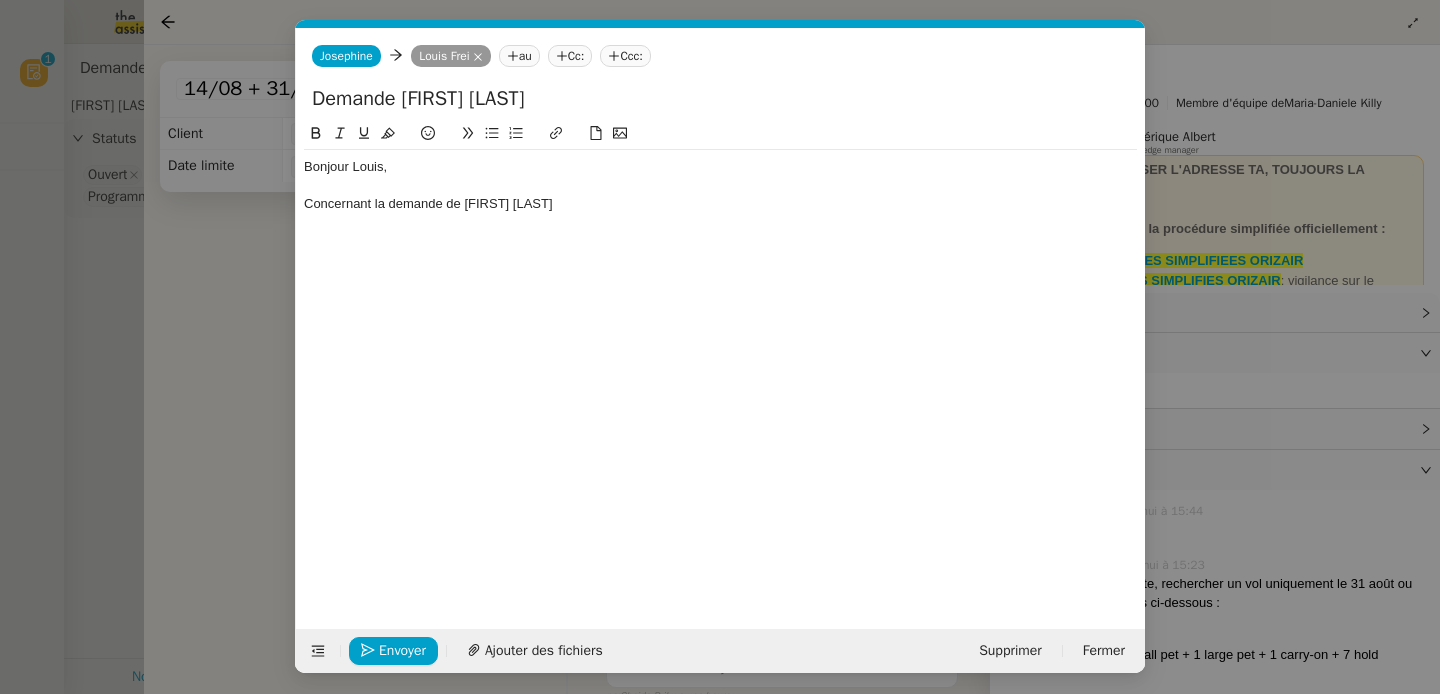 scroll, scrollTop: 0, scrollLeft: 0, axis: both 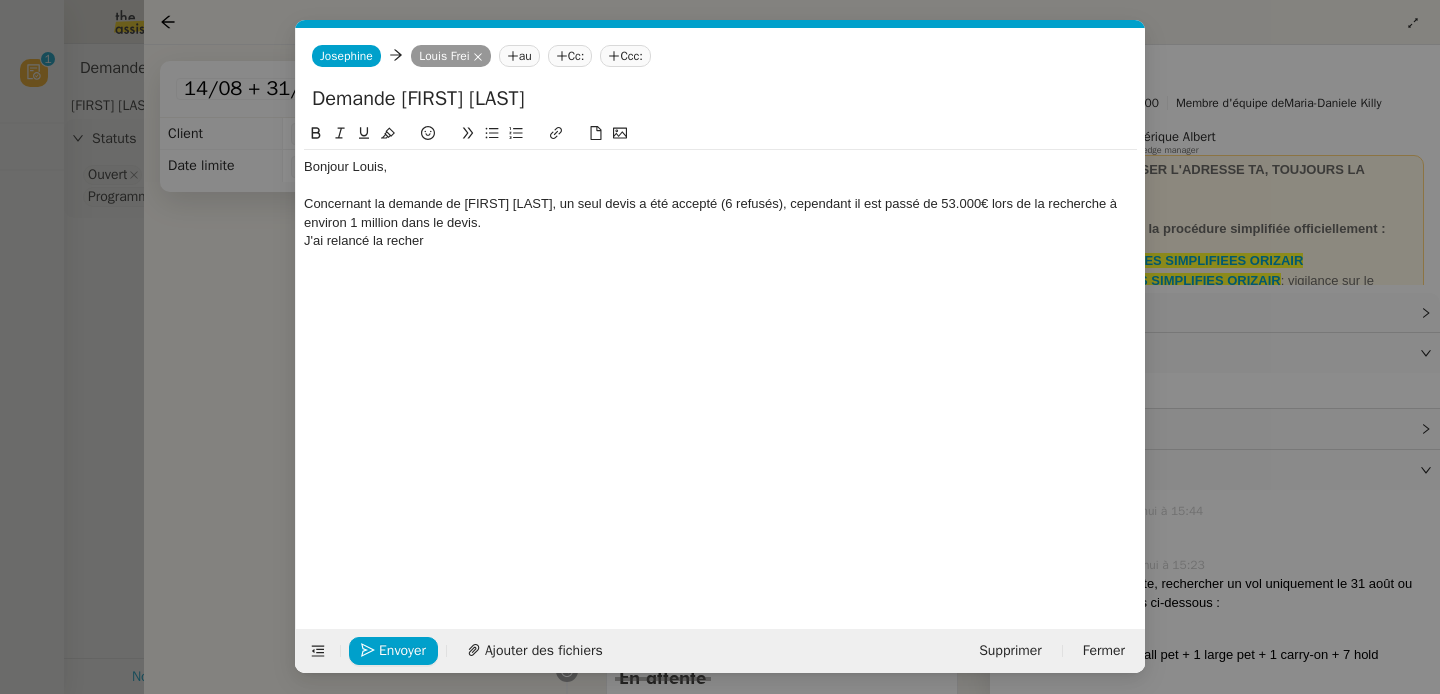 click on "J'ai relancé la recher" 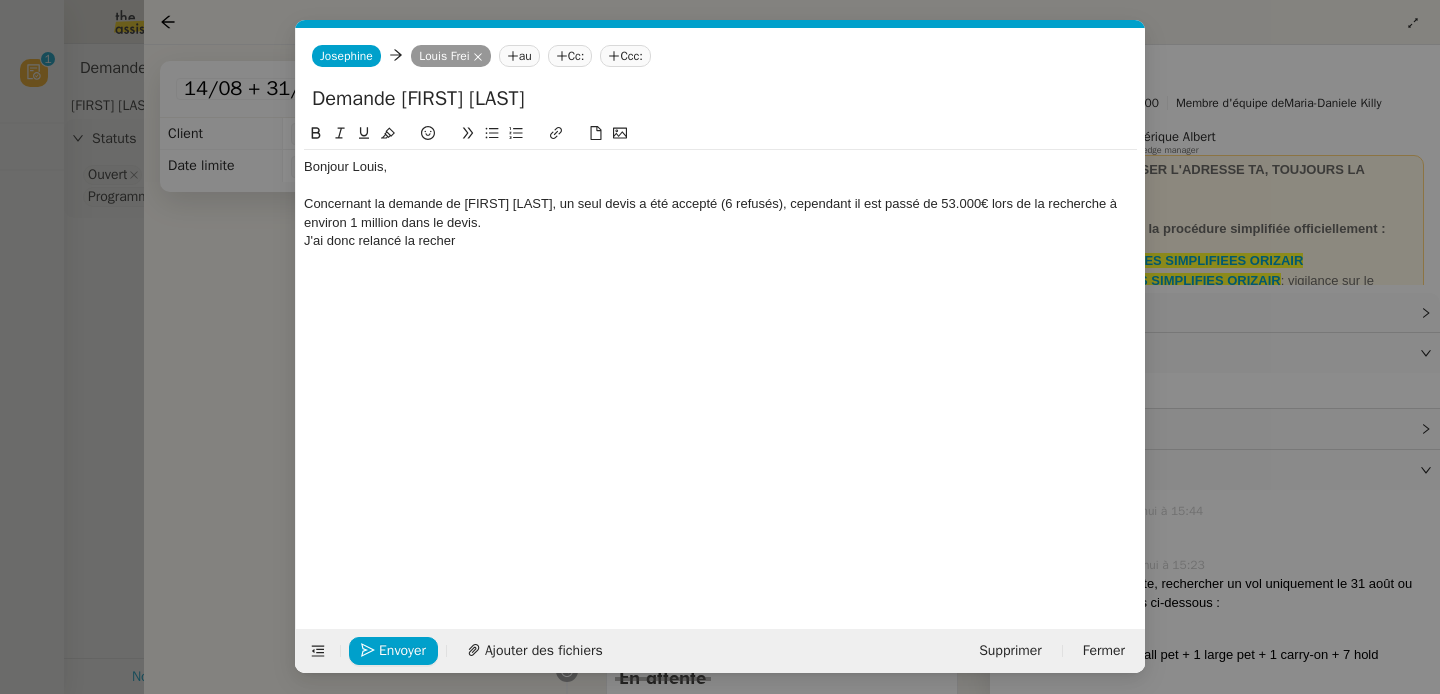click on "J'ai donc relancé la recher" 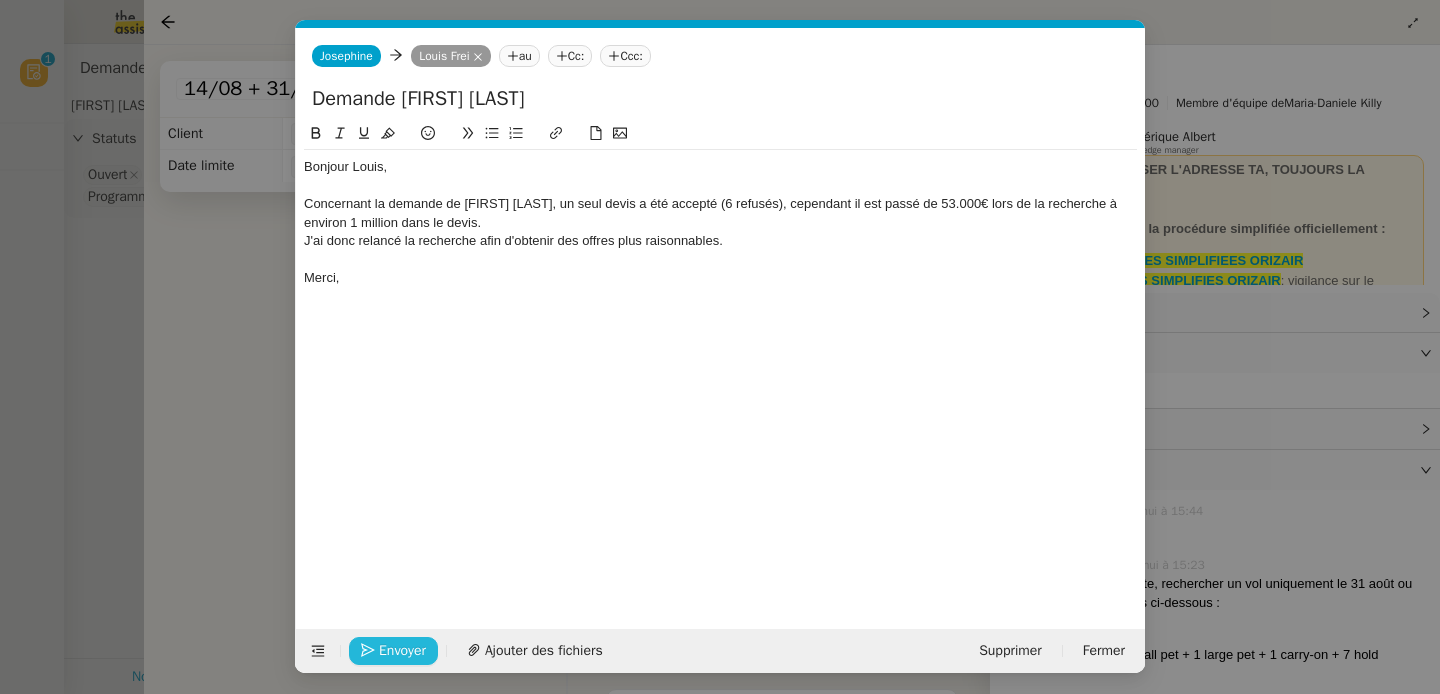 click on "Envoyer" 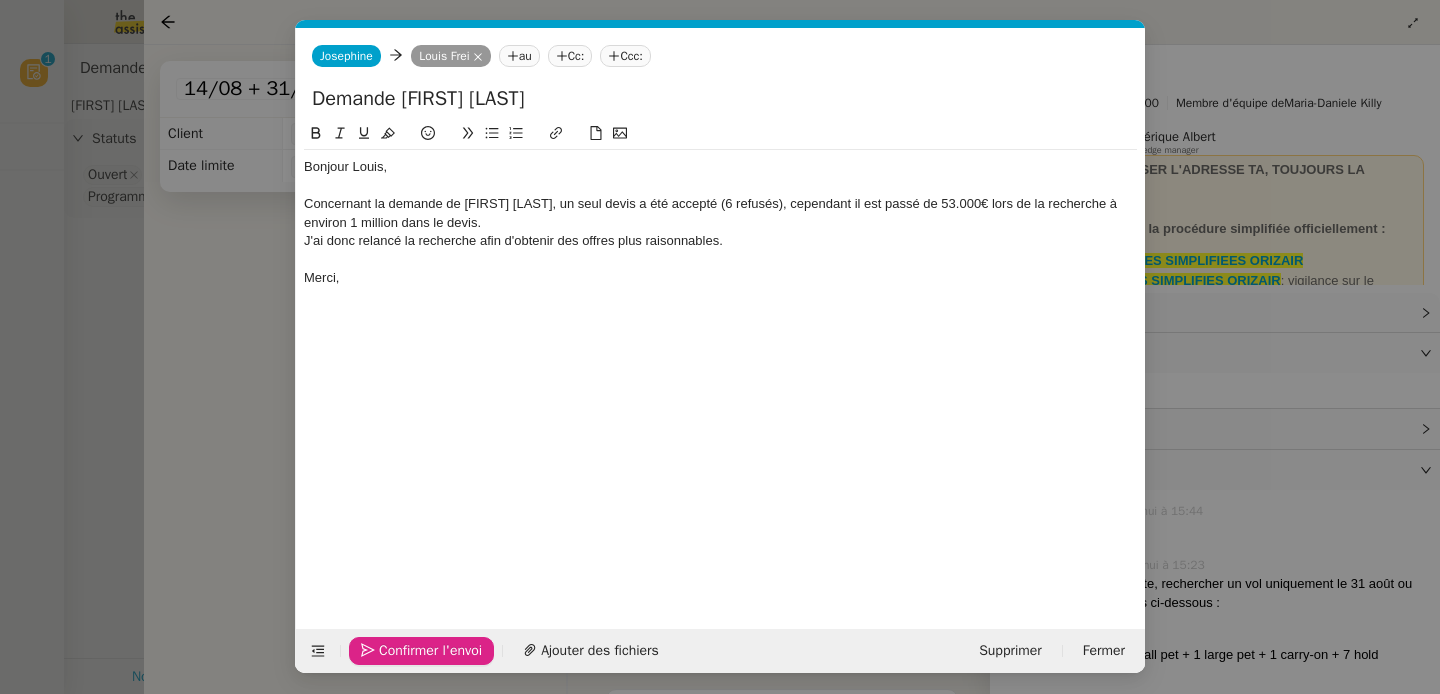 click on "Confirmer l'envoi" 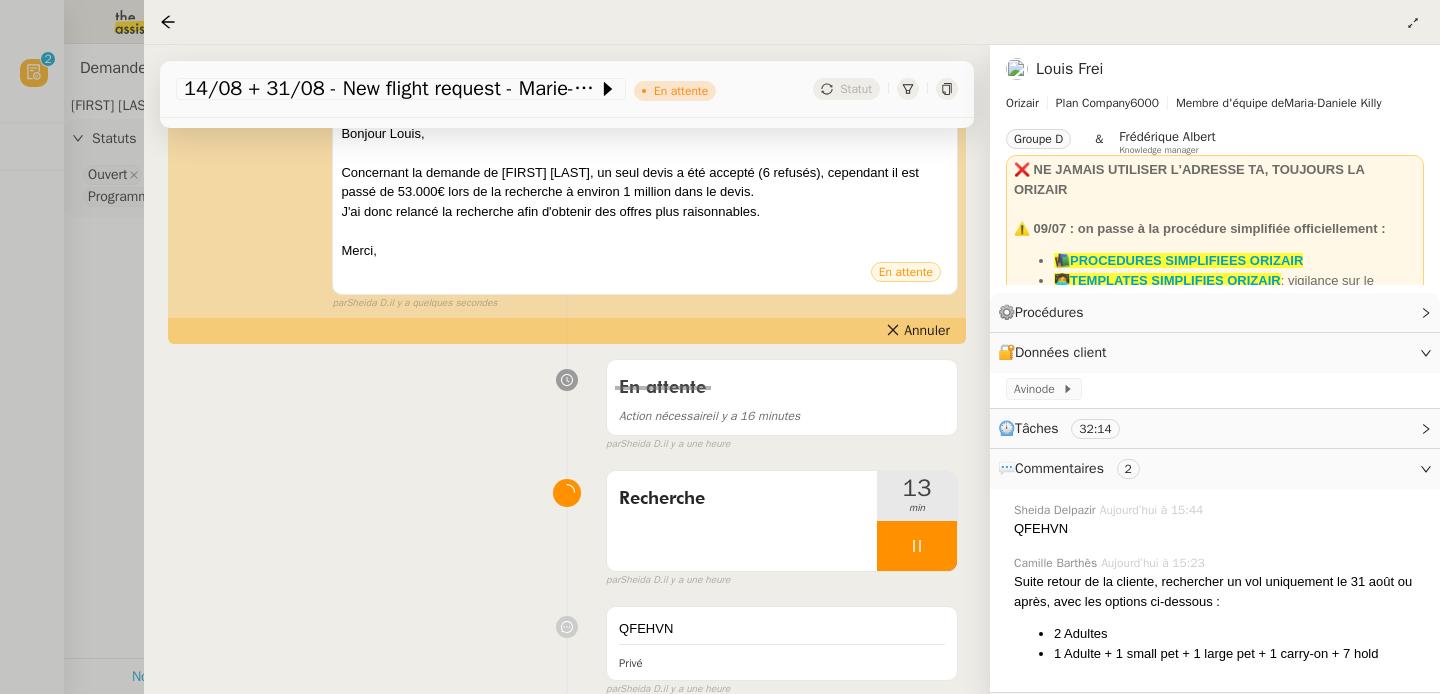 scroll, scrollTop: 595, scrollLeft: 0, axis: vertical 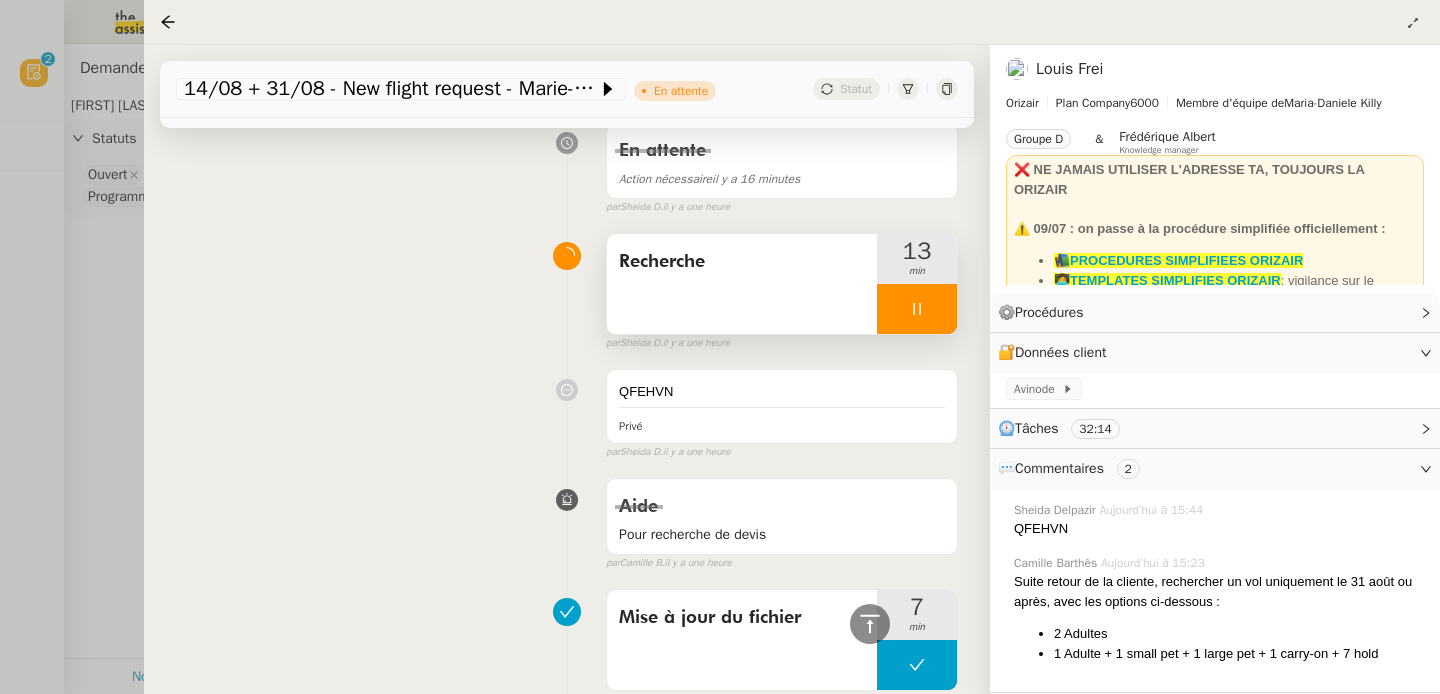 click at bounding box center [917, 309] 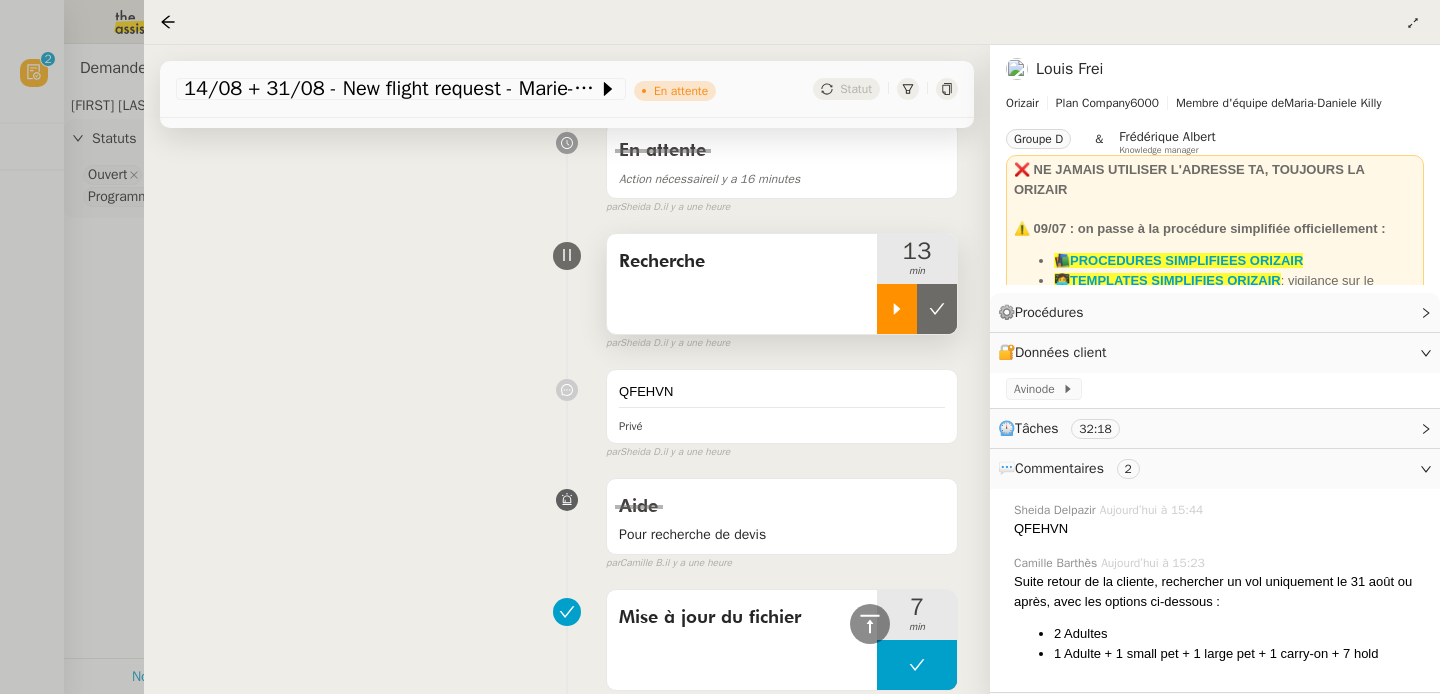 click 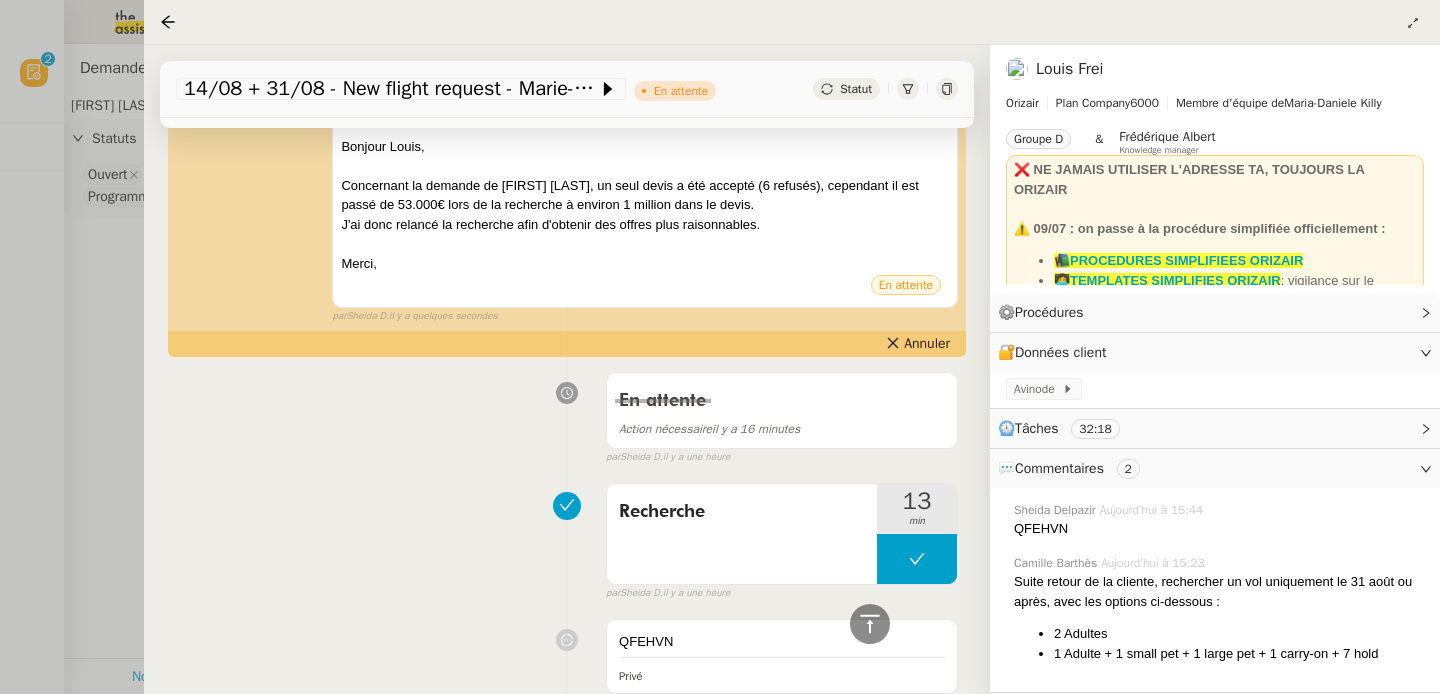 scroll, scrollTop: 0, scrollLeft: 0, axis: both 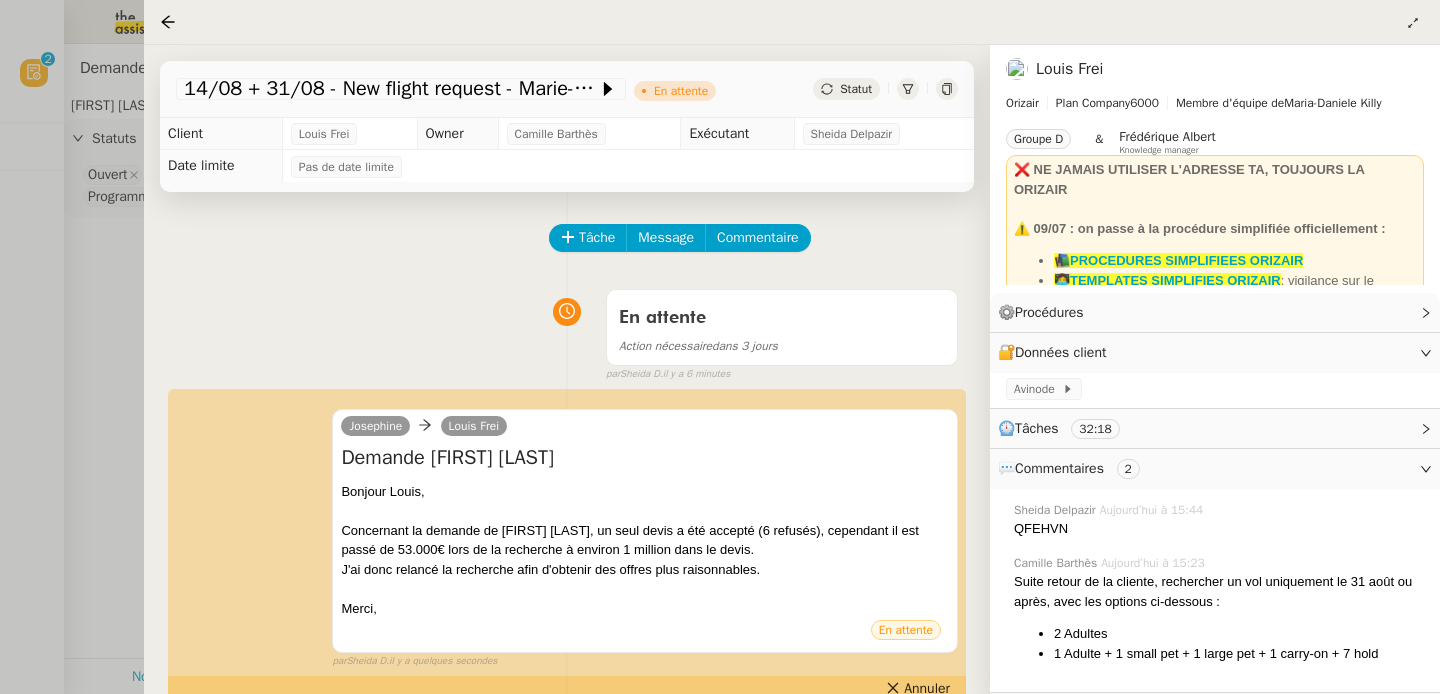 click at bounding box center (720, 347) 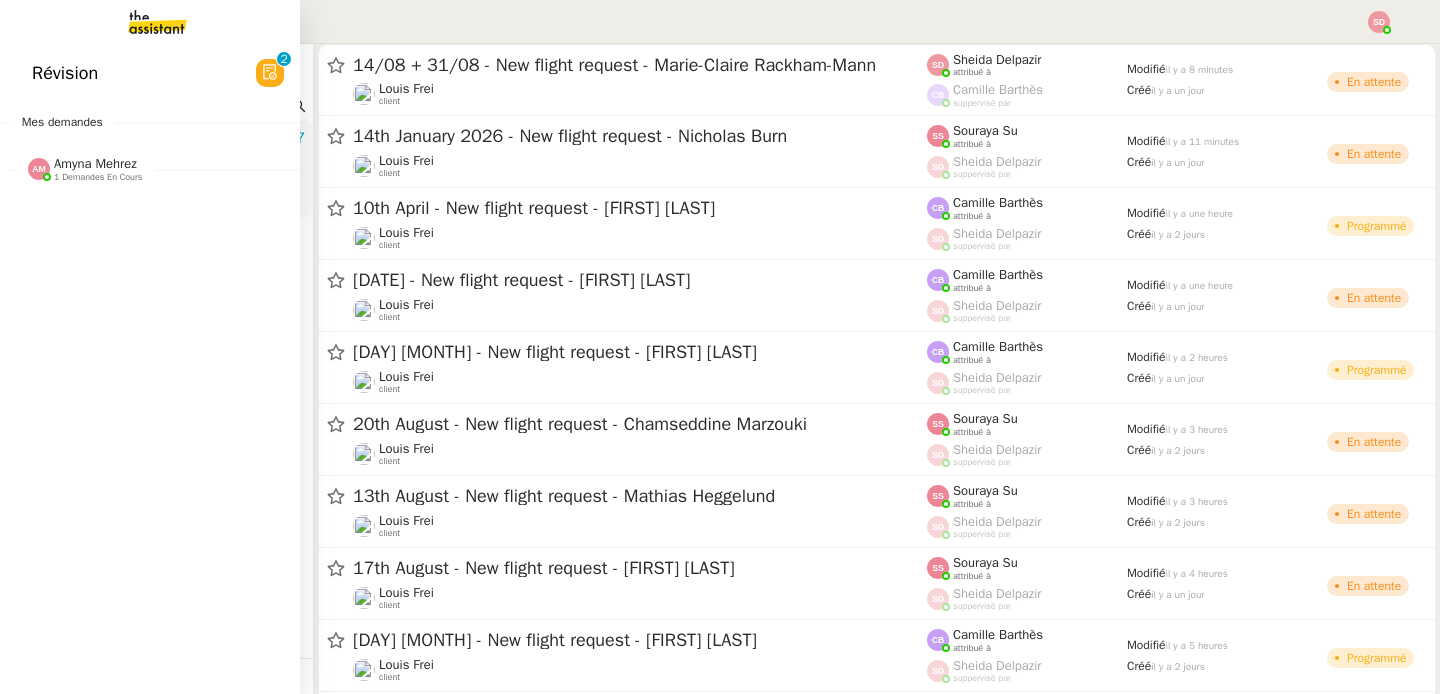 click on "Révision  0   1   2   3   4   5   6   7   8   9" 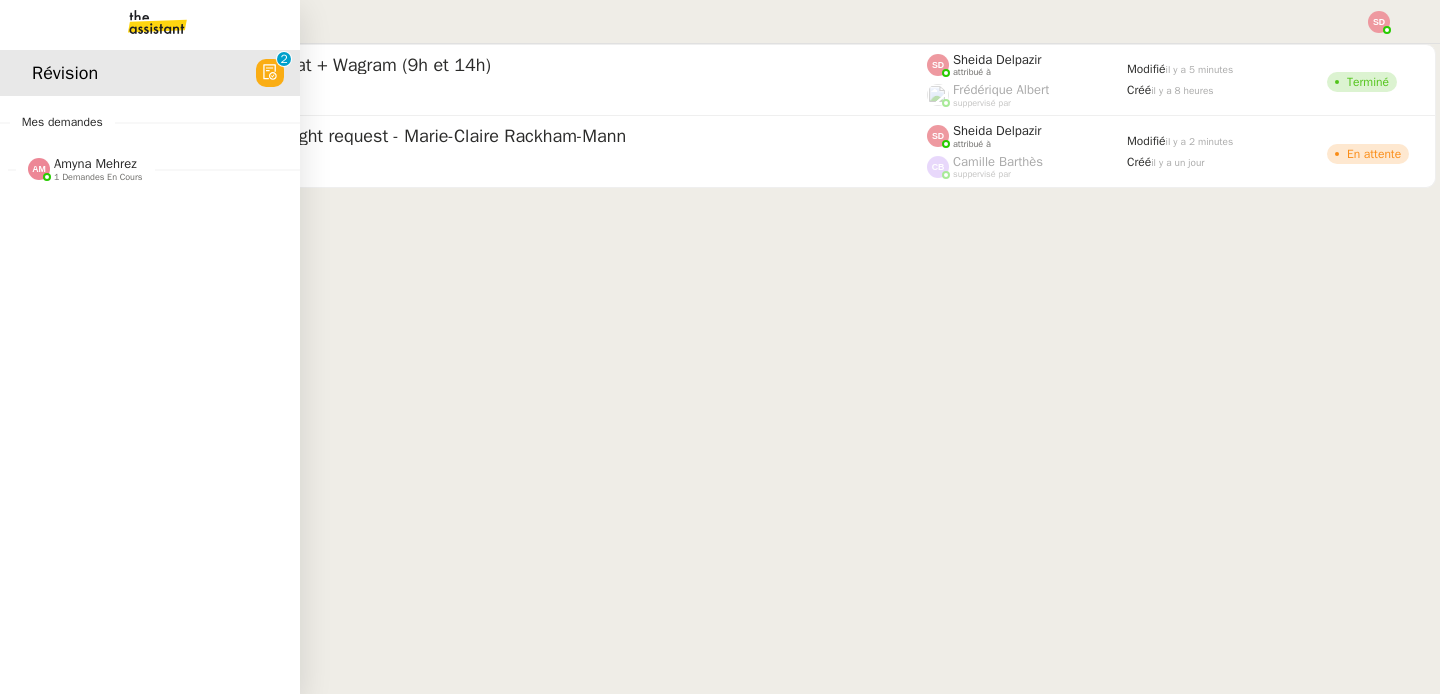 click on "[FIRST] [LAST]    1 demandes en cours" 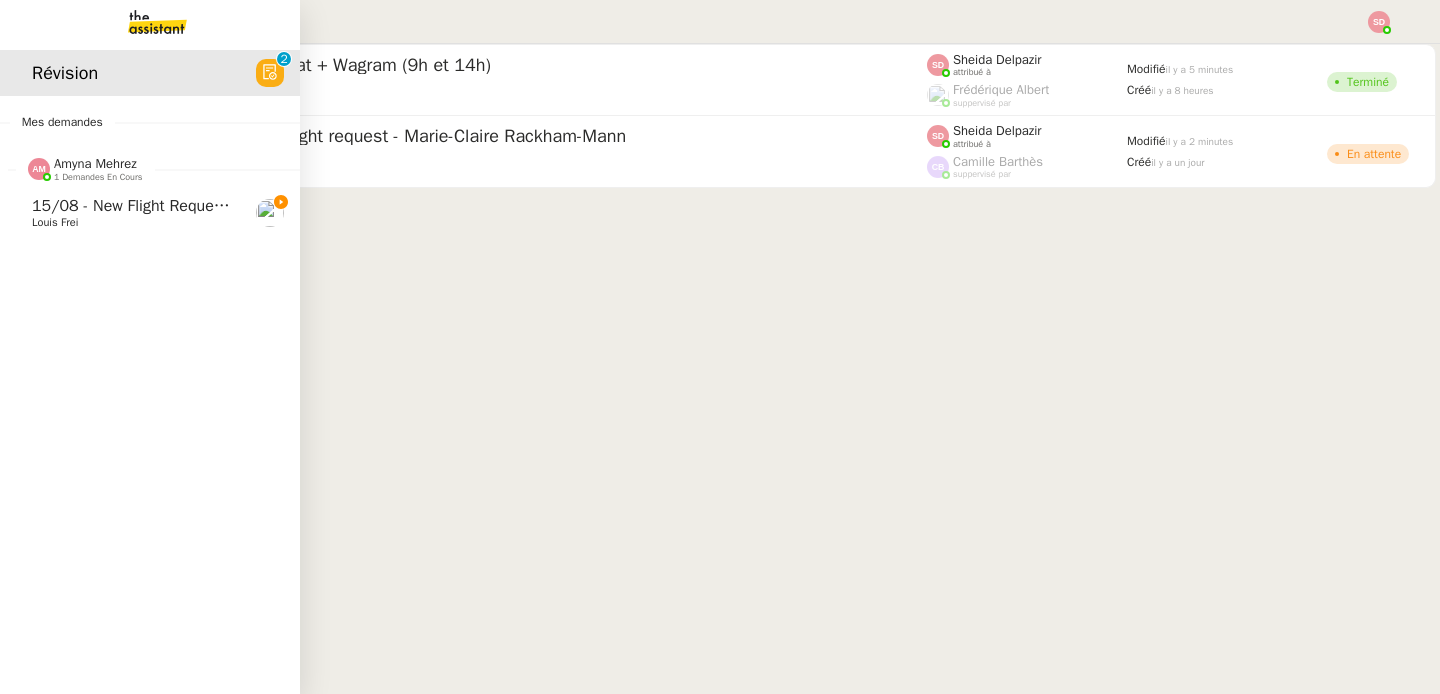 click on "[DATE] - New flight request - [FIRST] [LAST]    [FIRST] [LAST]" 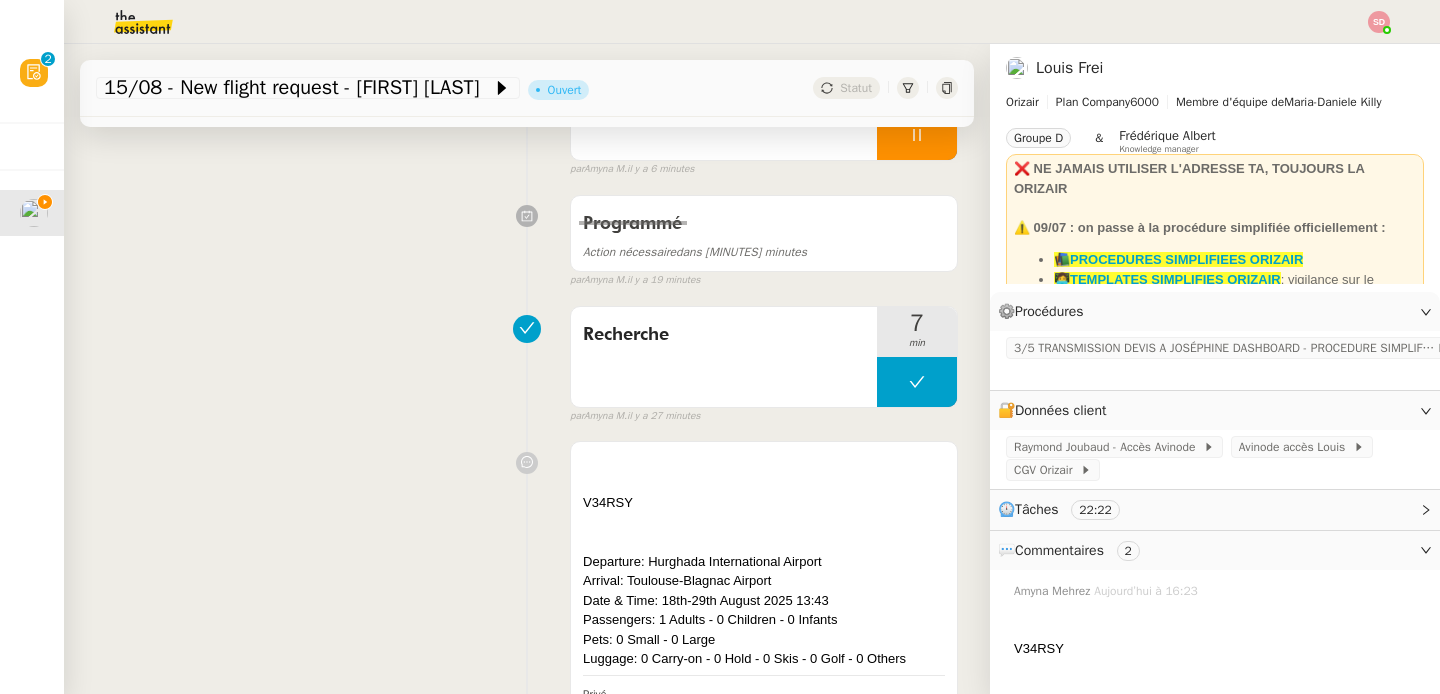 scroll, scrollTop: 0, scrollLeft: 0, axis: both 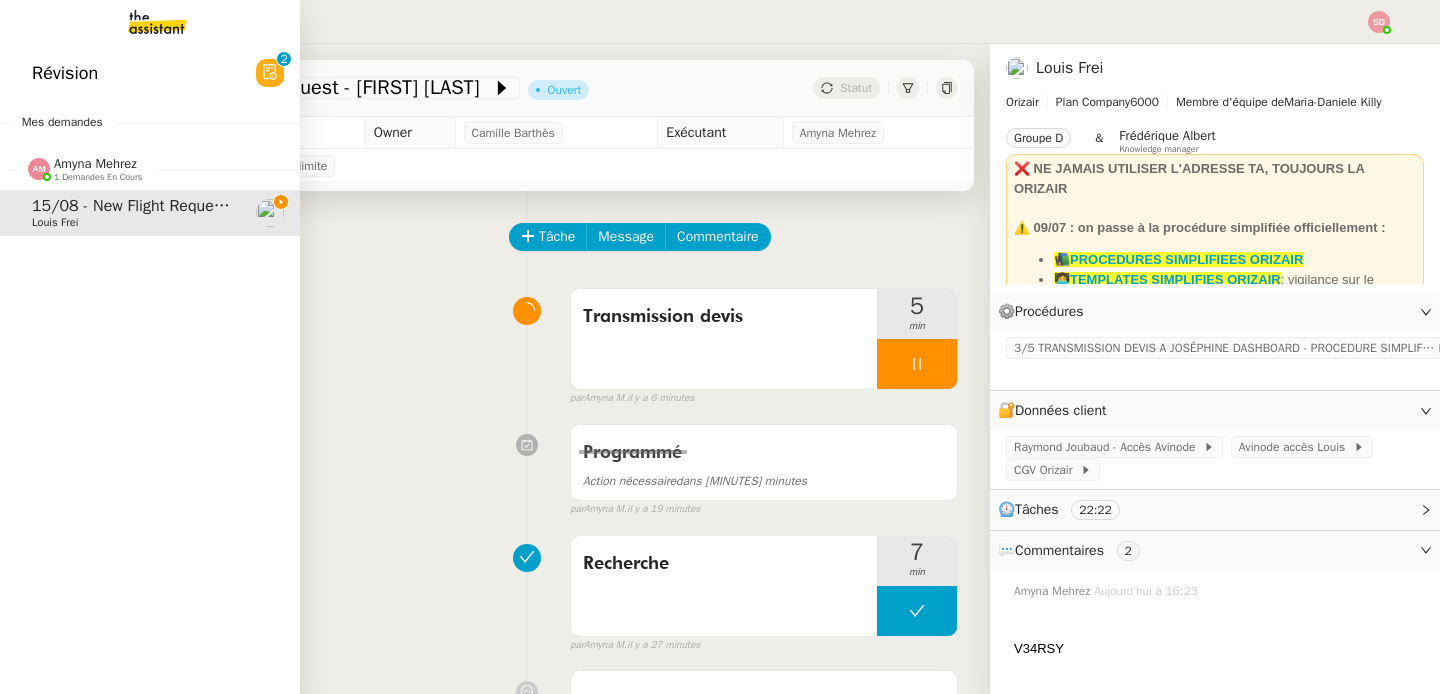 click on "Révision  0   1   2   3   4   5   6   7   8   9" 